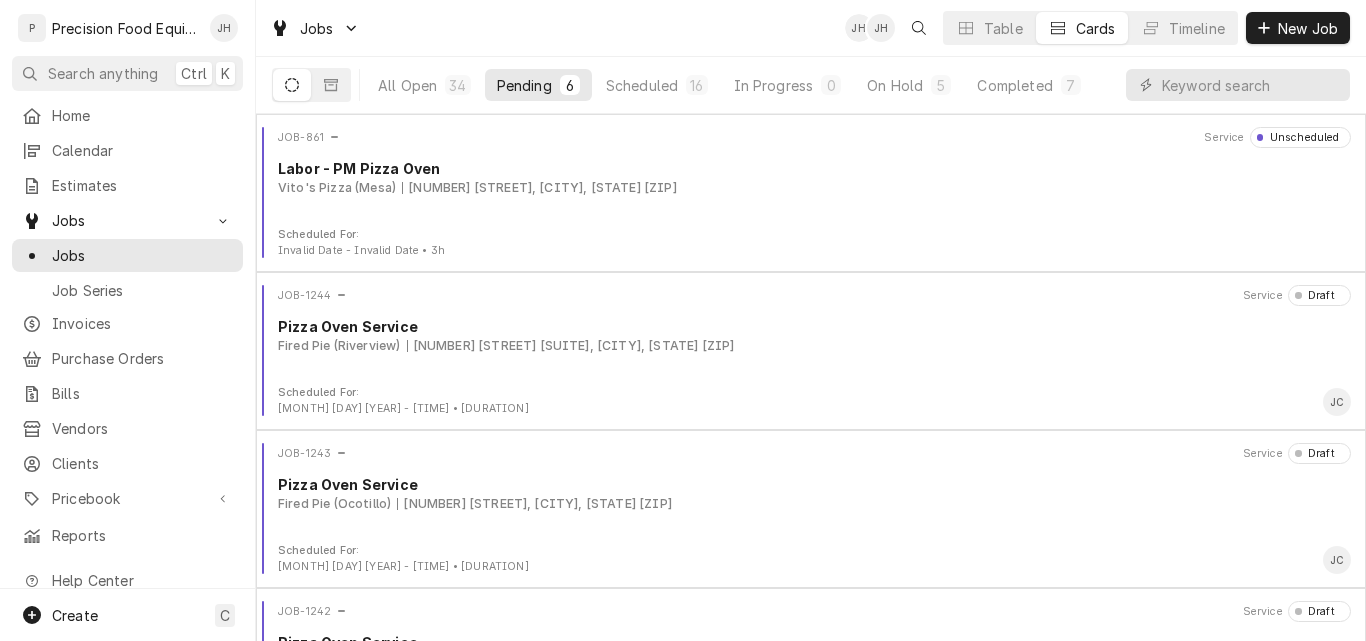 scroll, scrollTop: 0, scrollLeft: 0, axis: both 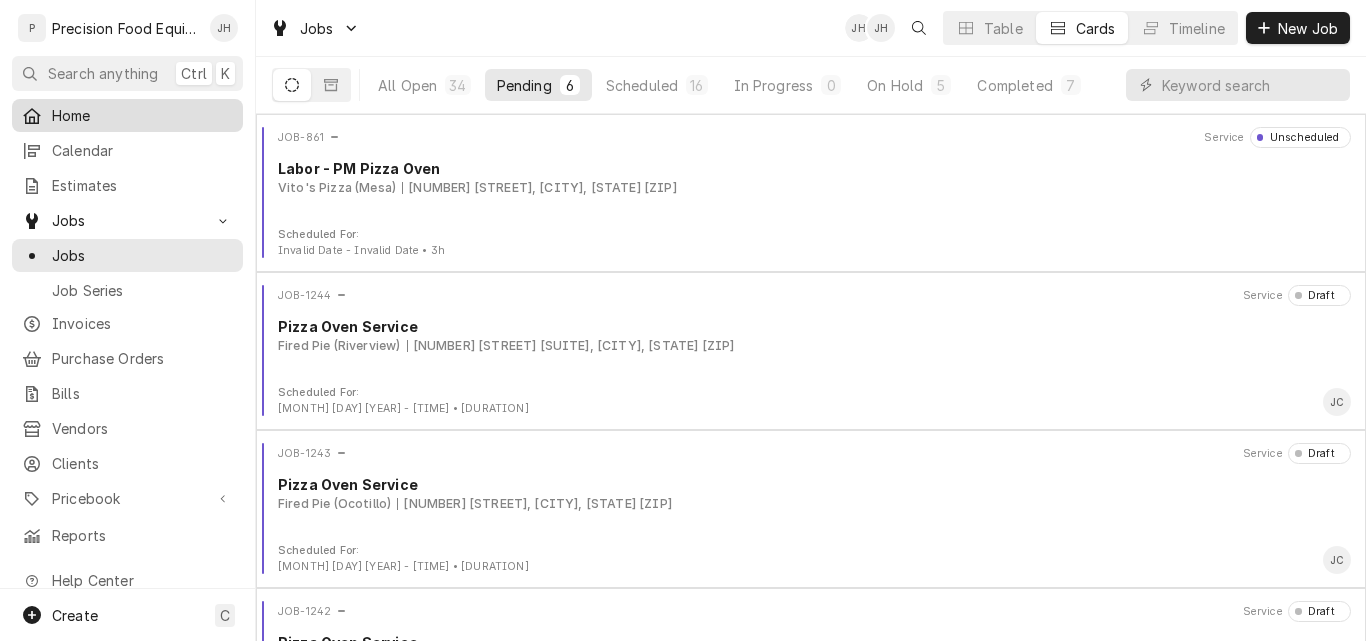 click on "Home" at bounding box center [142, 115] 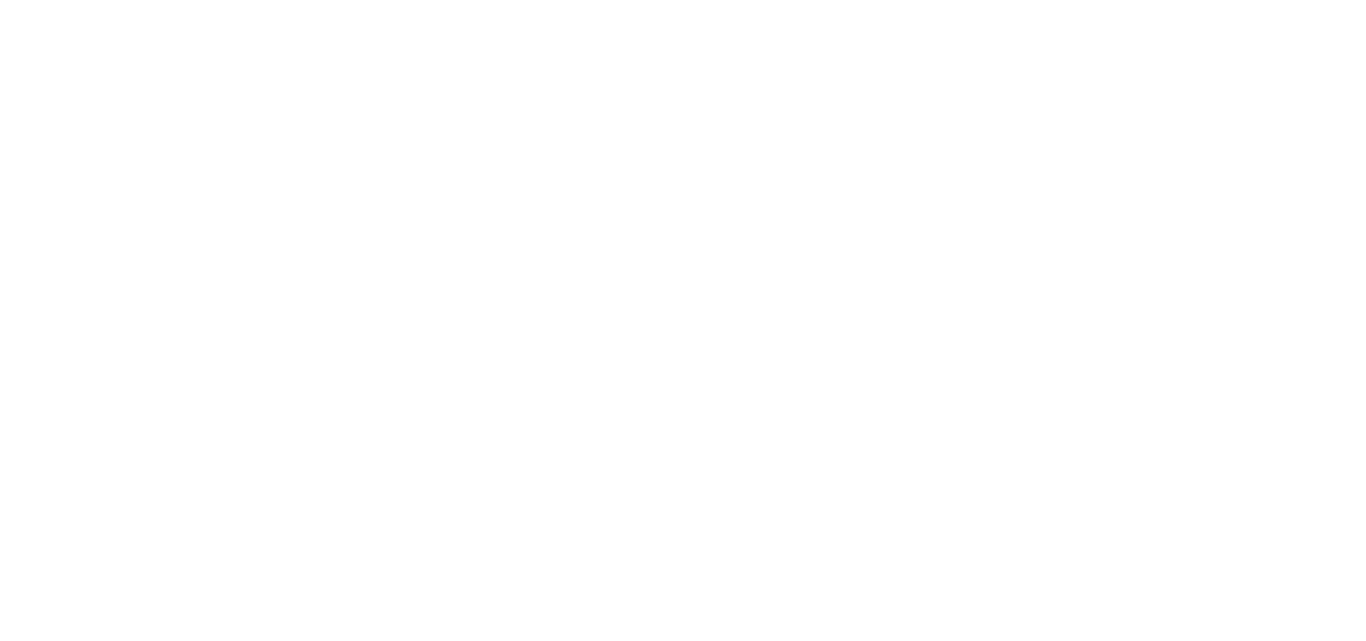 scroll, scrollTop: 0, scrollLeft: 0, axis: both 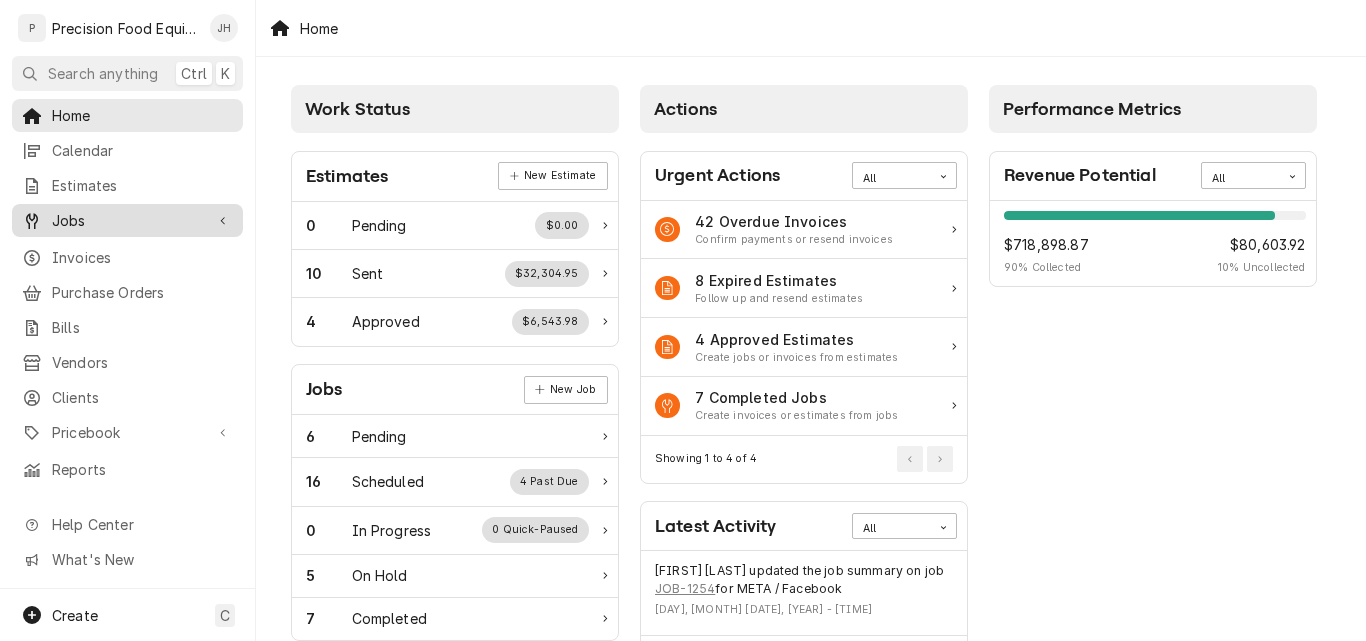 click on "Jobs" at bounding box center (127, 220) 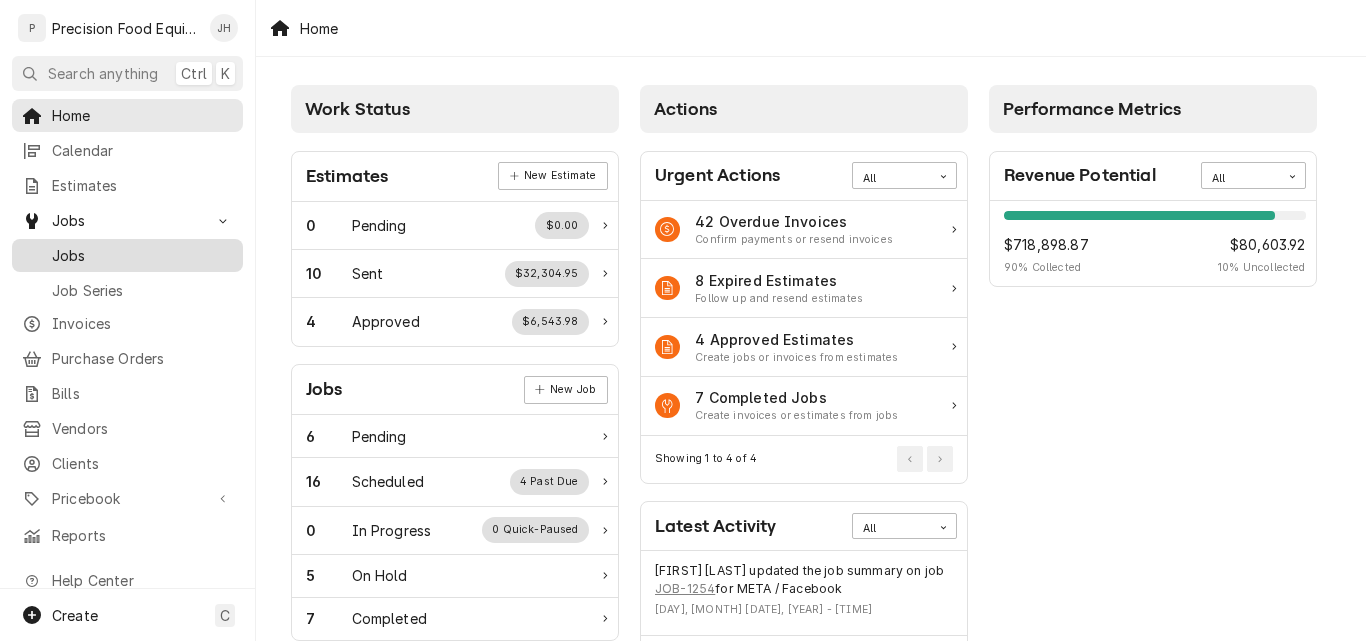 click on "Jobs" at bounding box center [142, 255] 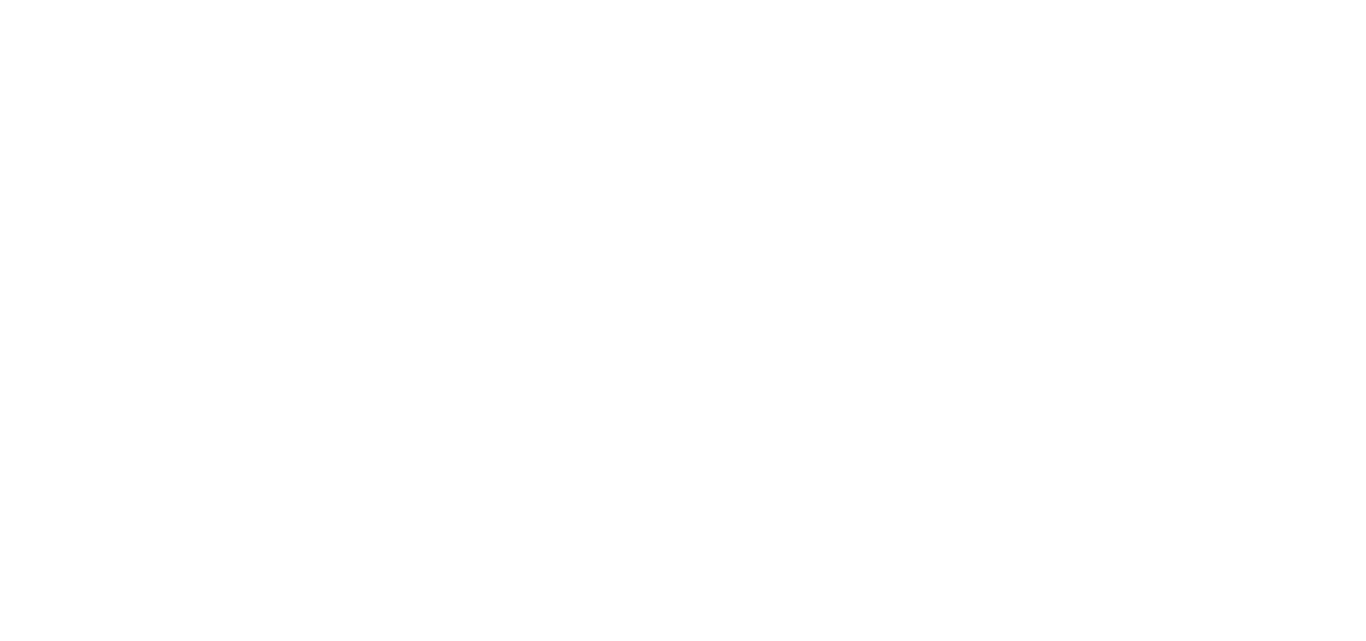 scroll, scrollTop: 0, scrollLeft: 0, axis: both 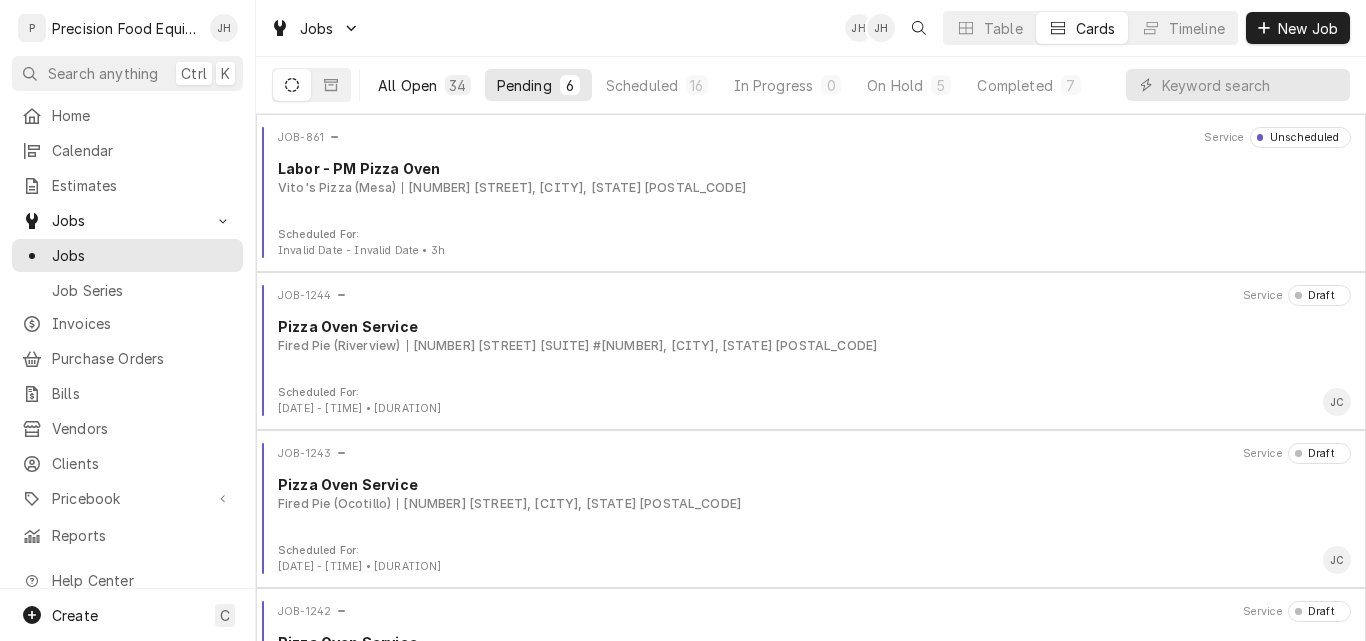 click on "All Open" at bounding box center (407, 85) 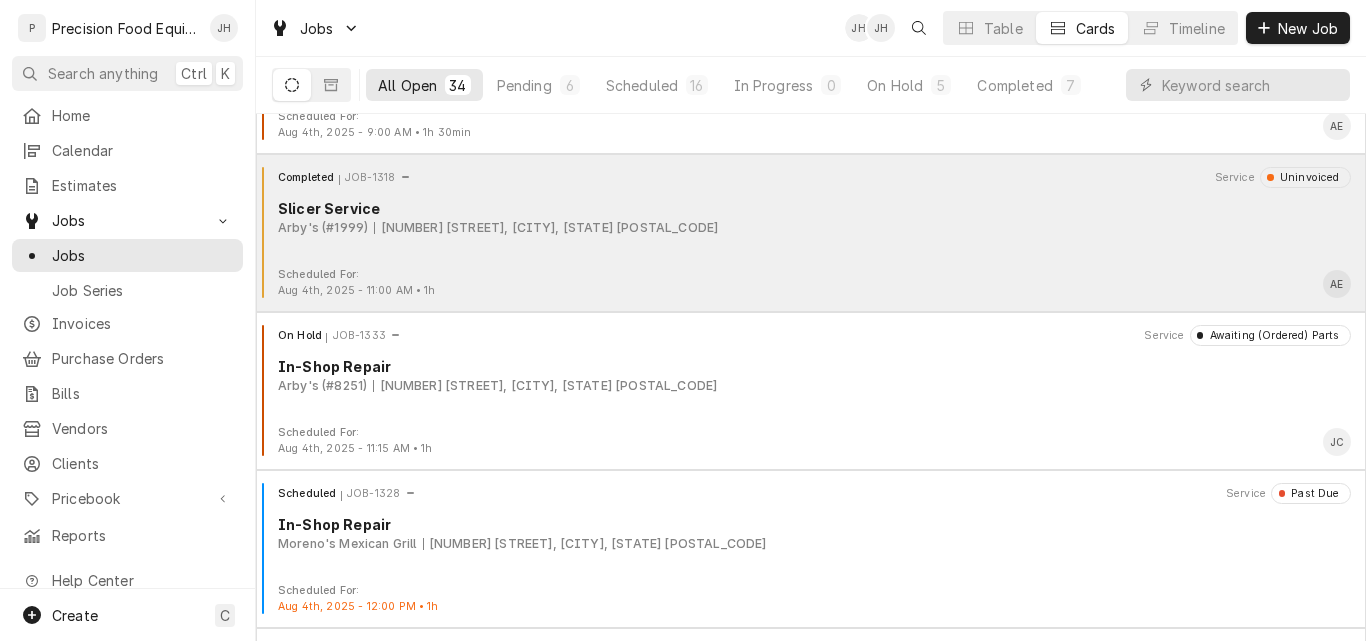 scroll, scrollTop: 1100, scrollLeft: 0, axis: vertical 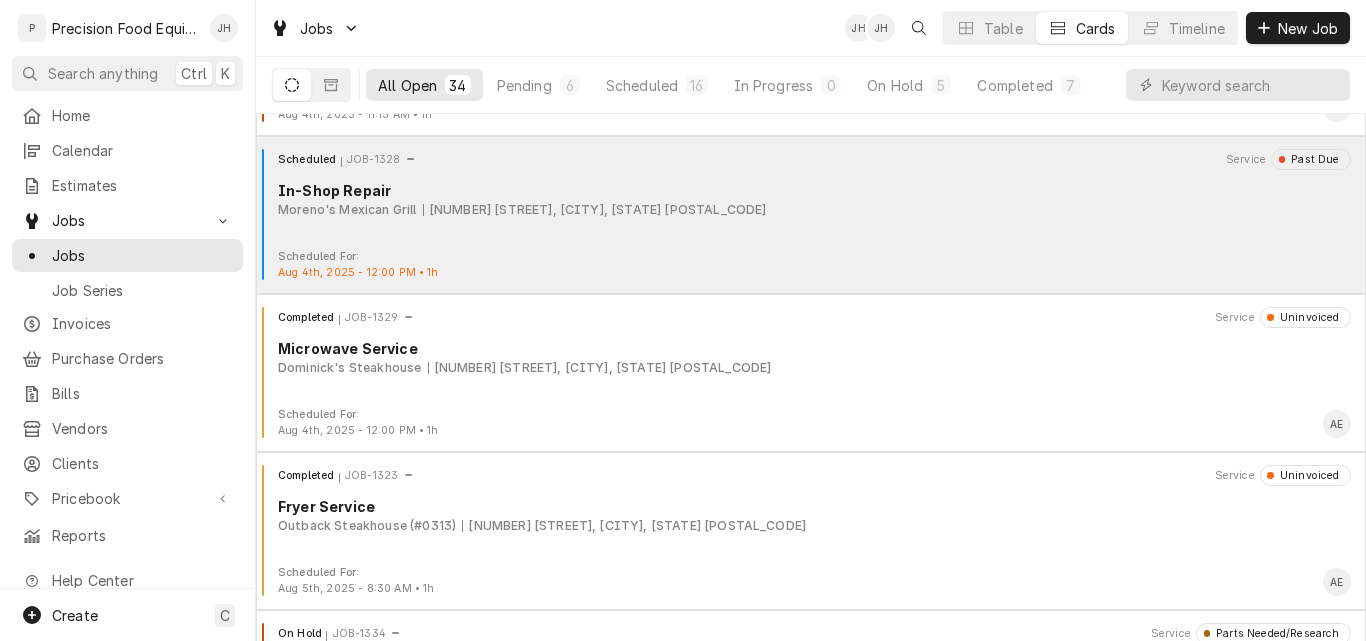 click on "Scheduled JOB-1328 Service Past Due In-Shop Repair Moreno's Mexican Grill 4981 S Arizona Ave, Chandler, AZ 85248" at bounding box center (811, 199) 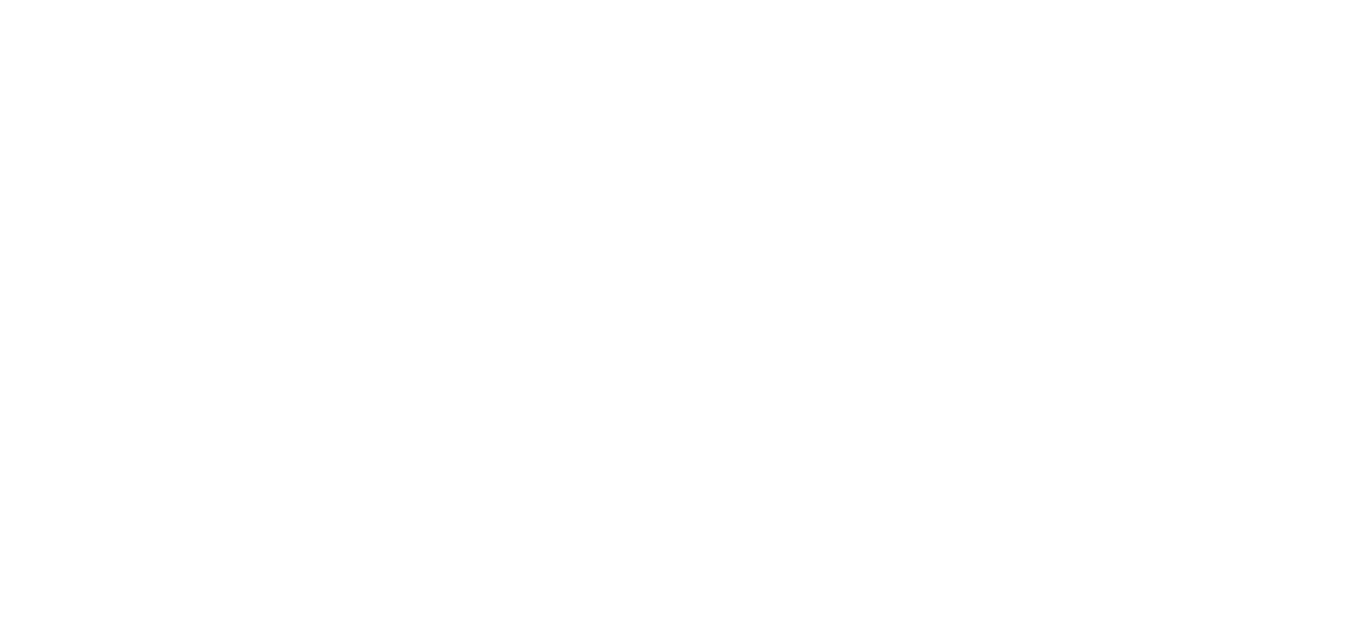 scroll, scrollTop: 0, scrollLeft: 0, axis: both 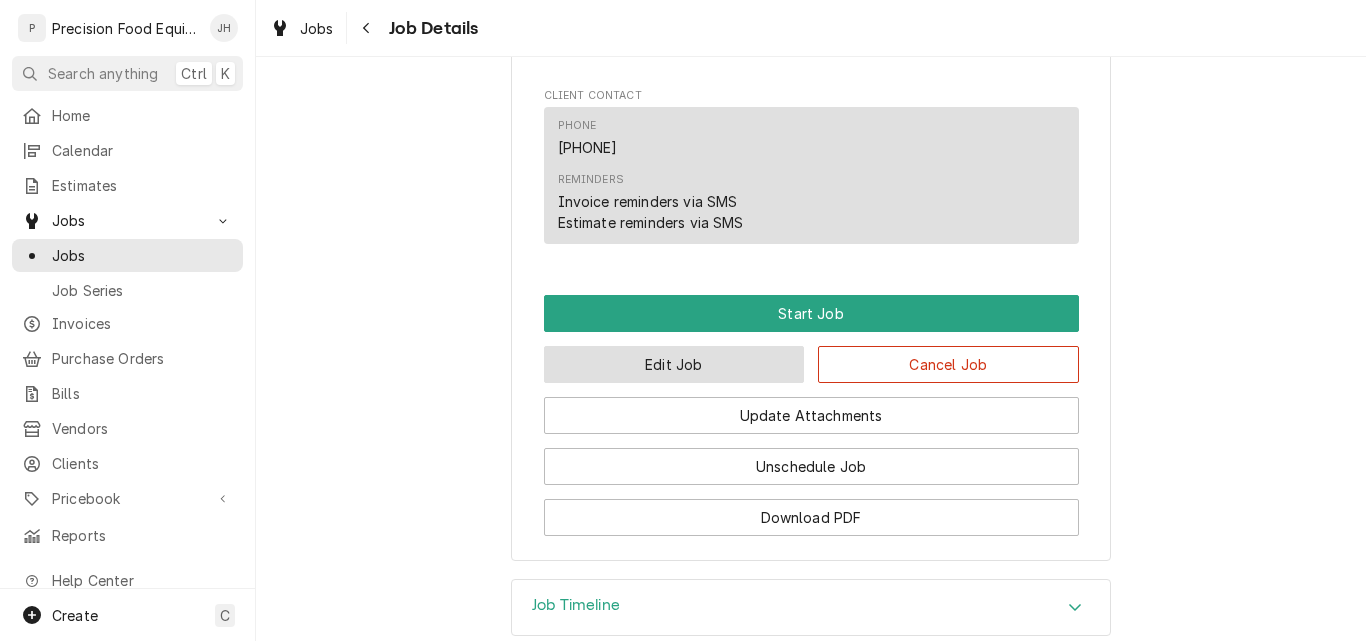 click on "Edit Job" at bounding box center [674, 364] 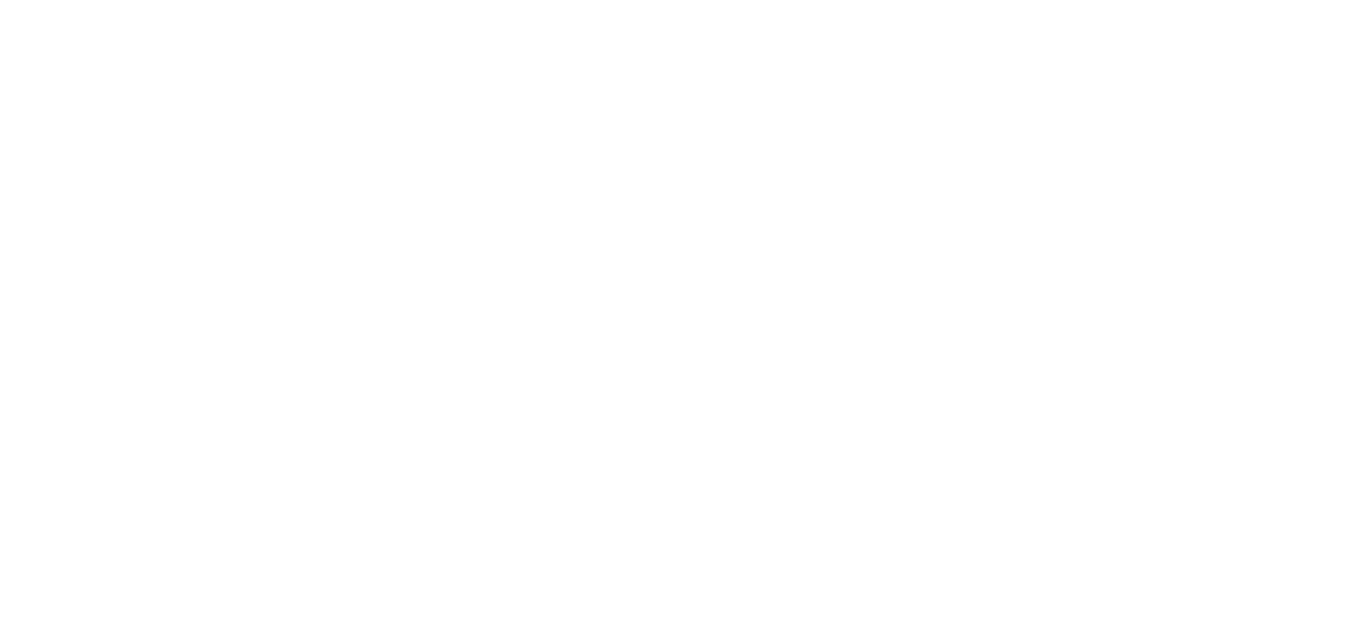 scroll, scrollTop: 0, scrollLeft: 0, axis: both 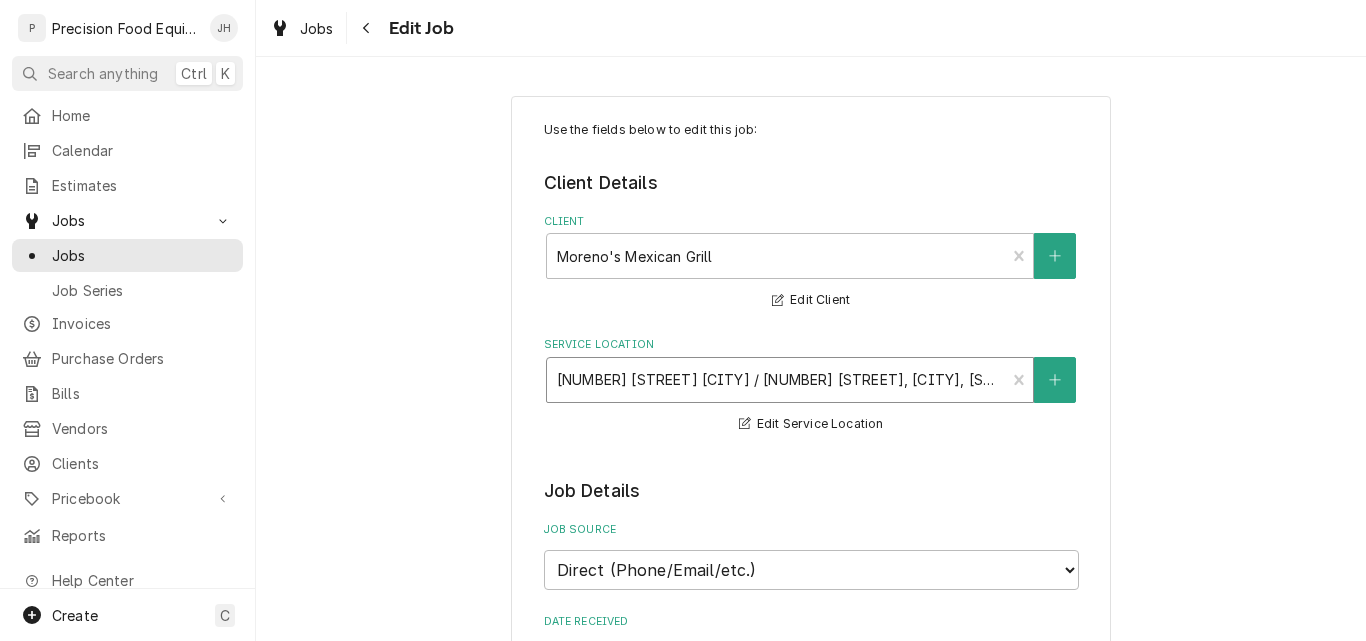 type on "x" 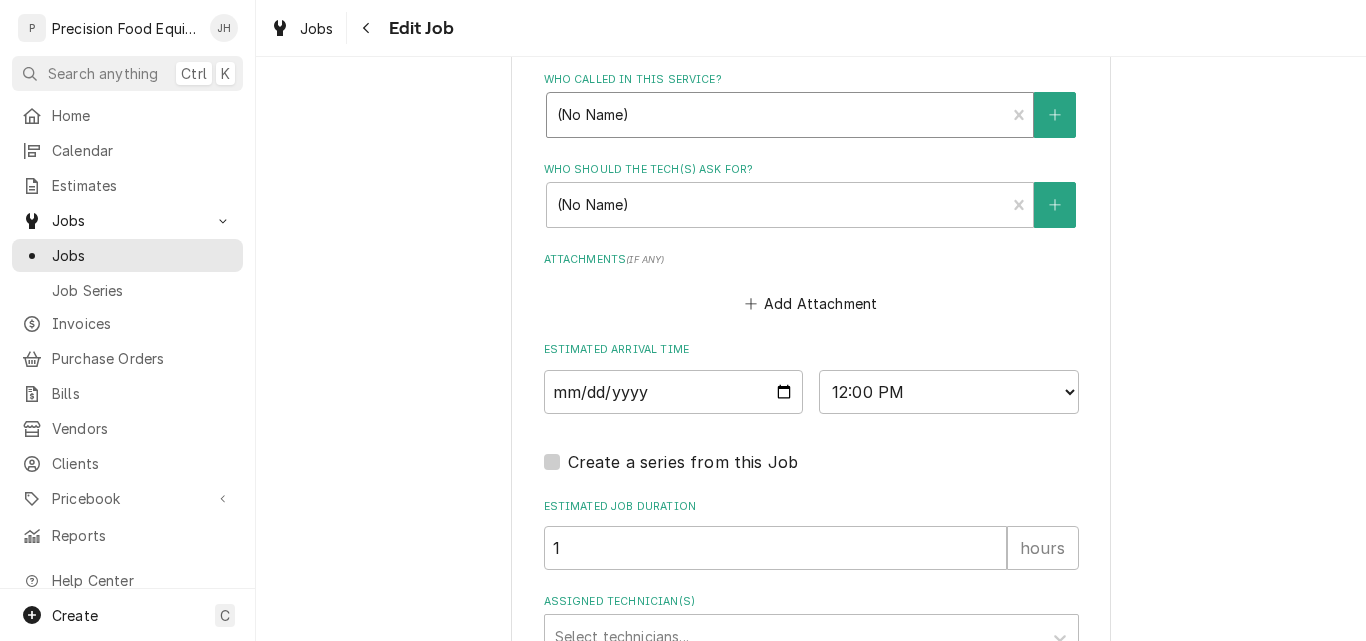 scroll, scrollTop: 1400, scrollLeft: 0, axis: vertical 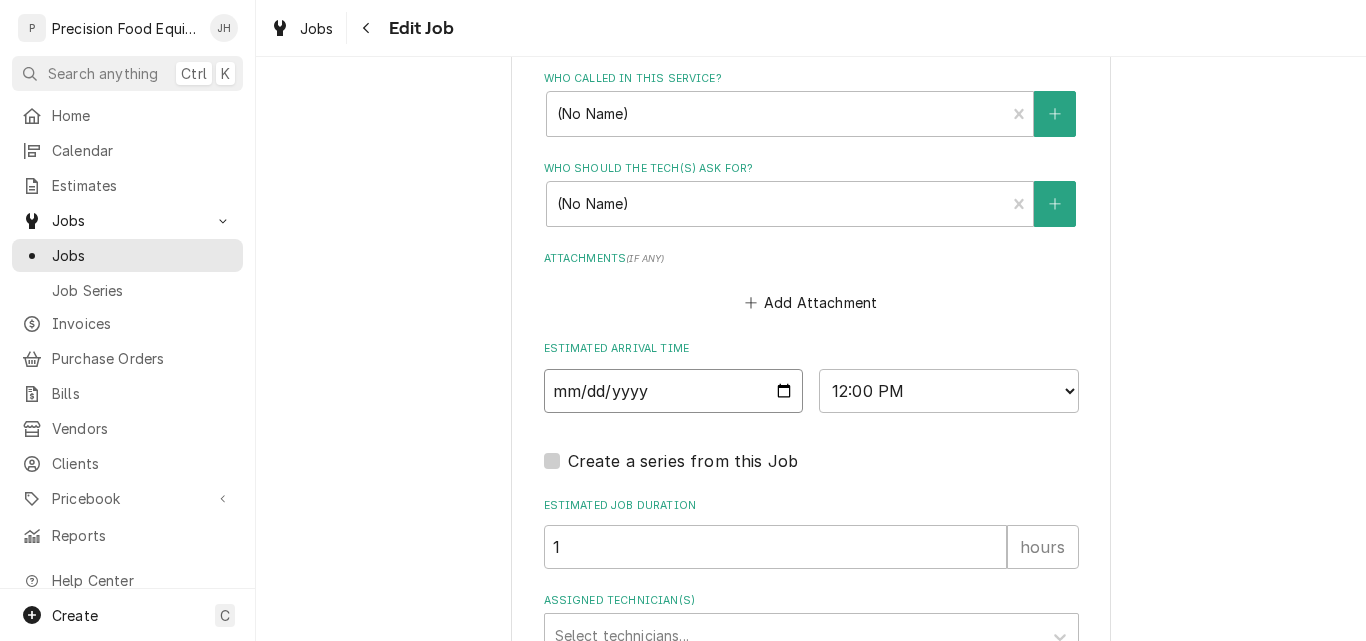 click on "[DATE]" at bounding box center [674, 391] 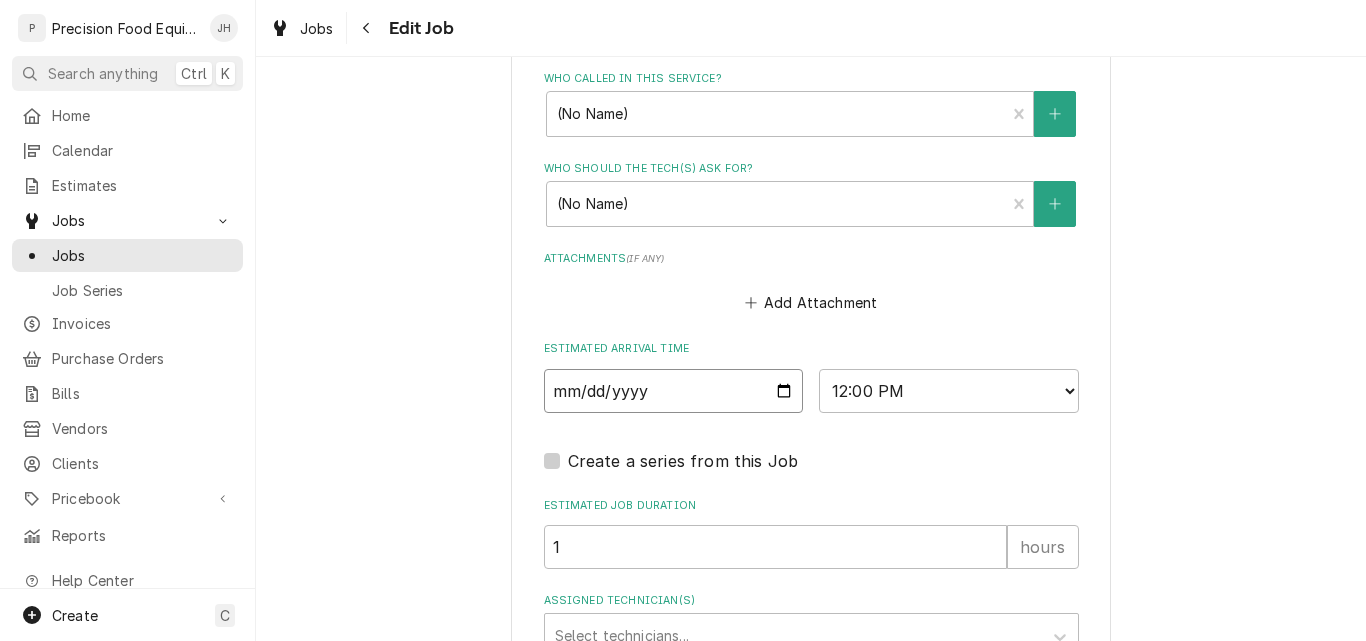 type on "2025-08-08" 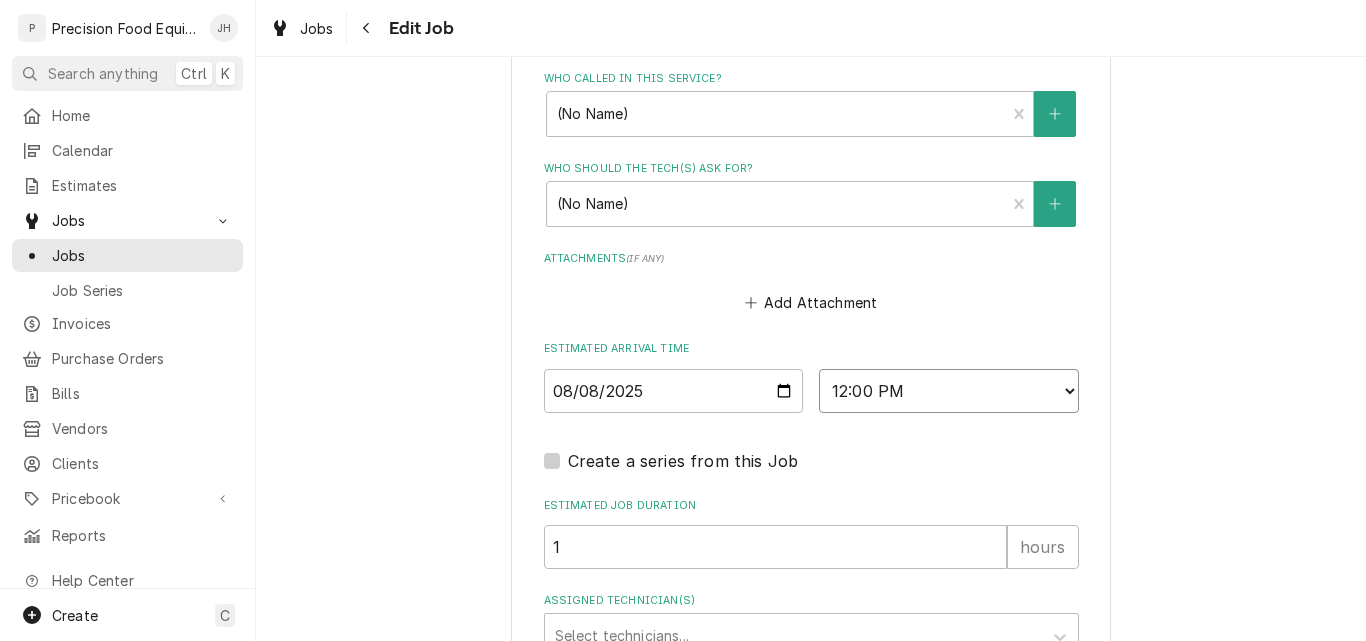 drag, startPoint x: 959, startPoint y: 396, endPoint x: 924, endPoint y: 396, distance: 35 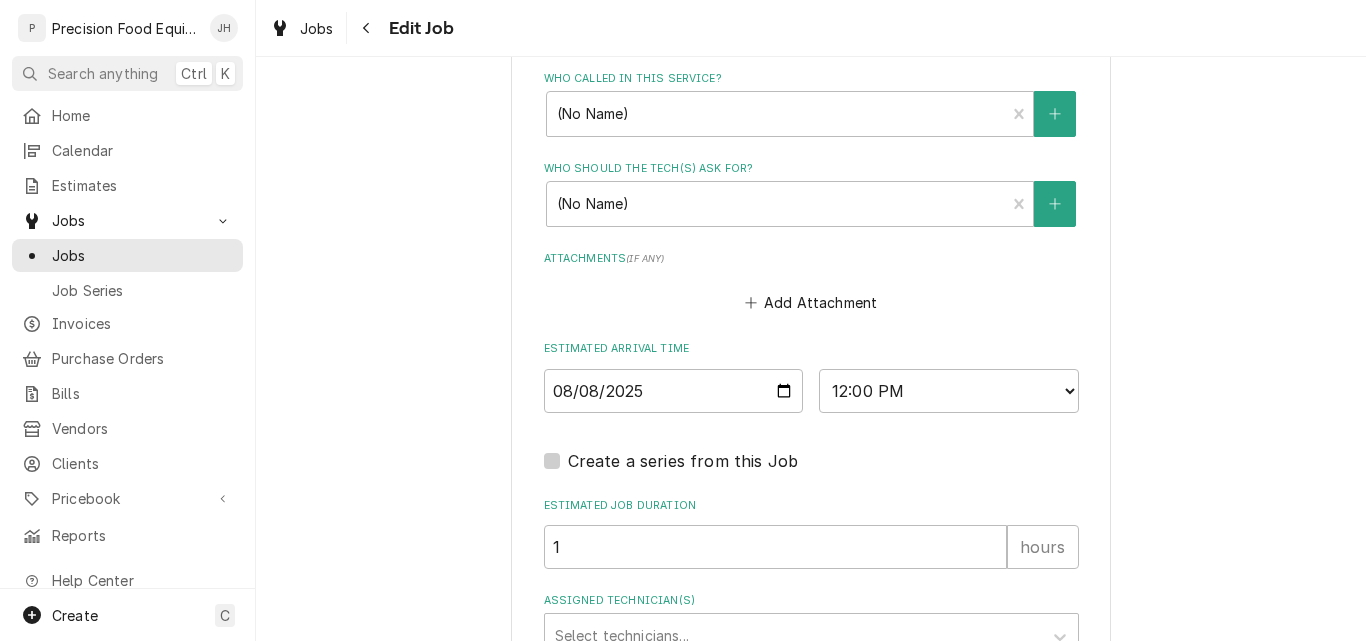 drag, startPoint x: 924, startPoint y: 396, endPoint x: 1138, endPoint y: 445, distance: 219.53815 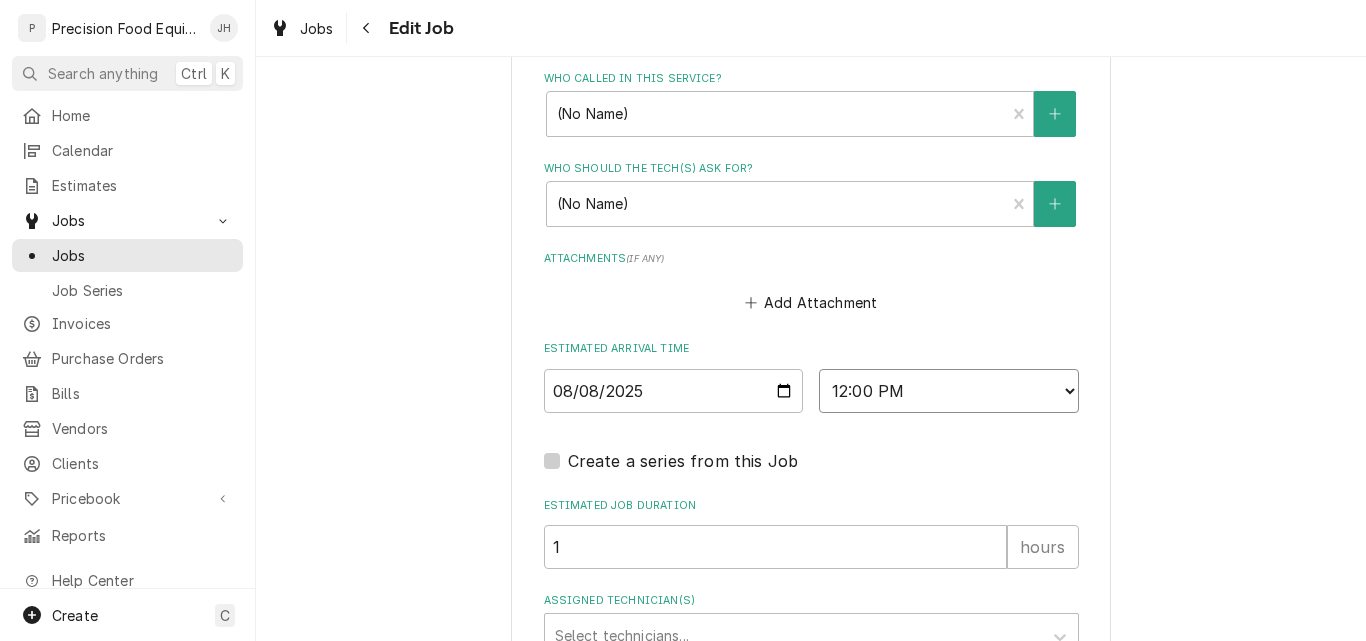 click on "AM / PM 6:00 AM 6:15 AM 6:30 AM 6:45 AM 7:00 AM 7:15 AM 7:30 AM 7:45 AM 8:00 AM 8:15 AM 8:30 AM 8:45 AM 9:00 AM 9:15 AM 9:30 AM 9:45 AM 10:00 AM 10:15 AM 10:30 AM 10:45 AM 11:00 AM 11:15 AM 11:30 AM 11:45 AM 12:00 PM 12:15 PM 12:30 PM 12:45 PM 1:00 PM 1:15 PM 1:30 PM 1:45 PM 2:00 PM 2:15 PM 2:30 PM 2:45 PM 3:00 PM 3:15 PM 3:30 PM 3:45 PM 4:00 PM 4:15 PM 4:30 PM 4:45 PM 5:00 PM 5:15 PM 5:30 PM 5:45 PM 6:00 PM 6:15 PM 6:30 PM 6:45 PM 7:00 PM 7:15 PM 7:30 PM 7:45 PM 8:00 PM 8:15 PM 8:30 PM 8:45 PM 9:00 PM 9:15 PM 9:30 PM 9:45 PM 10:00 PM 10:15 PM 10:30 PM 10:45 PM 11:00 PM 11:15 PM 11:30 PM 11:45 PM 12:00 AM 12:15 AM 12:30 AM 12:45 AM 1:00 AM 1:15 AM 1:30 AM 1:45 AM 2:00 AM 2:15 AM 2:30 AM 2:45 AM 3:00 AM 3:15 AM 3:30 AM 3:45 AM 4:00 AM 4:15 AM 4:30 AM 4:45 AM 5:00 AM 5:15 AM 5:30 AM 5:45 AM" at bounding box center (949, 391) 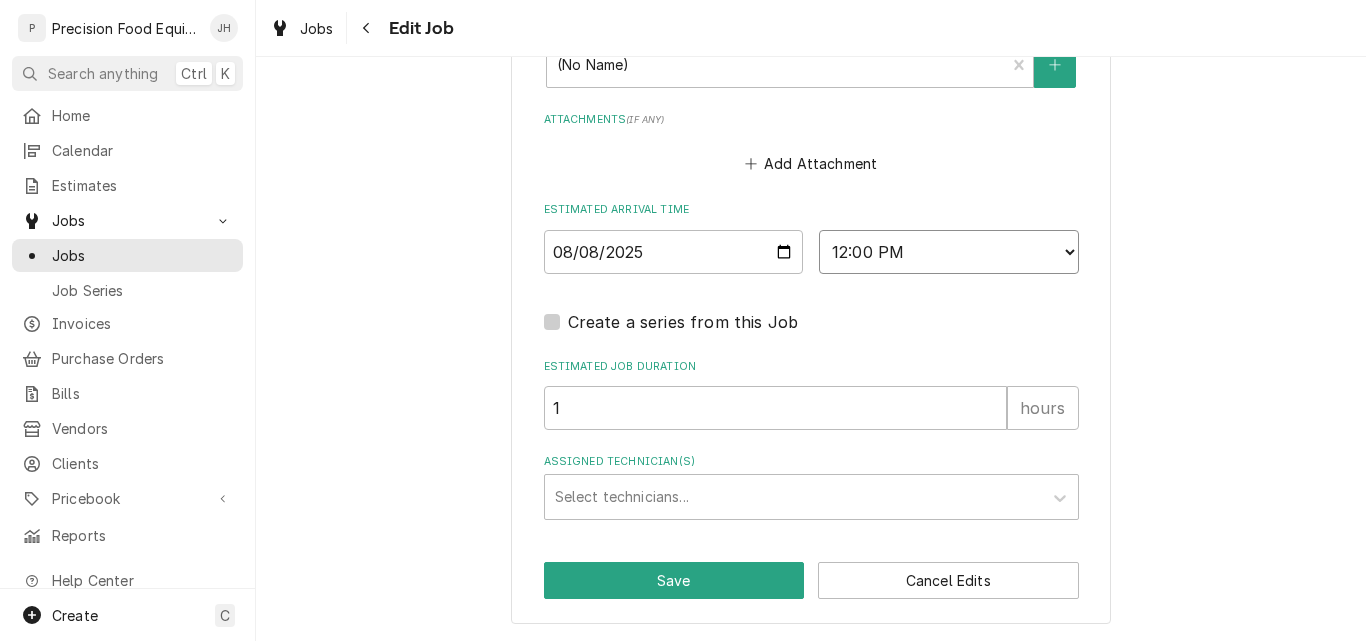 scroll, scrollTop: 1540, scrollLeft: 0, axis: vertical 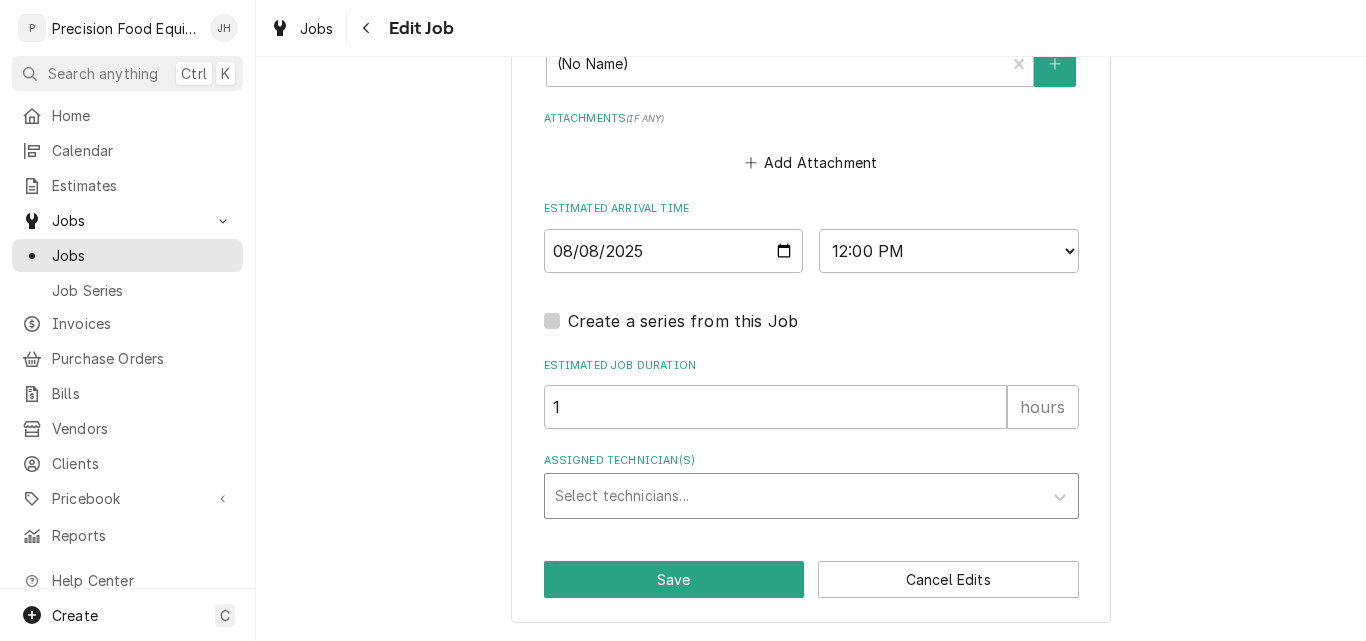 click at bounding box center (793, 496) 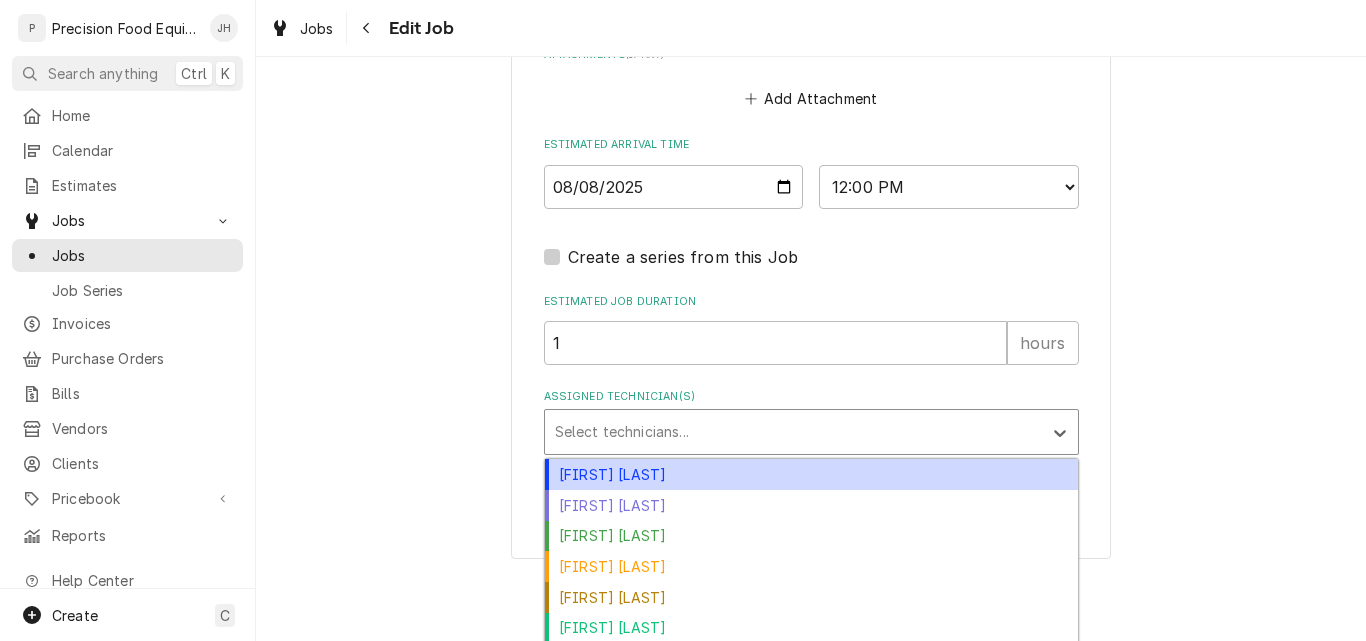 scroll, scrollTop: 1638, scrollLeft: 0, axis: vertical 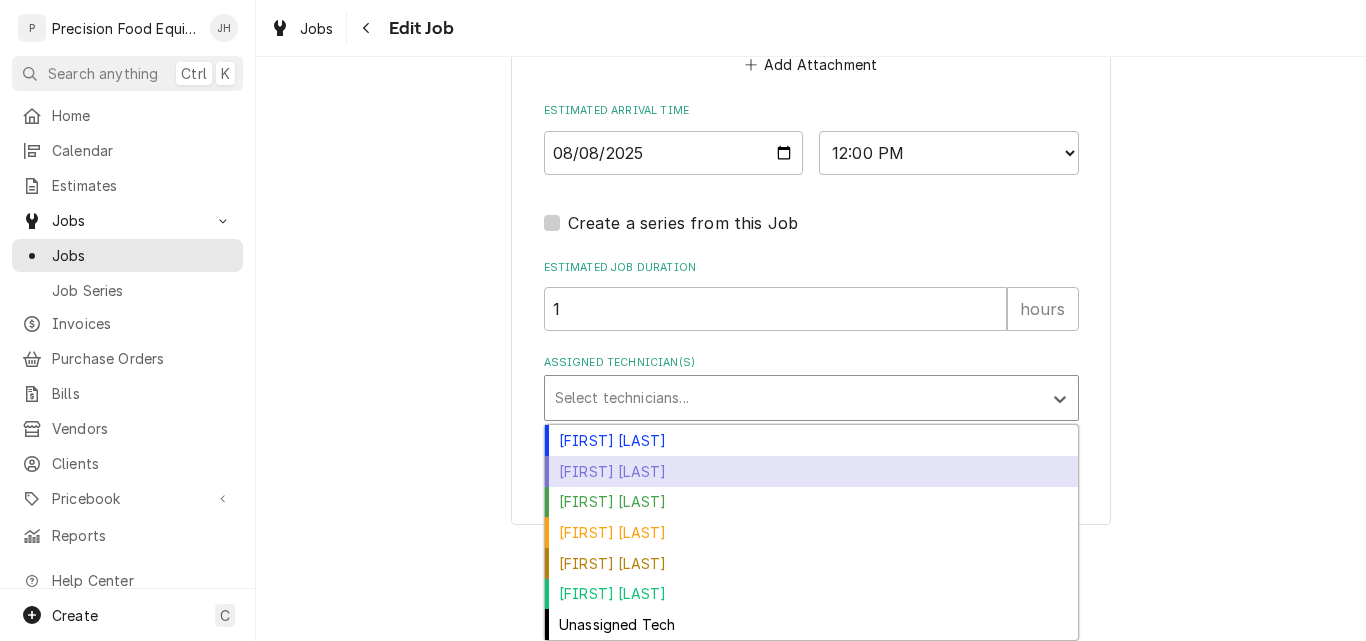 click on "Jacob Cardenas" at bounding box center (811, 471) 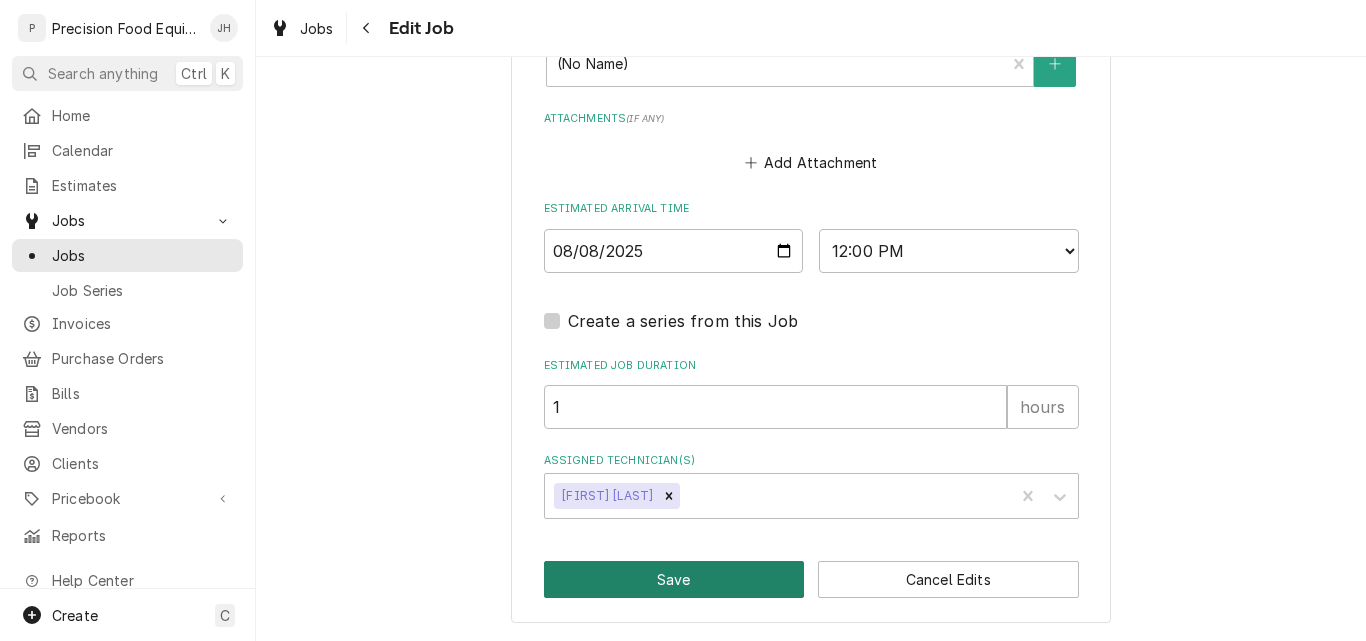 click on "Save" at bounding box center (674, 579) 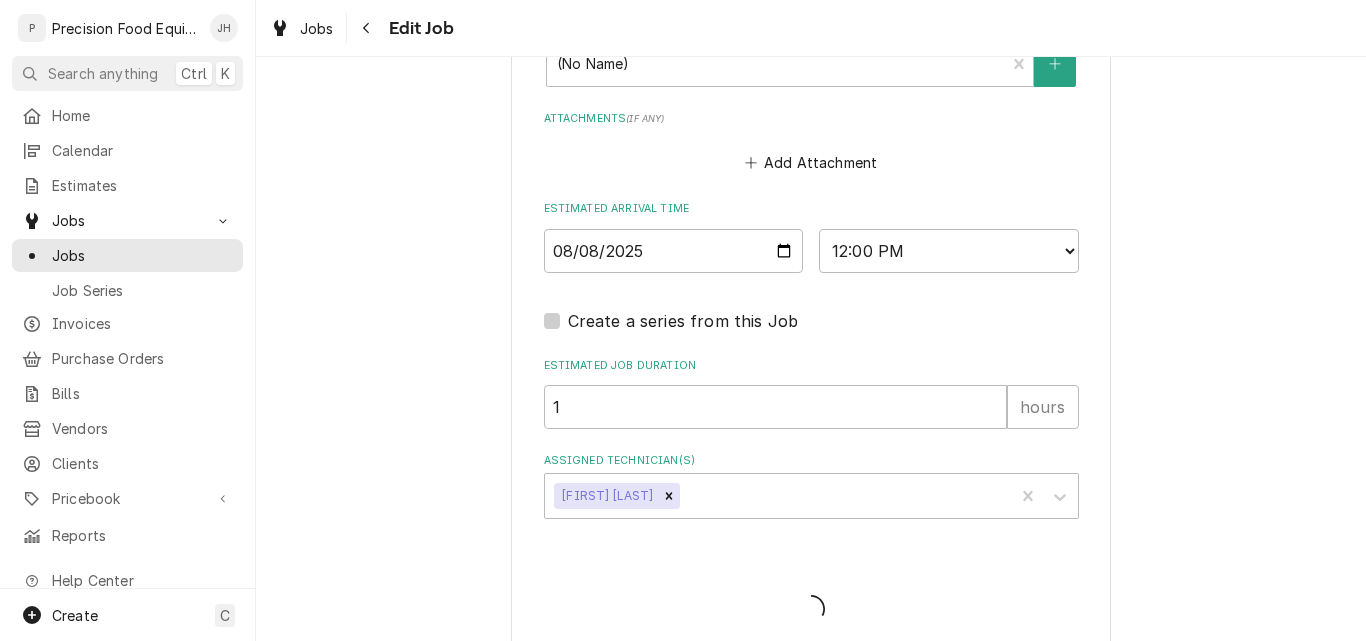 type on "x" 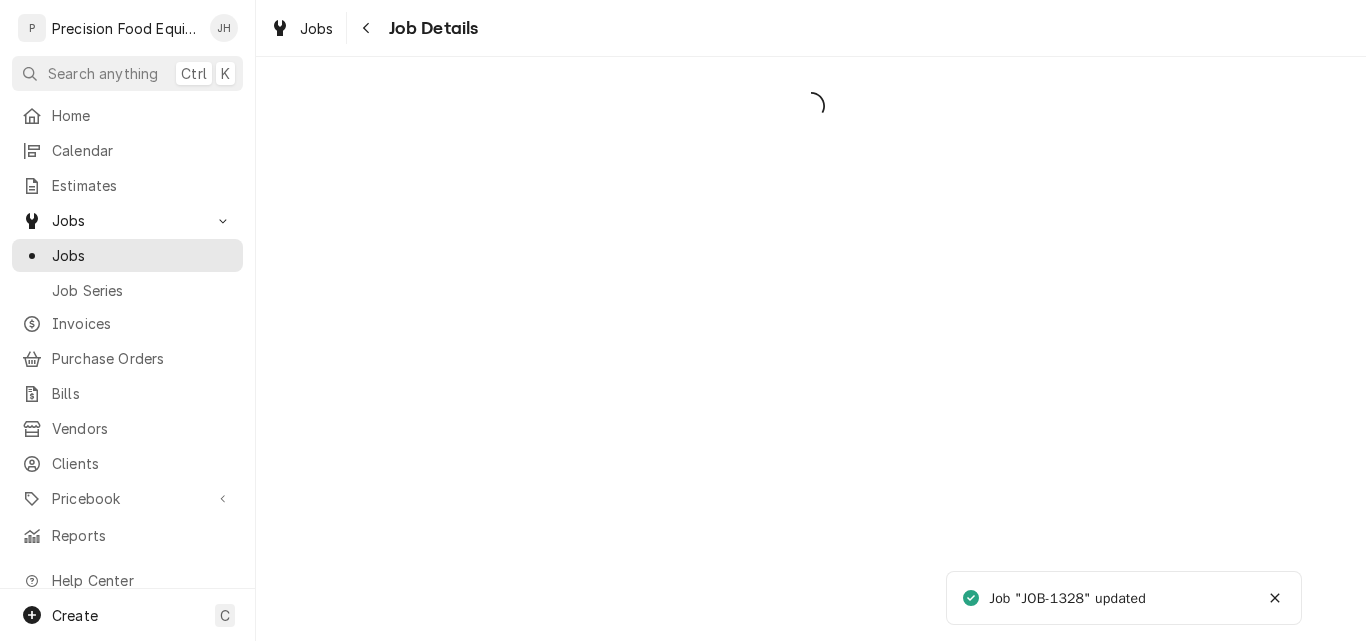 scroll, scrollTop: 0, scrollLeft: 0, axis: both 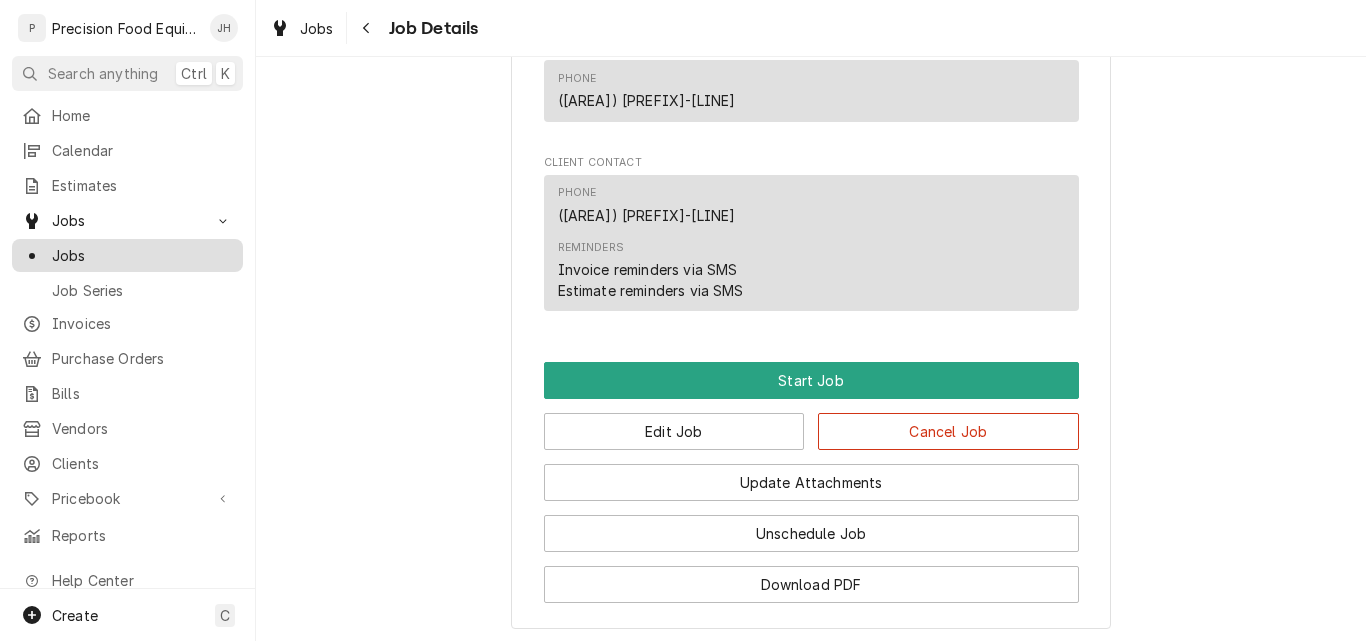 click on "Jobs" at bounding box center [142, 255] 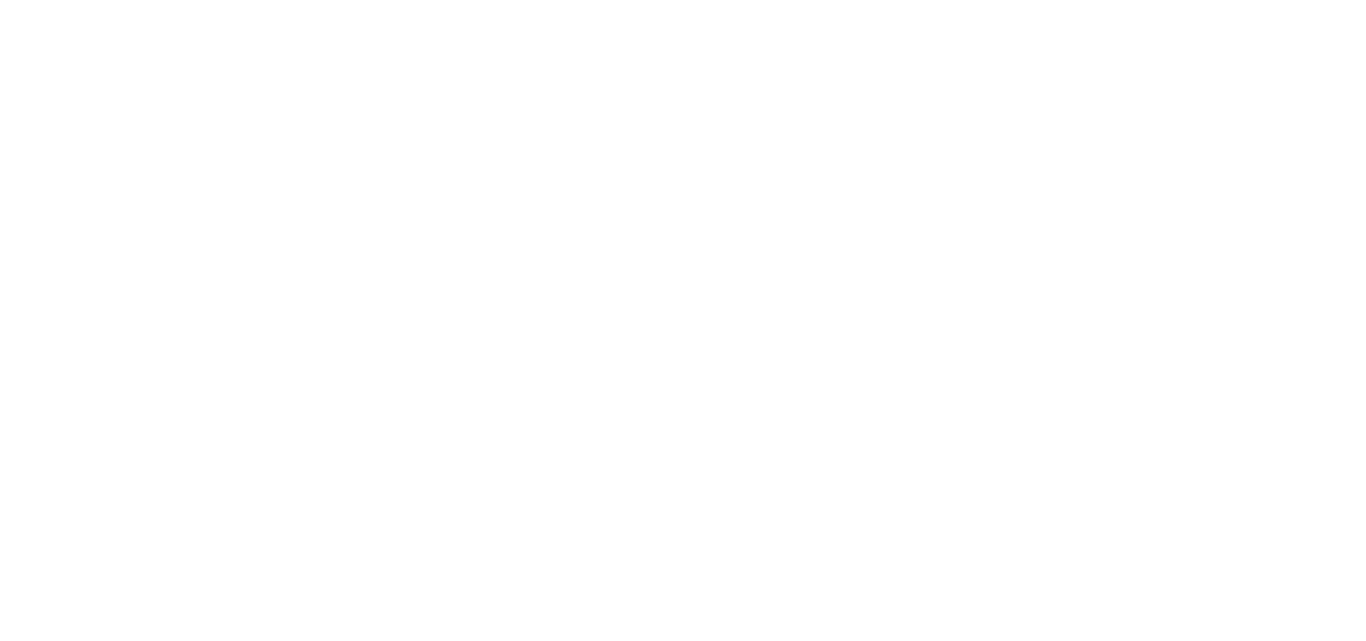 scroll, scrollTop: 0, scrollLeft: 0, axis: both 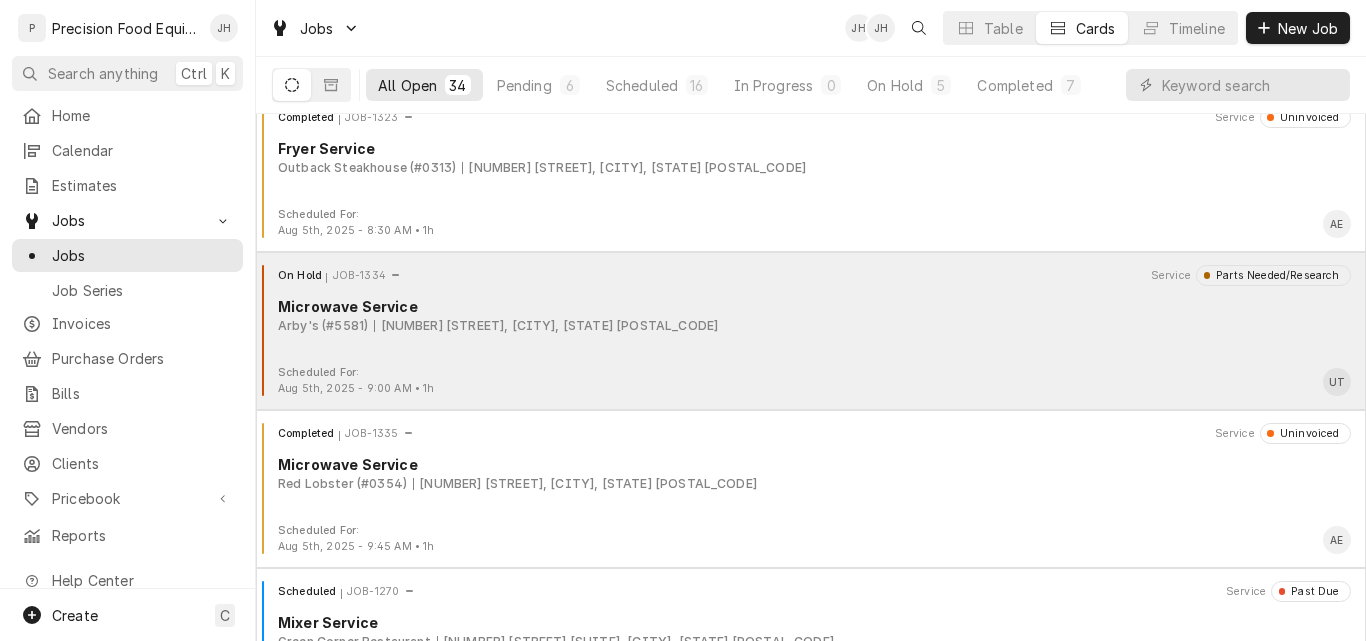 click on "Arby's (#5581) [NUMBER] [STREET], [CITY], [STATE] [POSTAL_CODE]" at bounding box center (814, 326) 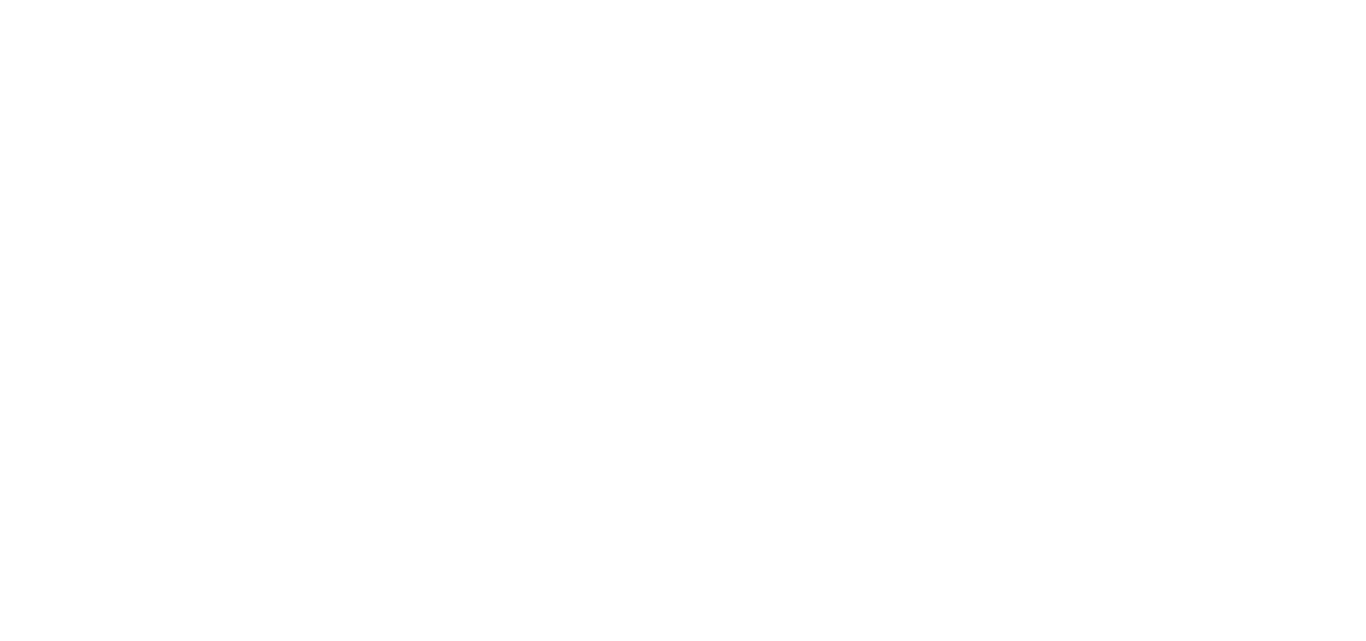 scroll, scrollTop: 0, scrollLeft: 0, axis: both 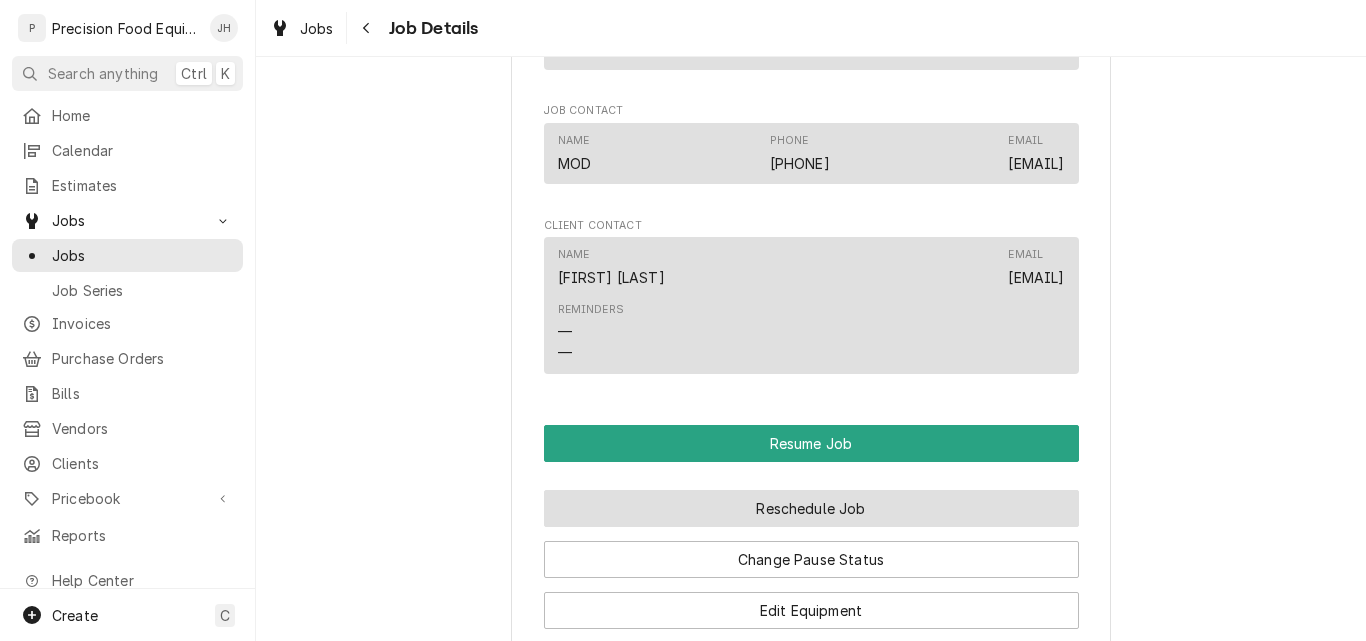 click on "Reschedule Job" at bounding box center (811, 508) 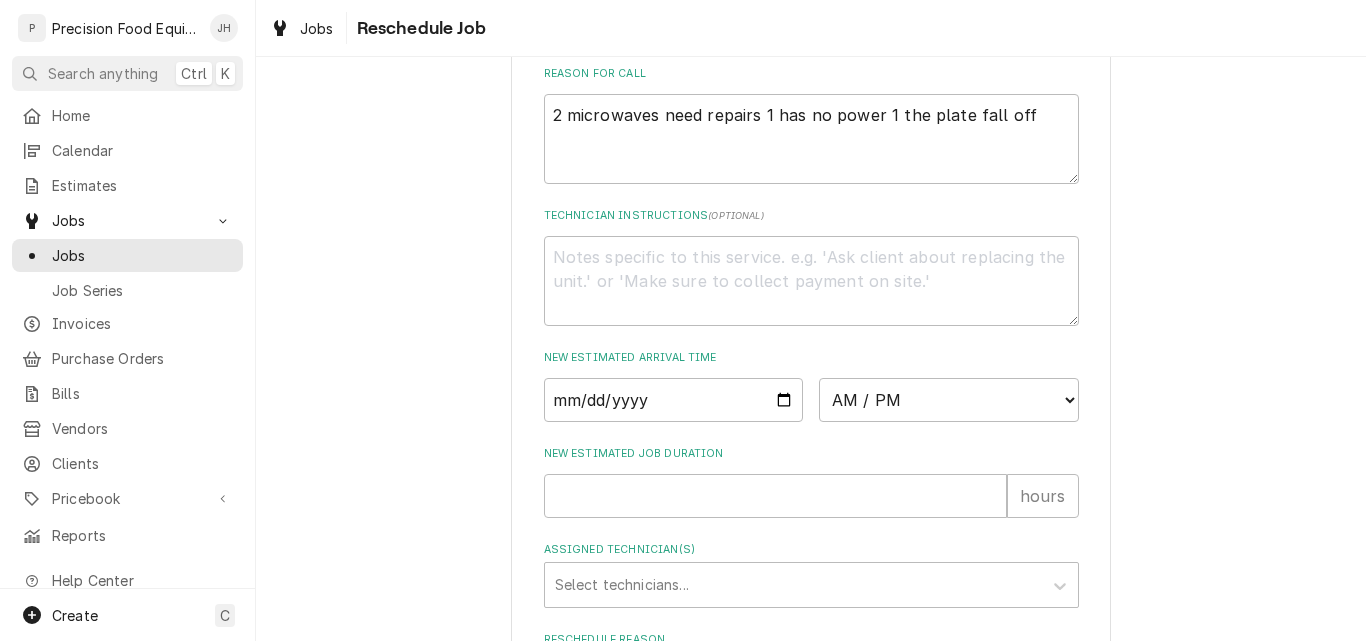 scroll, scrollTop: 700, scrollLeft: 0, axis: vertical 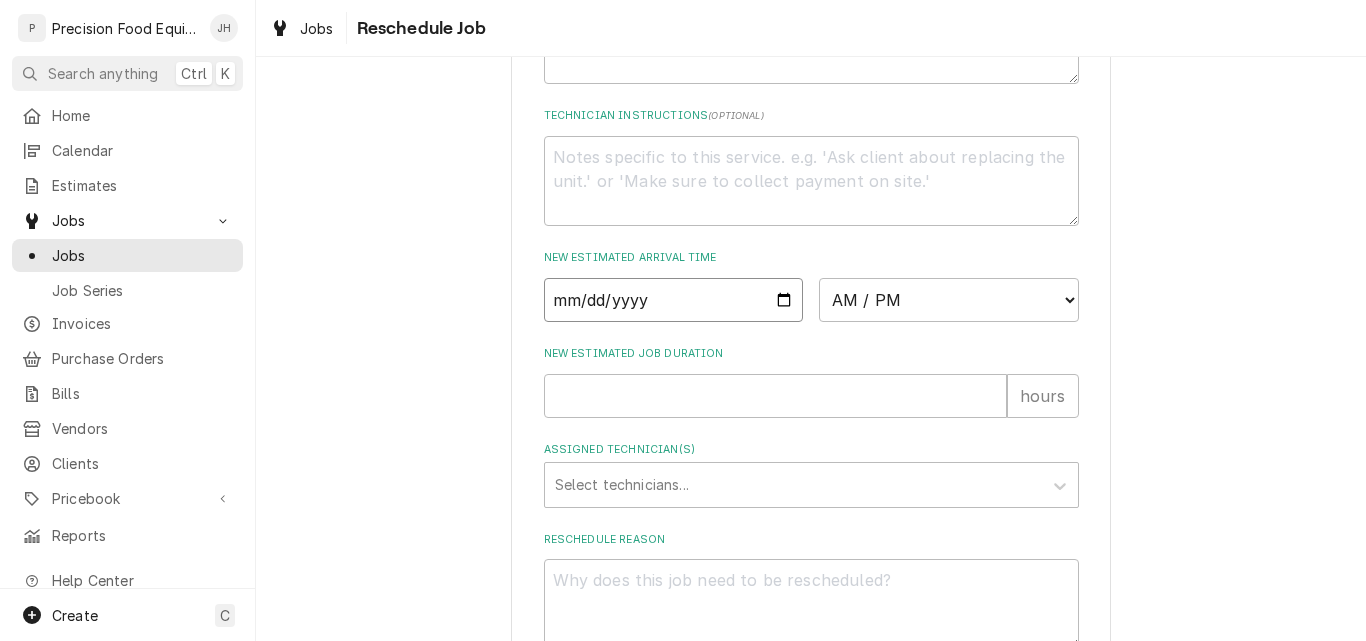 click at bounding box center [674, 300] 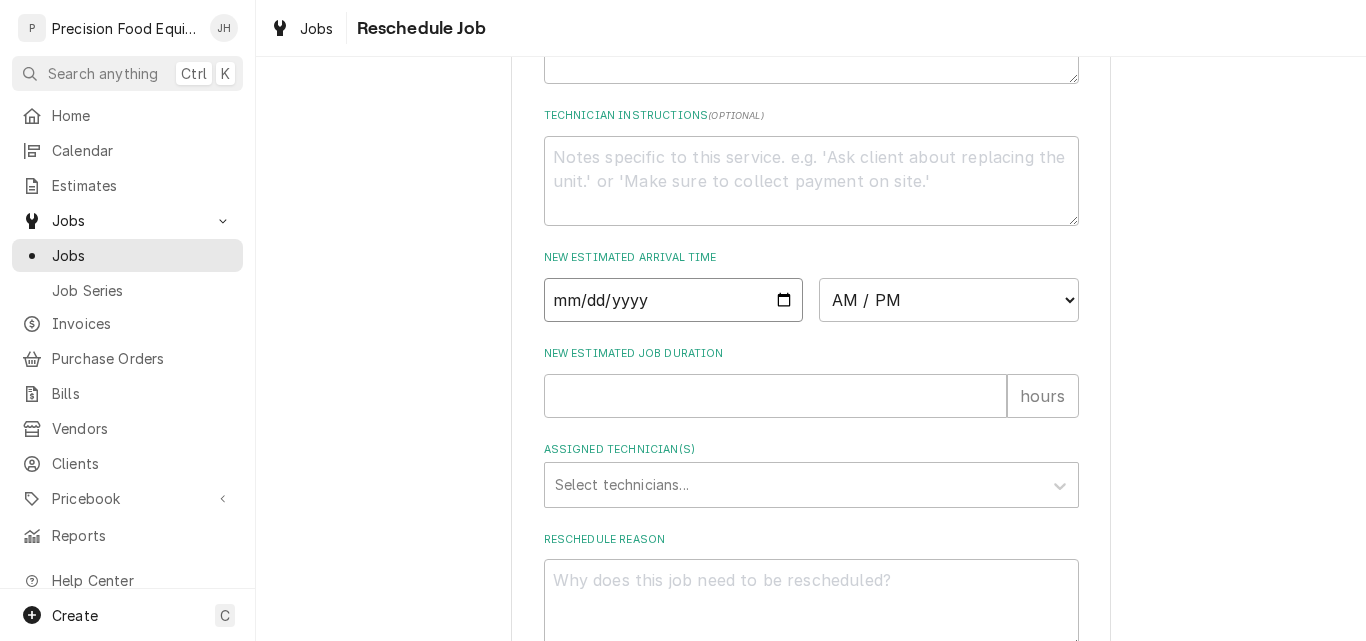 type on "x" 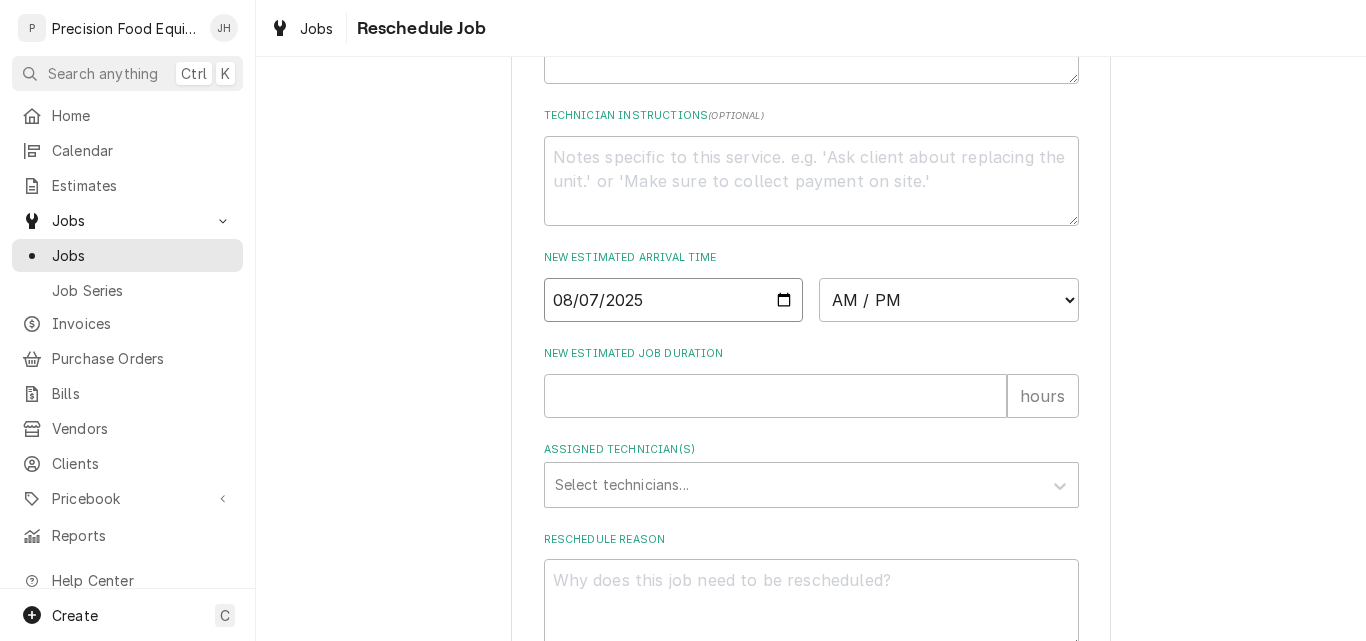 type on "2025-08-07" 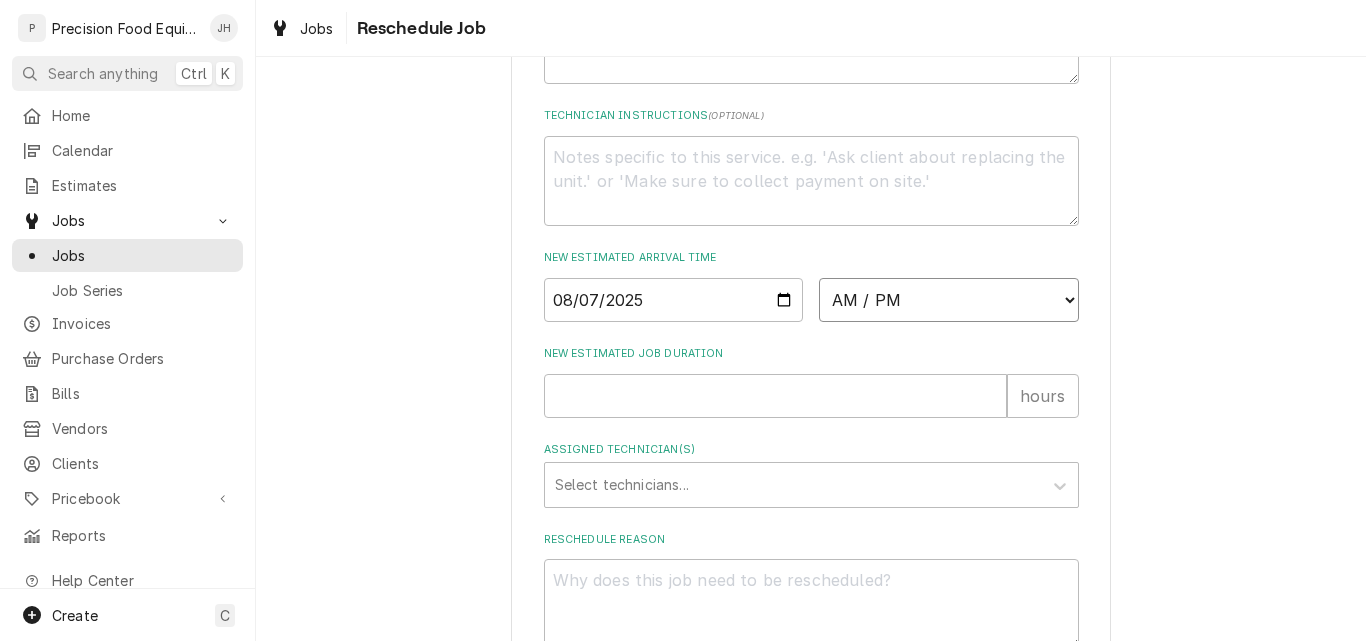 click on "AM / PM 6:00 AM 6:15 AM 6:30 AM 6:45 AM 7:00 AM 7:15 AM 7:30 AM 7:45 AM 8:00 AM 8:15 AM 8:30 AM 8:45 AM 9:00 AM 9:15 AM 9:30 AM 9:45 AM 10:00 AM 10:15 AM 10:30 AM 10:45 AM 11:00 AM 11:15 AM 11:30 AM 11:45 AM 12:00 PM 12:15 PM 12:30 PM 12:45 PM 1:00 PM 1:15 PM 1:30 PM 1:45 PM 2:00 PM 2:15 PM 2:30 PM 2:45 PM 3:00 PM 3:15 PM 3:30 PM 3:45 PM 4:00 PM 4:15 PM 4:30 PM 4:45 PM 5:00 PM 5:15 PM 5:30 PM 5:45 PM 6:00 PM 6:15 PM 6:30 PM 6:45 PM 7:00 PM 7:15 PM 7:30 PM 7:45 PM 8:00 PM 8:15 PM 8:30 PM 8:45 PM 9:00 PM 9:15 PM 9:30 PM 9:45 PM 10:00 PM 10:15 PM 10:30 PM 10:45 PM 11:00 PM 11:15 PM 11:30 PM 11:45 PM 12:00 AM 12:15 AM 12:30 AM 12:45 AM 1:00 AM 1:15 AM 1:30 AM 1:45 AM 2:00 AM 2:15 AM 2:30 AM 2:45 AM 3:00 AM 3:15 AM 3:30 AM 3:45 AM 4:00 AM 4:15 AM 4:30 AM 4:45 AM 5:00 AM 5:15 AM 5:30 AM 5:45 AM" at bounding box center (949, 300) 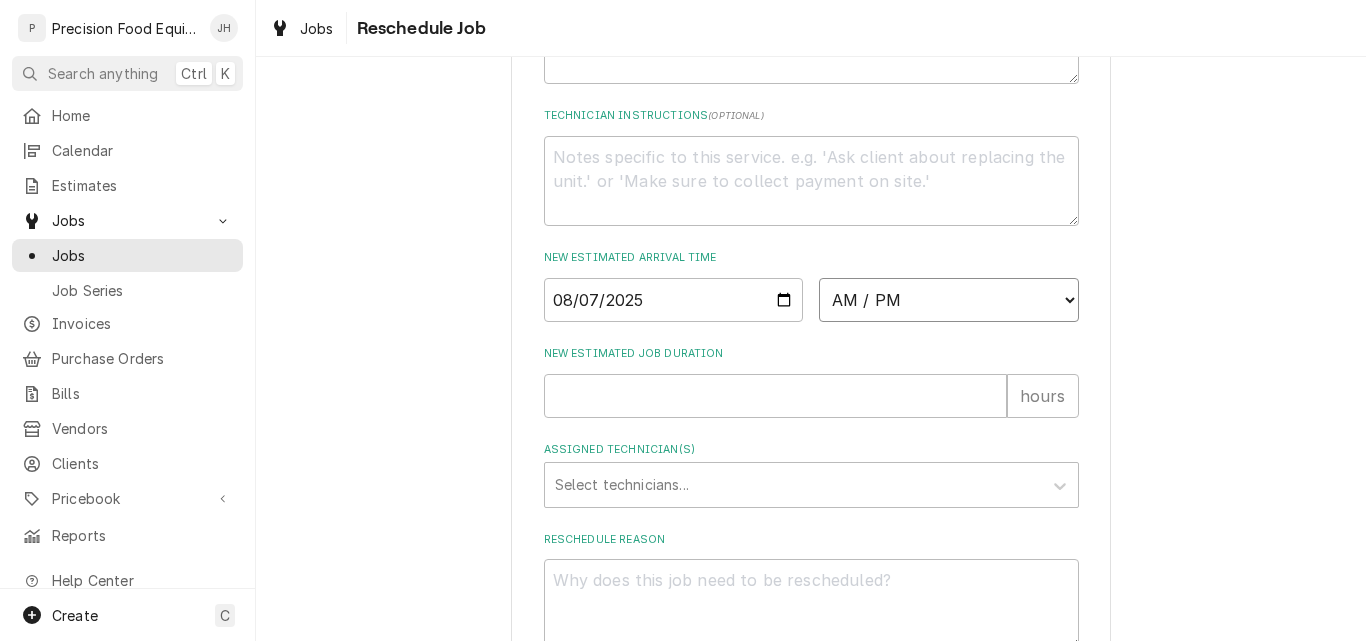 select on "08:00:00" 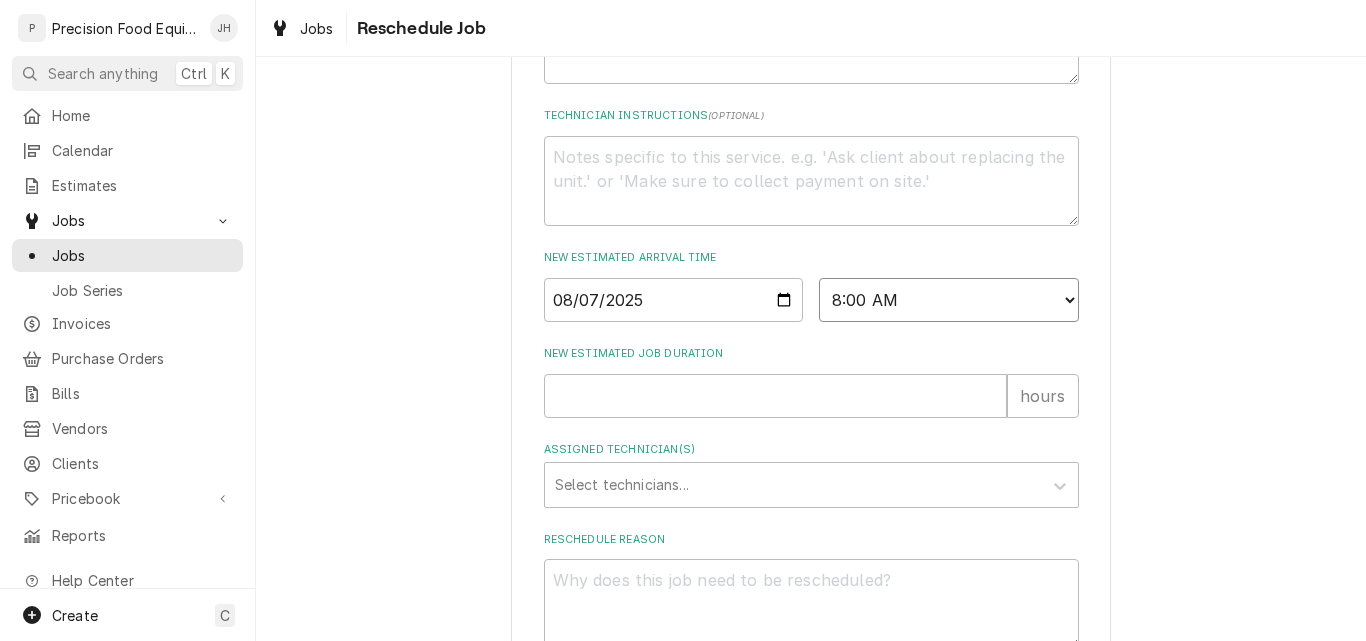 click on "AM / PM 6:00 AM 6:15 AM 6:30 AM 6:45 AM 7:00 AM 7:15 AM 7:30 AM 7:45 AM 8:00 AM 8:15 AM 8:30 AM 8:45 AM 9:00 AM 9:15 AM 9:30 AM 9:45 AM 10:00 AM 10:15 AM 10:30 AM 10:45 AM 11:00 AM 11:15 AM 11:30 AM 11:45 AM 12:00 PM 12:15 PM 12:30 PM 12:45 PM 1:00 PM 1:15 PM 1:30 PM 1:45 PM 2:00 PM 2:15 PM 2:30 PM 2:45 PM 3:00 PM 3:15 PM 3:30 PM 3:45 PM 4:00 PM 4:15 PM 4:30 PM 4:45 PM 5:00 PM 5:15 PM 5:30 PM 5:45 PM 6:00 PM 6:15 PM 6:30 PM 6:45 PM 7:00 PM 7:15 PM 7:30 PM 7:45 PM 8:00 PM 8:15 PM 8:30 PM 8:45 PM 9:00 PM 9:15 PM 9:30 PM 9:45 PM 10:00 PM 10:15 PM 10:30 PM 10:45 PM 11:00 PM 11:15 PM 11:30 PM 11:45 PM 12:00 AM 12:15 AM 12:30 AM 12:45 AM 1:00 AM 1:15 AM 1:30 AM 1:45 AM 2:00 AM 2:15 AM 2:30 AM 2:45 AM 3:00 AM 3:15 AM 3:30 AM 3:45 AM 4:00 AM 4:15 AM 4:30 AM 4:45 AM 5:00 AM 5:15 AM 5:30 AM 5:45 AM" at bounding box center (949, 300) 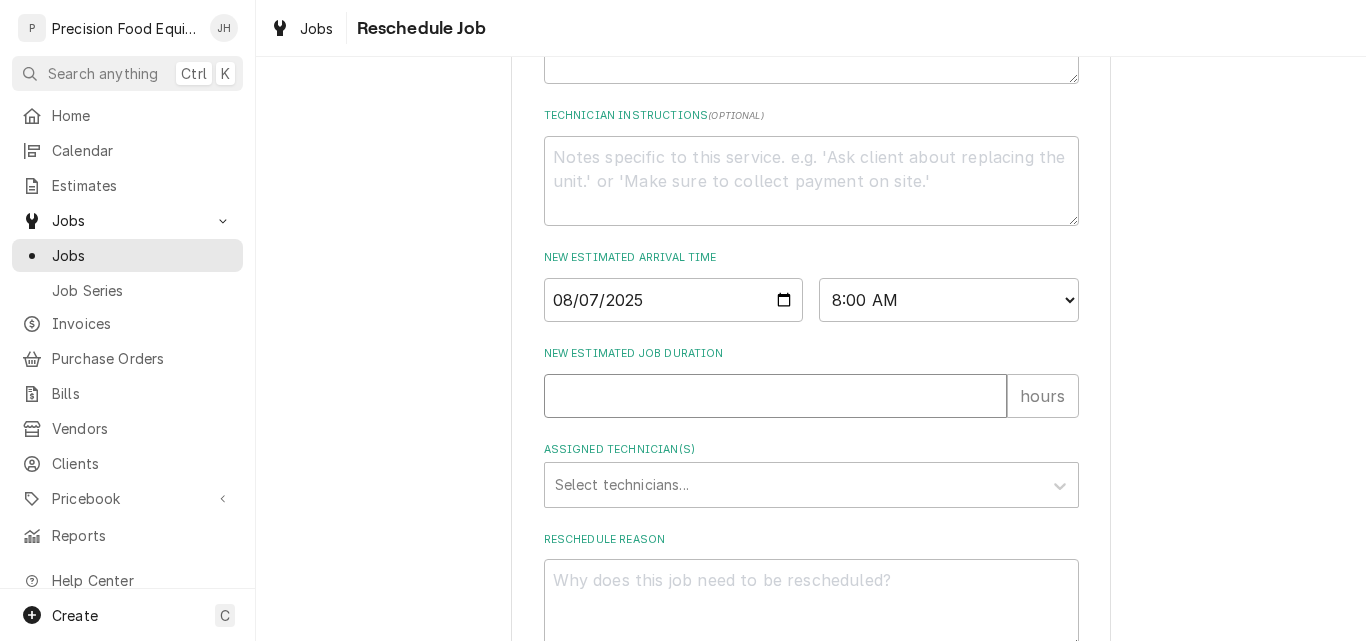 click on "New Estimated Job Duration" at bounding box center (775, 396) 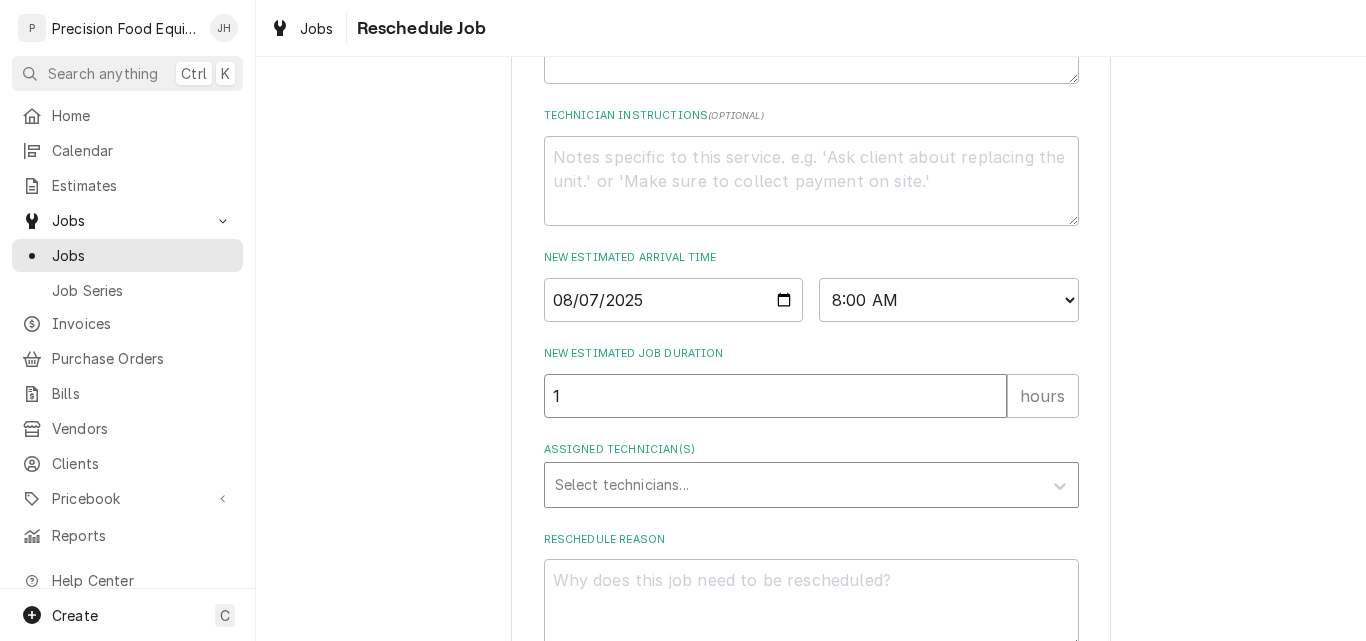 type on "1" 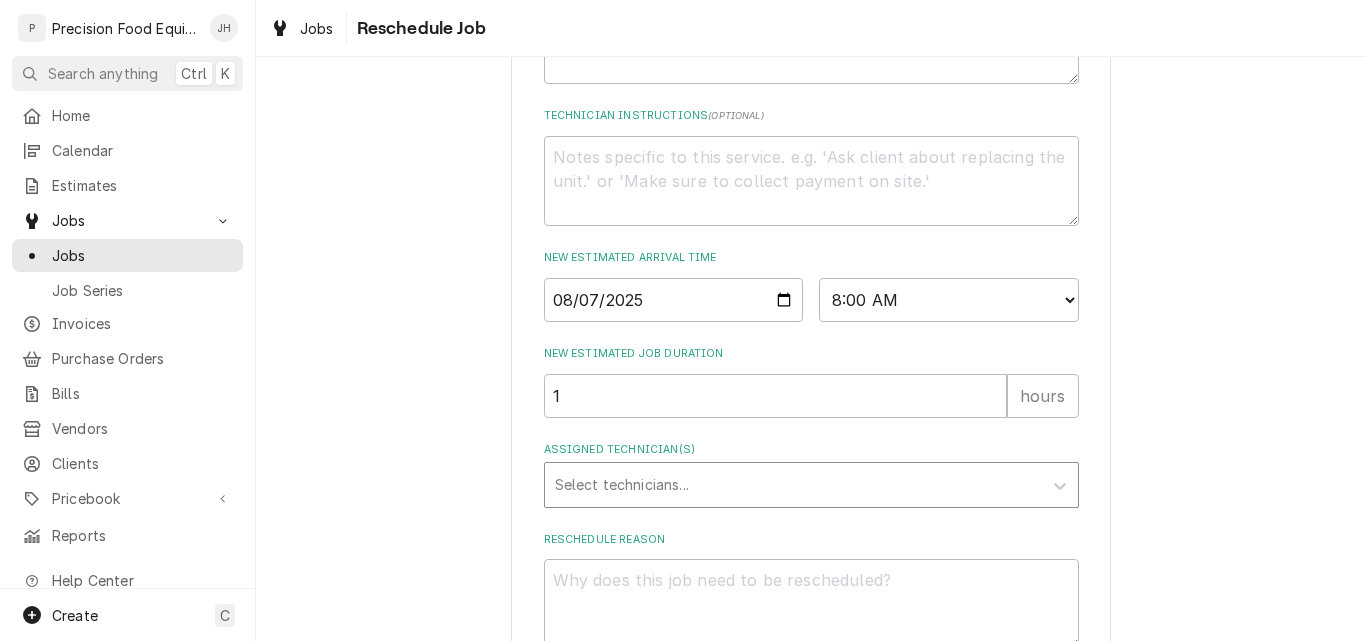 click at bounding box center (793, 485) 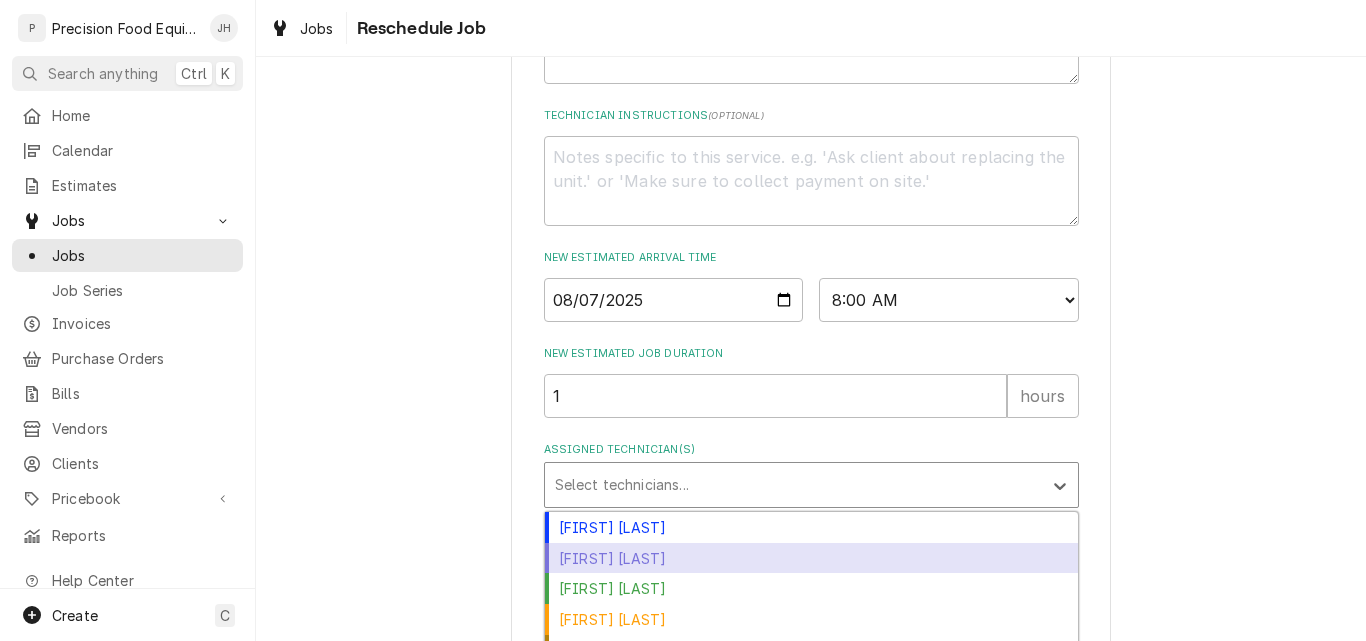 click on "Jacob Cardenas" at bounding box center (811, 558) 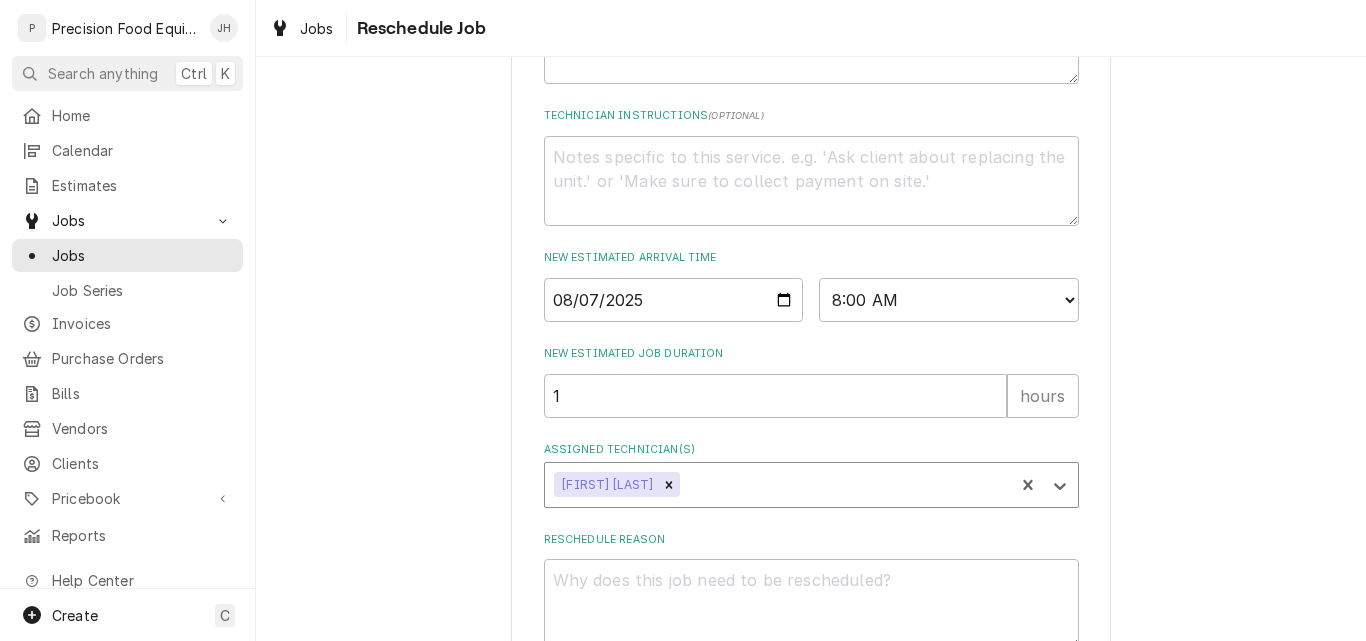 scroll, scrollTop: 854, scrollLeft: 0, axis: vertical 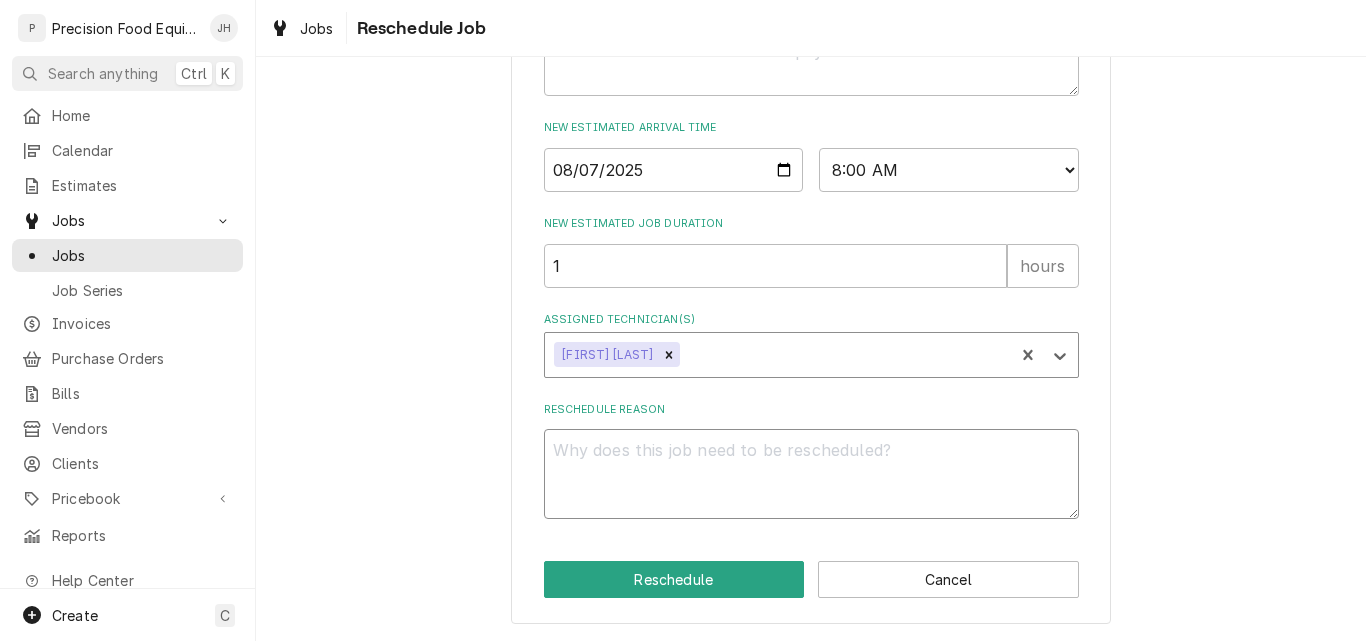 click on "Reschedule Reason" at bounding box center [811, 474] 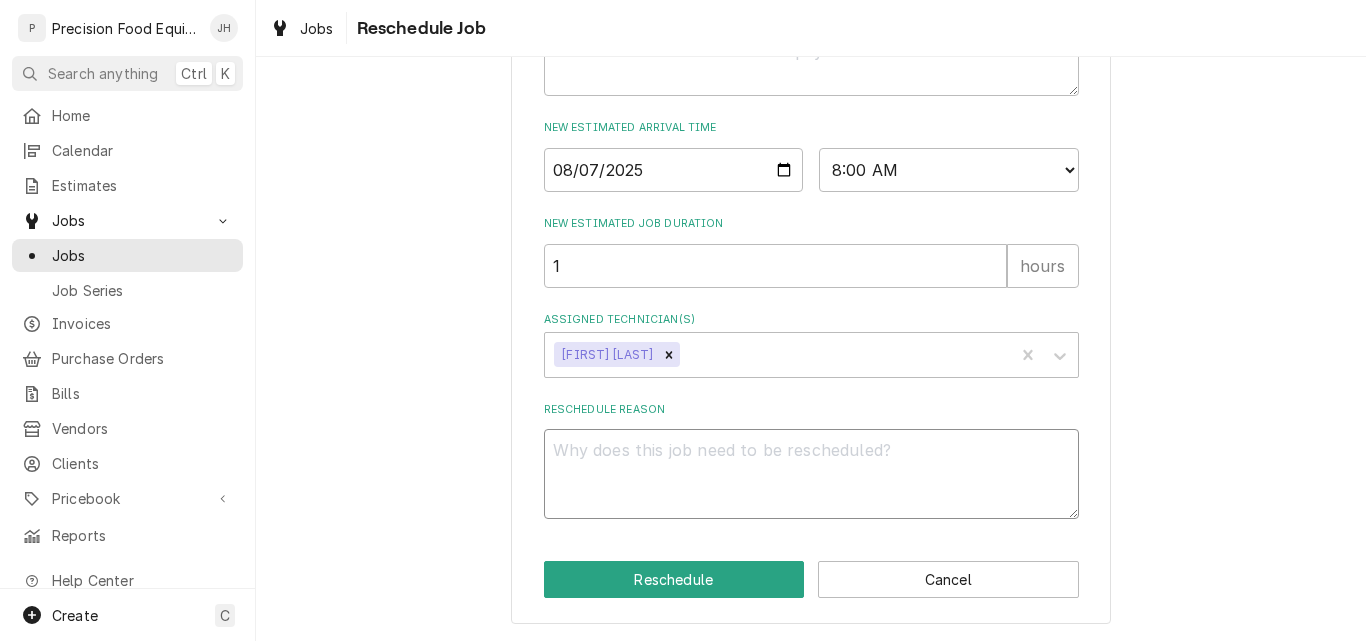 type on "x" 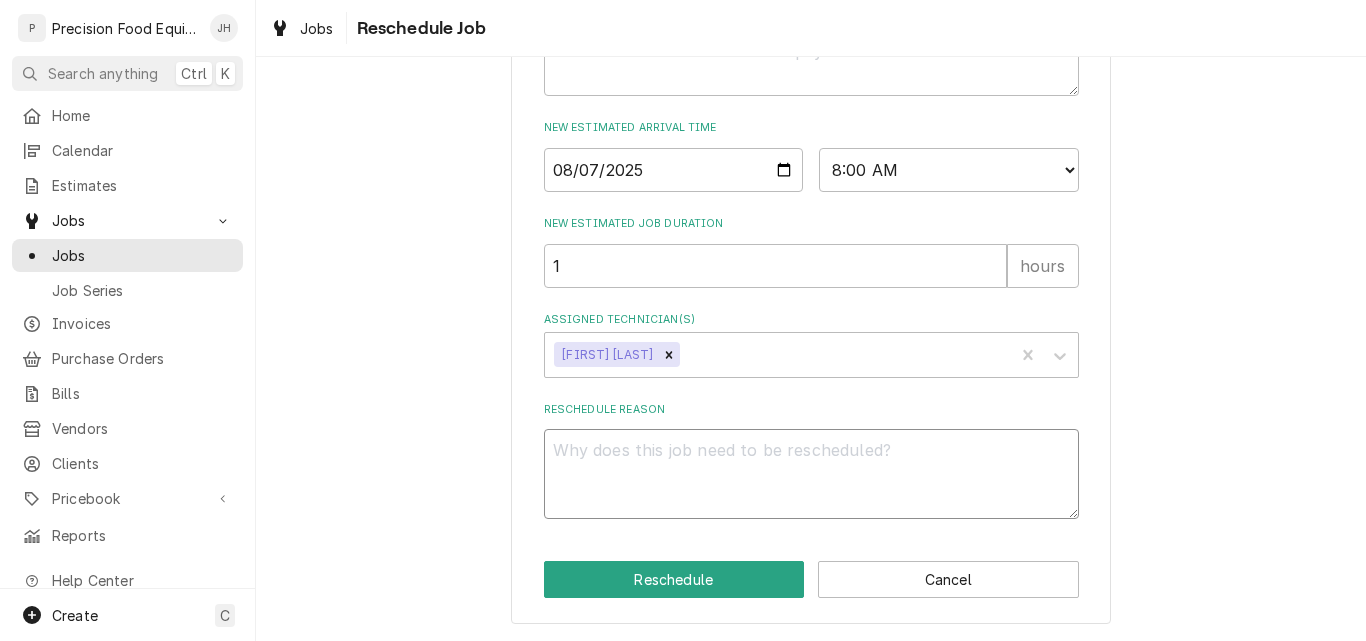 type on "T" 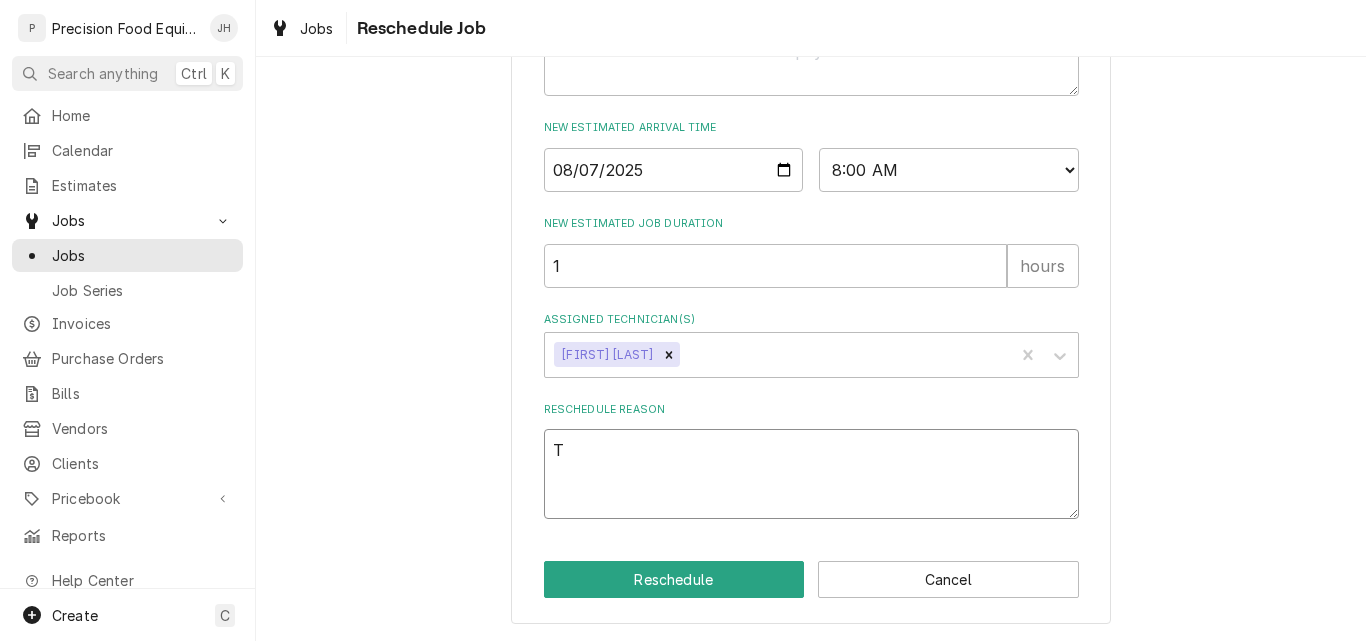 type on "x" 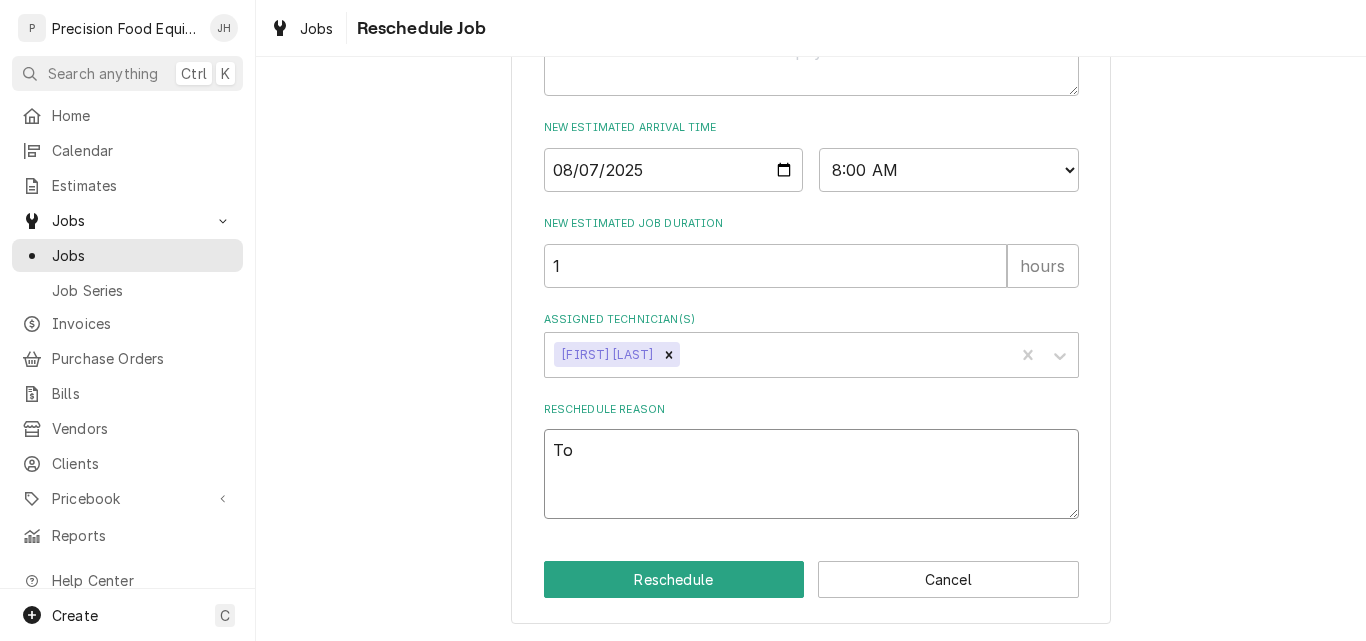 type on "x" 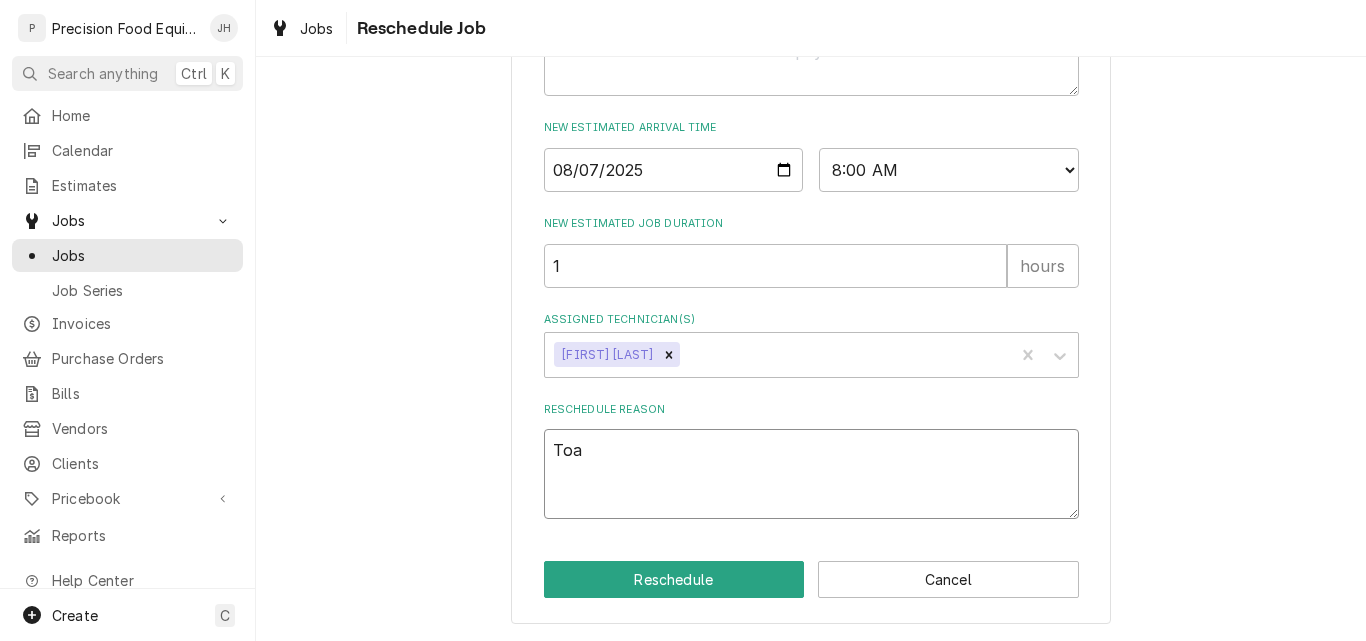 type on "x" 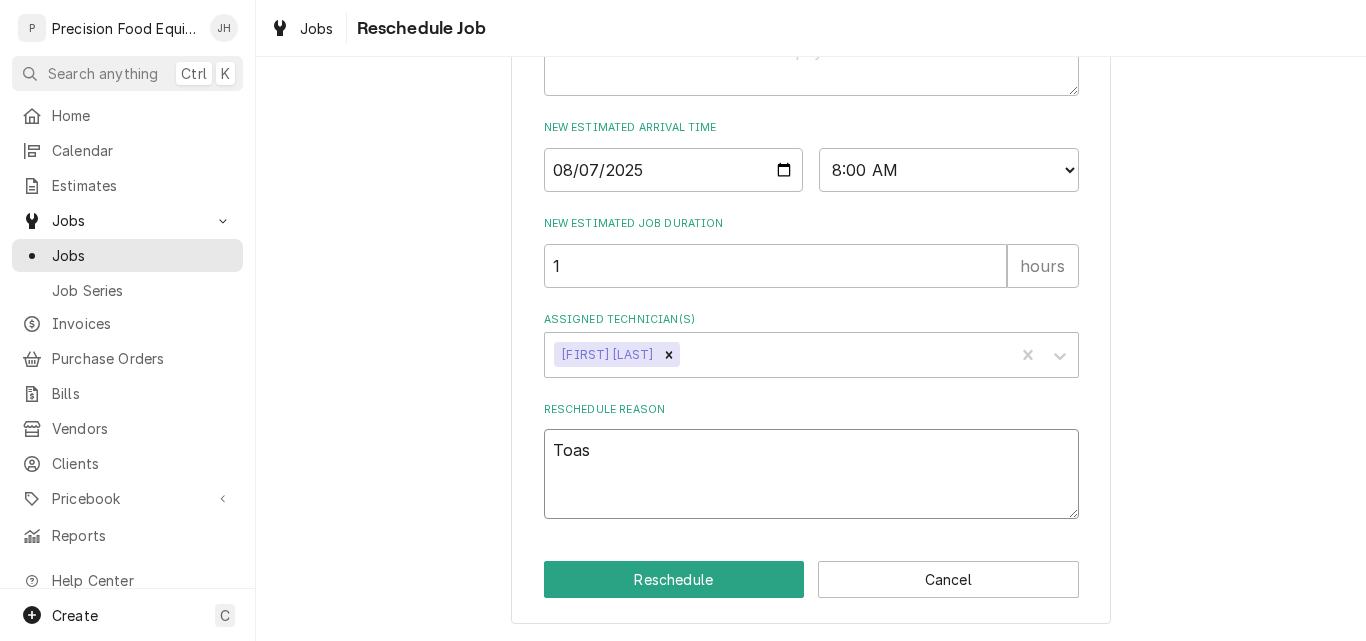 type on "x" 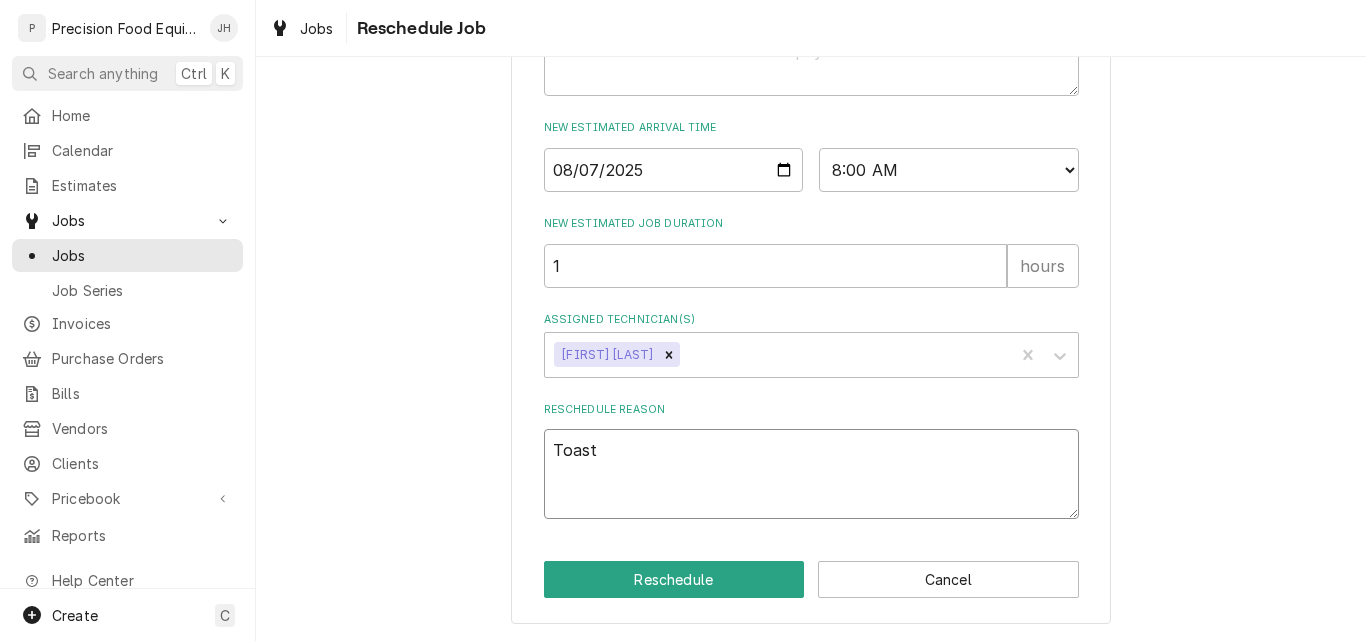 type on "x" 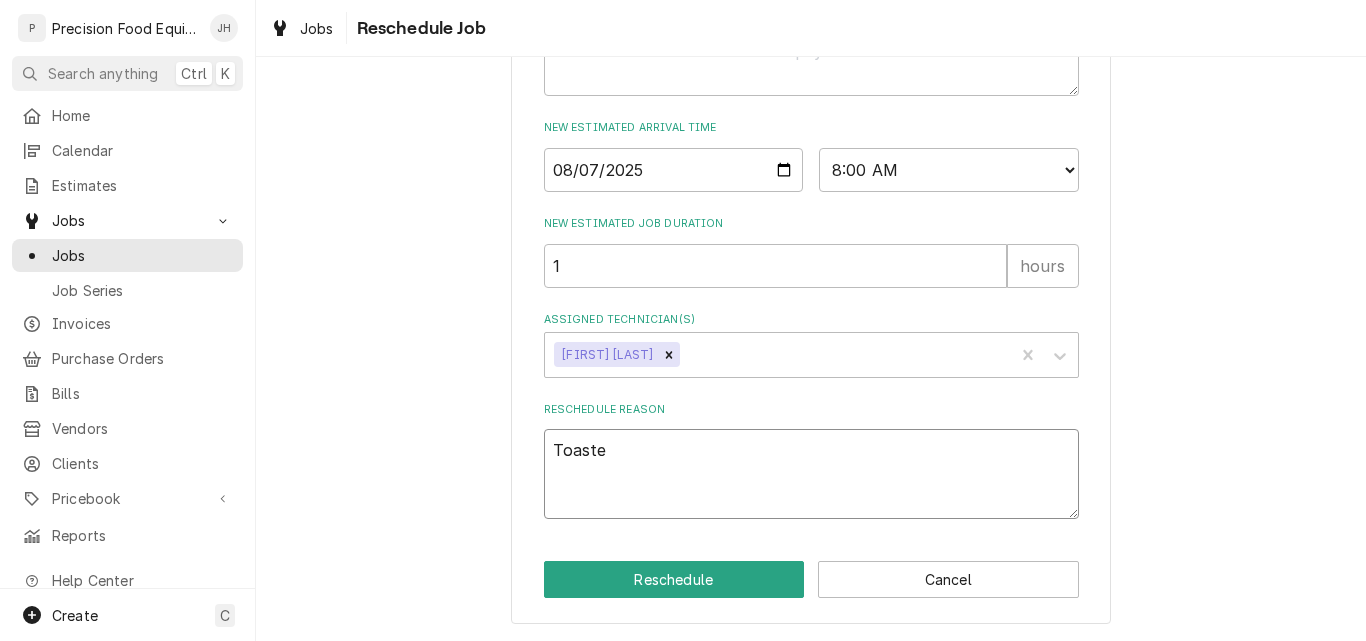 type on "x" 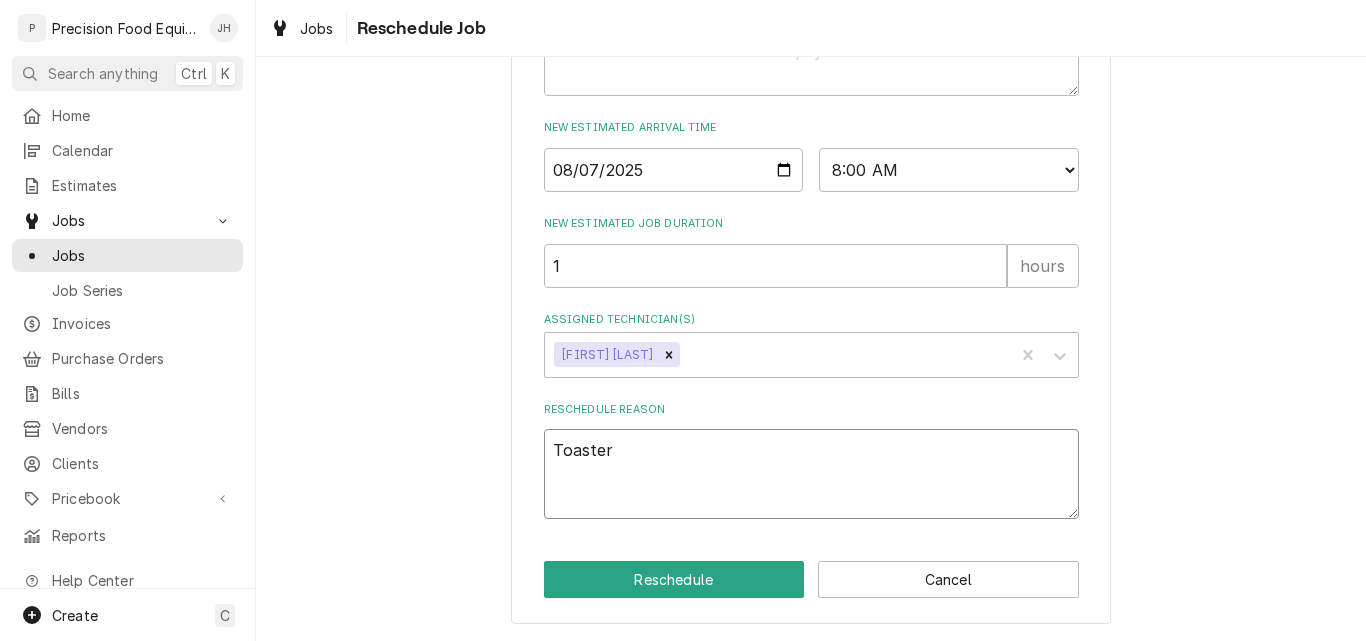 type on "x" 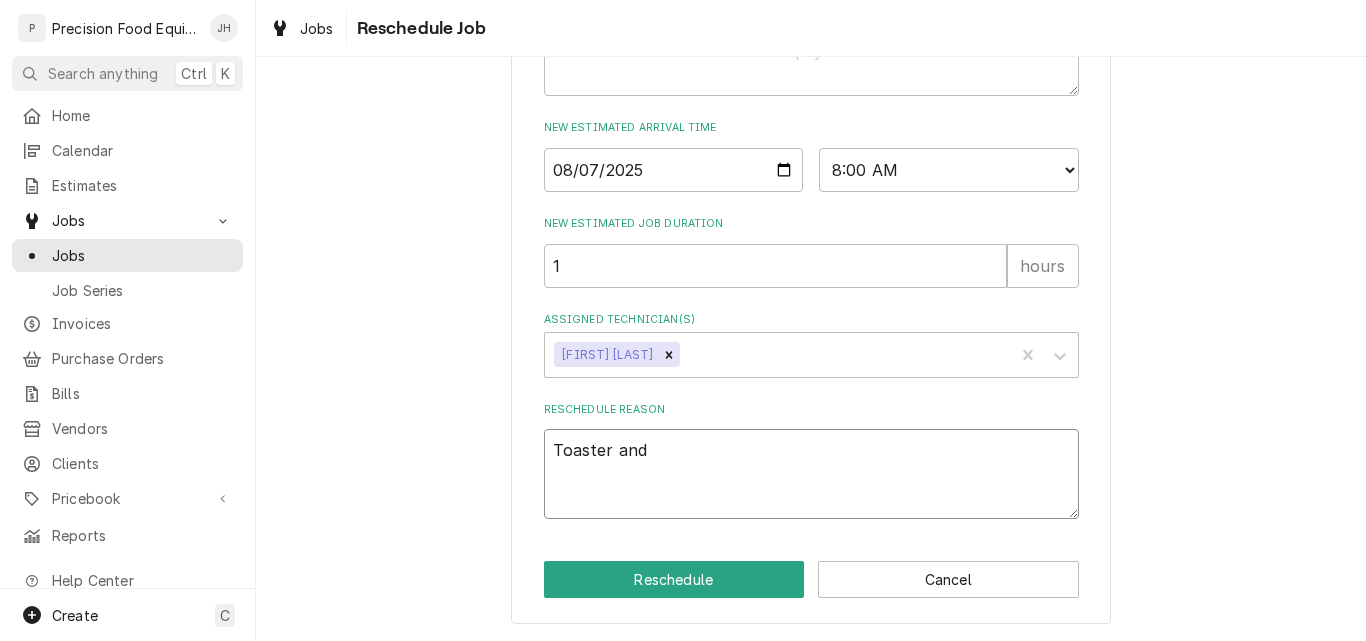 type on "x" 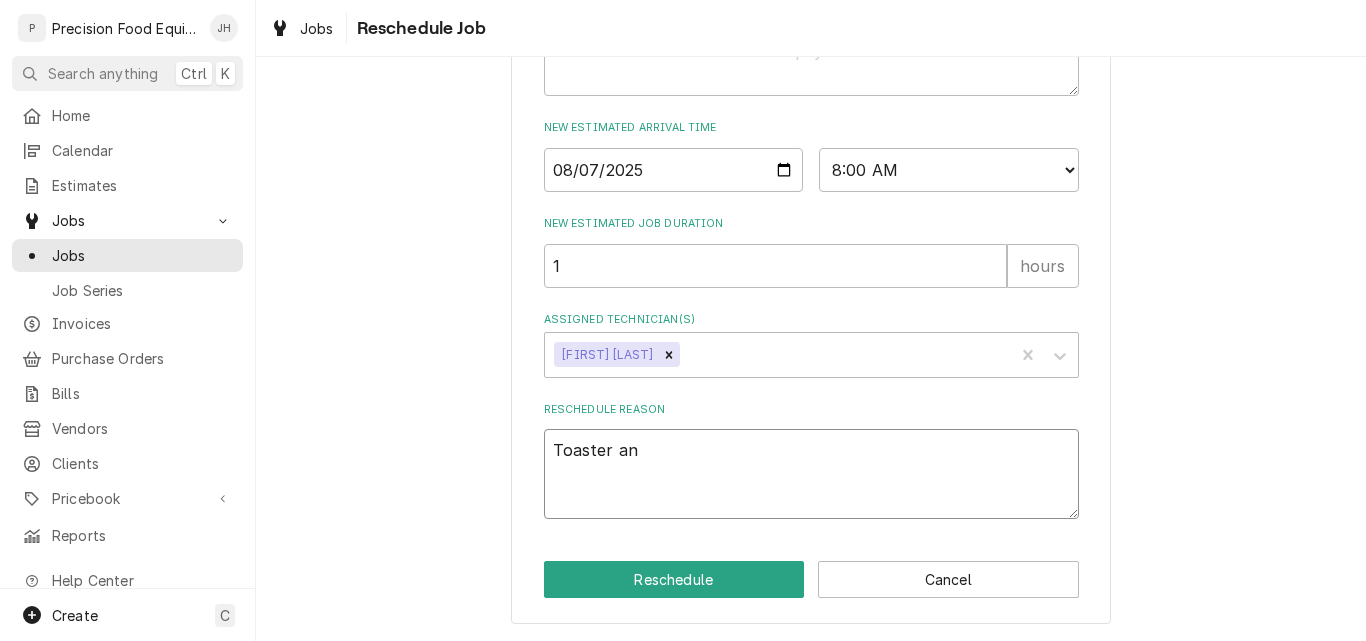 type on "x" 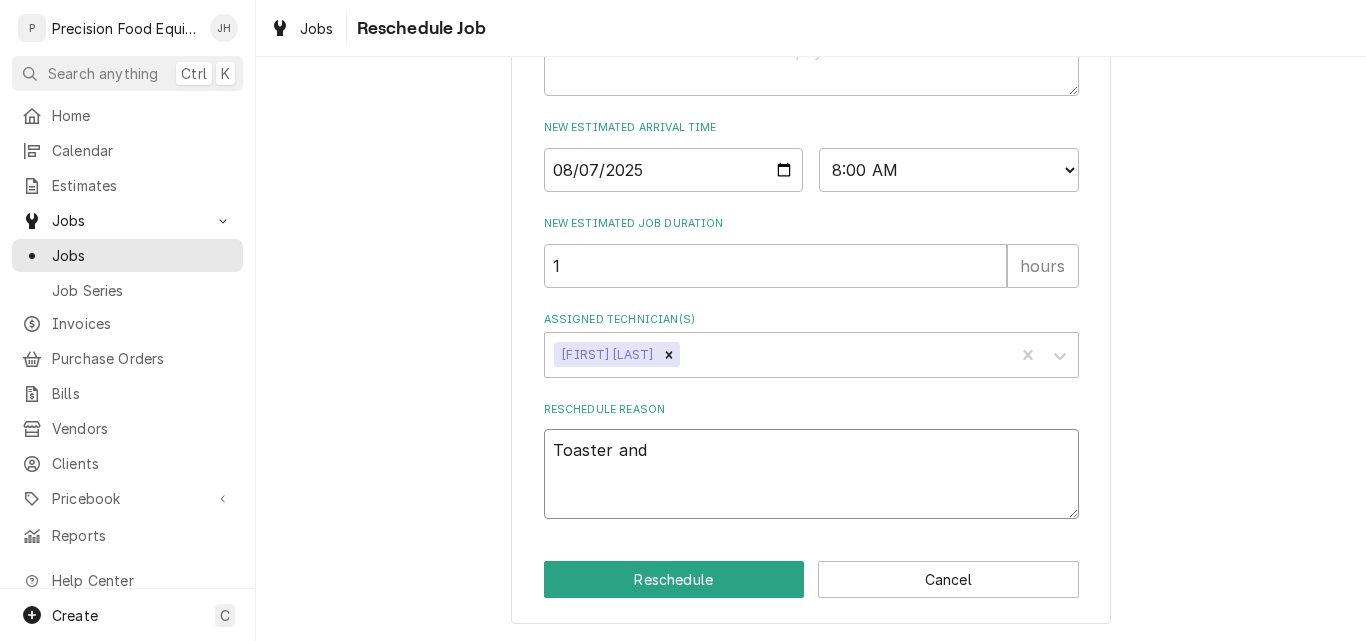 type on "Toaster and" 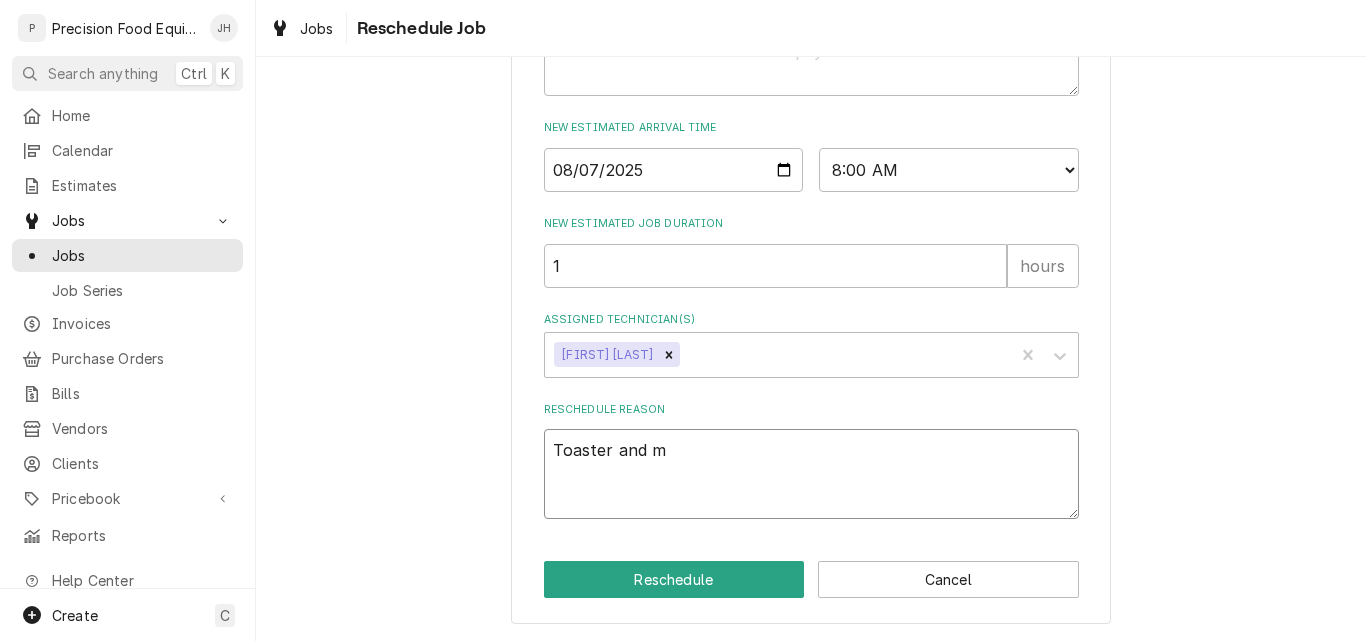 type on "x" 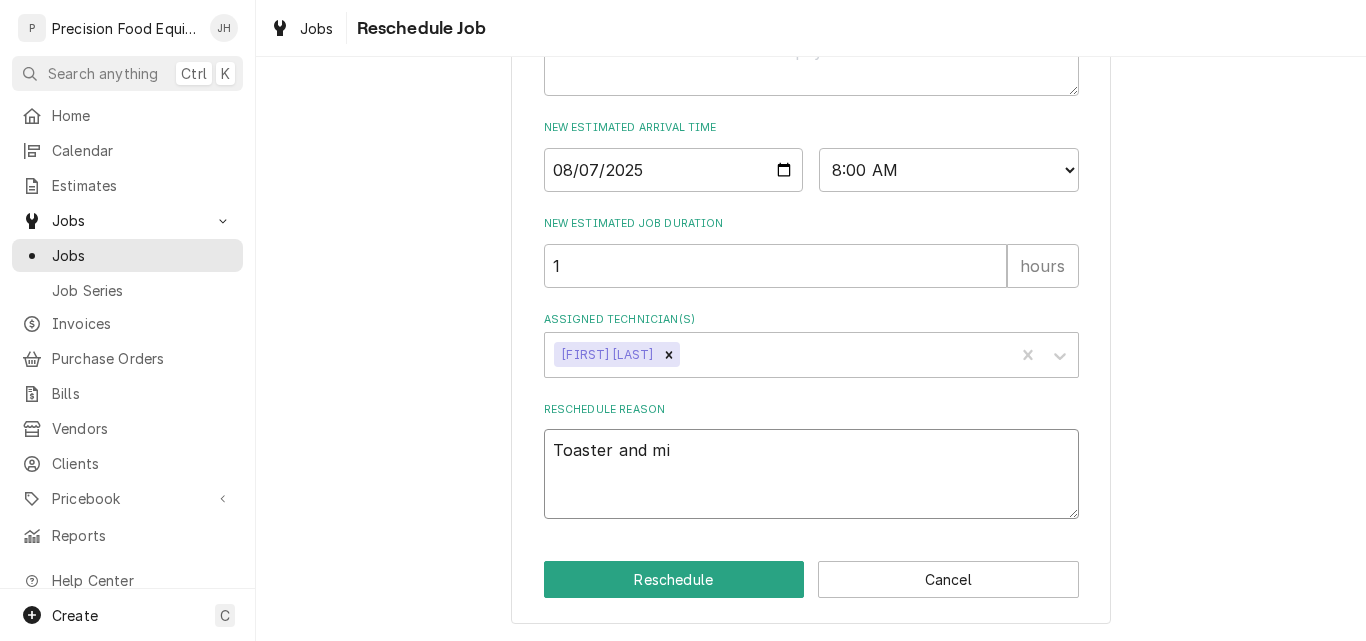 type on "x" 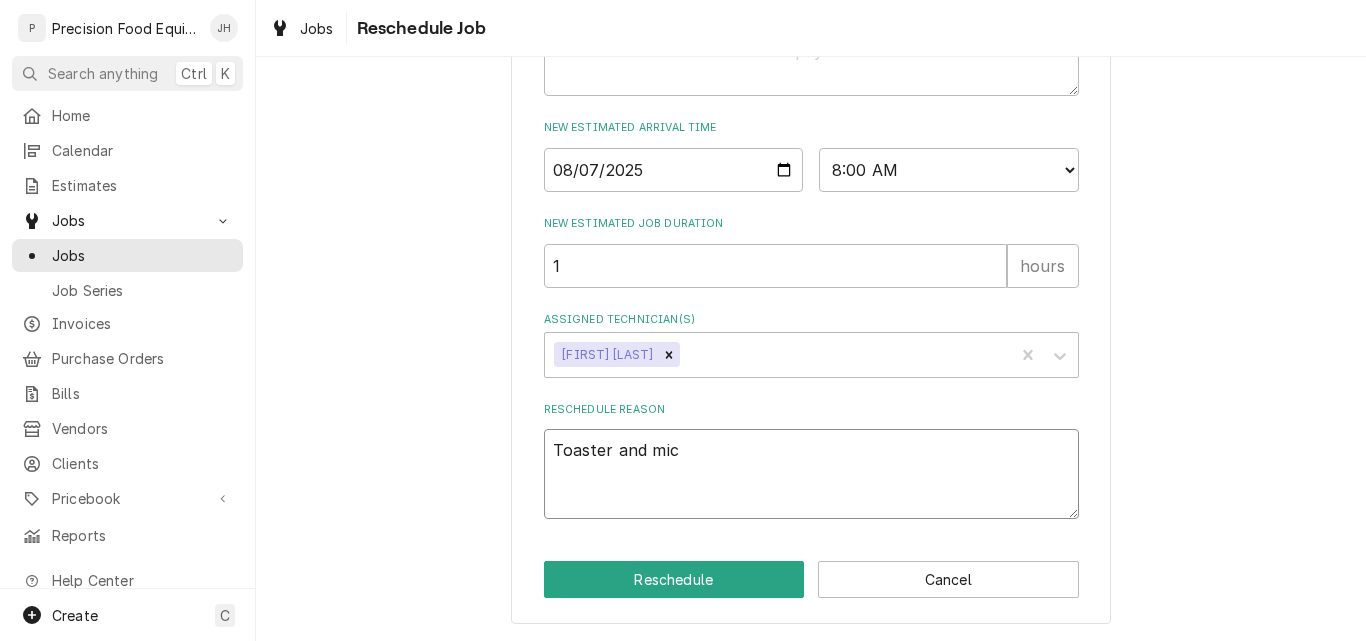 type on "x" 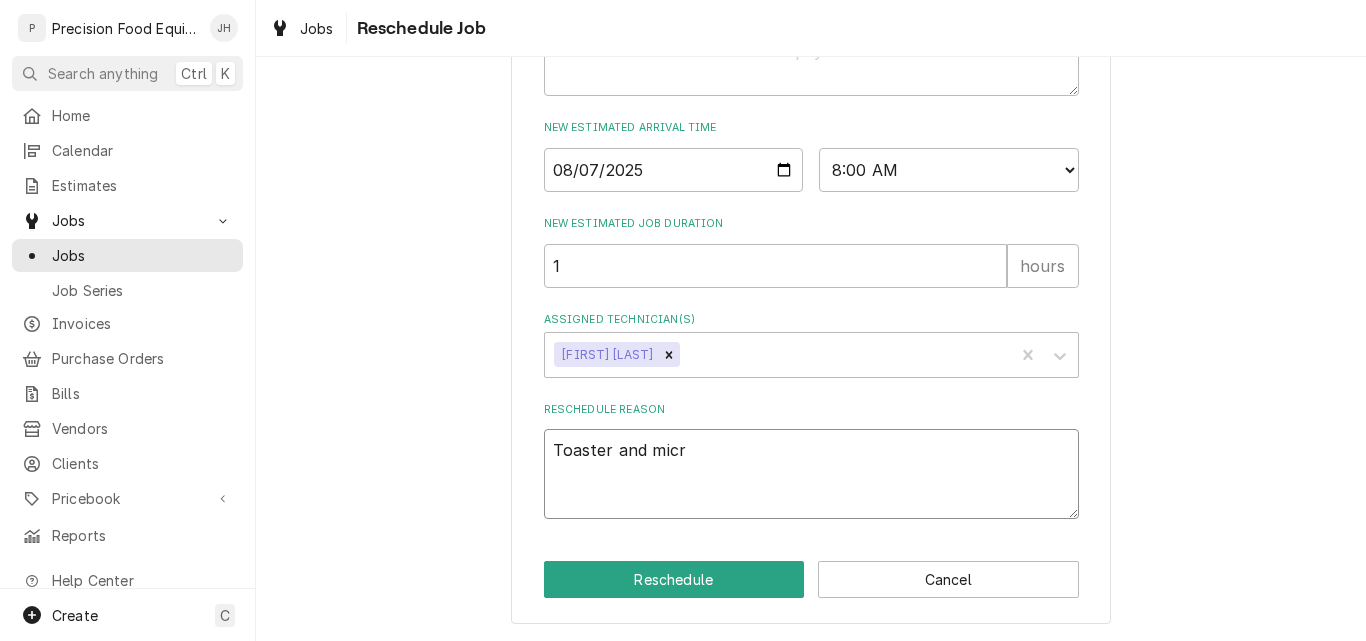 type on "x" 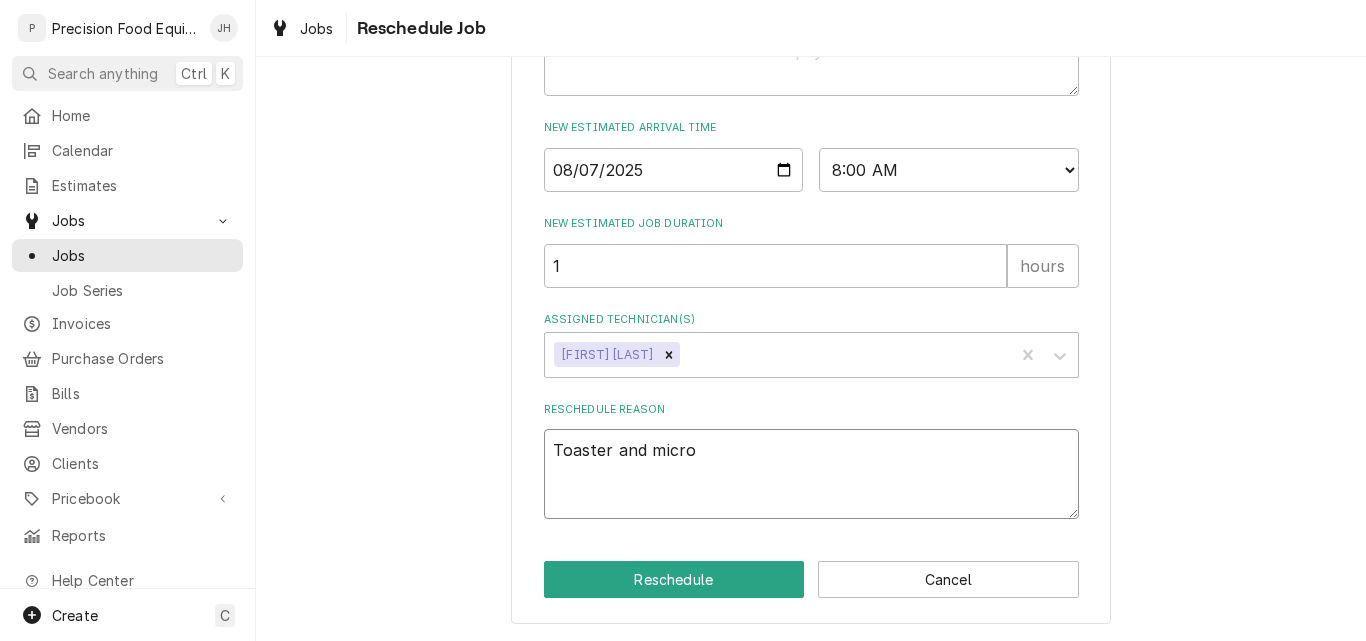 type on "x" 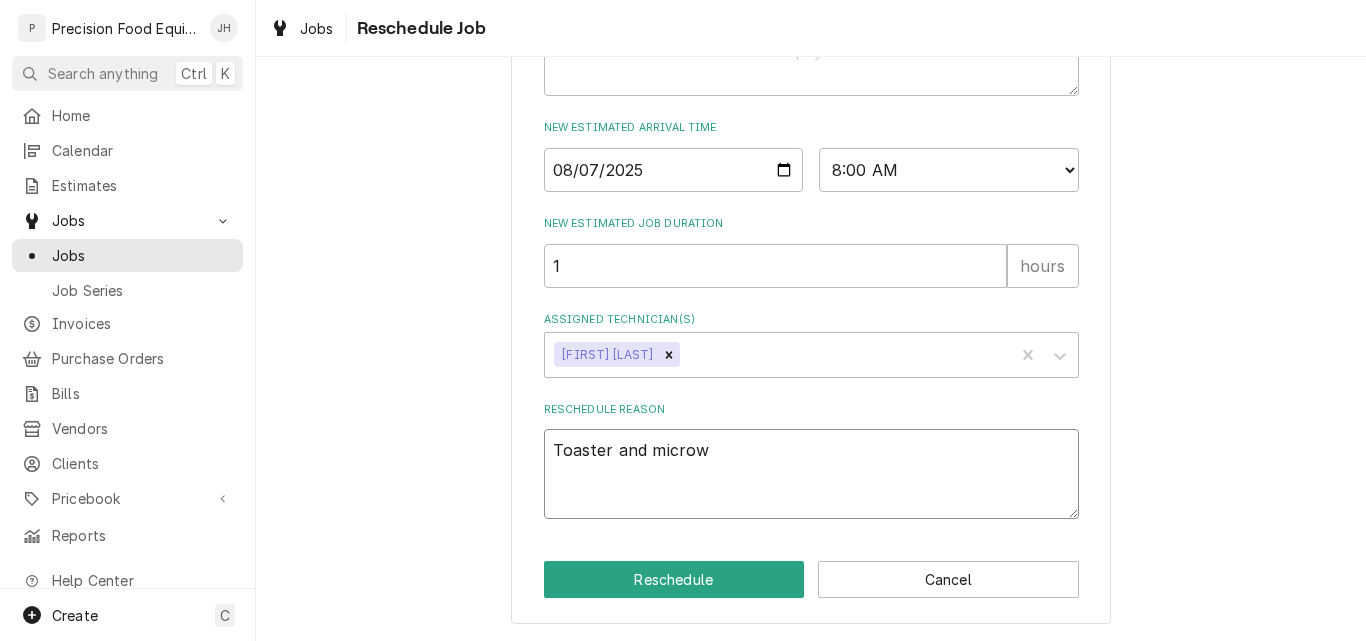 type on "x" 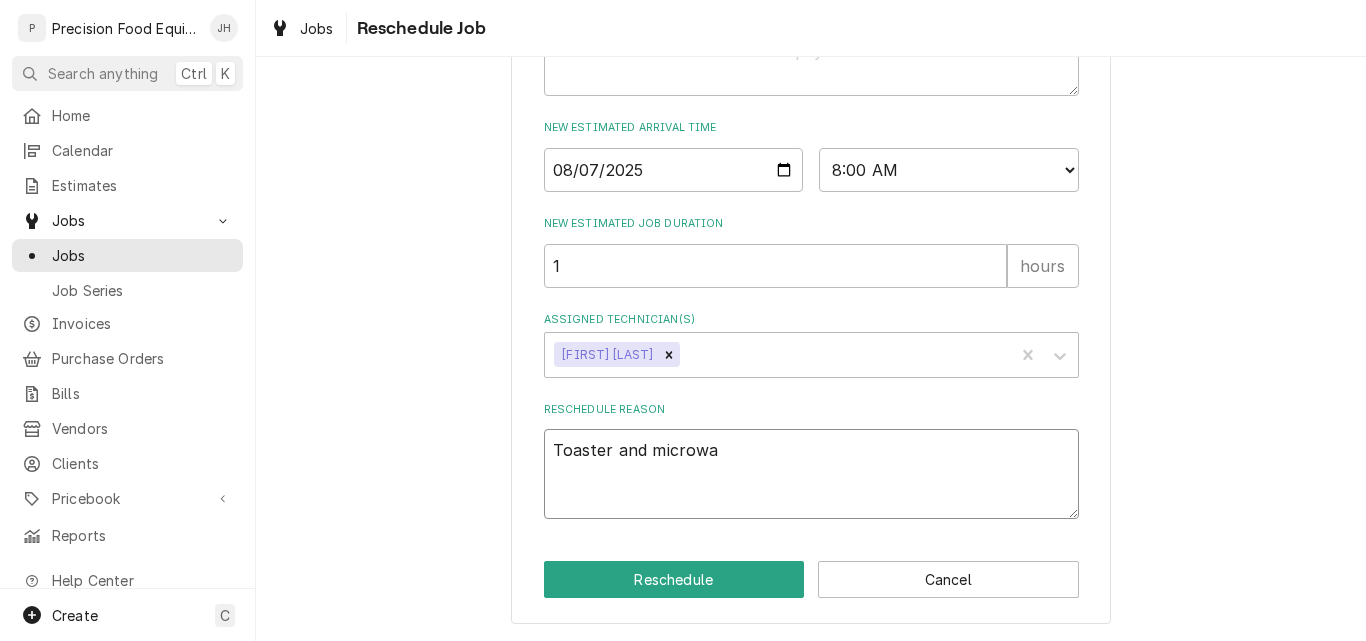 type on "x" 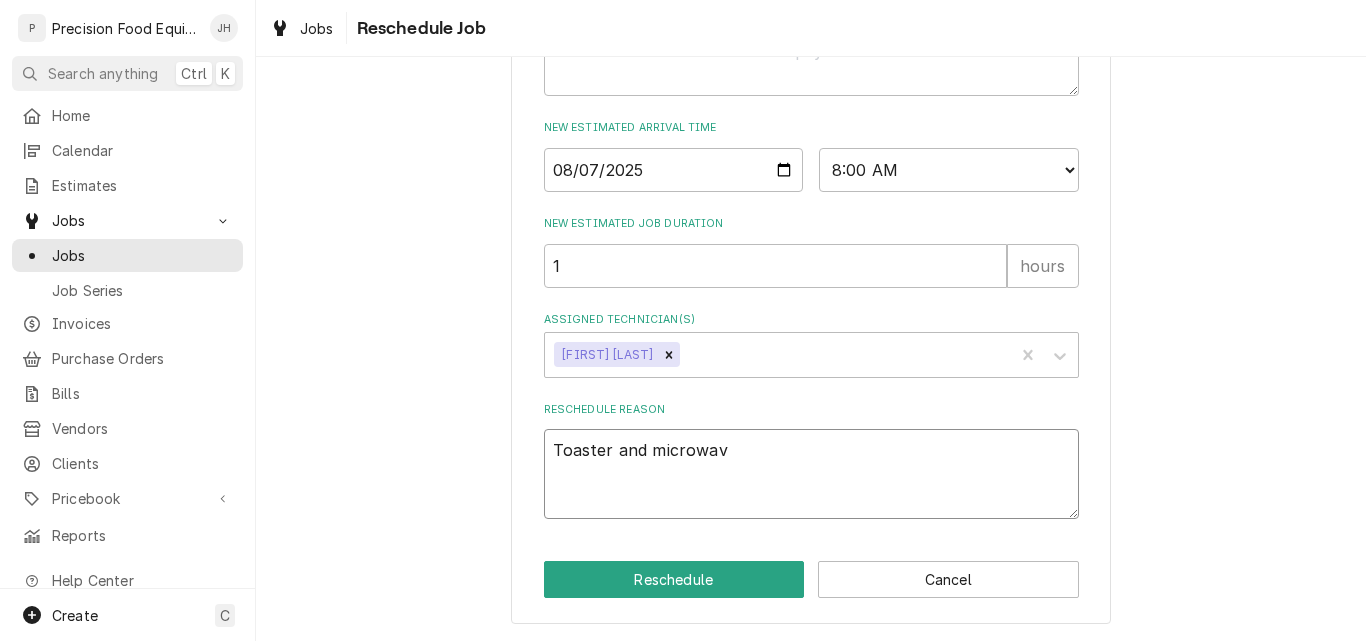 type on "x" 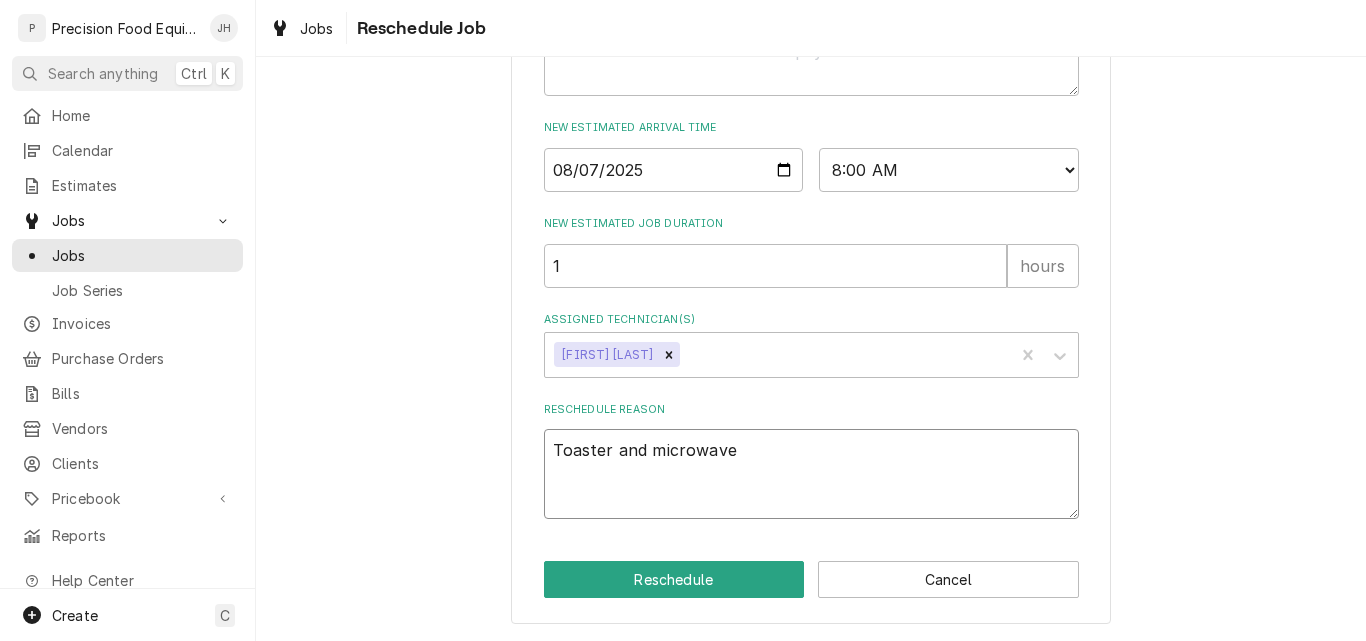 type on "x" 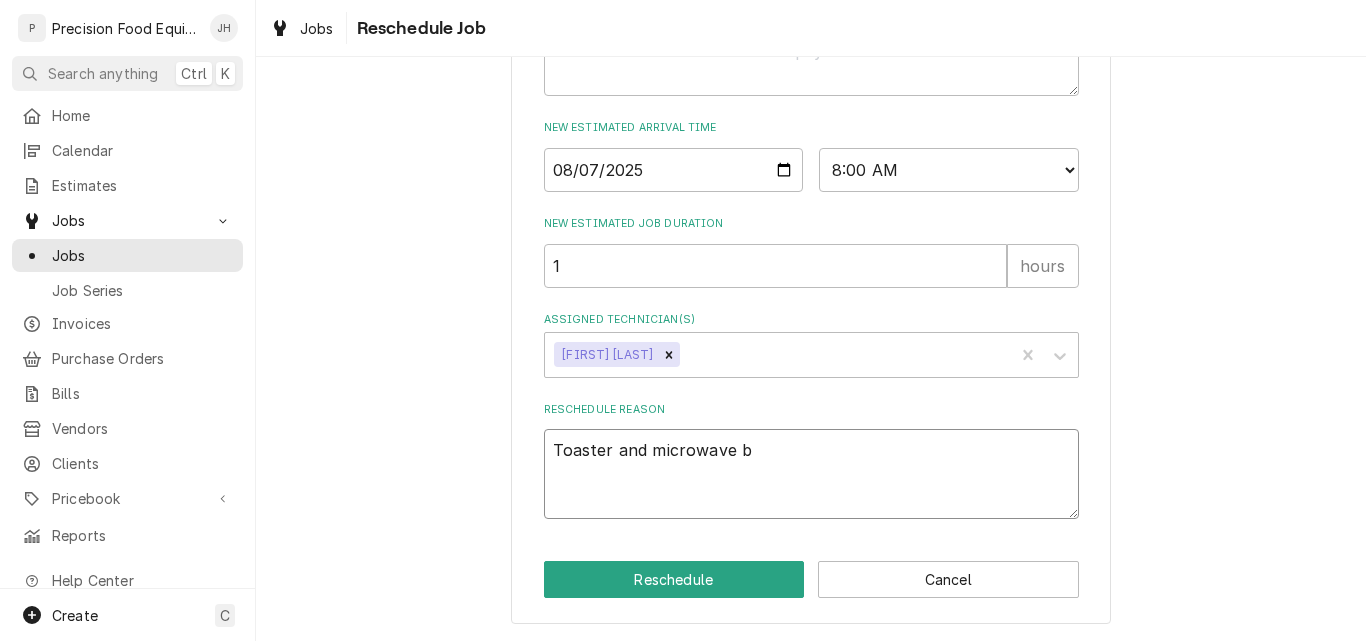 type on "x" 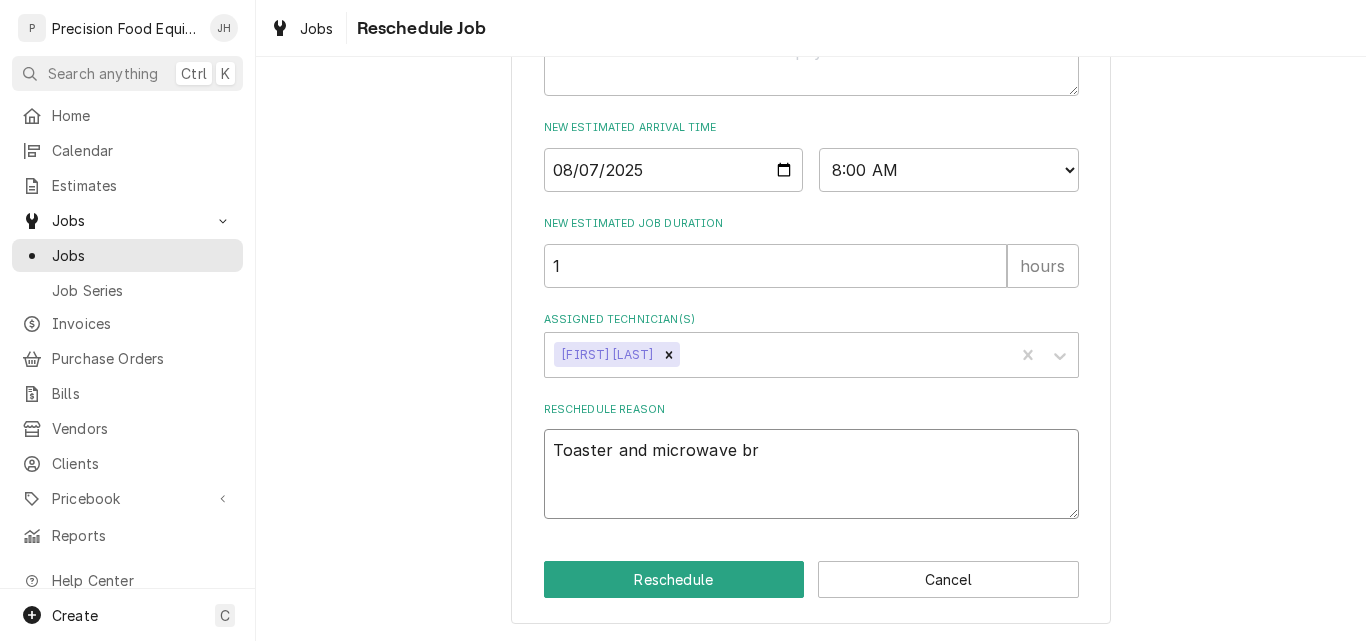 type on "x" 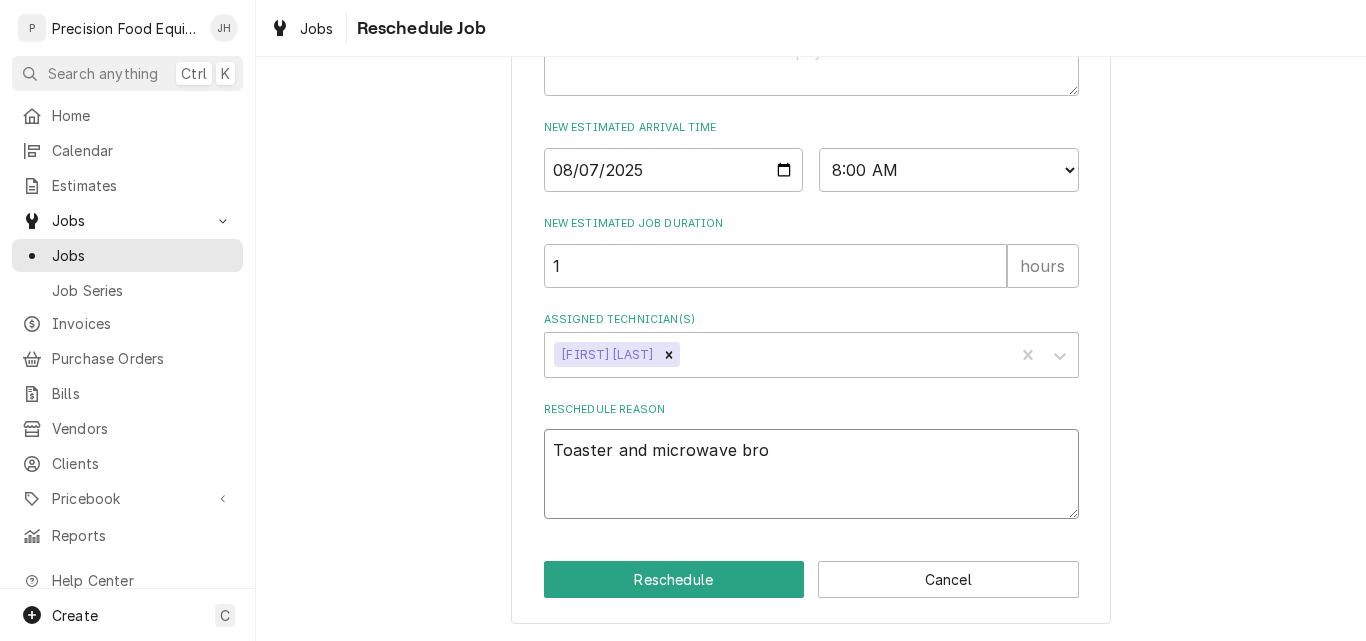 type on "x" 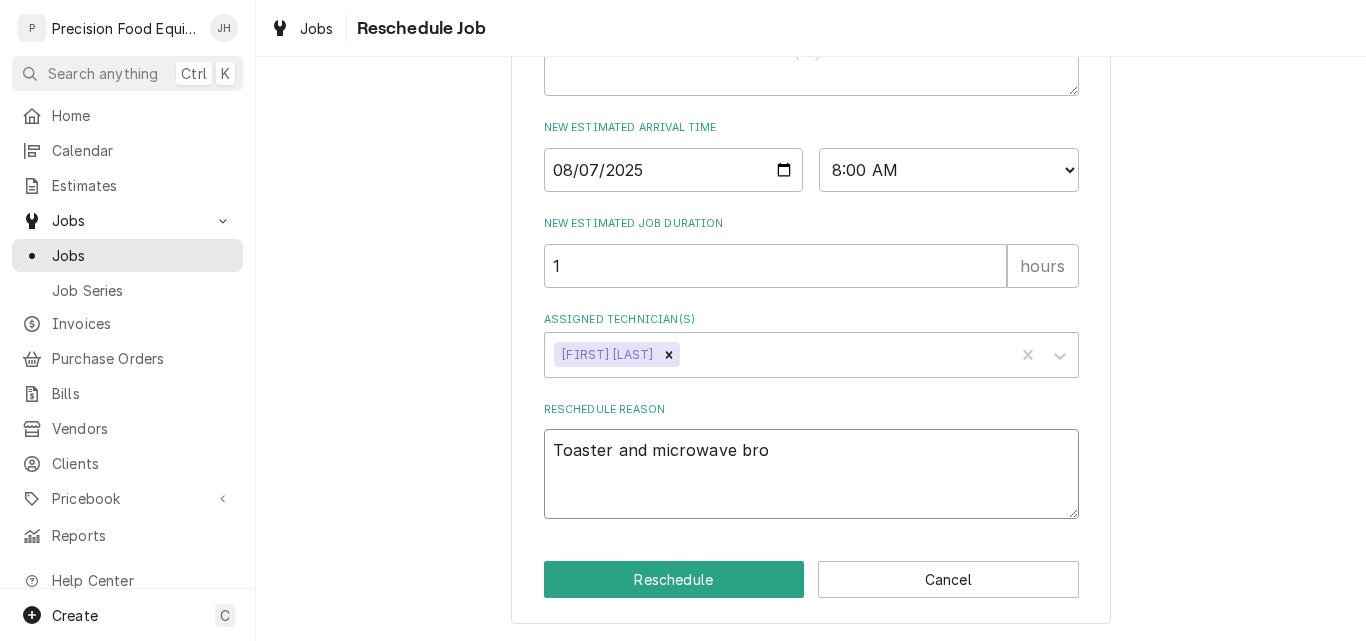 type on "Toaster and microwave brou" 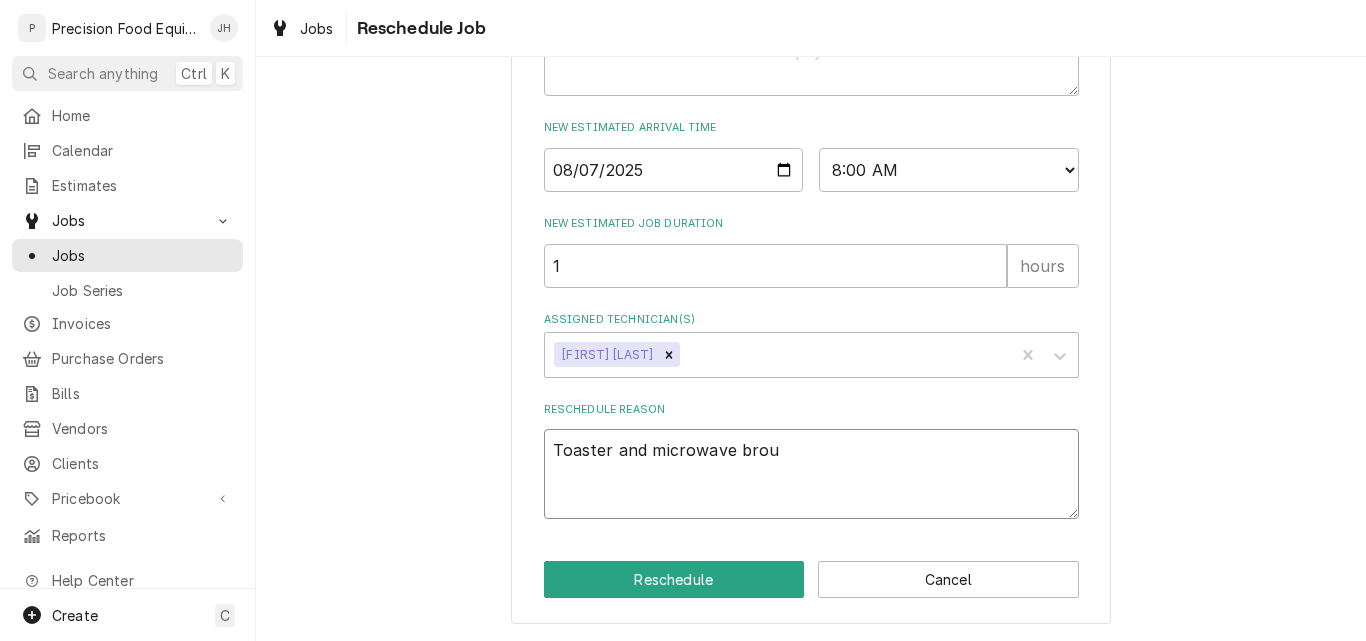 type on "x" 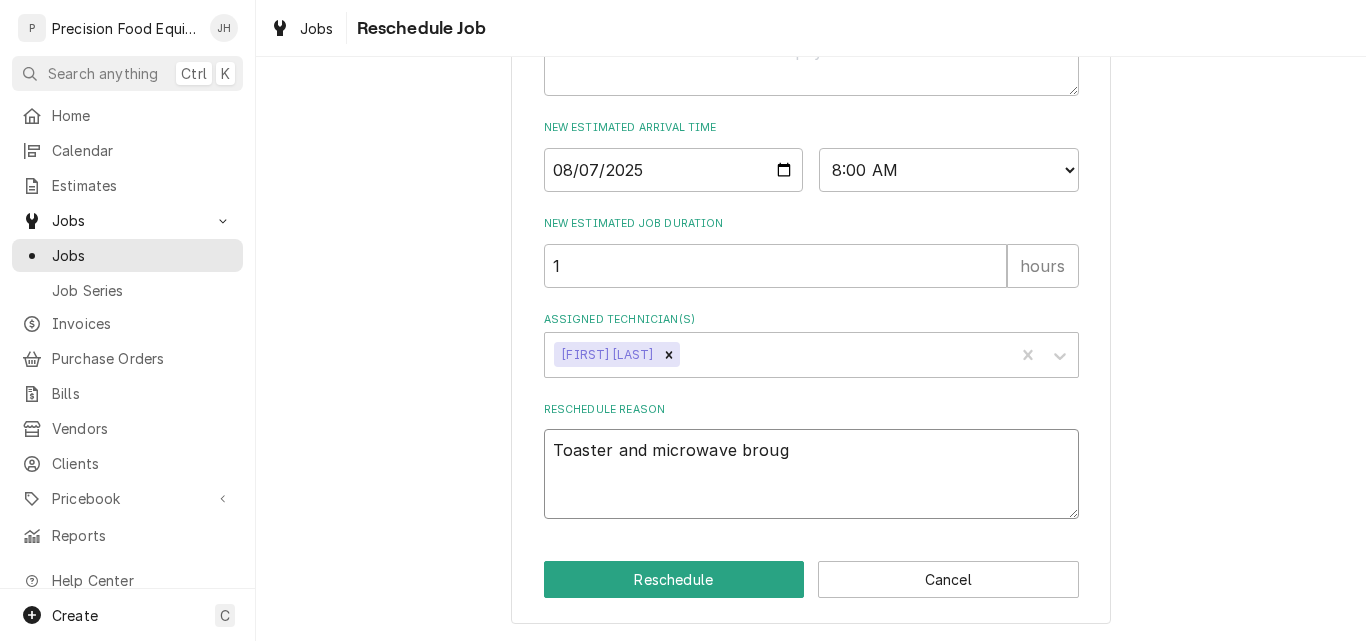 type on "x" 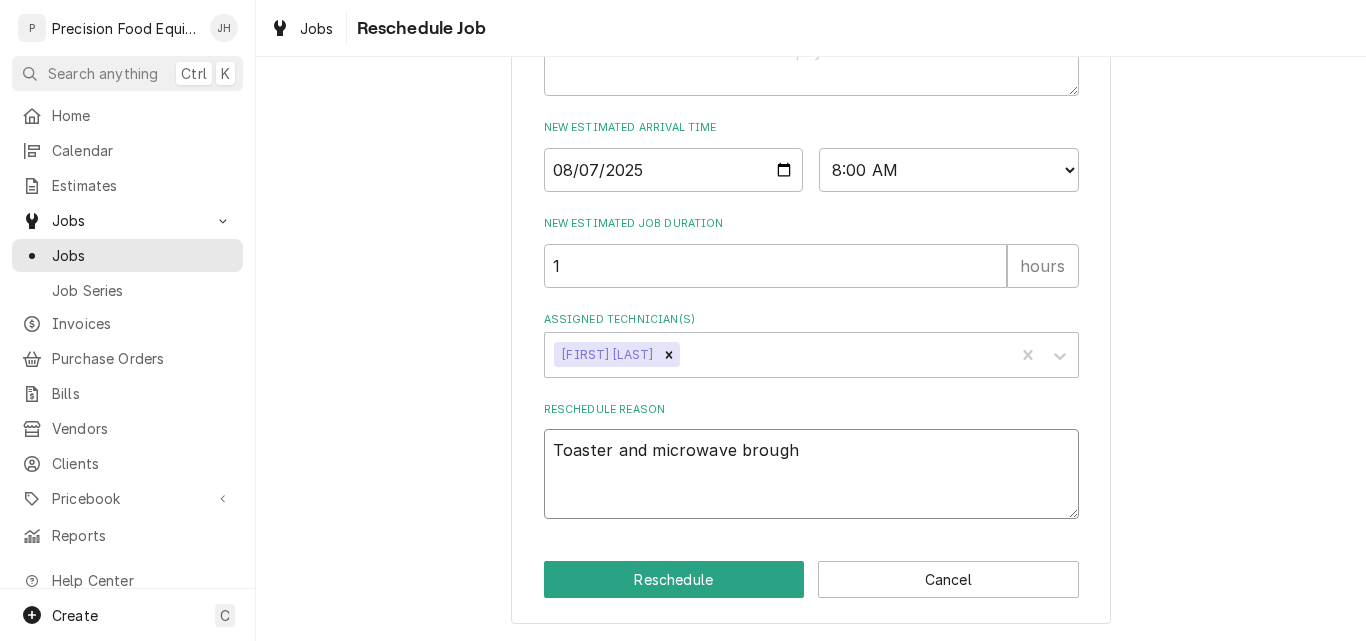 type on "x" 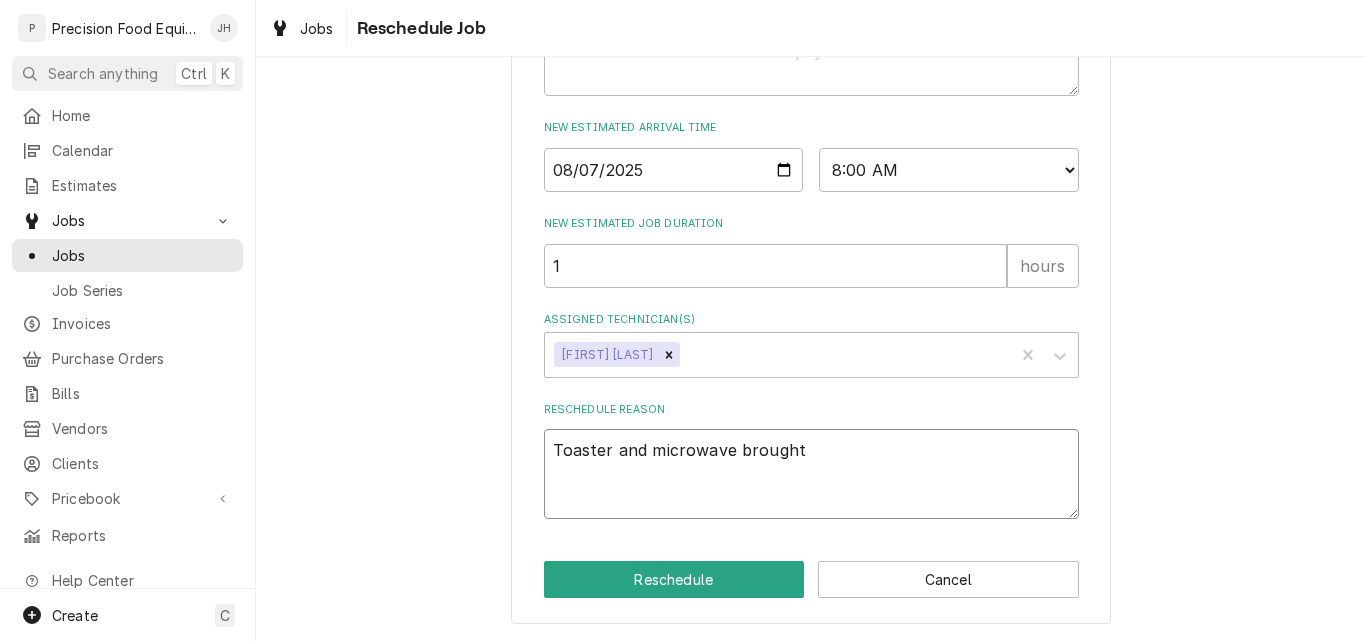 type on "x" 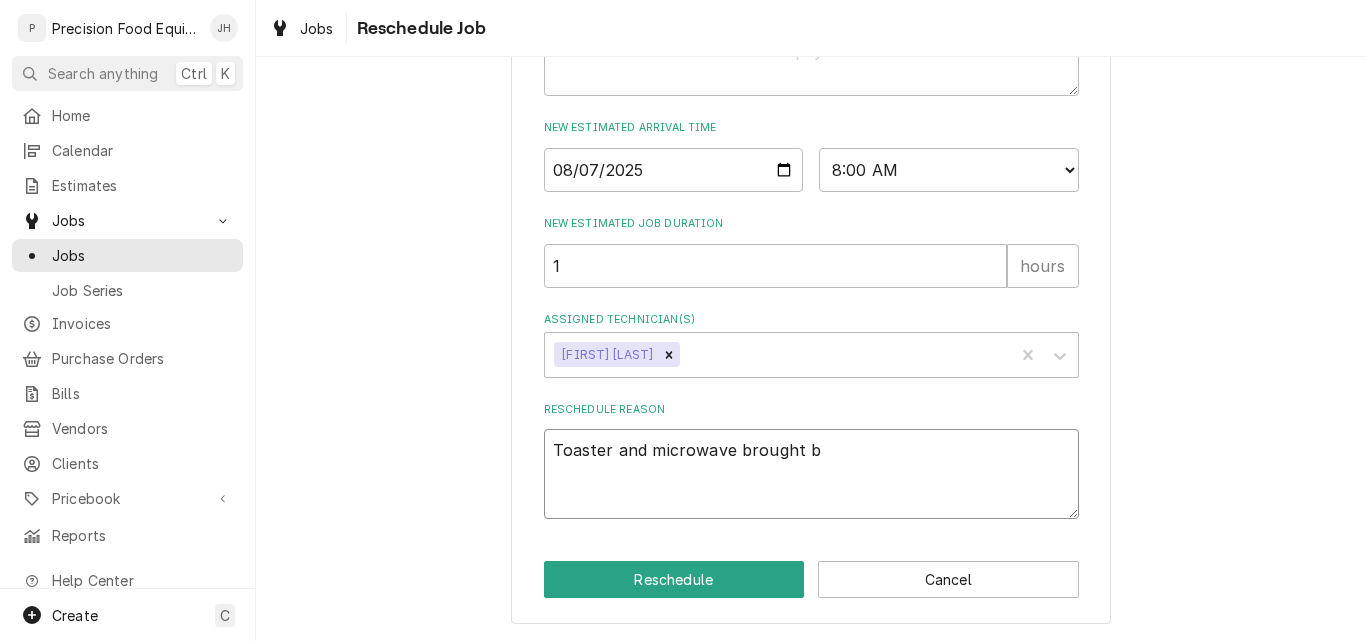 type on "x" 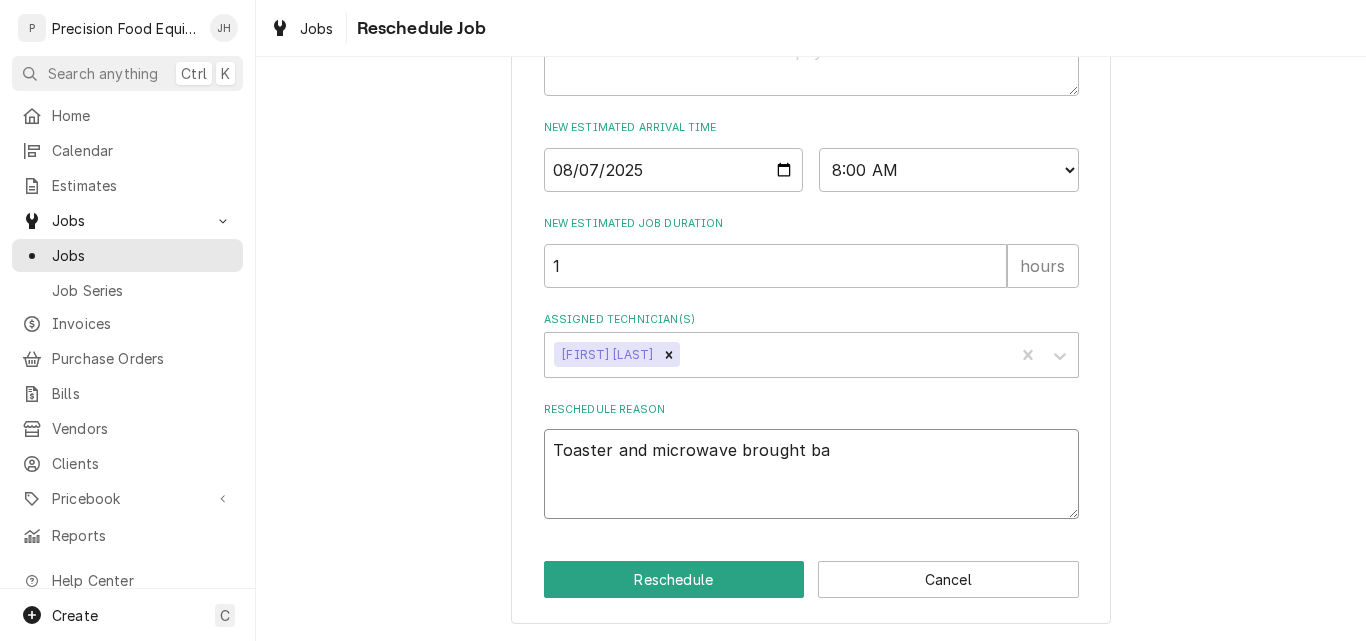 type on "x" 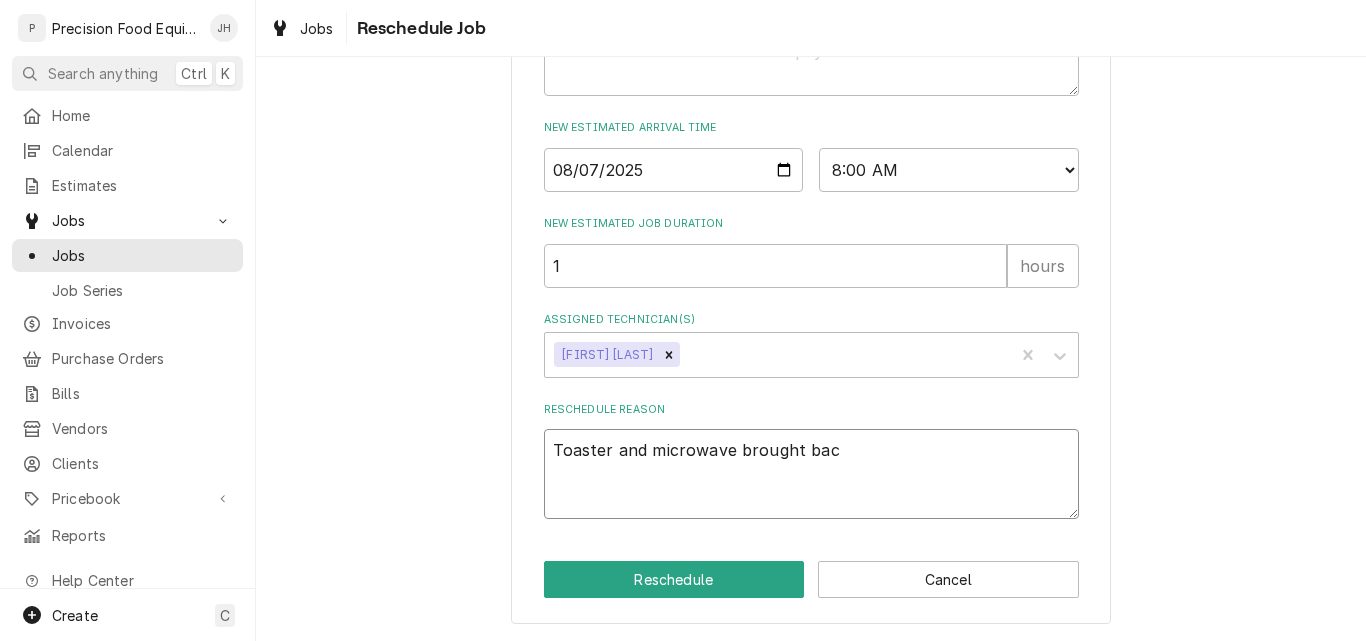 type on "x" 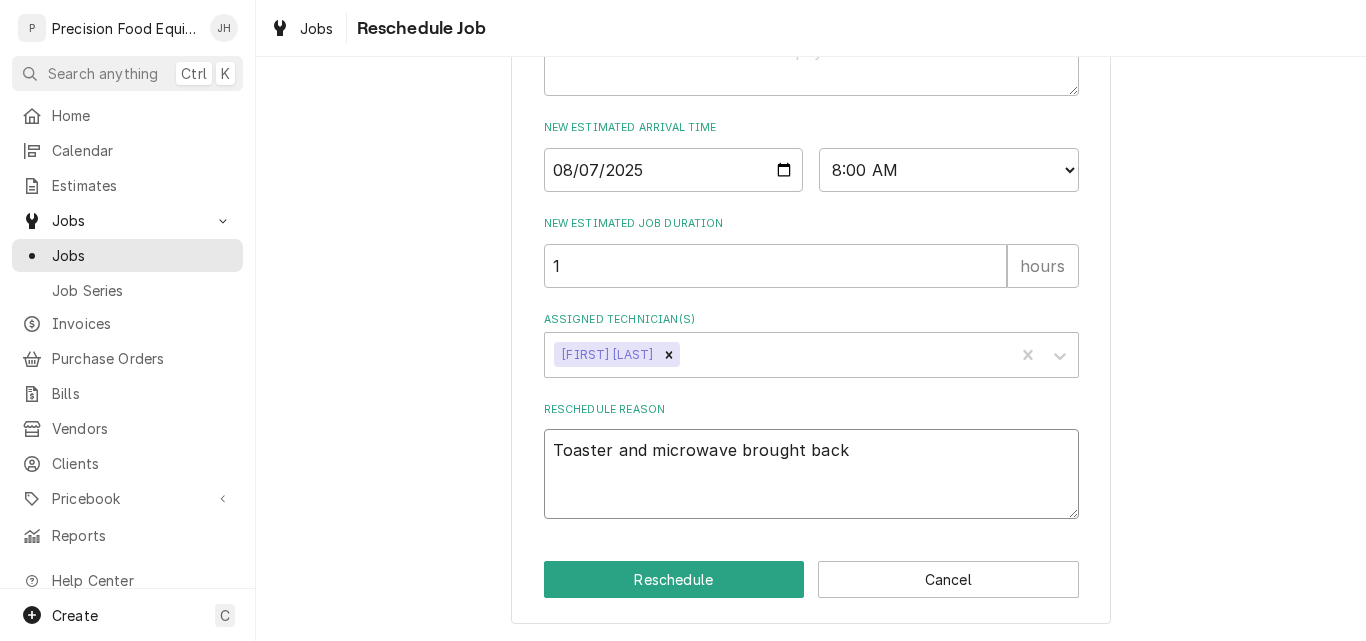 type on "x" 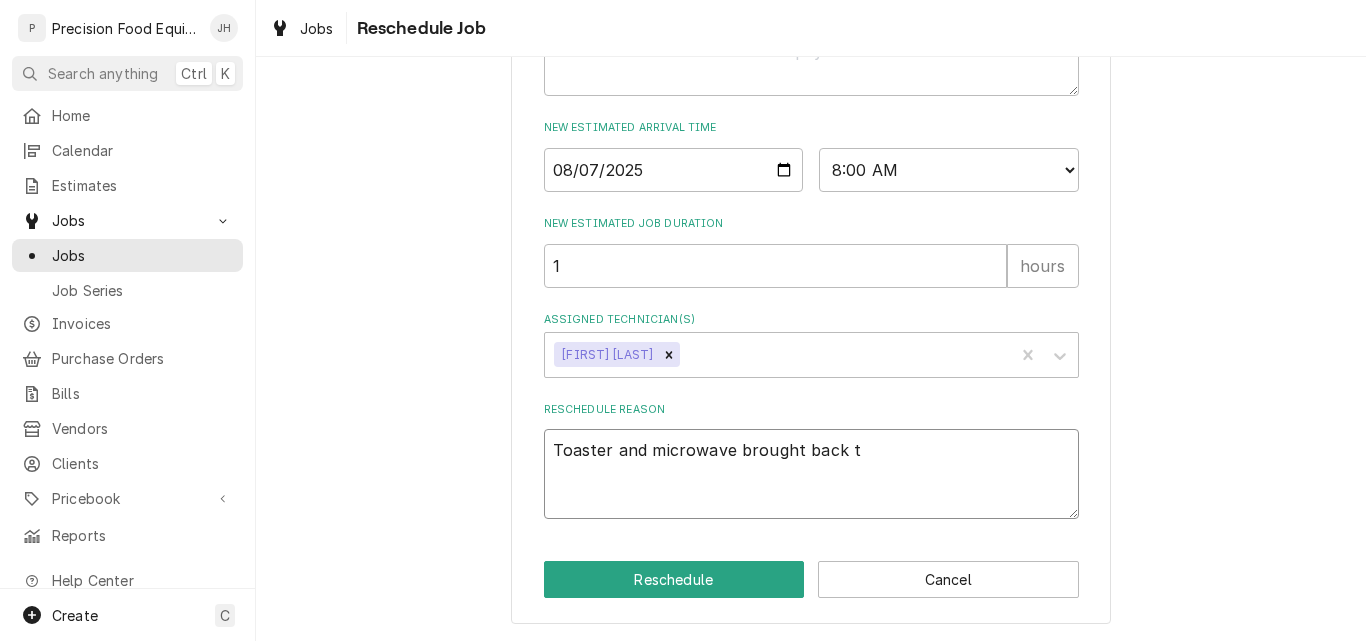 type on "x" 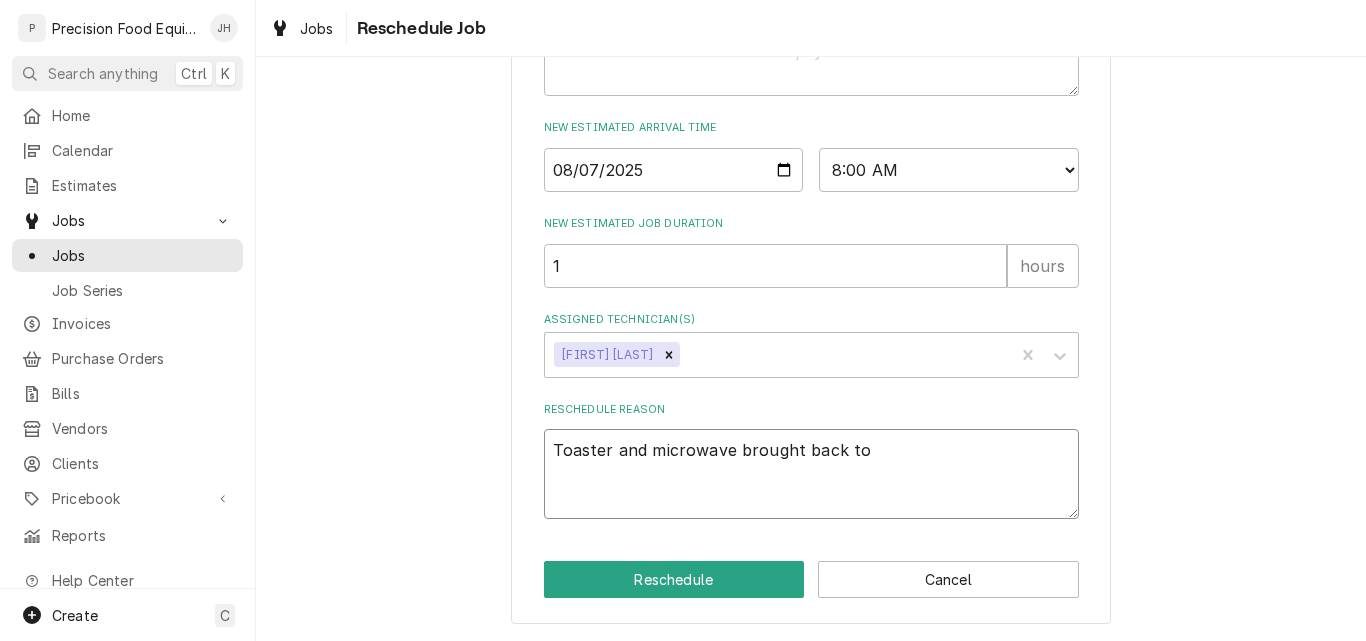 type on "x" 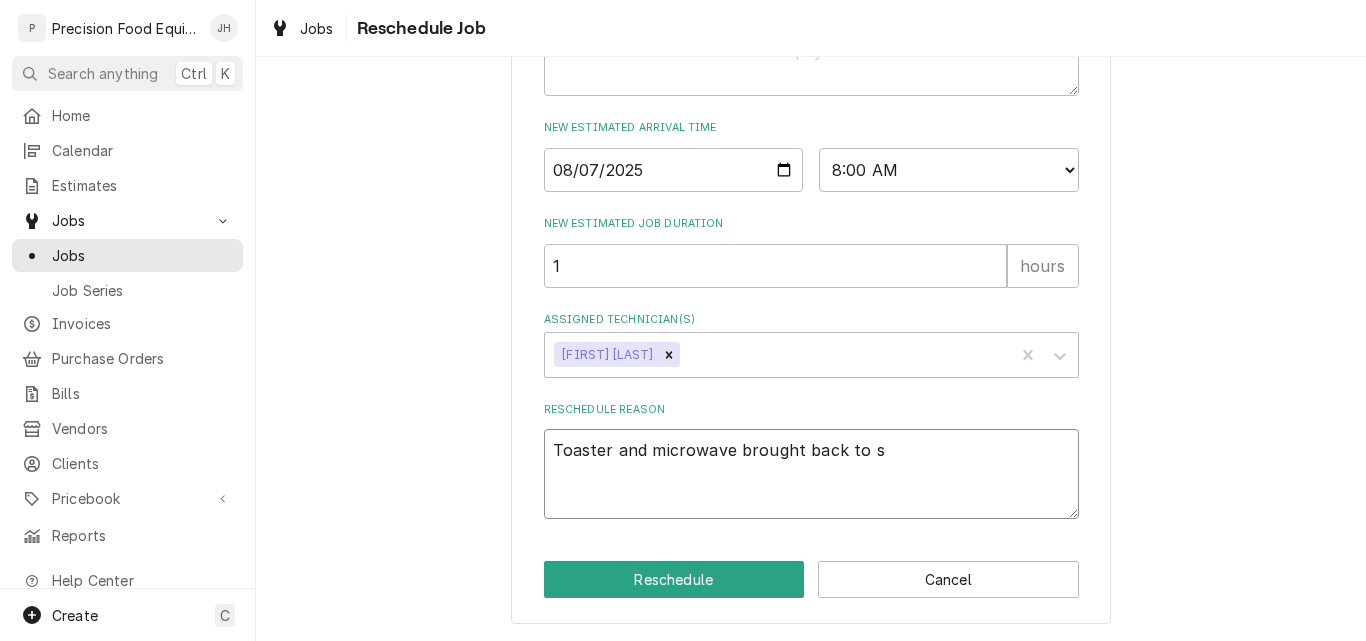 type on "x" 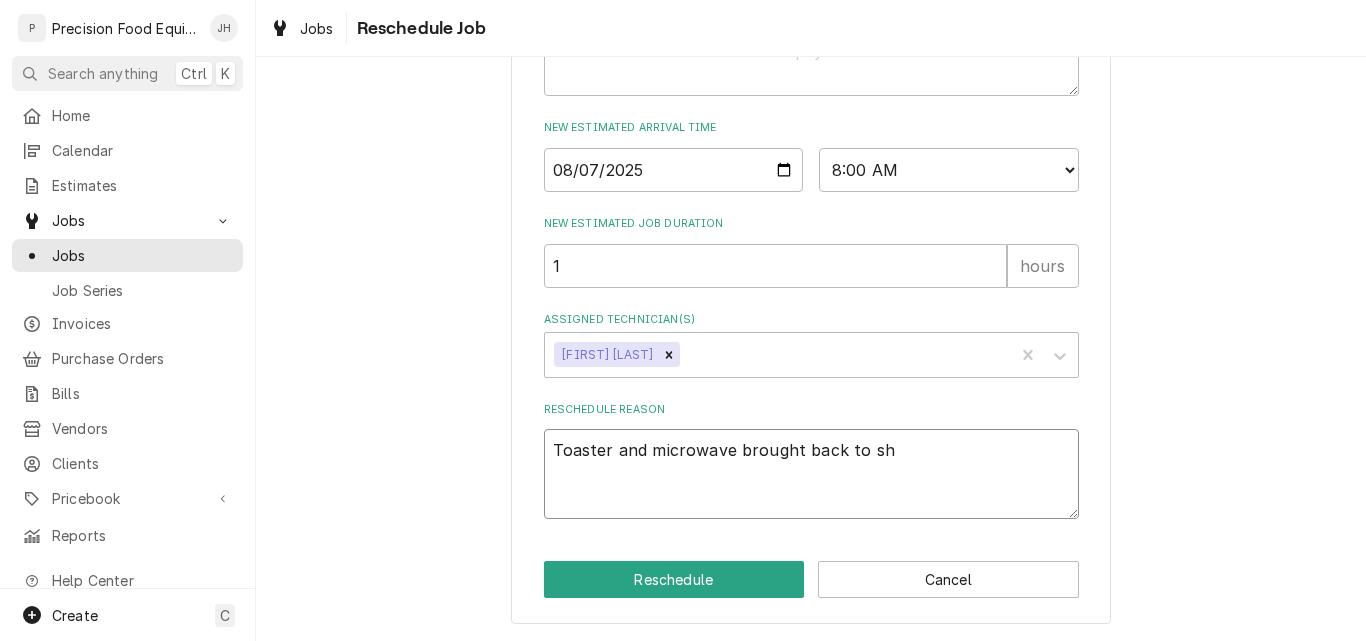 type on "x" 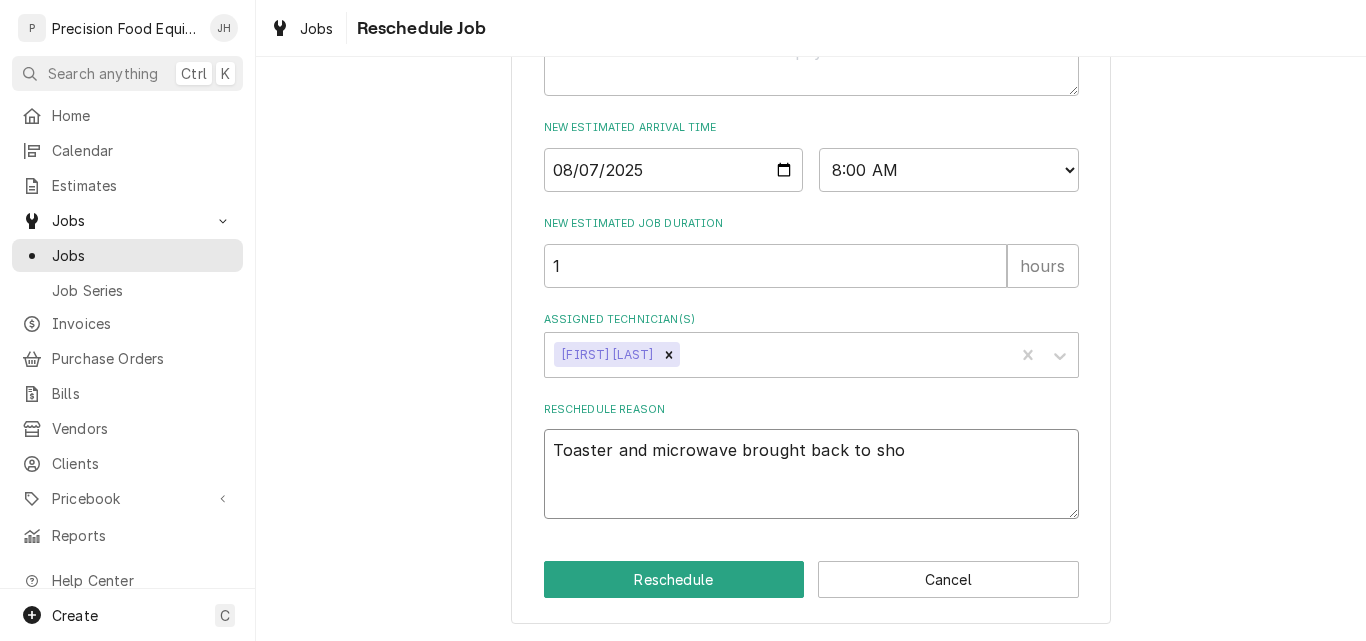 type on "x" 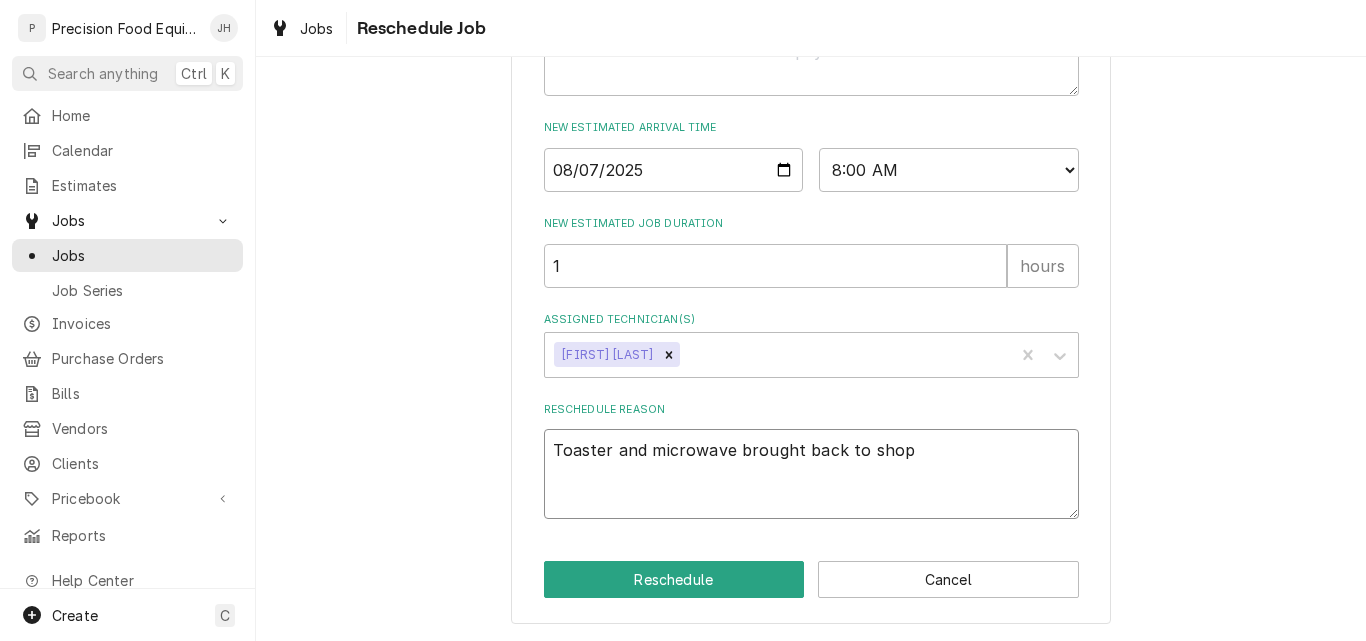 type on "x" 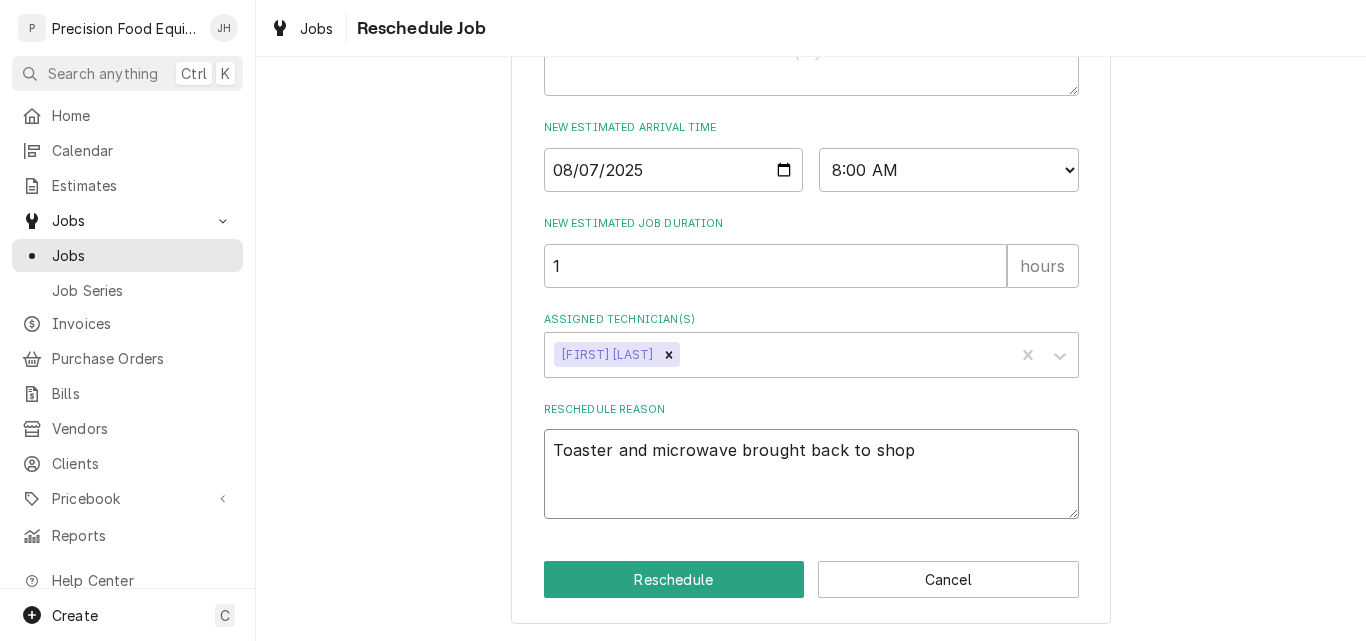 type on "Toaster and microwave brought back to shop." 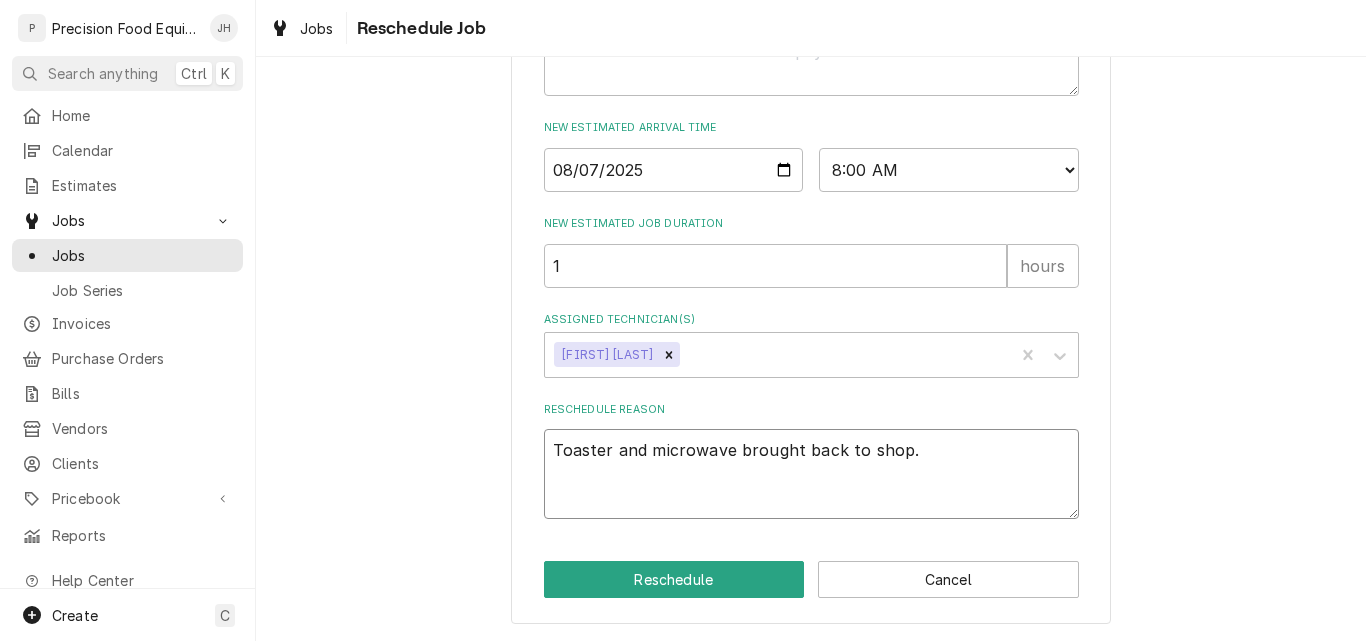 type on "x" 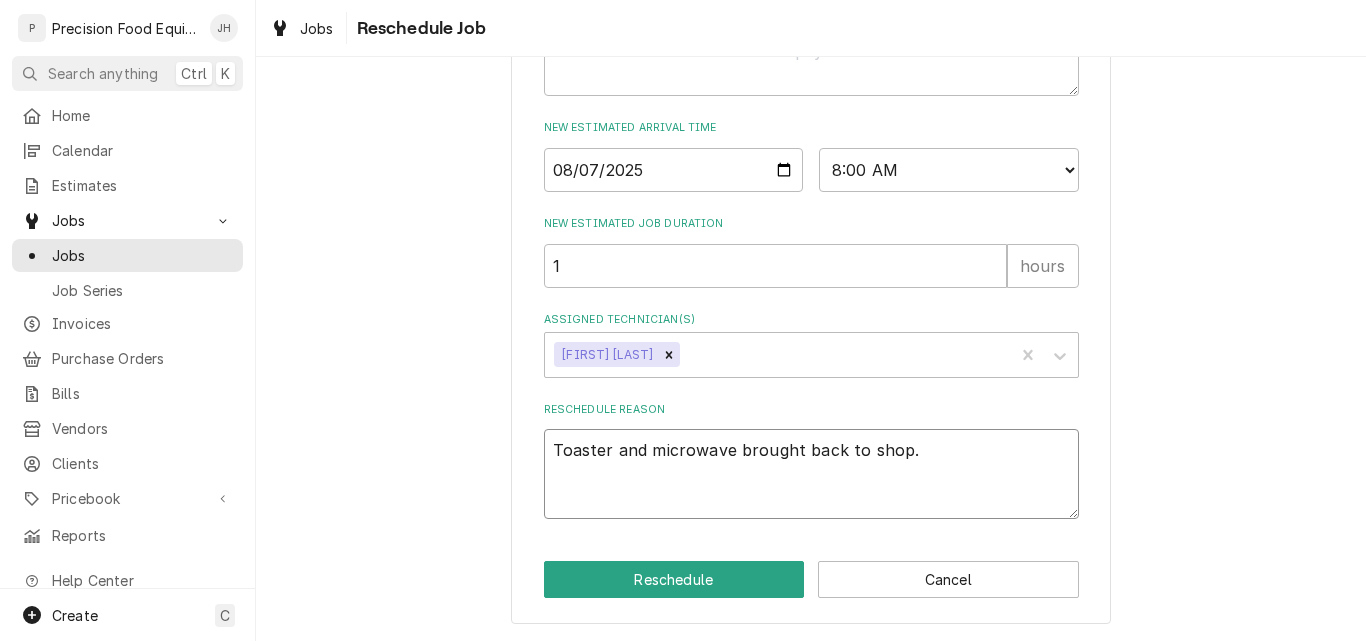 type on "x" 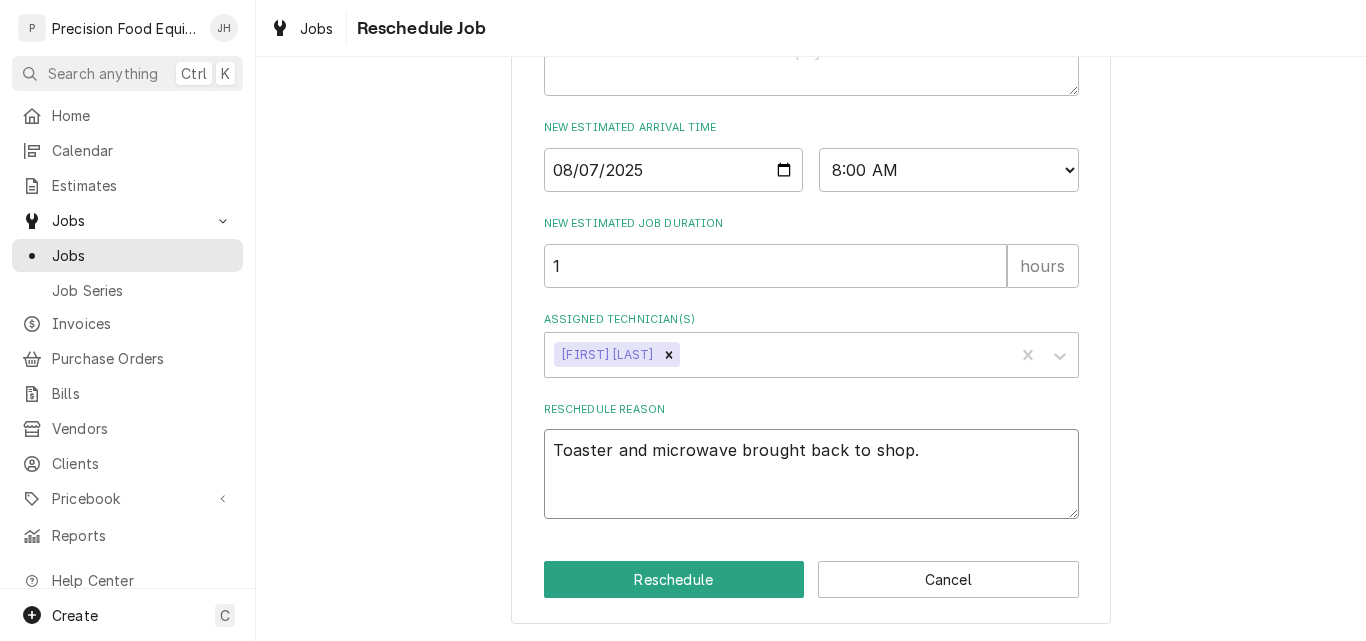type on "Toaster and microwave brought back to shop. n" 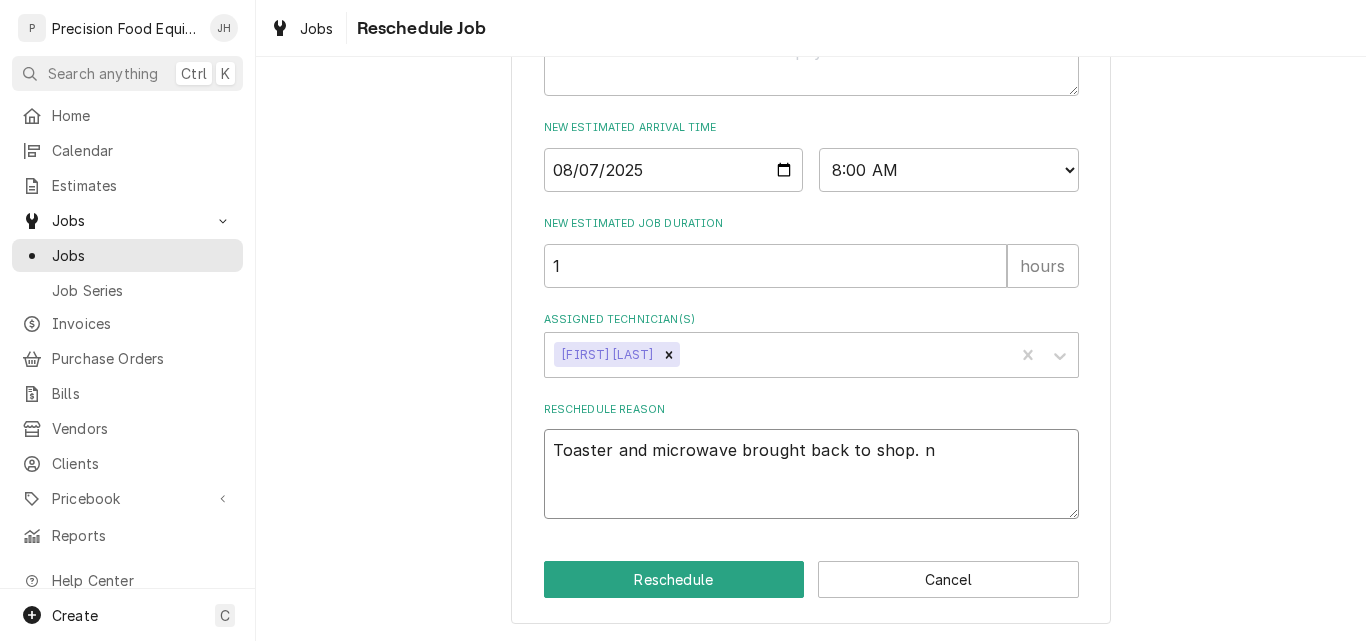 type on "x" 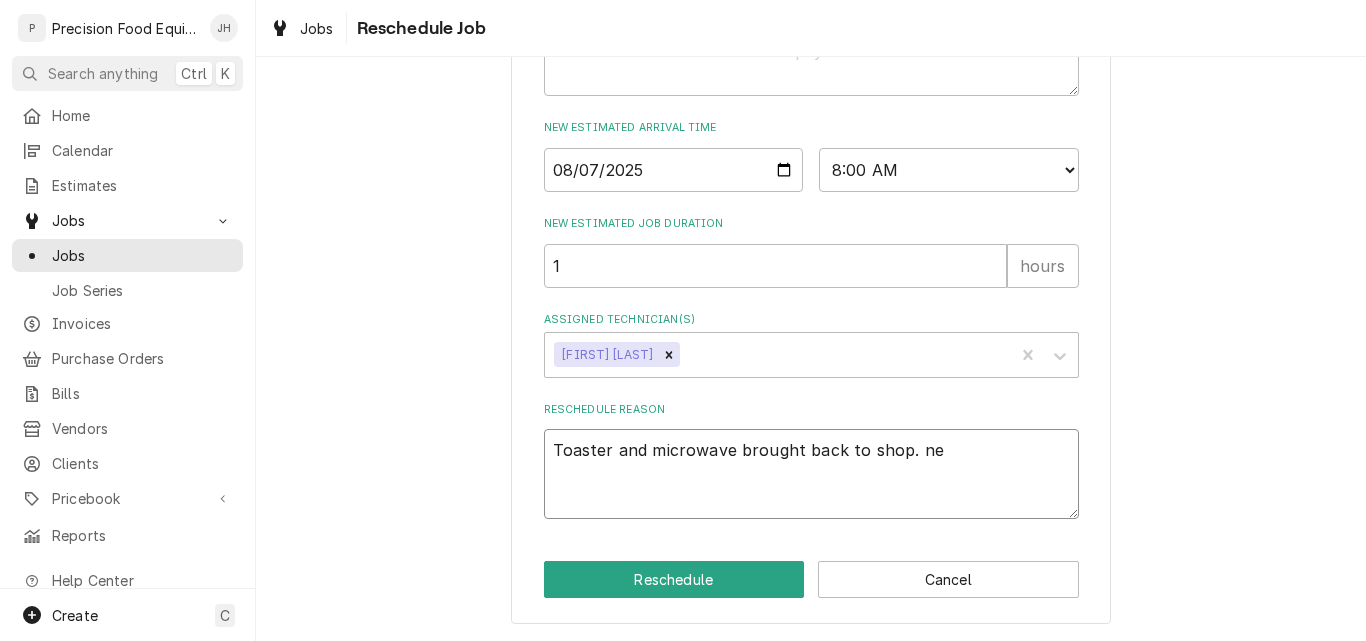 type on "x" 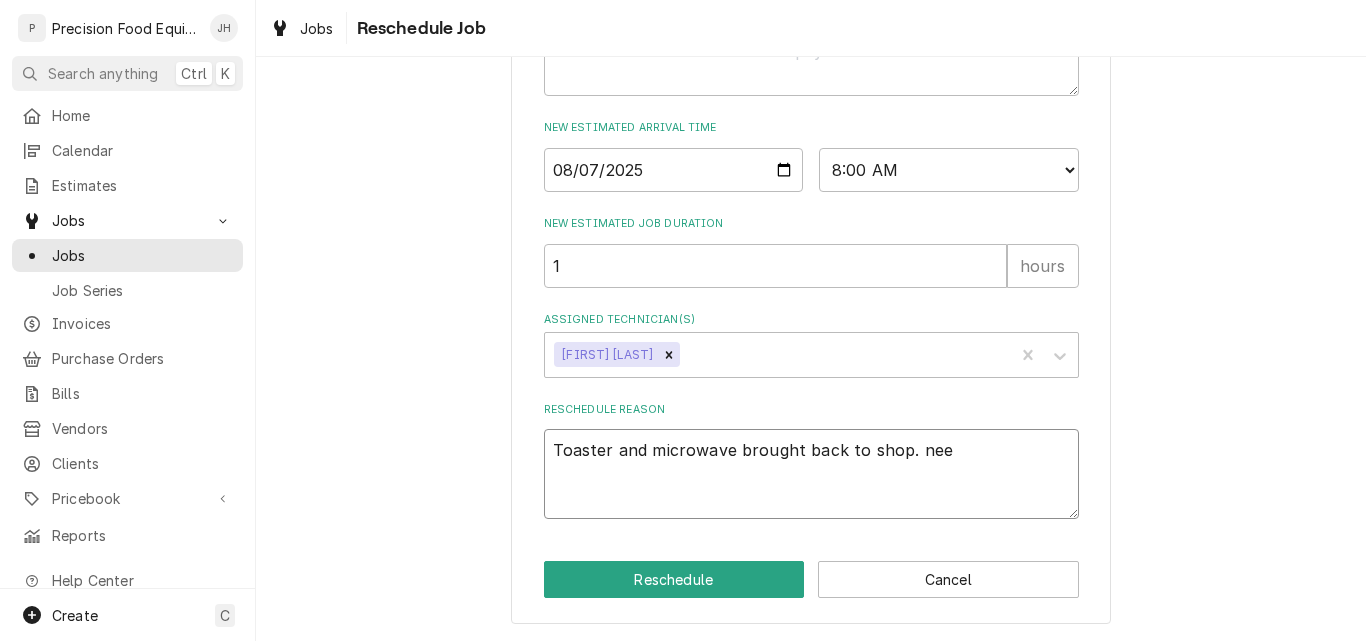 type on "x" 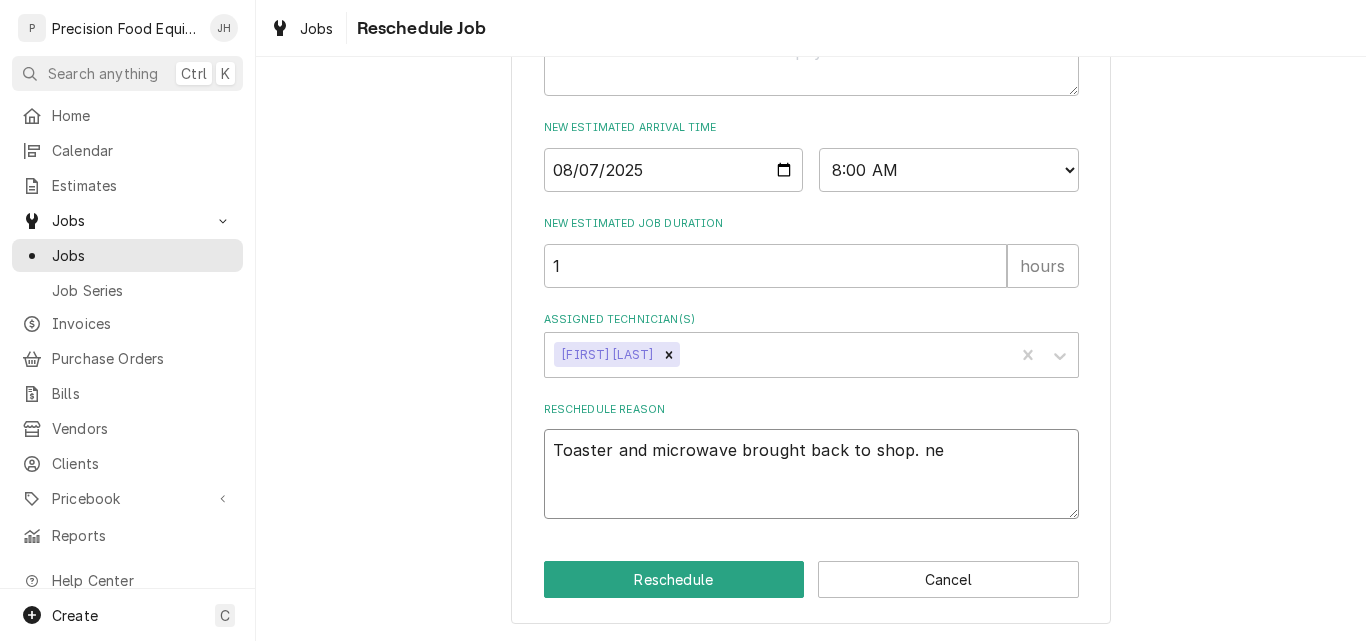 type on "x" 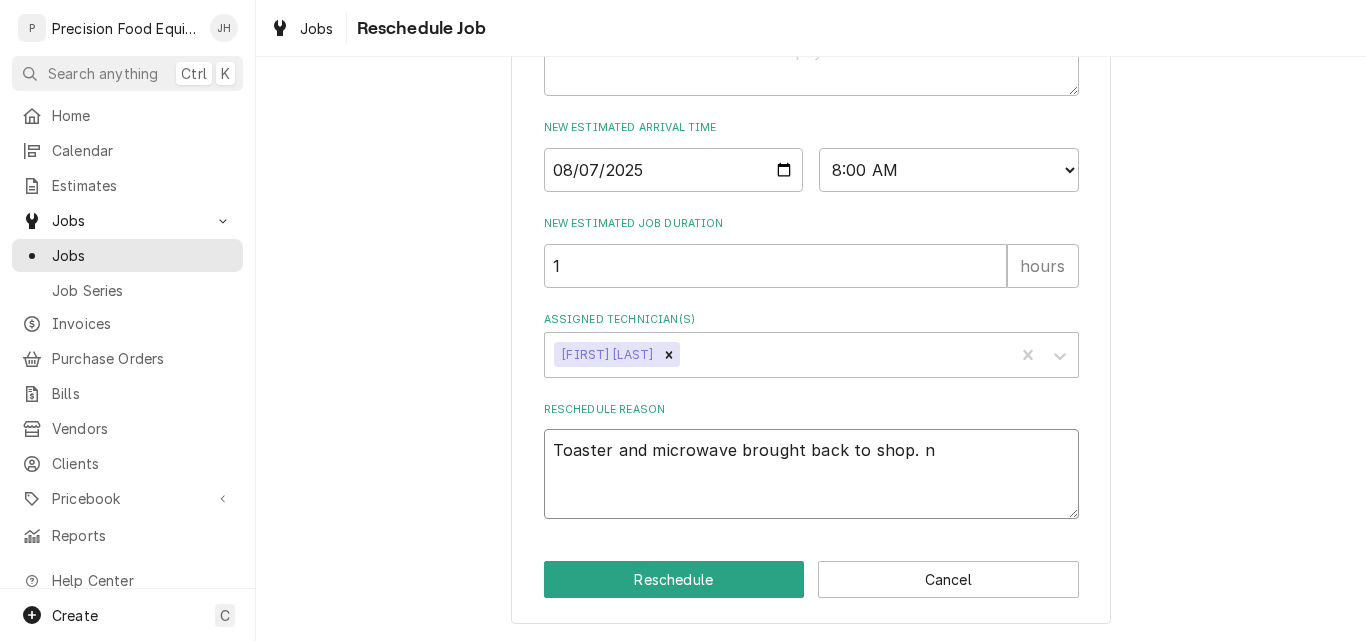 type on "x" 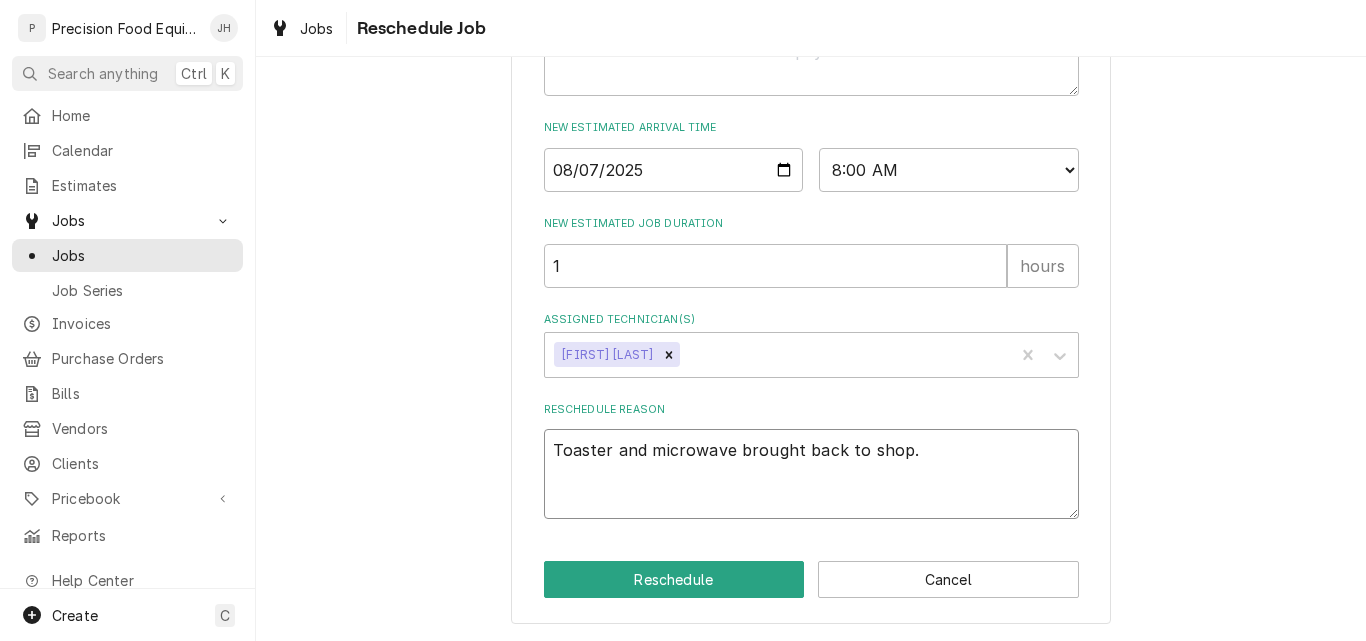 type on "x" 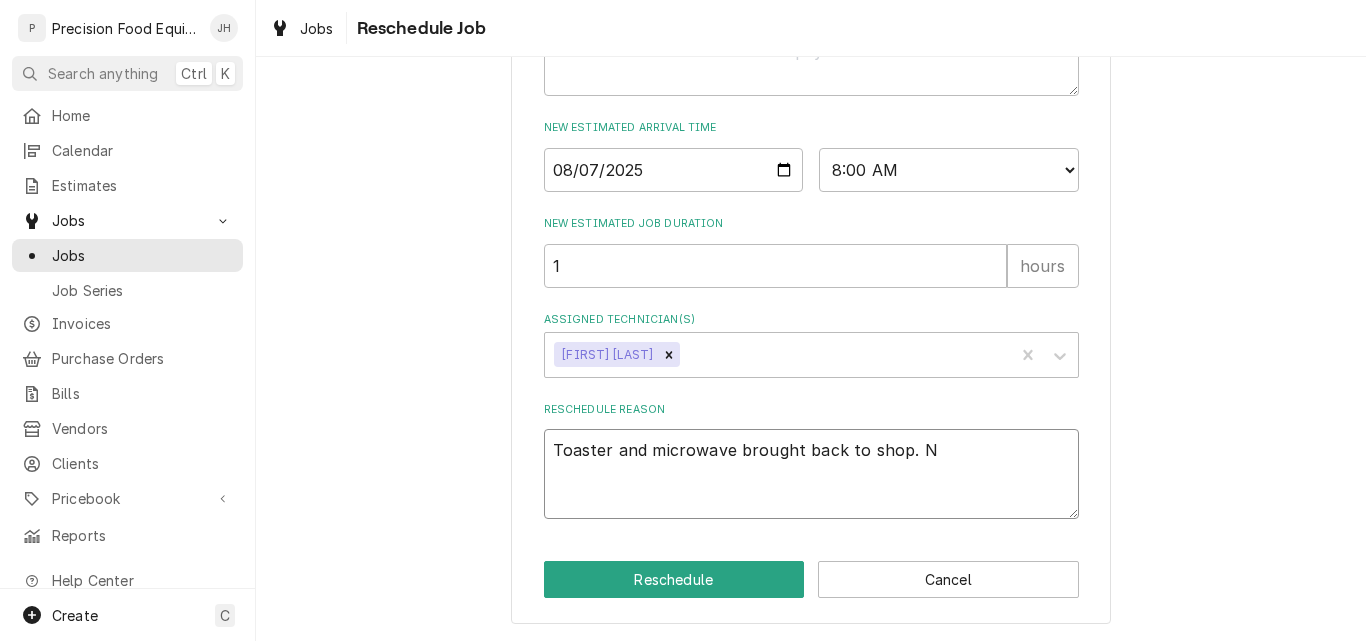 type on "x" 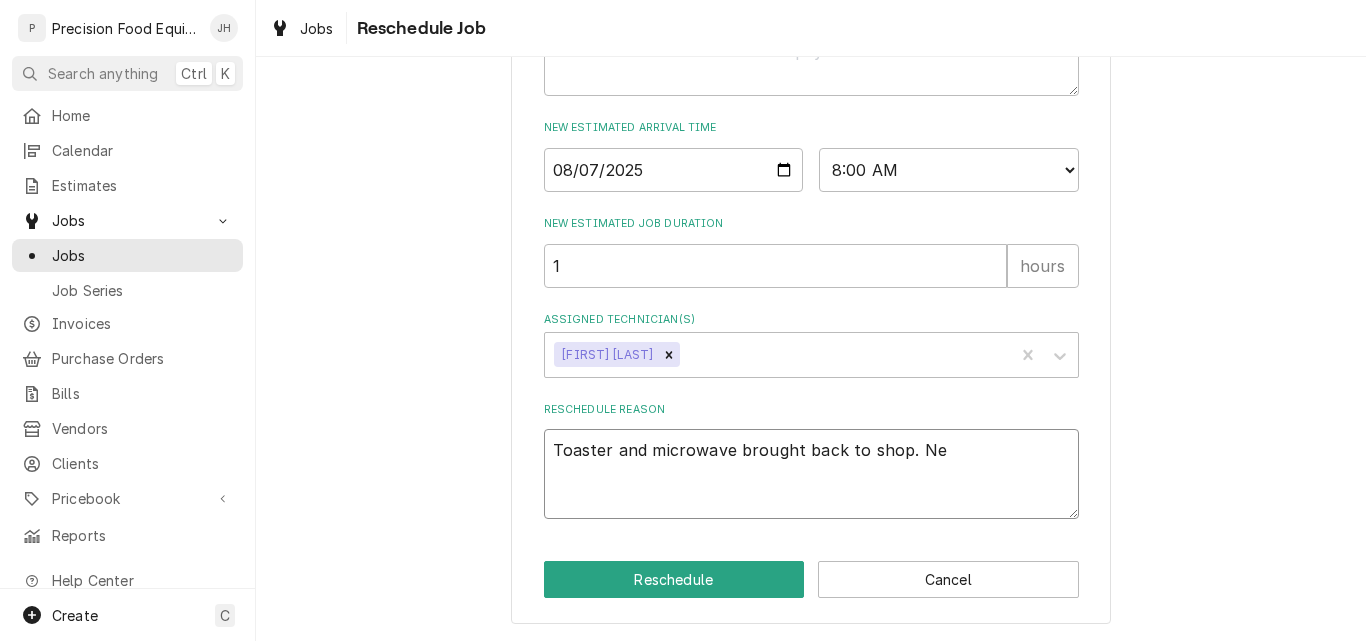 type on "x" 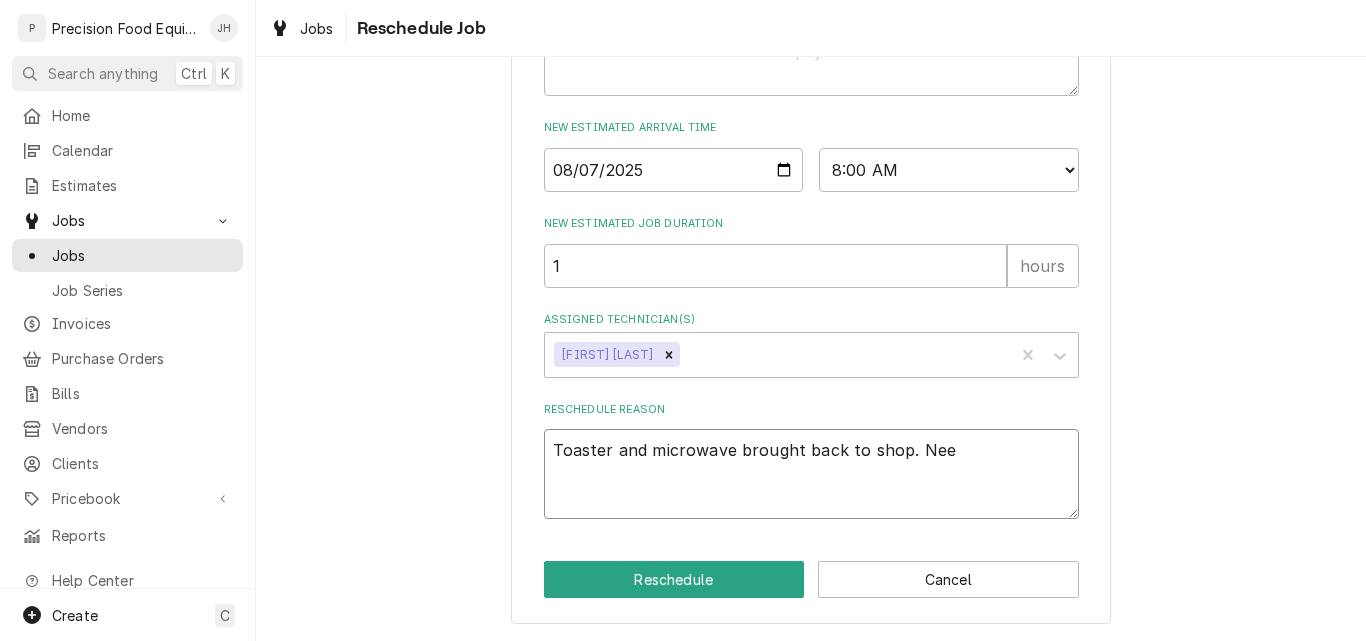 type on "x" 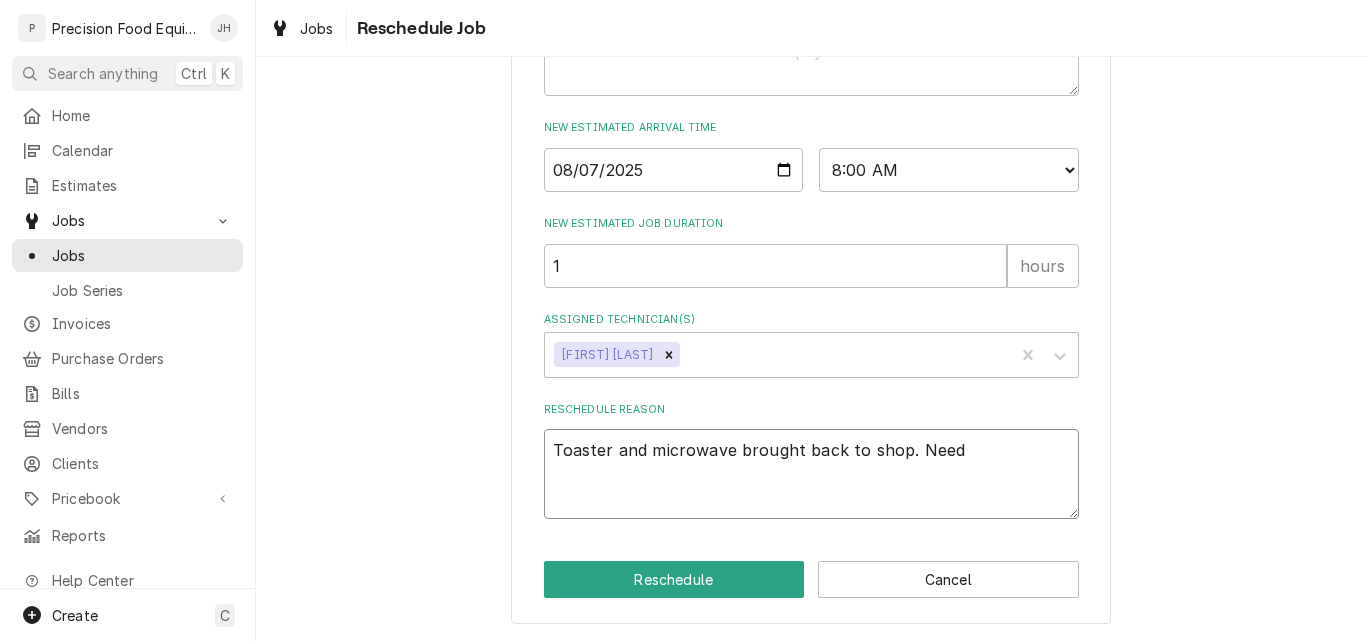 type on "x" 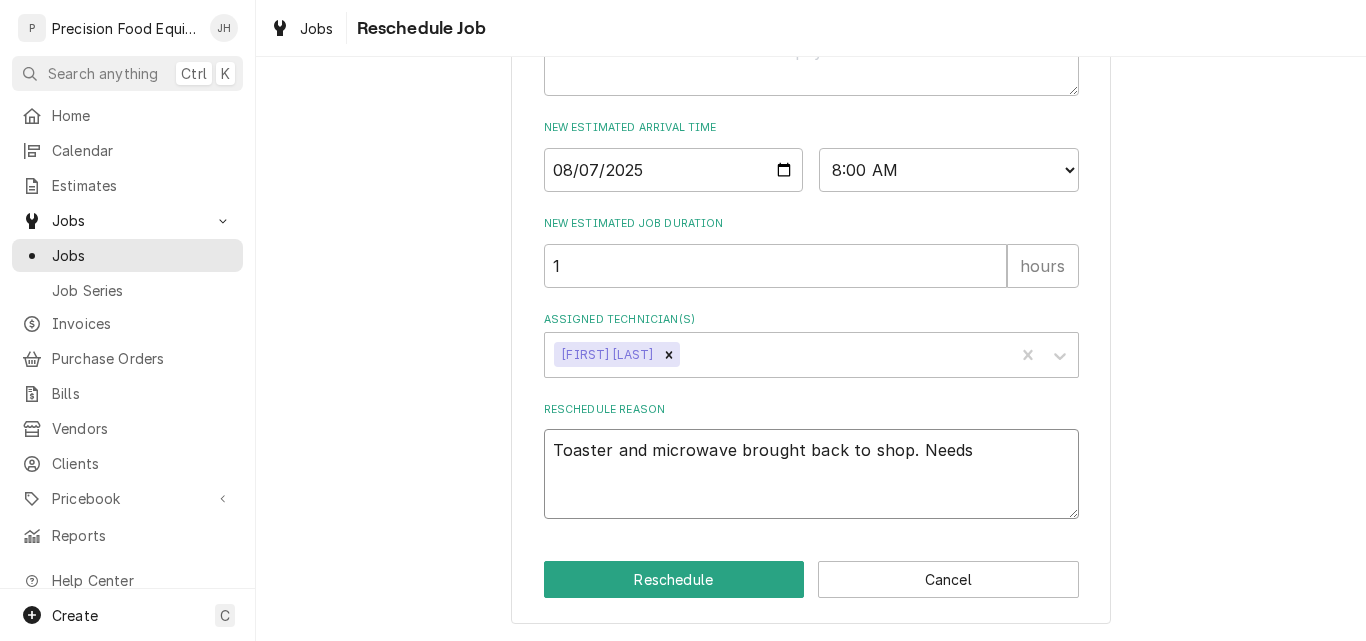 type on "x" 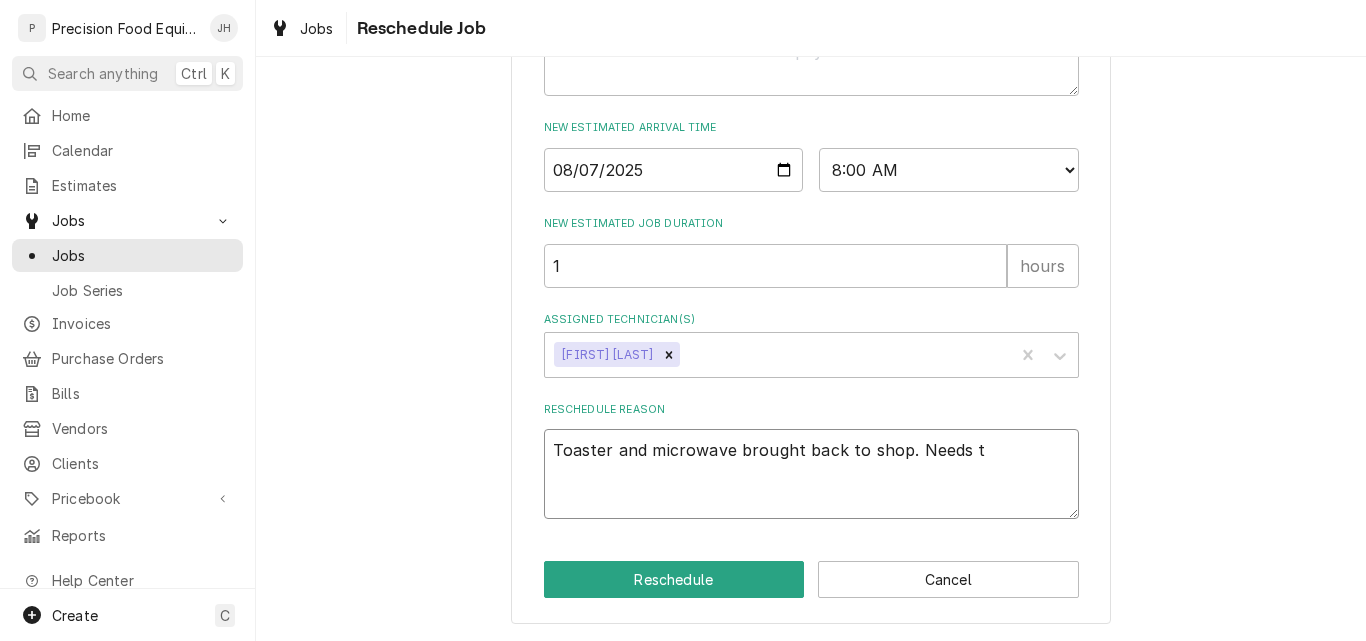type on "x" 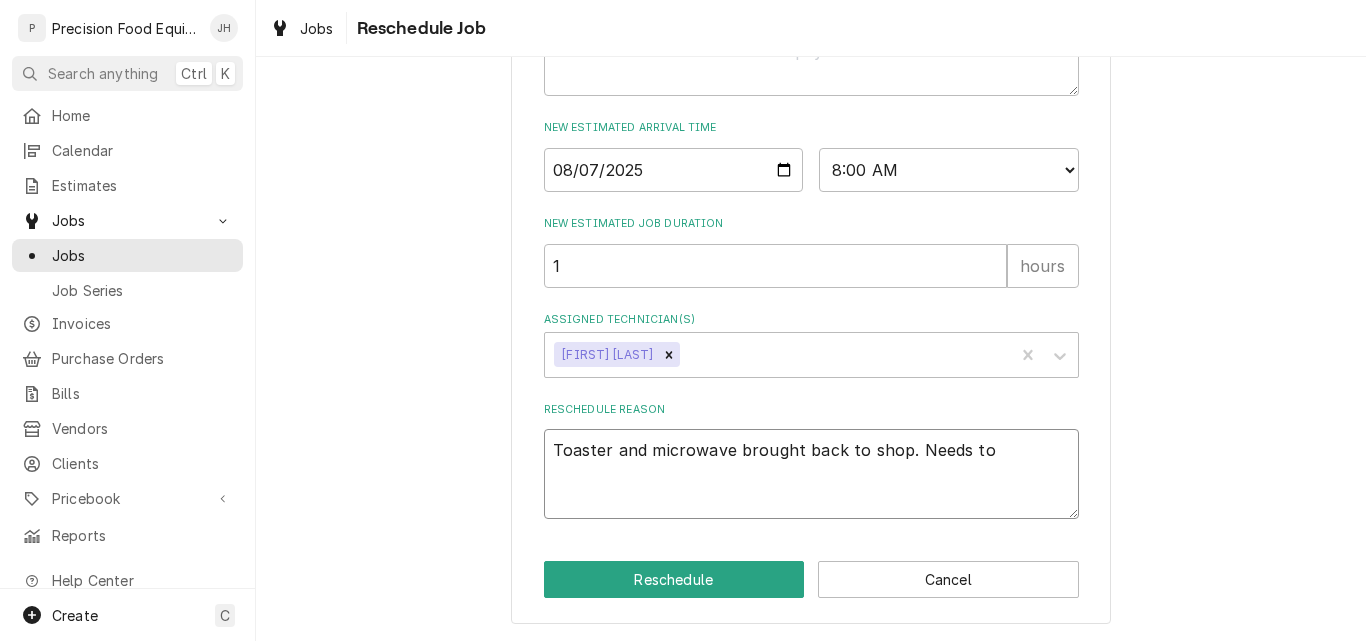 type on "x" 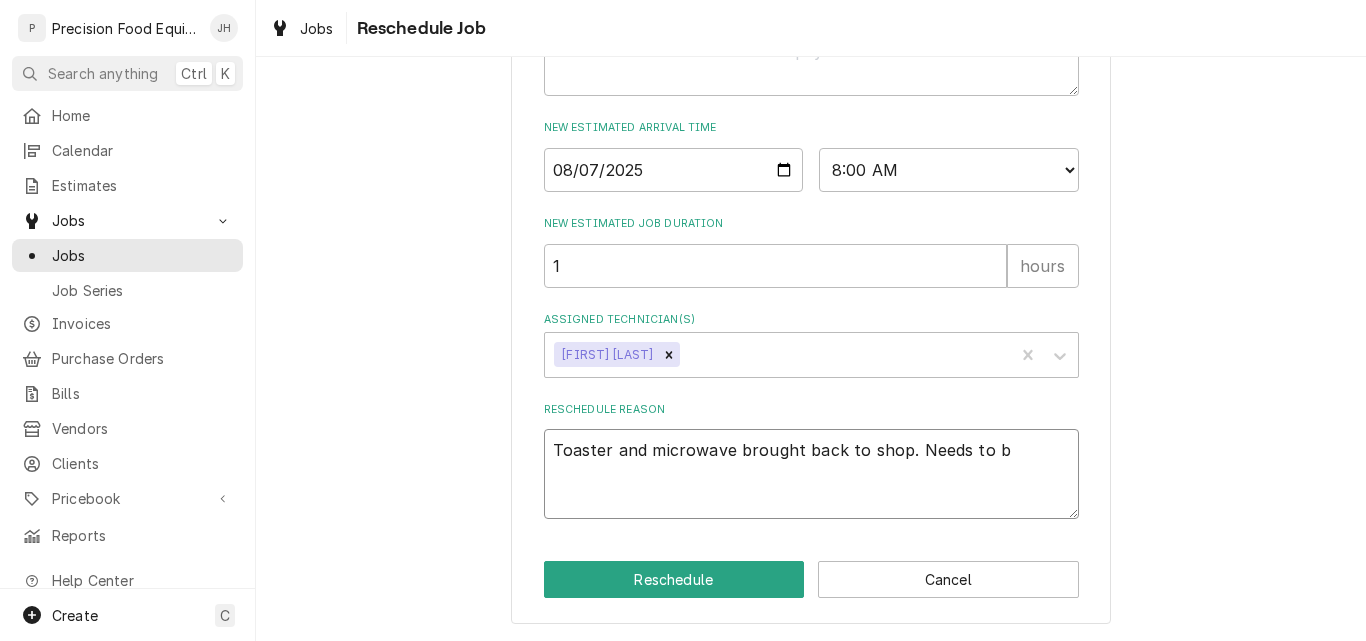 type on "x" 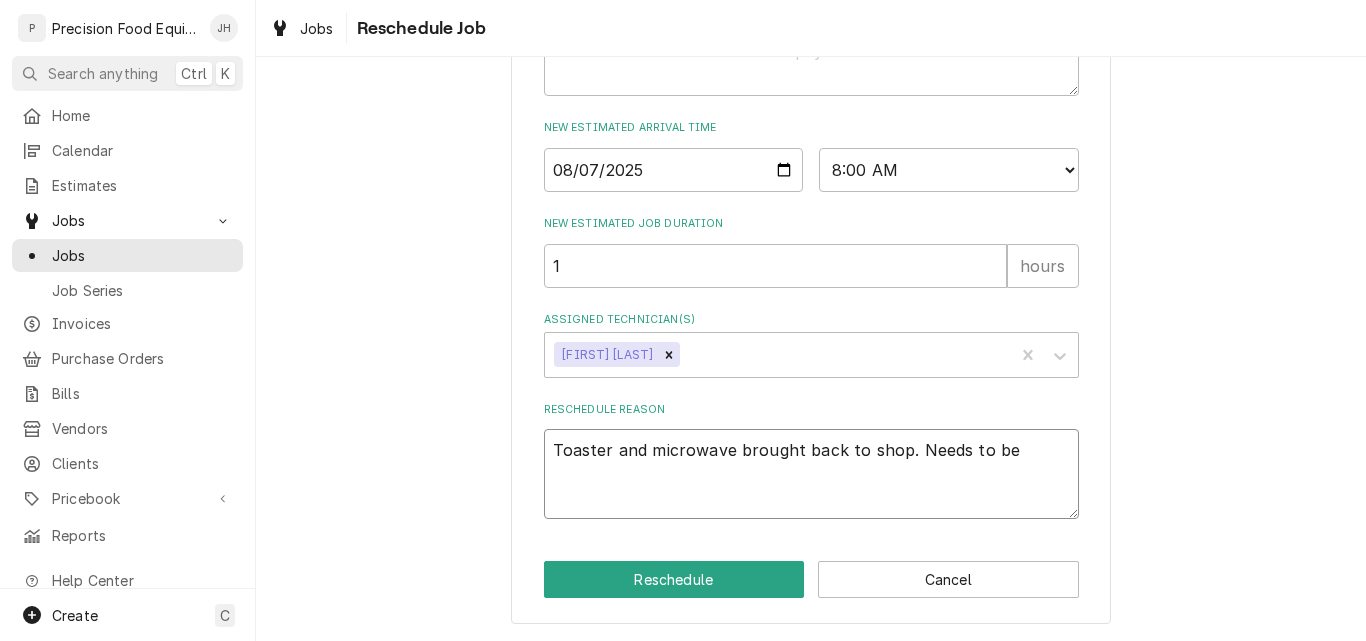 type on "x" 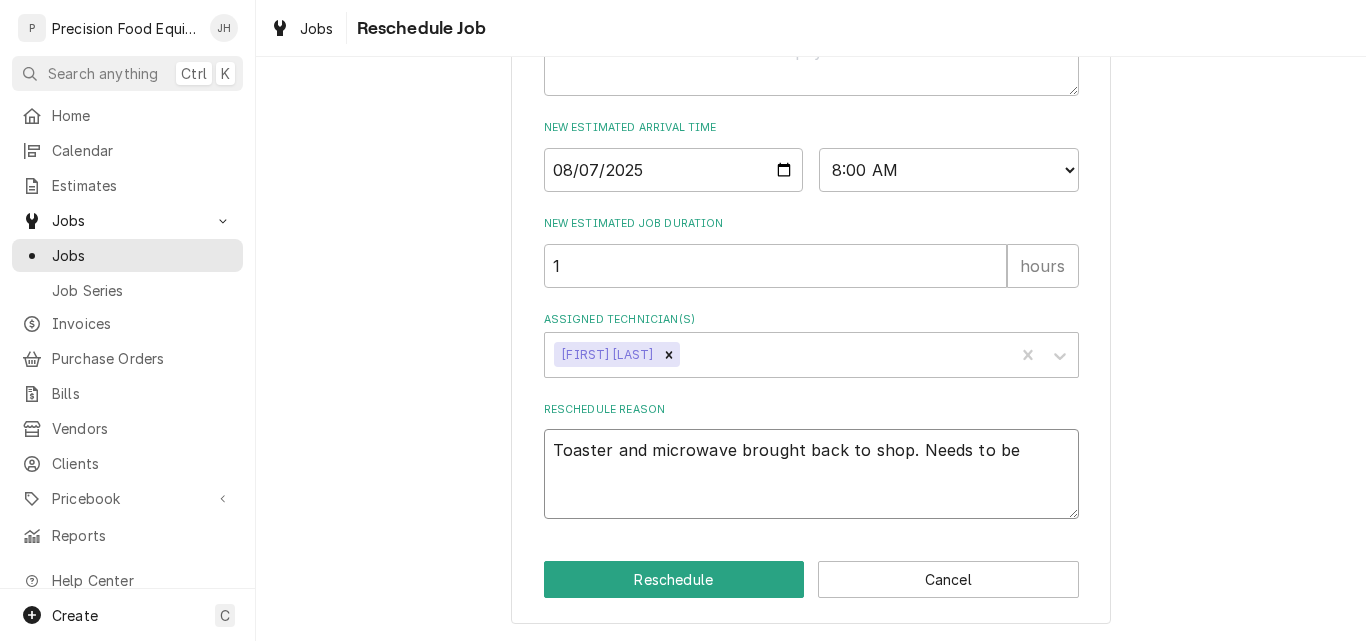 type on "x" 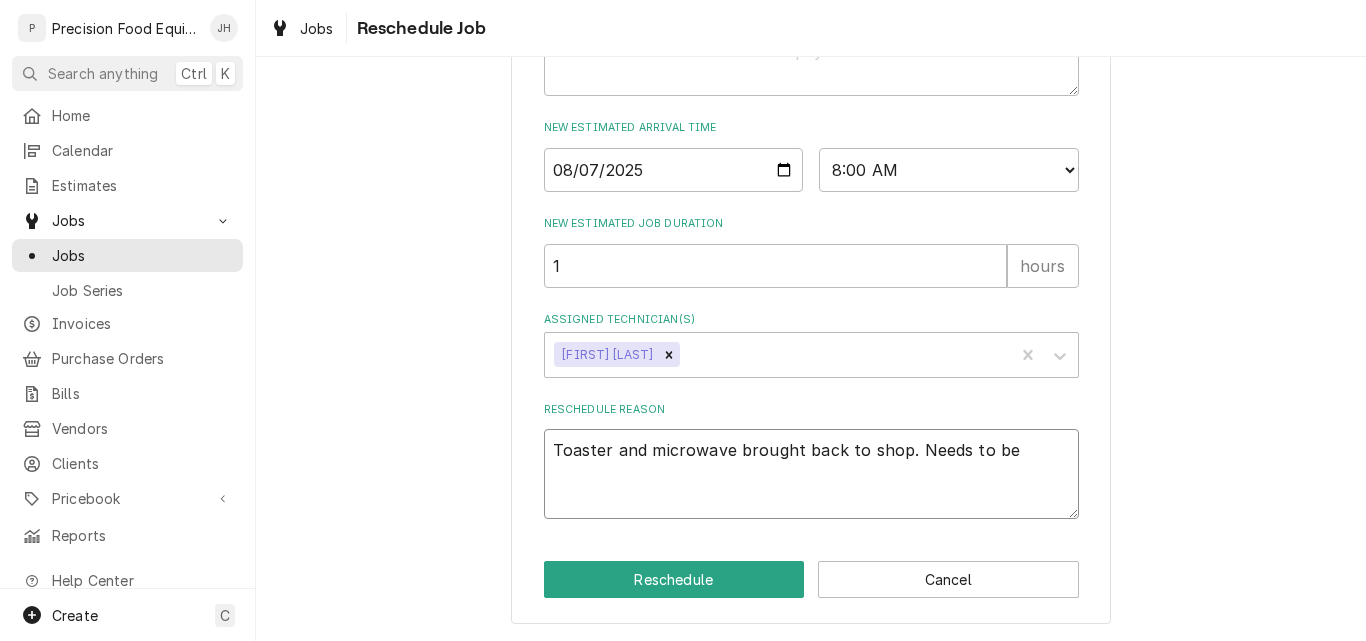 type on "Toaster and microwave brought back to shop. Needs to be d" 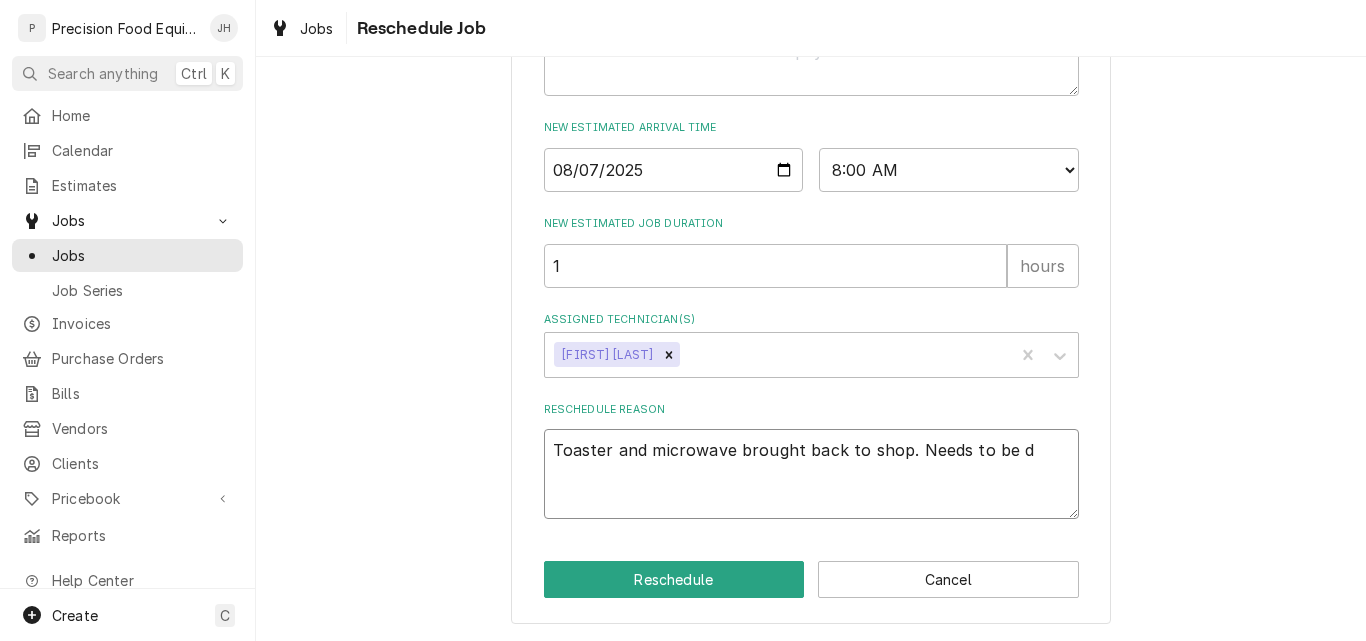 type on "x" 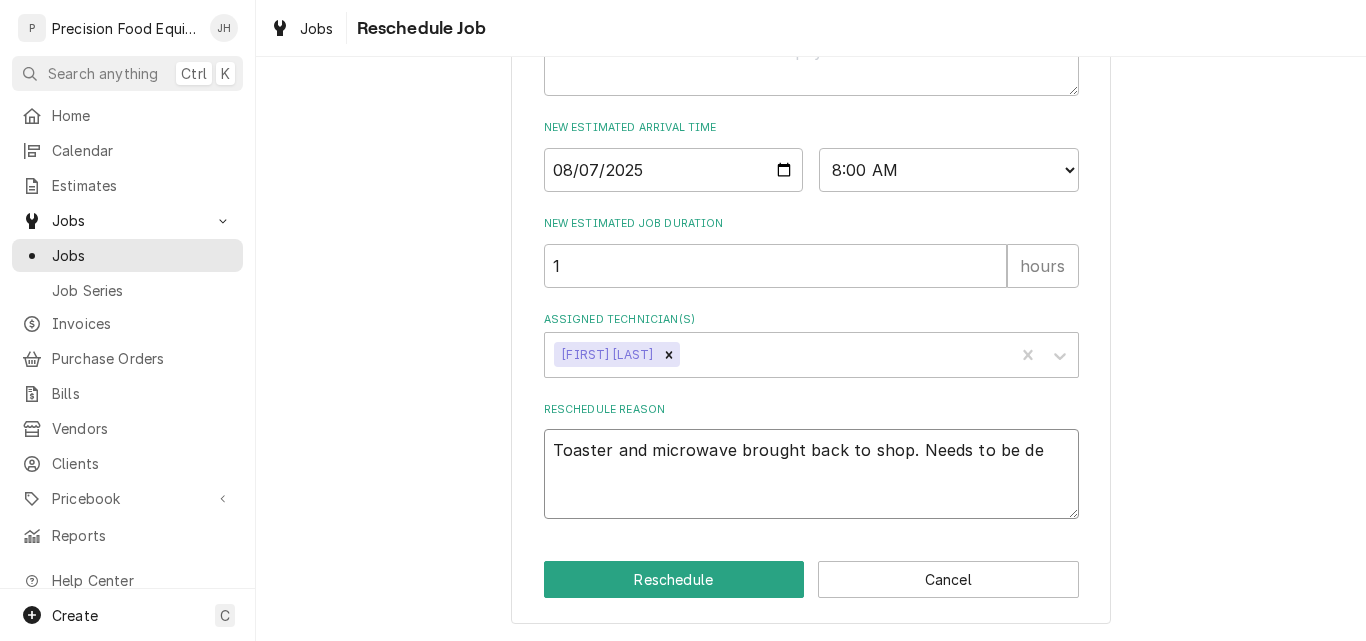 type on "x" 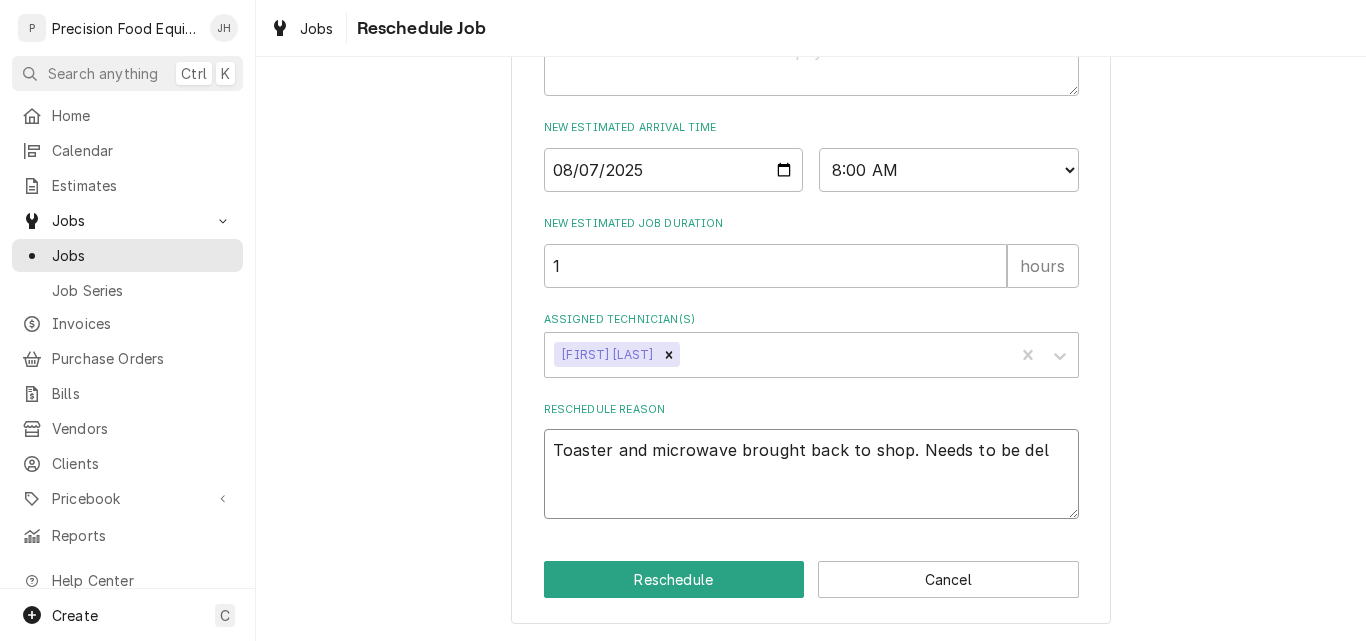 type on "x" 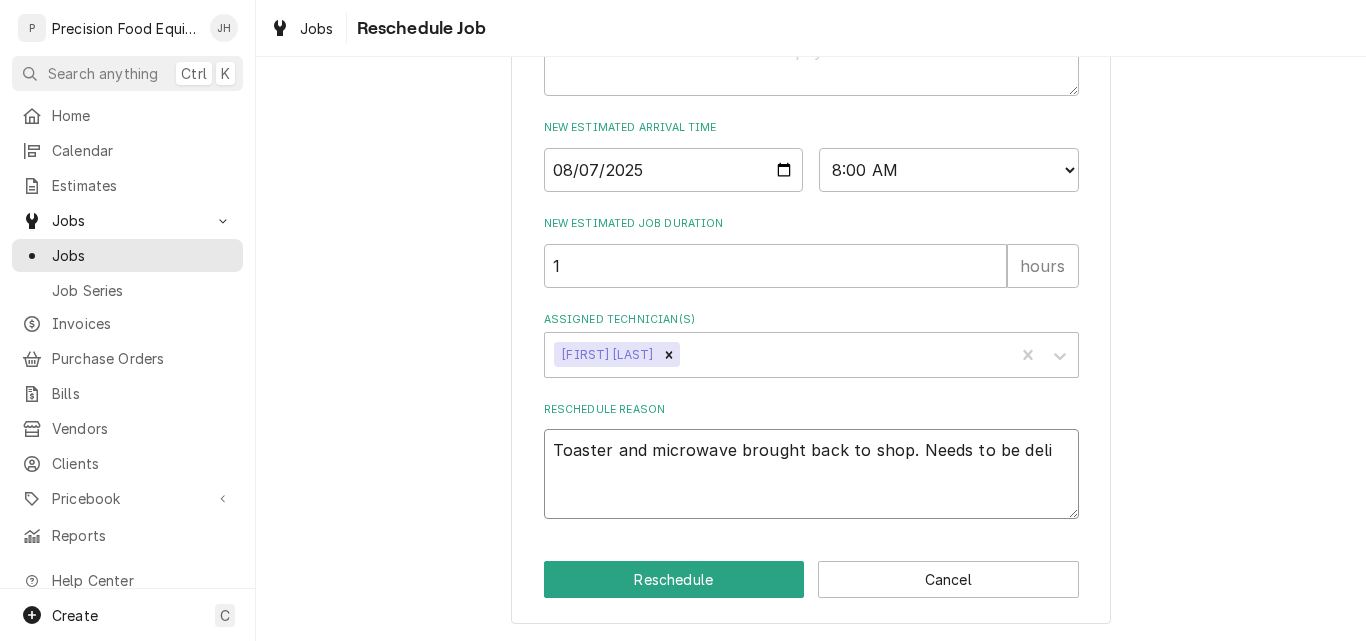 type on "x" 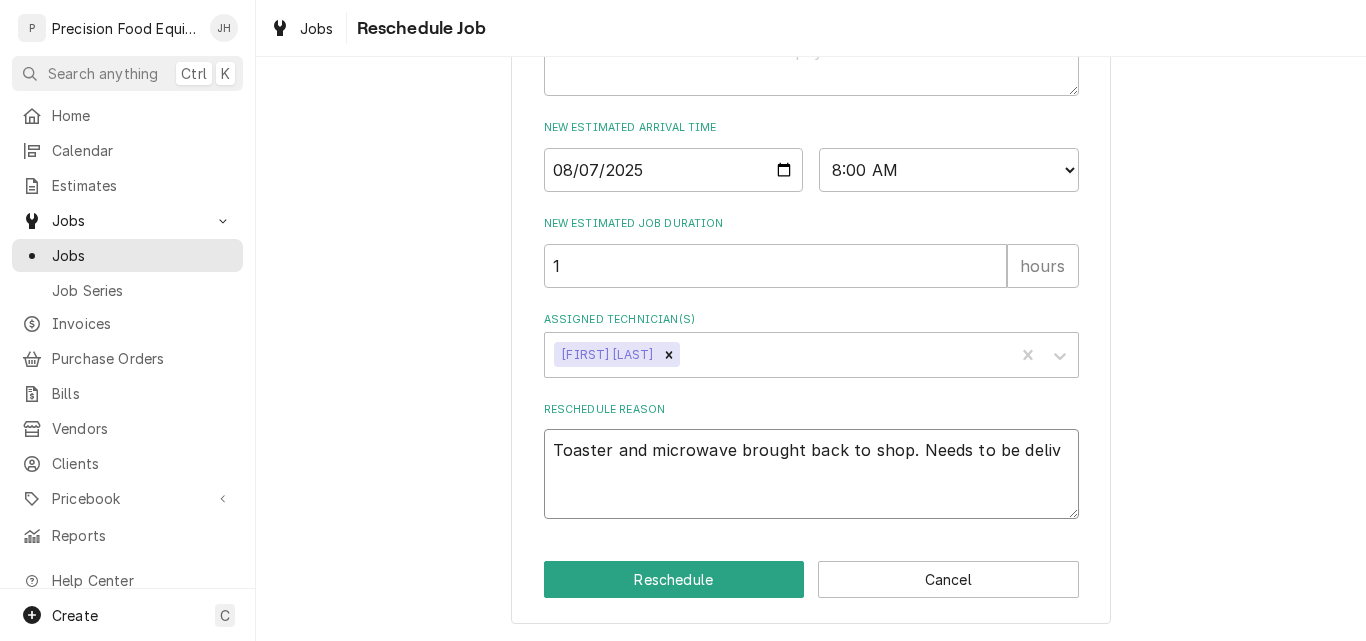 type on "x" 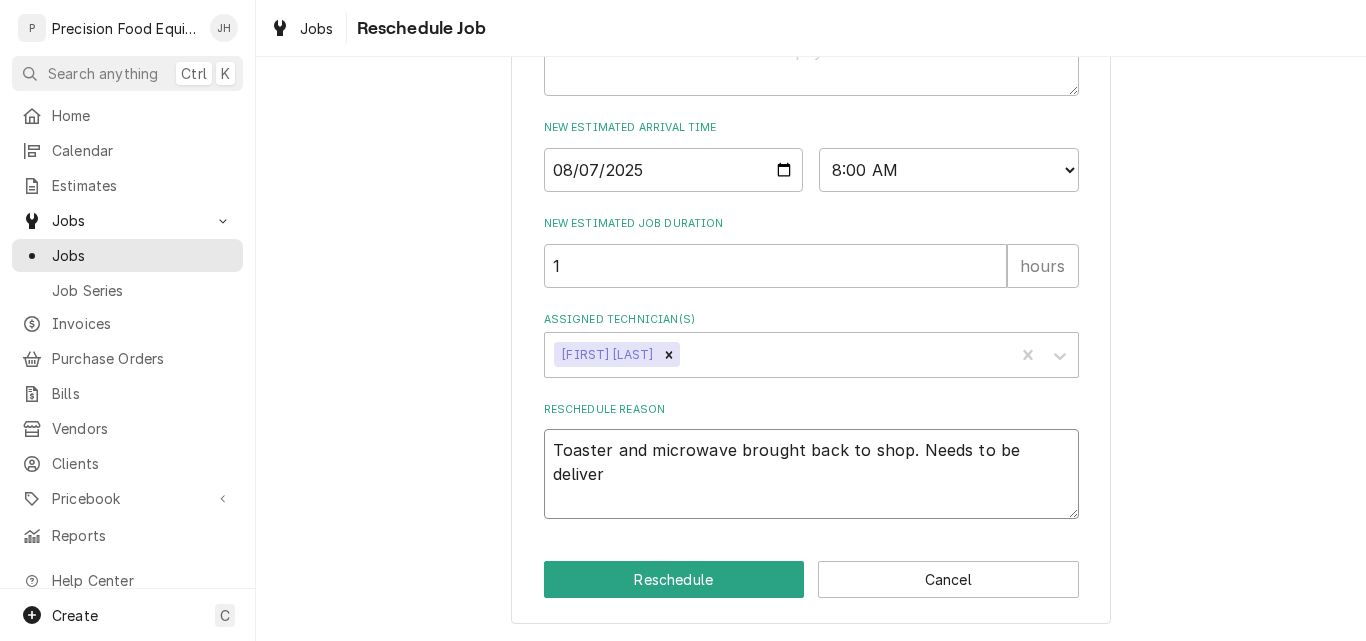 type on "x" 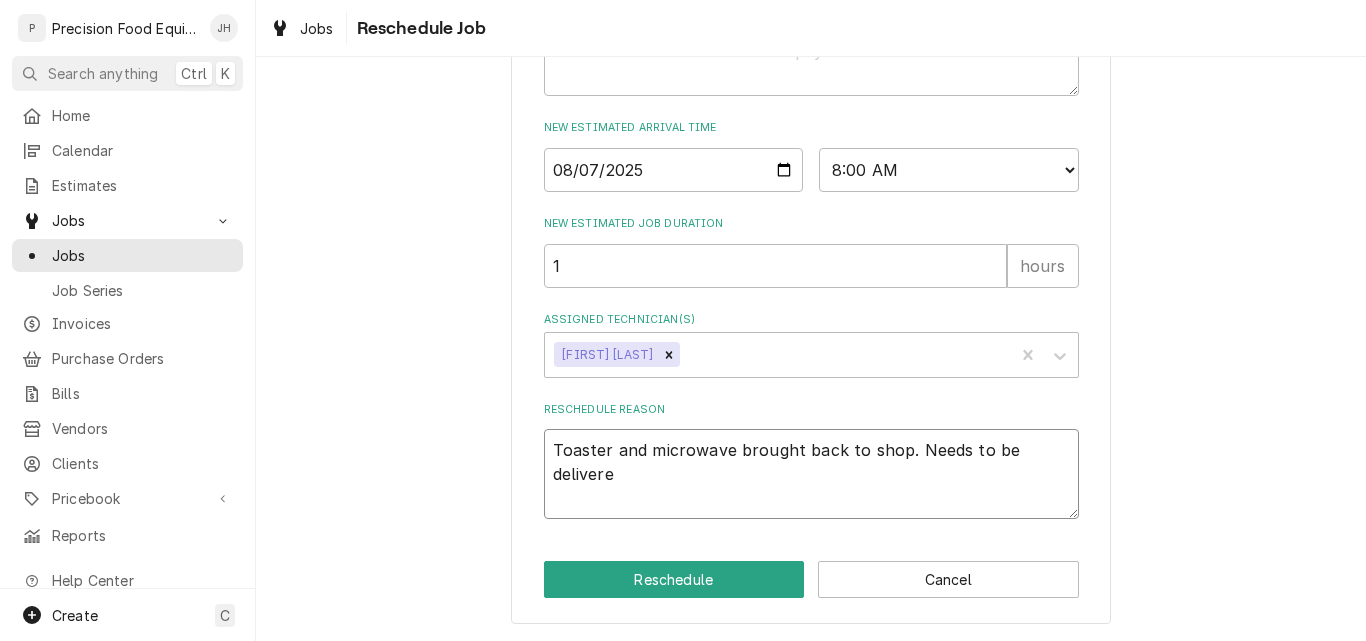 type on "x" 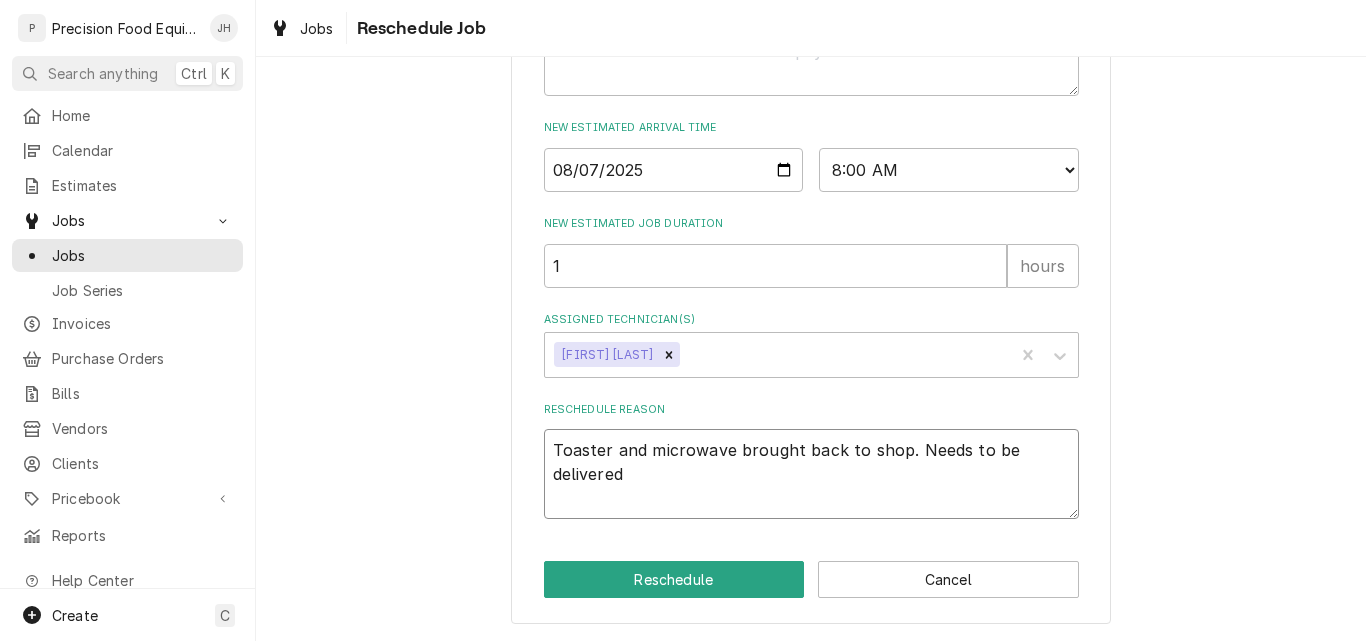 type on "x" 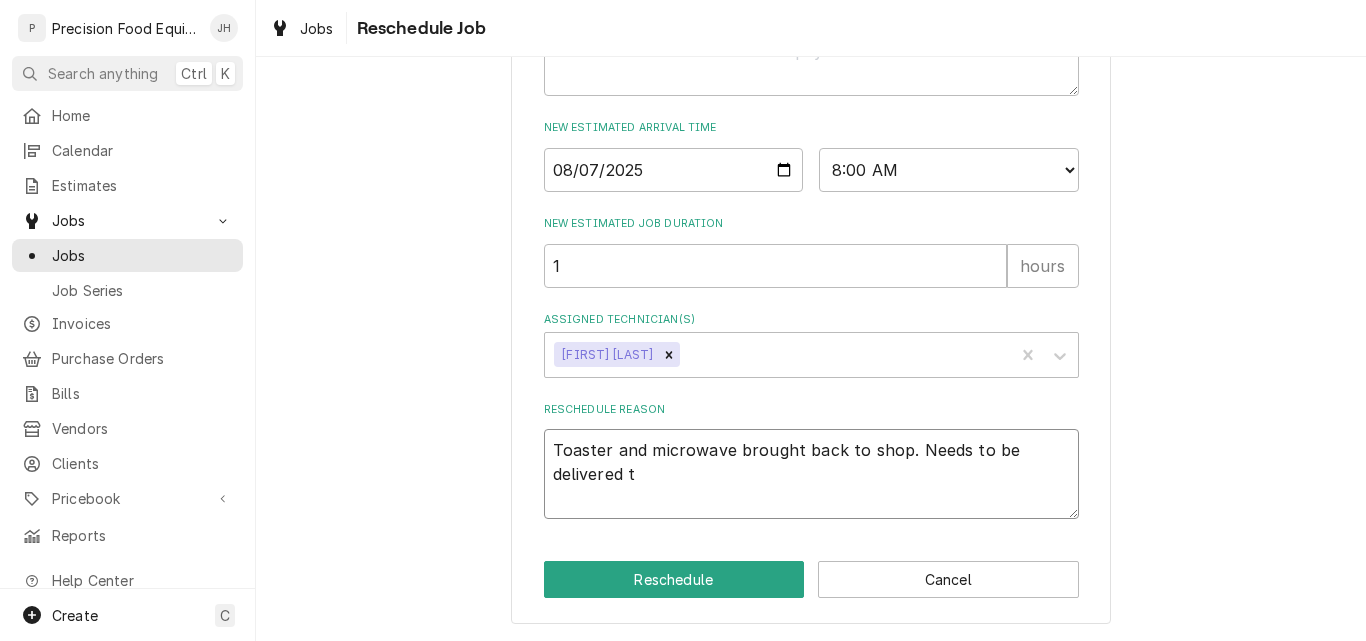 type on "x" 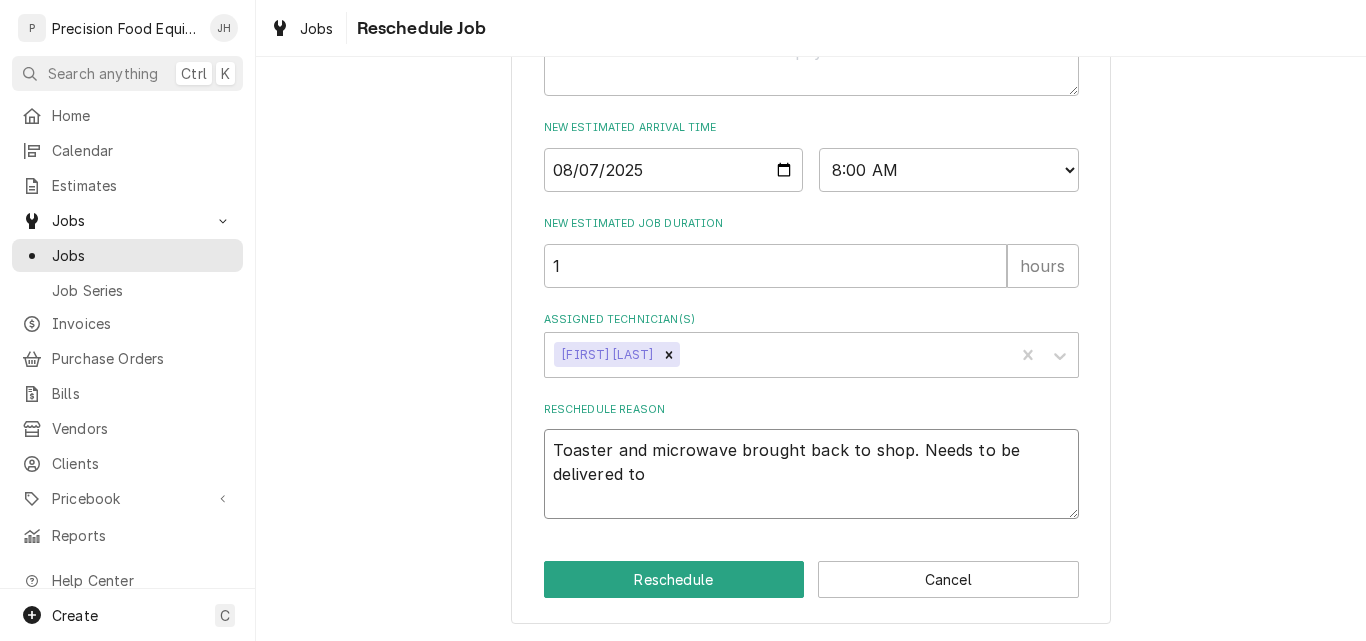 type on "x" 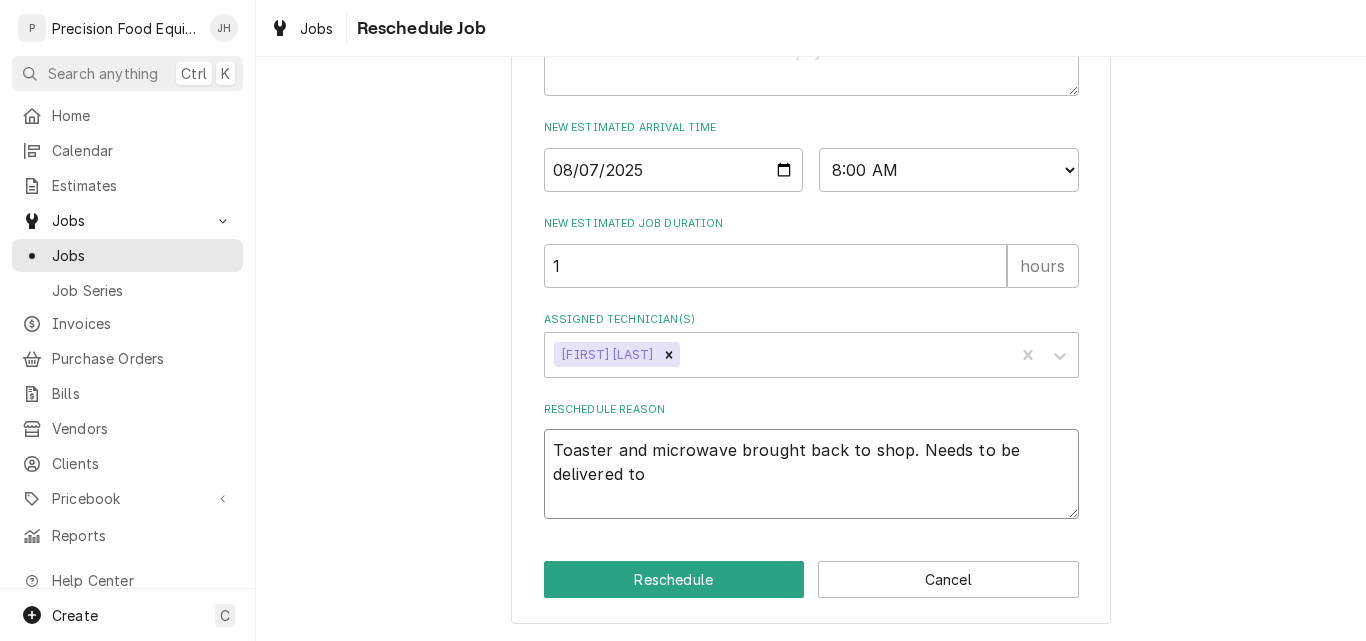 type on "x" 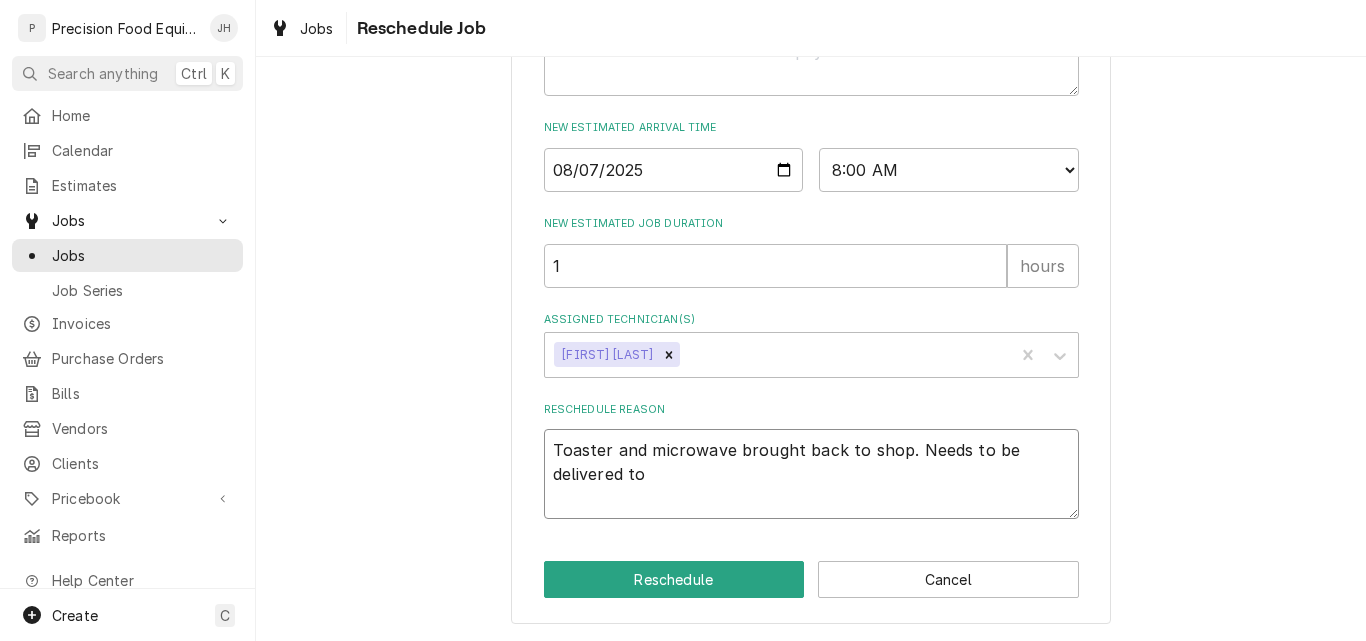 type on "Toaster and microwave brought back to shop. Needs to be delivered to s" 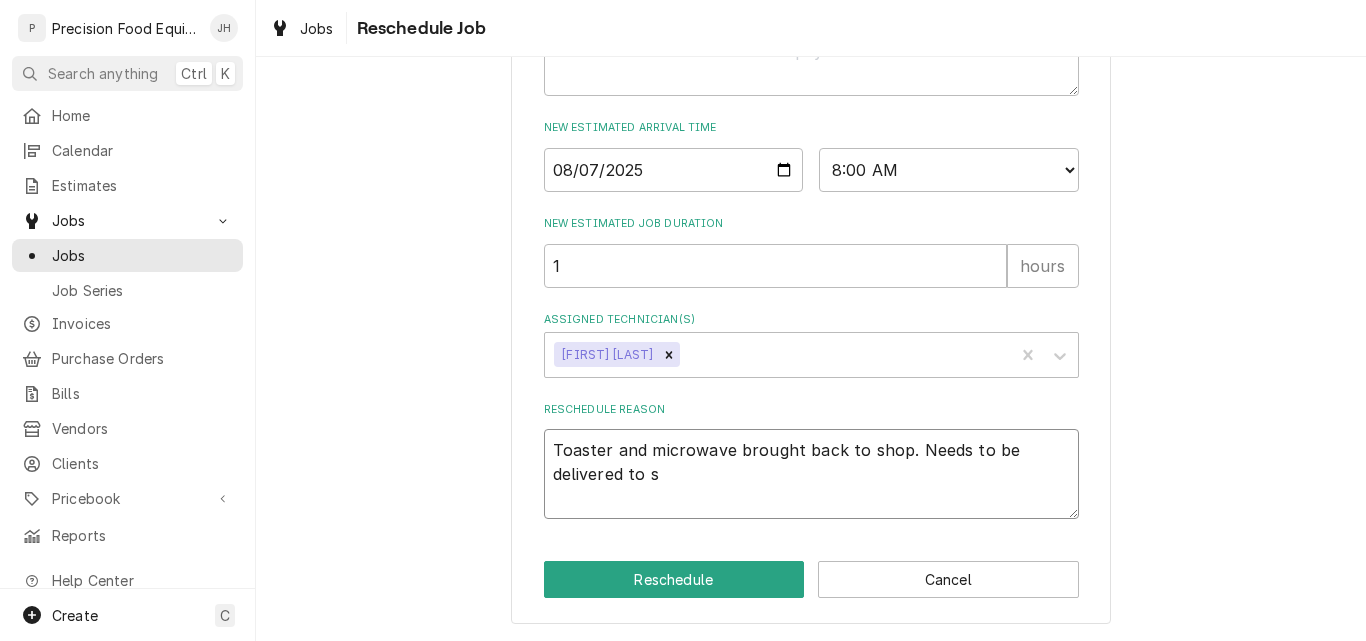type on "x" 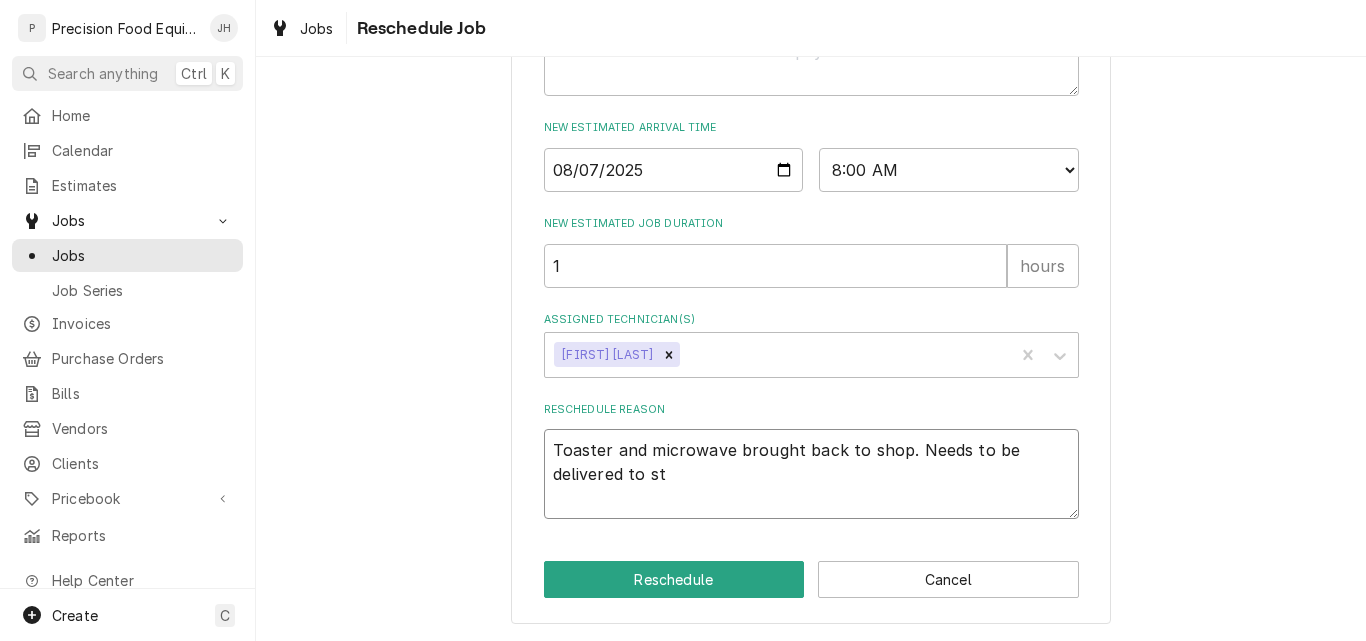 type on "x" 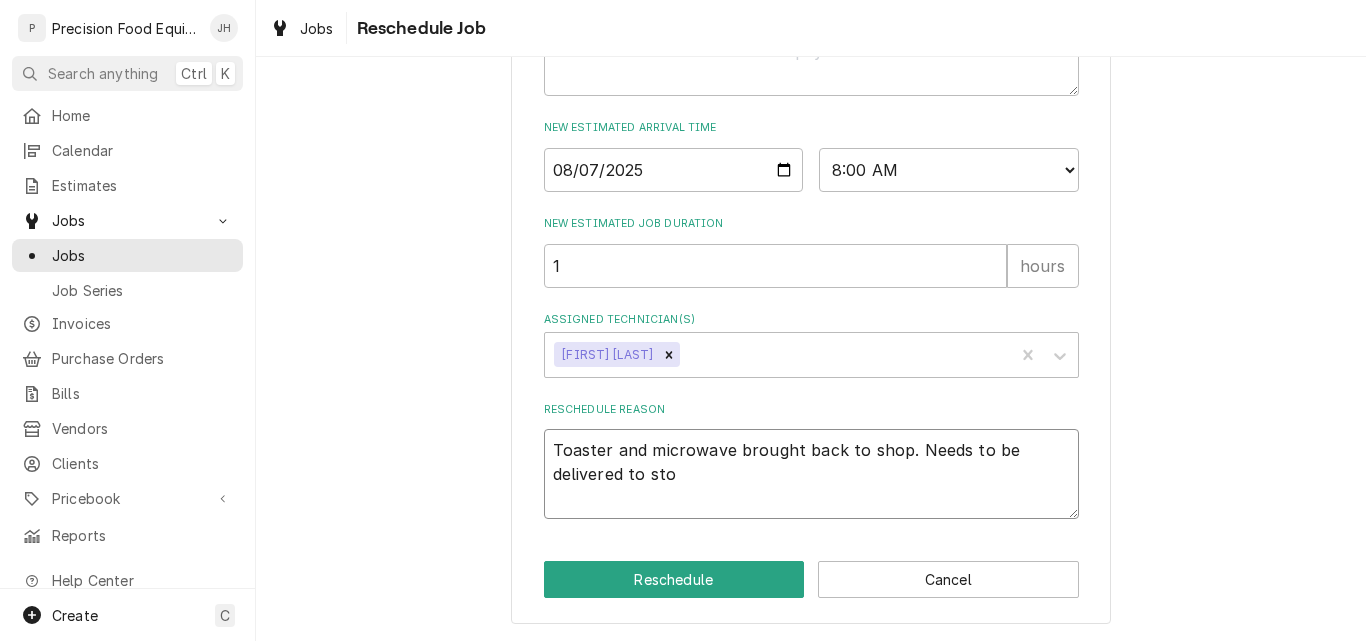 type on "x" 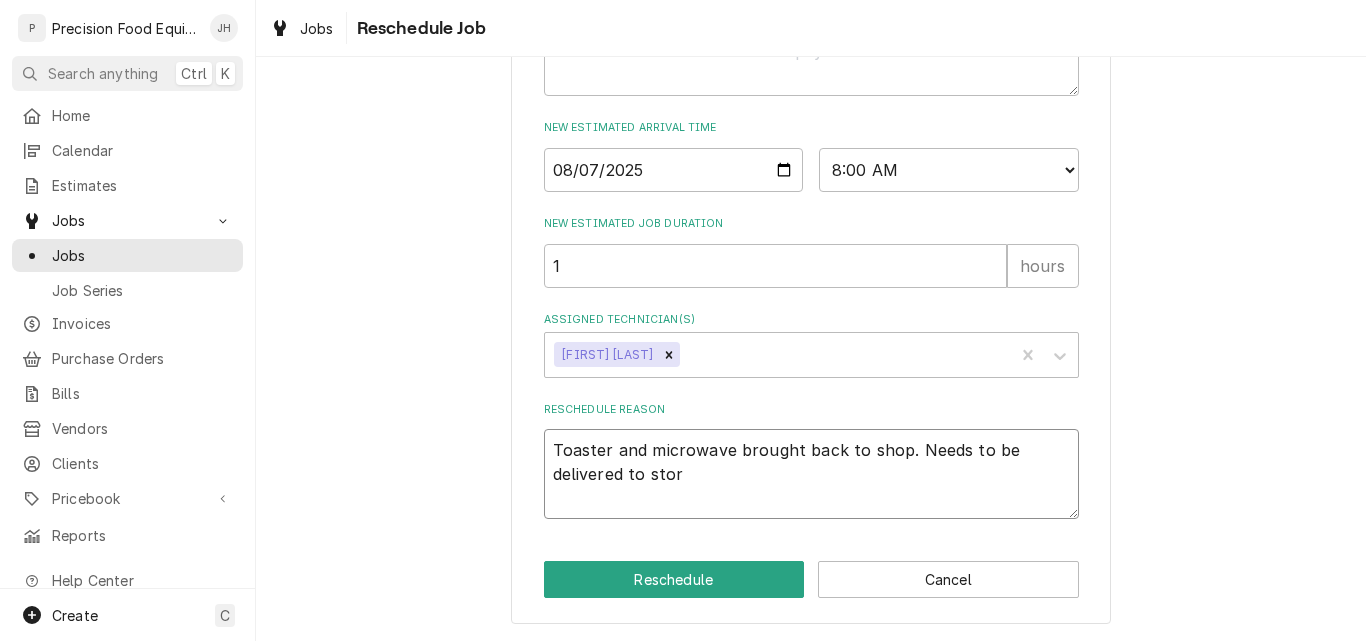 type on "x" 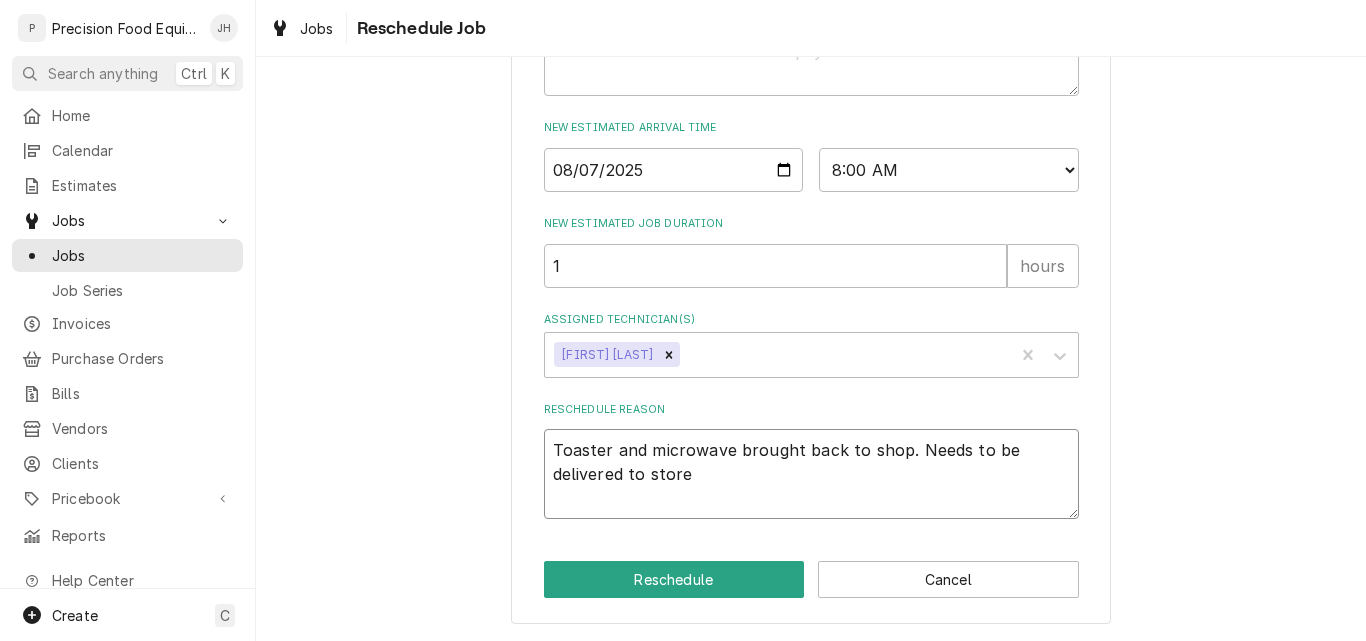 type on "x" 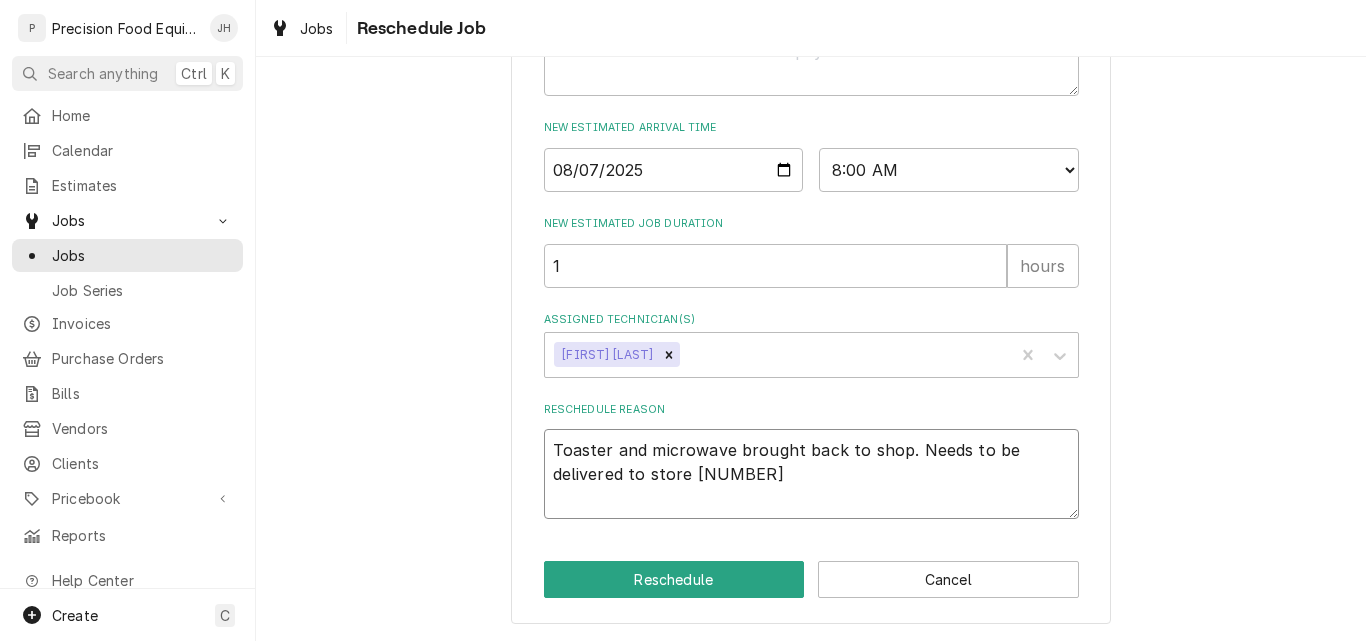 type on "x" 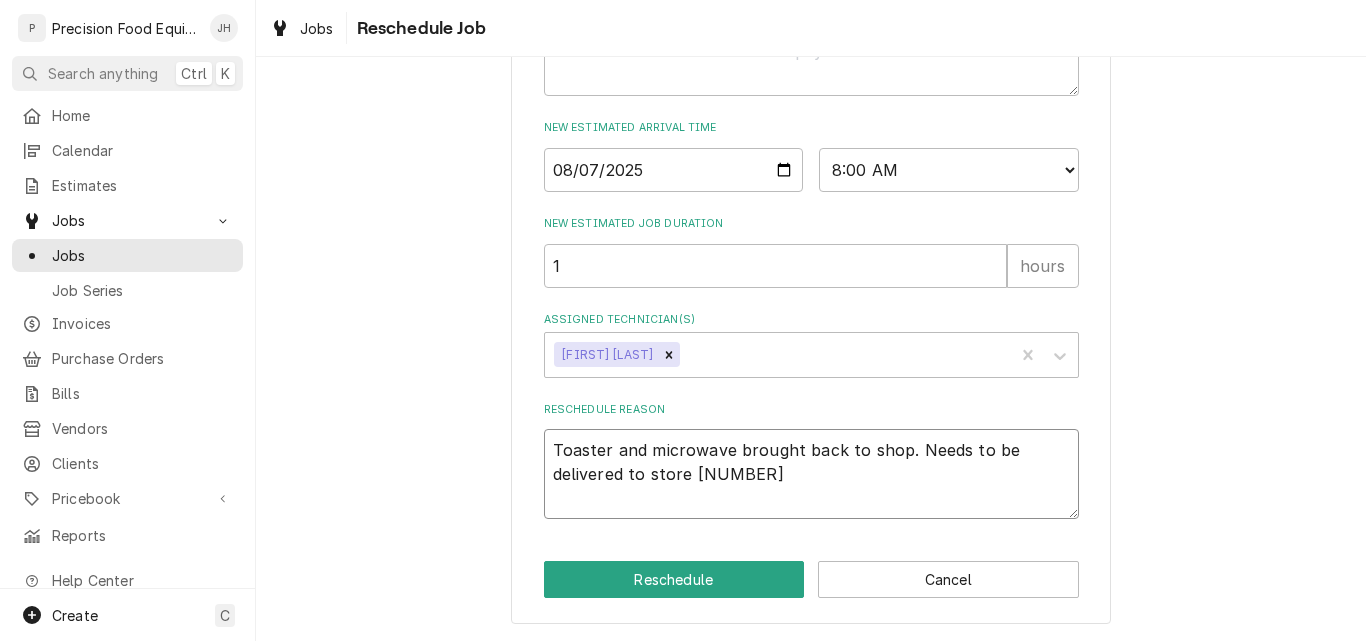 type on "x" 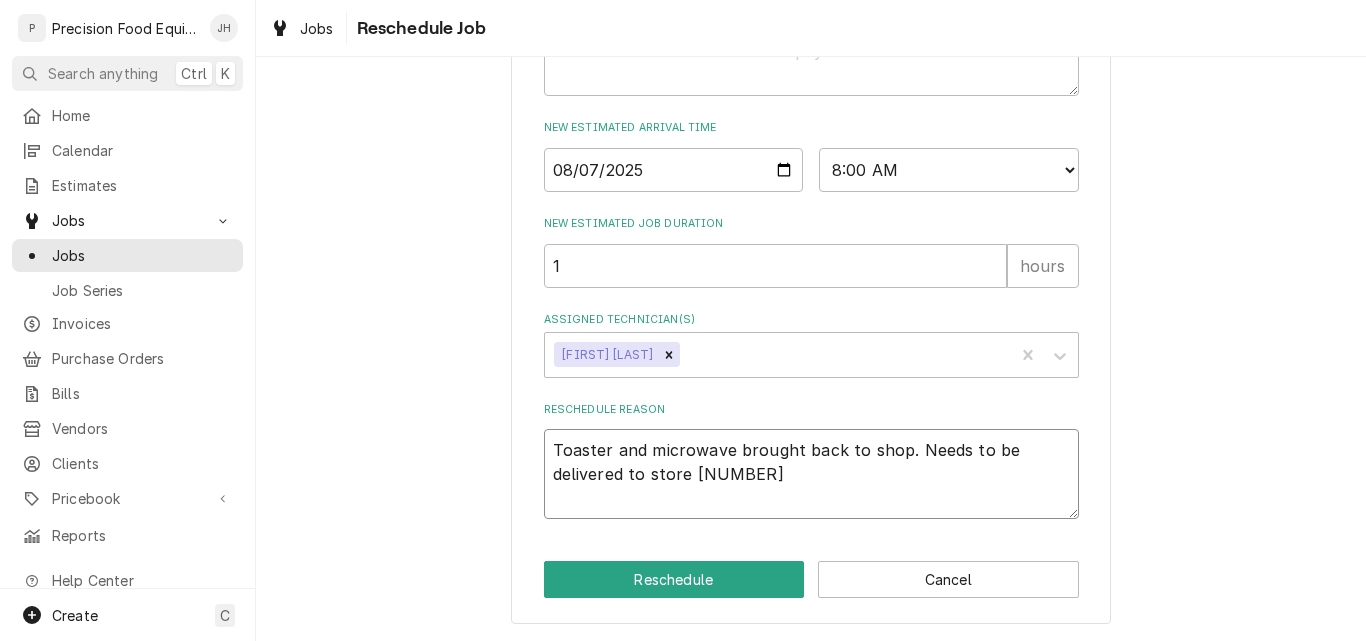type on "Toaster and microwave brought back to shop. Needs to be delivered to store 6009 L" 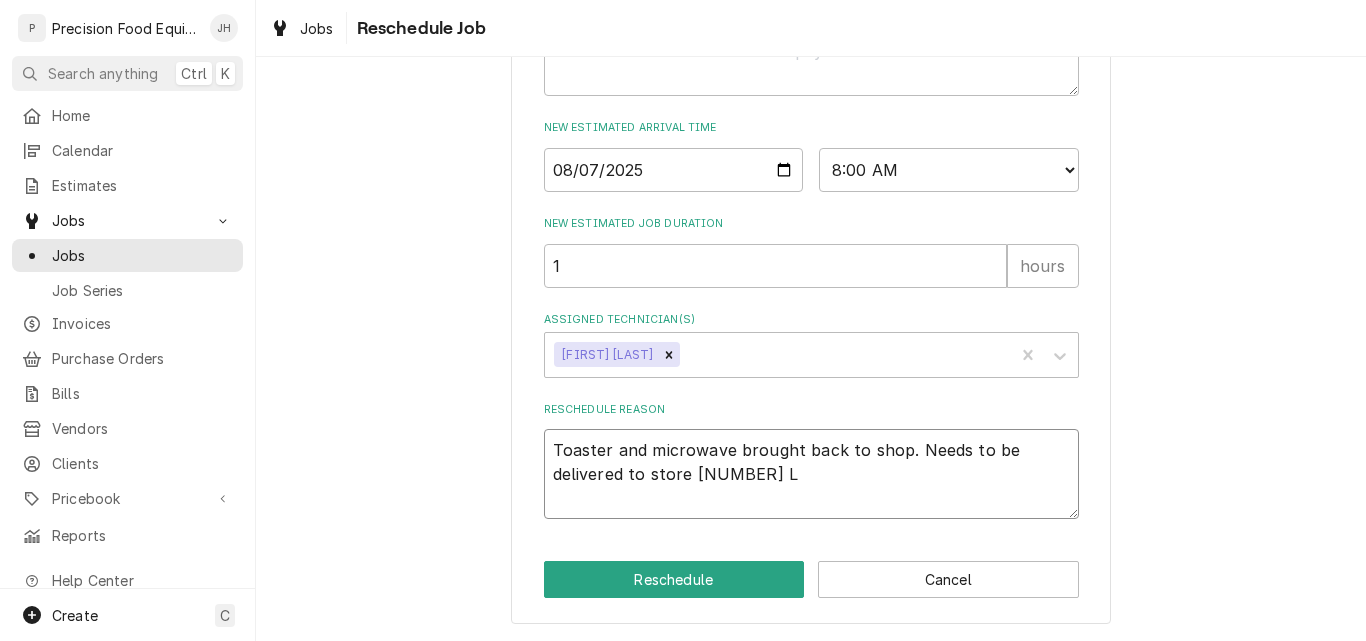 type on "x" 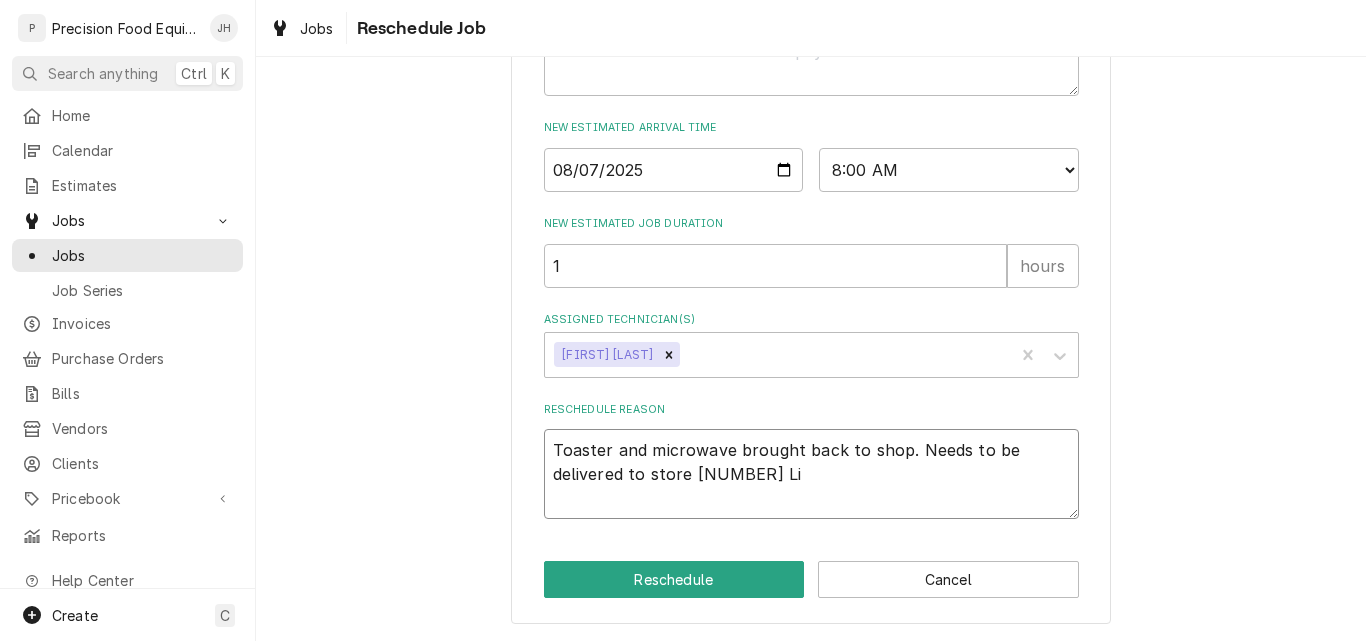 type on "x" 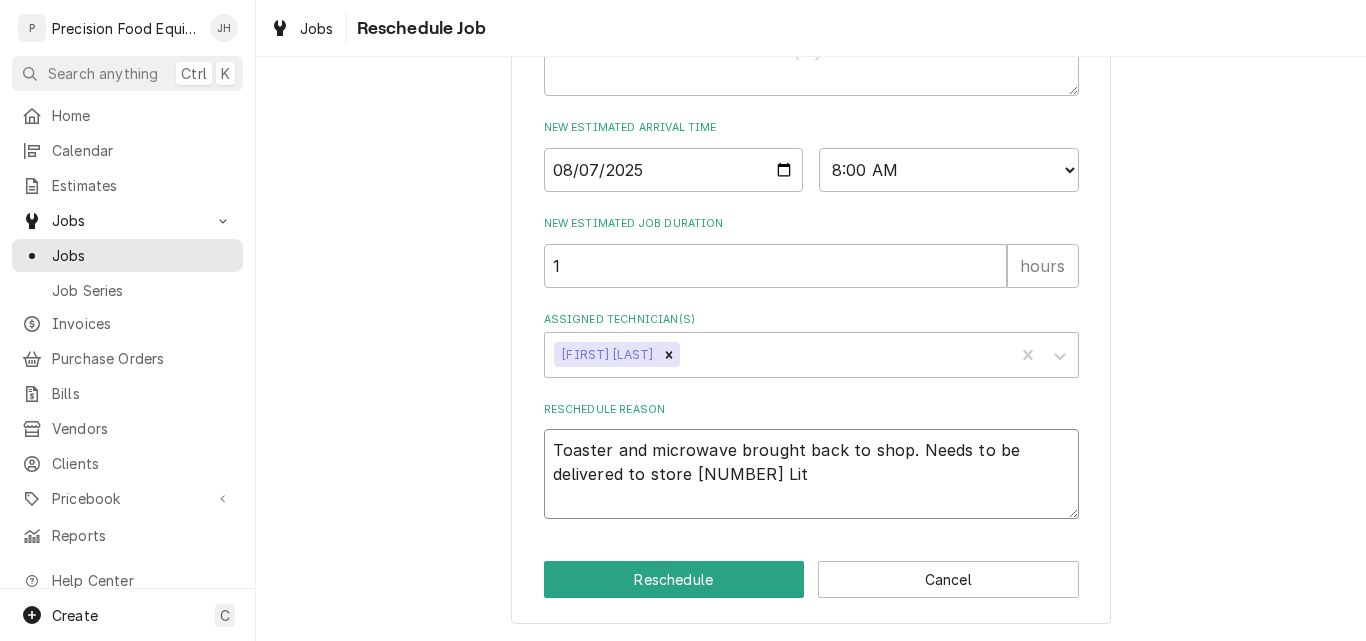 type on "x" 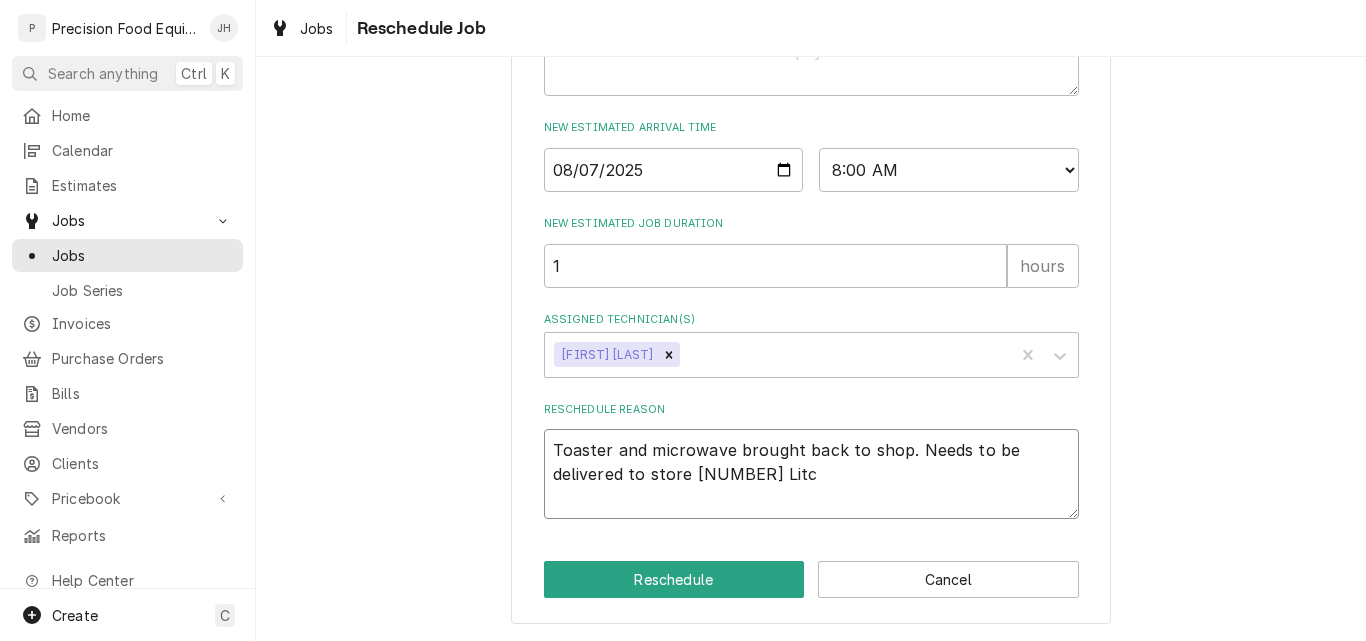 type on "Toaster and microwave brought back to shop. Needs to be delivered to store 6009 Litch" 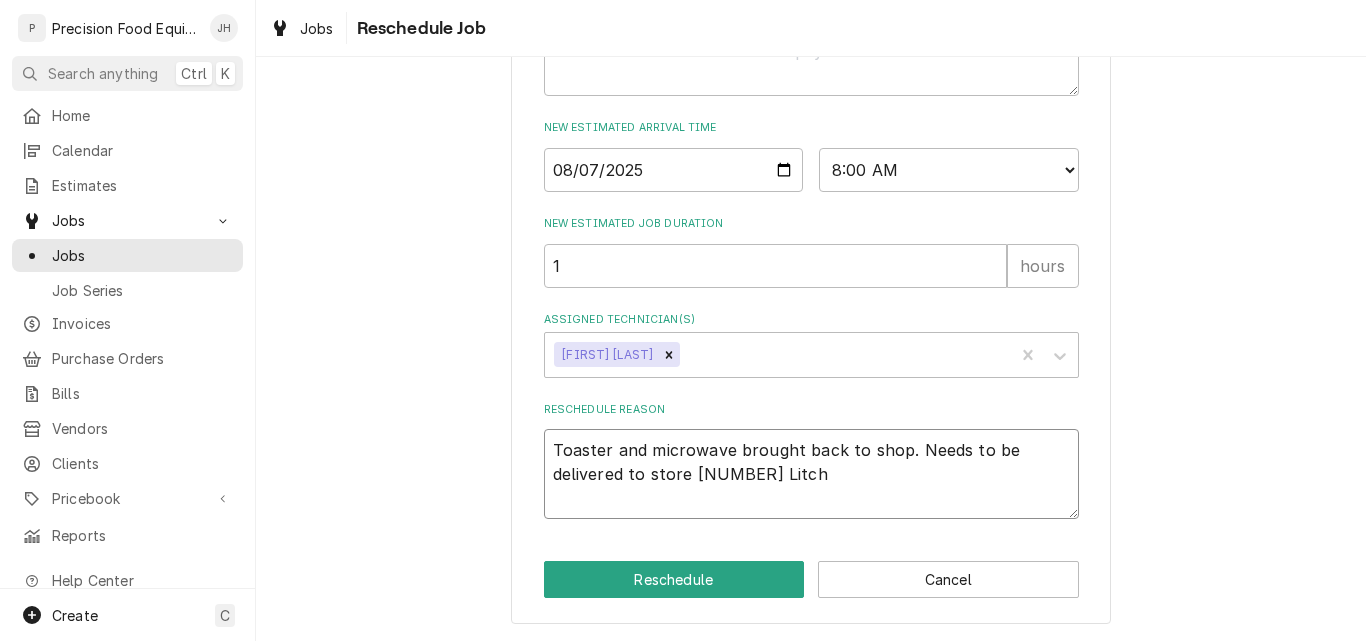 type on "x" 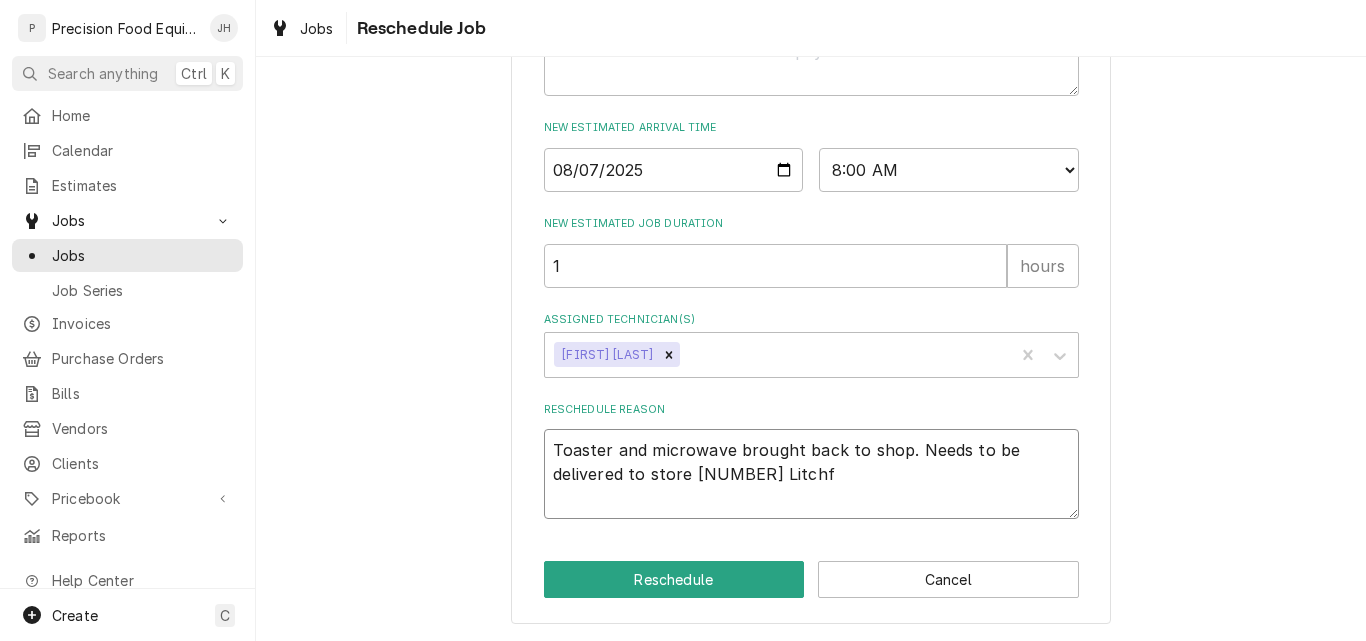 type on "x" 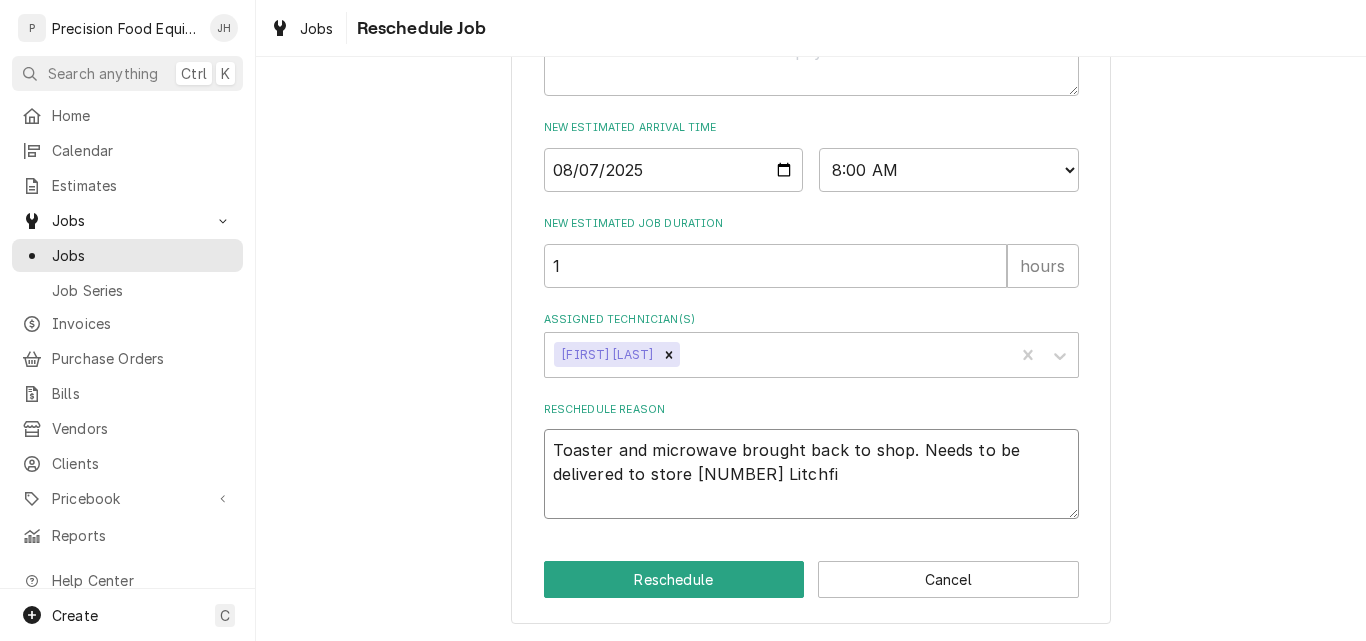 type on "x" 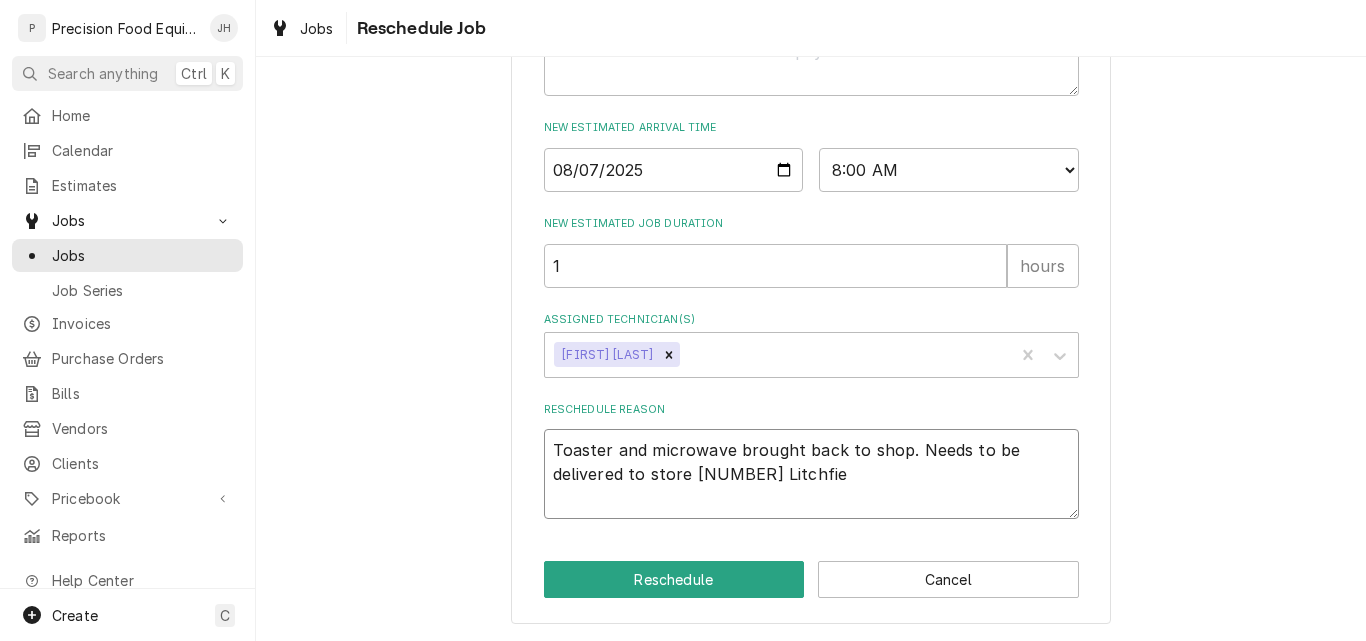 type on "x" 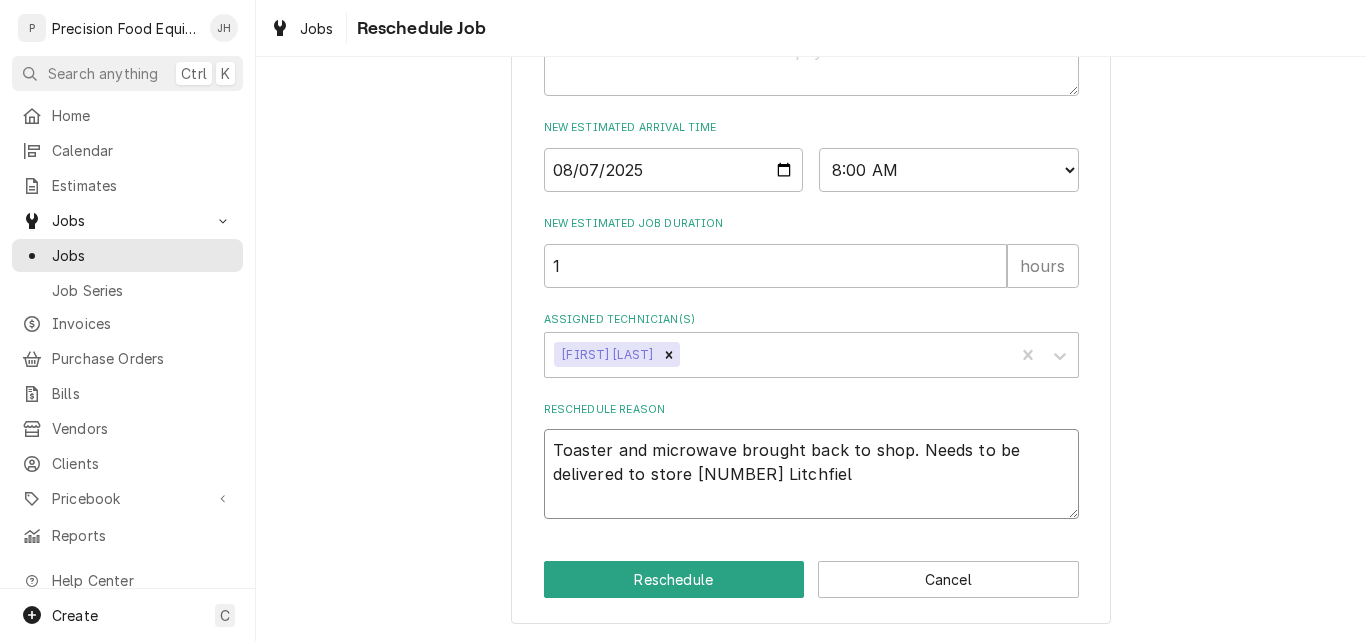 type on "x" 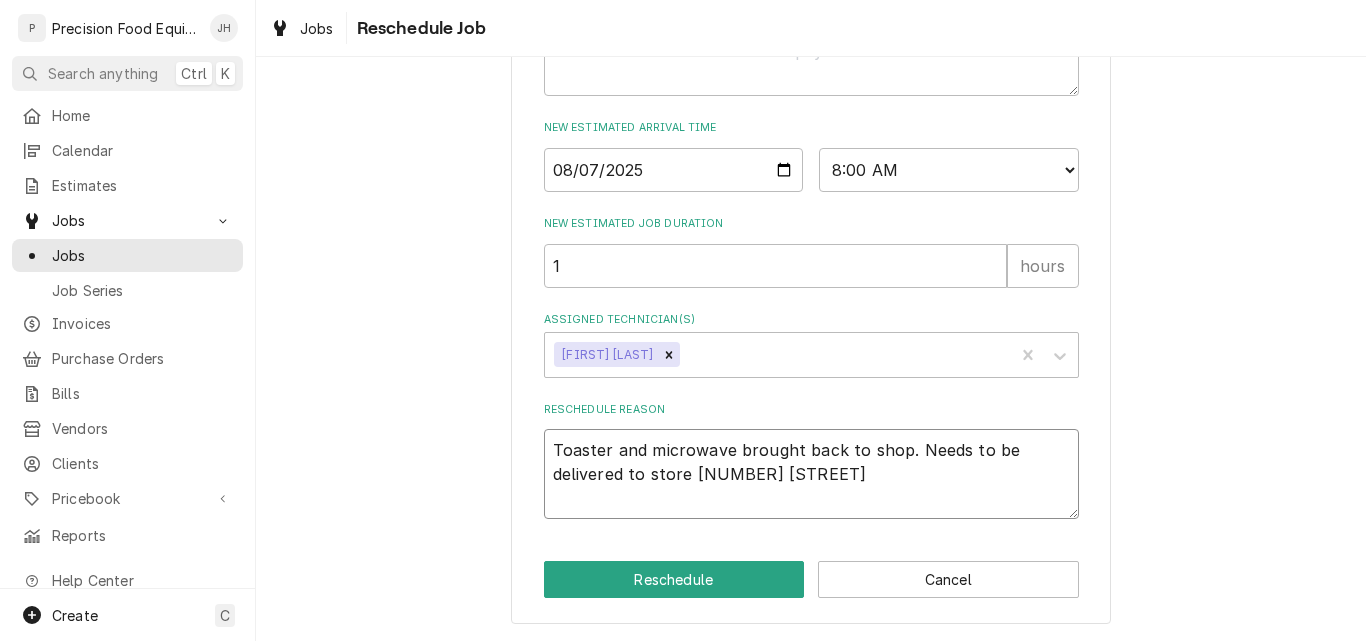 type on "x" 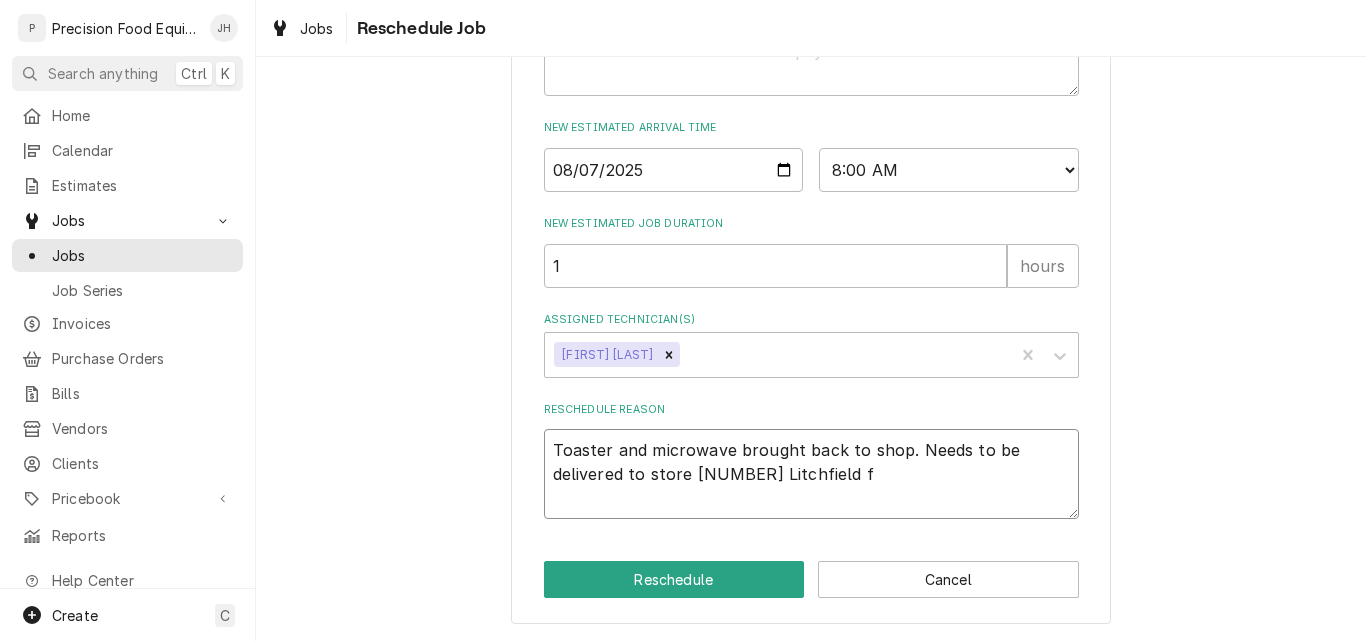 type on "x" 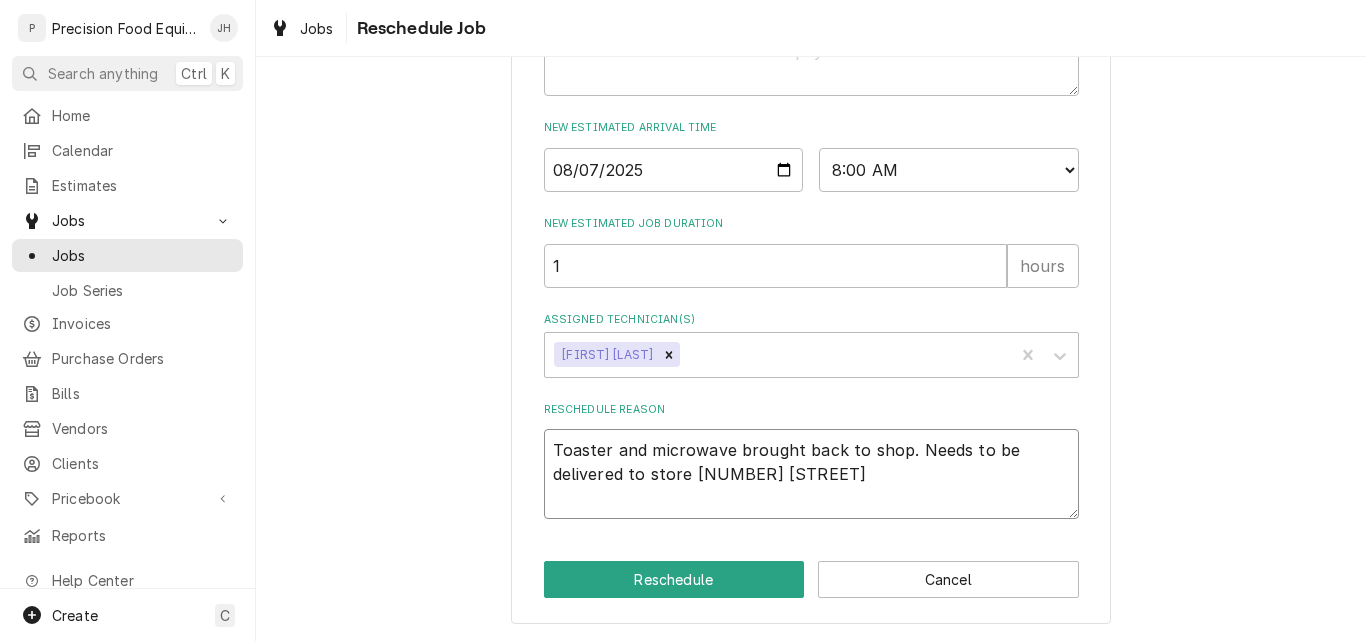 type on "x" 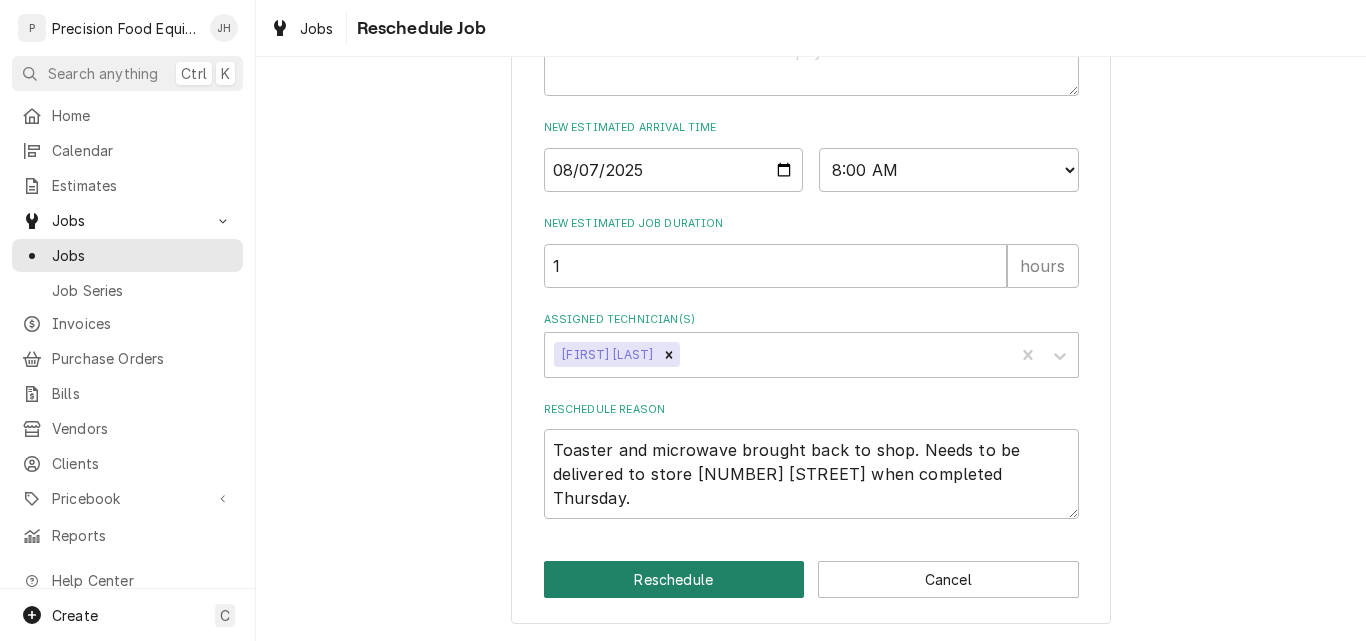 click on "Reschedule" at bounding box center (674, 579) 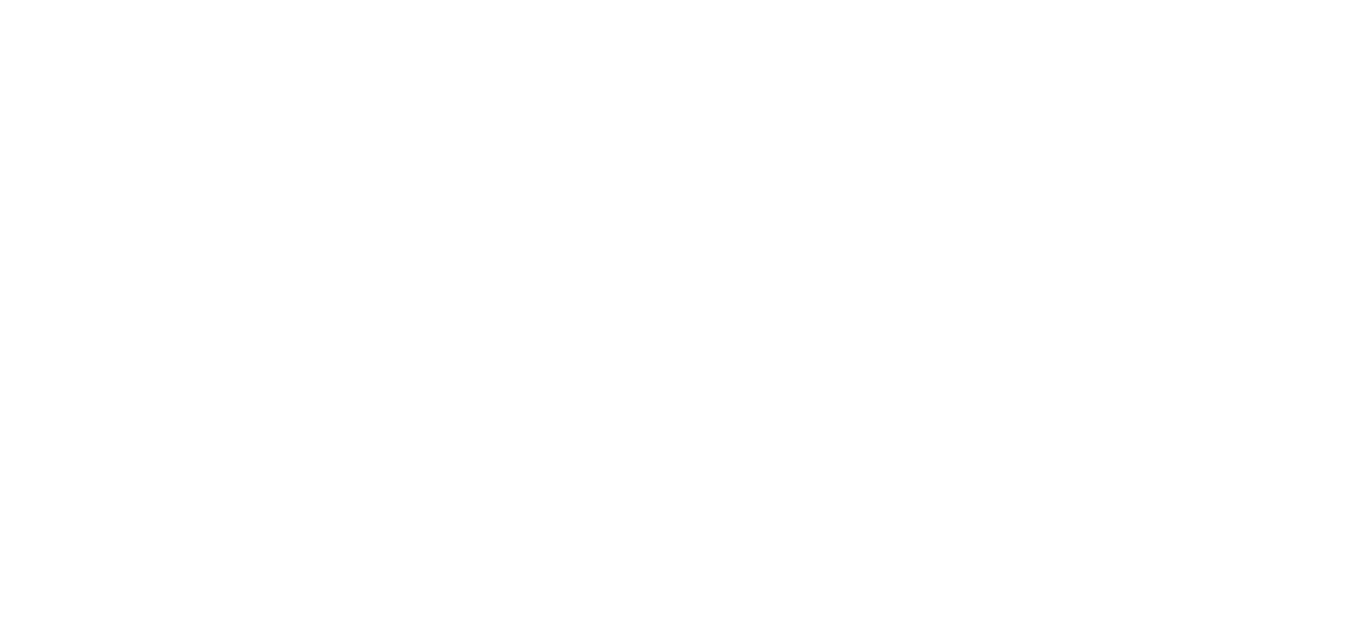 scroll, scrollTop: 0, scrollLeft: 0, axis: both 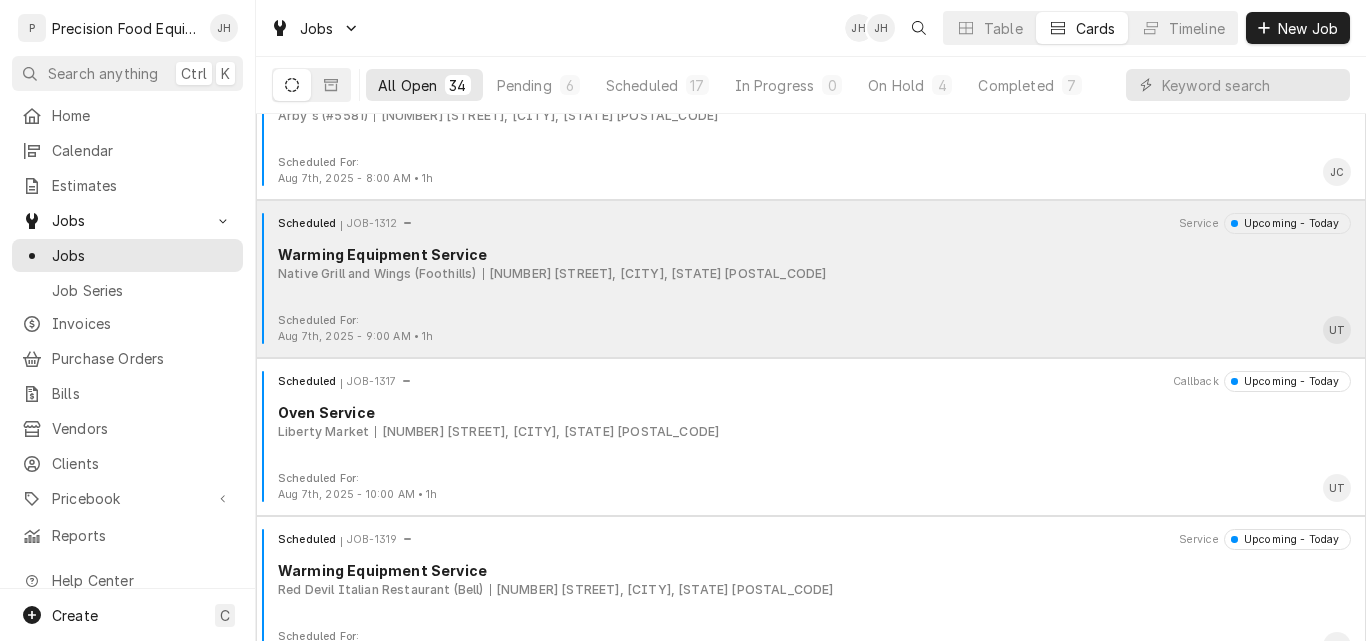 click on "Scheduled JOB-1312 Service Upcoming - Today Warming Equipment Service Native Grill and Wings (Foothills) 1339 E. Chandler Blvd, Phoenix, AZ 85048" at bounding box center [811, 263] 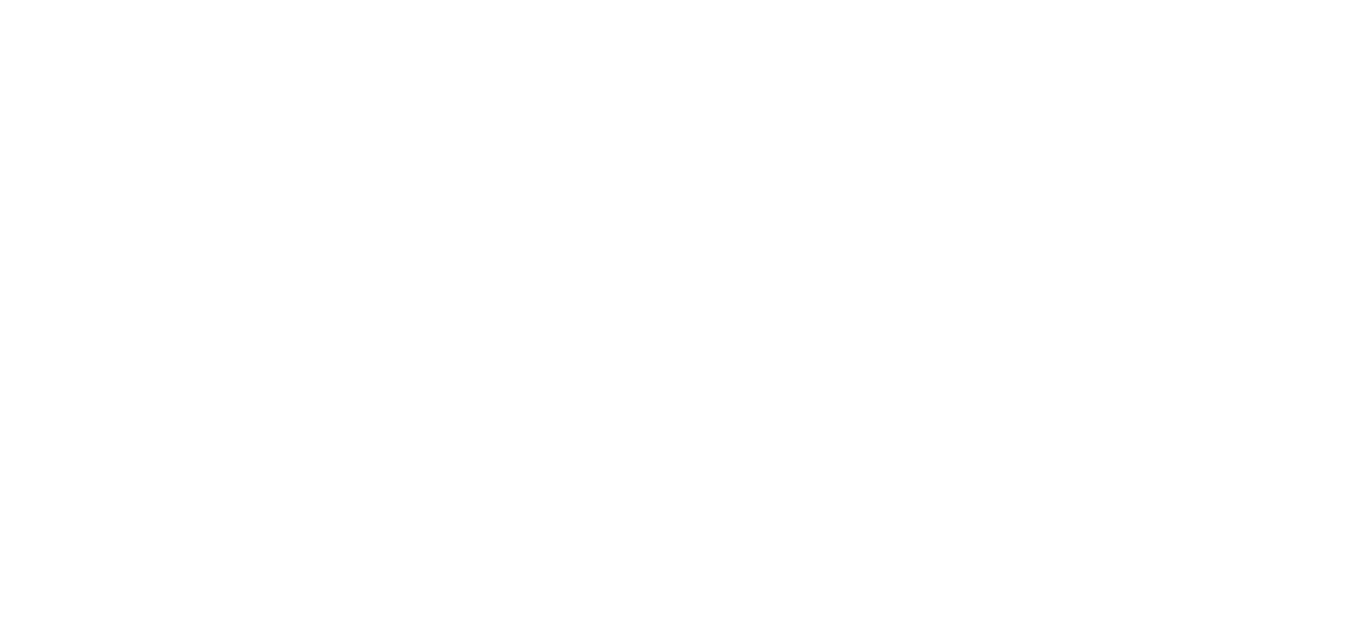 scroll, scrollTop: 0, scrollLeft: 0, axis: both 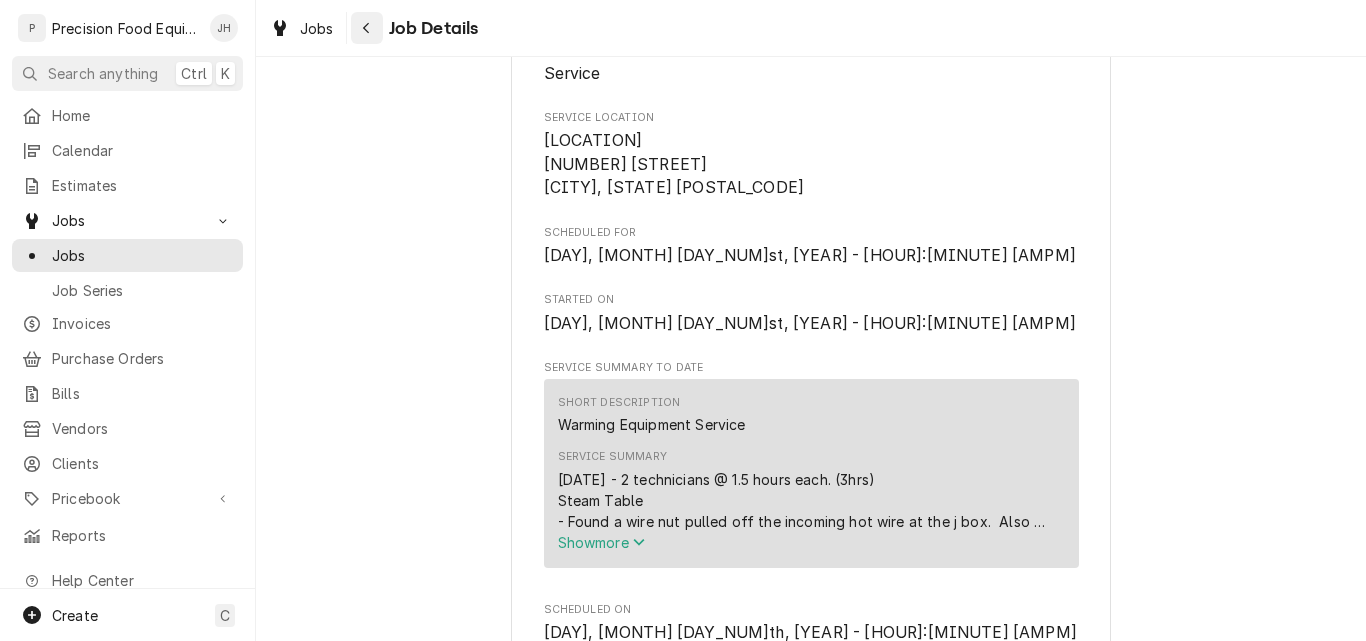click 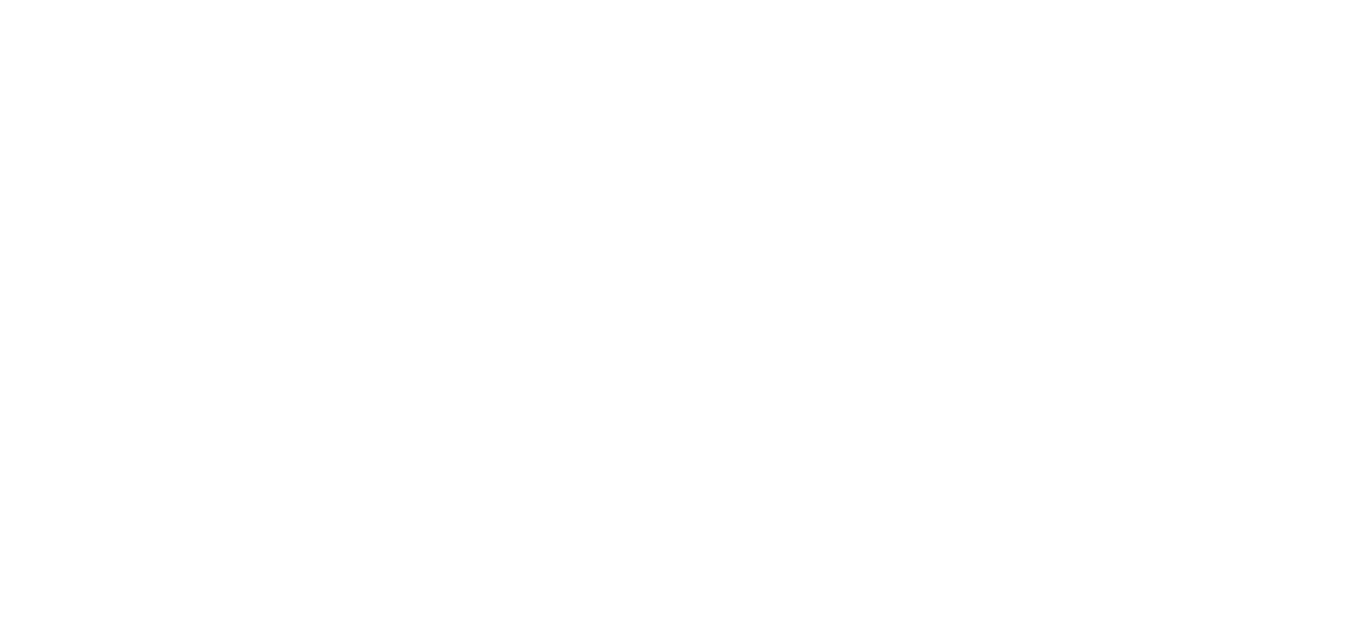 scroll, scrollTop: 0, scrollLeft: 0, axis: both 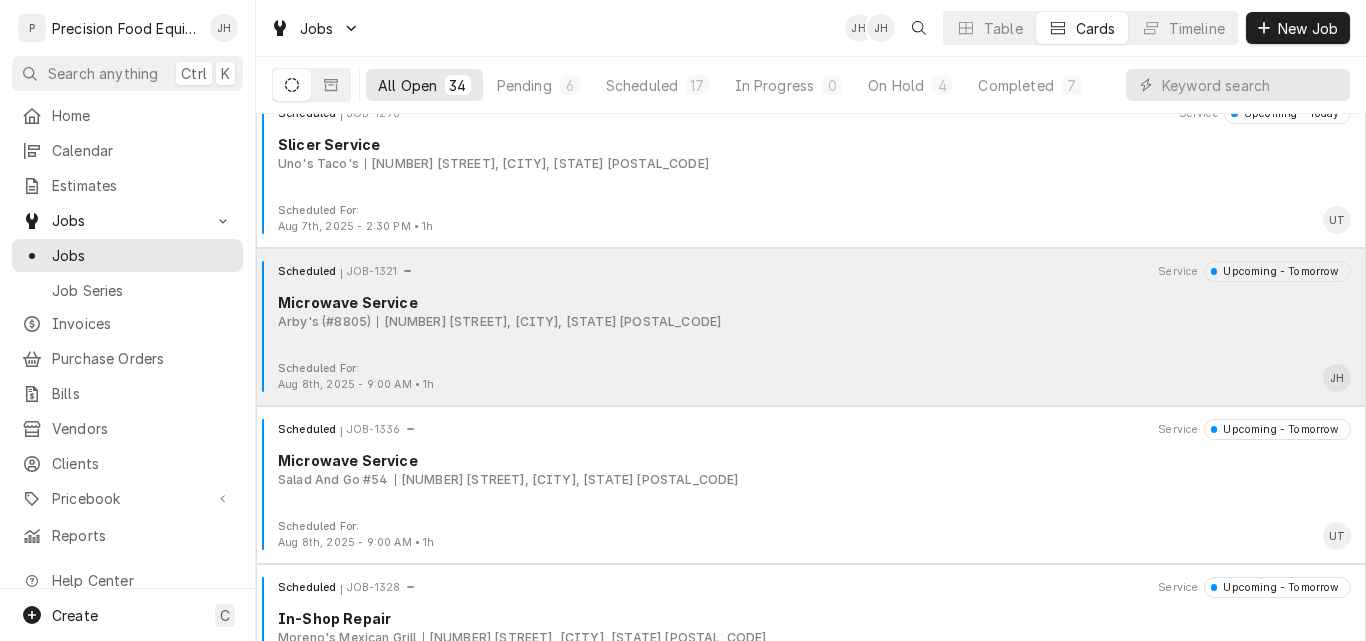 click on "Arby's (#8805) [NUMBER] [STREET], [CITY], [STATE] [POSTAL_CODE]" at bounding box center (814, 322) 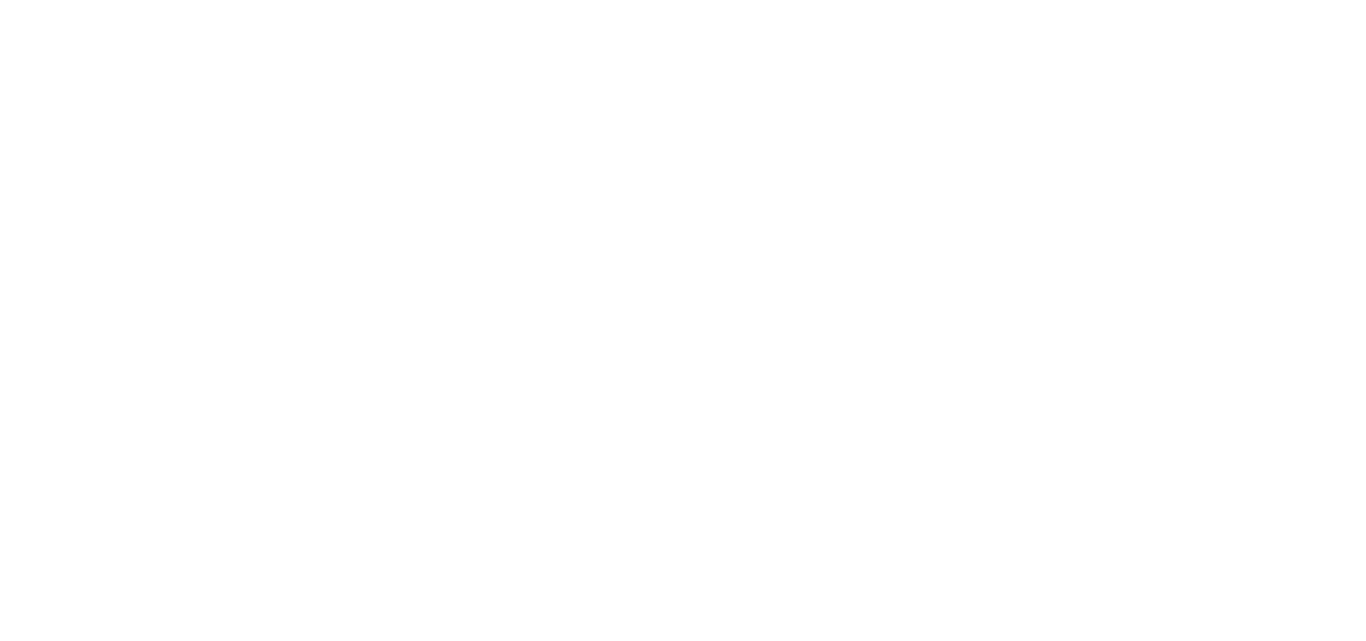 scroll, scrollTop: 0, scrollLeft: 0, axis: both 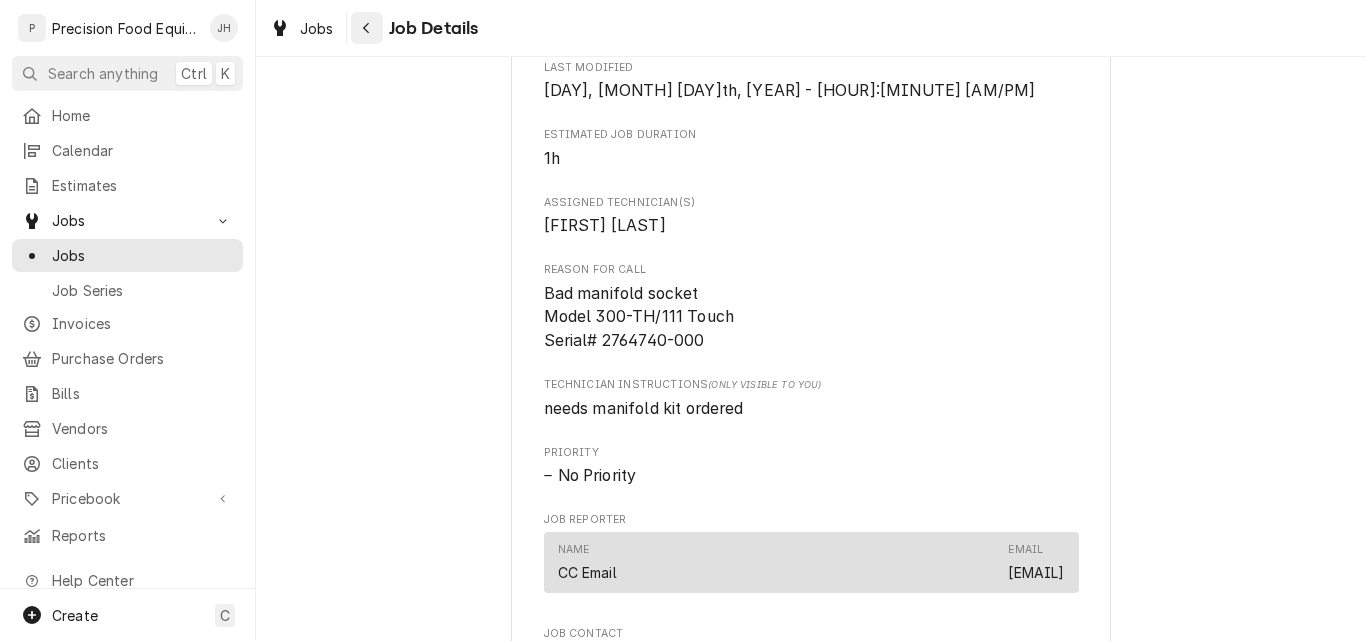 click 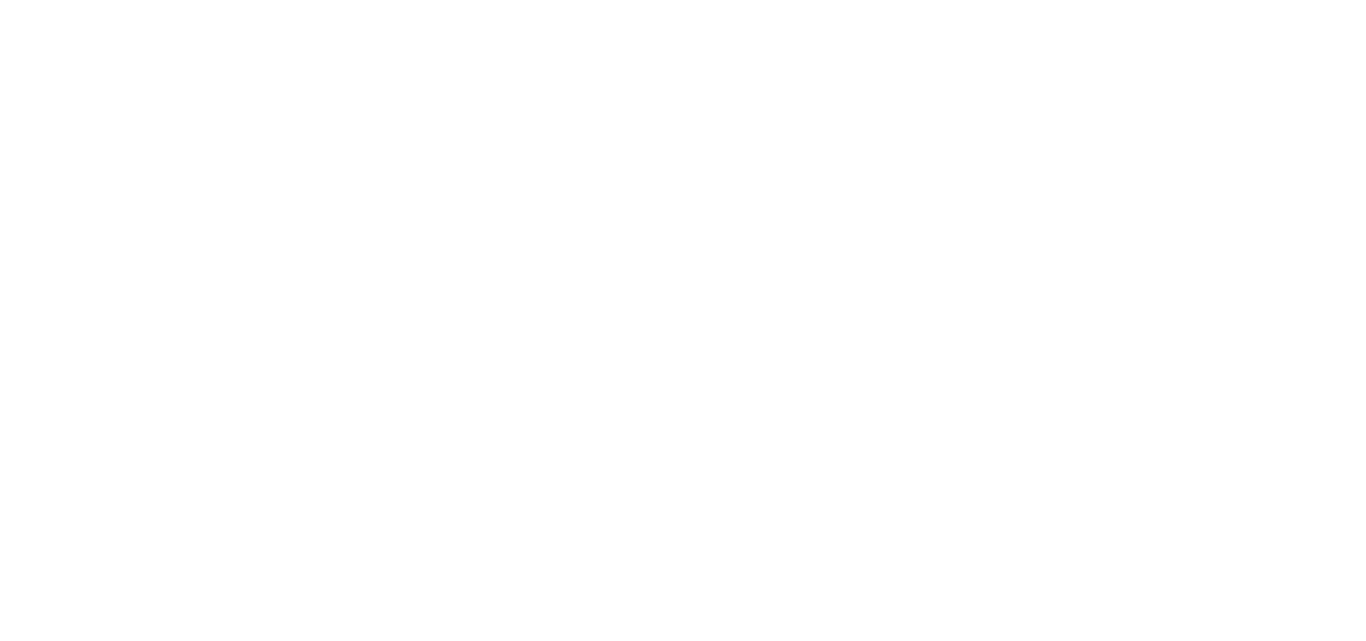 scroll, scrollTop: 0, scrollLeft: 0, axis: both 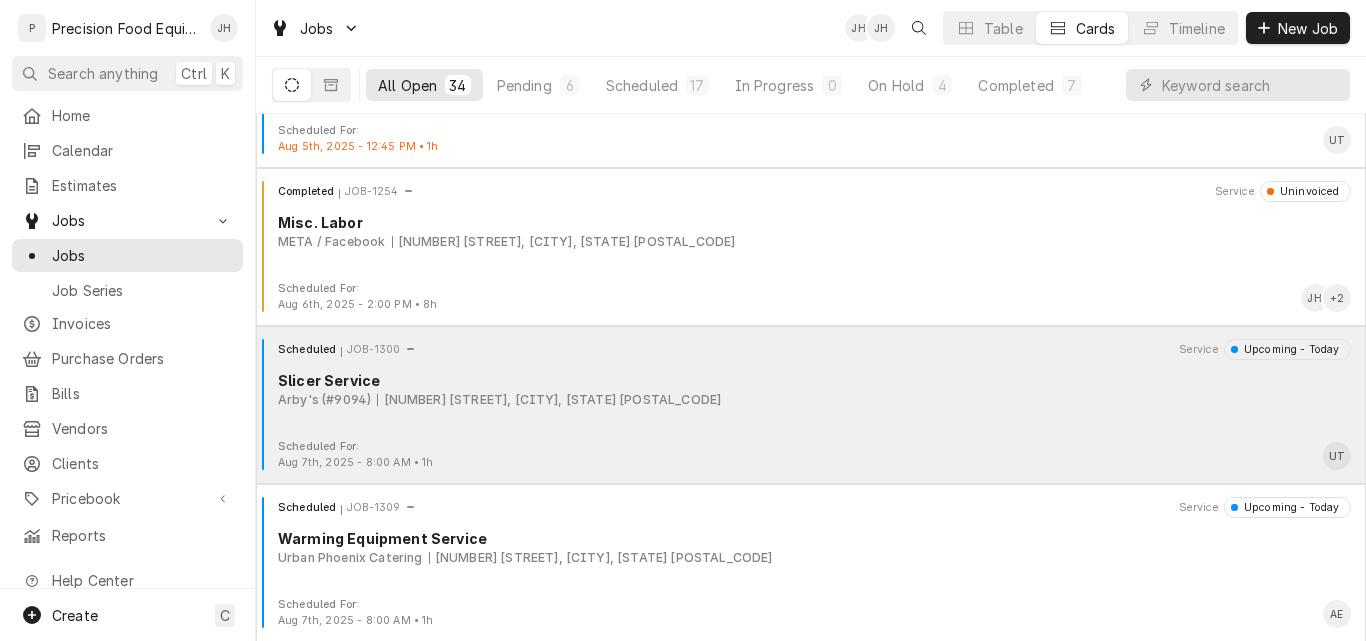 click on "Scheduled JOB-1300 Service Upcoming - Today Slicer Service Arby's (#9094) 4710 E. Germann Rd., Gilbert, AZ 85297" at bounding box center (811, 389) 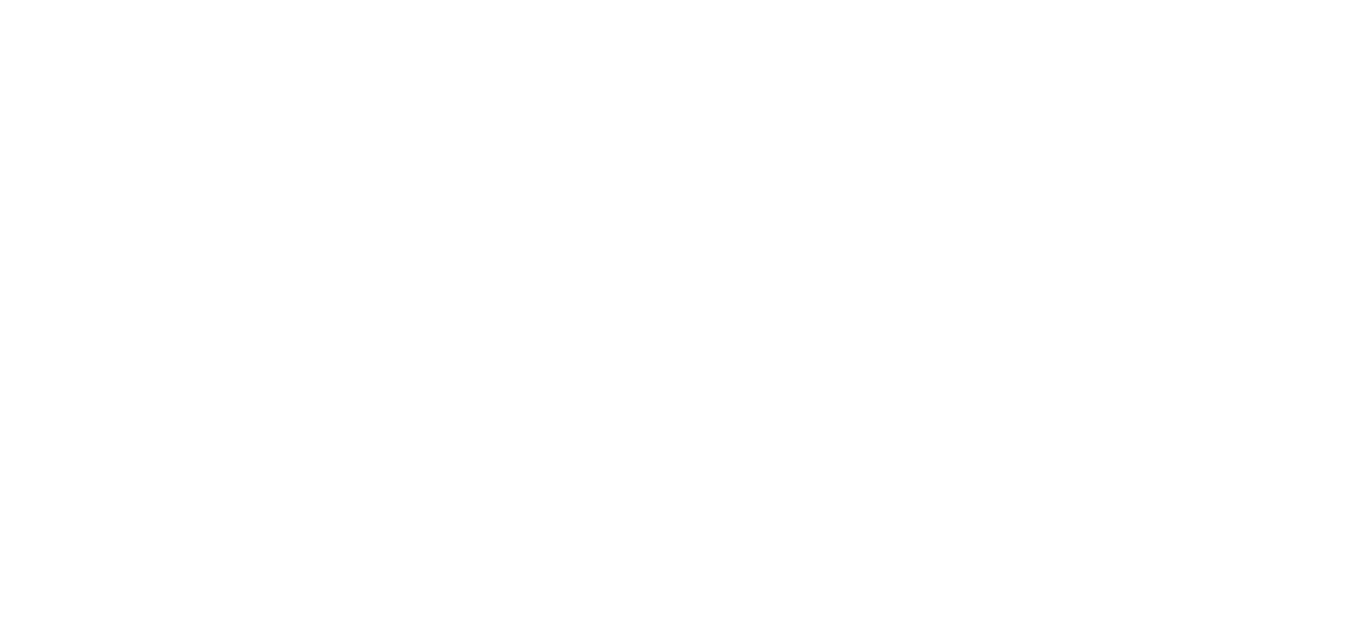 scroll, scrollTop: 0, scrollLeft: 0, axis: both 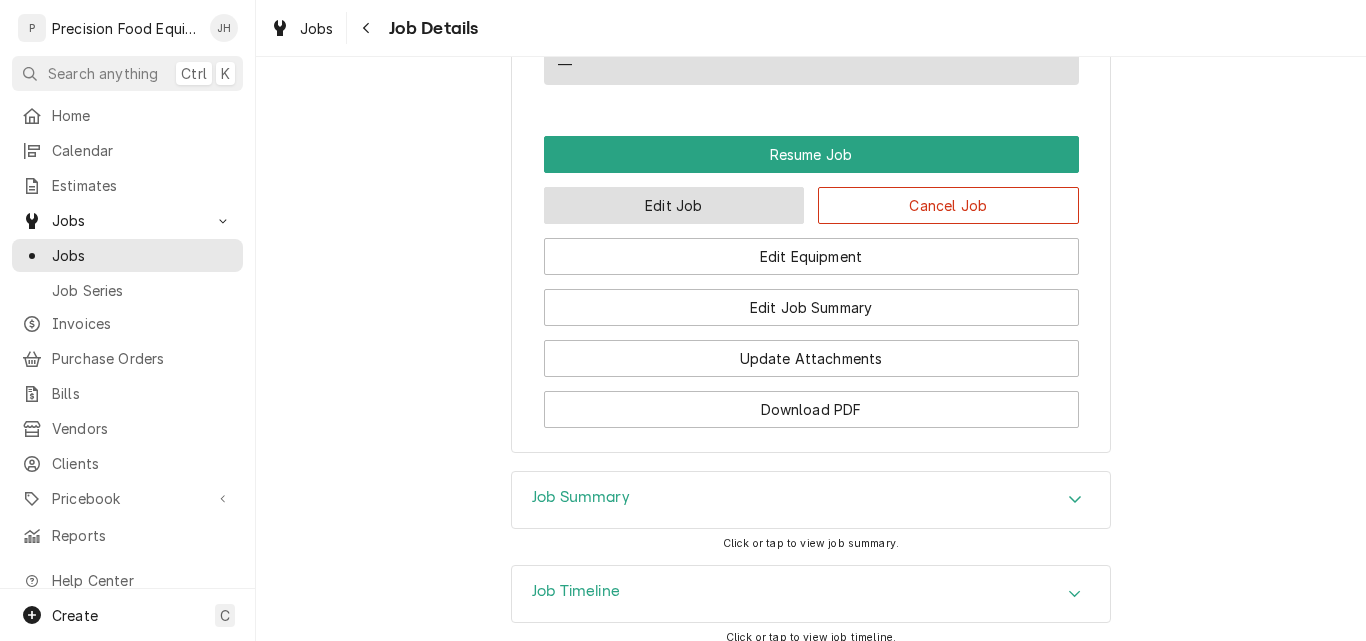 click on "Edit Job" at bounding box center [674, 205] 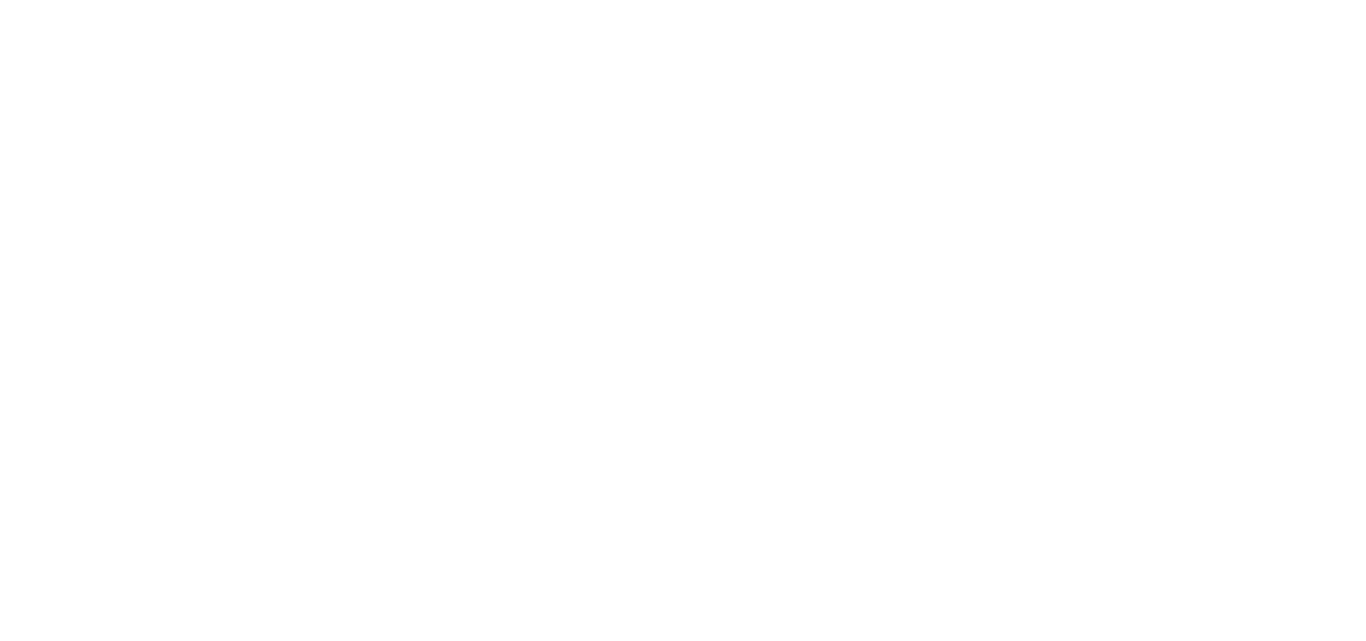 scroll, scrollTop: 0, scrollLeft: 0, axis: both 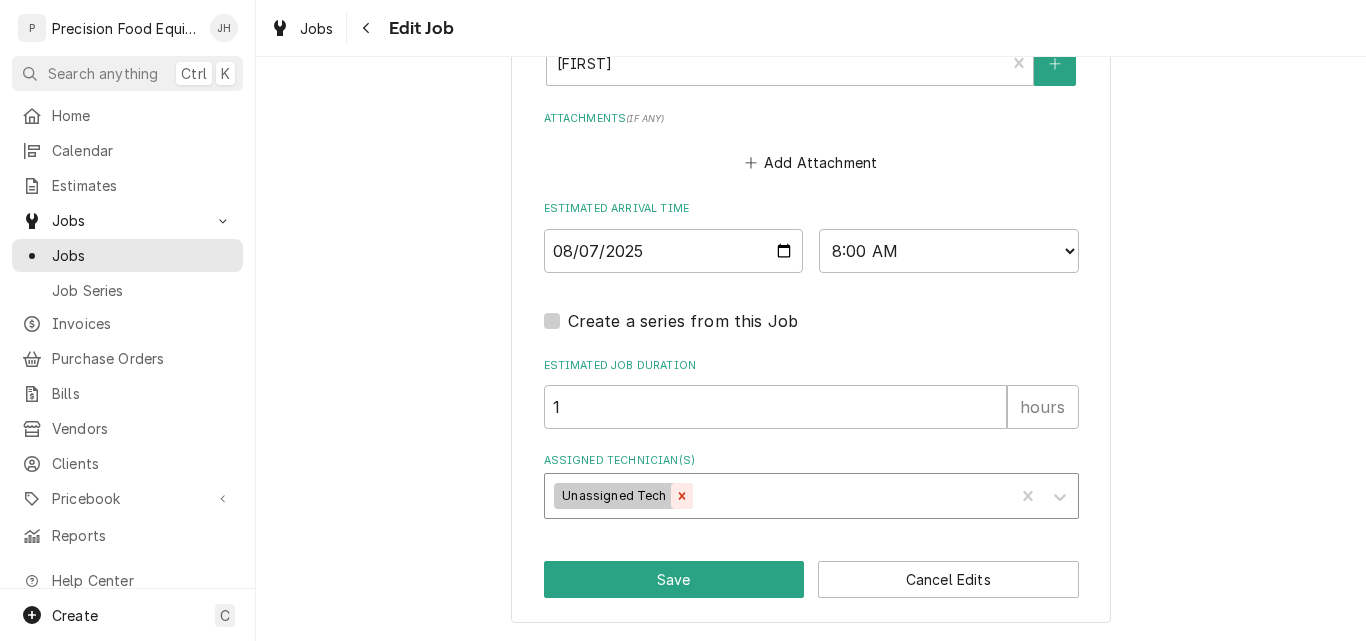 click 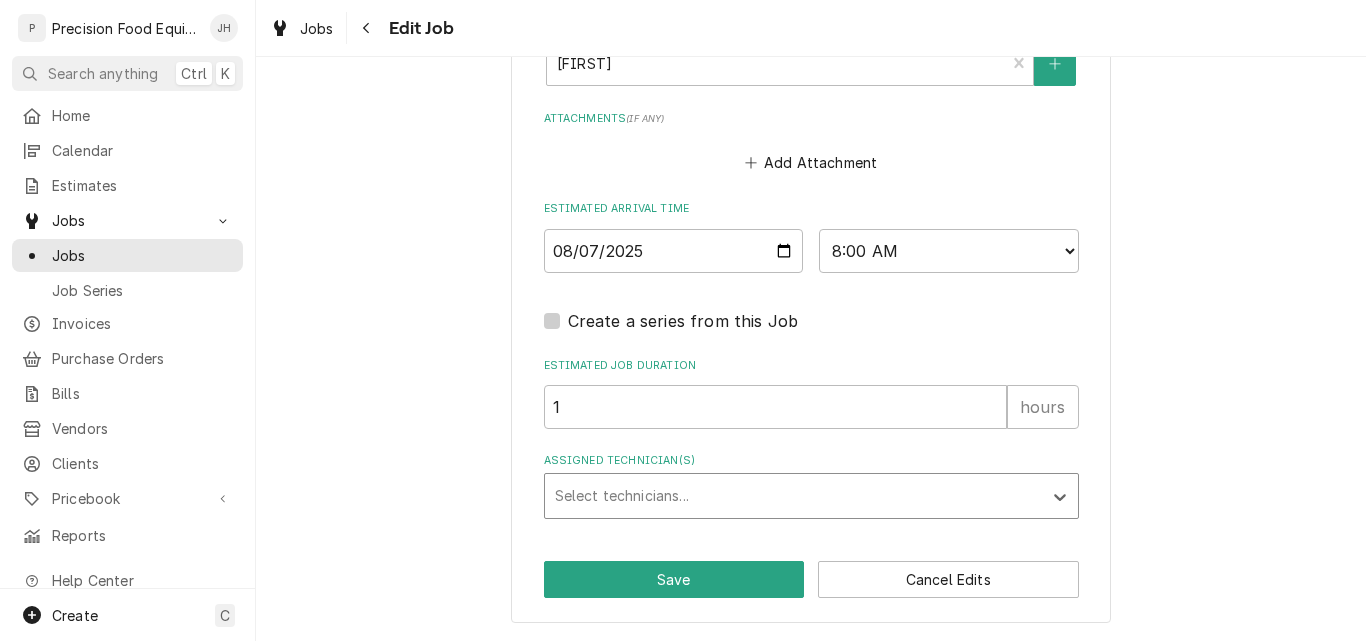 type on "x" 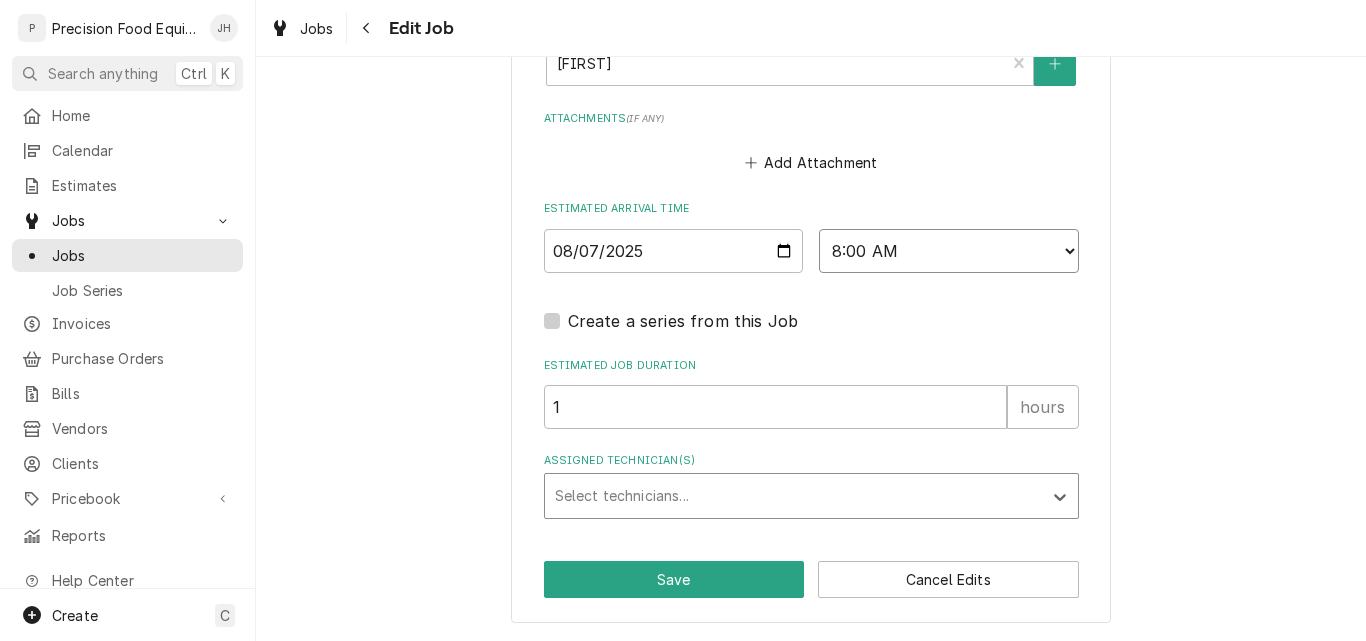 click on "AM / PM 6:00 AM 6:15 AM 6:30 AM 6:45 AM 7:00 AM 7:15 AM 7:30 AM 7:45 AM 8:00 AM 8:15 AM 8:30 AM 8:45 AM 9:00 AM 9:15 AM 9:30 AM 9:45 AM 10:00 AM 10:15 AM 10:30 AM 10:45 AM 11:00 AM 11:15 AM 11:30 AM 11:45 AM 12:00 PM 12:15 PM 12:30 PM 12:45 PM 1:00 PM 1:15 PM 1:30 PM 1:45 PM 2:00 PM 2:15 PM 2:30 PM 2:45 PM 3:00 PM 3:15 PM 3:30 PM 3:45 PM 4:00 PM 4:15 PM 4:30 PM 4:45 PM 5:00 PM 5:15 PM 5:30 PM 5:45 PM 6:00 PM 6:15 PM 6:30 PM 6:45 PM 7:00 PM 7:15 PM 7:30 PM 7:45 PM 8:00 PM 8:15 PM 8:30 PM 8:45 PM 9:00 PM 9:15 PM 9:30 PM 9:45 PM 10:00 PM 10:15 PM 10:30 PM 10:45 PM 11:00 PM 11:15 PM 11:30 PM 11:45 PM 12:00 AM 12:15 AM 12:30 AM 12:45 AM 1:00 AM 1:15 AM 1:30 AM 1:45 AM 2:00 AM 2:15 AM 2:30 AM 2:45 AM 3:00 AM 3:15 AM 3:30 AM 3:45 AM 4:00 AM 4:15 AM 4:30 AM 4:45 AM 5:00 AM 5:15 AM 5:30 AM 5:45 AM" at bounding box center [949, 251] 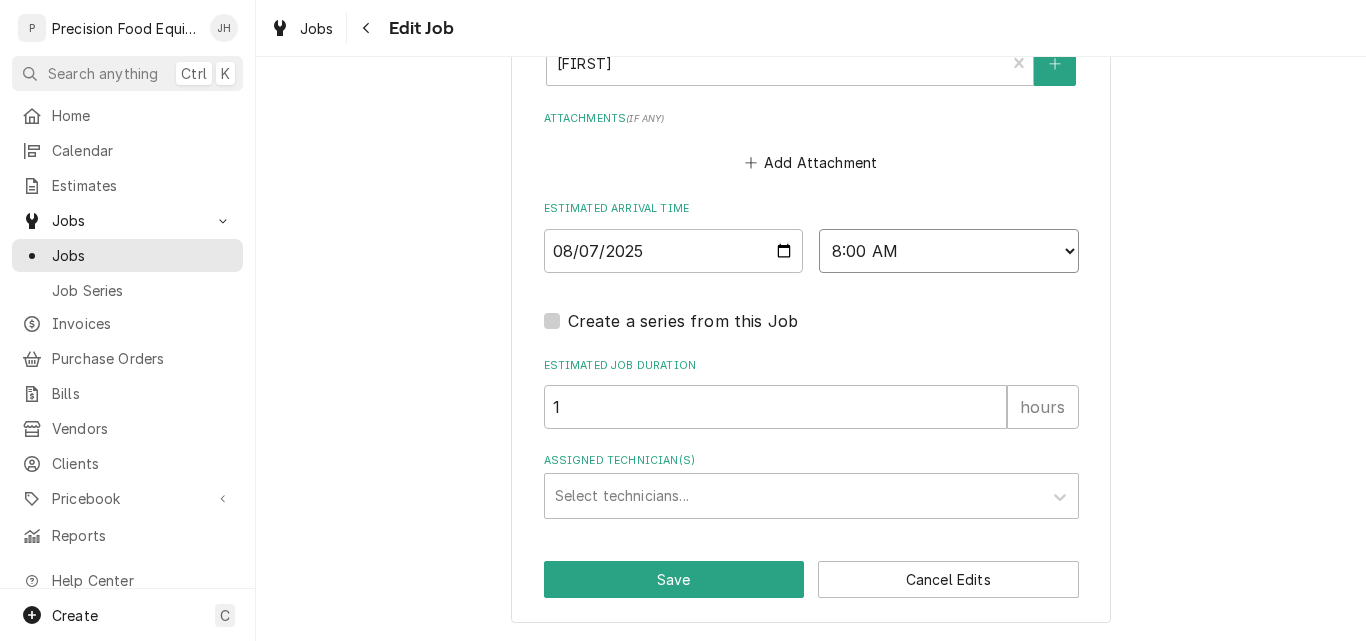select on "08:15:00" 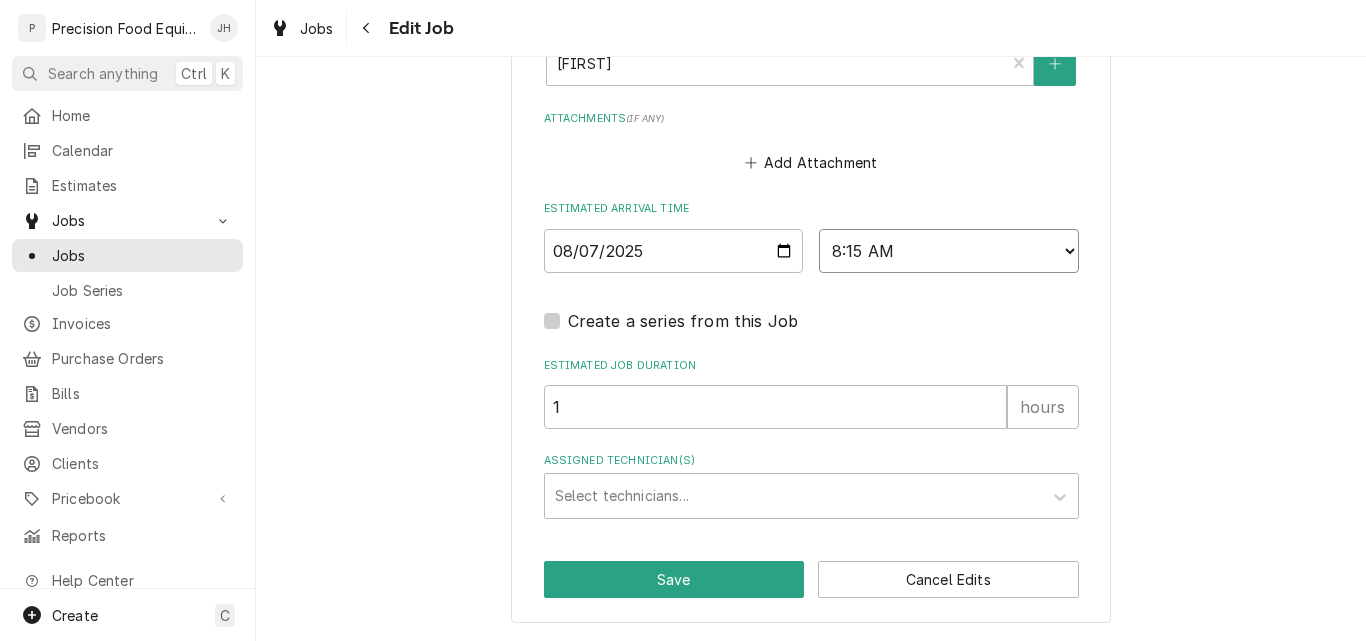 click on "AM / PM 6:00 AM 6:15 AM 6:30 AM 6:45 AM 7:00 AM 7:15 AM 7:30 AM 7:45 AM 8:00 AM 8:15 AM 8:30 AM 8:45 AM 9:00 AM 9:15 AM 9:30 AM 9:45 AM 10:00 AM 10:15 AM 10:30 AM 10:45 AM 11:00 AM 11:15 AM 11:30 AM 11:45 AM 12:00 PM 12:15 PM 12:30 PM 12:45 PM 1:00 PM 1:15 PM 1:30 PM 1:45 PM 2:00 PM 2:15 PM 2:30 PM 2:45 PM 3:00 PM 3:15 PM 3:30 PM 3:45 PM 4:00 PM 4:15 PM 4:30 PM 4:45 PM 5:00 PM 5:15 PM 5:30 PM 5:45 PM 6:00 PM 6:15 PM 6:30 PM 6:45 PM 7:00 PM 7:15 PM 7:30 PM 7:45 PM 8:00 PM 8:15 PM 8:30 PM 8:45 PM 9:00 PM 9:15 PM 9:30 PM 9:45 PM 10:00 PM 10:15 PM 10:30 PM 10:45 PM 11:00 PM 11:15 PM 11:30 PM 11:45 PM 12:00 AM 12:15 AM 12:30 AM 12:45 AM 1:00 AM 1:15 AM 1:30 AM 1:45 AM 2:00 AM 2:15 AM 2:30 AM 2:45 AM 3:00 AM 3:15 AM 3:30 AM 3:45 AM 4:00 AM 4:15 AM 4:30 AM 4:45 AM 5:00 AM 5:15 AM 5:30 AM 5:45 AM" at bounding box center [949, 251] 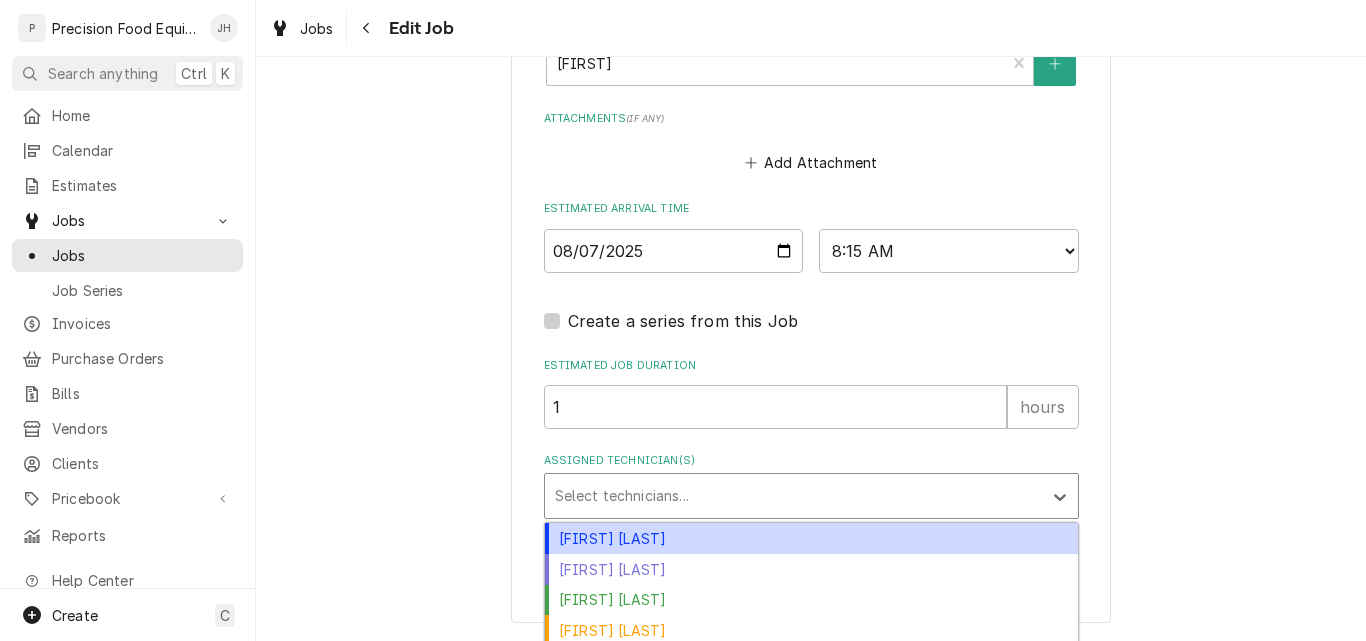 click at bounding box center (793, 496) 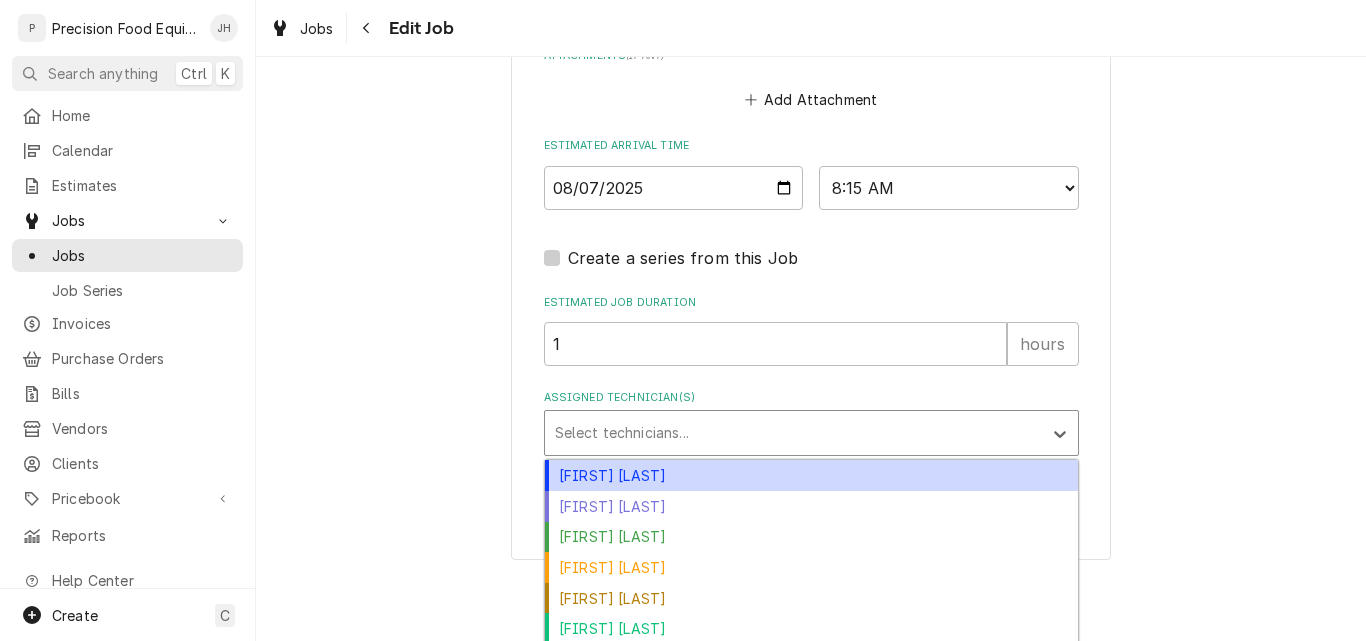 scroll, scrollTop: 1513, scrollLeft: 0, axis: vertical 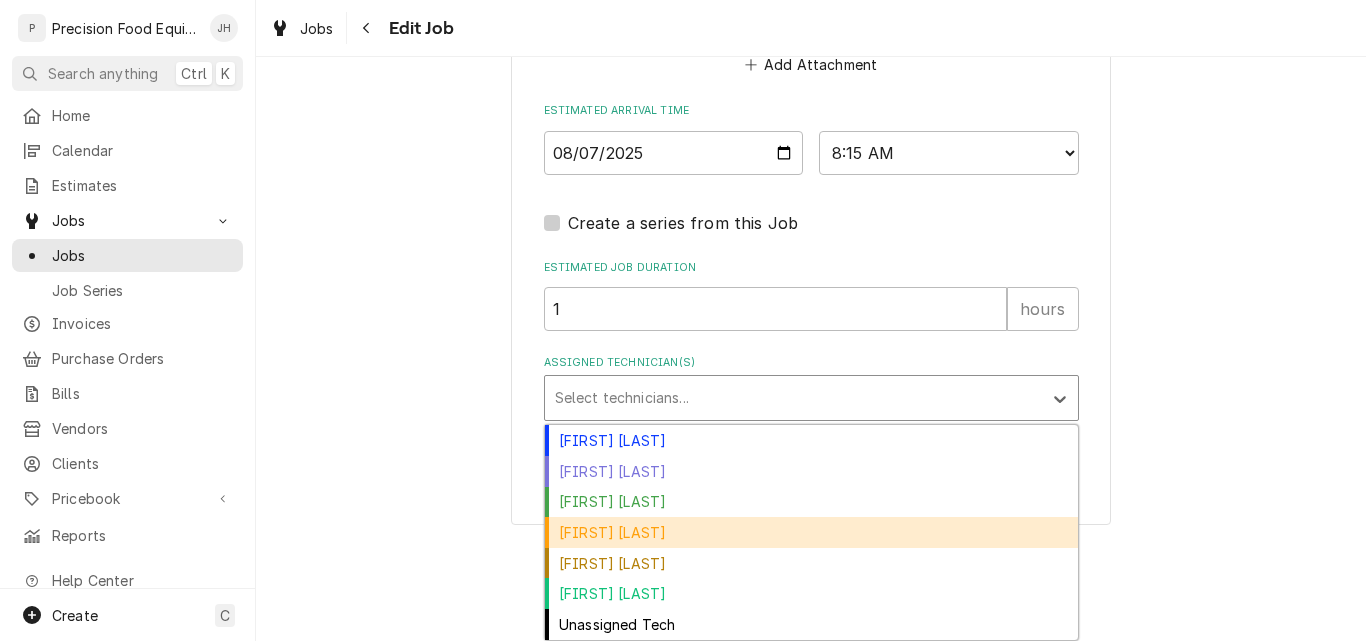 click on "[FIRST] [LAST]" at bounding box center [811, 532] 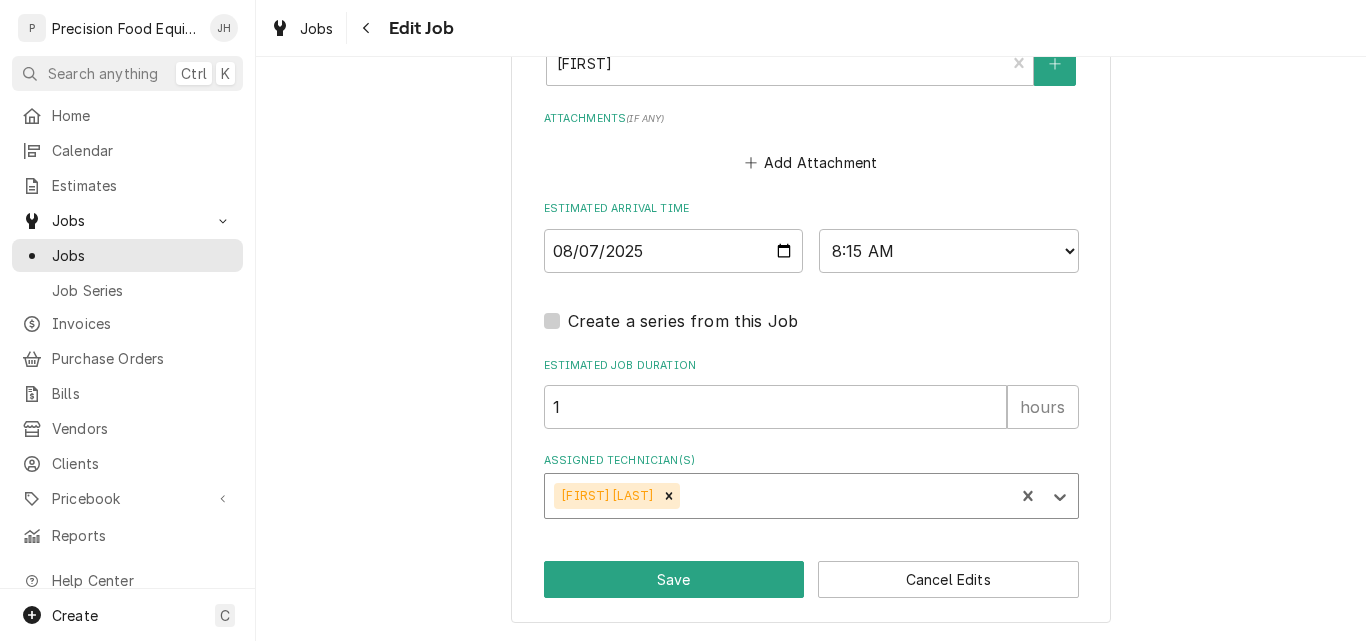 scroll, scrollTop: 1415, scrollLeft: 0, axis: vertical 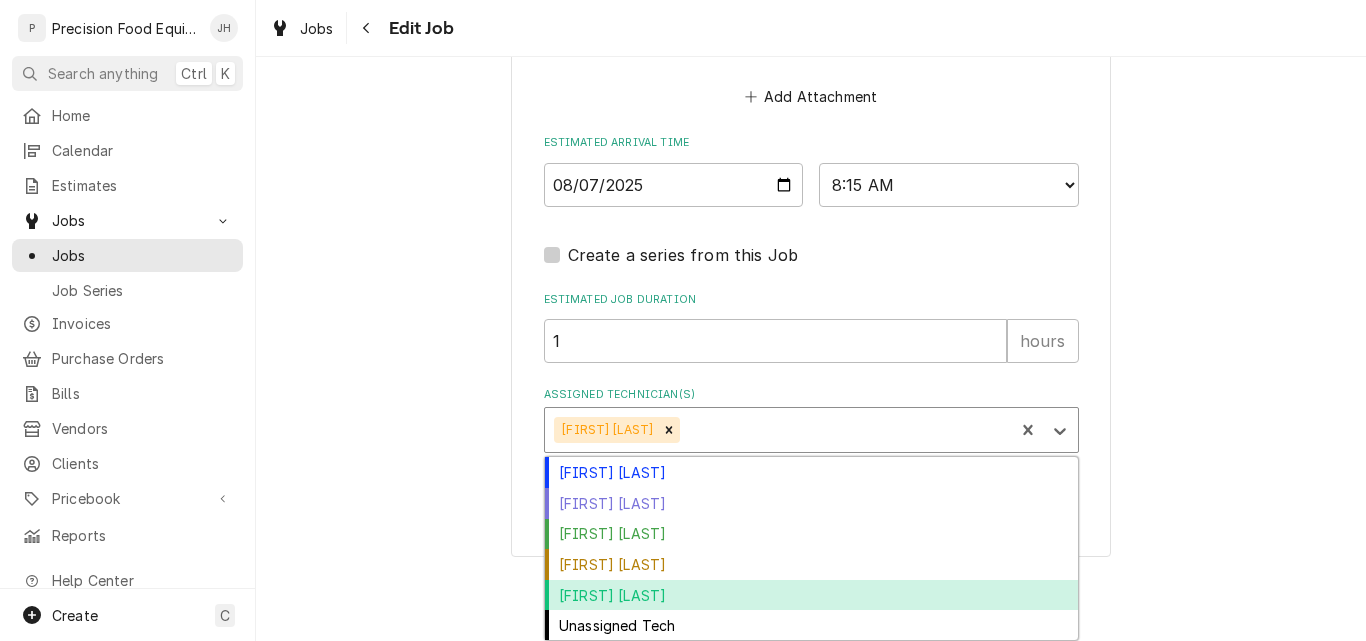 click on "Phil Fry" at bounding box center (811, 595) 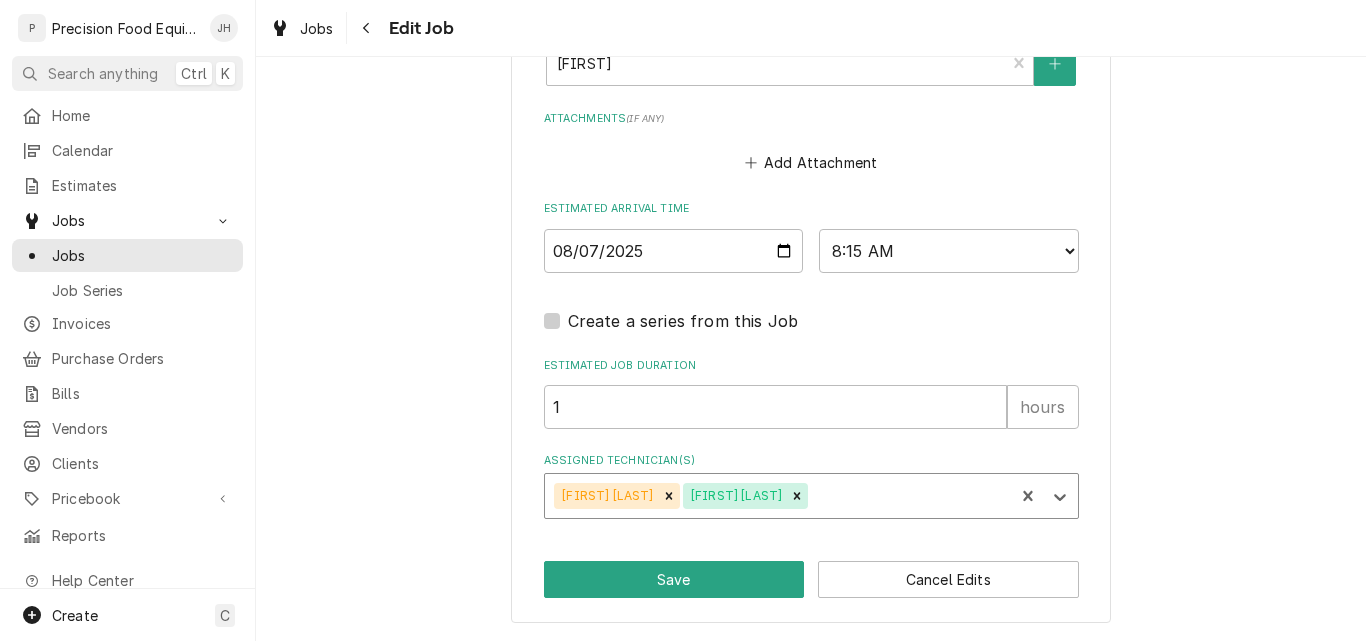 scroll, scrollTop: 1415, scrollLeft: 0, axis: vertical 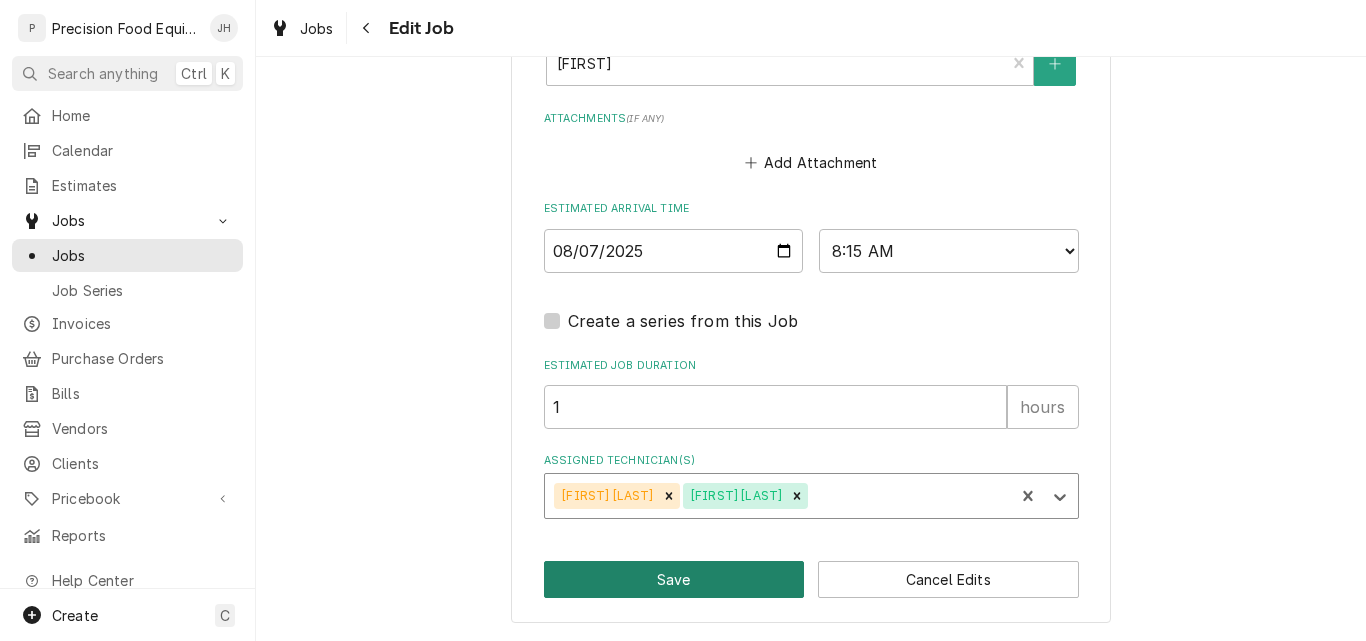 click on "Save" at bounding box center [674, 579] 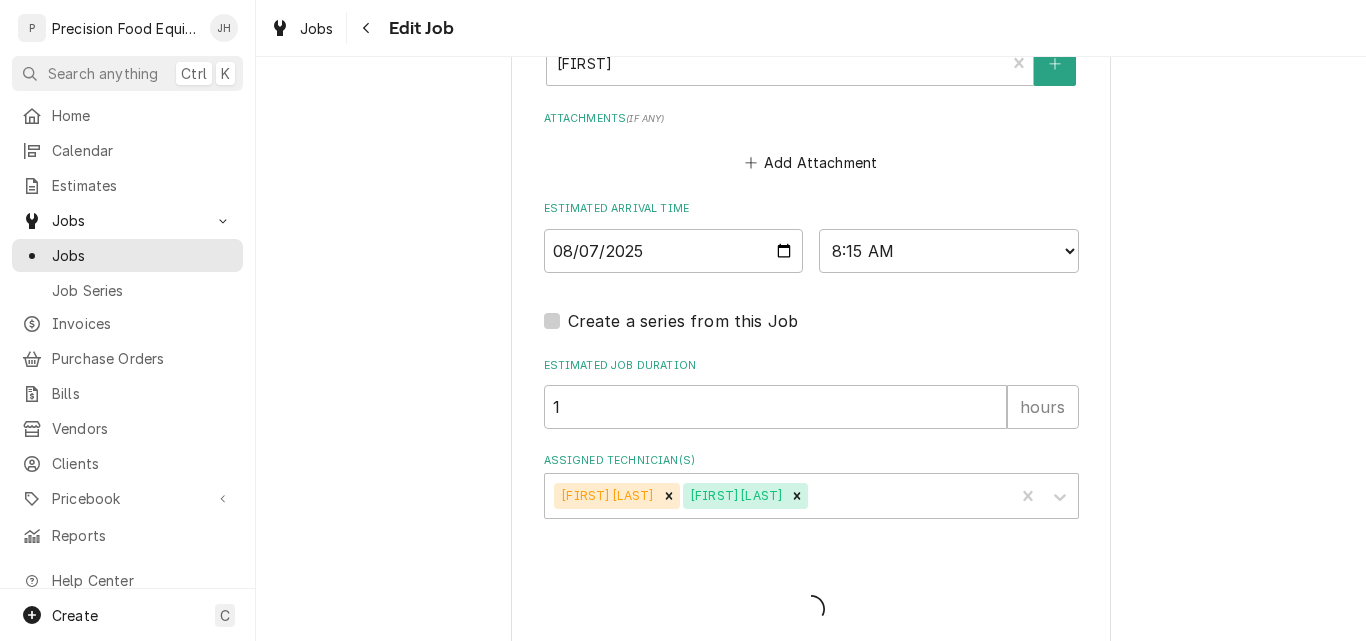 type on "x" 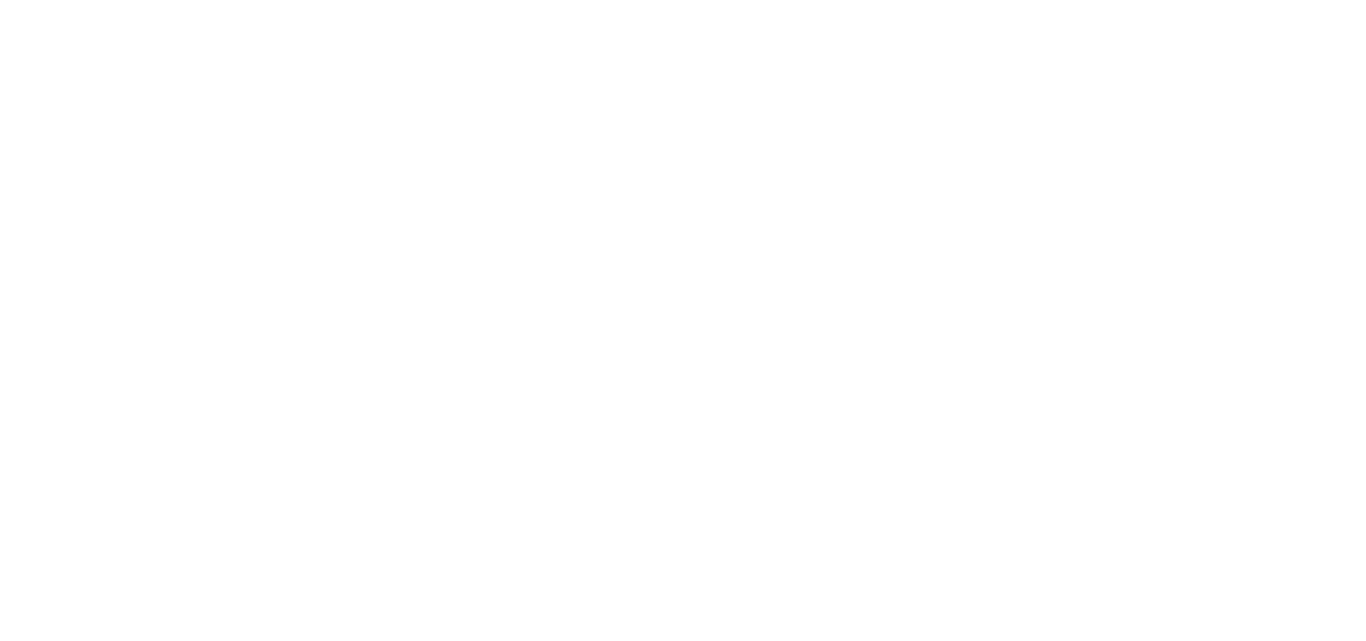 scroll, scrollTop: 0, scrollLeft: 0, axis: both 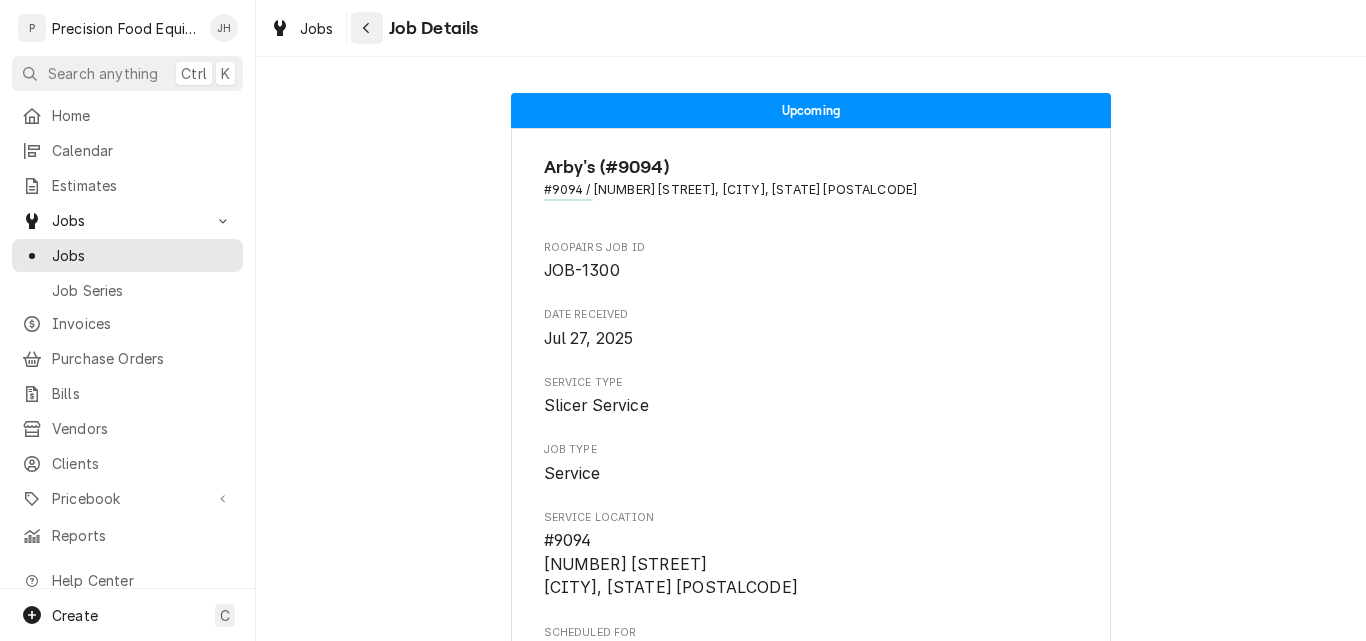 click at bounding box center (367, 28) 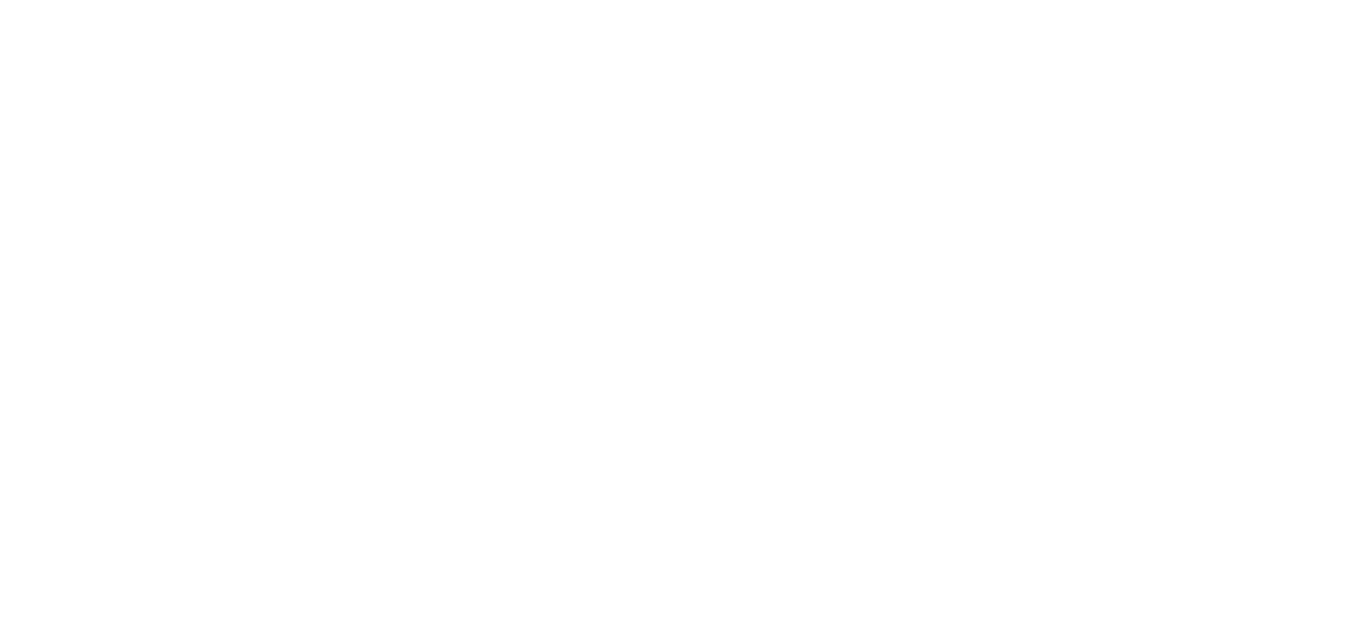scroll, scrollTop: 0, scrollLeft: 0, axis: both 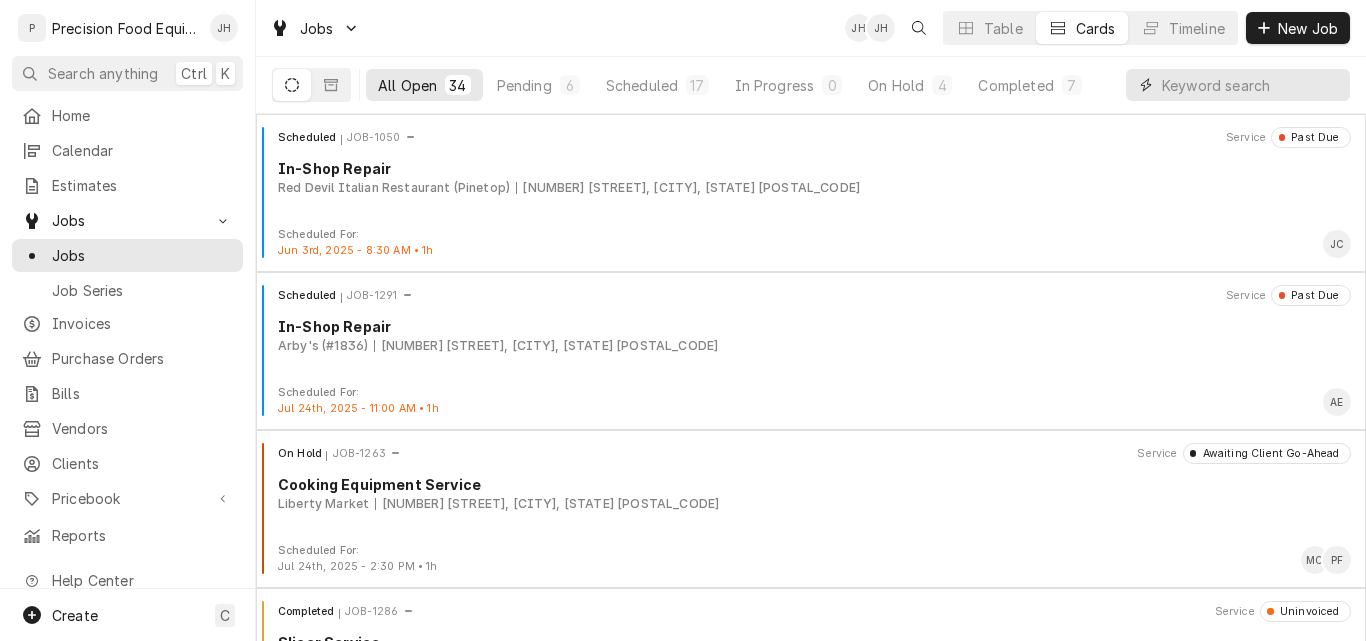 click at bounding box center [1251, 85] 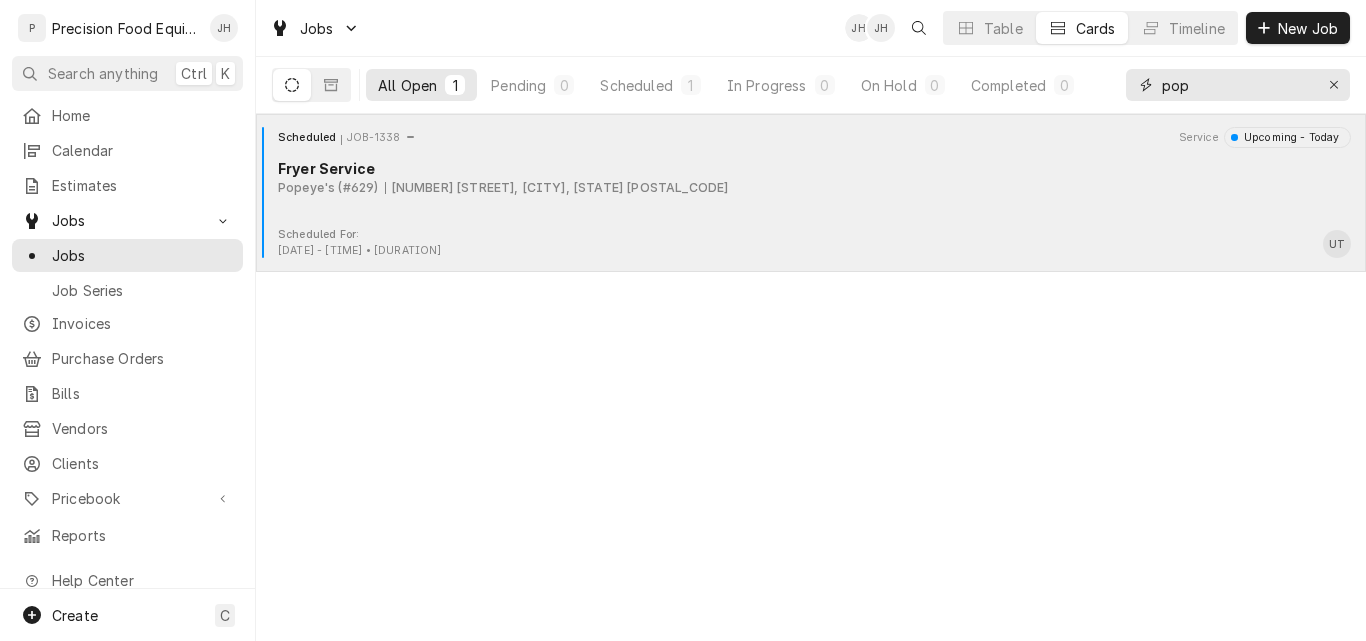 type on "pop" 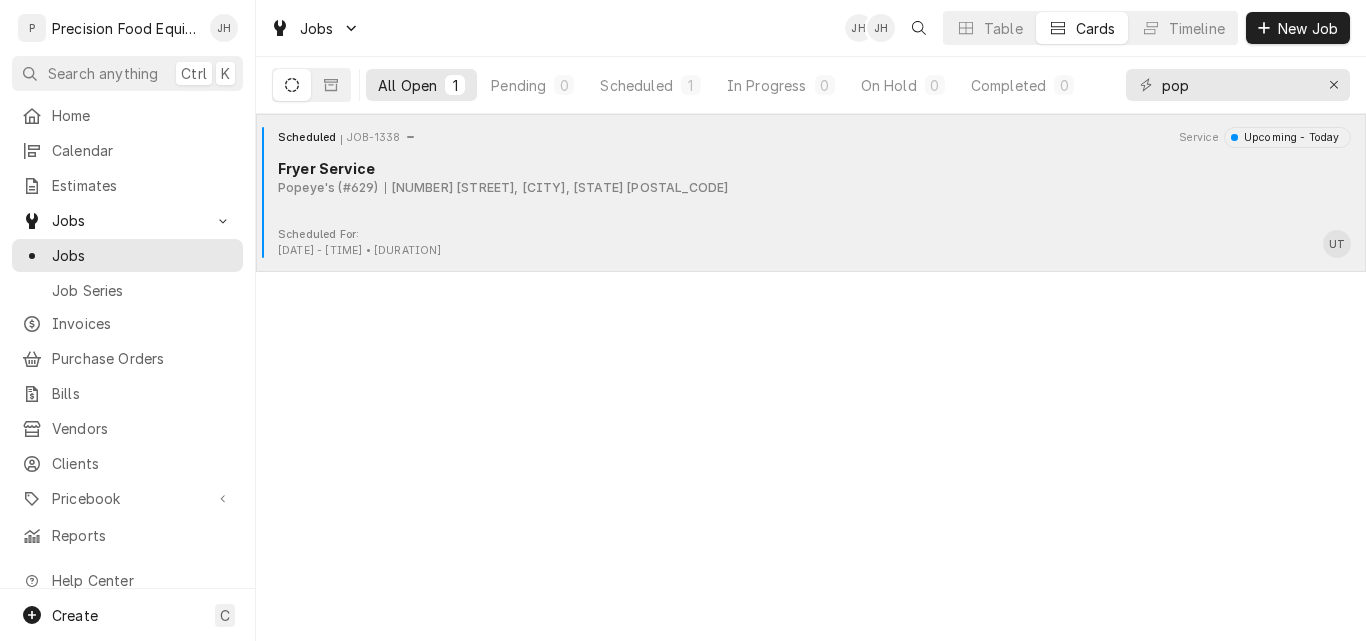 click on "Scheduled JOB-1338 Service Upcoming - Today Fryer Service Popeye's (#629) 10717 W Grand Ave, Sun City, AZ 85351" at bounding box center (811, 177) 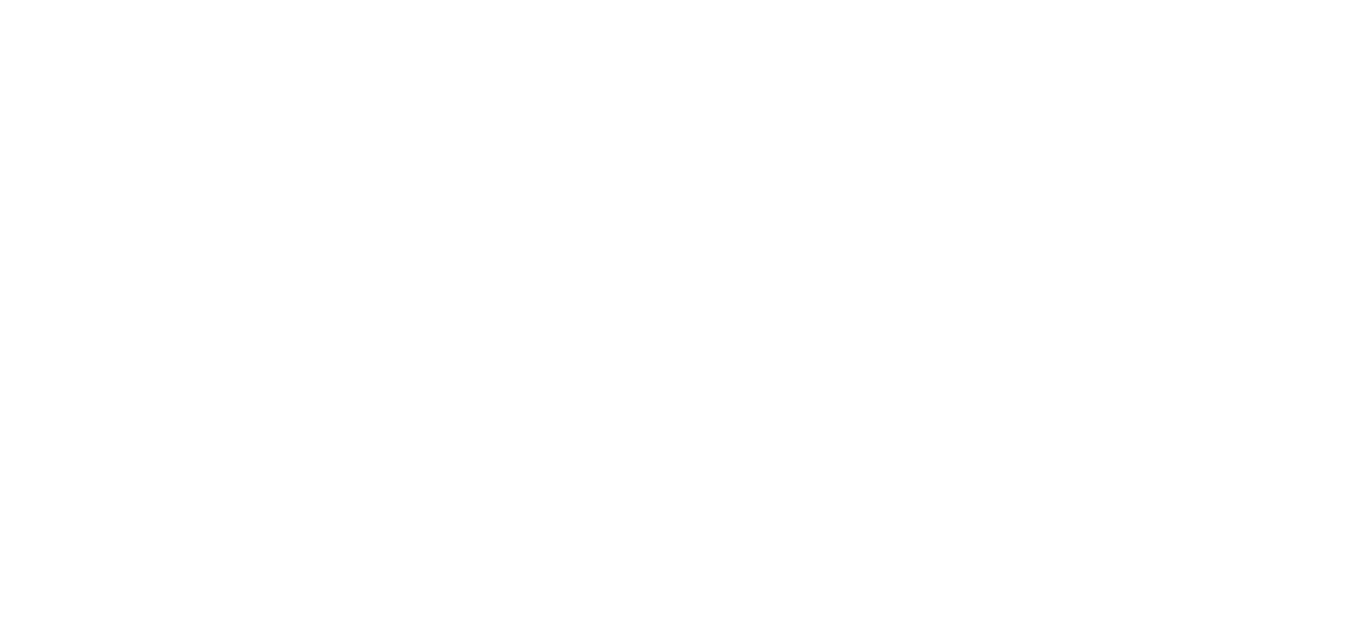 scroll, scrollTop: 0, scrollLeft: 0, axis: both 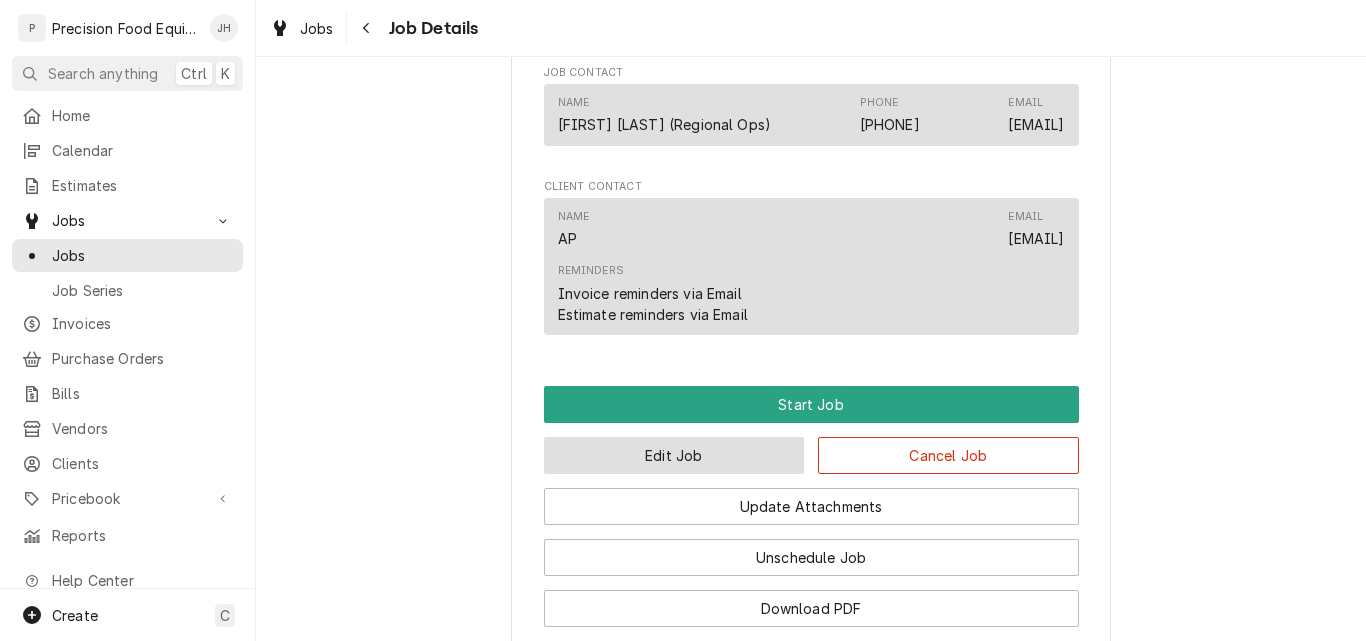 click on "Edit Job" at bounding box center (674, 455) 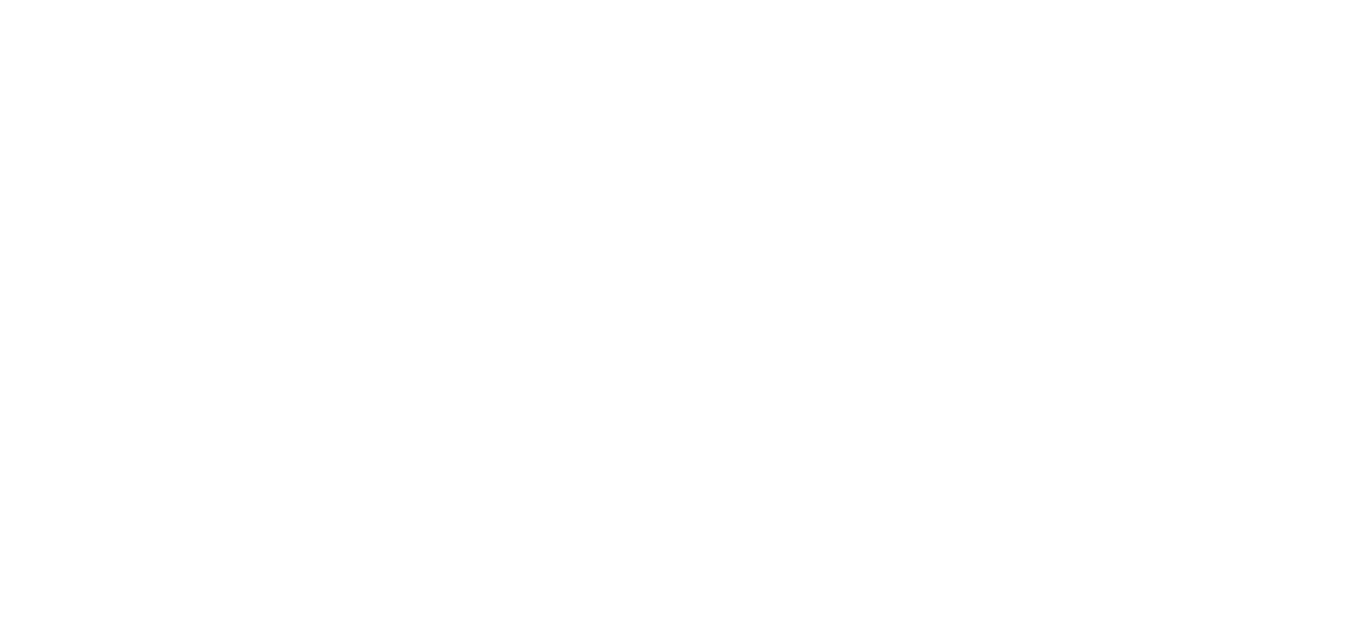 scroll, scrollTop: 0, scrollLeft: 0, axis: both 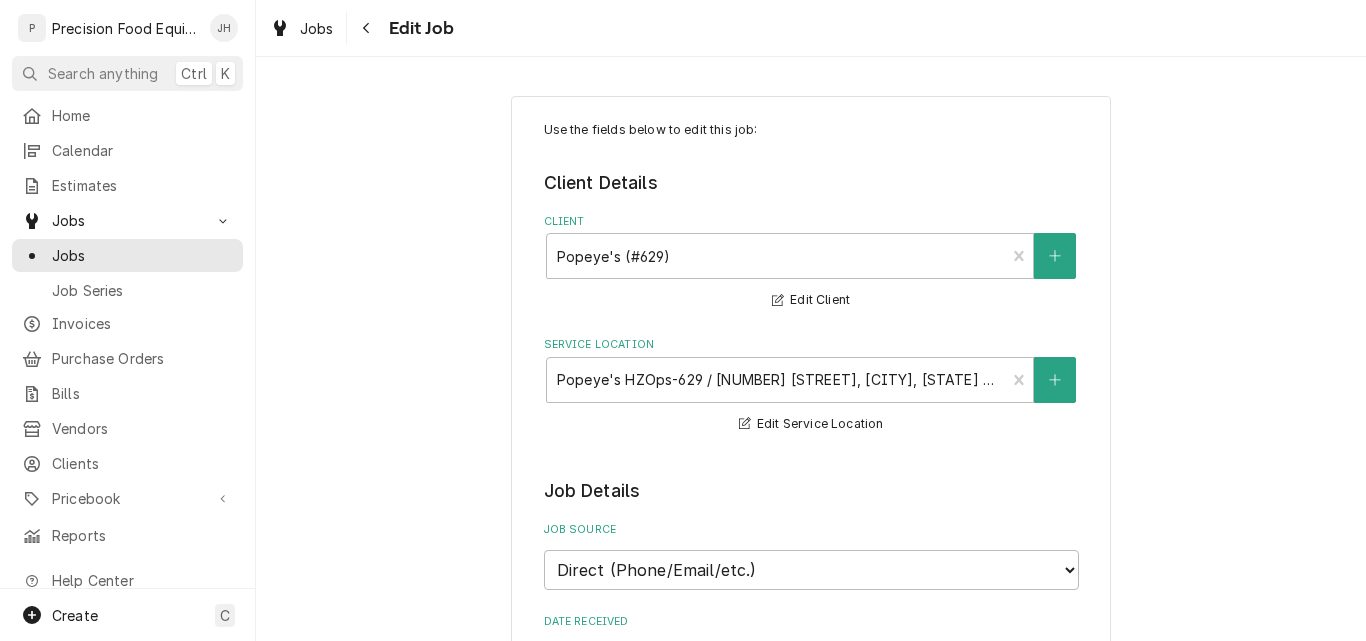 type on "x" 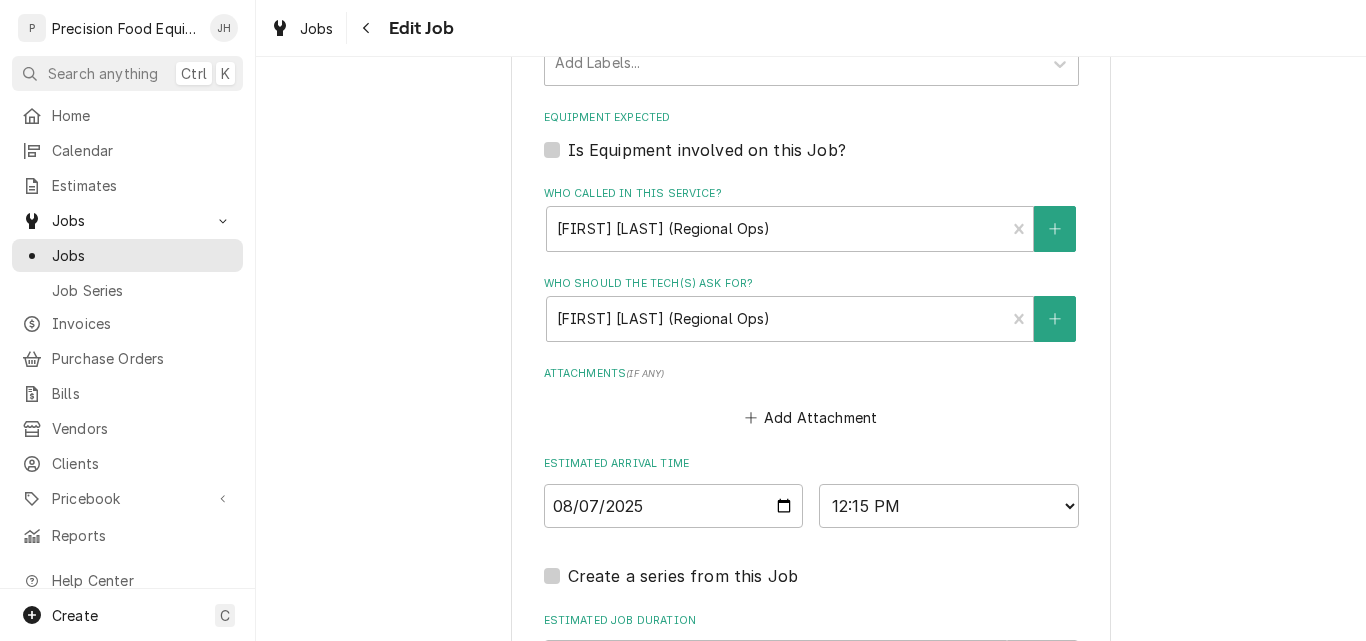 scroll, scrollTop: 1500, scrollLeft: 0, axis: vertical 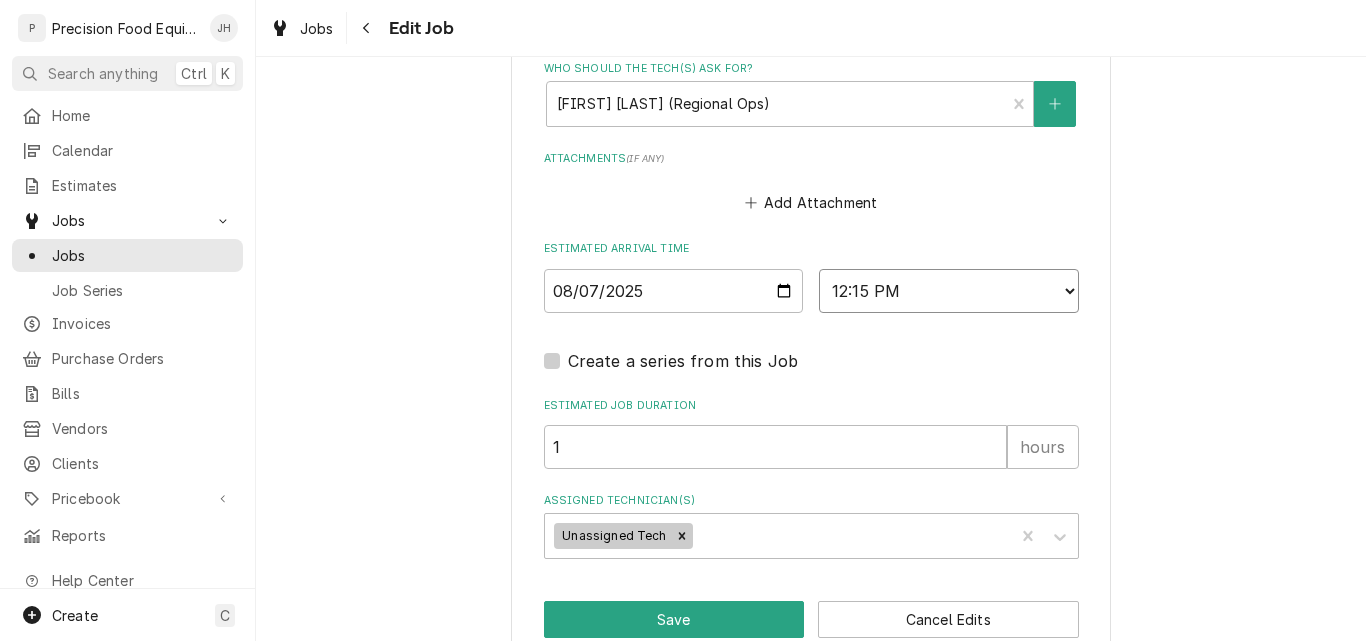 click on "AM / PM 6:00 AM 6:15 AM 6:30 AM 6:45 AM 7:00 AM 7:15 AM 7:30 AM 7:45 AM 8:00 AM 8:15 AM 8:30 AM 8:45 AM 9:00 AM 9:15 AM 9:30 AM 9:45 AM 10:00 AM 10:15 AM 10:30 AM 10:45 AM 11:00 AM 11:15 AM 11:30 AM 11:45 AM 12:00 PM 12:15 PM 12:30 PM 12:45 PM 1:00 PM 1:15 PM 1:30 PM 1:45 PM 2:00 PM 2:15 PM 2:30 PM 2:45 PM 3:00 PM 3:15 PM 3:30 PM 3:45 PM 4:00 PM 4:15 PM 4:30 PM 4:45 PM 5:00 PM 5:15 PM 5:30 PM 5:45 PM 6:00 PM 6:15 PM 6:30 PM 6:45 PM 7:00 PM 7:15 PM 7:30 PM 7:45 PM 8:00 PM 8:15 PM 8:30 PM 8:45 PM 9:00 PM 9:15 PM 9:30 PM 9:45 PM 10:00 PM 10:15 PM 10:30 PM 10:45 PM 11:00 PM 11:15 PM 11:30 PM 11:45 PM 12:00 AM 12:15 AM 12:30 AM 12:45 AM 1:00 AM 1:15 AM 1:30 AM 1:45 AM 2:00 AM 2:15 AM 2:30 AM 2:45 AM 3:00 AM 3:15 AM 3:30 AM 3:45 AM 4:00 AM 4:15 AM 4:30 AM 4:45 AM 5:00 AM 5:15 AM 5:30 AM 5:45 AM" at bounding box center [949, 291] 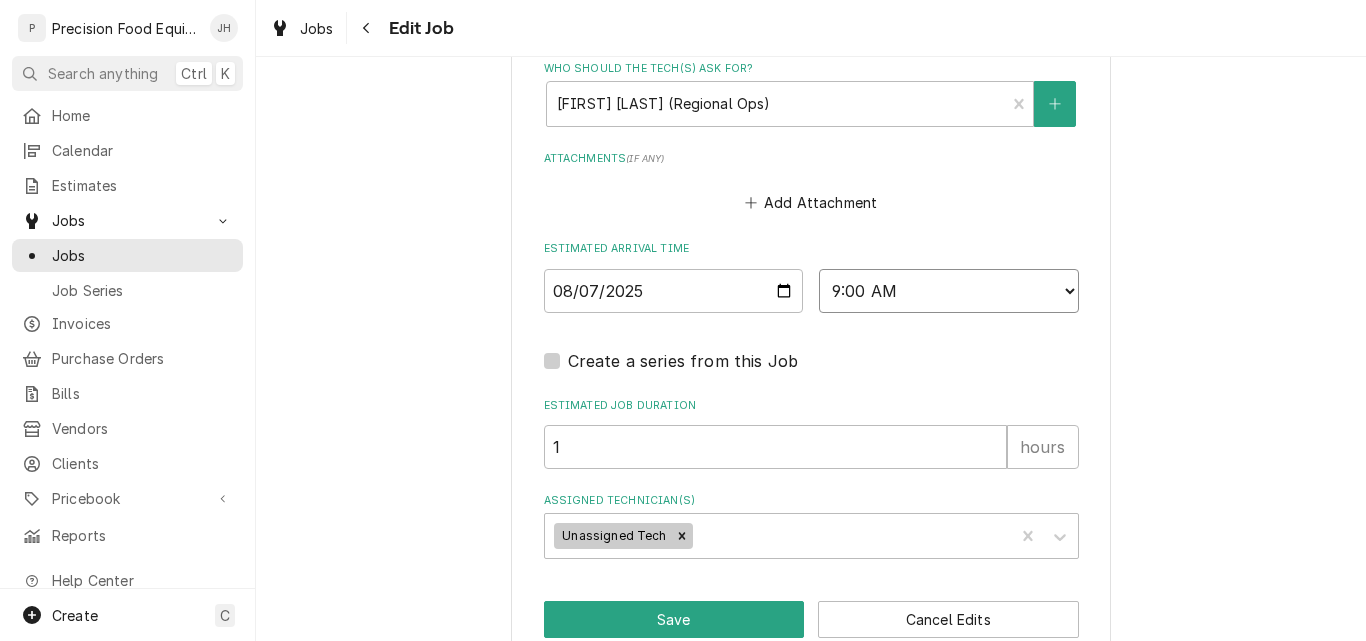 click on "AM / PM 6:00 AM 6:15 AM 6:30 AM 6:45 AM 7:00 AM 7:15 AM 7:30 AM 7:45 AM 8:00 AM 8:15 AM 8:30 AM 8:45 AM 9:00 AM 9:15 AM 9:30 AM 9:45 AM 10:00 AM 10:15 AM 10:30 AM 10:45 AM 11:00 AM 11:15 AM 11:30 AM 11:45 AM 12:00 PM 12:15 PM 12:30 PM 12:45 PM 1:00 PM 1:15 PM 1:30 PM 1:45 PM 2:00 PM 2:15 PM 2:30 PM 2:45 PM 3:00 PM 3:15 PM 3:30 PM 3:45 PM 4:00 PM 4:15 PM 4:30 PM 4:45 PM 5:00 PM 5:15 PM 5:30 PM 5:45 PM 6:00 PM 6:15 PM 6:30 PM 6:45 PM 7:00 PM 7:15 PM 7:30 PM 7:45 PM 8:00 PM 8:15 PM 8:30 PM 8:45 PM 9:00 PM 9:15 PM 9:30 PM 9:45 PM 10:00 PM 10:15 PM 10:30 PM 10:45 PM 11:00 PM 11:15 PM 11:30 PM 11:45 PM 12:00 AM 12:15 AM 12:30 AM 12:45 AM 1:00 AM 1:15 AM 1:30 AM 1:45 AM 2:00 AM 2:15 AM 2:30 AM 2:45 AM 3:00 AM 3:15 AM 3:30 AM 3:45 AM 4:00 AM 4:15 AM 4:30 AM 4:45 AM 5:00 AM 5:15 AM 5:30 AM 5:45 AM" at bounding box center (949, 291) 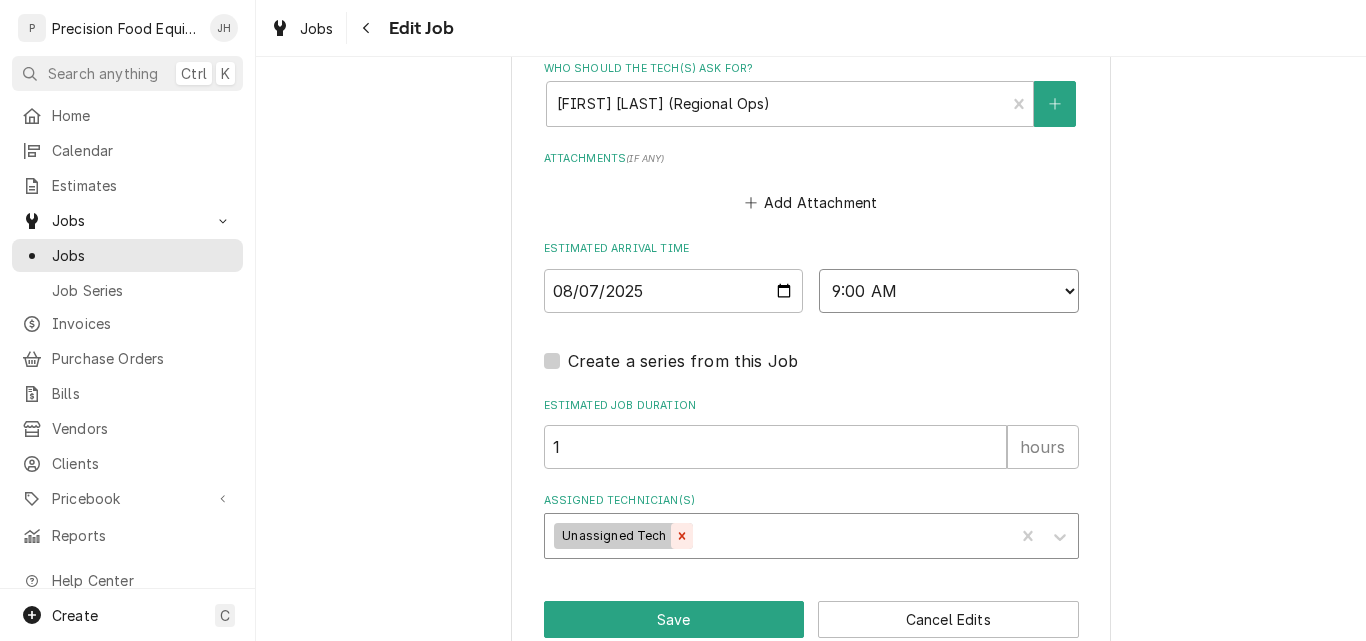click 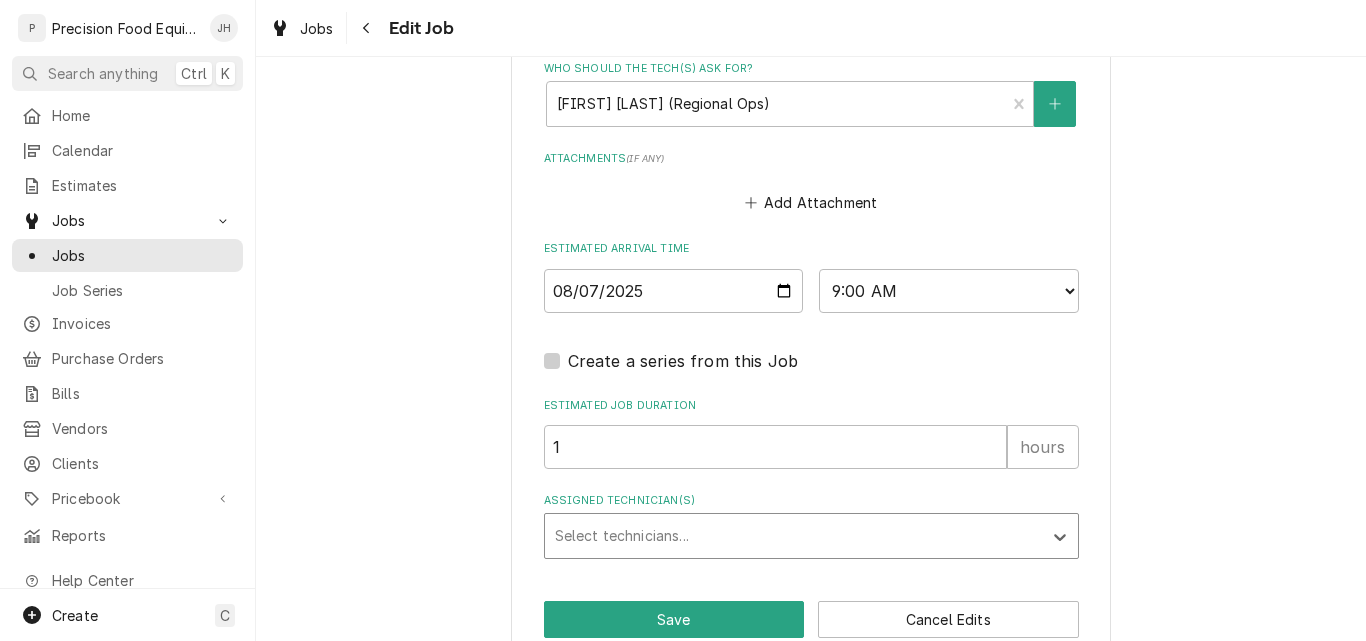 click at bounding box center [793, 536] 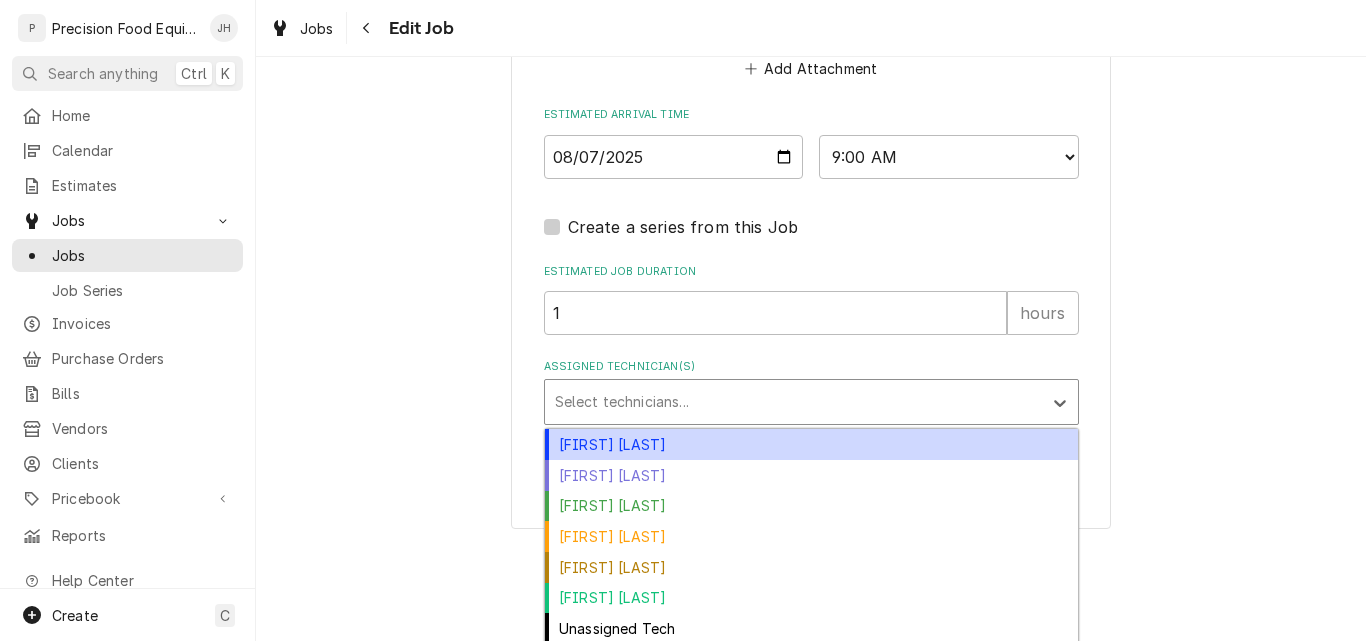 scroll, scrollTop: 1638, scrollLeft: 0, axis: vertical 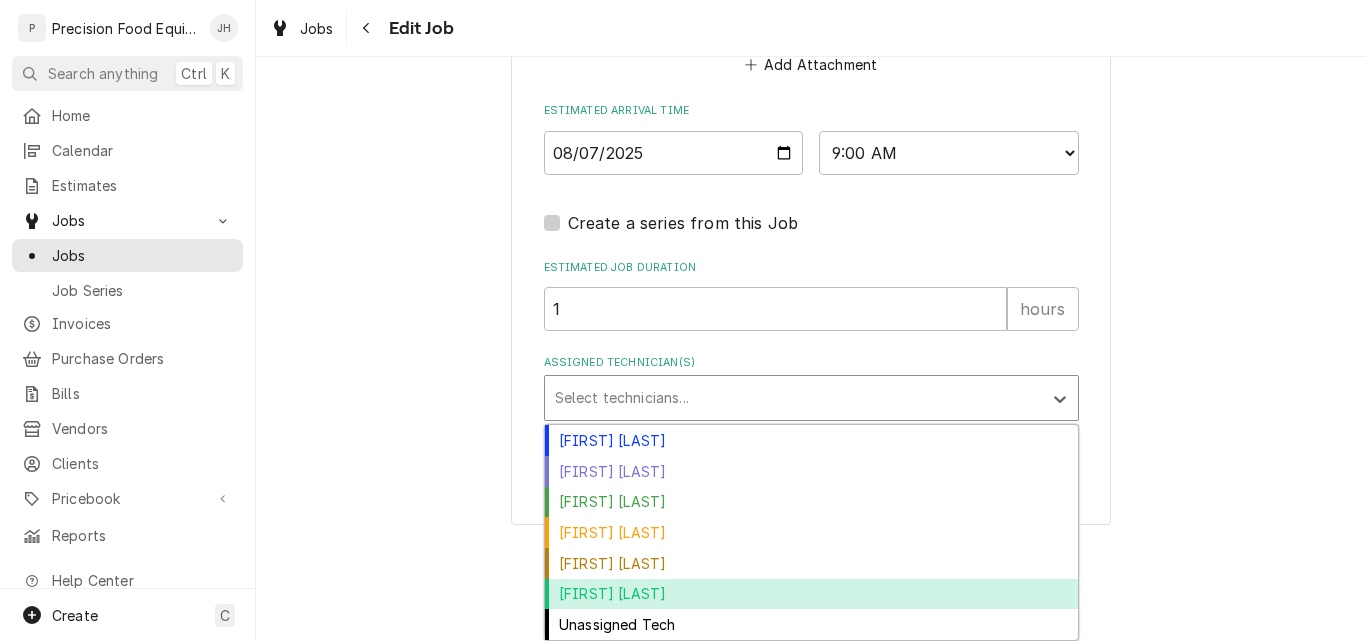 click on "Phil Fry" at bounding box center (811, 594) 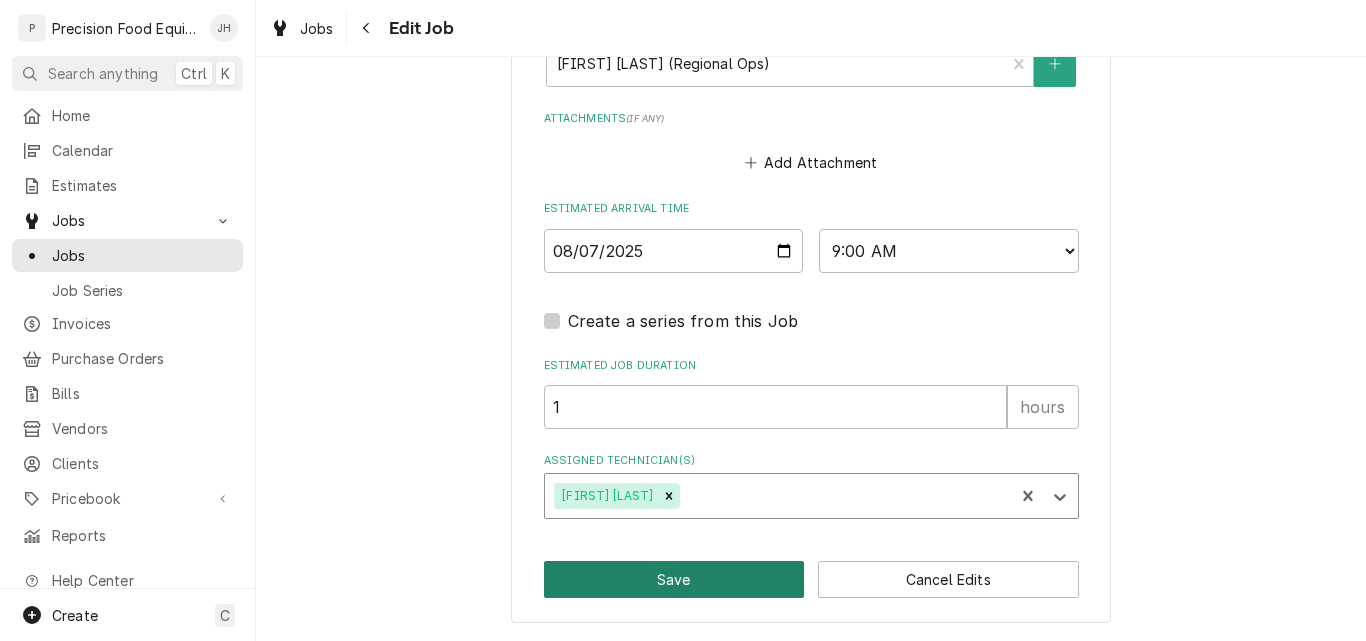 click on "Save" at bounding box center [674, 579] 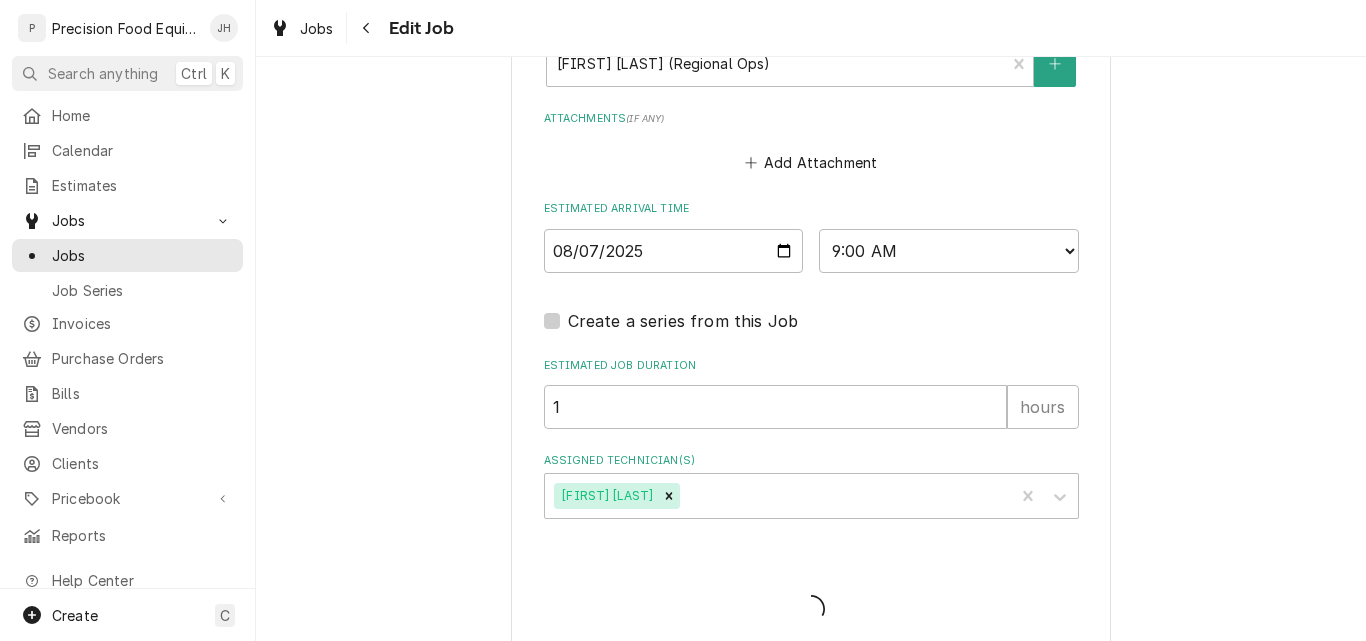 type on "x" 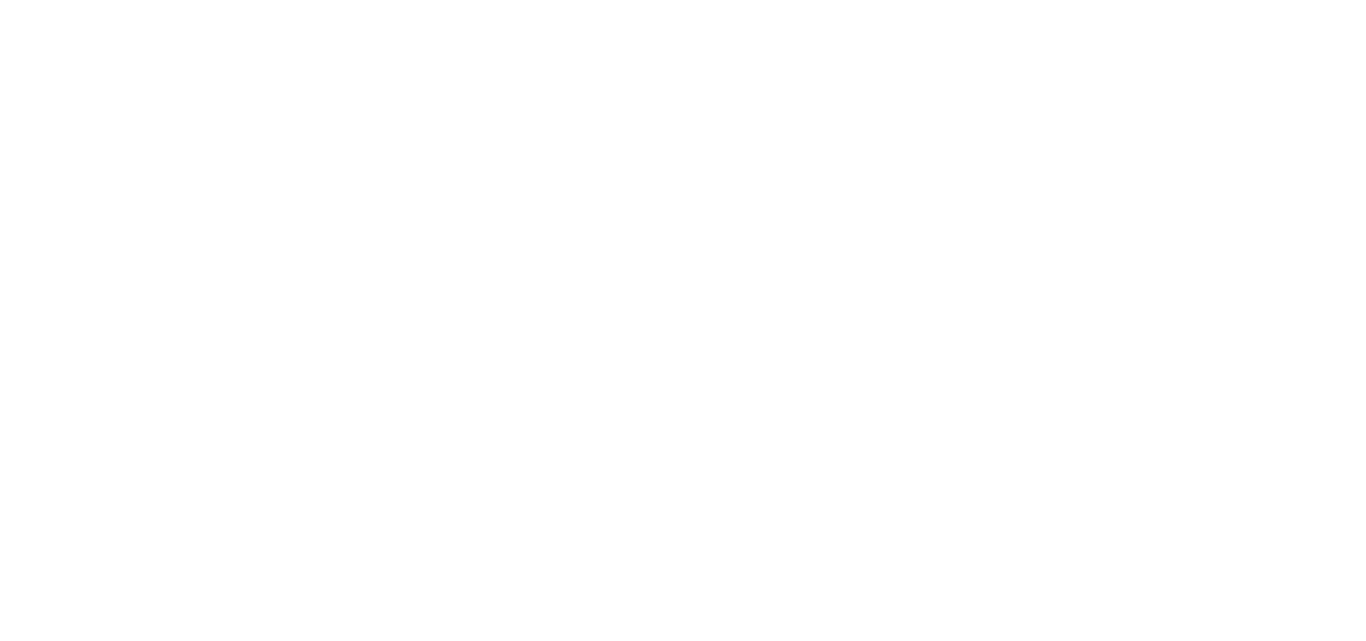scroll, scrollTop: 0, scrollLeft: 0, axis: both 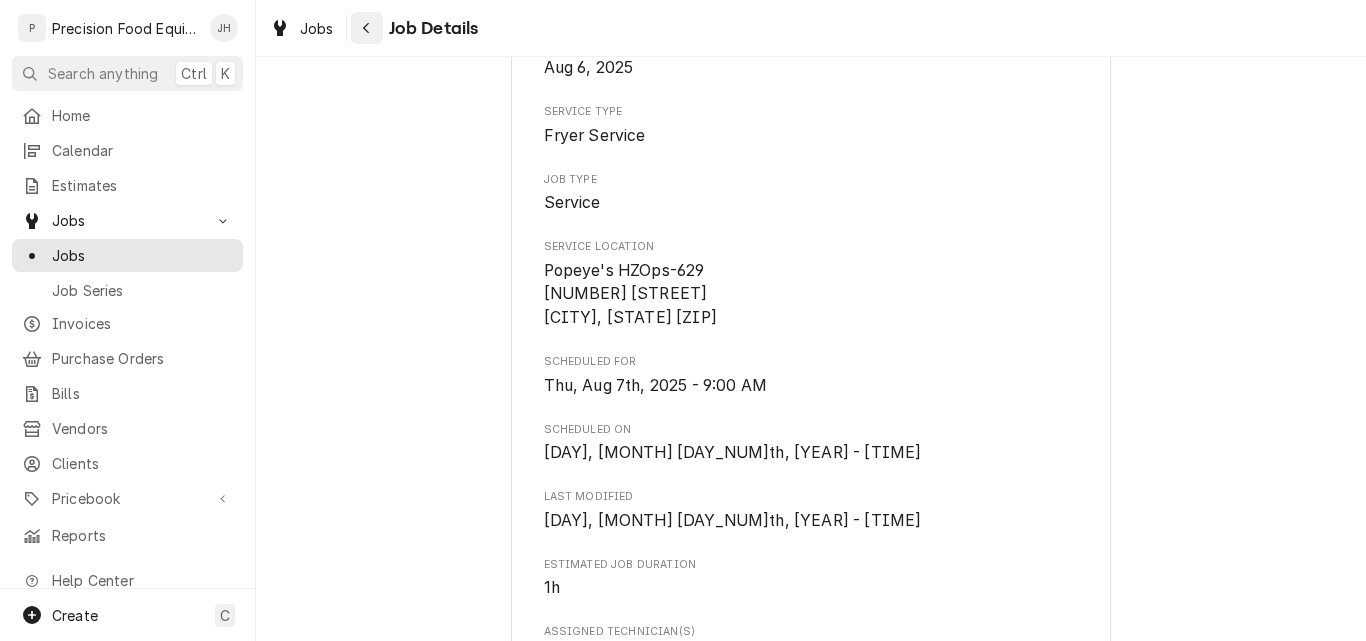 click 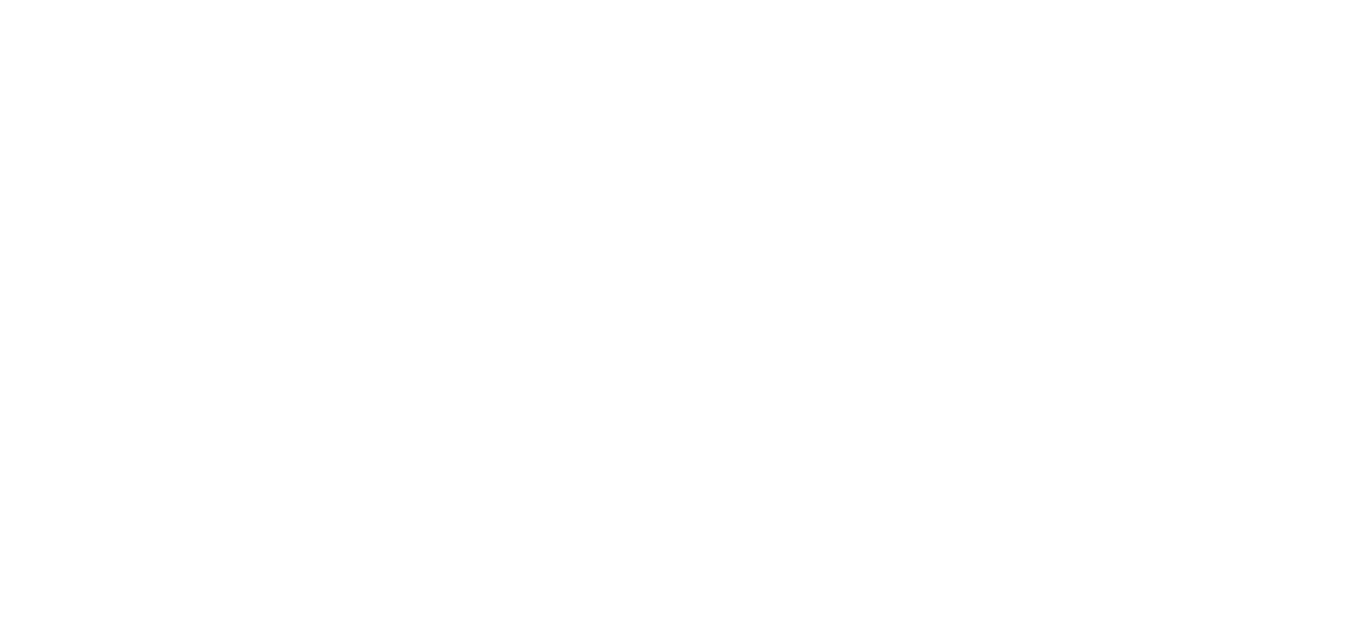 scroll, scrollTop: 0, scrollLeft: 0, axis: both 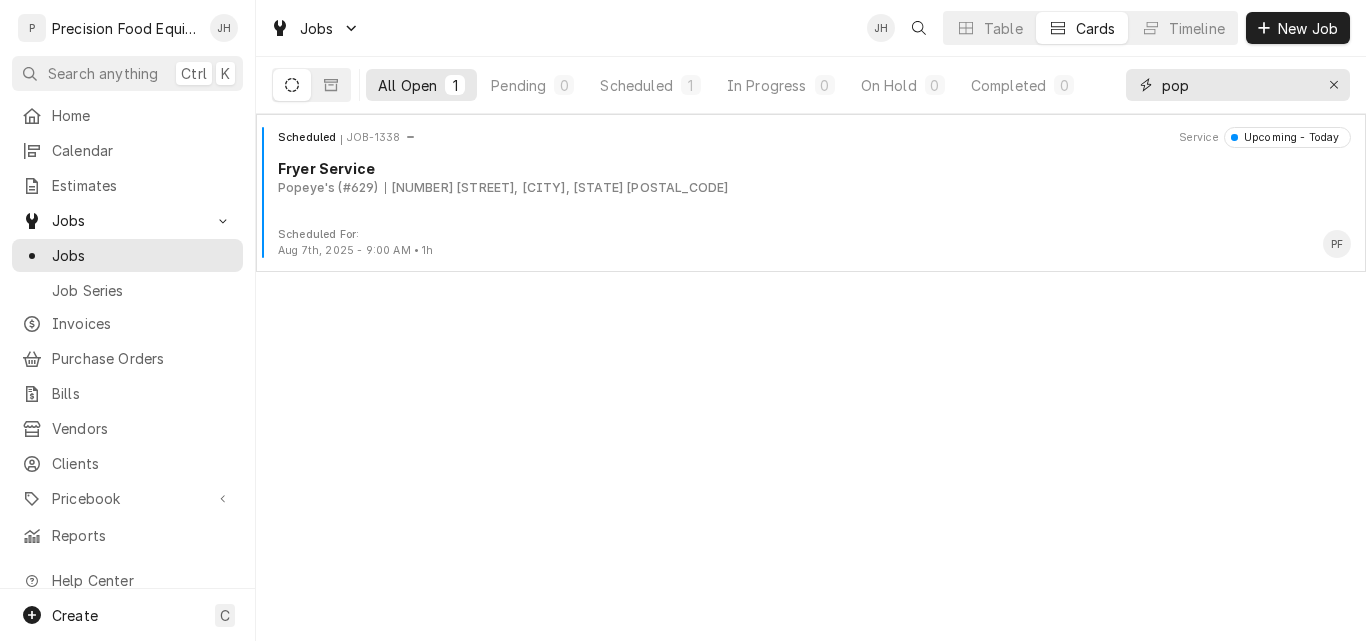 drag, startPoint x: 1212, startPoint y: 91, endPoint x: 961, endPoint y: 50, distance: 254.32657 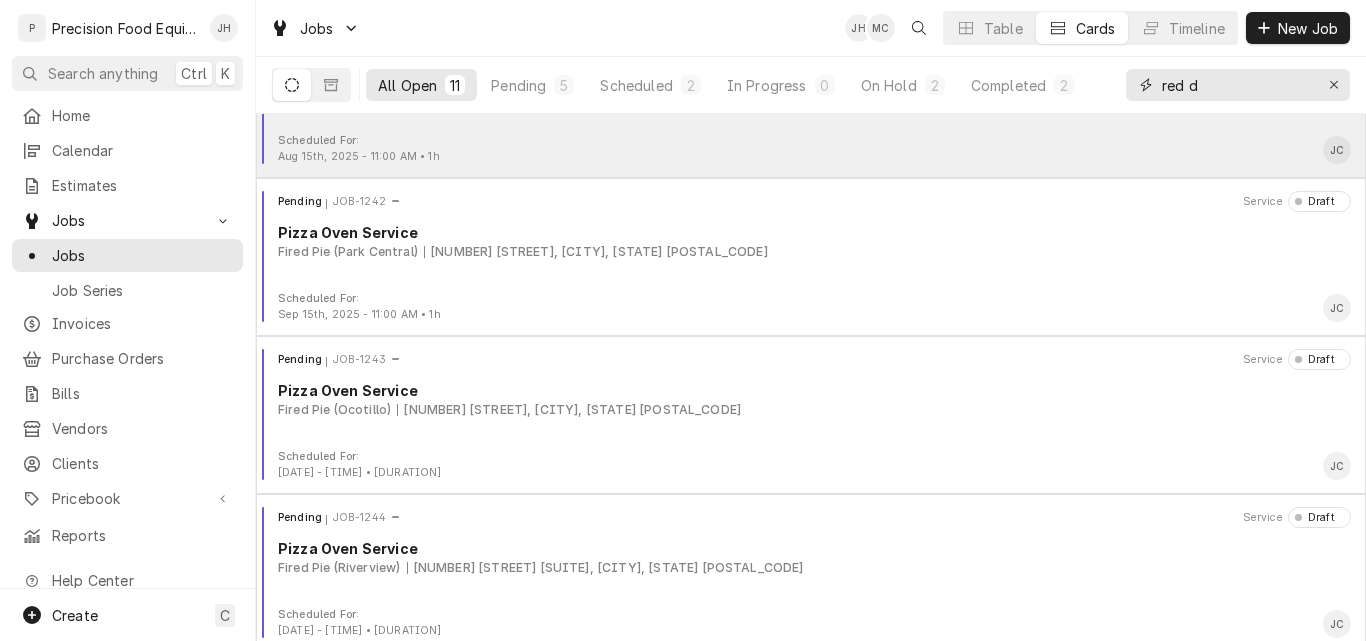 scroll, scrollTop: 800, scrollLeft: 0, axis: vertical 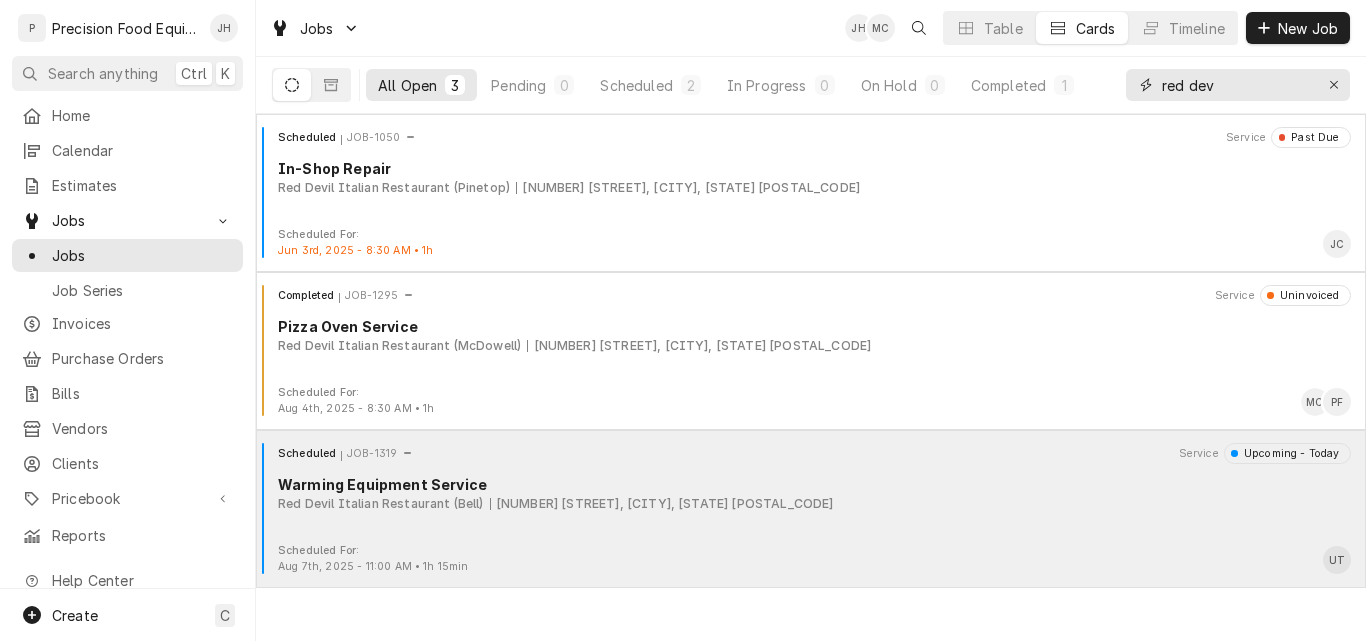 type on "red dev" 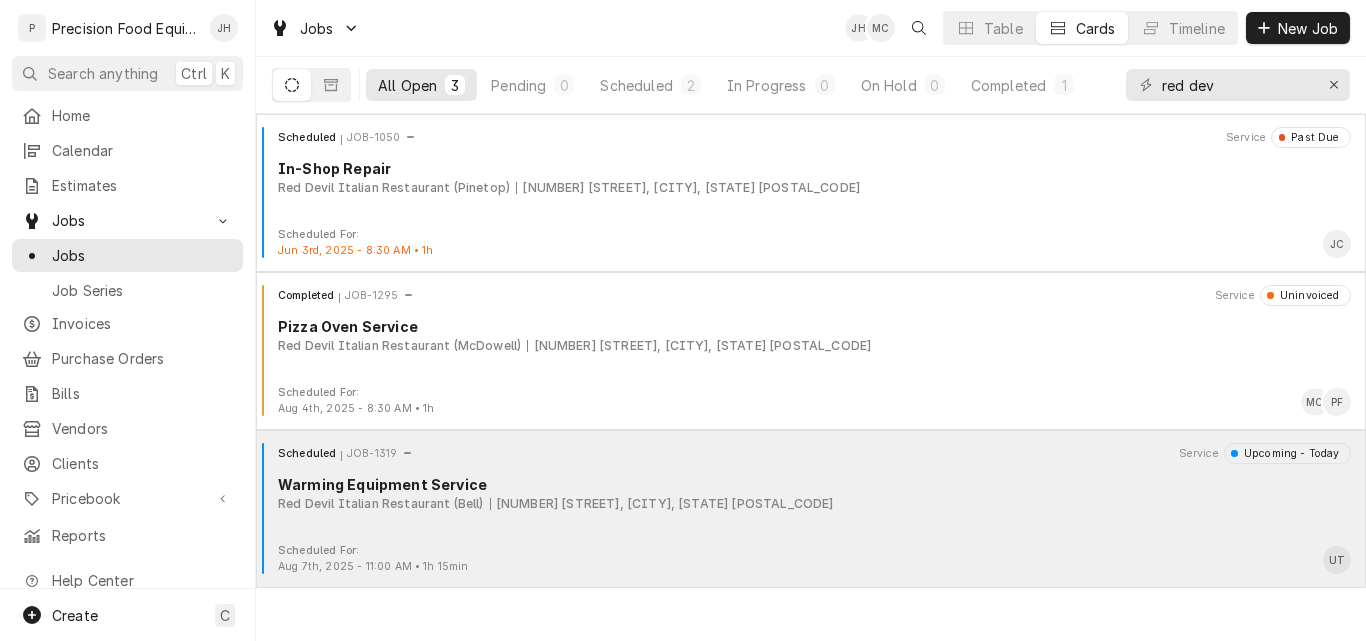 click on "Red Devil Italian Restaurant (Bell) 3004 E. Bell Rd, Phoenix, AZ 85032" at bounding box center [814, 504] 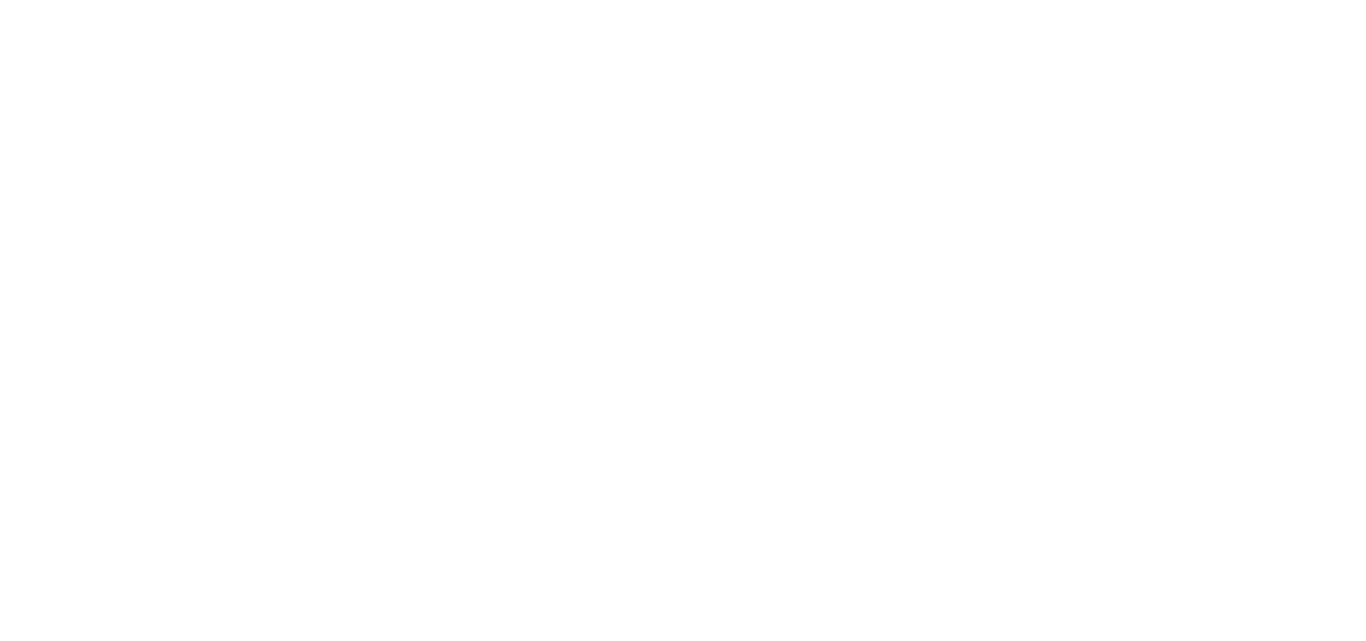 scroll, scrollTop: 0, scrollLeft: 0, axis: both 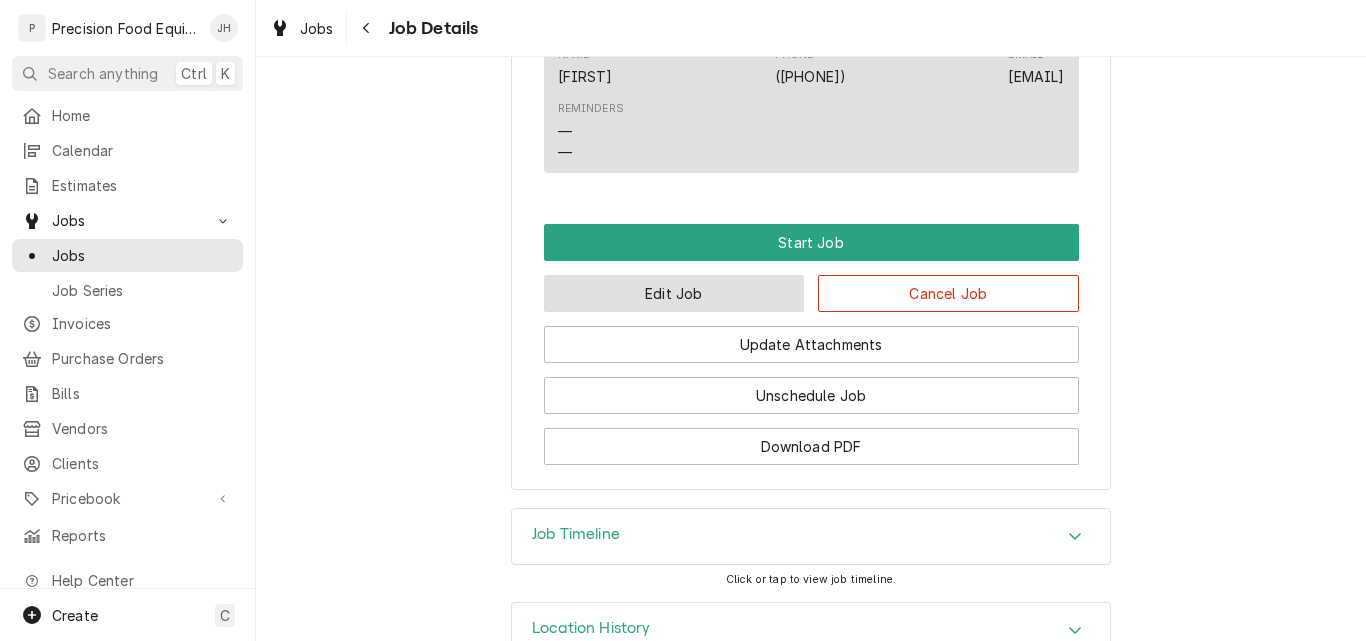 click on "Edit Job" at bounding box center [674, 293] 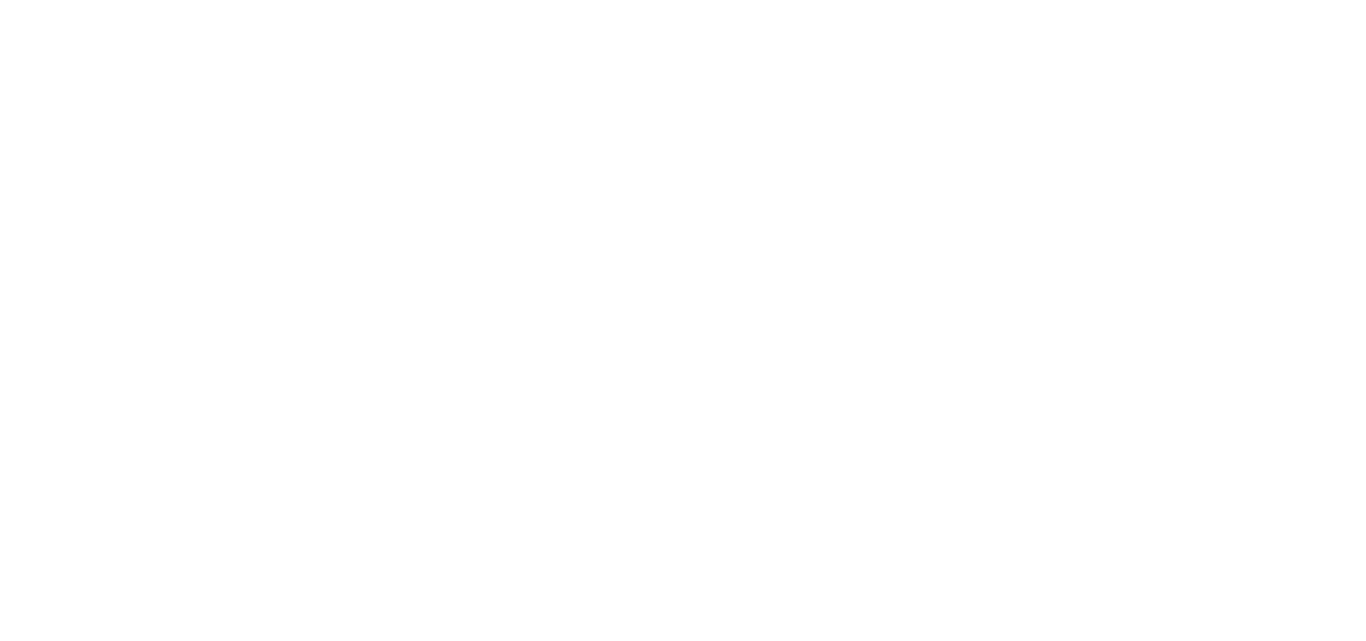scroll, scrollTop: 0, scrollLeft: 0, axis: both 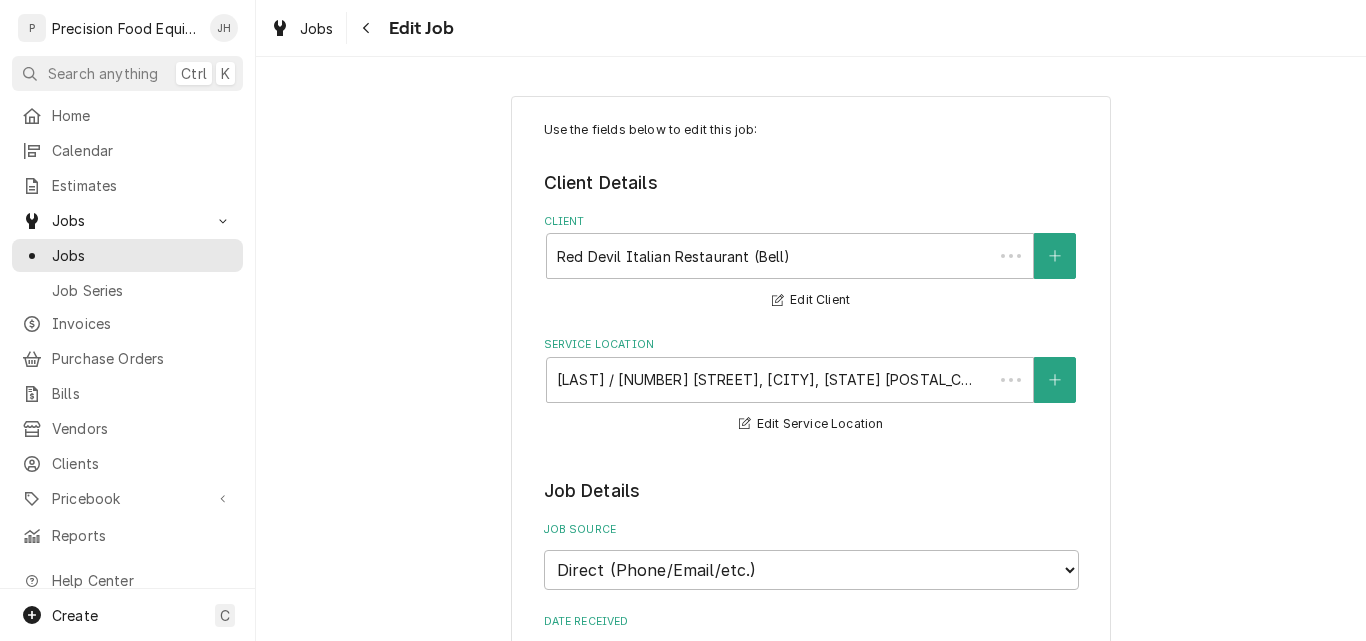 type on "x" 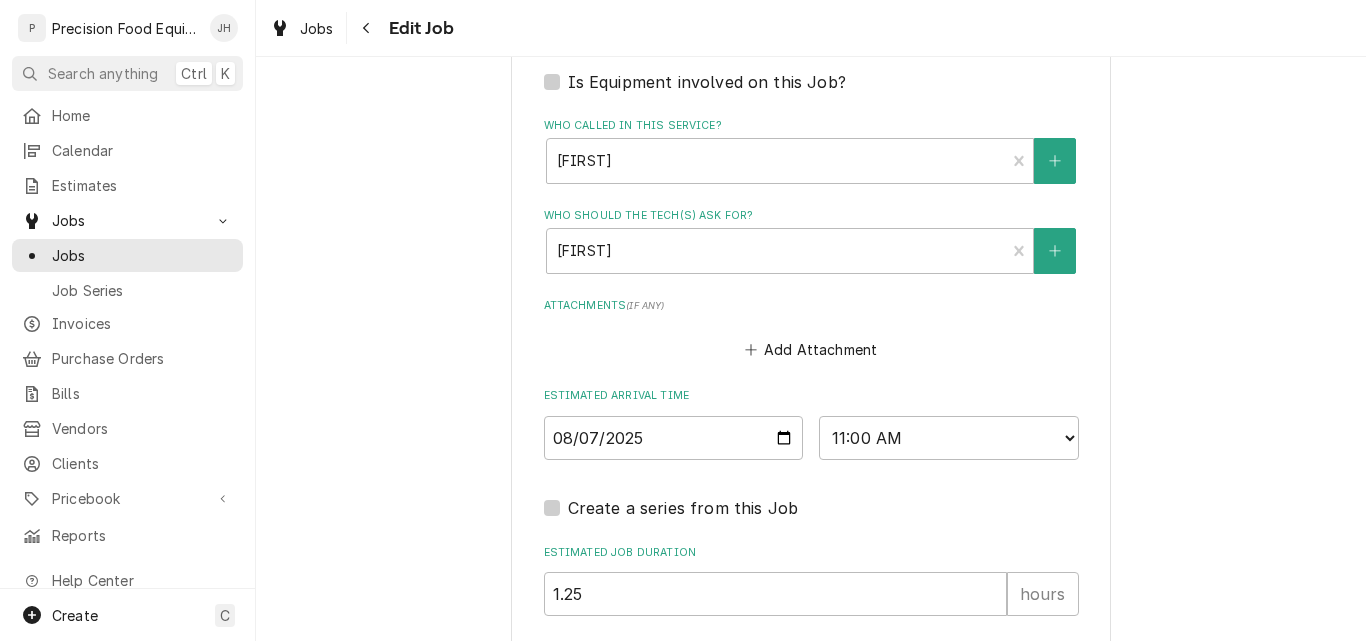scroll, scrollTop: 1400, scrollLeft: 0, axis: vertical 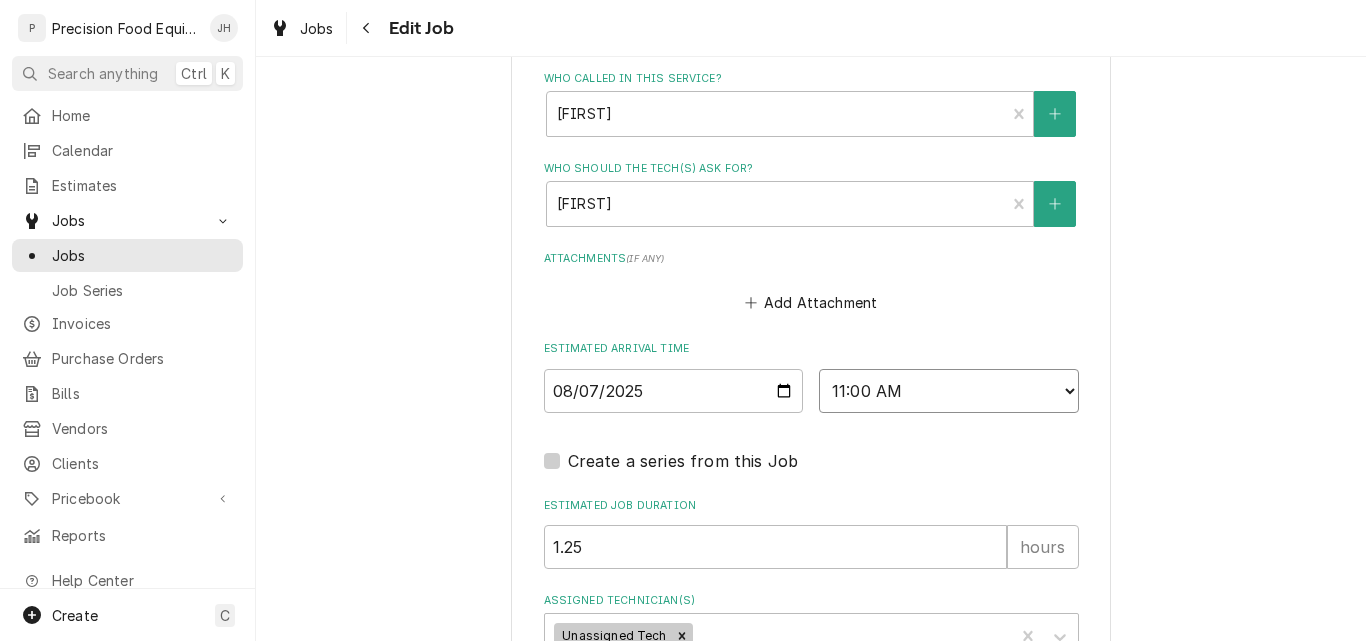 click on "AM / PM 6:00 AM 6:15 AM 6:30 AM 6:45 AM 7:00 AM 7:15 AM 7:30 AM 7:45 AM 8:00 AM 8:15 AM 8:30 AM 8:45 AM 9:00 AM 9:15 AM 9:30 AM 9:45 AM 10:00 AM 10:15 AM 10:30 AM 10:45 AM 11:00 AM 11:15 AM 11:30 AM 11:45 AM 12:00 PM 12:15 PM 12:30 PM 12:45 PM 1:00 PM 1:15 PM 1:30 PM 1:45 PM 2:00 PM 2:15 PM 2:30 PM 2:45 PM 3:00 PM 3:15 PM 3:30 PM 3:45 PM 4:00 PM 4:15 PM 4:30 PM 4:45 PM 5:00 PM 5:15 PM 5:30 PM 5:45 PM 6:00 PM 6:15 PM 6:30 PM 6:45 PM 7:00 PM 7:15 PM 7:30 PM 7:45 PM 8:00 PM 8:15 PM 8:30 PM 8:45 PM 9:00 PM 9:15 PM 9:30 PM 9:45 PM 10:00 PM 10:15 PM 10:30 PM 10:45 PM 11:00 PM 11:15 PM 11:30 PM 11:45 PM 12:00 AM 12:15 AM 12:30 AM 12:45 AM 1:00 AM 1:15 AM 1:30 AM 1:45 AM 2:00 AM 2:15 AM 2:30 AM 2:45 AM 3:00 AM 3:15 AM 3:30 AM 3:45 AM 4:00 AM 4:15 AM 4:30 AM 4:45 AM 5:00 AM 5:15 AM 5:30 AM 5:45 AM" at bounding box center (949, 391) 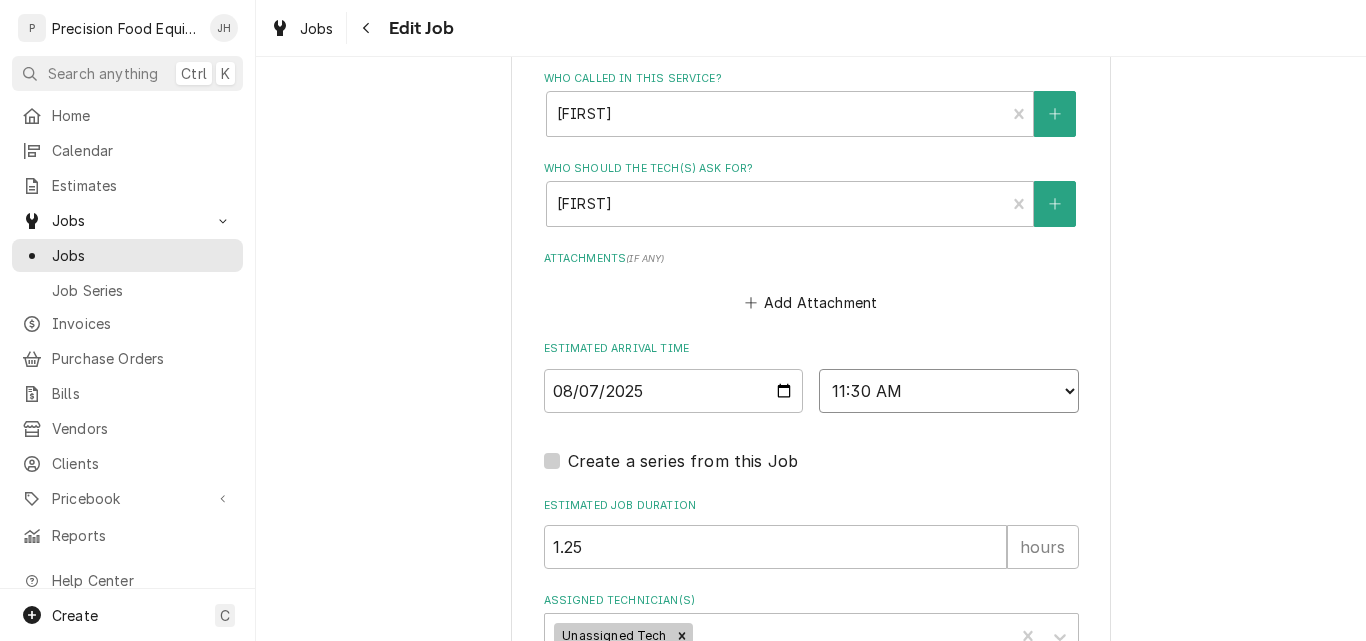 click on "AM / PM 6:00 AM 6:15 AM 6:30 AM 6:45 AM 7:00 AM 7:15 AM 7:30 AM 7:45 AM 8:00 AM 8:15 AM 8:30 AM 8:45 AM 9:00 AM 9:15 AM 9:30 AM 9:45 AM 10:00 AM 10:15 AM 10:30 AM 10:45 AM 11:00 AM 11:15 AM 11:30 AM 11:45 AM 12:00 PM 12:15 PM 12:30 PM 12:45 PM 1:00 PM 1:15 PM 1:30 PM 1:45 PM 2:00 PM 2:15 PM 2:30 PM 2:45 PM 3:00 PM 3:15 PM 3:30 PM 3:45 PM 4:00 PM 4:15 PM 4:30 PM 4:45 PM 5:00 PM 5:15 PM 5:30 PM 5:45 PM 6:00 PM 6:15 PM 6:30 PM 6:45 PM 7:00 PM 7:15 PM 7:30 PM 7:45 PM 8:00 PM 8:15 PM 8:30 PM 8:45 PM 9:00 PM 9:15 PM 9:30 PM 9:45 PM 10:00 PM 10:15 PM 10:30 PM 10:45 PM 11:00 PM 11:15 PM 11:30 PM 11:45 PM 12:00 AM 12:15 AM 12:30 AM 12:45 AM 1:00 AM 1:15 AM 1:30 AM 1:45 AM 2:00 AM 2:15 AM 2:30 AM 2:45 AM 3:00 AM 3:15 AM 3:30 AM 3:45 AM 4:00 AM 4:15 AM 4:30 AM 4:45 AM 5:00 AM 5:15 AM 5:30 AM 5:45 AM" at bounding box center [949, 391] 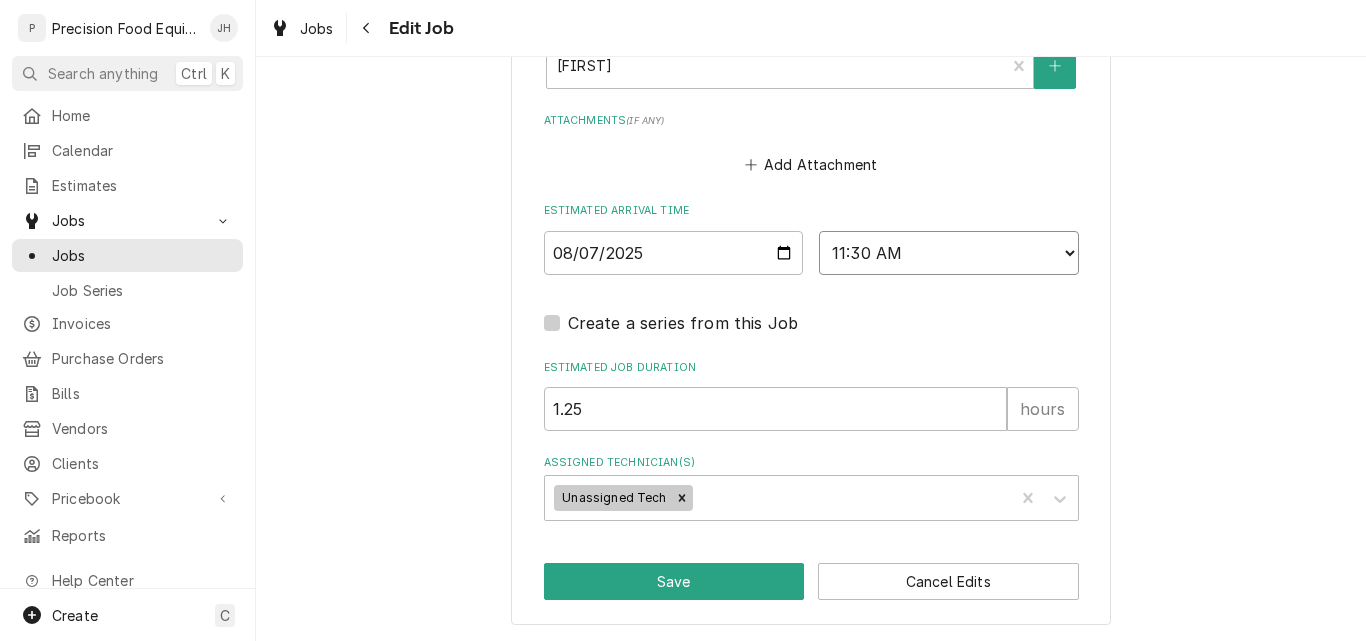 scroll, scrollTop: 1540, scrollLeft: 0, axis: vertical 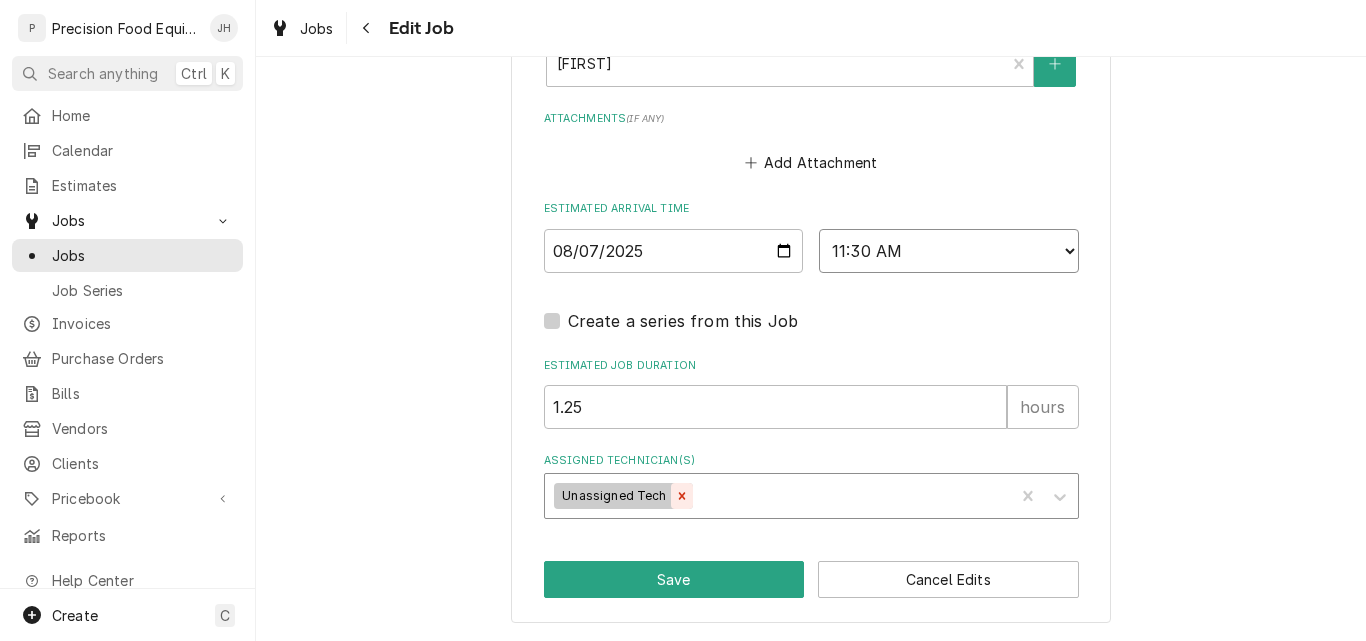 click 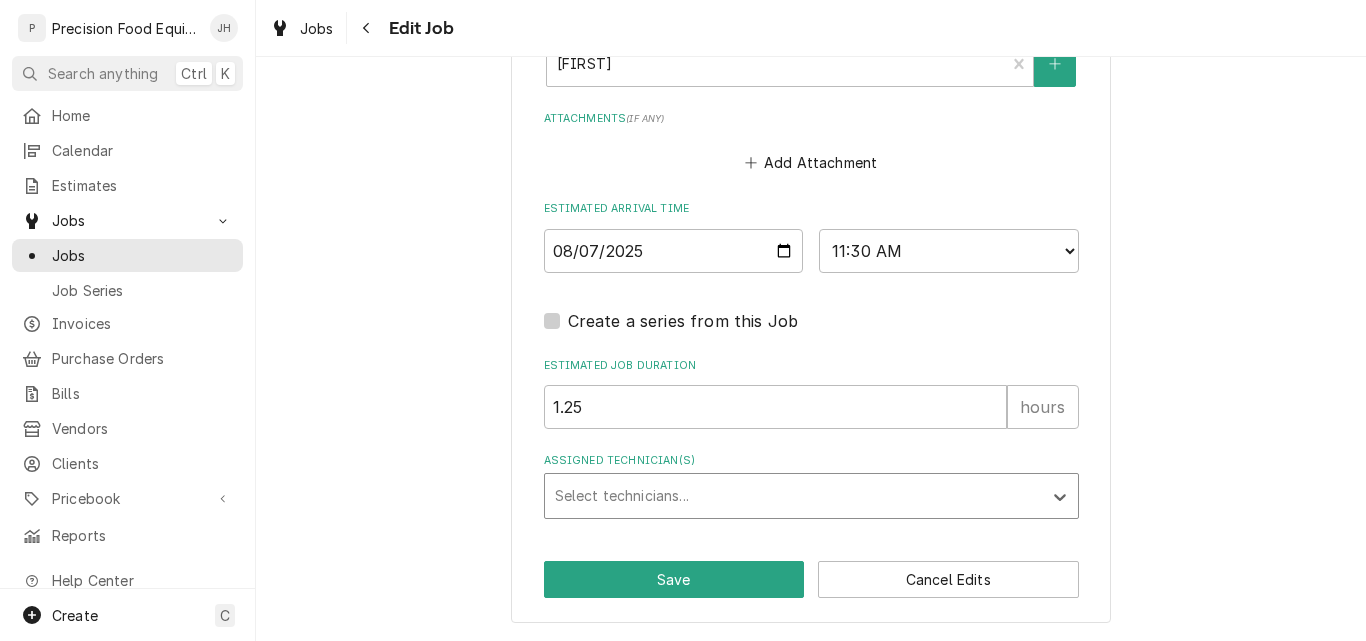 click at bounding box center (793, 496) 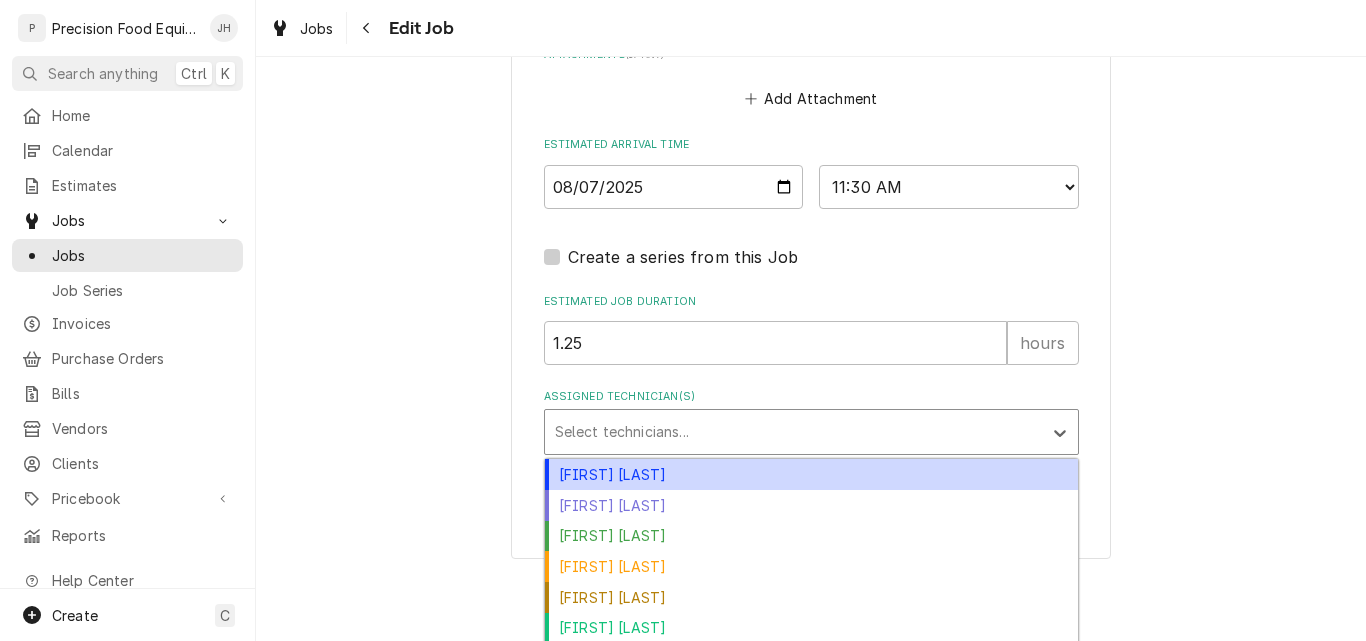 scroll, scrollTop: 1638, scrollLeft: 0, axis: vertical 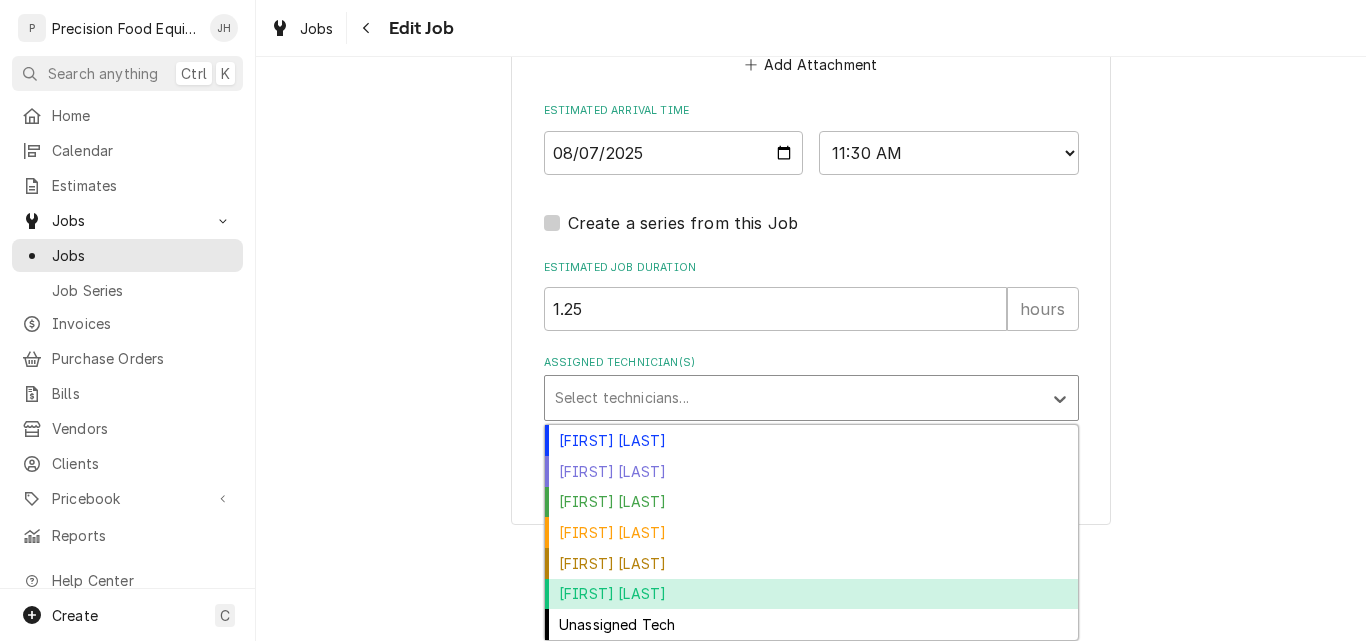 click on "[FIRST] [LAST]" at bounding box center (811, 594) 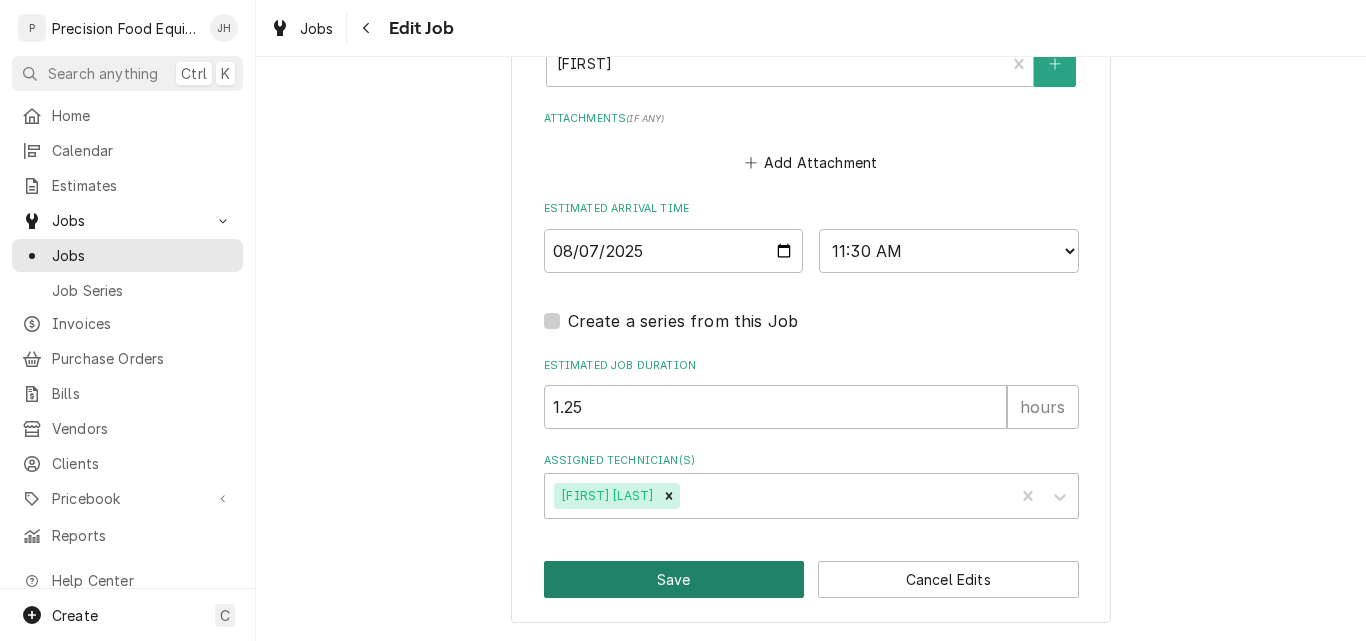 click on "Save" at bounding box center [674, 579] 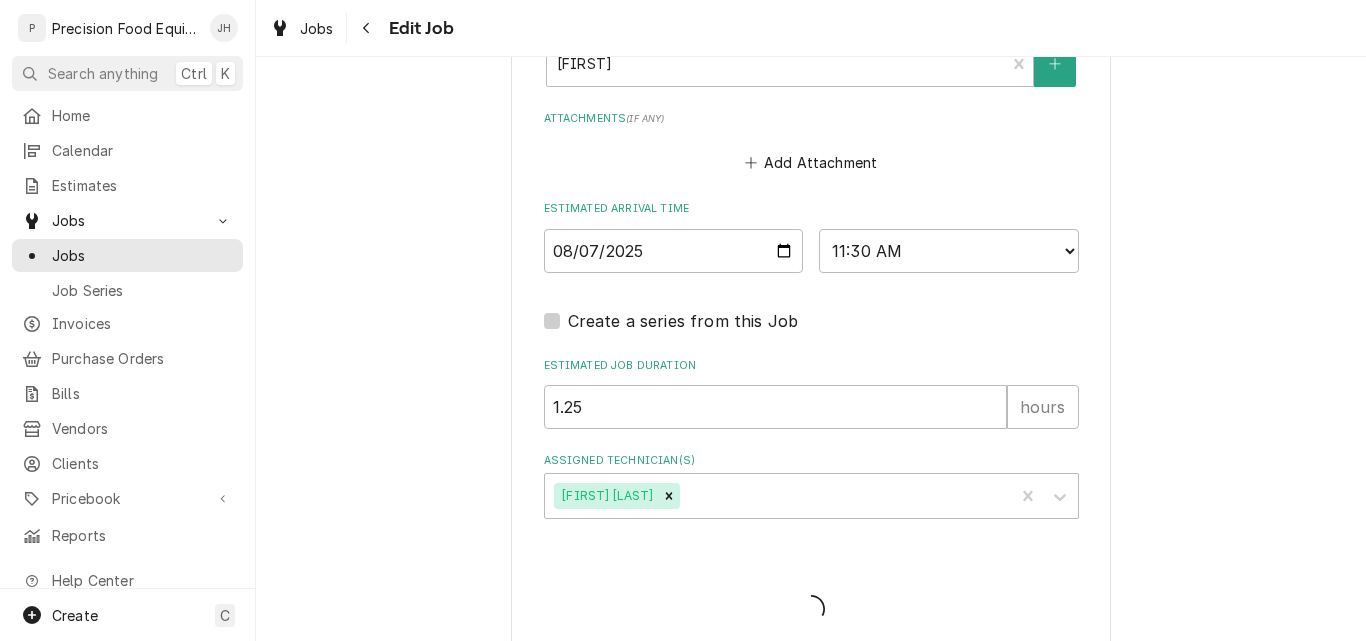 type on "x" 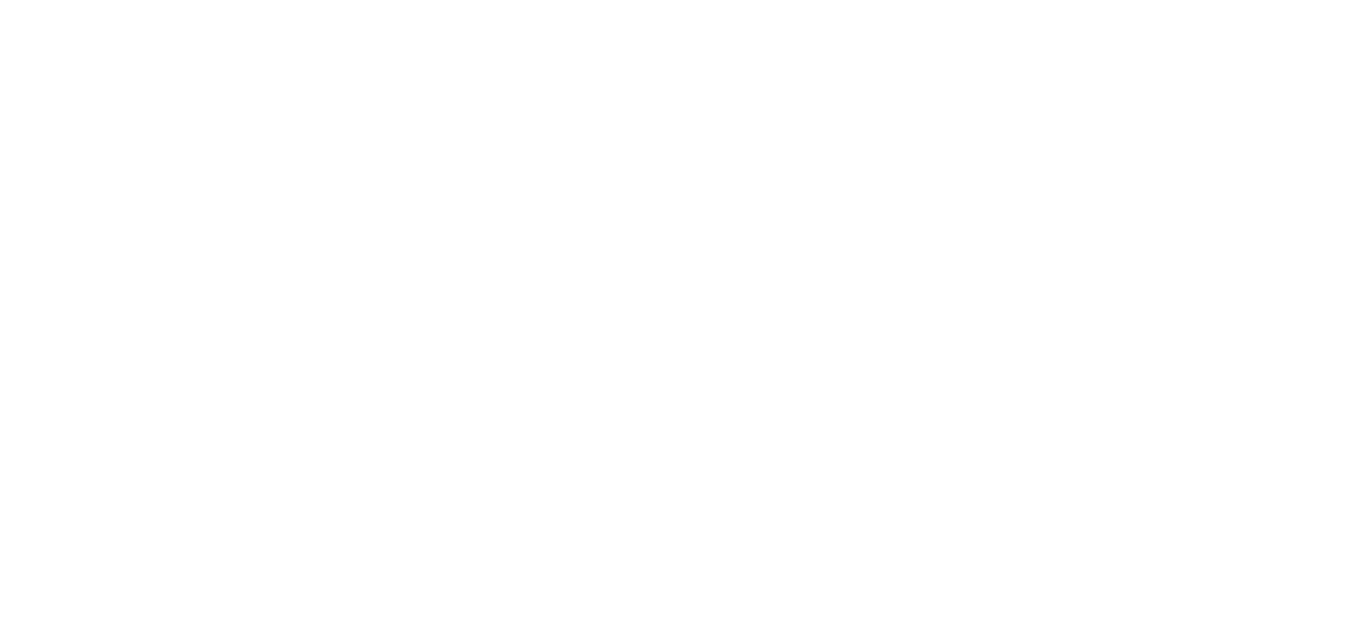 scroll, scrollTop: 0, scrollLeft: 0, axis: both 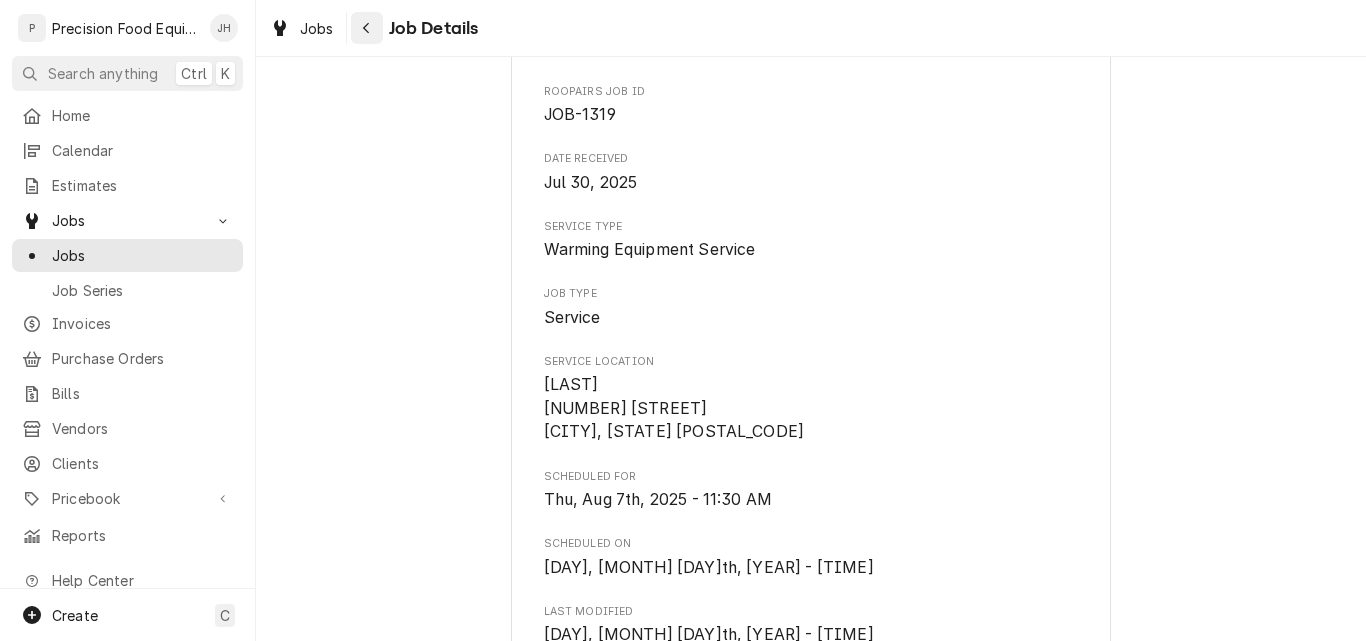 click at bounding box center [367, 28] 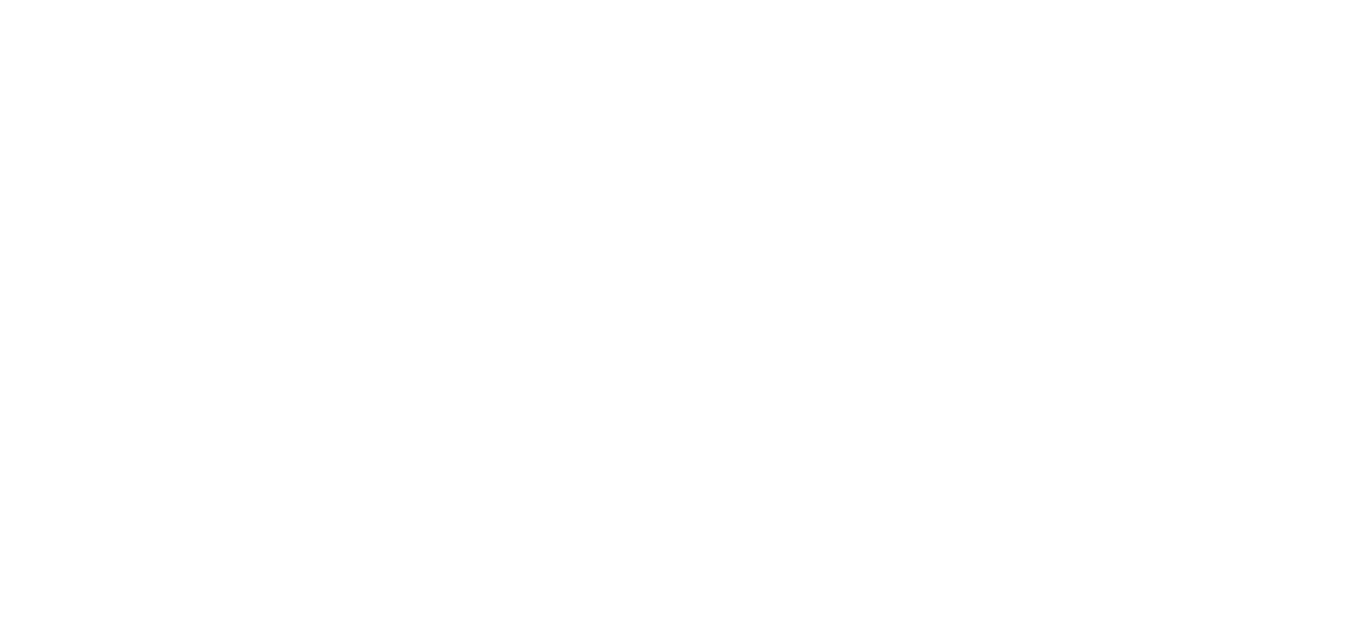 scroll, scrollTop: 0, scrollLeft: 0, axis: both 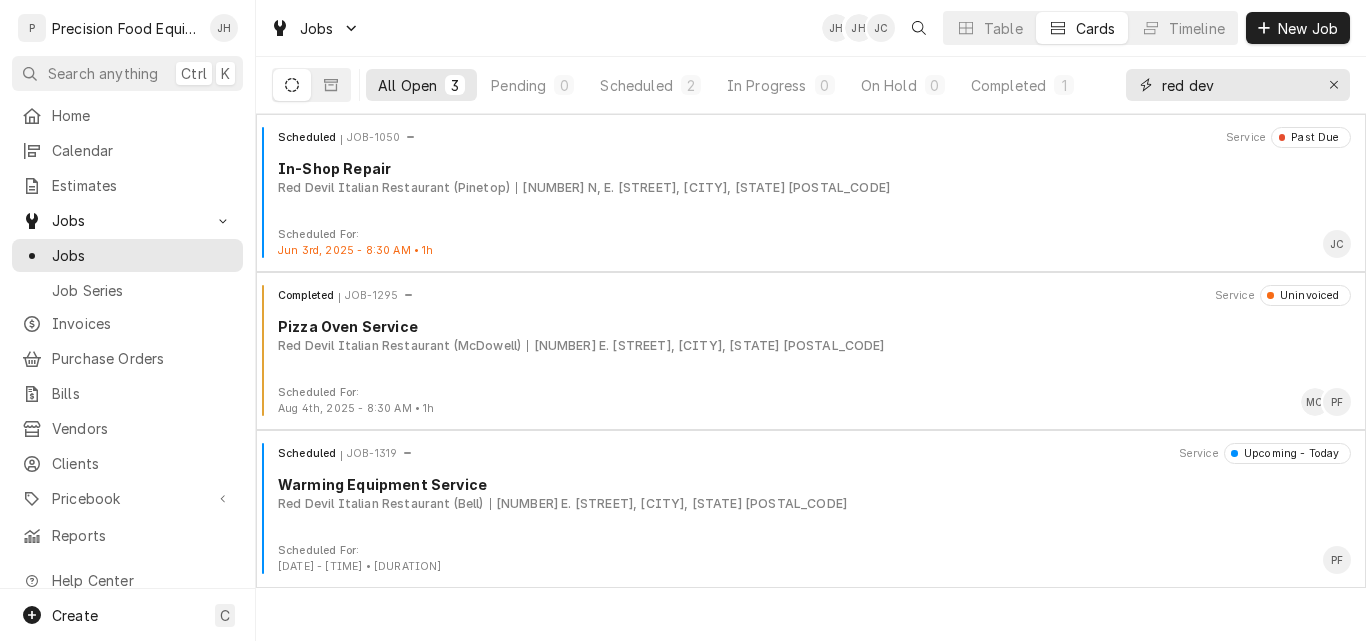 drag, startPoint x: 1119, startPoint y: 92, endPoint x: 1024, endPoint y: 107, distance: 96.17692 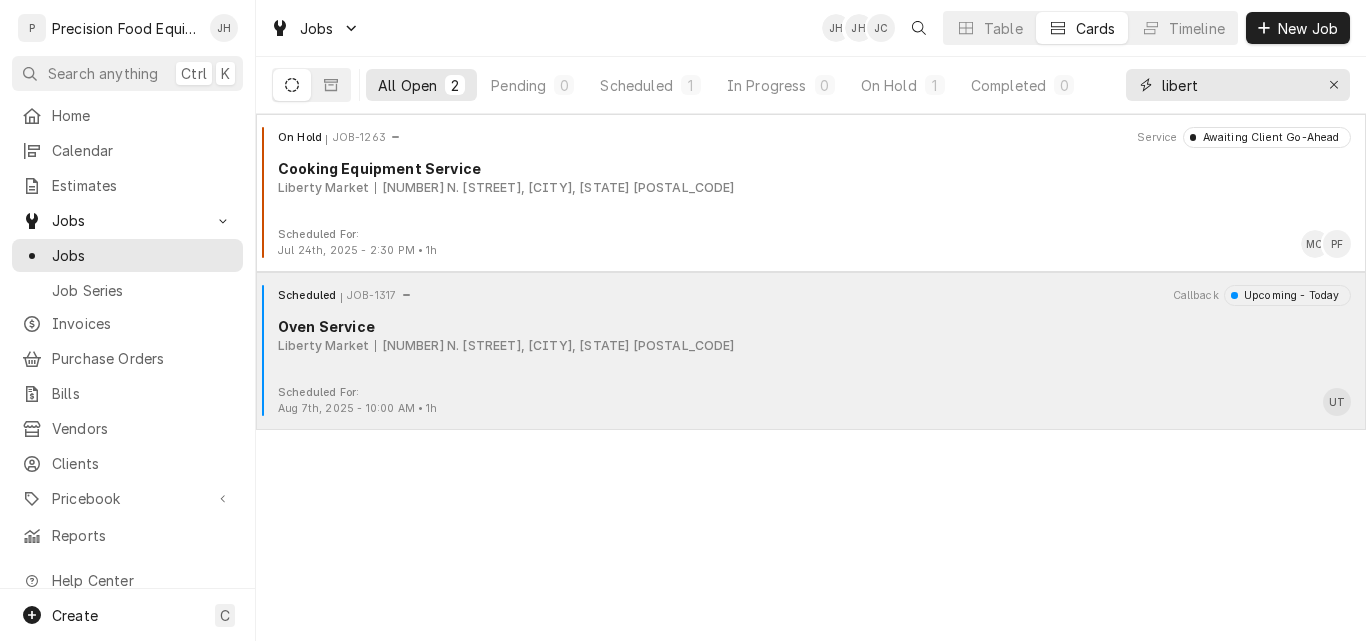 type on "libert" 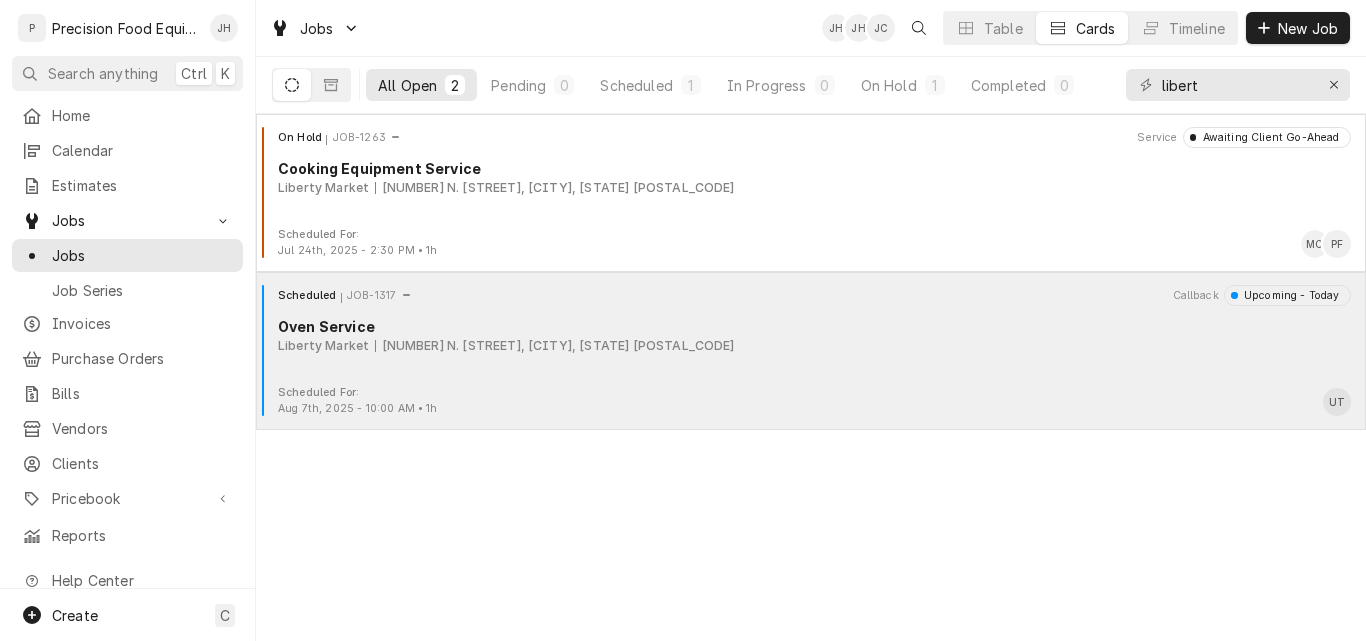 click on "Liberty Market 230 N. Gilbert Rd., Gilbert, AZ 85234" at bounding box center [814, 346] 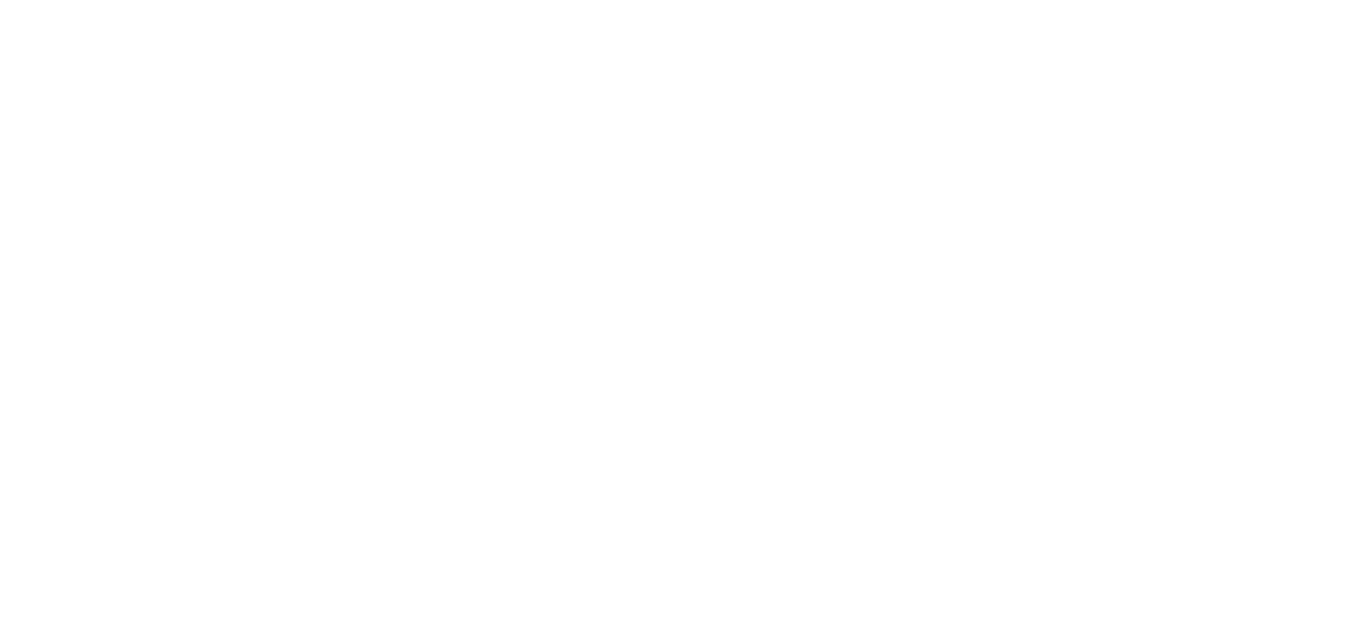 scroll, scrollTop: 0, scrollLeft: 0, axis: both 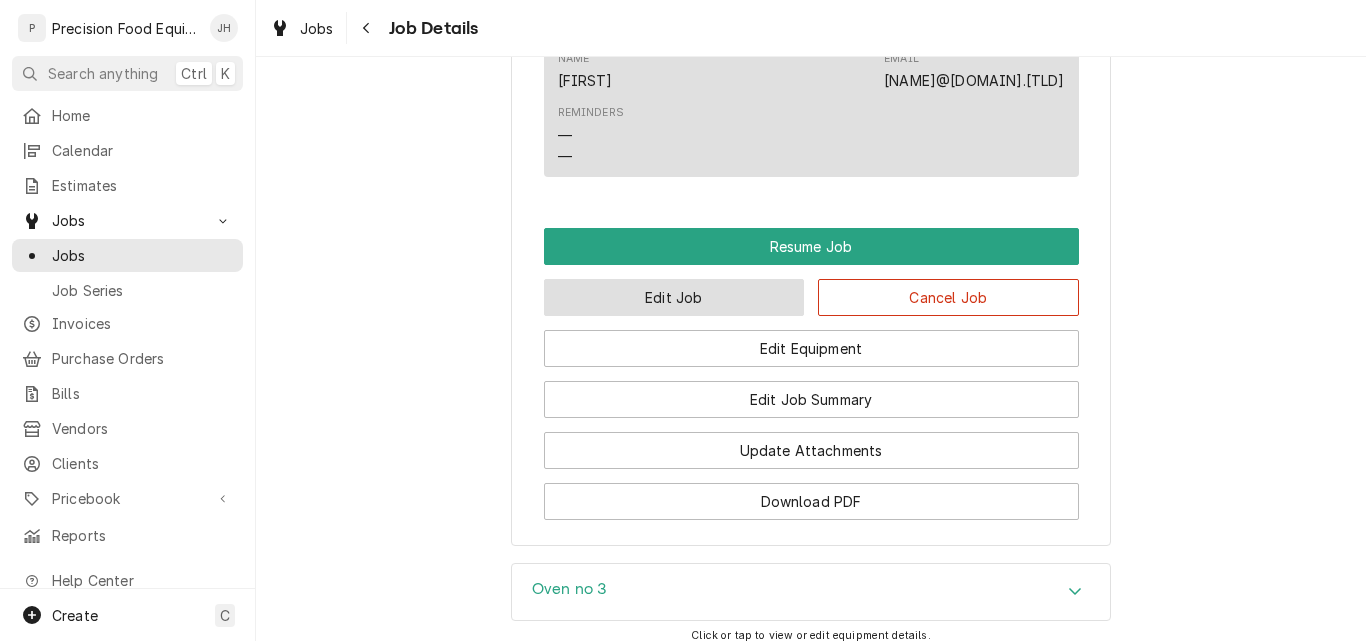 click on "Edit Job" at bounding box center [674, 297] 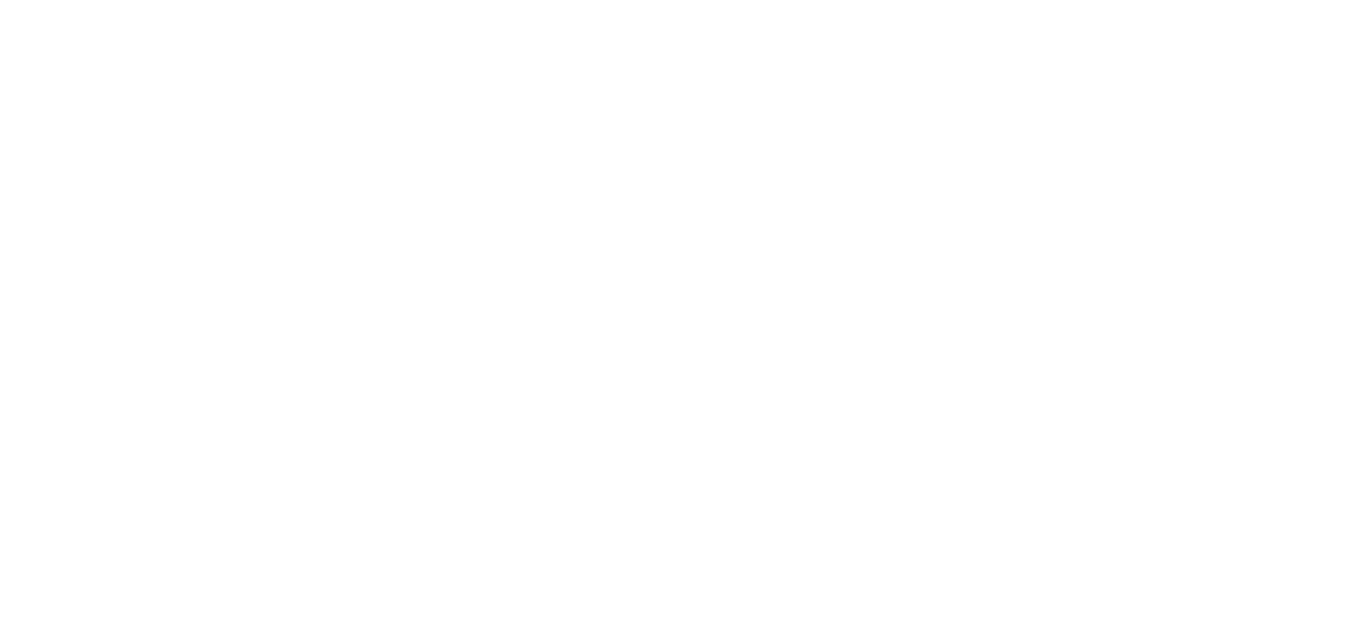 scroll, scrollTop: 0, scrollLeft: 0, axis: both 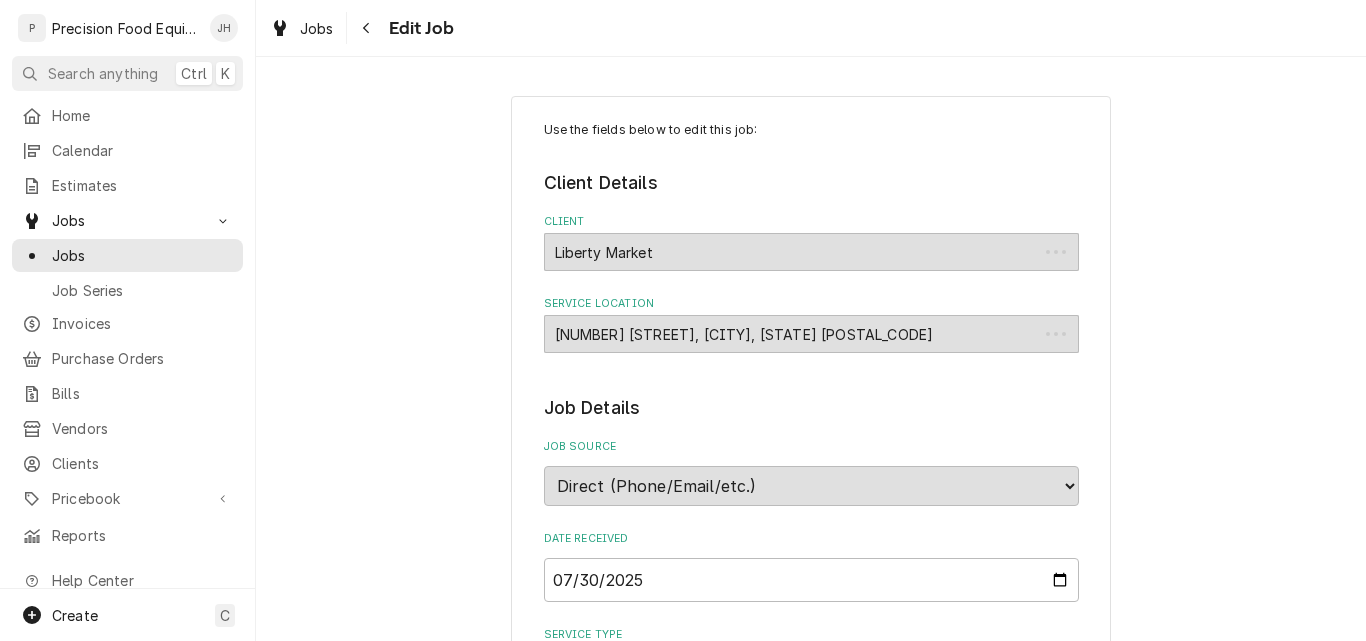 type on "x" 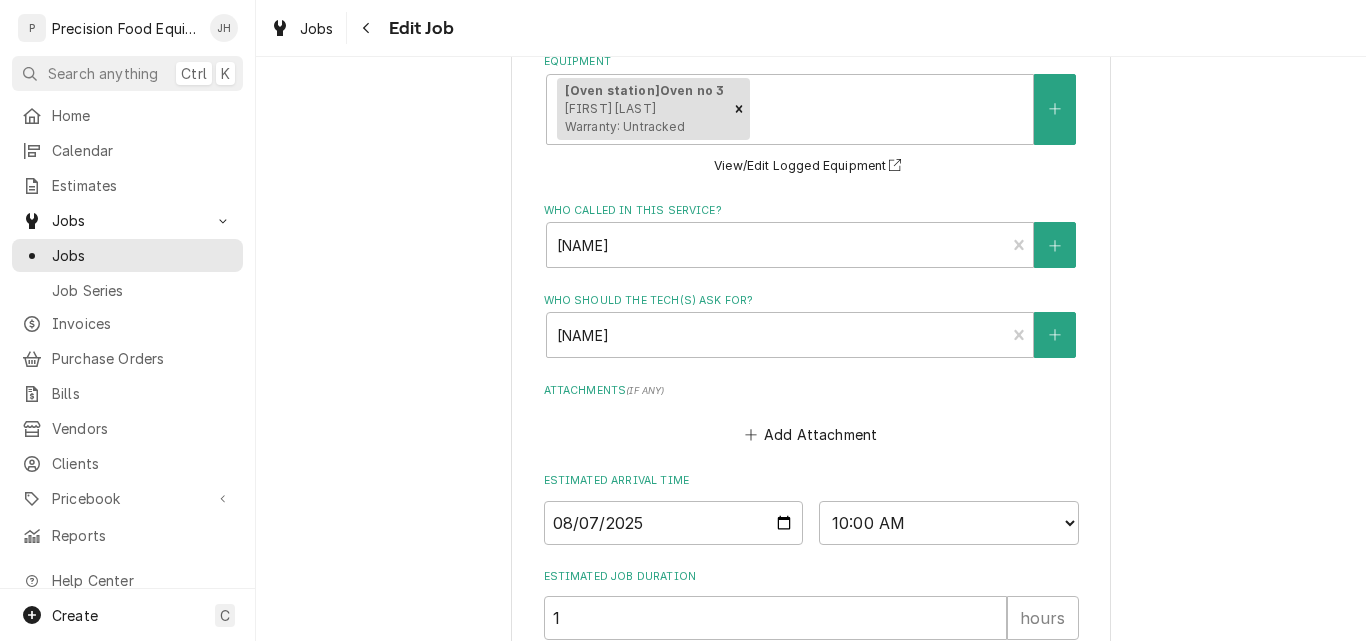 scroll, scrollTop: 1400, scrollLeft: 0, axis: vertical 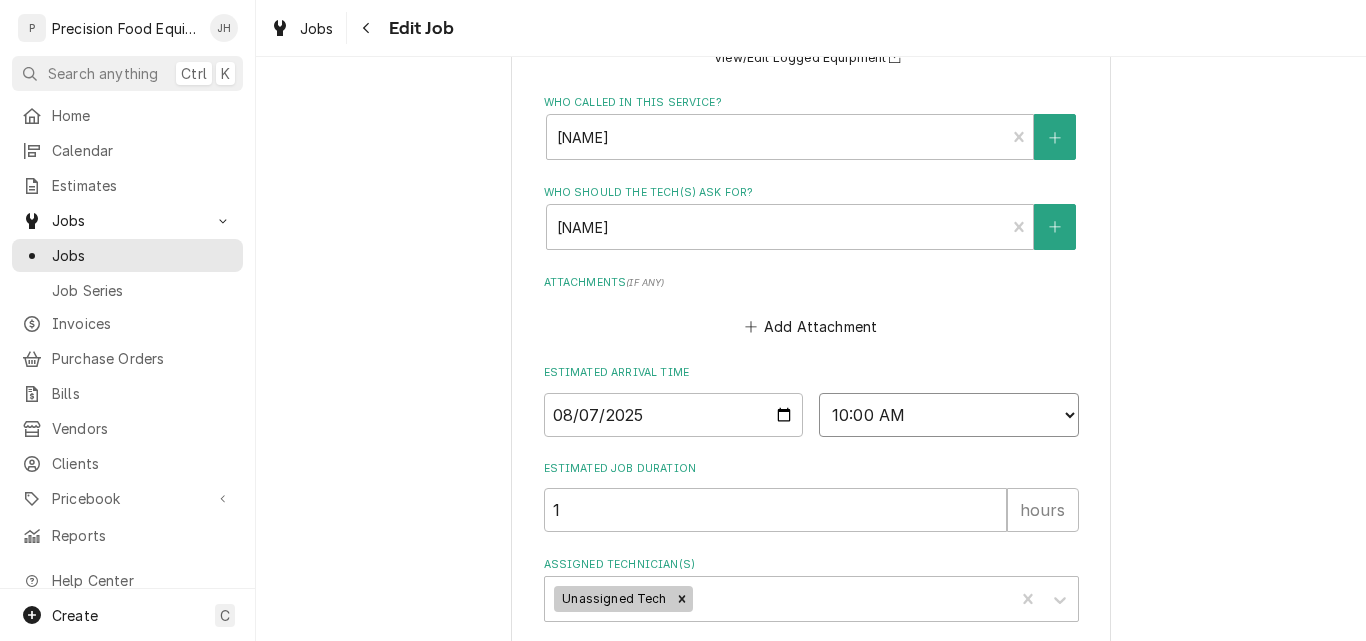 click on "AM / PM 6:00 AM 6:15 AM 6:30 AM 6:45 AM 7:00 AM 7:15 AM 7:30 AM 7:45 AM 8:00 AM 8:15 AM 8:30 AM 8:45 AM 9:00 AM 9:15 AM 9:30 AM 9:45 AM 10:00 AM 10:15 AM 10:30 AM 10:45 AM 11:00 AM 11:15 AM 11:30 AM 11:45 AM 12:00 PM 12:15 PM 12:30 PM 12:45 PM 1:00 PM 1:15 PM 1:30 PM 1:45 PM 2:00 PM 2:15 PM 2:30 PM 2:45 PM 3:00 PM 3:15 PM 3:30 PM 3:45 PM 4:00 PM 4:15 PM 4:30 PM 4:45 PM 5:00 PM 5:15 PM 5:30 PM 5:45 PM 6:00 PM 6:15 PM 6:30 PM 6:45 PM 7:00 PM 7:15 PM 7:30 PM 7:45 PM 8:00 PM 8:15 PM 8:30 PM 8:45 PM 9:00 PM 9:15 PM 9:30 PM 9:45 PM 10:00 PM 10:15 PM 10:30 PM 10:45 PM 11:00 PM 11:15 PM 11:30 PM 11:45 PM 12:00 AM 12:15 AM 12:30 AM 12:45 AM 1:00 AM 1:15 AM 1:30 AM 1:45 AM 2:00 AM 2:15 AM 2:30 AM 2:45 AM 3:00 AM 3:15 AM 3:30 AM 3:45 AM 4:00 AM 4:15 AM 4:30 AM 4:45 AM 5:00 AM 5:15 AM 5:30 AM 5:45 AM" at bounding box center [949, 415] 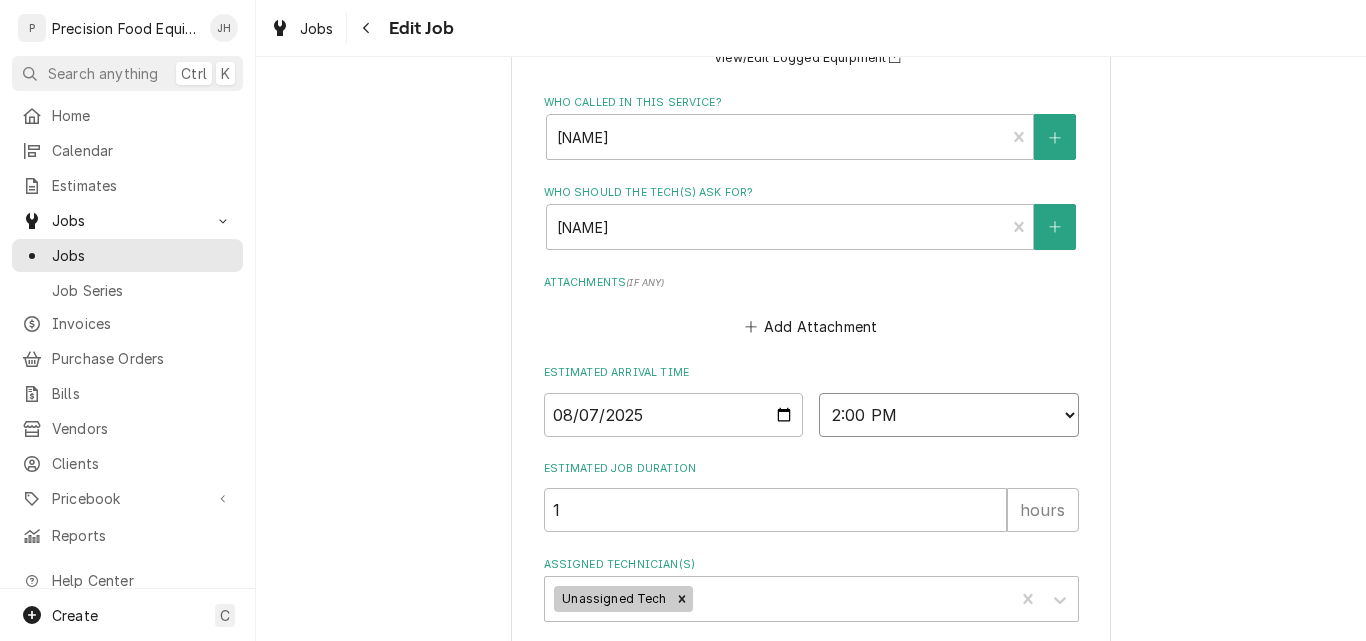 click on "AM / PM 6:00 AM 6:15 AM 6:30 AM 6:45 AM 7:00 AM 7:15 AM 7:30 AM 7:45 AM 8:00 AM 8:15 AM 8:30 AM 8:45 AM 9:00 AM 9:15 AM 9:30 AM 9:45 AM 10:00 AM 10:15 AM 10:30 AM 10:45 AM 11:00 AM 11:15 AM 11:30 AM 11:45 AM 12:00 PM 12:15 PM 12:30 PM 12:45 PM 1:00 PM 1:15 PM 1:30 PM 1:45 PM 2:00 PM 2:15 PM 2:30 PM 2:45 PM 3:00 PM 3:15 PM 3:30 PM 3:45 PM 4:00 PM 4:15 PM 4:30 PM 4:45 PM 5:00 PM 5:15 PM 5:30 PM 5:45 PM 6:00 PM 6:15 PM 6:30 PM 6:45 PM 7:00 PM 7:15 PM 7:30 PM 7:45 PM 8:00 PM 8:15 PM 8:30 PM 8:45 PM 9:00 PM 9:15 PM 9:30 PM 9:45 PM 10:00 PM 10:15 PM 10:30 PM 10:45 PM 11:00 PM 11:15 PM 11:30 PM 11:45 PM 12:00 AM 12:15 AM 12:30 AM 12:45 AM 1:00 AM 1:15 AM 1:30 AM 1:45 AM 2:00 AM 2:15 AM 2:30 AM 2:45 AM 3:00 AM 3:15 AM 3:30 AM 3:45 AM 4:00 AM 4:15 AM 4:30 AM 4:45 AM 5:00 AM 5:15 AM 5:30 AM 5:45 AM" at bounding box center [949, 415] 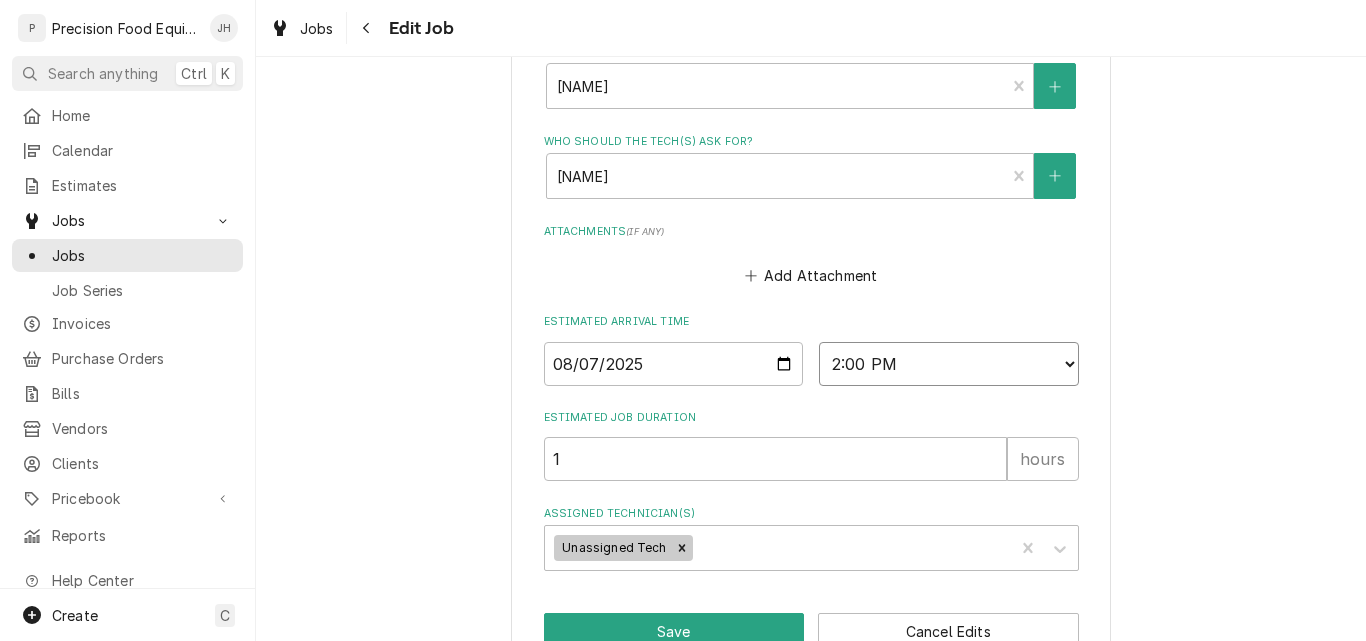 scroll, scrollTop: 1503, scrollLeft: 0, axis: vertical 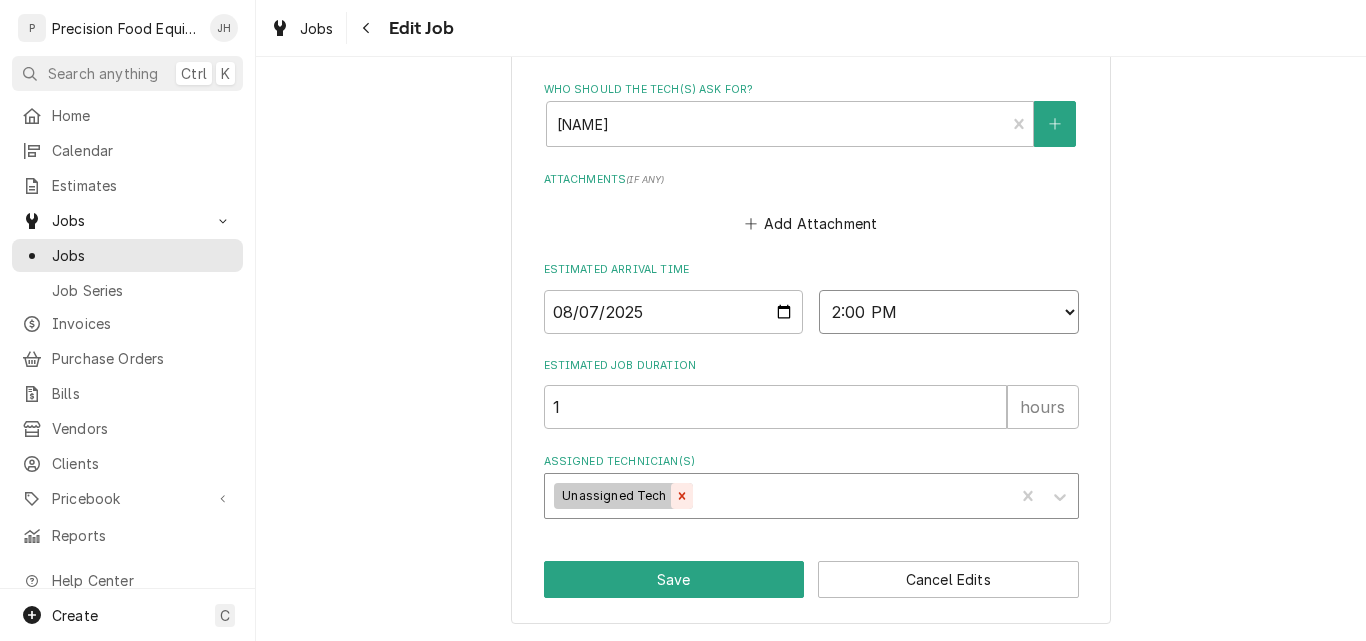 click 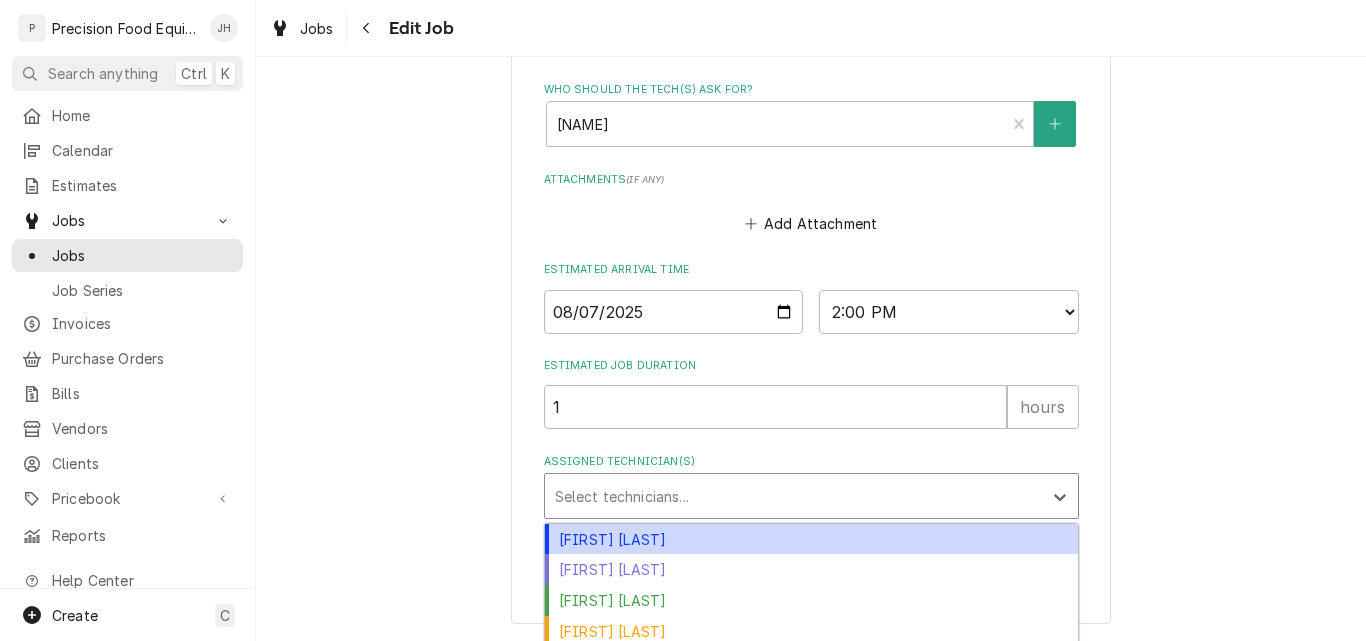 click at bounding box center [793, 496] 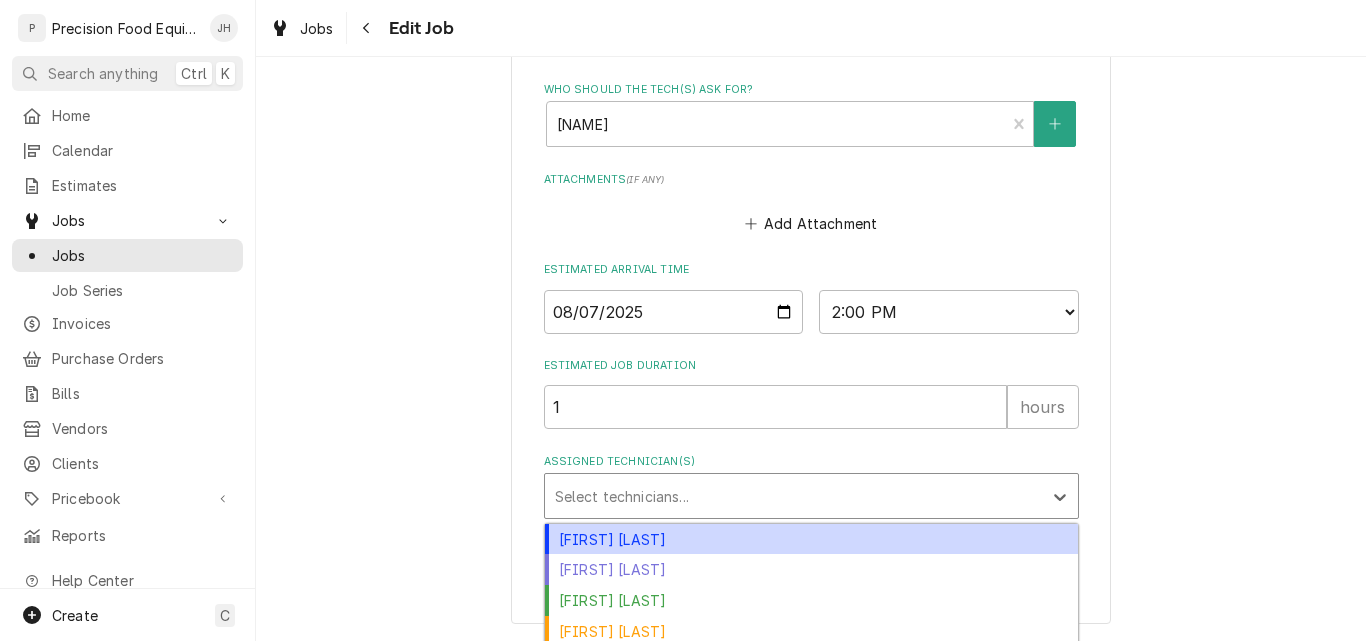 scroll, scrollTop: 1601, scrollLeft: 0, axis: vertical 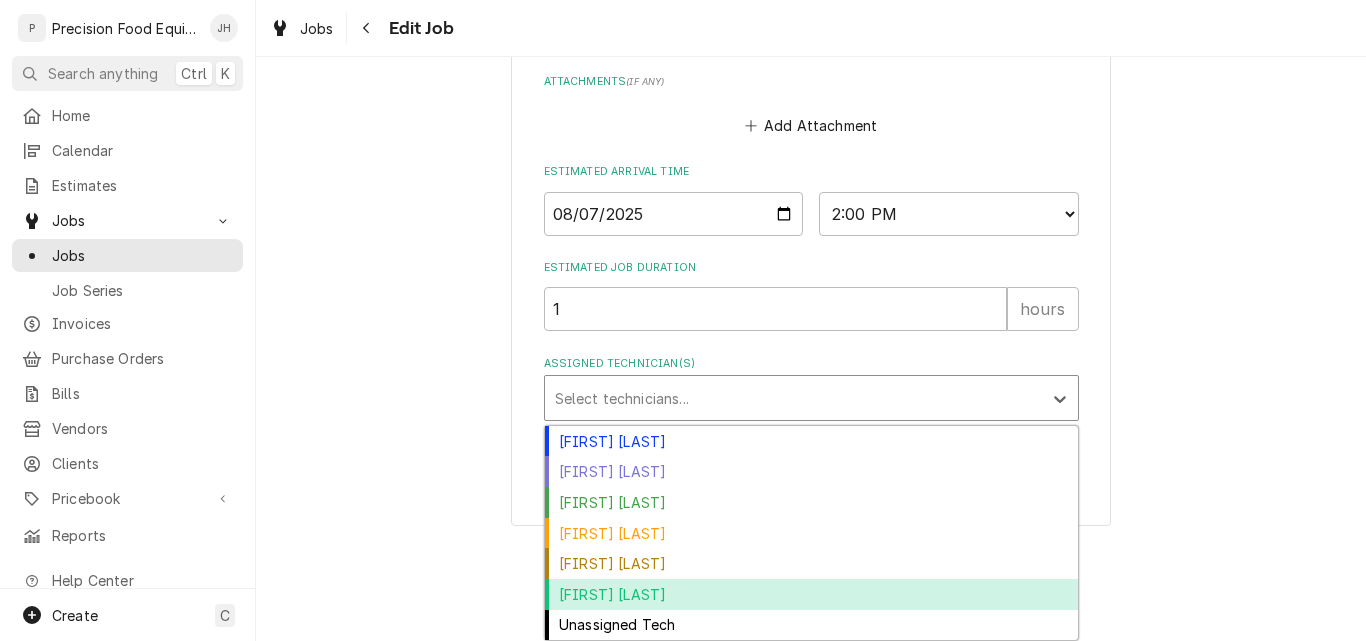 click on "Phil Fry" at bounding box center (811, 594) 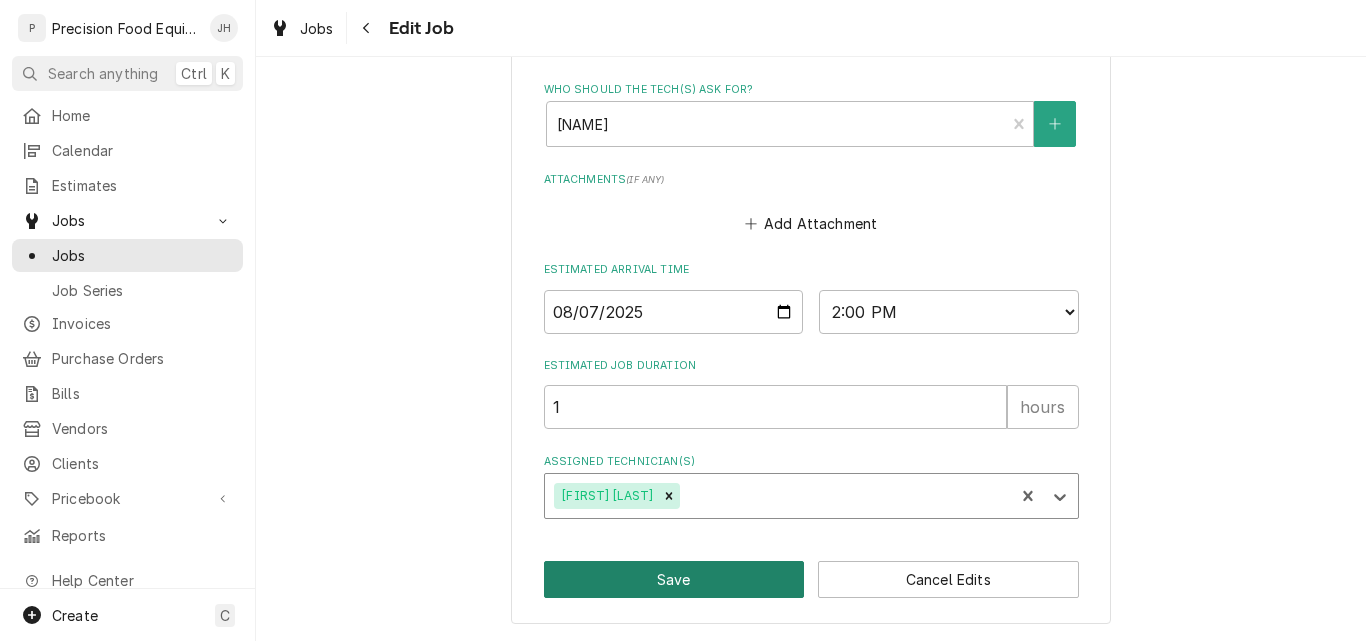 click on "Save" at bounding box center [674, 579] 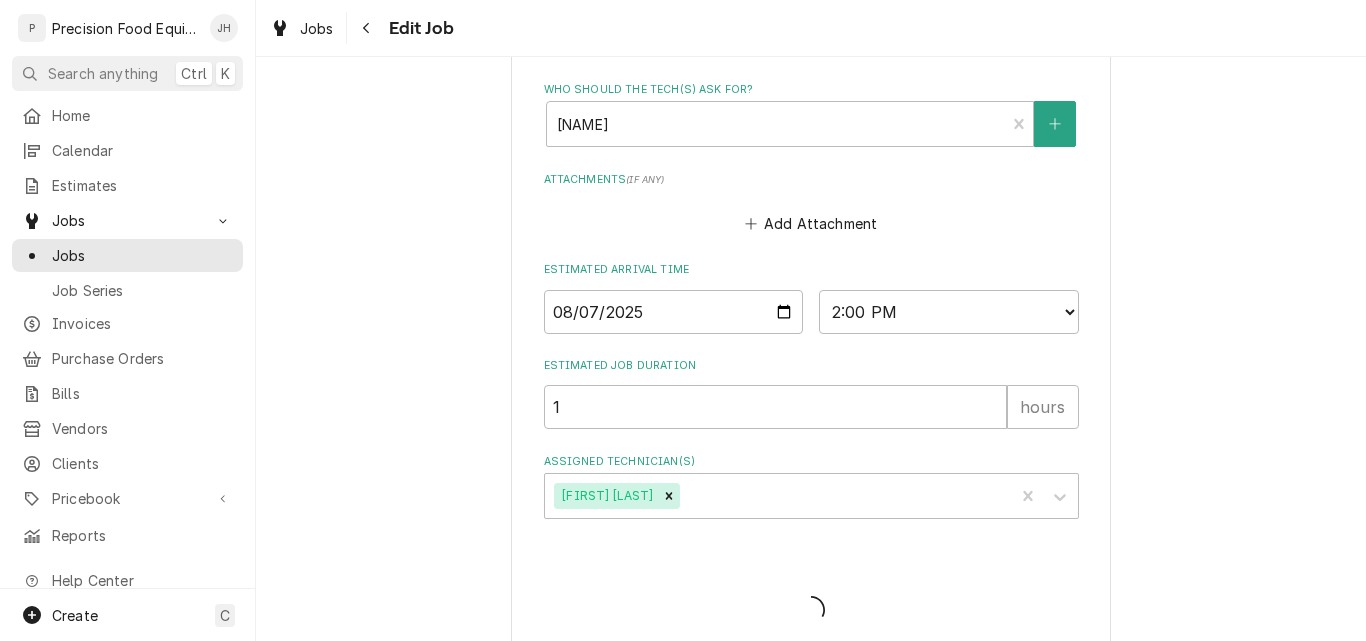 type on "x" 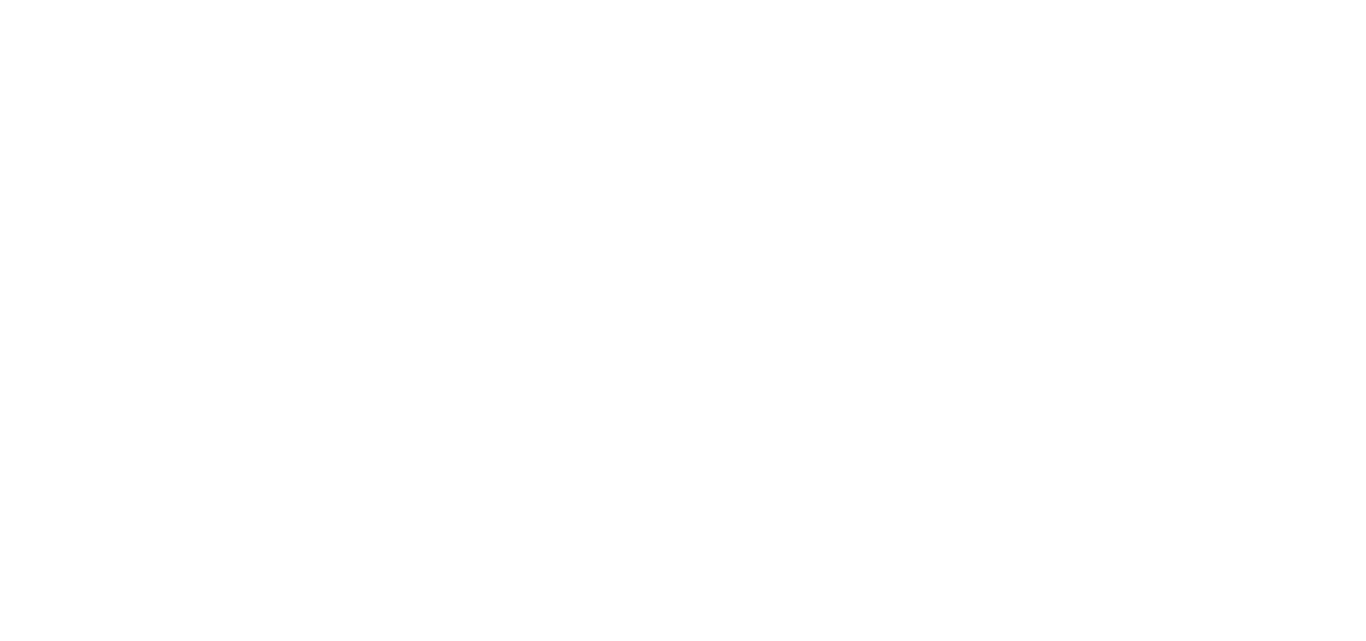 scroll, scrollTop: 0, scrollLeft: 0, axis: both 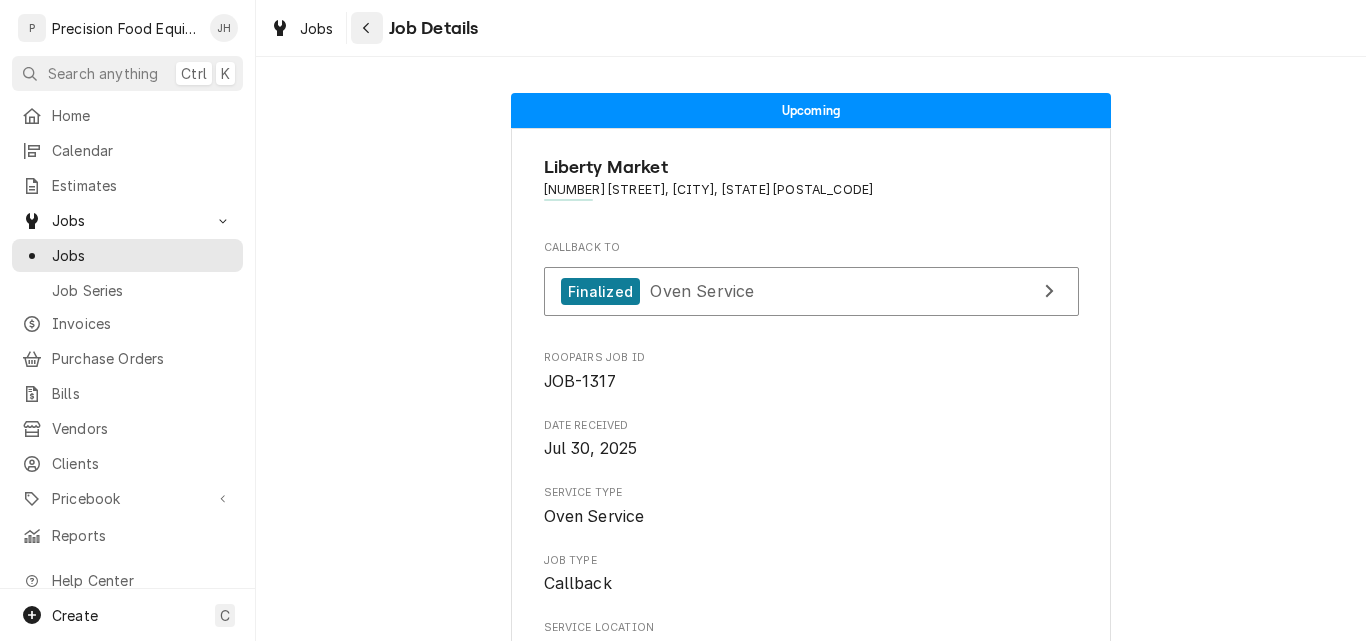 click 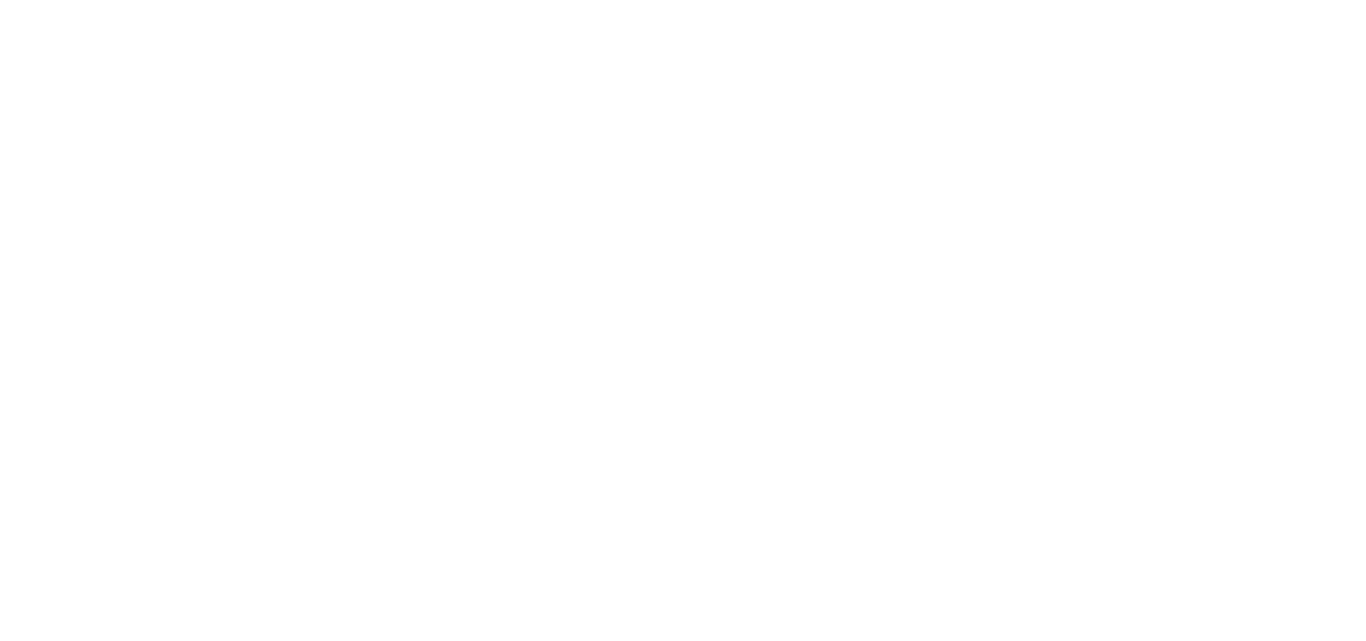 scroll, scrollTop: 0, scrollLeft: 0, axis: both 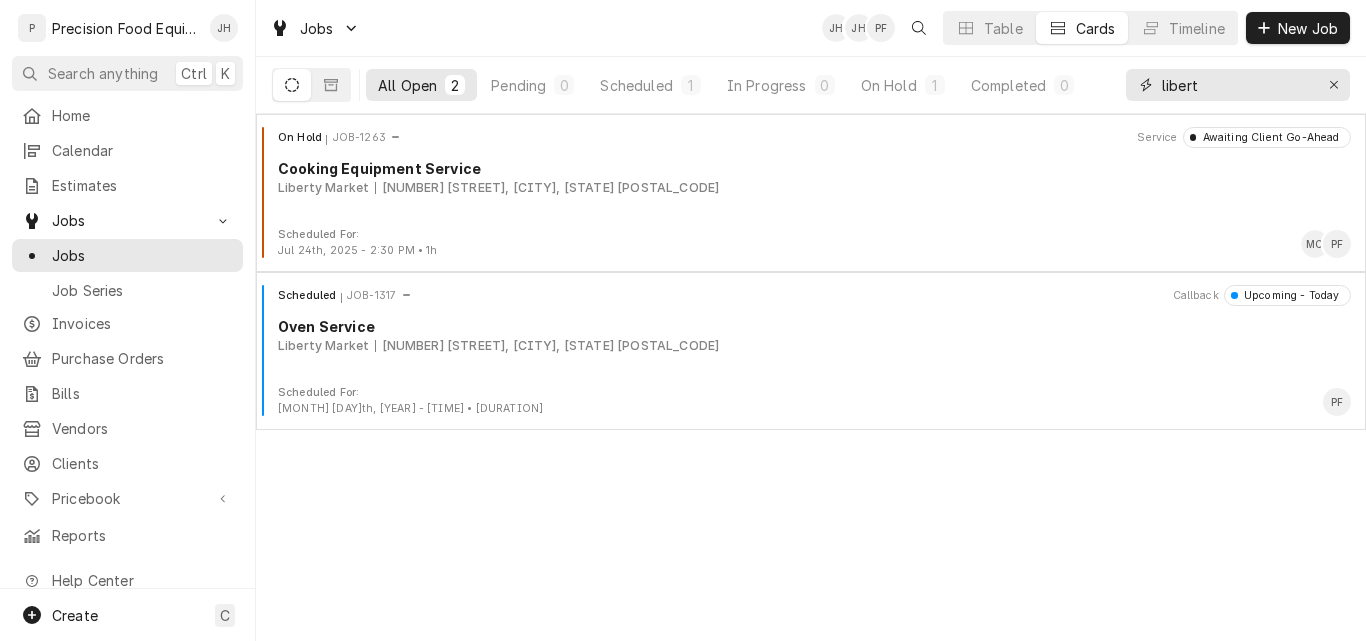 drag, startPoint x: 1204, startPoint y: 76, endPoint x: 1067, endPoint y: 108, distance: 140.68759 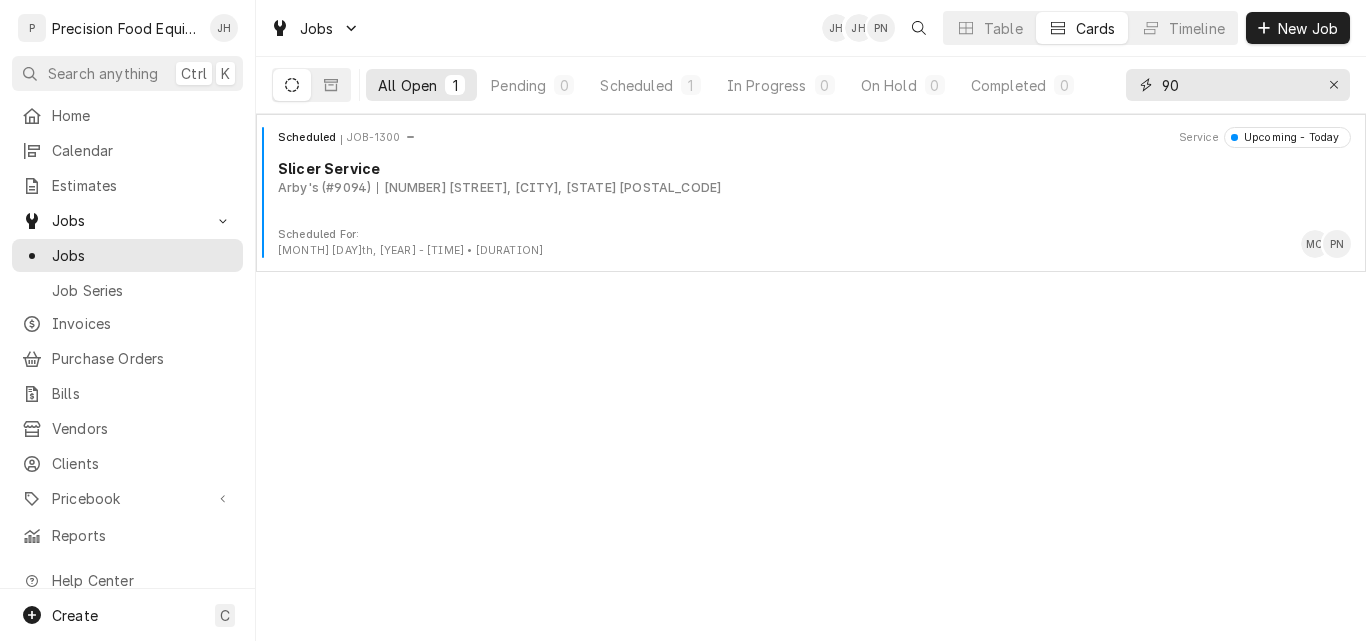 drag, startPoint x: 1144, startPoint y: 82, endPoint x: 1127, endPoint y: 81, distance: 17.029387 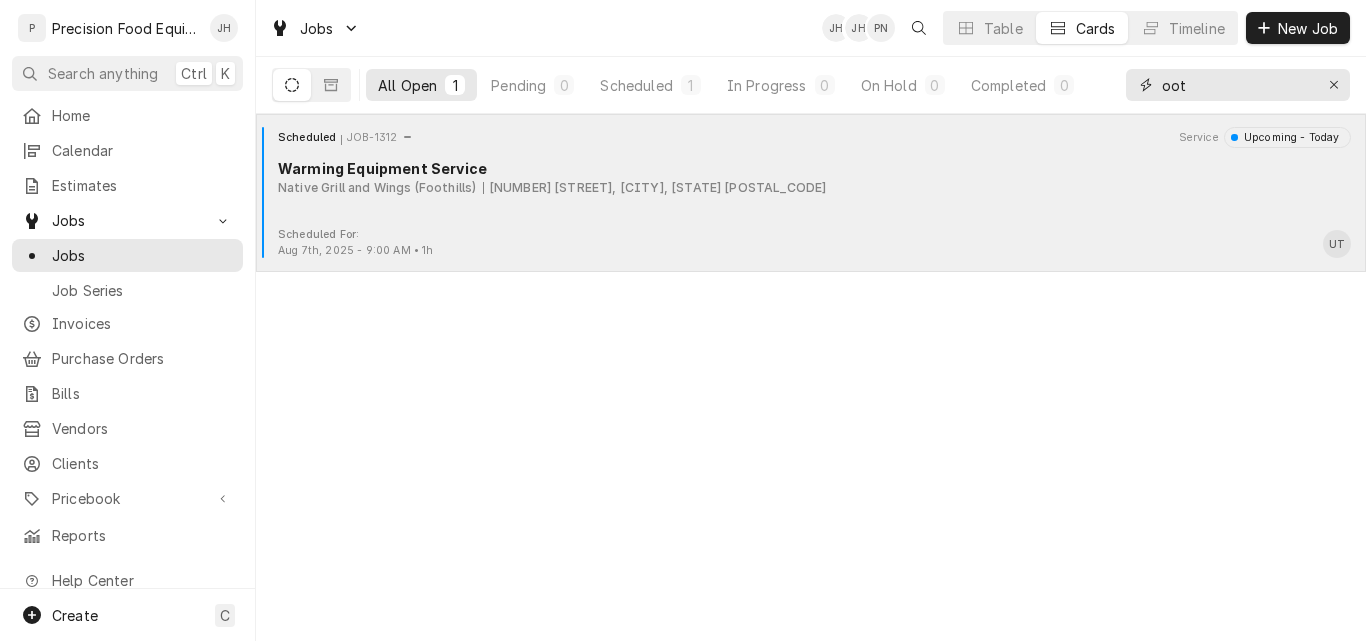 type on "oot" 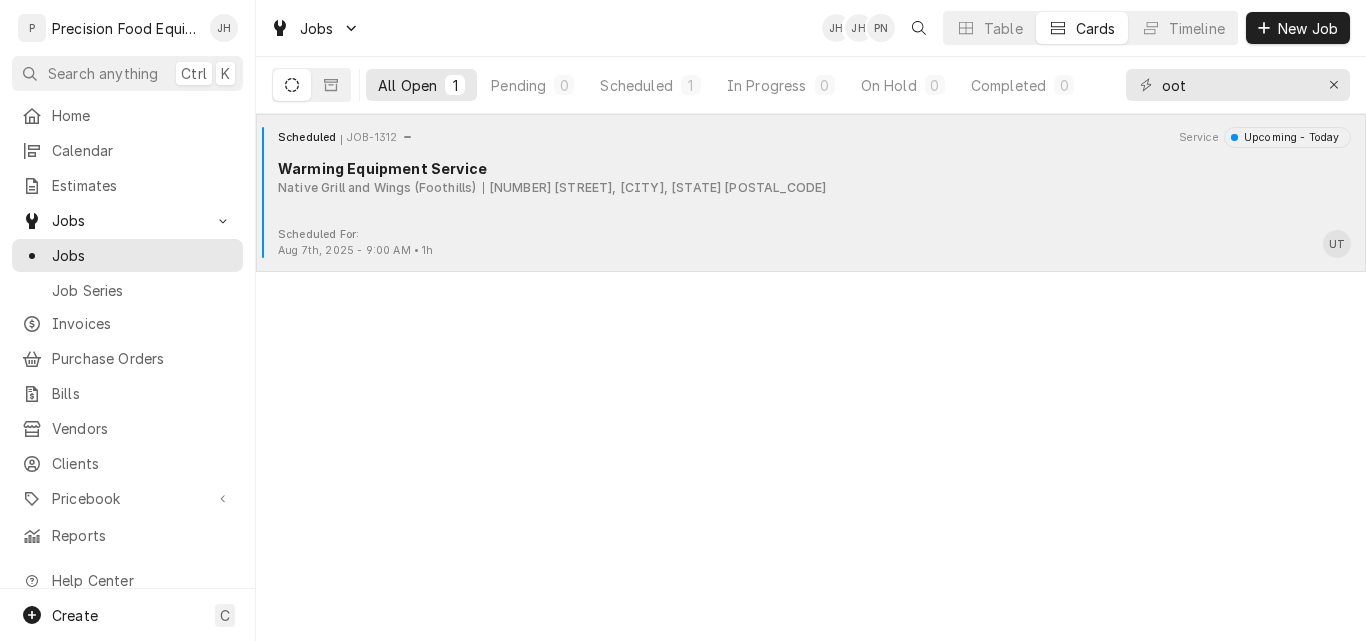 click on "Scheduled For: Aug 7th, 2025 - 9:00 AM • 1h UT" at bounding box center (811, 243) 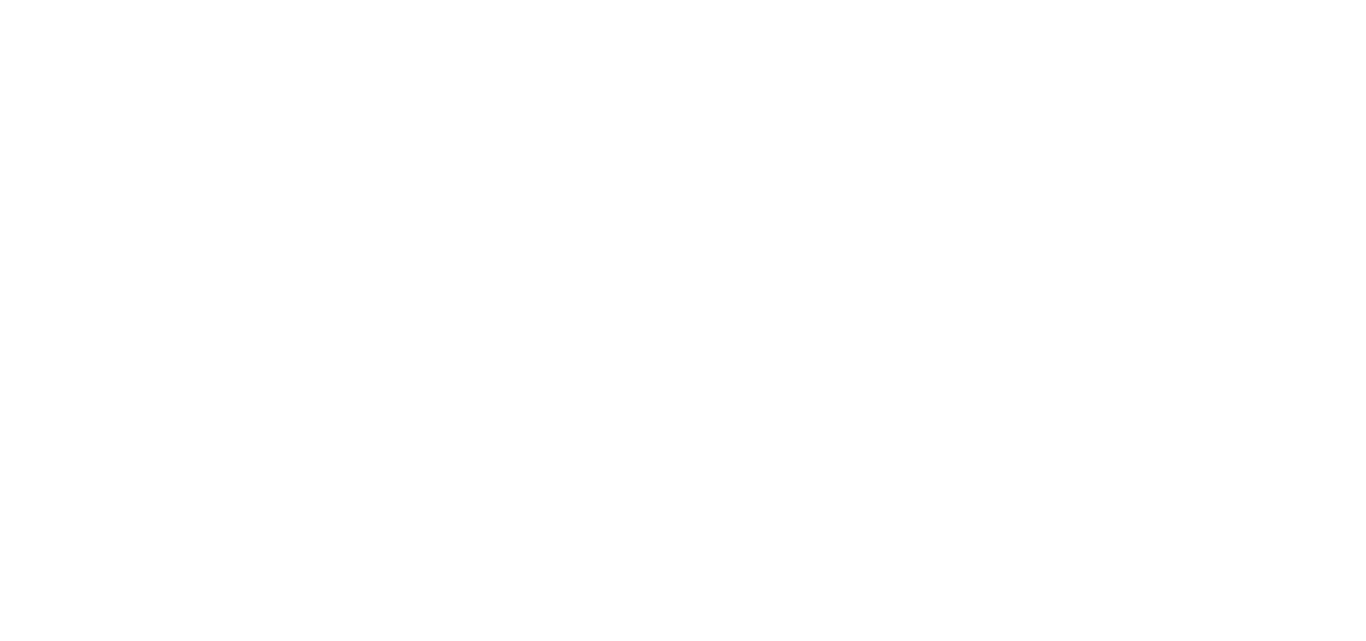 scroll, scrollTop: 0, scrollLeft: 0, axis: both 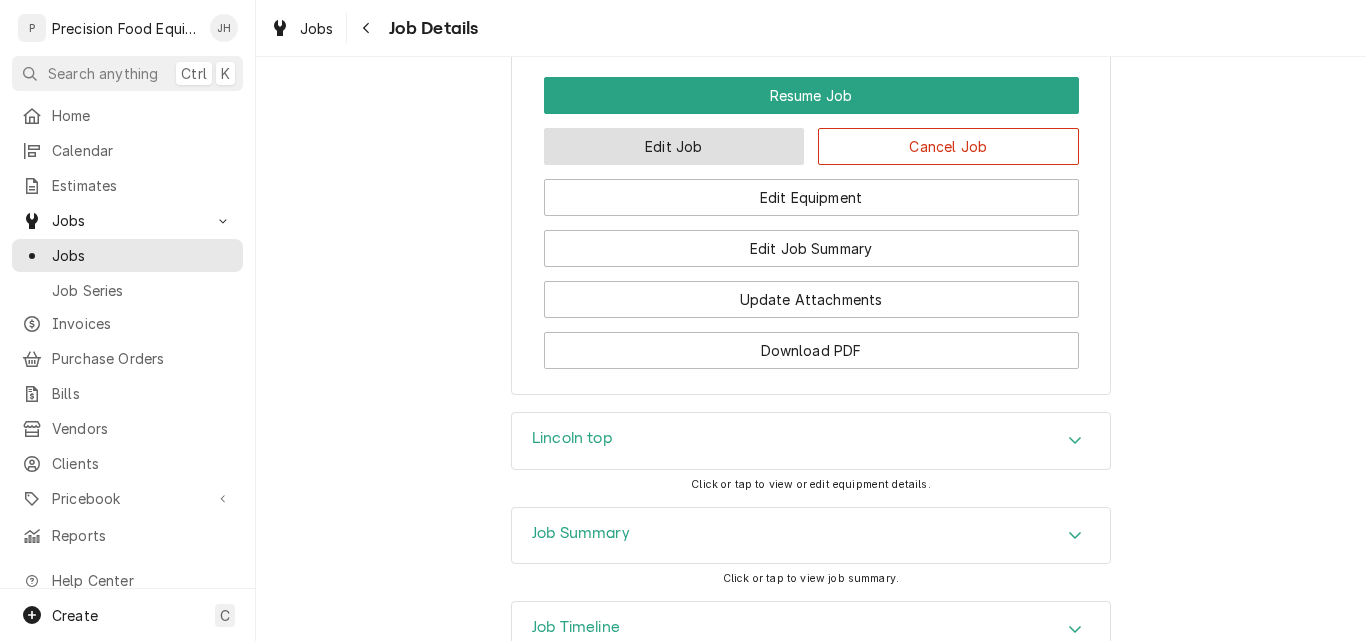 click on "Edit Job" at bounding box center [674, 146] 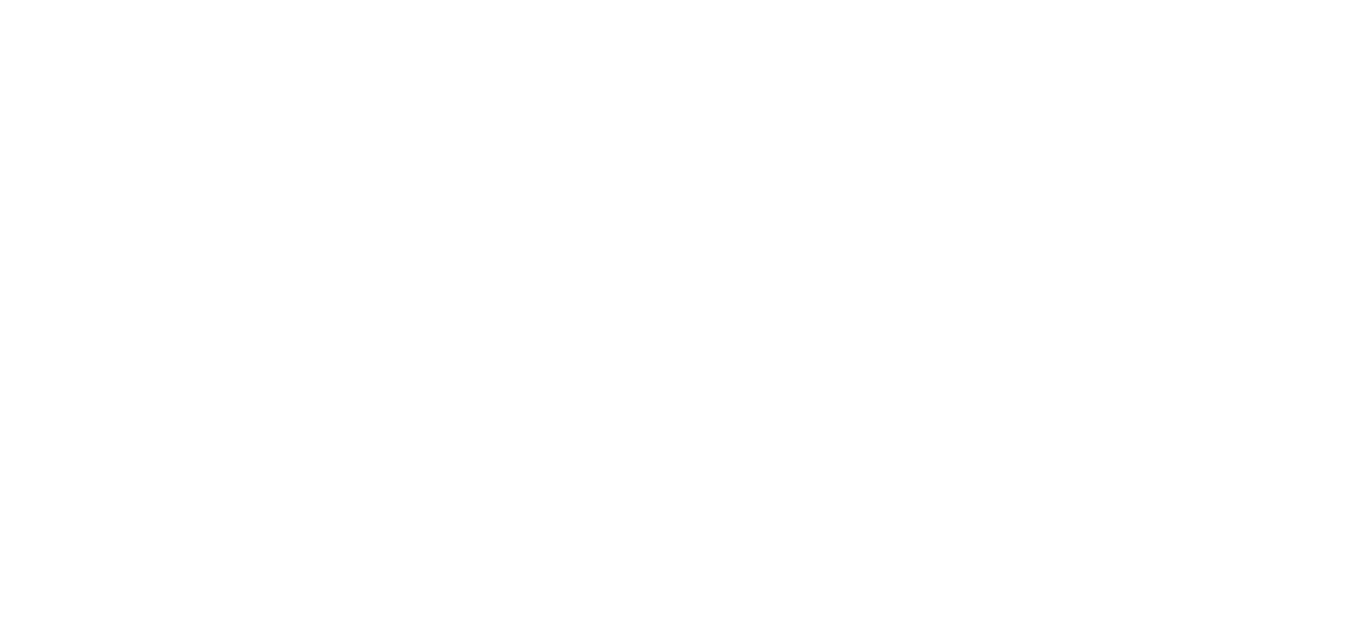 scroll, scrollTop: 0, scrollLeft: 0, axis: both 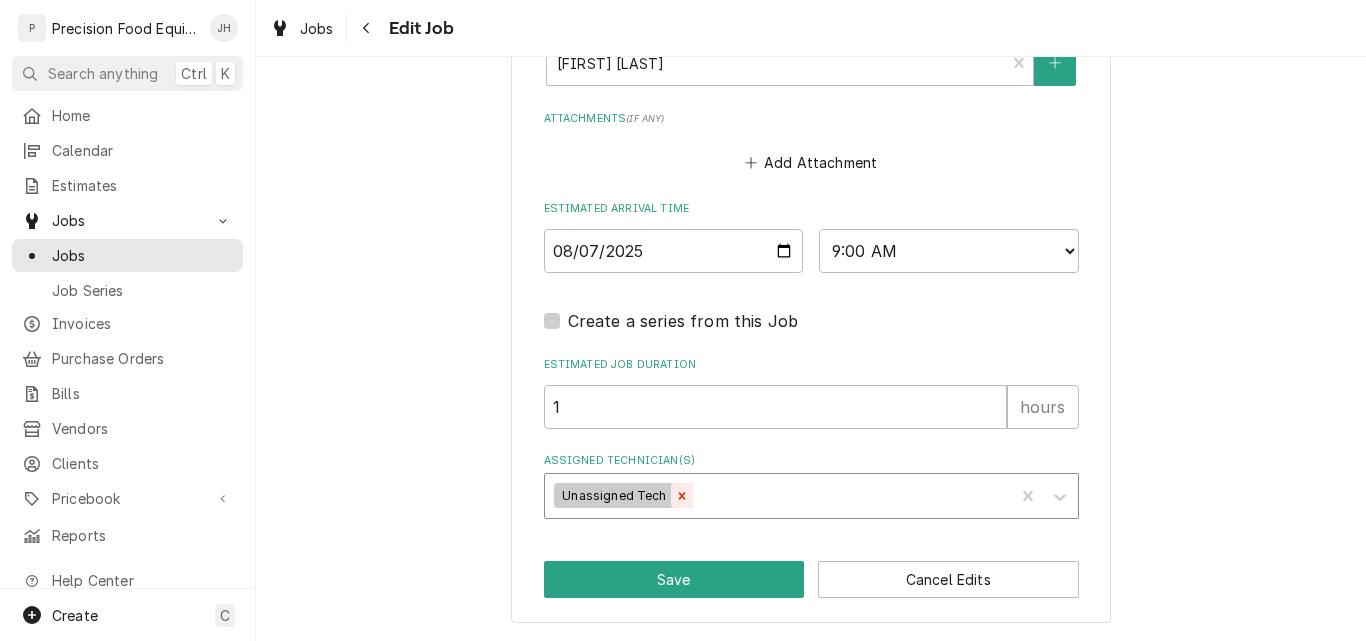 click 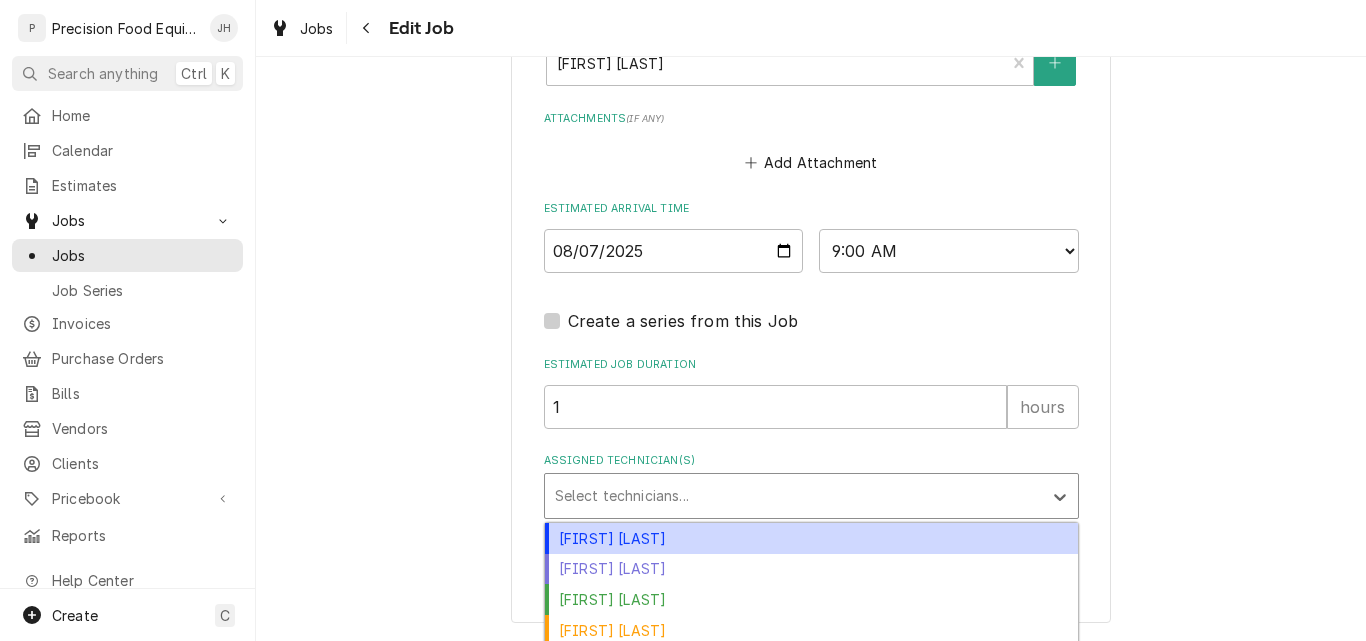 click at bounding box center (793, 496) 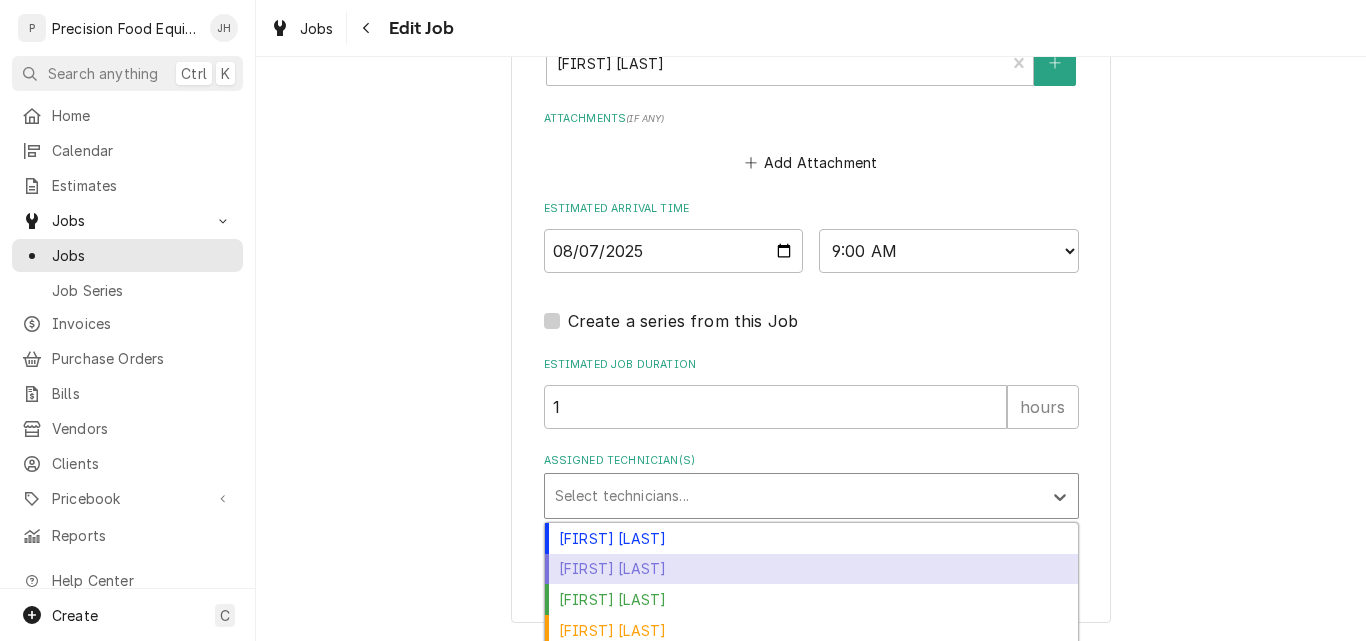 scroll, scrollTop: 1661, scrollLeft: 0, axis: vertical 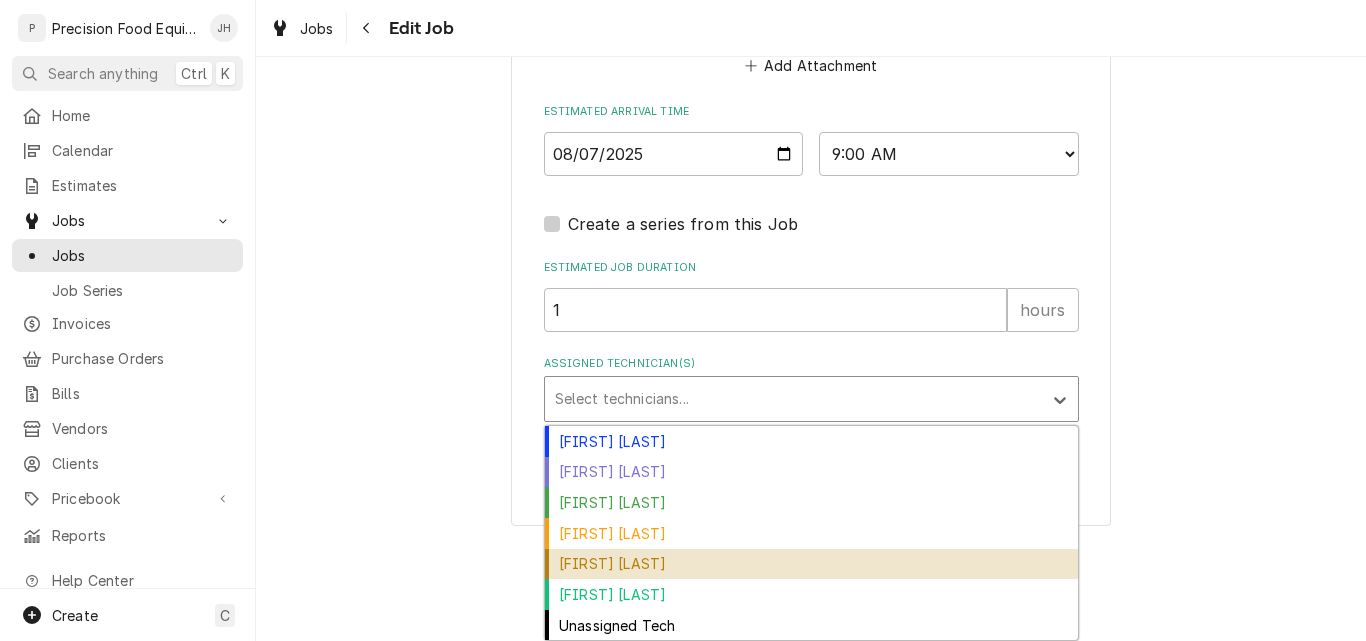 click on "[FIRST] [LAST]" at bounding box center (811, 564) 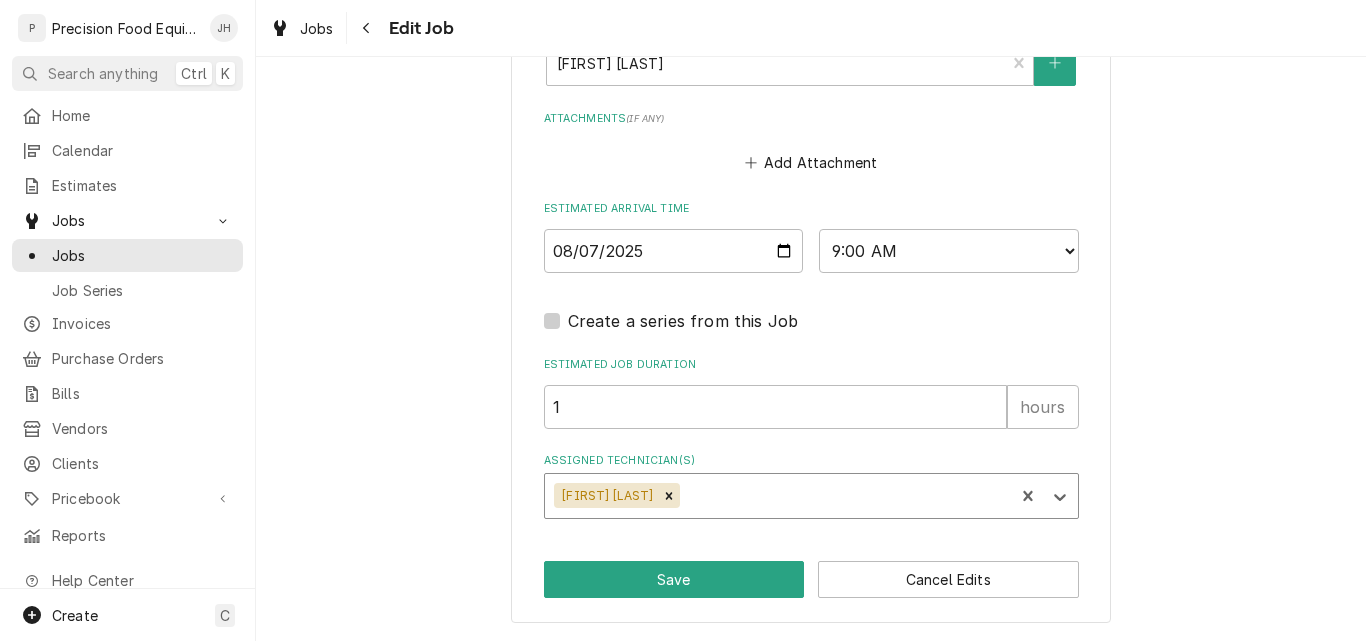 scroll, scrollTop: 1564, scrollLeft: 0, axis: vertical 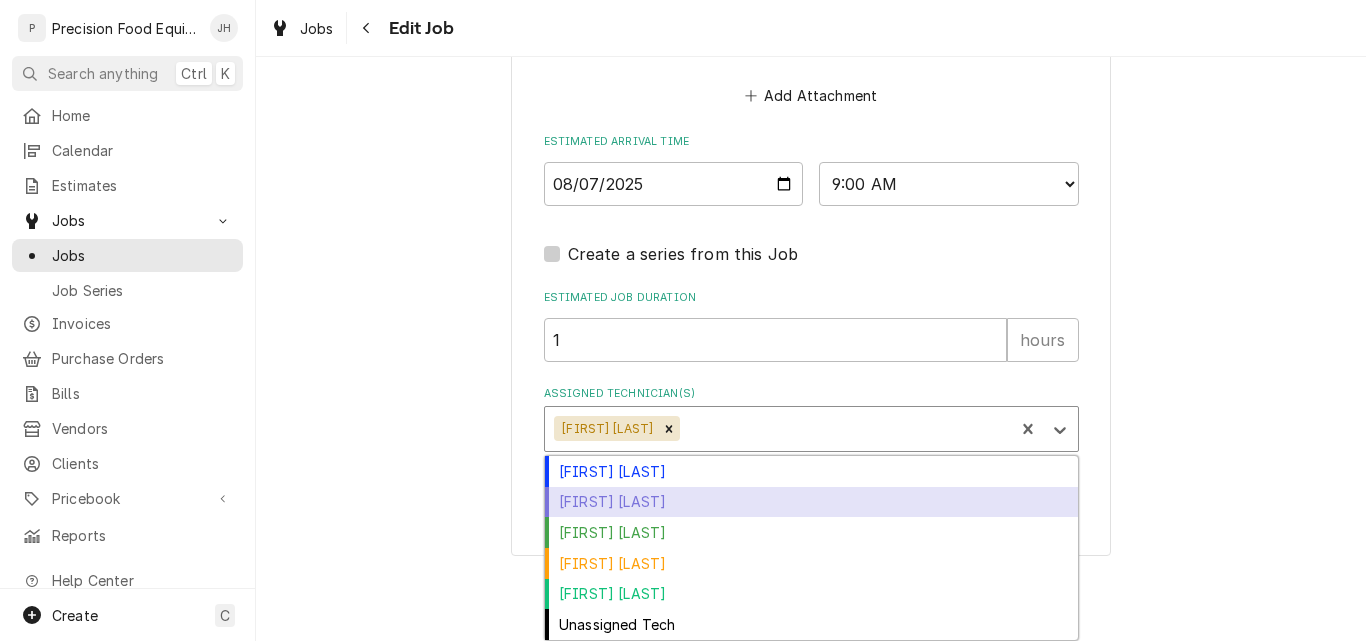 click on "option [LAST], selected. 6 results available. Use Up and Down to choose options, press Enter to select the currently focused option, press Escape to exit the menu, press Tab to select the option and exit the menu. [LAST] [LAST] [LAST] [LAST] [LAST] [LAST] Unassigned Tech" at bounding box center (811, 429) 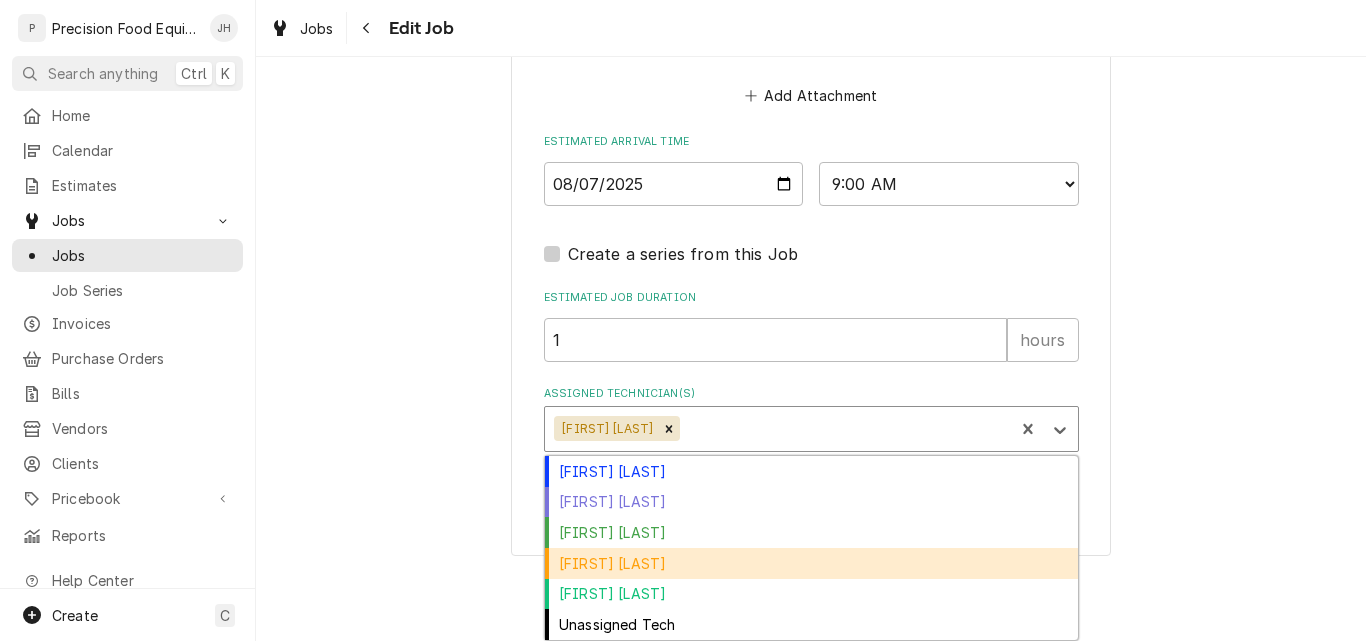 click on "[FIRST] [LAST]" at bounding box center [811, 563] 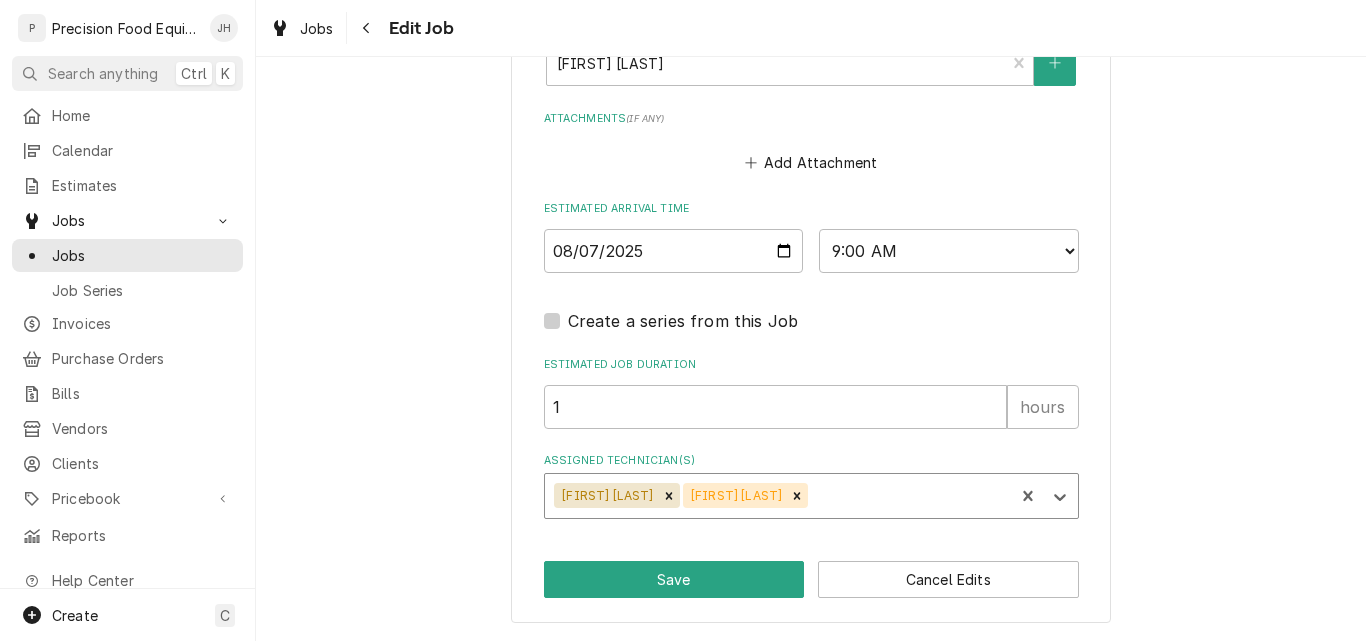 type on "x" 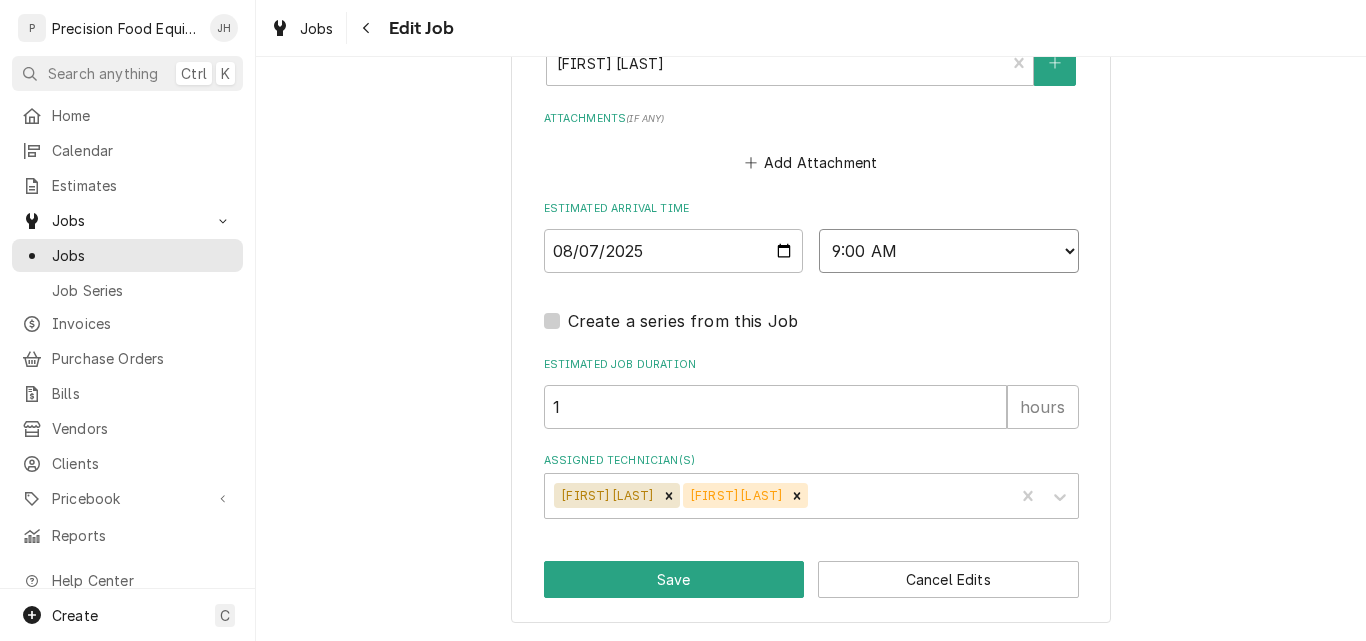 click on "AM / PM 6:00 AM 6:15 AM 6:30 AM 6:45 AM 7:00 AM 7:15 AM 7:30 AM 7:45 AM 8:00 AM 8:15 AM 8:30 AM 8:45 AM 9:00 AM 9:15 AM 9:30 AM 9:45 AM 10:00 AM 10:15 AM 10:30 AM 10:45 AM 11:00 AM 11:15 AM 11:30 AM 11:45 AM 12:00 PM 12:15 PM 12:30 PM 12:45 PM 1:00 PM 1:15 PM 1:30 PM 1:45 PM 2:00 PM 2:15 PM 2:30 PM 2:45 PM 3:00 PM 3:15 PM 3:30 PM 3:45 PM 4:00 PM 4:15 PM 4:30 PM 4:45 PM 5:00 PM 5:15 PM 5:30 PM 5:45 PM 6:00 PM 6:15 PM 6:30 PM 6:45 PM 7:00 PM 7:15 PM 7:30 PM 7:45 PM 8:00 PM 8:15 PM 8:30 PM 8:45 PM 9:00 PM 9:15 PM 9:30 PM 9:45 PM 10:00 PM 10:15 PM 10:30 PM 10:45 PM 11:00 PM 11:15 PM 11:30 PM 11:45 PM 12:00 AM 12:15 AM 12:30 AM 12:45 AM 1:00 AM 1:15 AM 1:30 AM 1:45 AM 2:00 AM 2:15 AM 2:30 AM 2:45 AM 3:00 AM 3:15 AM 3:30 AM 3:45 AM 4:00 AM 4:15 AM 4:30 AM 4:45 AM 5:00 AM 5:15 AM 5:30 AM 5:45 AM" at bounding box center (949, 251) 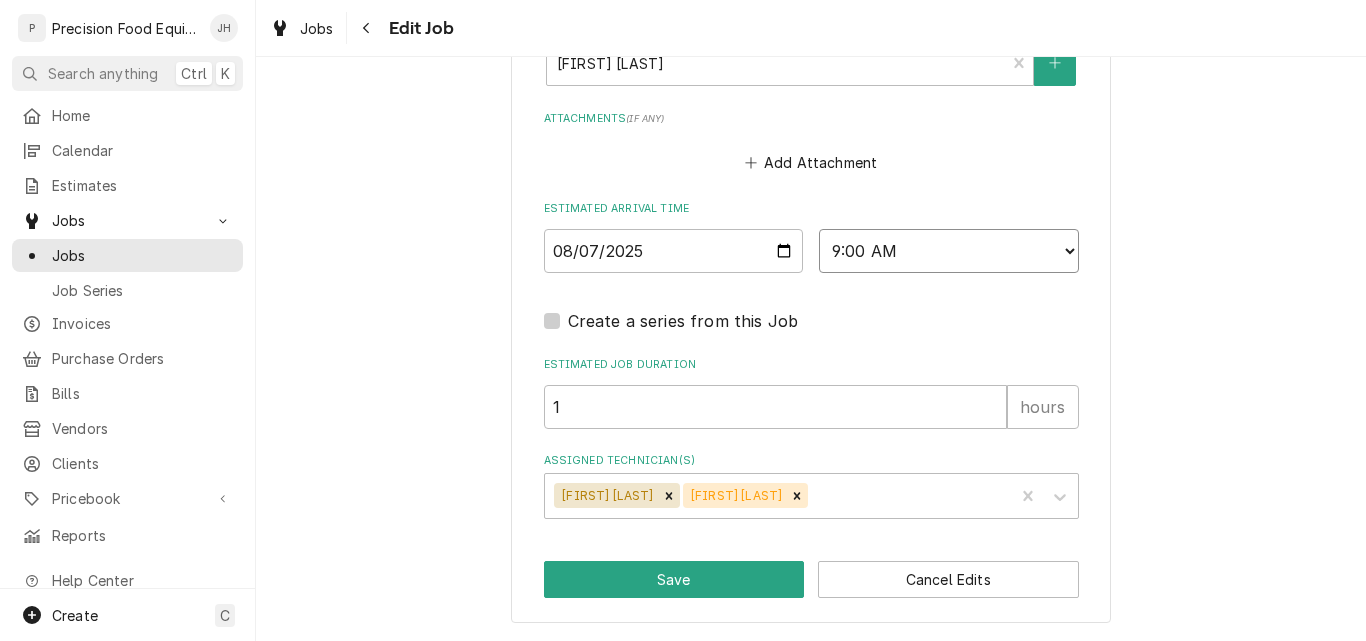 select on "09:30:00" 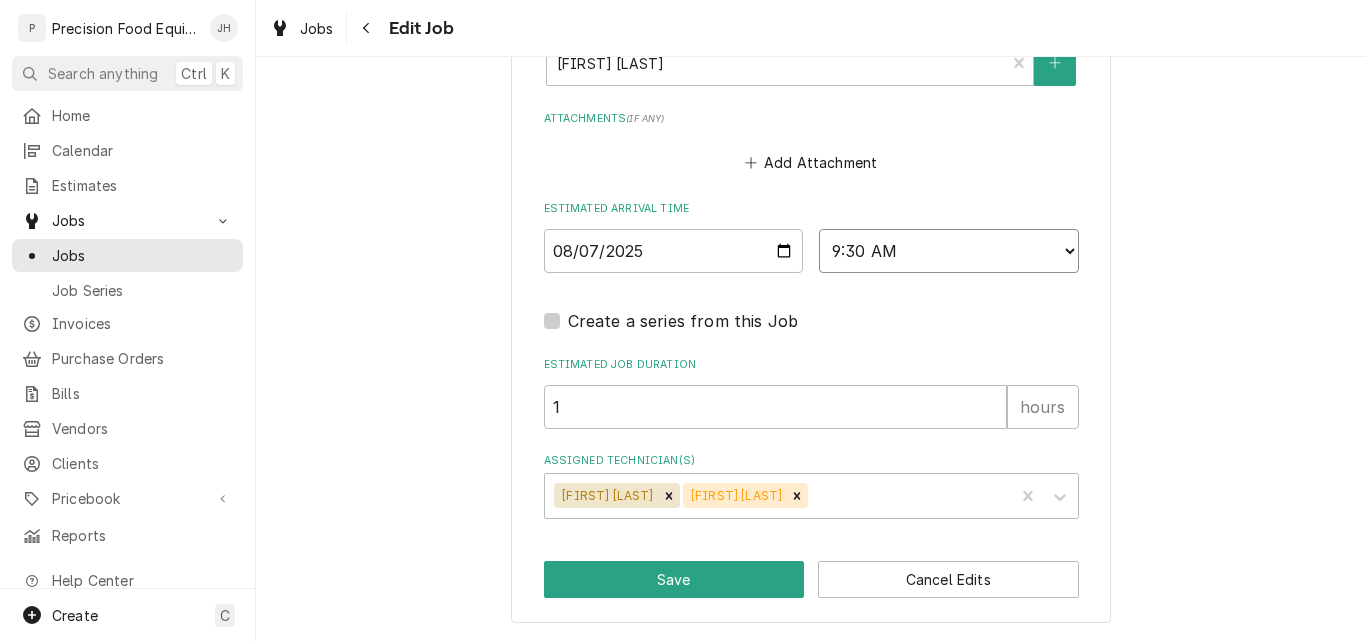 click on "AM / PM 6:00 AM 6:15 AM 6:30 AM 6:45 AM 7:00 AM 7:15 AM 7:30 AM 7:45 AM 8:00 AM 8:15 AM 8:30 AM 8:45 AM 9:00 AM 9:15 AM 9:30 AM 9:45 AM 10:00 AM 10:15 AM 10:30 AM 10:45 AM 11:00 AM 11:15 AM 11:30 AM 11:45 AM 12:00 PM 12:15 PM 12:30 PM 12:45 PM 1:00 PM 1:15 PM 1:30 PM 1:45 PM 2:00 PM 2:15 PM 2:30 PM 2:45 PM 3:00 PM 3:15 PM 3:30 PM 3:45 PM 4:00 PM 4:15 PM 4:30 PM 4:45 PM 5:00 PM 5:15 PM 5:30 PM 5:45 PM 6:00 PM 6:15 PM 6:30 PM 6:45 PM 7:00 PM 7:15 PM 7:30 PM 7:45 PM 8:00 PM 8:15 PM 8:30 PM 8:45 PM 9:00 PM 9:15 PM 9:30 PM 9:45 PM 10:00 PM 10:15 PM 10:30 PM 10:45 PM 11:00 PM 11:15 PM 11:30 PM 11:45 PM 12:00 AM 12:15 AM 12:30 AM 12:45 AM 1:00 AM 1:15 AM 1:30 AM 1:45 AM 2:00 AM 2:15 AM 2:30 AM 2:45 AM 3:00 AM 3:15 AM 3:30 AM 3:45 AM 4:00 AM 4:15 AM 4:30 AM 4:45 AM 5:00 AM 5:15 AM 5:30 AM 5:45 AM" at bounding box center (949, 251) 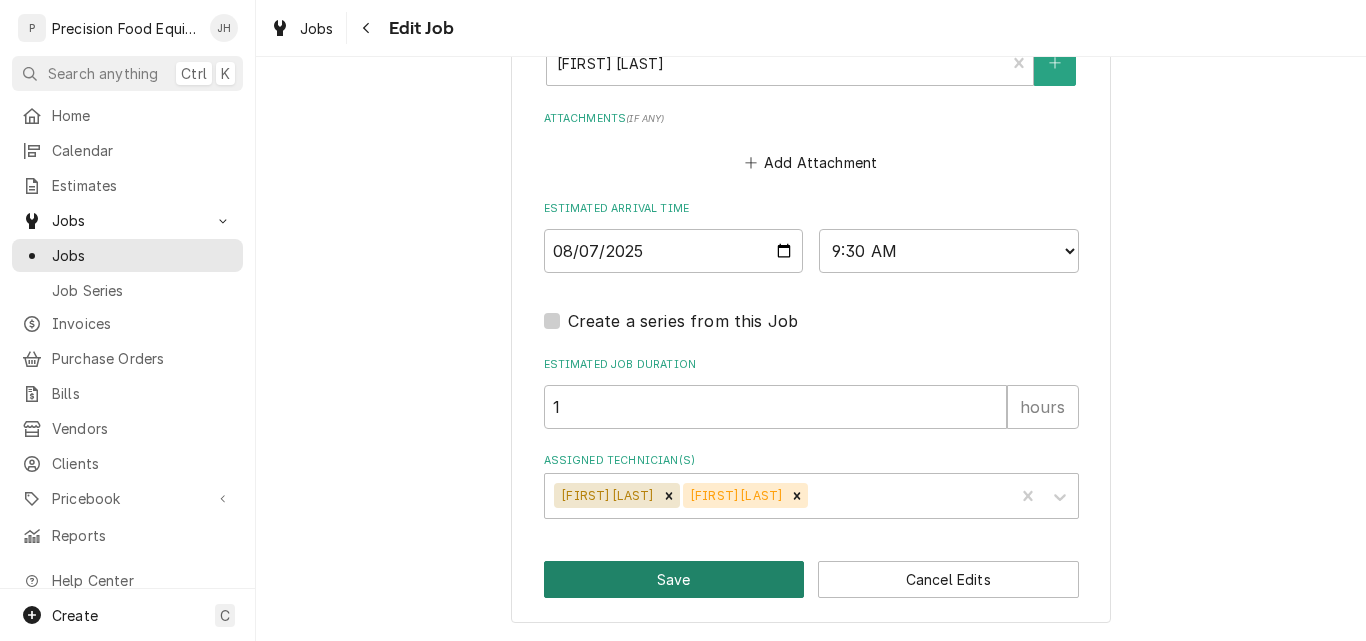 click on "Save" at bounding box center [674, 579] 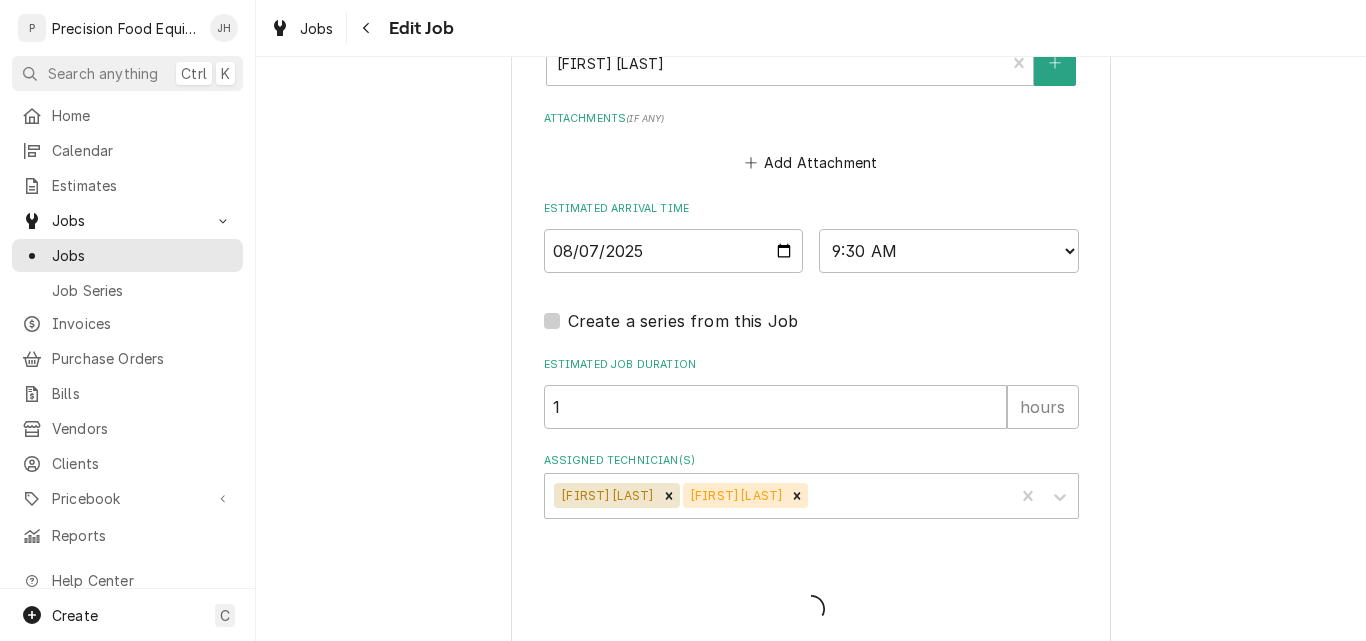type on "x" 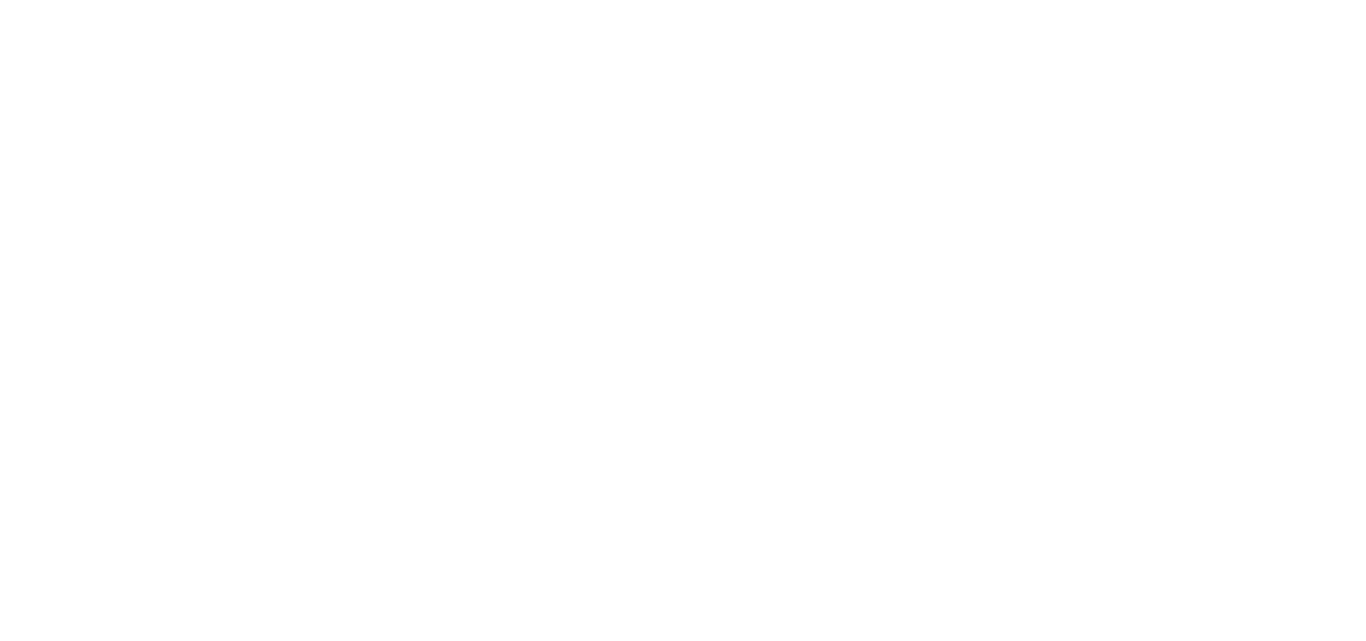 scroll, scrollTop: 0, scrollLeft: 0, axis: both 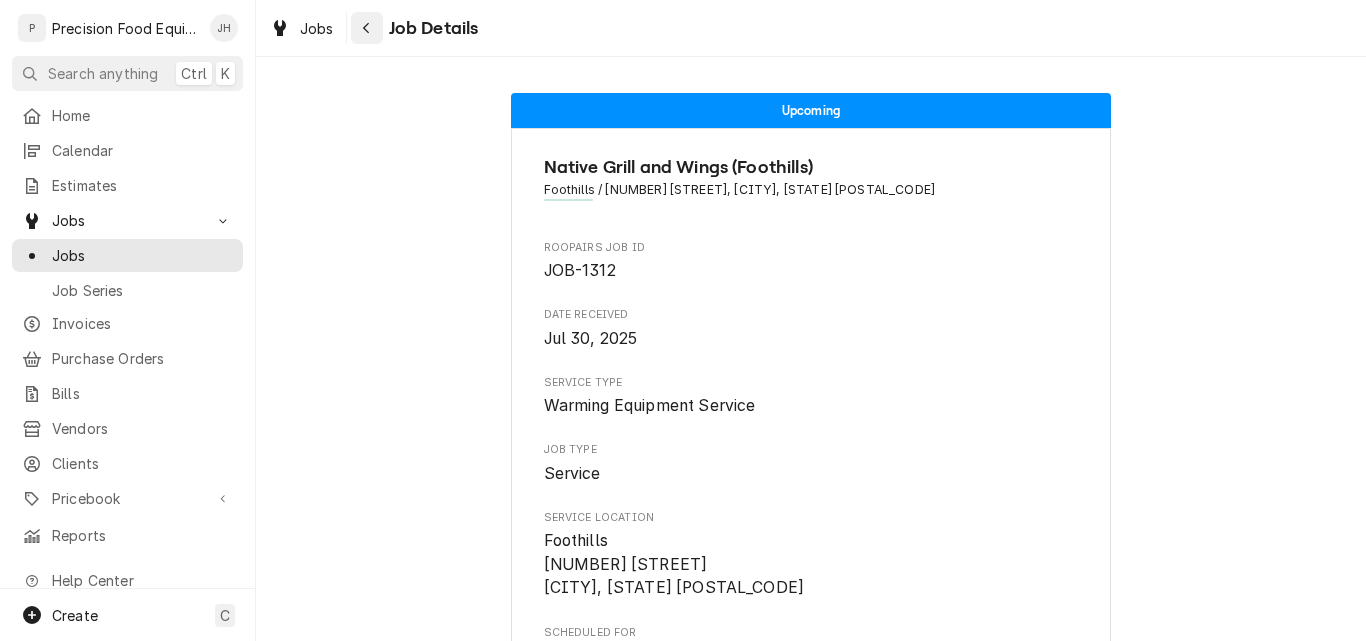click 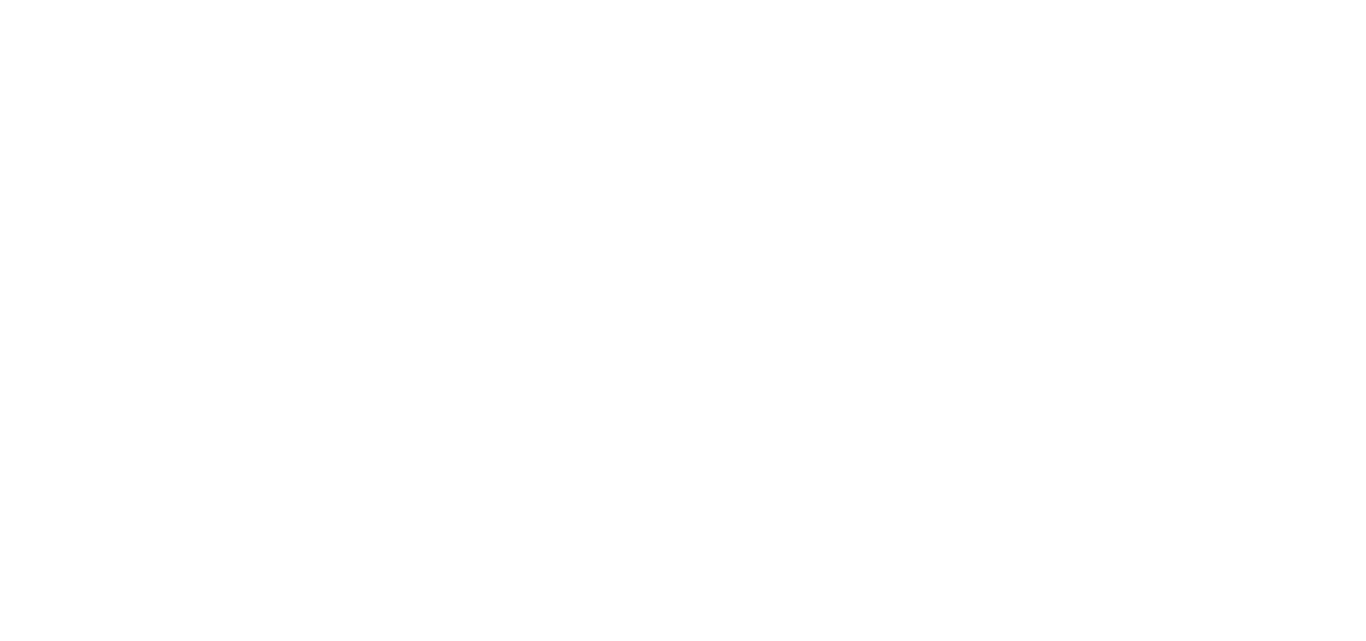 scroll, scrollTop: 0, scrollLeft: 0, axis: both 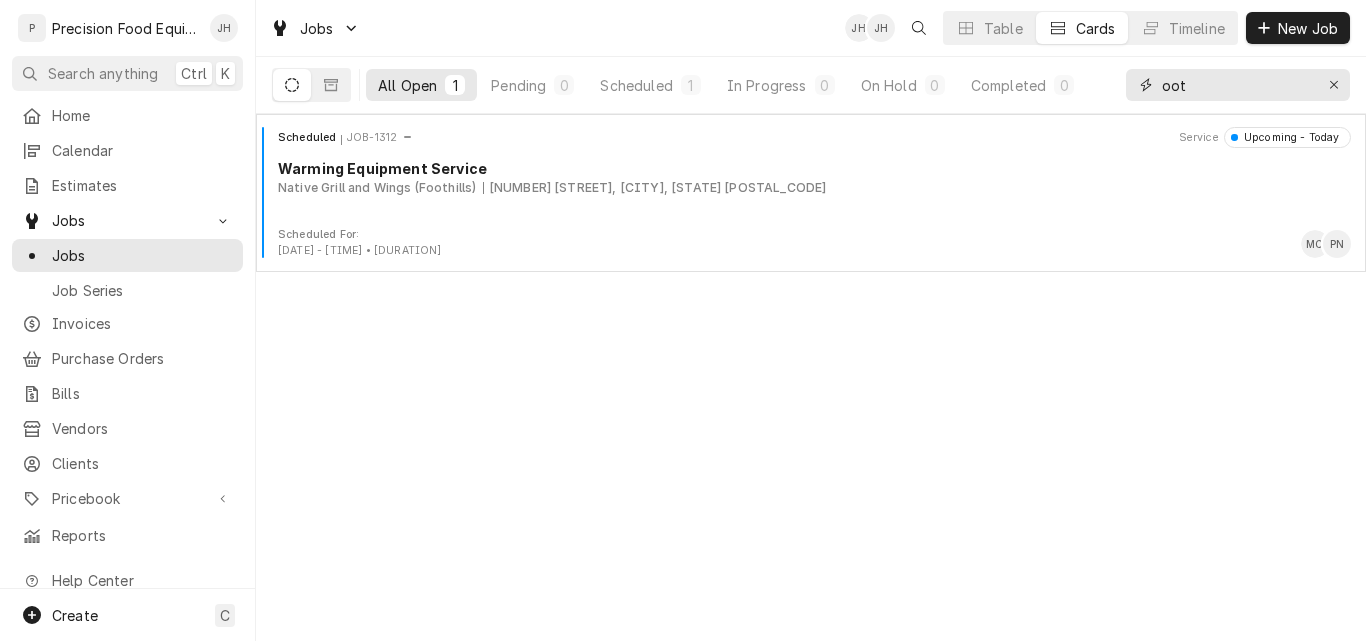 drag, startPoint x: 1195, startPoint y: 87, endPoint x: 1094, endPoint y: 99, distance: 101.71037 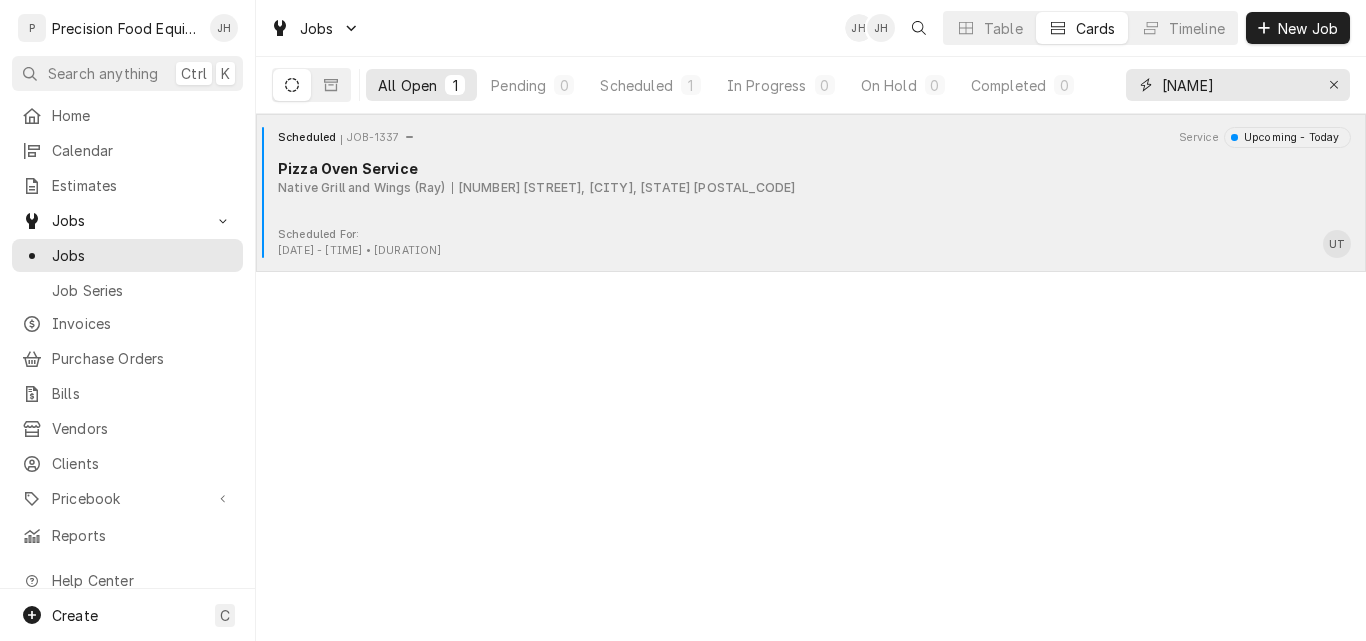 type on "ray" 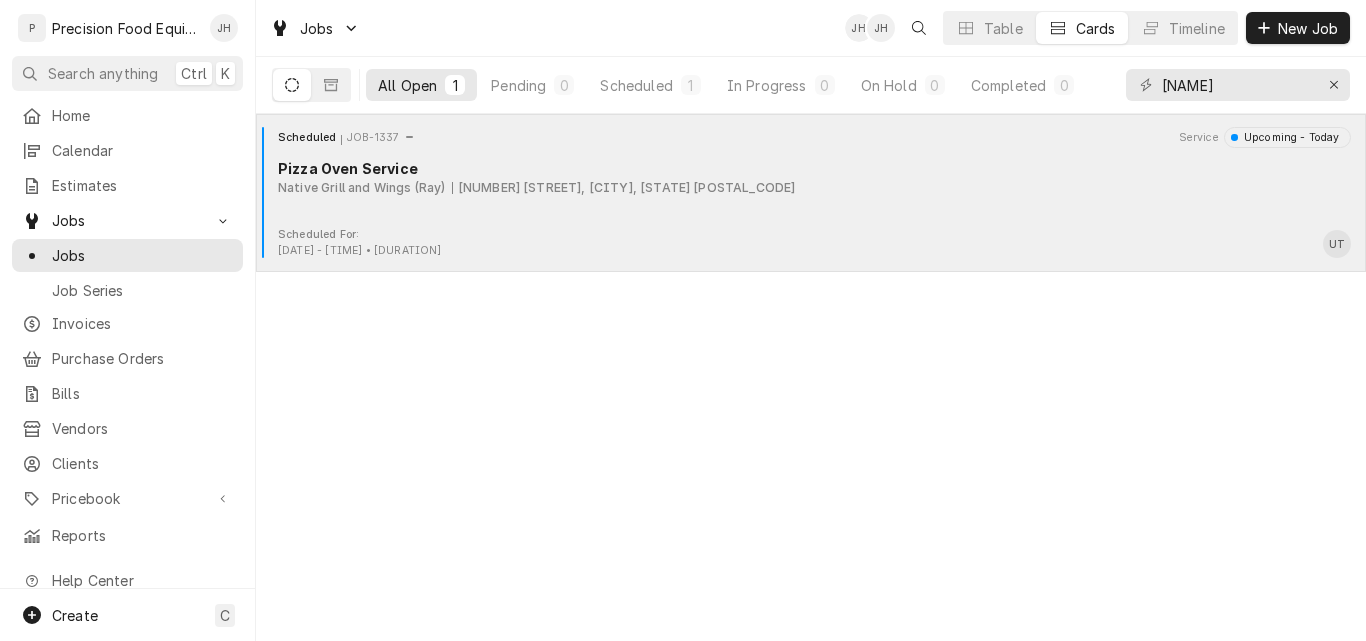 click on "Scheduled JOB-1337 Service Upcoming - Today Pizza Oven Service Native Grill and Wings (Ray) 5030 E. Ray Rd., Phoenix, AZ 85044" at bounding box center (811, 177) 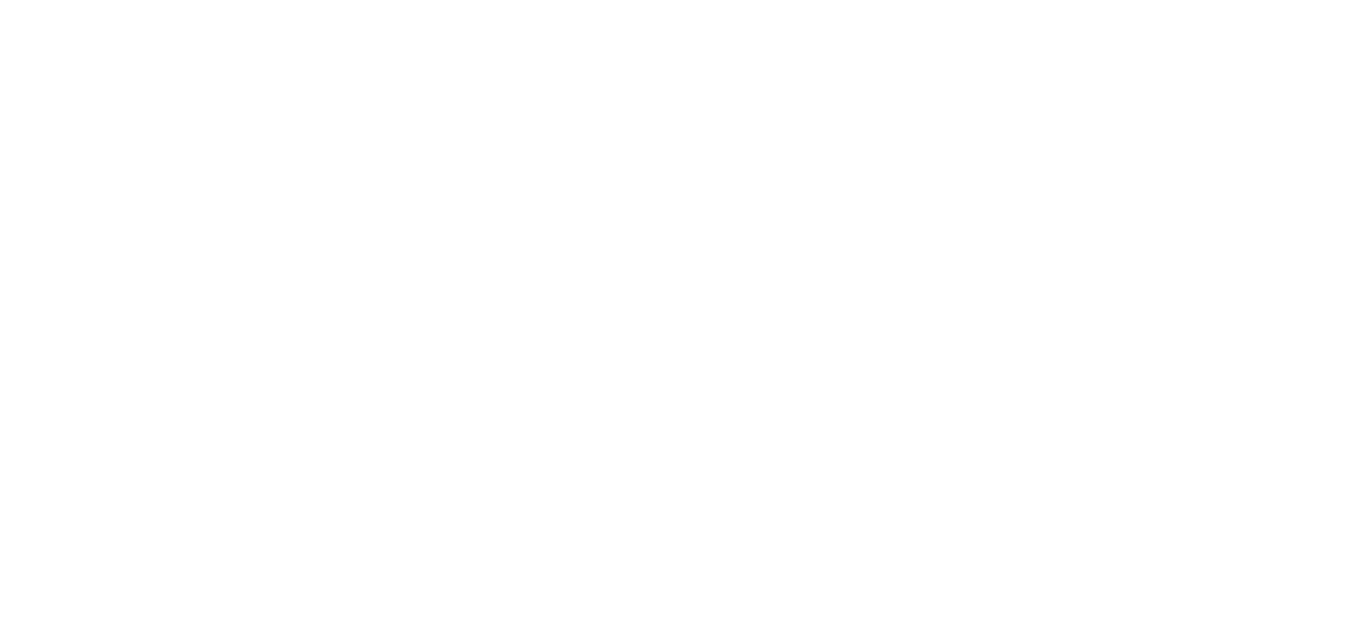 scroll, scrollTop: 0, scrollLeft: 0, axis: both 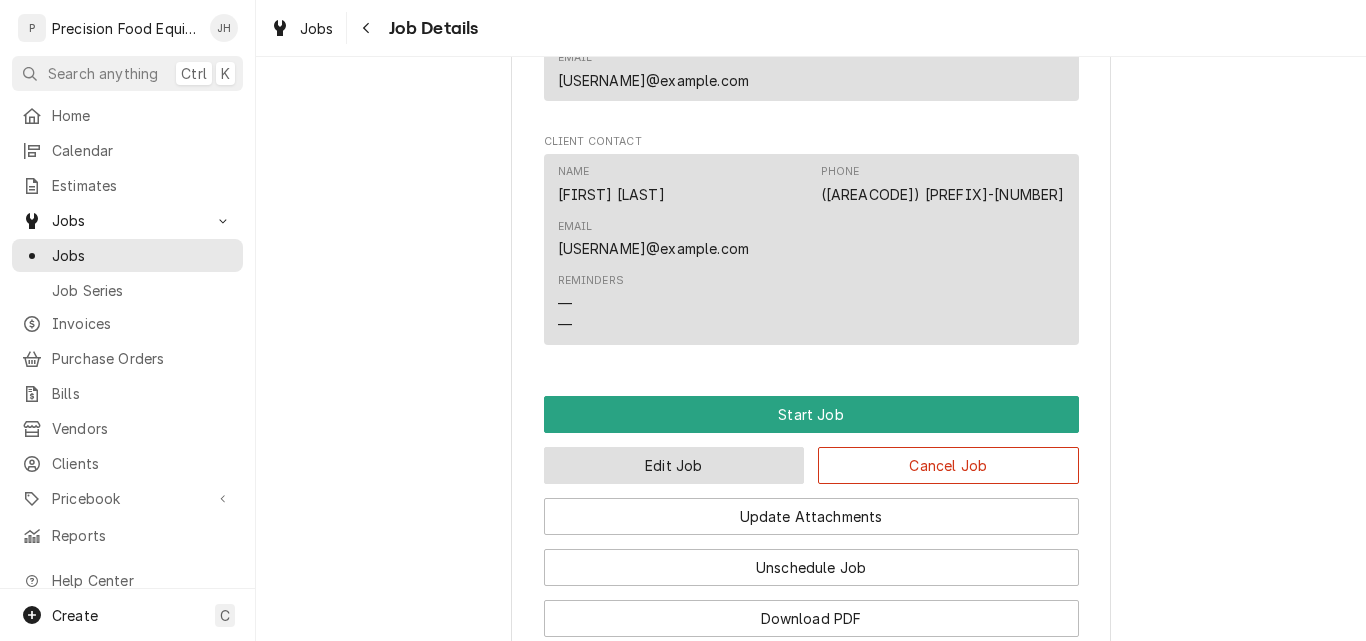 click on "Edit Job" at bounding box center (674, 465) 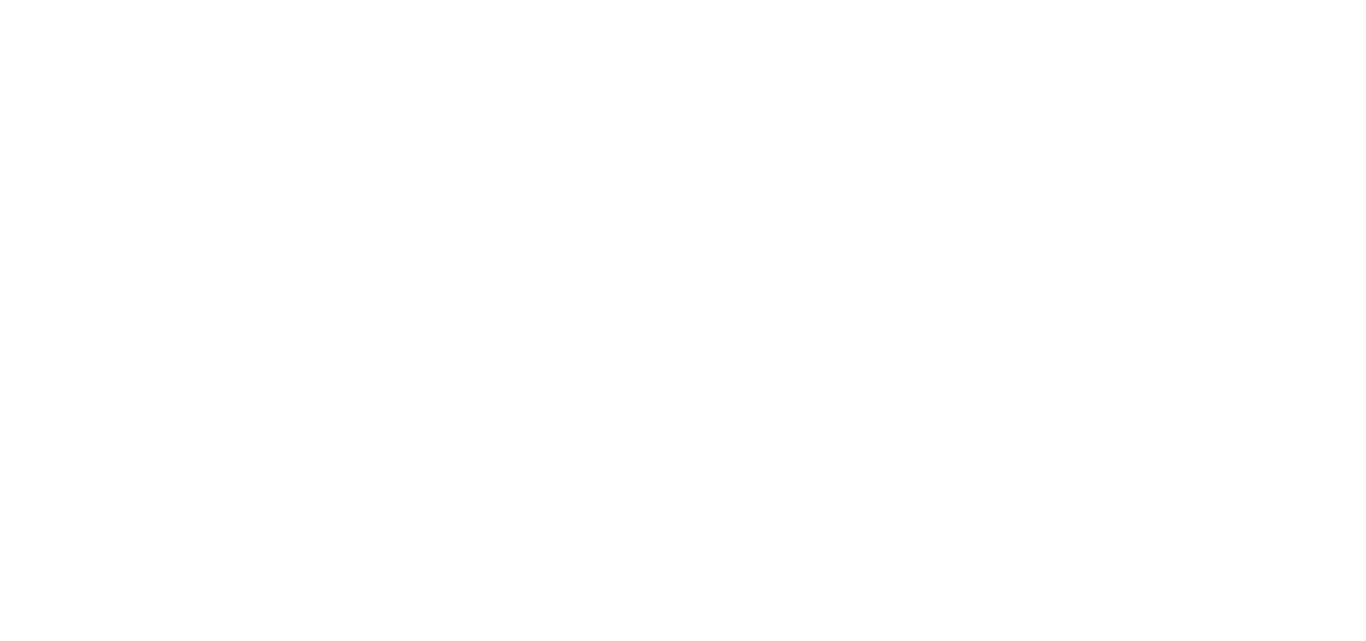scroll, scrollTop: 0, scrollLeft: 0, axis: both 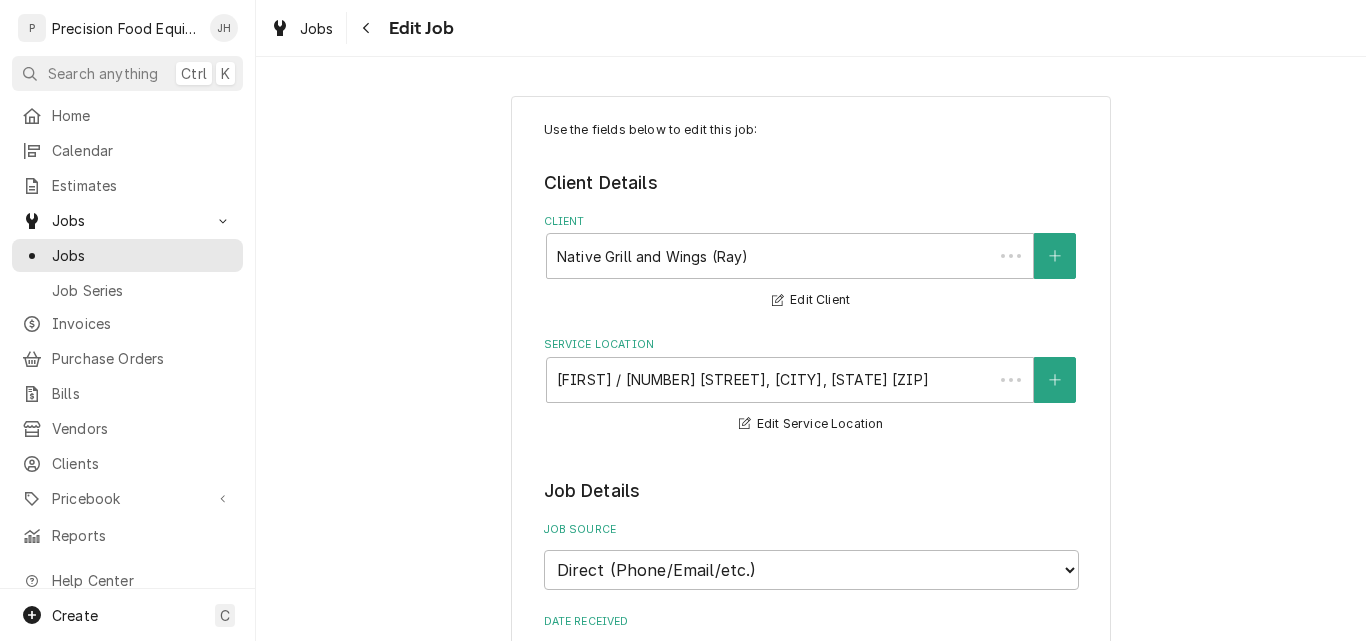type on "x" 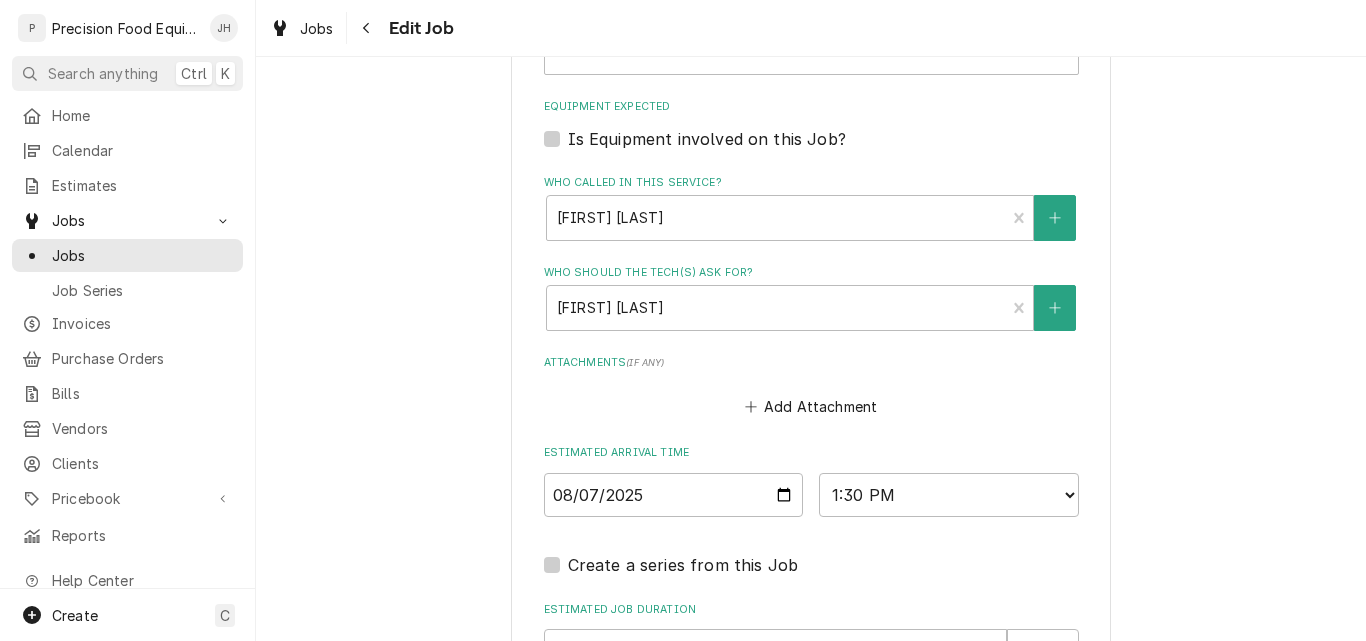 scroll, scrollTop: 1300, scrollLeft: 0, axis: vertical 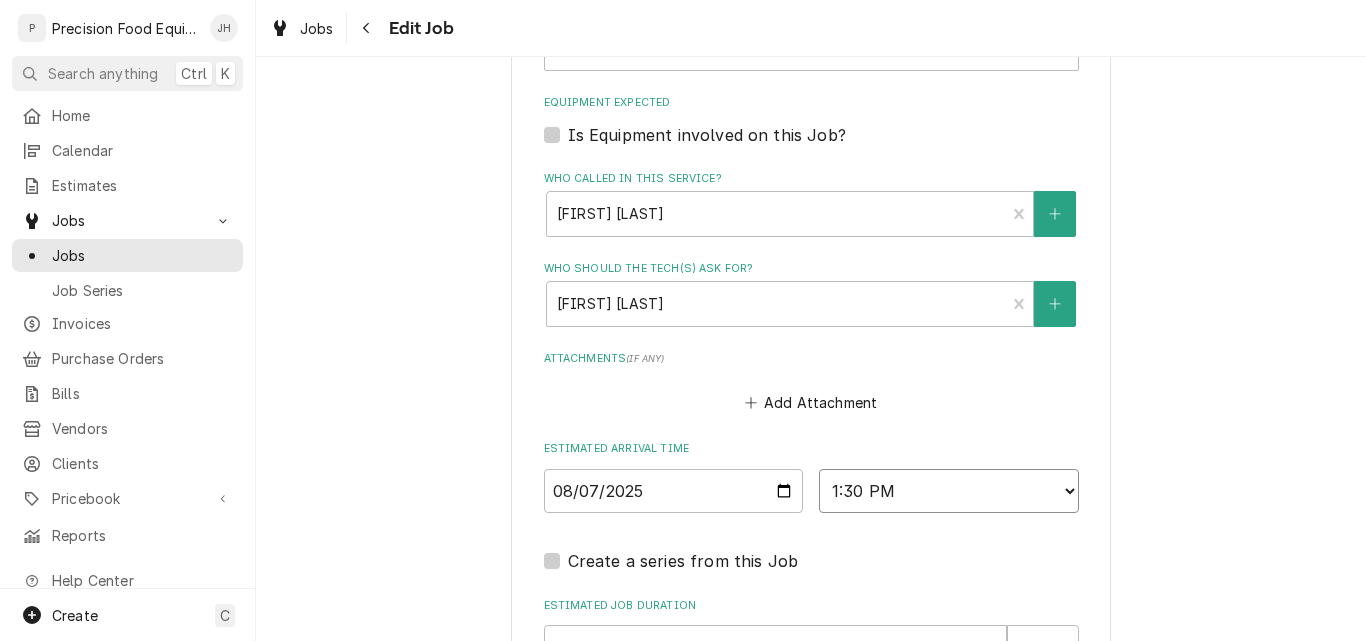 click on "AM / PM 6:00 AM 6:15 AM 6:30 AM 6:45 AM 7:00 AM 7:15 AM 7:30 AM 7:45 AM 8:00 AM 8:15 AM 8:30 AM 8:45 AM 9:00 AM 9:15 AM 9:30 AM 9:45 AM 10:00 AM 10:15 AM 10:30 AM 10:45 AM 11:00 AM 11:15 AM 11:30 AM 11:45 AM 12:00 PM 12:15 PM 12:30 PM 12:45 PM 1:00 PM 1:15 PM 1:30 PM 1:45 PM 2:00 PM 2:15 PM 2:30 PM 2:45 PM 3:00 PM 3:15 PM 3:30 PM 3:45 PM 4:00 PM 4:15 PM 4:30 PM 4:45 PM 5:00 PM 5:15 PM 5:30 PM 5:45 PM 6:00 PM 6:15 PM 6:30 PM 6:45 PM 7:00 PM 7:15 PM 7:30 PM 7:45 PM 8:00 PM 8:15 PM 8:30 PM 8:45 PM 9:00 PM 9:15 PM 9:30 PM 9:45 PM 10:00 PM 10:15 PM 10:30 PM 10:45 PM 11:00 PM 11:15 PM 11:30 PM 11:45 PM 12:00 AM 12:15 AM 12:30 AM 12:45 AM 1:00 AM 1:15 AM 1:30 AM 1:45 AM 2:00 AM 2:15 AM 2:30 AM 2:45 AM 3:00 AM 3:15 AM 3:30 AM 3:45 AM 4:00 AM 4:15 AM 4:30 AM 4:45 AM 5:00 AM 5:15 AM 5:30 AM 5:45 AM" at bounding box center [949, 491] 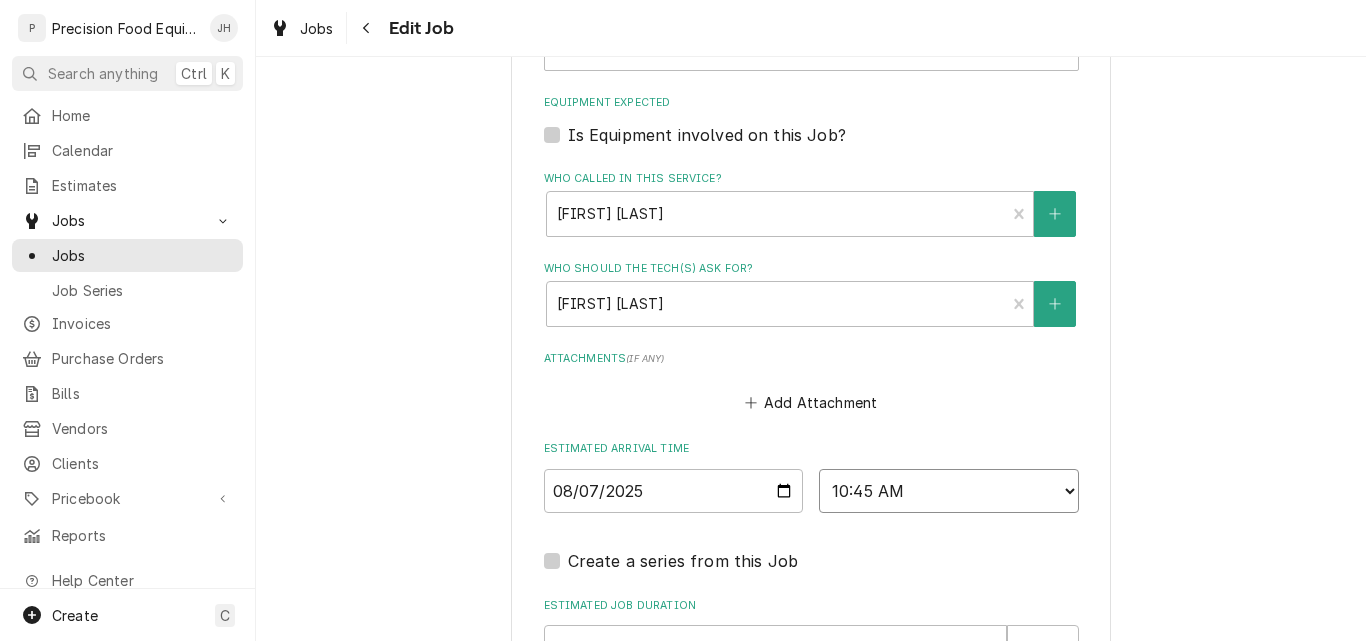 click on "AM / PM 6:00 AM 6:15 AM 6:30 AM 6:45 AM 7:00 AM 7:15 AM 7:30 AM 7:45 AM 8:00 AM 8:15 AM 8:30 AM 8:45 AM 9:00 AM 9:15 AM 9:30 AM 9:45 AM 10:00 AM 10:15 AM 10:30 AM 10:45 AM 11:00 AM 11:15 AM 11:30 AM 11:45 AM 12:00 PM 12:15 PM 12:30 PM 12:45 PM 1:00 PM 1:15 PM 1:30 PM 1:45 PM 2:00 PM 2:15 PM 2:30 PM 2:45 PM 3:00 PM 3:15 PM 3:30 PM 3:45 PM 4:00 PM 4:15 PM 4:30 PM 4:45 PM 5:00 PM 5:15 PM 5:30 PM 5:45 PM 6:00 PM 6:15 PM 6:30 PM 6:45 PM 7:00 PM 7:15 PM 7:30 PM 7:45 PM 8:00 PM 8:15 PM 8:30 PM 8:45 PM 9:00 PM 9:15 PM 9:30 PM 9:45 PM 10:00 PM 10:15 PM 10:30 PM 10:45 PM 11:00 PM 11:15 PM 11:30 PM 11:45 PM 12:00 AM 12:15 AM 12:30 AM 12:45 AM 1:00 AM 1:15 AM 1:30 AM 1:45 AM 2:00 AM 2:15 AM 2:30 AM 2:45 AM 3:00 AM 3:15 AM 3:30 AM 3:45 AM 4:00 AM 4:15 AM 4:30 AM 4:45 AM 5:00 AM 5:15 AM 5:30 AM 5:45 AM" at bounding box center [949, 491] 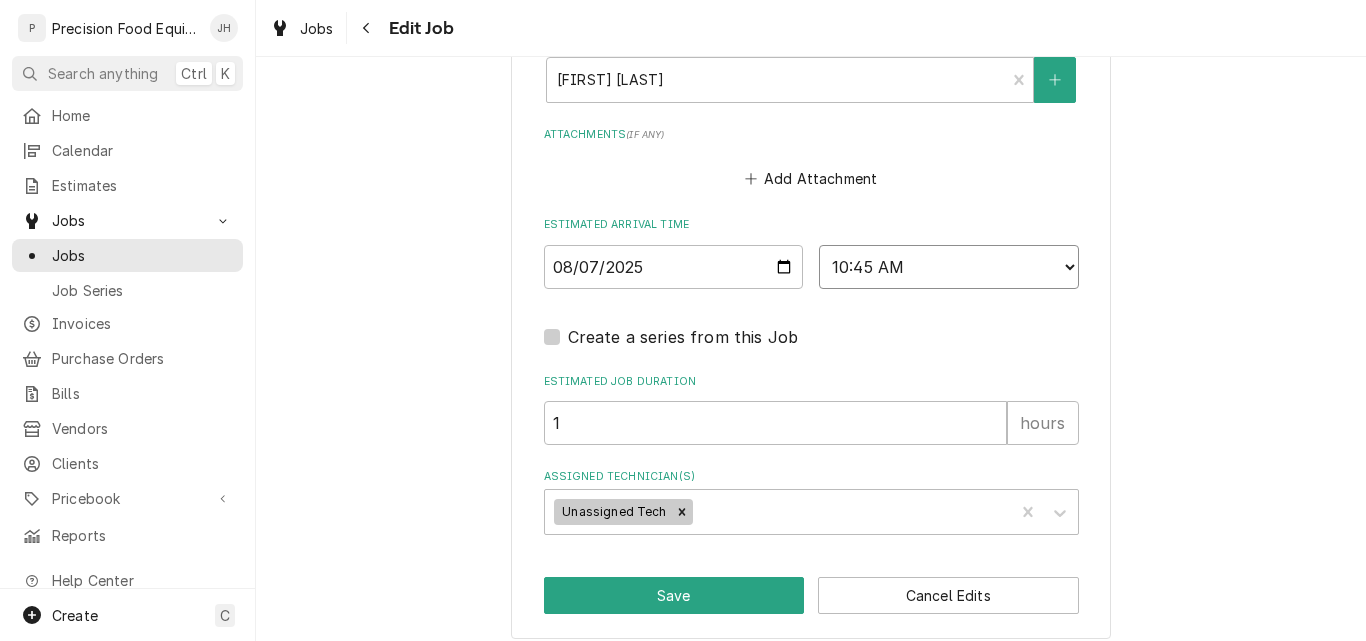 scroll, scrollTop: 1540, scrollLeft: 0, axis: vertical 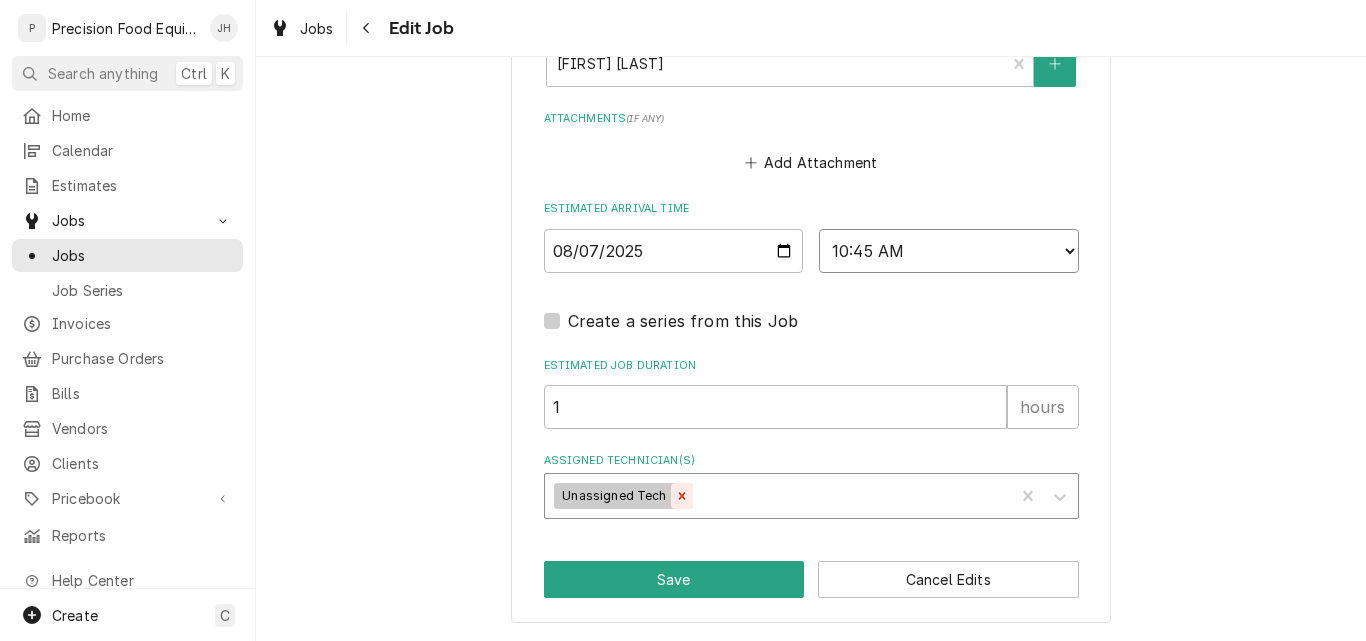 click 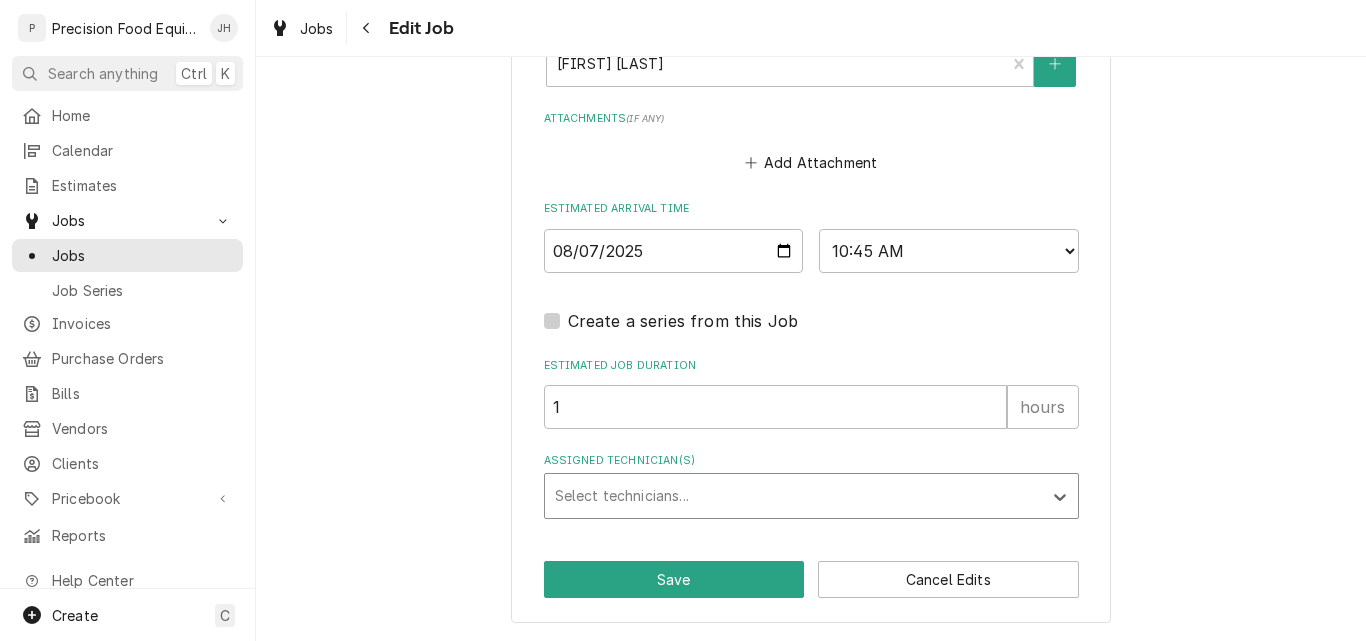 click at bounding box center (793, 496) 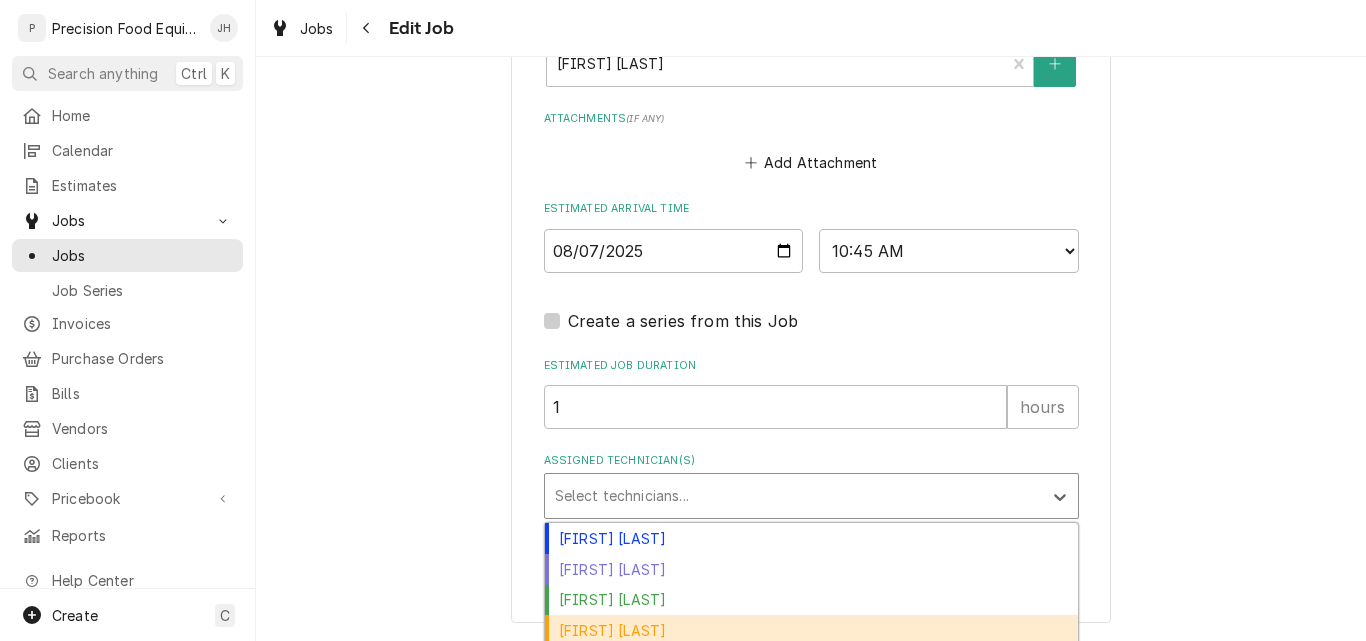 click on "[FIRST] [LAST]" at bounding box center (811, 630) 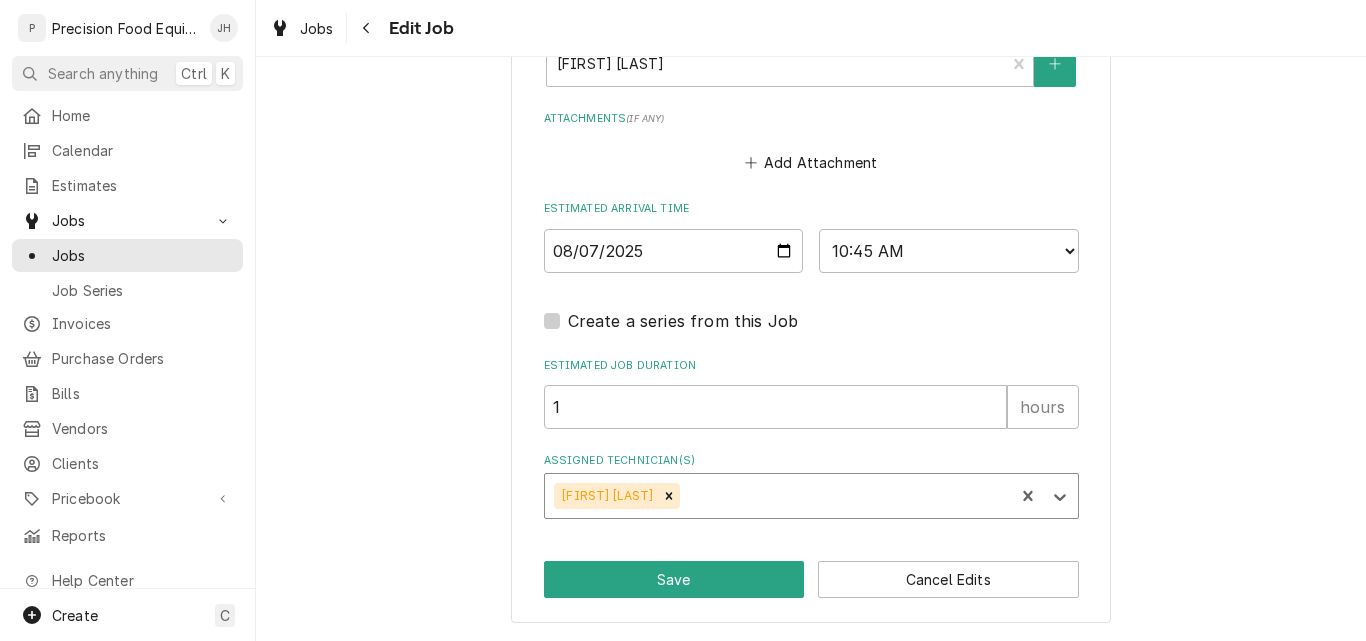 click at bounding box center (843, 496) 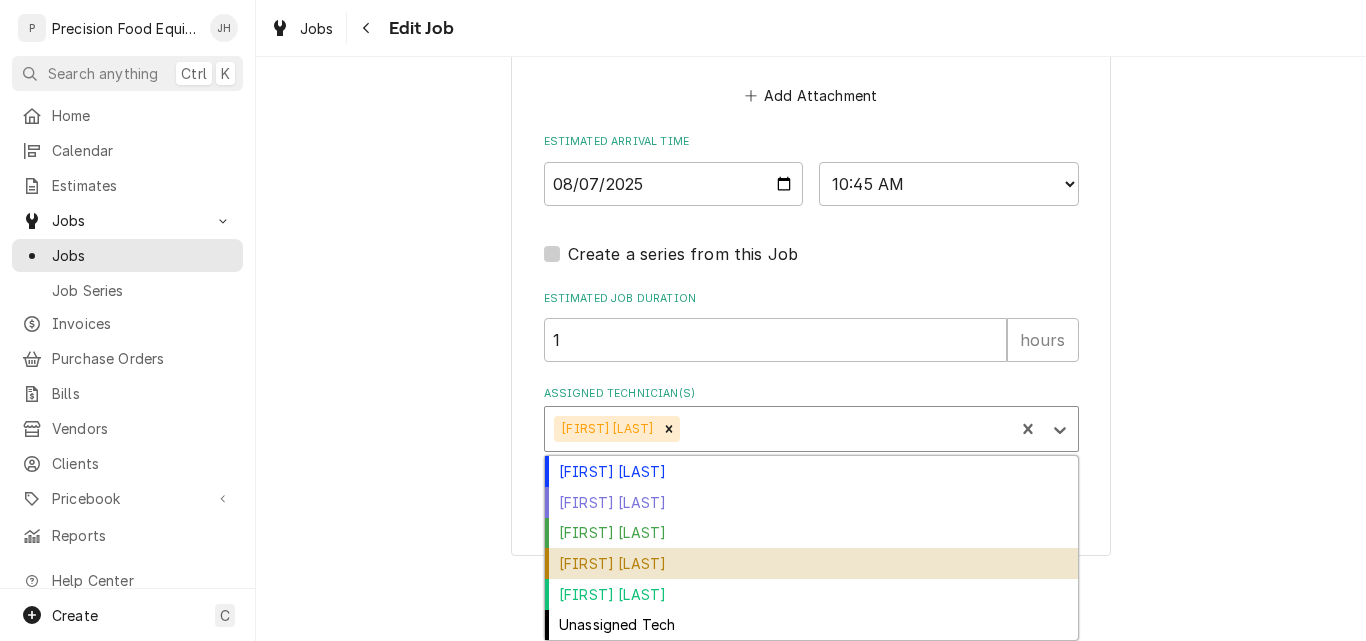 click on "Pete Nielson" at bounding box center (811, 563) 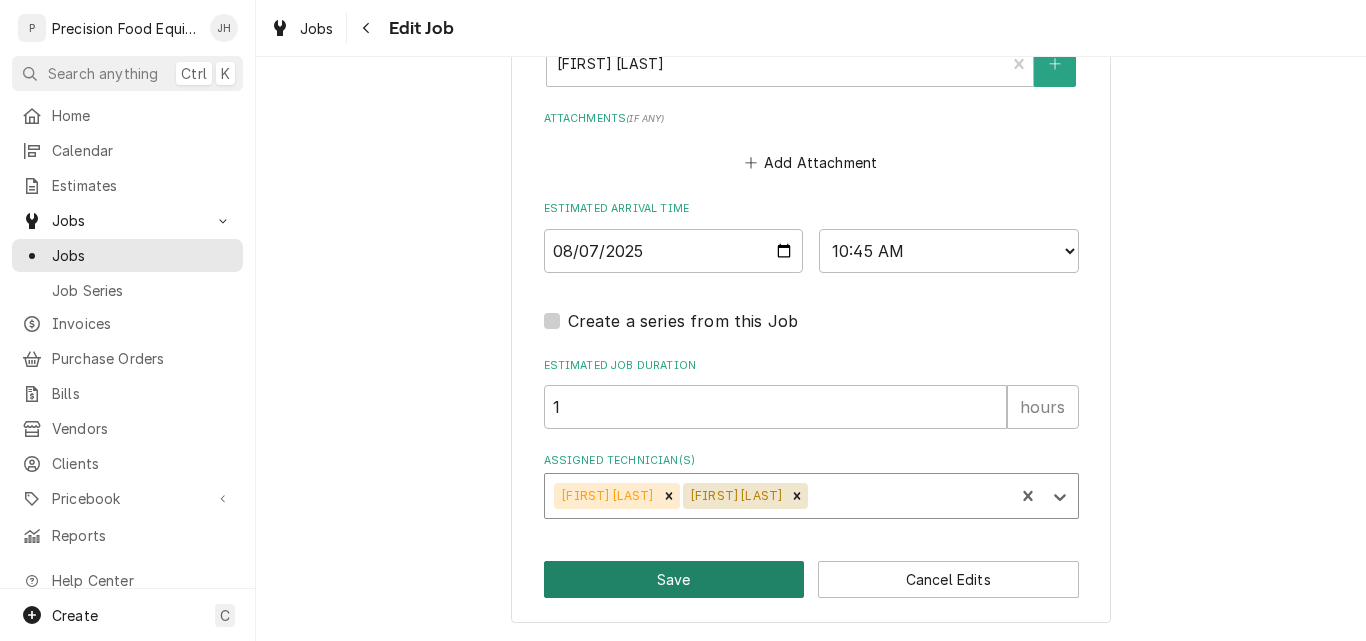 click on "Save" at bounding box center [674, 579] 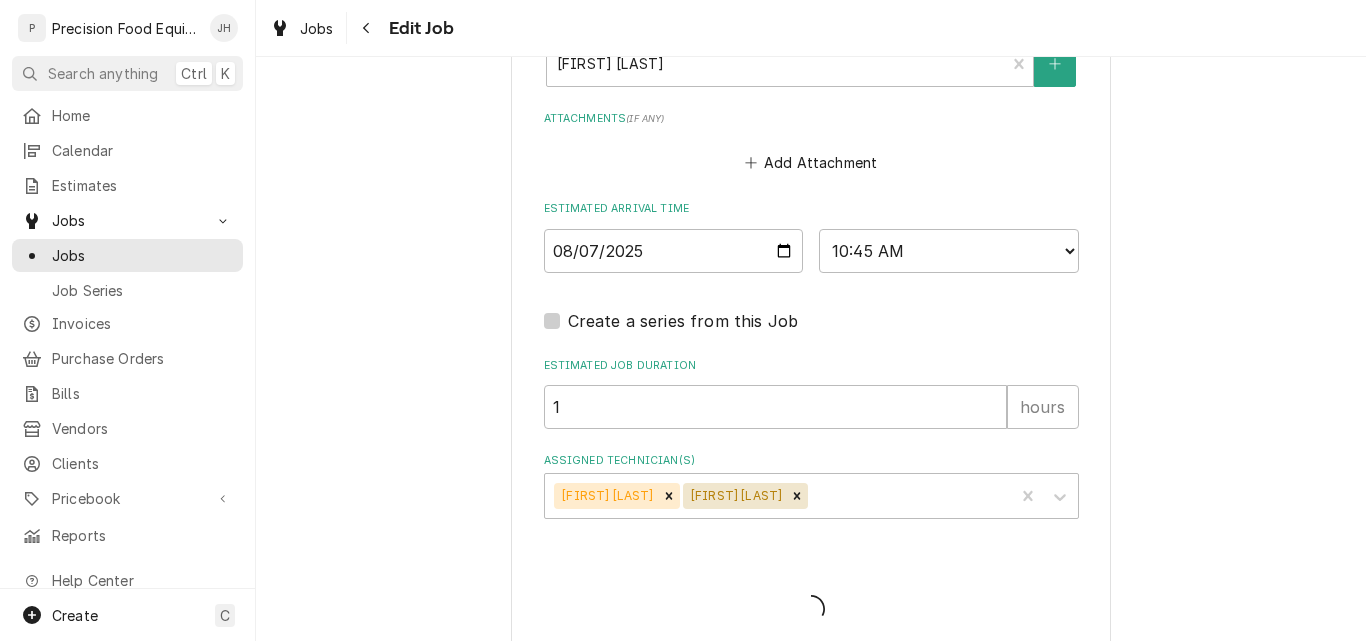 type on "x" 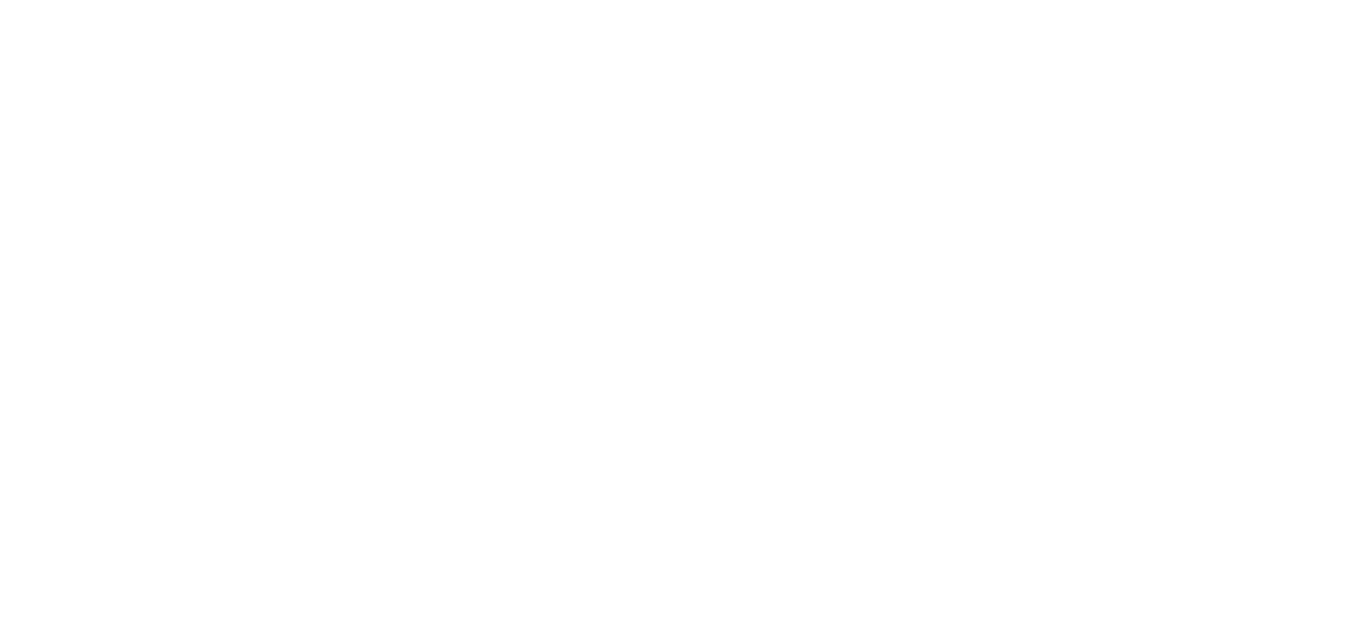 scroll, scrollTop: 0, scrollLeft: 0, axis: both 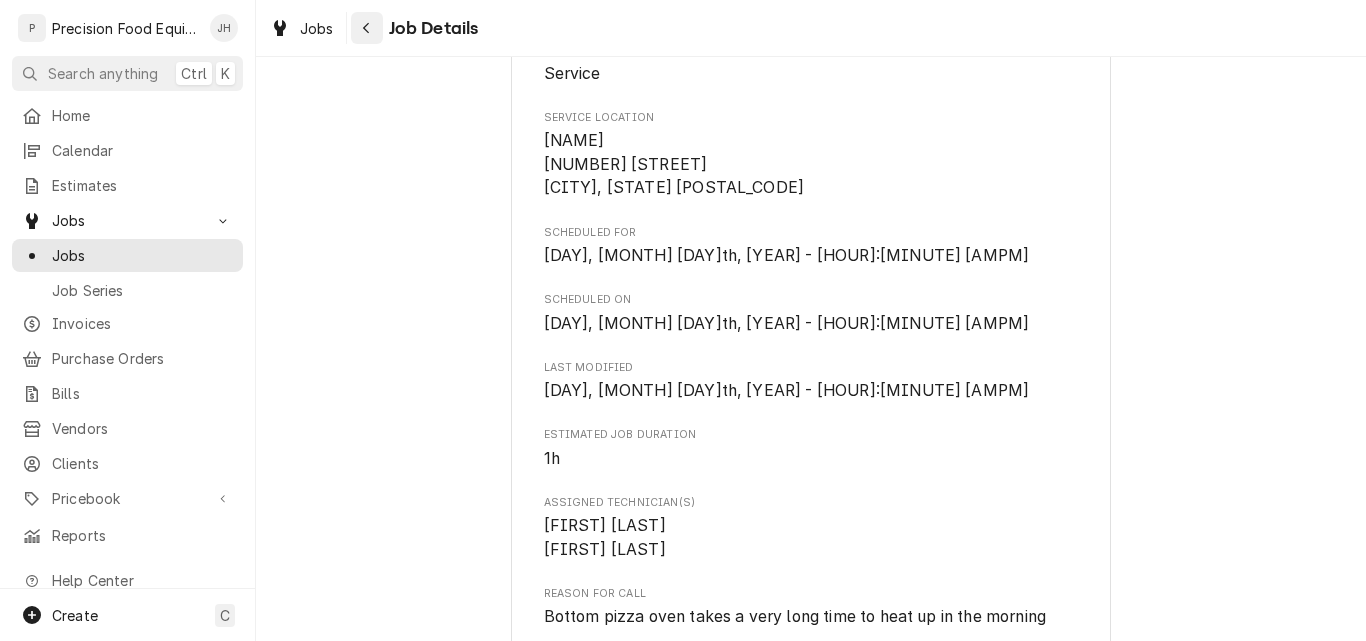 click 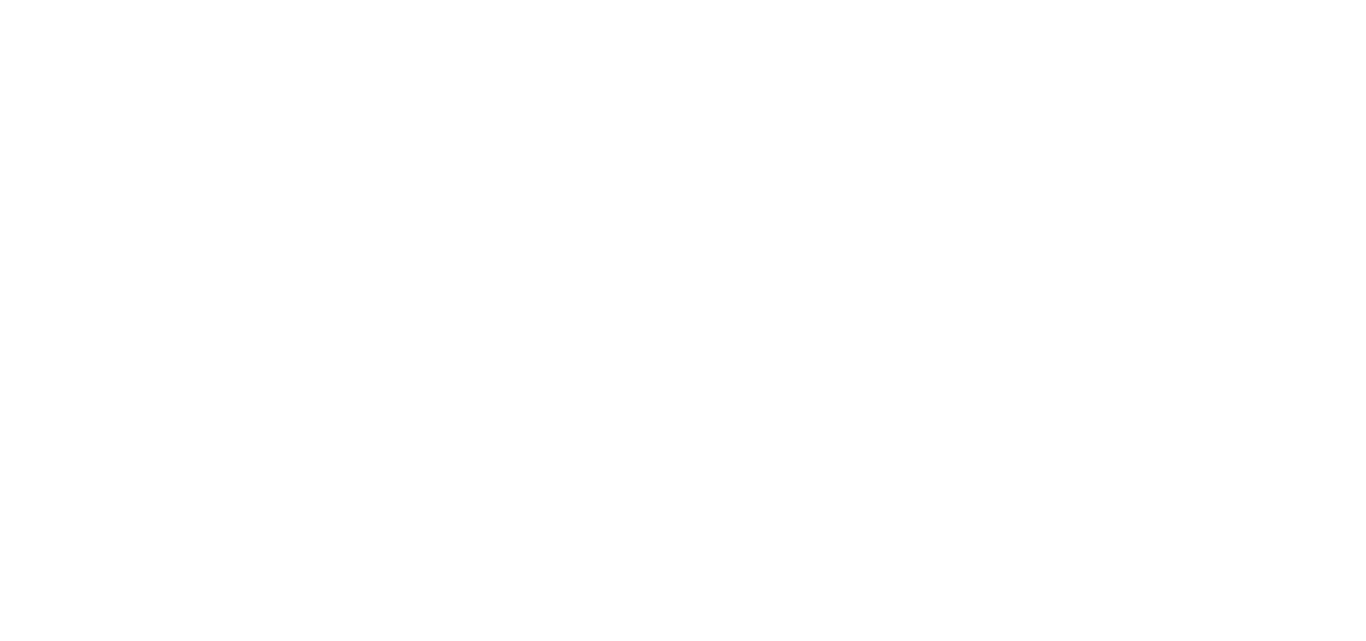 scroll, scrollTop: 0, scrollLeft: 0, axis: both 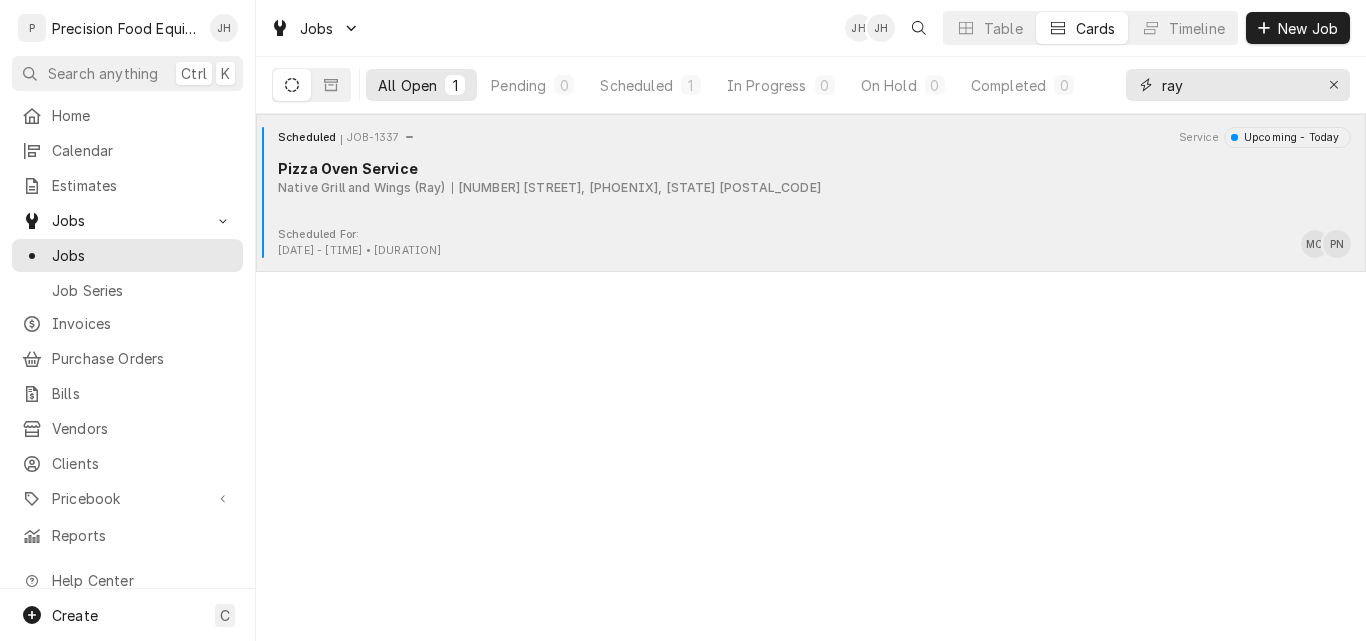 drag, startPoint x: 1201, startPoint y: 92, endPoint x: 1083, endPoint y: 114, distance: 120.033325 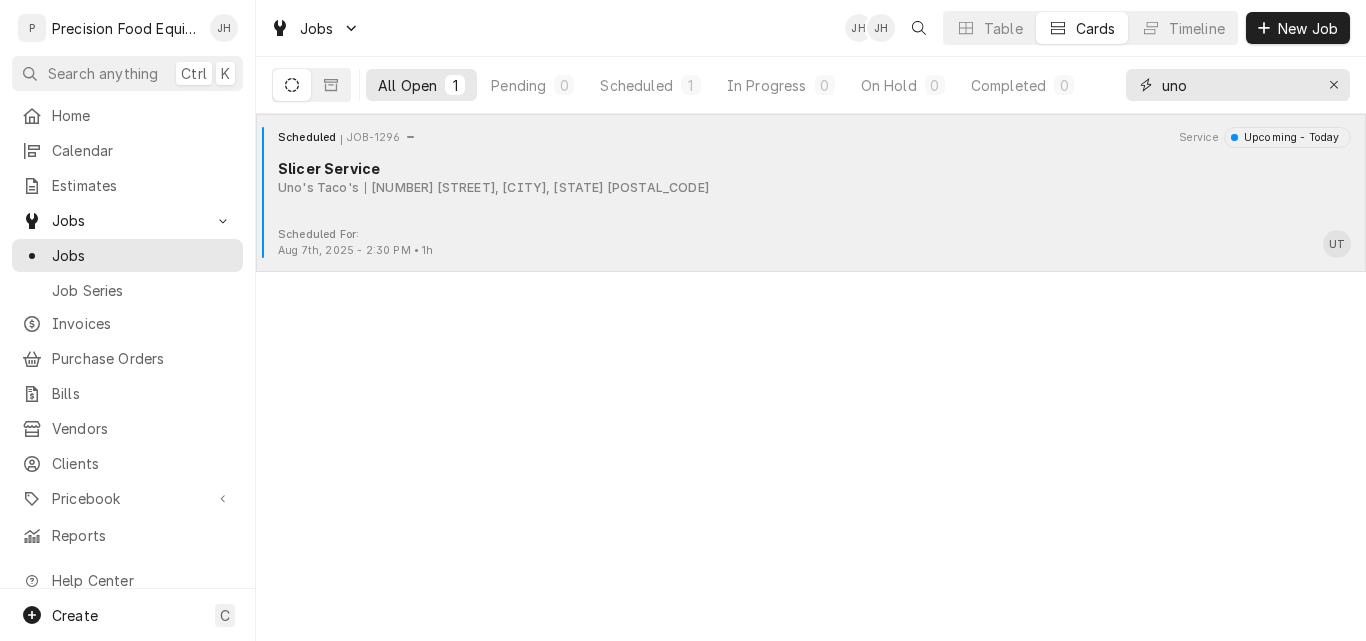 type on "uno" 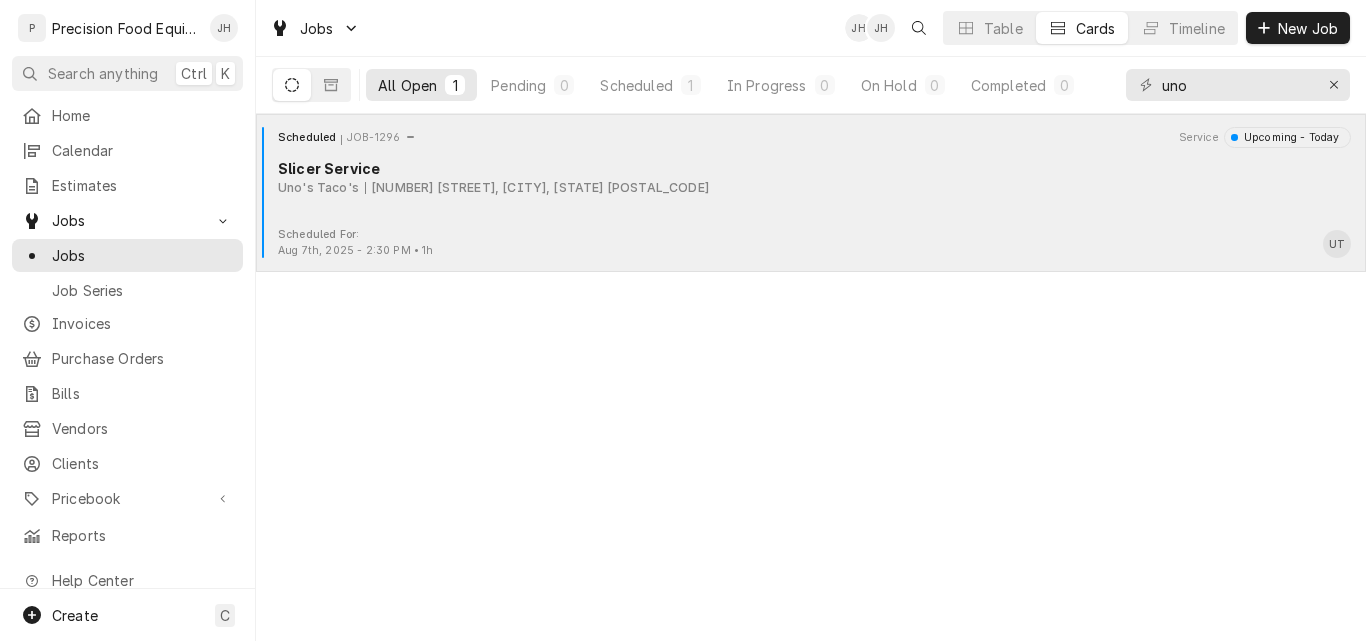click on "Scheduled JOB-1296 Service Upcoming - Today Slicer Service Uno's Taco's 1859 S Stapley Dr, Mesa, AZ 85204" at bounding box center (811, 177) 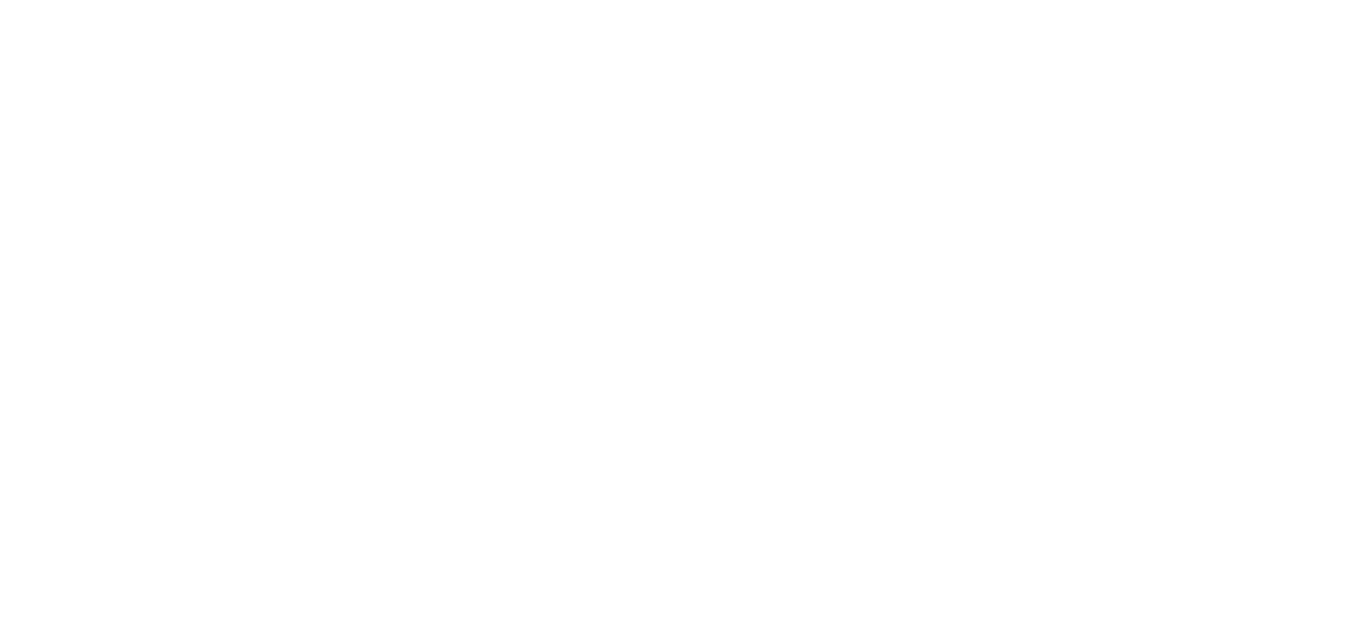 scroll, scrollTop: 0, scrollLeft: 0, axis: both 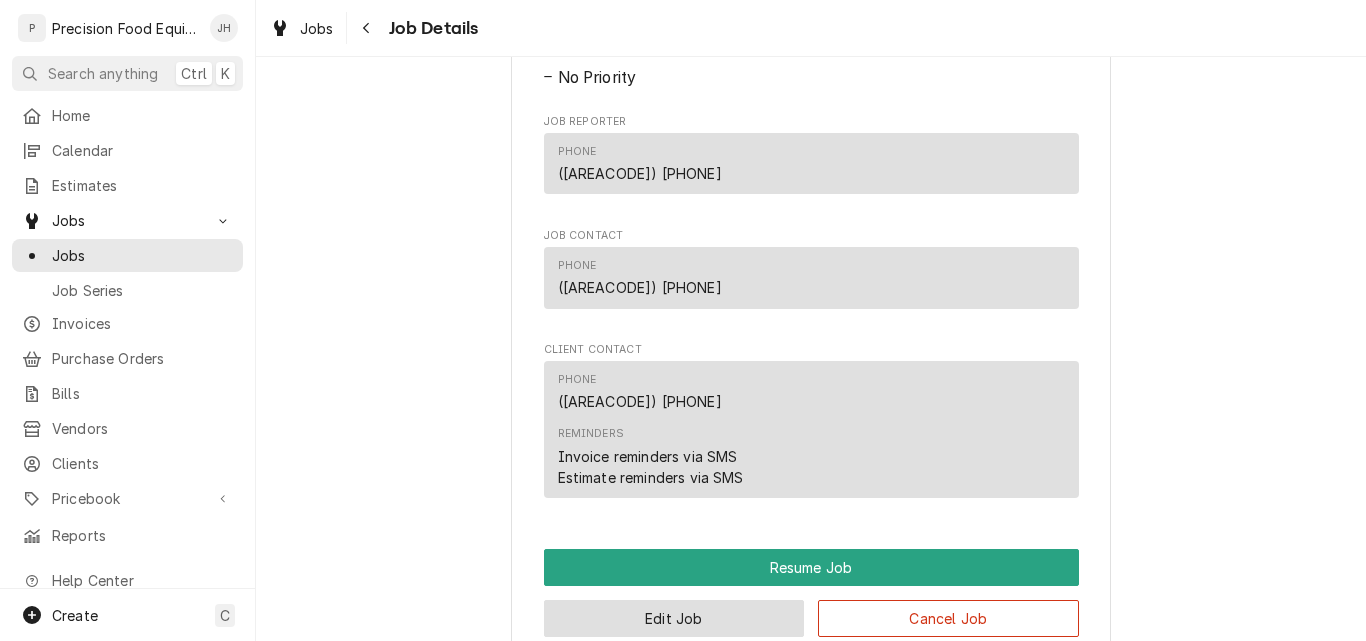 click on "Edit Job" at bounding box center (674, 618) 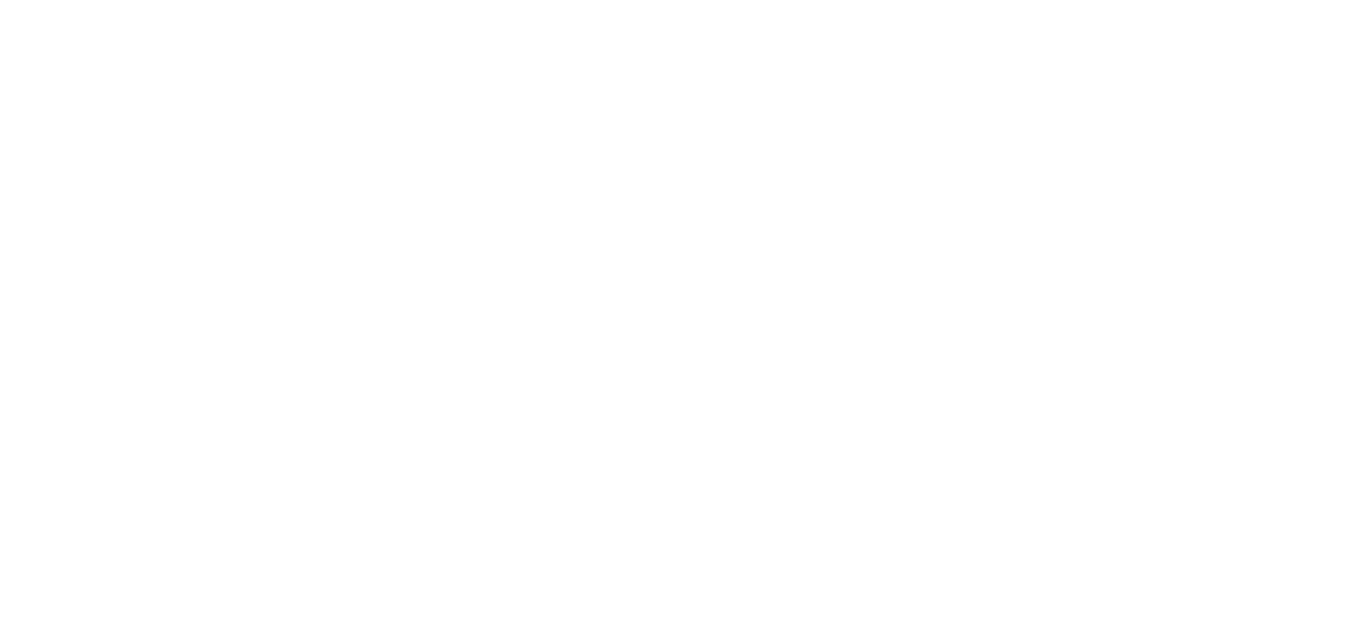 scroll, scrollTop: 0, scrollLeft: 0, axis: both 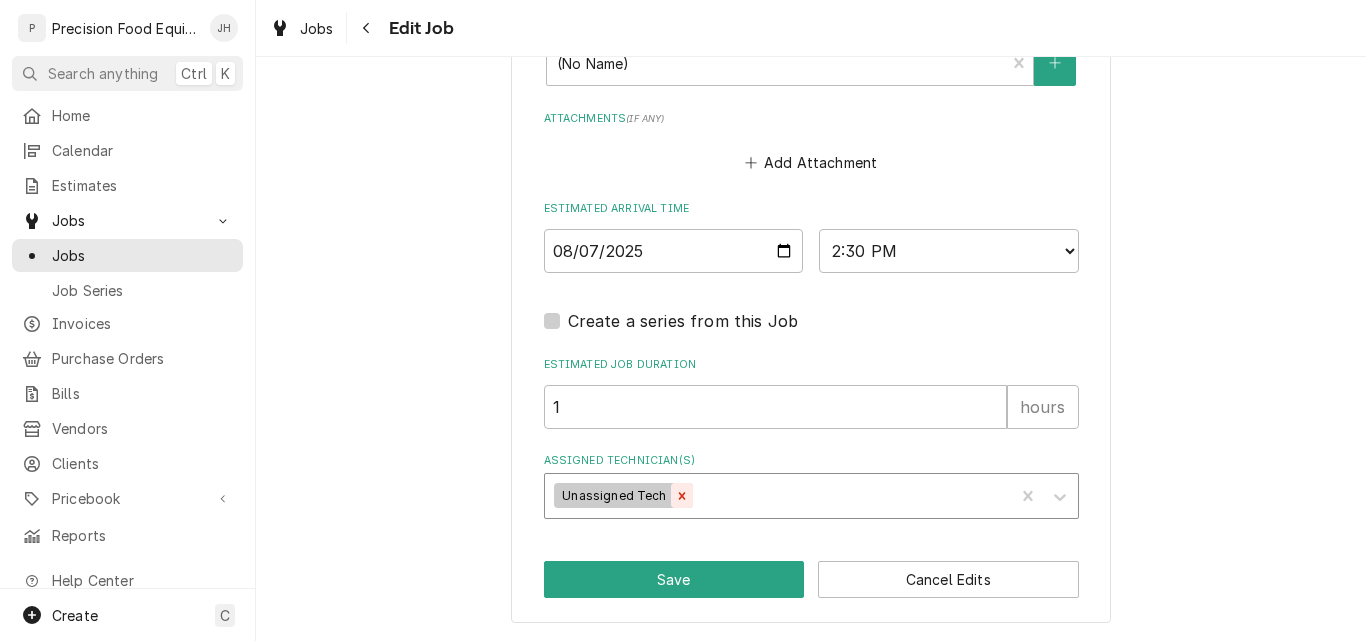 click 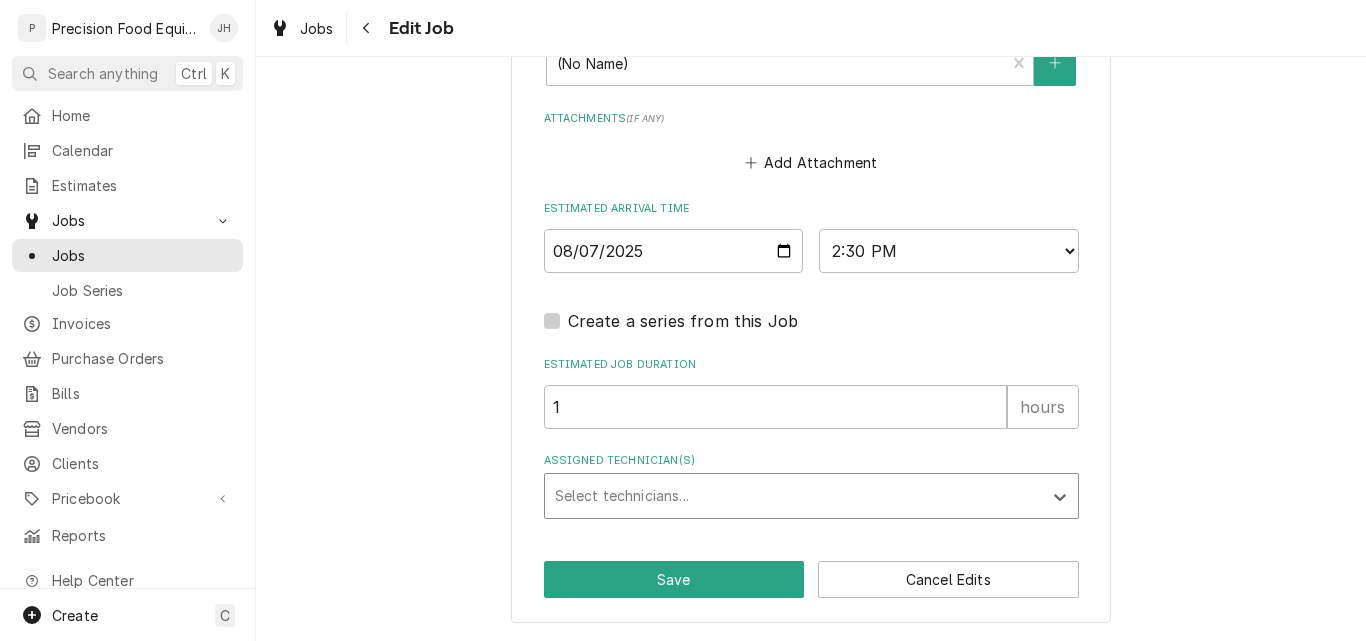 click at bounding box center (793, 496) 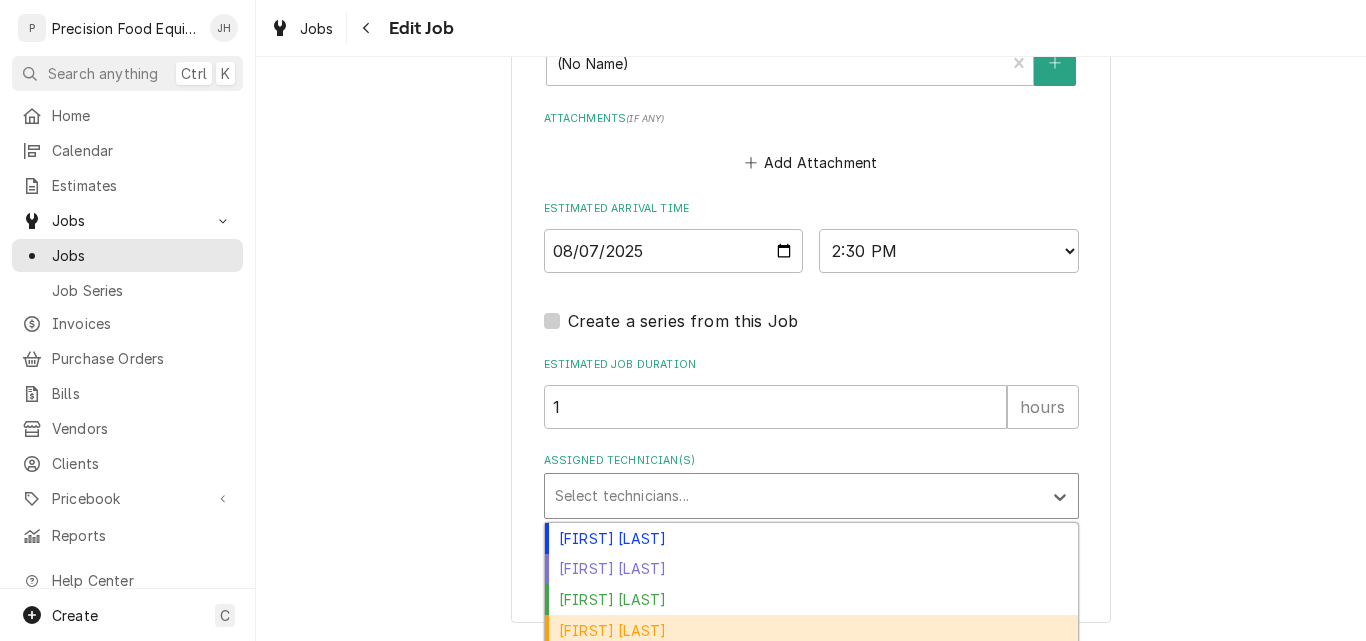 drag, startPoint x: 601, startPoint y: 625, endPoint x: 602, endPoint y: 611, distance: 14.035668 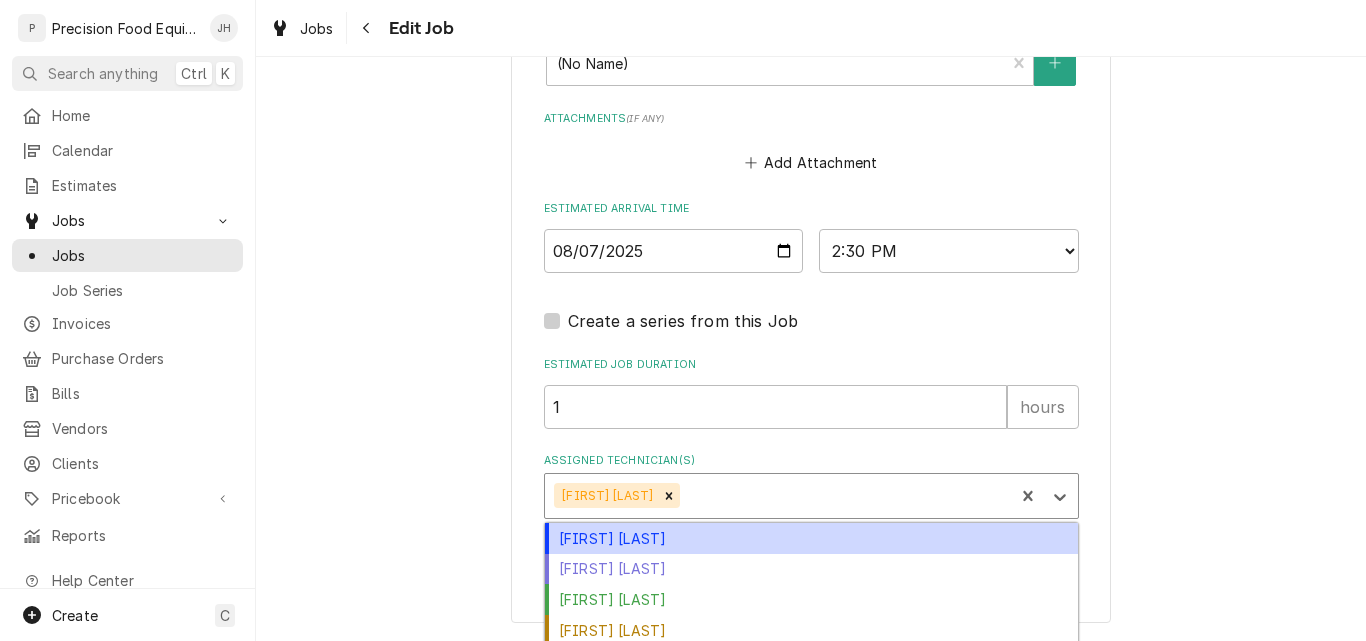 click at bounding box center [843, 496] 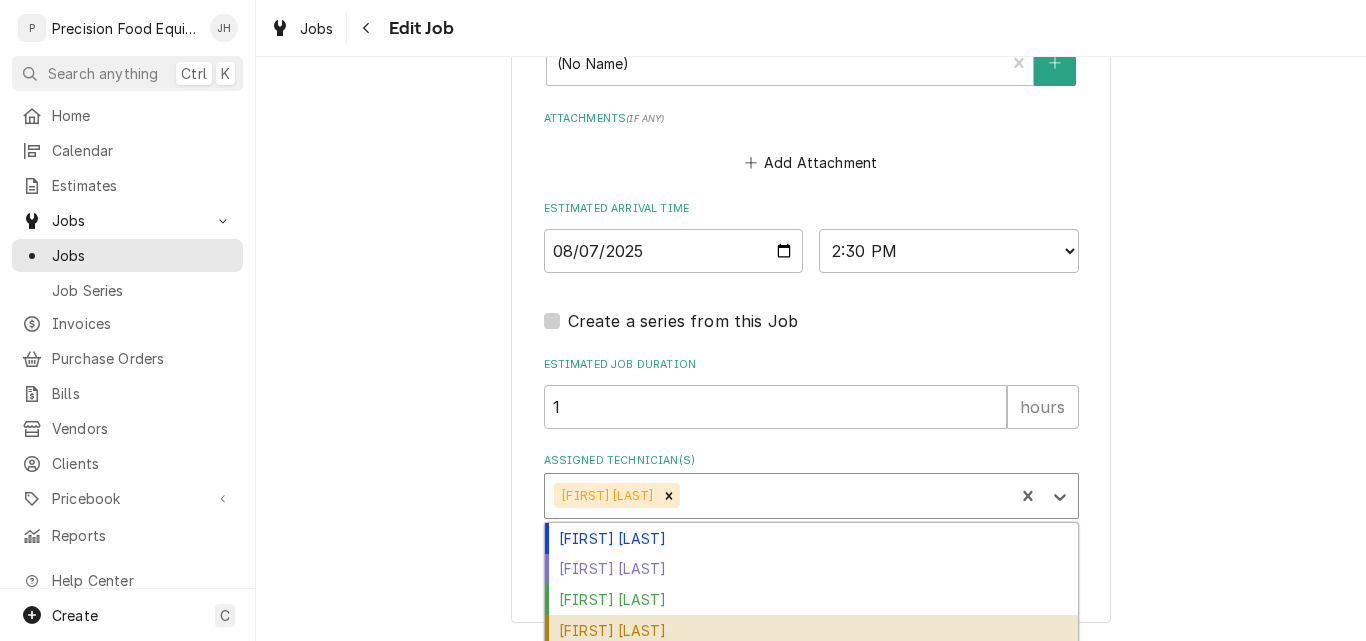 click on "Pete Nielson" at bounding box center (811, 630) 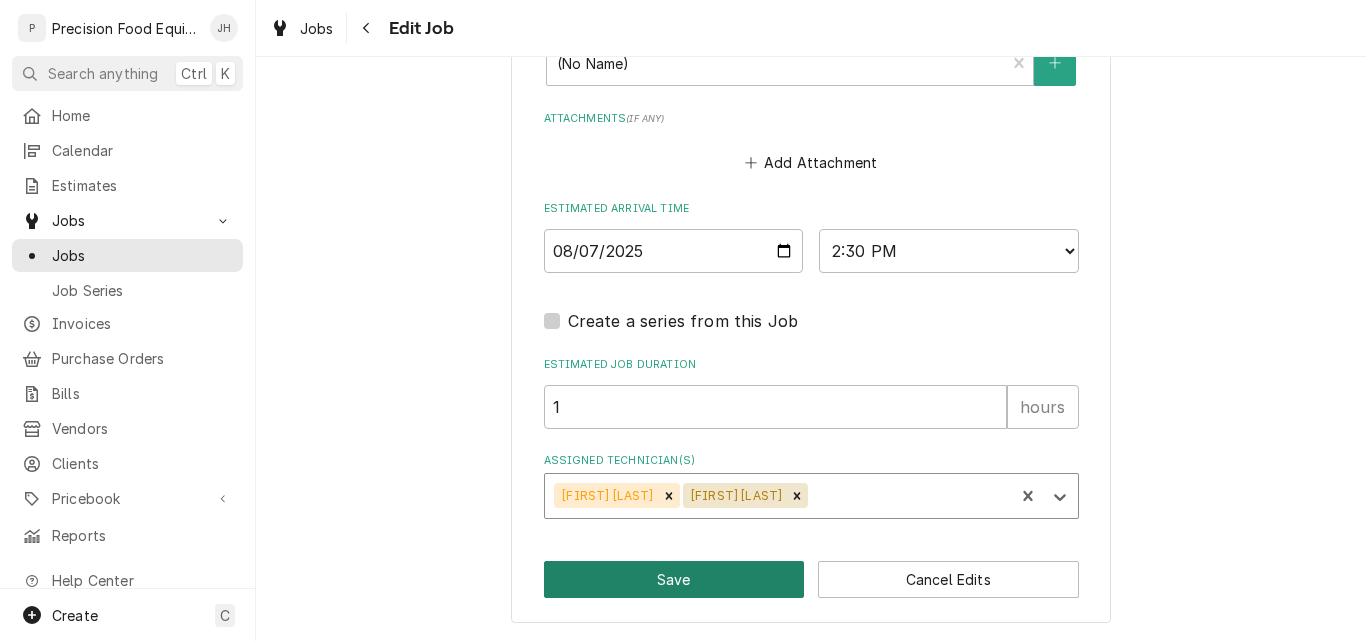 click on "Save" at bounding box center [674, 579] 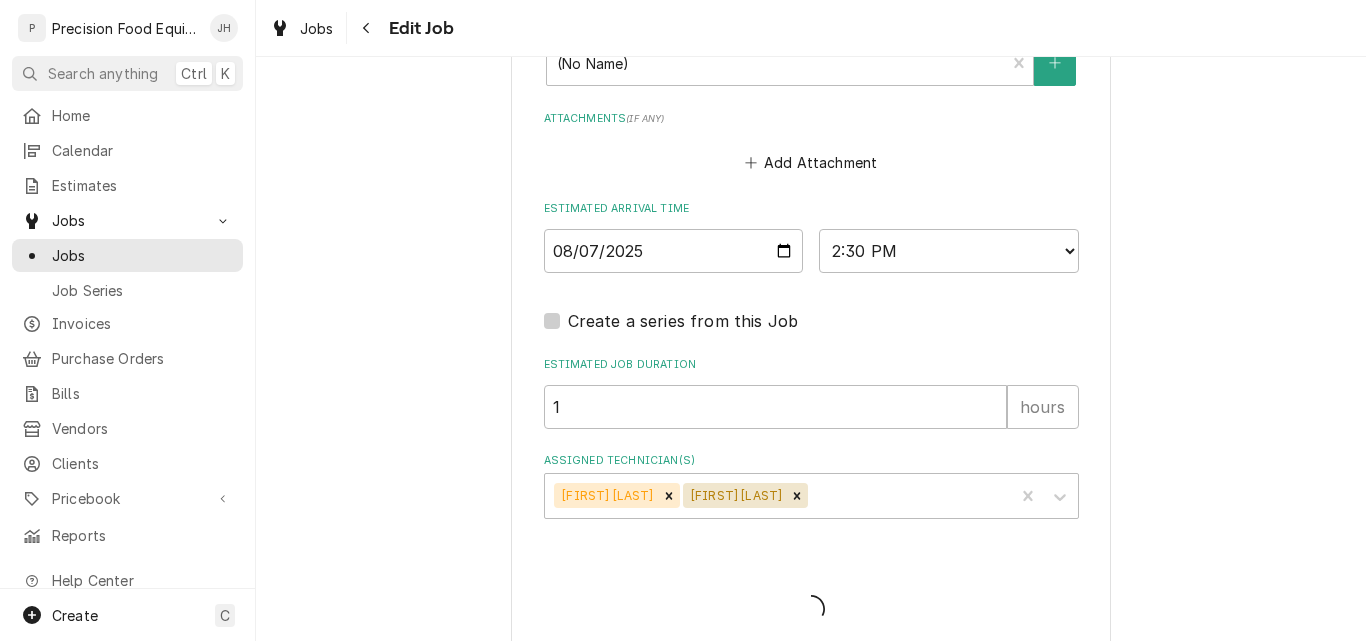 type on "x" 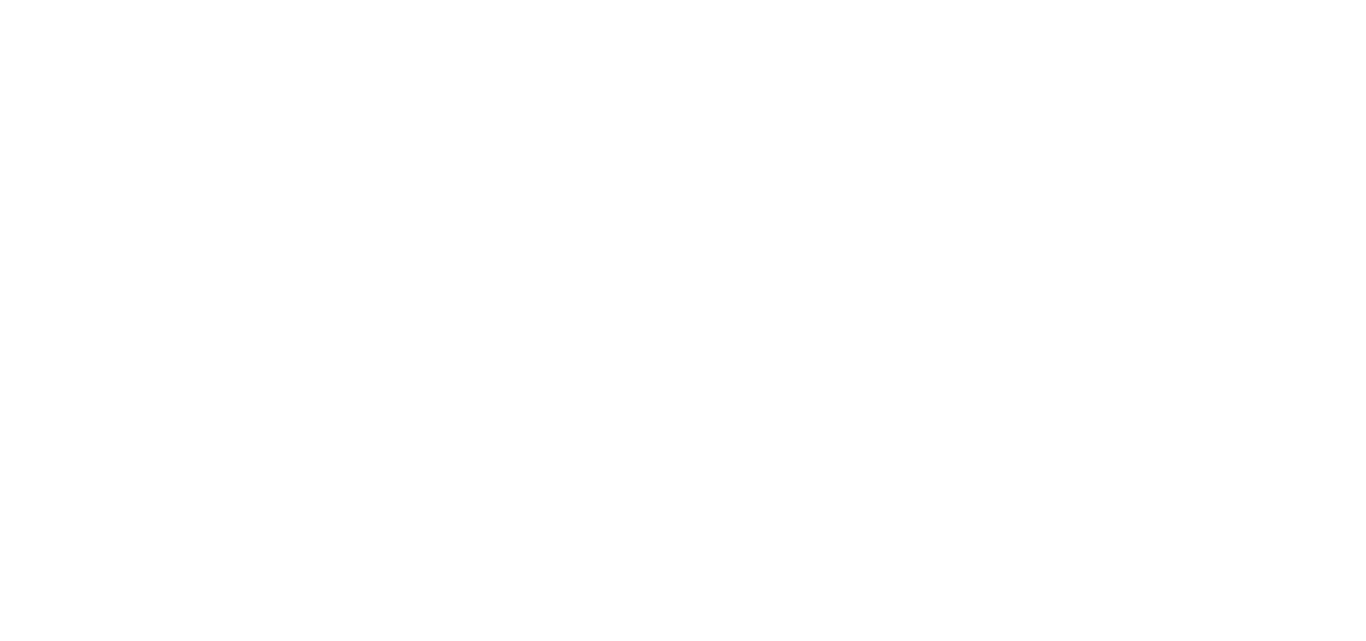 scroll, scrollTop: 0, scrollLeft: 0, axis: both 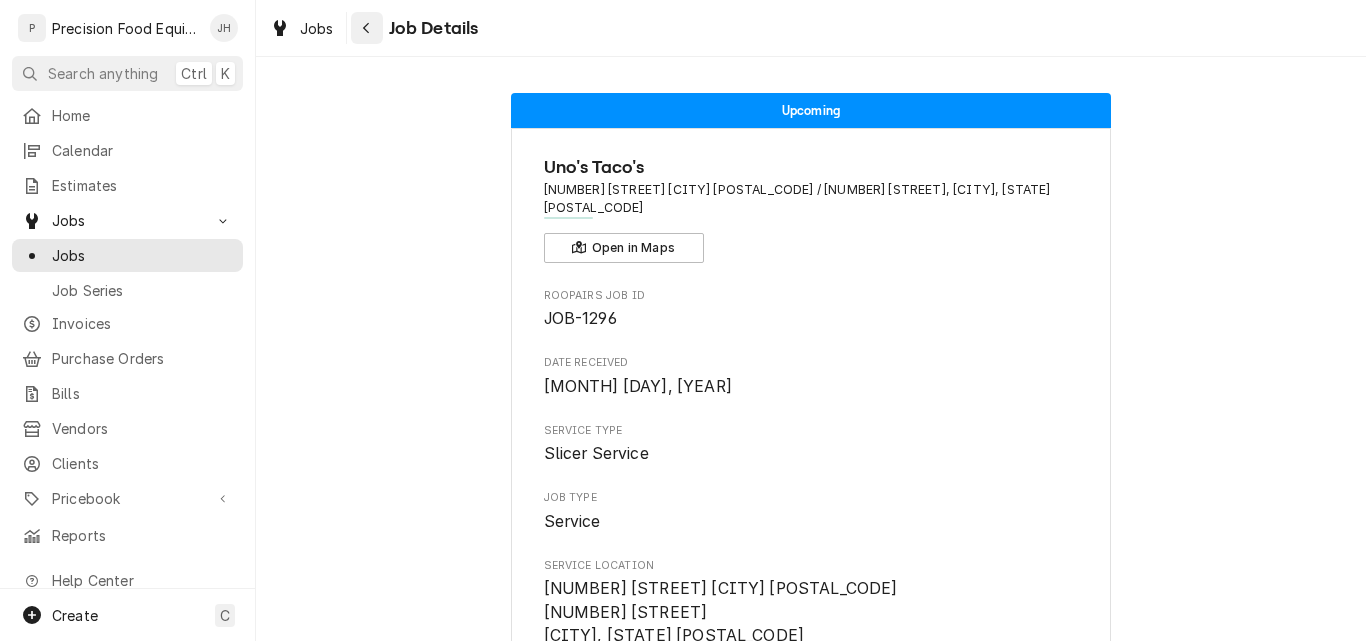 click at bounding box center [367, 28] 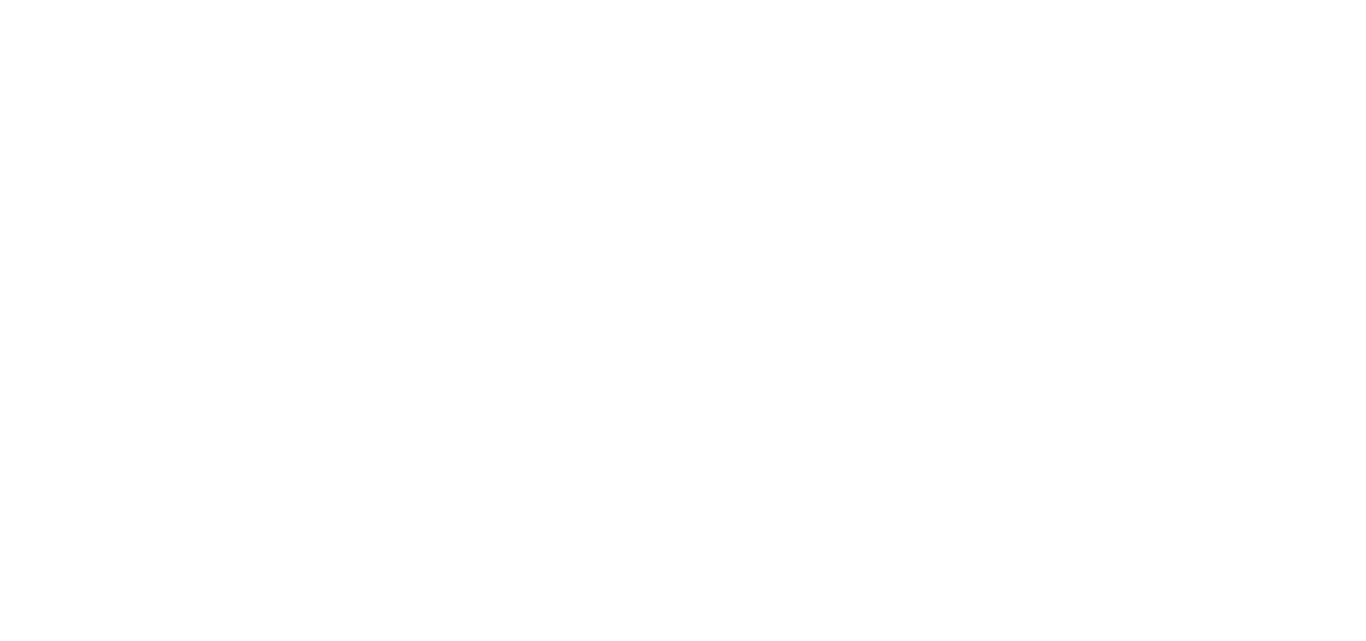 scroll, scrollTop: 0, scrollLeft: 0, axis: both 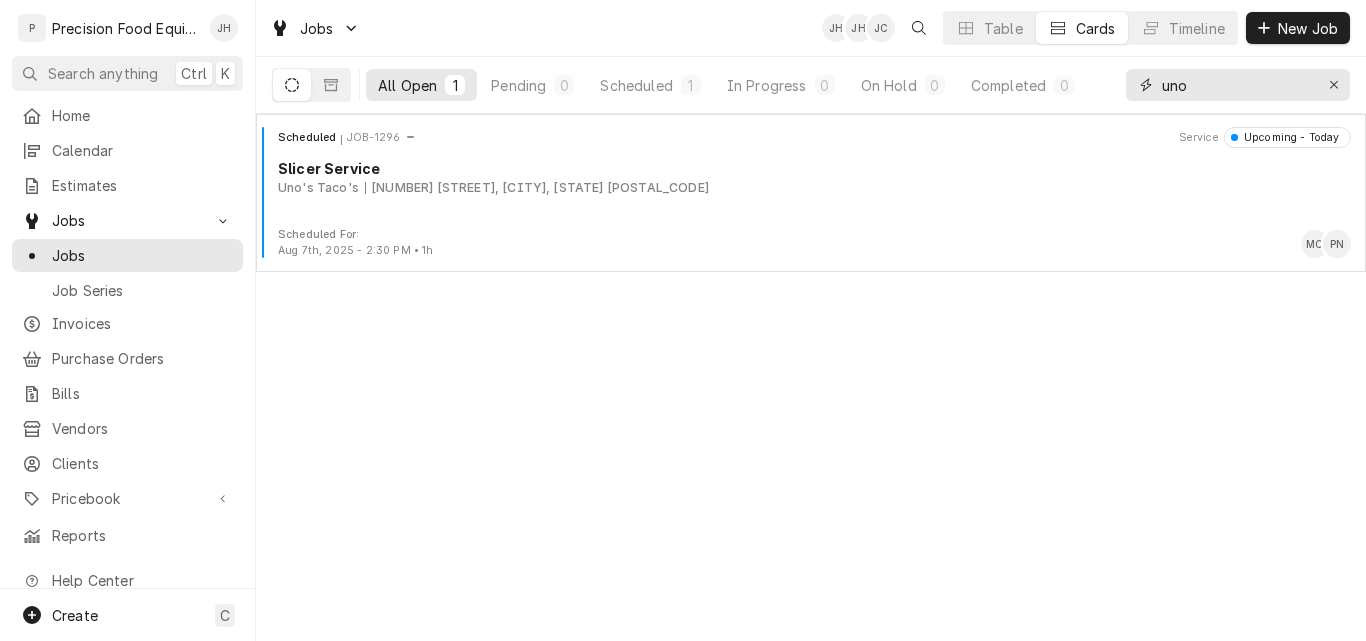 drag, startPoint x: 1194, startPoint y: 90, endPoint x: 1125, endPoint y: 91, distance: 69.00725 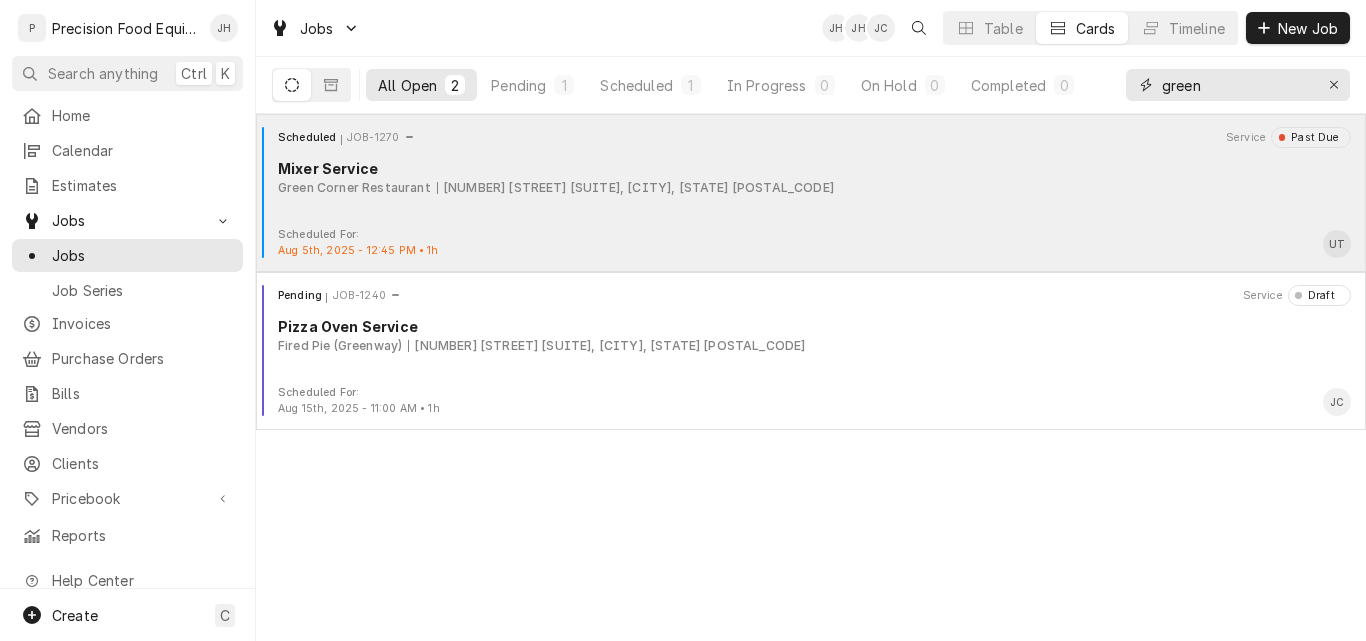 type on "green" 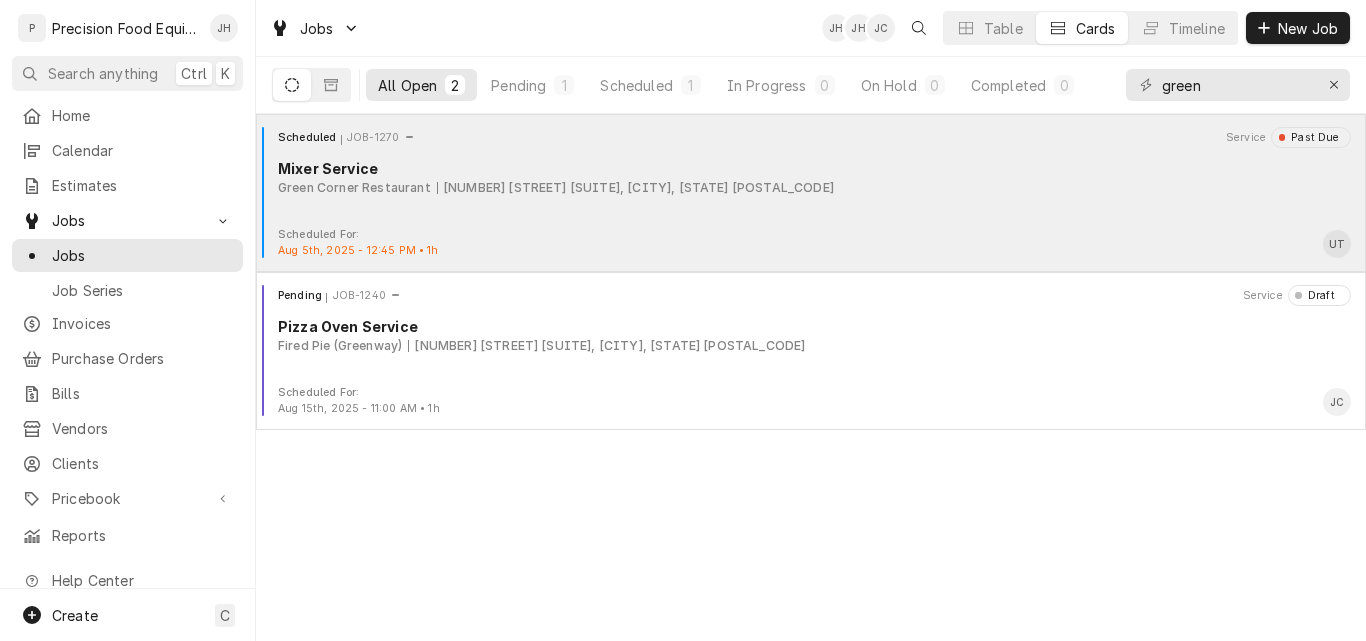 click on "Scheduled JOB-1270 Service Past Due Mixer Service Green Corner Restaurant 1010 W. Southern Ave Suite #7, Mesa, AZ 85210" at bounding box center (811, 177) 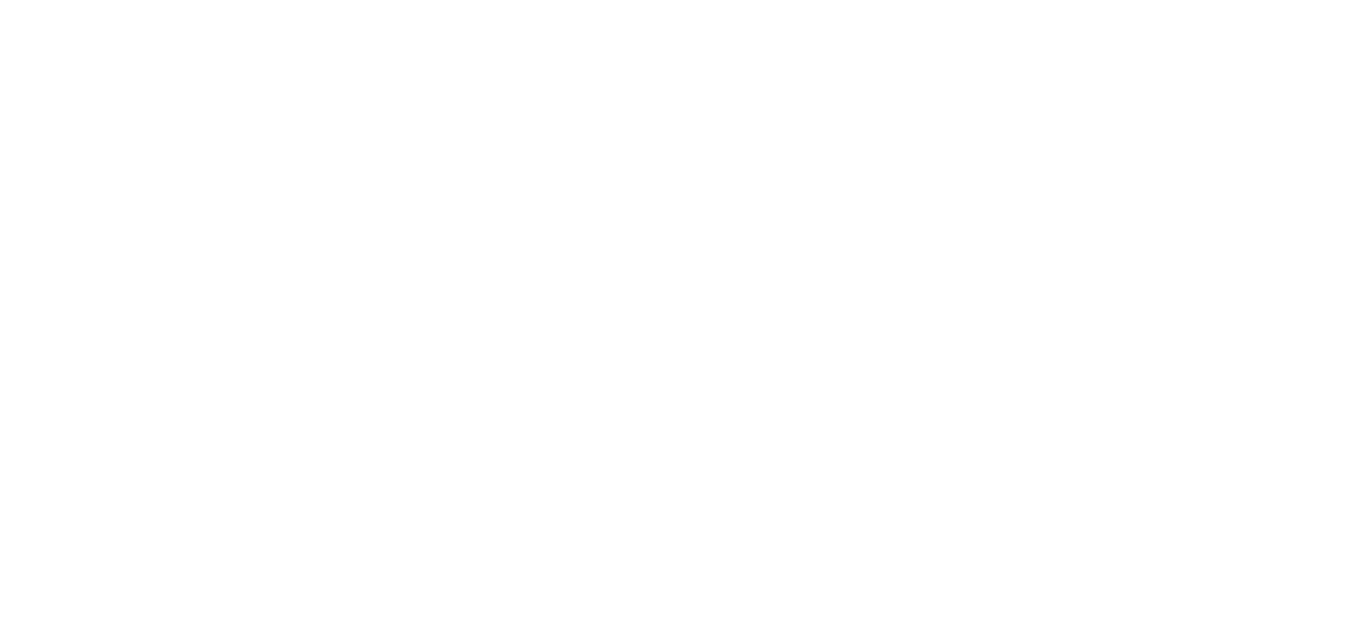 scroll, scrollTop: 0, scrollLeft: 0, axis: both 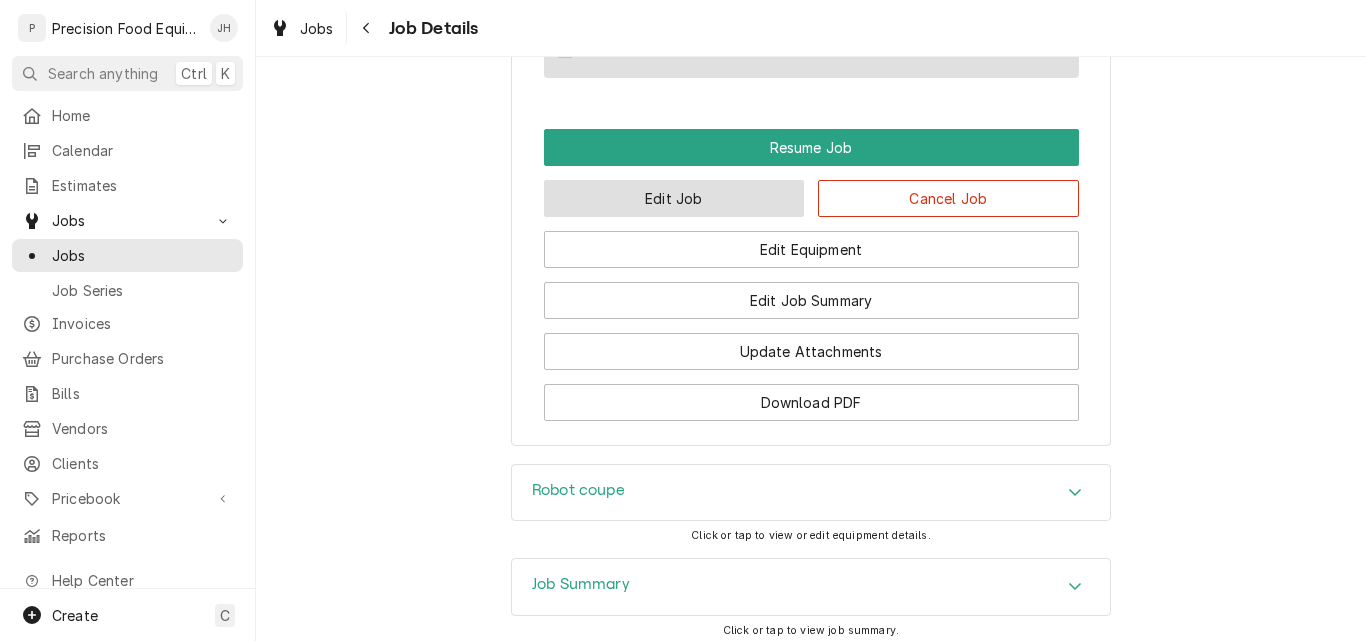 click on "Edit Job" at bounding box center [674, 198] 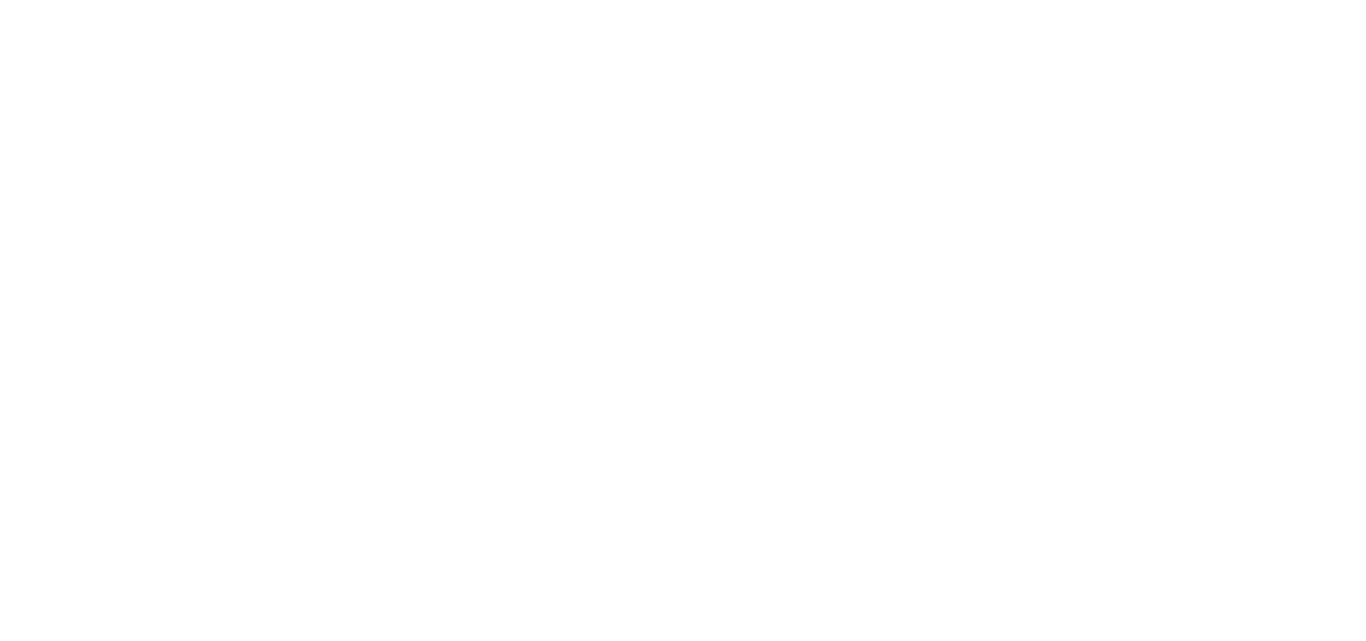 scroll, scrollTop: 0, scrollLeft: 0, axis: both 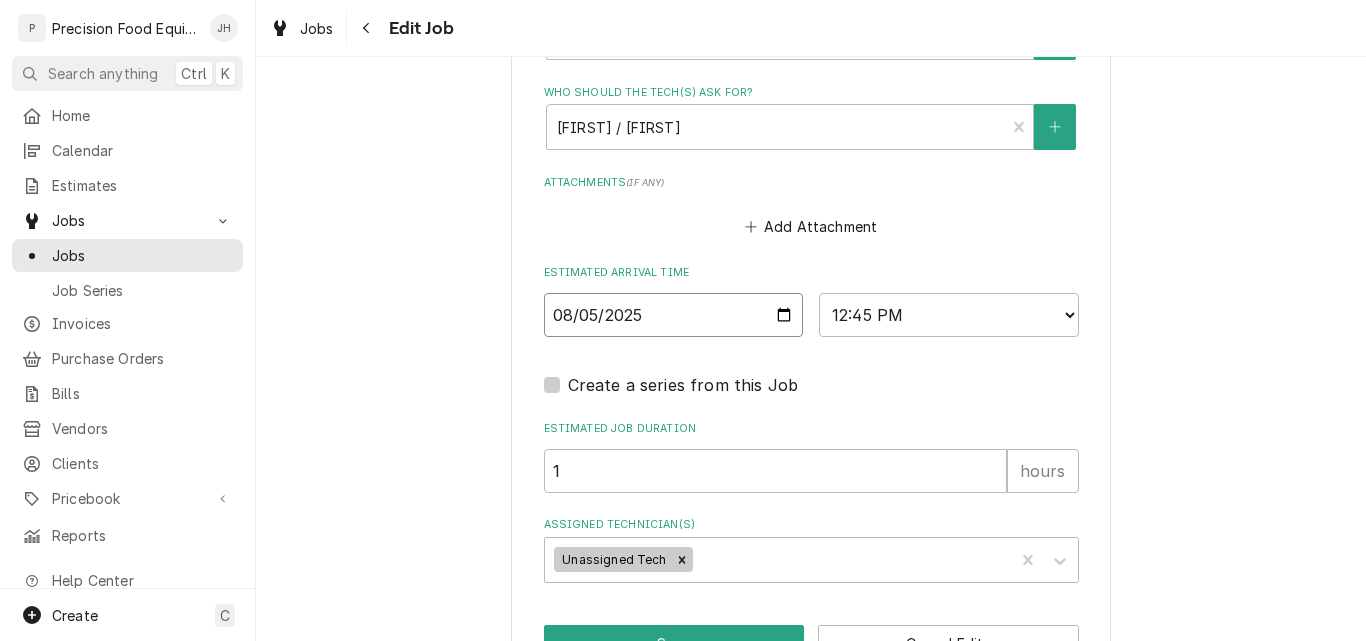 click on "2025-08-05" at bounding box center [674, 315] 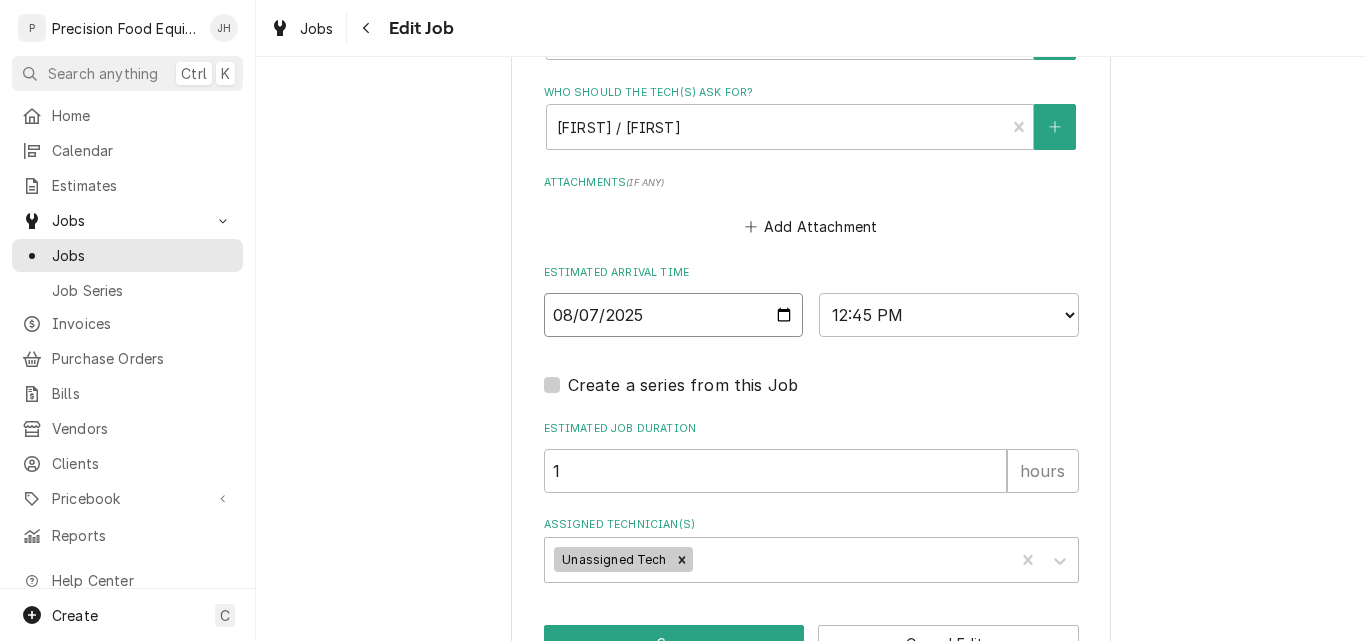 type on "x" 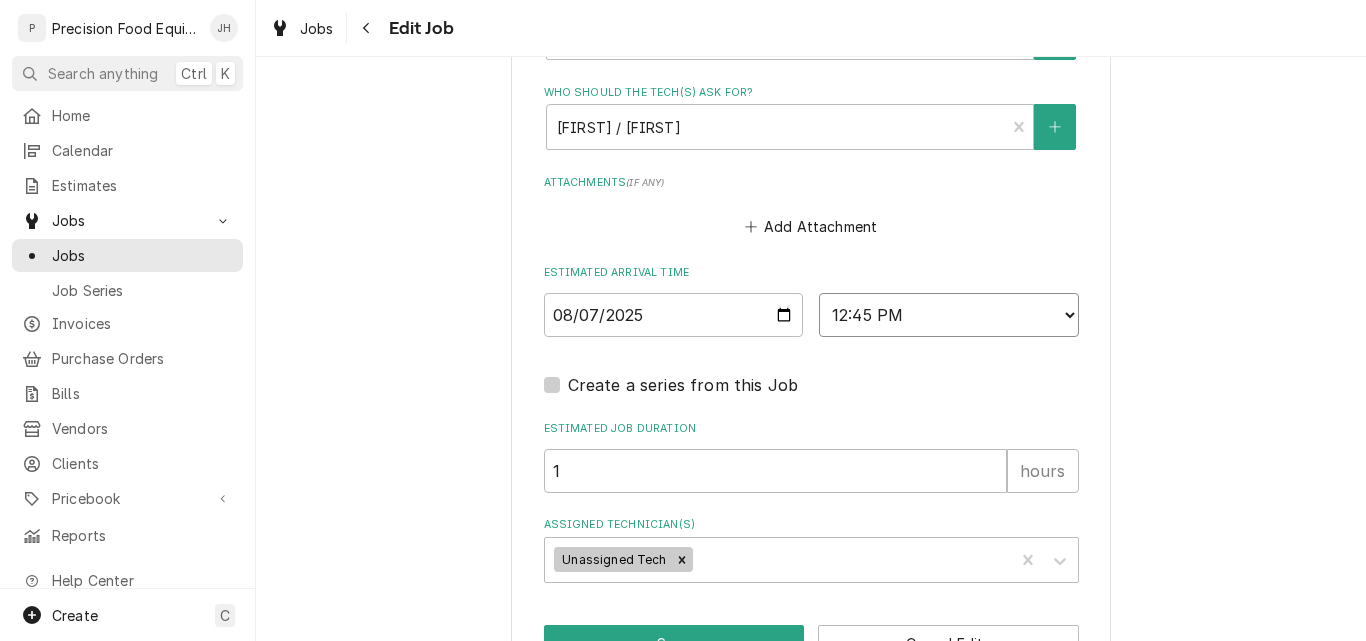 click on "AM / PM 6:00 AM 6:15 AM 6:30 AM 6:45 AM 7:00 AM 7:15 AM 7:30 AM 7:45 AM 8:00 AM 8:15 AM 8:30 AM 8:45 AM 9:00 AM 9:15 AM 9:30 AM 9:45 AM 10:00 AM 10:15 AM 10:30 AM 10:45 AM 11:00 AM 11:15 AM 11:30 AM 11:45 AM 12:00 PM 12:15 PM 12:30 PM 12:45 PM 1:00 PM 1:15 PM 1:30 PM 1:45 PM 2:00 PM 2:15 PM 2:30 PM 2:45 PM 3:00 PM 3:15 PM 3:30 PM 3:45 PM 4:00 PM 4:15 PM 4:30 PM 4:45 PM 5:00 PM 5:15 PM 5:30 PM 5:45 PM 6:00 PM 6:15 PM 6:30 PM 6:45 PM 7:00 PM 7:15 PM 7:30 PM 7:45 PM 8:00 PM 8:15 PM 8:30 PM 8:45 PM 9:00 PM 9:15 PM 9:30 PM 9:45 PM 10:00 PM 10:15 PM 10:30 PM 10:45 PM 11:00 PM 11:15 PM 11:30 PM 11:45 PM 12:00 AM 12:15 AM 12:30 AM 12:45 AM 1:00 AM 1:15 AM 1:30 AM 1:45 AM 2:00 AM 2:15 AM 2:30 AM 2:45 AM 3:00 AM 3:15 AM 3:30 AM 3:45 AM 4:00 AM 4:15 AM 4:30 AM 4:45 AM 5:00 AM 5:15 AM 5:30 AM 5:45 AM" at bounding box center (949, 315) 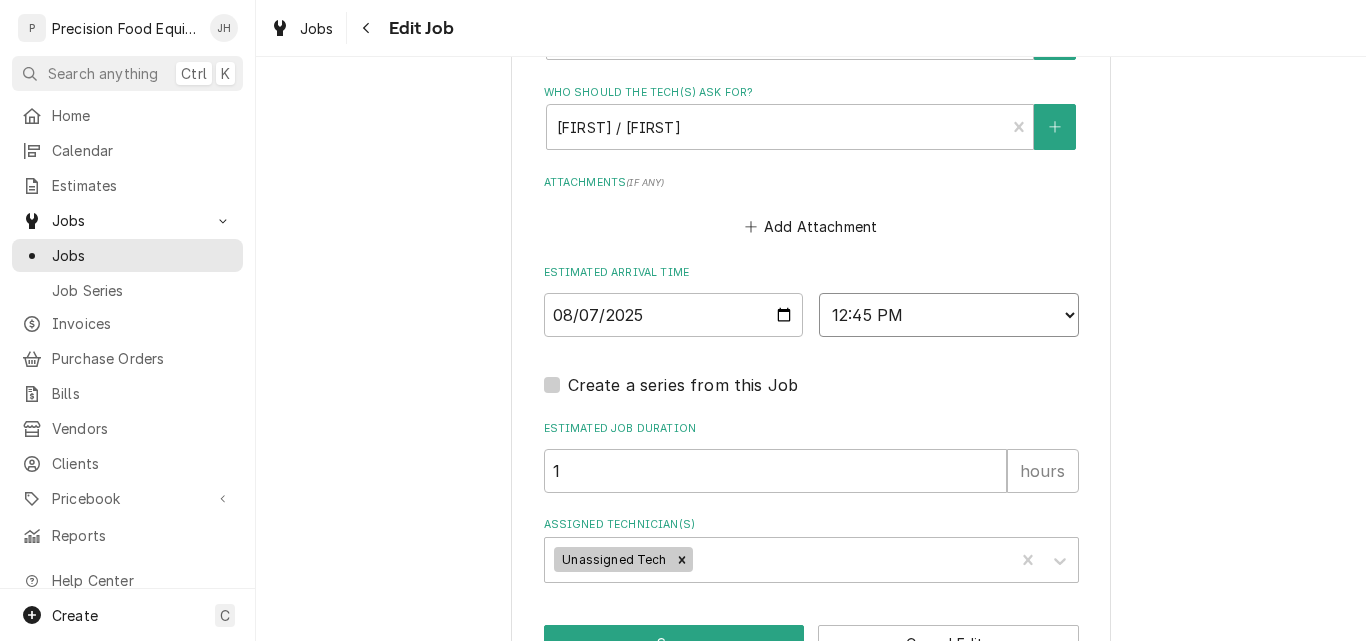 select on "12:30:00" 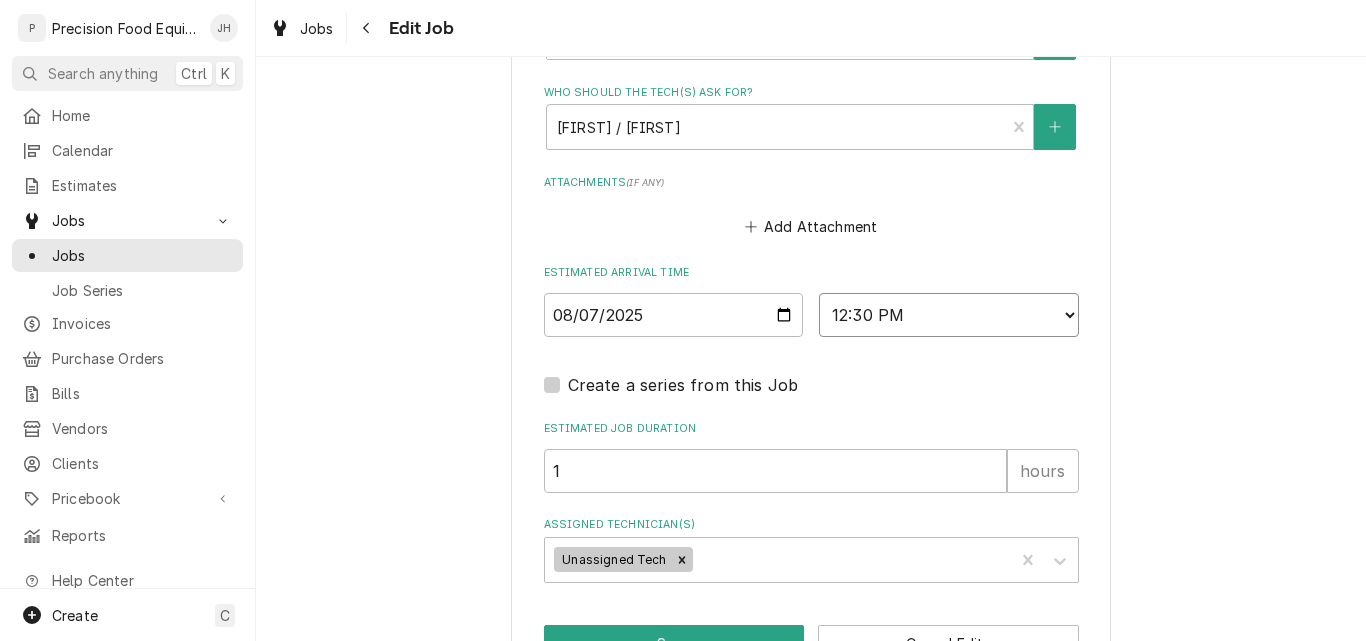 click on "AM / PM 6:00 AM 6:15 AM 6:30 AM 6:45 AM 7:00 AM 7:15 AM 7:30 AM 7:45 AM 8:00 AM 8:15 AM 8:30 AM 8:45 AM 9:00 AM 9:15 AM 9:30 AM 9:45 AM 10:00 AM 10:15 AM 10:30 AM 10:45 AM 11:00 AM 11:15 AM 11:30 AM 11:45 AM 12:00 PM 12:15 PM 12:30 PM 12:45 PM 1:00 PM 1:15 PM 1:30 PM 1:45 PM 2:00 PM 2:15 PM 2:30 PM 2:45 PM 3:00 PM 3:15 PM 3:30 PM 3:45 PM 4:00 PM 4:15 PM 4:30 PM 4:45 PM 5:00 PM 5:15 PM 5:30 PM 5:45 PM 6:00 PM 6:15 PM 6:30 PM 6:45 PM 7:00 PM 7:15 PM 7:30 PM 7:45 PM 8:00 PM 8:15 PM 8:30 PM 8:45 PM 9:00 PM 9:15 PM 9:30 PM 9:45 PM 10:00 PM 10:15 PM 10:30 PM 10:45 PM 11:00 PM 11:15 PM 11:30 PM 11:45 PM 12:00 AM 12:15 AM 12:30 AM 12:45 AM 1:00 AM 1:15 AM 1:30 AM 1:45 AM 2:00 AM 2:15 AM 2:30 AM 2:45 AM 3:00 AM 3:15 AM 3:30 AM 3:45 AM 4:00 AM 4:15 AM 4:30 AM 4:45 AM 5:00 AM 5:15 AM 5:30 AM 5:45 AM" at bounding box center (949, 315) 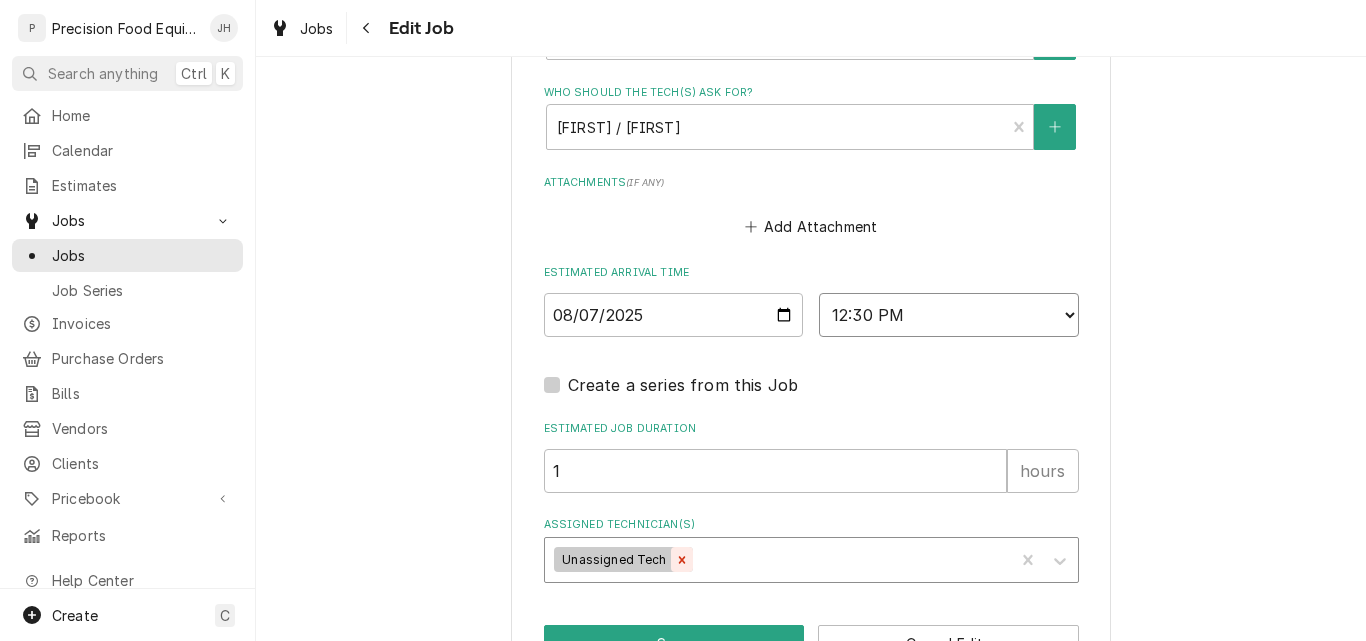 click 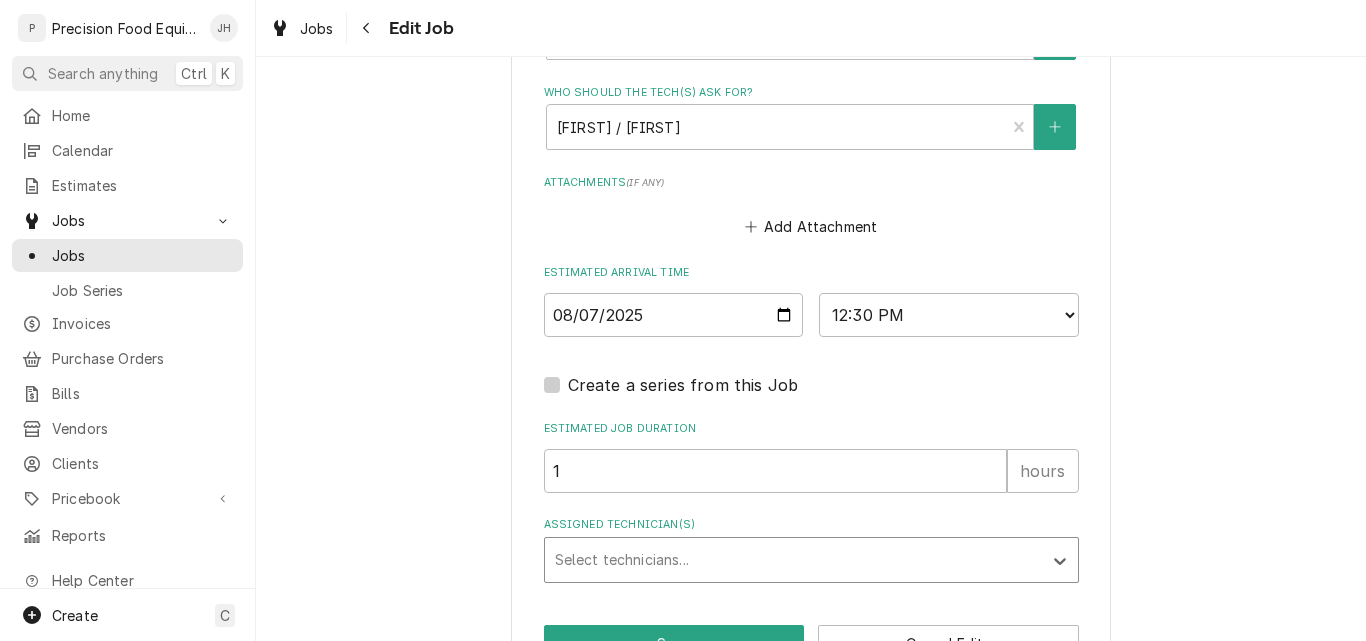 click at bounding box center (793, 560) 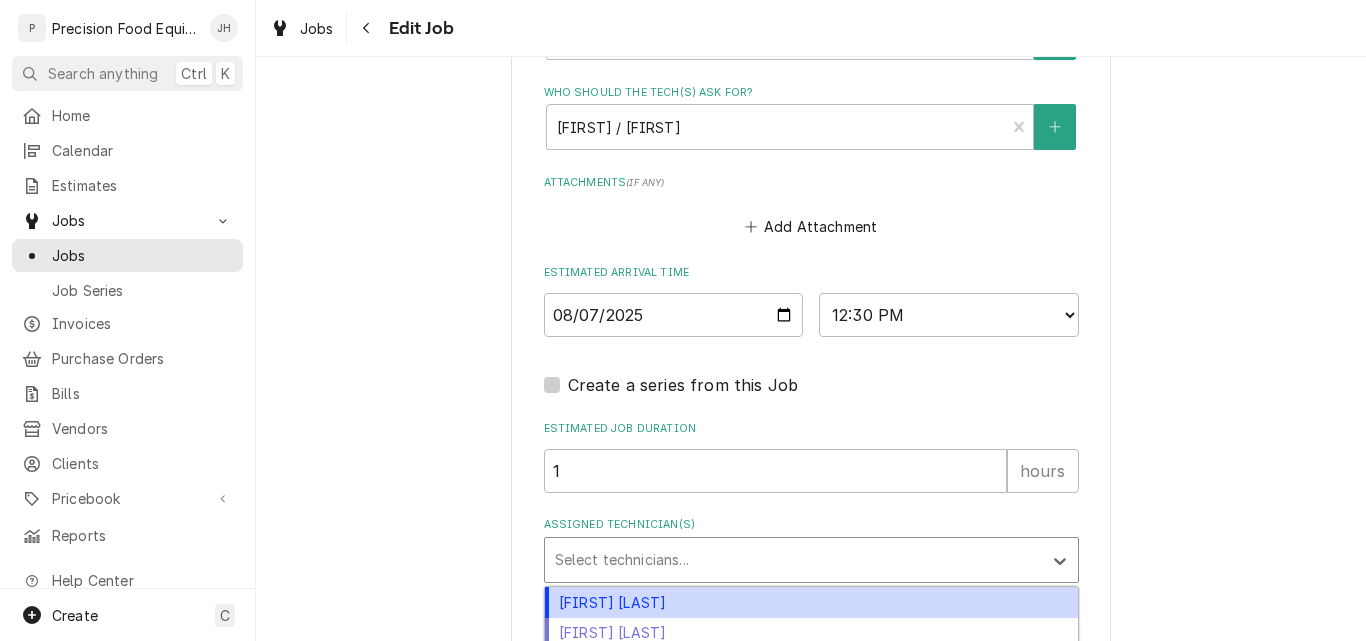 scroll, scrollTop: 1661, scrollLeft: 0, axis: vertical 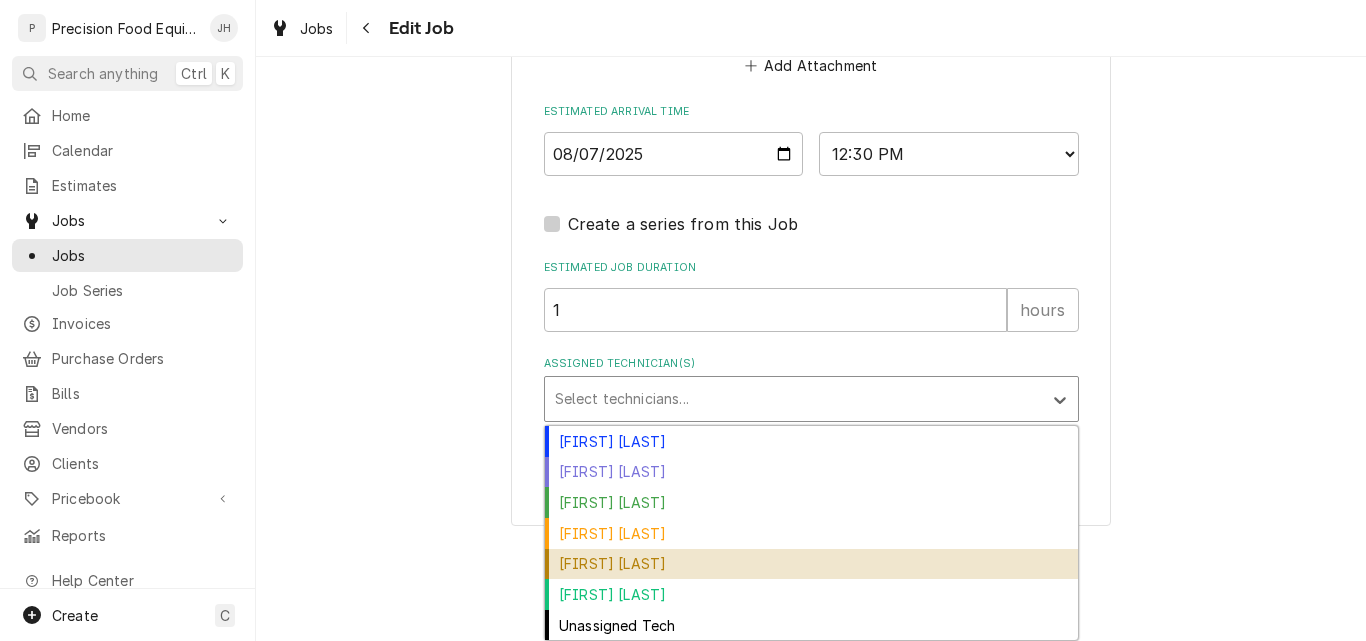 click on "[FIRST] [LAST]" at bounding box center [811, 564] 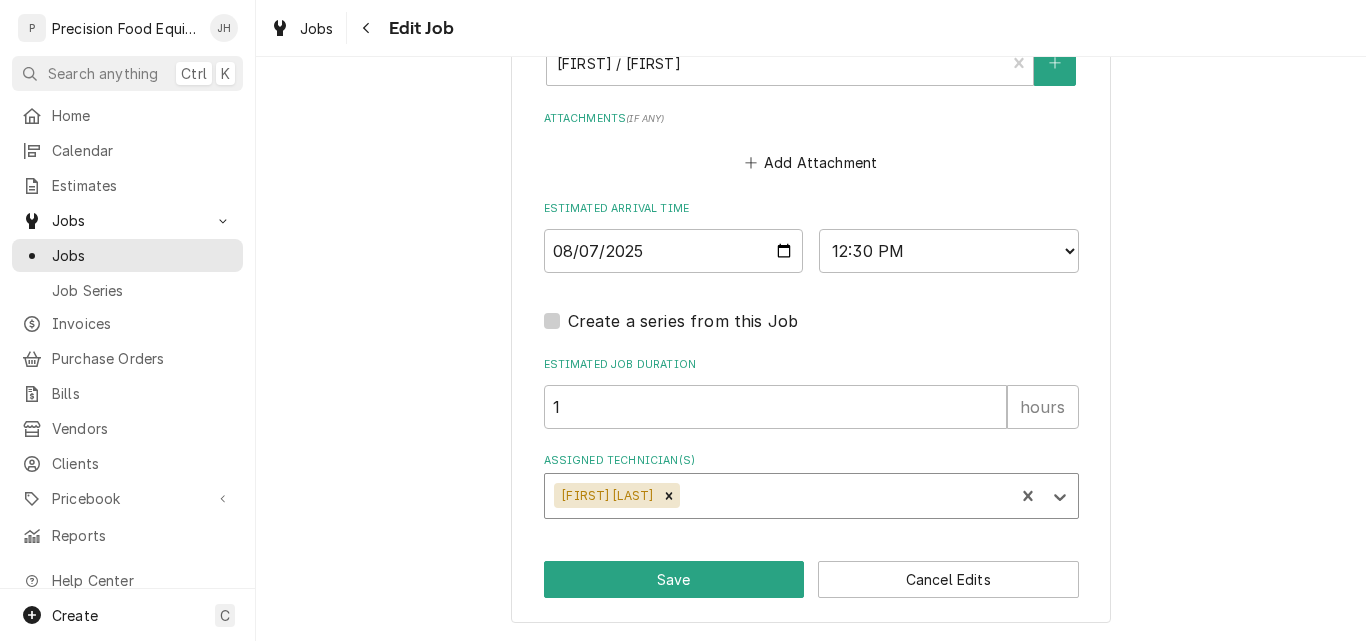 scroll, scrollTop: 1564, scrollLeft: 0, axis: vertical 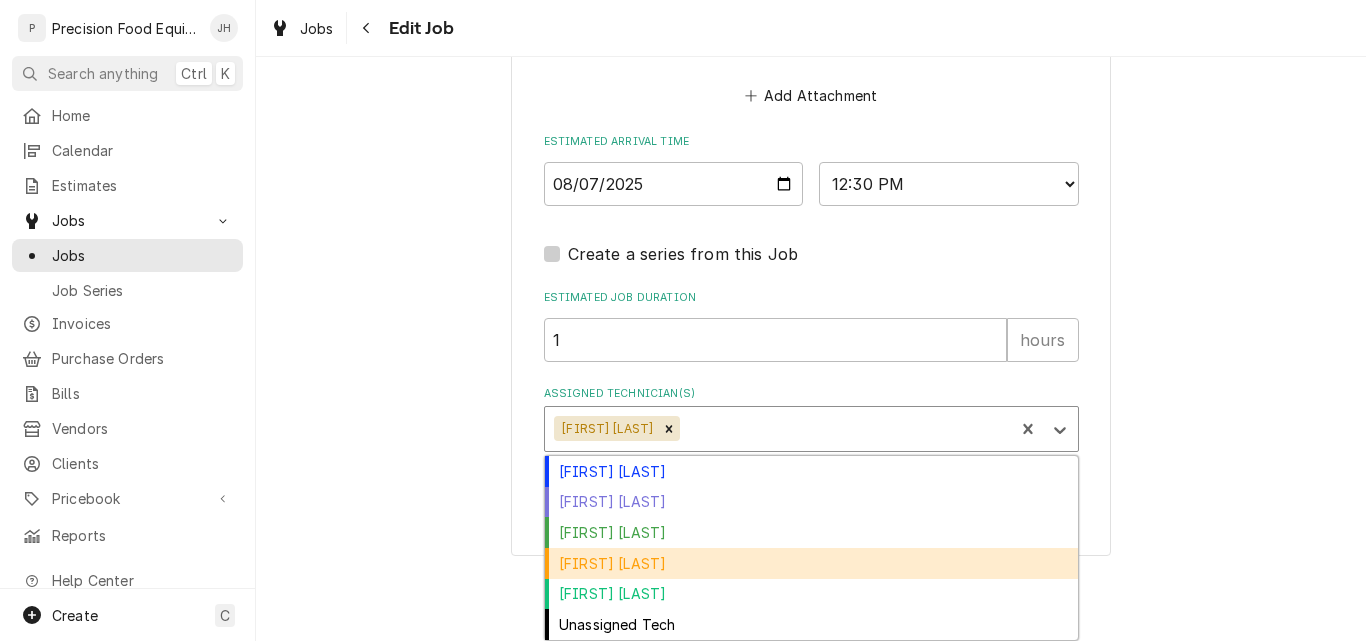 click on "Mike Caster" at bounding box center [811, 563] 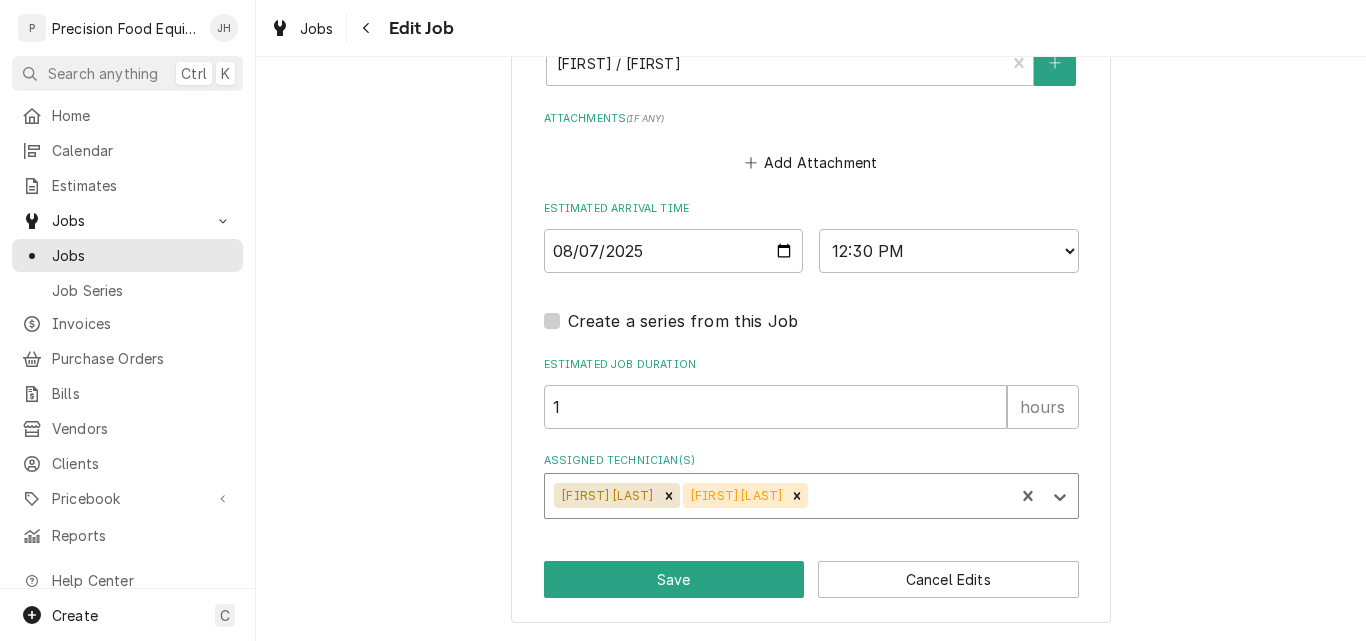 scroll, scrollTop: 1564, scrollLeft: 0, axis: vertical 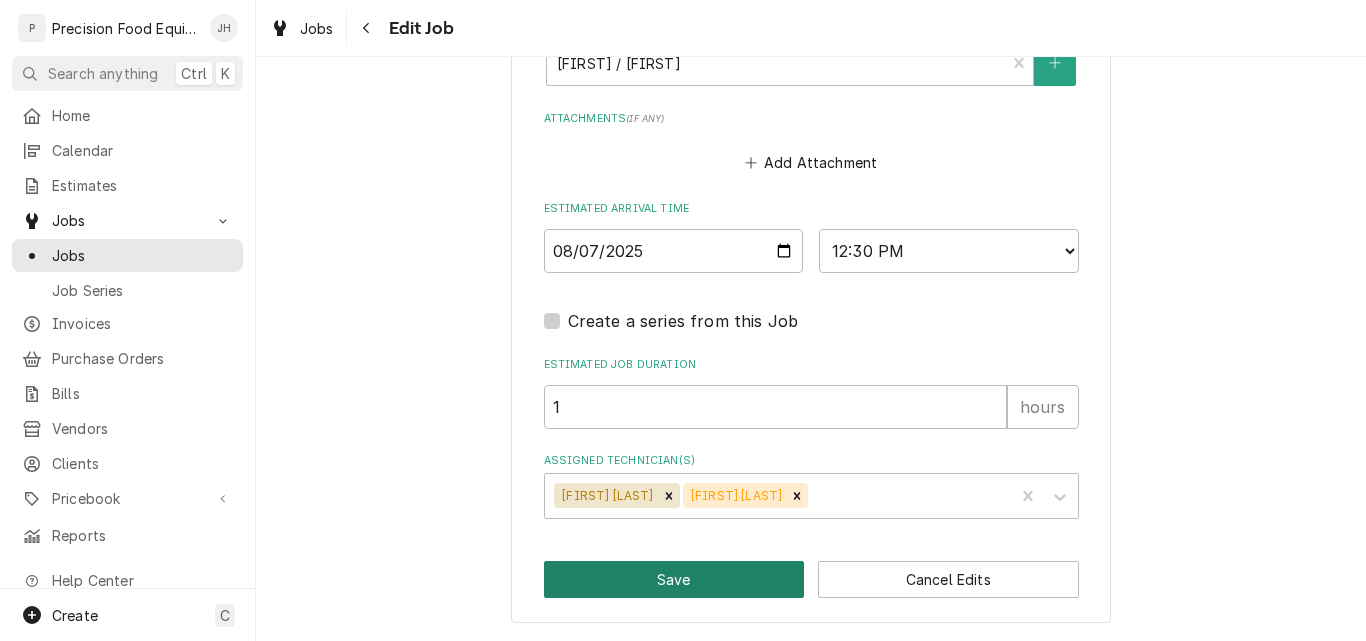 click on "Save" at bounding box center (674, 579) 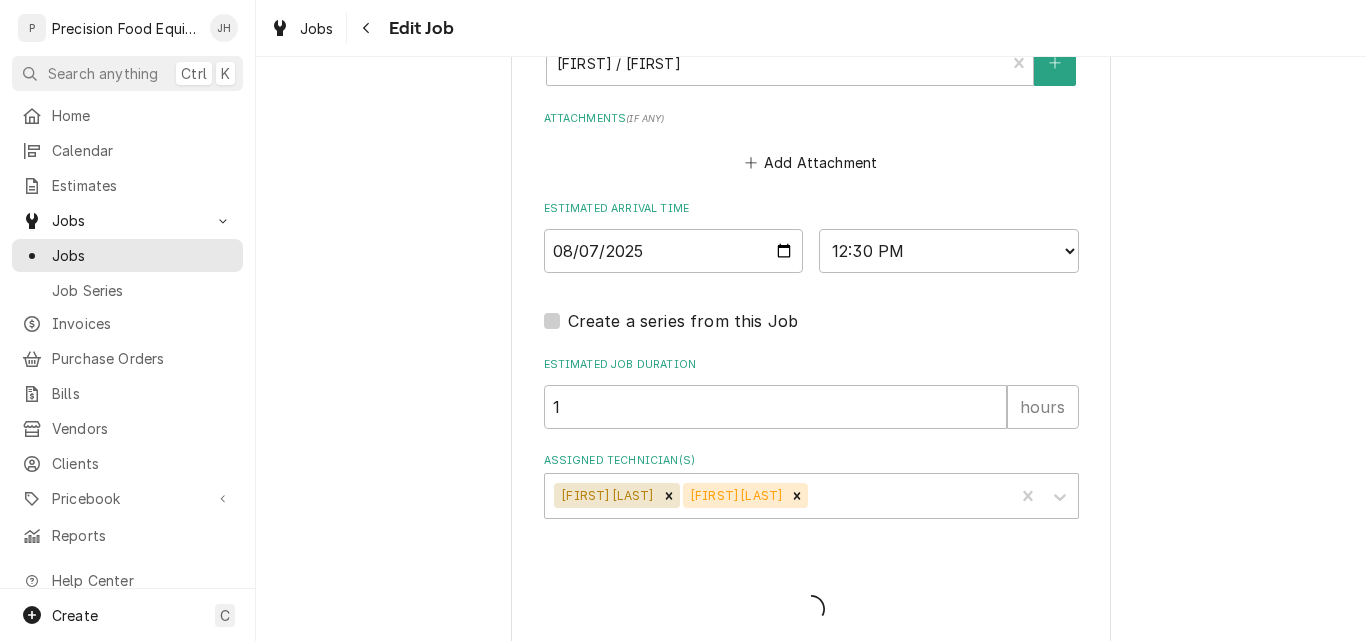 type on "x" 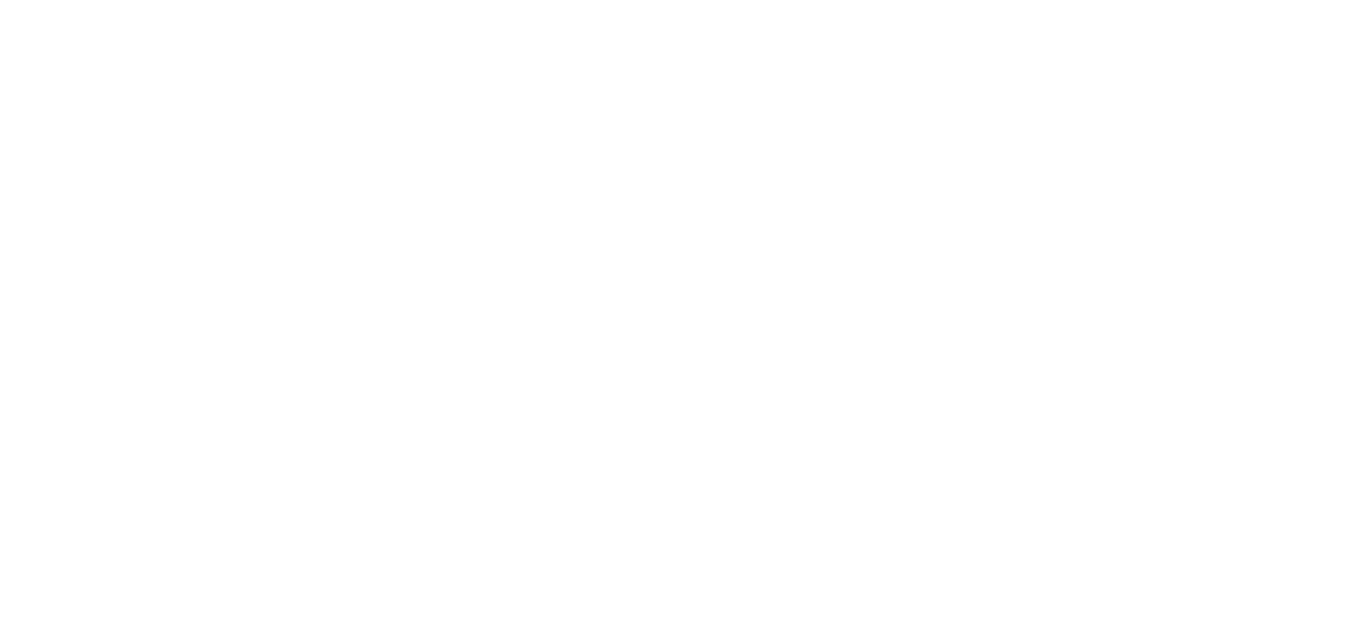 scroll, scrollTop: 0, scrollLeft: 0, axis: both 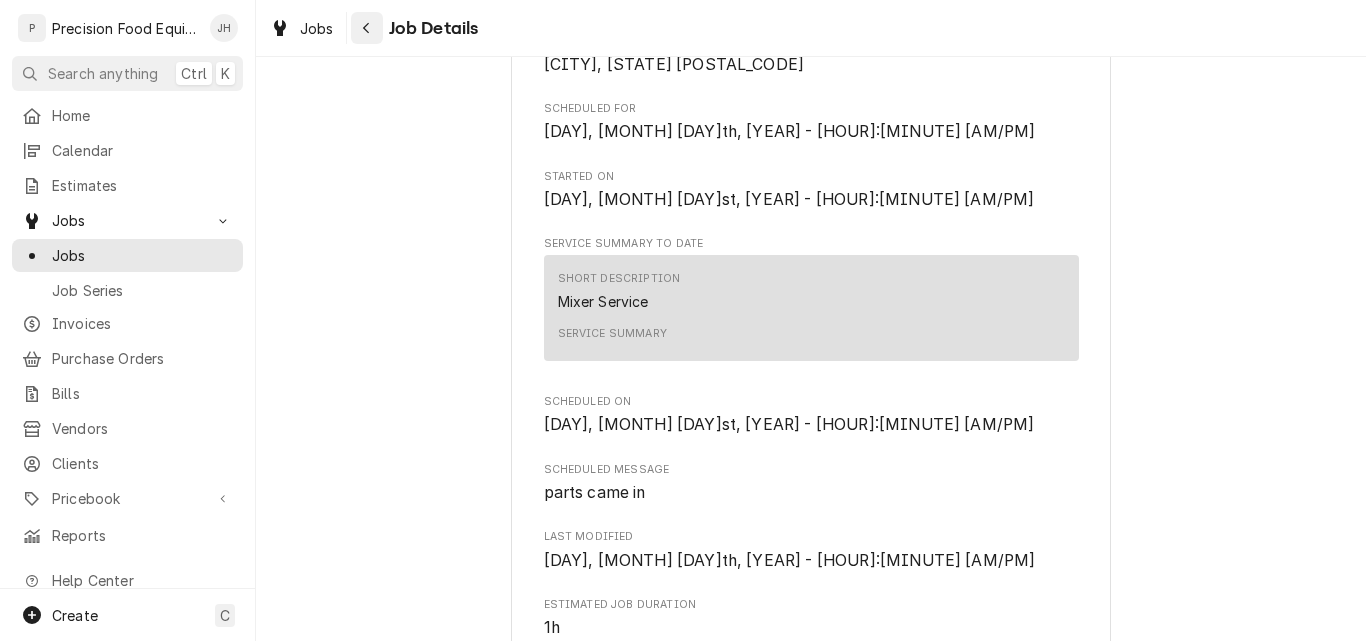 click at bounding box center (367, 28) 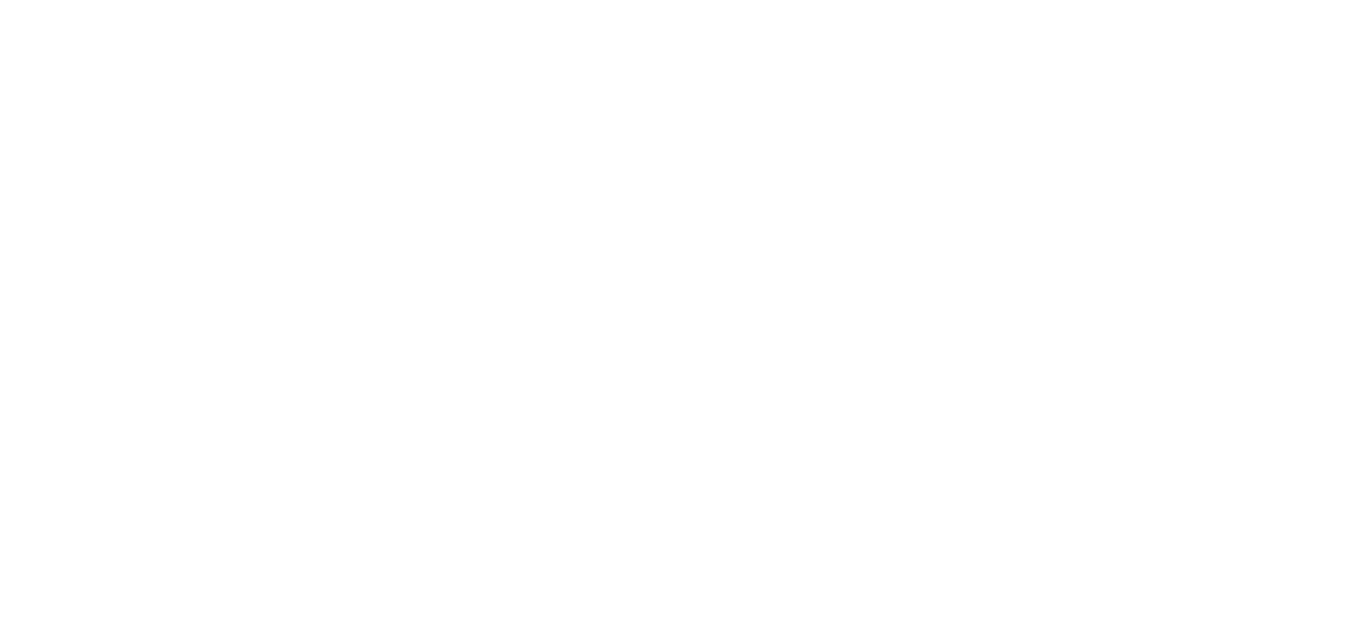 scroll, scrollTop: 0, scrollLeft: 0, axis: both 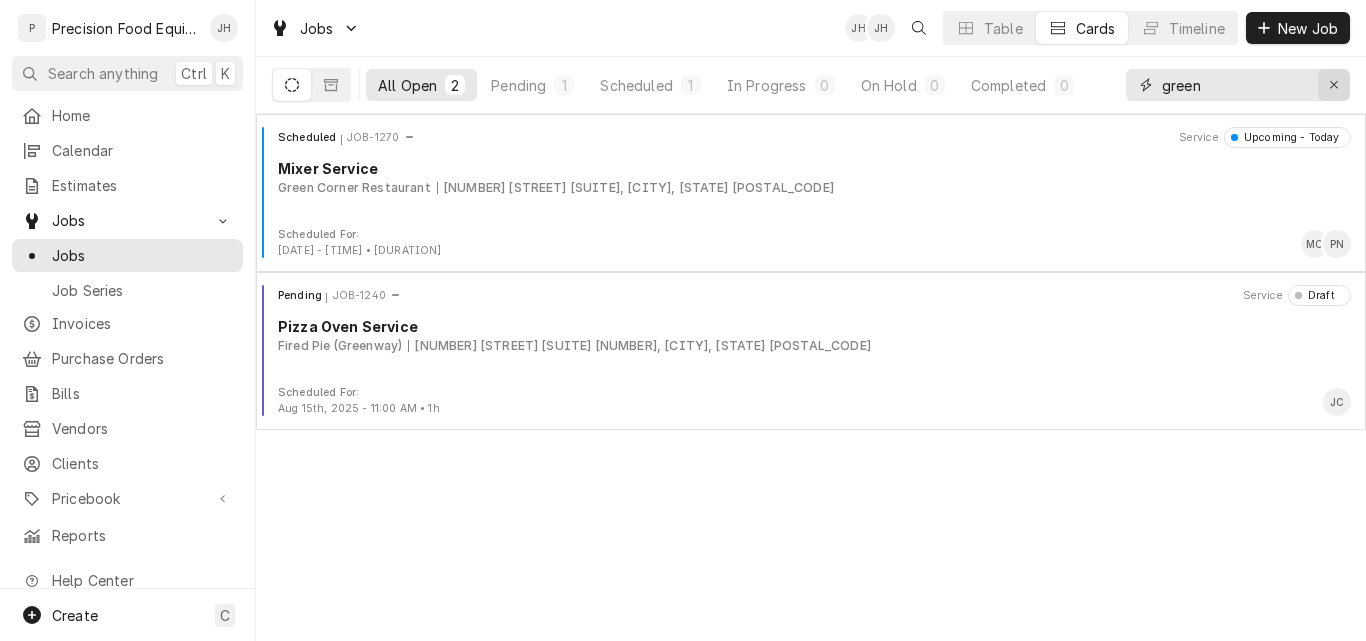 click at bounding box center (1334, 85) 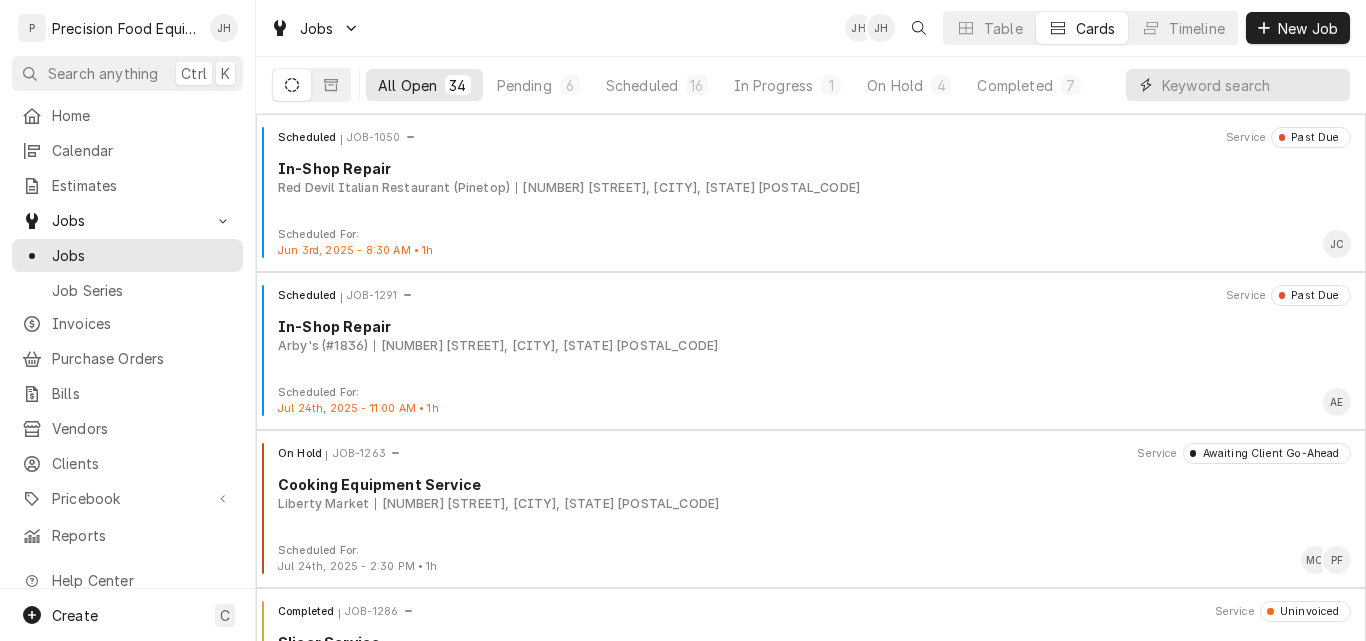 click at bounding box center [1251, 85] 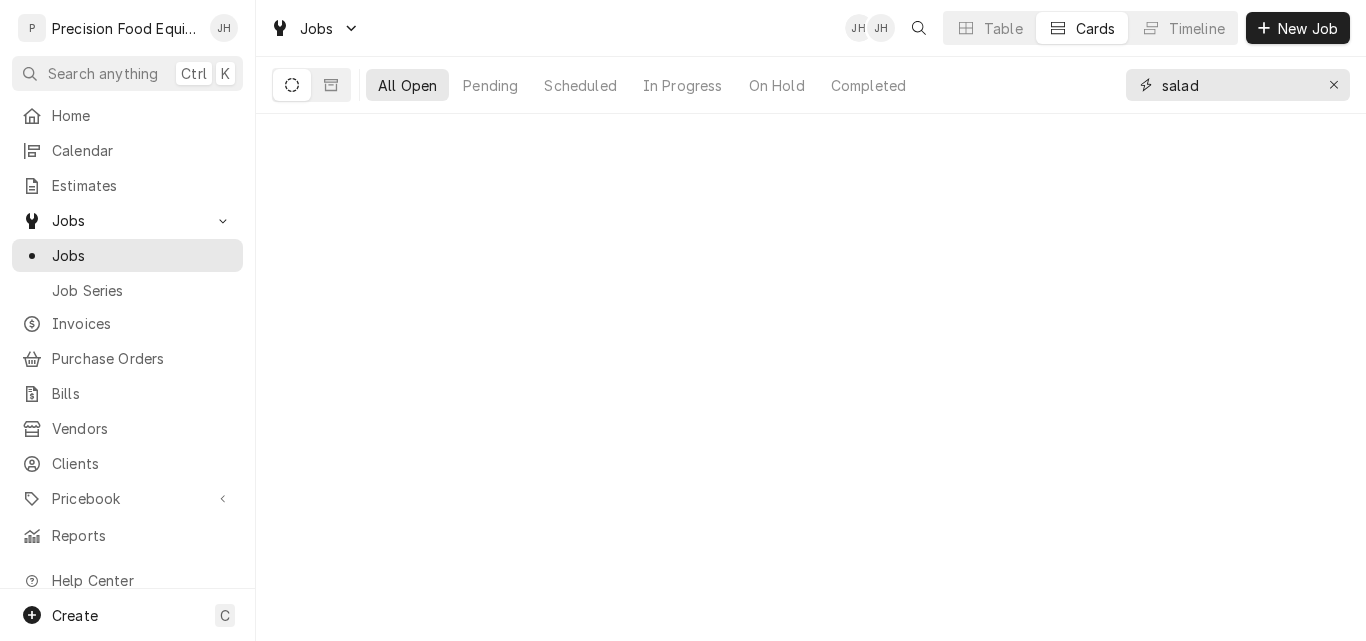 type on "salad" 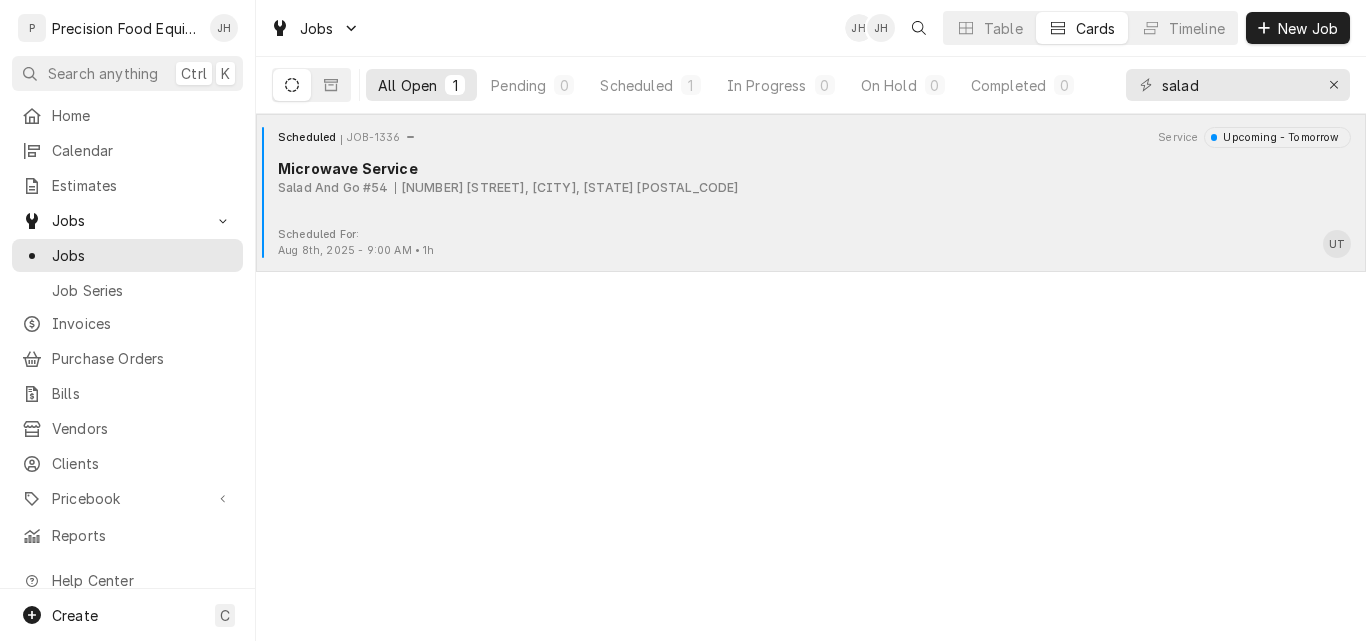 click on "Scheduled JOB-1336 Service Upcoming - Tomorrow Microwave Service Salad And Go #54 3200 N Campbell Ave, Tucson, AZ 85719" at bounding box center [811, 177] 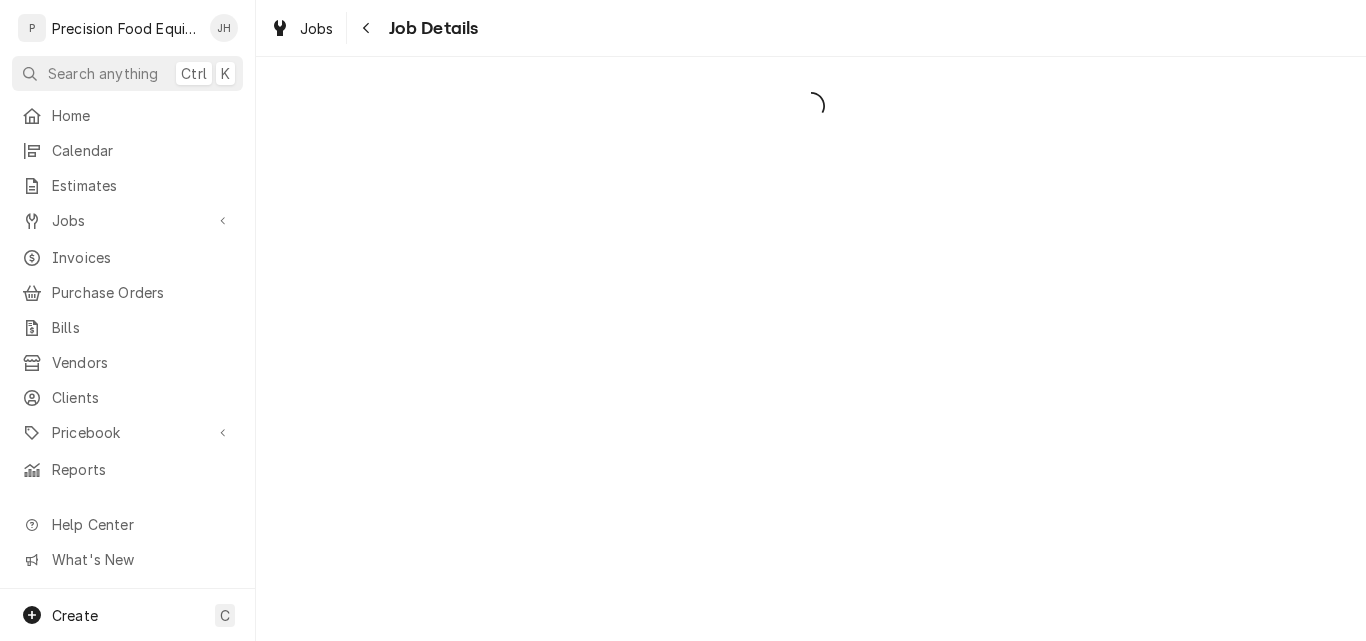 scroll, scrollTop: 0, scrollLeft: 0, axis: both 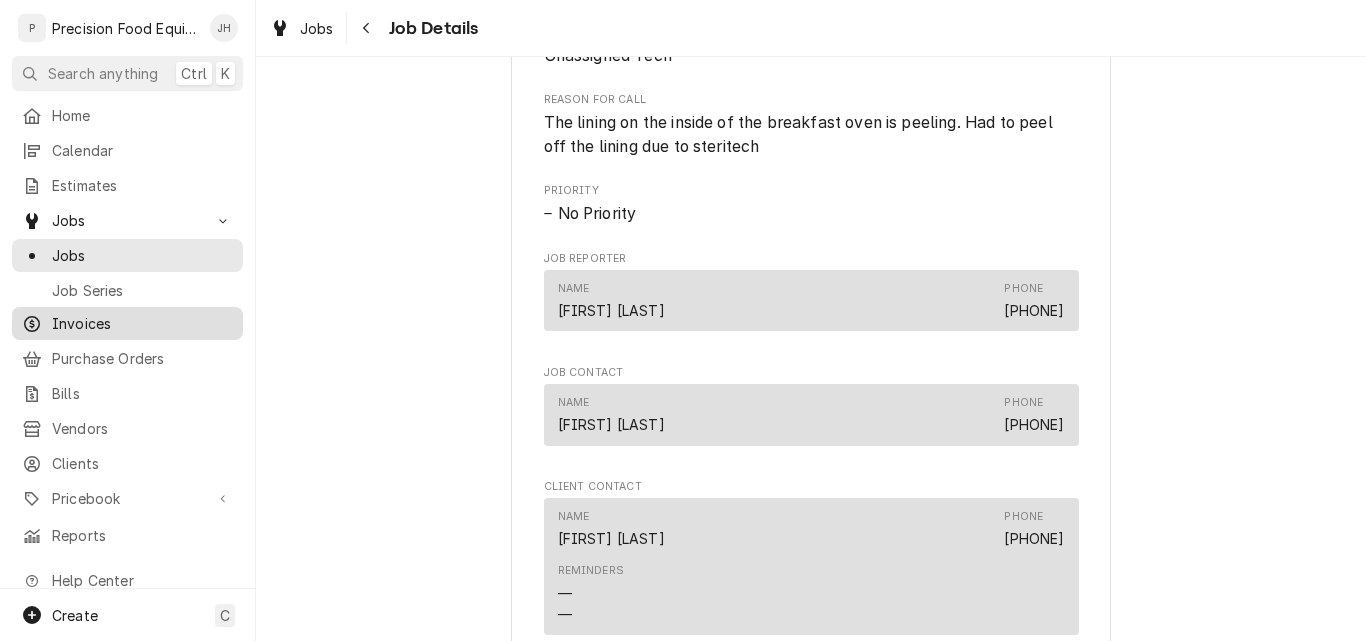 click on "Invoices" at bounding box center [142, 323] 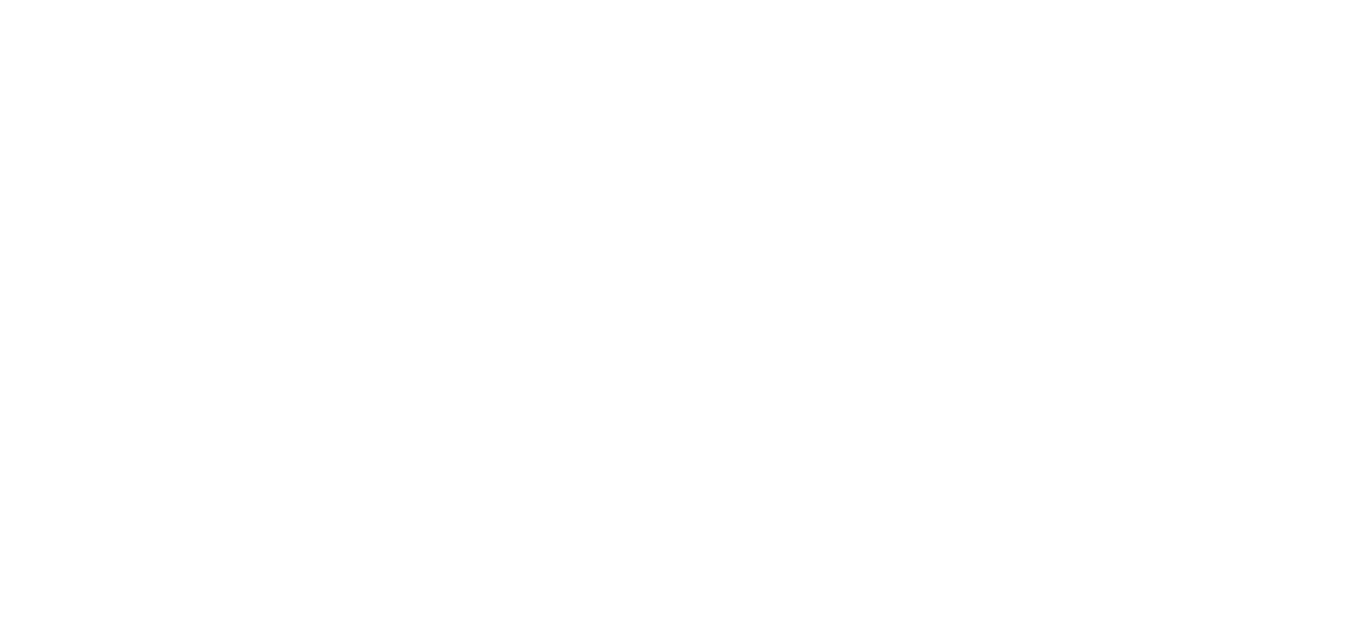 scroll, scrollTop: 0, scrollLeft: 0, axis: both 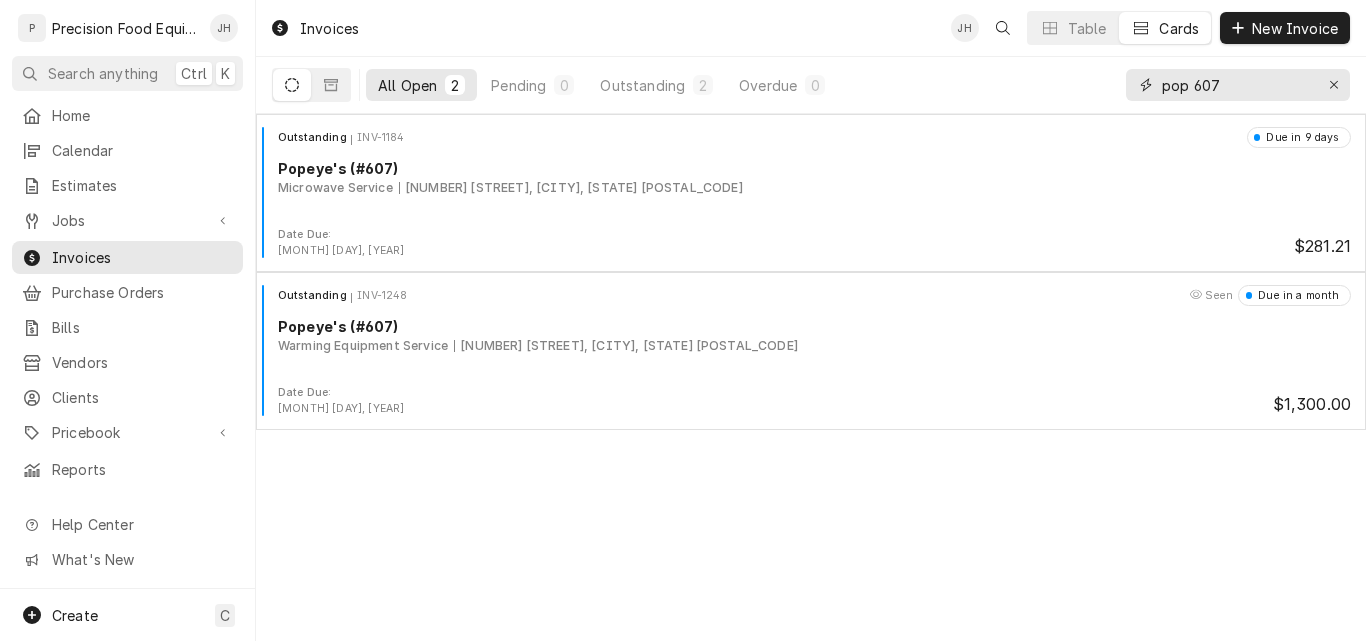 drag, startPoint x: 1230, startPoint y: 80, endPoint x: 1076, endPoint y: 85, distance: 154.08115 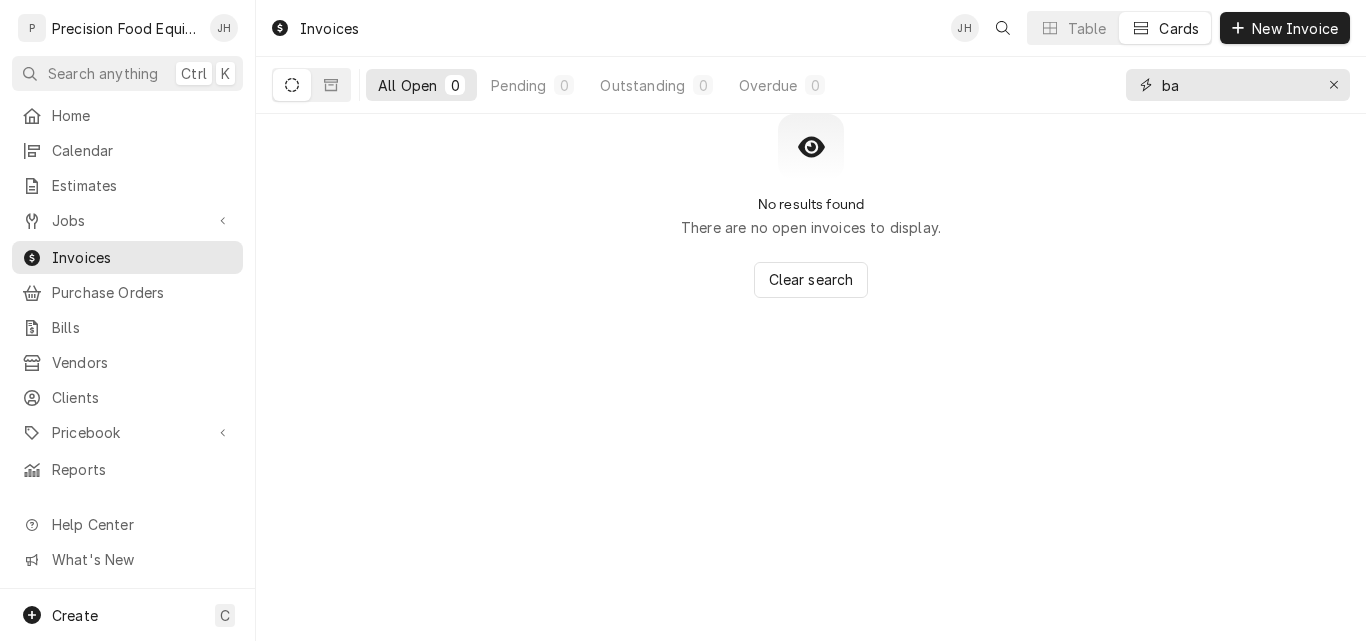 type on "b" 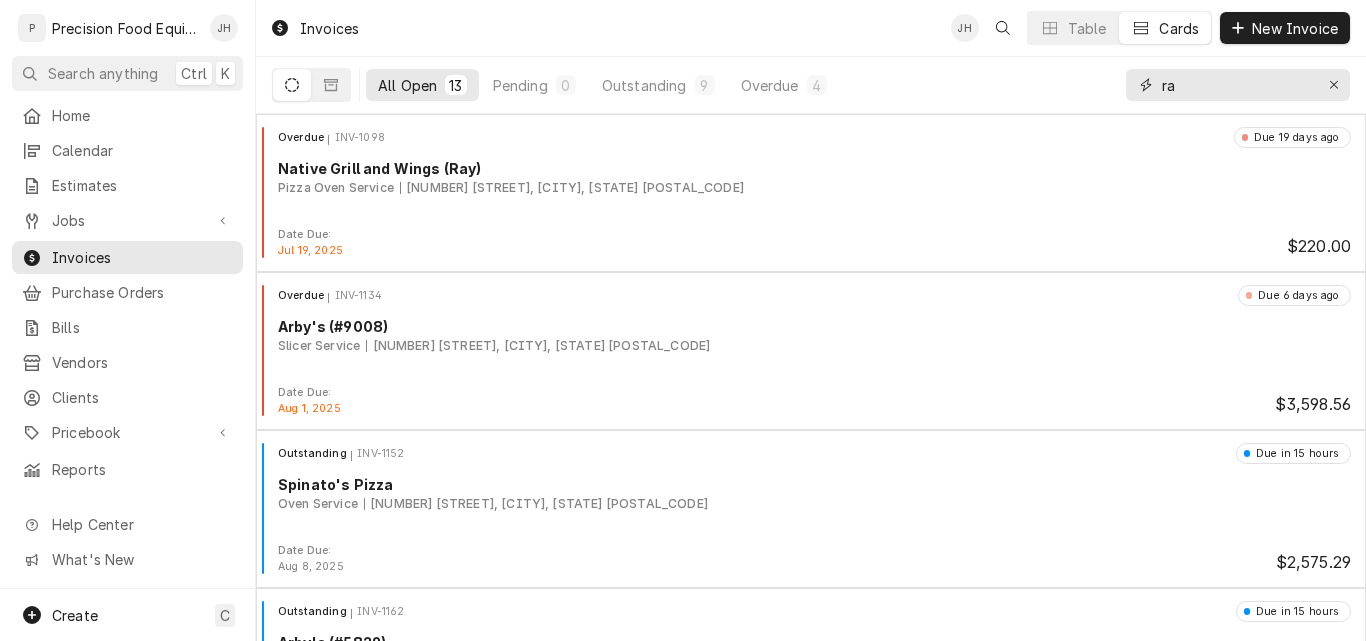 type on "r" 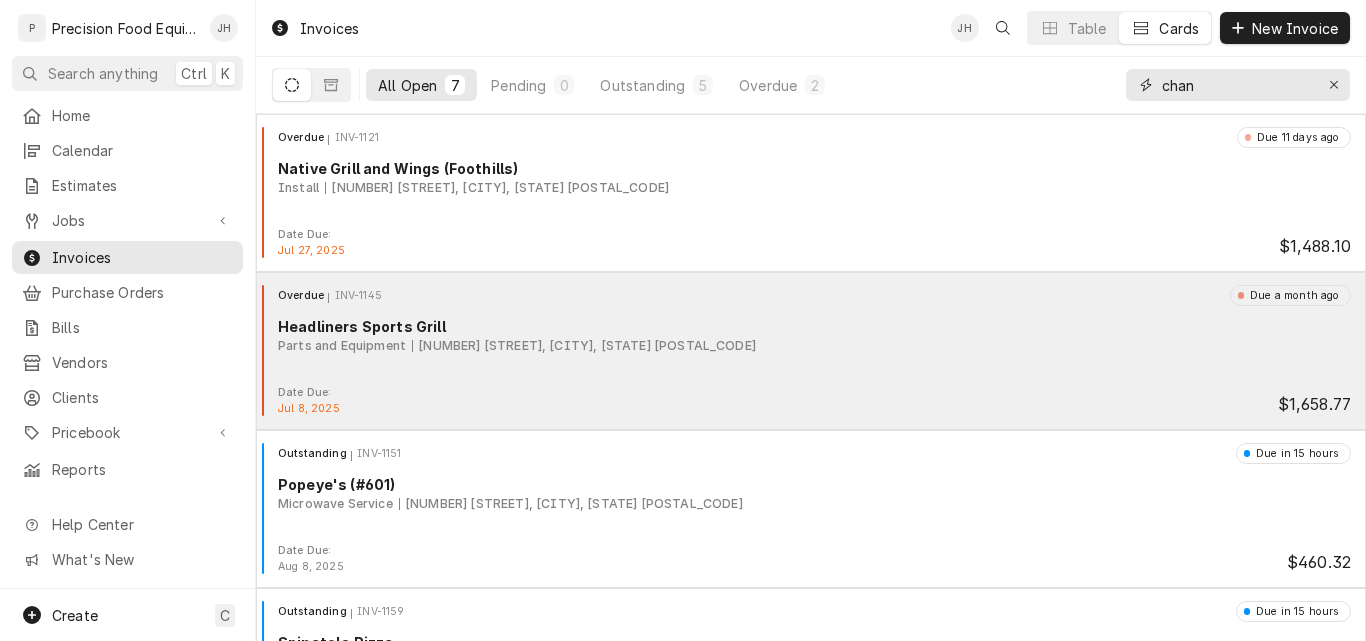 type on "chan" 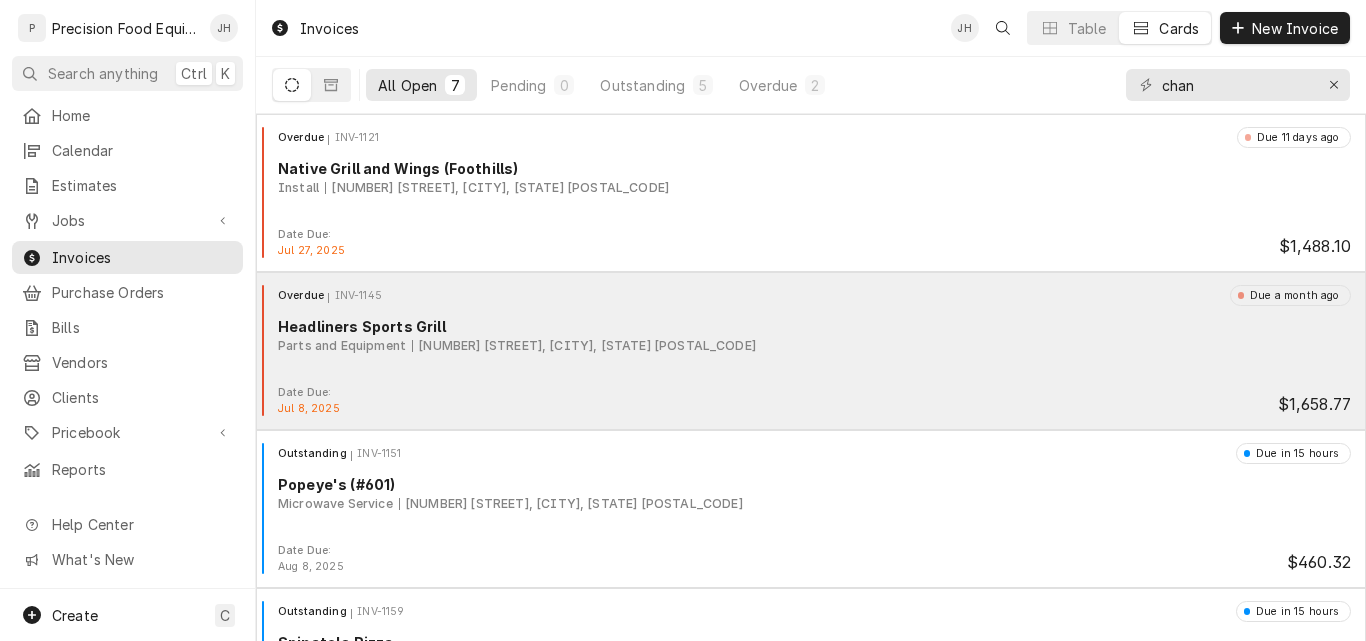 click on "Overdue INV-1145 Due a month ago Headliners Sports Grill Parts and Equipment 4142 E Chandler Blvd, Phoenix, AZ 85048" at bounding box center (811, 335) 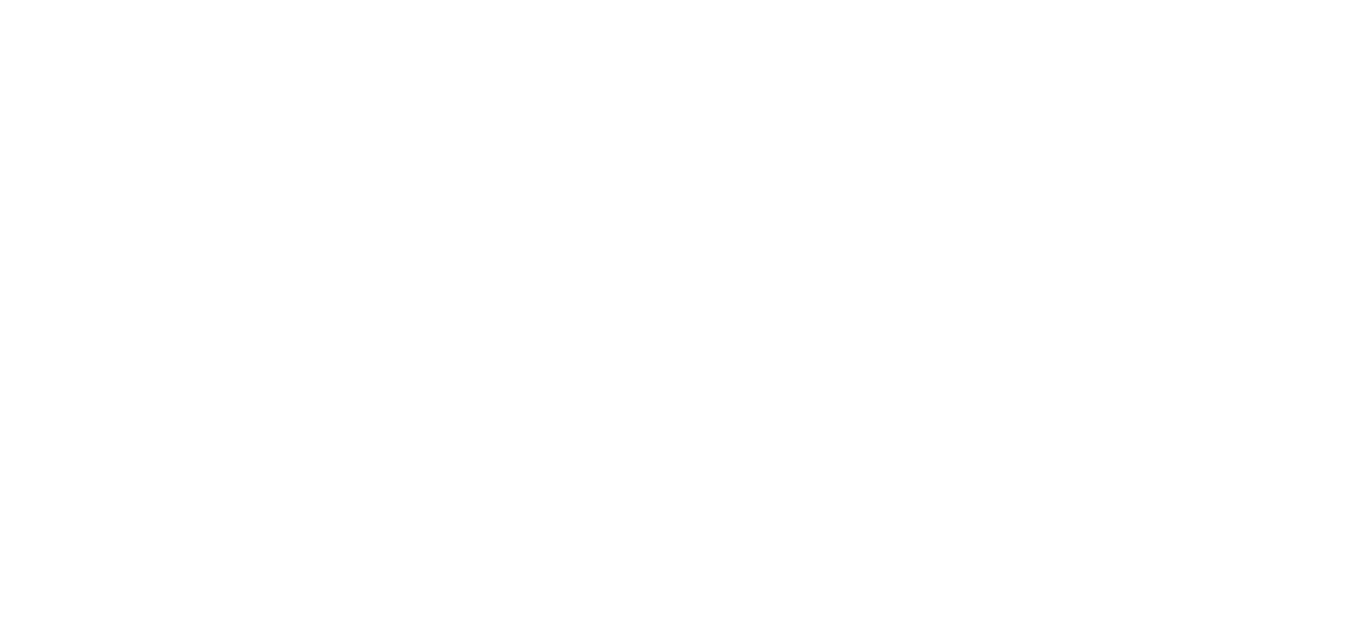 scroll, scrollTop: 0, scrollLeft: 0, axis: both 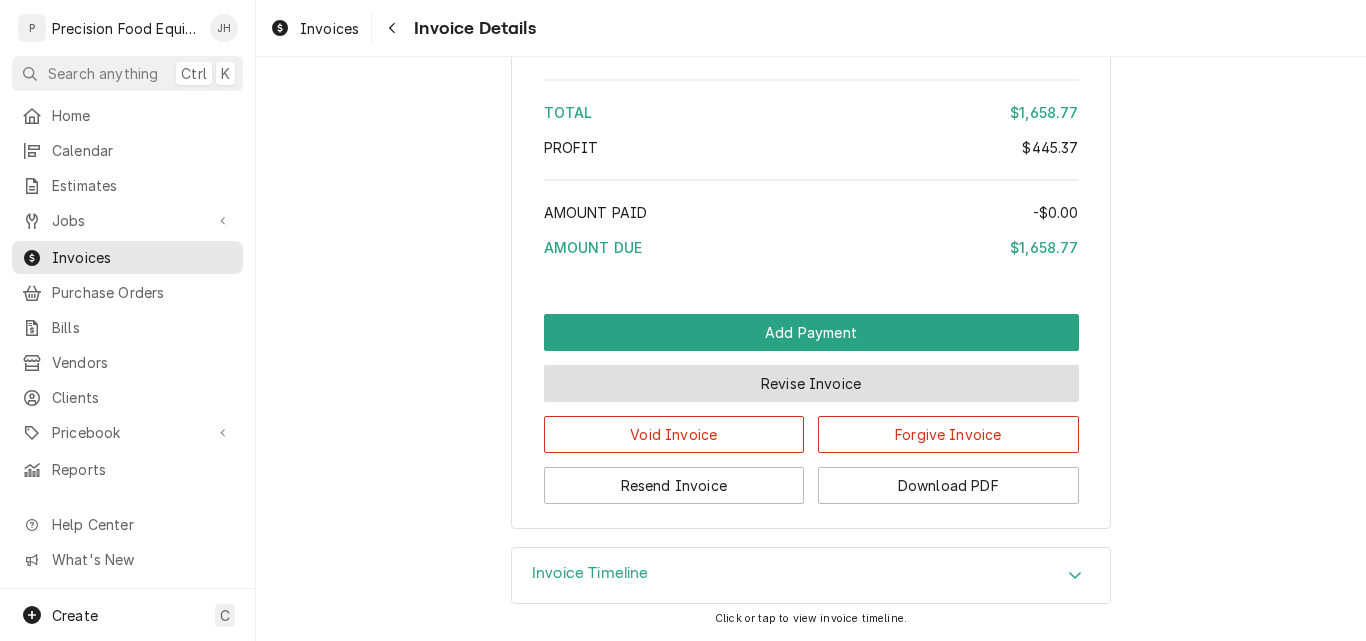 click on "Revise Invoice" at bounding box center [811, 383] 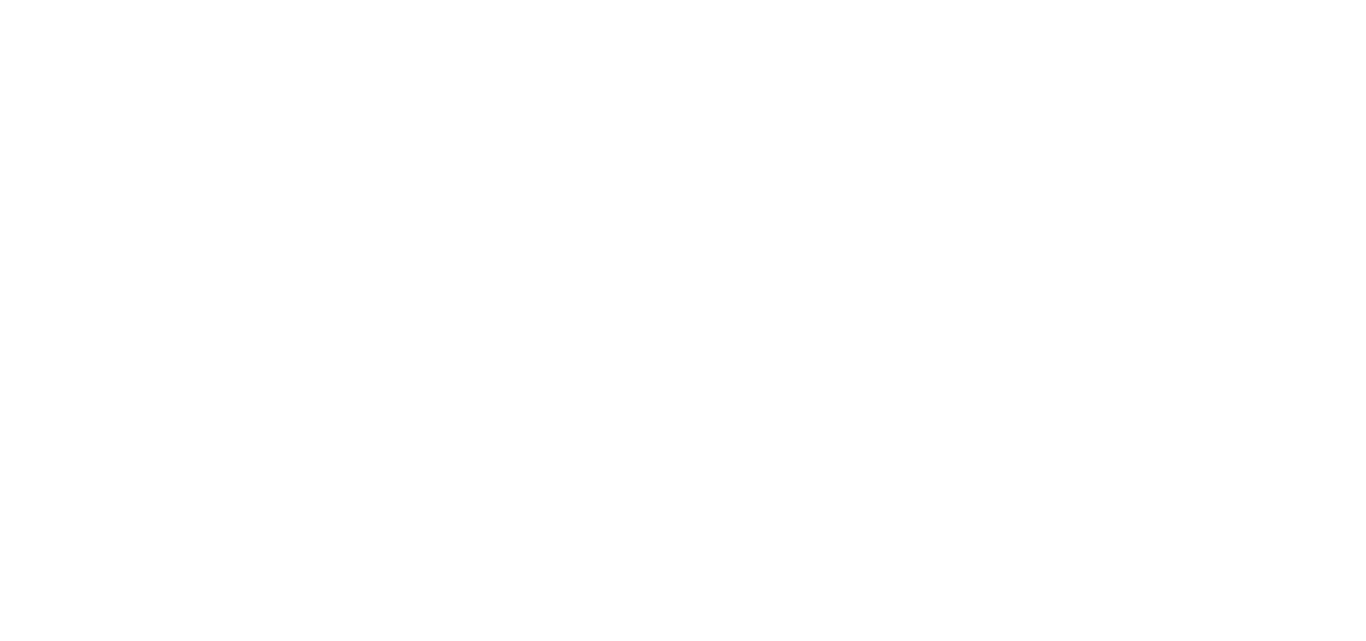 scroll, scrollTop: 0, scrollLeft: 0, axis: both 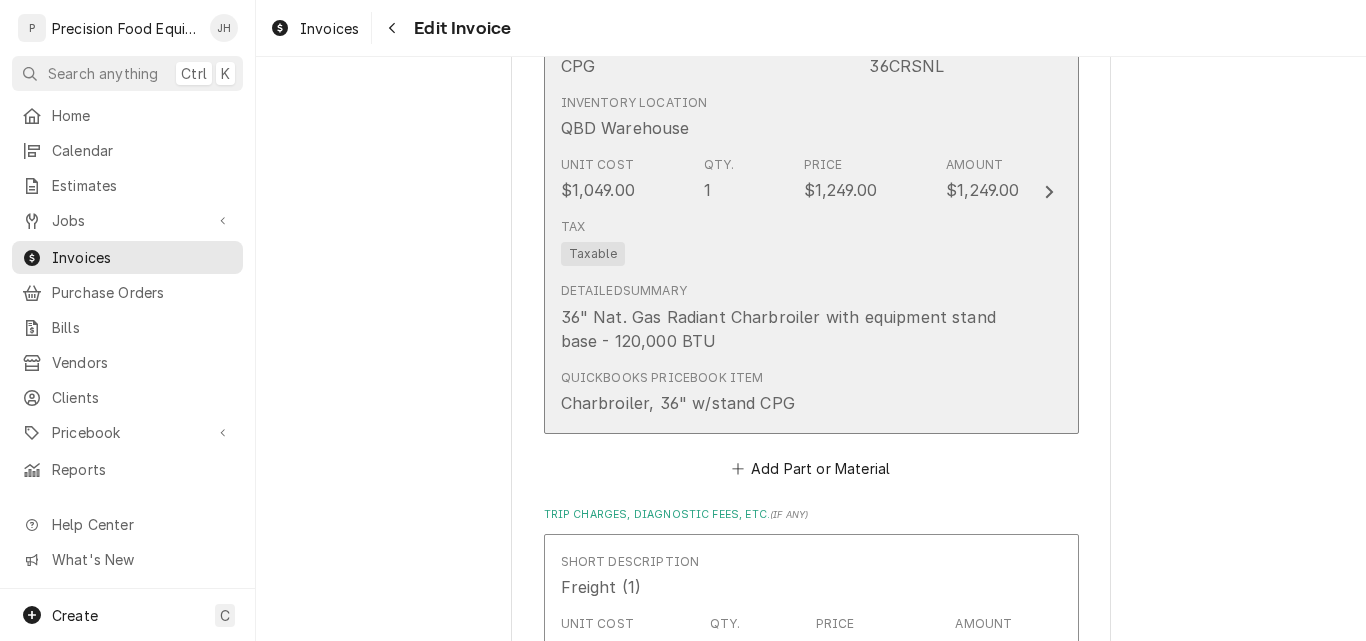 click on "Tax Taxable" at bounding box center (790, 242) 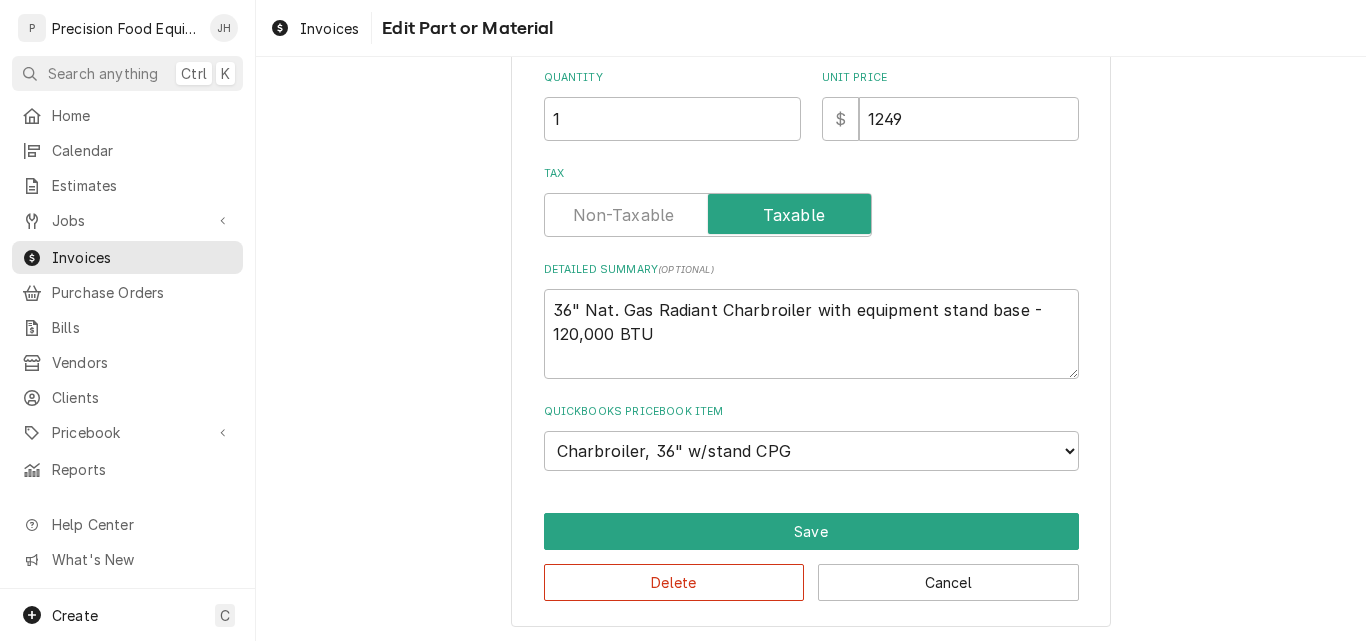 scroll, scrollTop: 482, scrollLeft: 0, axis: vertical 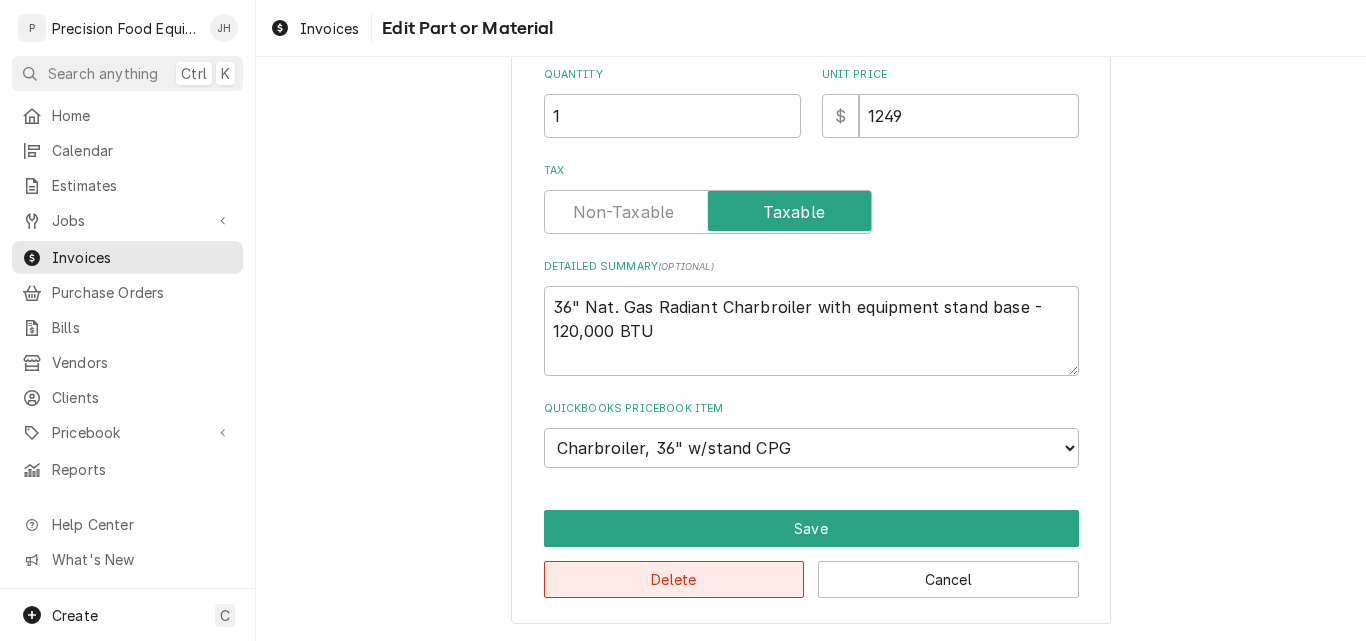 click on "Delete" at bounding box center (674, 579) 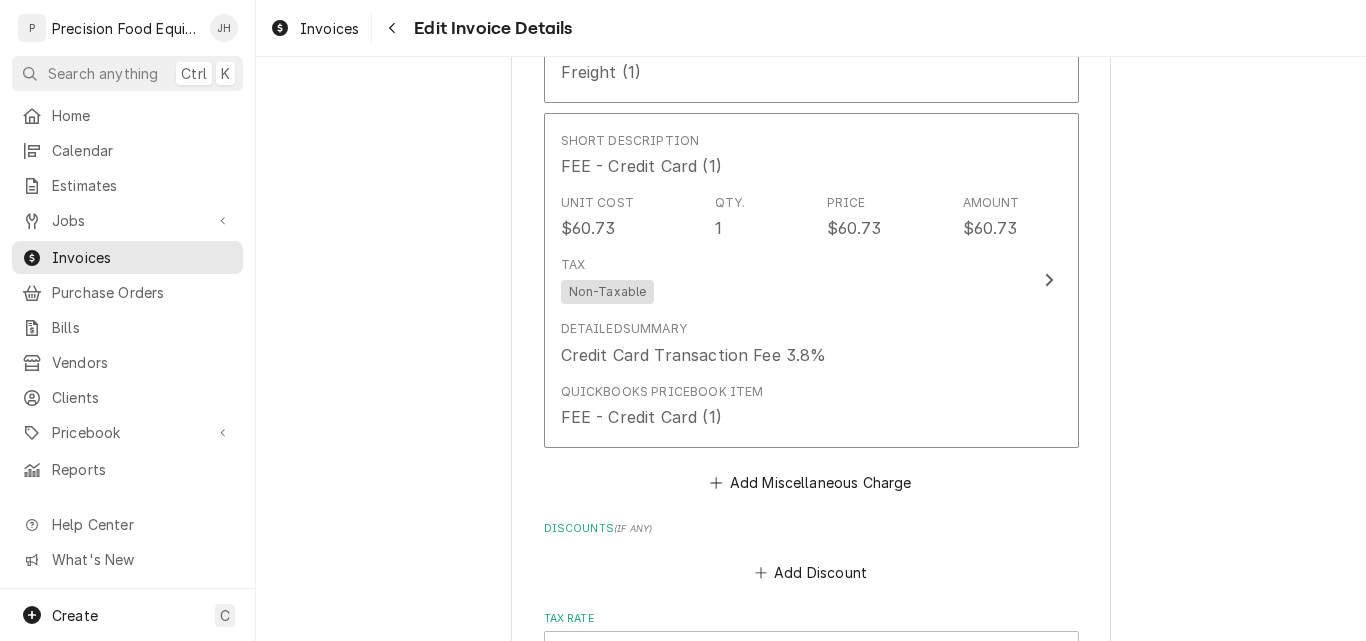 scroll, scrollTop: 1676, scrollLeft: 0, axis: vertical 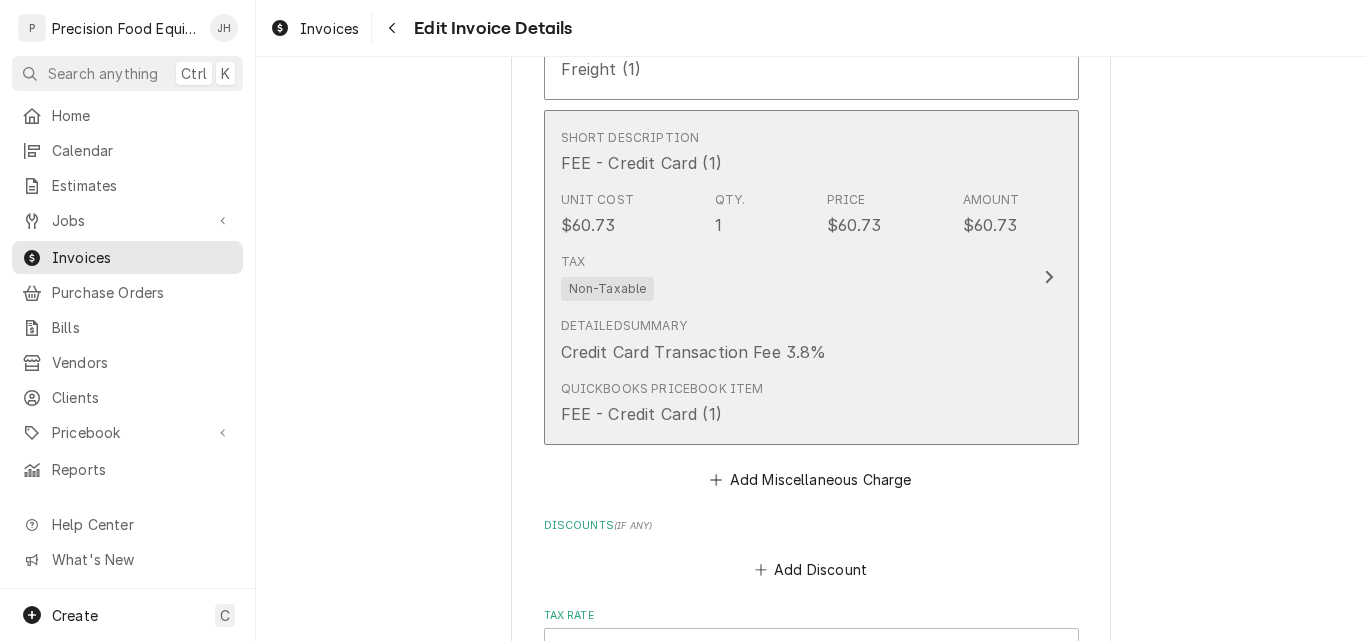 click on "Tax Non-Taxable" at bounding box center (790, 277) 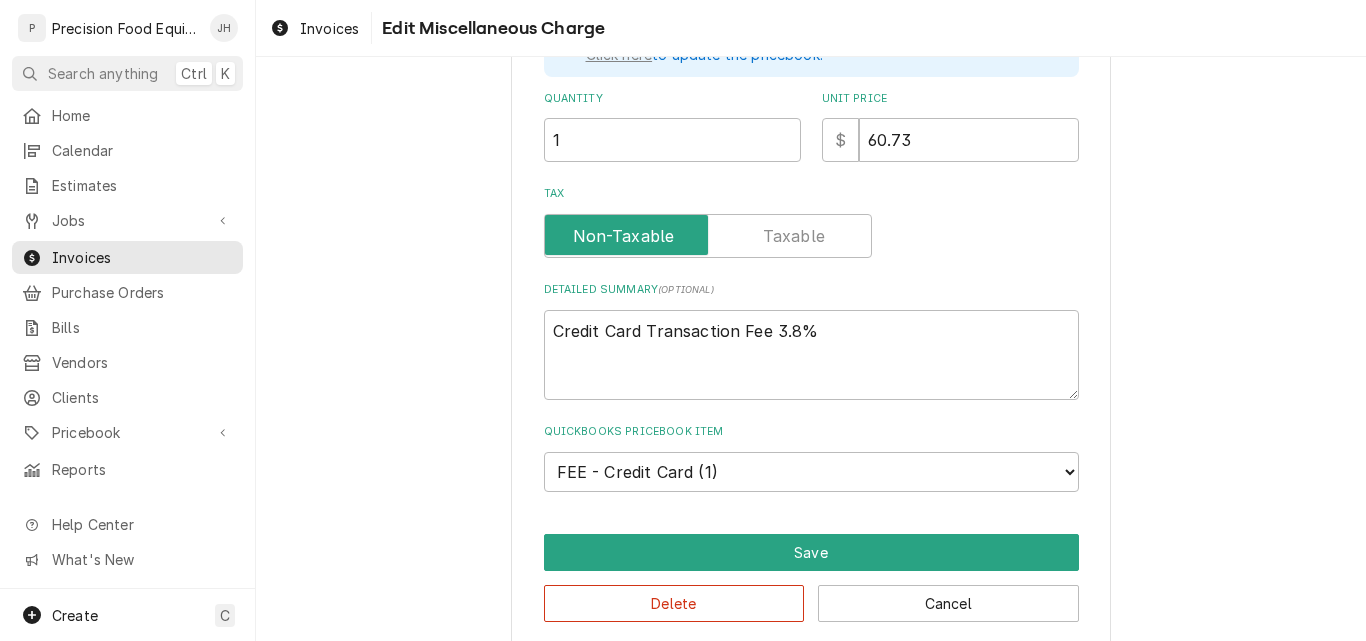 scroll, scrollTop: 401, scrollLeft: 0, axis: vertical 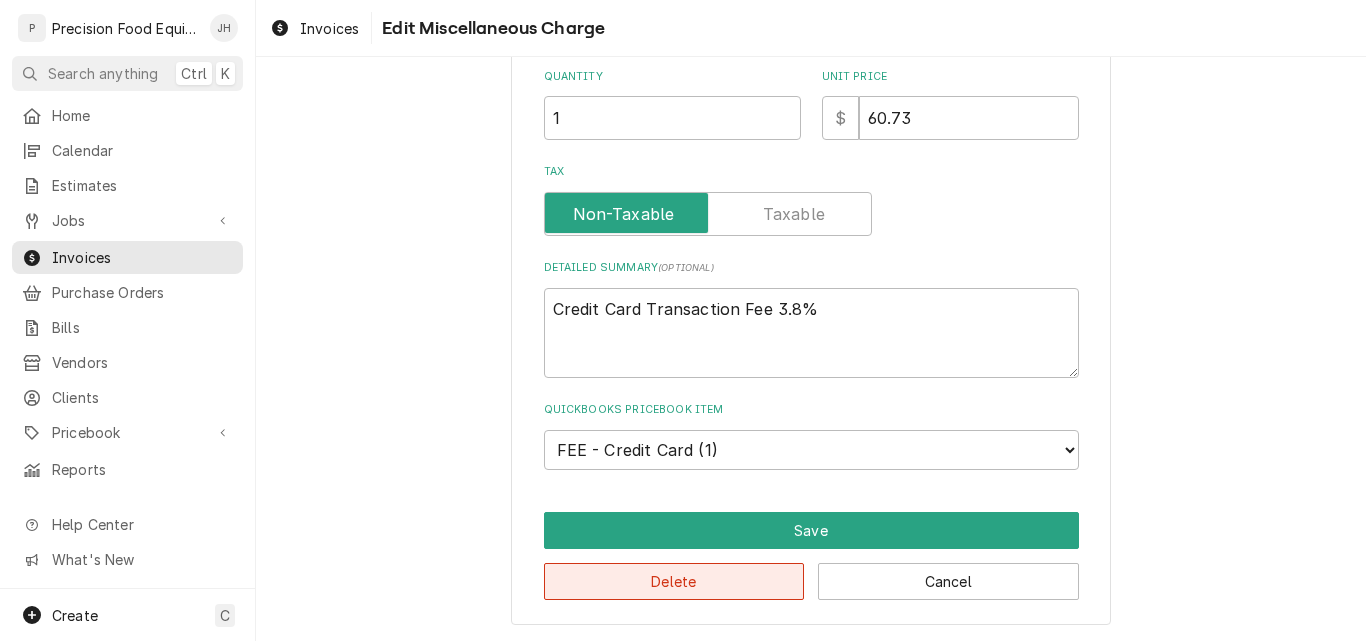 click on "Delete" at bounding box center [674, 581] 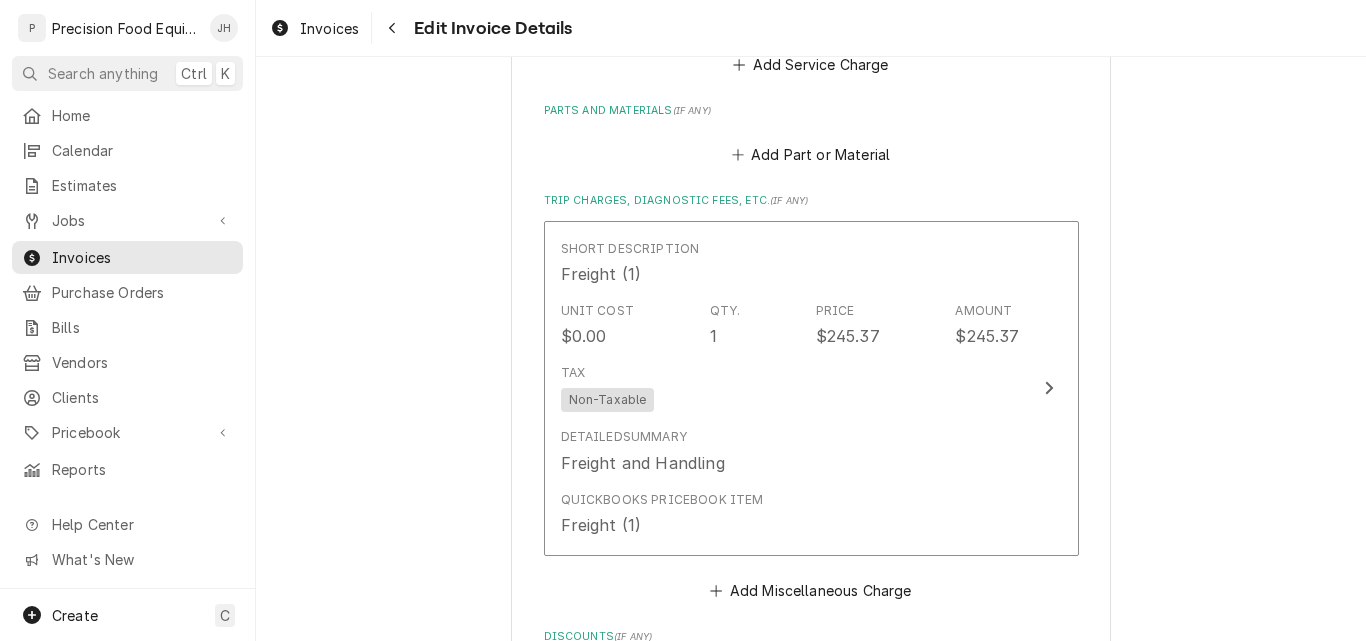 scroll, scrollTop: 1195, scrollLeft: 0, axis: vertical 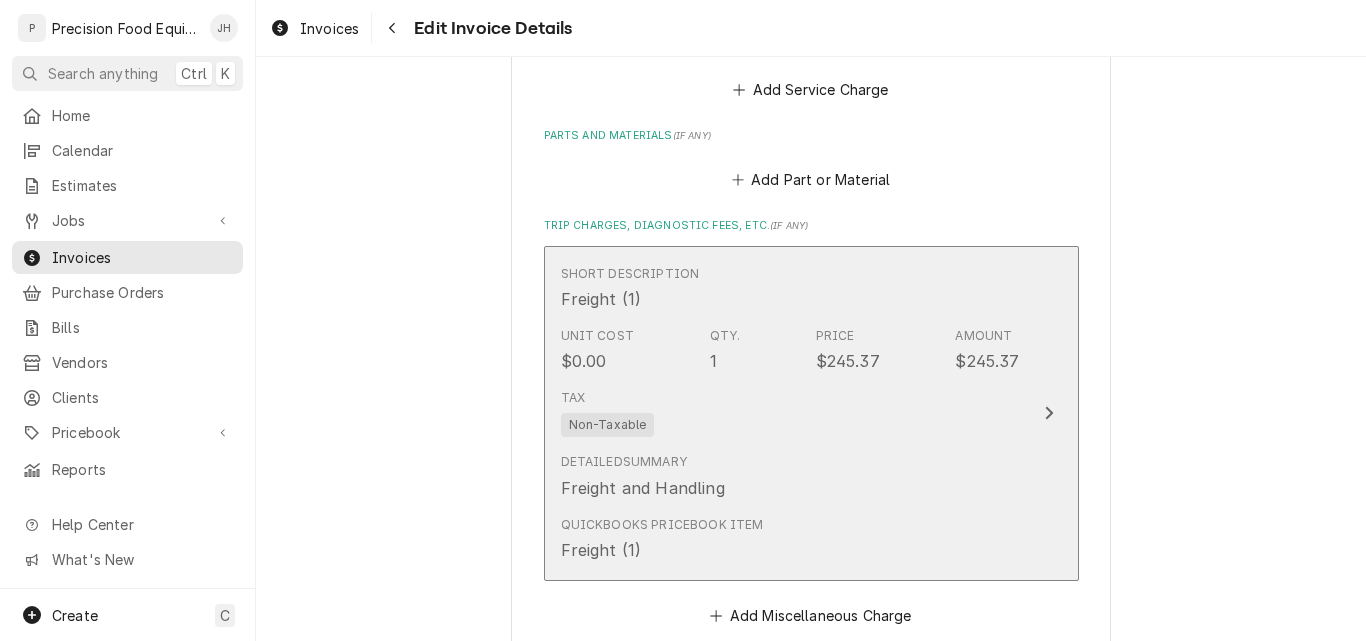 click on "Tax Non-Taxable" at bounding box center (790, 413) 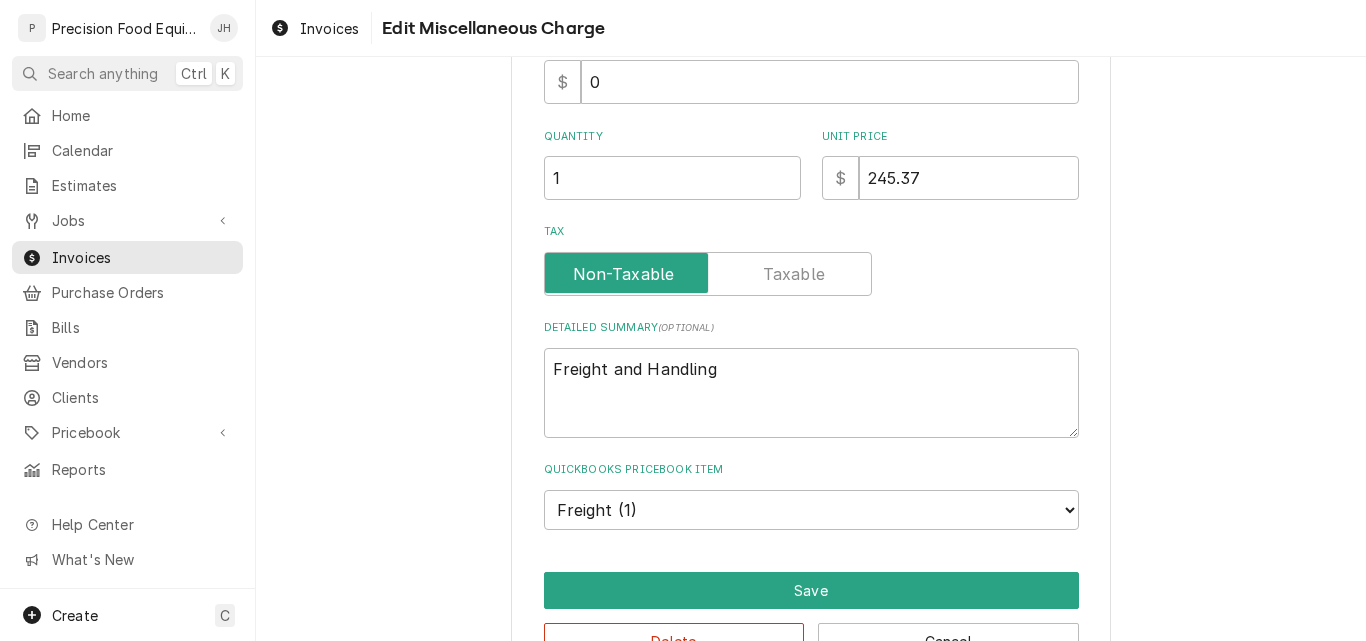 scroll, scrollTop: 0, scrollLeft: 0, axis: both 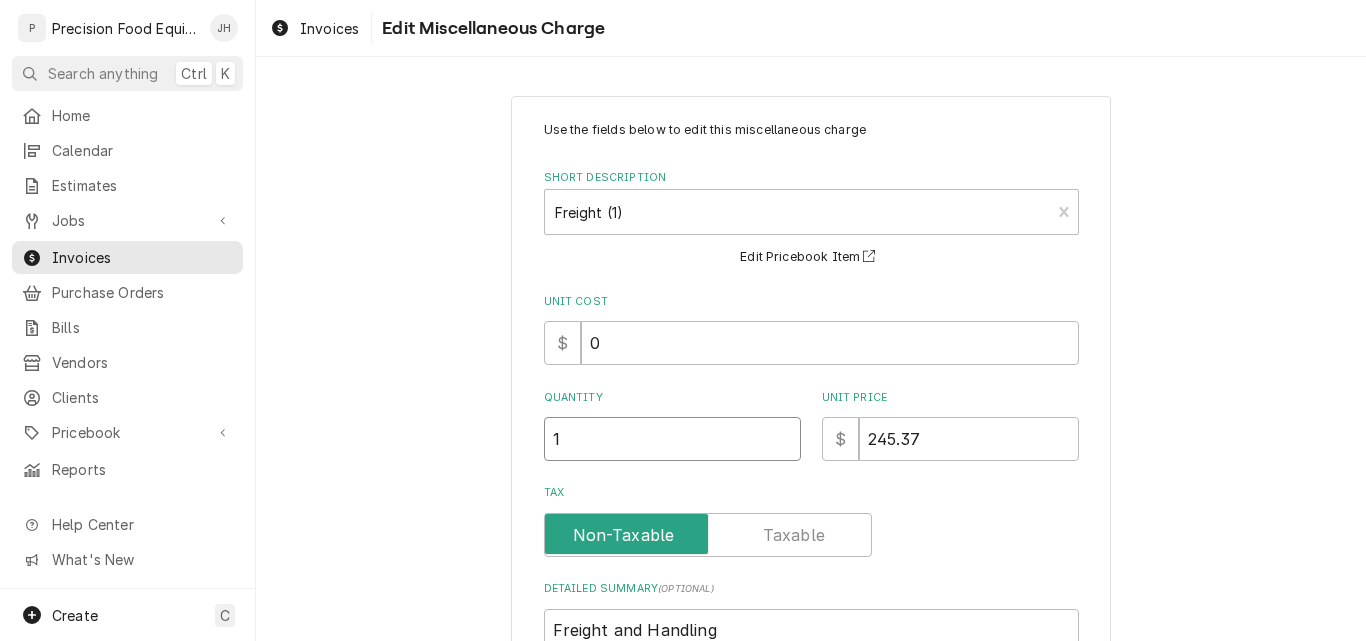 drag, startPoint x: 546, startPoint y: 446, endPoint x: 519, endPoint y: 446, distance: 27 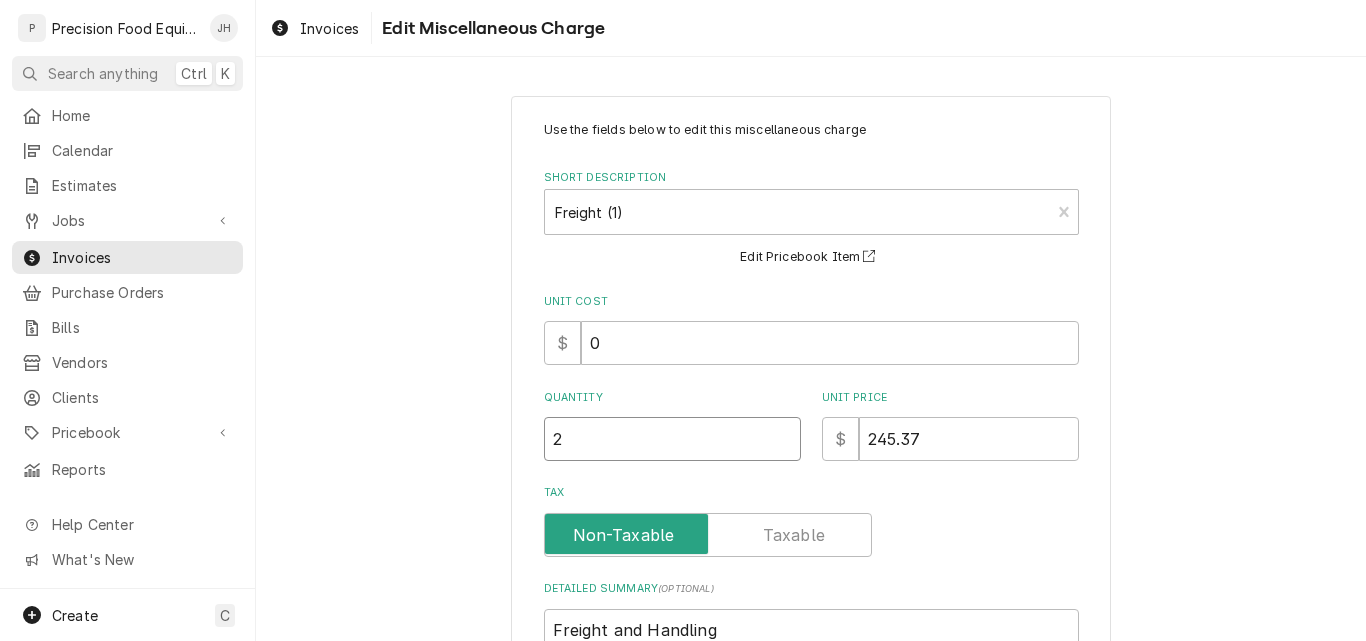 type on "2" 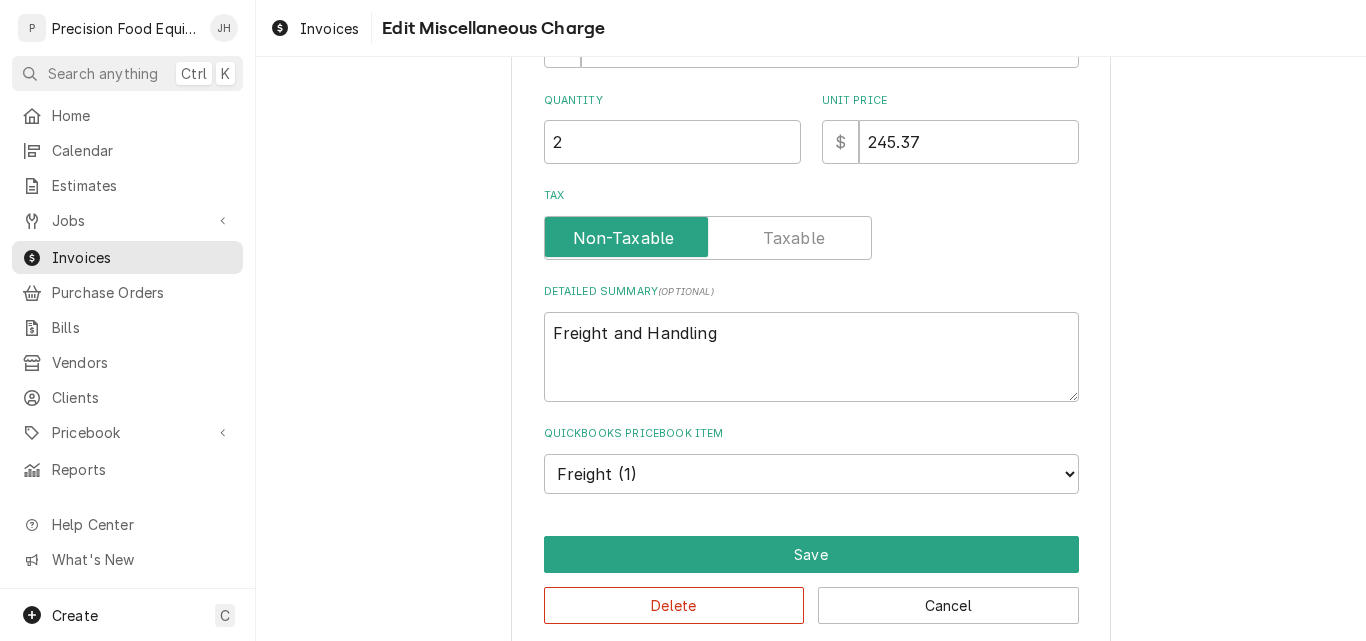 scroll, scrollTop: 300, scrollLeft: 0, axis: vertical 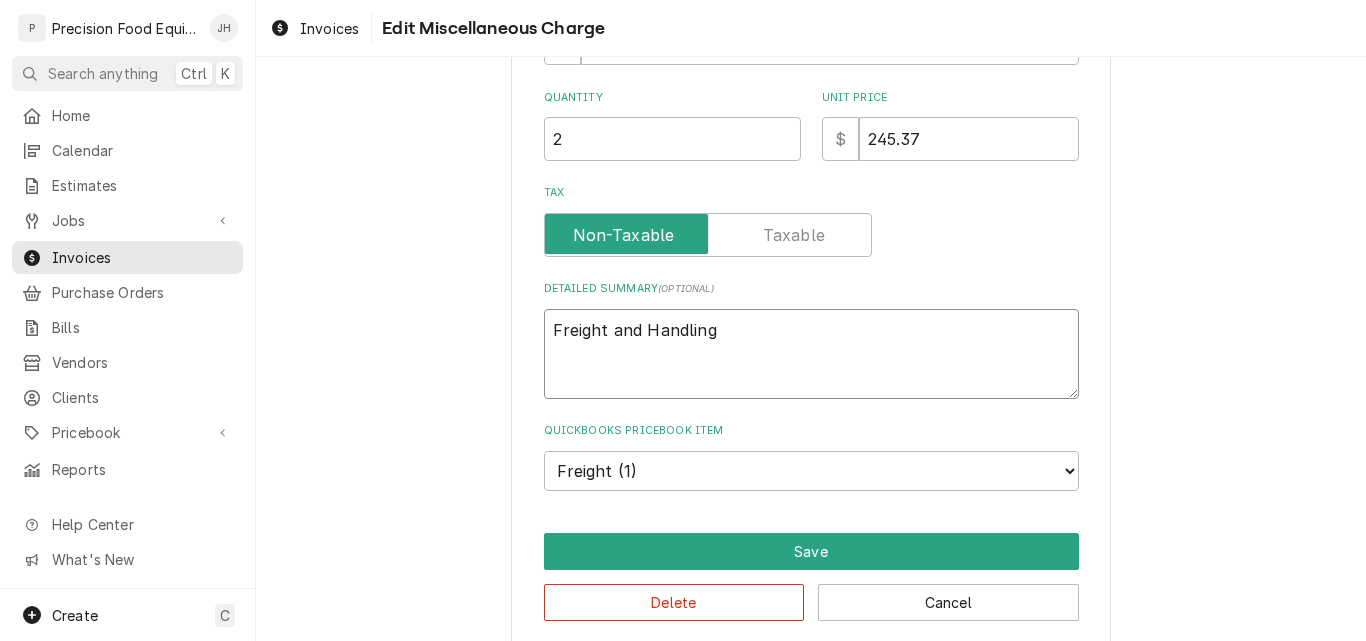 click on "Freight and Handling" at bounding box center [811, 354] 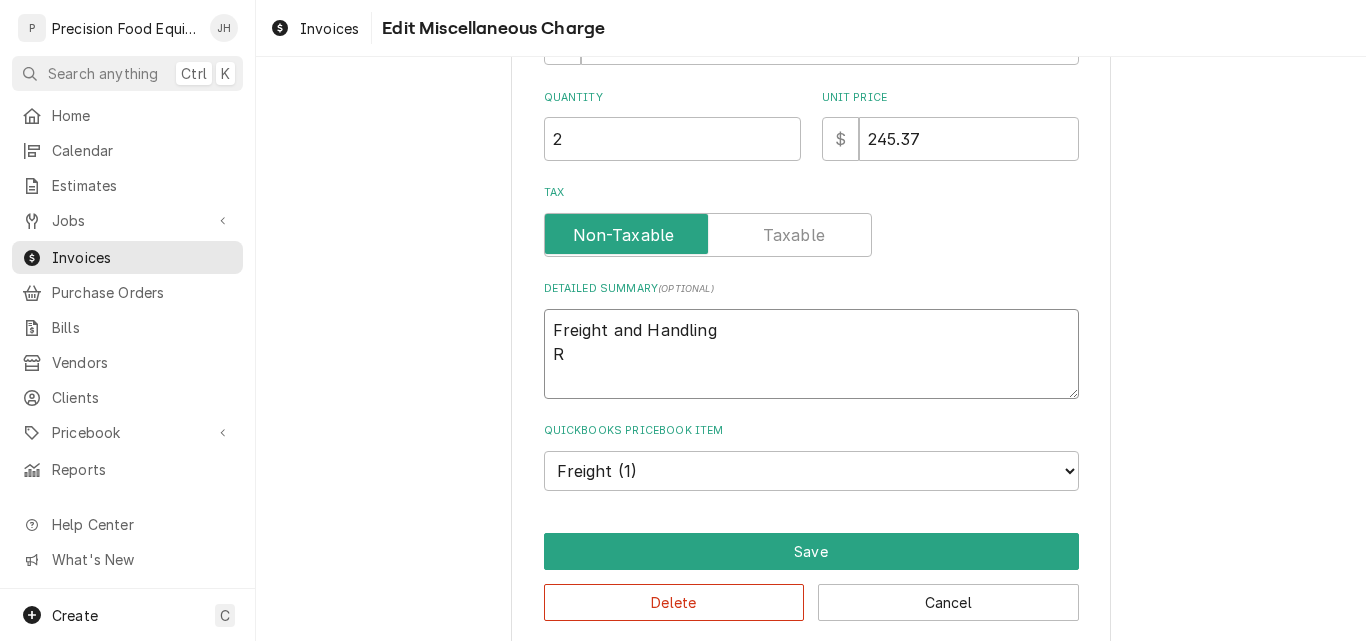 type on "x" 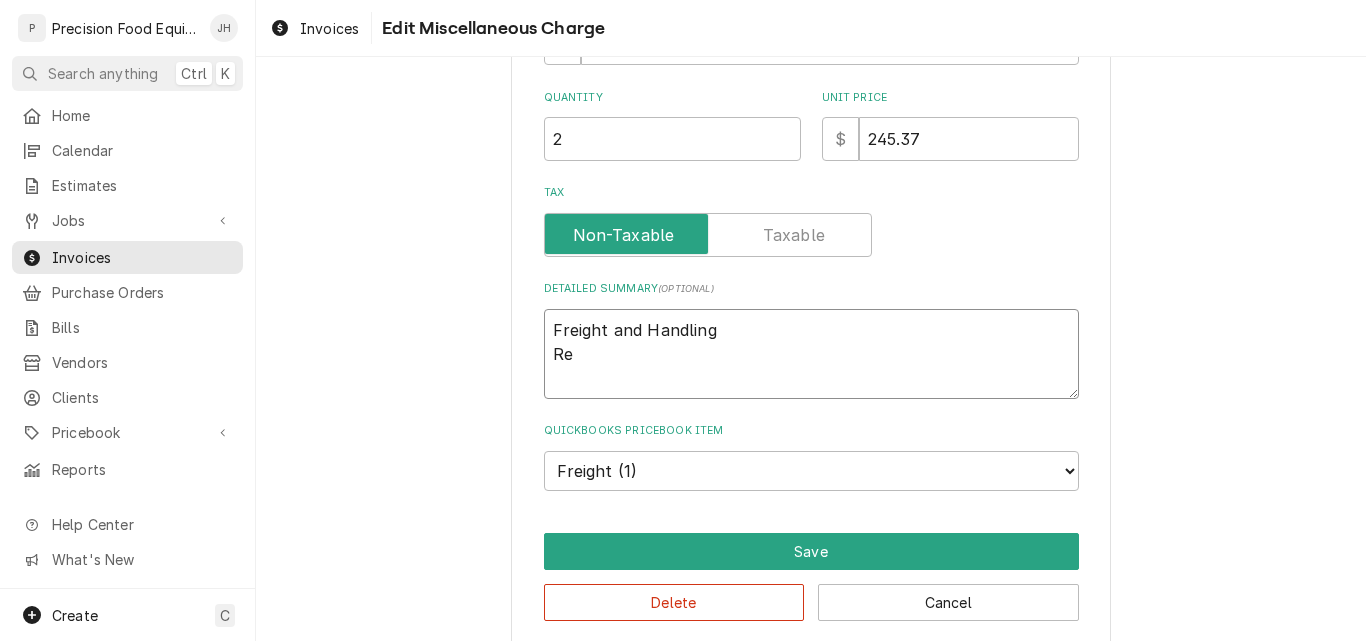 type on "x" 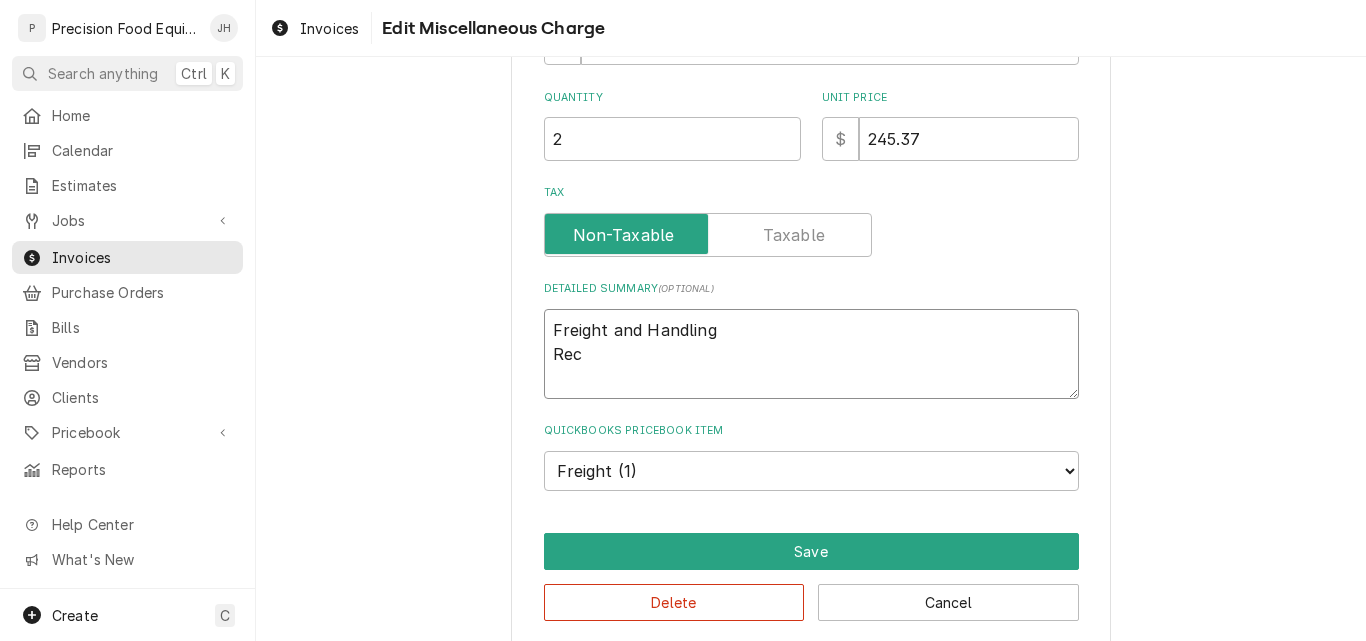 type on "x" 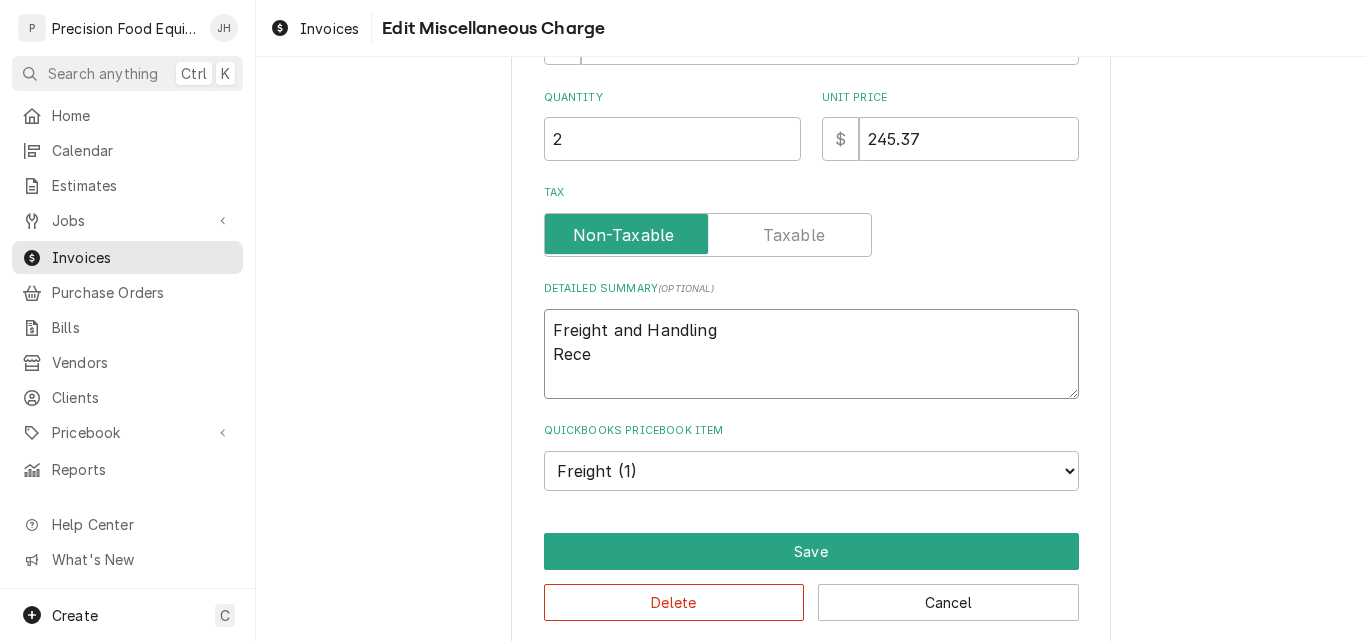 type on "x" 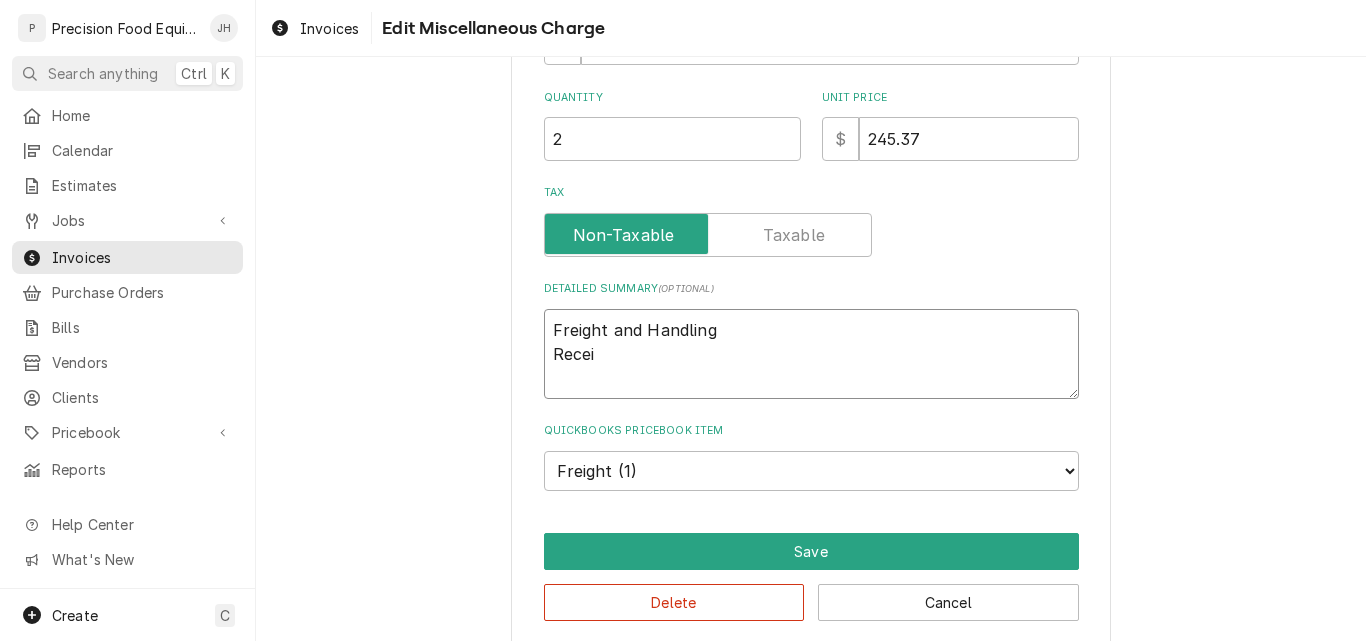 type on "x" 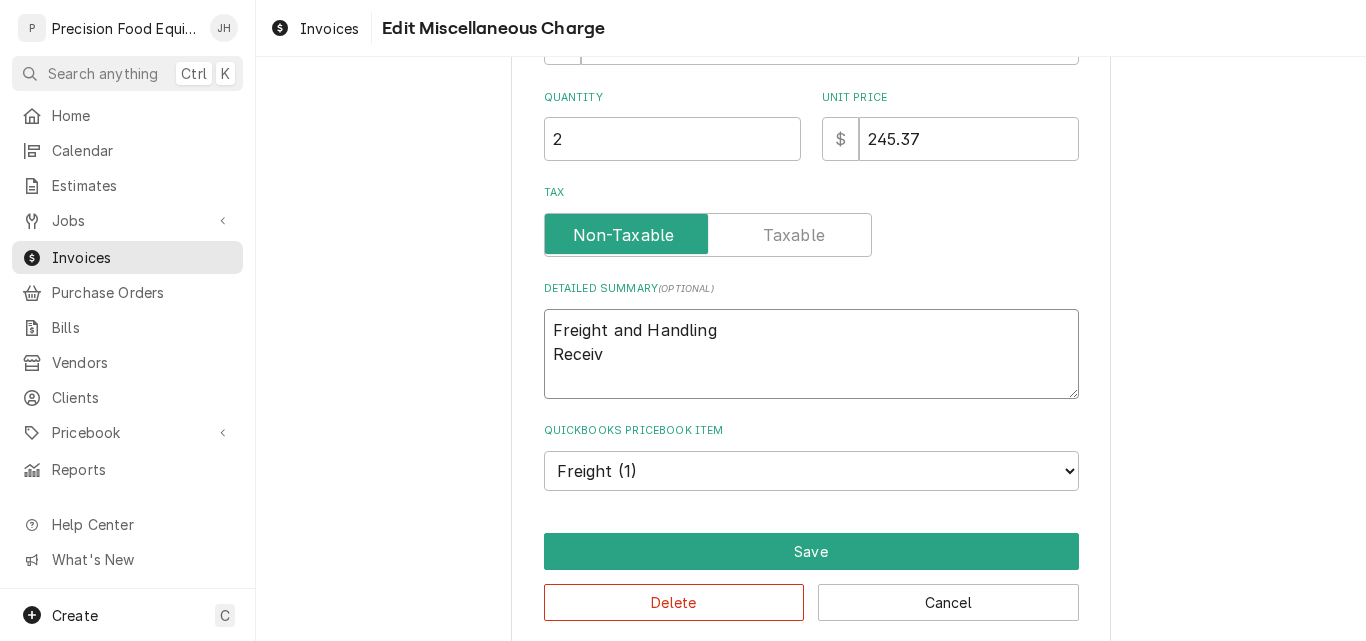 type on "x" 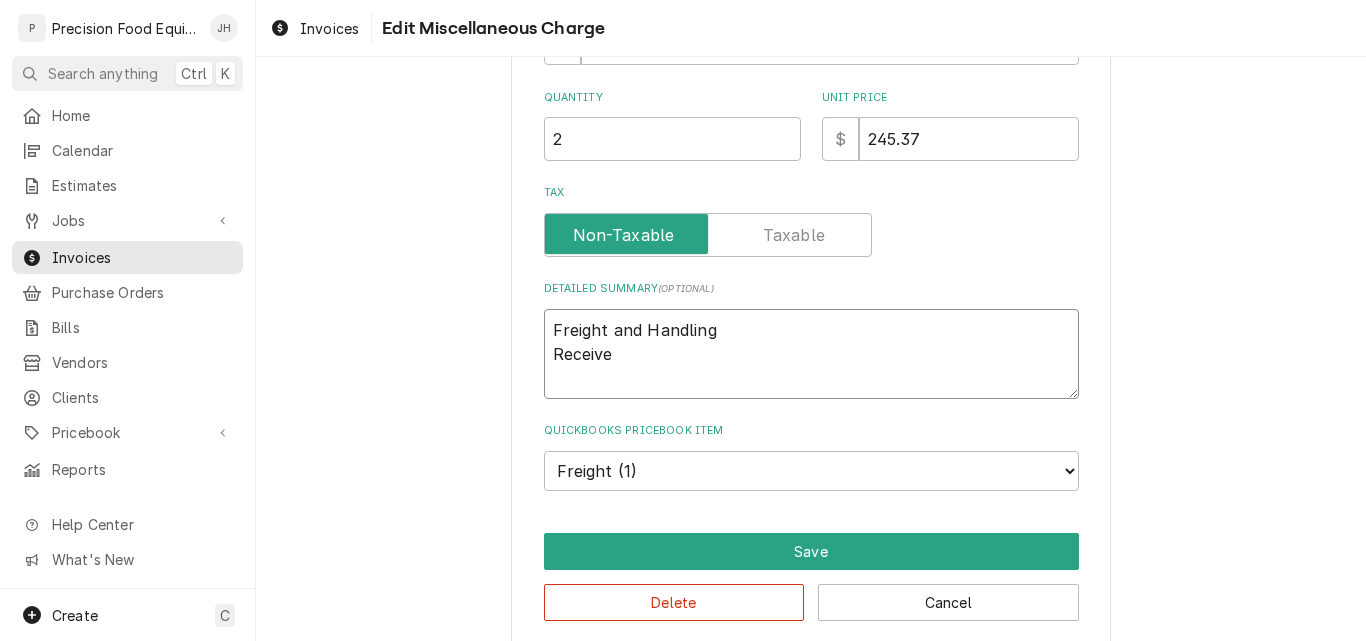 type on "x" 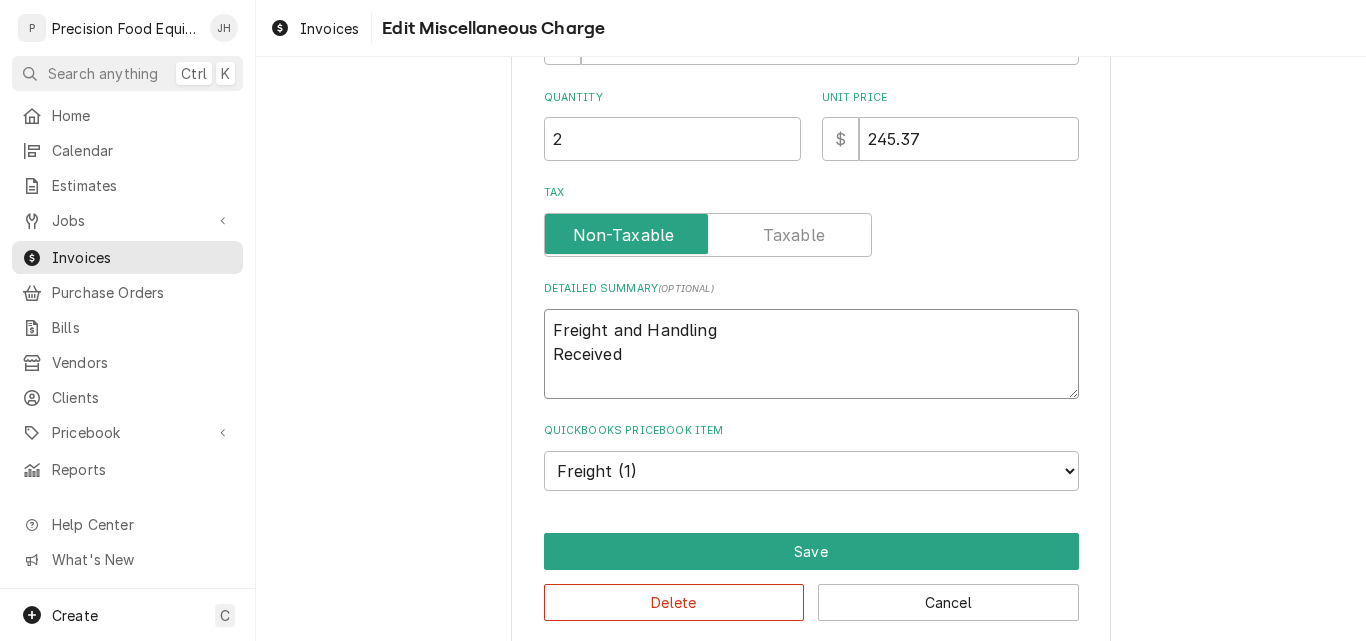 type on "x" 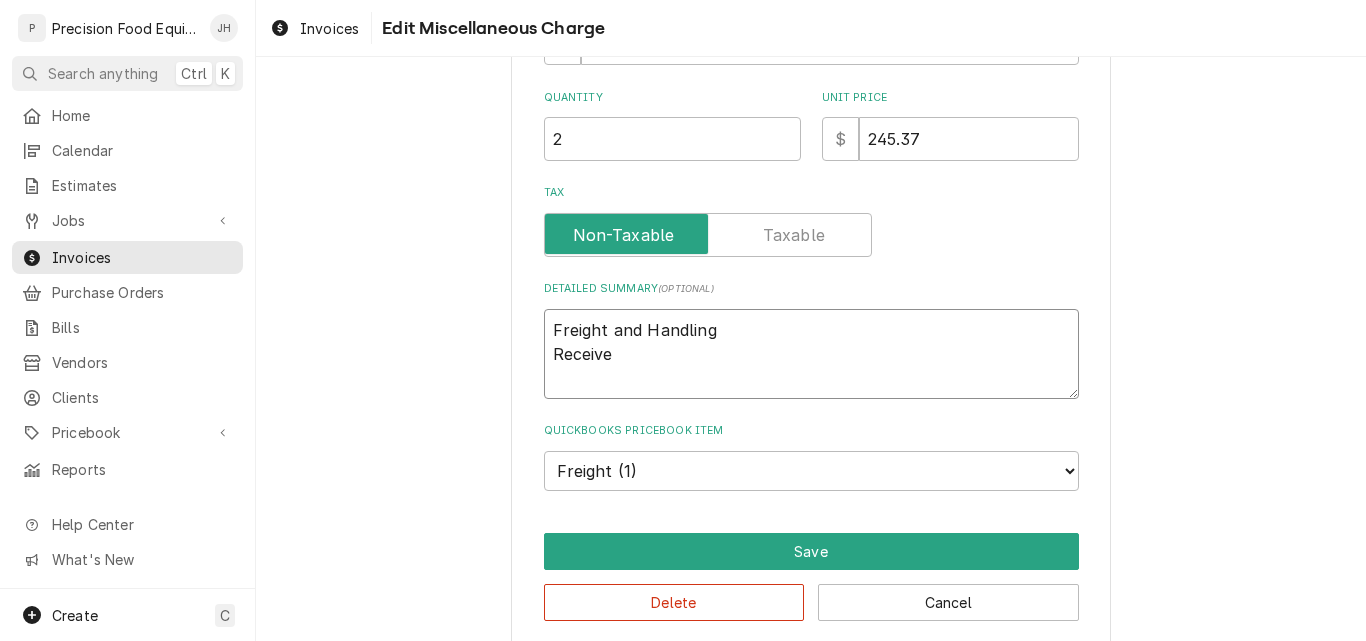 type on "x" 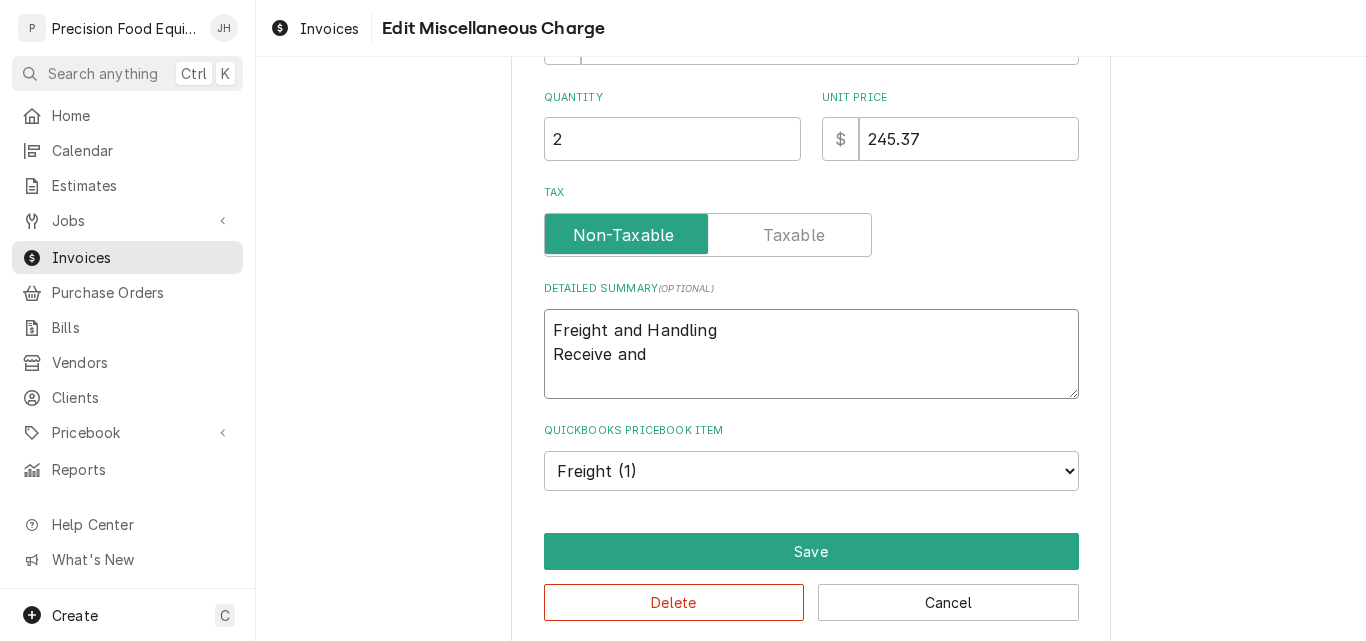 type on "x" 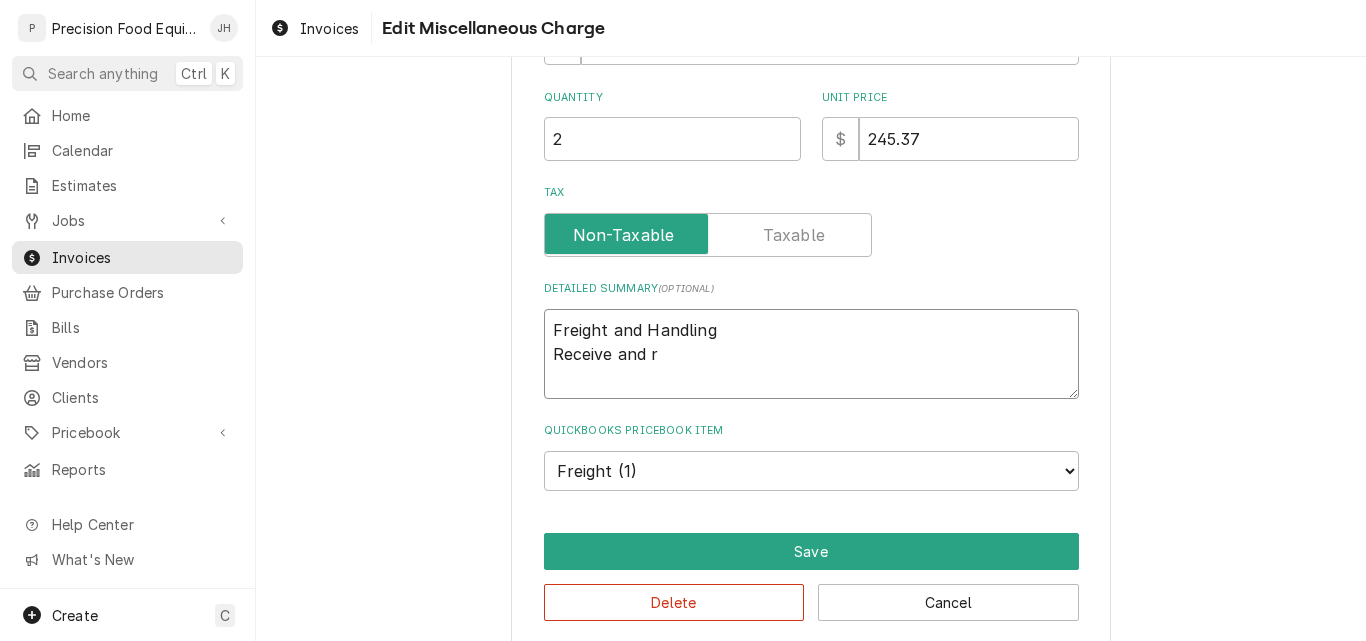 type on "x" 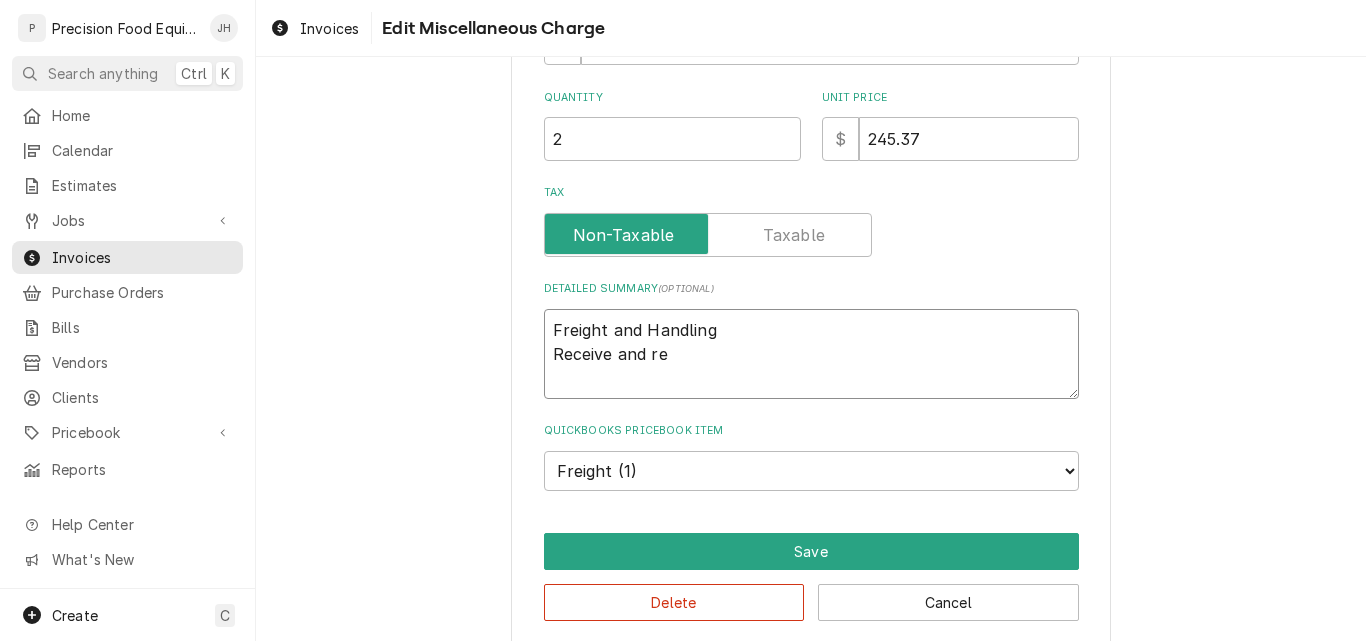 type on "x" 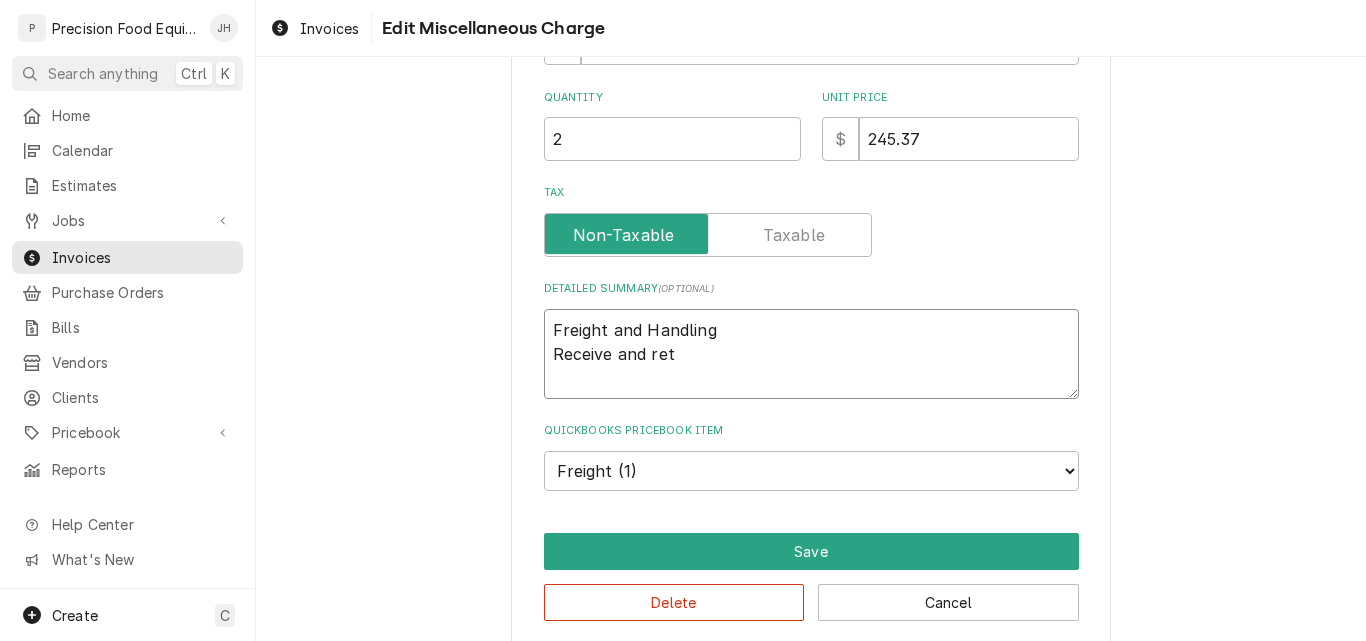 type on "x" 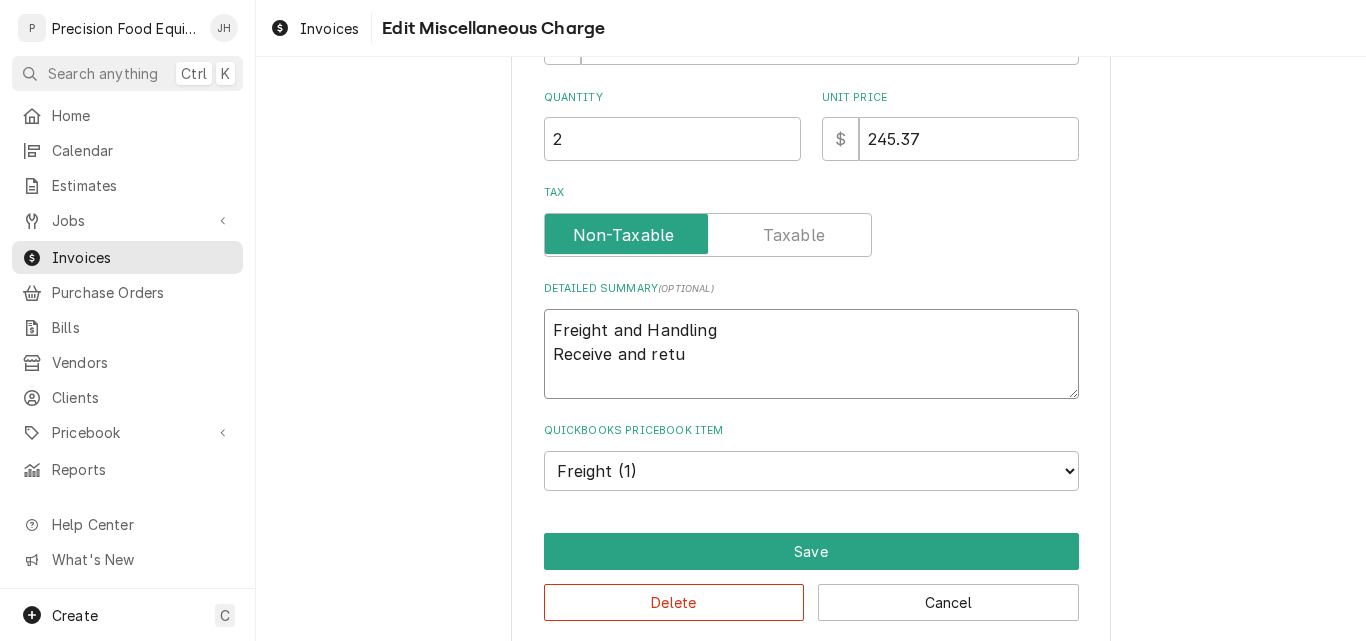 type on "x" 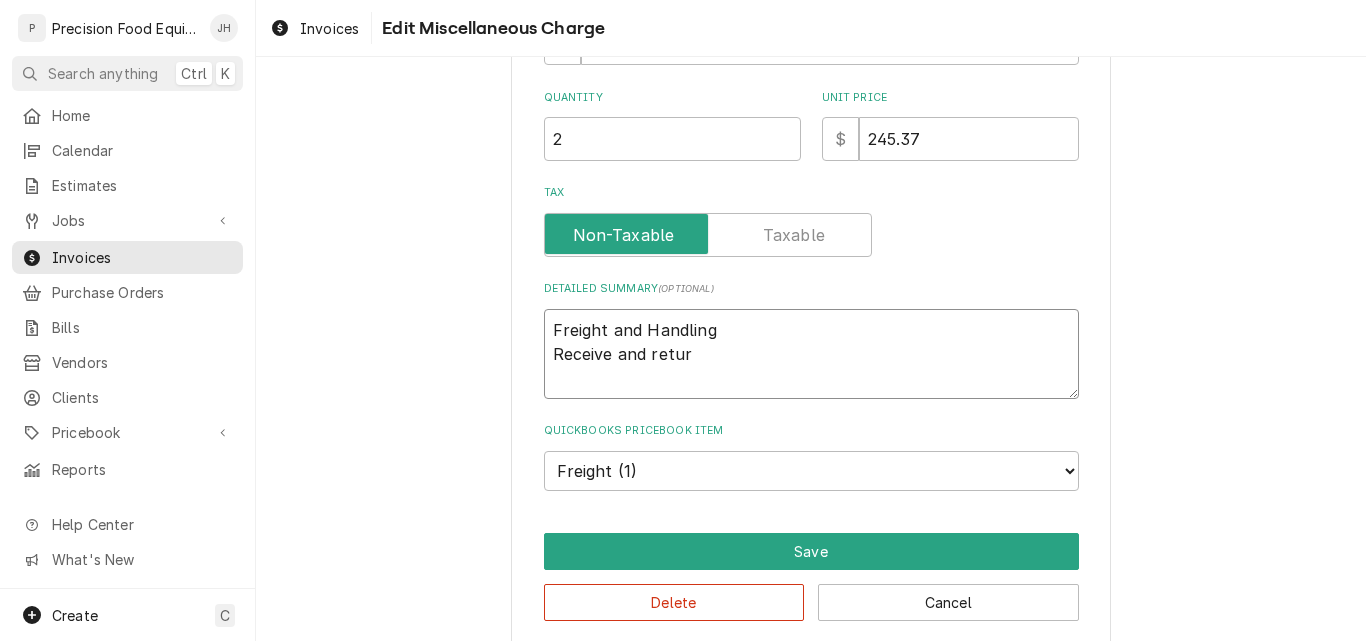 type on "x" 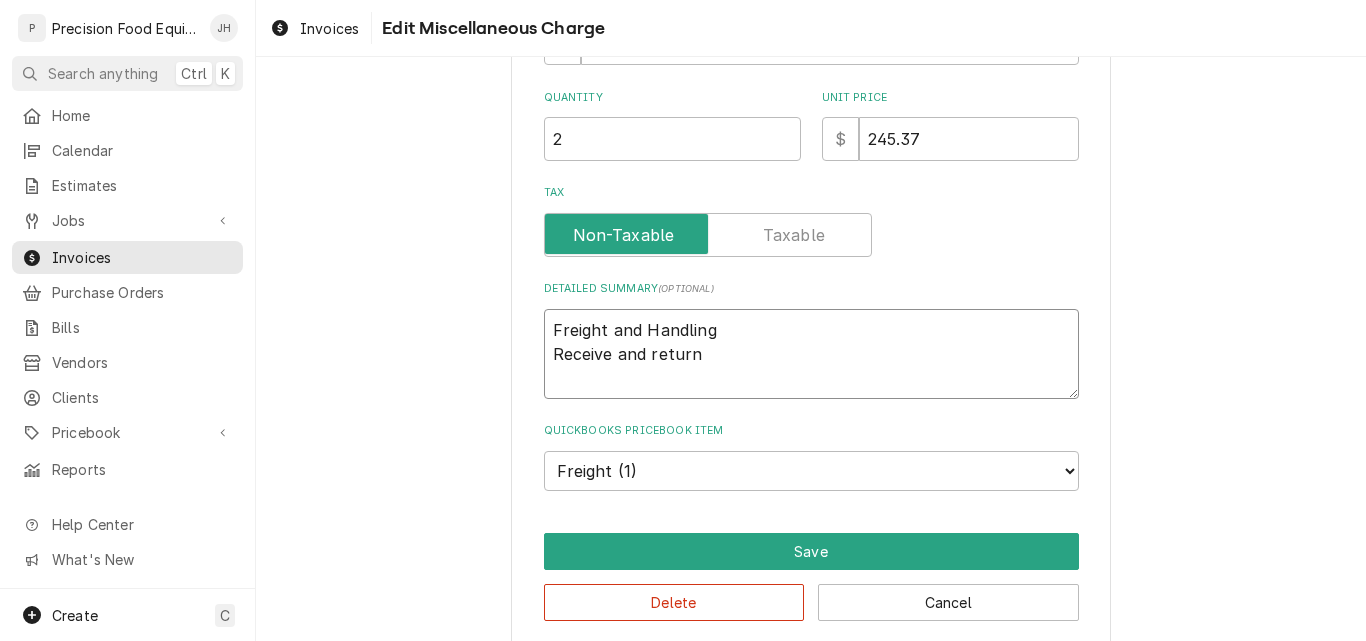 type on "x" 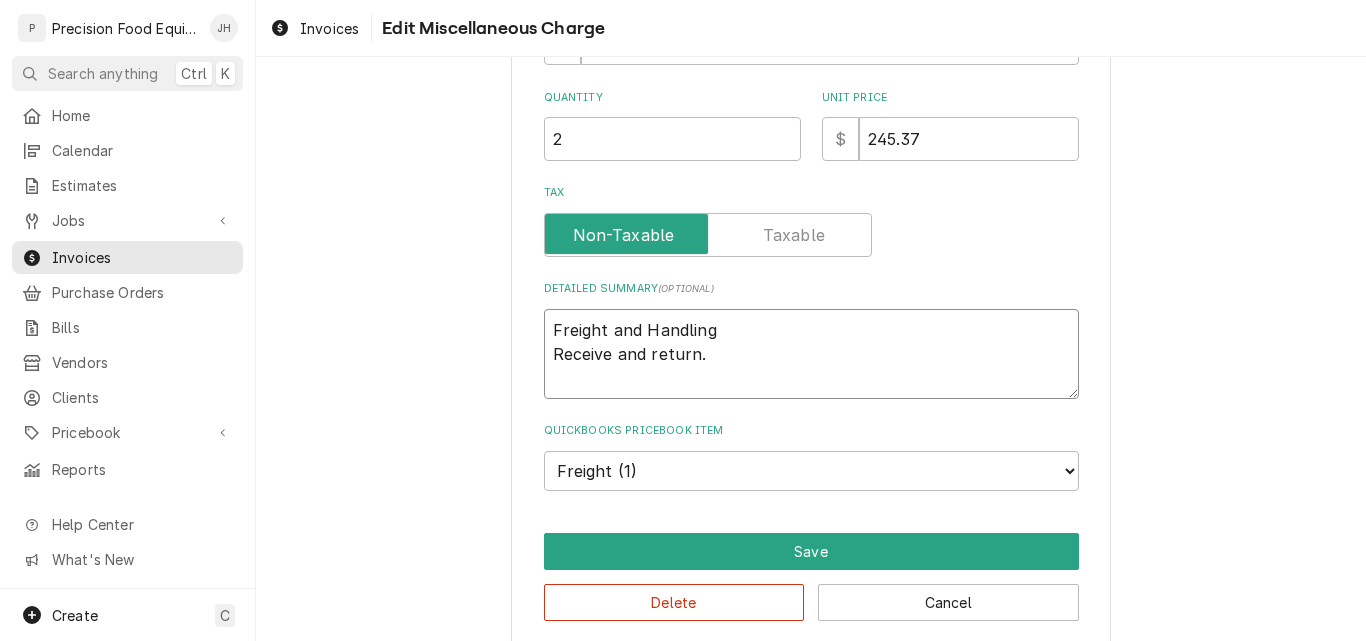 type on "x" 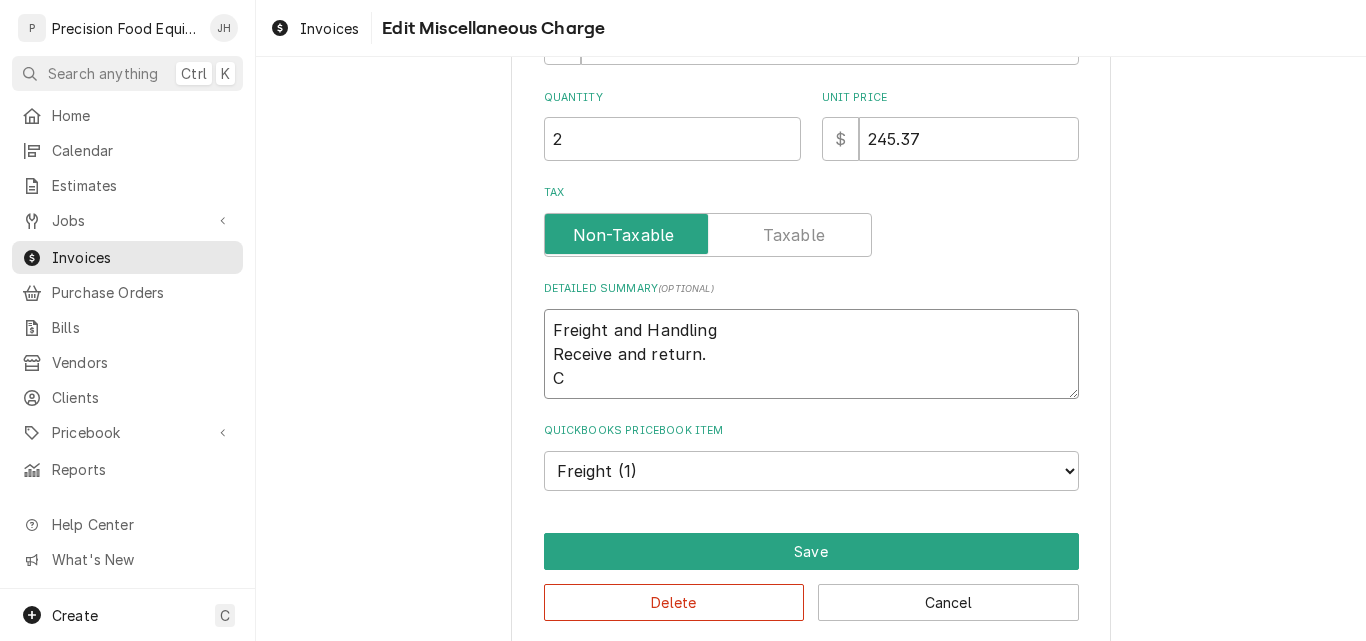 type on "x" 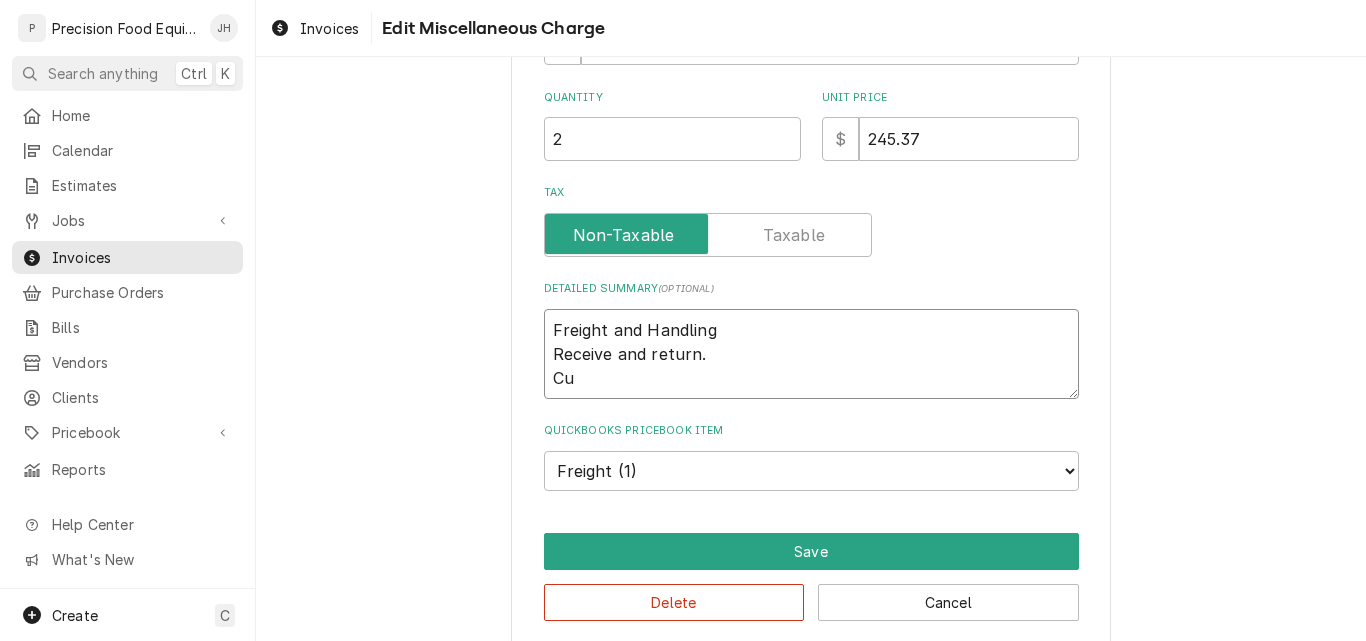 type on "x" 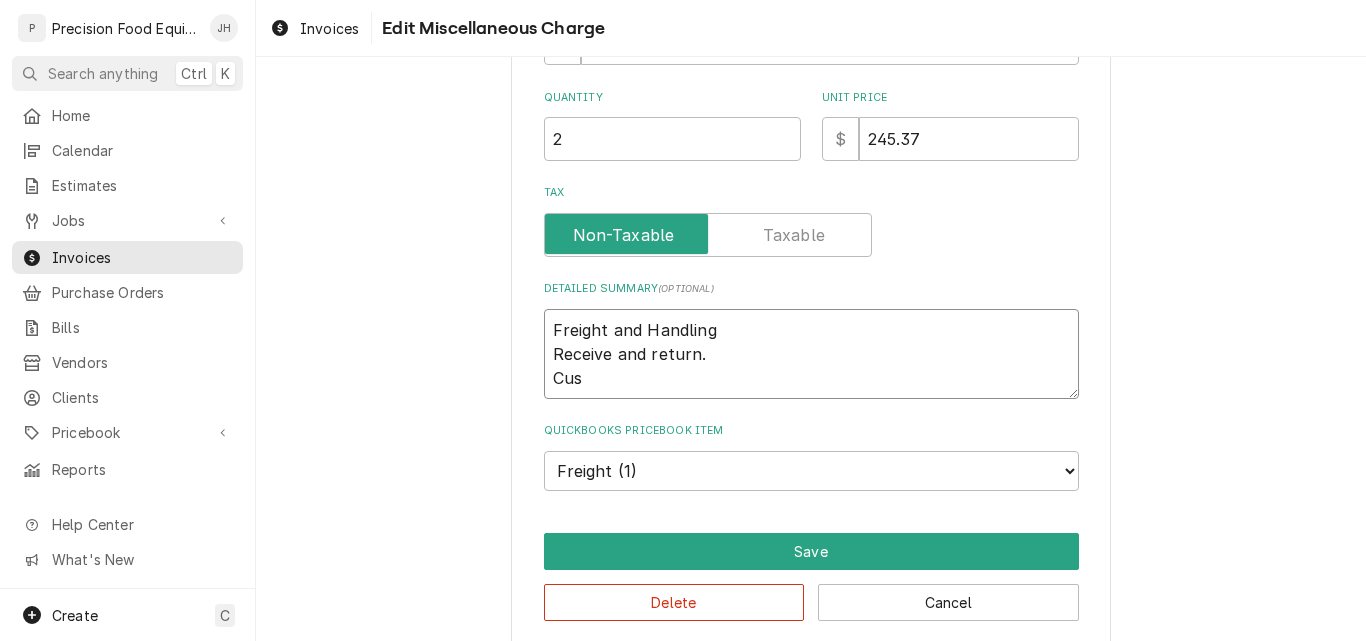 type on "x" 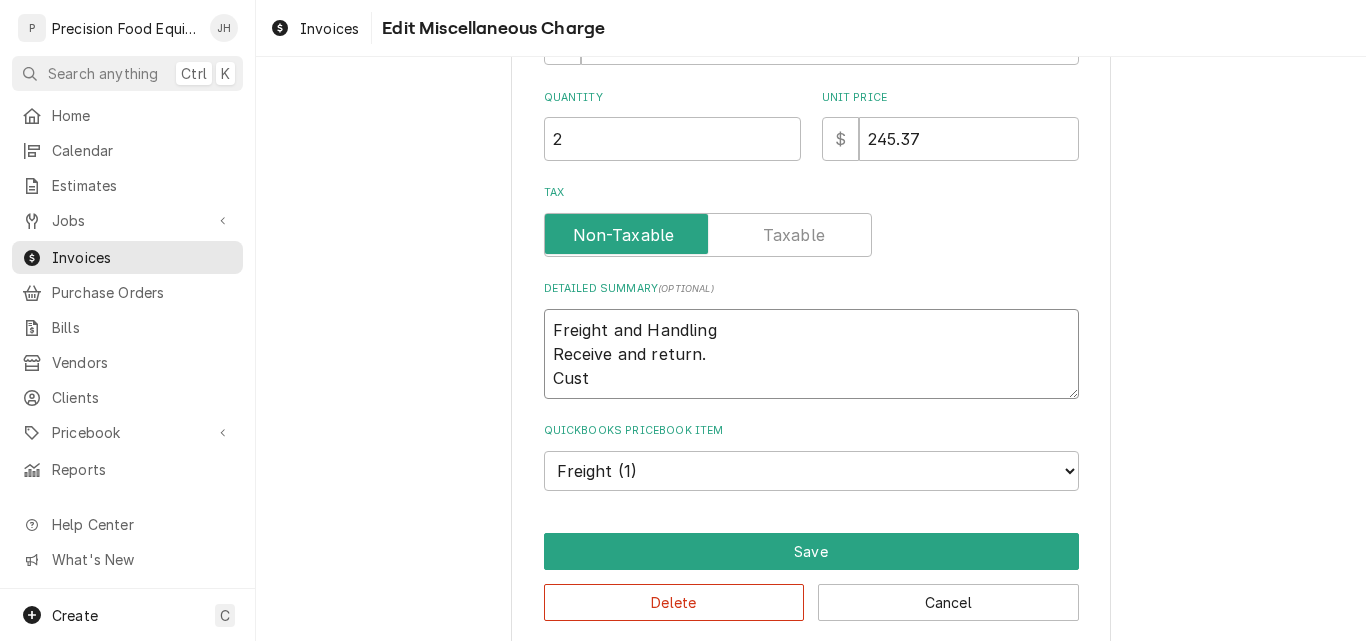 type on "x" 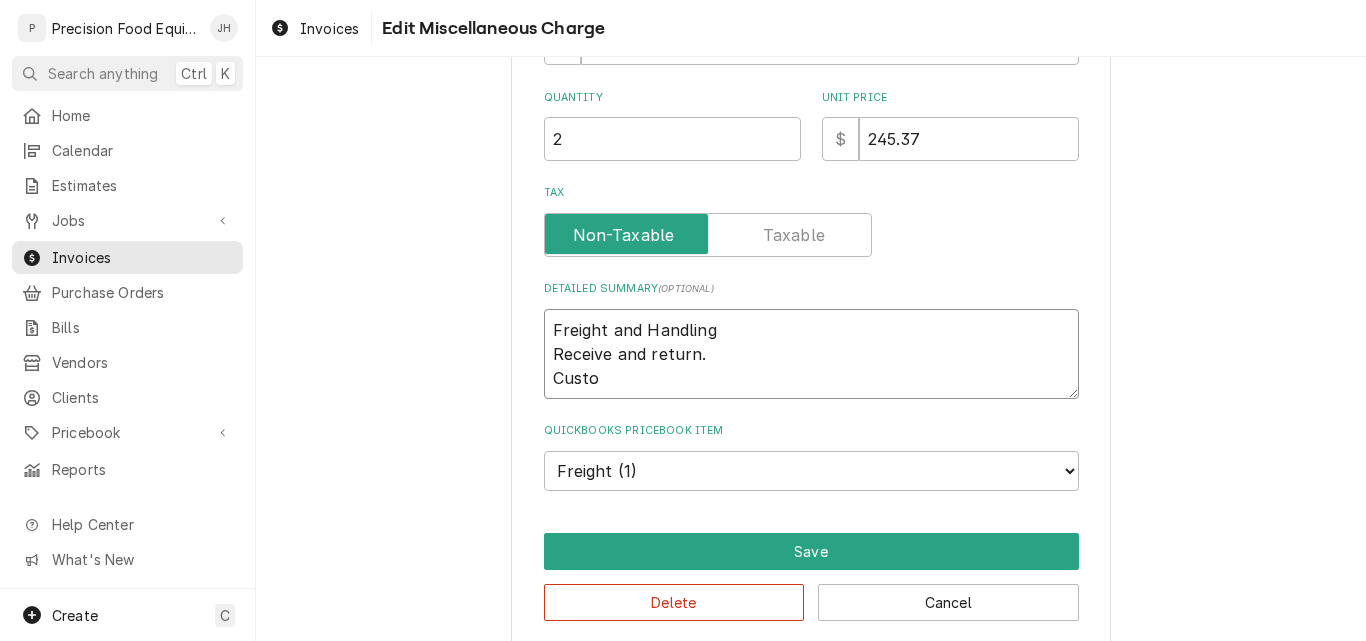 type on "x" 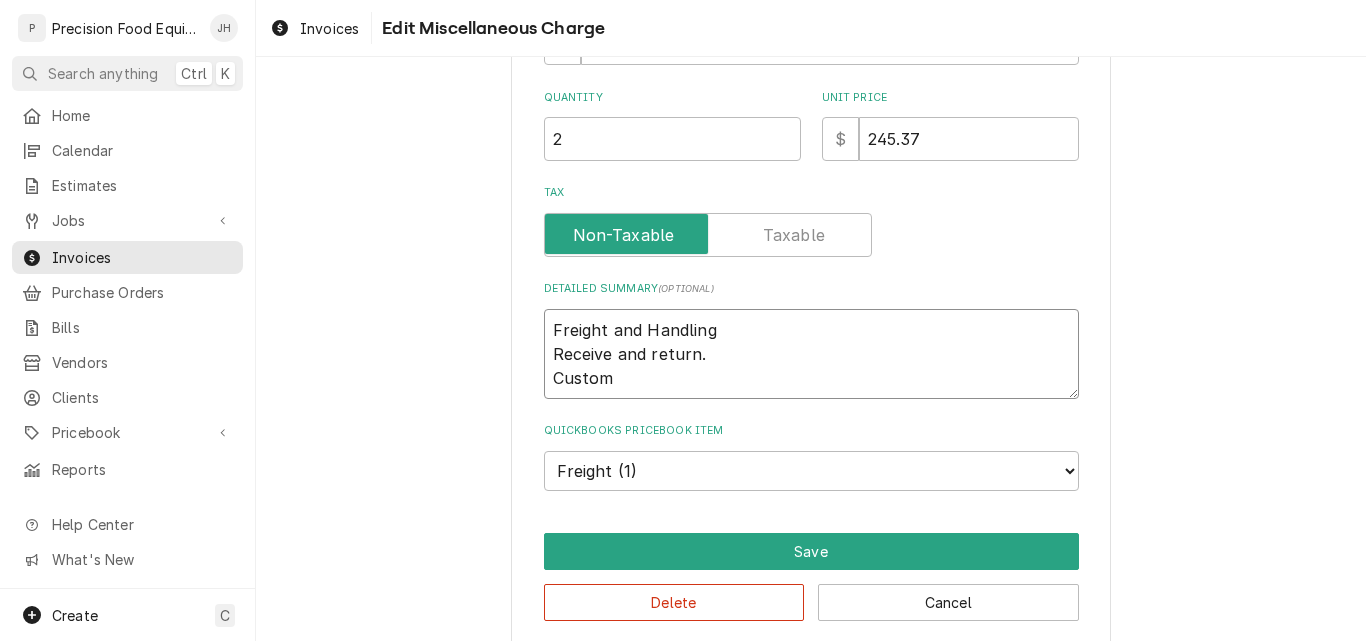 type on "x" 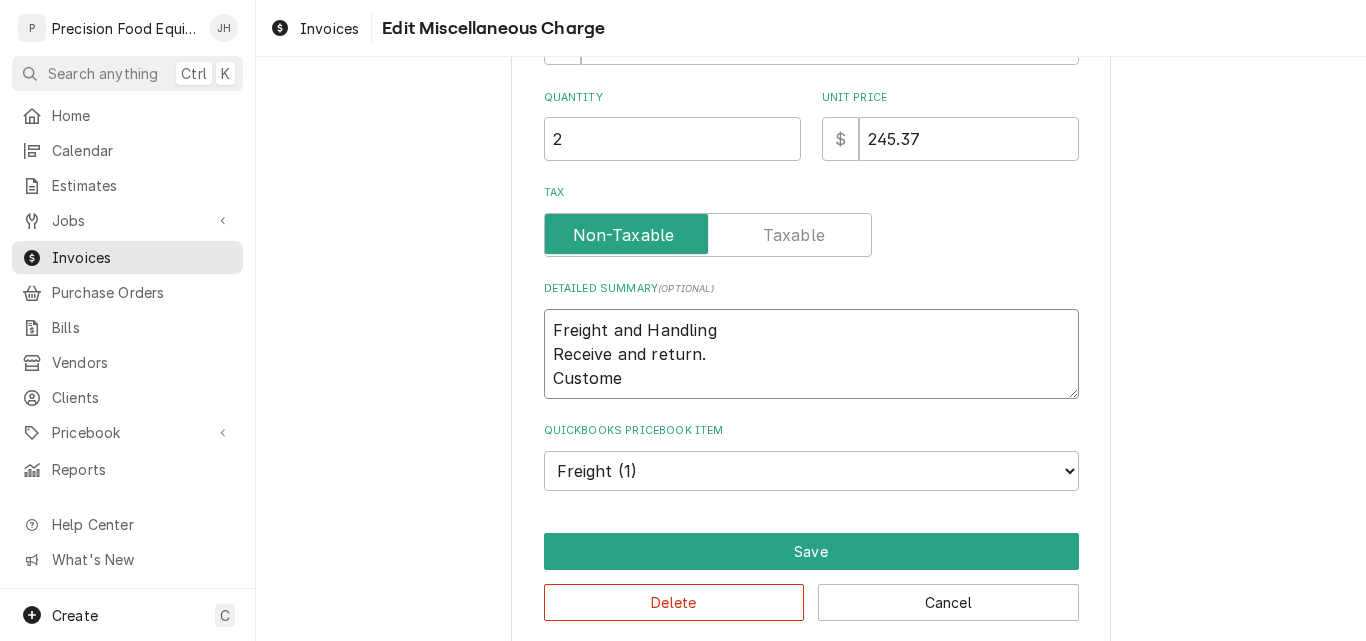 type on "x" 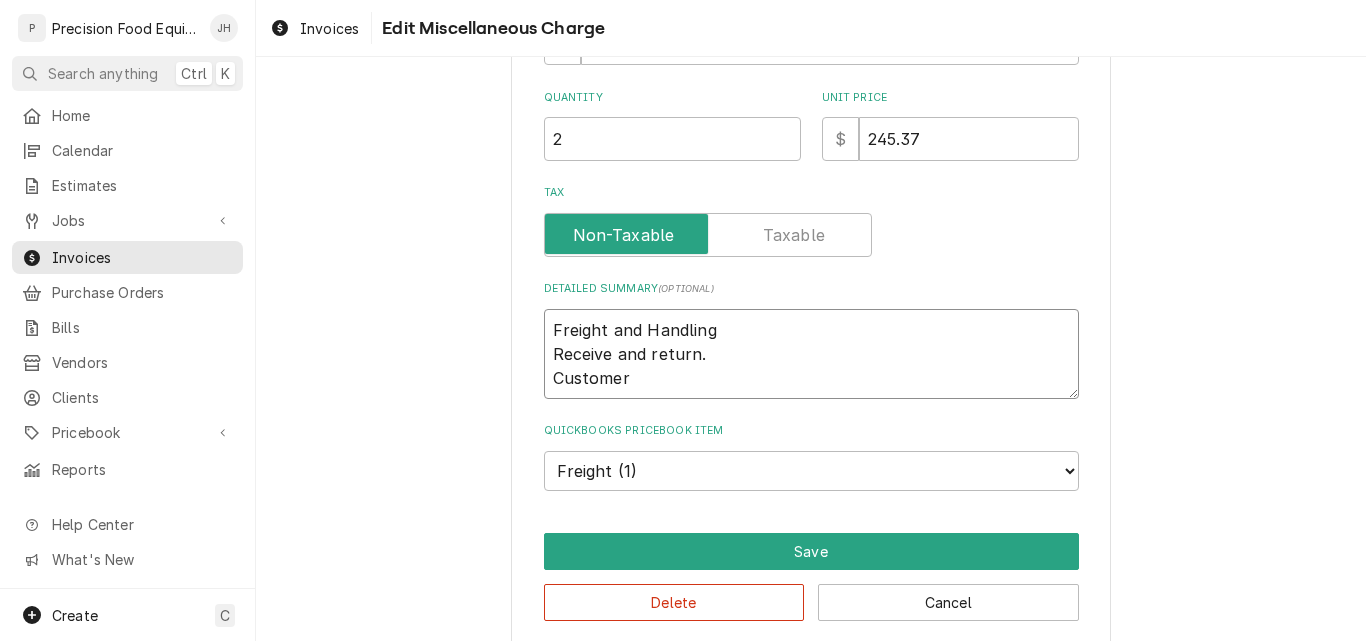 type on "x" 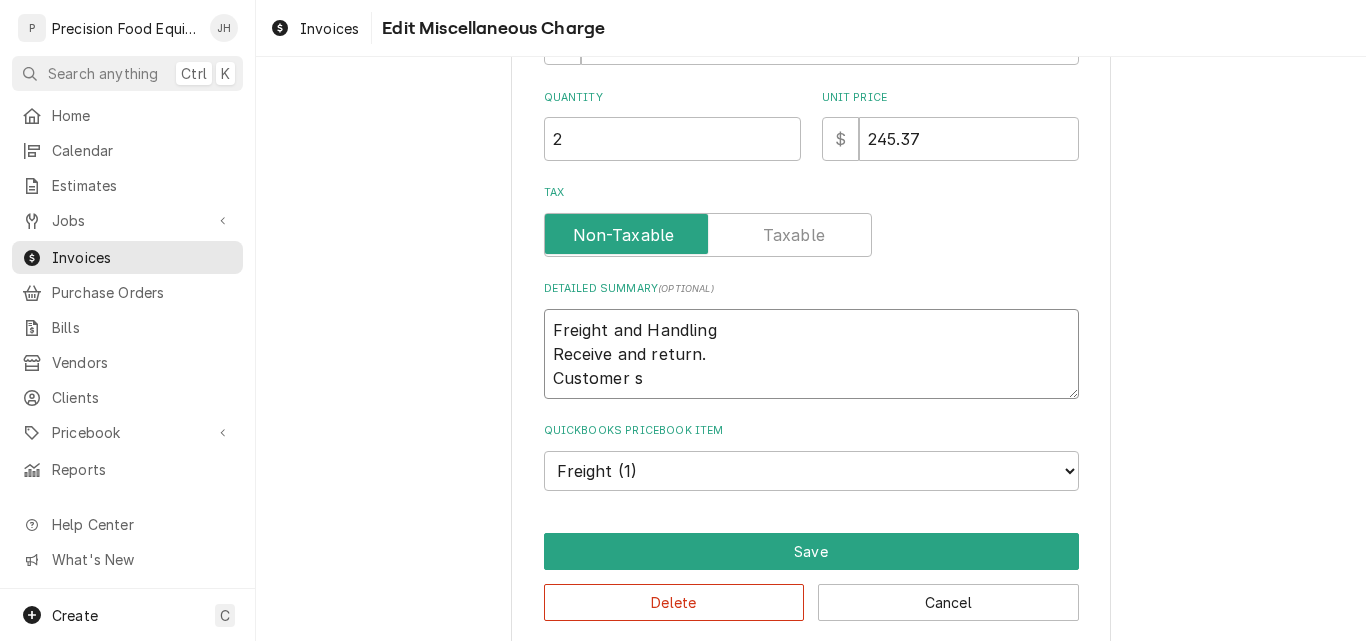 type on "x" 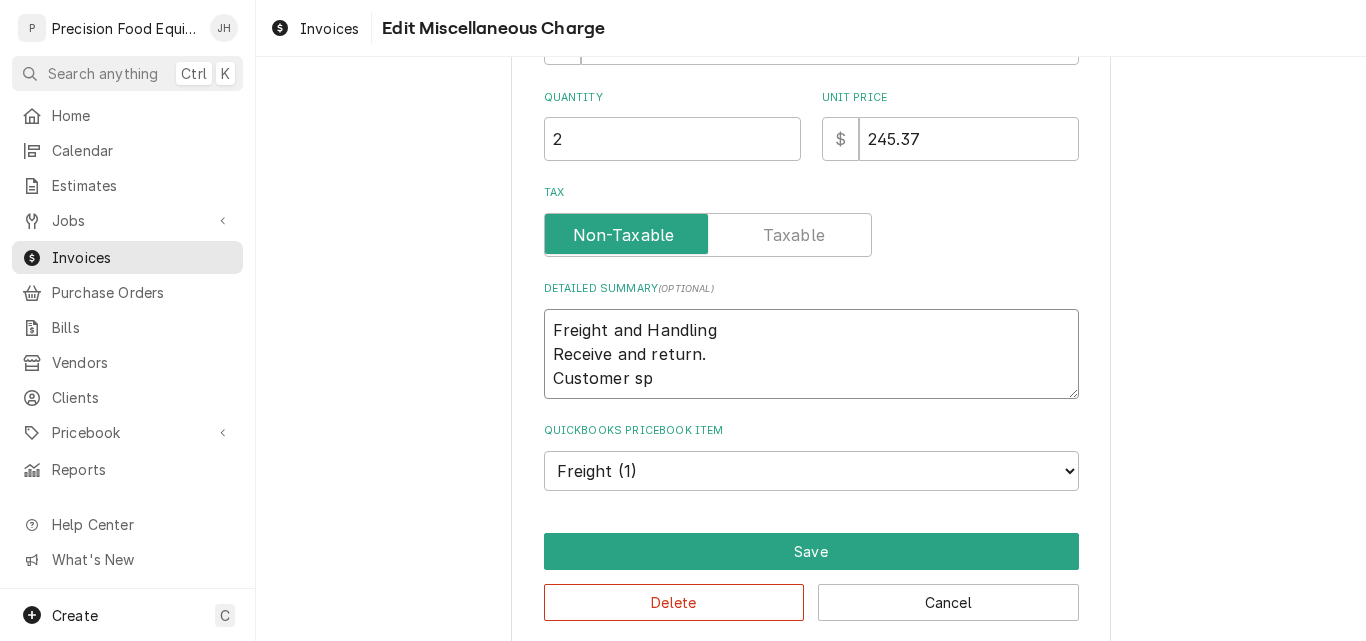 type on "x" 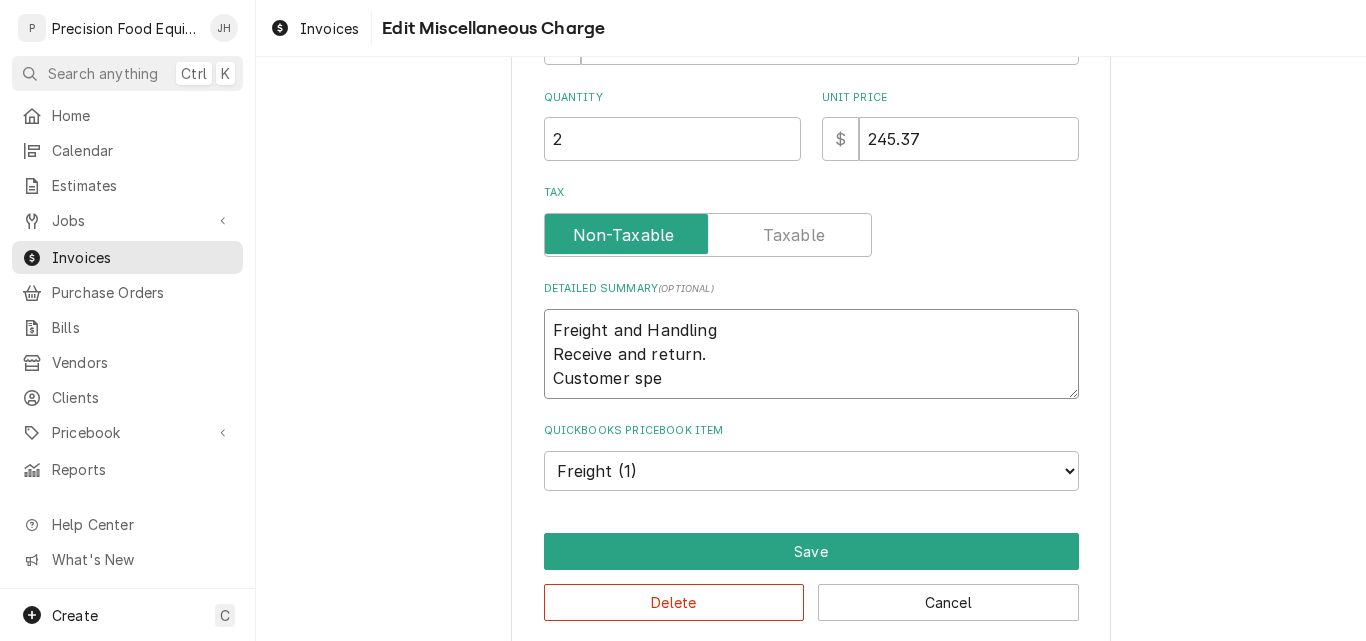 type on "x" 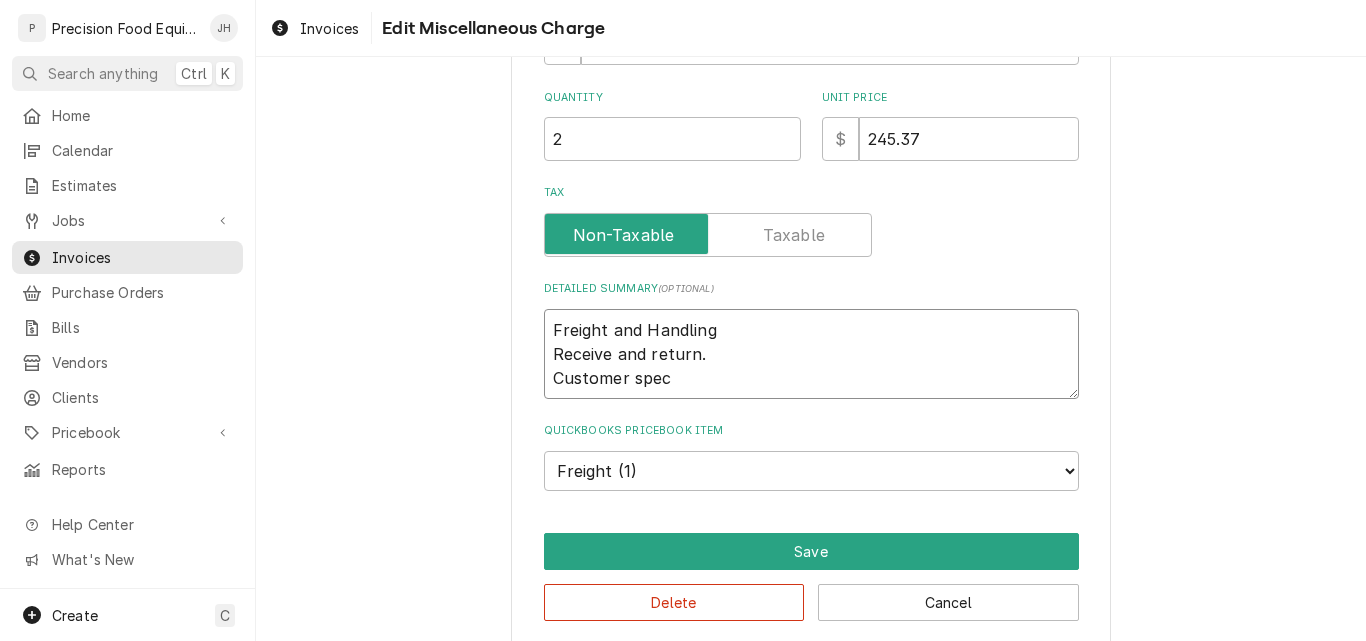 type on "x" 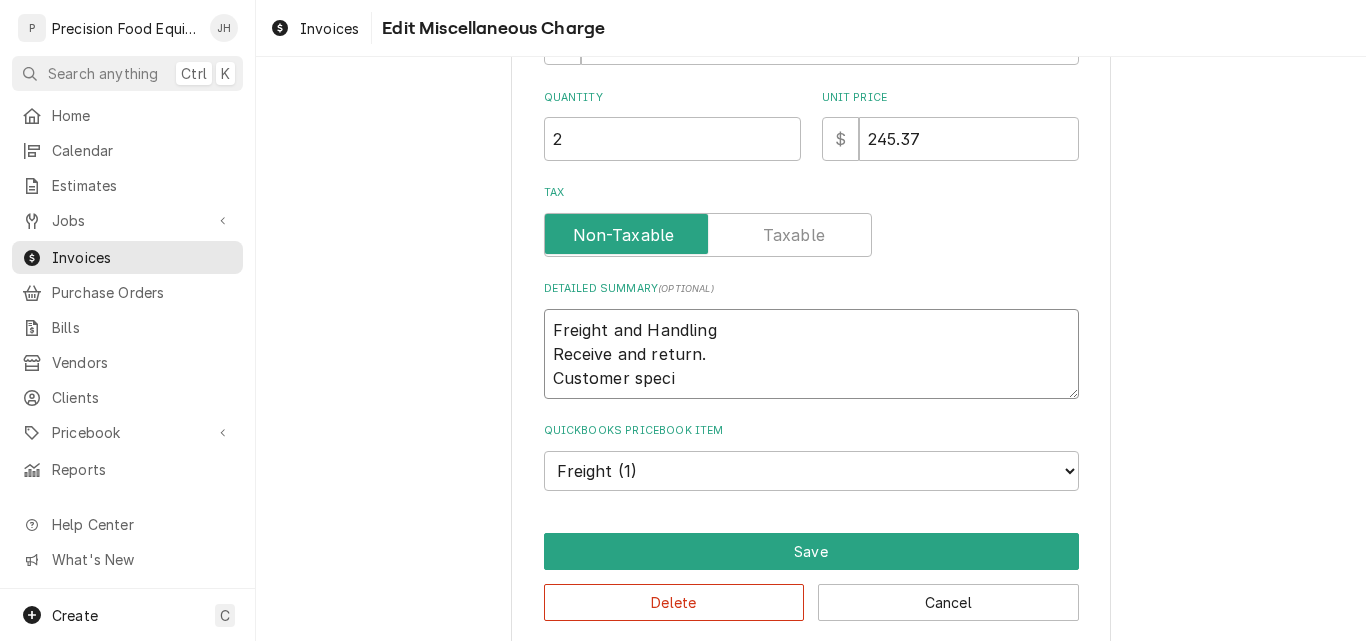 type on "x" 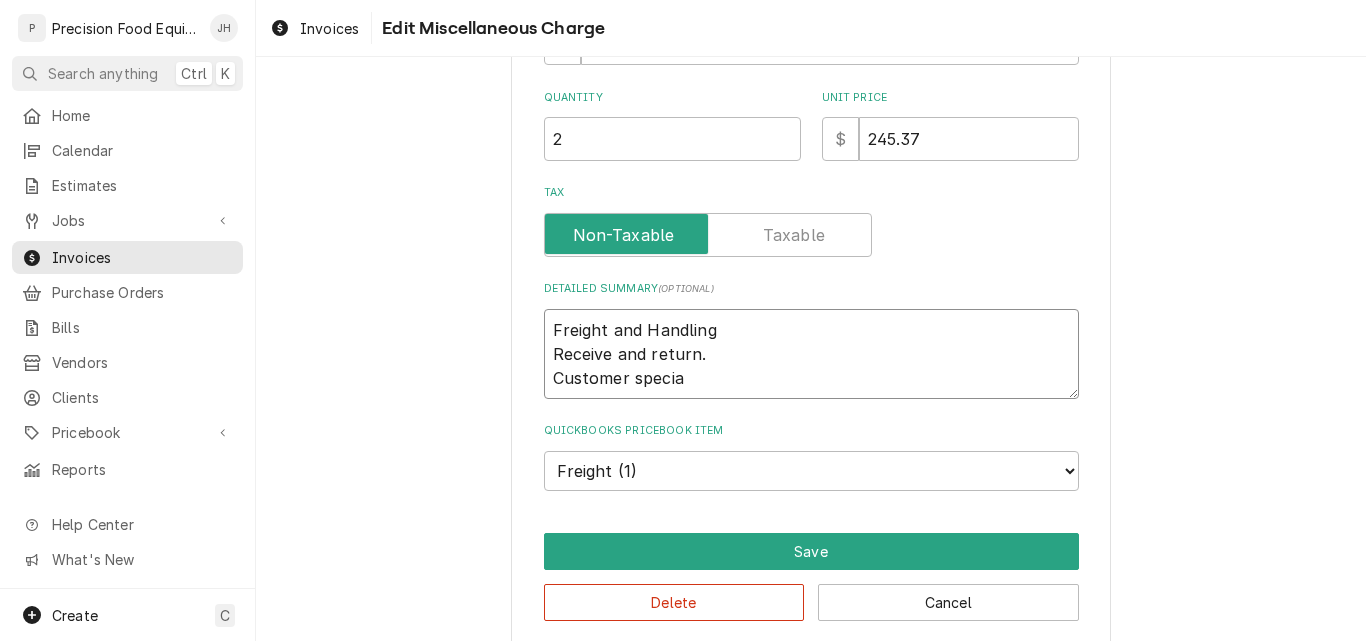 type on "x" 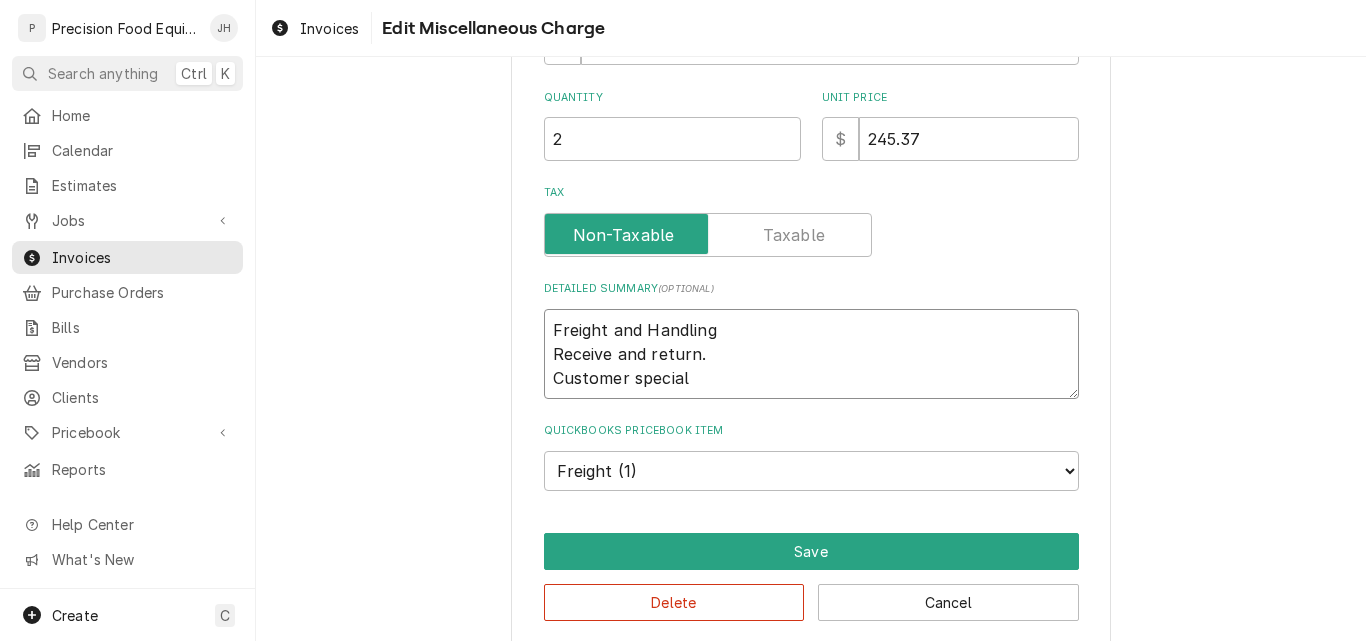 type on "x" 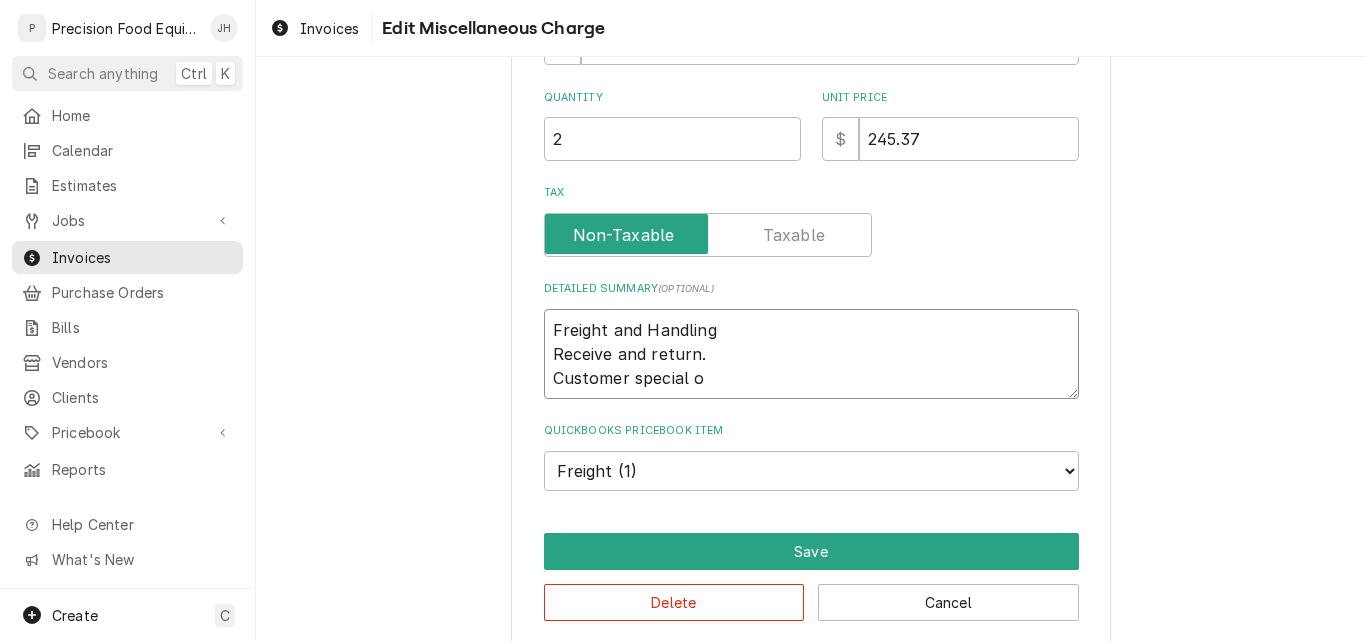 type on "x" 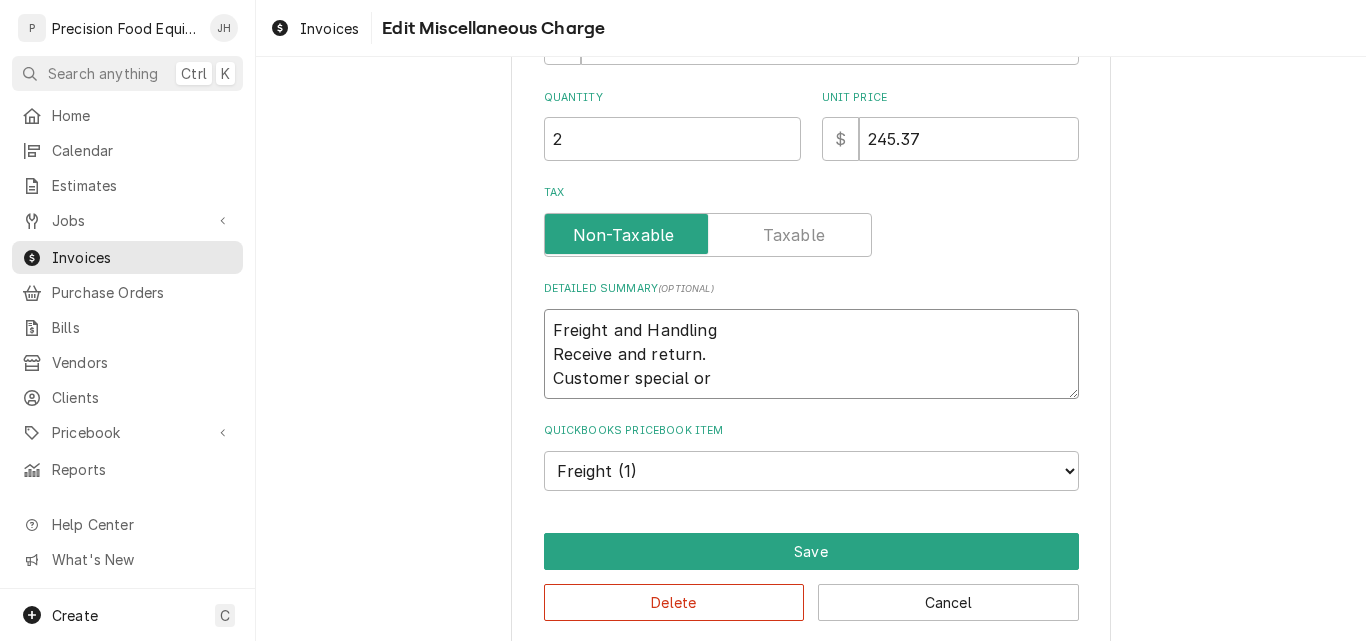 type on "x" 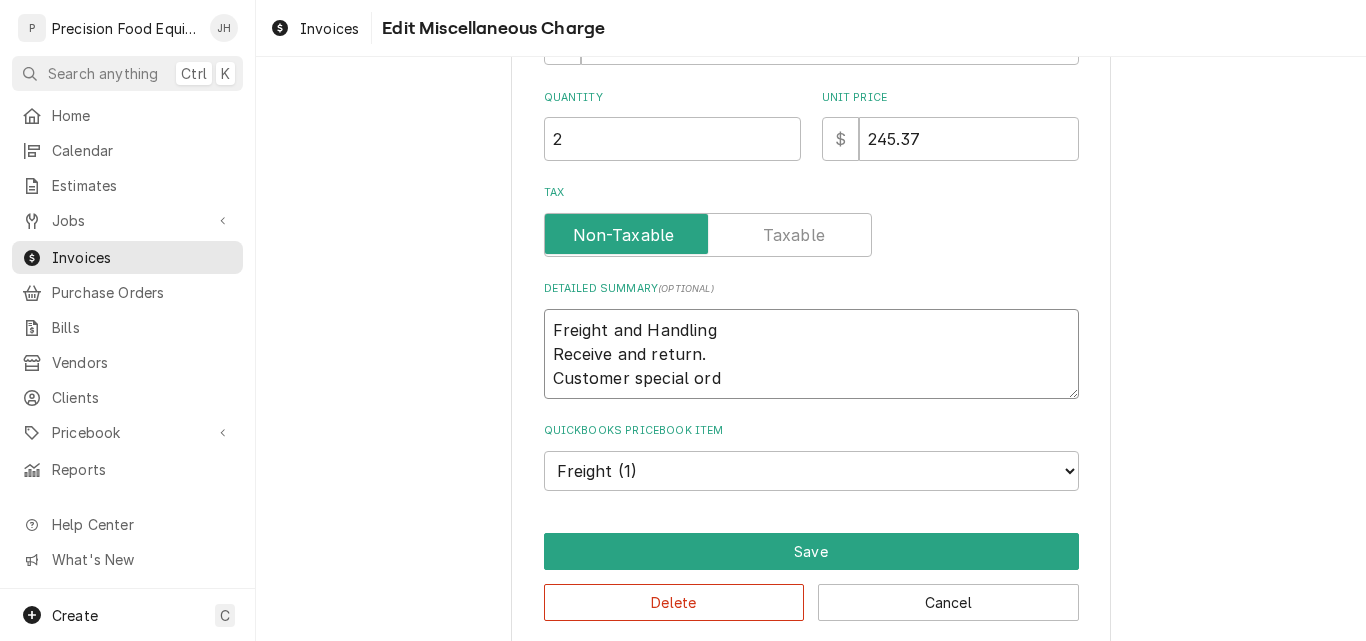 type on "x" 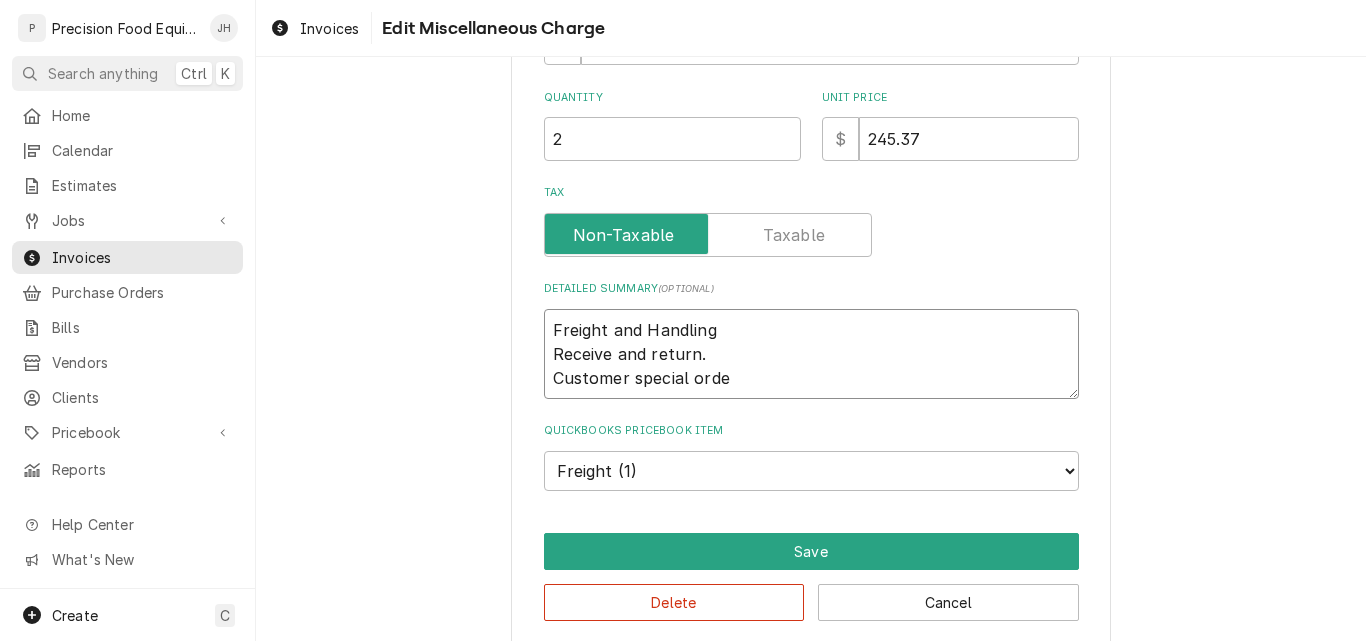 type on "x" 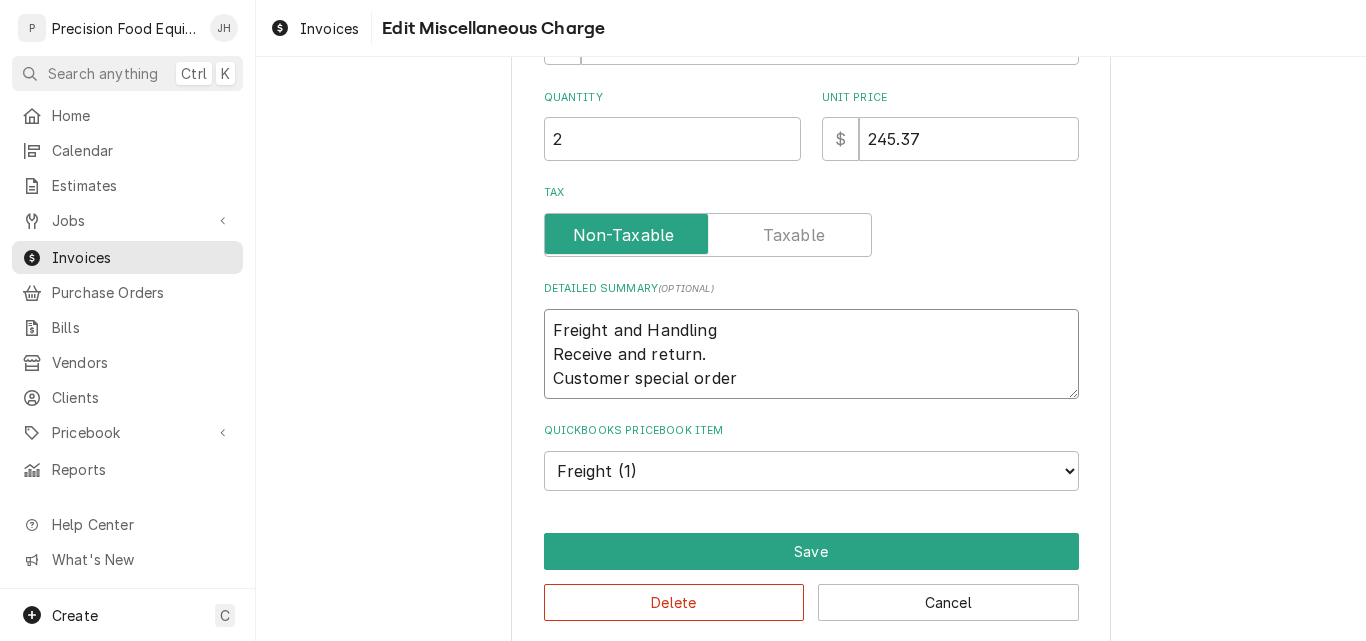 type on "x" 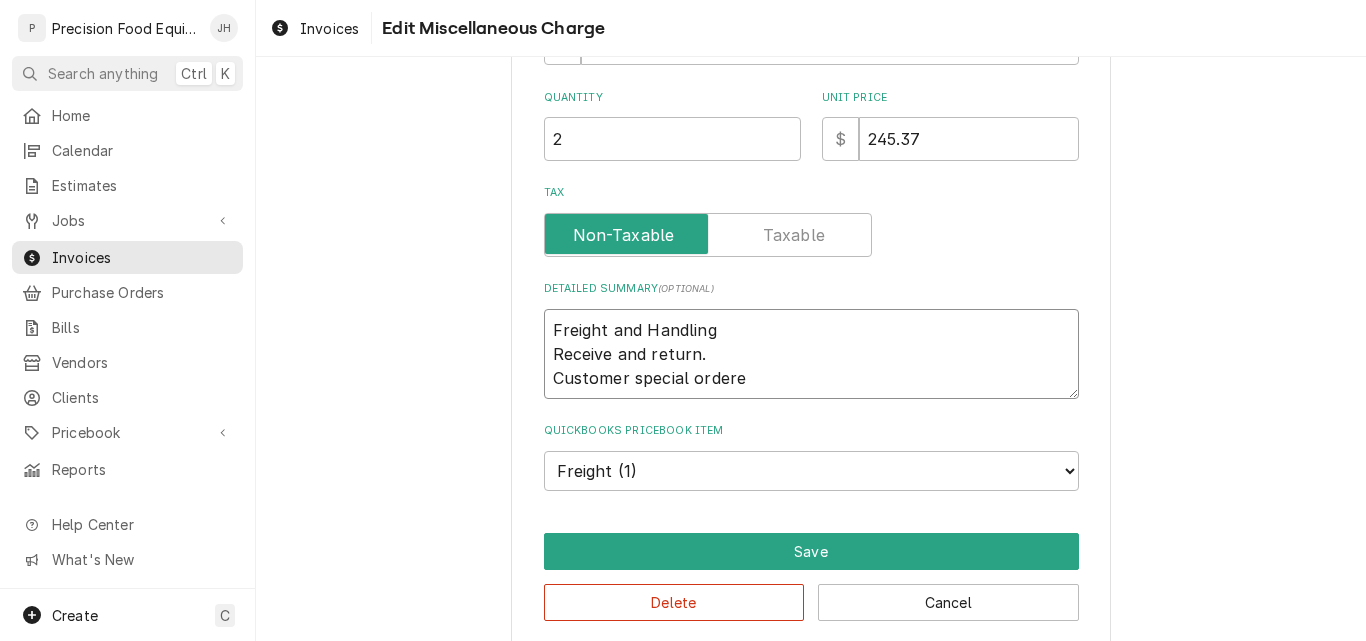 type on "x" 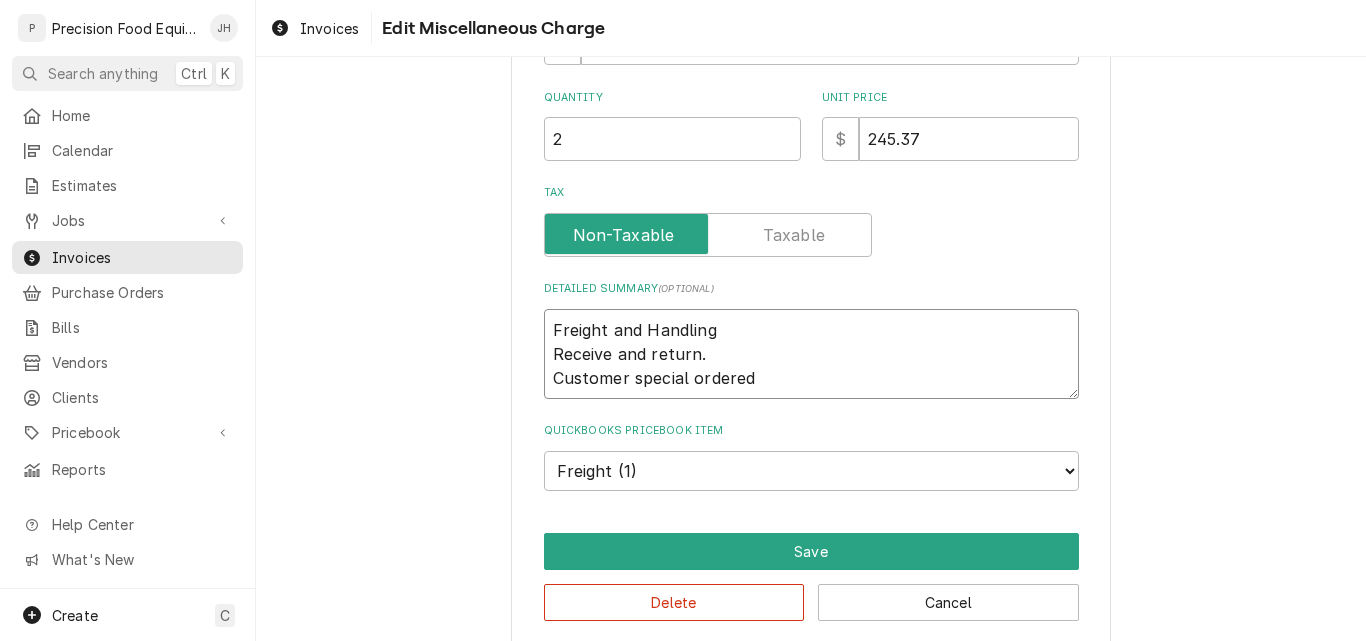 type on "x" 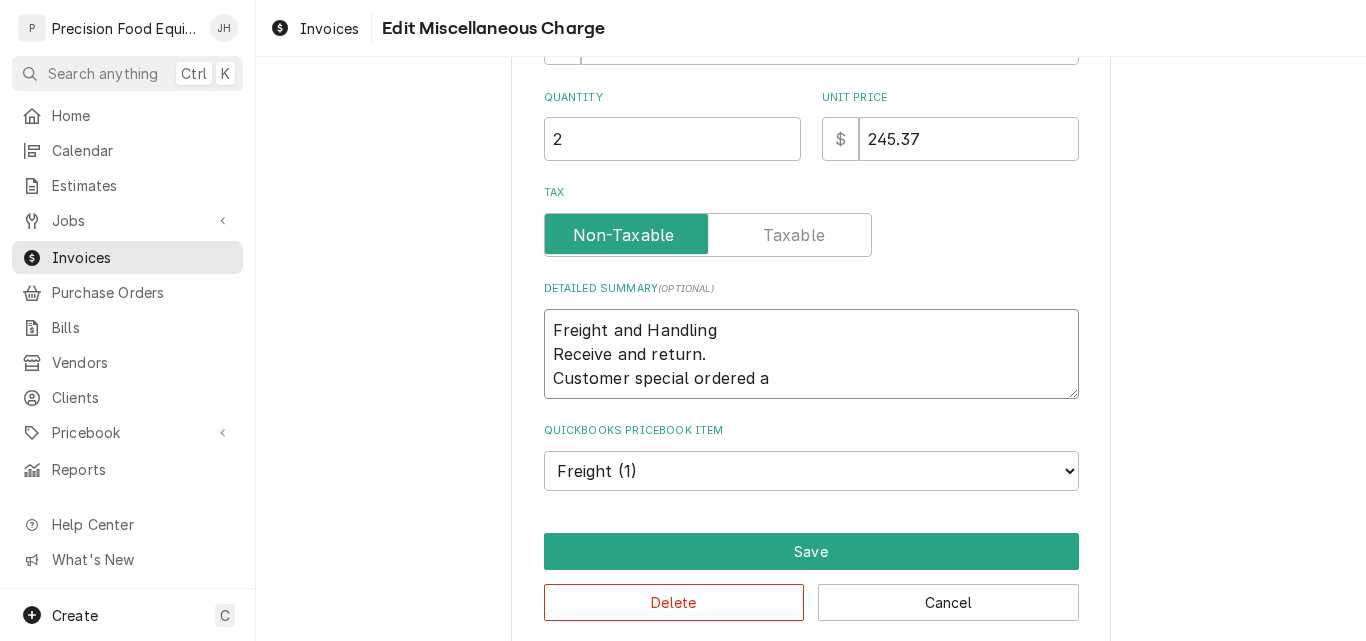 type on "x" 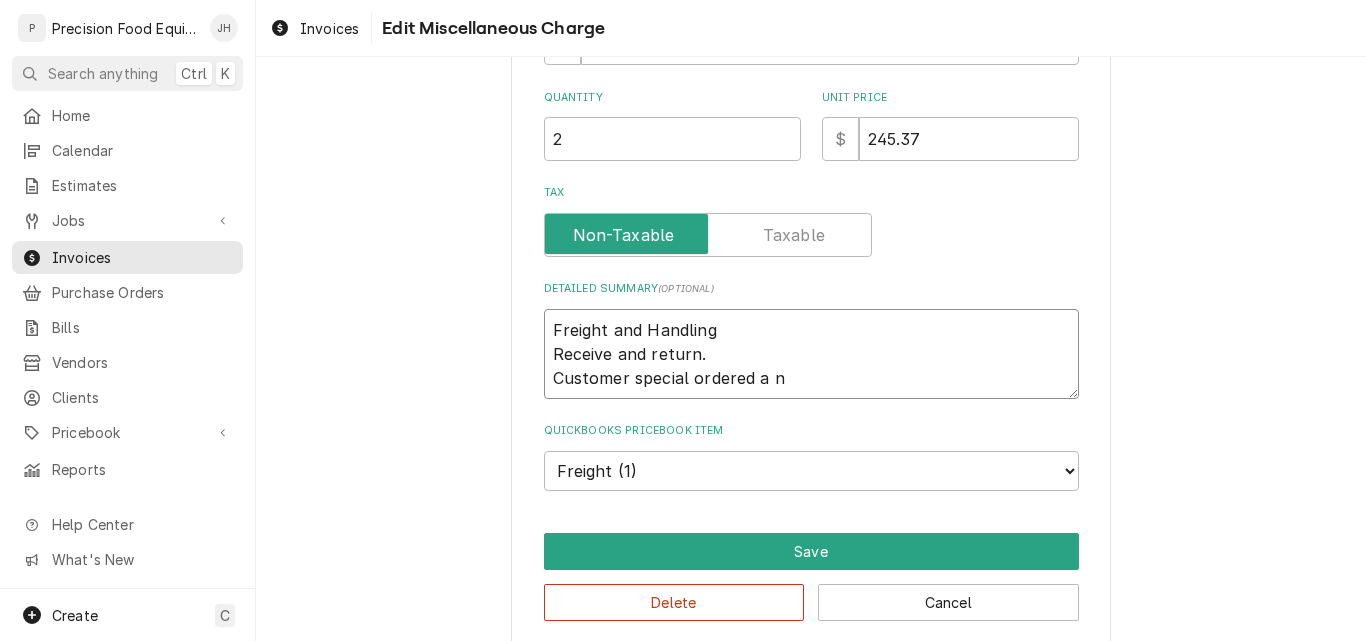 type on "x" 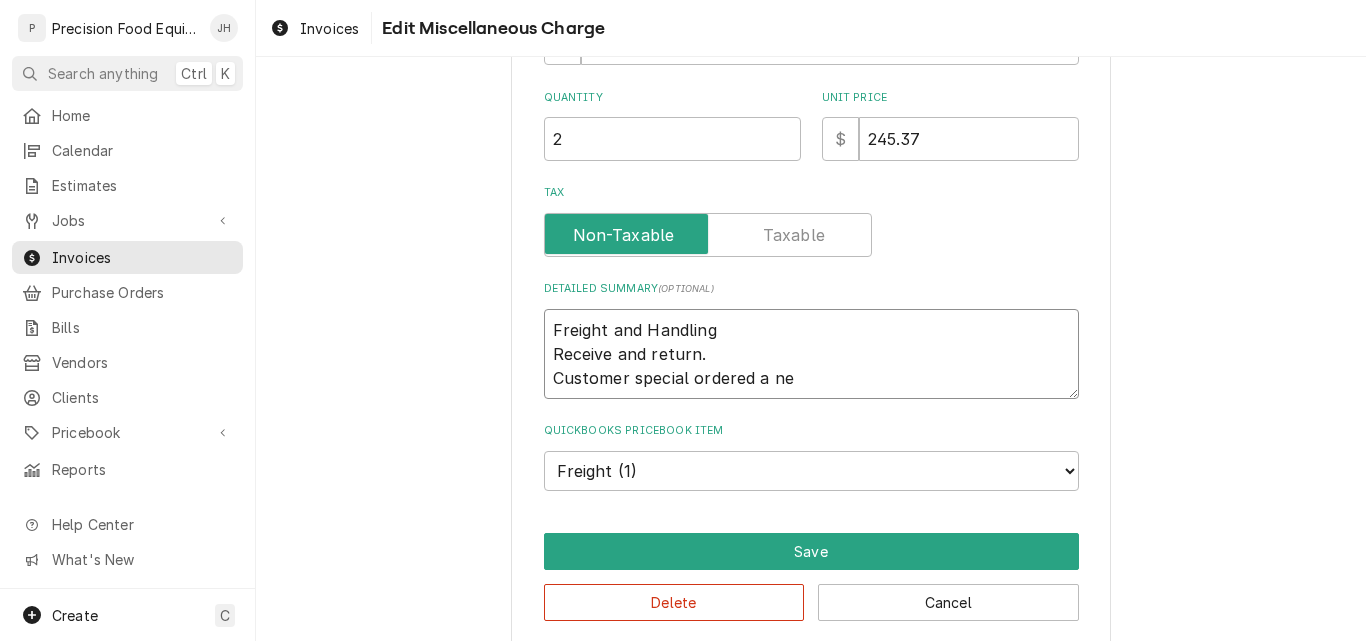 type on "x" 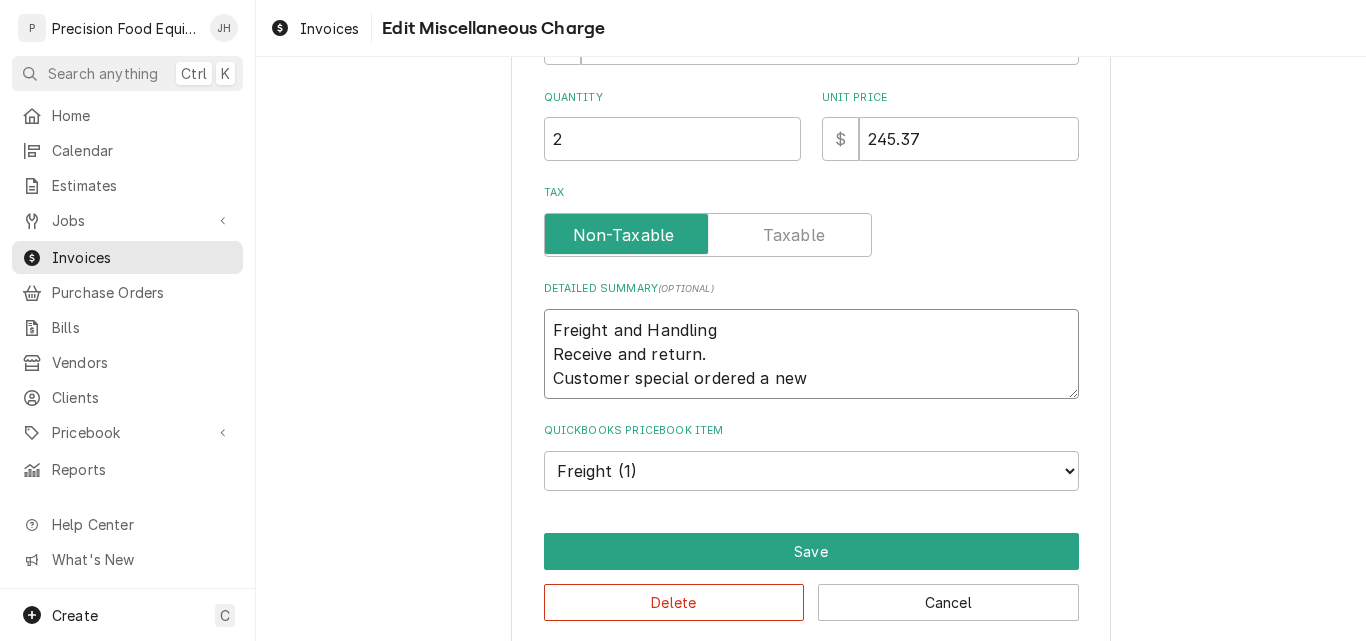type on "x" 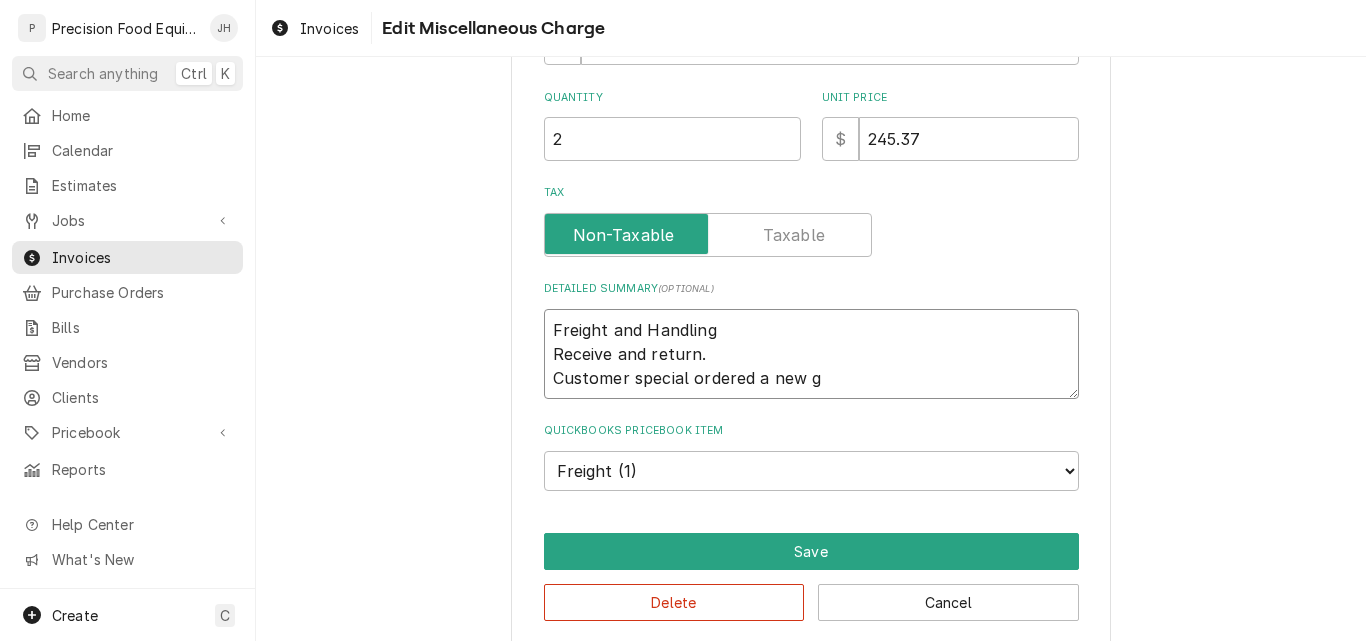 type on "x" 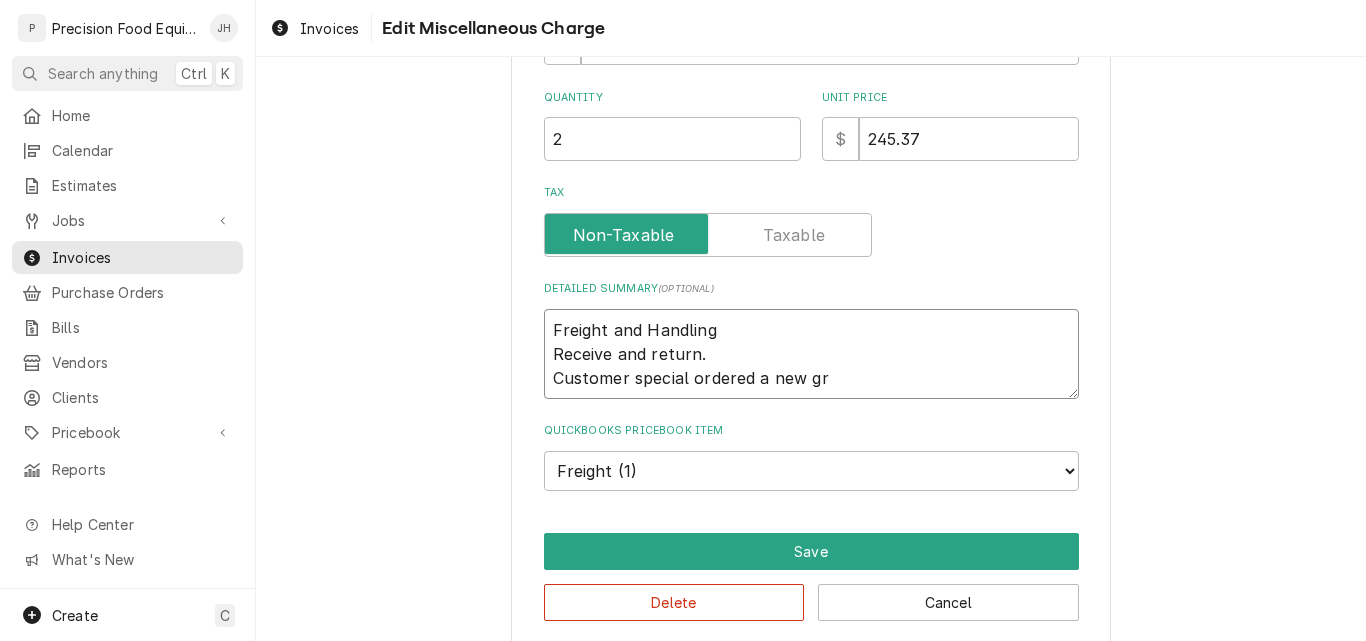 type on "x" 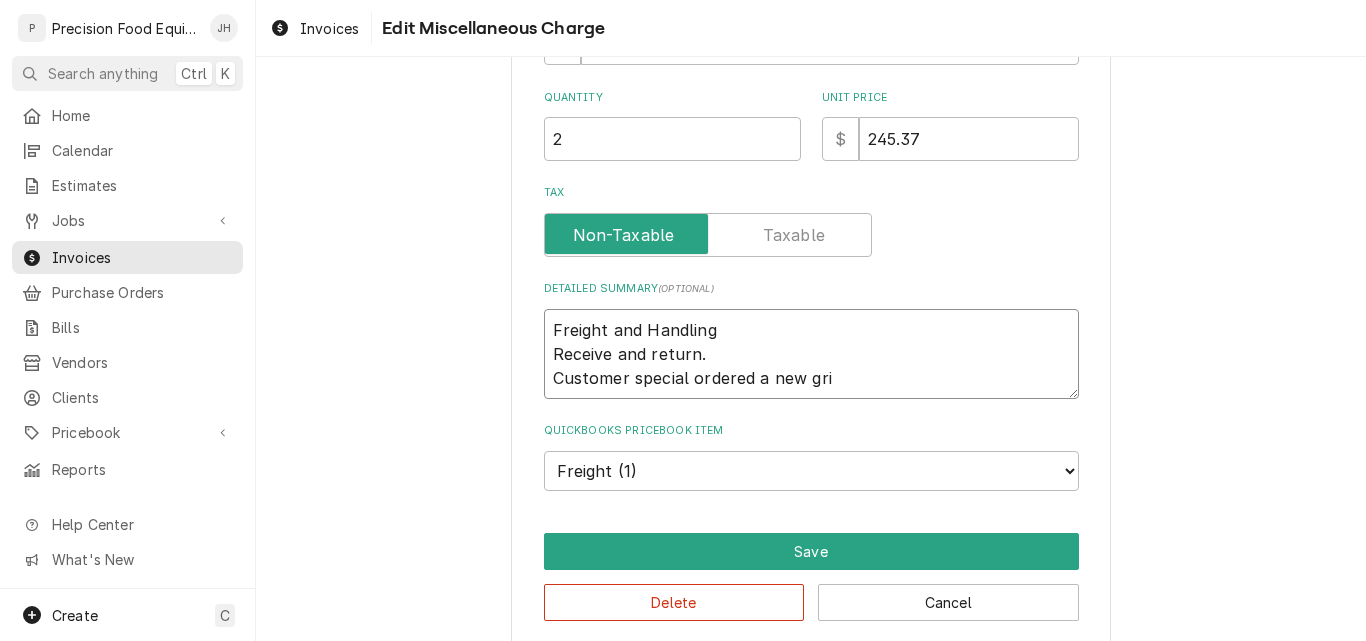 type on "x" 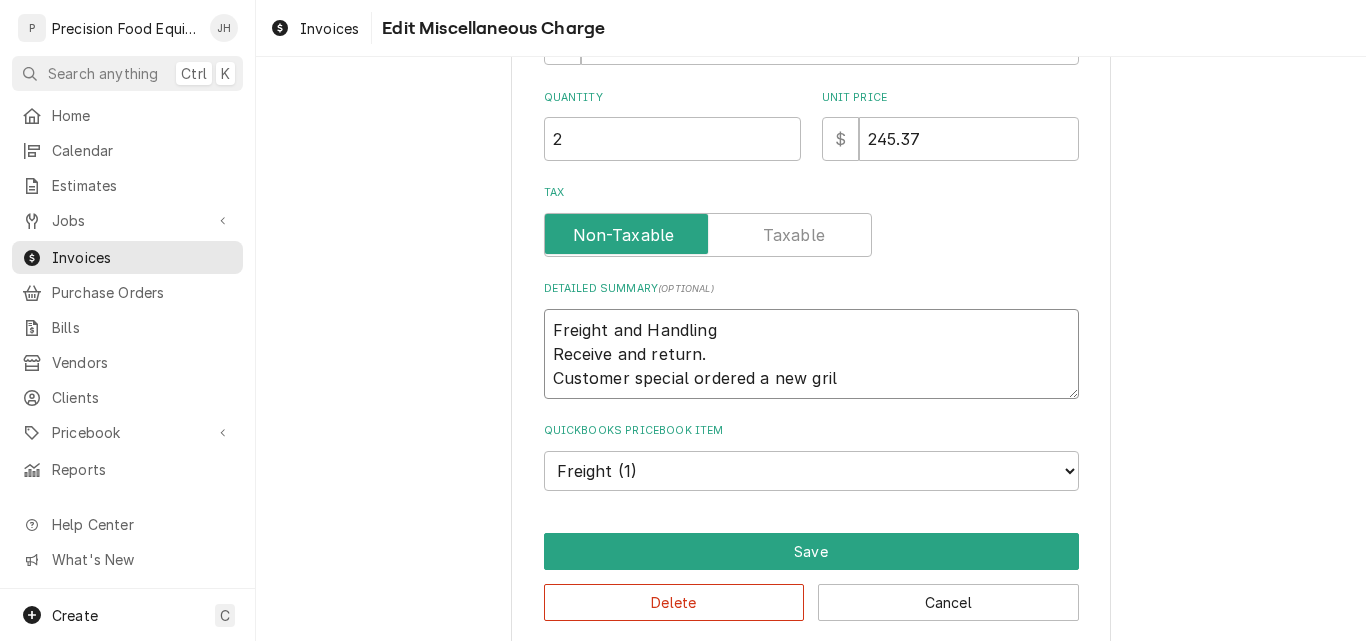 type on "x" 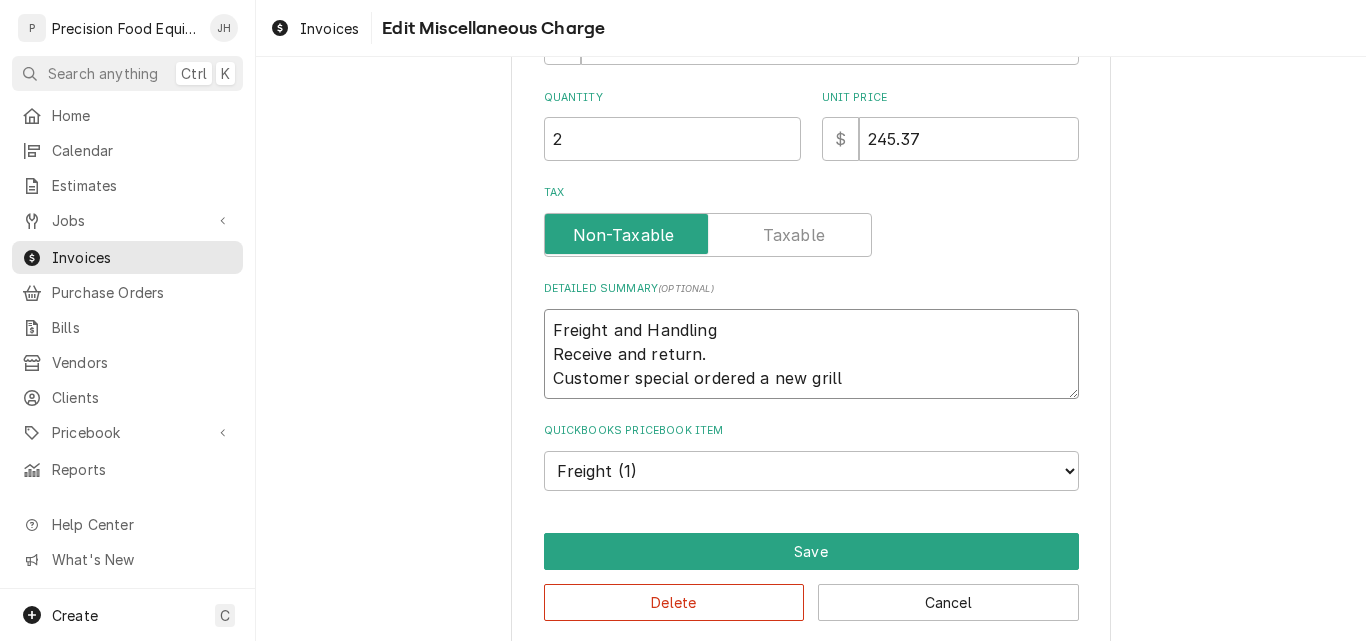 type on "x" 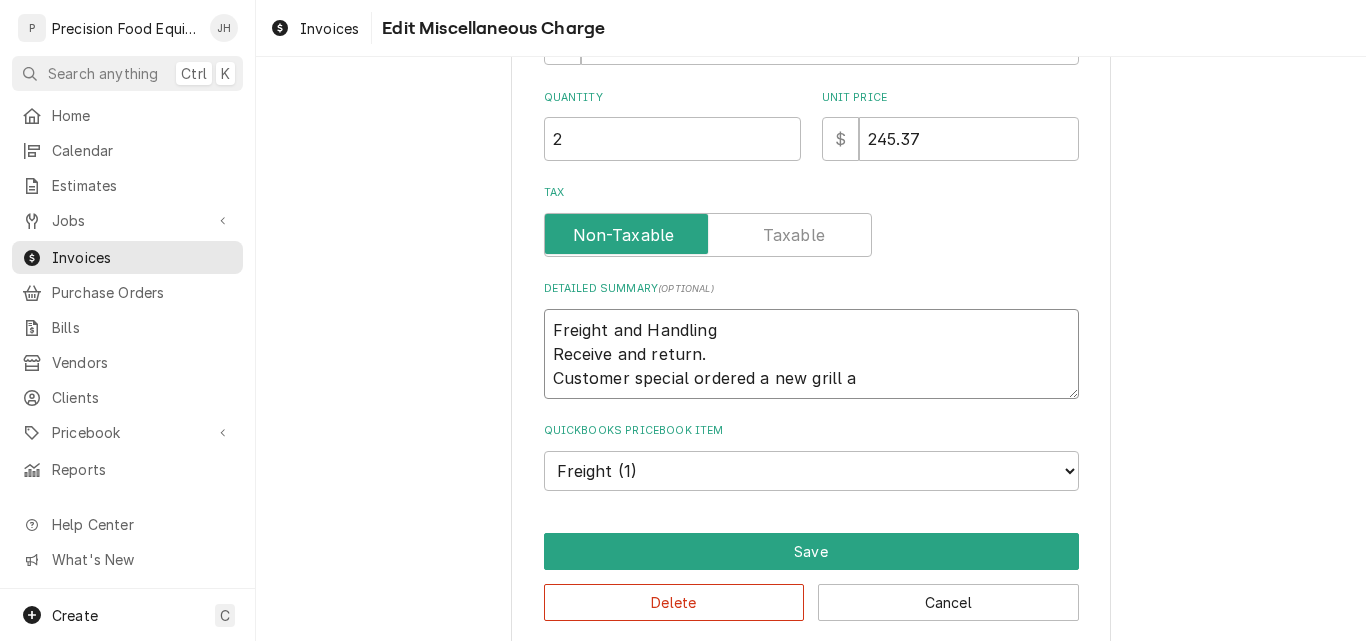type on "x" 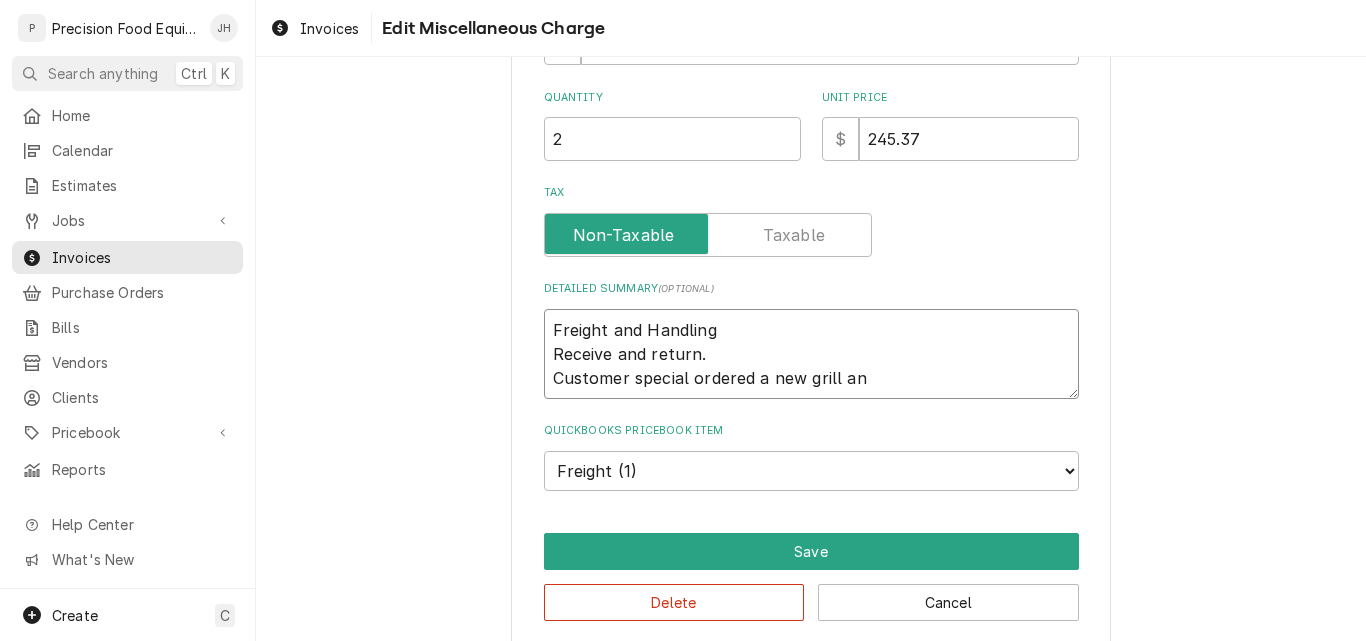 type on "x" 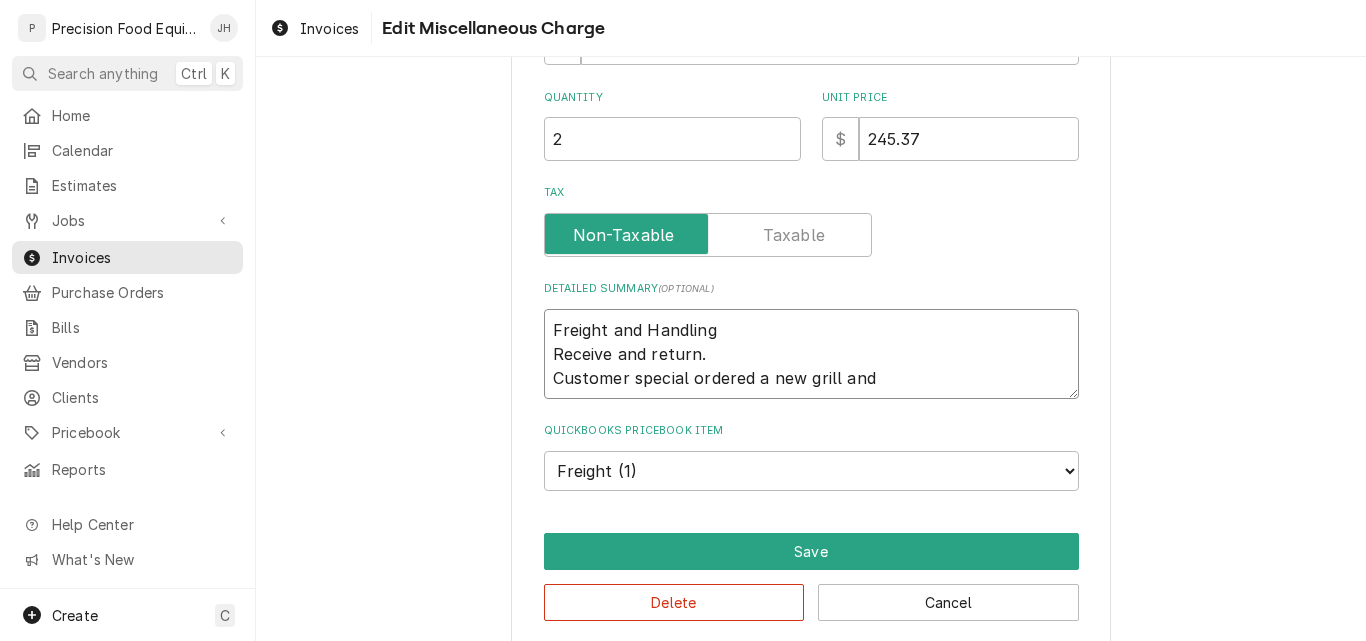 type on "x" 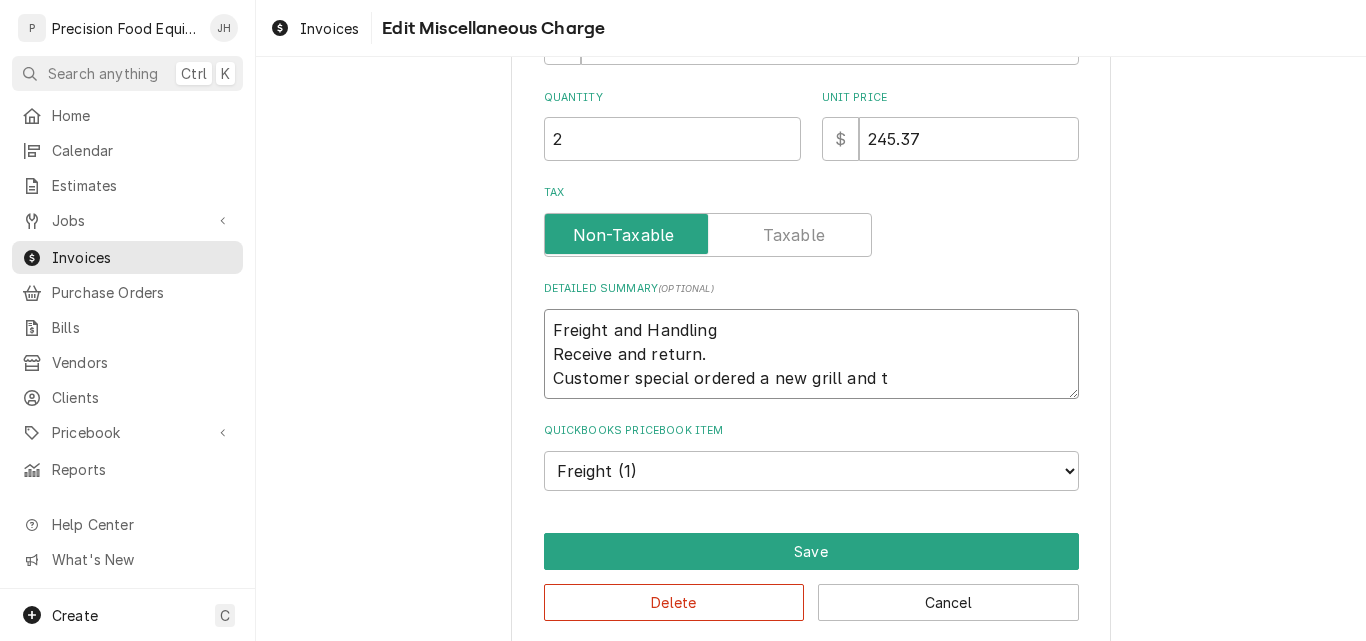 type on "x" 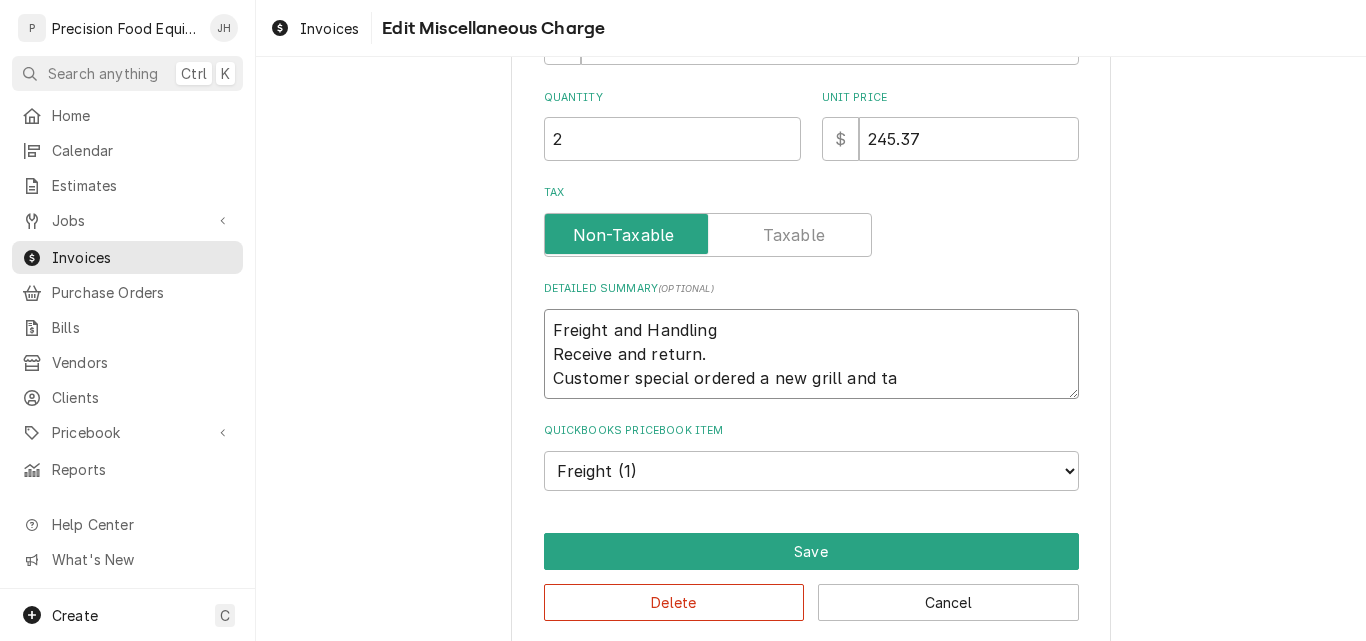 type on "x" 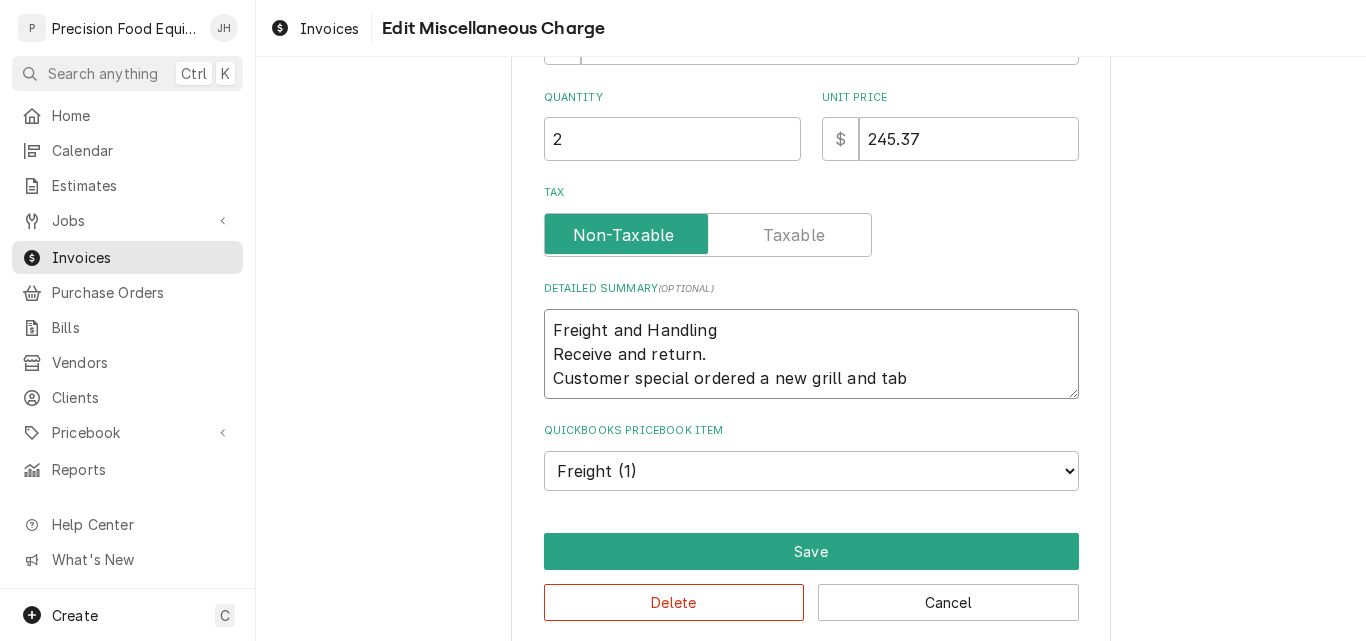 type on "x" 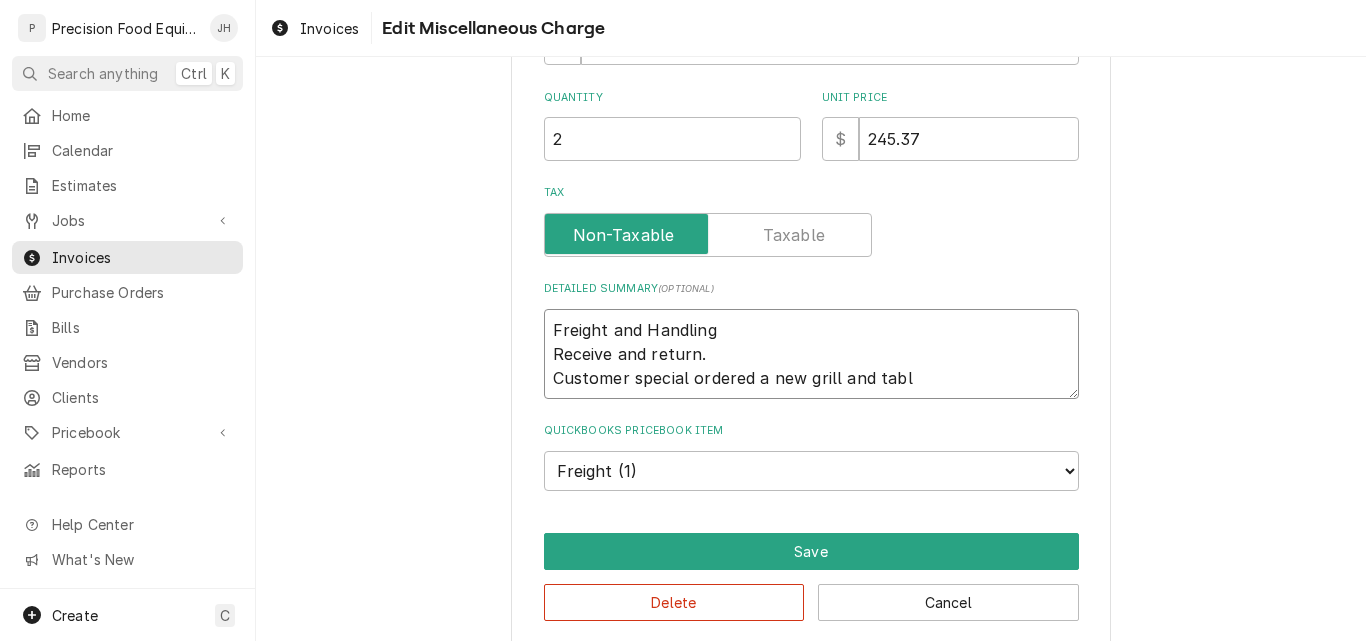 type on "x" 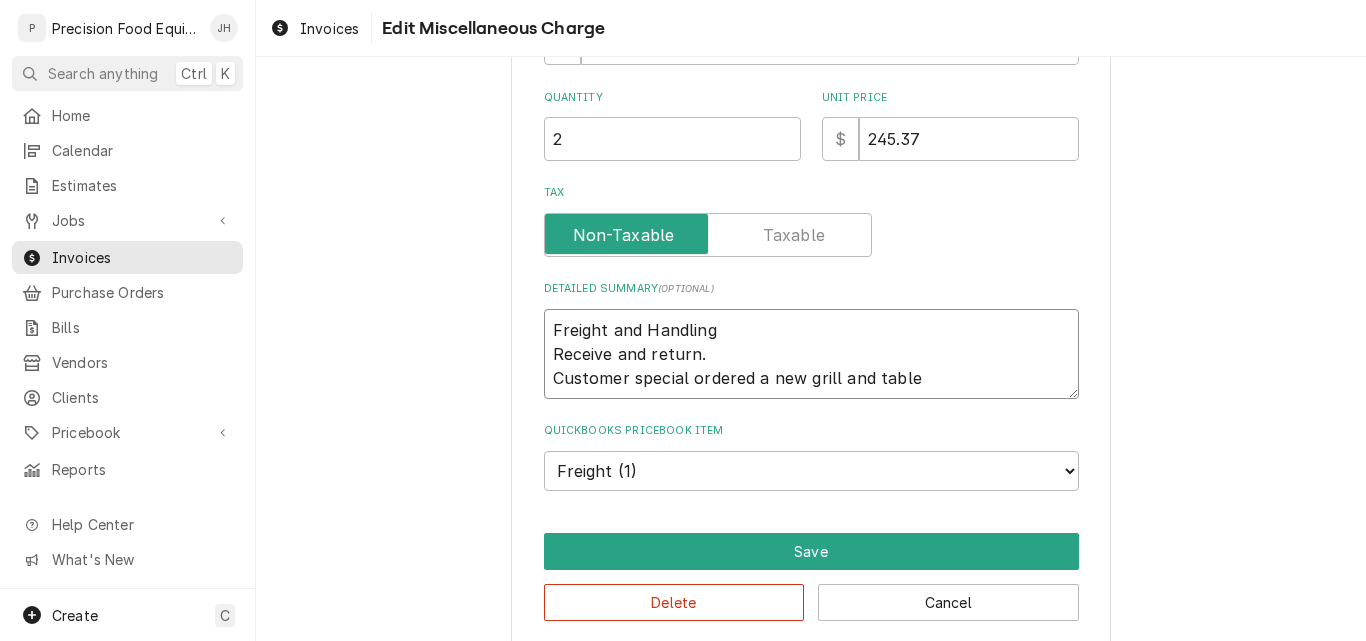 type on "x" 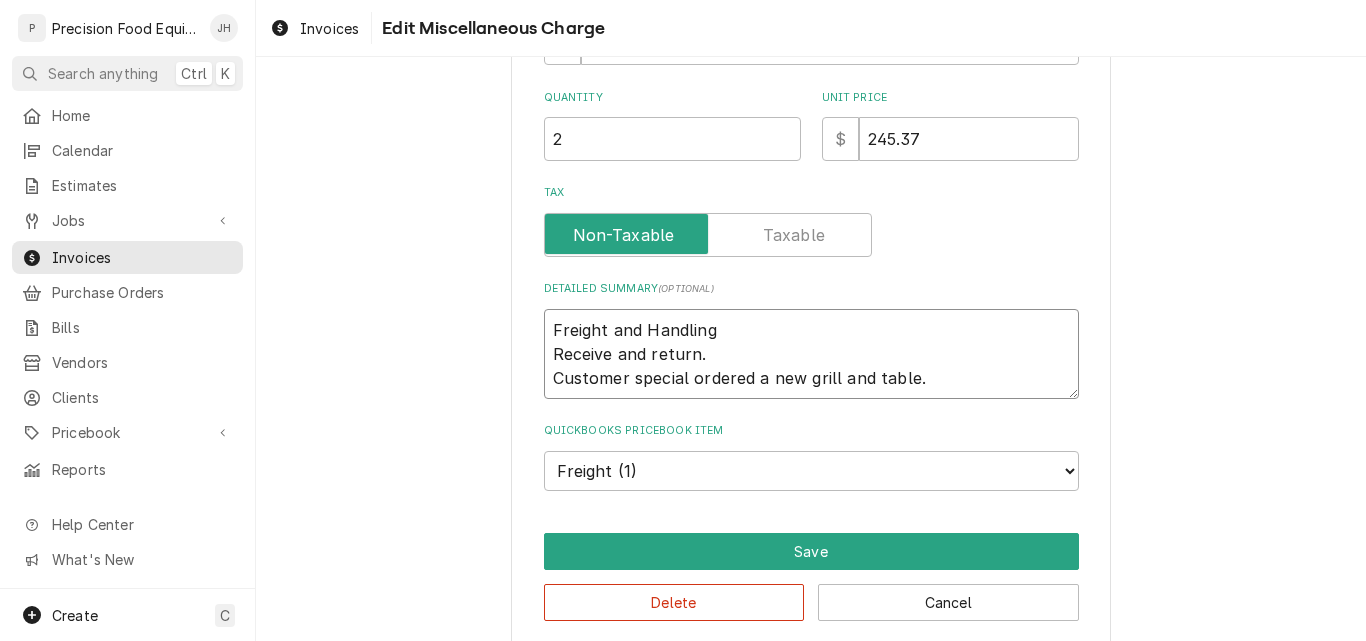 type on "x" 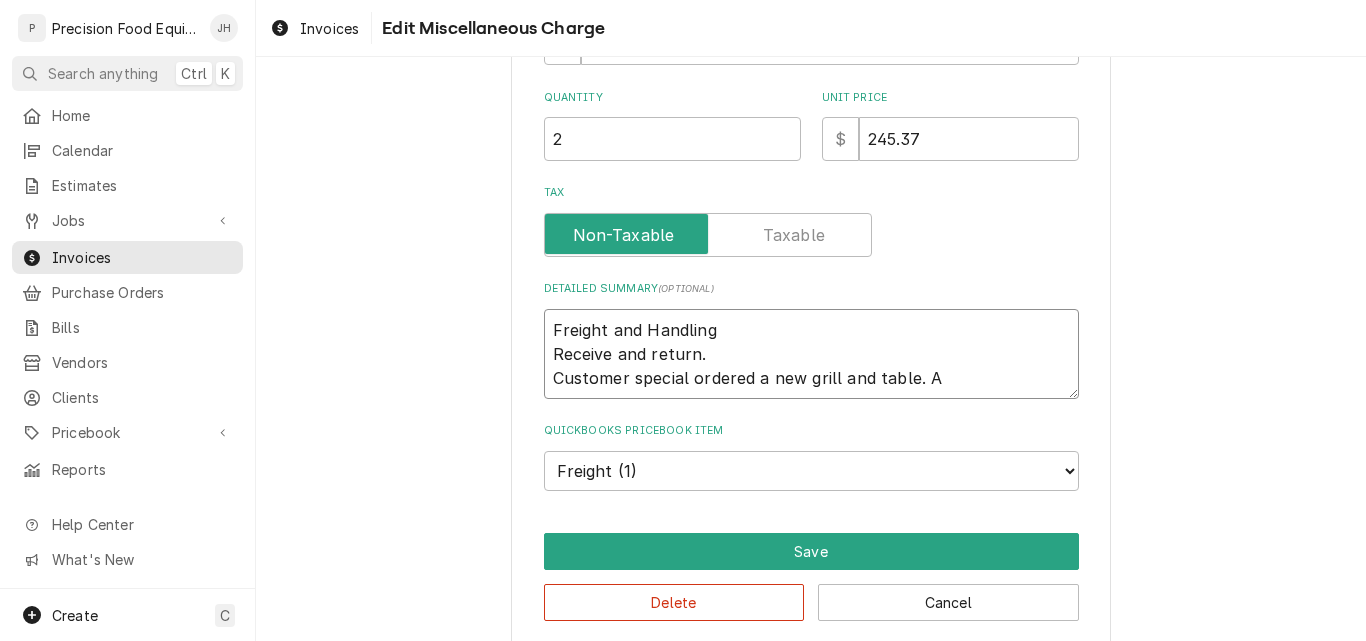 type on "x" 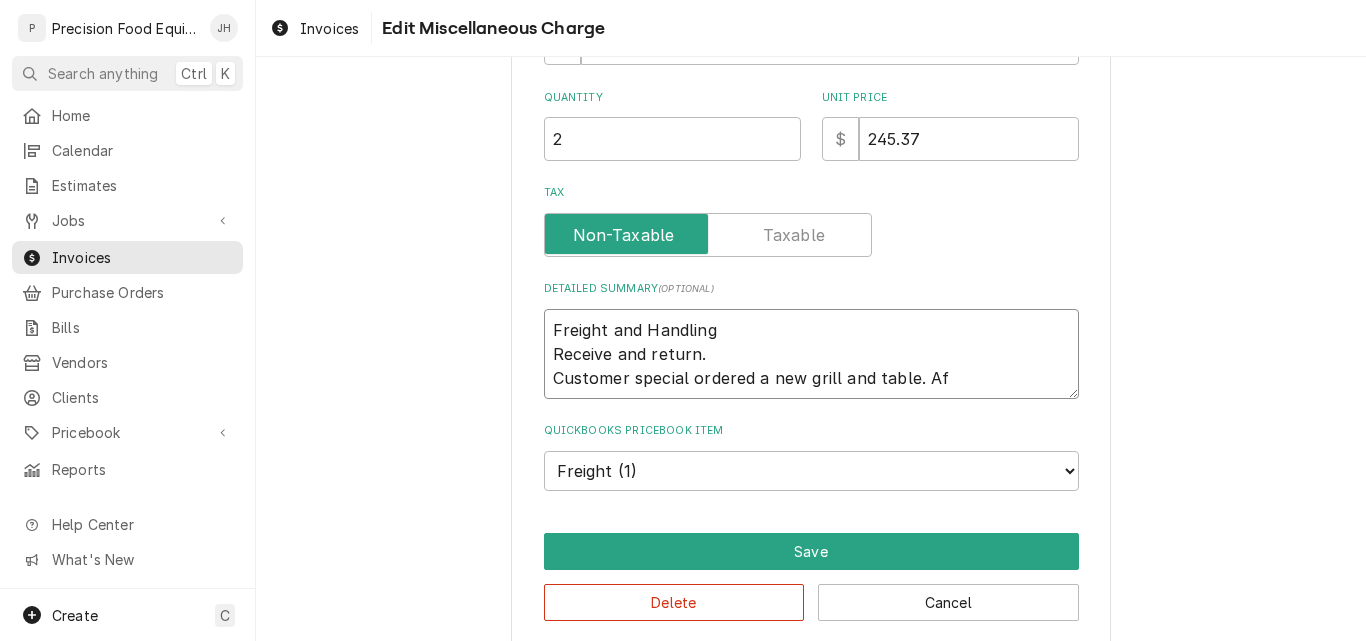 type on "x" 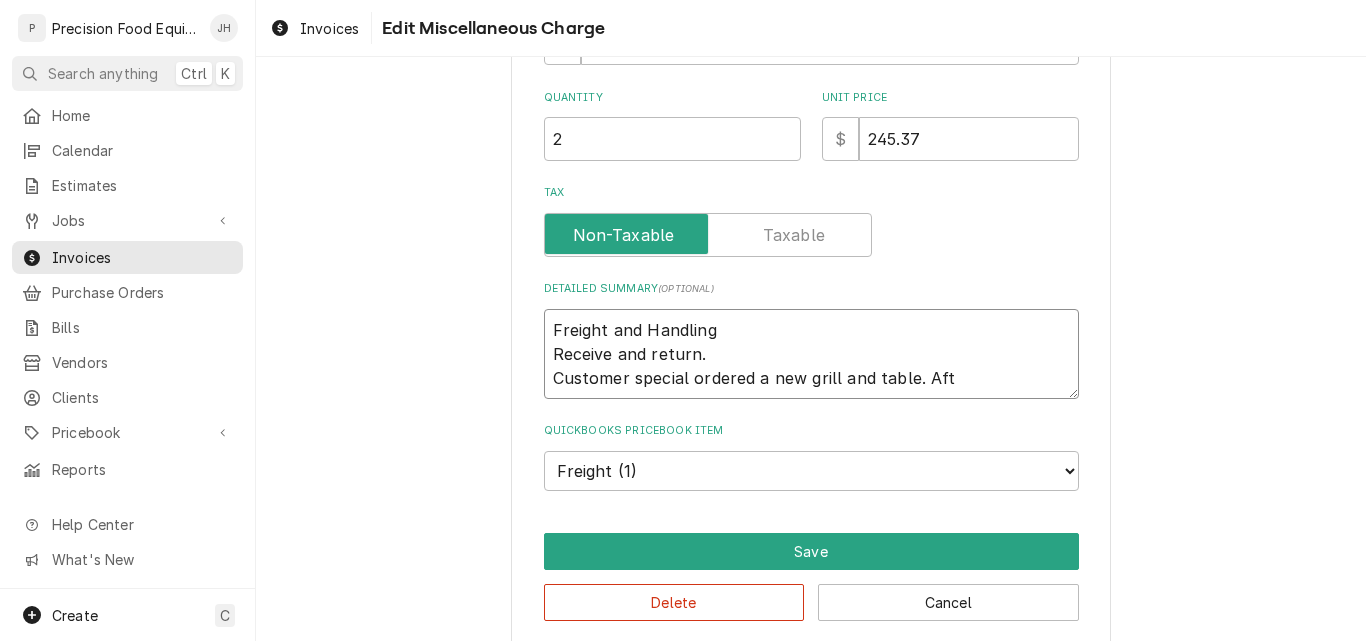 type on "x" 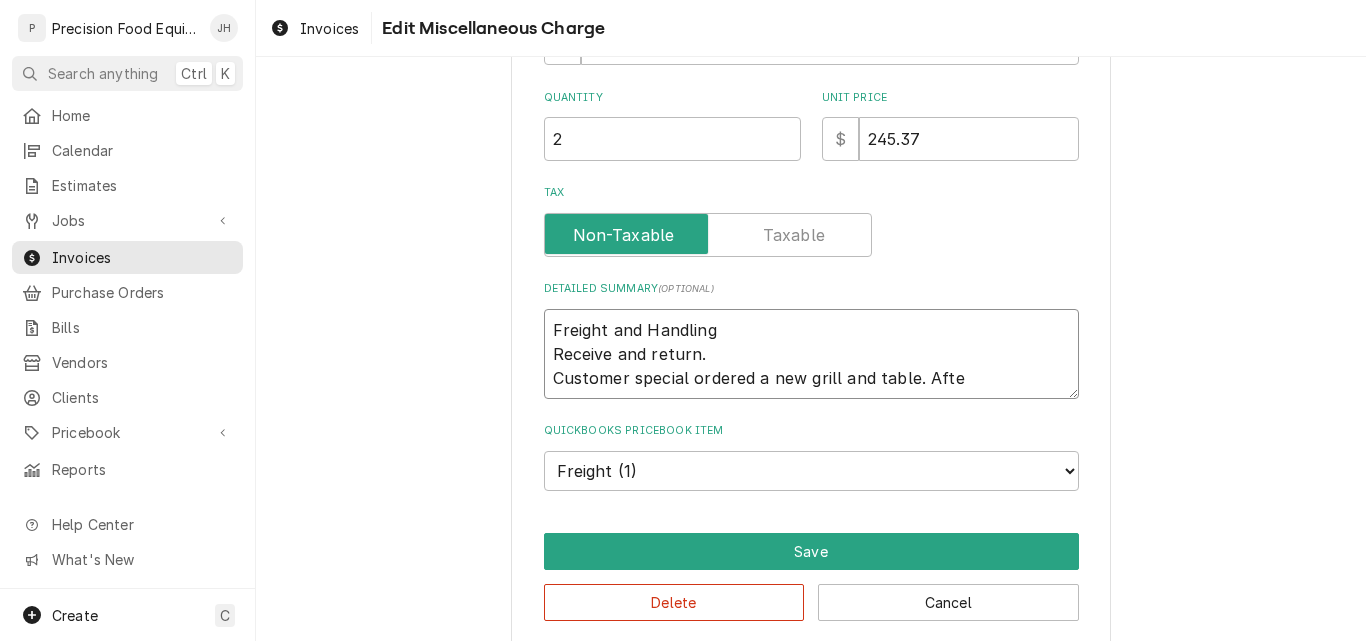 type on "x" 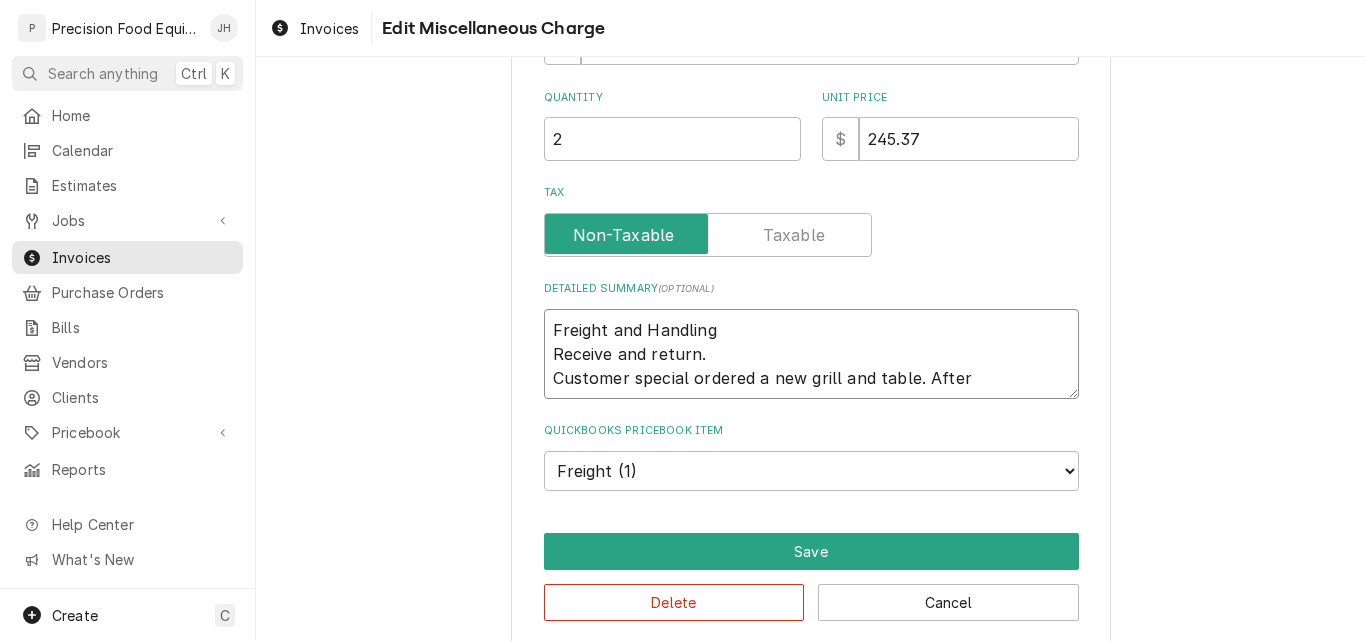 type on "x" 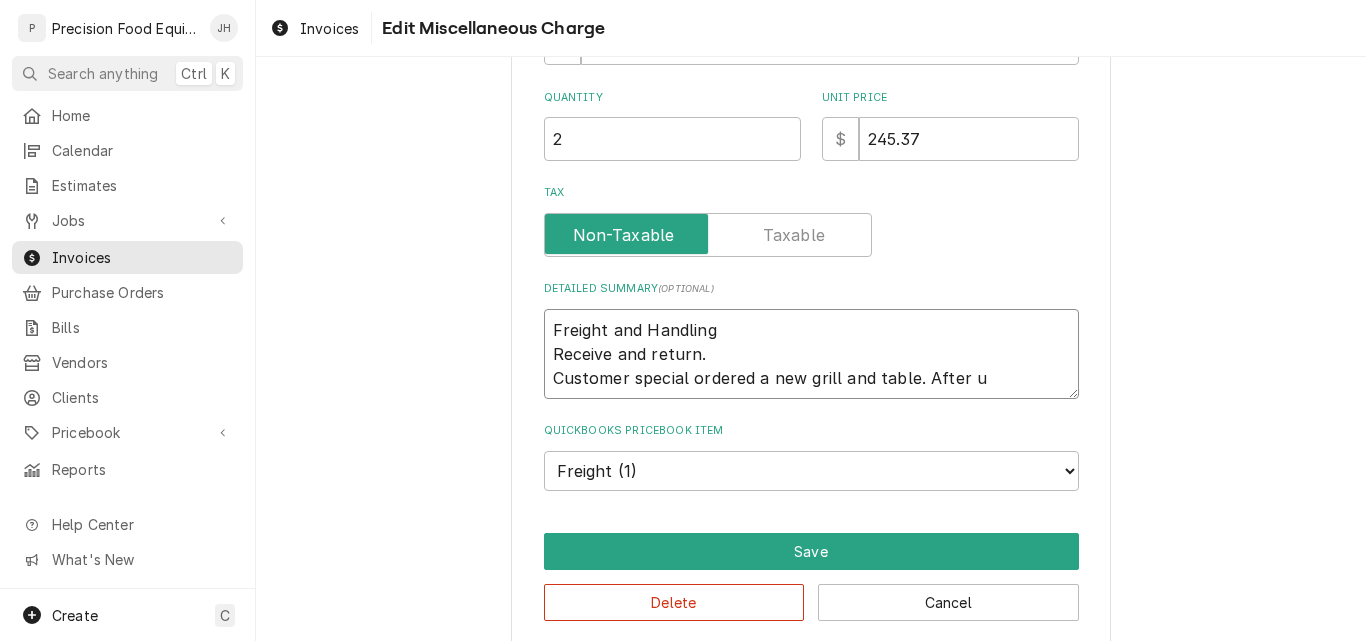 type on "x" 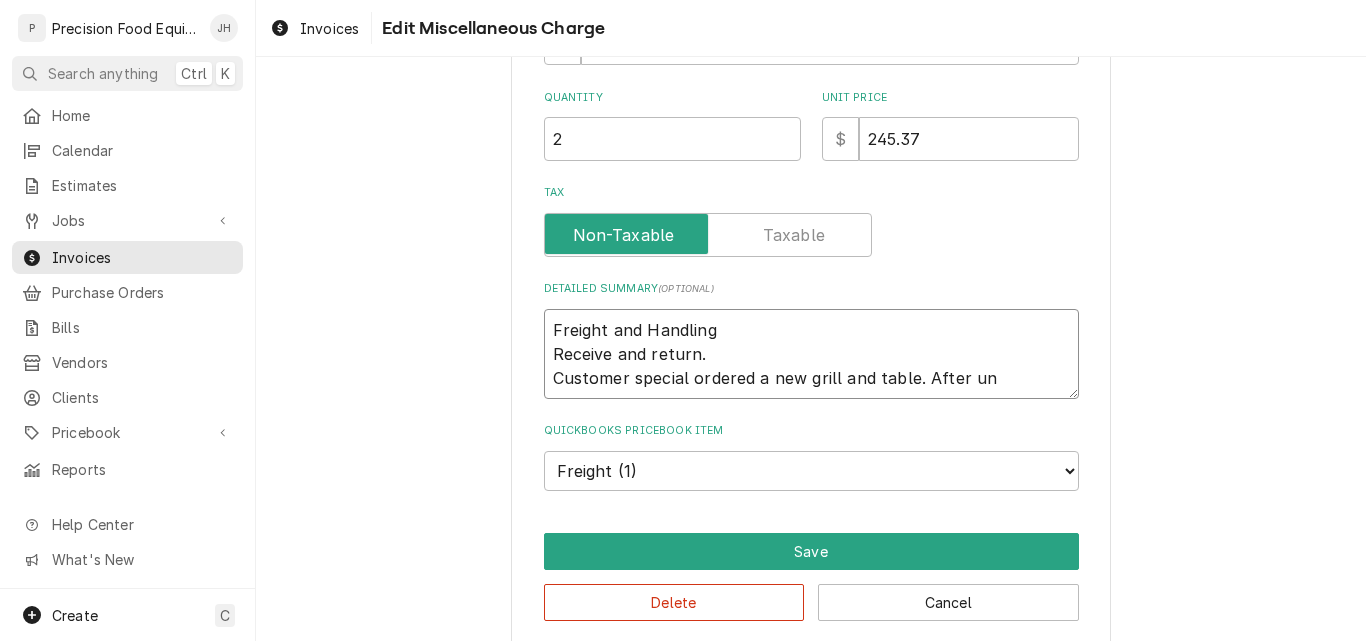 type on "x" 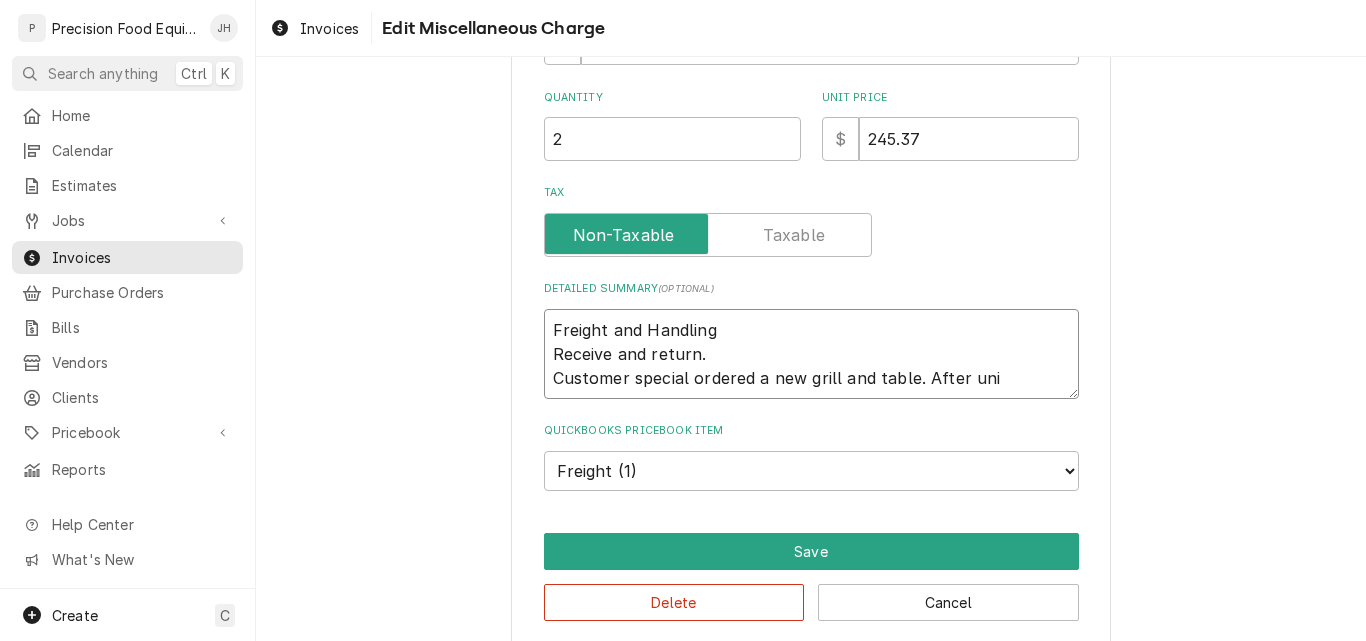 type on "x" 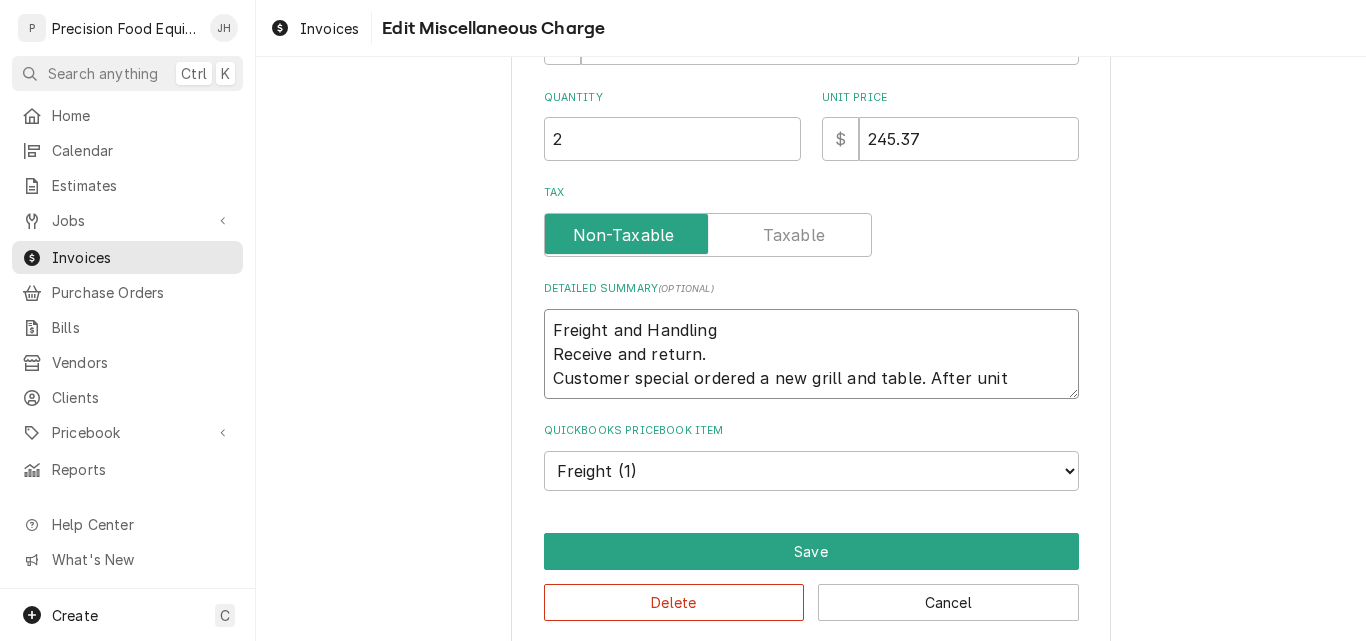 type on "x" 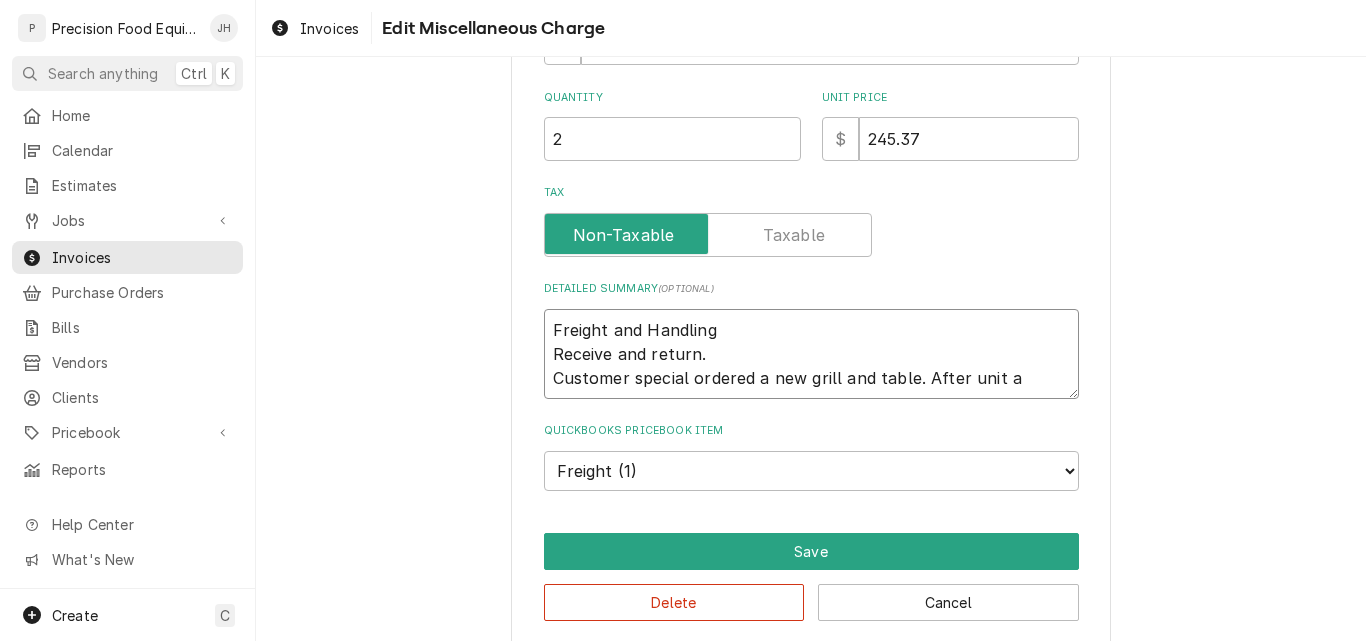 type on "x" 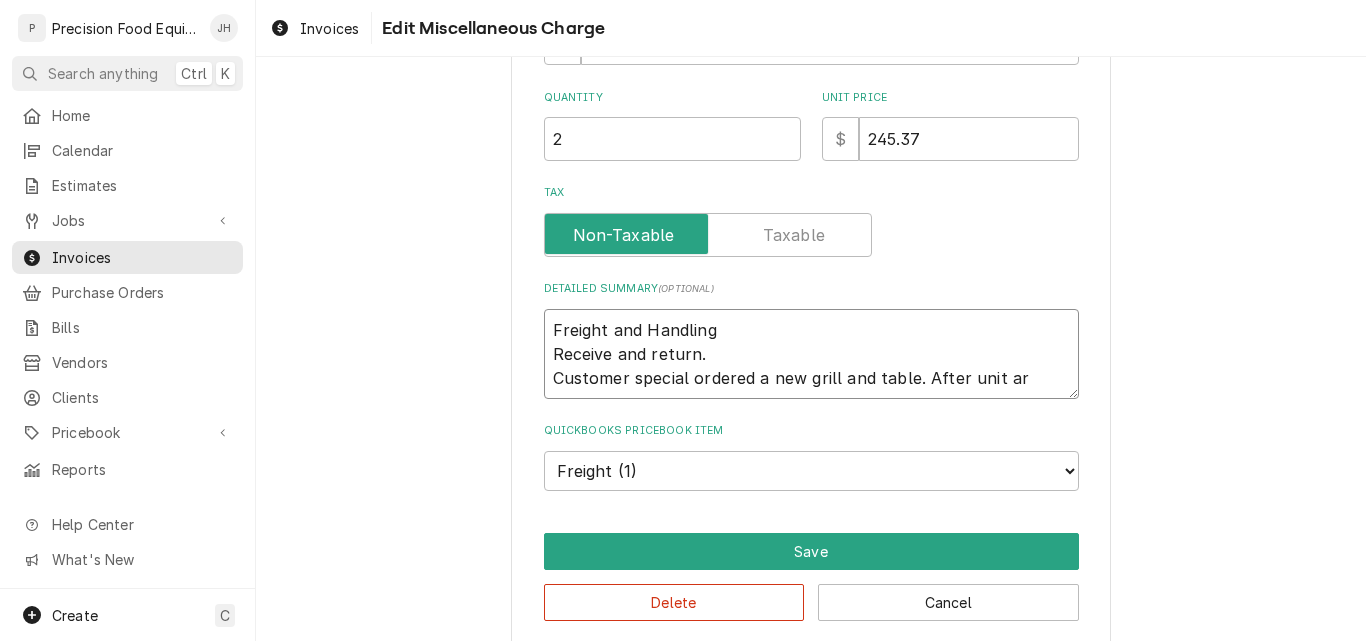 type on "x" 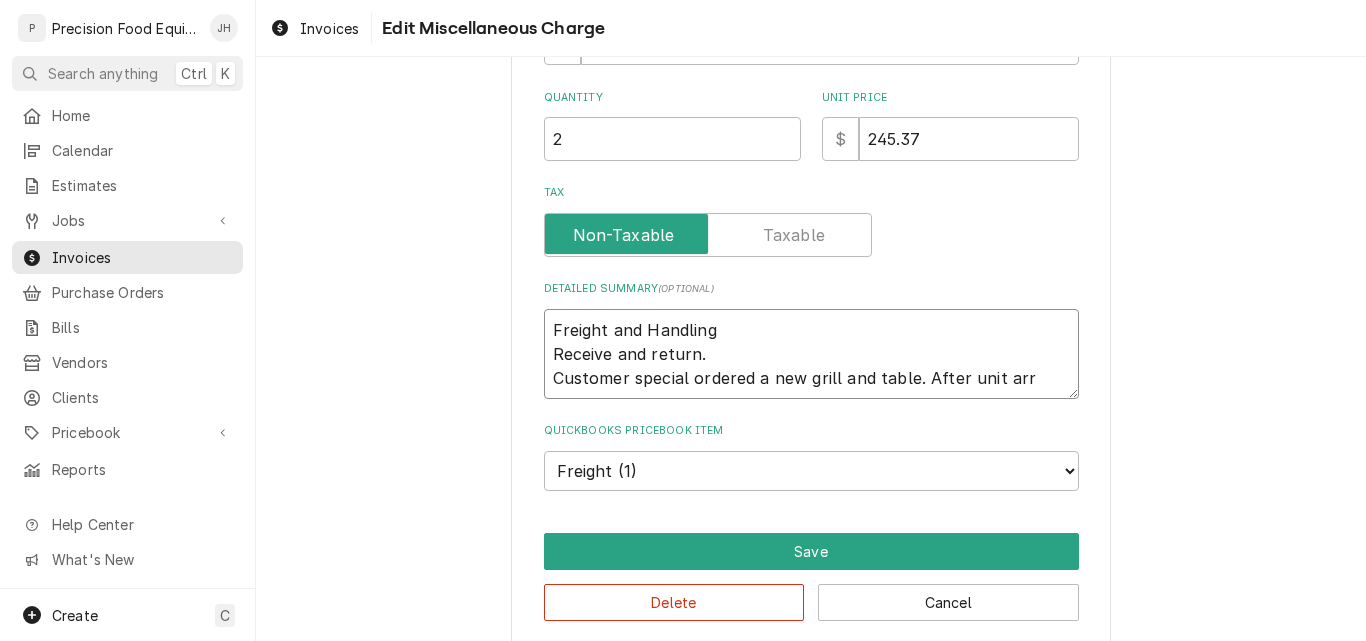 type on "x" 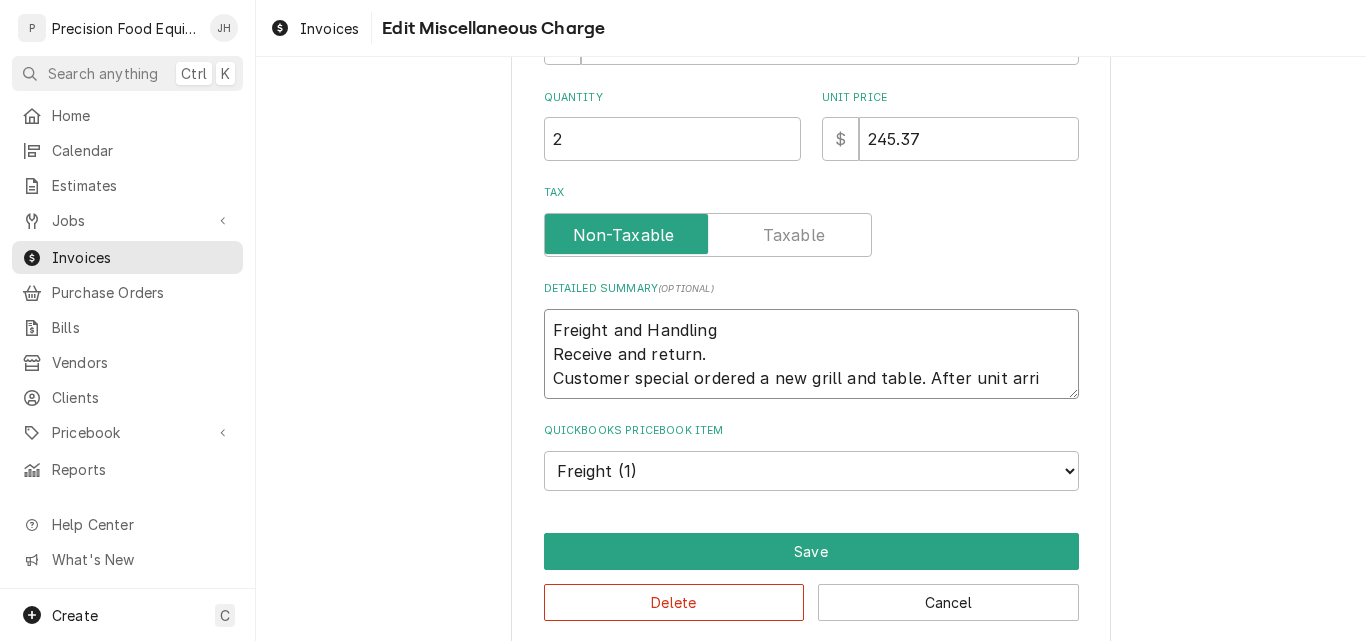 type on "x" 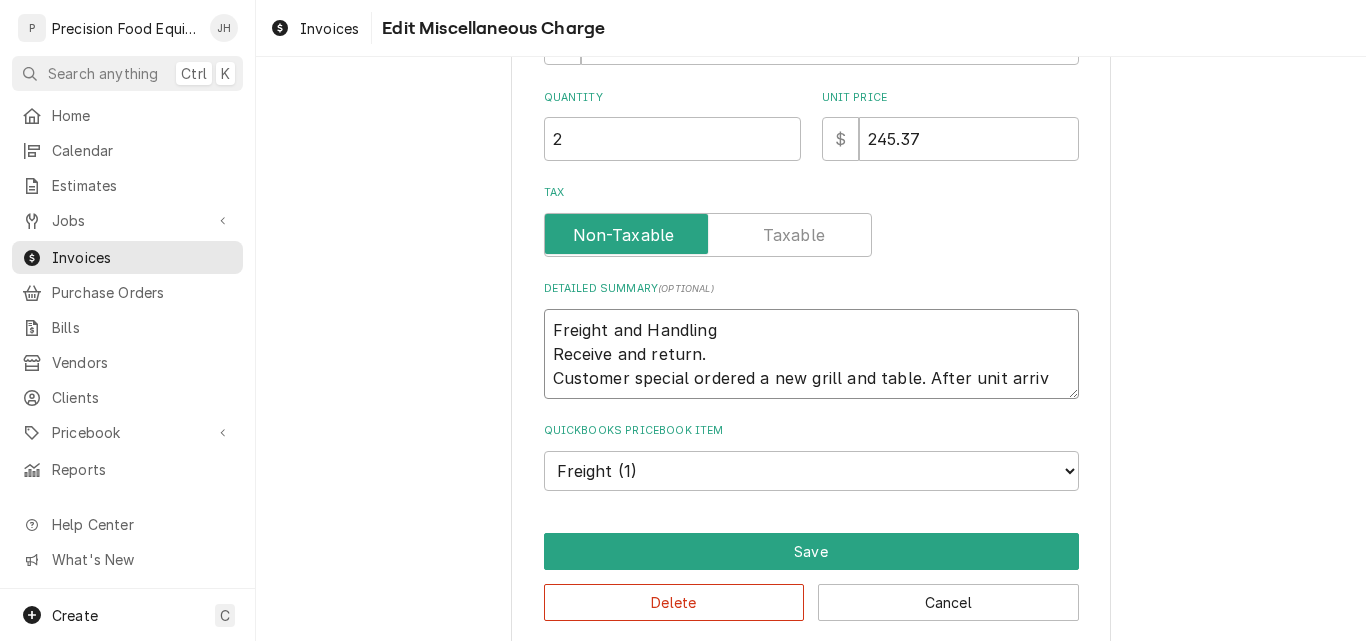 type on "x" 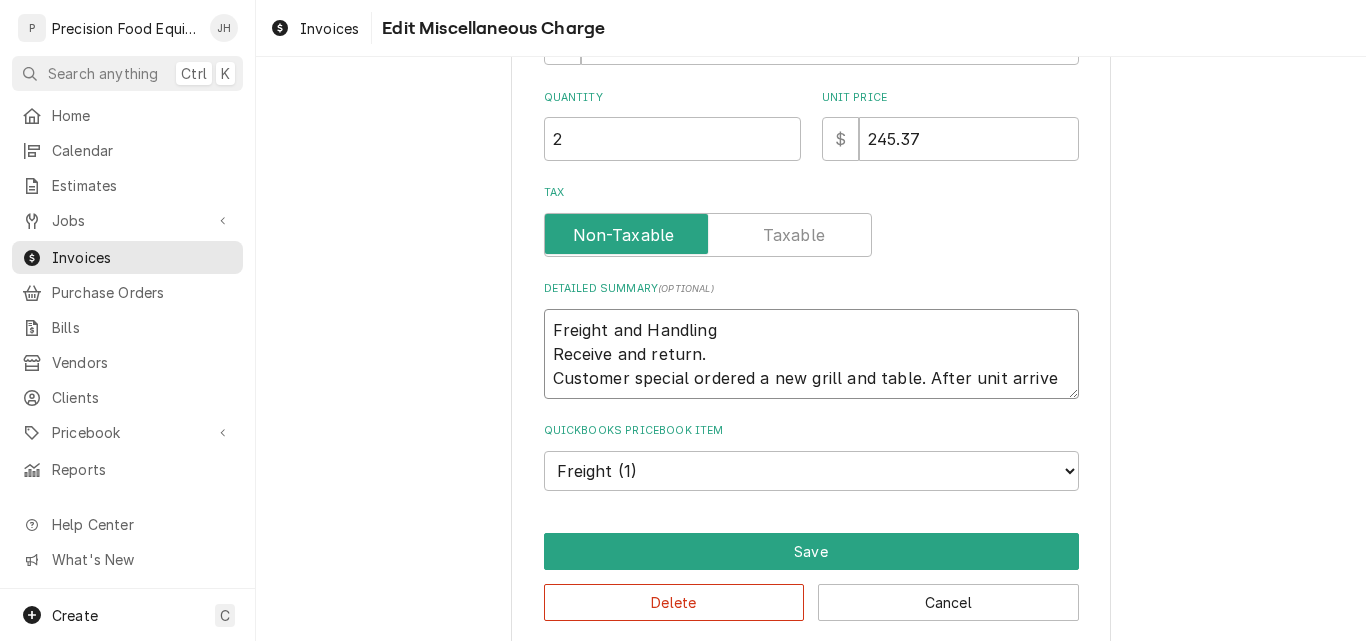 type on "x" 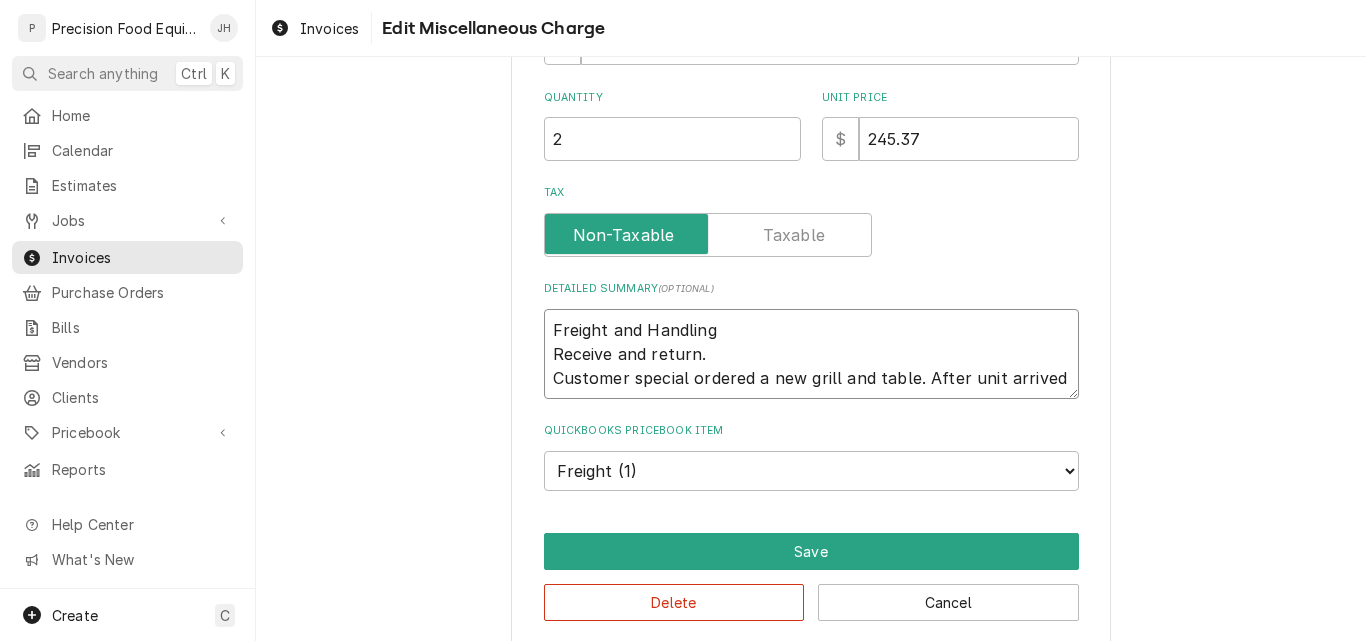 type on "x" 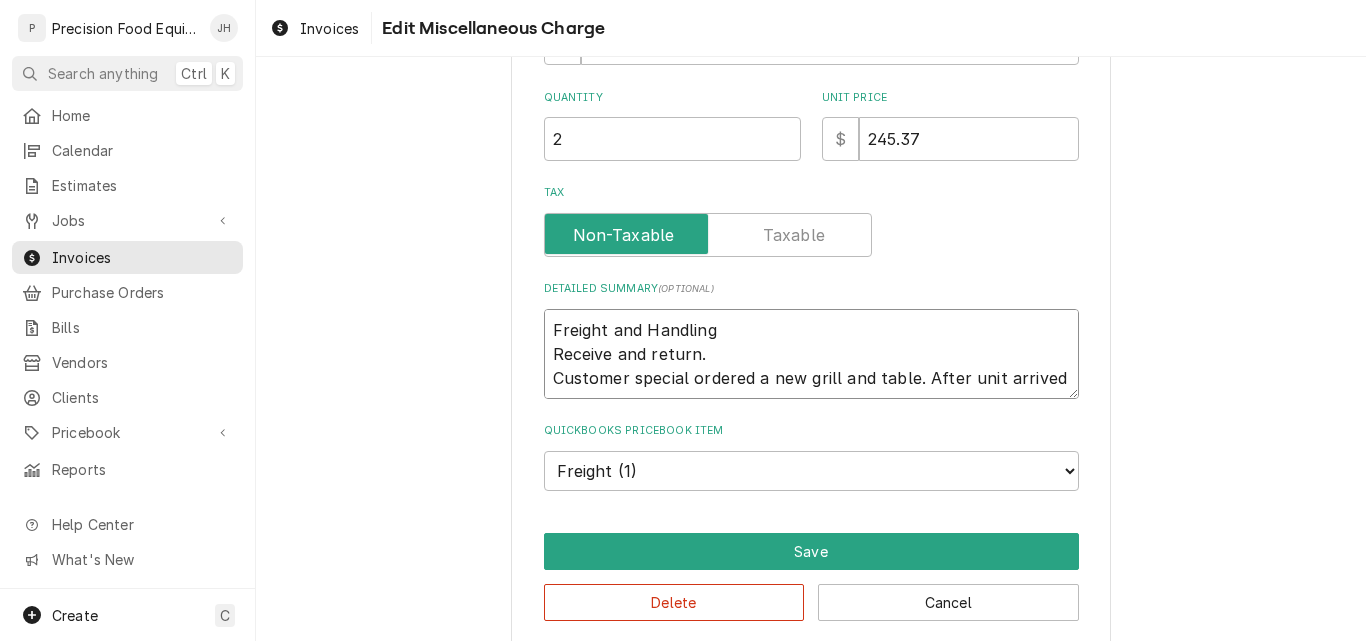 type on "x" 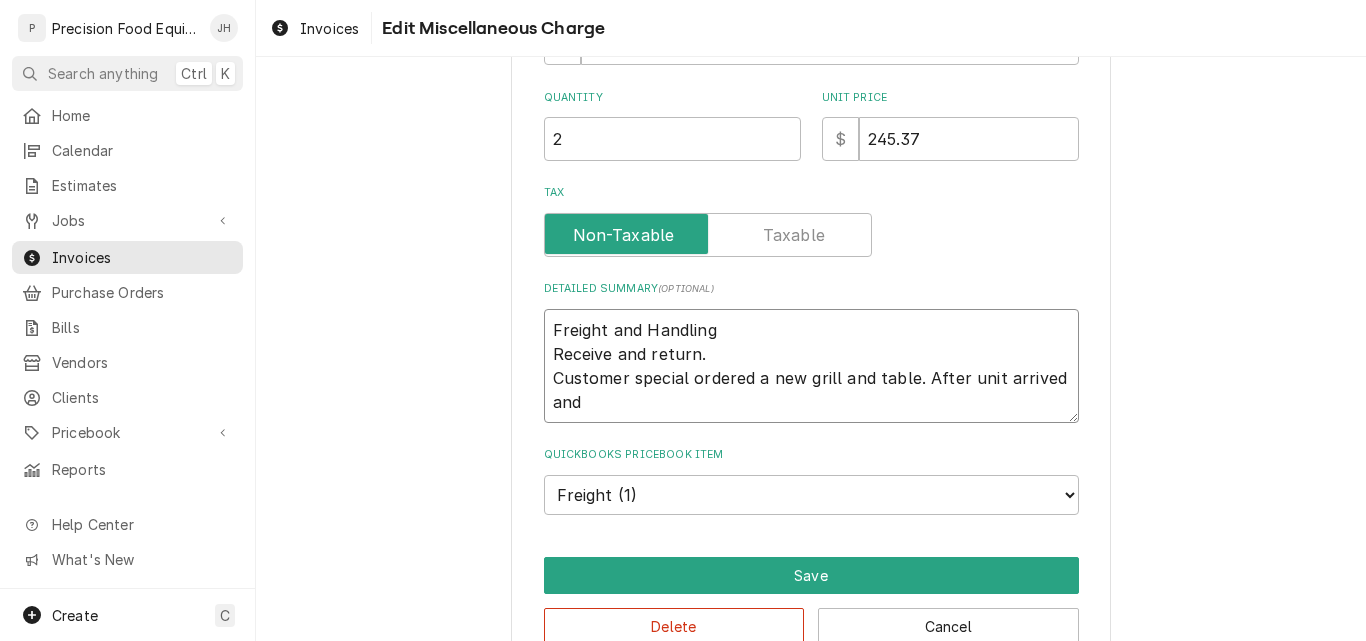 type on "x" 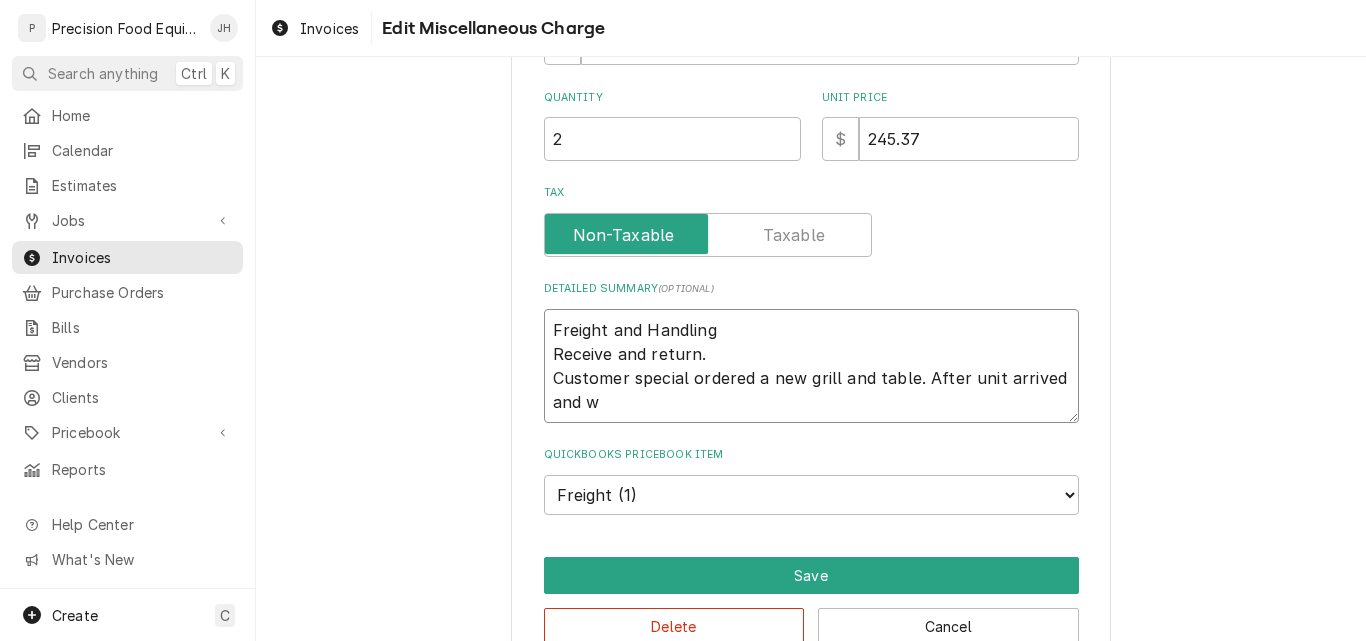 type on "x" 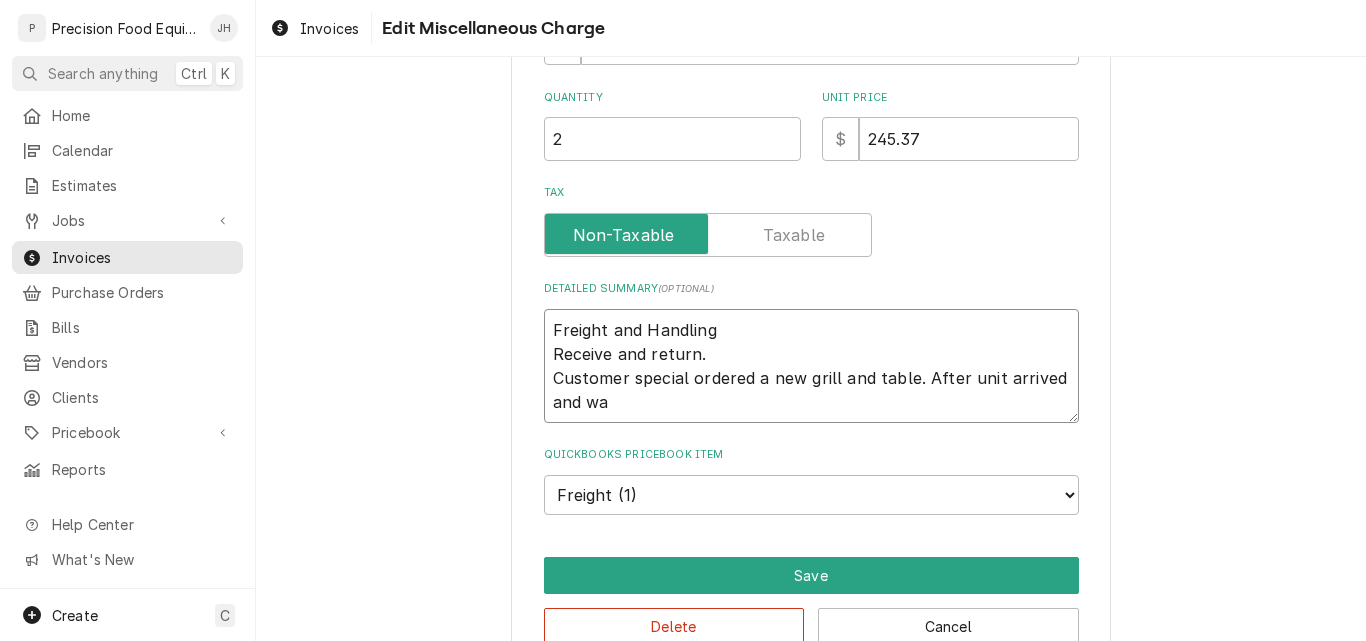 type on "x" 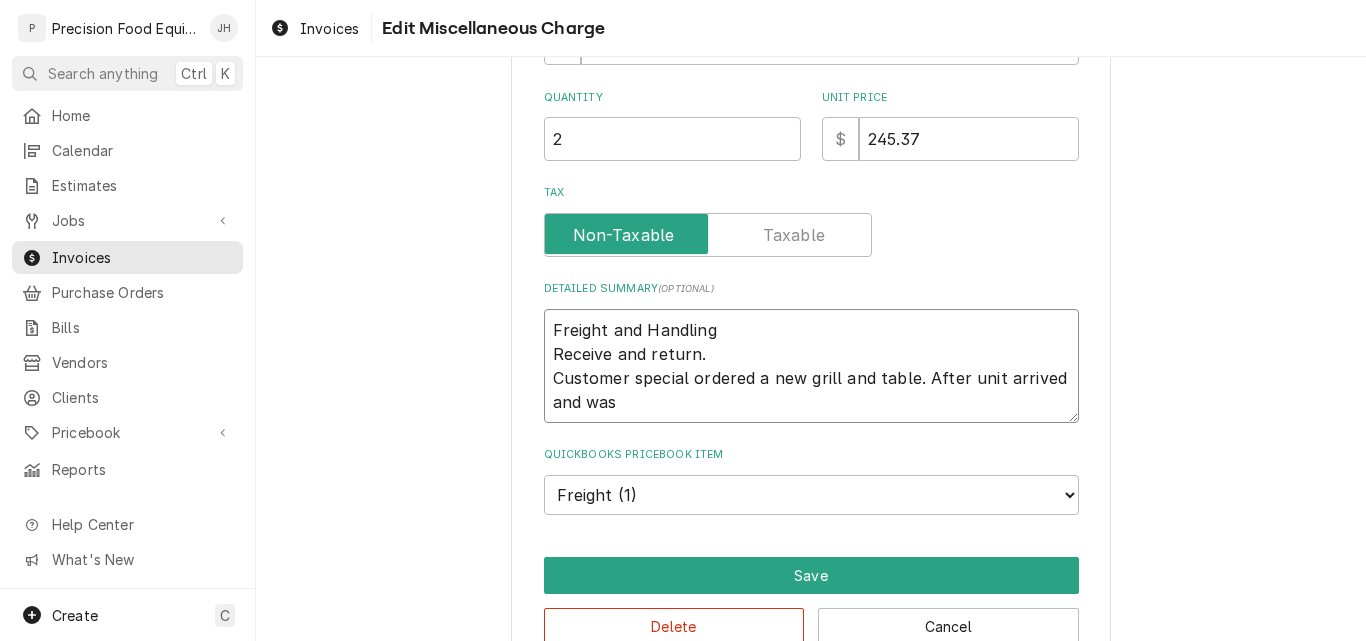 type on "x" 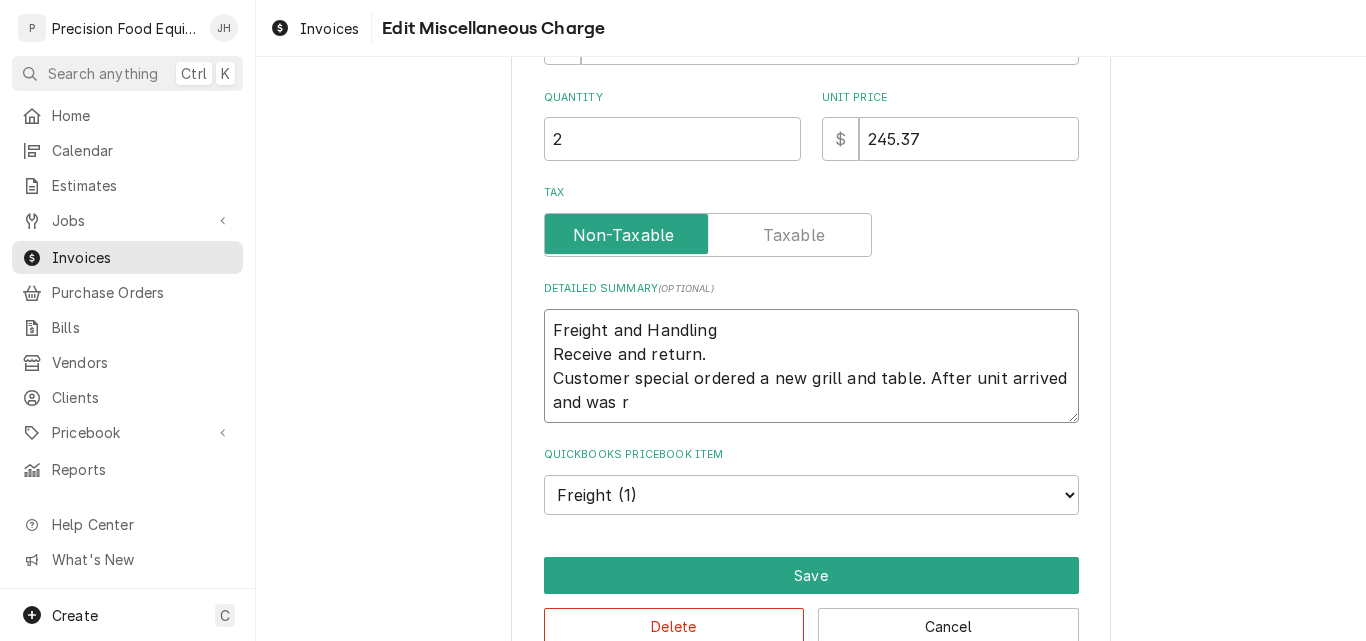 type 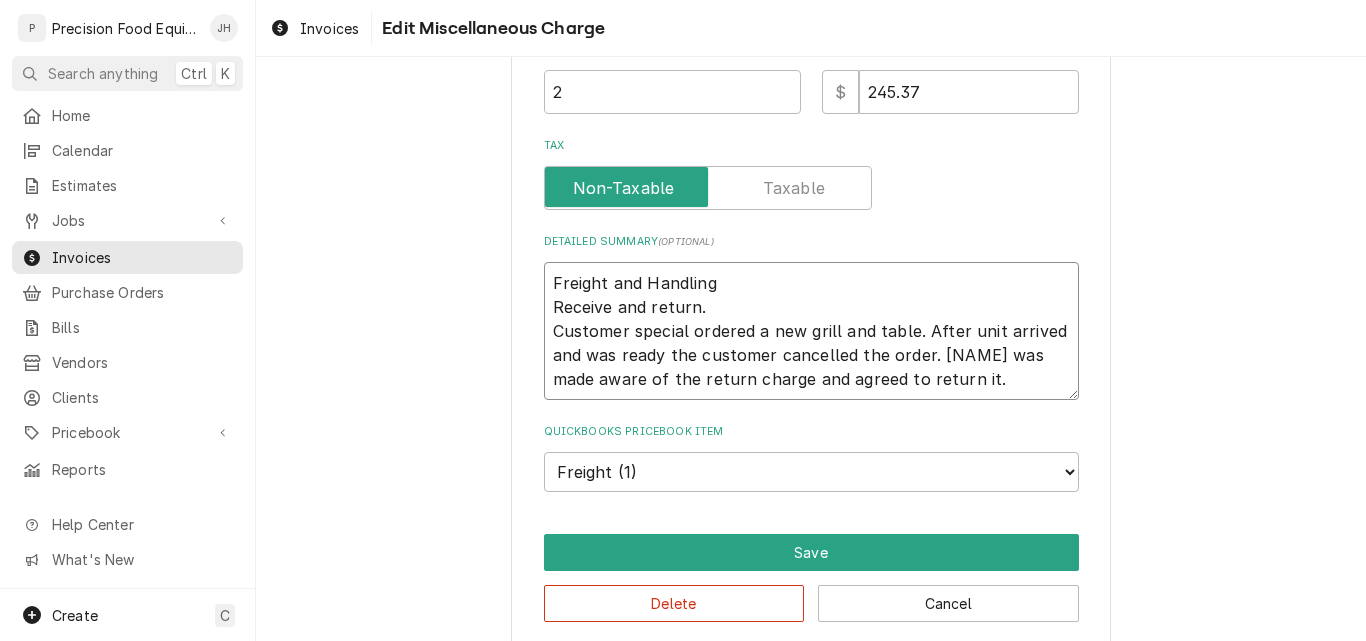 scroll, scrollTop: 371, scrollLeft: 0, axis: vertical 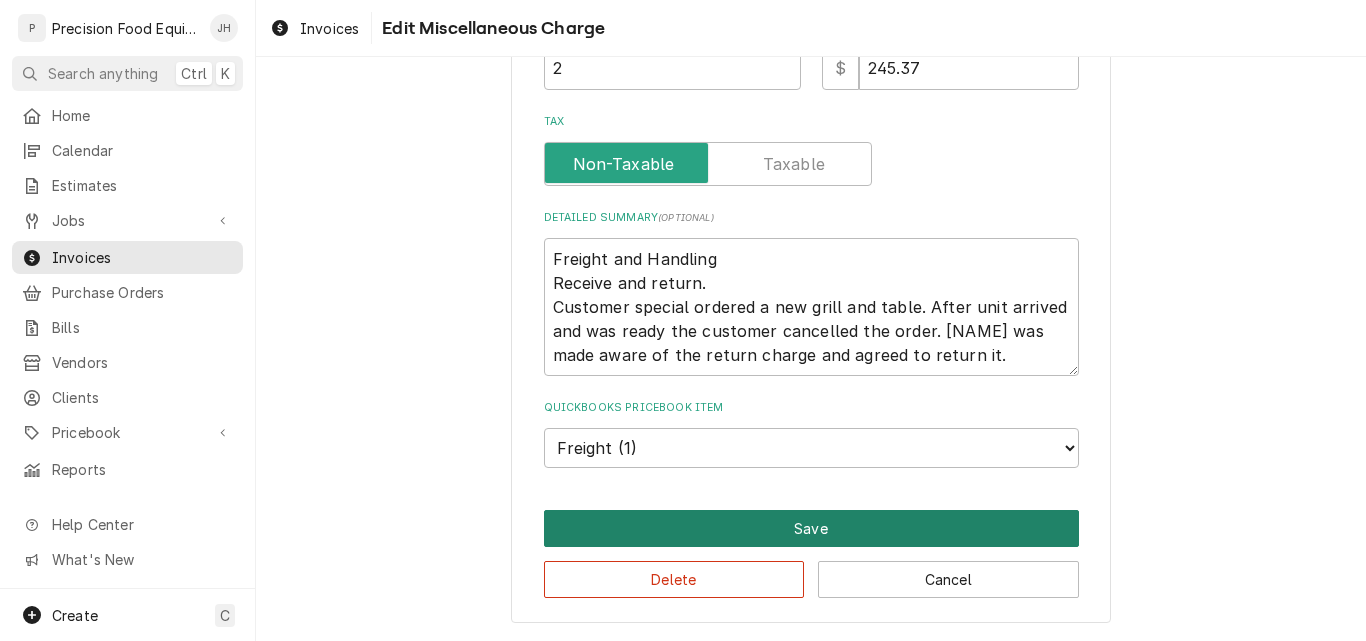 click on "Save" at bounding box center [811, 528] 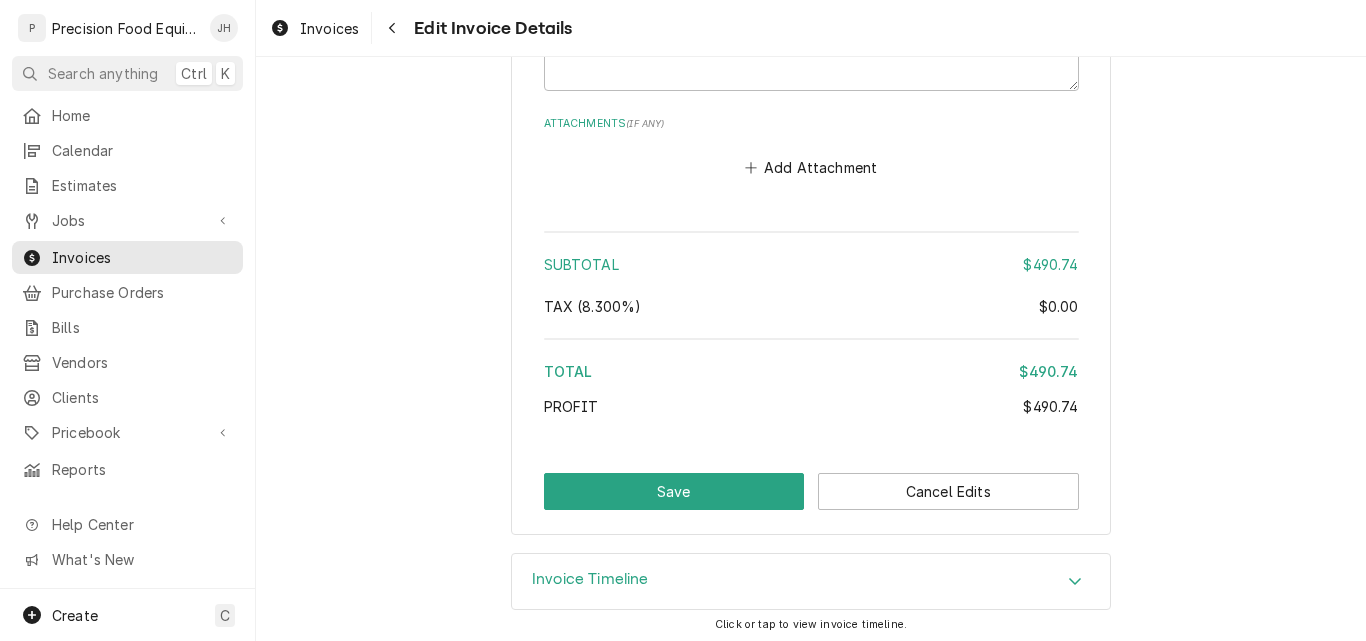 scroll, scrollTop: 2215, scrollLeft: 0, axis: vertical 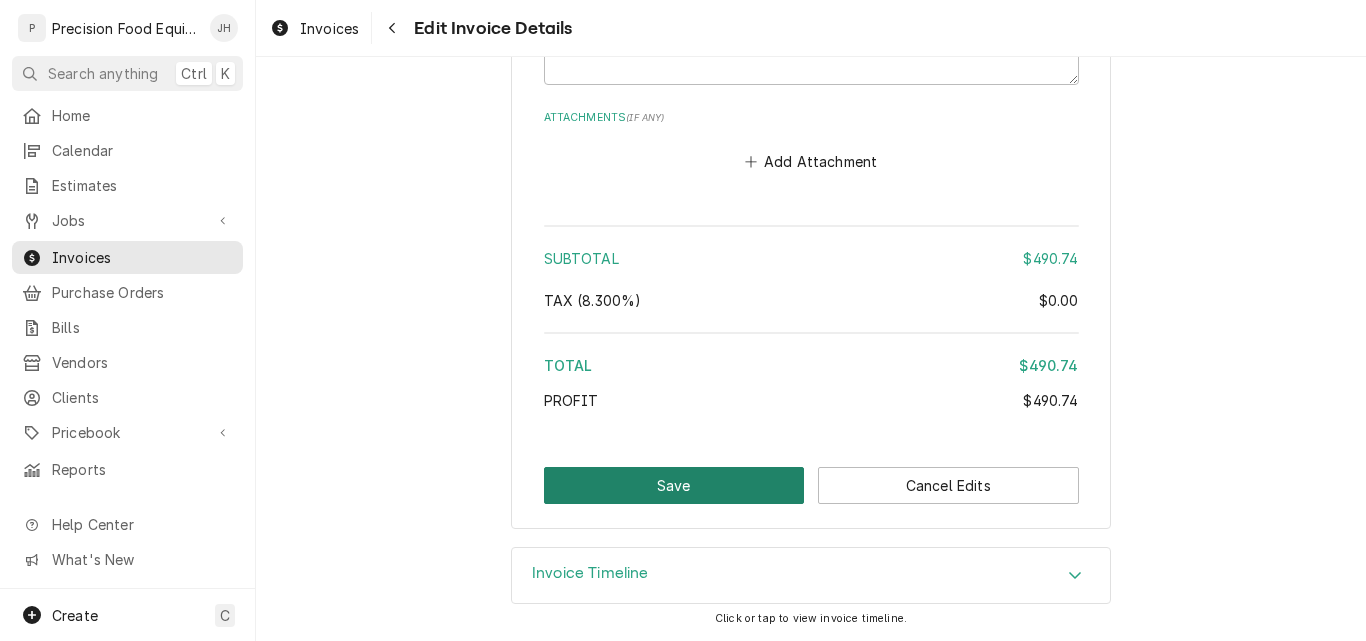 click on "Save" at bounding box center (674, 485) 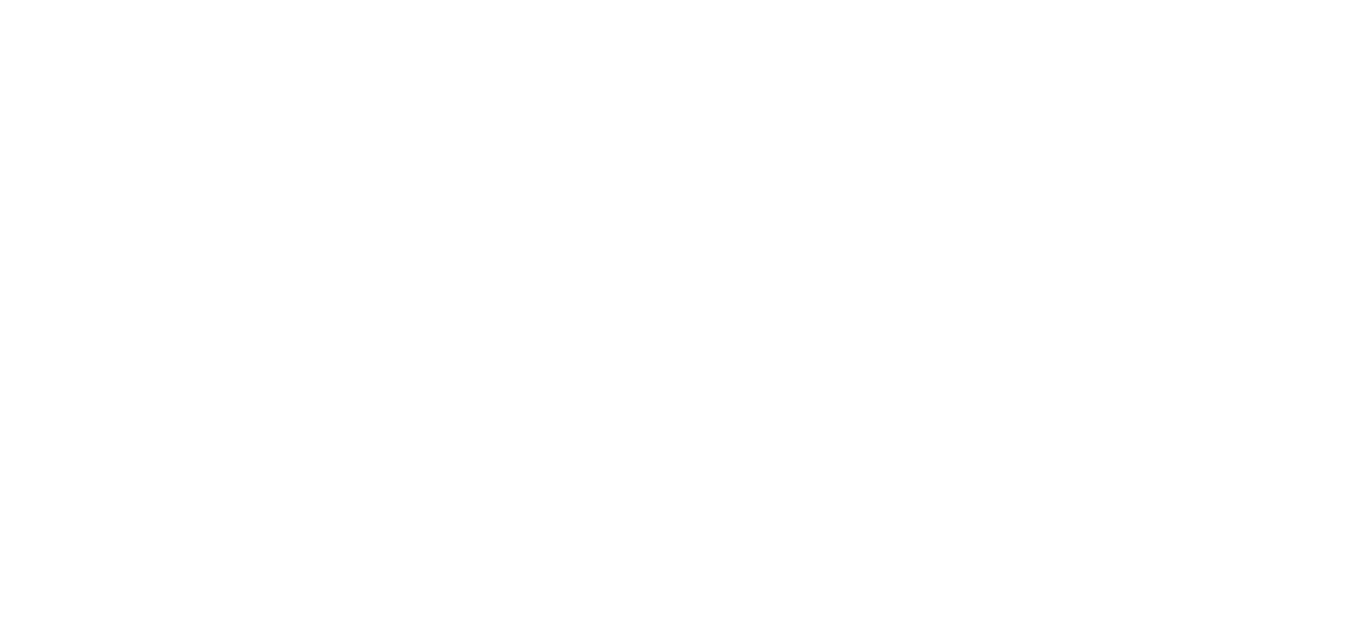 scroll, scrollTop: 0, scrollLeft: 0, axis: both 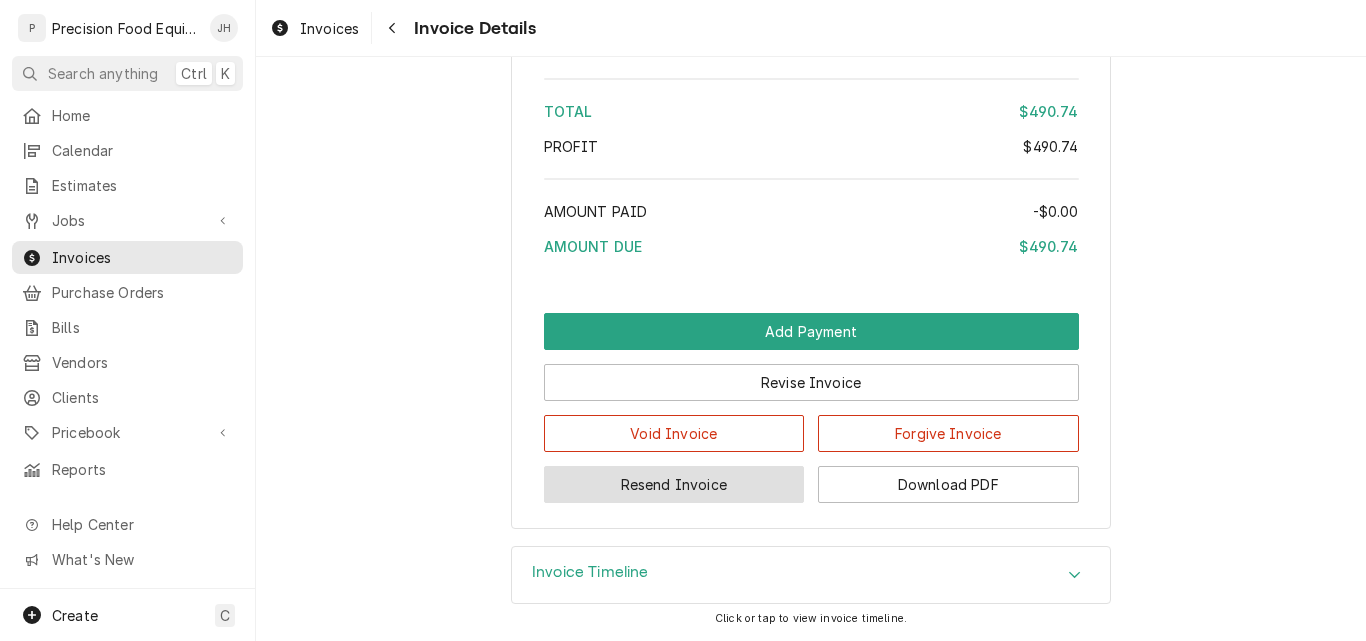 click on "Resend Invoice" at bounding box center (674, 484) 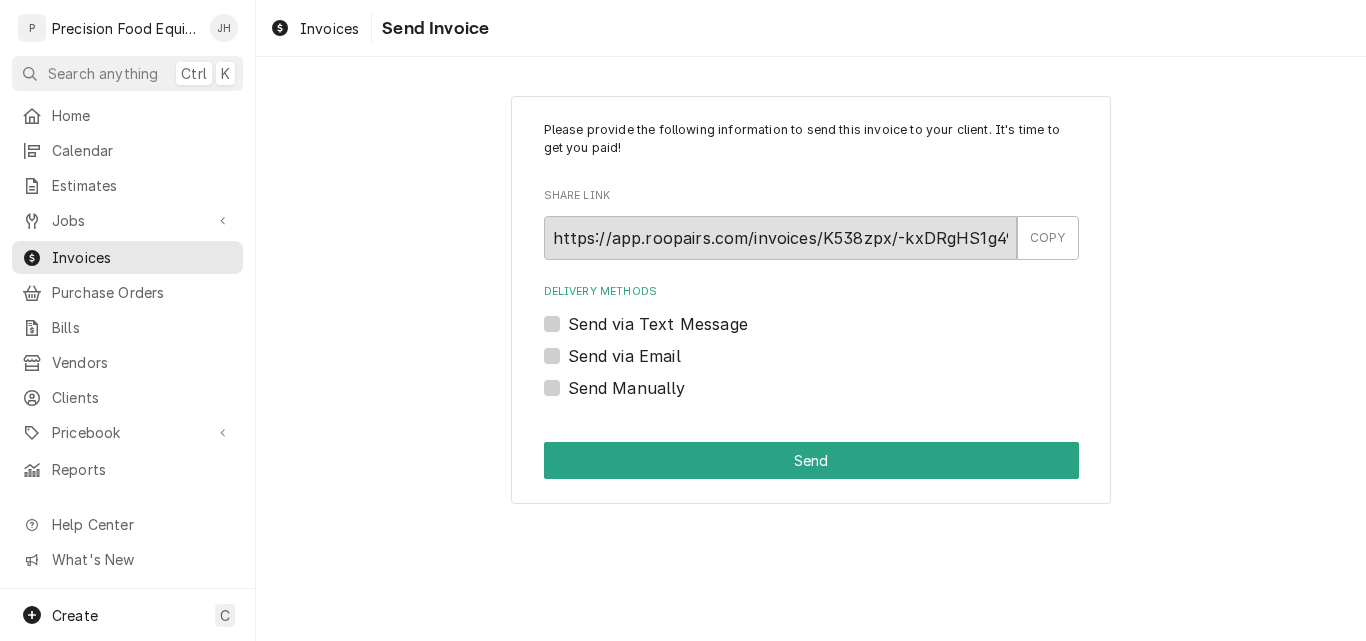 click on "Send via Text Message" at bounding box center (658, 324) 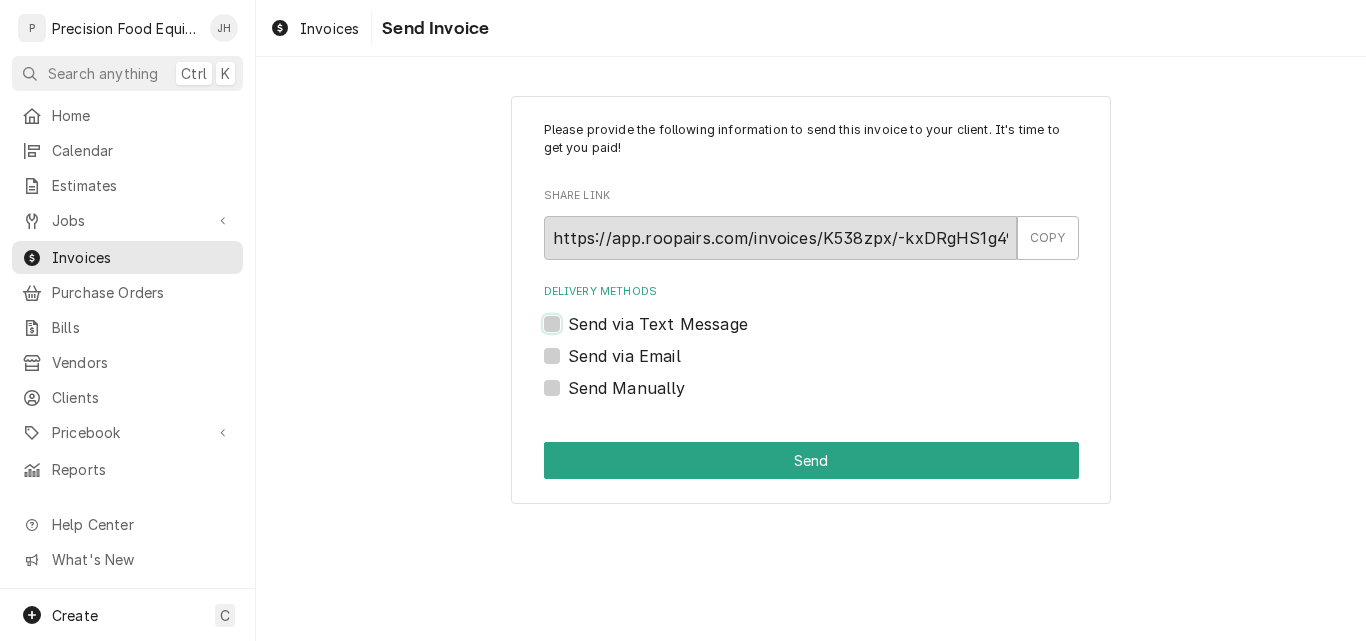 click on "Send via Text Message" at bounding box center (835, 334) 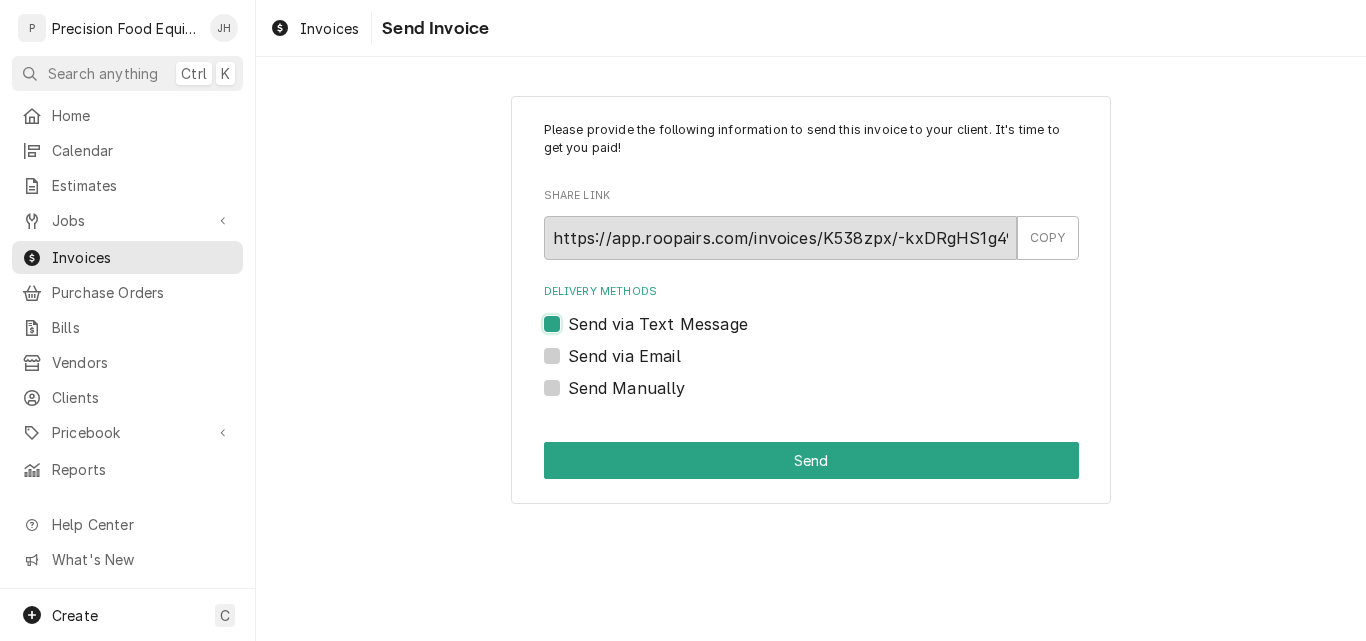 checkbox on "true" 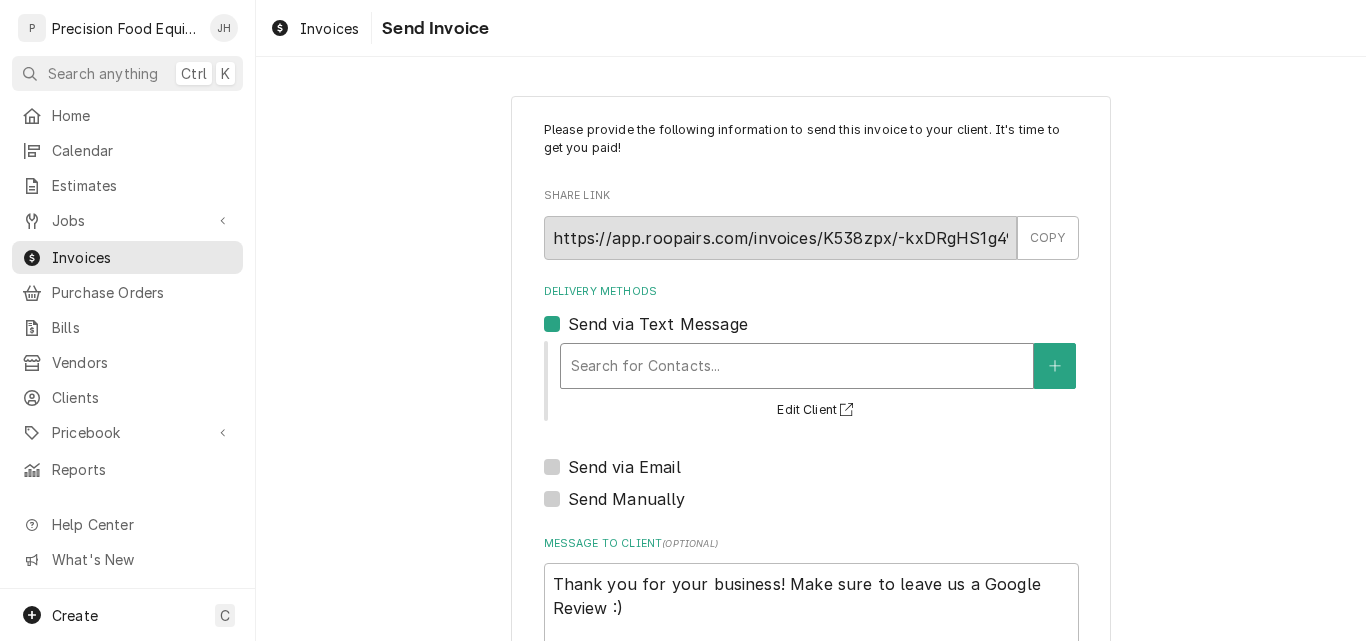 click at bounding box center [797, 366] 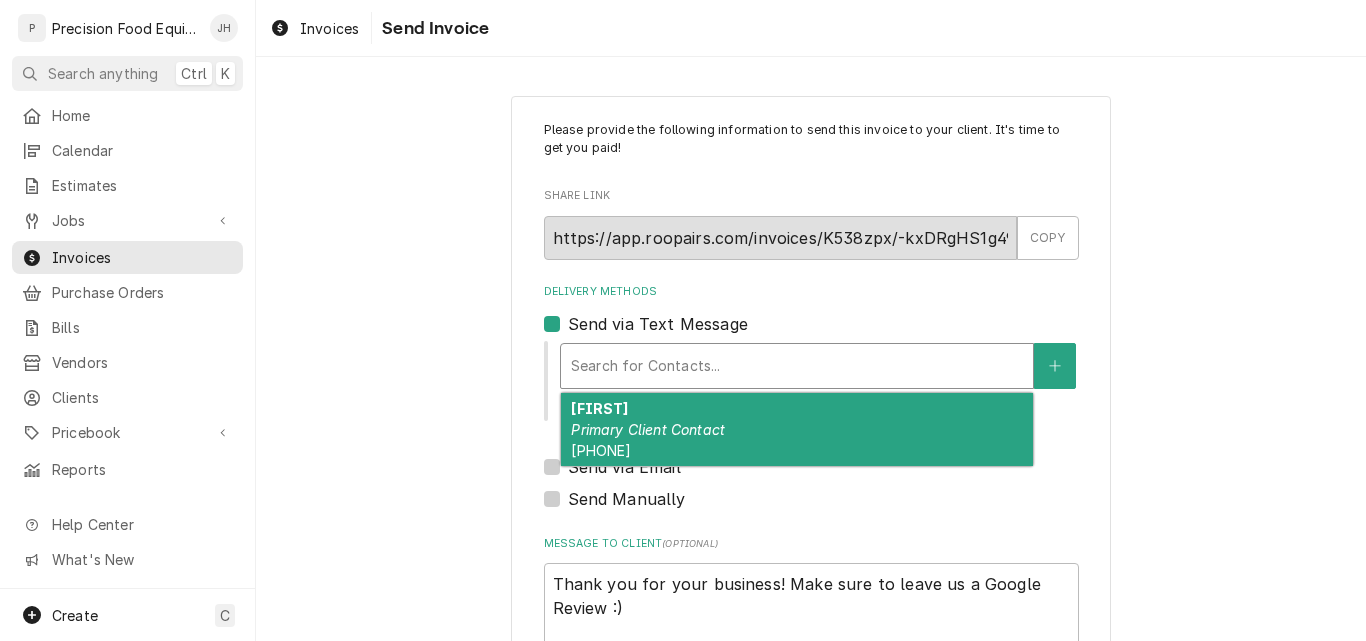 click on "Primary Client Contact" at bounding box center [648, 429] 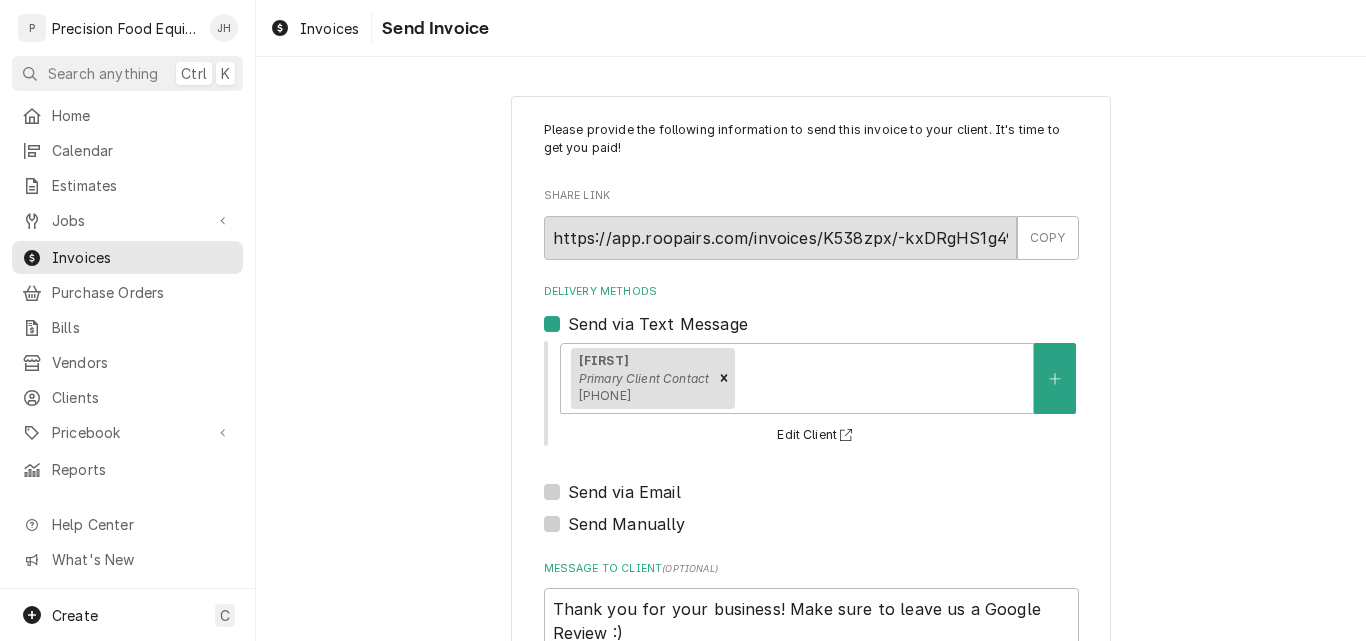click on "Send via Email" at bounding box center (624, 492) 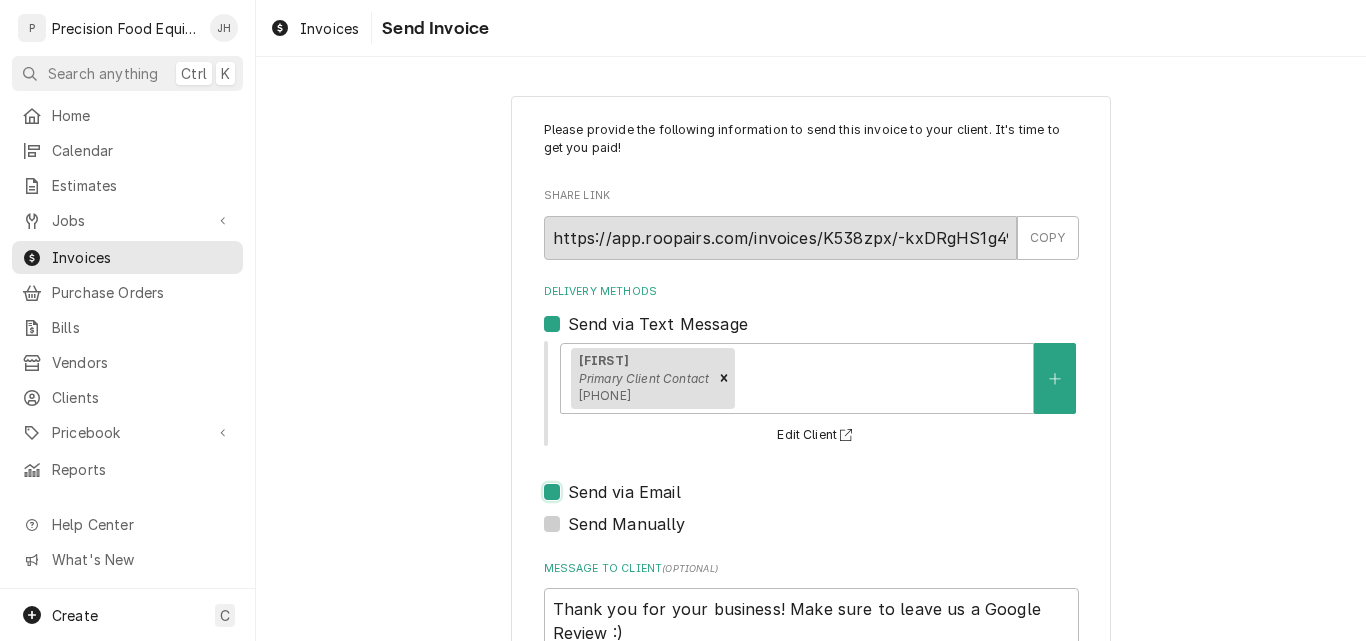 checkbox on "true" 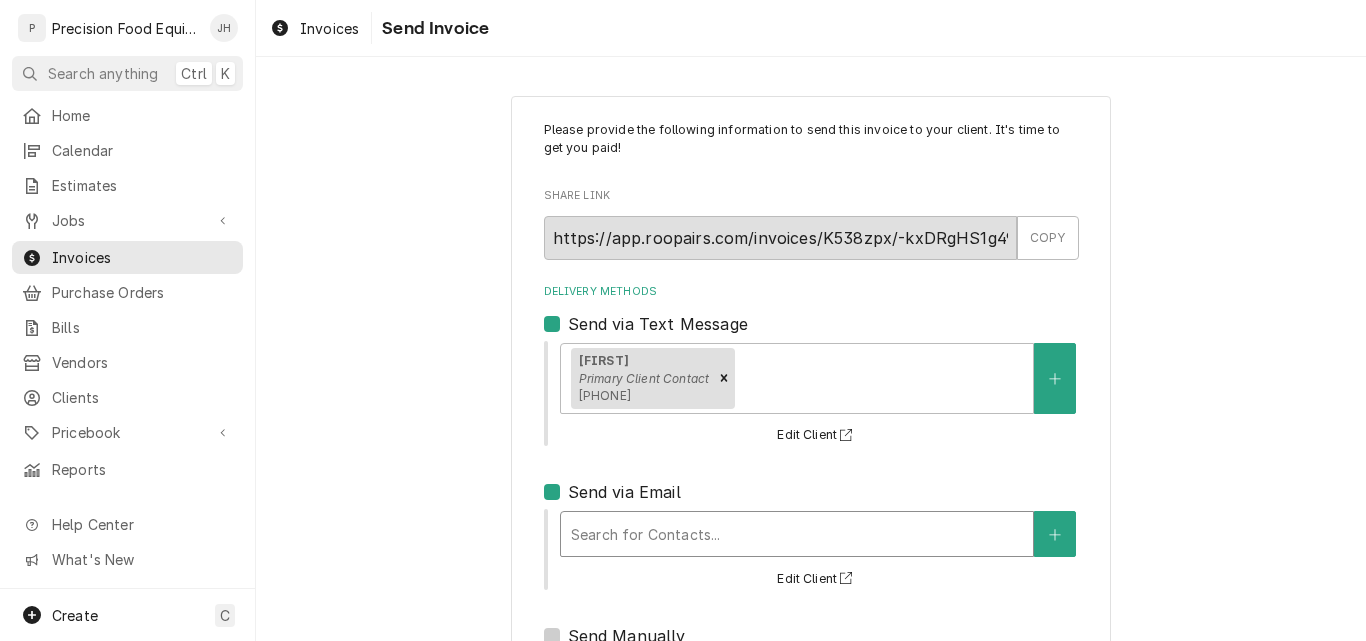 click at bounding box center (797, 534) 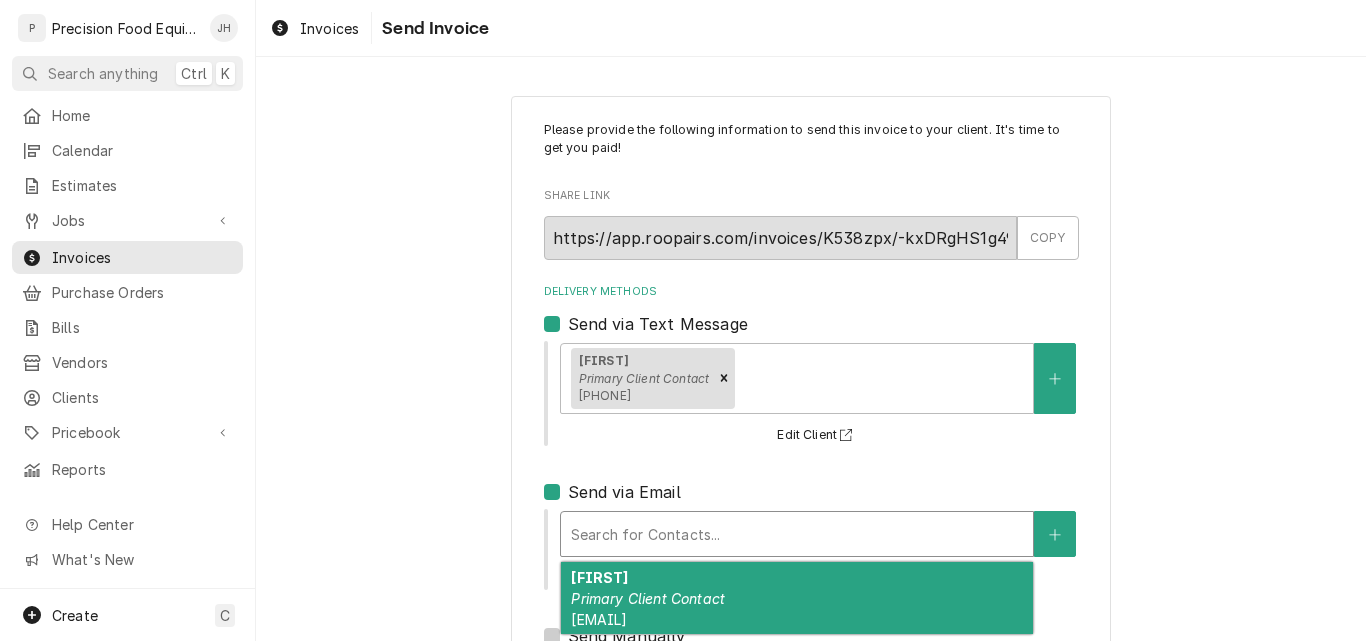 click on "Primary Client Contact" at bounding box center (648, 598) 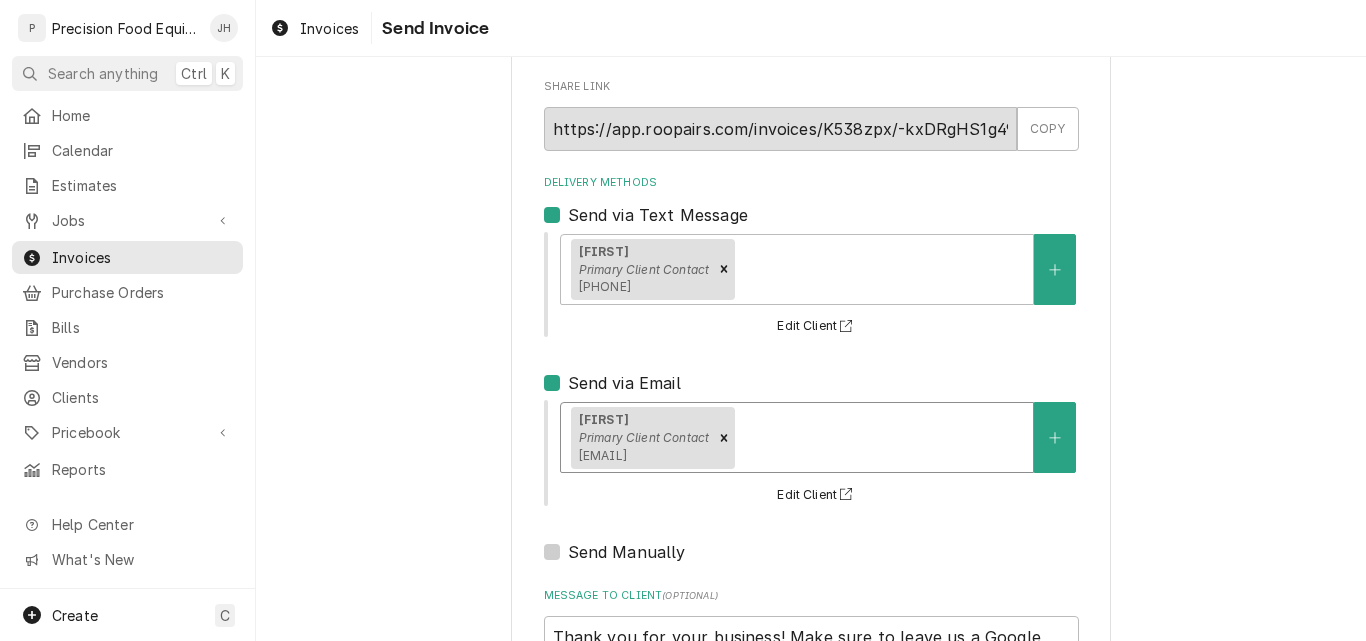 scroll, scrollTop: 96, scrollLeft: 0, axis: vertical 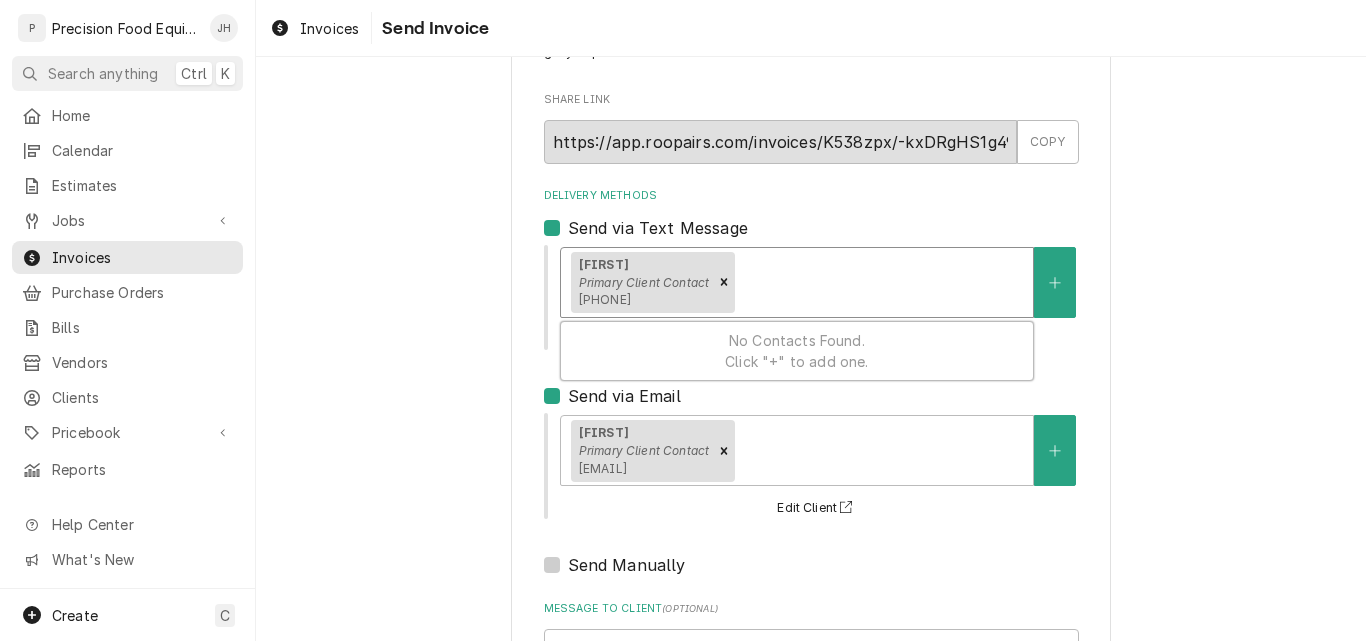 click at bounding box center [881, 282] 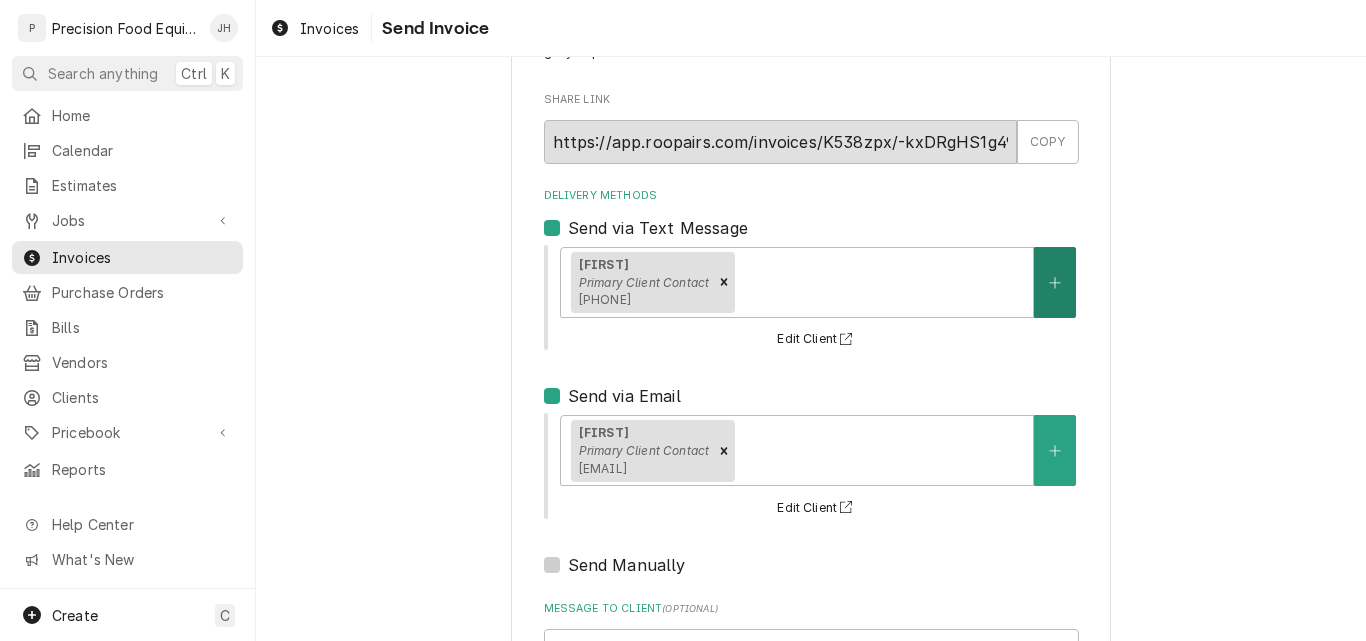 click at bounding box center [1055, 282] 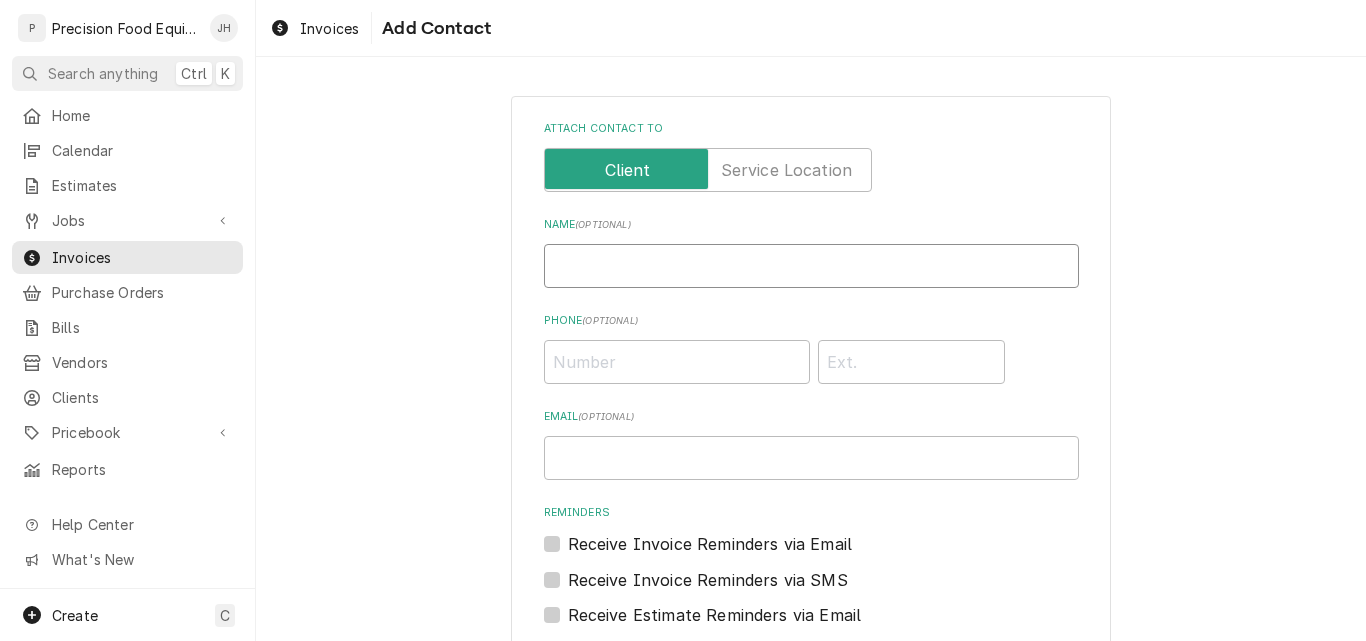 click on "Name  ( optional )" at bounding box center [811, 266] 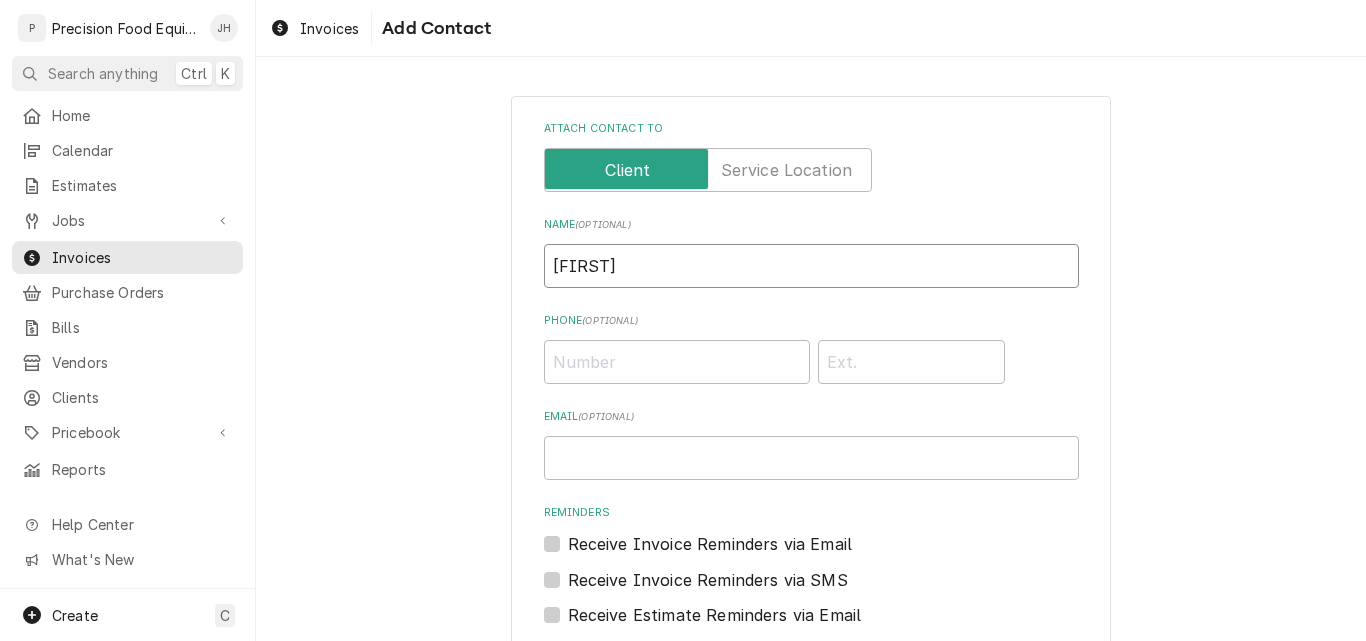 type on "[LAST]" 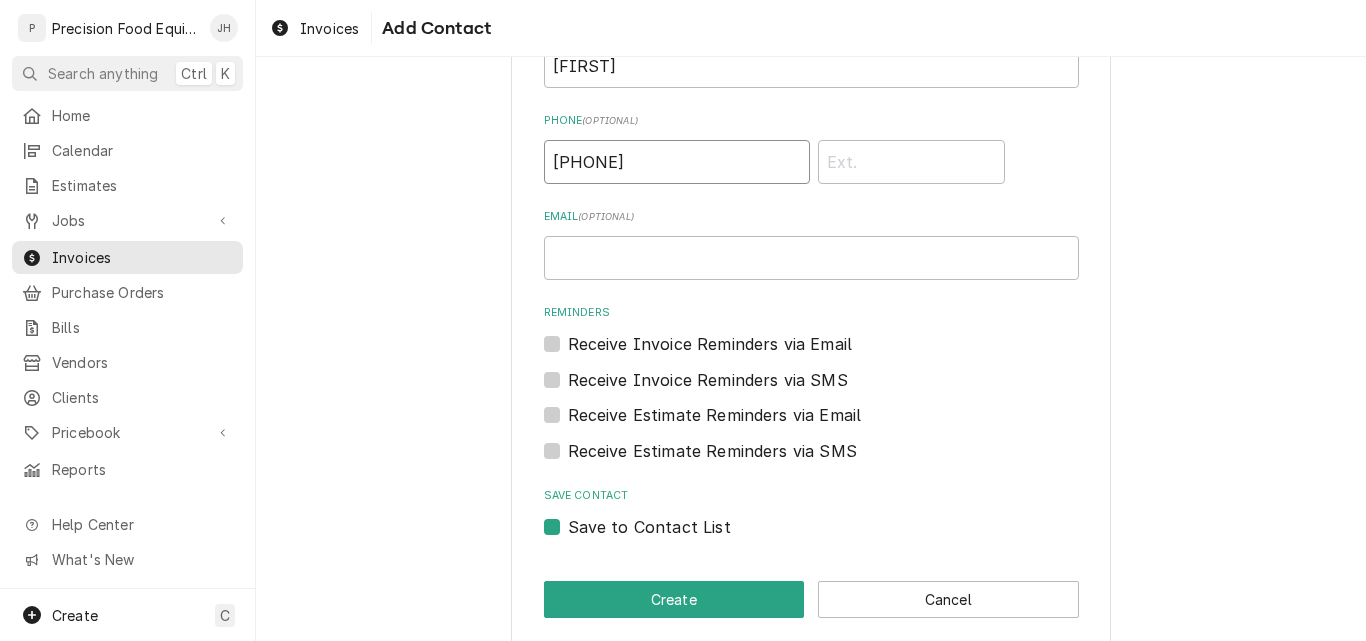 scroll, scrollTop: 220, scrollLeft: 0, axis: vertical 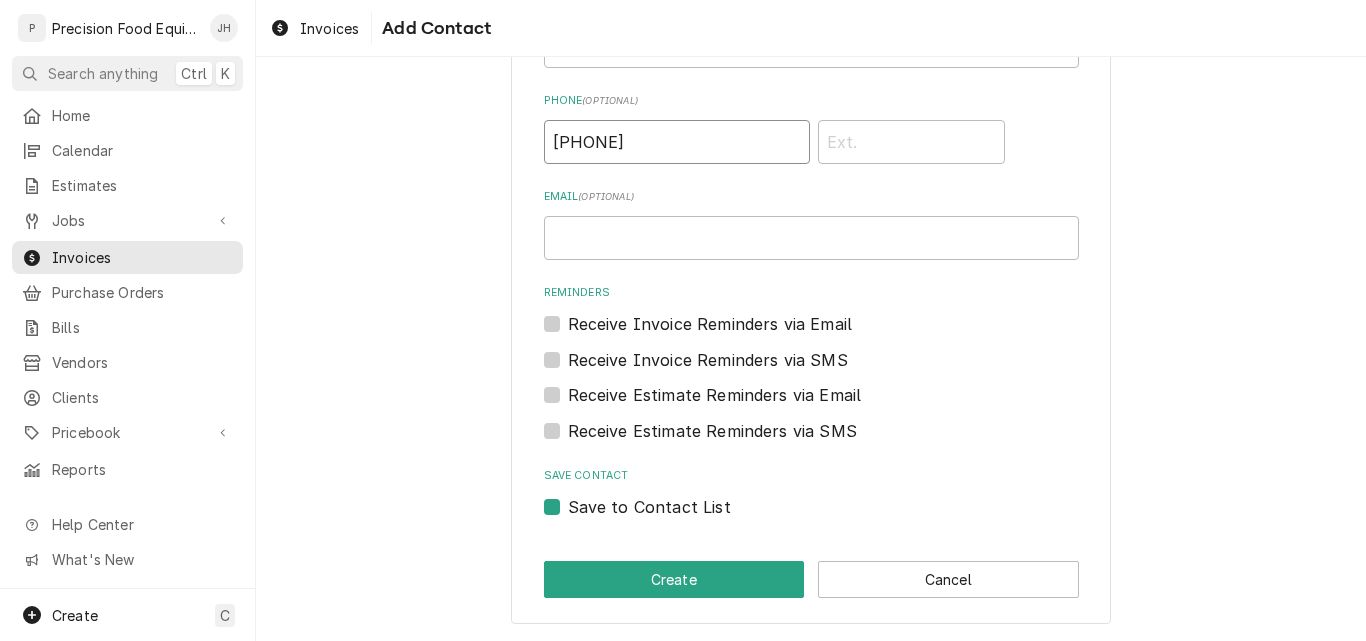 type on "[PHONE]" 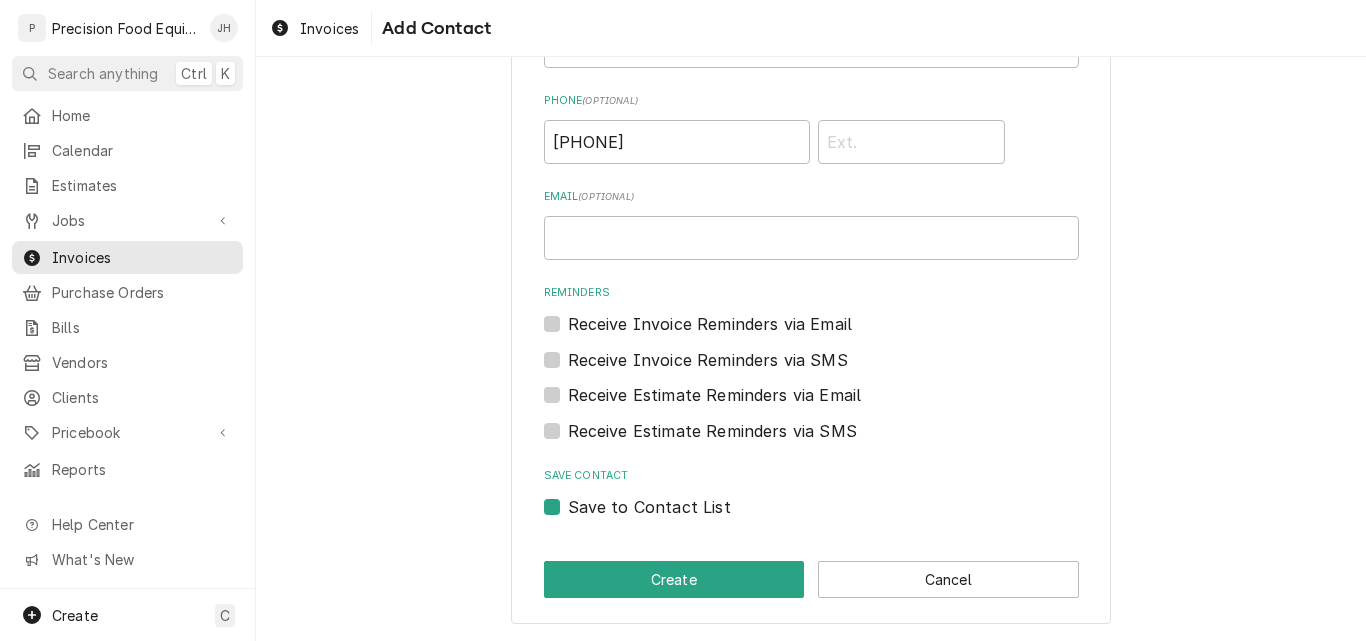 click on "Receive Invoice Reminders via Email" at bounding box center (710, 324) 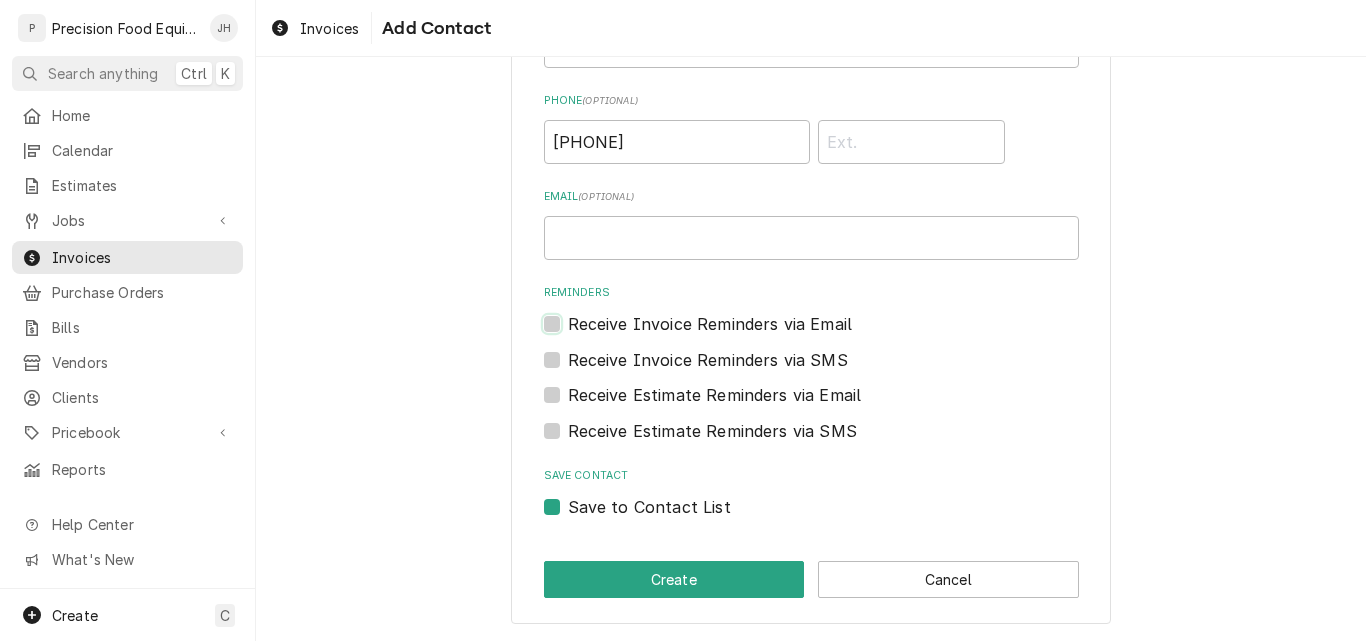 click on "Reminders" at bounding box center [835, 334] 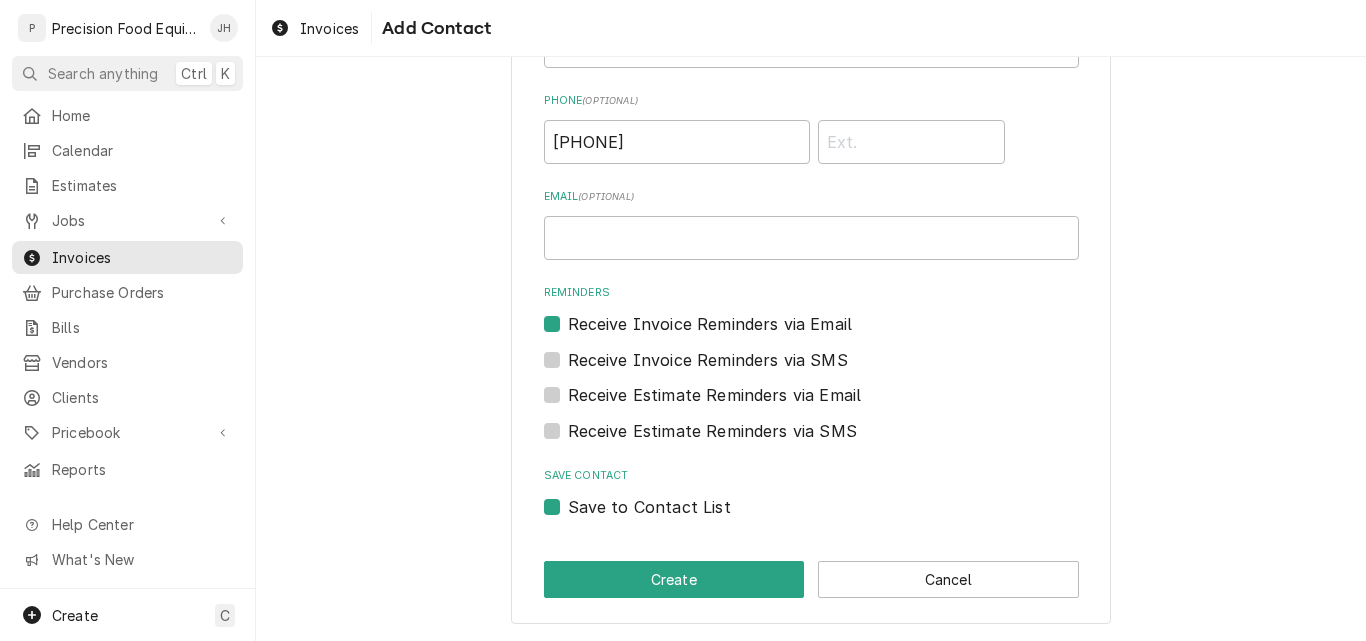 click on "Receive Invoice Reminders via Email" at bounding box center (710, 324) 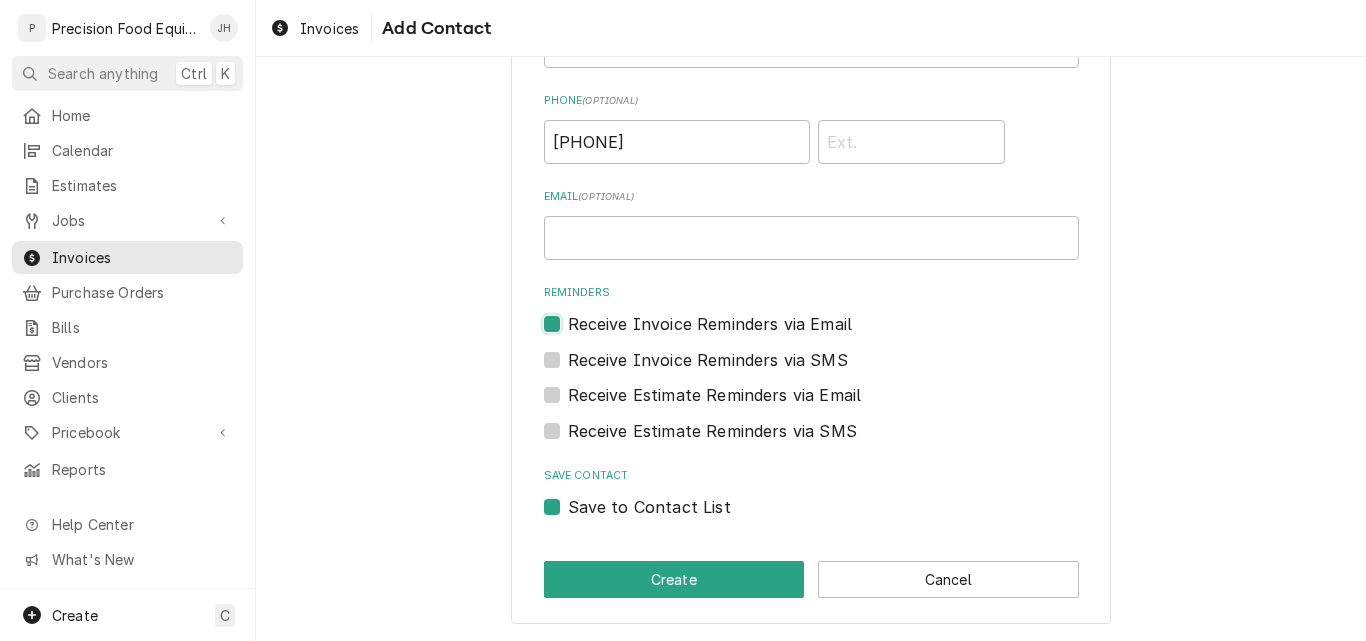 checkbox on "false" 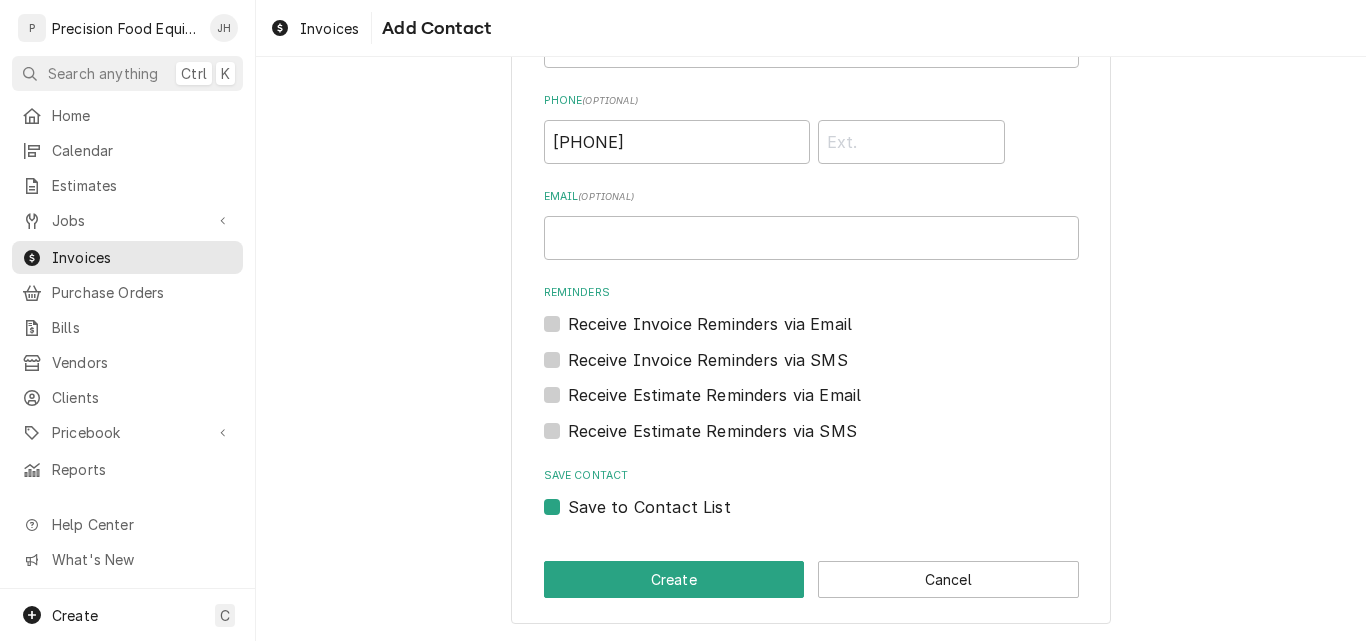 click on "Receive Invoice Reminders via SMS" at bounding box center (708, 360) 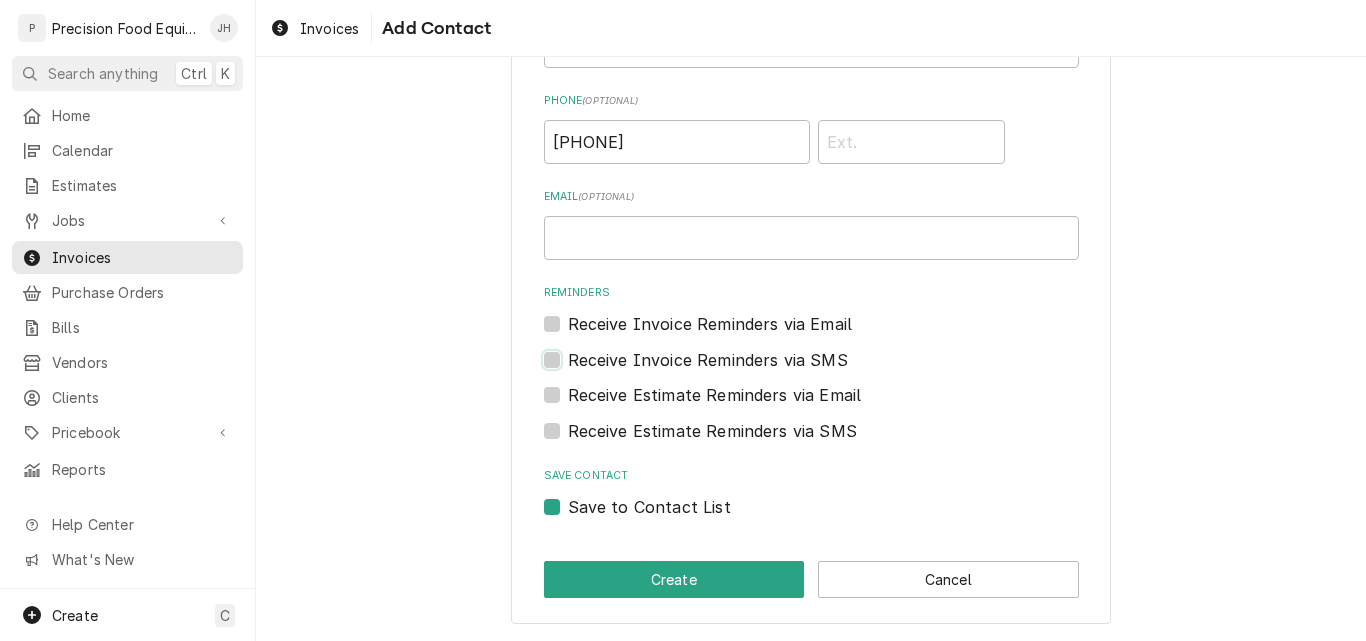 click at bounding box center (835, 370) 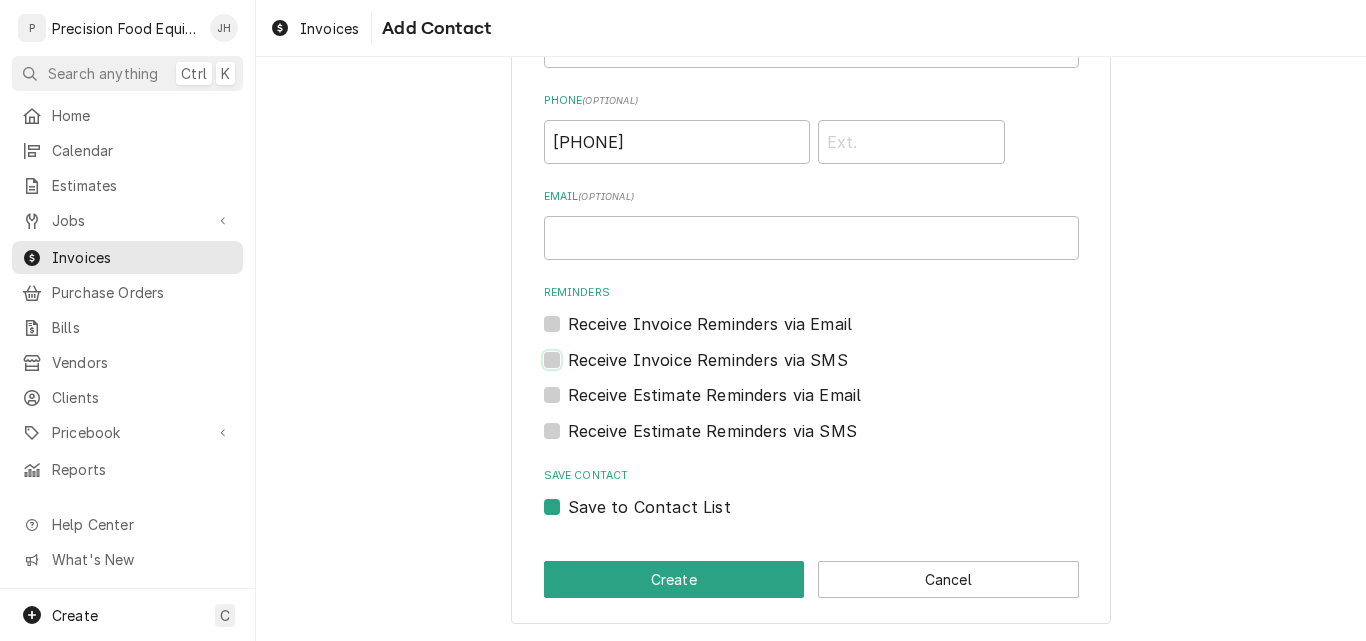 checkbox on "true" 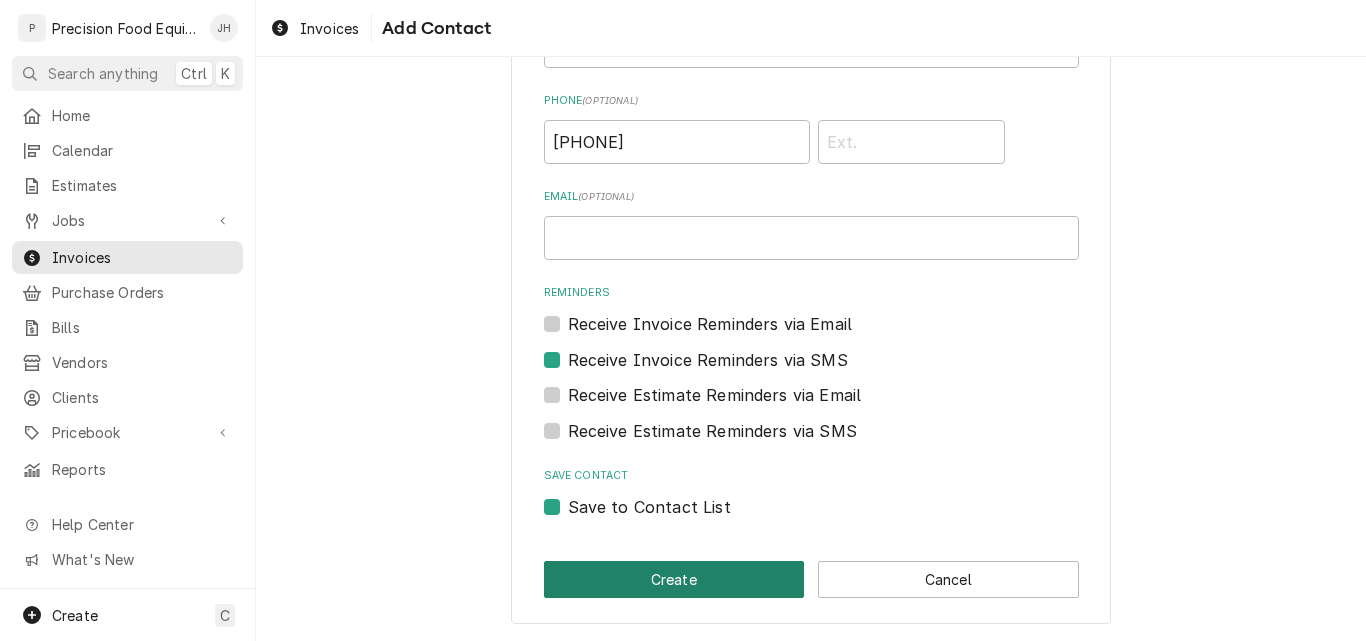 click on "Create" at bounding box center (674, 579) 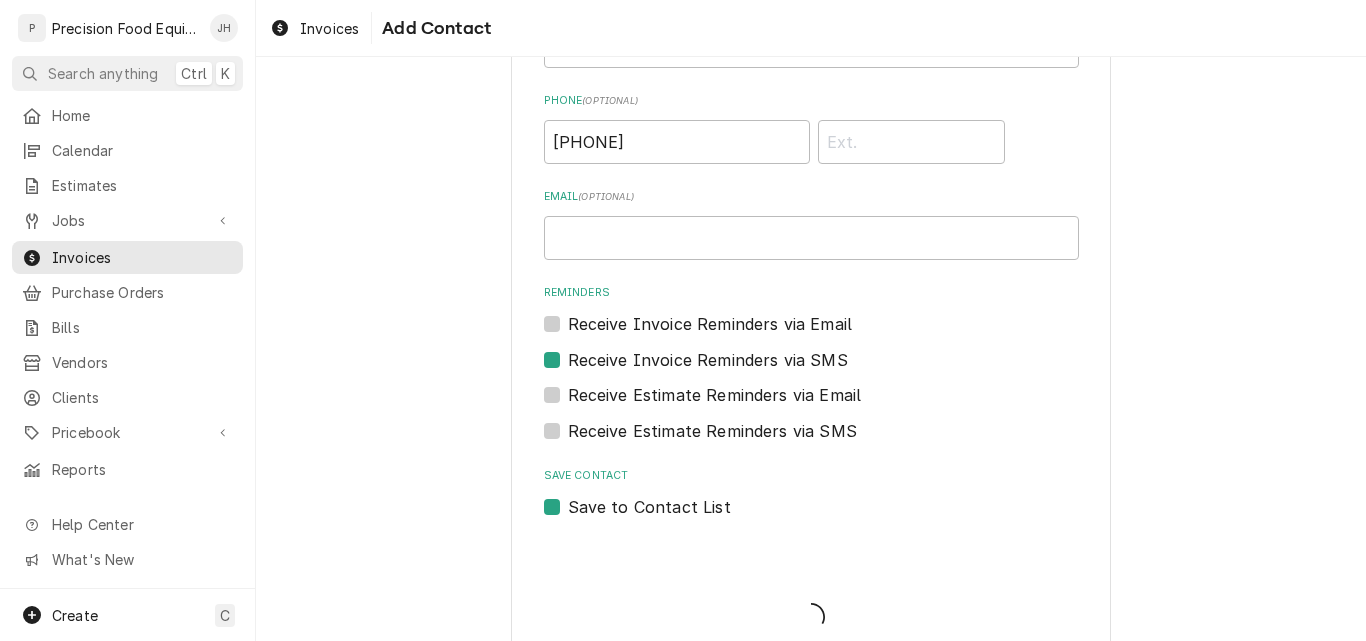type on "x" 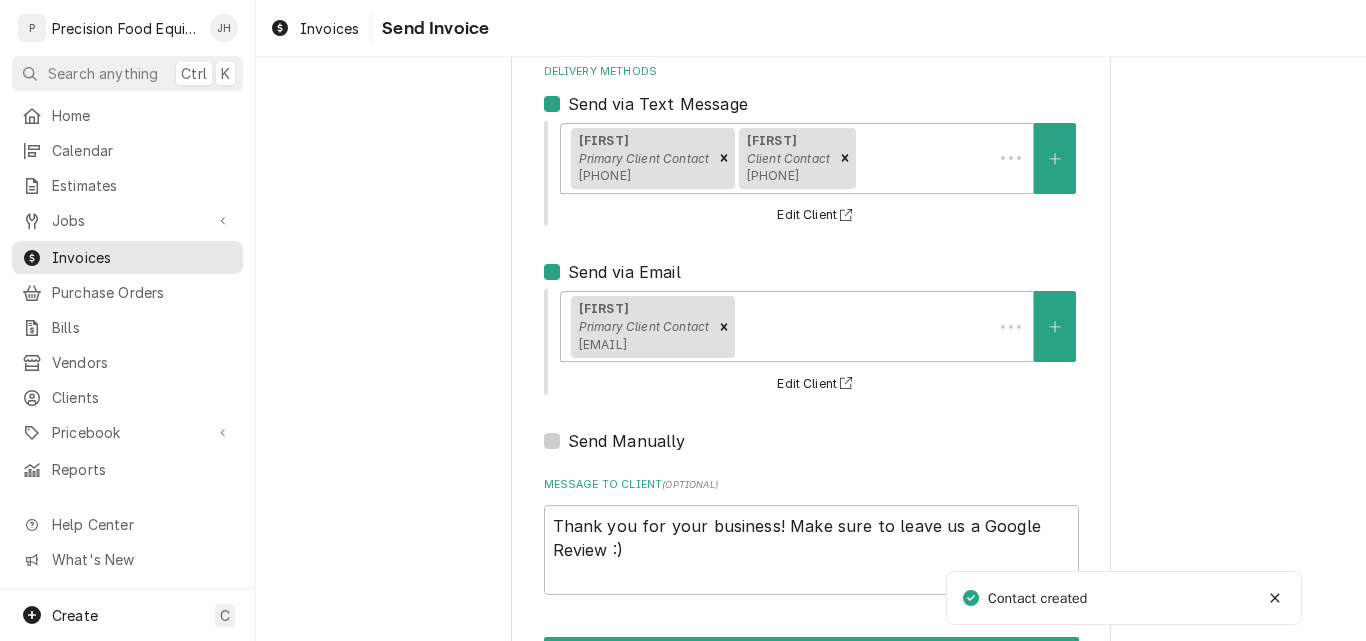 scroll, scrollTop: 0, scrollLeft: 0, axis: both 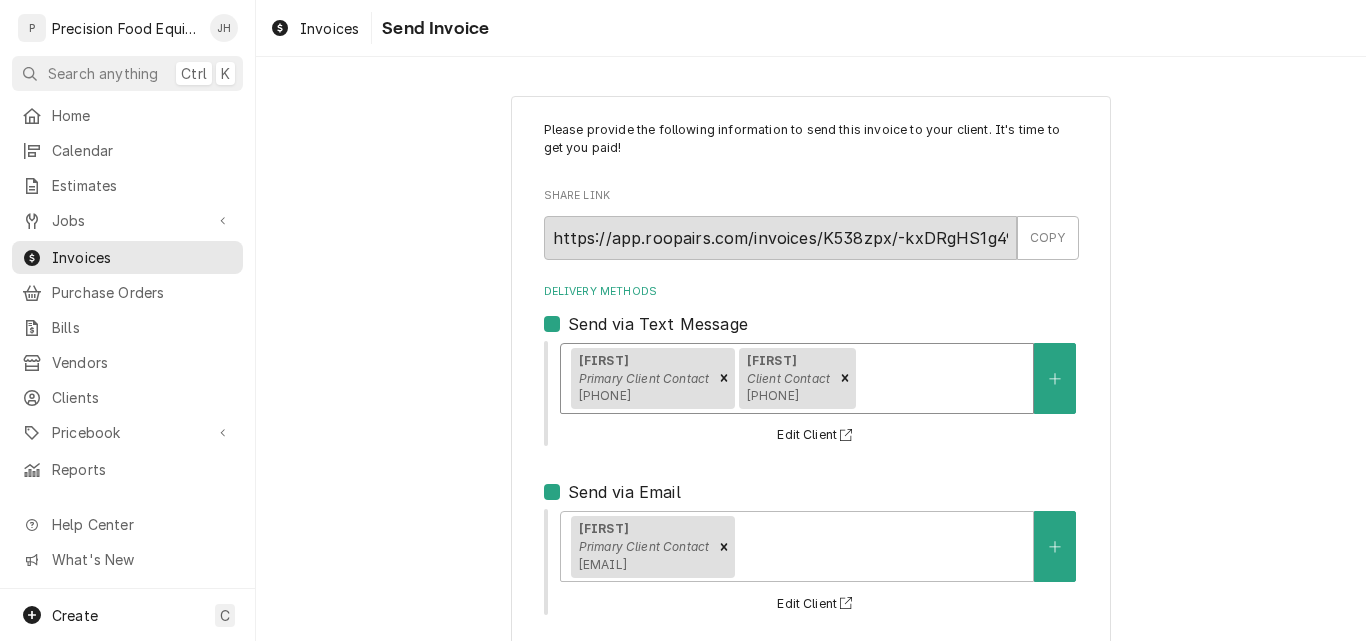 click on "Primary Client Contact" at bounding box center [644, 378] 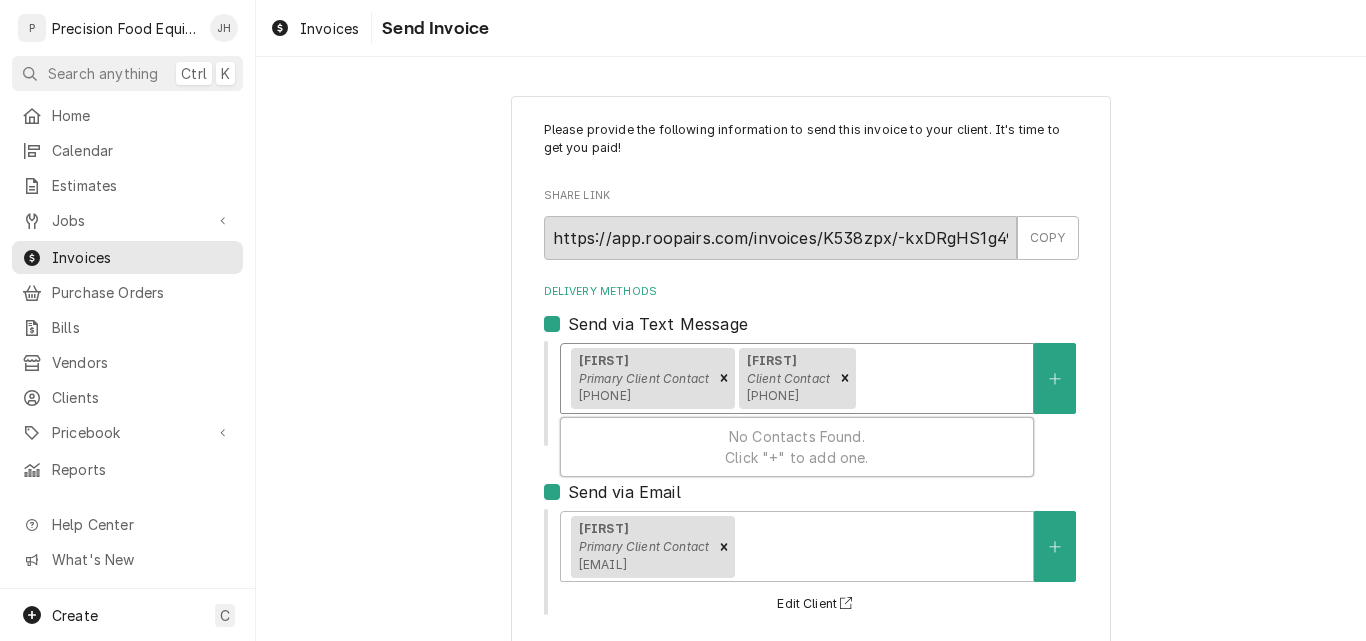 click on "Please provide the following information to send this invoice to your client. It's time to get you paid! Share Link https://app.roopairs.com/invoices/K538zpx/-kxDRgHS1g49tTJJ7DG8AR2dmwG67TF4avRMsQWqrgs/ COPY Delivery Methods Send via Text Message 0 results available. Use Up and Down to choose options, press Enter to select the currently focused option, press Escape to exit the menu, press Tab to select the option and exit the menu. Jessica Primary Client Contact (480) 906-6977 Rey Client Contact (602) 810-4536 No Contacts Found. Click "+" to add one. Edit Client    Send via Email Jessica Primary Client Contact headlinerssportsgrill@gmail.com Edit Client    Send Manually Message to Client  ( optional ) Thank you for your business! Make sure to leave us a Google Review :) Send" at bounding box center [811, 507] 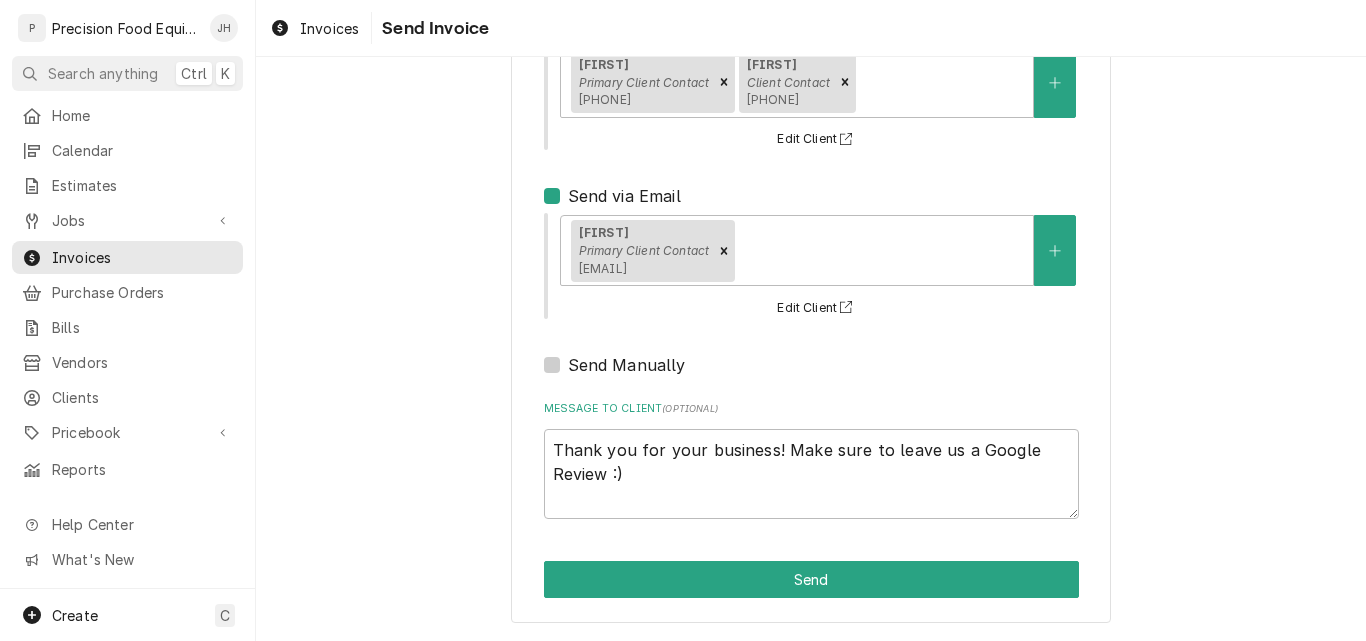 scroll, scrollTop: 196, scrollLeft: 0, axis: vertical 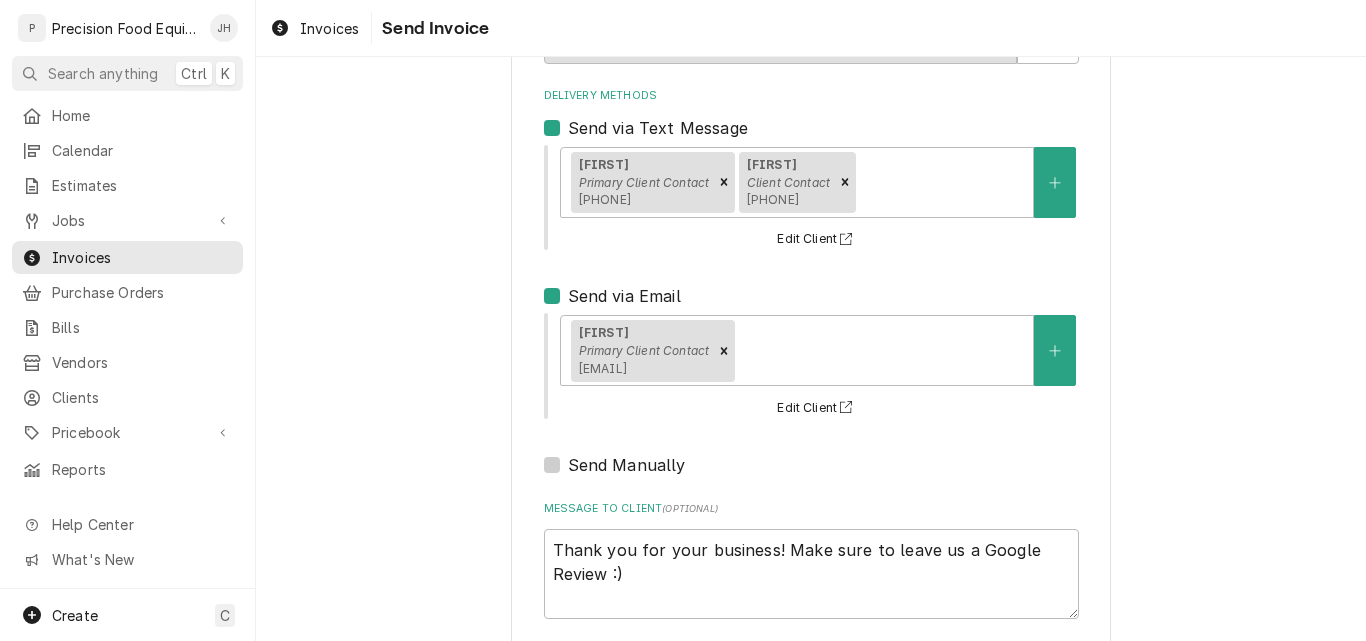 click on "Send via Text Message" at bounding box center (658, 128) 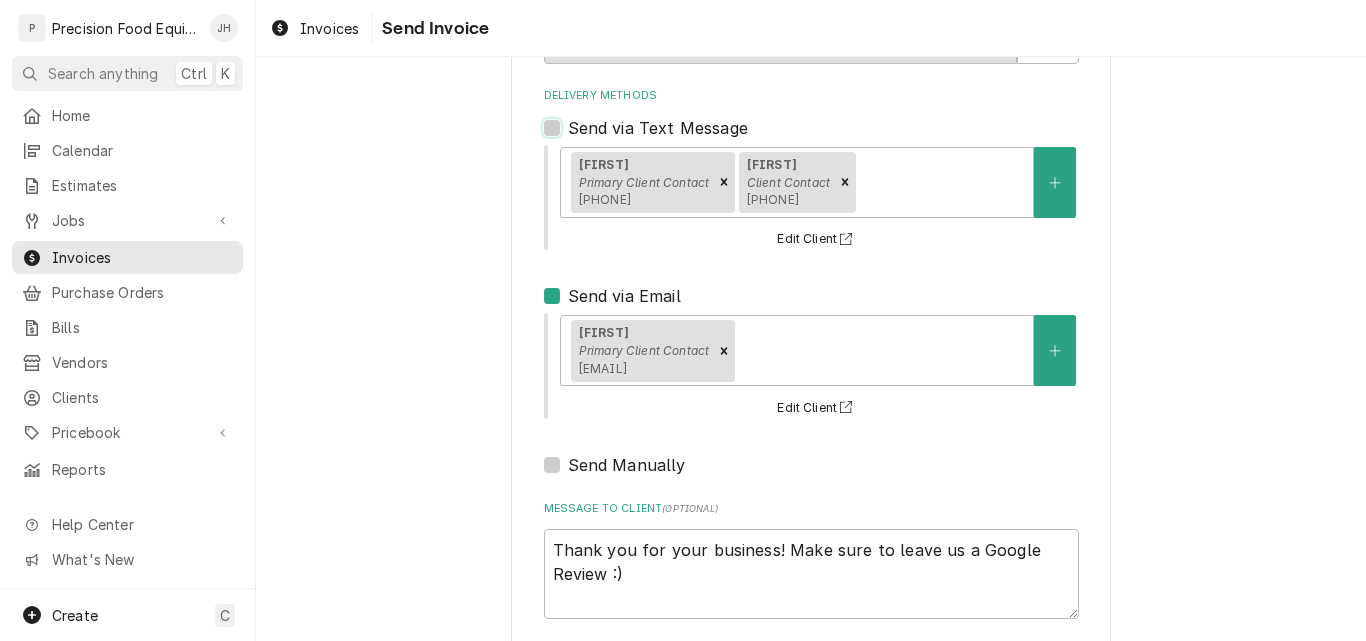 checkbox on "false" 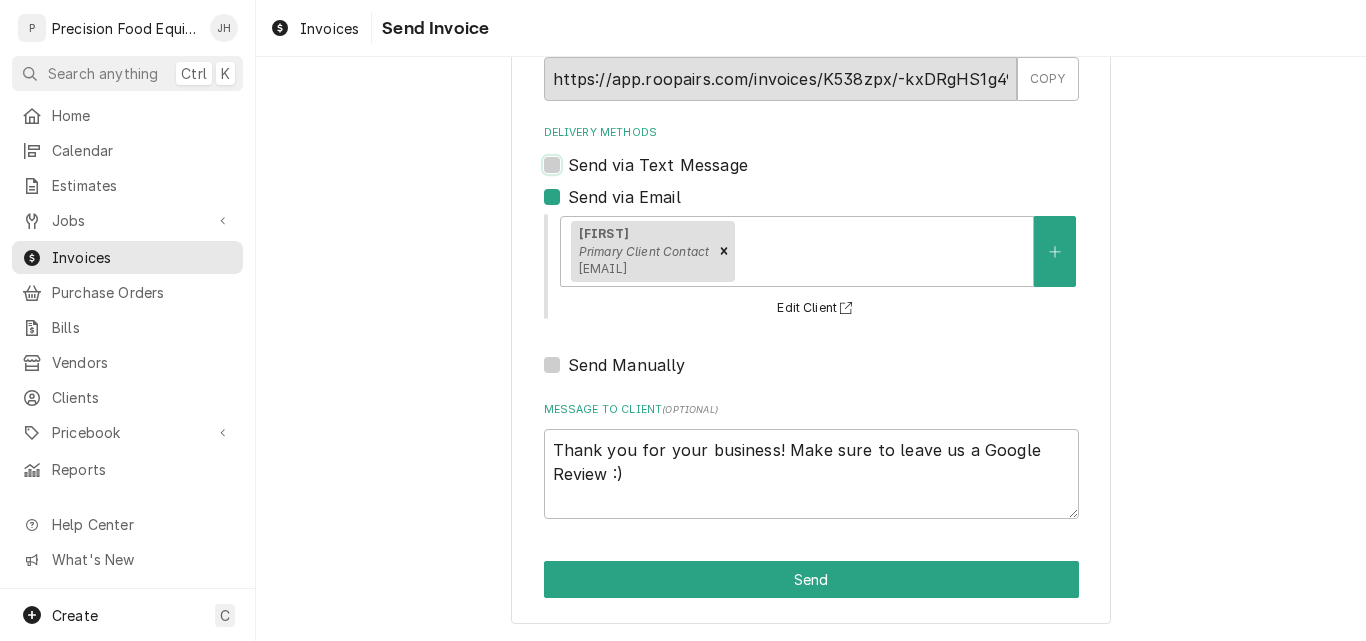 scroll, scrollTop: 159, scrollLeft: 0, axis: vertical 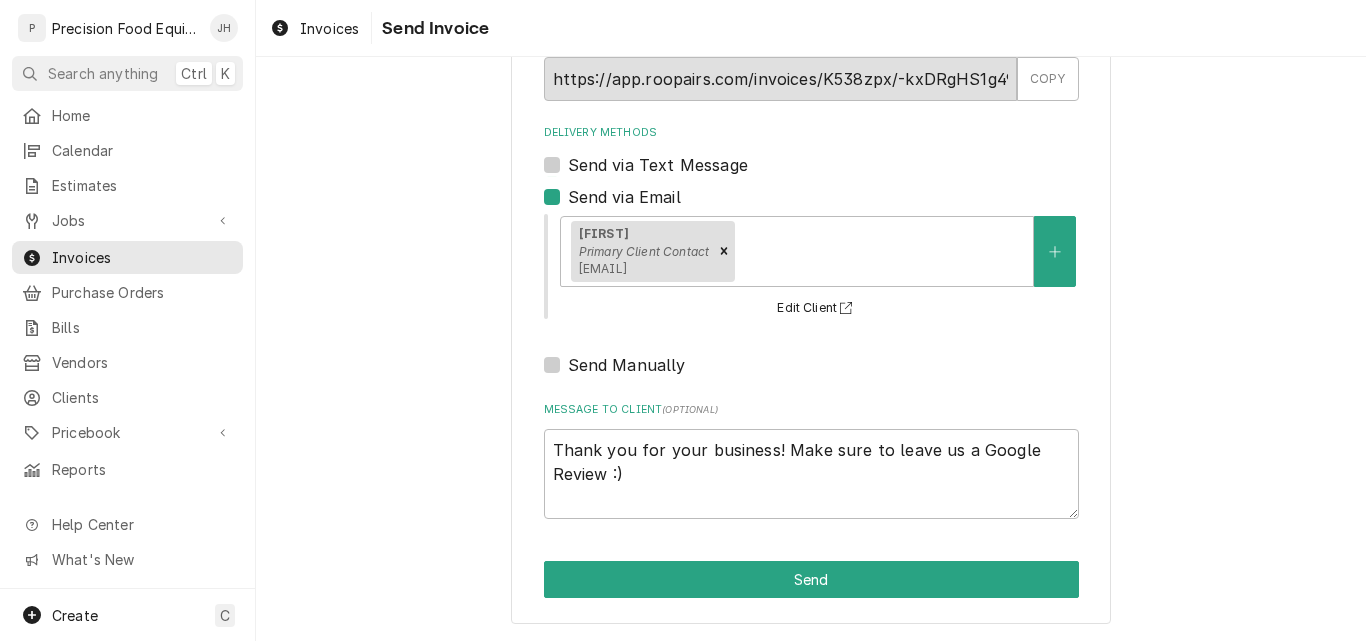 click on "Send via Email" at bounding box center (624, 197) 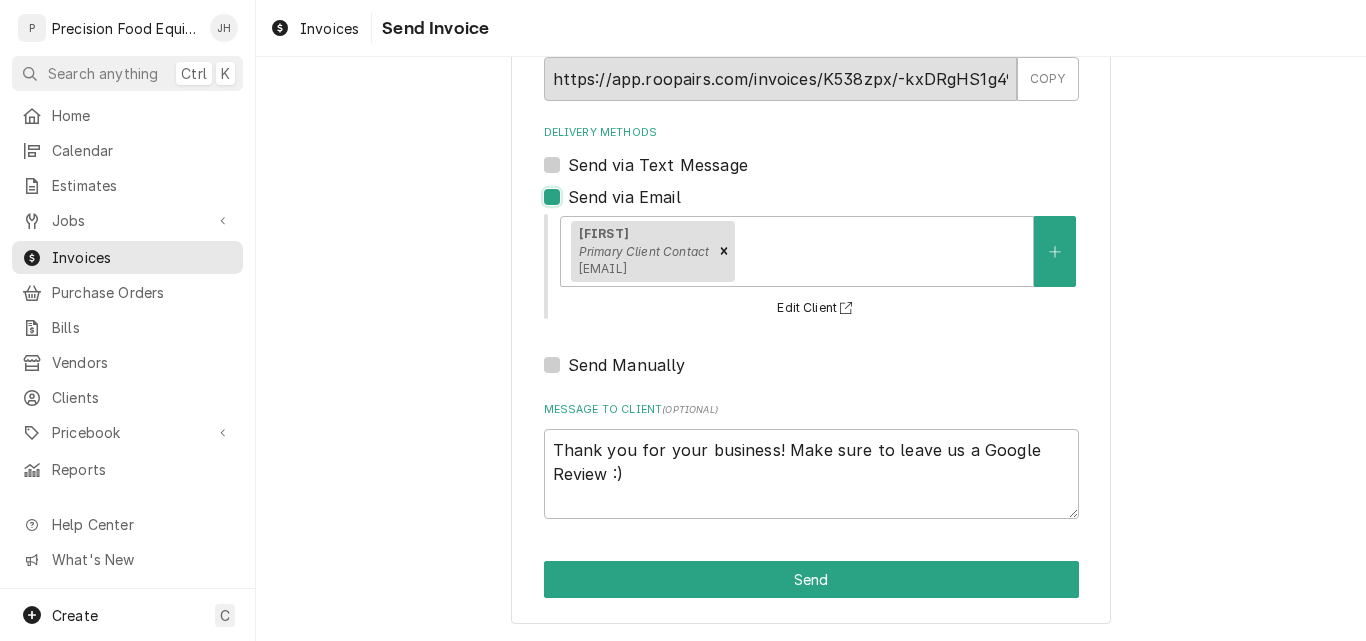 checkbox on "false" 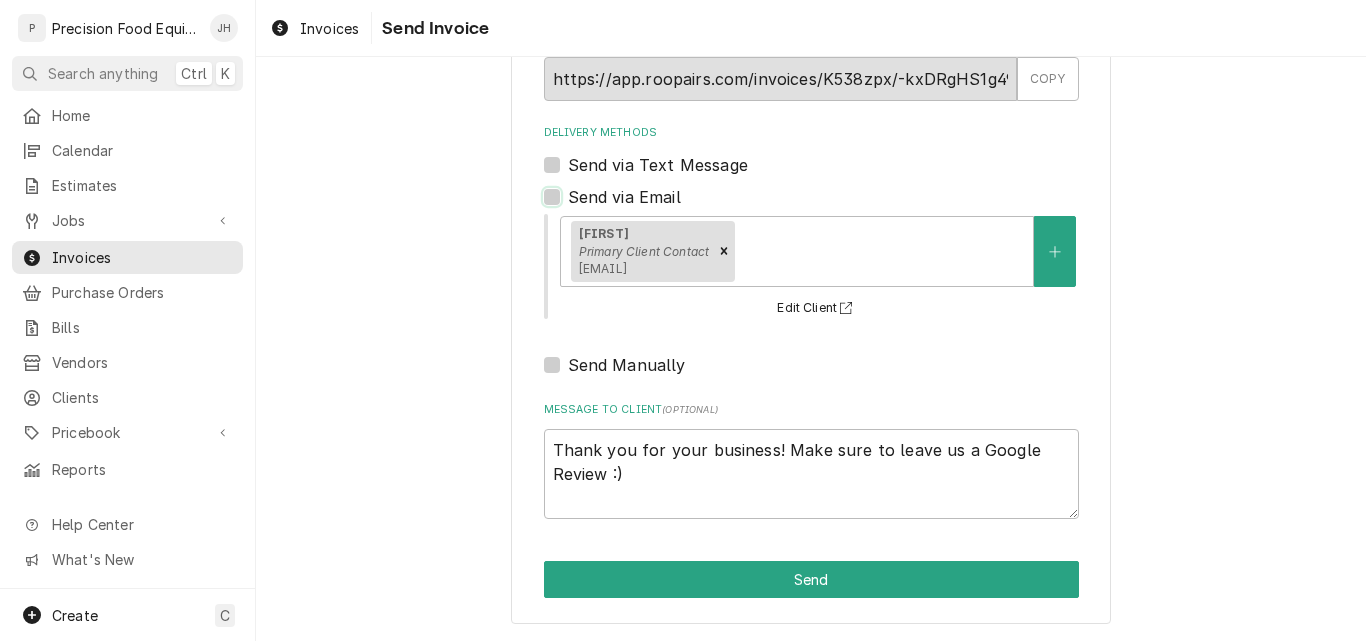 scroll, scrollTop: 0, scrollLeft: 0, axis: both 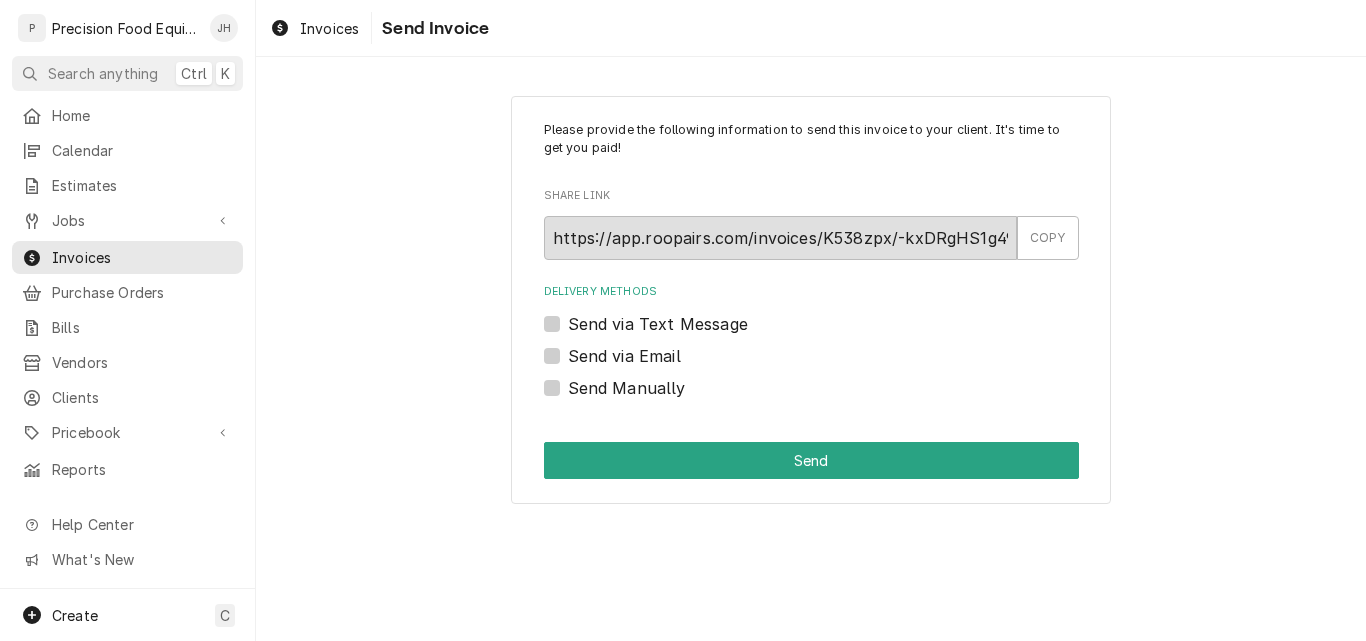 click on "Send Manually" at bounding box center [811, 388] 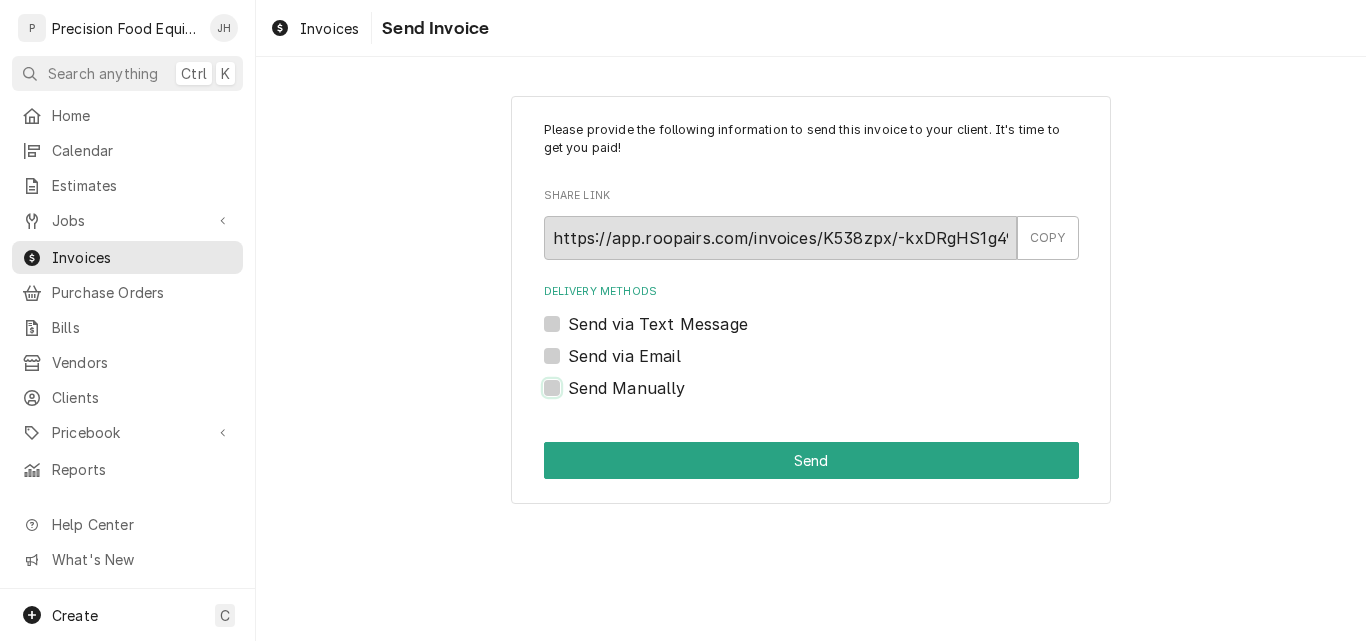 click on "Send Manually" at bounding box center (835, 398) 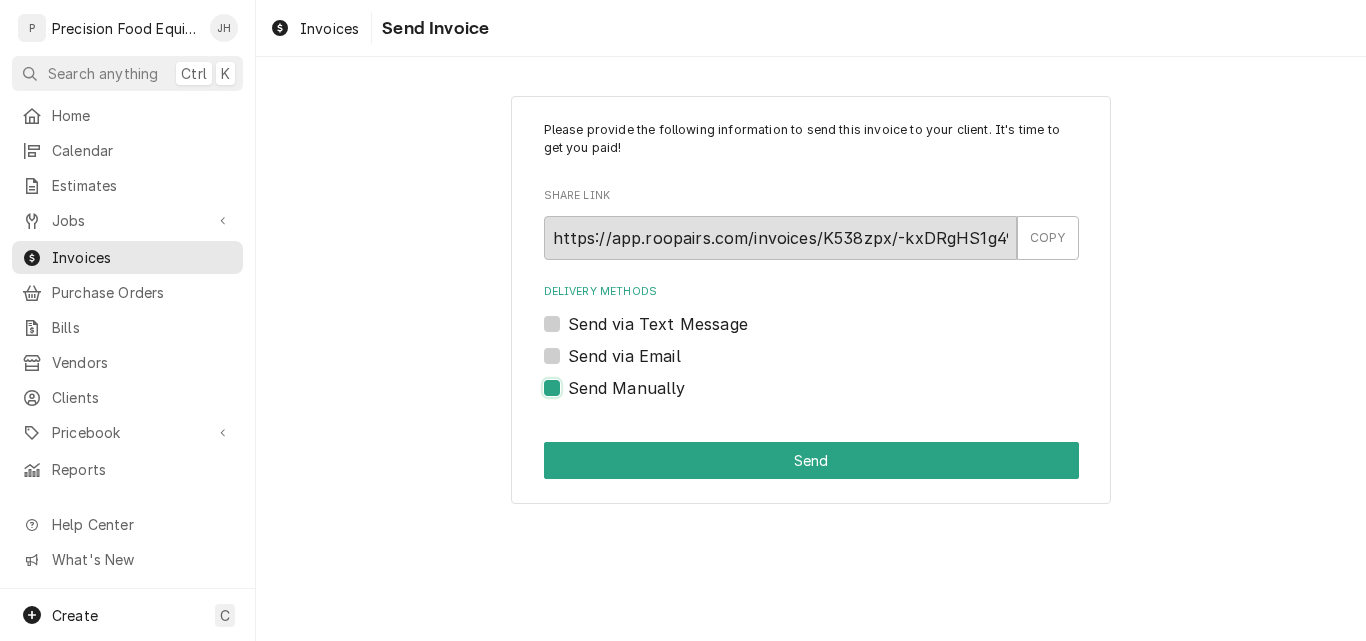 checkbox on "true" 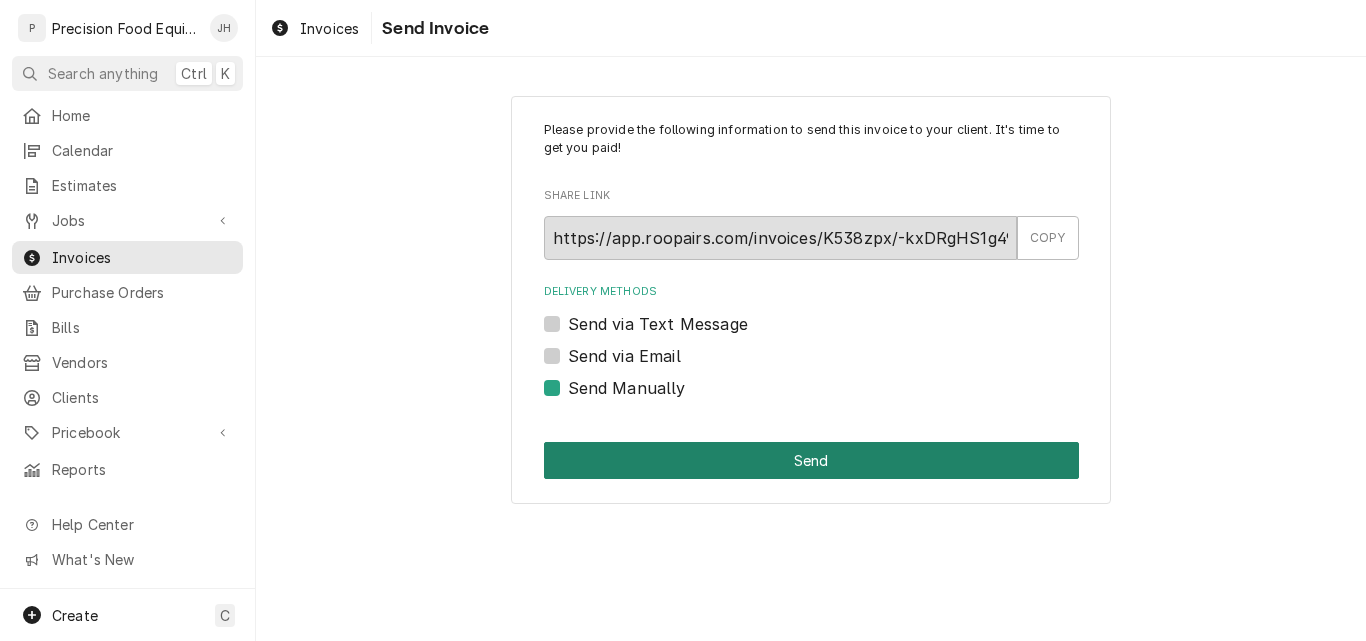 click on "Send" at bounding box center [811, 460] 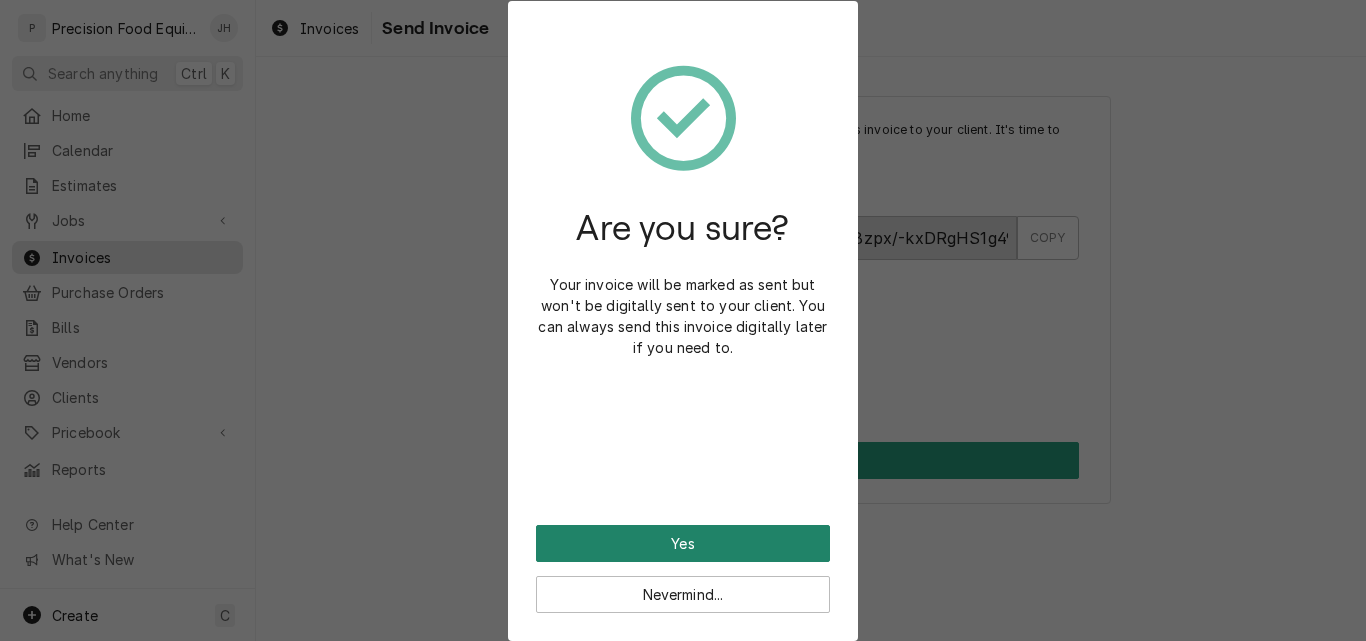 click on "Yes" at bounding box center (683, 543) 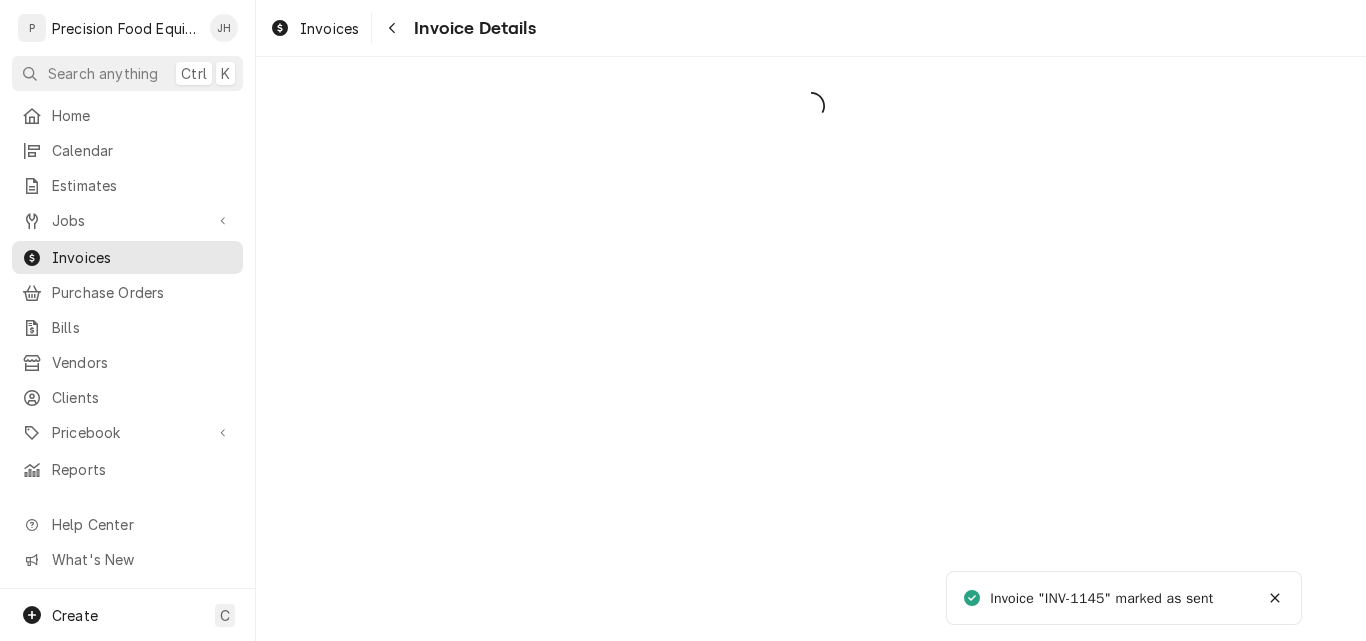 scroll, scrollTop: 0, scrollLeft: 0, axis: both 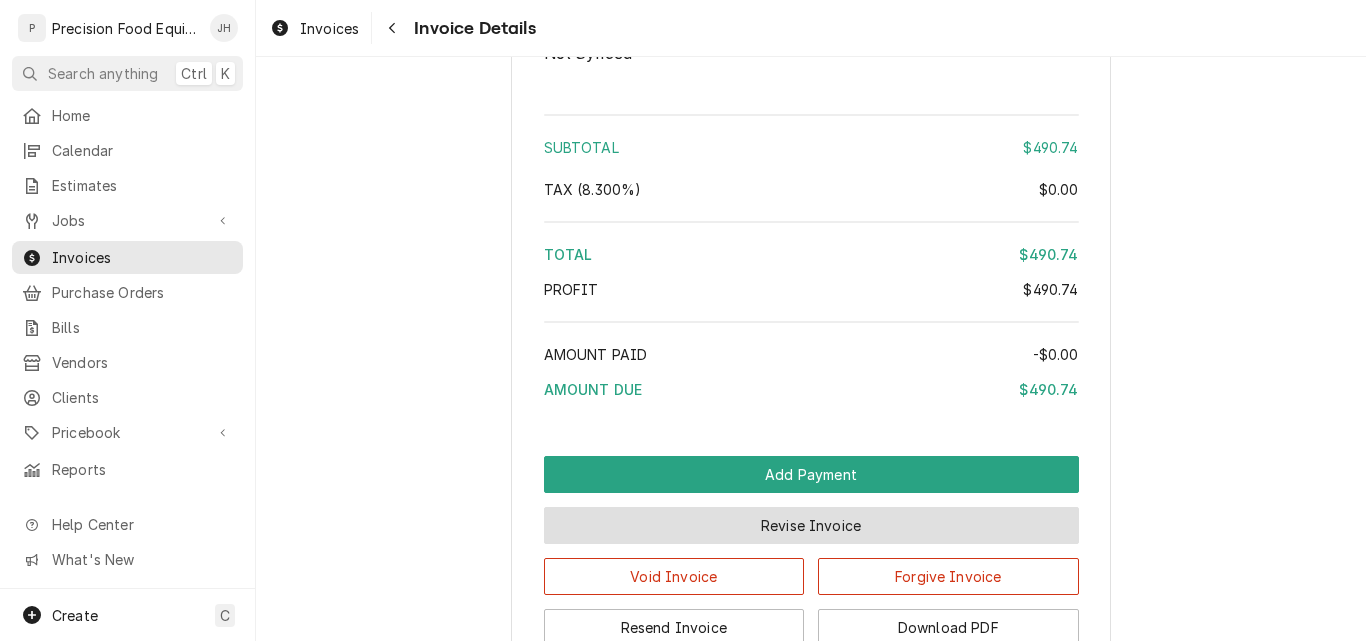 click on "Revise Invoice" at bounding box center [811, 525] 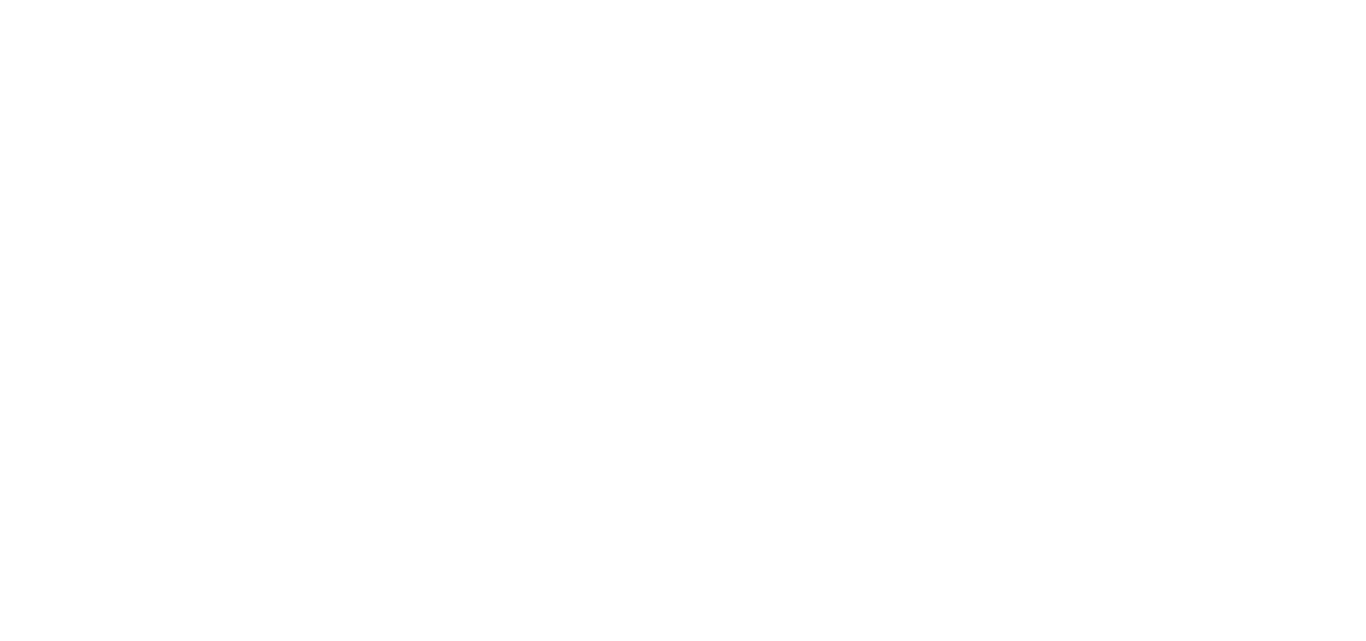 scroll, scrollTop: 0, scrollLeft: 0, axis: both 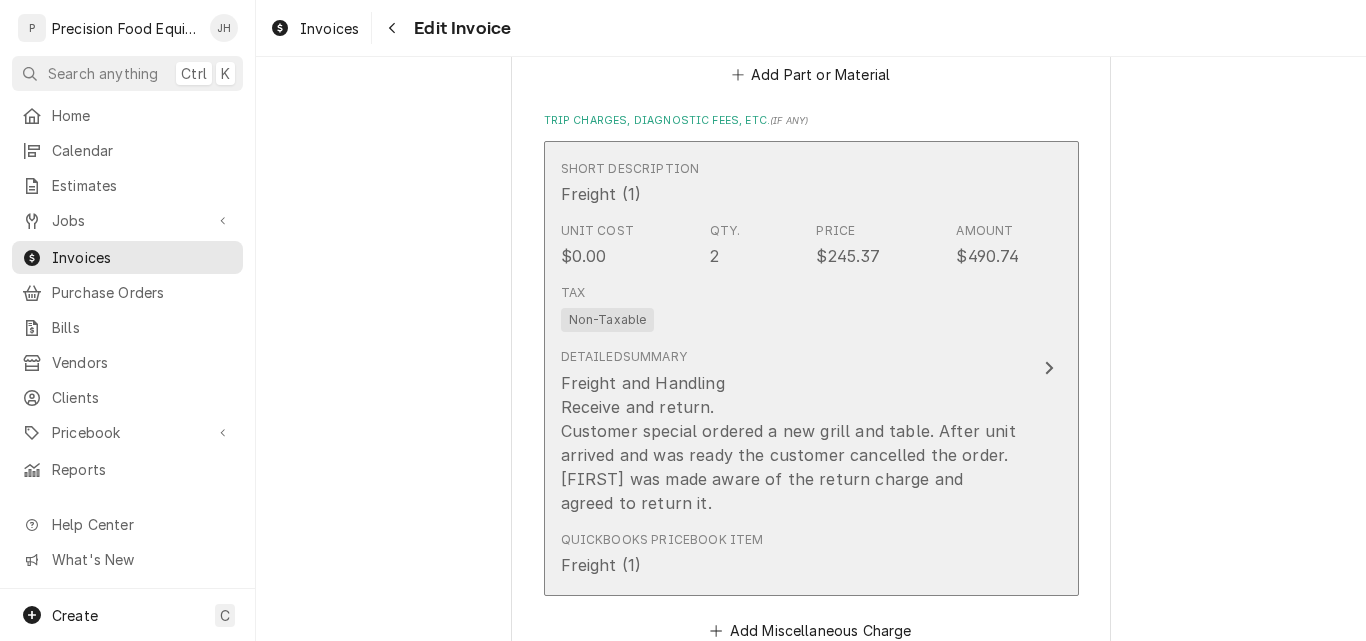 click on "Freight and Handling
Receive and return.
Customer special ordered a new grill and table. After unit arrived and was ready the customer cancelled the order. [FIRST] was made aware of the return charge and agreed to return it." at bounding box center (790, 443) 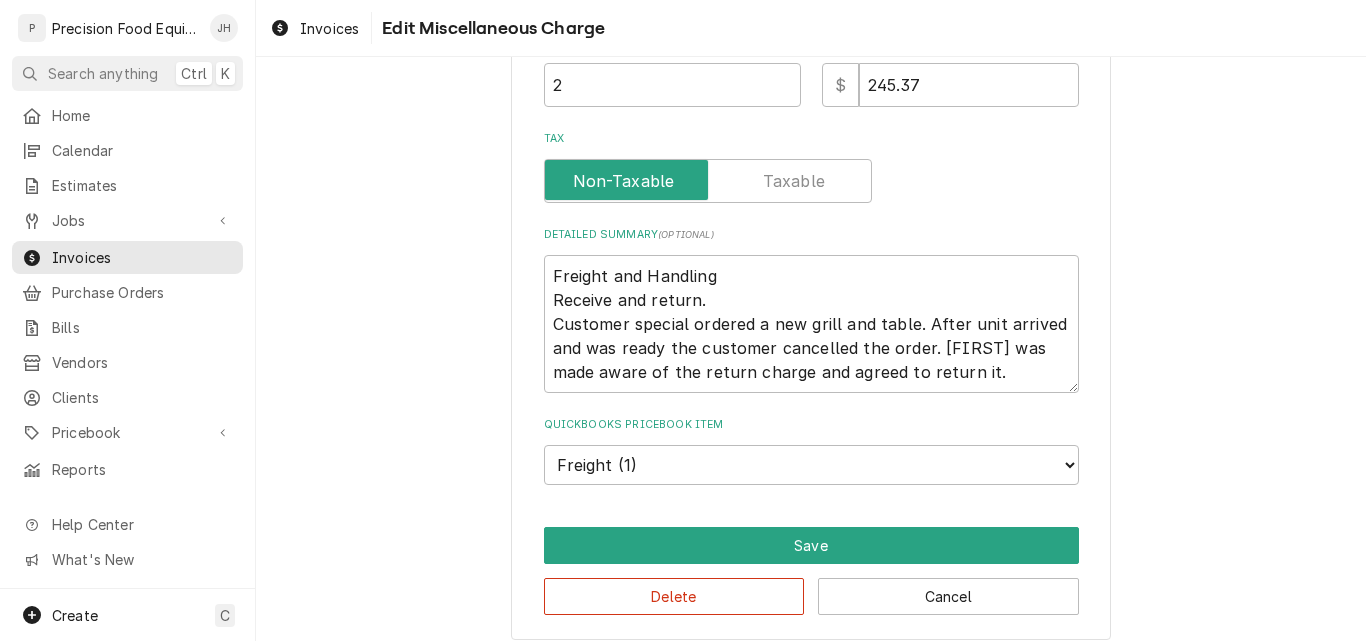 scroll, scrollTop: 371, scrollLeft: 0, axis: vertical 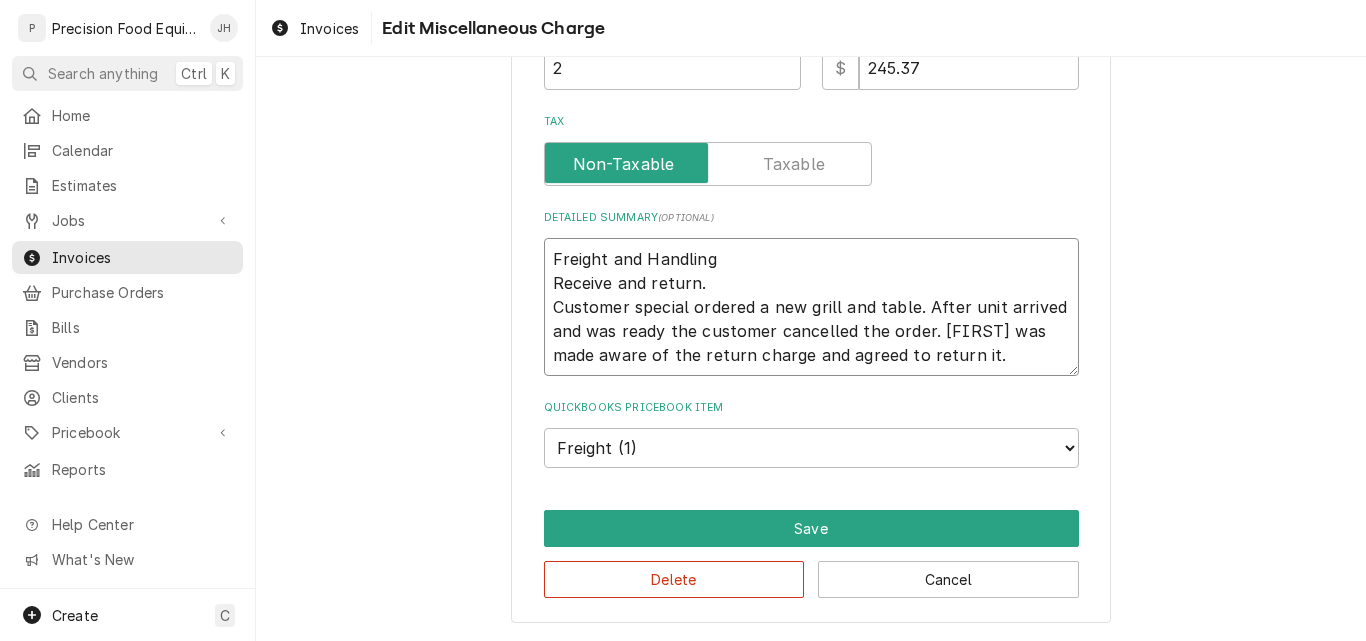click on "Freight and Handling
Receive and return.
Customer special ordered a new grill and table. After unit arrived and was ready the customer cancelled the order. [FIRST] was made aware of the return charge and agreed to return it." at bounding box center [811, 307] 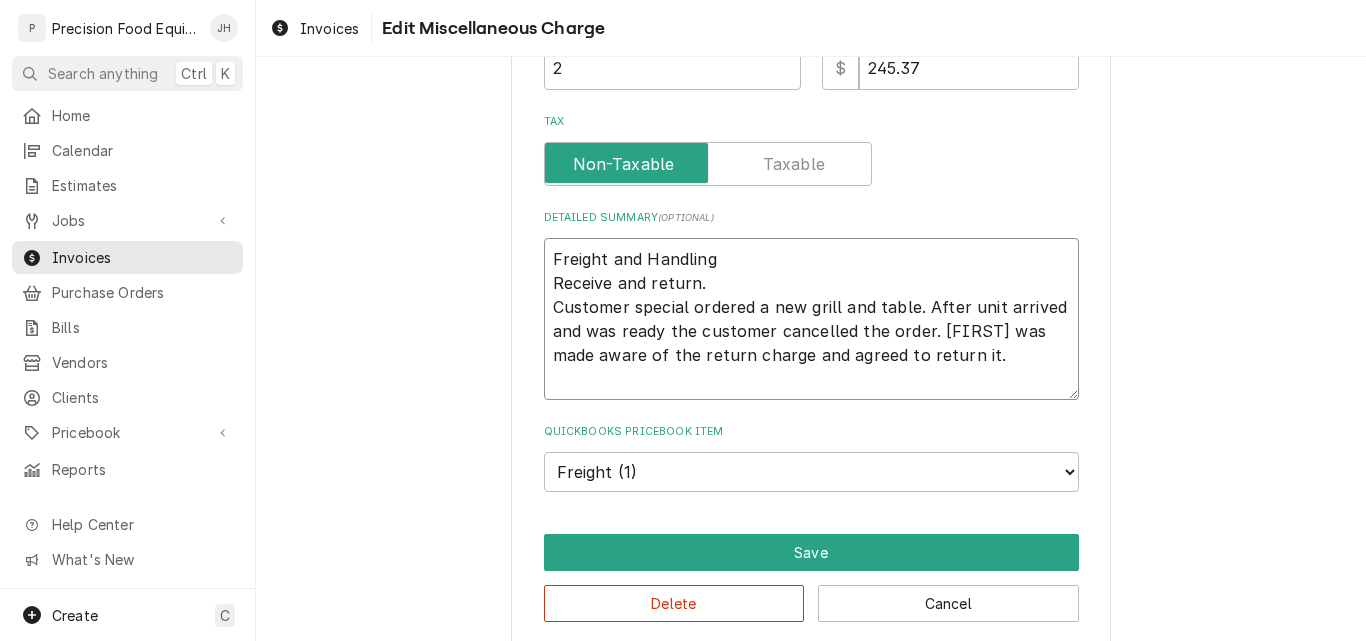 type on "x" 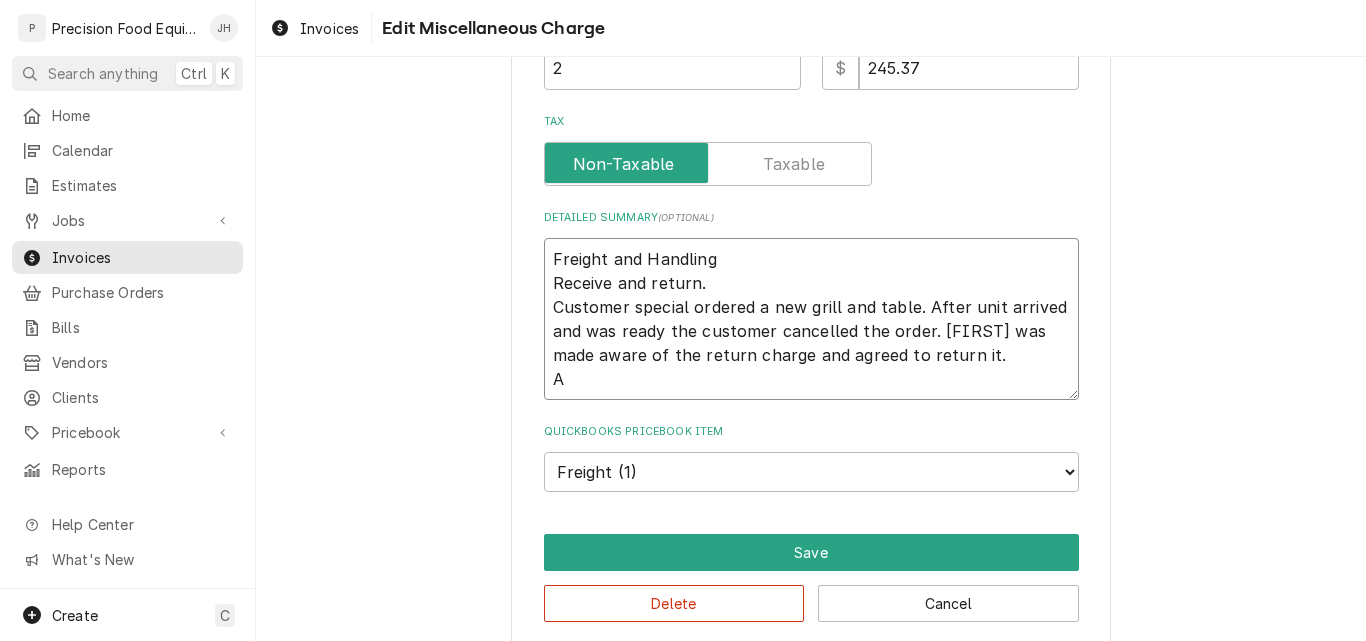 type on "x" 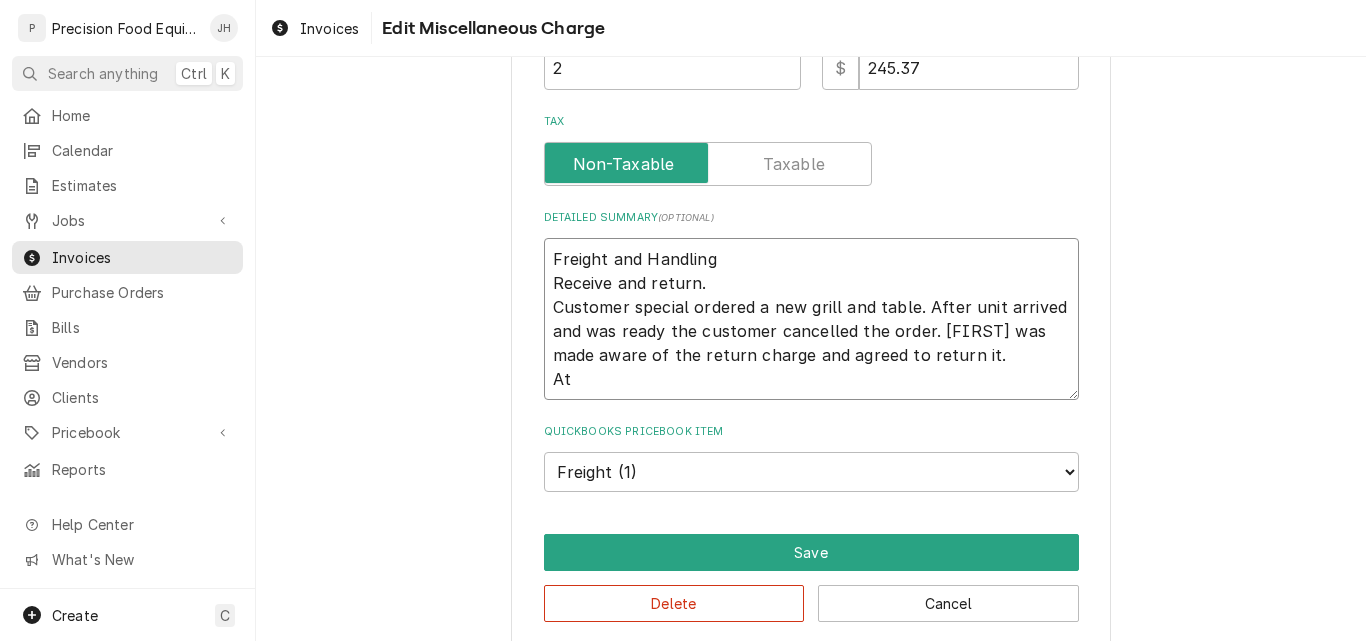type on "x" 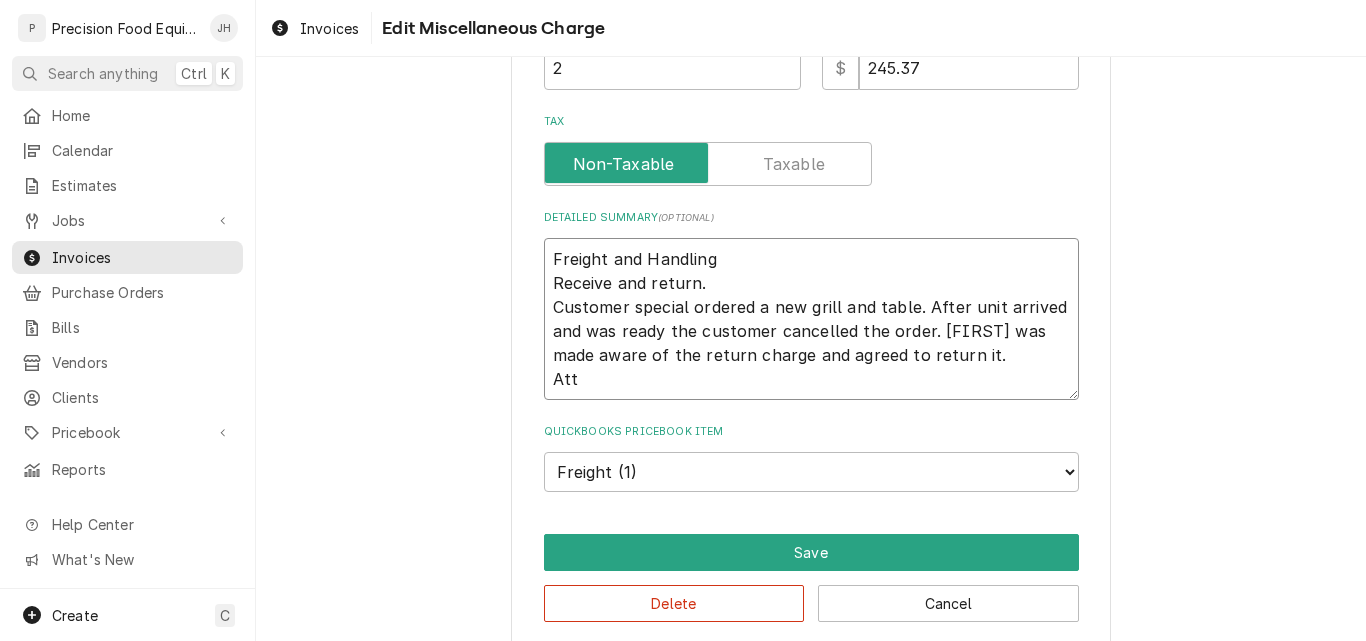 type on "x" 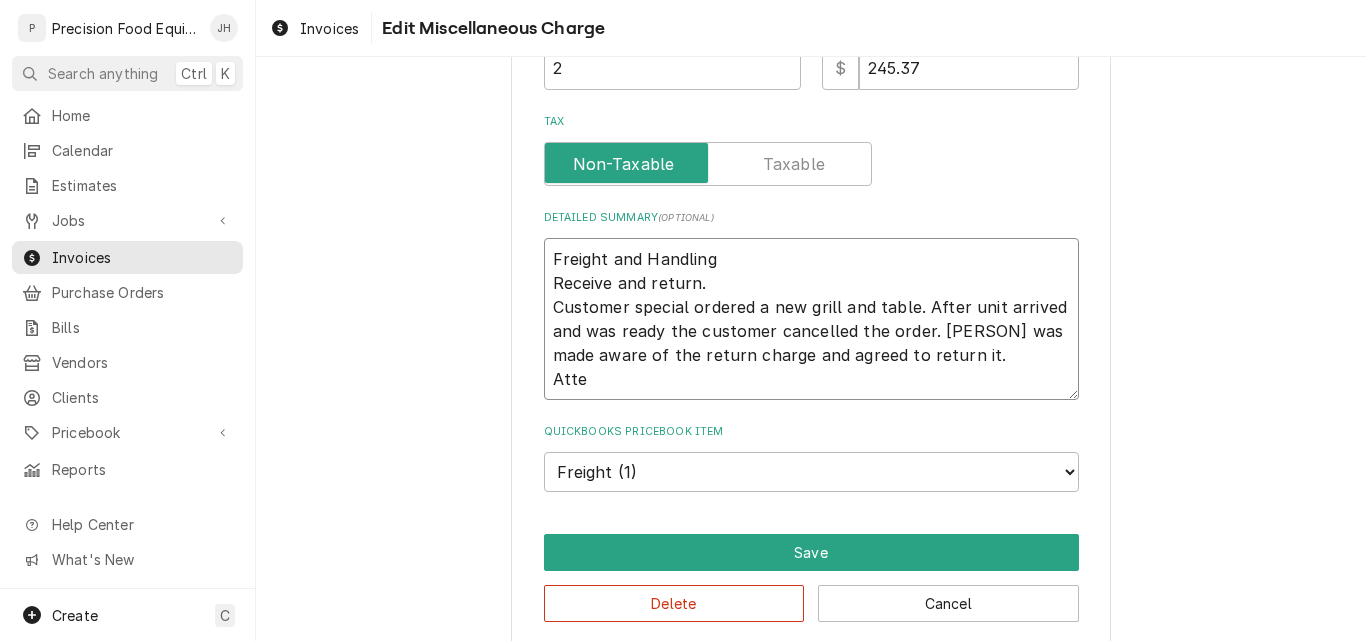 type on "x" 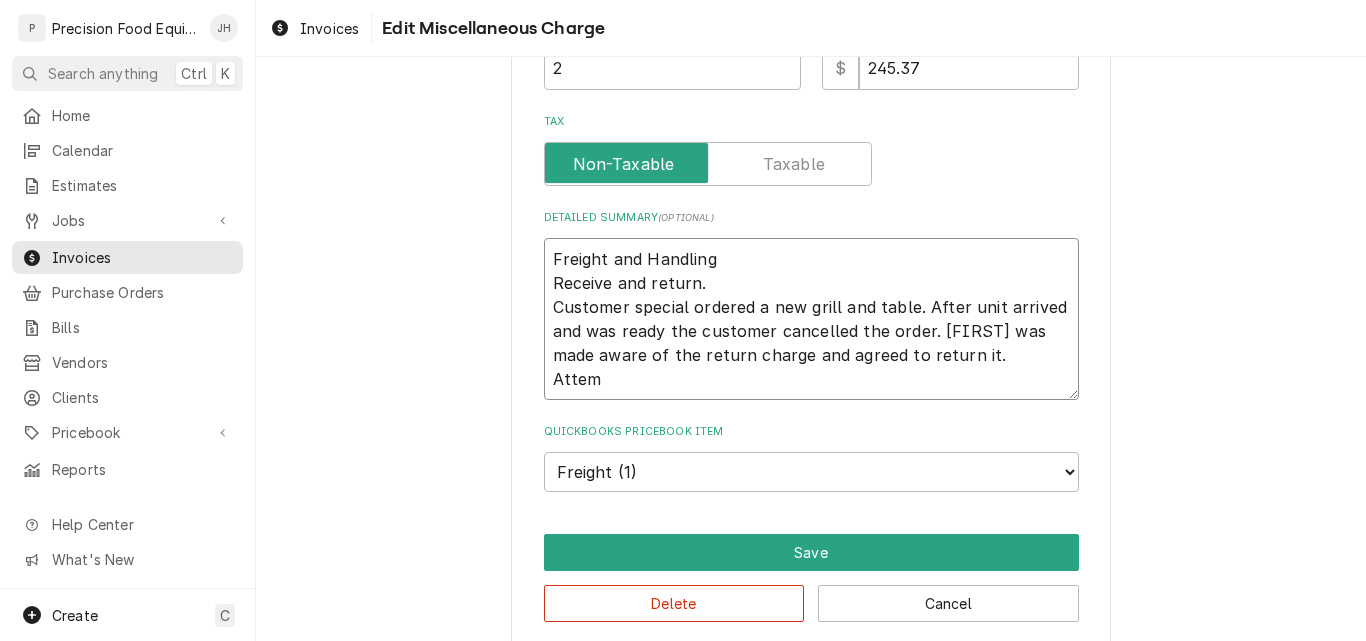 type on "x" 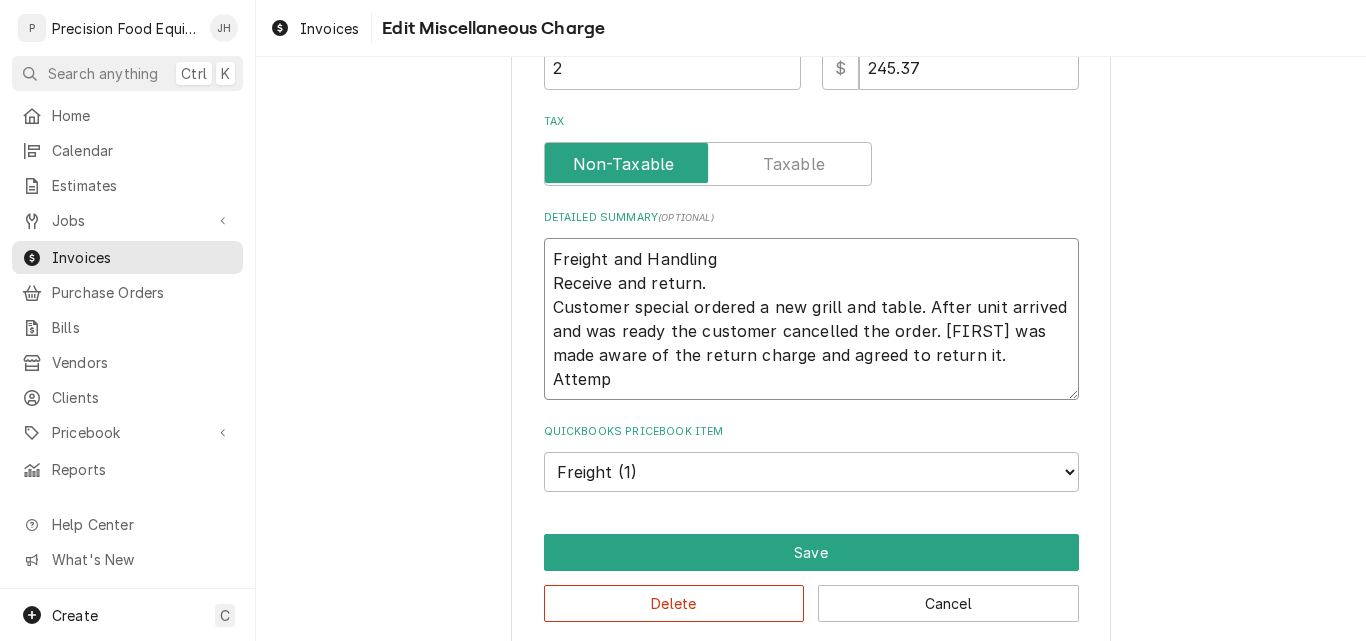 type on "x" 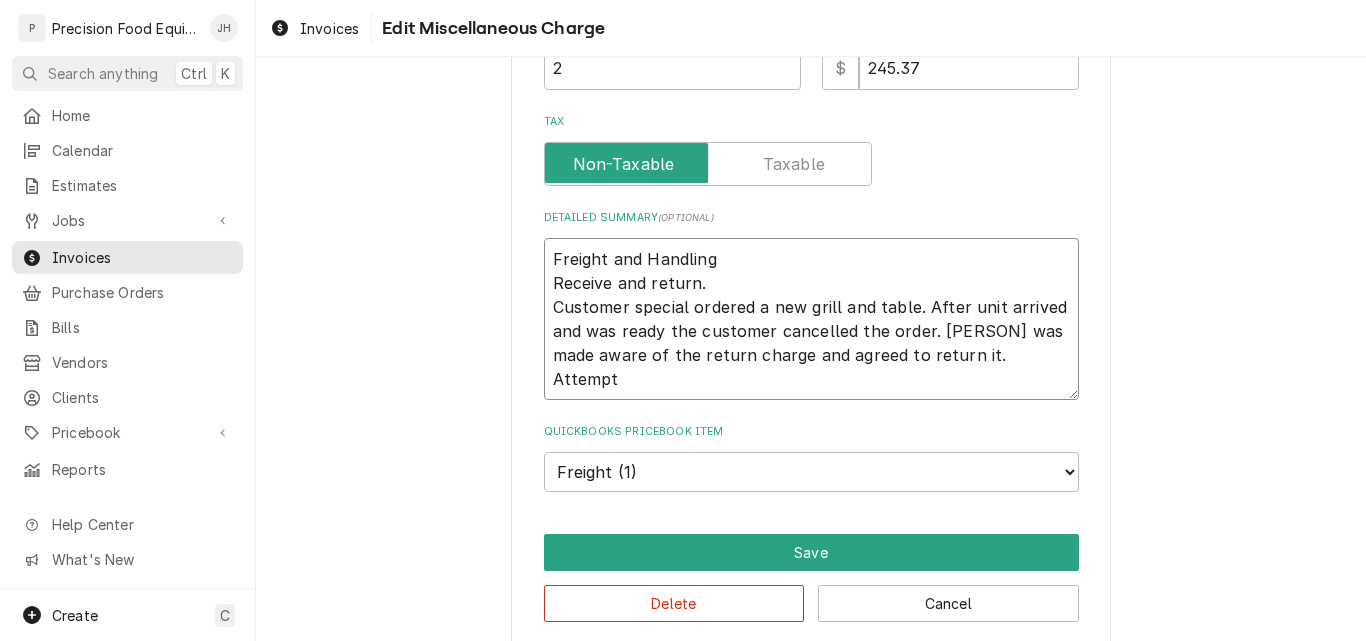type on "x" 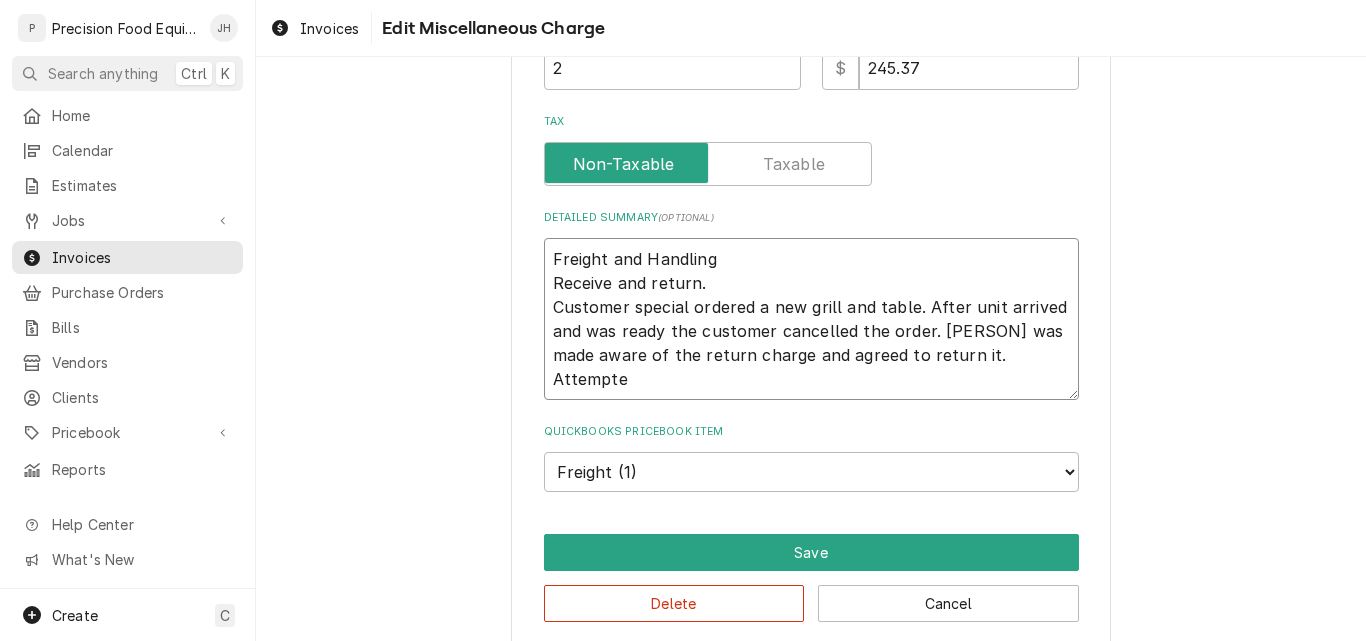 type on "x" 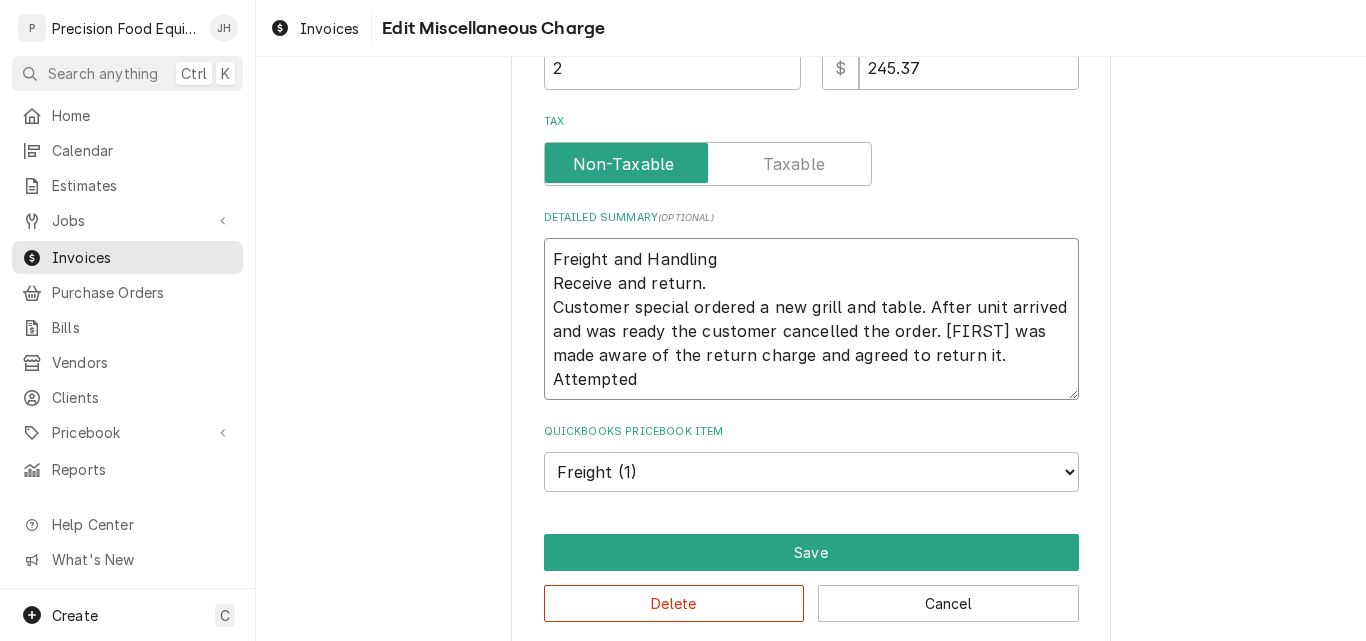 type on "x" 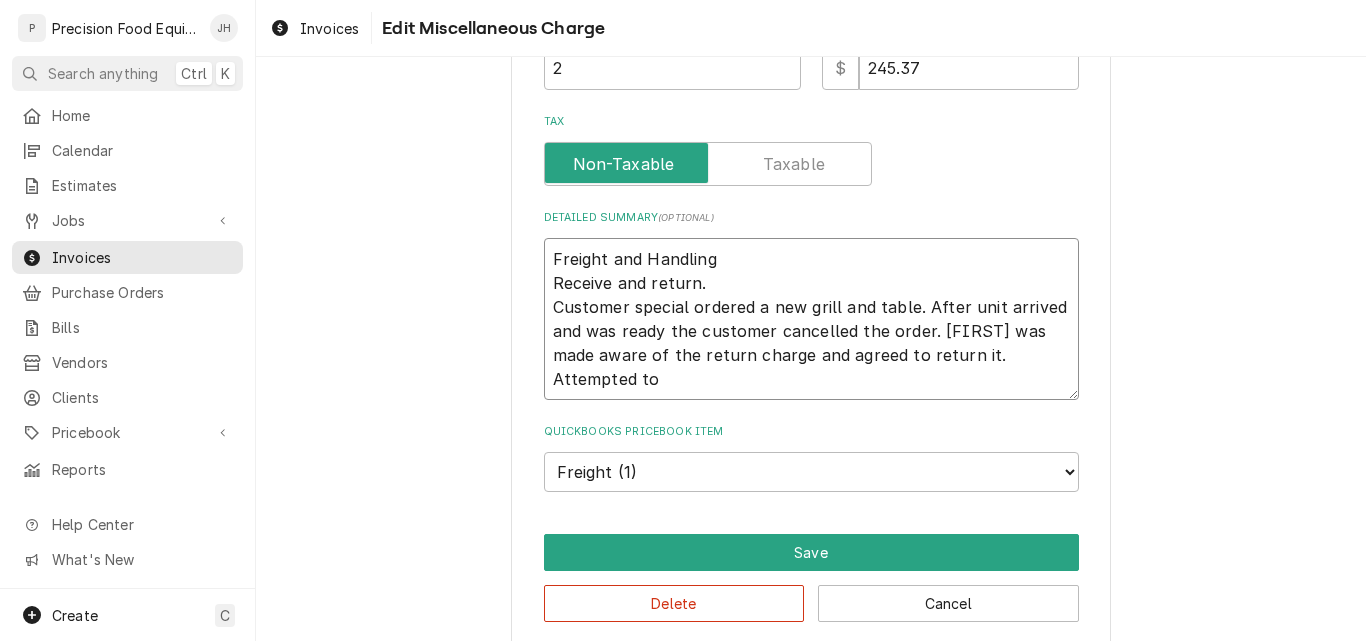 type on "x" 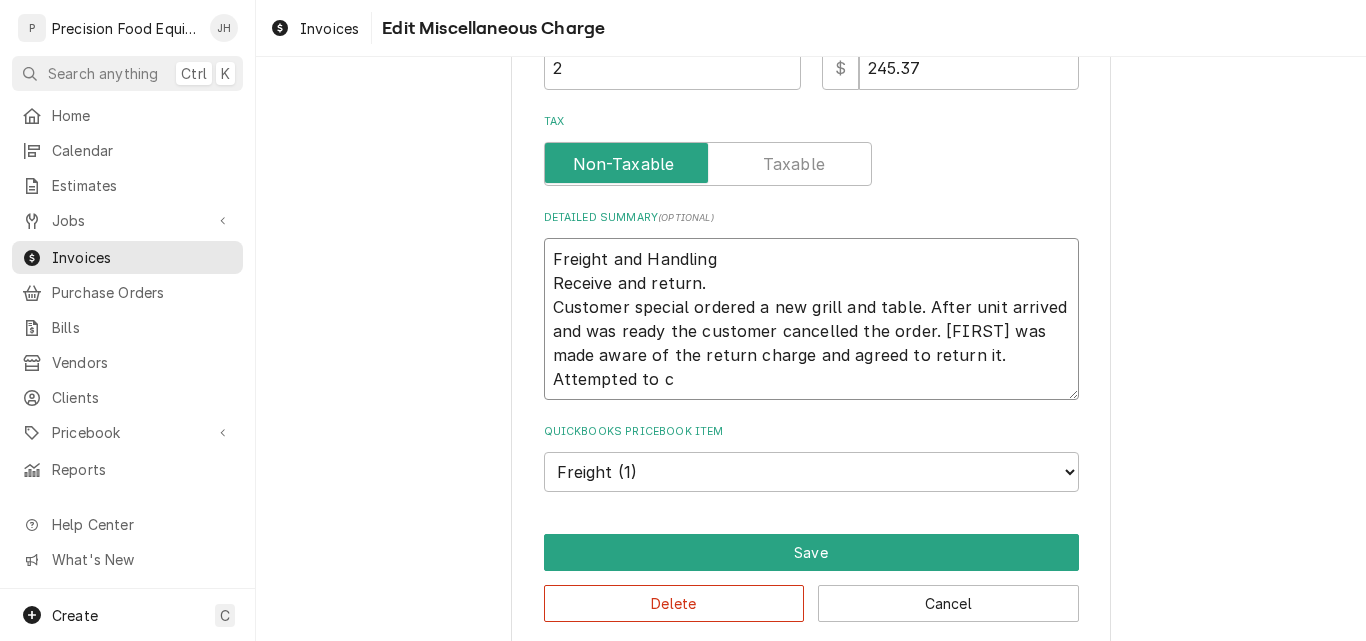 type on "x" 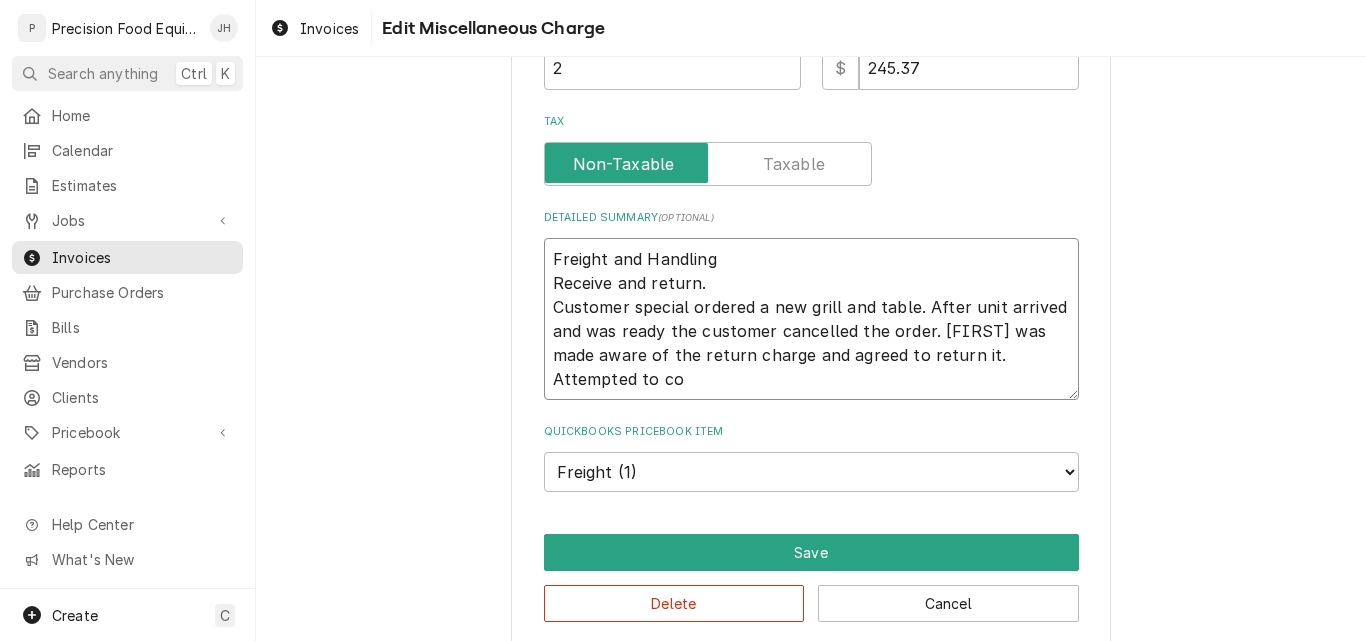 type on "x" 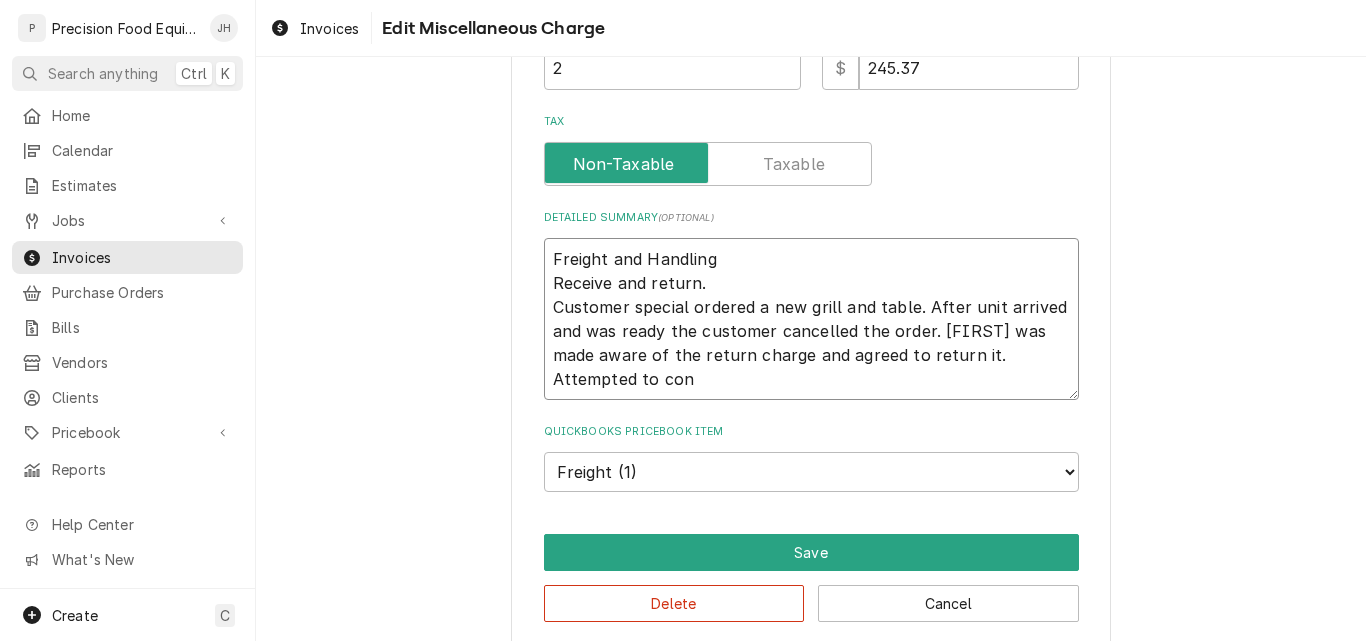 type on "x" 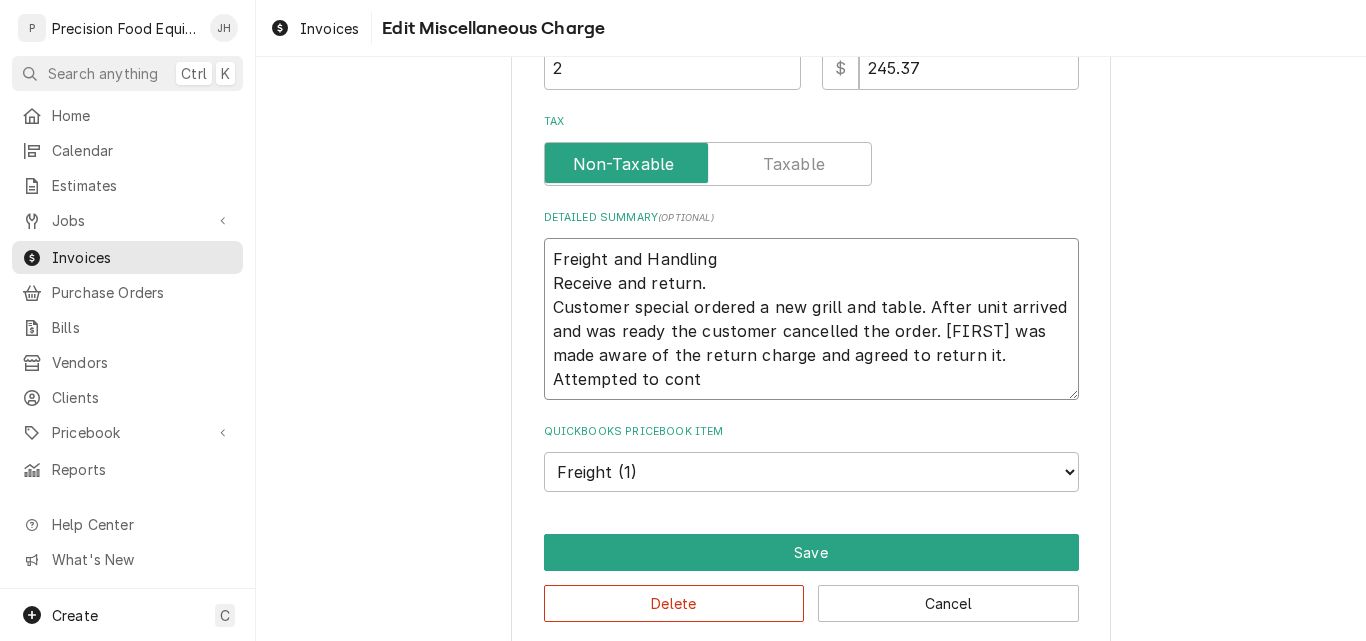type on "x" 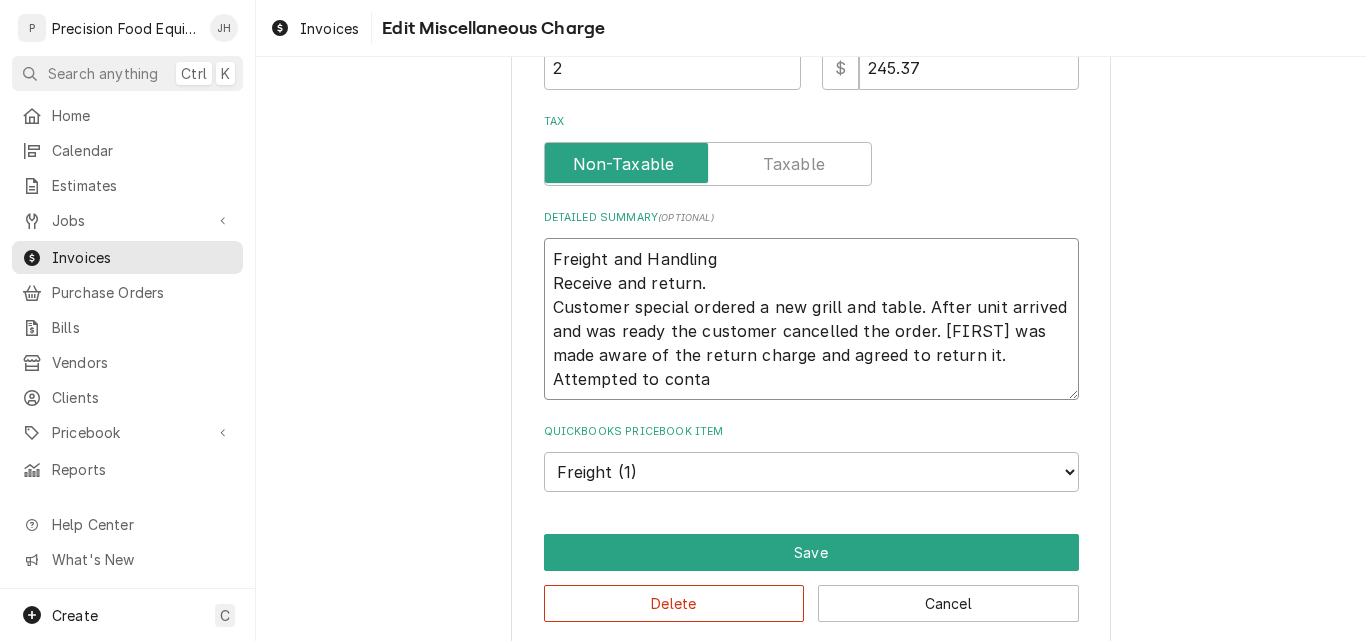 type on "x" 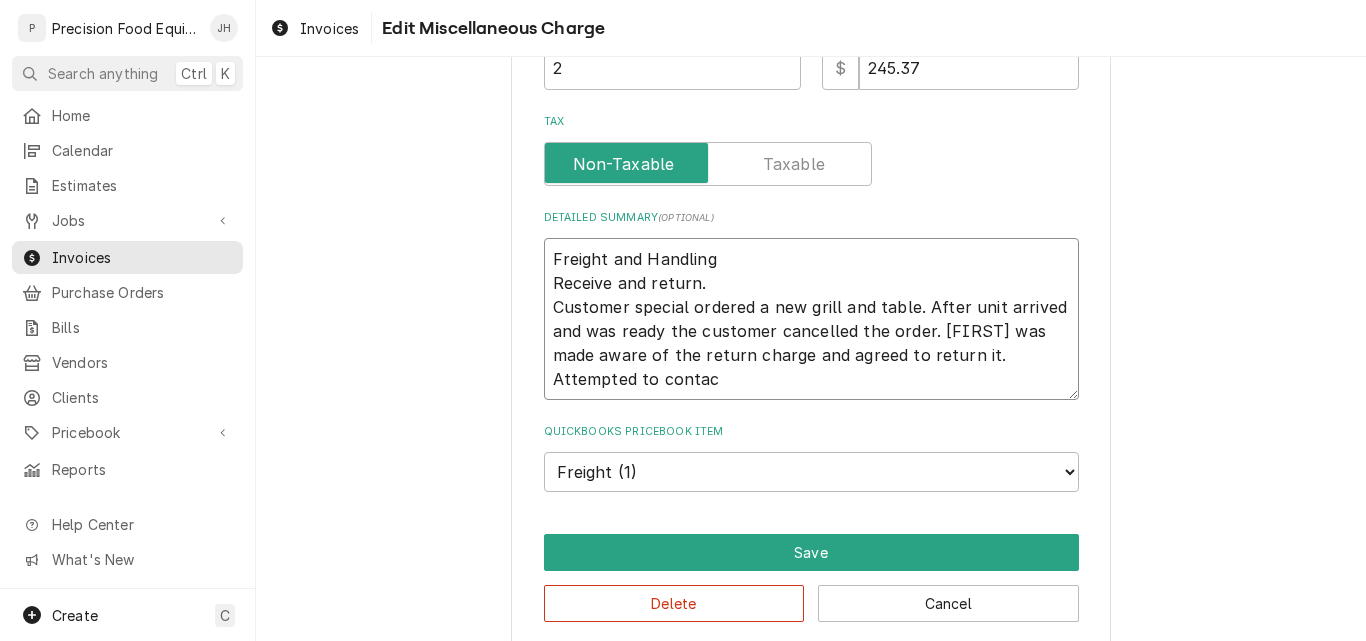 type on "x" 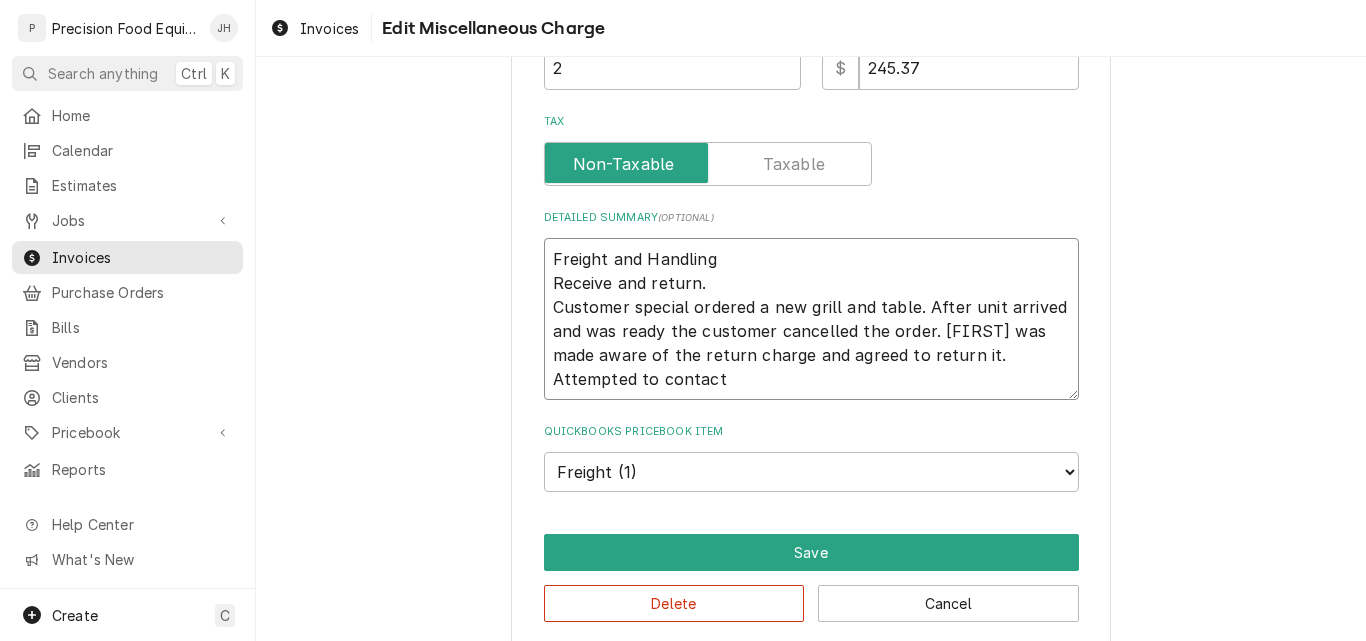 type on "x" 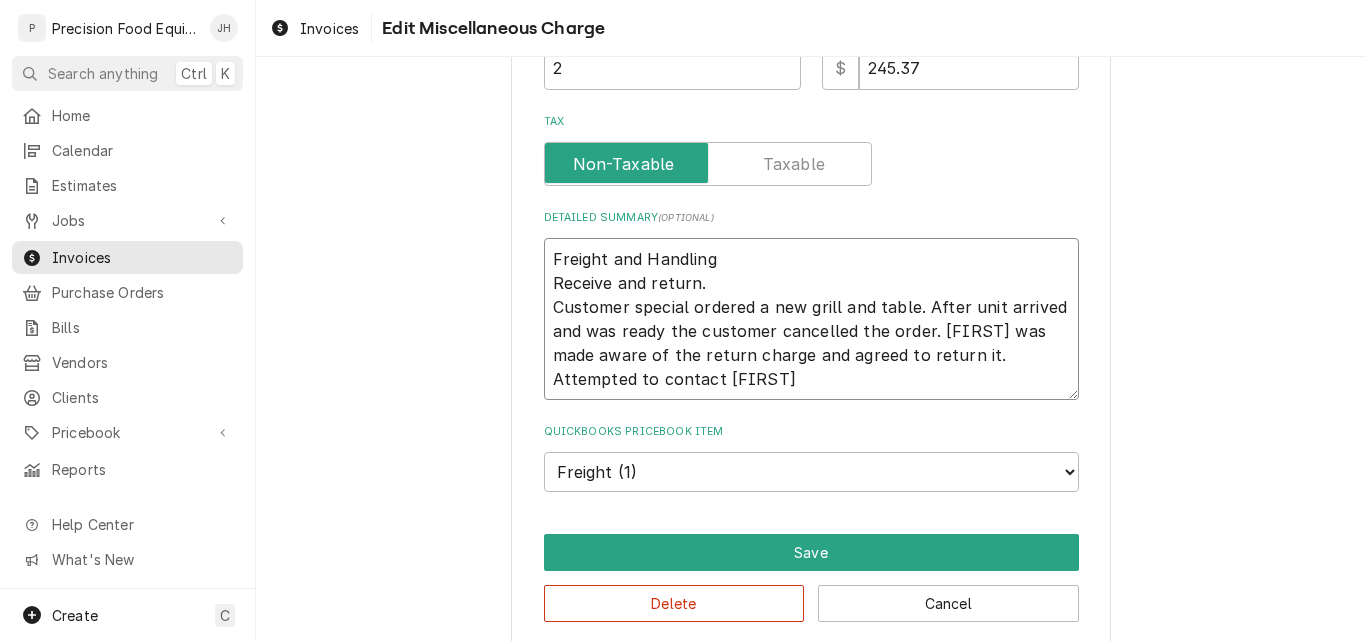 type on "x" 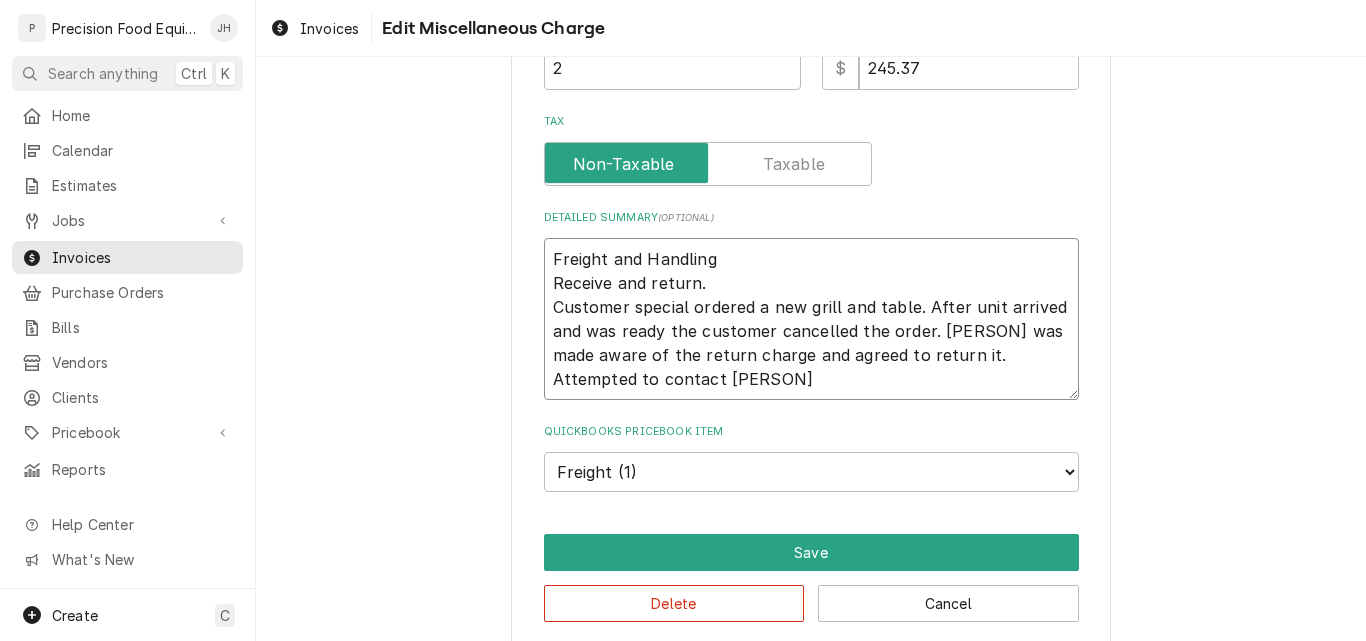 type on "x" 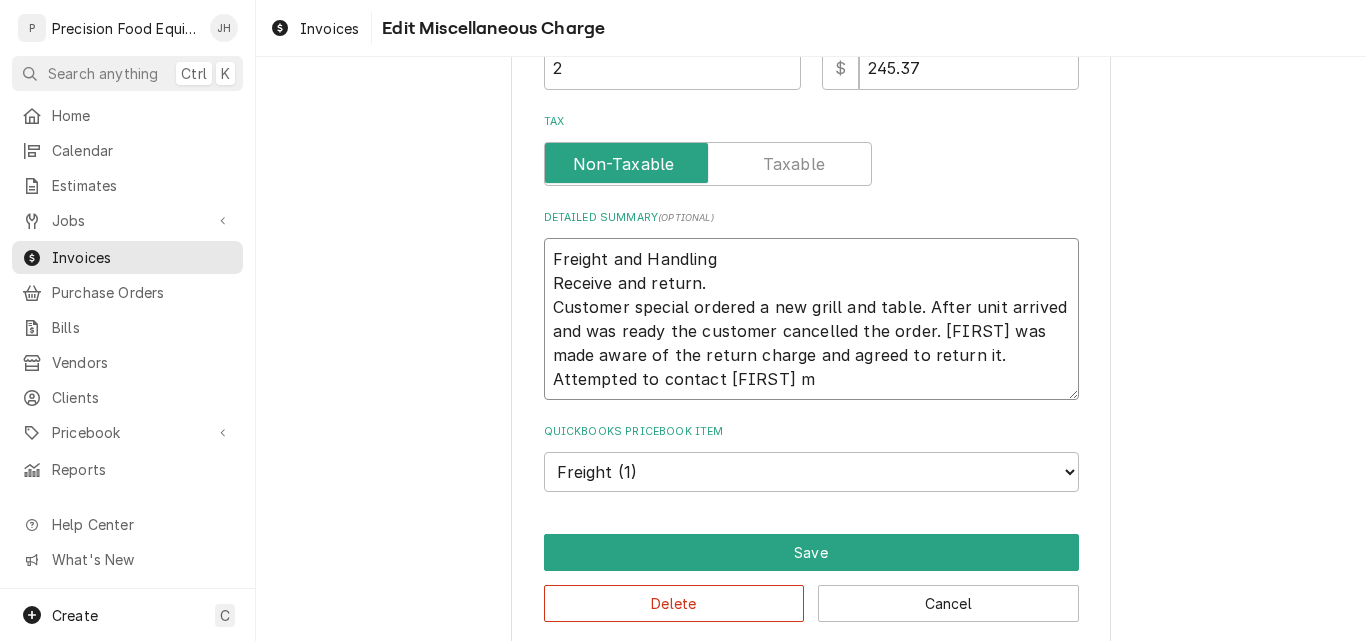 type on "x" 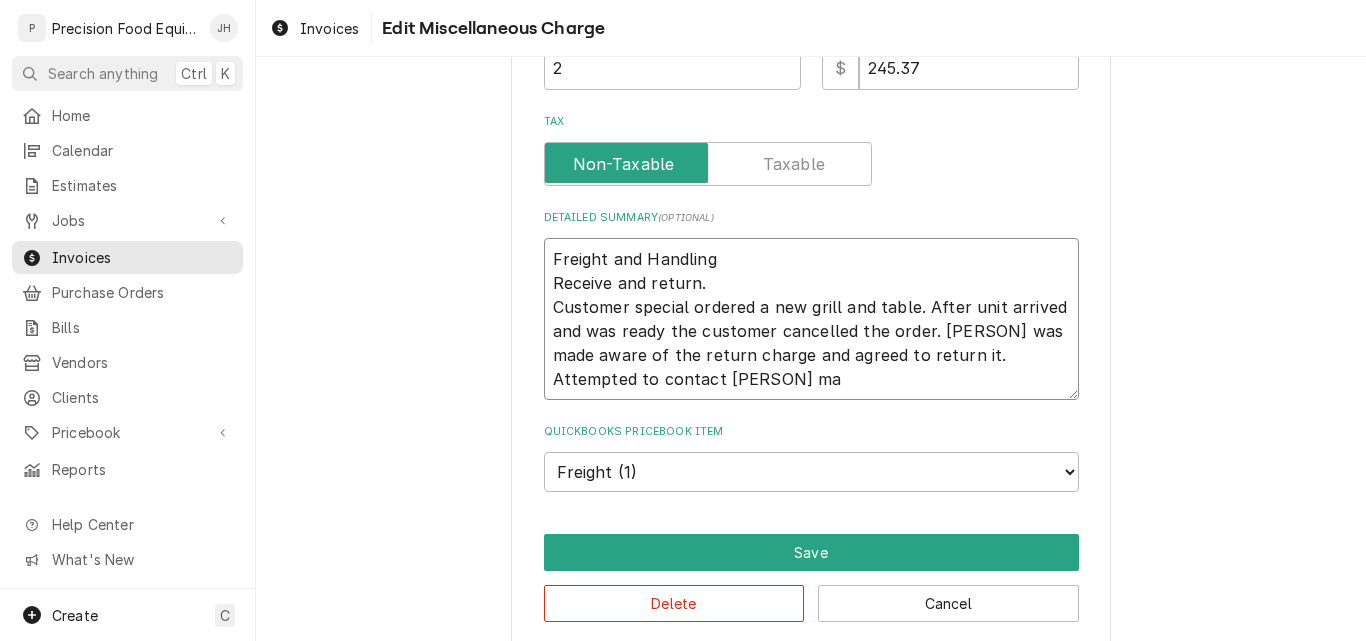 type on "x" 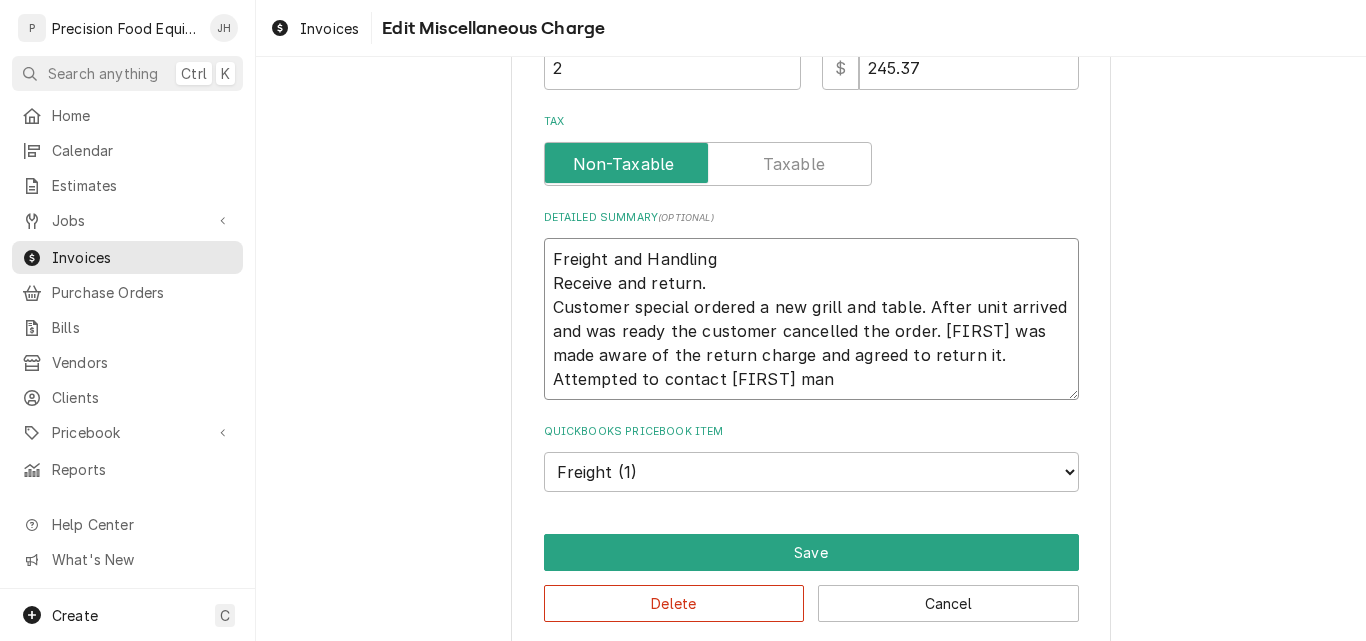 type on "x" 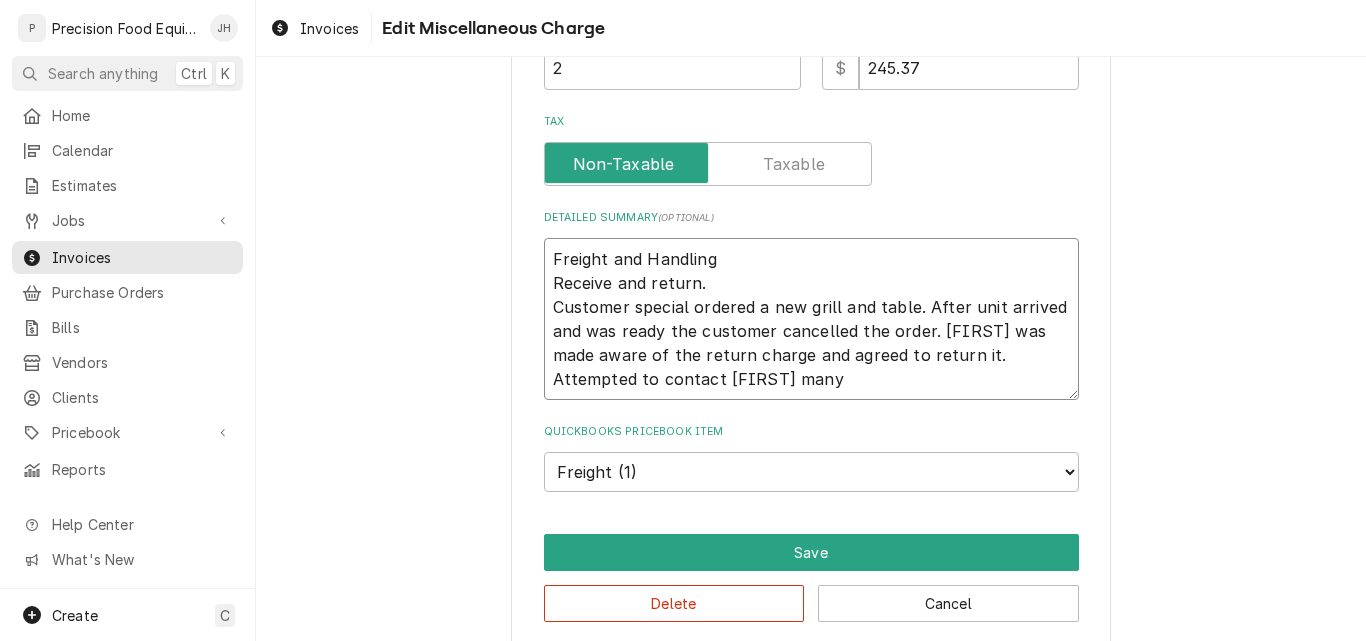 type on "x" 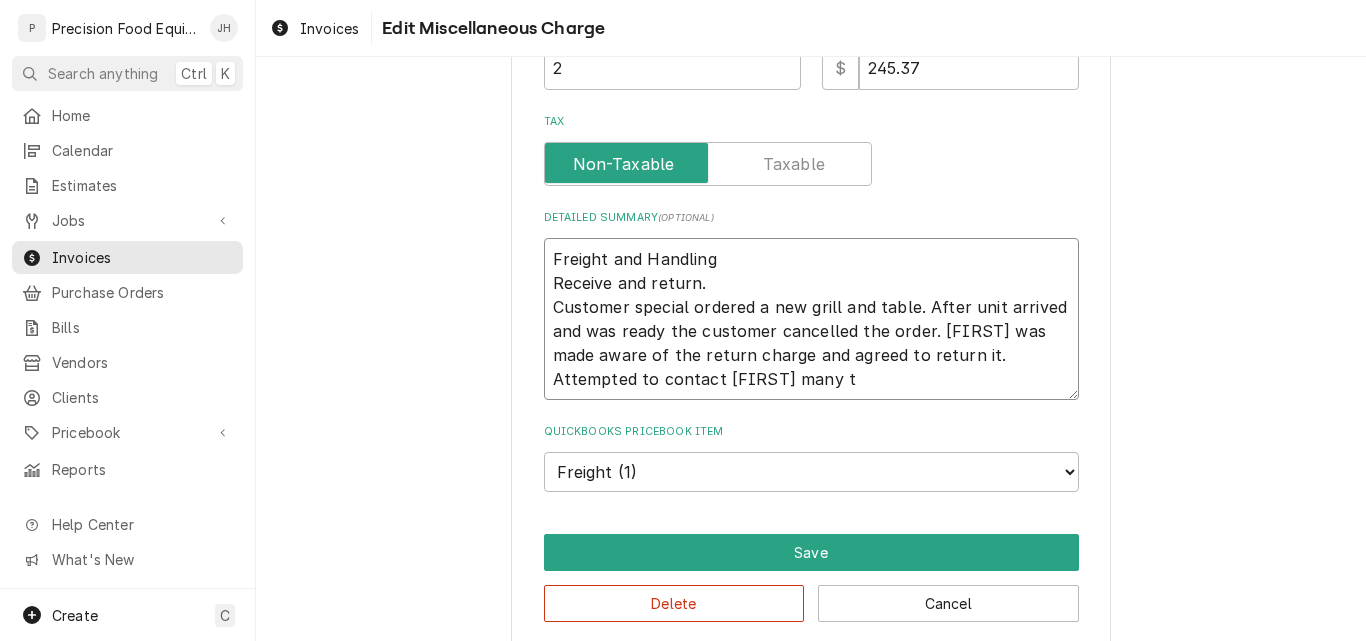 type on "x" 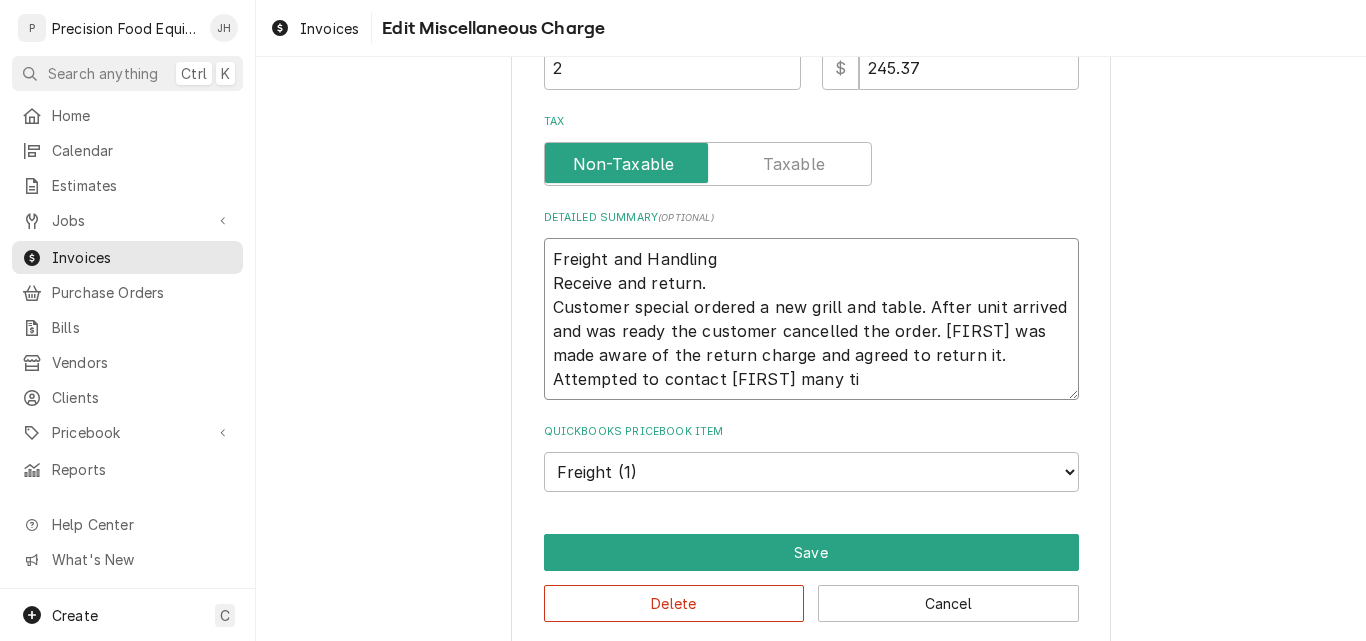 type on "x" 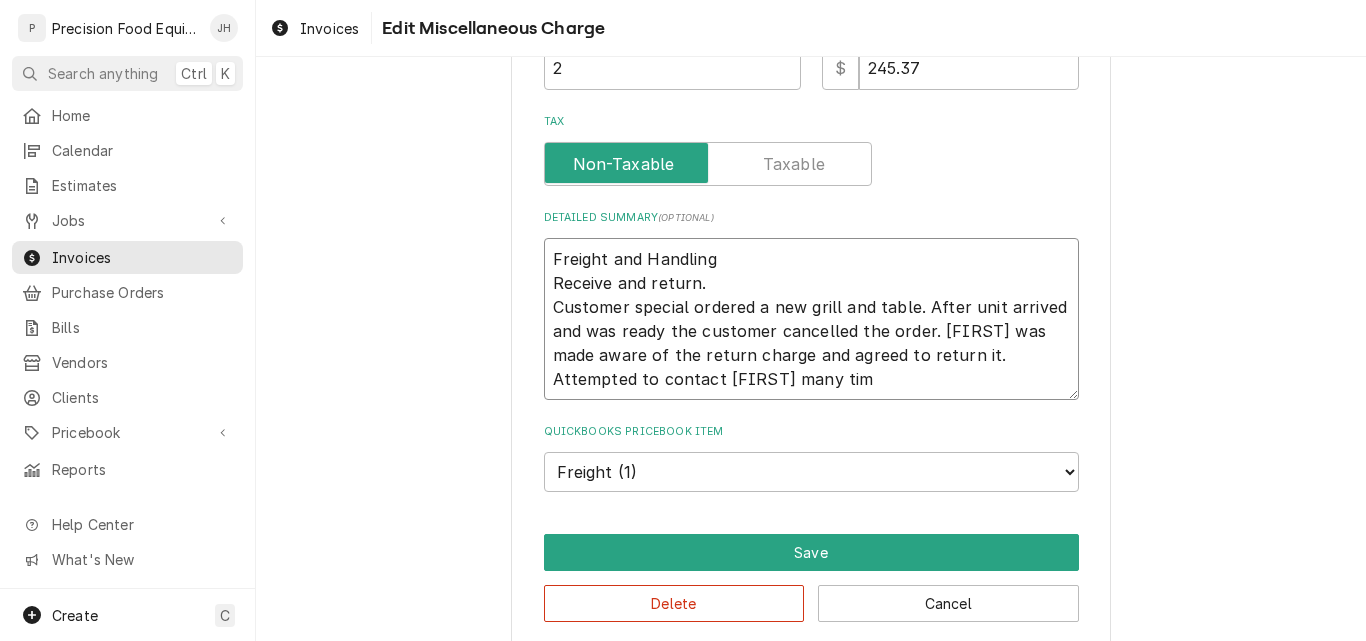 type on "x" 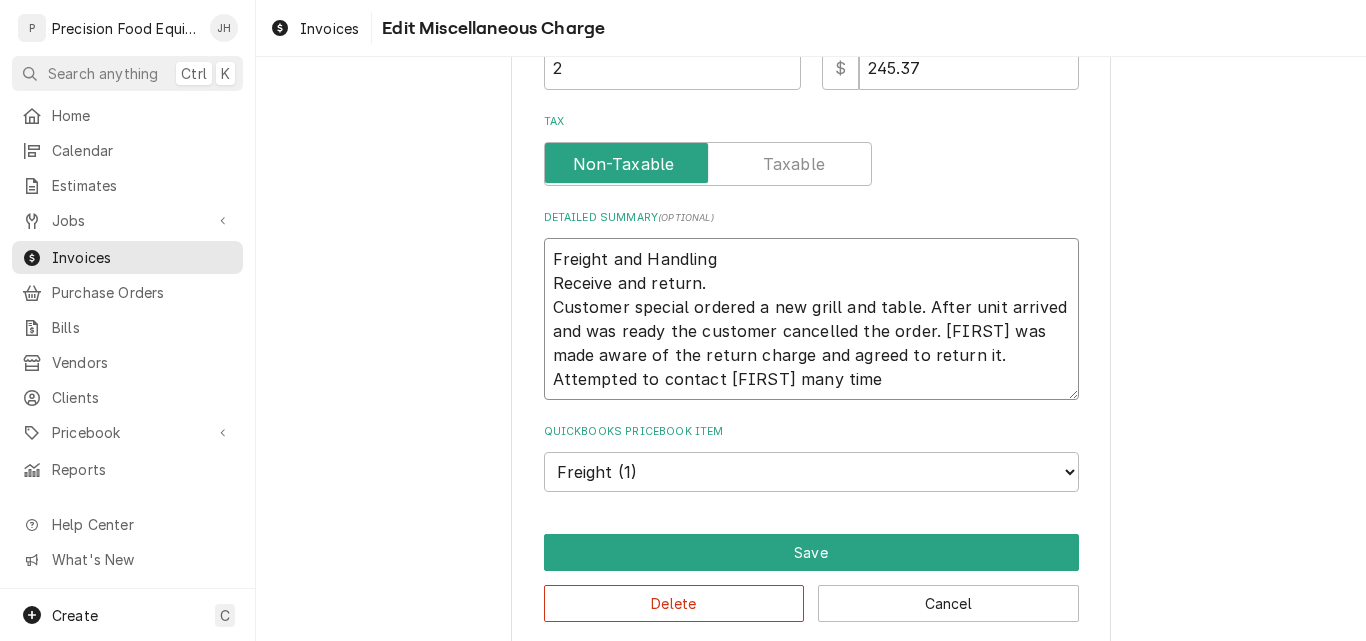 type on "x" 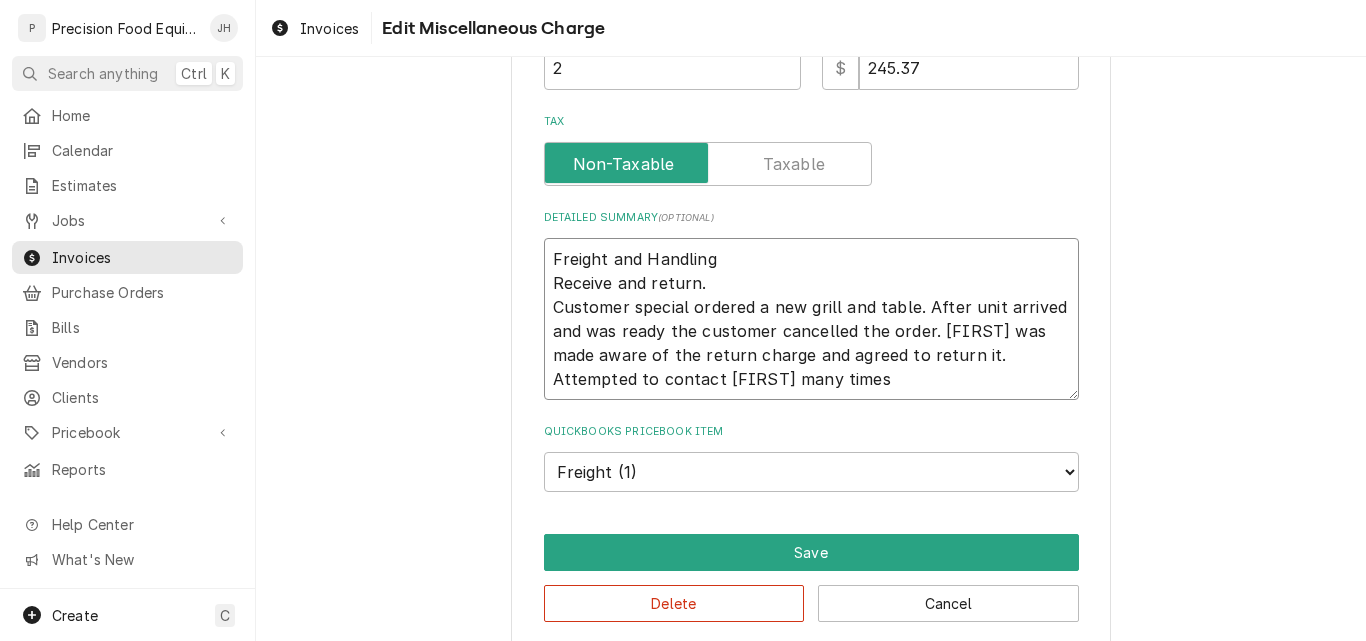 type on "x" 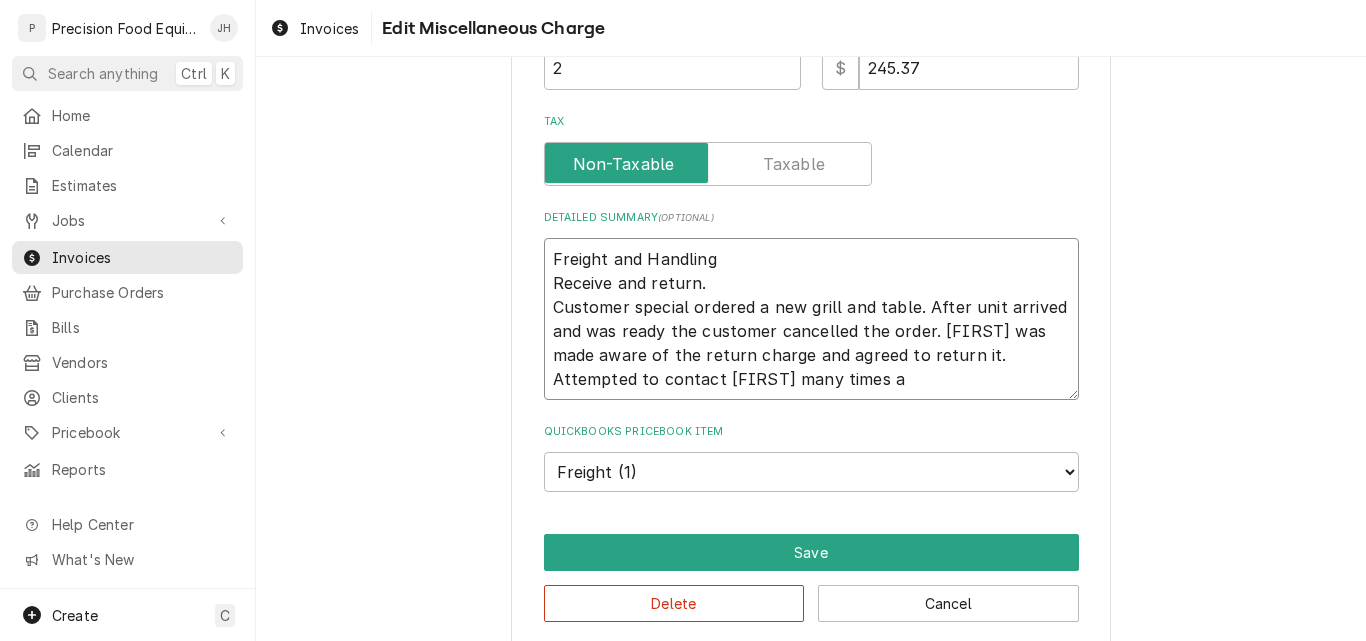type on "x" 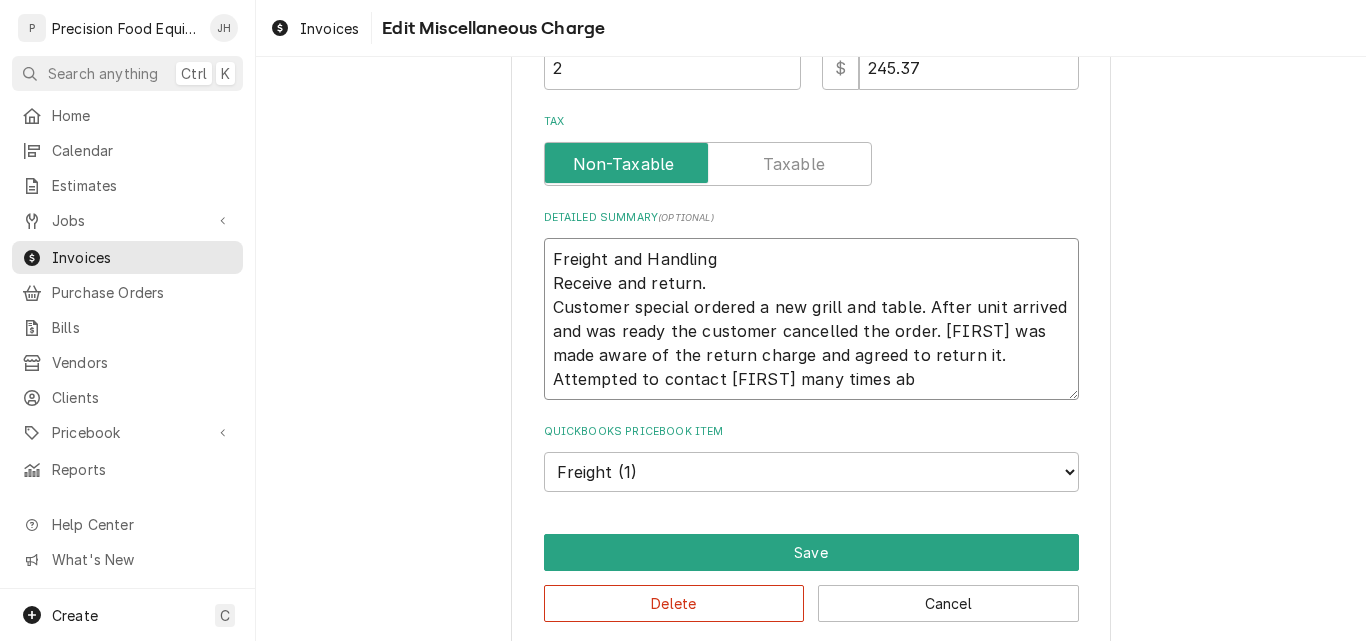 type on "x" 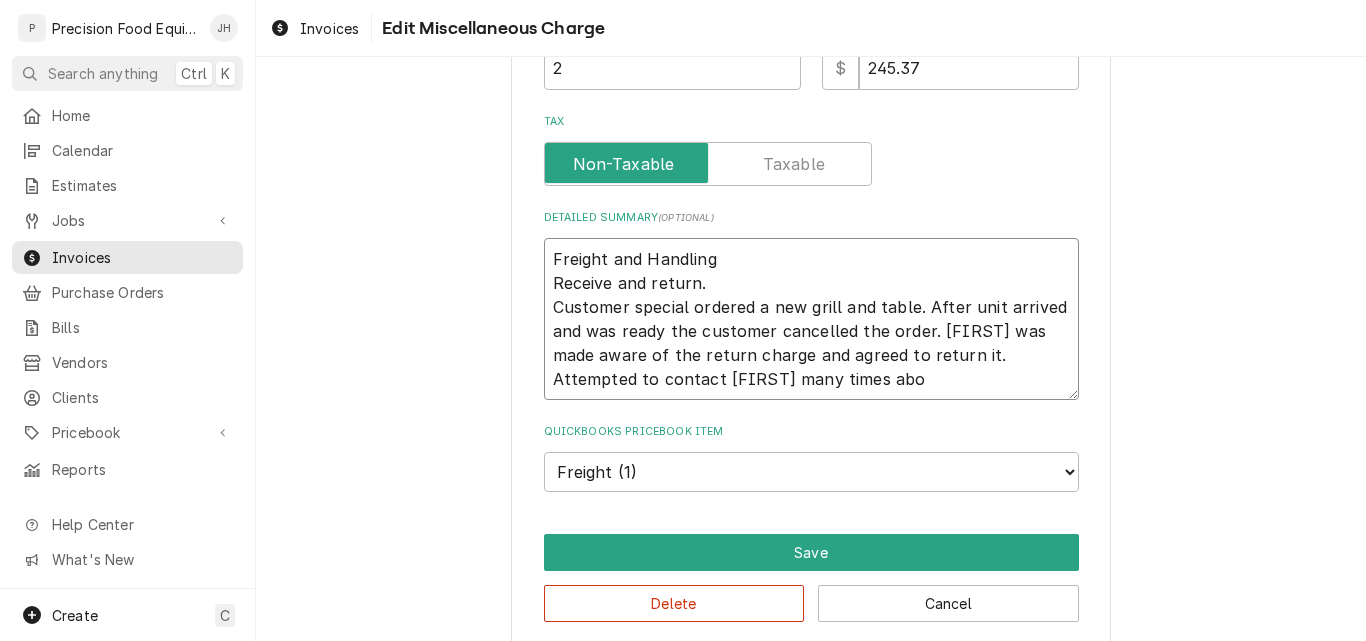 type on "x" 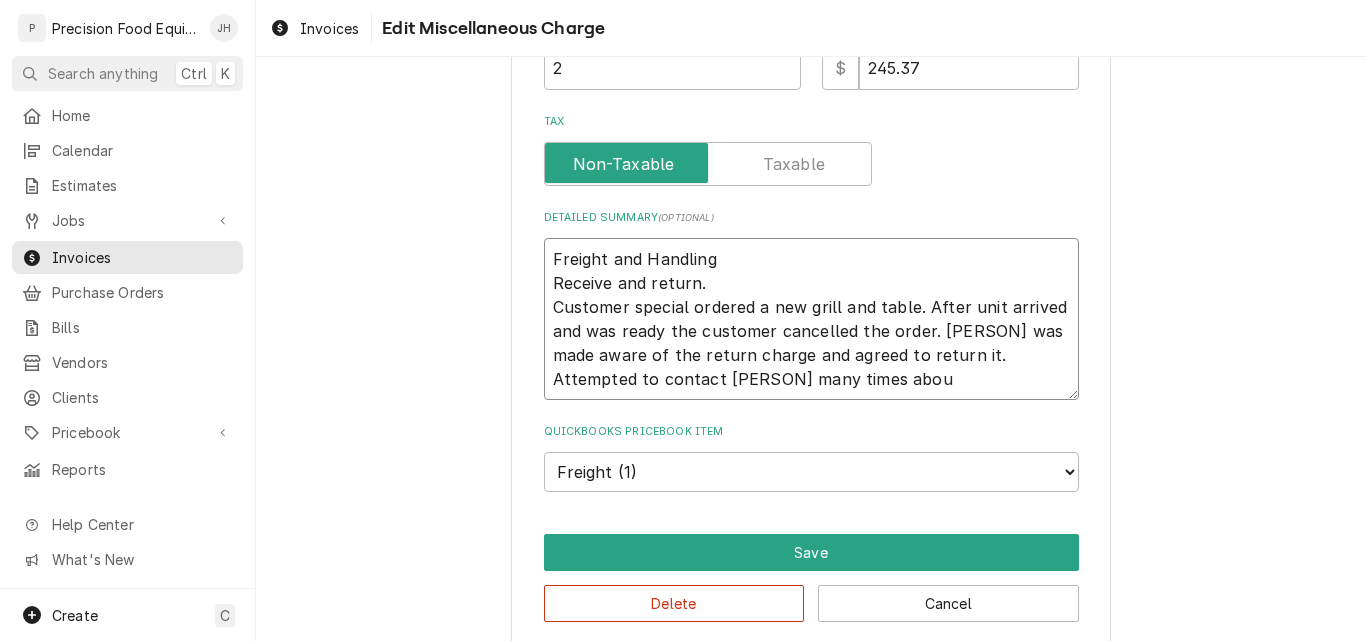 type on "x" 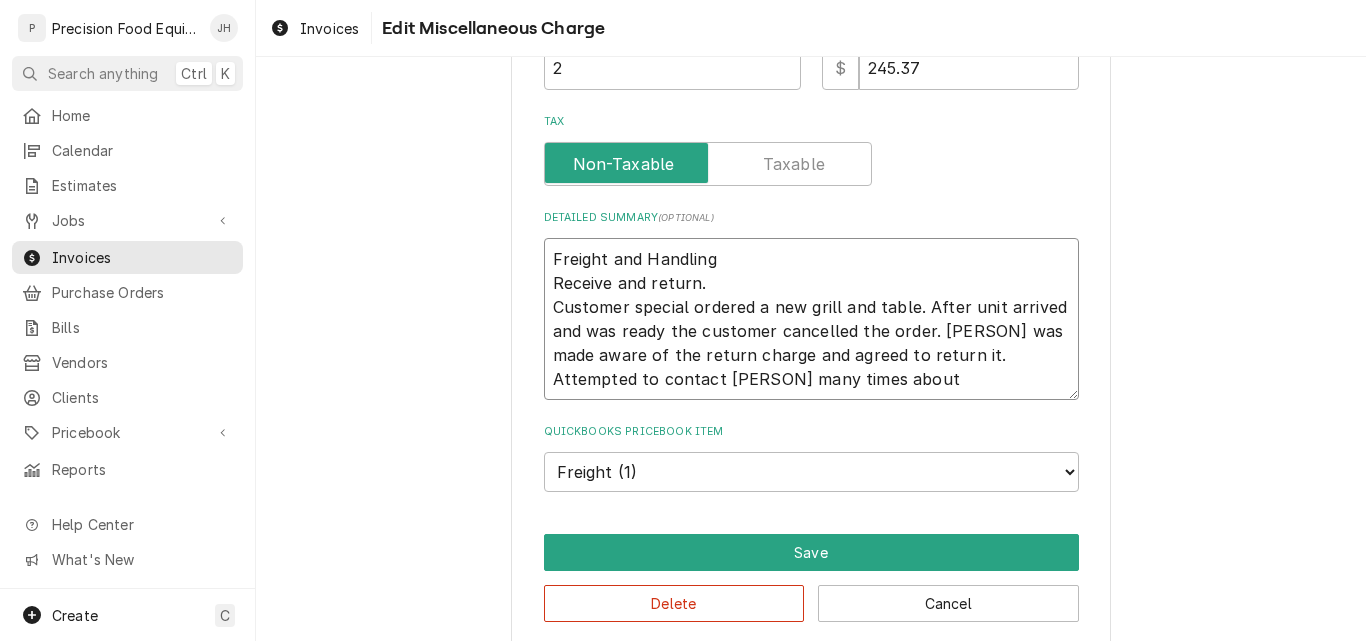 type on "x" 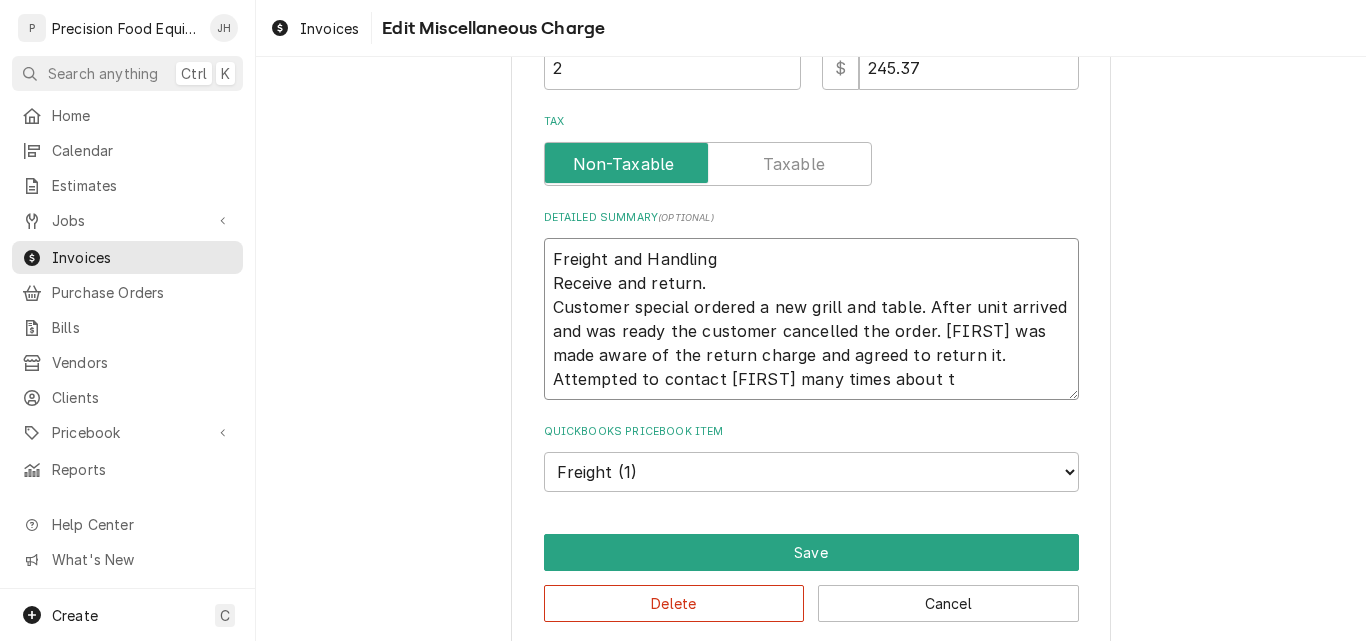 type on "x" 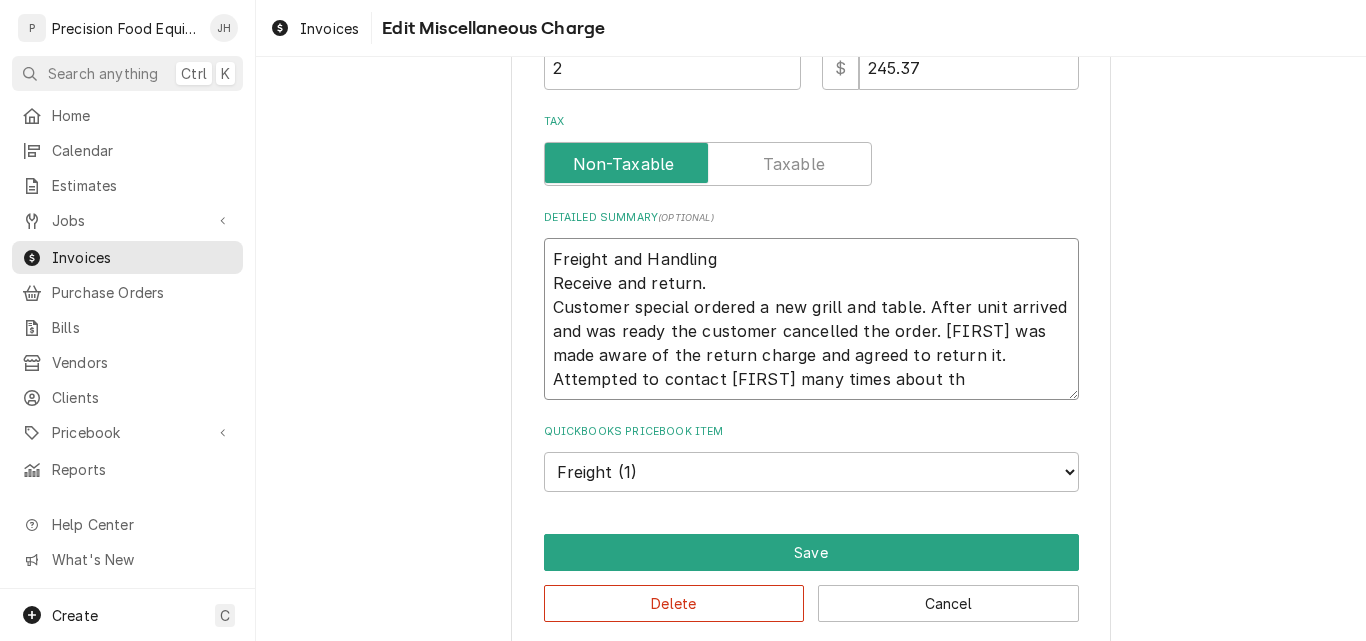 type on "x" 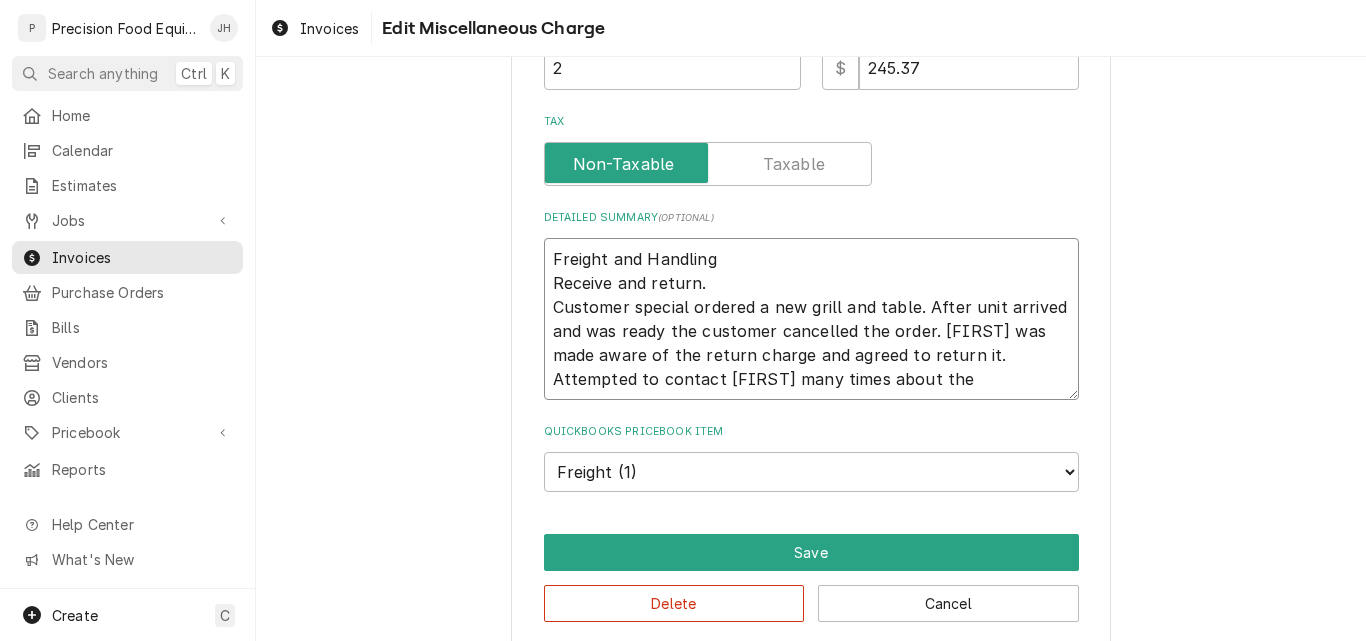 type on "x" 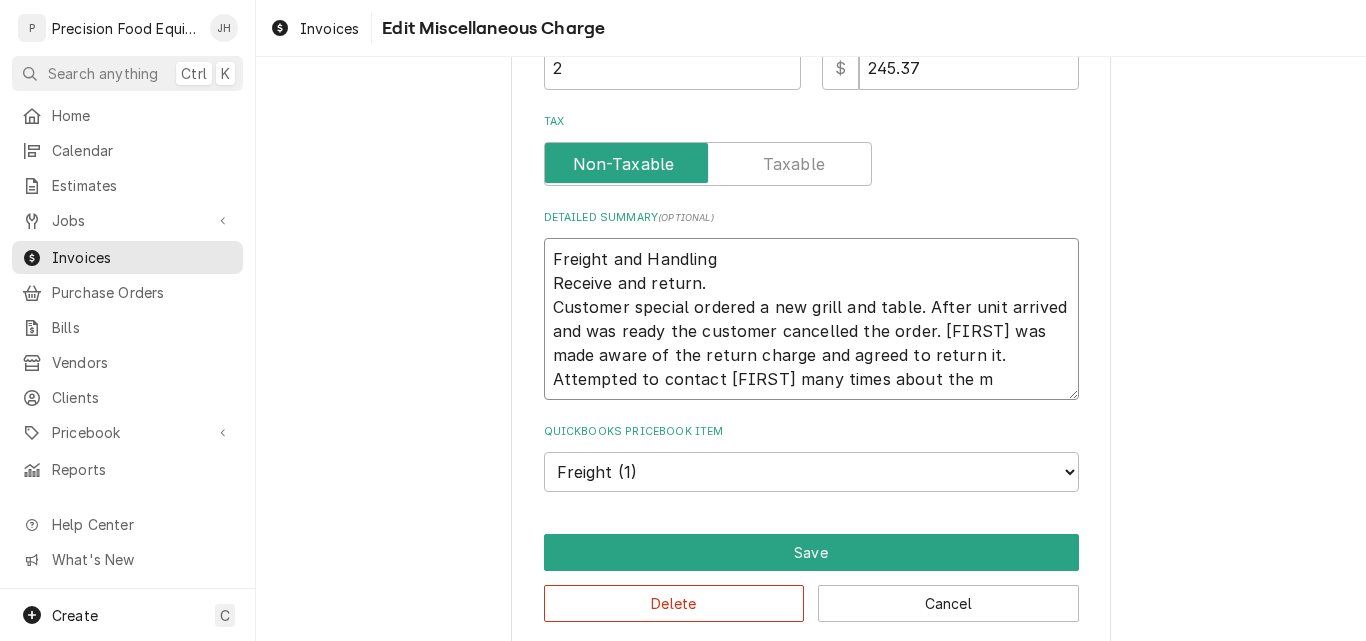 type on "x" 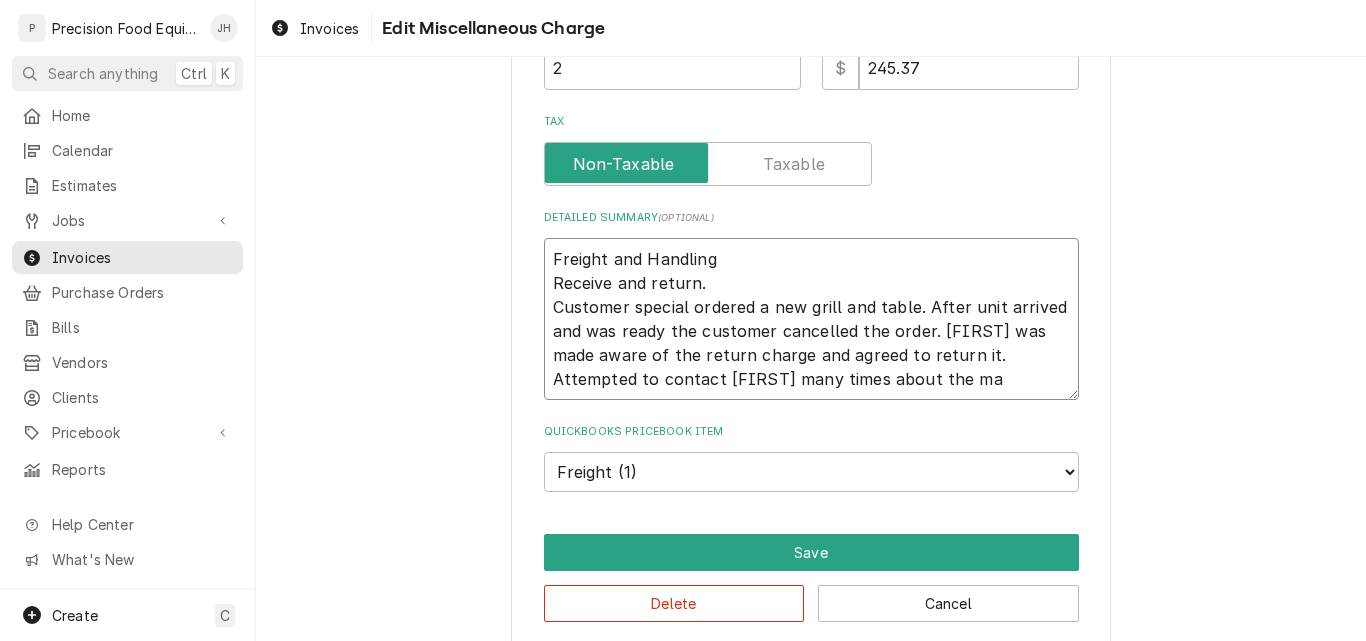 type on "x" 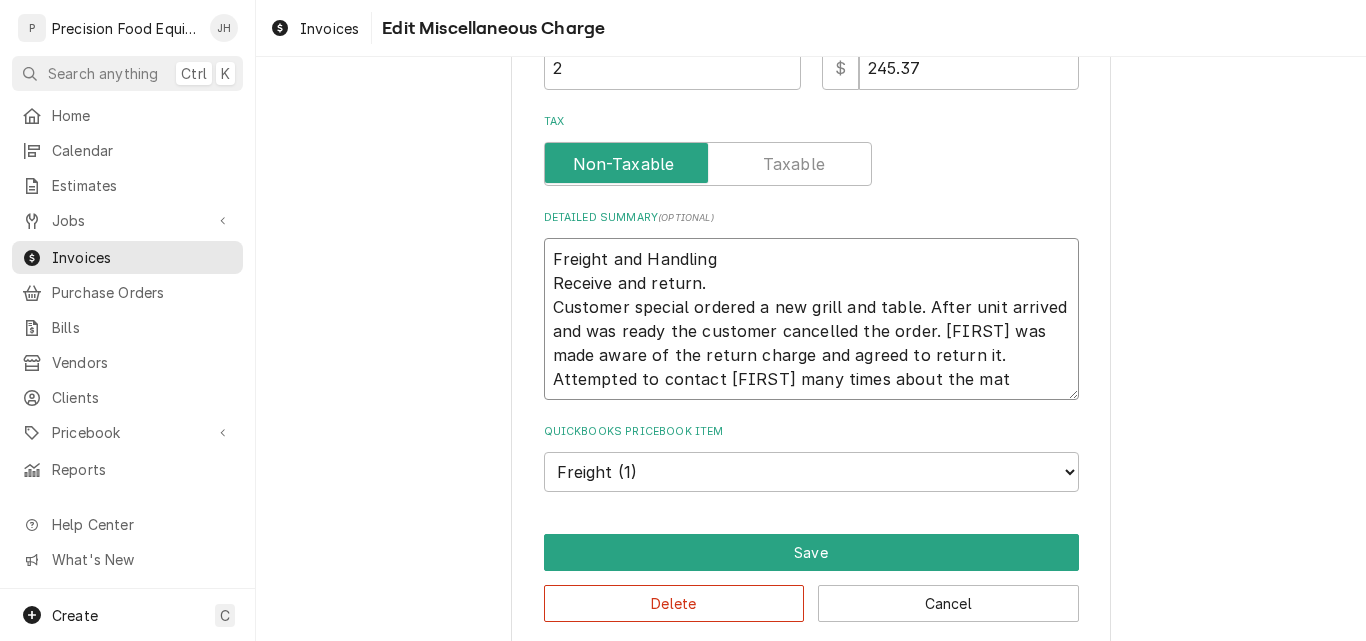 type on "x" 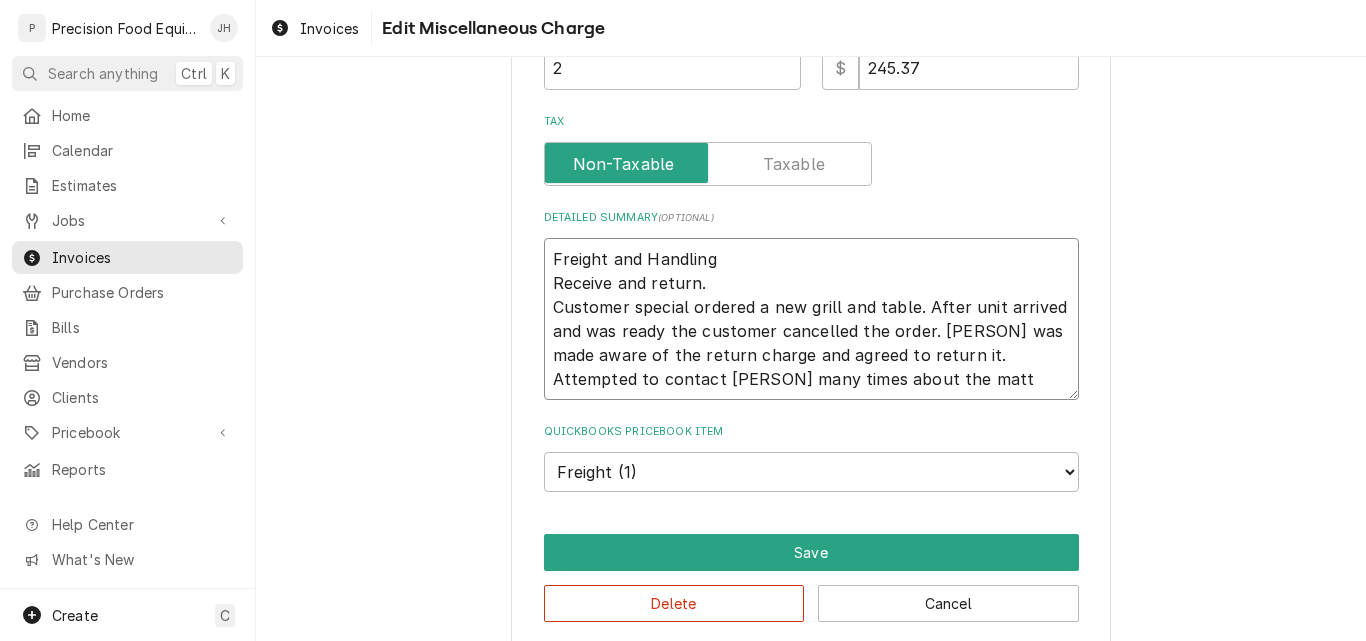 type on "x" 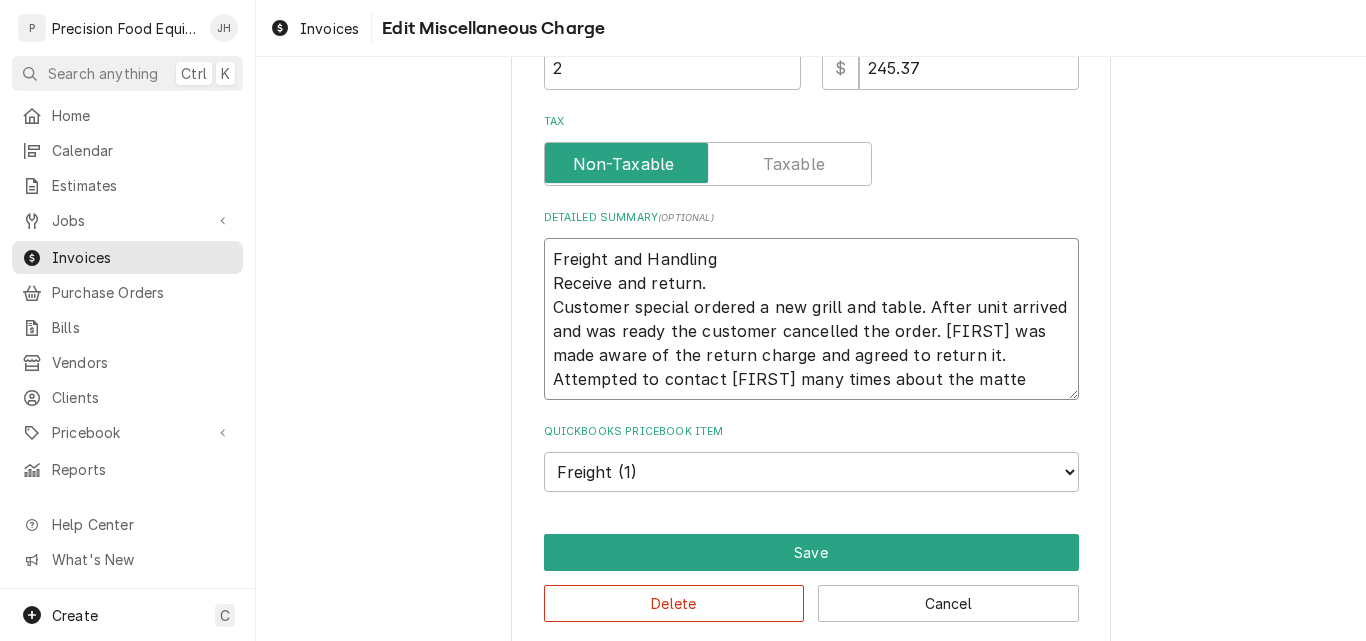 type on "x" 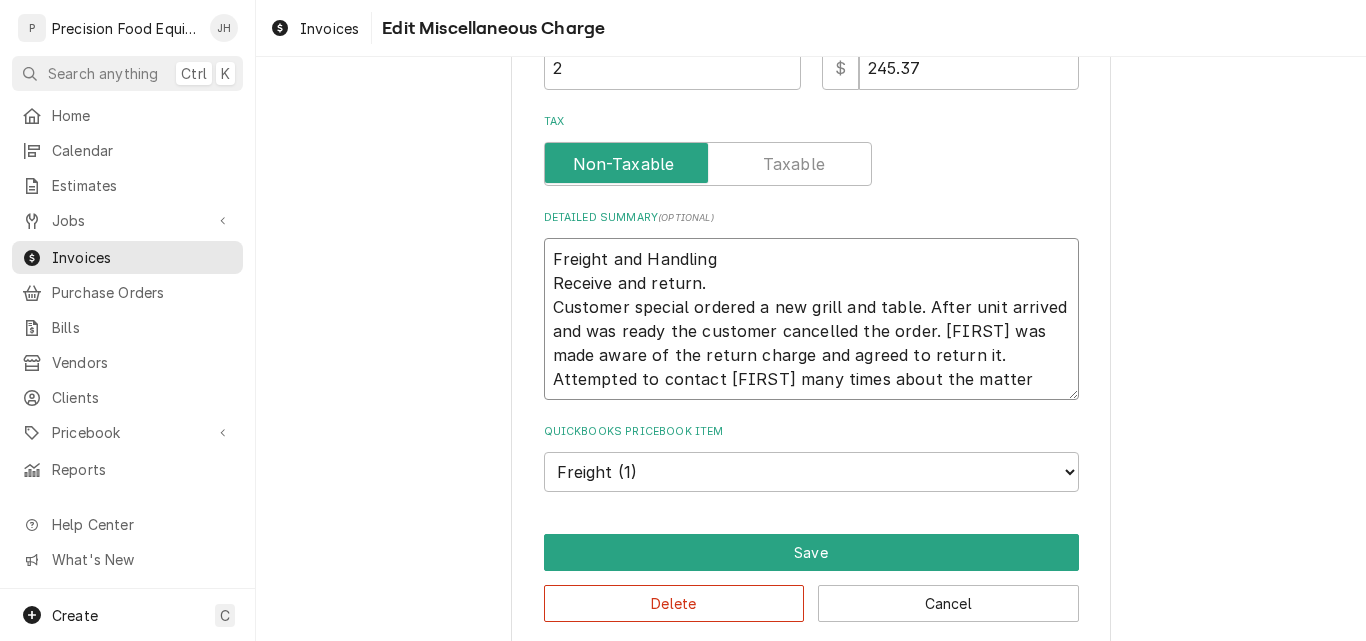 type on "x" 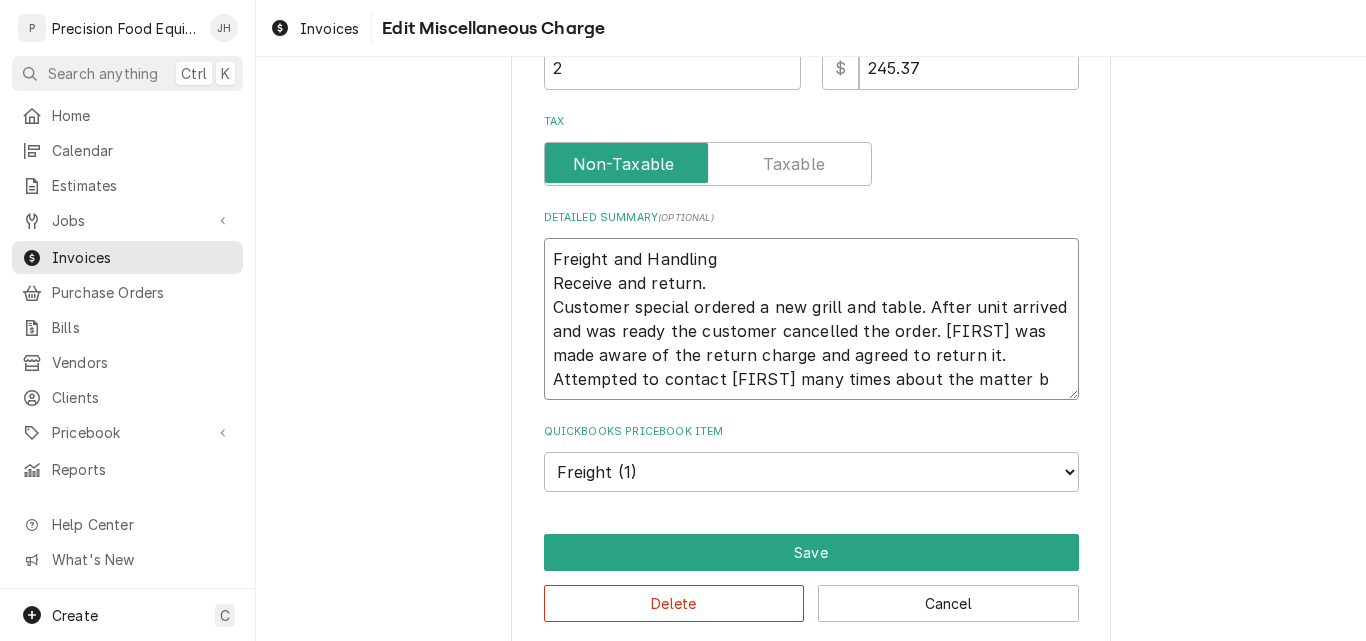 type on "x" 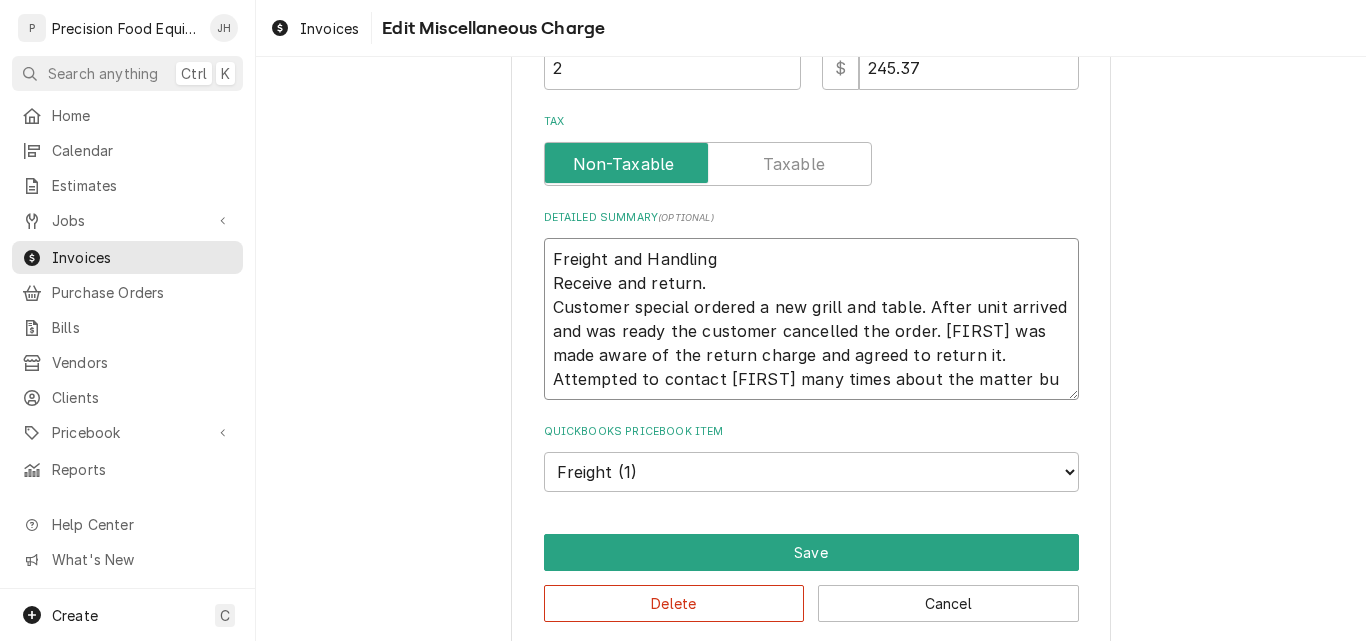 type on "x" 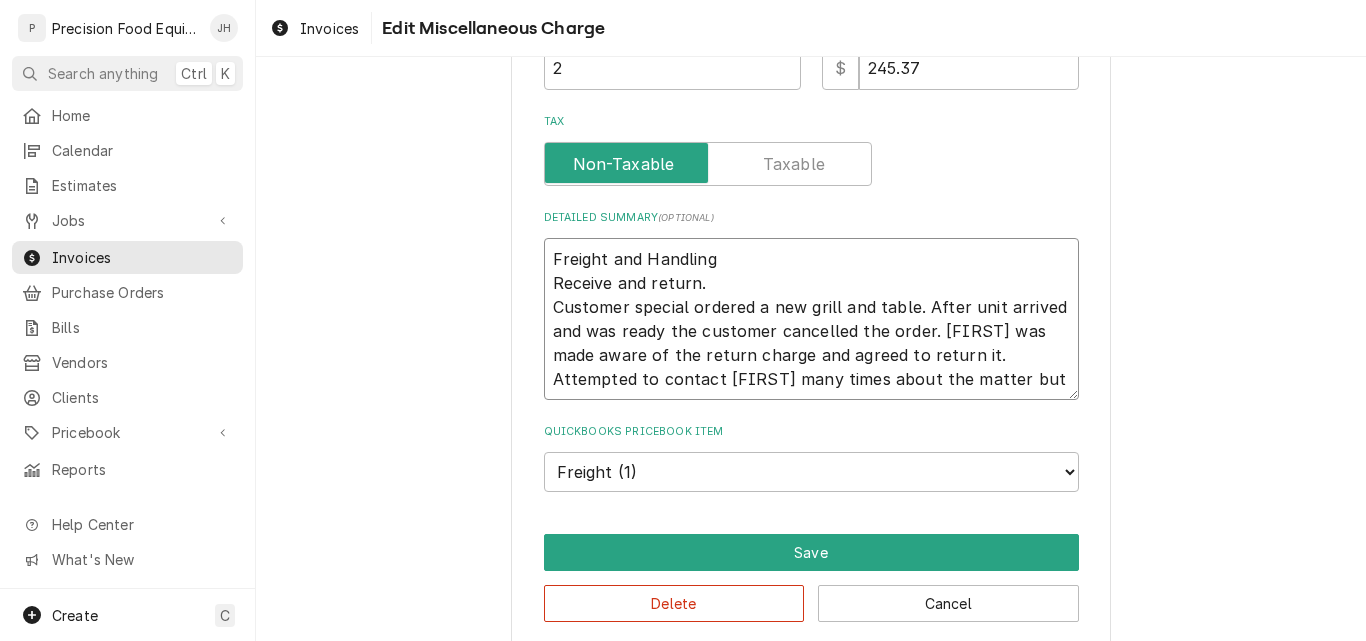 type on "x" 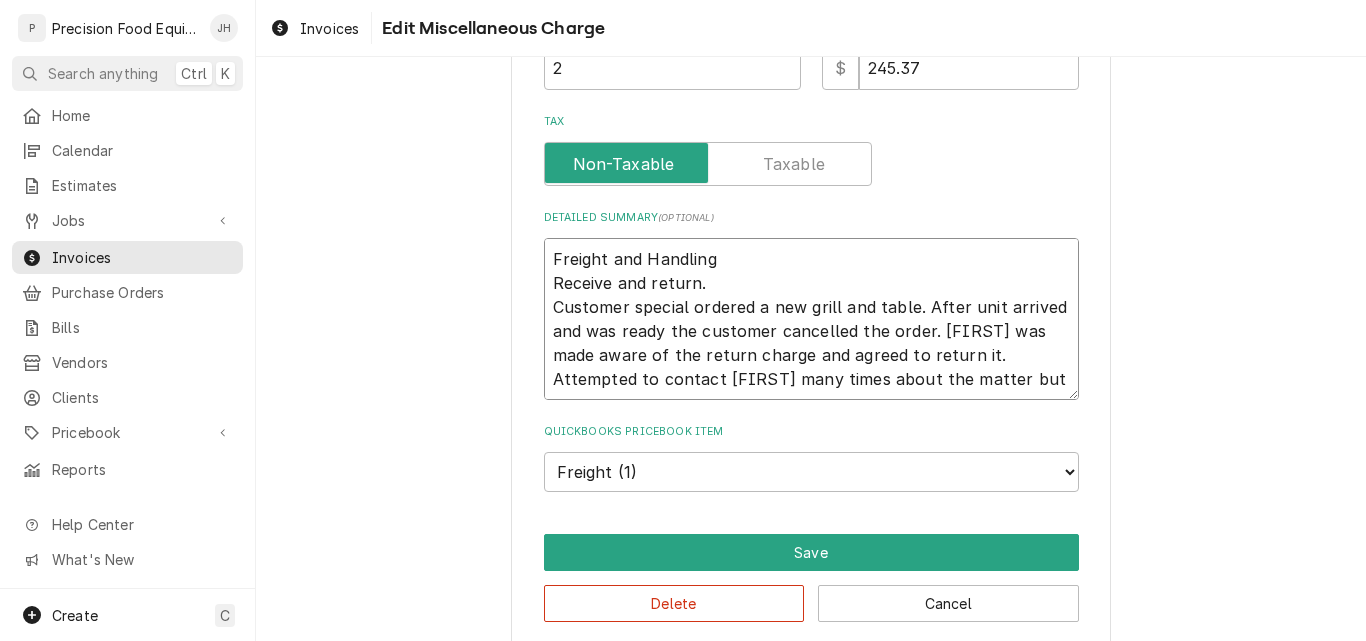 type on "x" 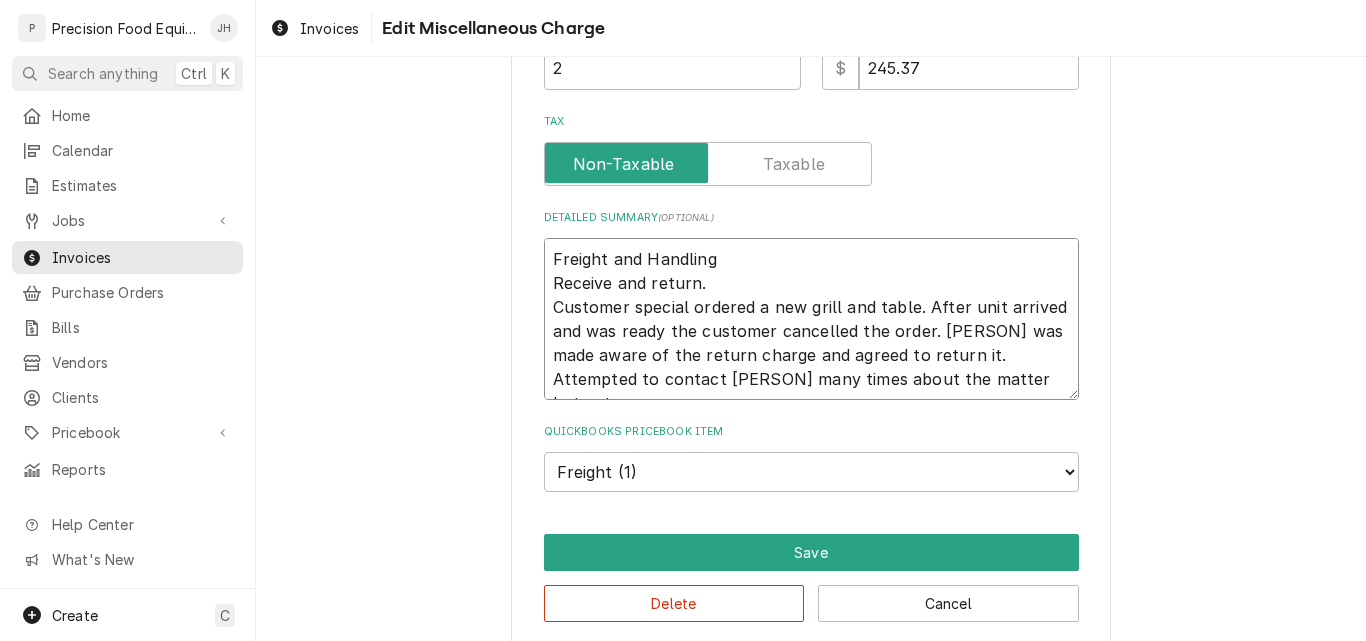 type on "x" 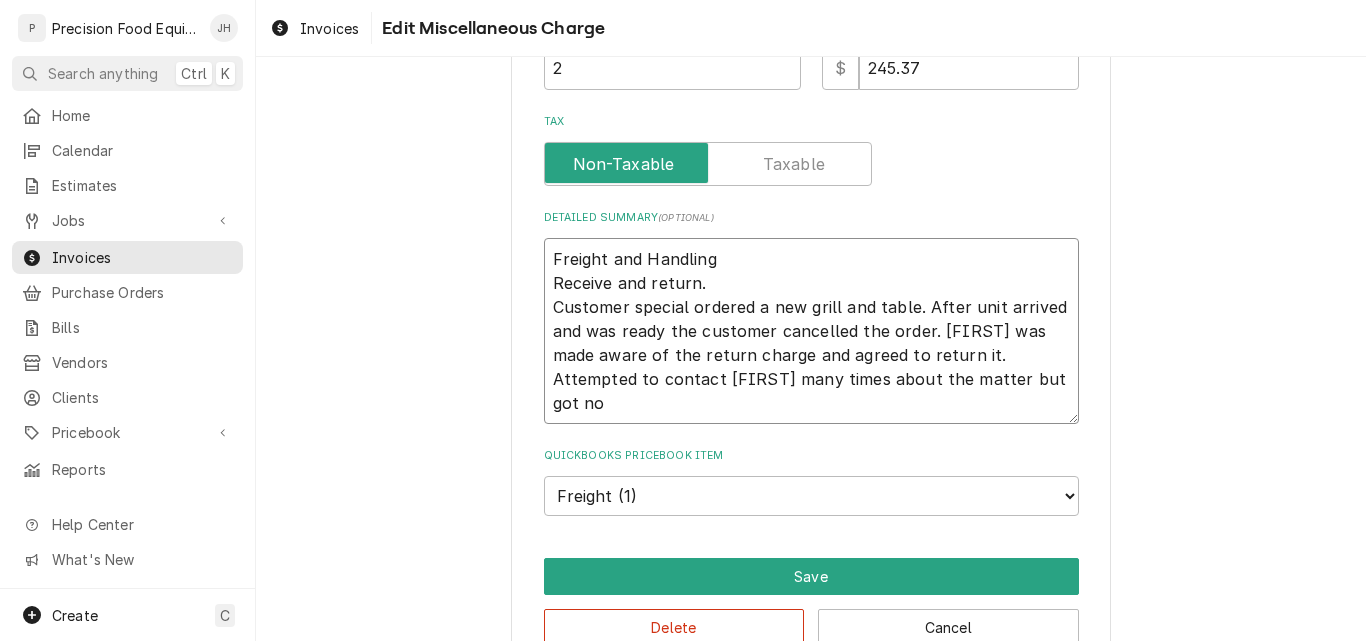 type on "x" 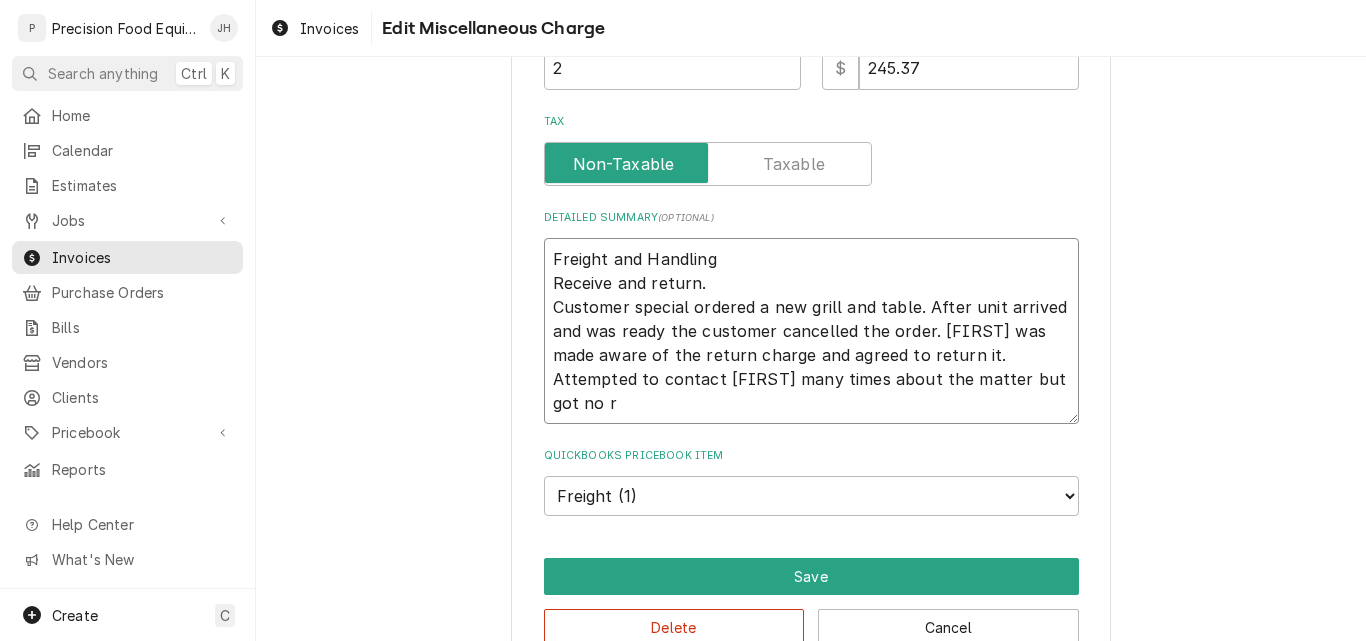 type on "x" 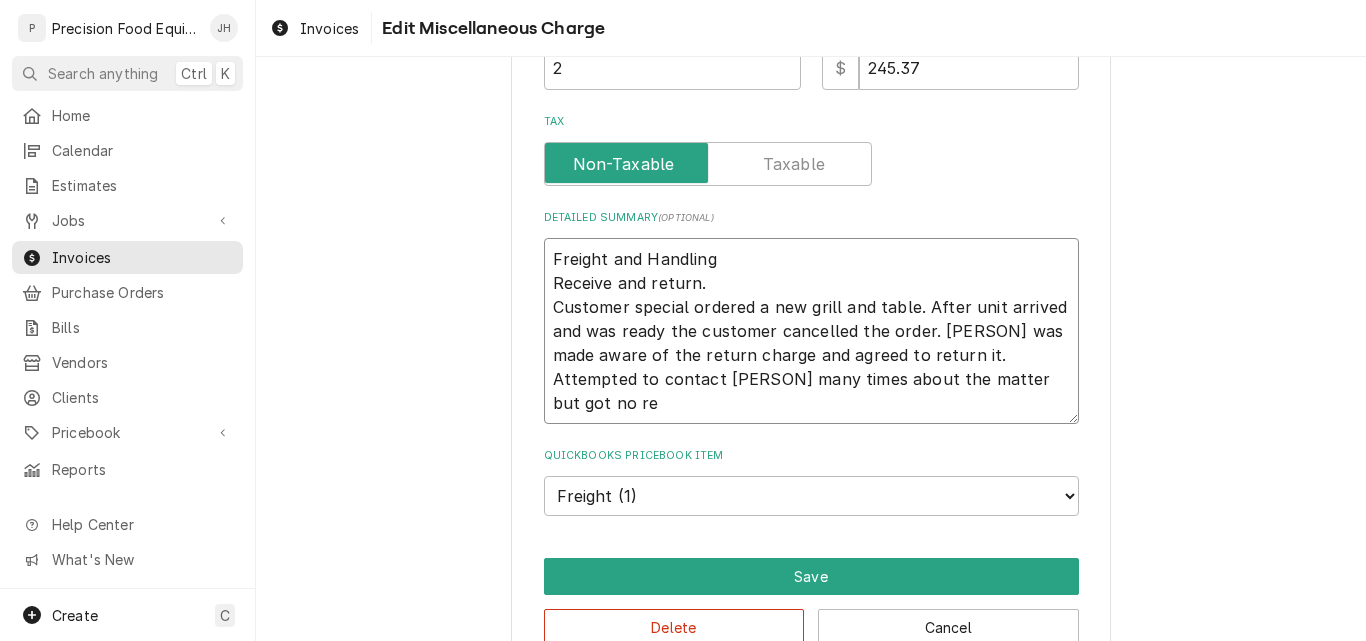 type on "x" 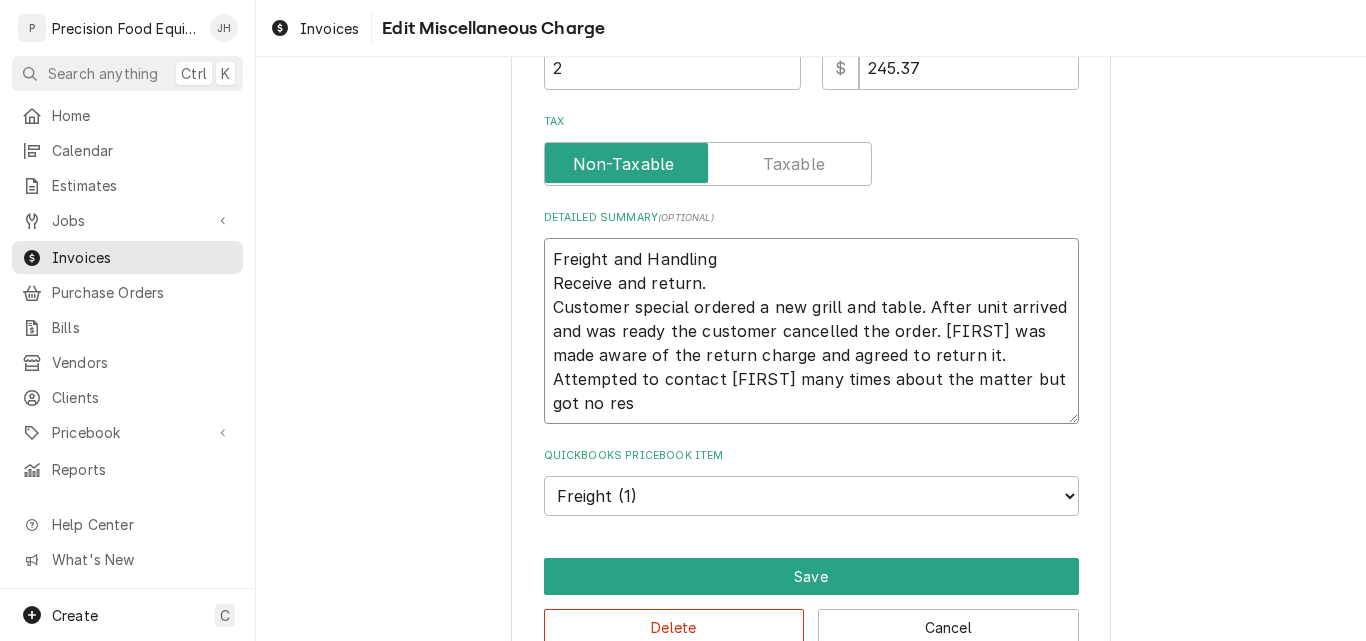type on "x" 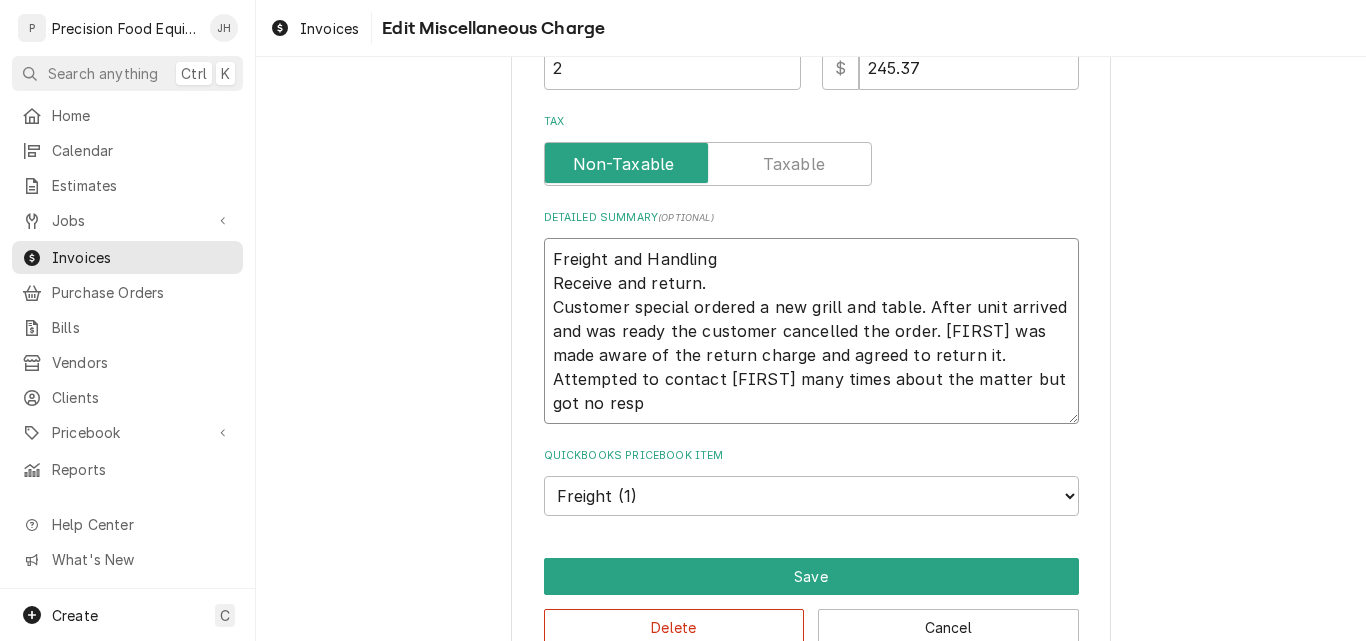 type on "x" 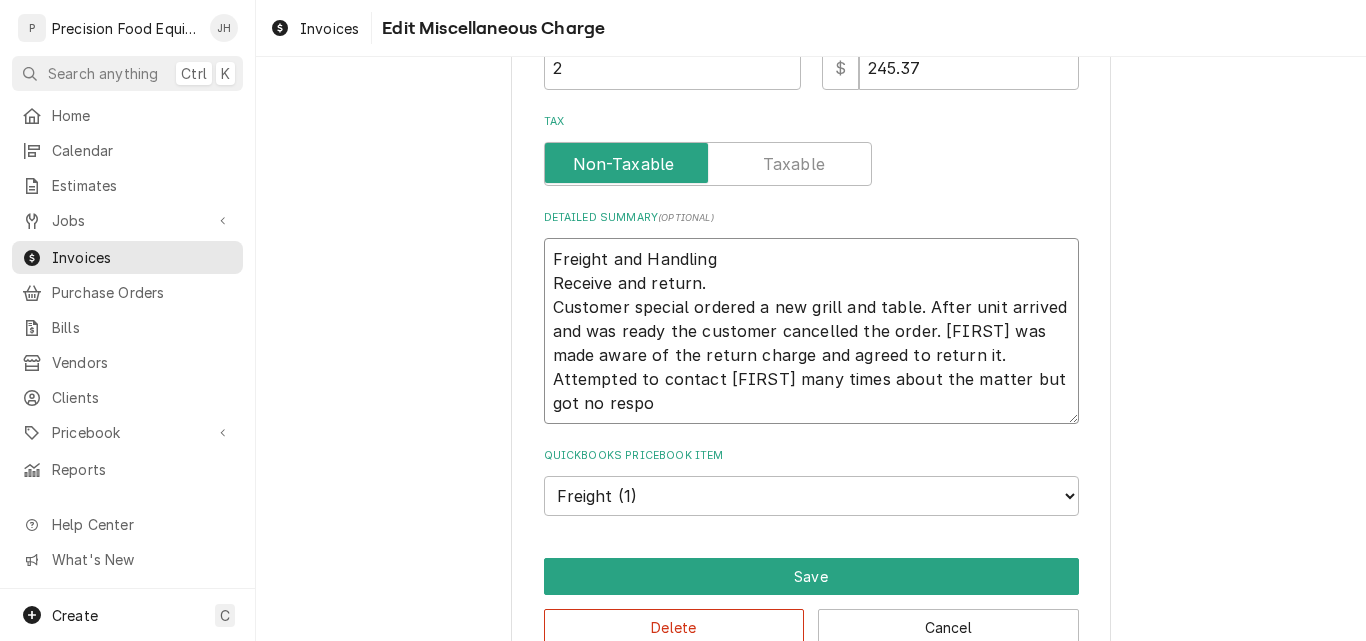 type on "x" 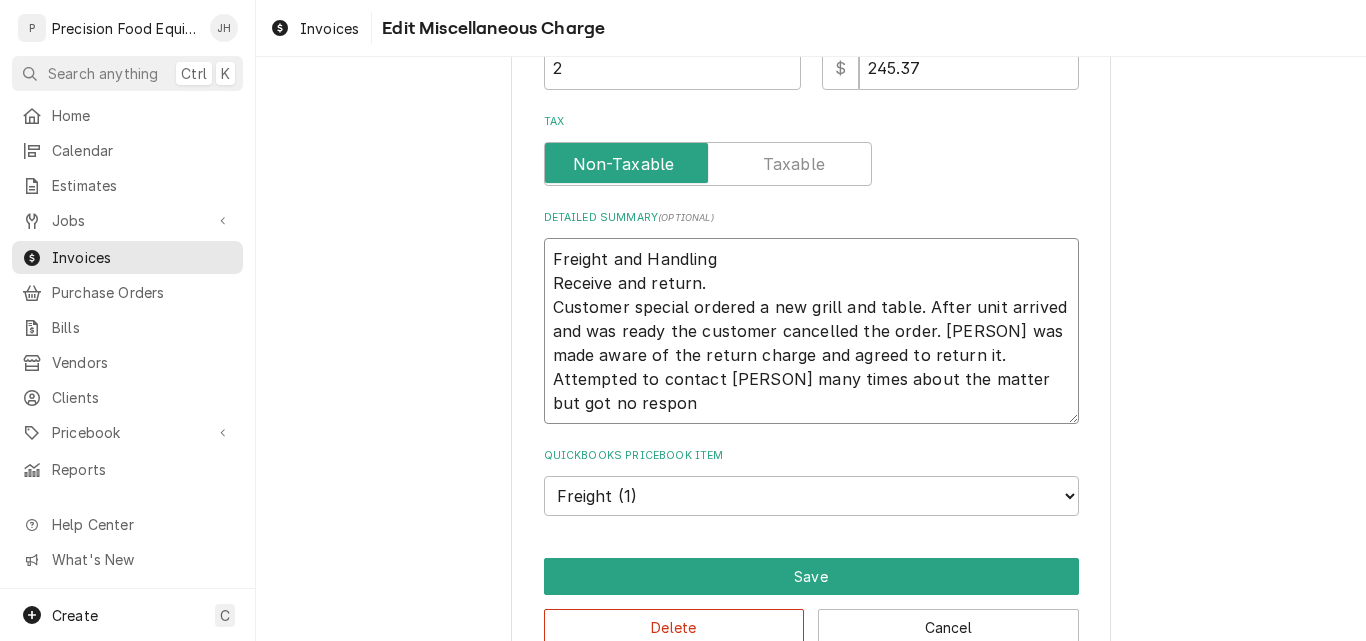 type on "x" 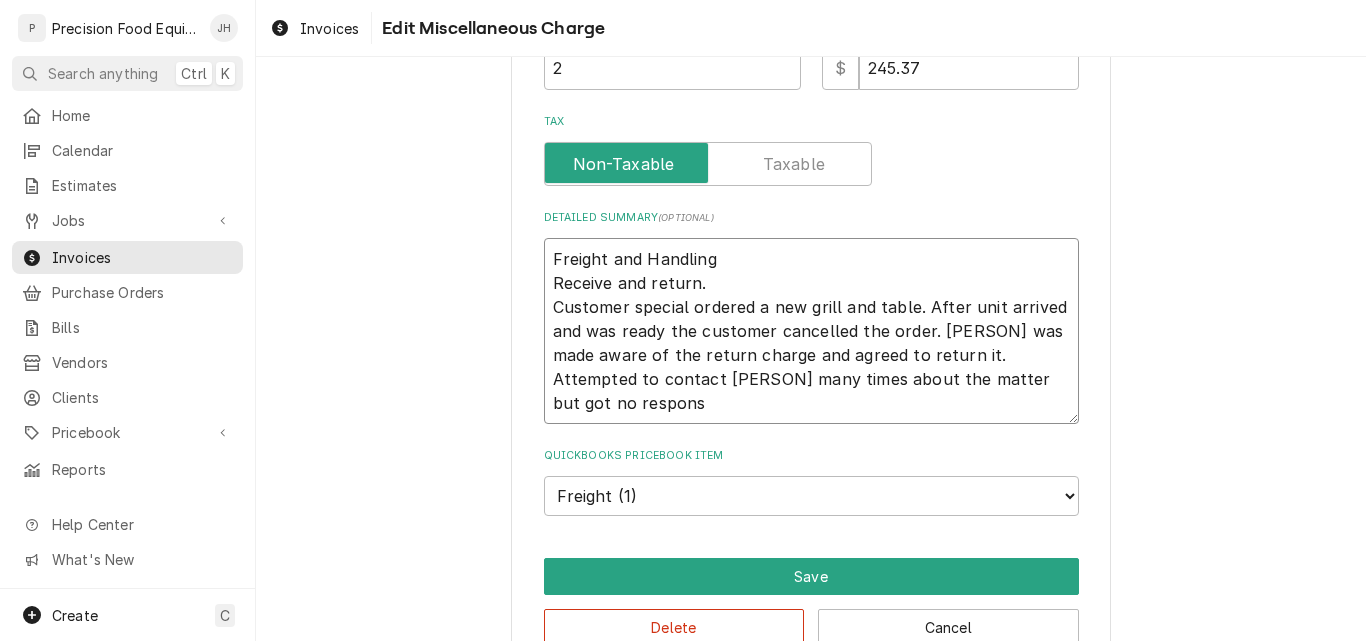 type on "x" 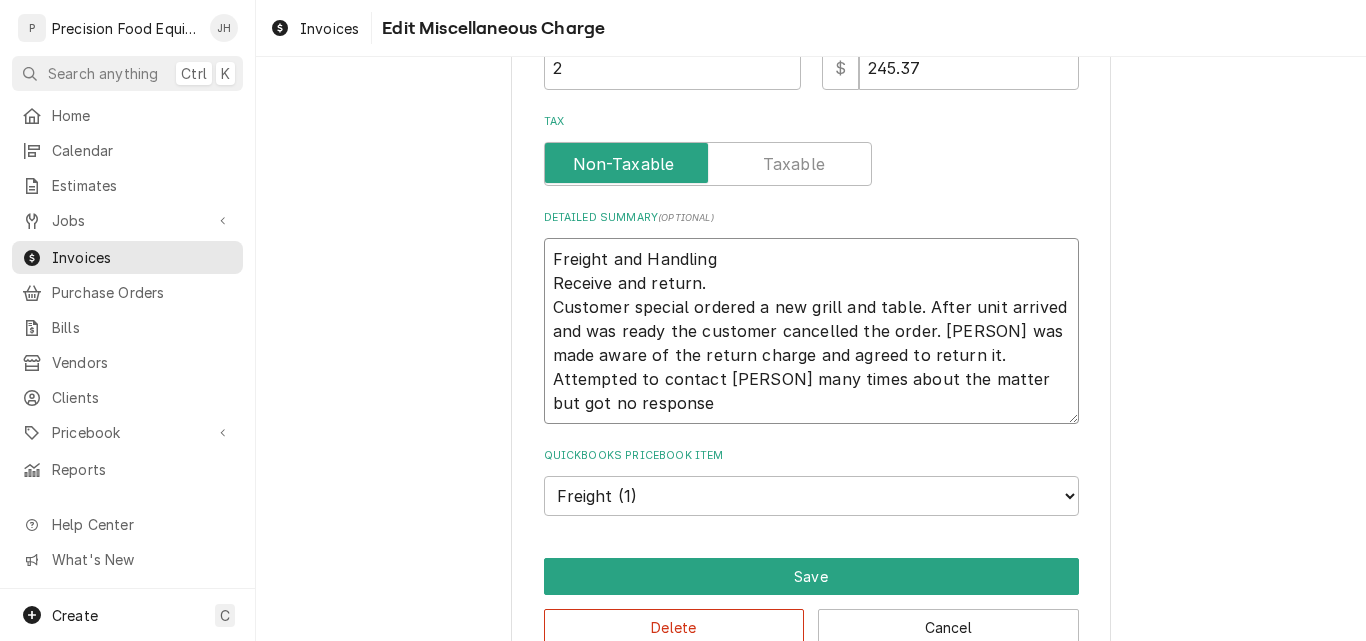 type on "x" 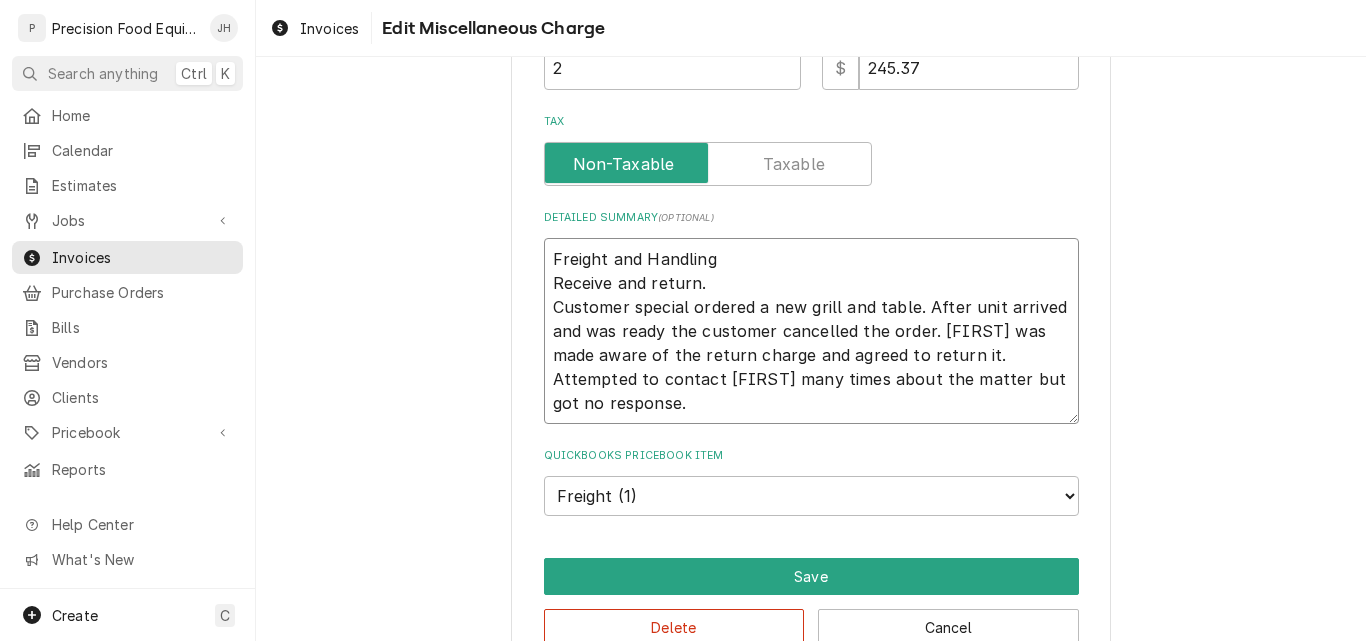 type on "x" 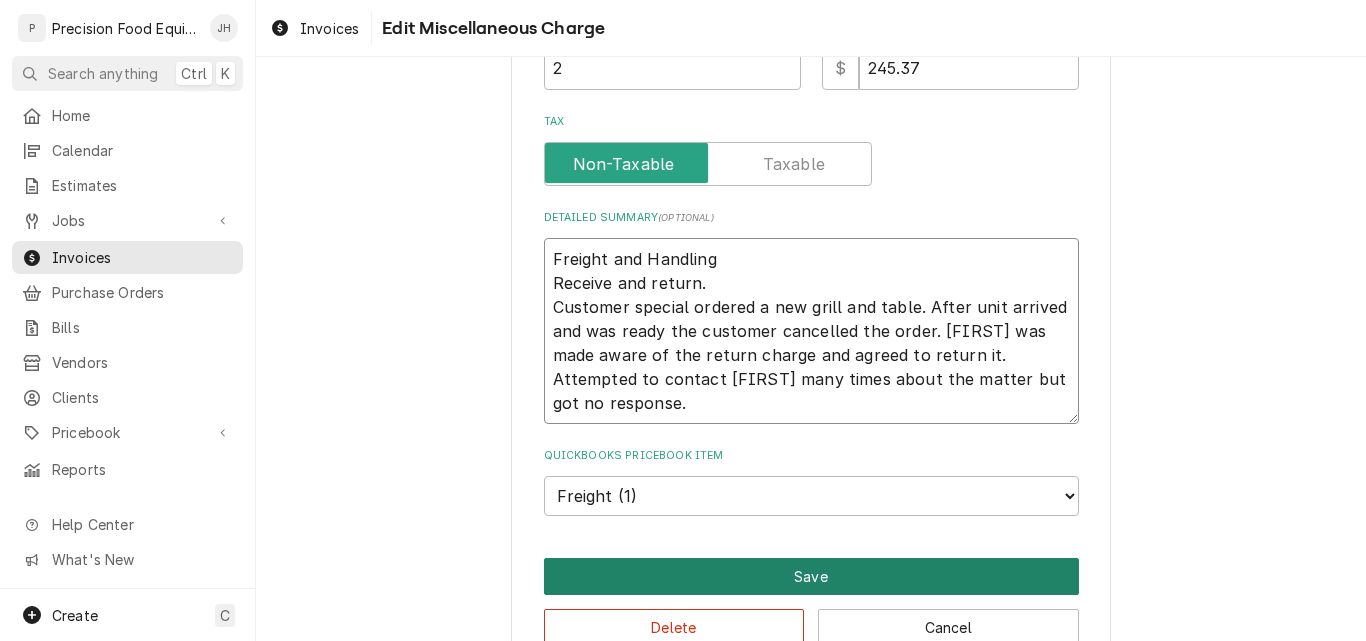 type on "Freight and Handling
Receive and return.
Customer special ordered a new grill and table. After unit arrived and was ready the customer cancelled the order. Rey was made aware of the return charge and agreed to return it.
Attempted to contact Jessica many times about the matter but got no response." 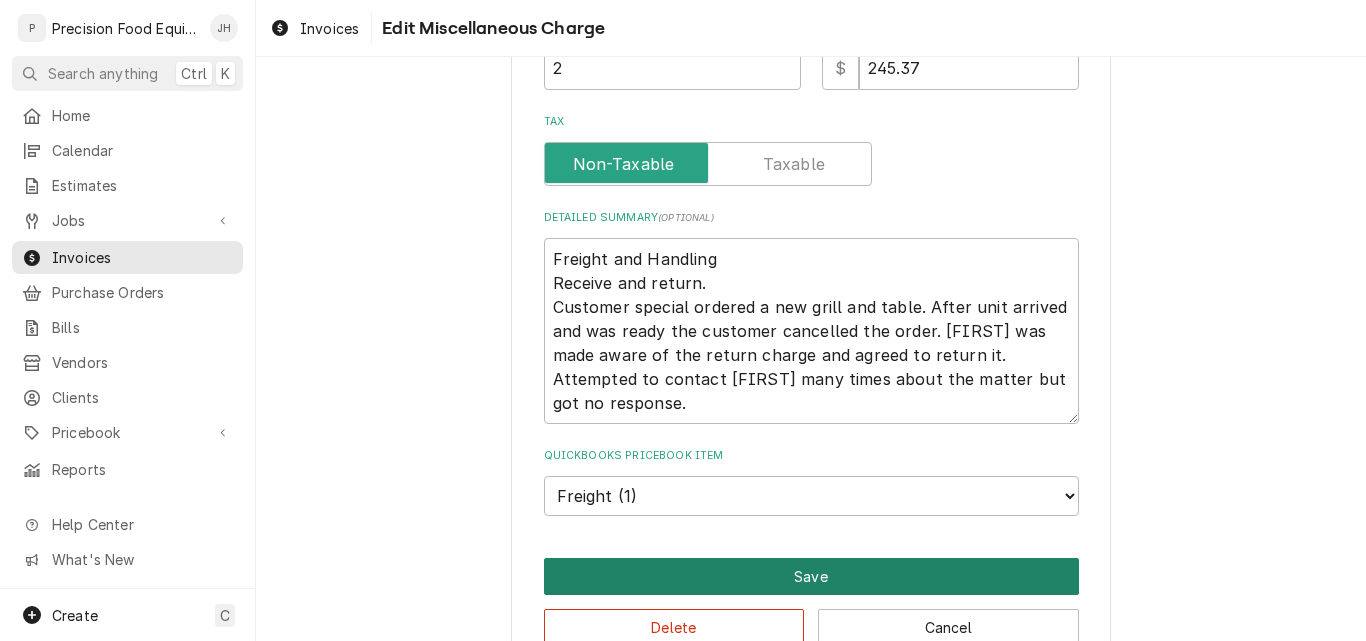 click on "Save" at bounding box center (811, 576) 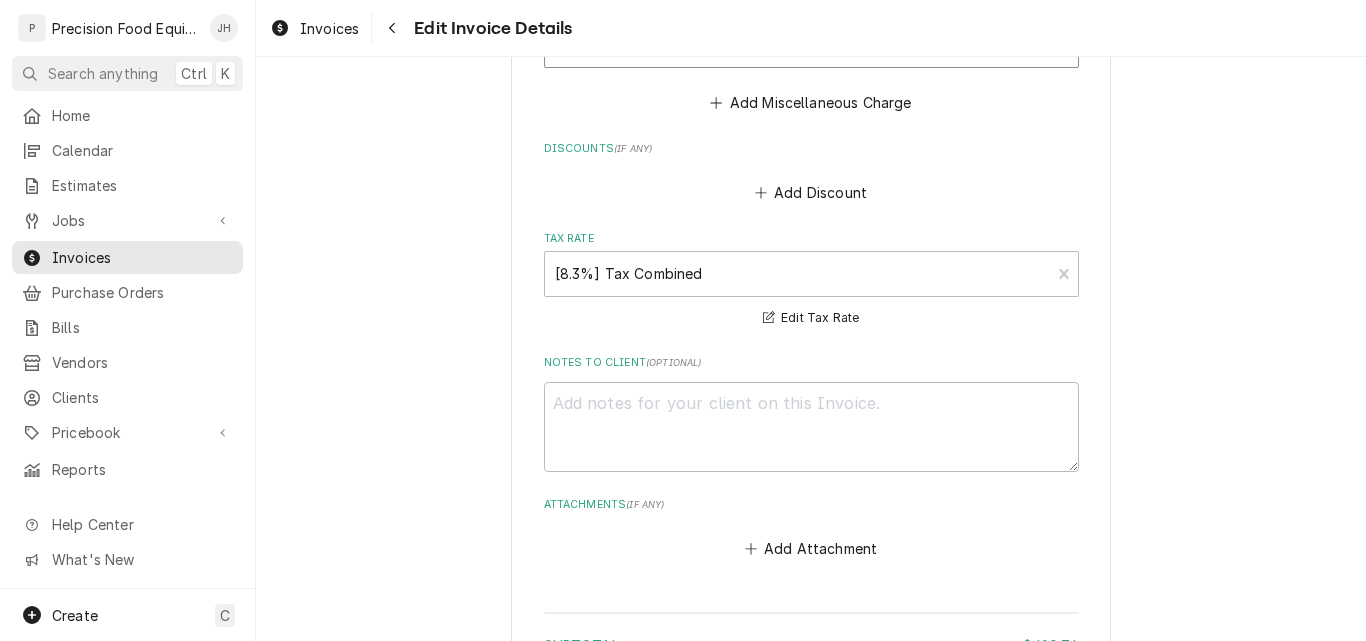 scroll, scrollTop: 2263, scrollLeft: 0, axis: vertical 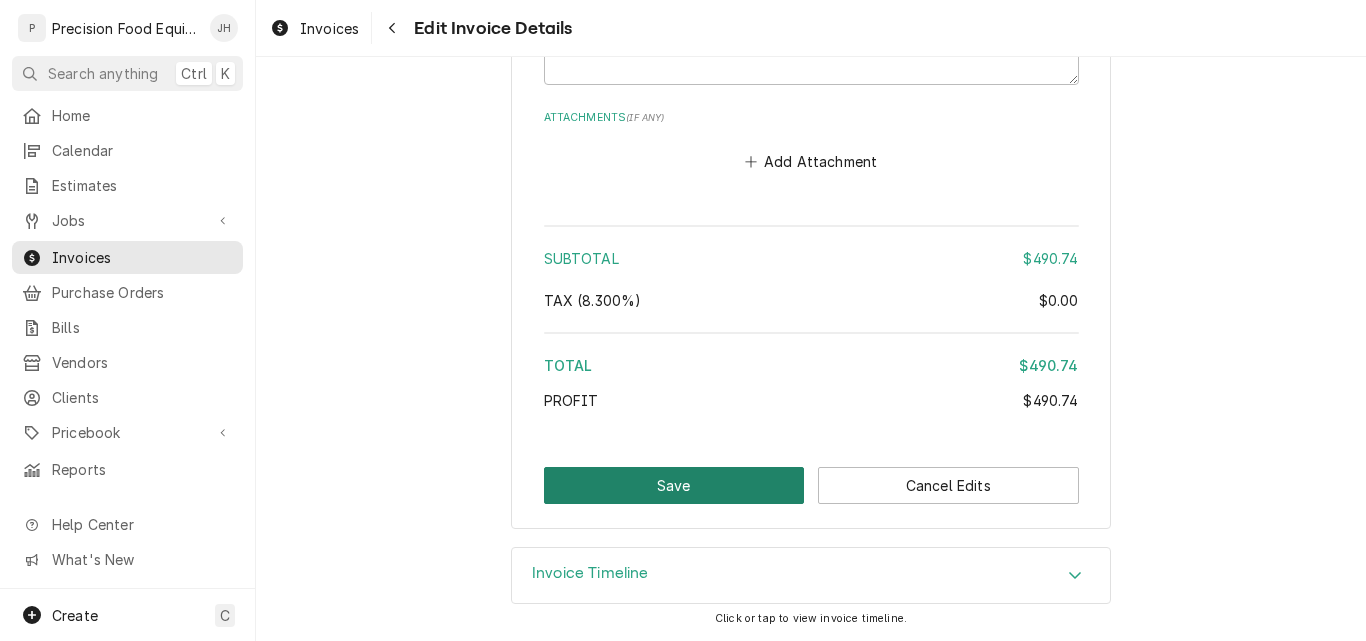 click on "Save" at bounding box center (674, 485) 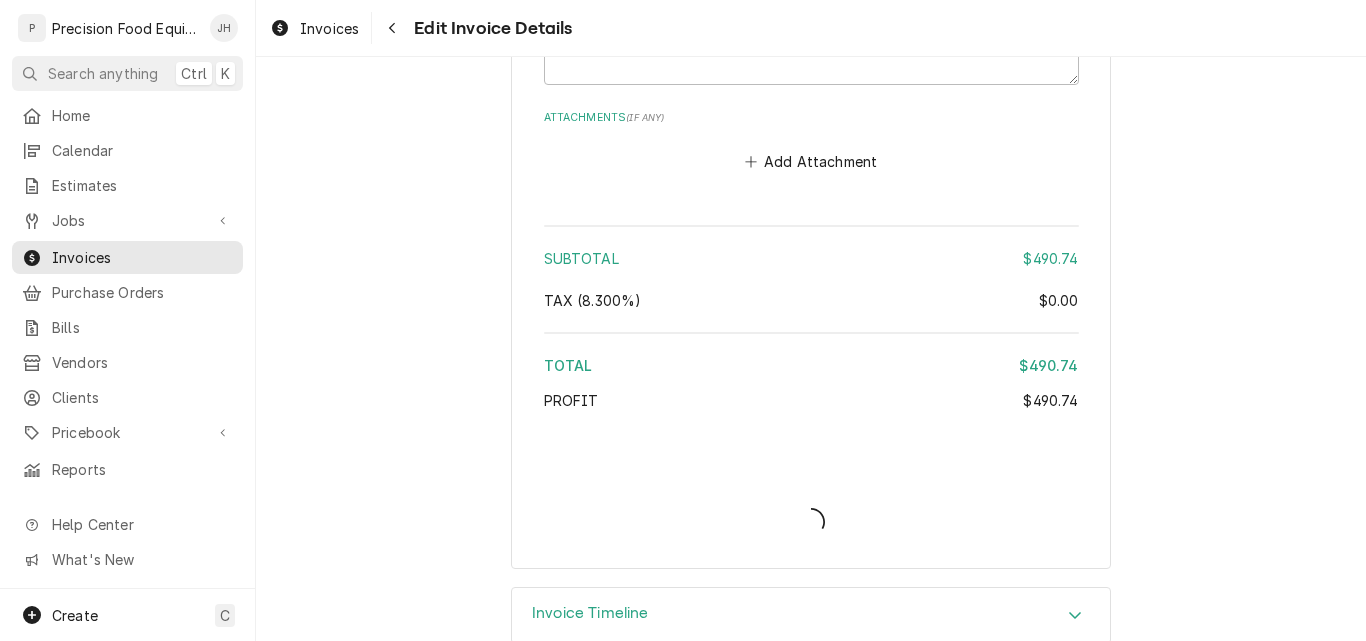 type on "x" 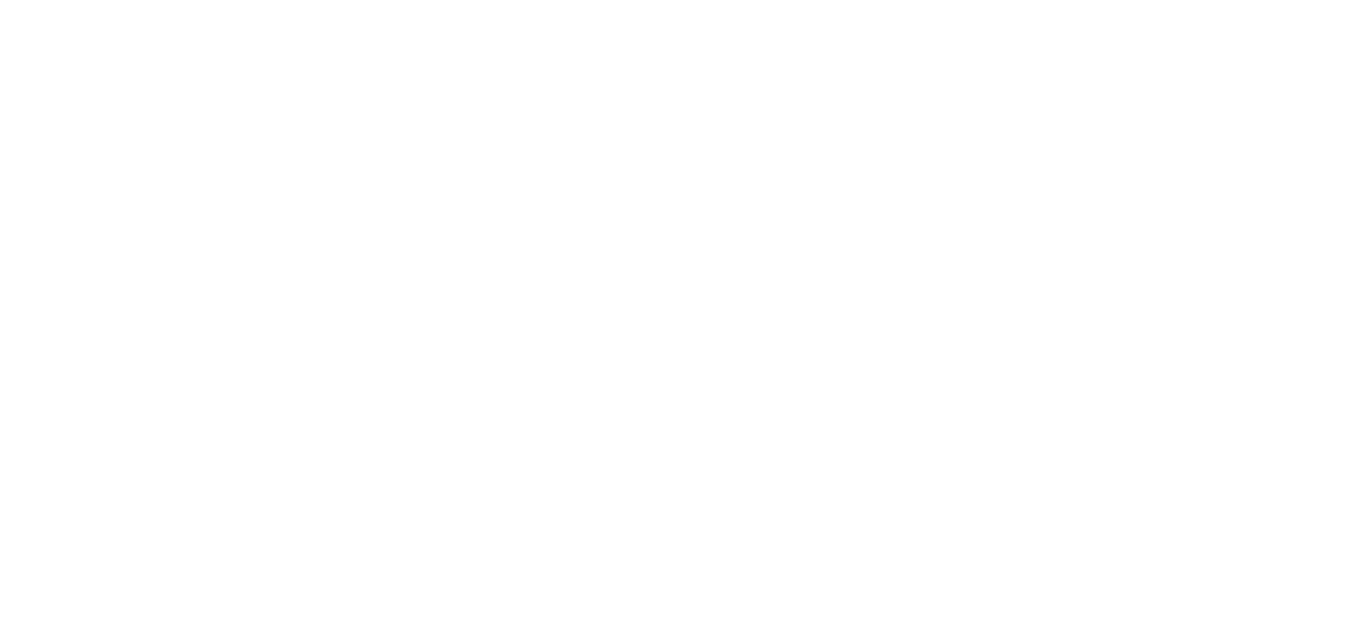 scroll, scrollTop: 0, scrollLeft: 0, axis: both 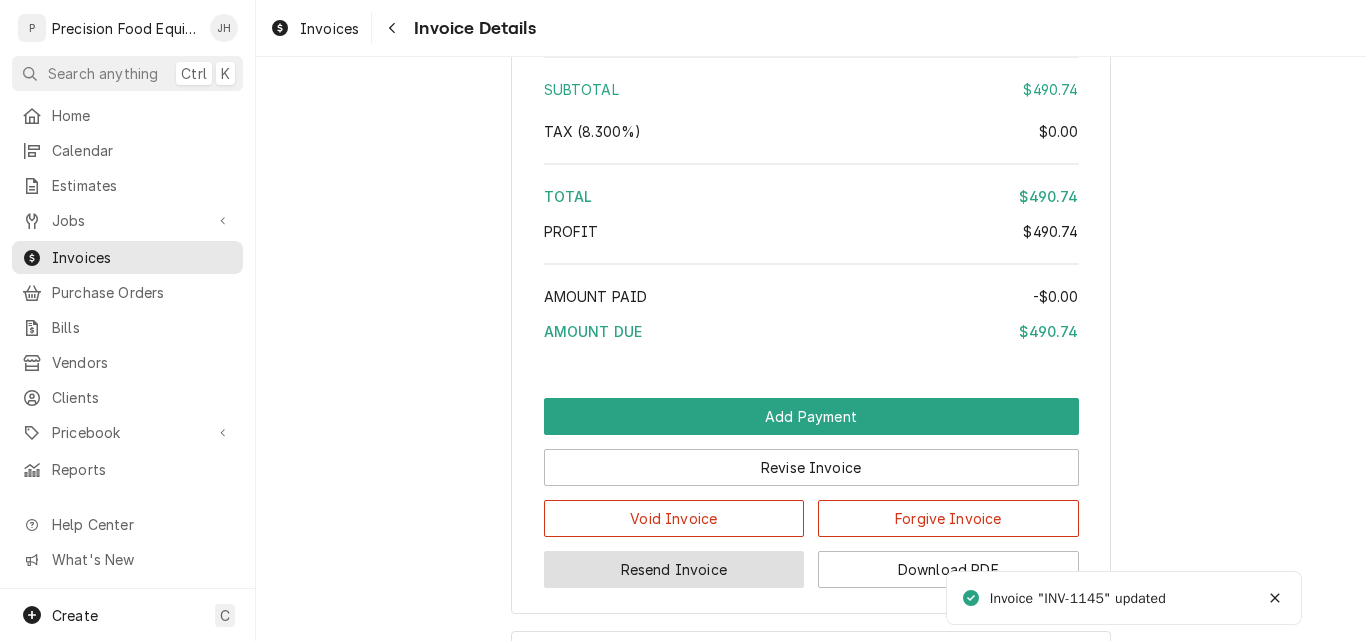 click on "Resend Invoice" at bounding box center [674, 569] 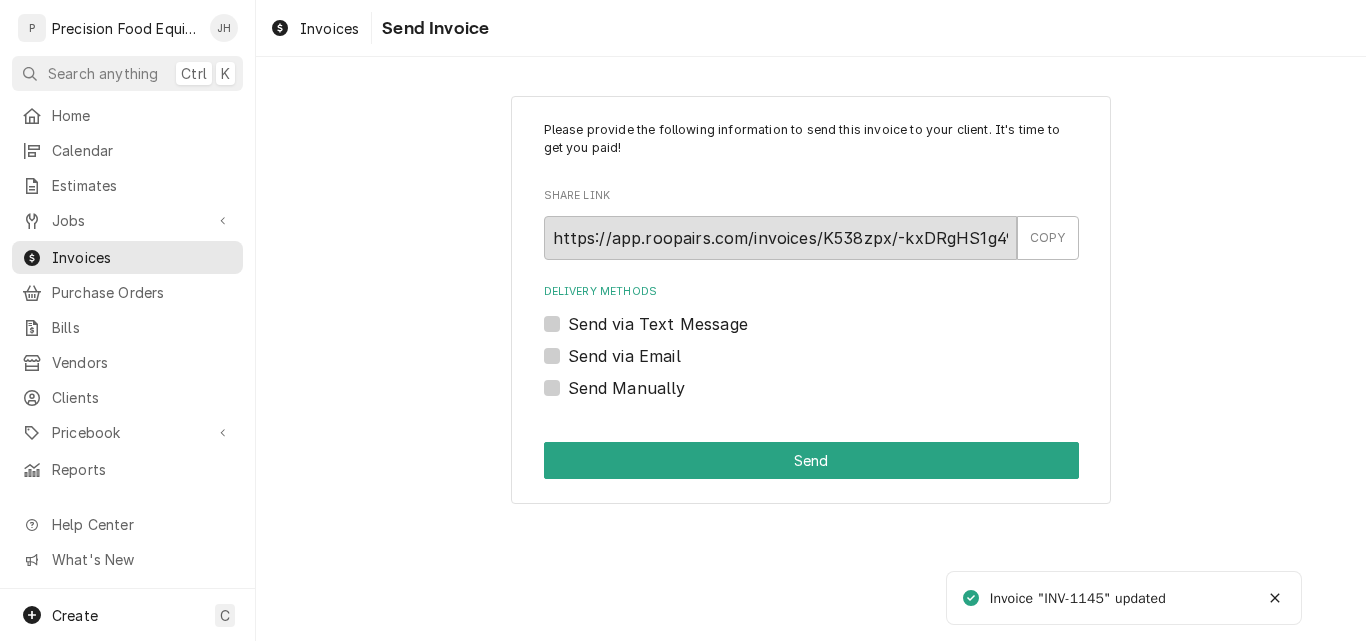 scroll, scrollTop: 0, scrollLeft: 0, axis: both 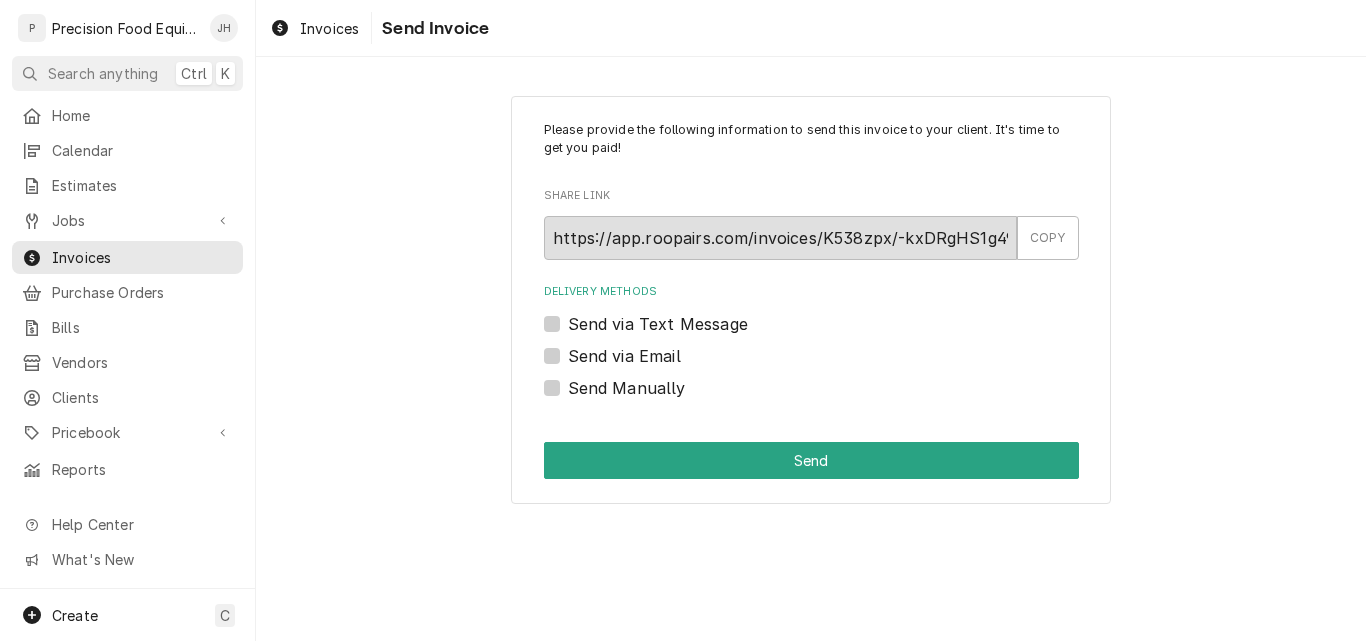 click on "Send via Text Message" at bounding box center [658, 324] 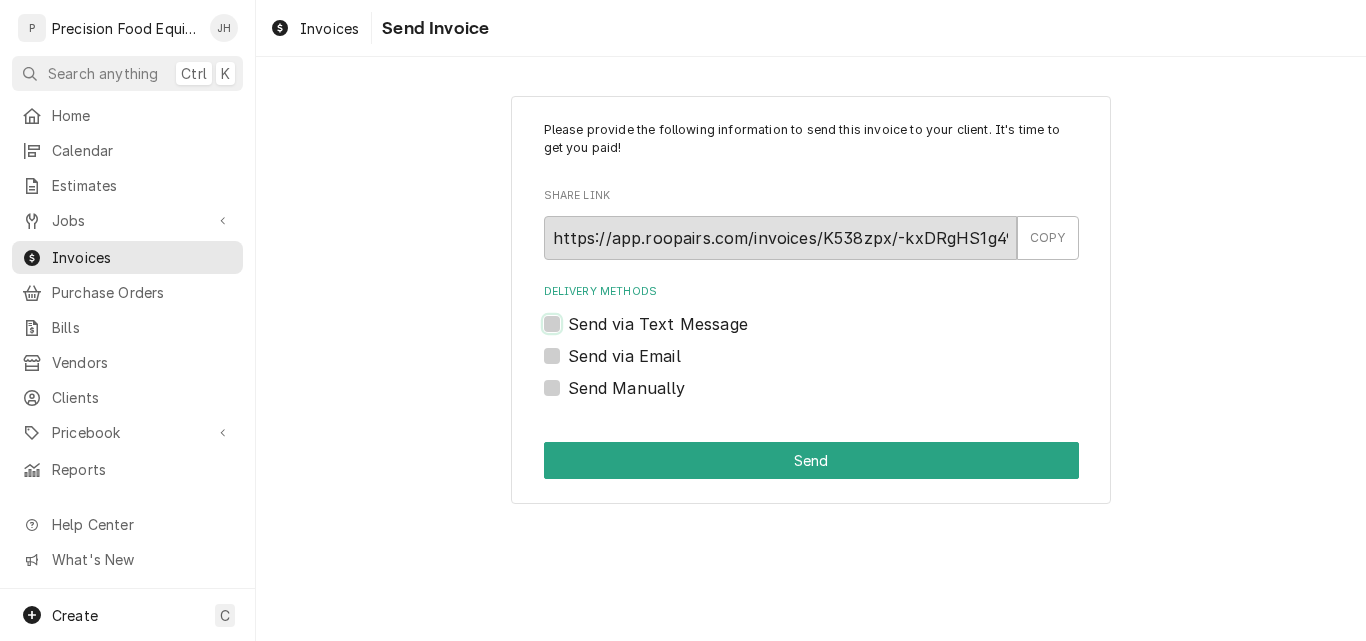 click on "Send via Text Message" at bounding box center [835, 334] 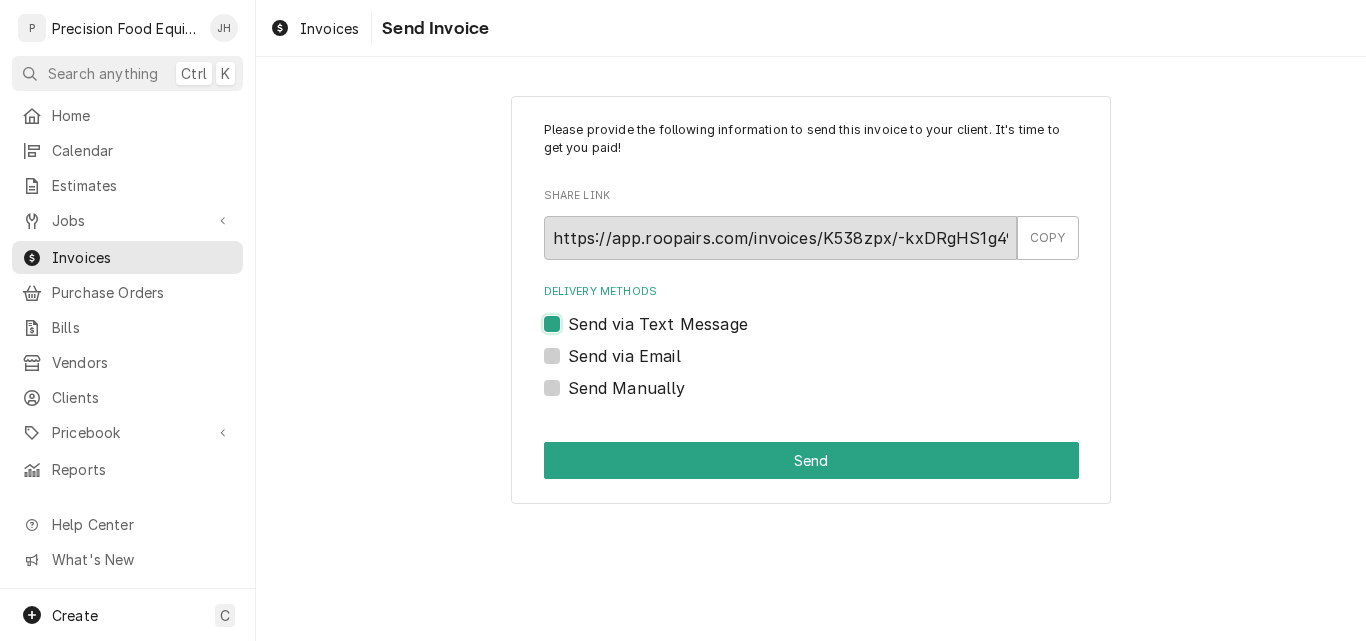 checkbox on "true" 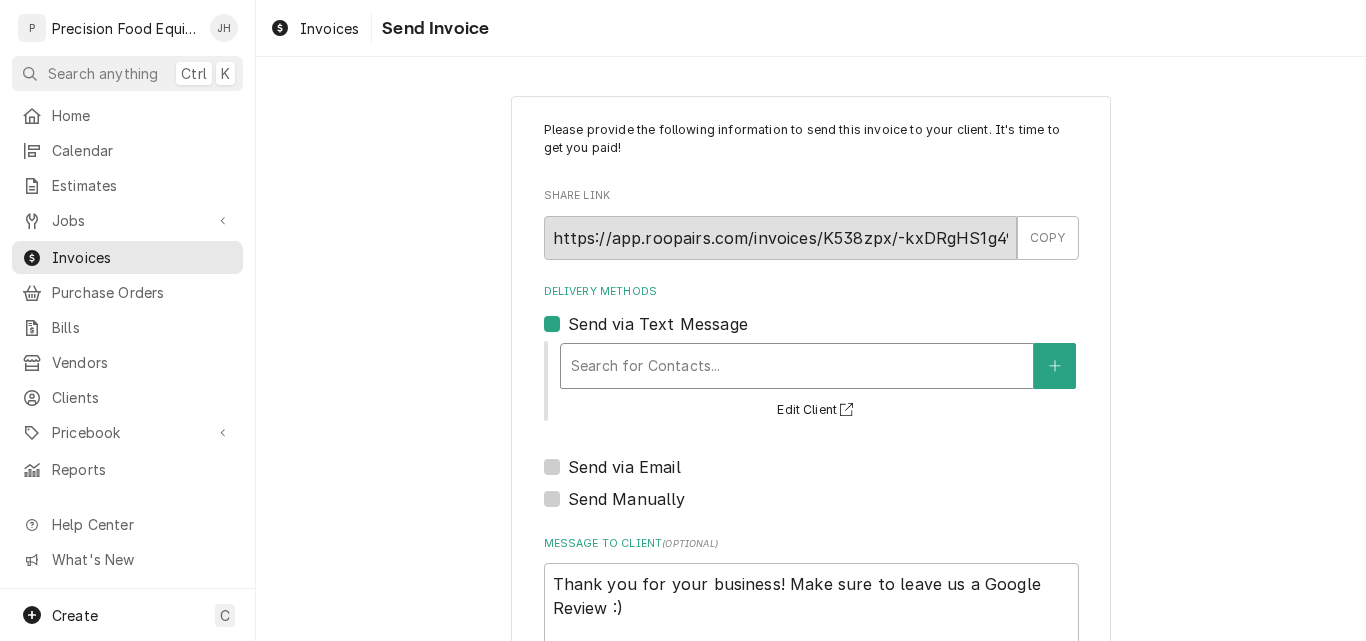 click at bounding box center [797, 366] 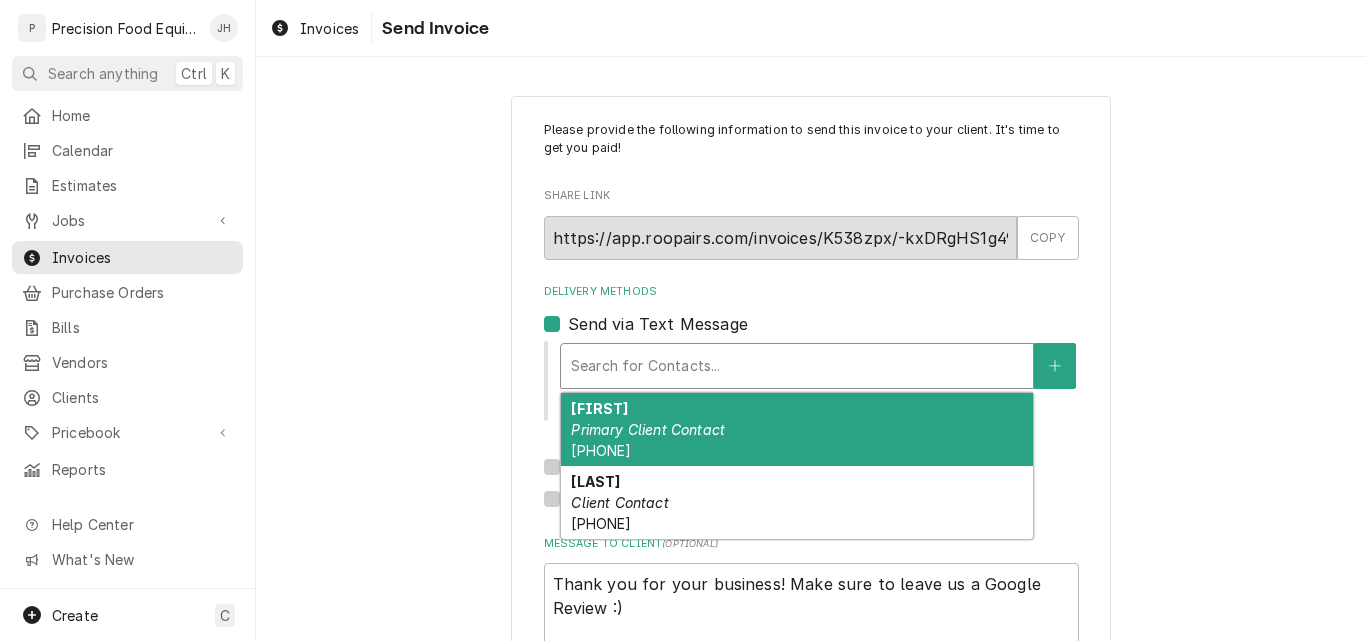 click on "Primary Client Contact" at bounding box center [648, 429] 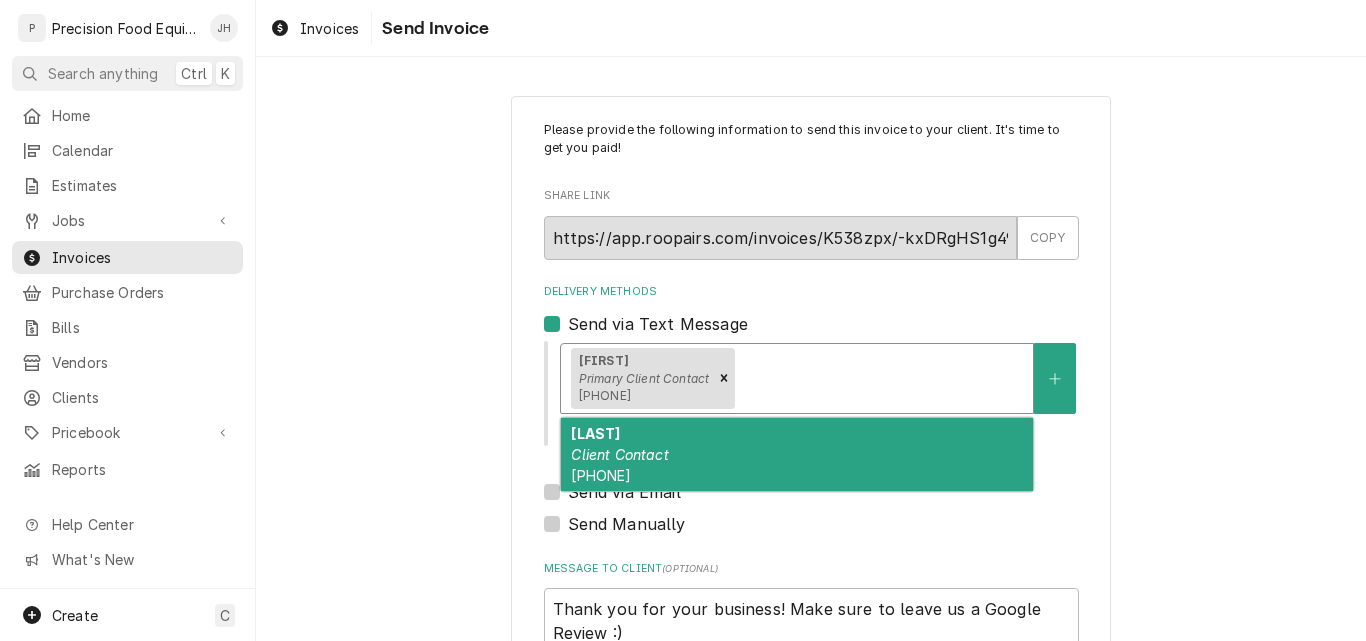 click at bounding box center (881, 378) 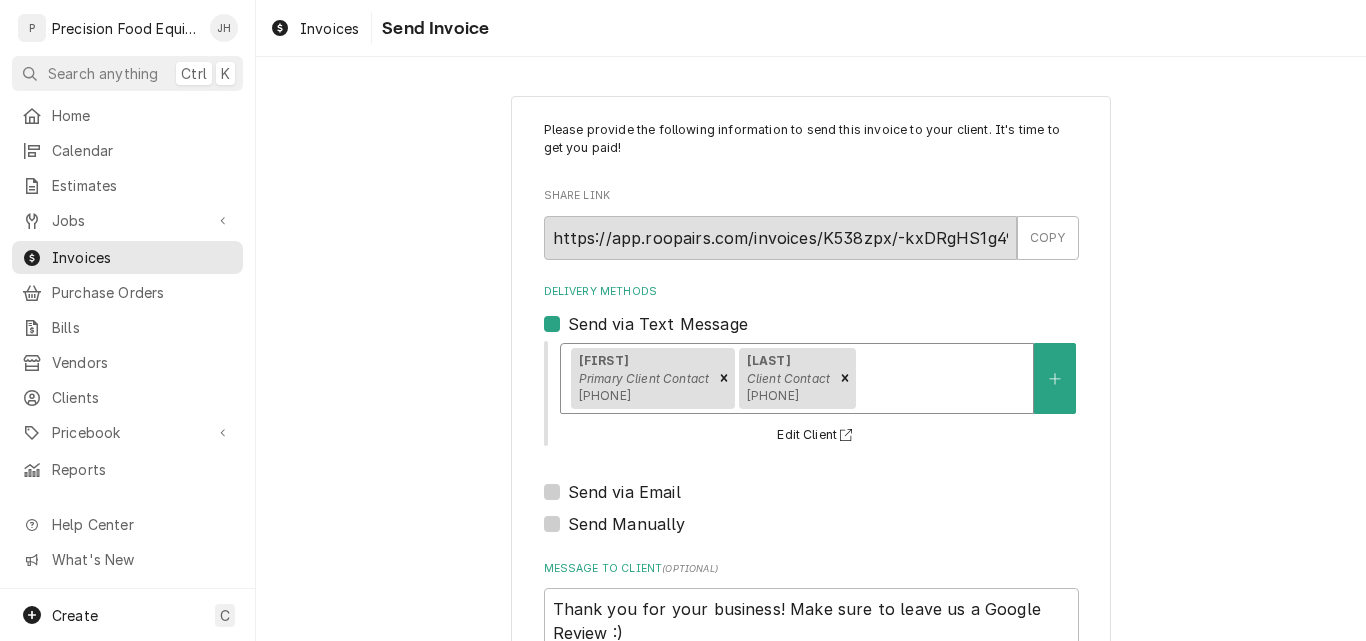 click on "Send via Email" at bounding box center [624, 492] 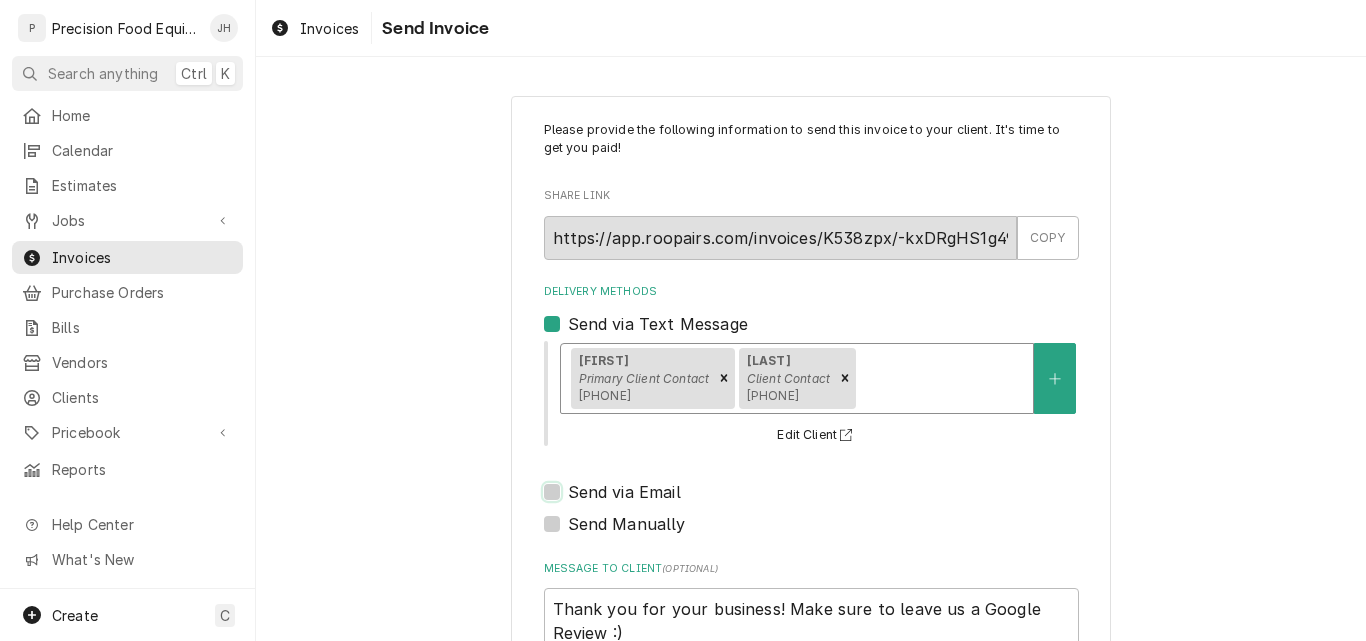 click on "Send via Email" at bounding box center [835, 502] 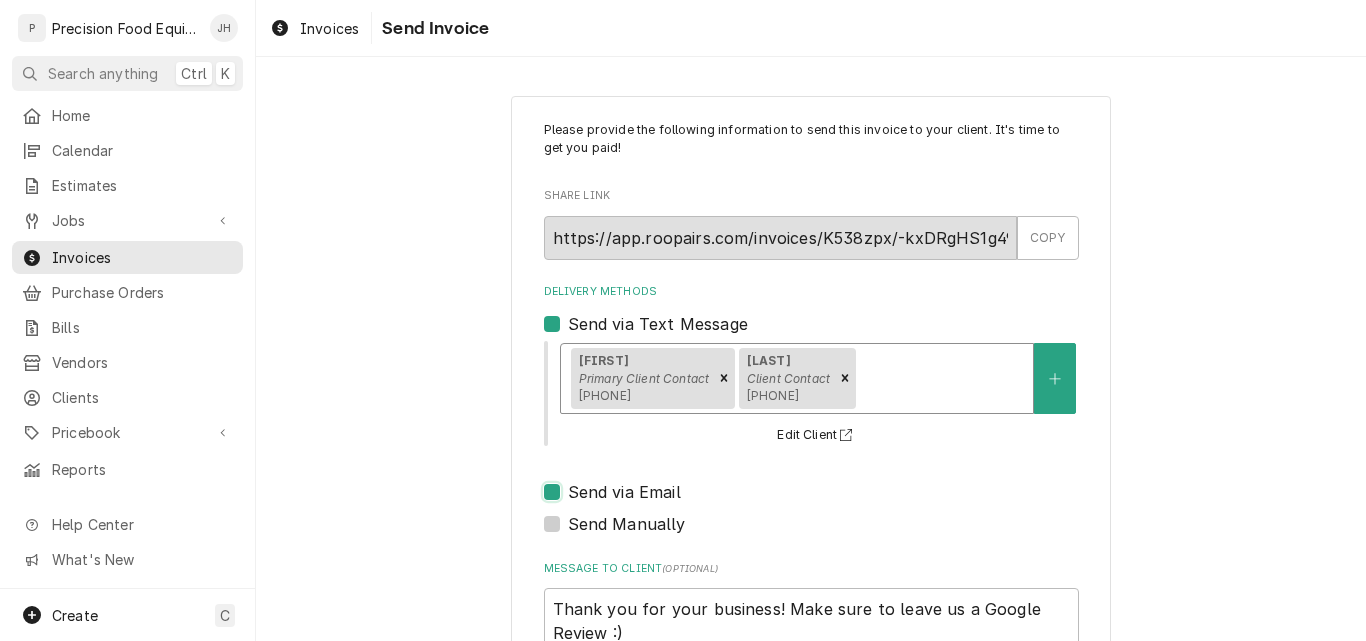 checkbox on "true" 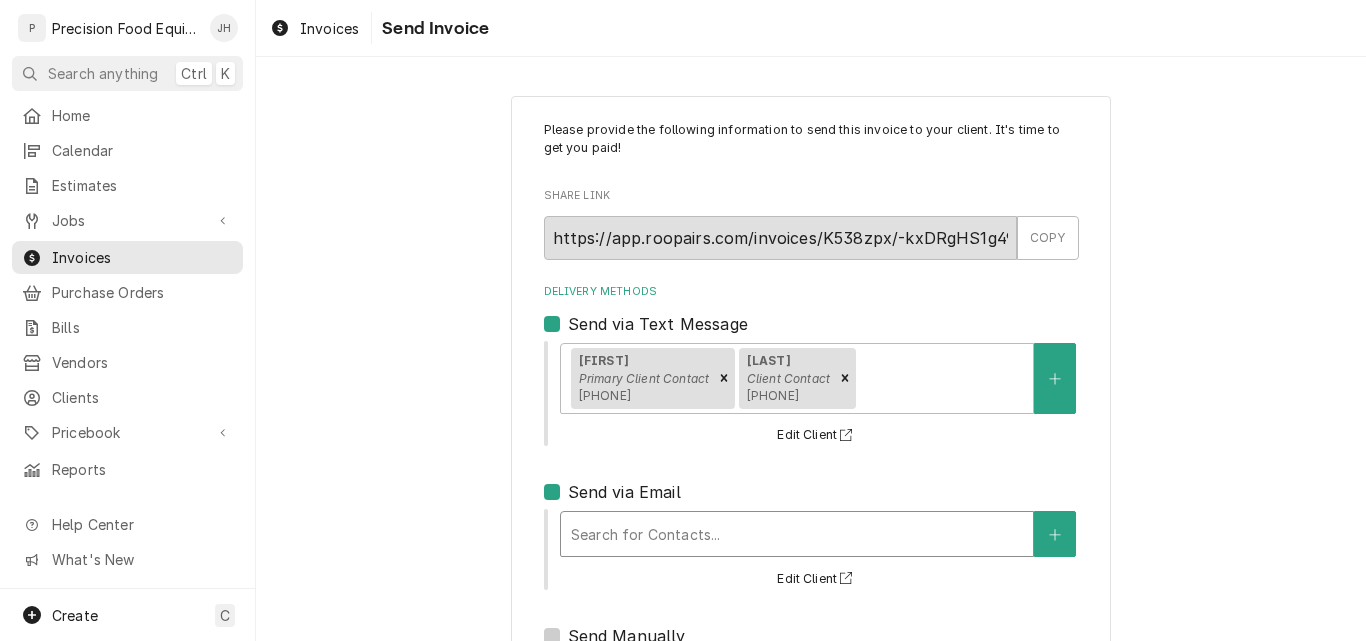 click at bounding box center [797, 534] 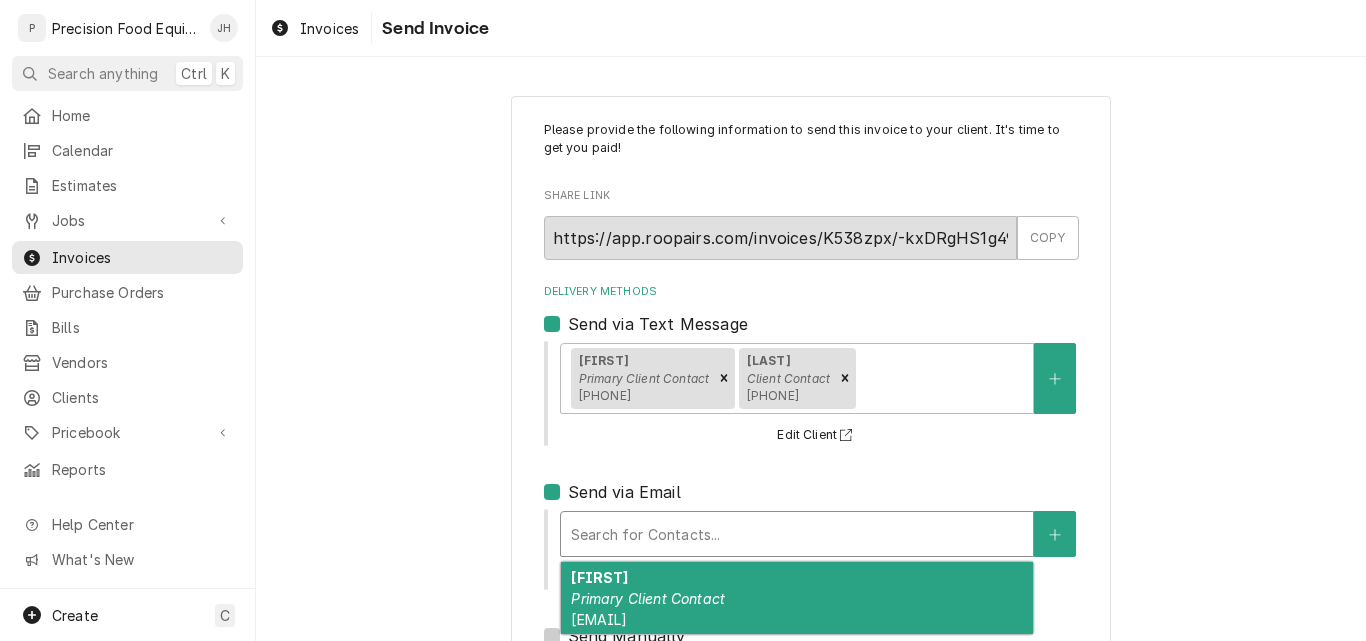 click on "Primary Client Contact" at bounding box center (648, 598) 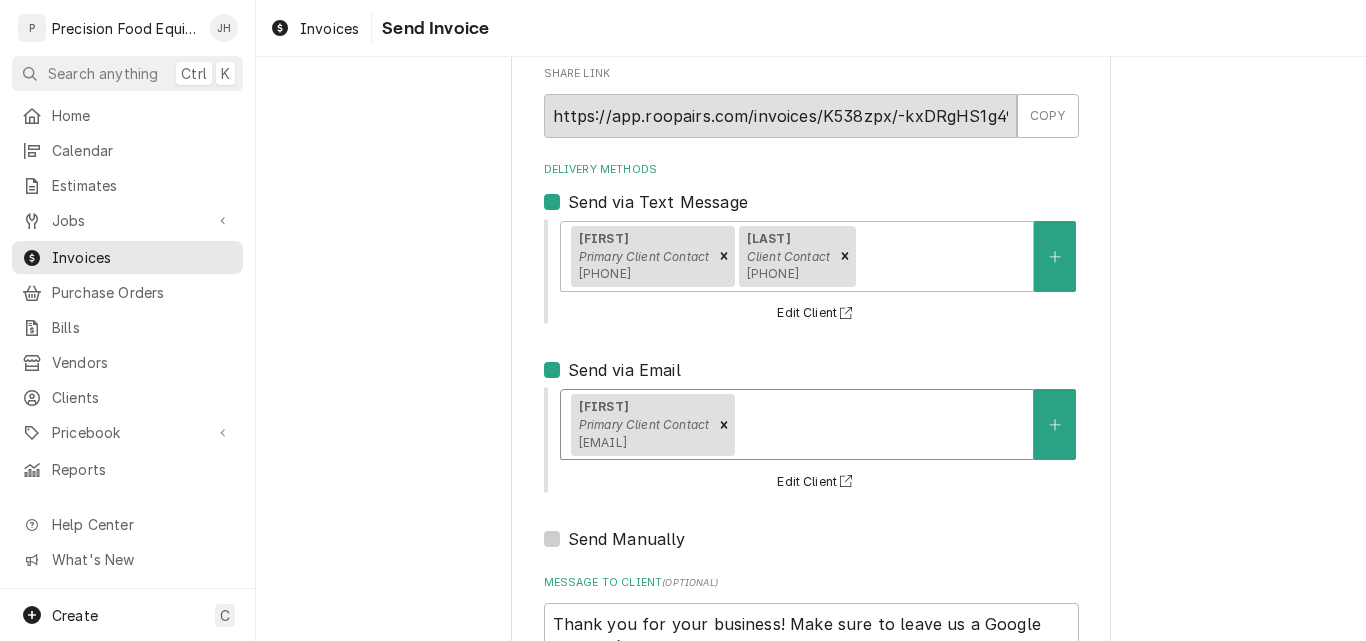 scroll, scrollTop: 296, scrollLeft: 0, axis: vertical 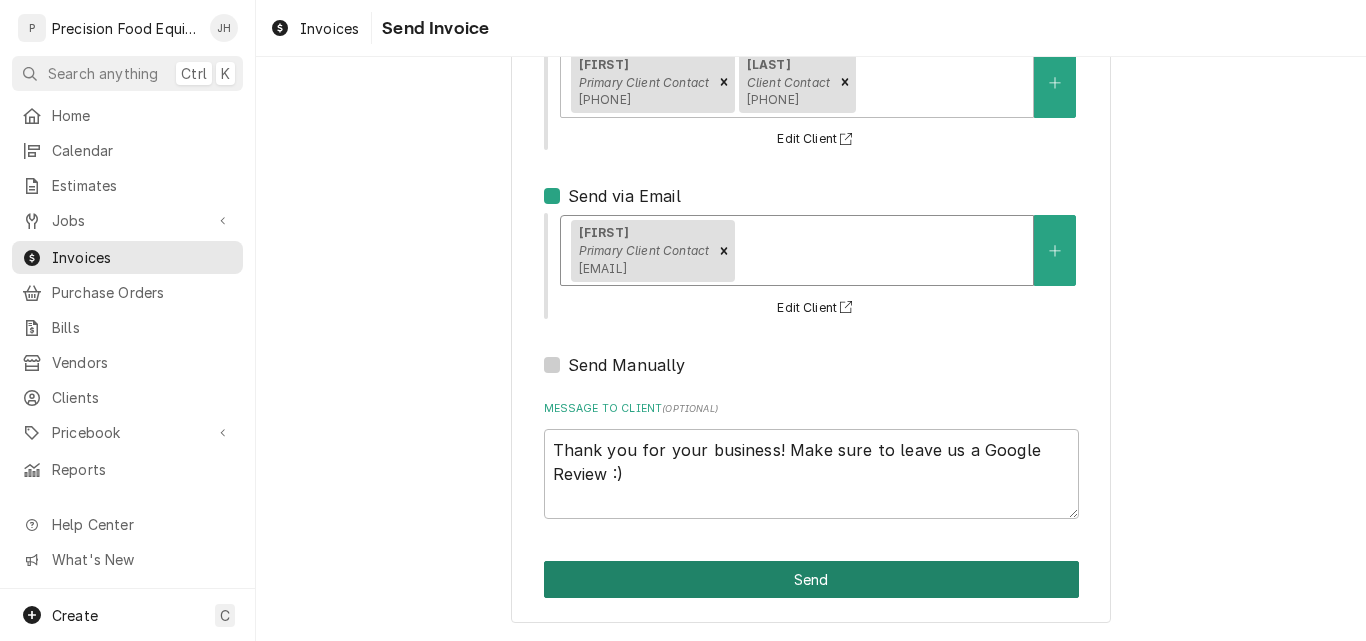 click on "Send" at bounding box center (811, 579) 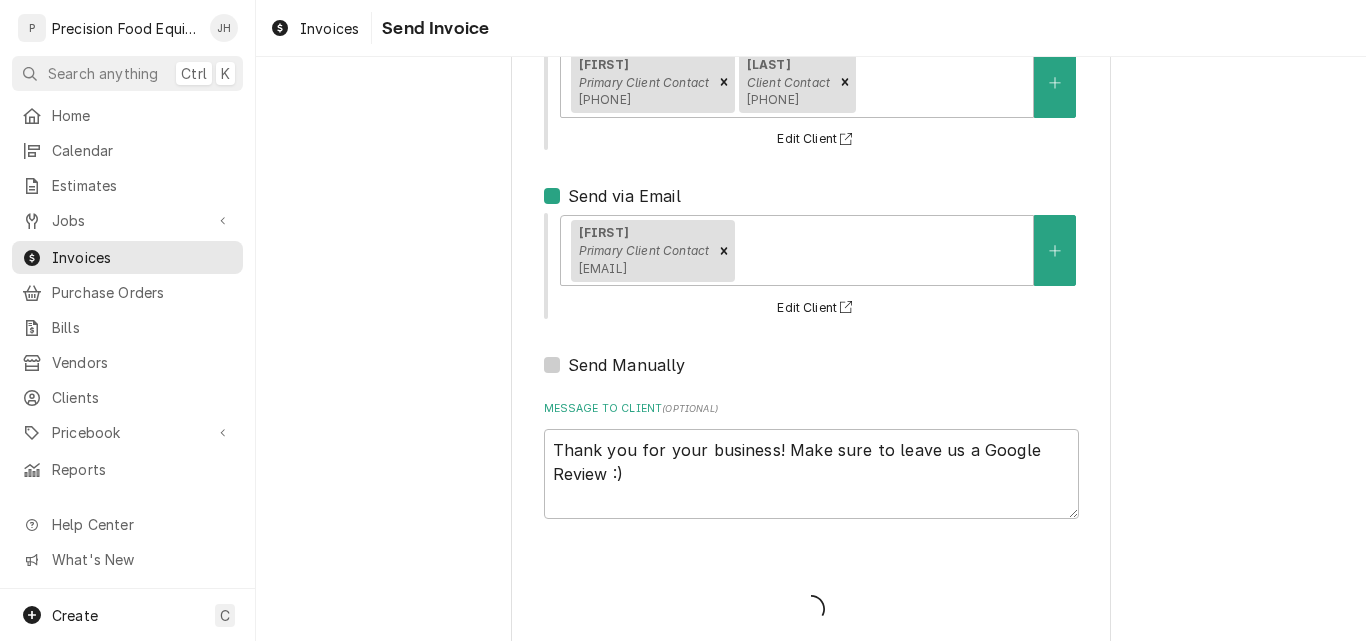 type on "x" 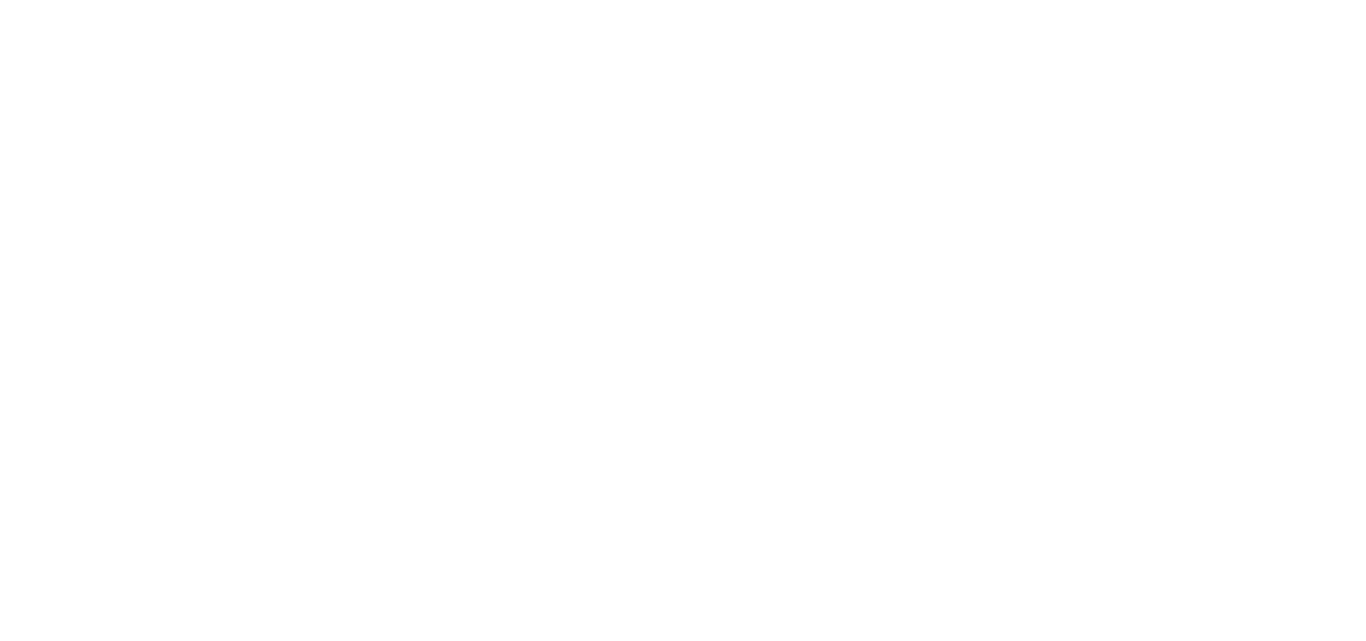 scroll, scrollTop: 0, scrollLeft: 0, axis: both 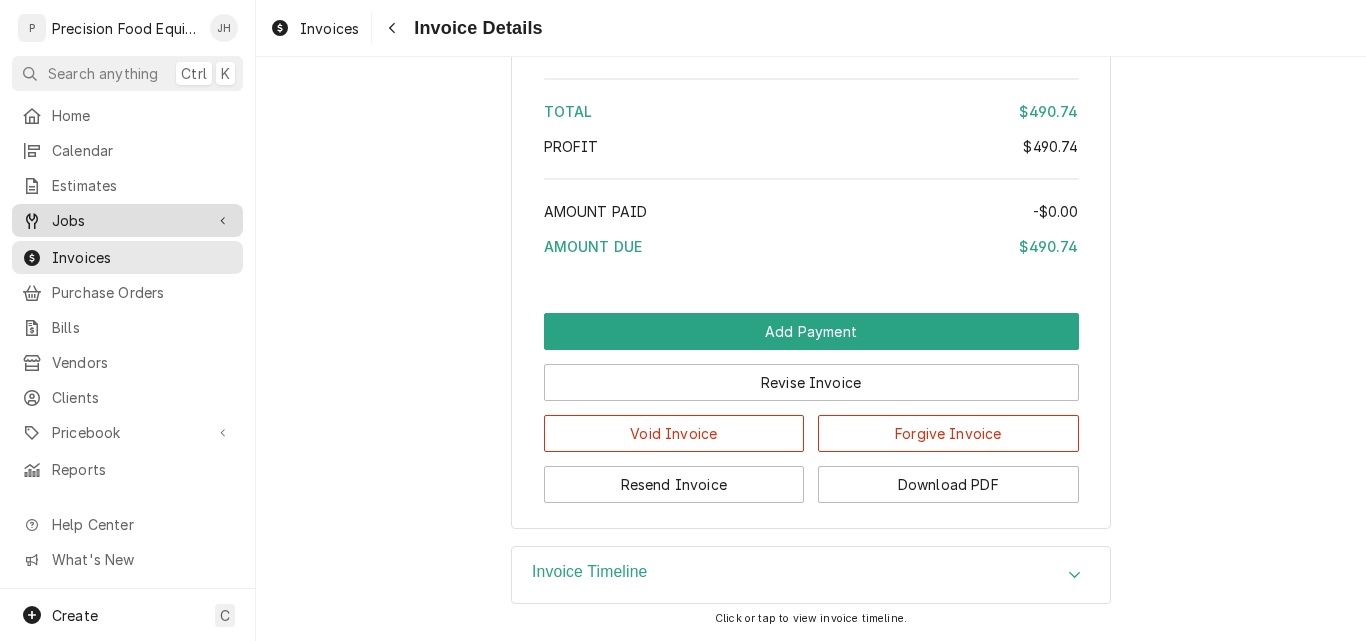 click on "Jobs" at bounding box center (127, 220) 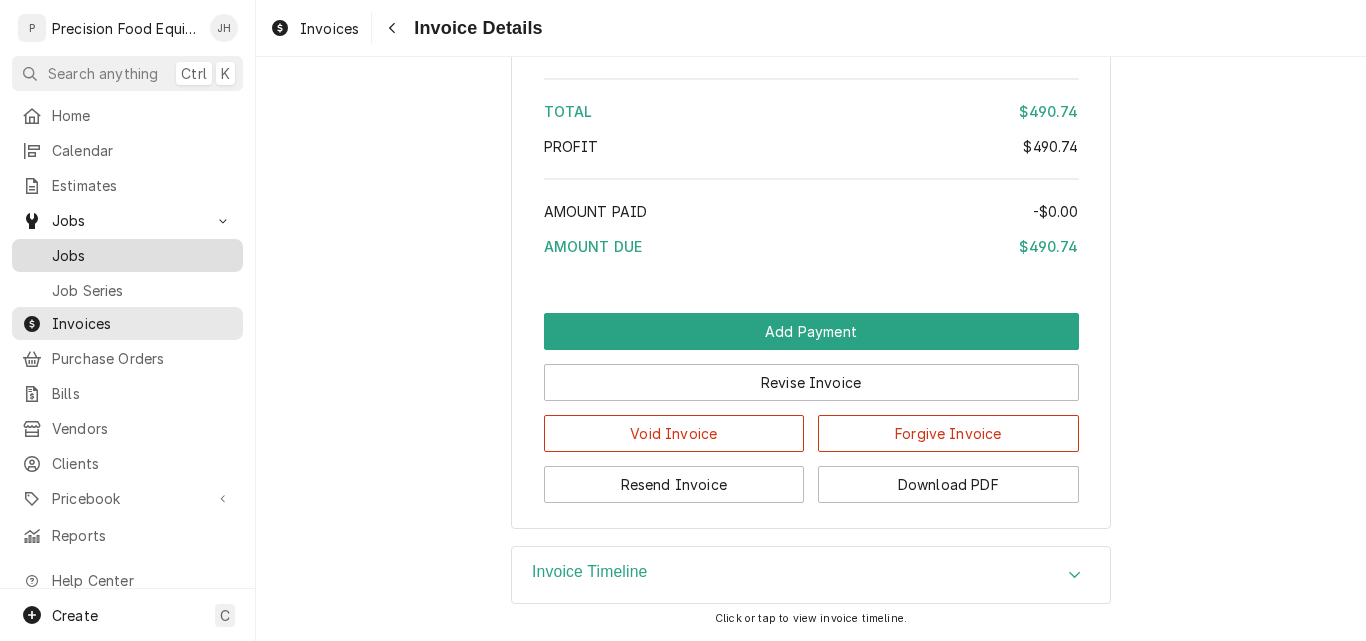 click on "Jobs" at bounding box center (142, 255) 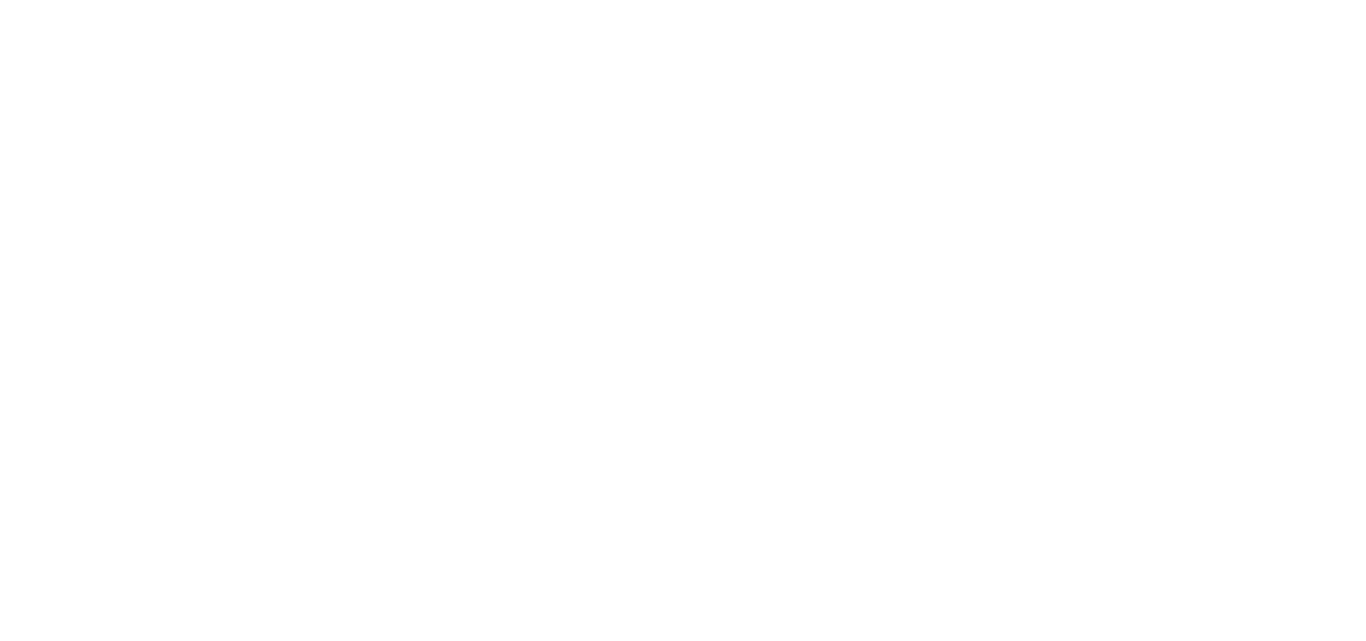 scroll, scrollTop: 0, scrollLeft: 0, axis: both 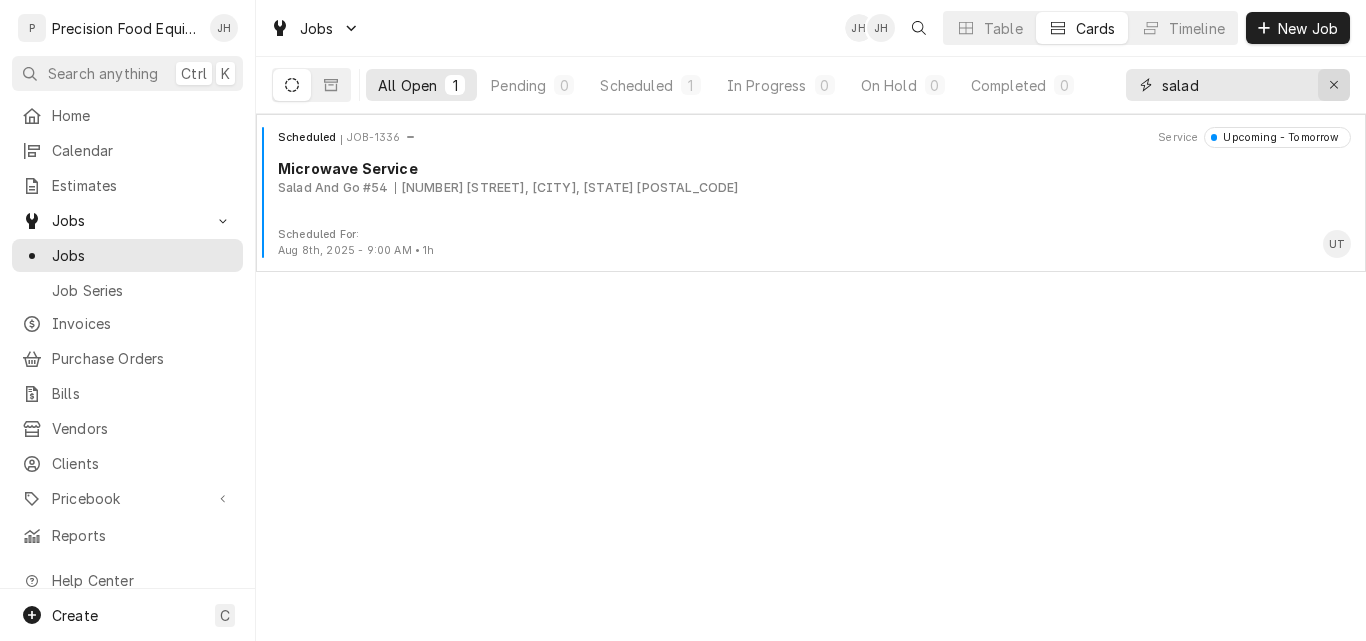 click 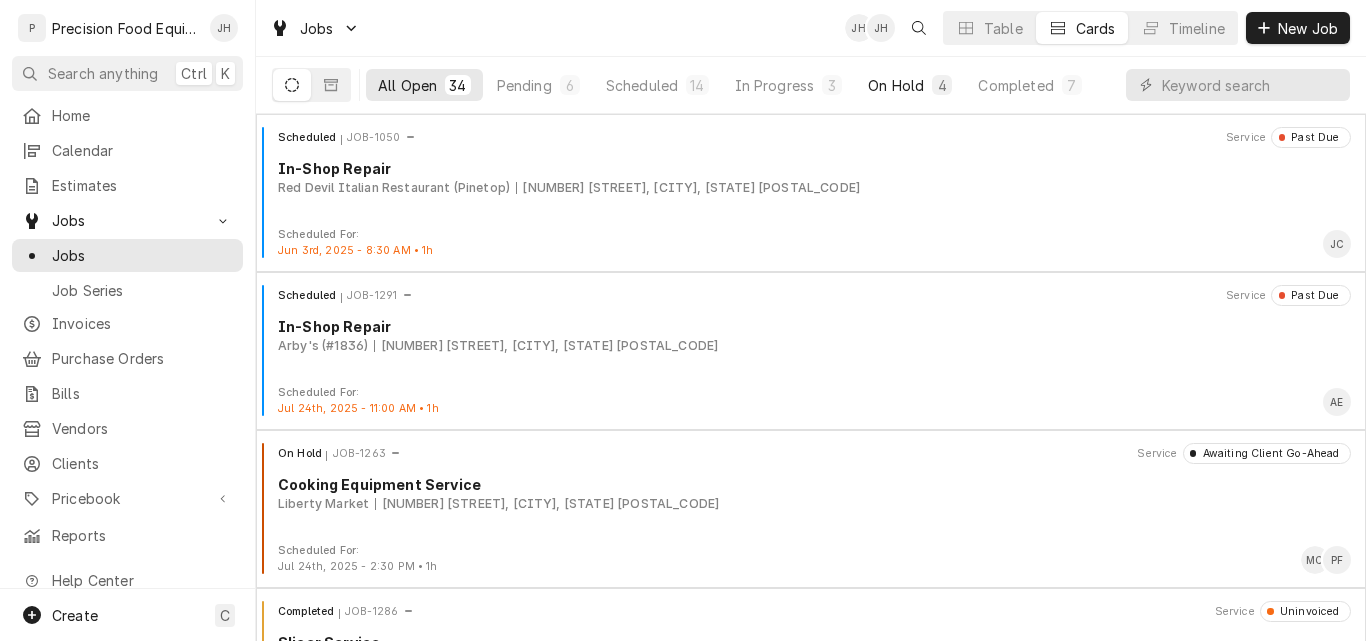 click on "On Hold" at bounding box center (896, 85) 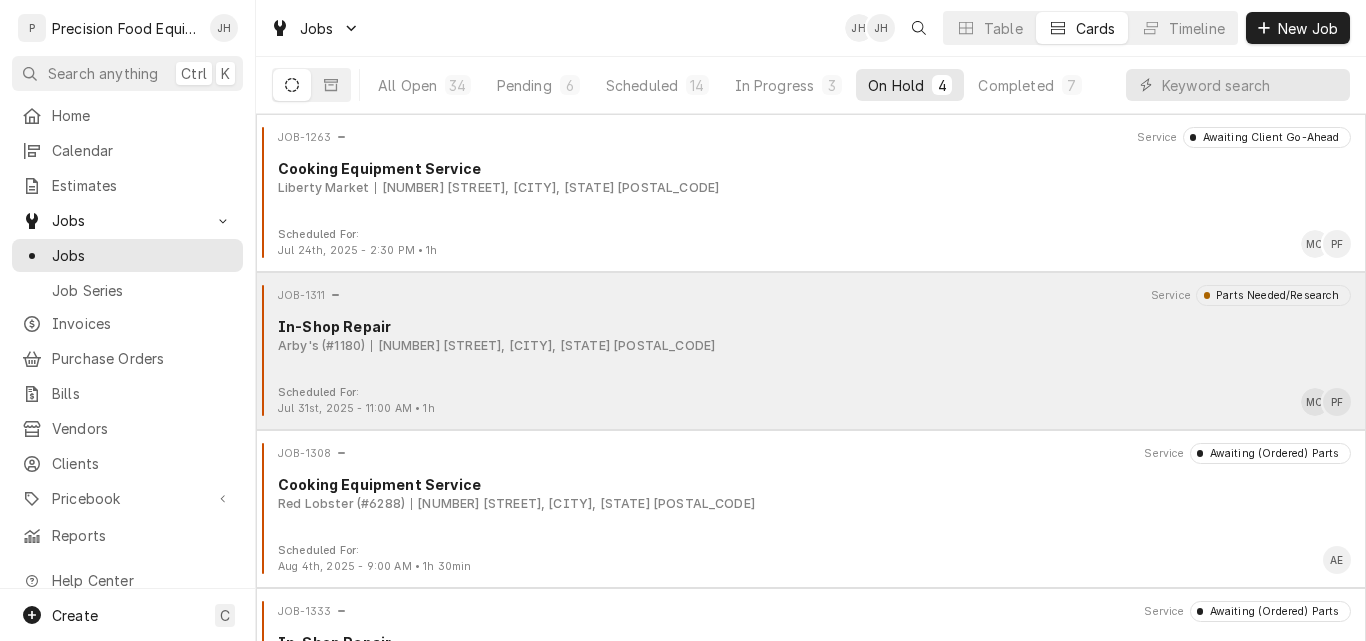 scroll, scrollTop: 100, scrollLeft: 0, axis: vertical 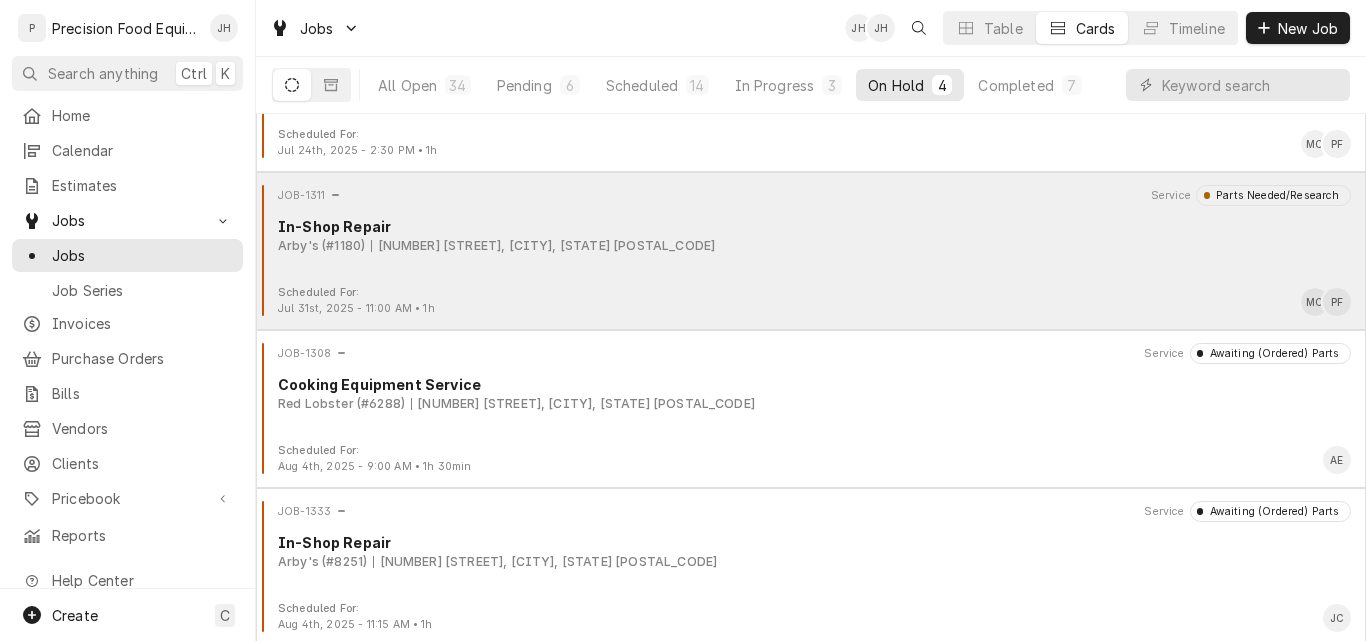 click on "JOB-1311 Service Parts Needed/Research In-Shop Repair Arby's (#1180) [NUMBER] [STREET], [CITY], [STATE] [POSTAL_CODE]" at bounding box center [811, 235] 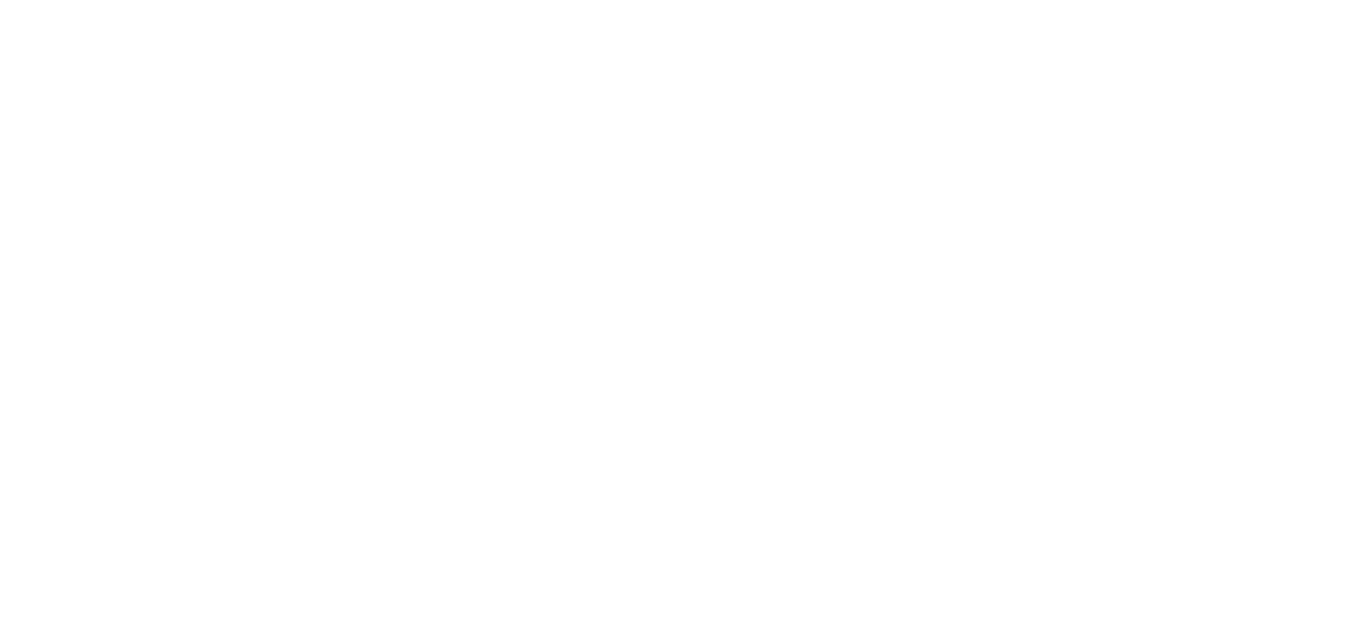 scroll, scrollTop: 0, scrollLeft: 0, axis: both 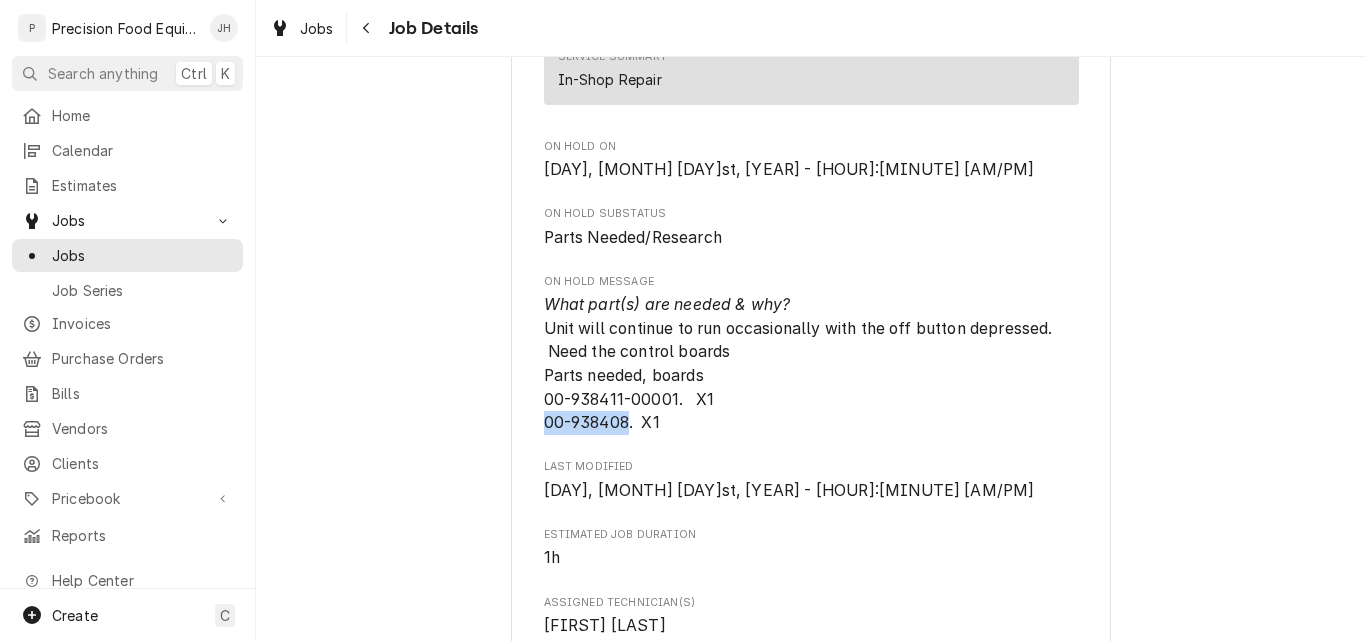 drag, startPoint x: 620, startPoint y: 421, endPoint x: 537, endPoint y: 430, distance: 83.48653 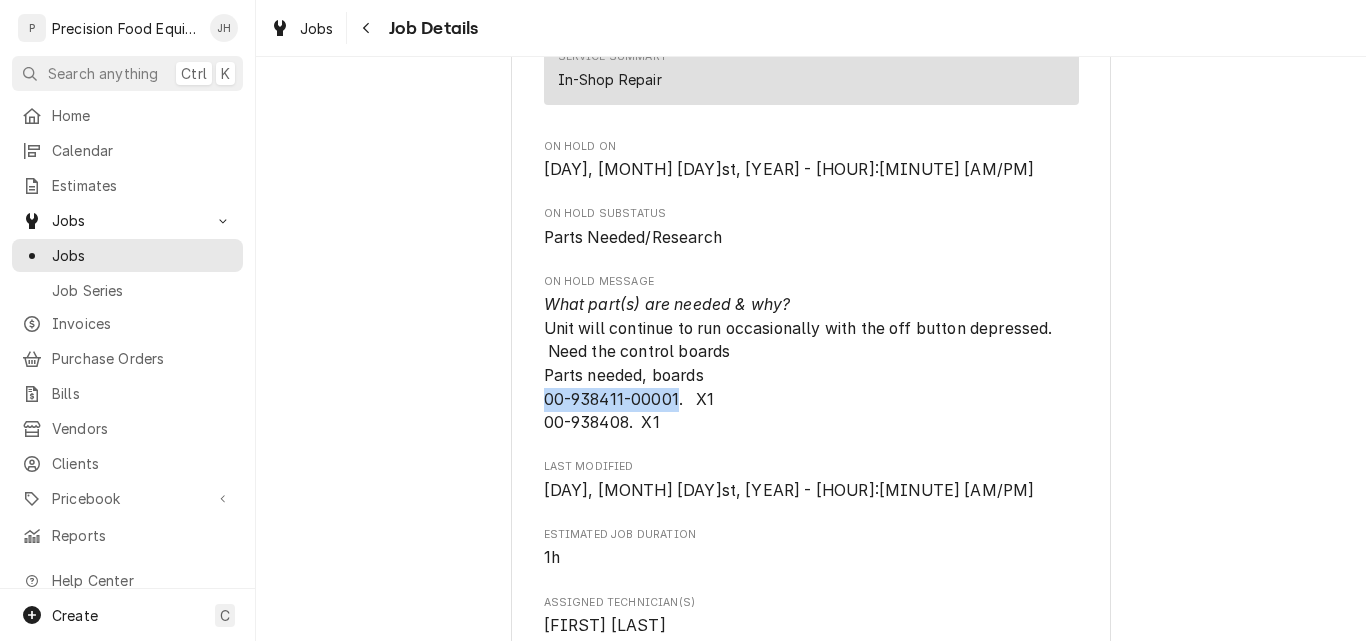drag, startPoint x: 667, startPoint y: 398, endPoint x: 538, endPoint y: 392, distance: 129.13947 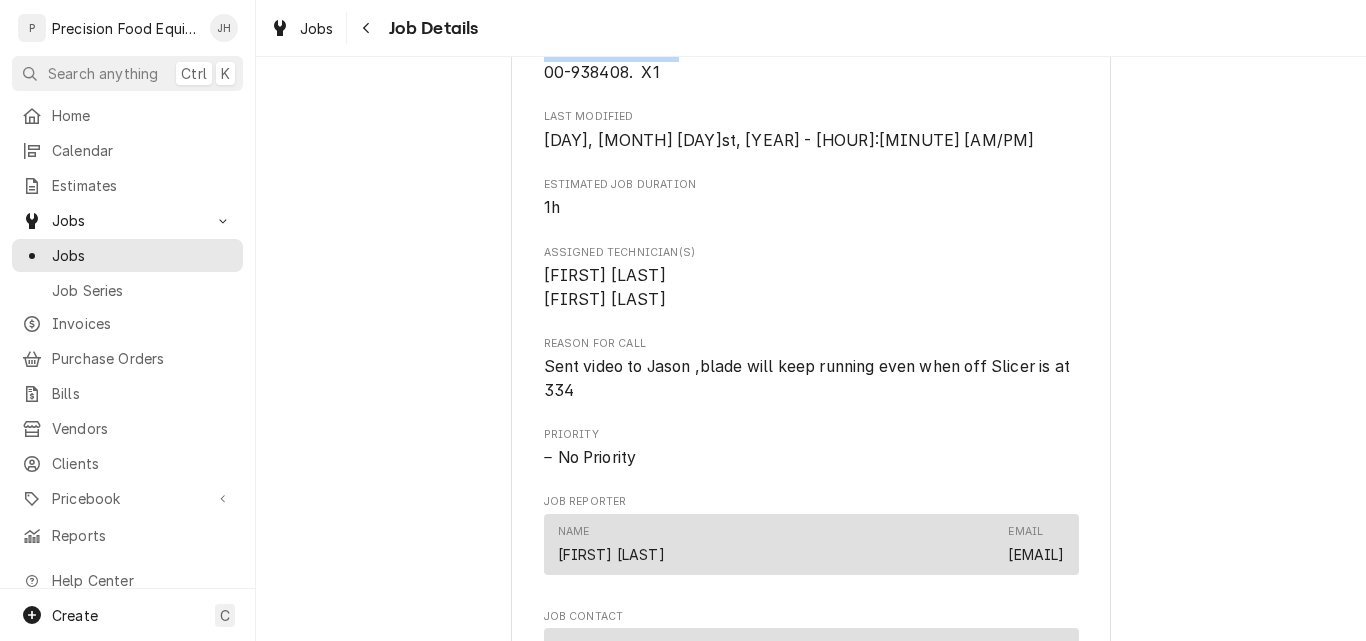 scroll, scrollTop: 1200, scrollLeft: 0, axis: vertical 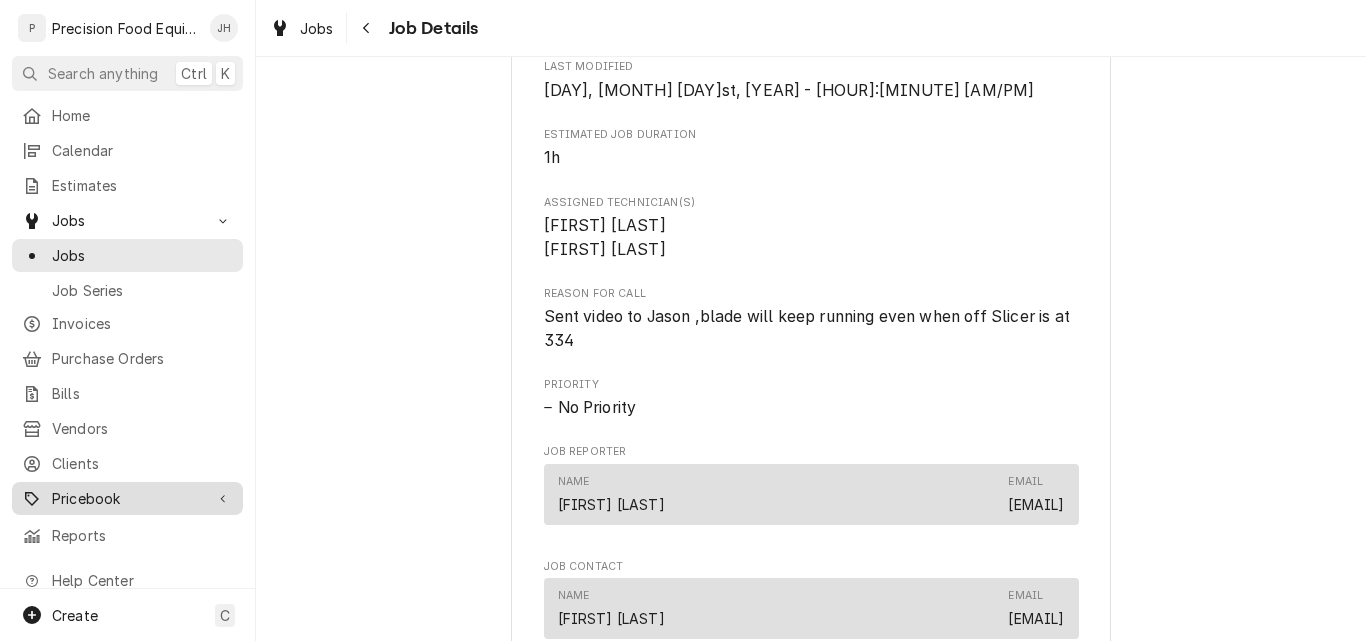 click on "Pricebook" at bounding box center [127, 498] 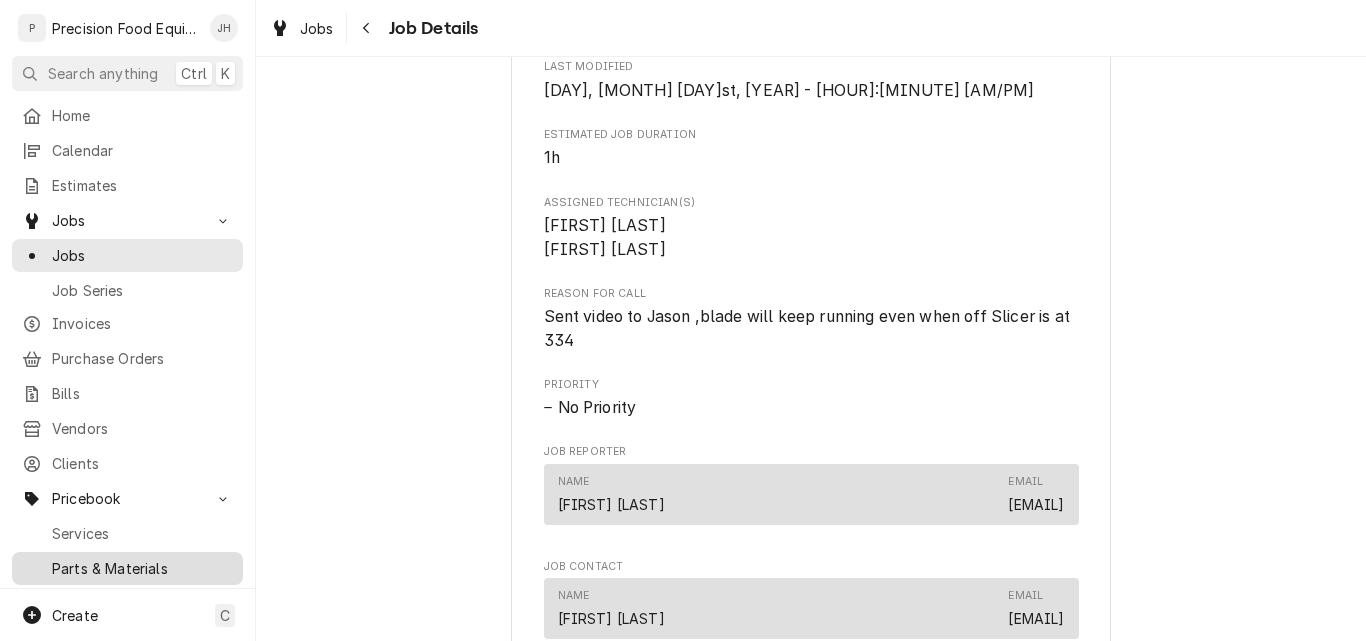 click on "Parts & Materials" at bounding box center [142, 568] 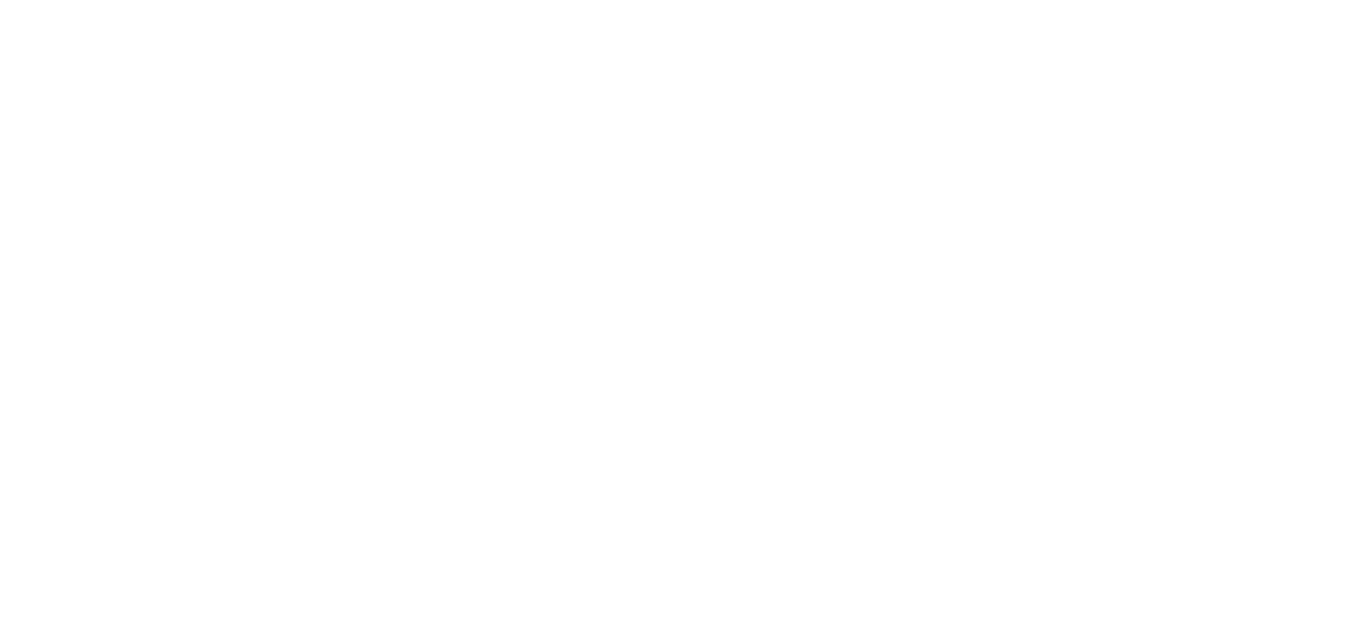 scroll, scrollTop: 0, scrollLeft: 0, axis: both 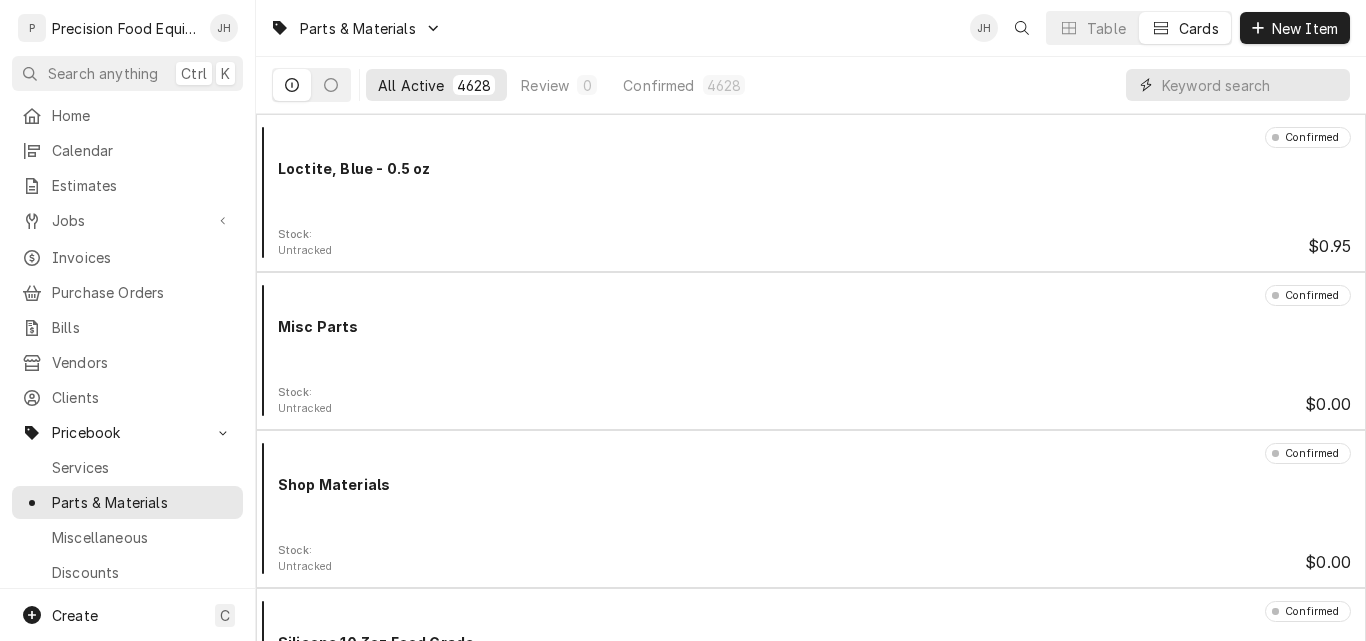 paste on "00-938411-00001" 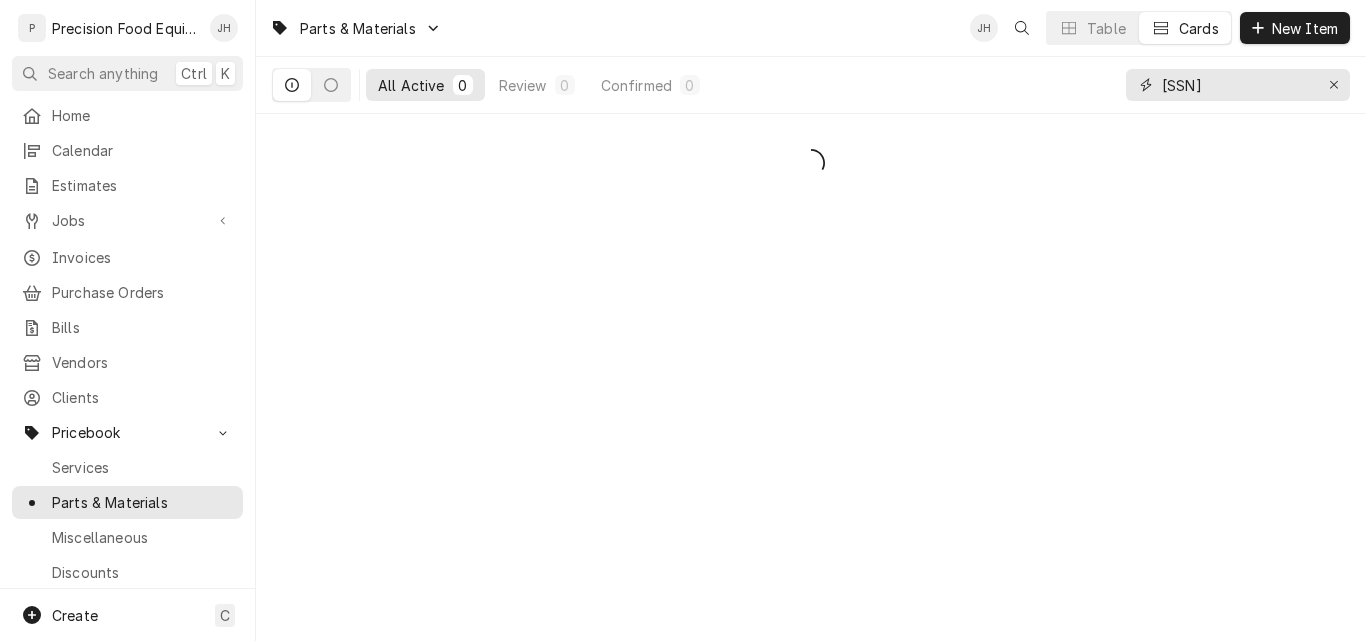 click on "[SSN]" at bounding box center (1237, 85) 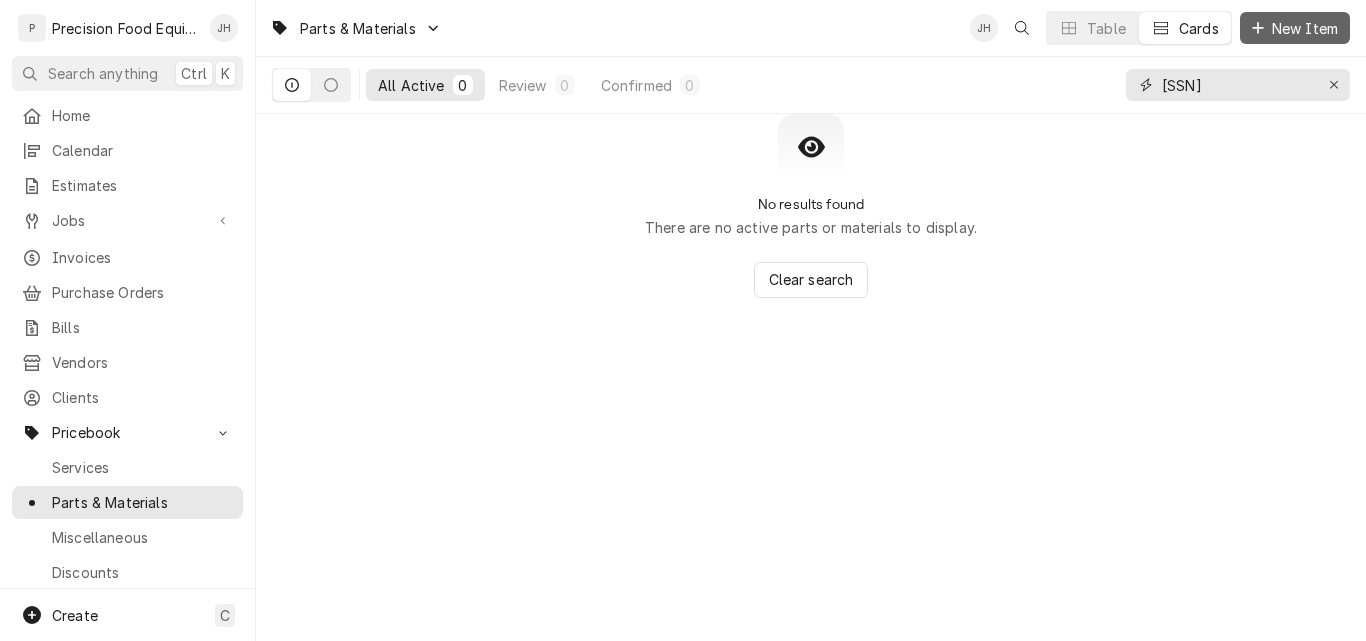 type on "[SSN]" 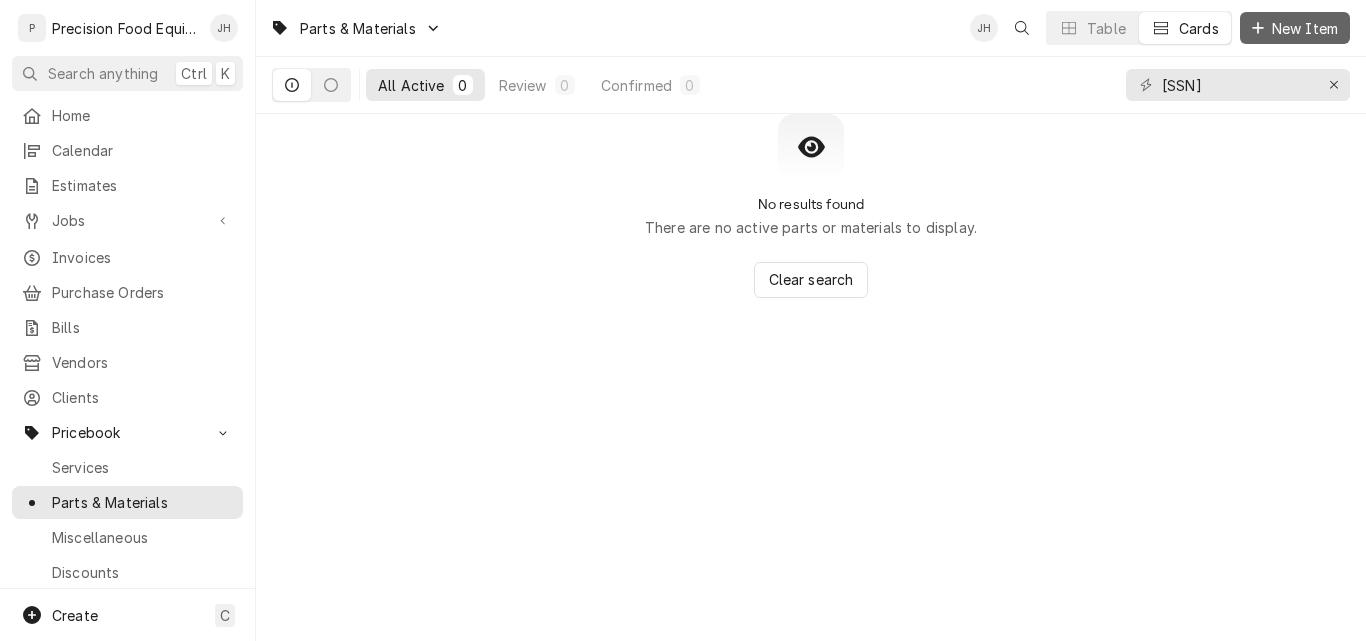 click on "New Item" at bounding box center [1305, 28] 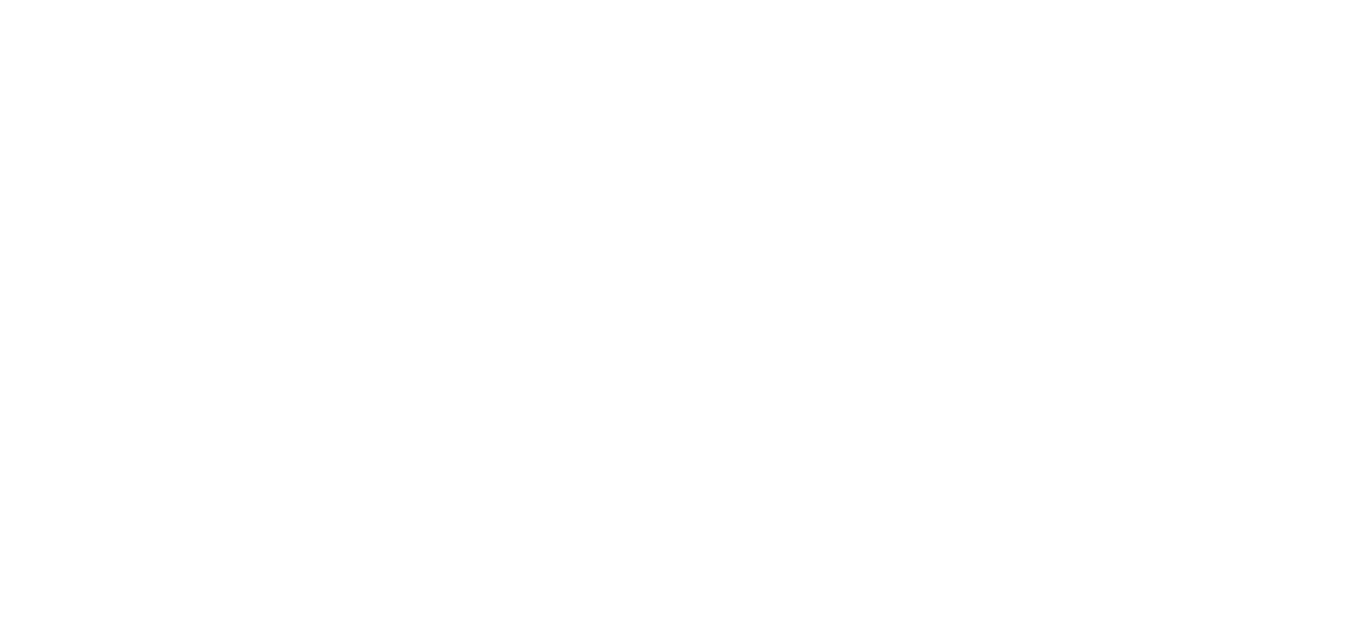 scroll, scrollTop: 0, scrollLeft: 0, axis: both 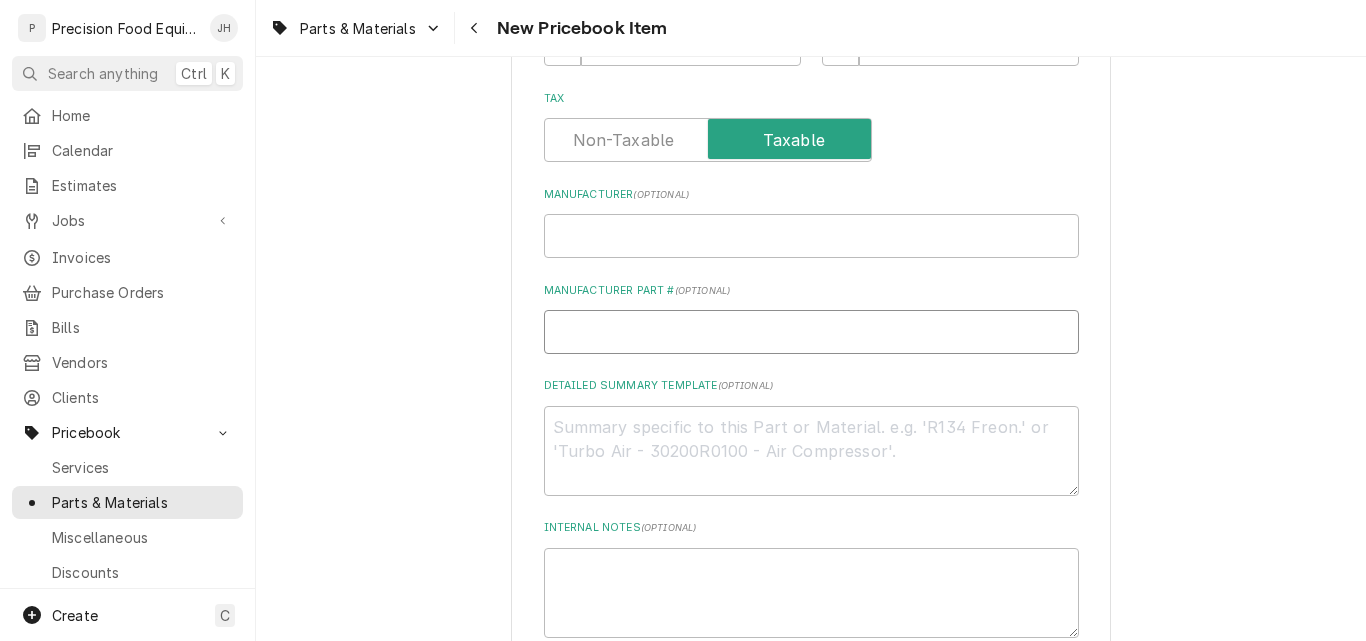 paste on "00-938411-00001" 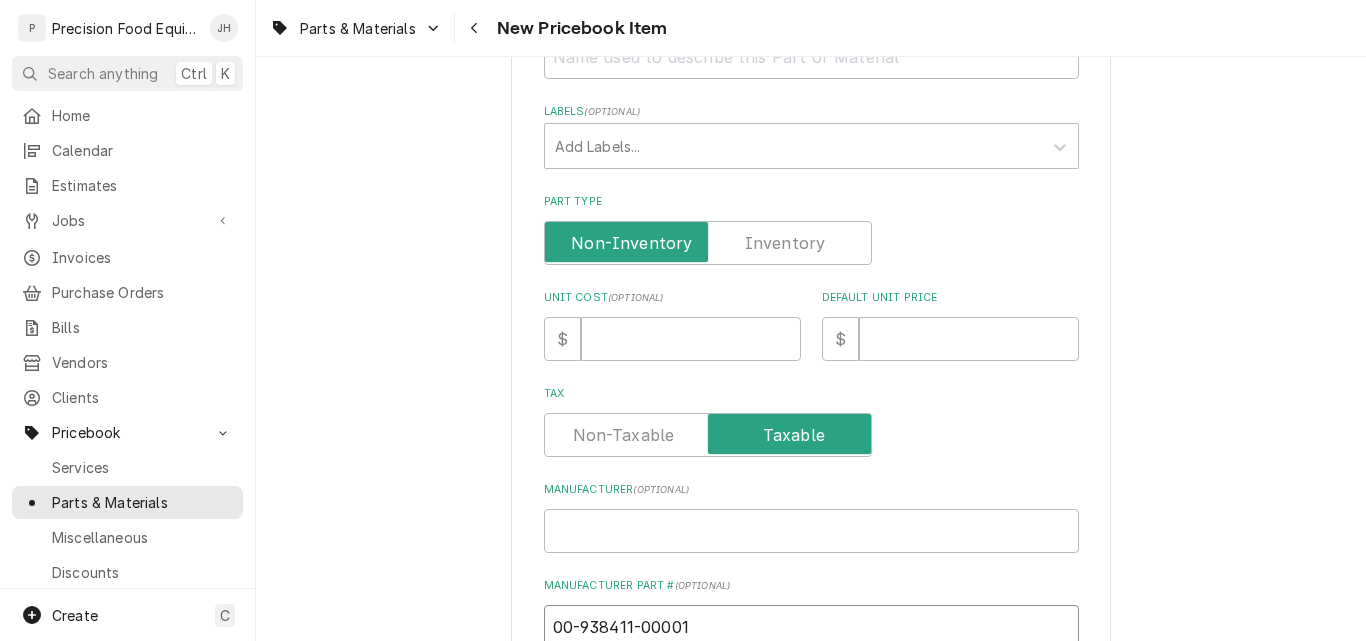 scroll, scrollTop: 400, scrollLeft: 0, axis: vertical 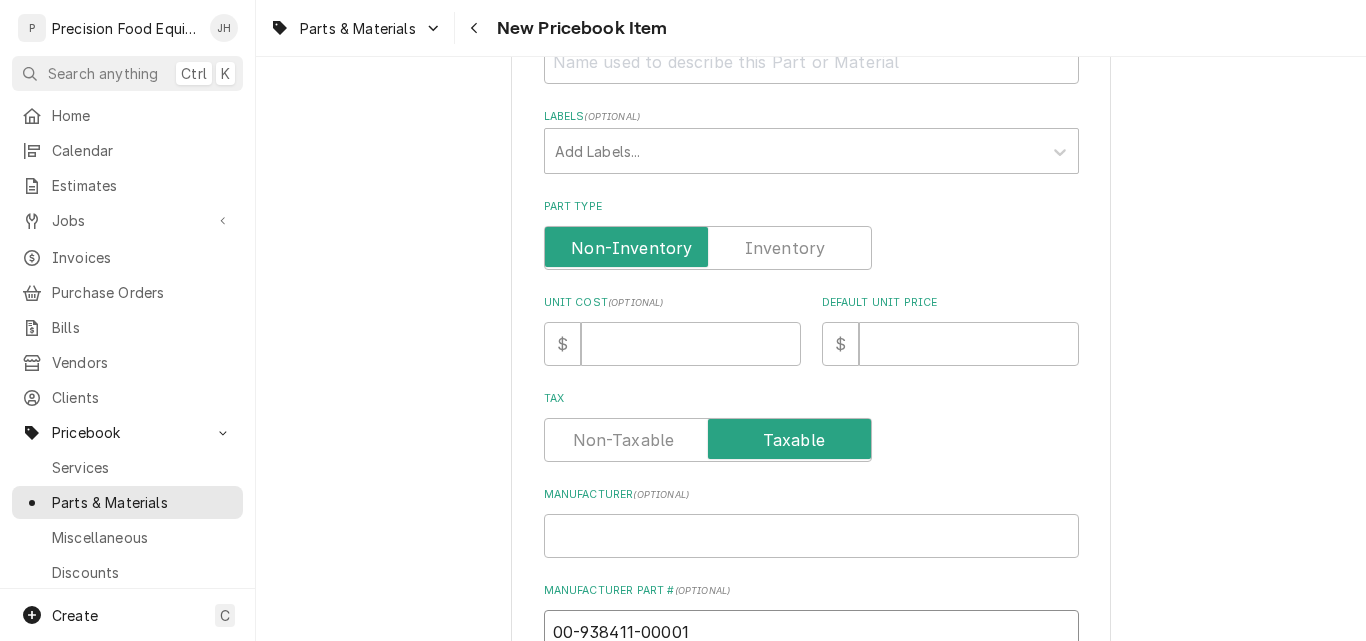 type on "00-938411-00001" 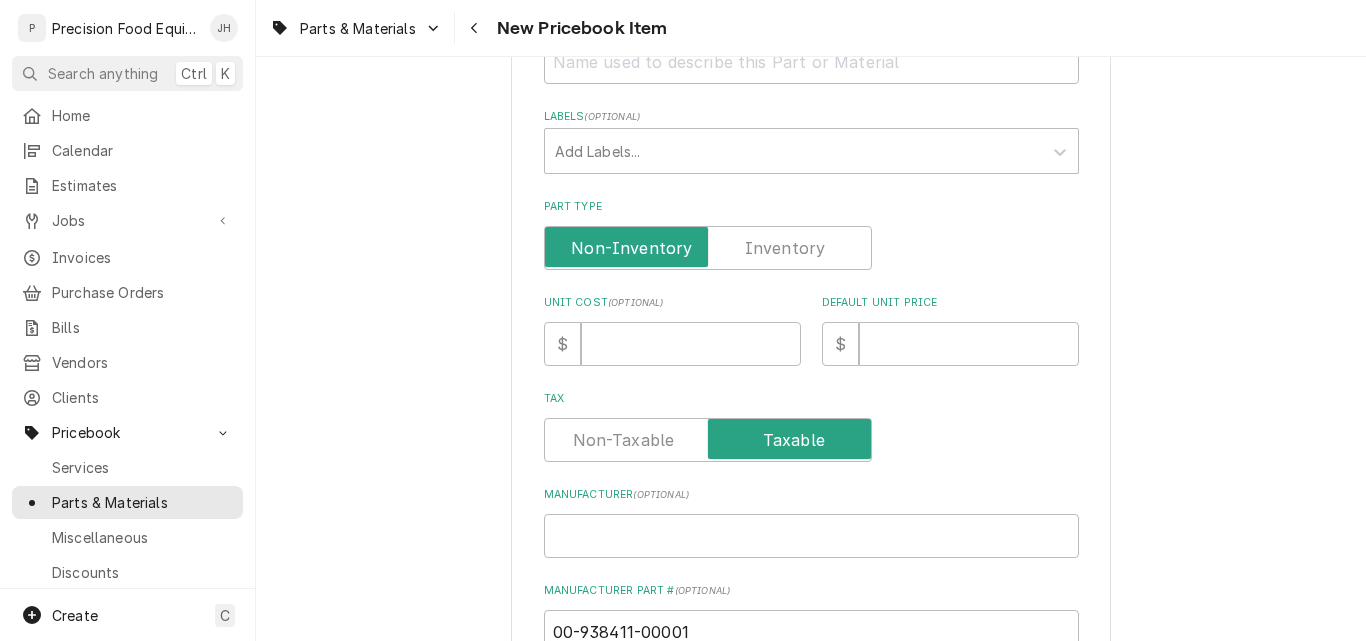 click at bounding box center [708, 248] 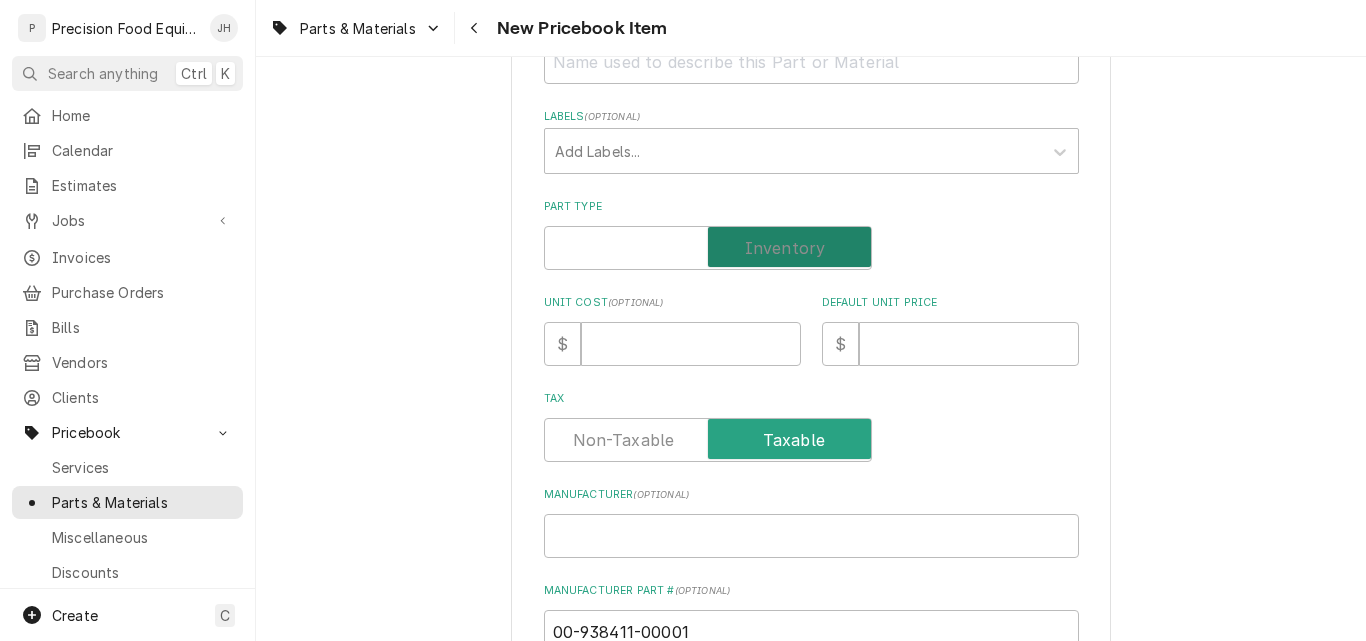 checkbox on "true" 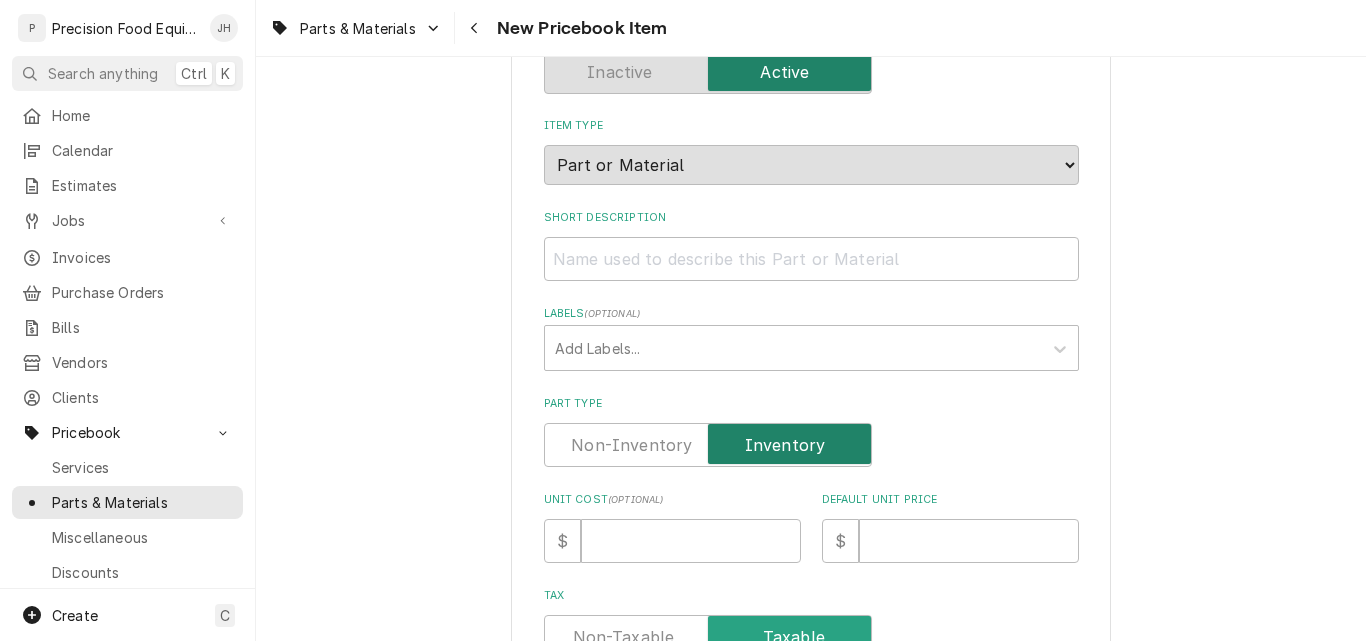scroll, scrollTop: 200, scrollLeft: 0, axis: vertical 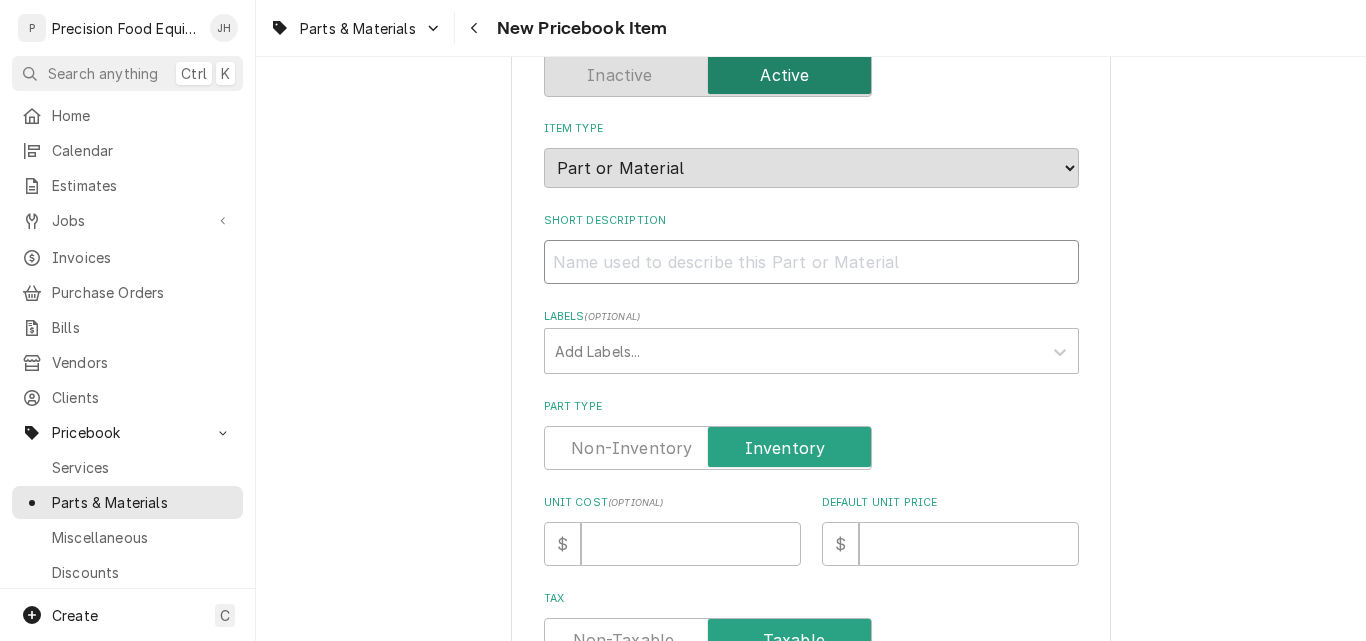 paste on "BOARD PC CONTROL HS7 & HS9" 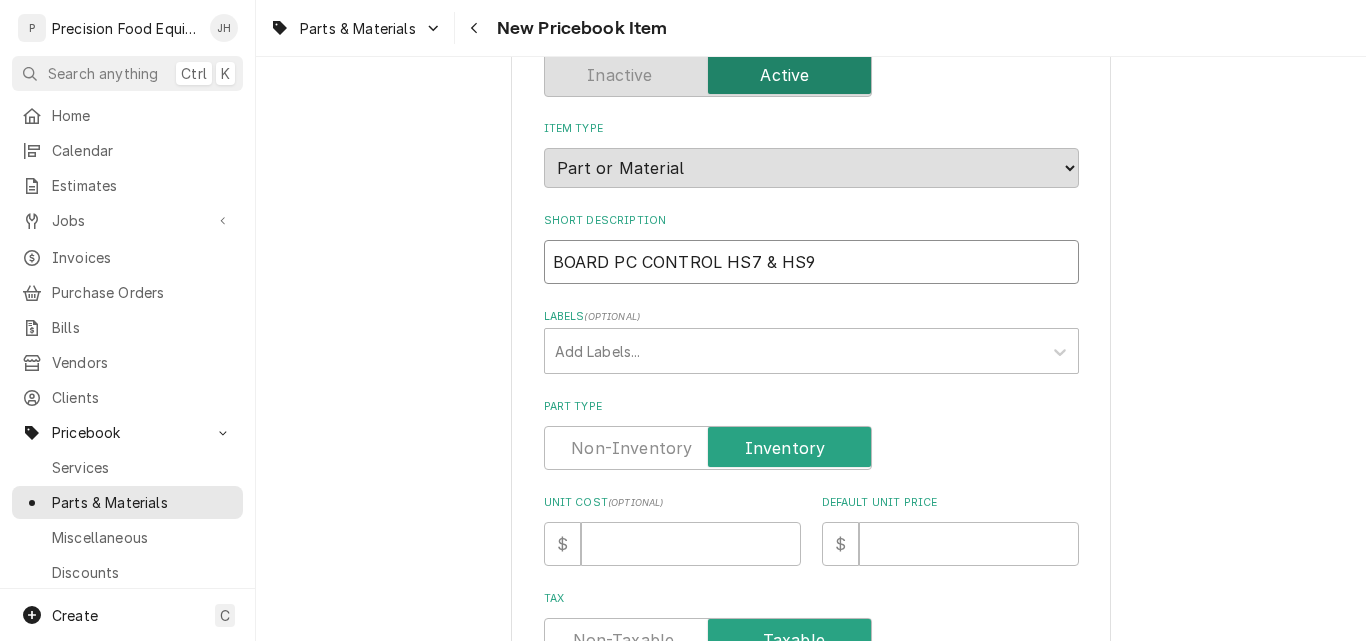 drag, startPoint x: 556, startPoint y: 266, endPoint x: 603, endPoint y: 266, distance: 47 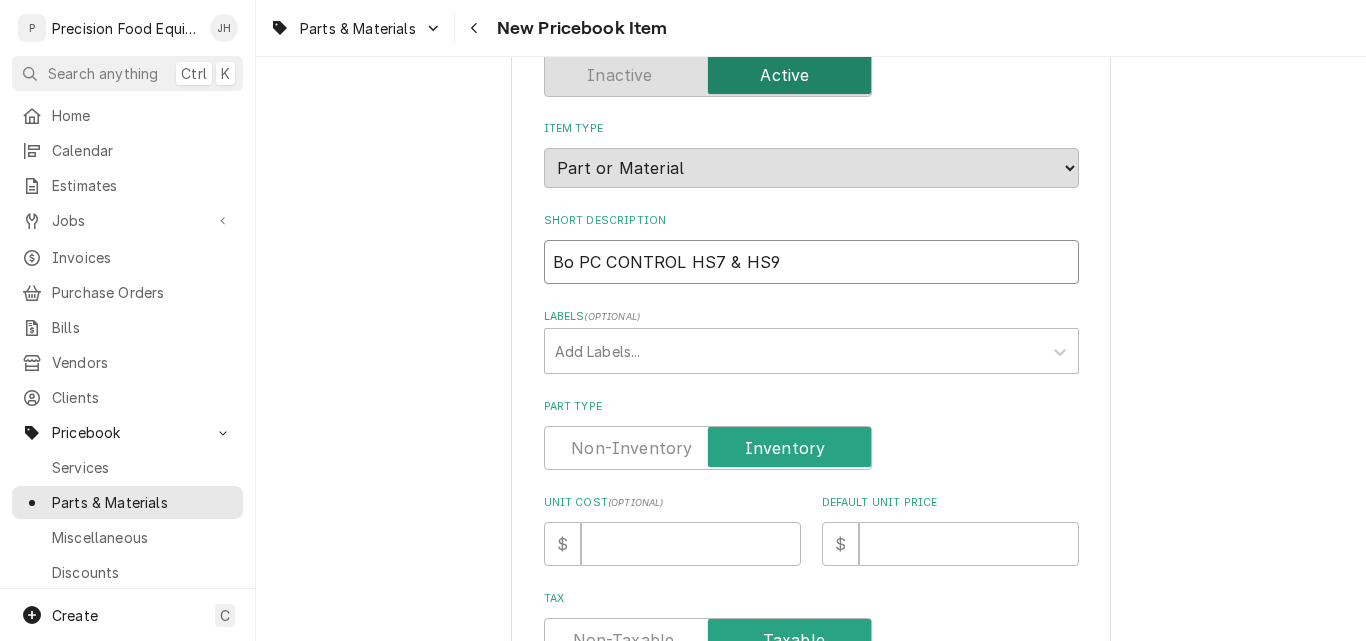 type on "x" 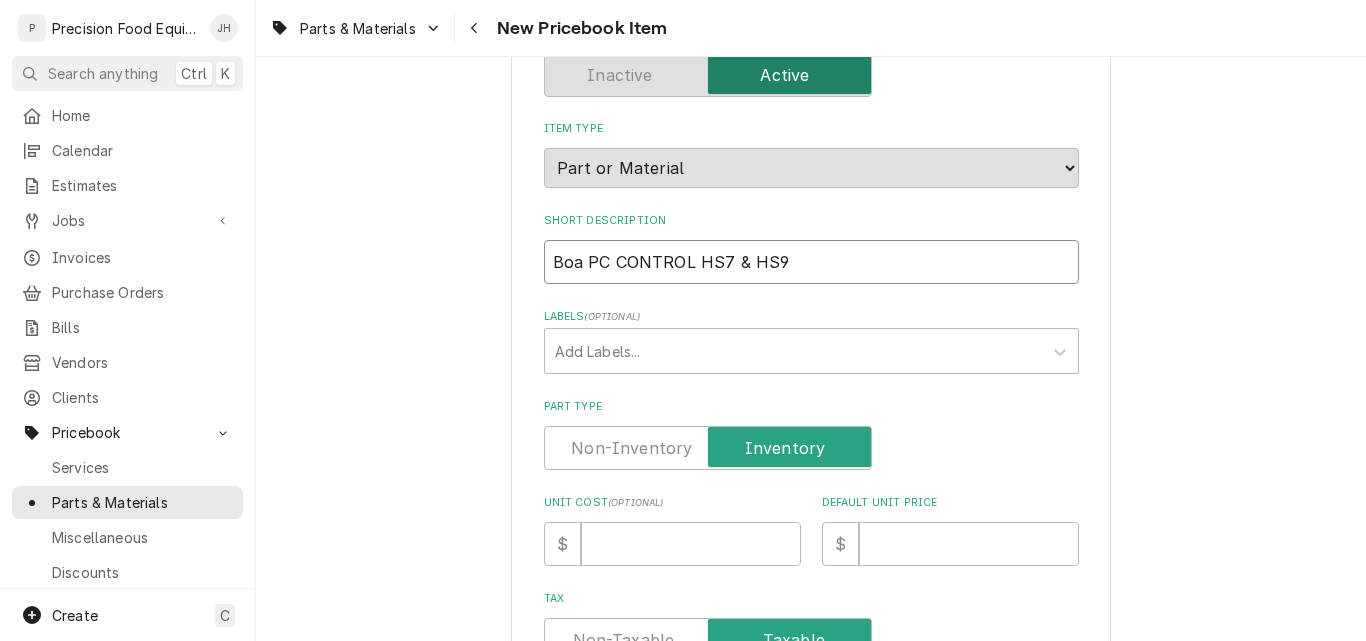 type on "x" 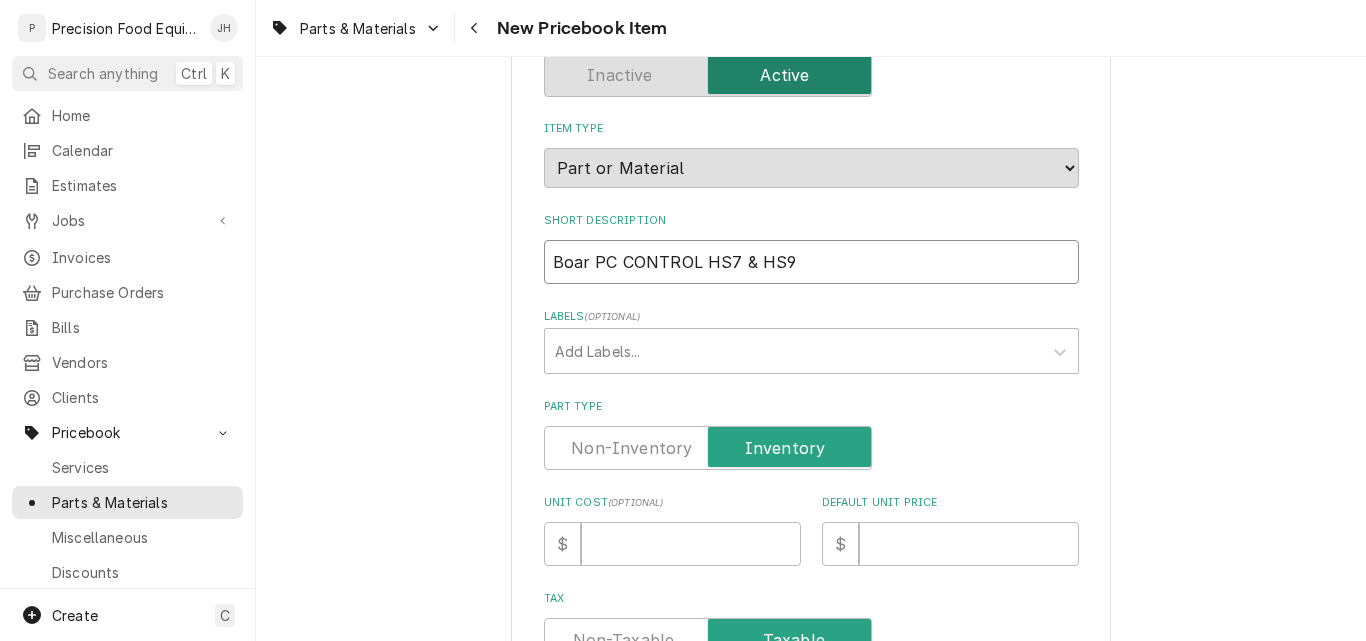 type on "x" 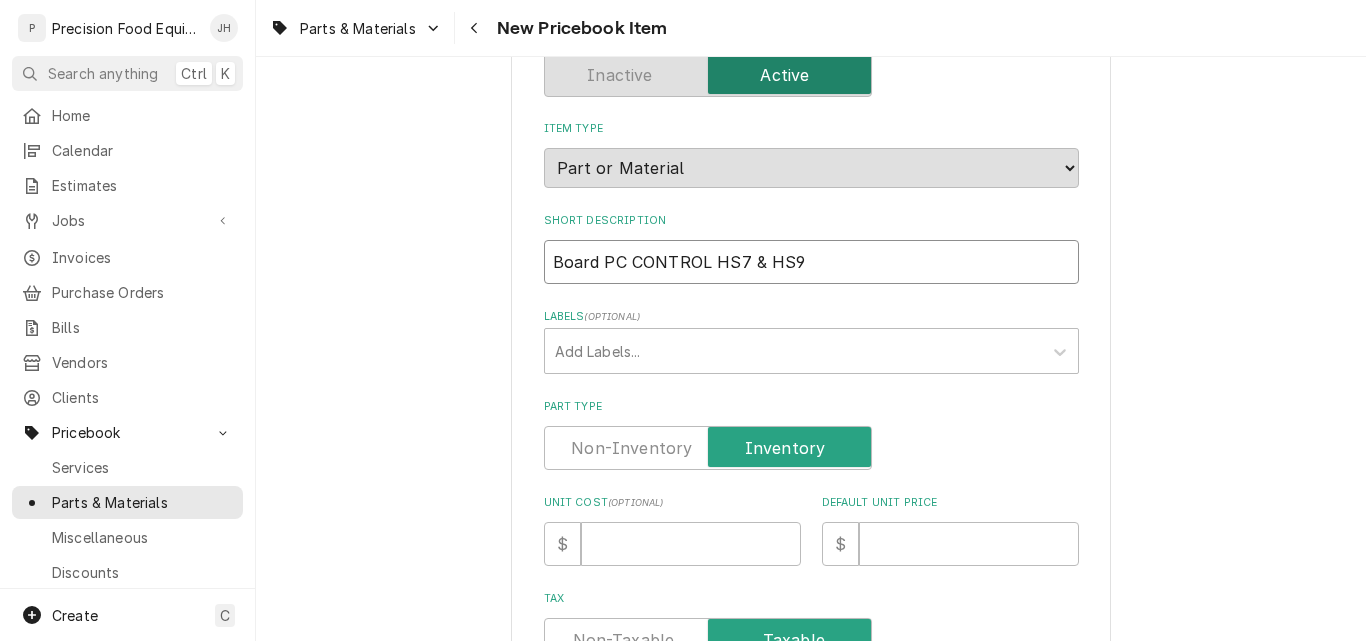 type on "x" 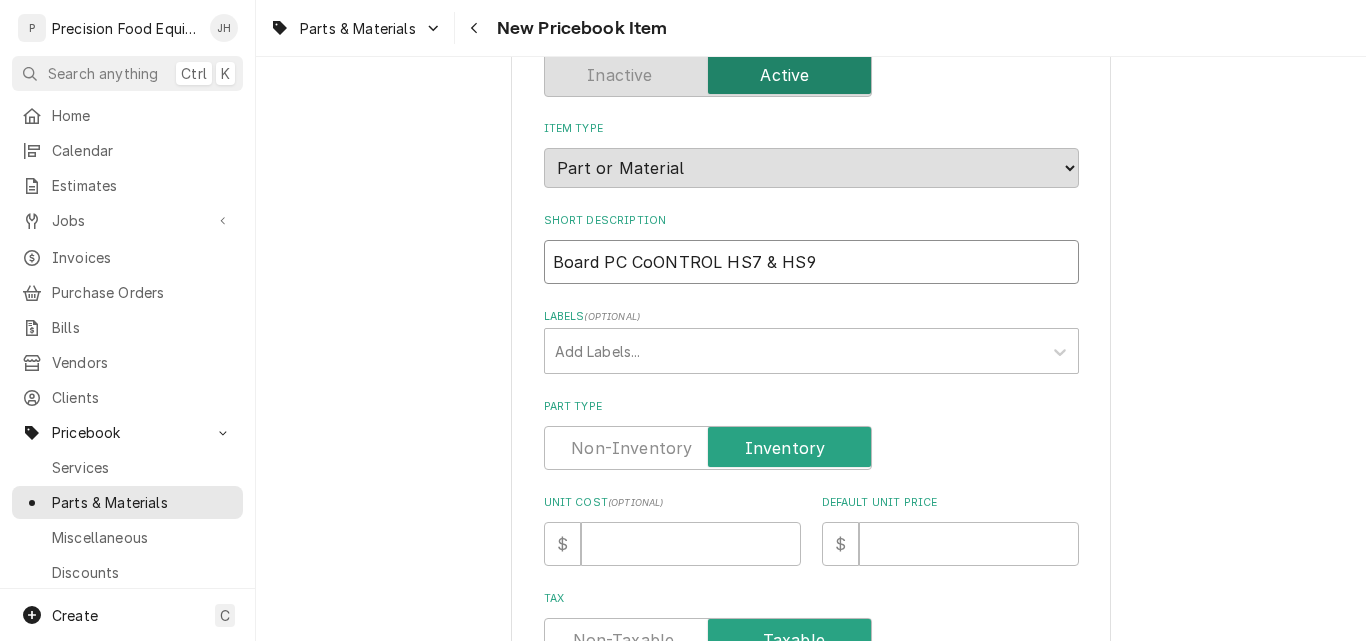type on "x" 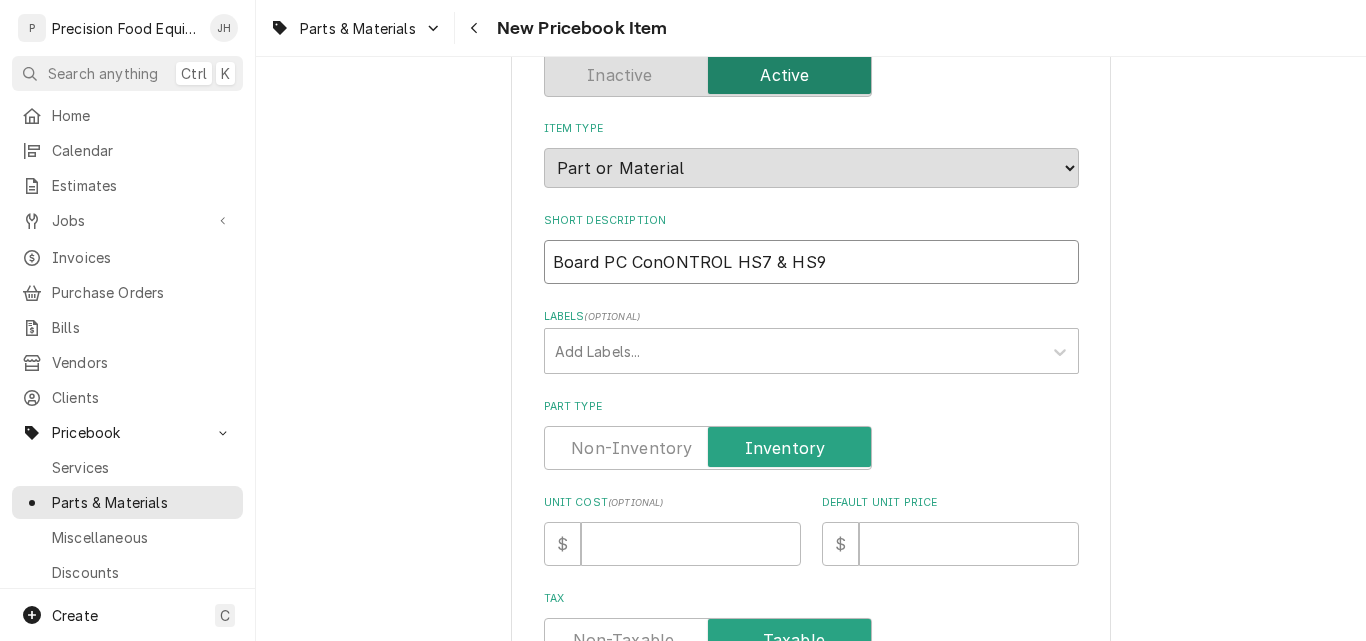 type on "x" 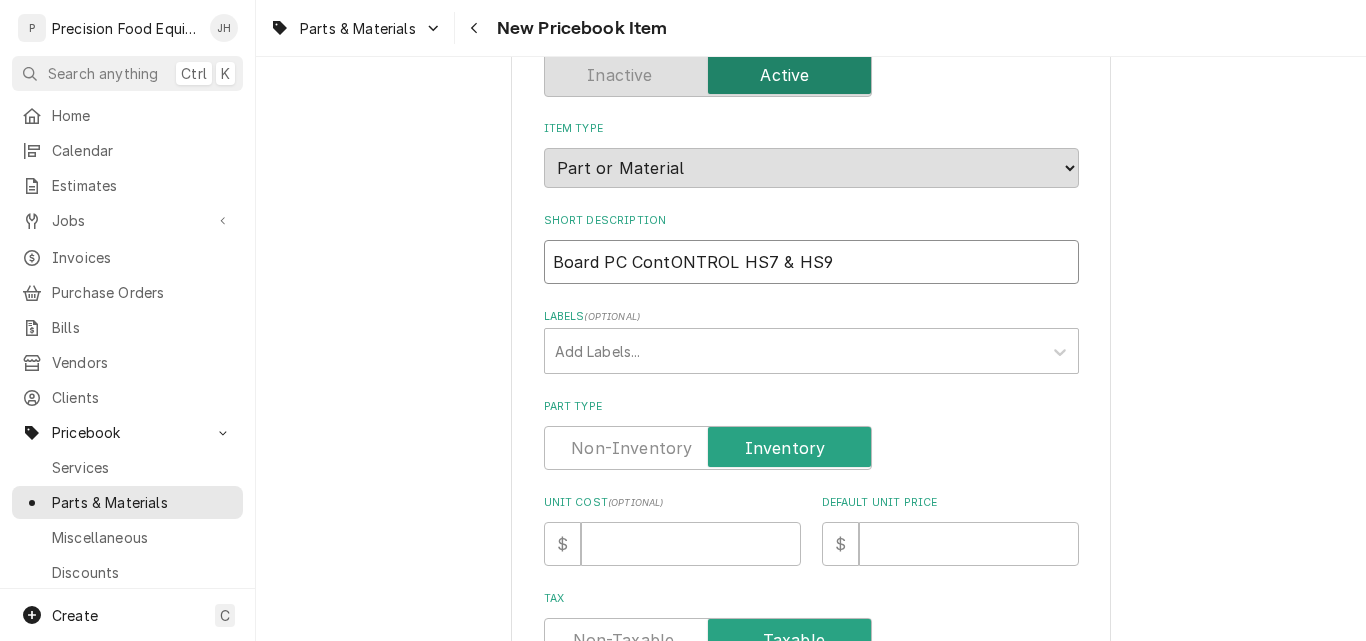 type on "x" 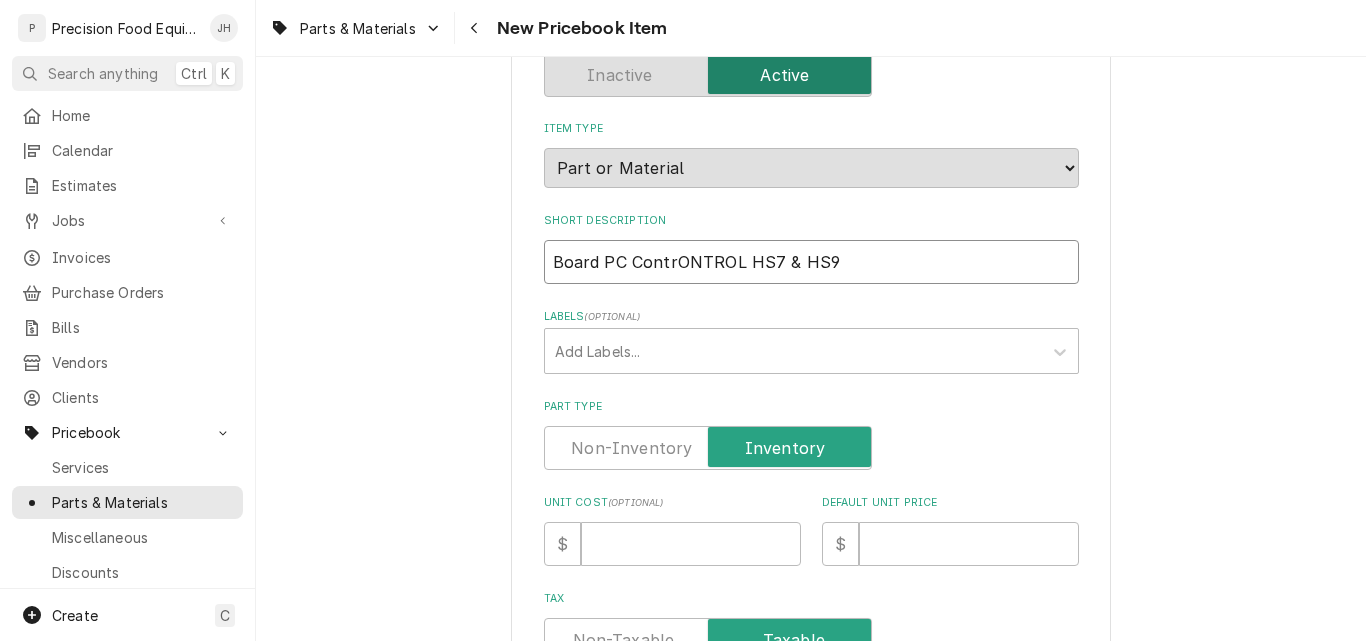 type on "x" 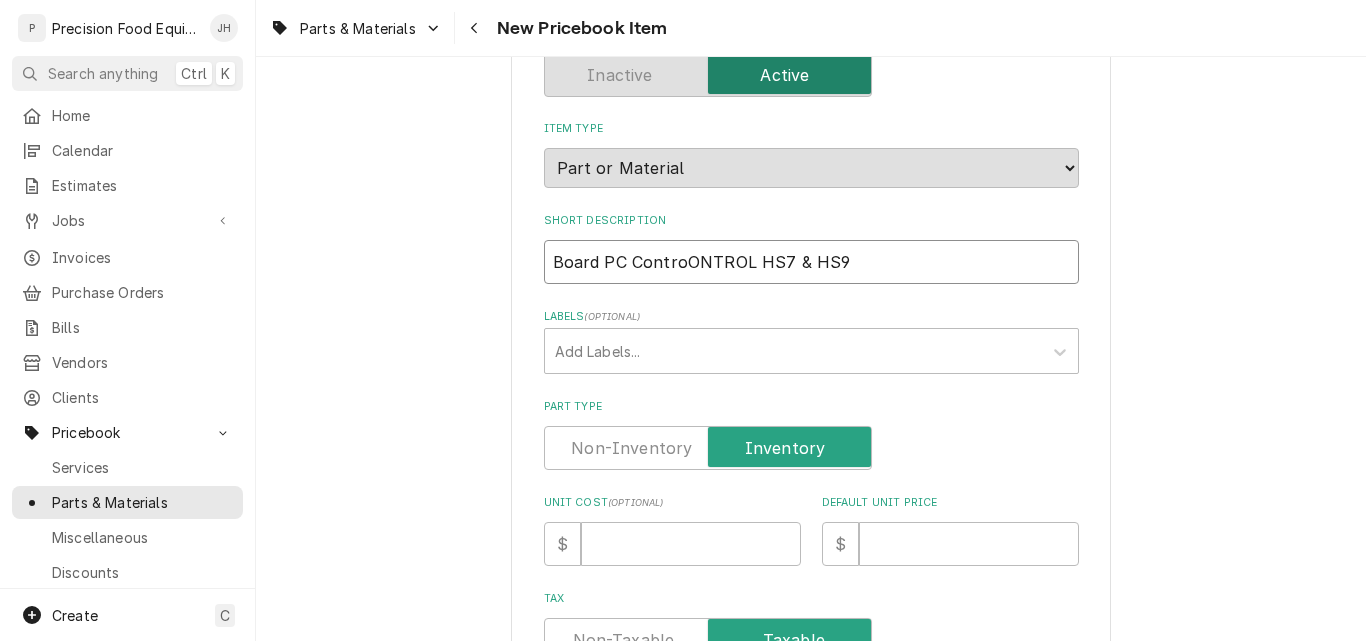 type on "x" 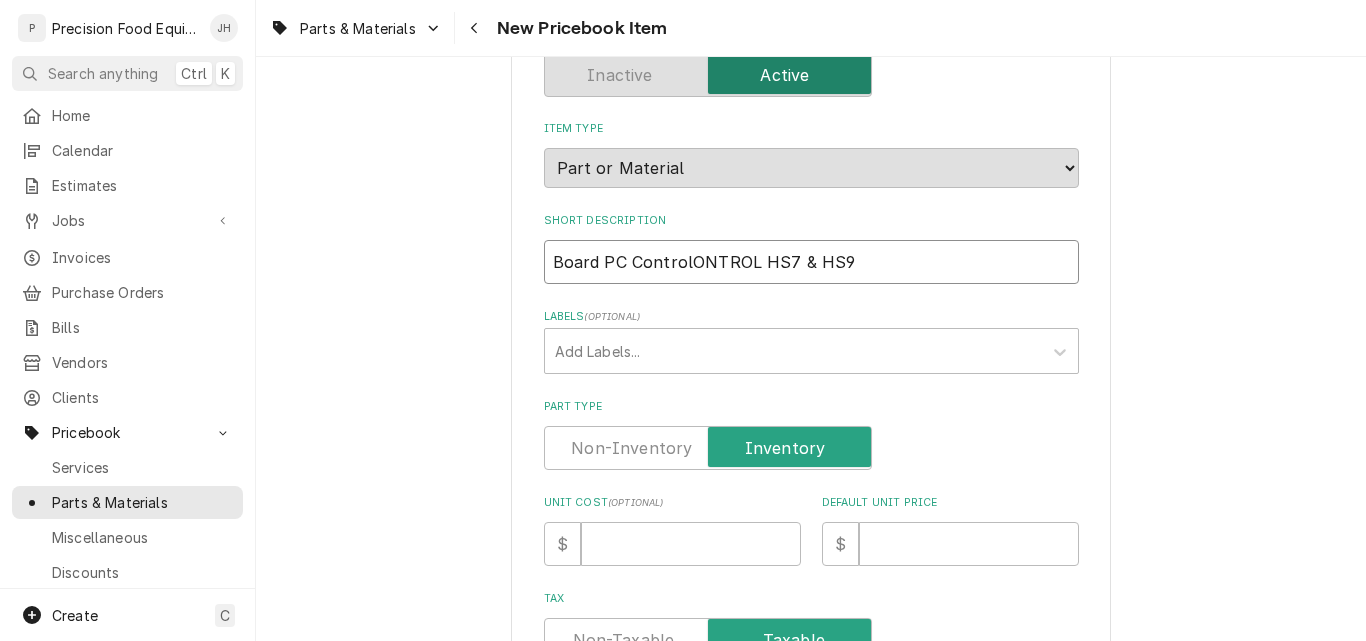 type on "x" 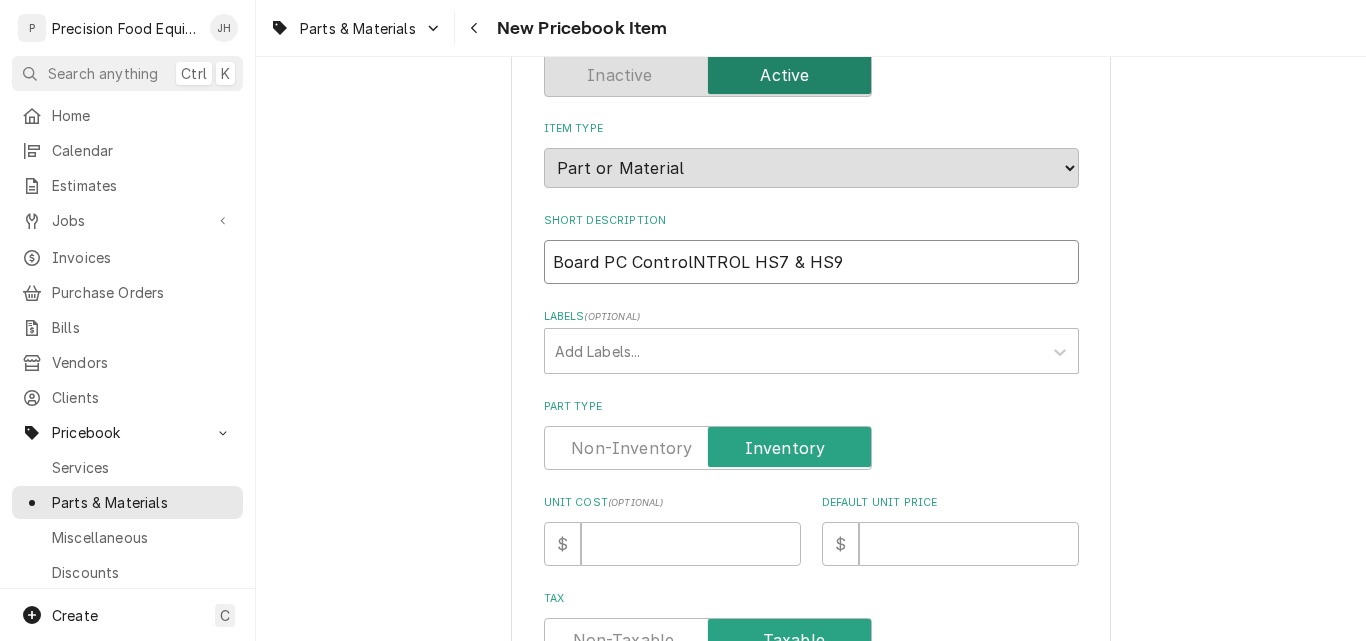 type on "x" 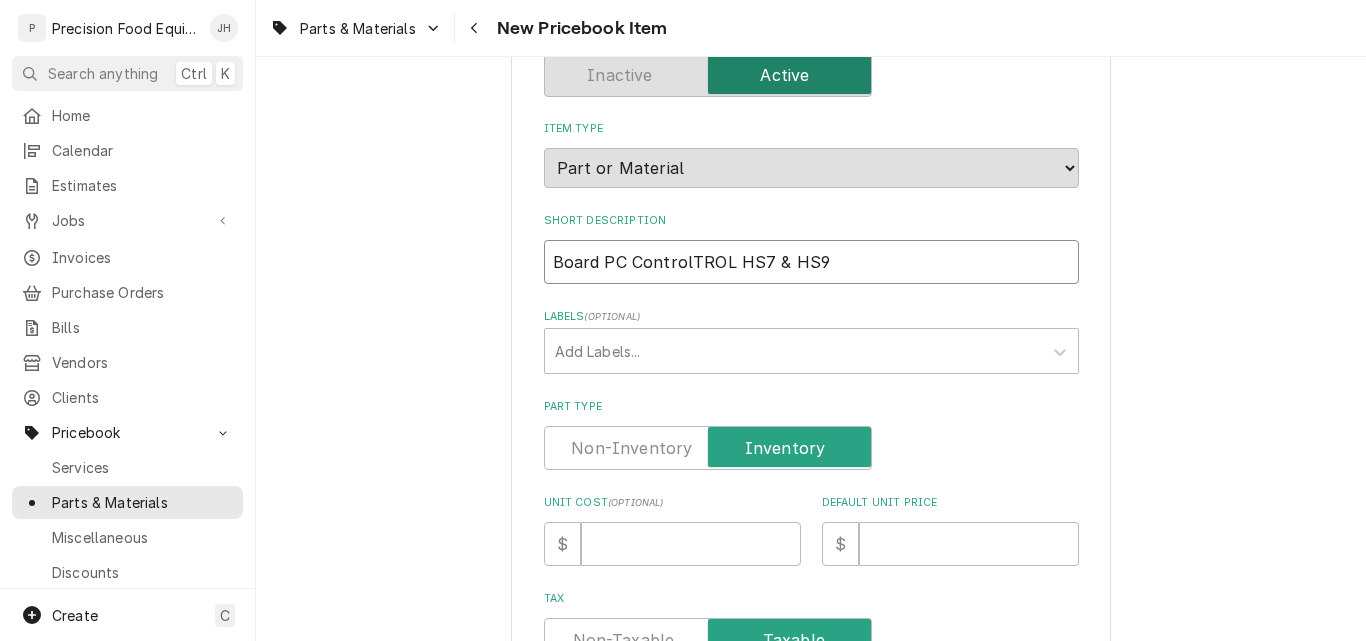 type on "x" 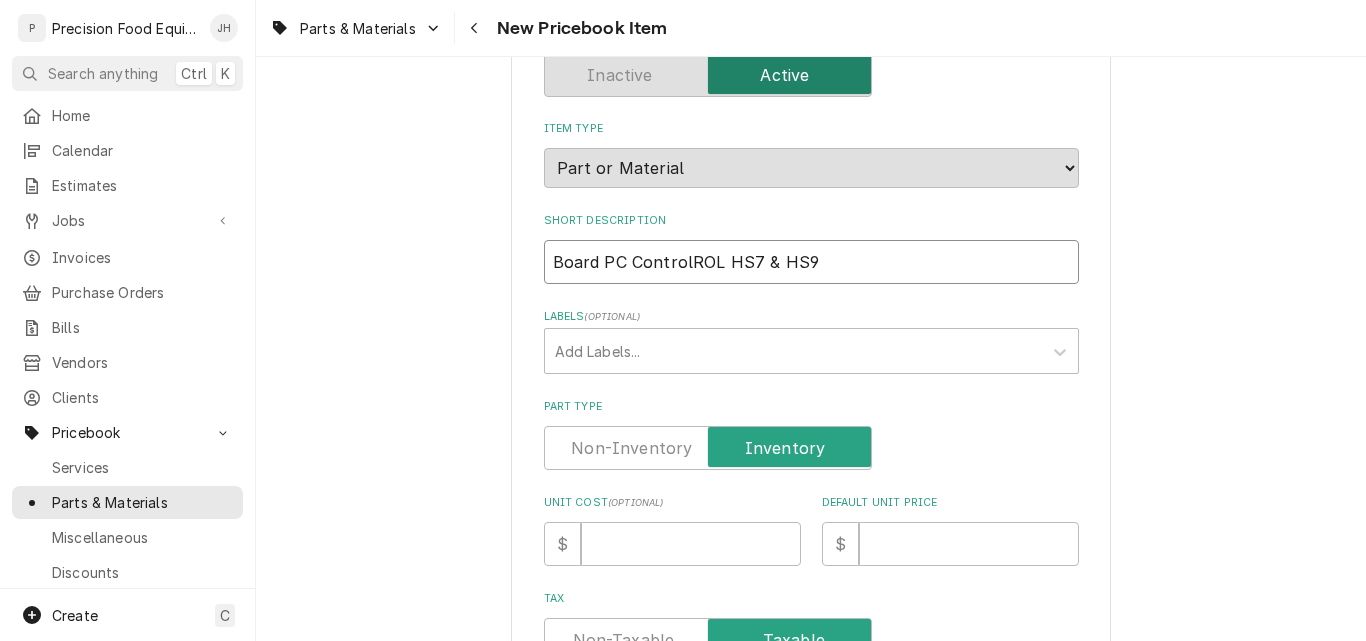 type on "x" 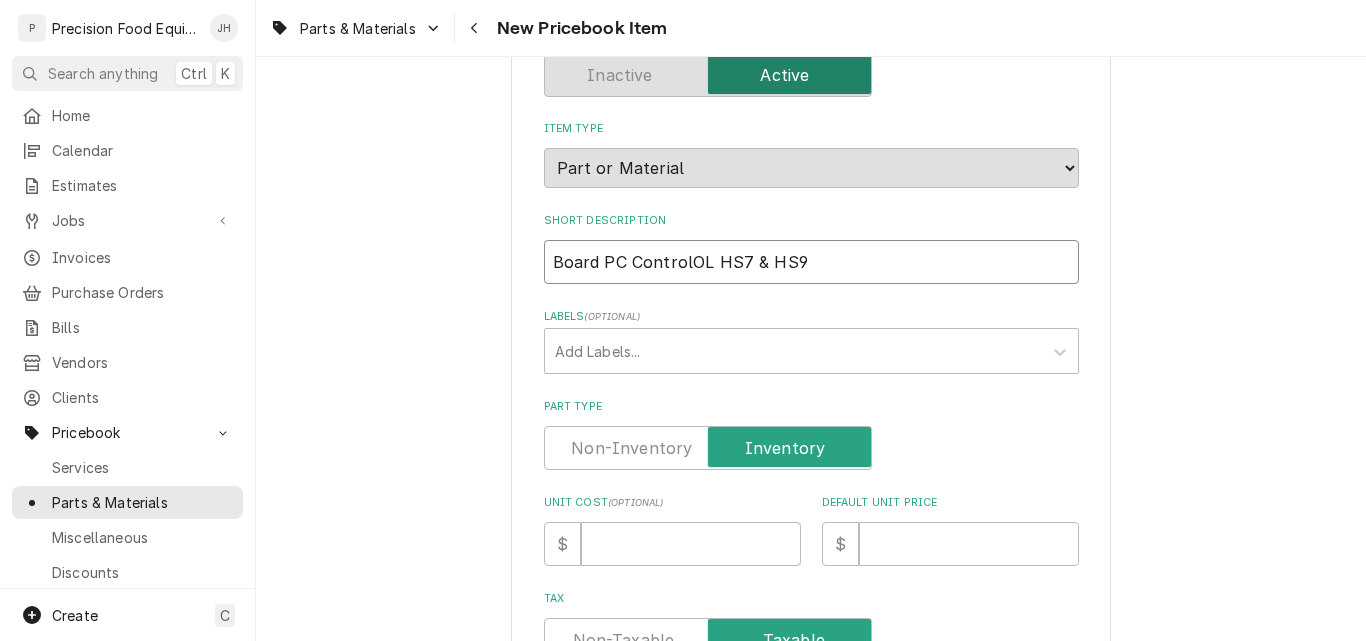 type on "x" 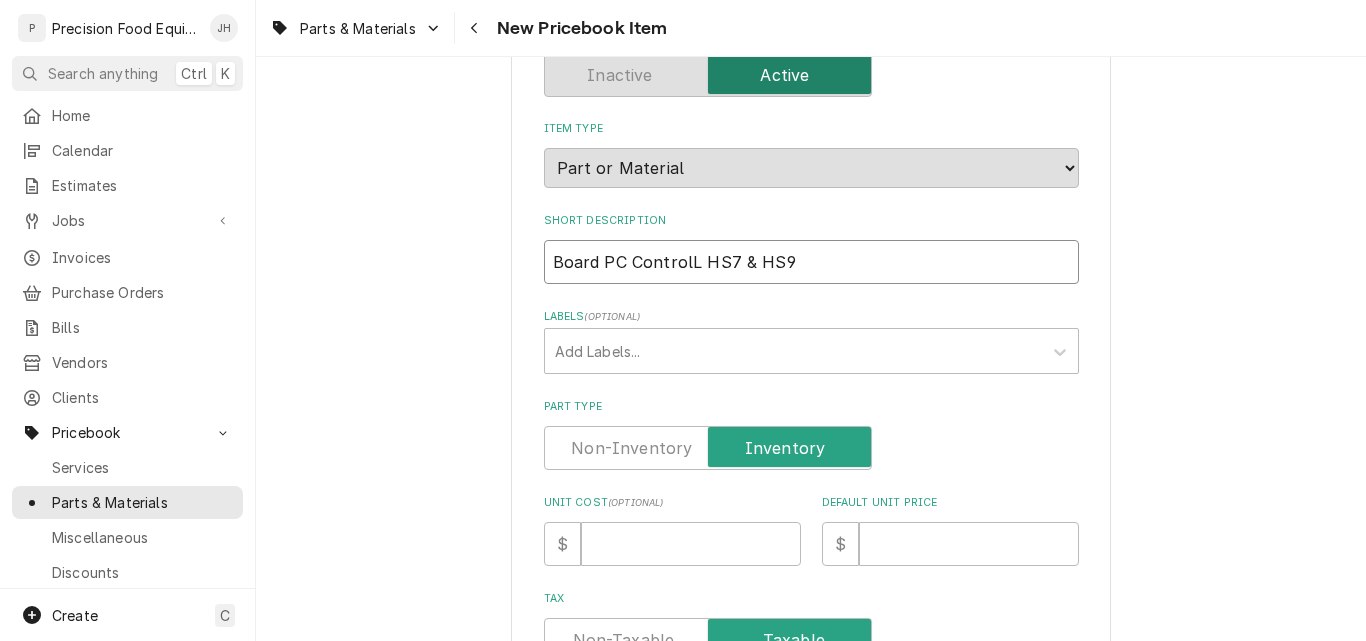type on "x" 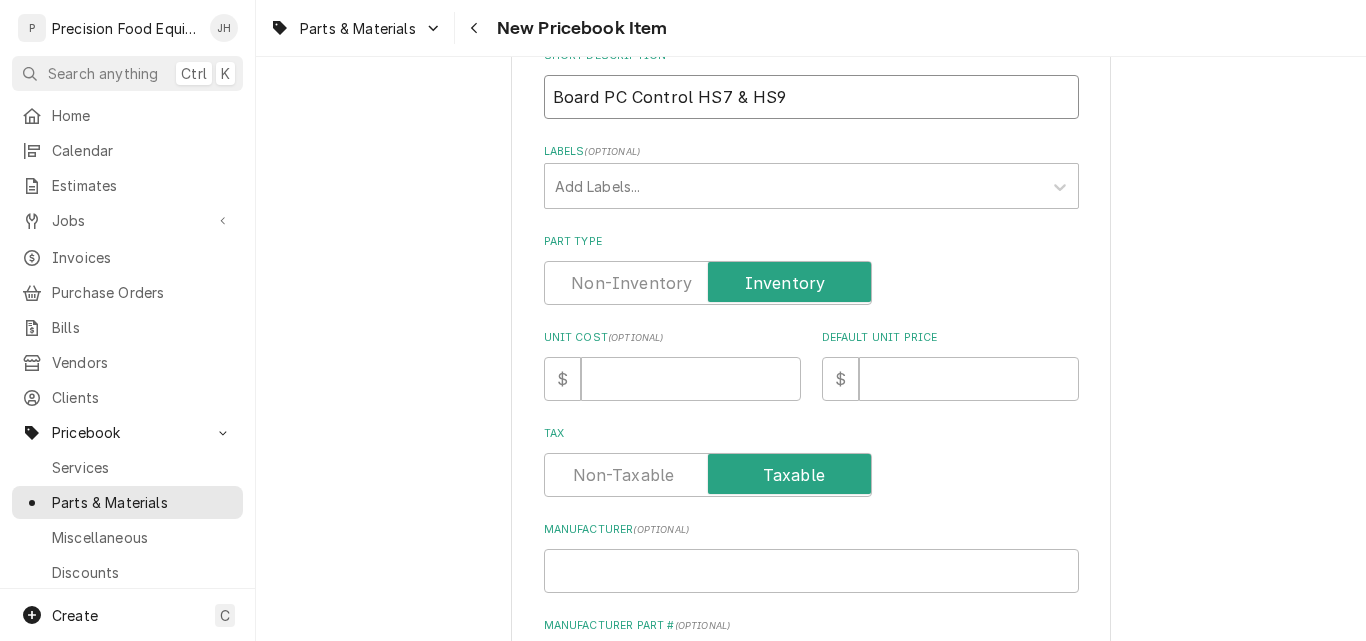 scroll, scrollTop: 400, scrollLeft: 0, axis: vertical 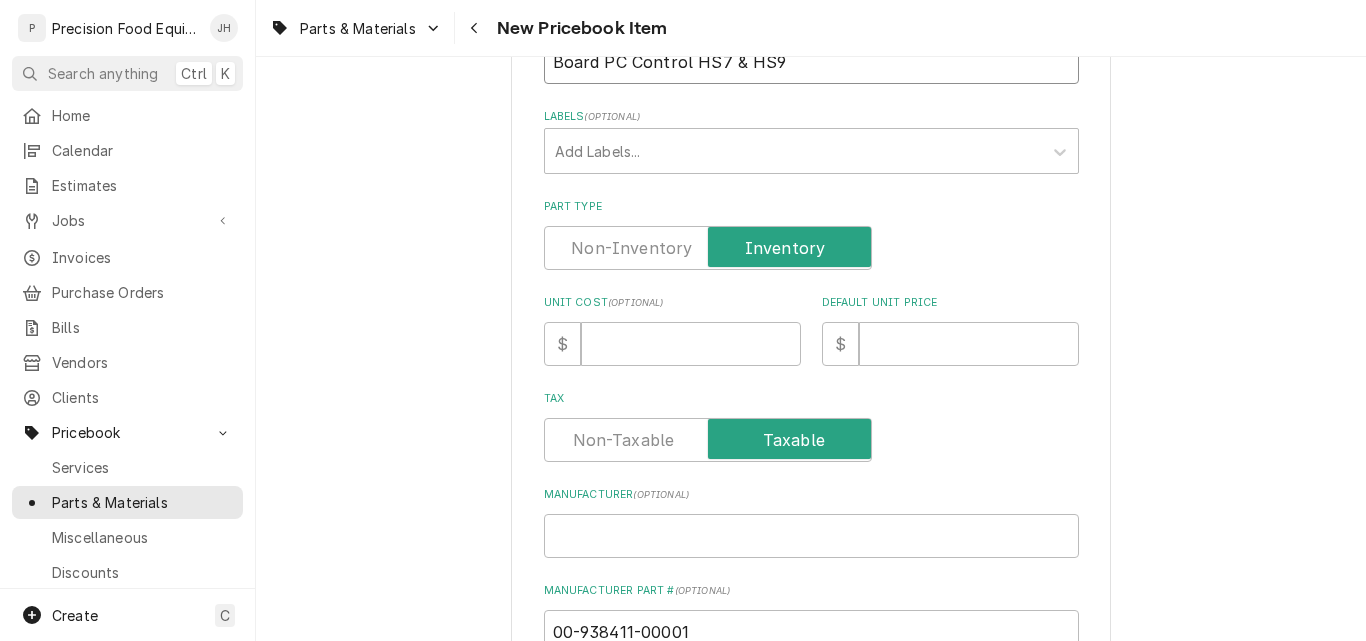 type on "Board PC Control HS7 & HS9" 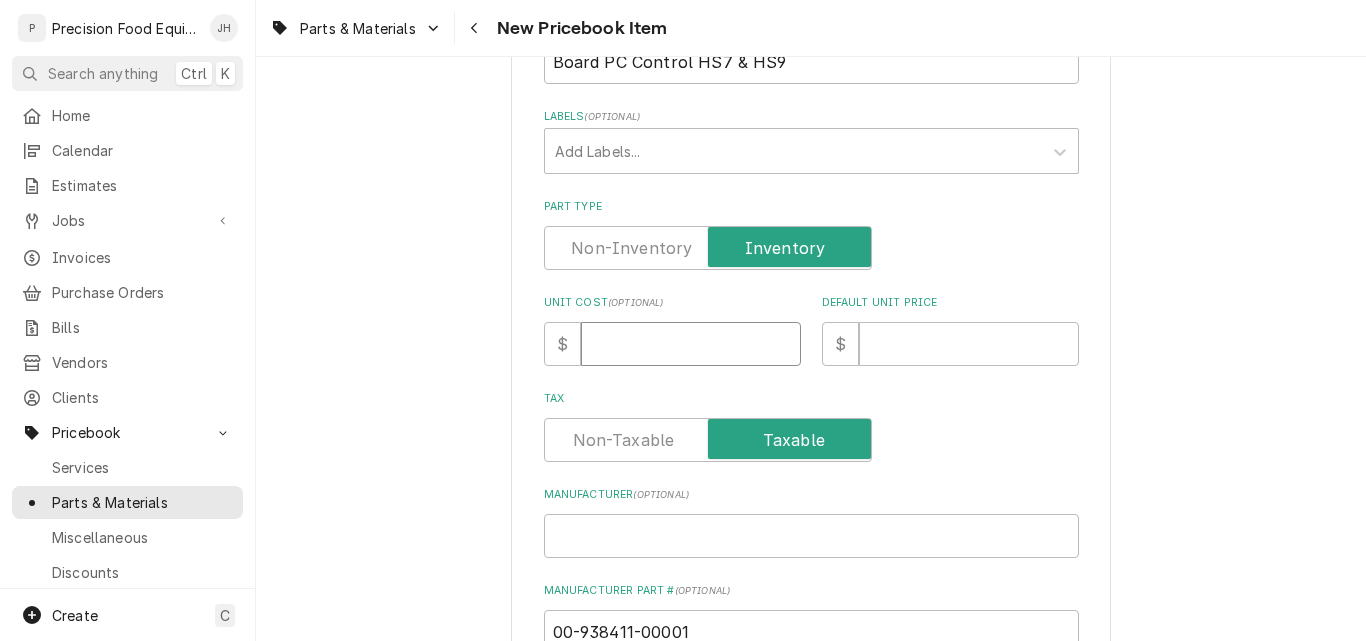 click on "Unit Cost  ( optional )" at bounding box center [691, 344] 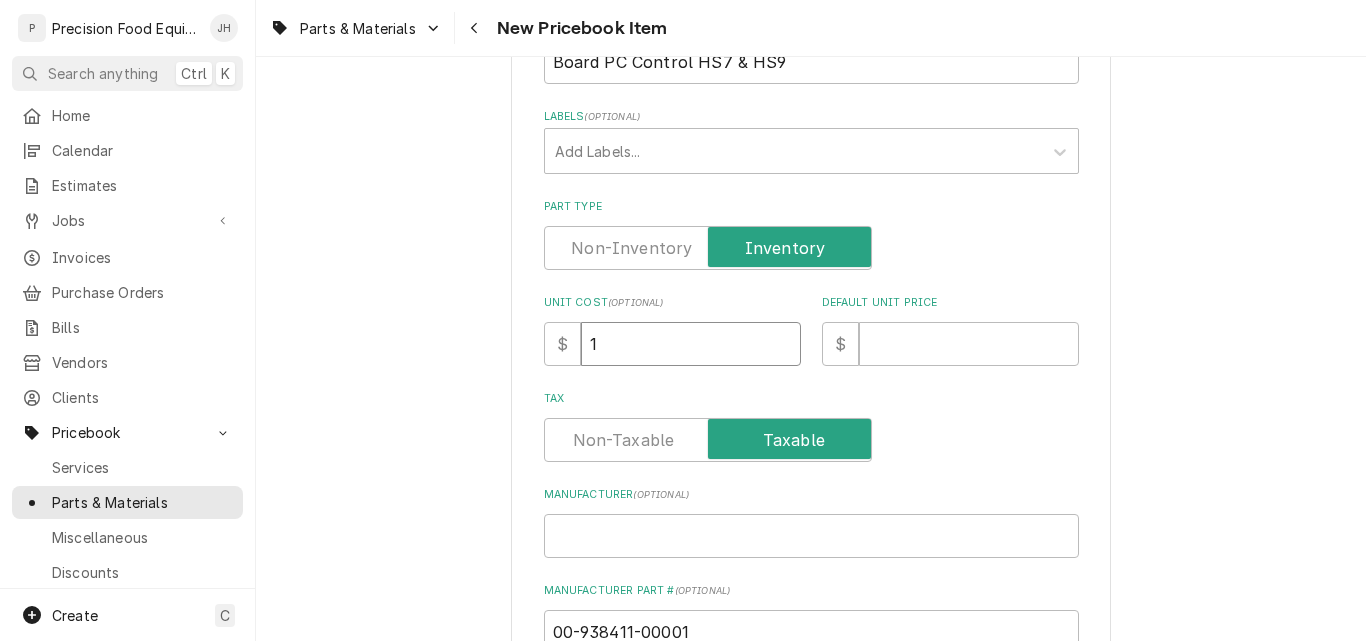 type on "x" 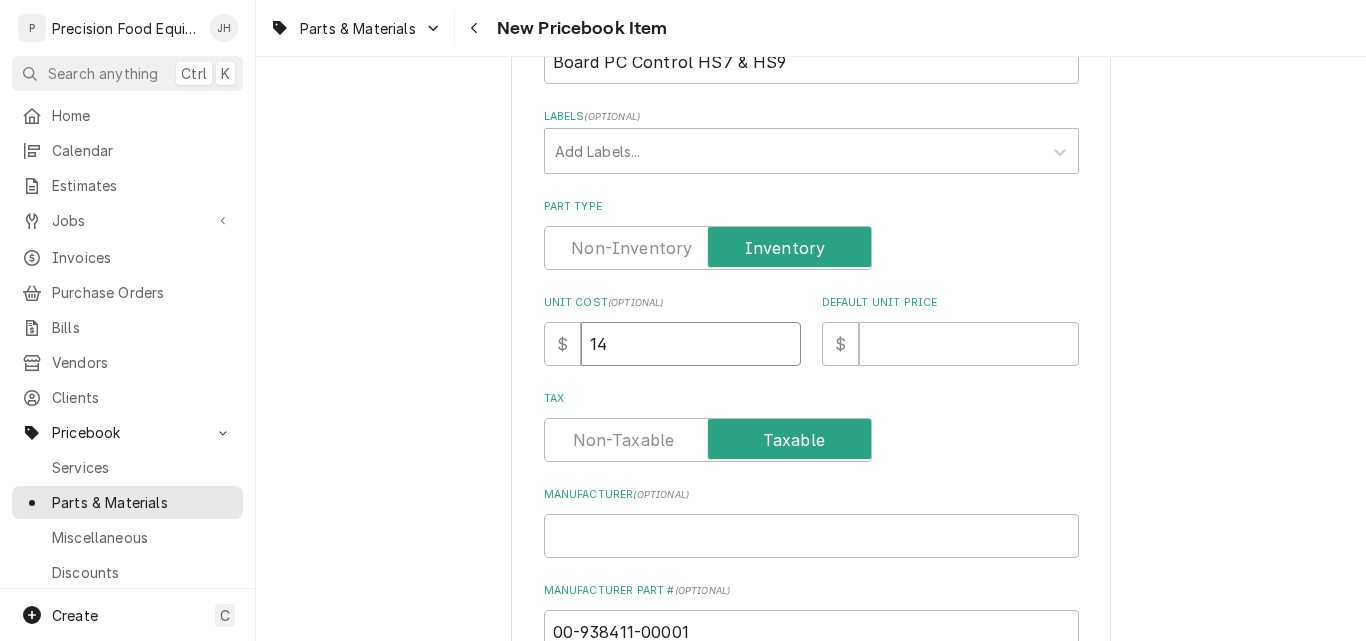 type on "x" 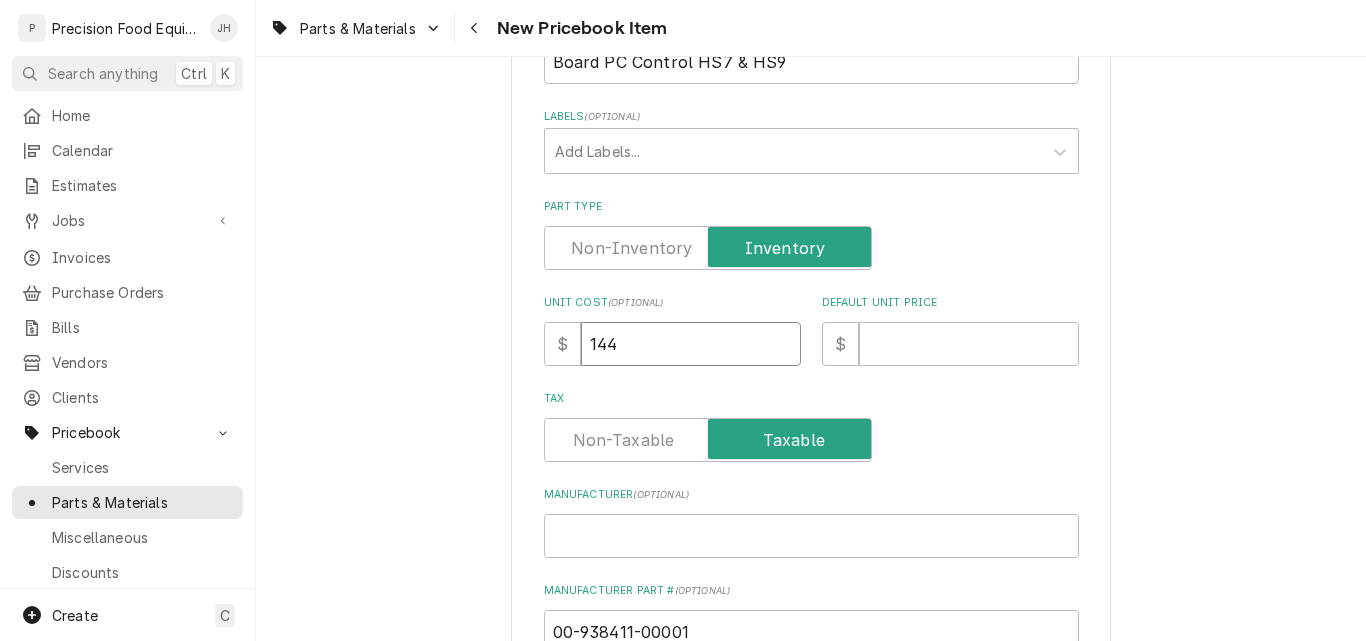 type on "x" 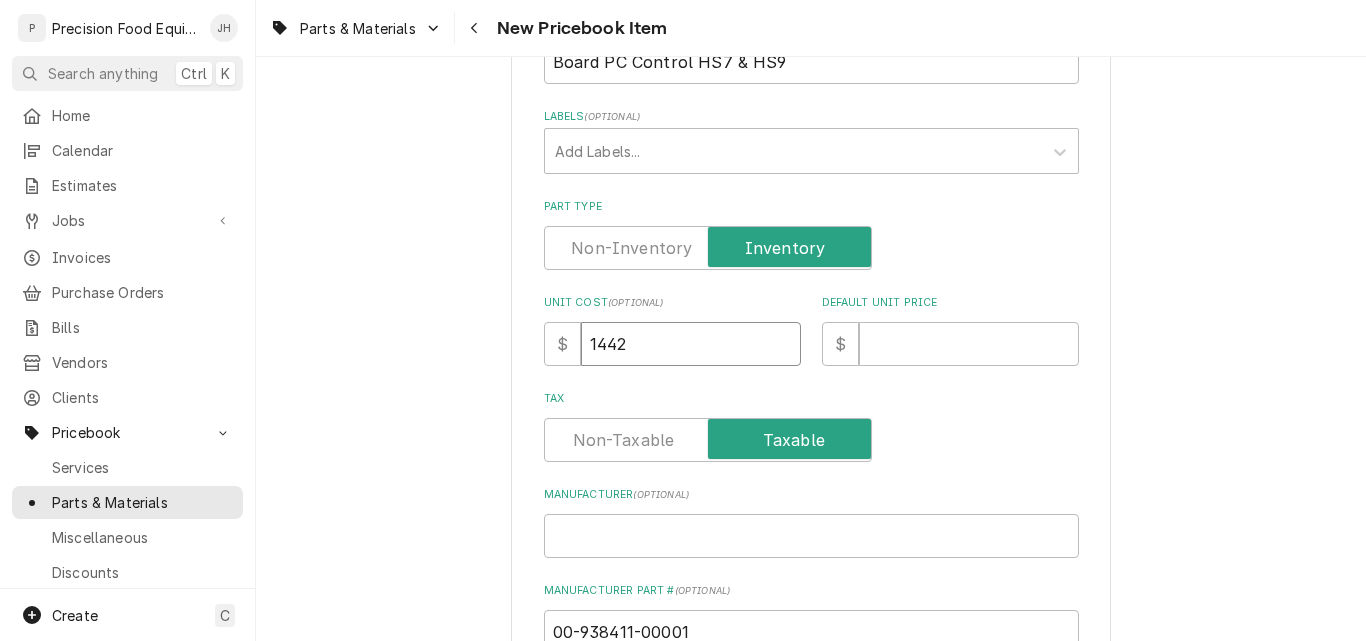 type on "x" 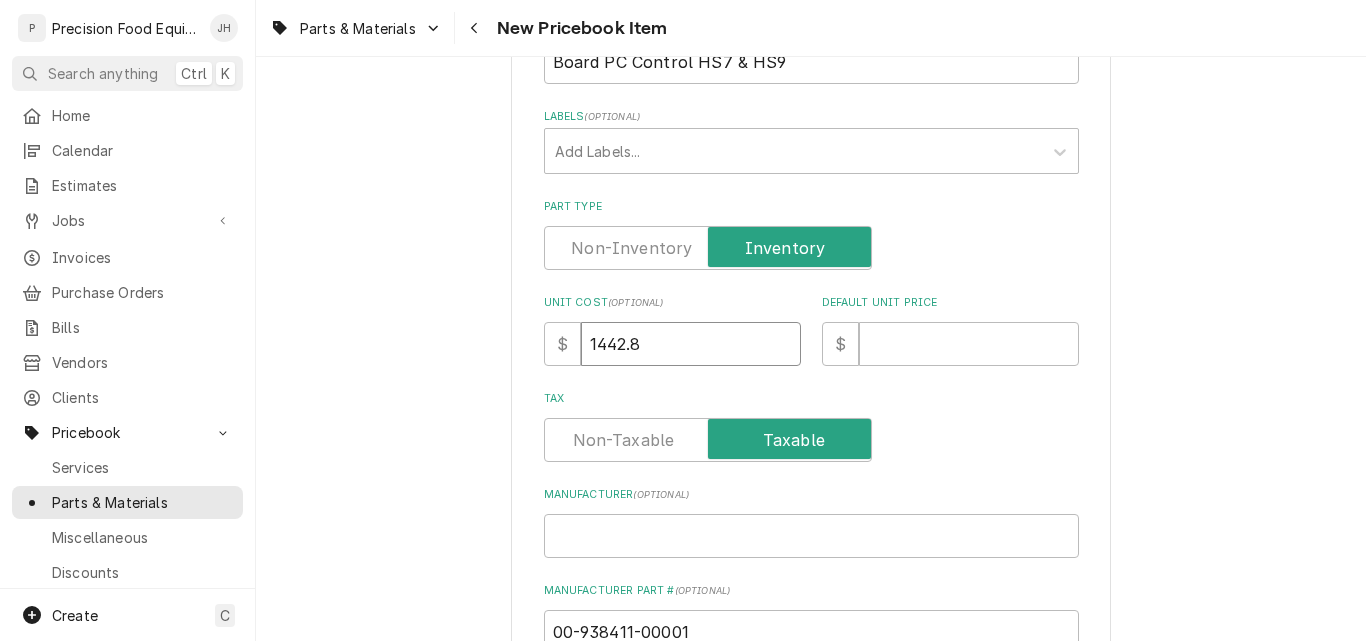 type on "x" 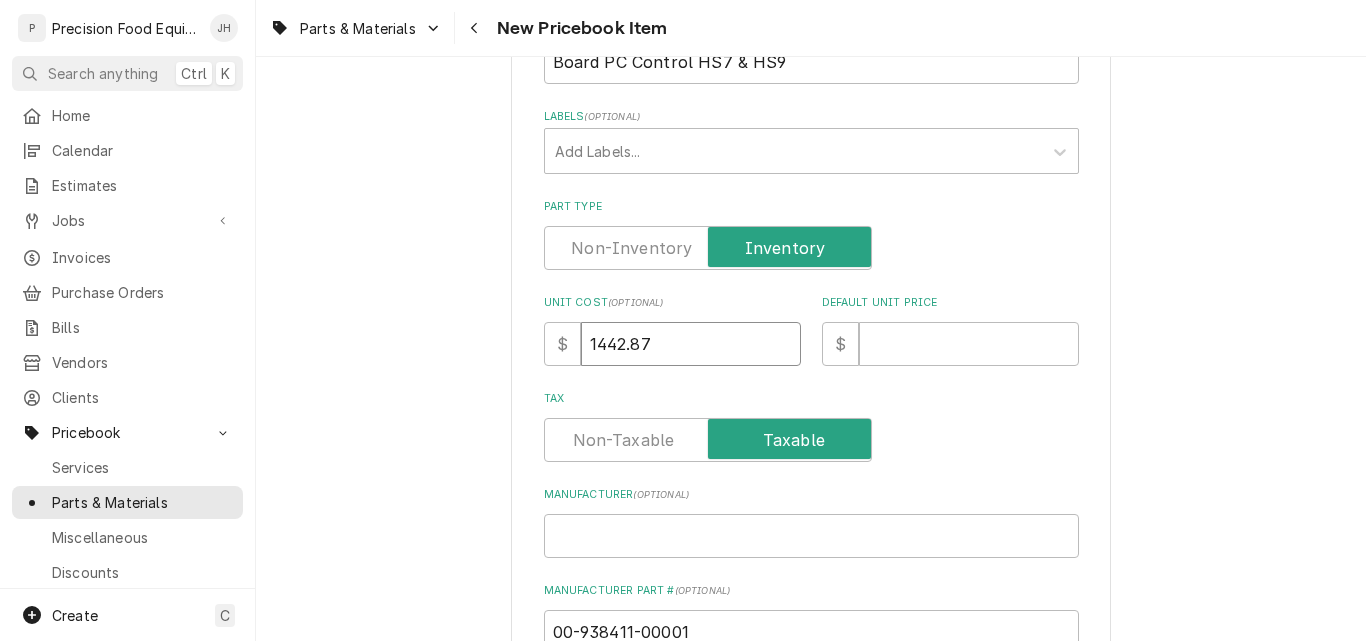 type on "1442.87" 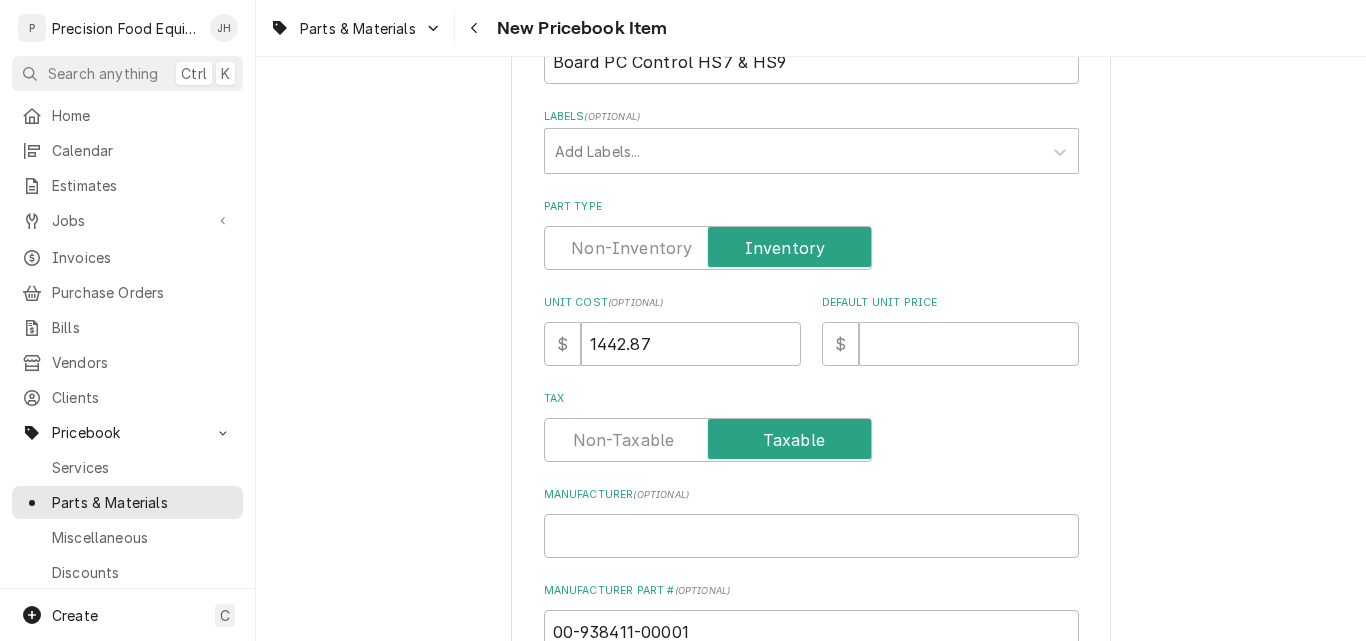 click on "Please provide the following information to create a PriceBook item. Note that created PriceBook items won't be available for use in invoice or estimate line items until they've been synced with QuickBooks. Active Status Item Type Choose PriceBook item type... Service Charge Part or Material Miscellaneous Charge Discount Tax Short Description Board PC Control HS7 & HS9 Labels  ( optional ) Add Labels... Part Type Unit Cost  ( optional ) $ 1442.87 Default Unit Price $ Tax Manufacturer  ( optional ) Manufacturer Part #  ( optional ) 00-938411-00001 Detailed Summary Template  ( optional ) Internal Notes  ( optional ) QuickBooks Revenue Account Choose account... Discount Income Misc Income Non taxable issues 46600: Parts and Materials Sales 48700: Services Income QuickBooks Cost of Goods Account Choose account... Loss Expense Loss Expense 11/3/2014 Loss Expense 11/4/2014 Cost of Goods Sold Purchases - Parts and Materials Cost of Sales - Labor QuickBooks Inventory Asset Account Choose account... Undeposited Funds" at bounding box center (811, 743) 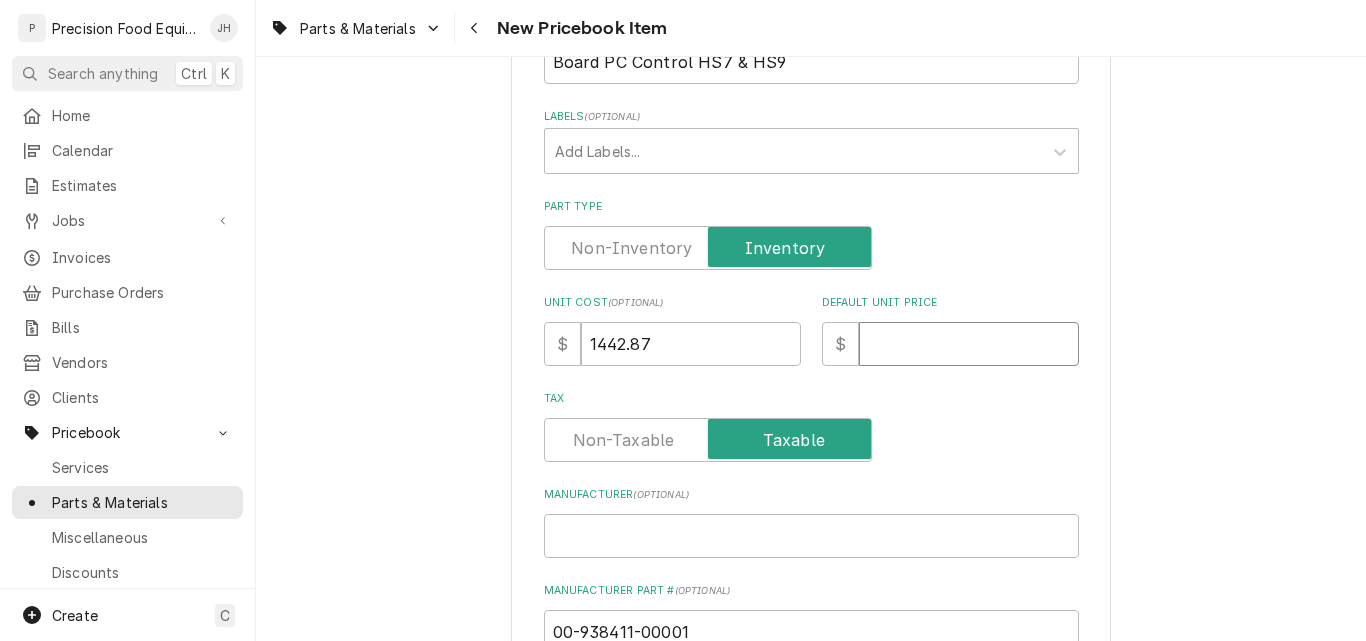 click on "Default Unit Price" at bounding box center (969, 344) 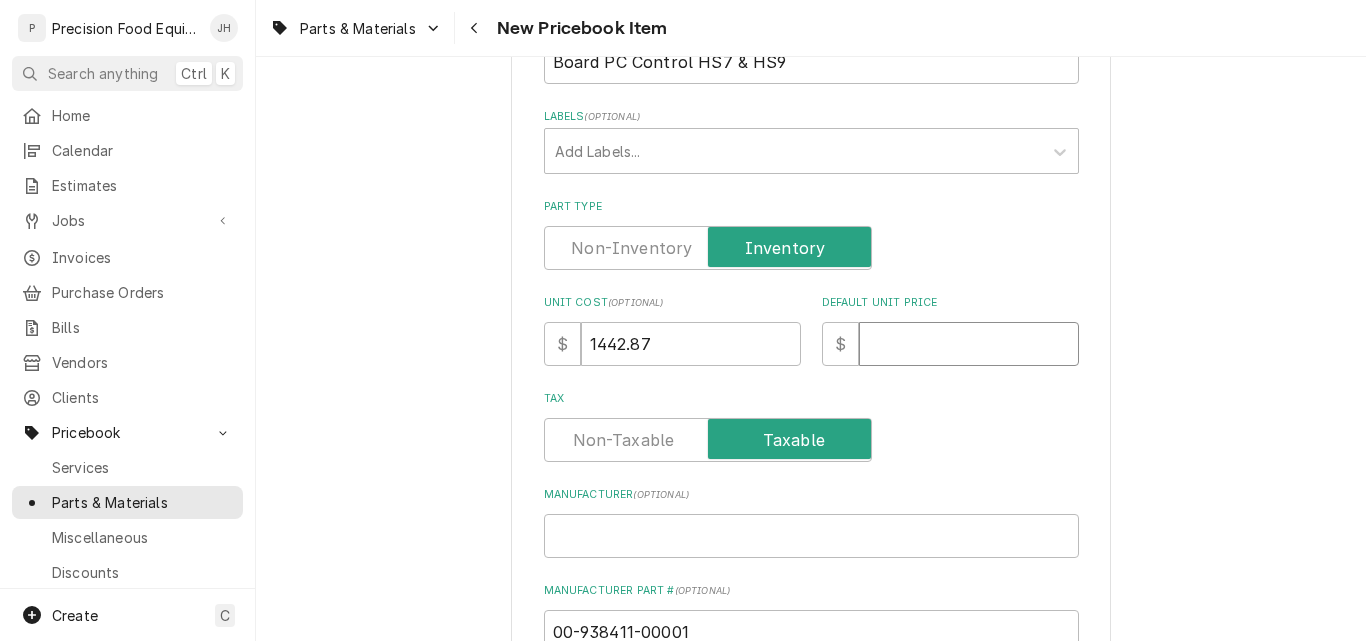 type on "x" 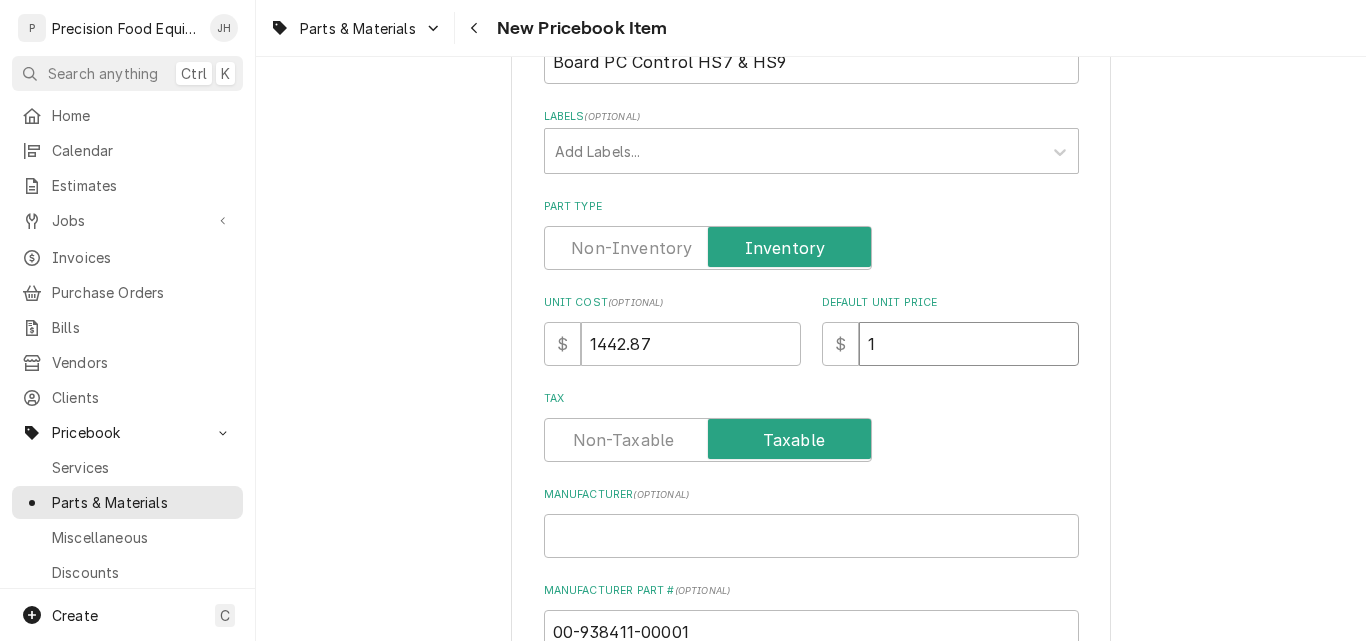 type on "x" 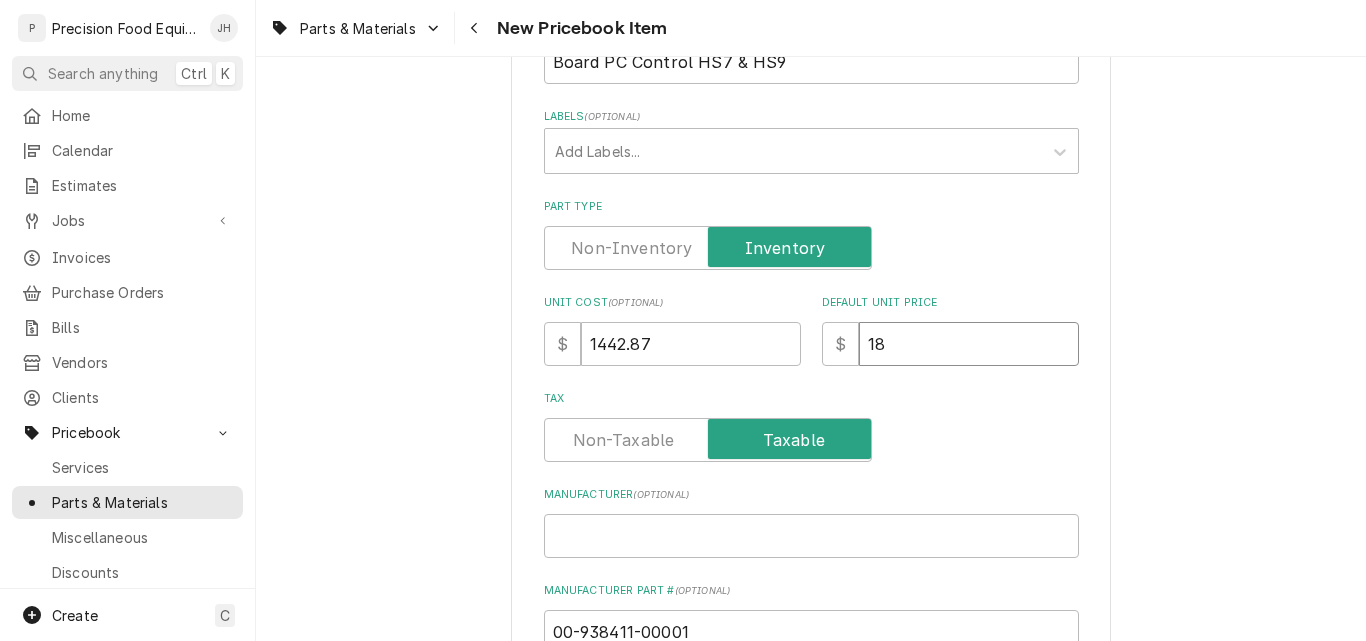 type on "x" 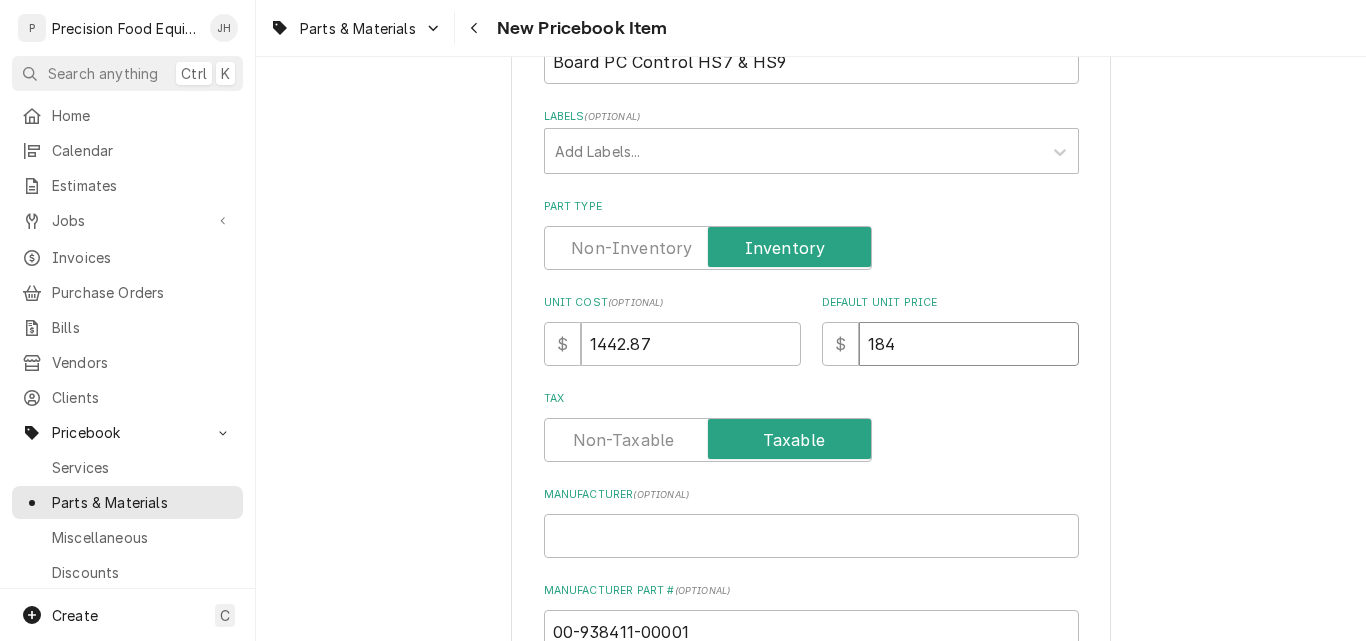 type on "x" 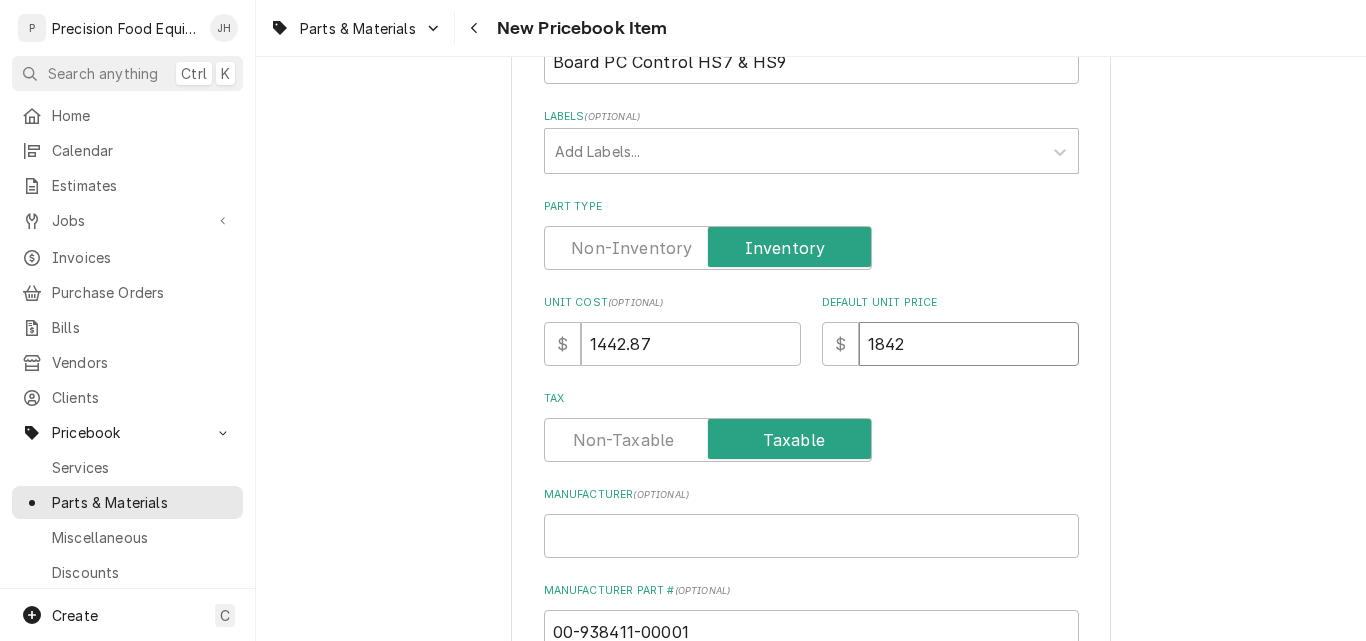 type on "x" 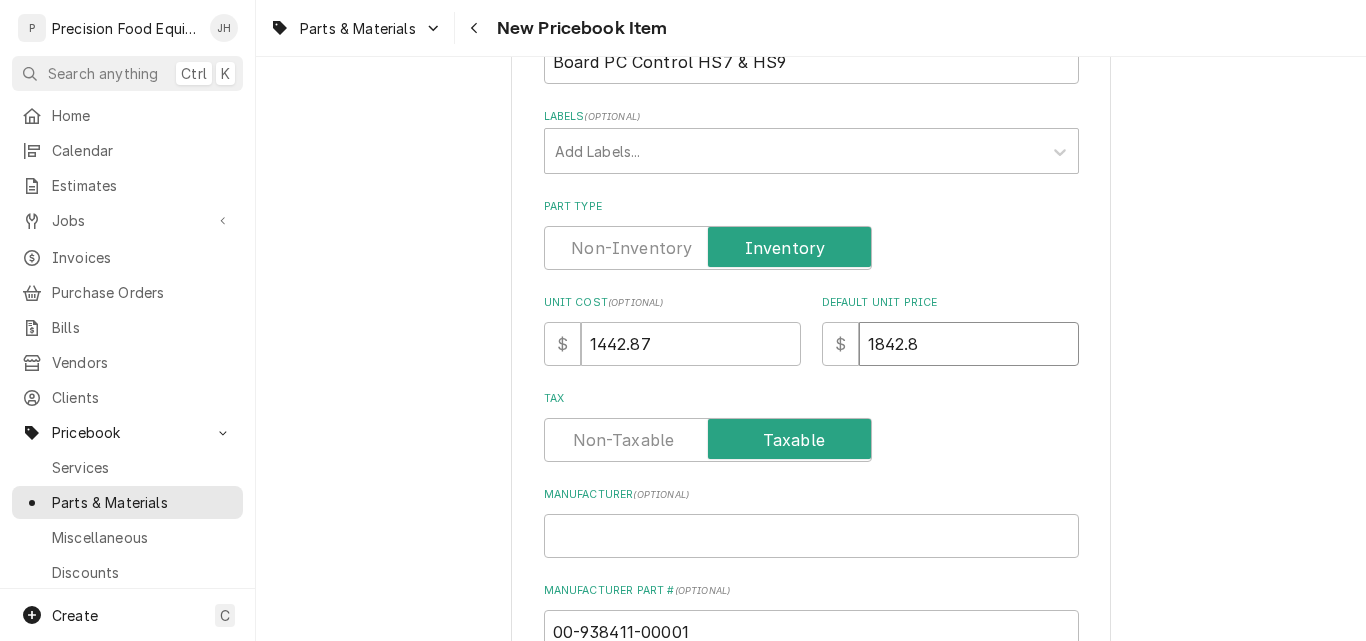 type on "1842.87" 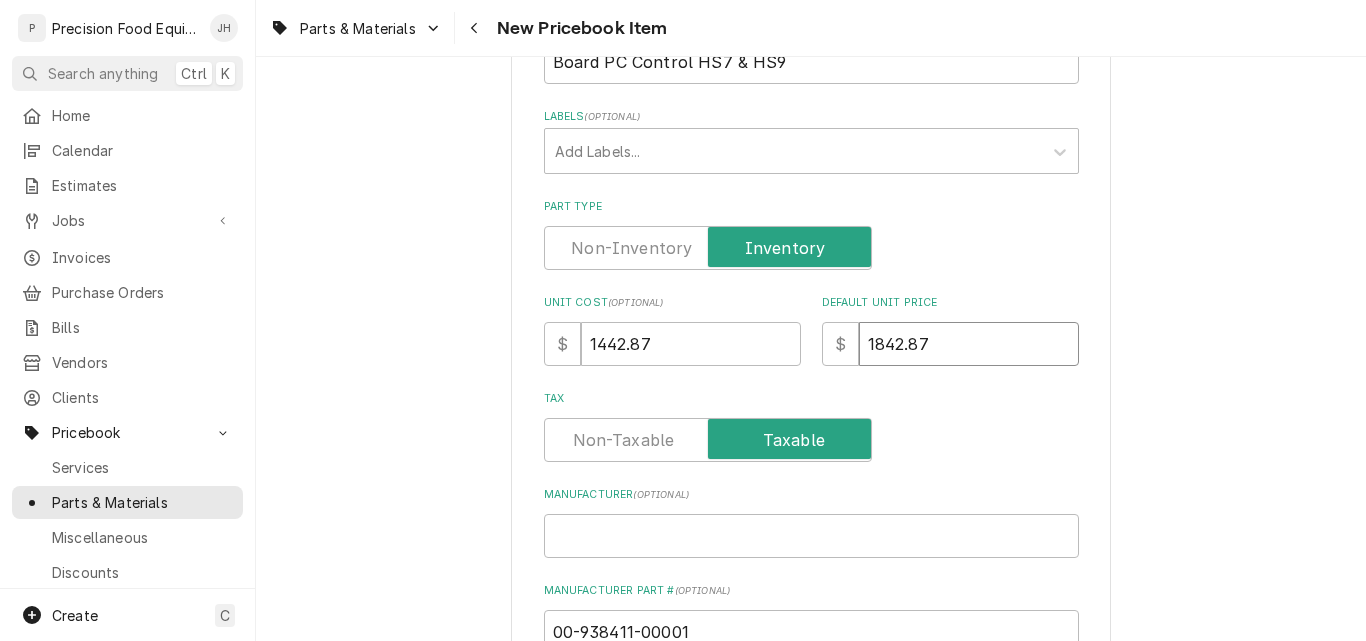 type on "x" 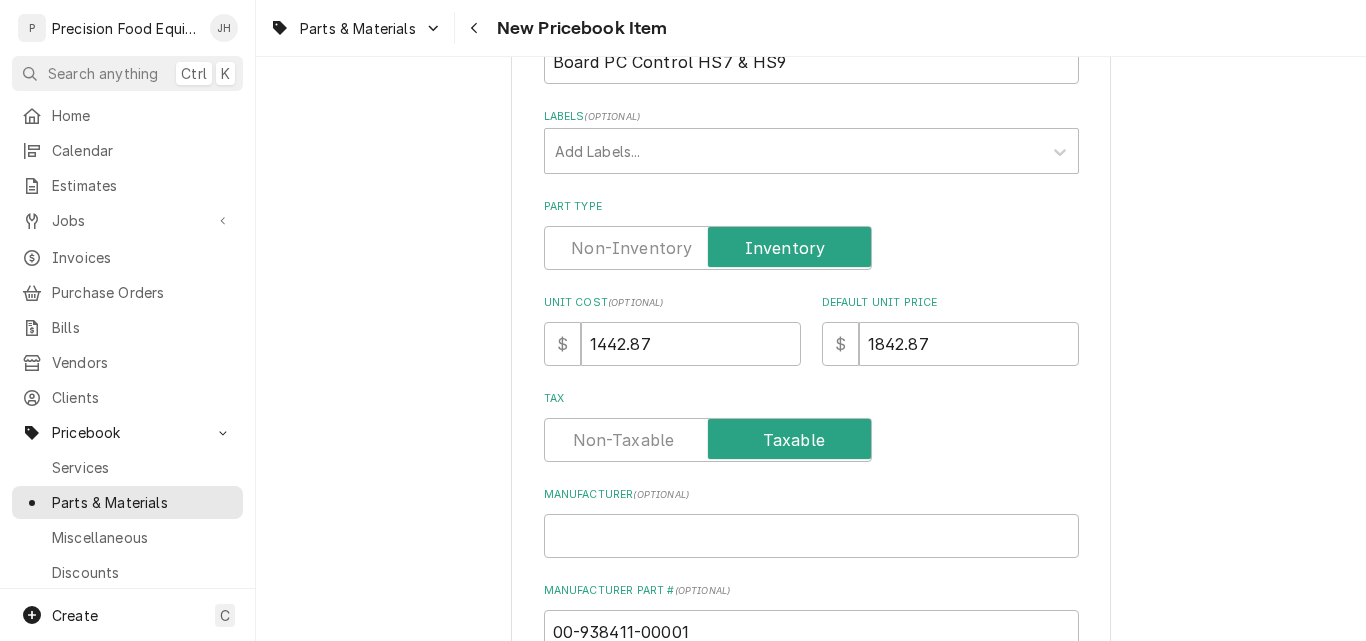 scroll, scrollTop: 600, scrollLeft: 0, axis: vertical 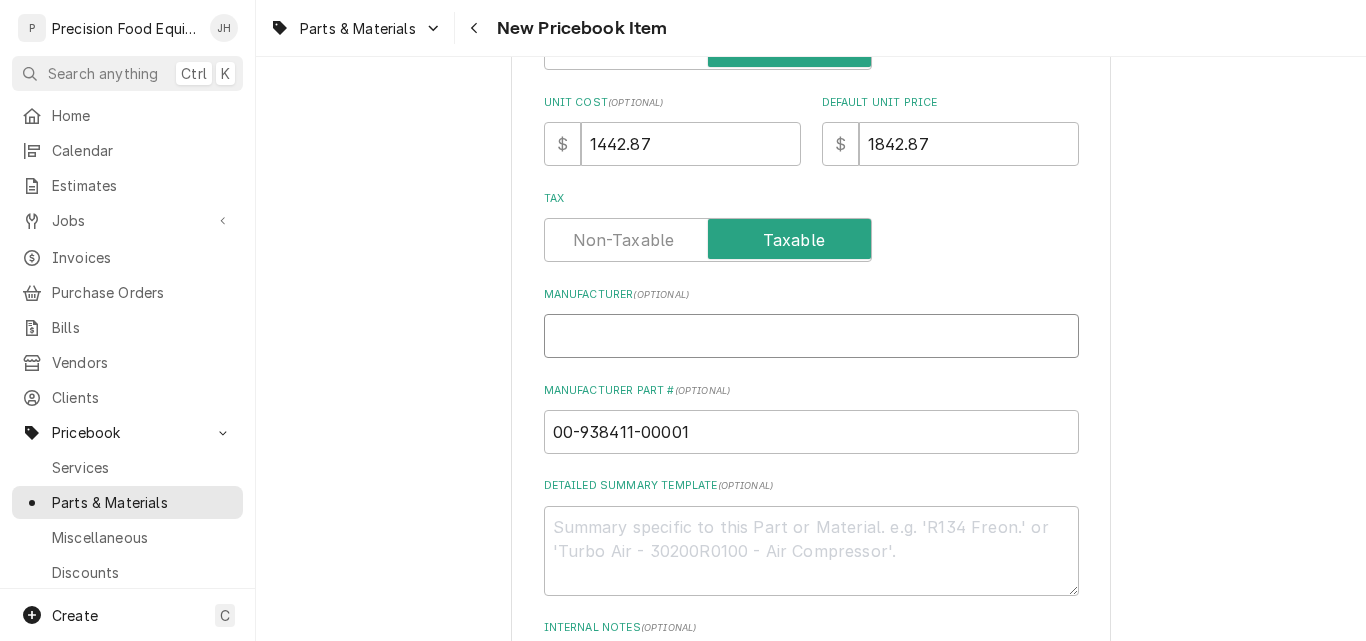 click on "Manufacturer  ( optional )" at bounding box center [811, 336] 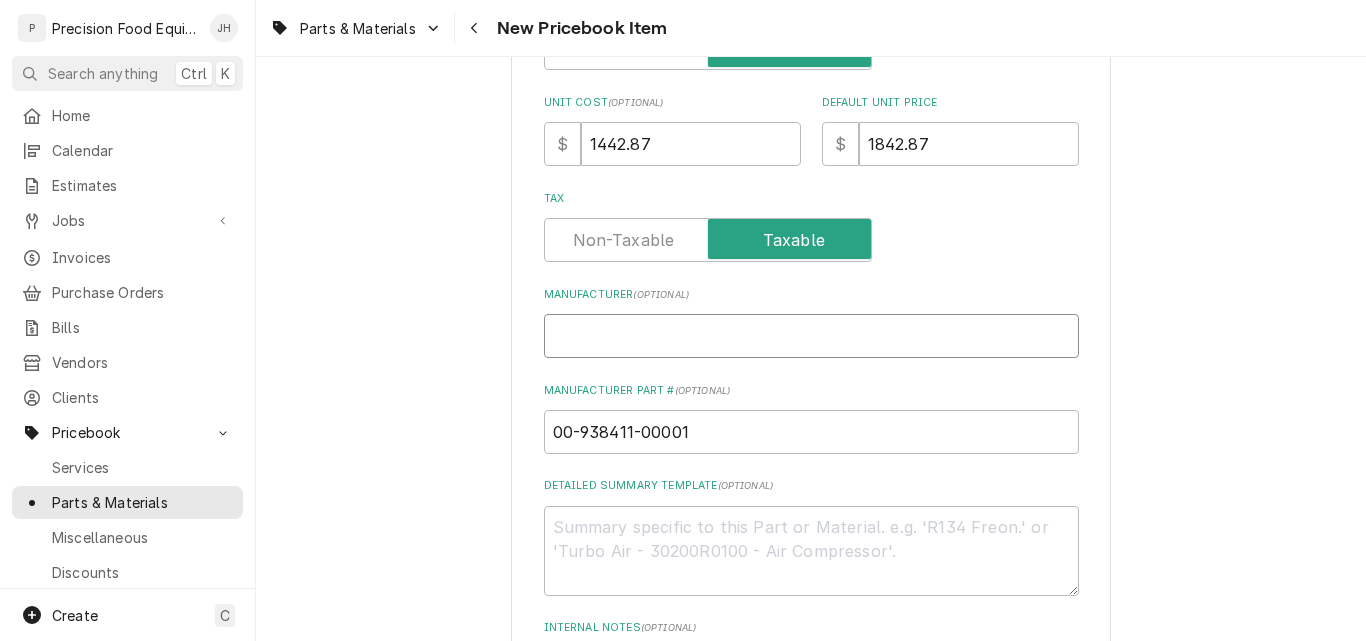 type on "x" 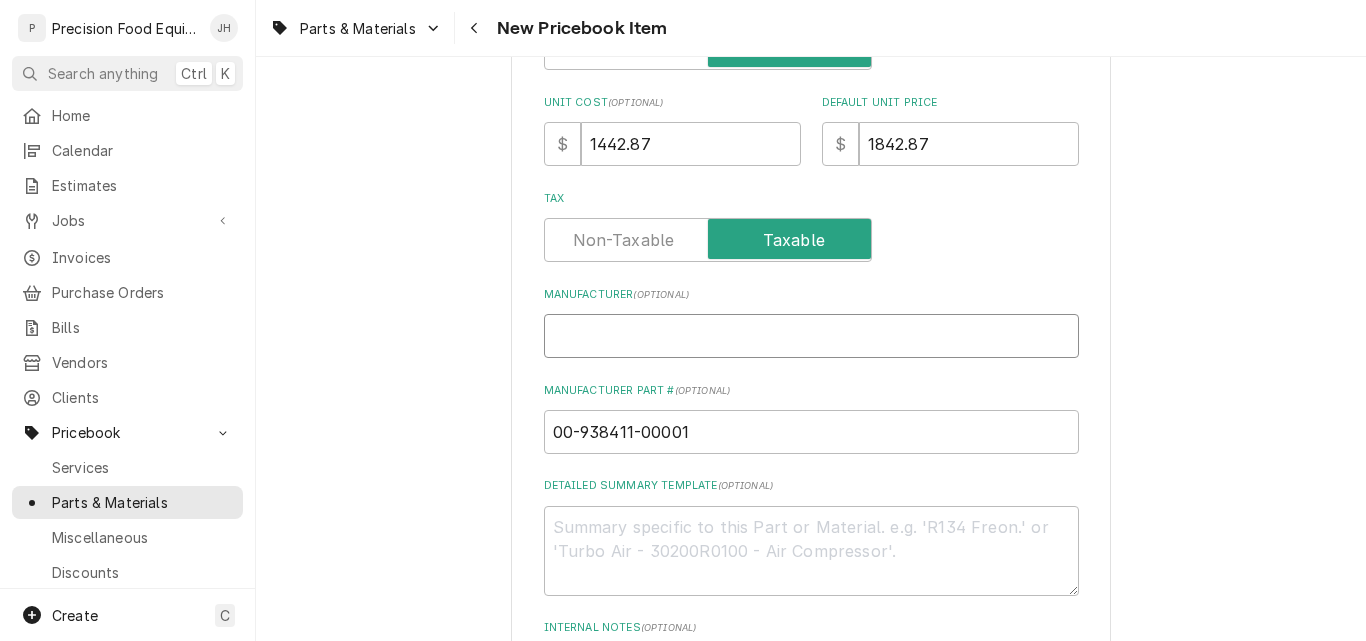 type on "H" 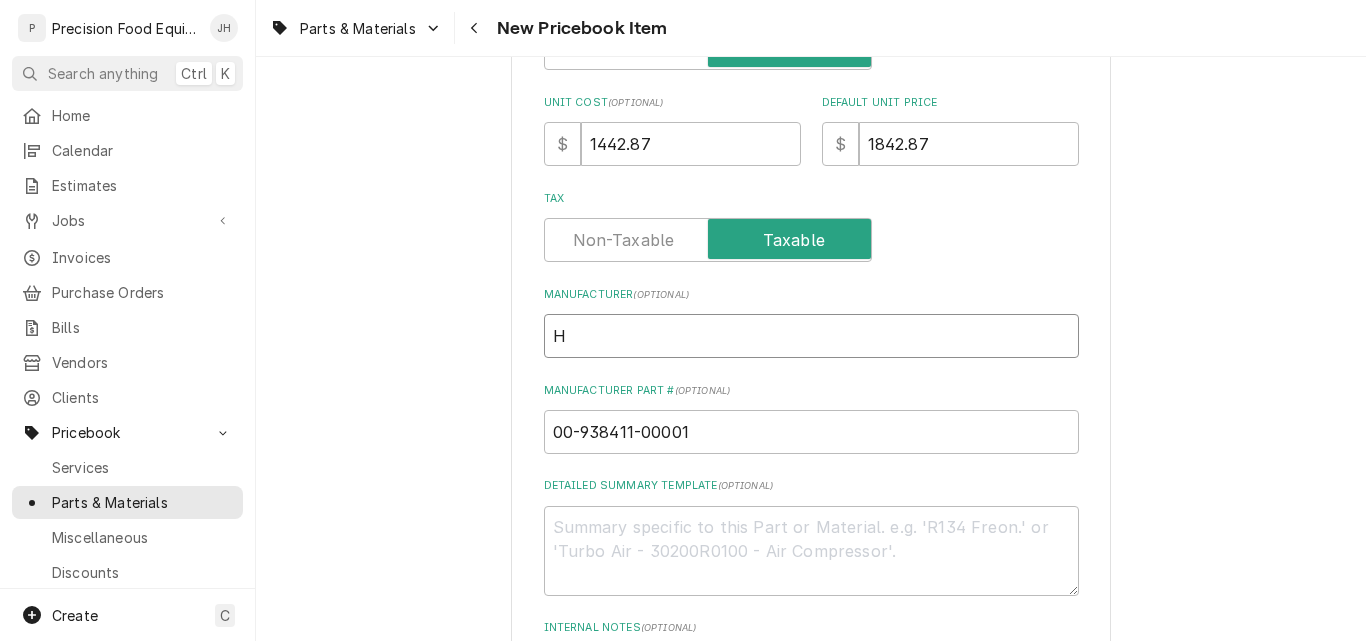 type on "x" 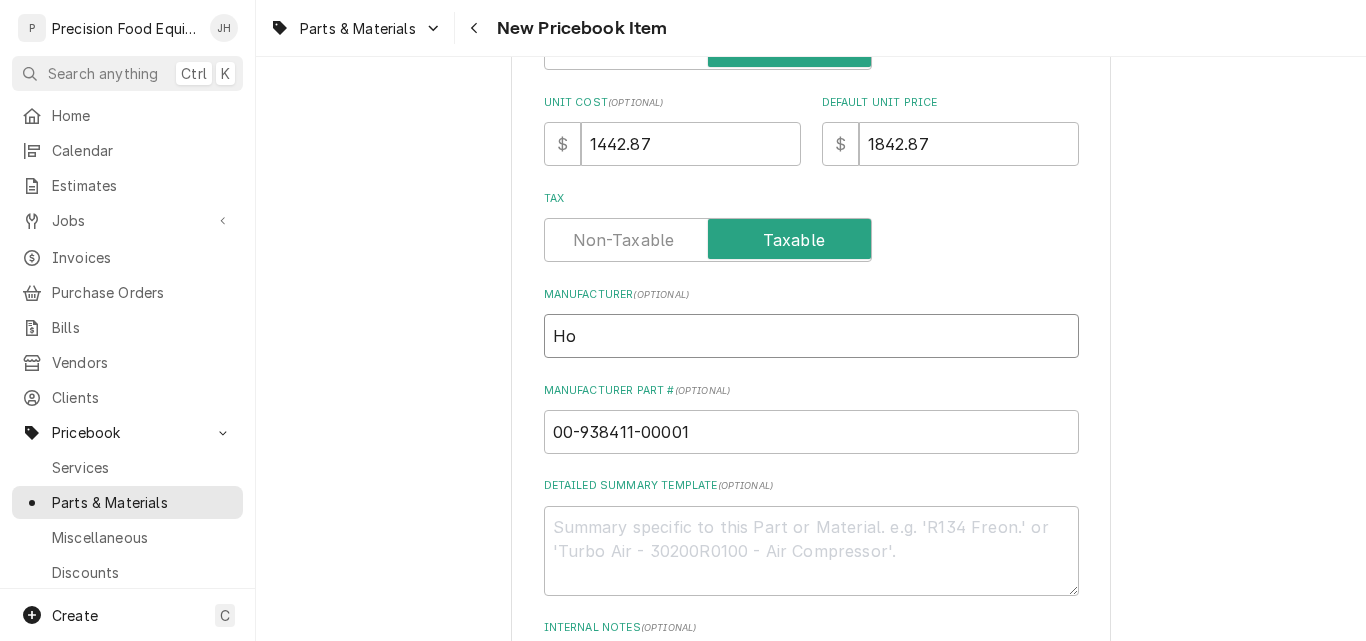 type on "x" 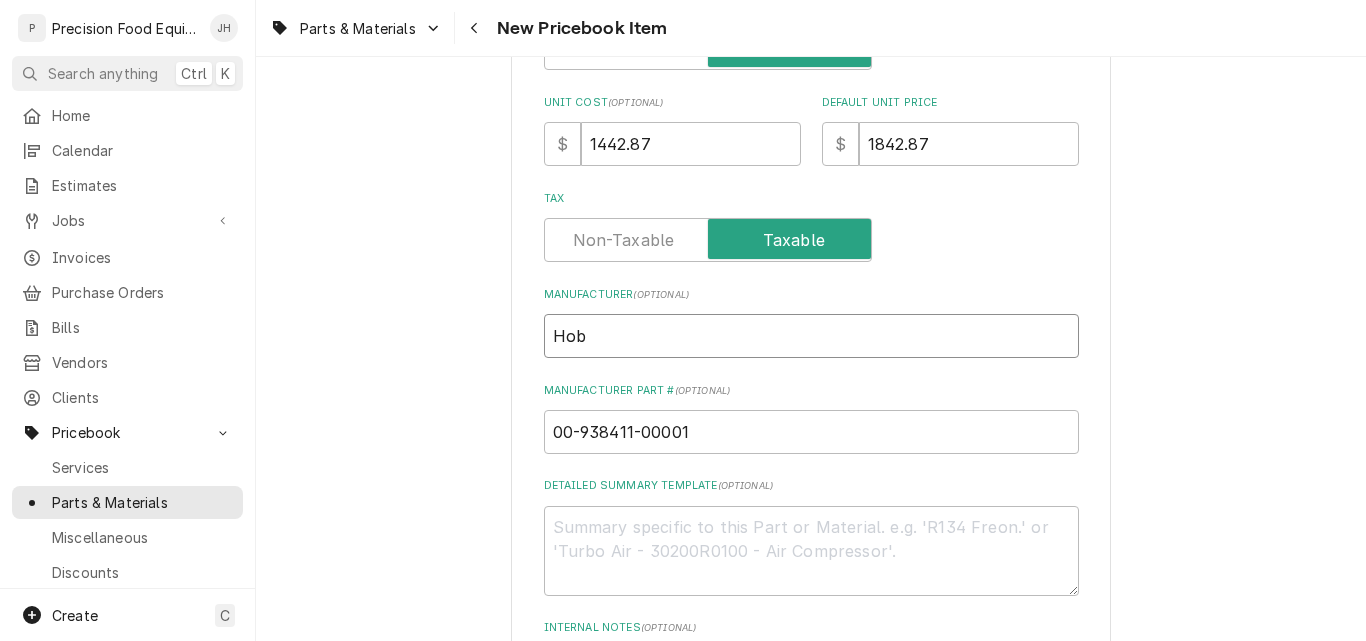 type on "x" 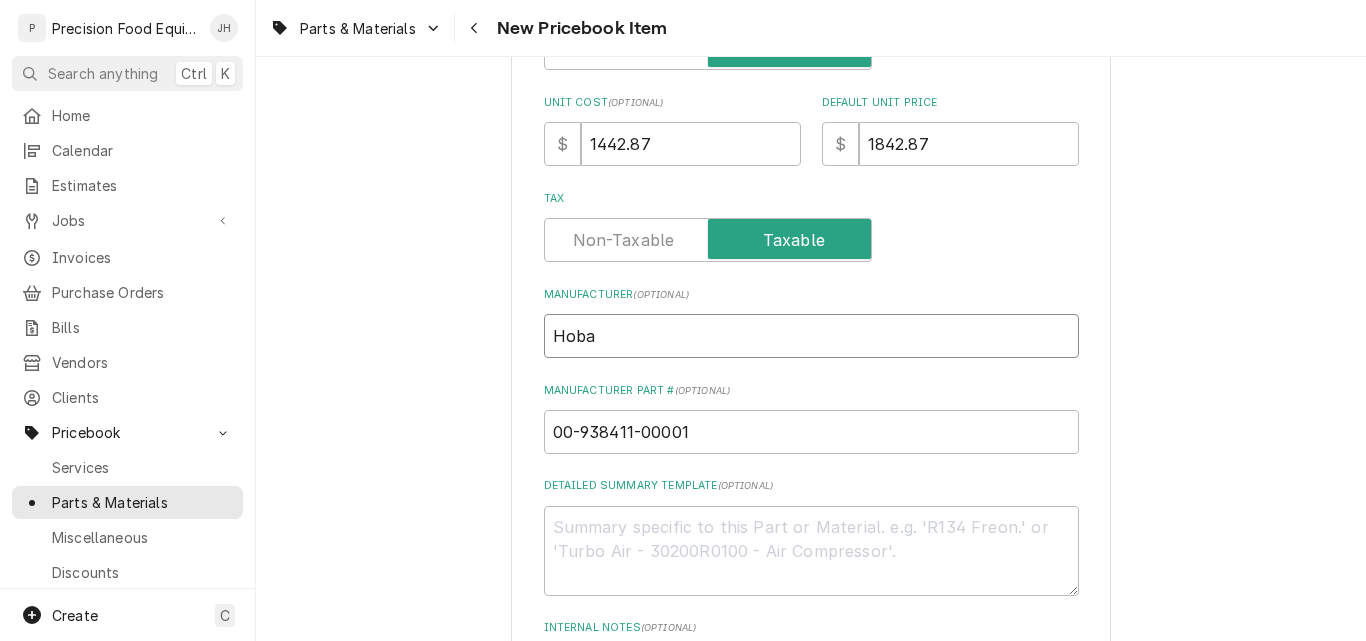 type on "x" 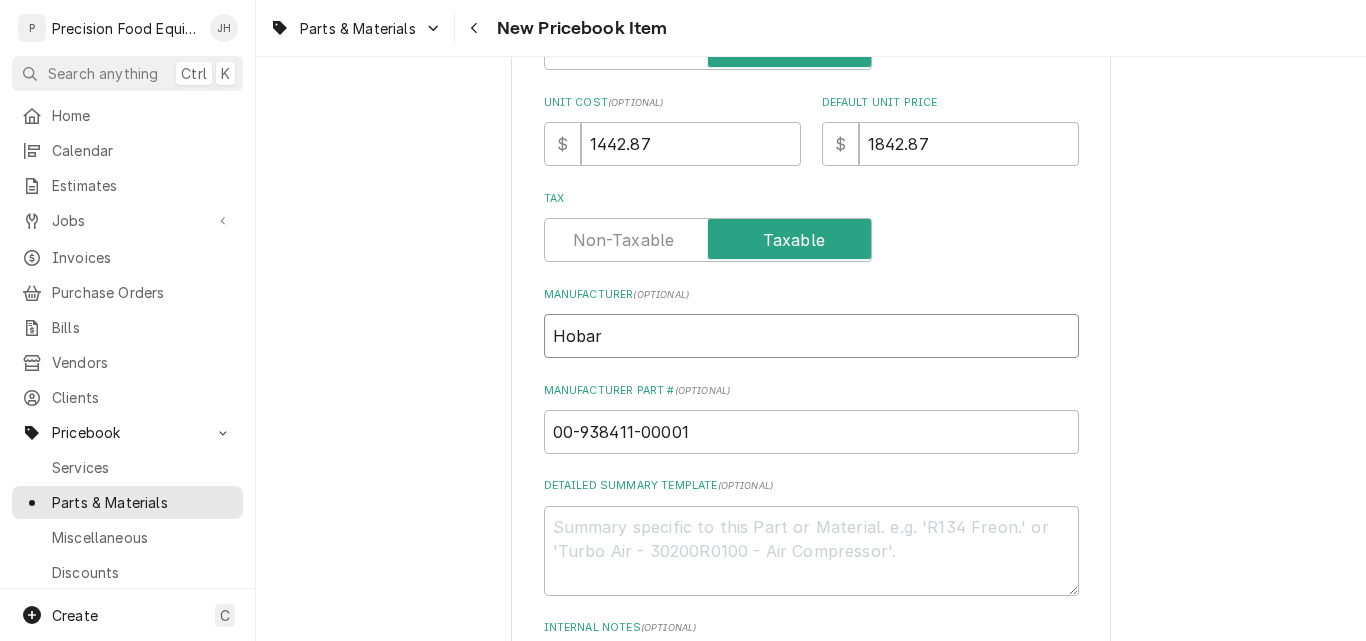 type on "x" 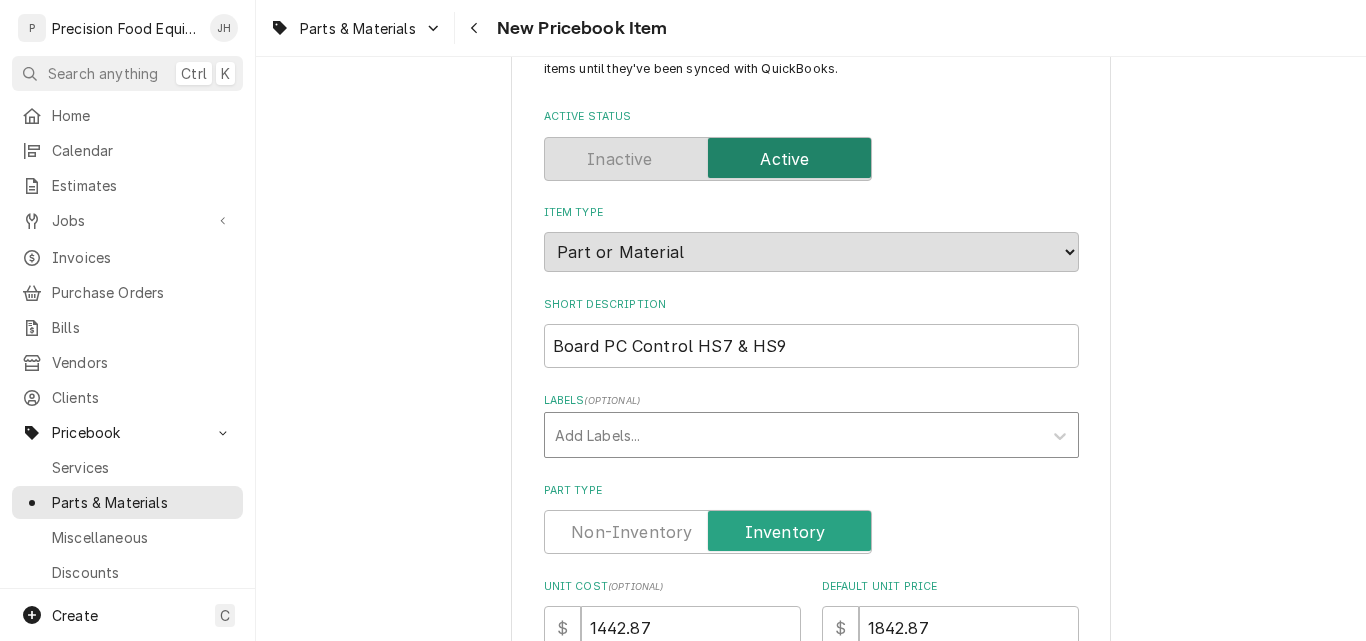 scroll, scrollTop: 100, scrollLeft: 0, axis: vertical 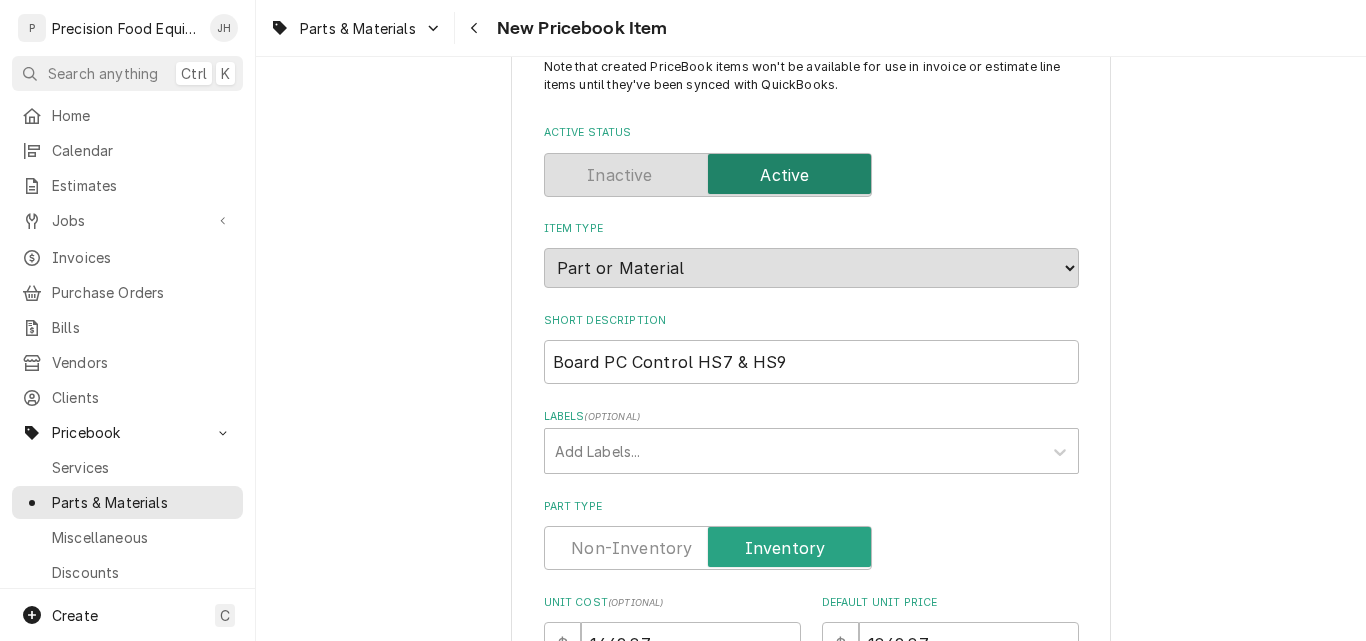 type on "Hobart" 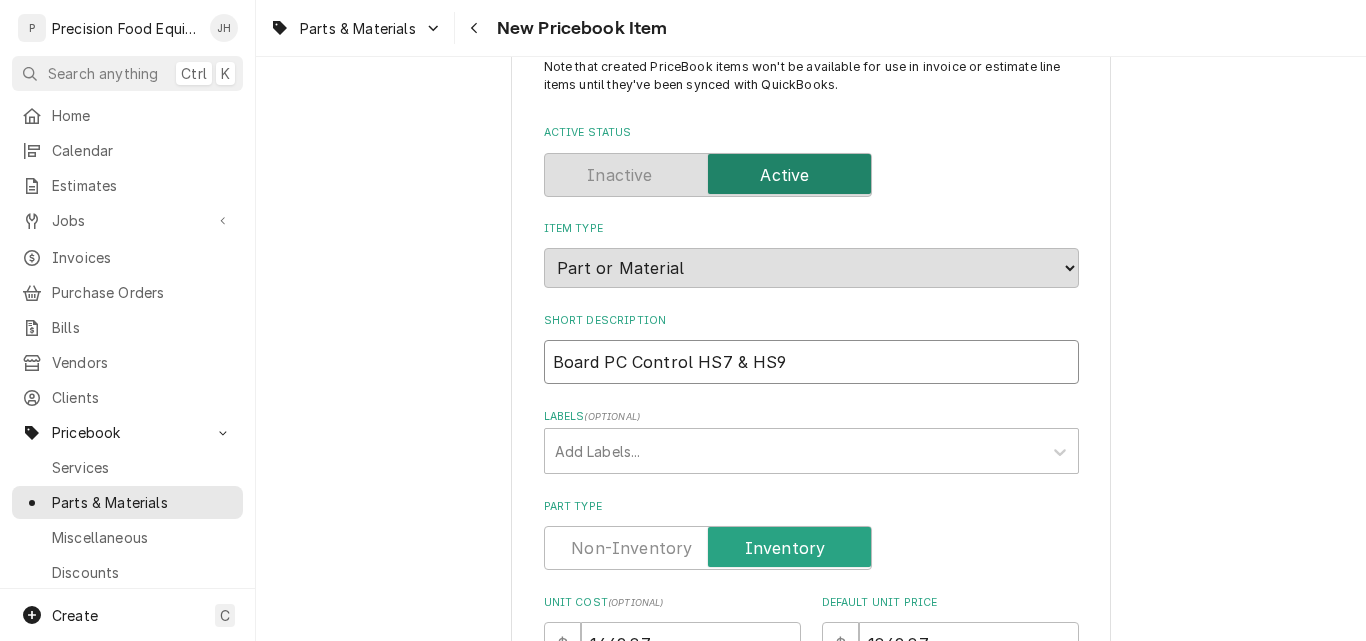 drag, startPoint x: 767, startPoint y: 361, endPoint x: 546, endPoint y: 362, distance: 221.00226 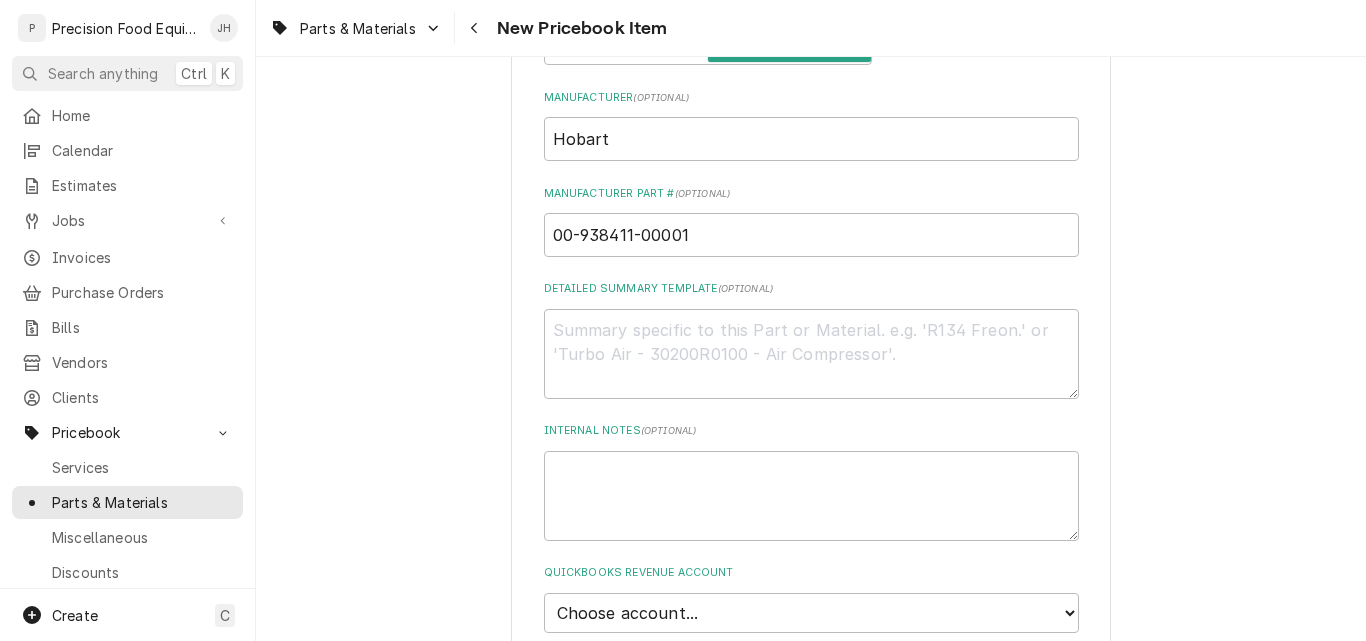 scroll, scrollTop: 800, scrollLeft: 0, axis: vertical 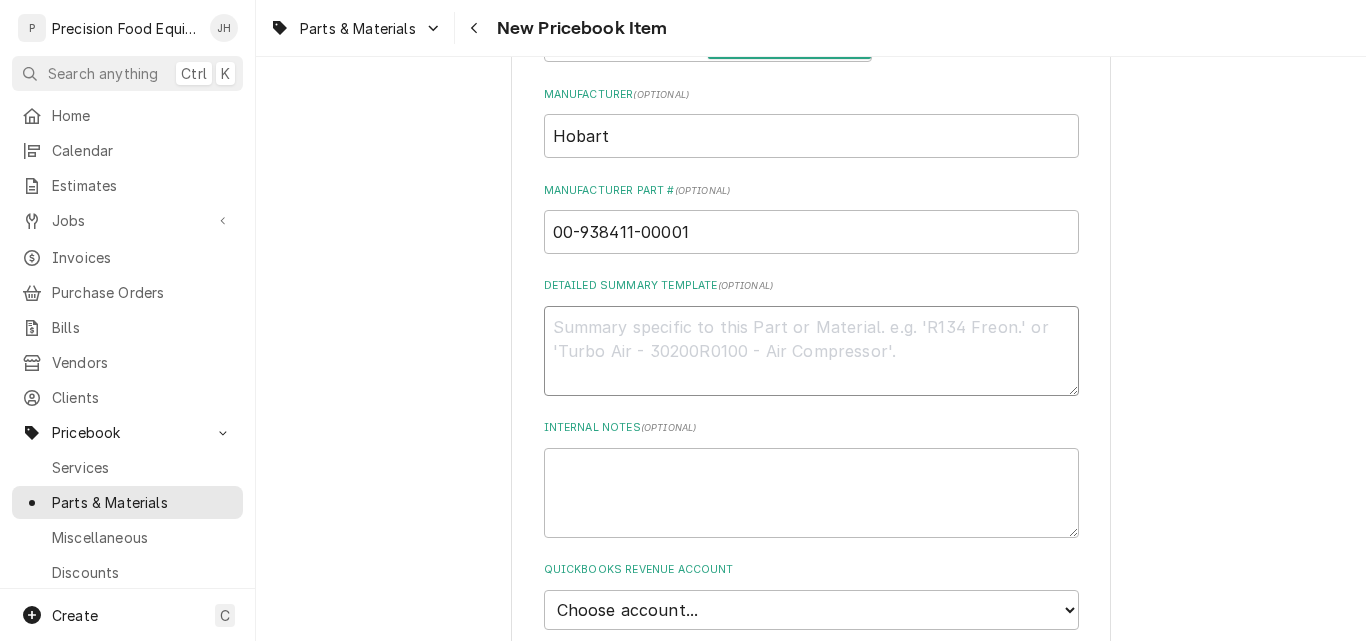paste on "Board PC Control HS7 & HS9" 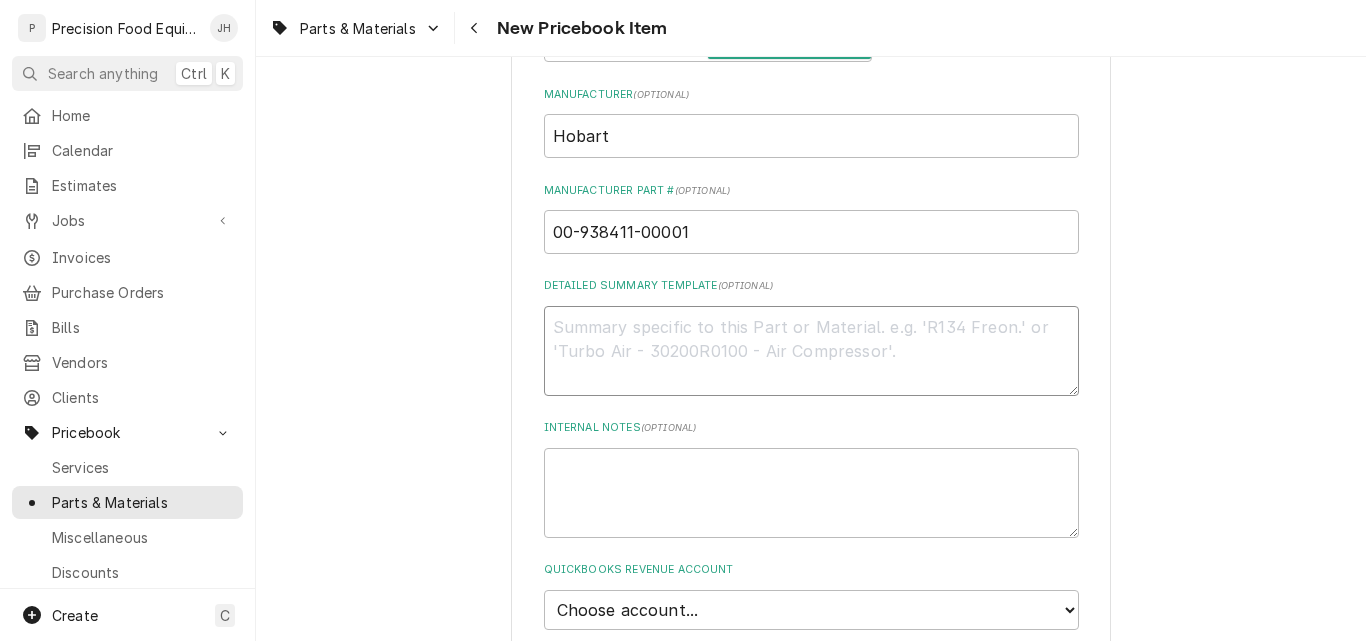type on "x" 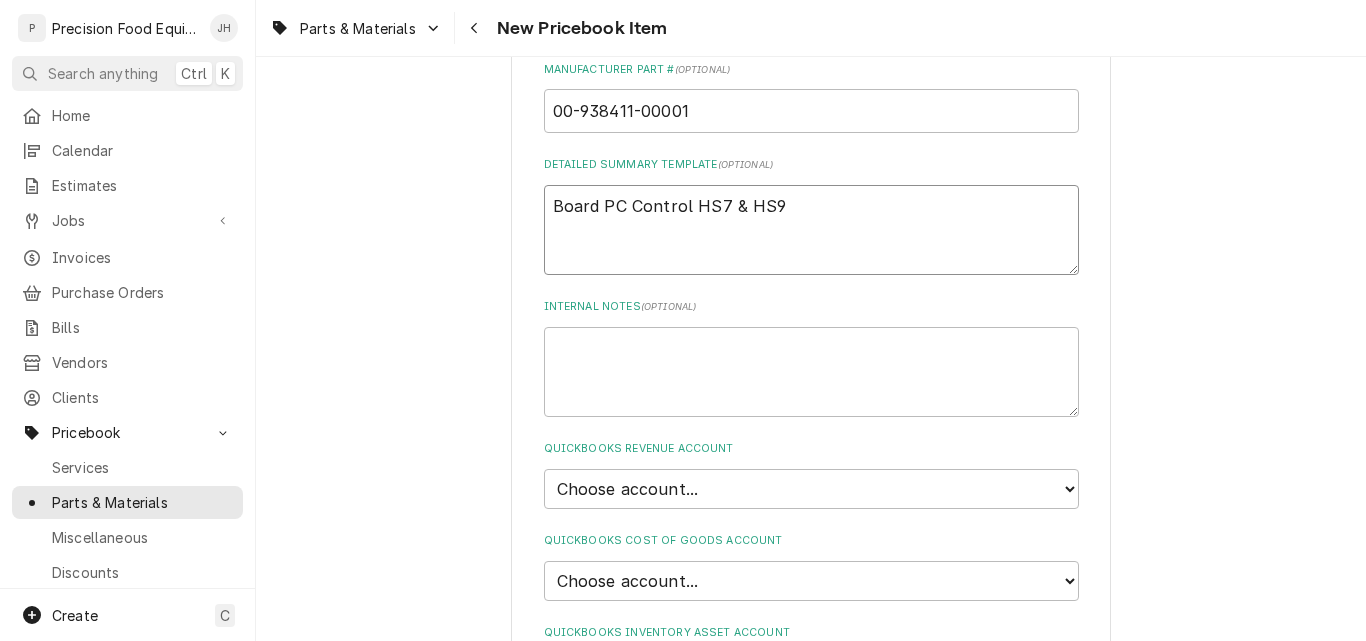 scroll, scrollTop: 1200, scrollLeft: 0, axis: vertical 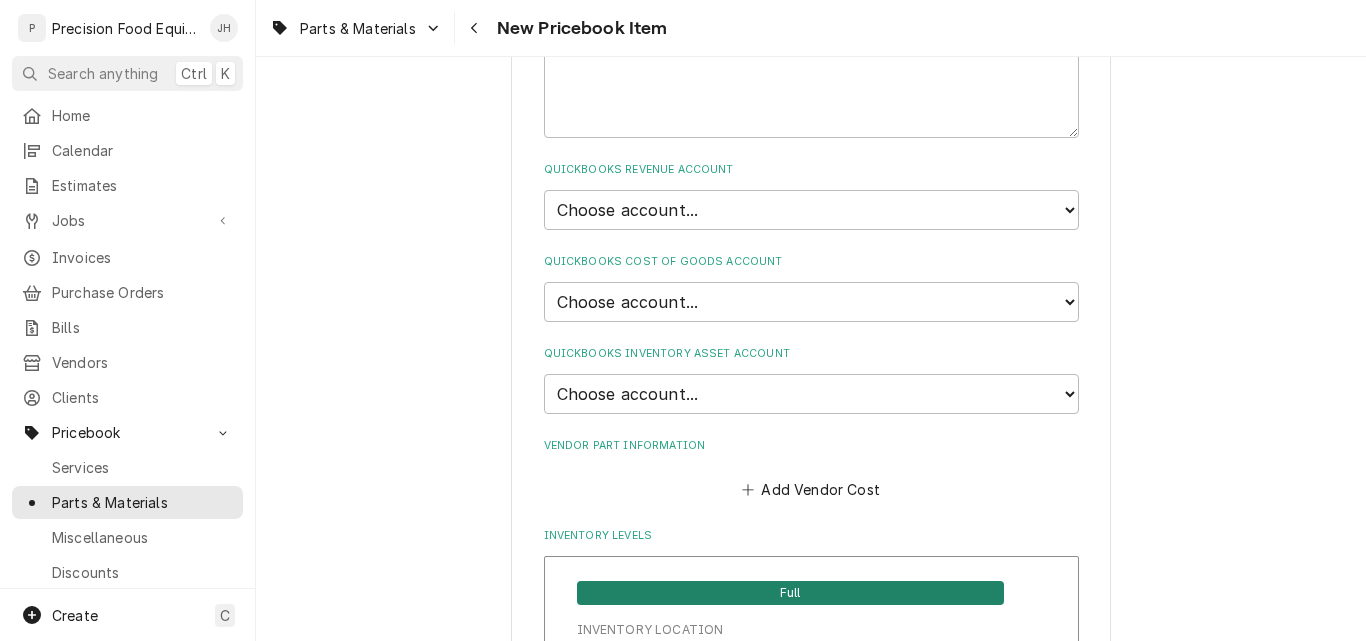 type on "Board PC Control HS7 & HS9" 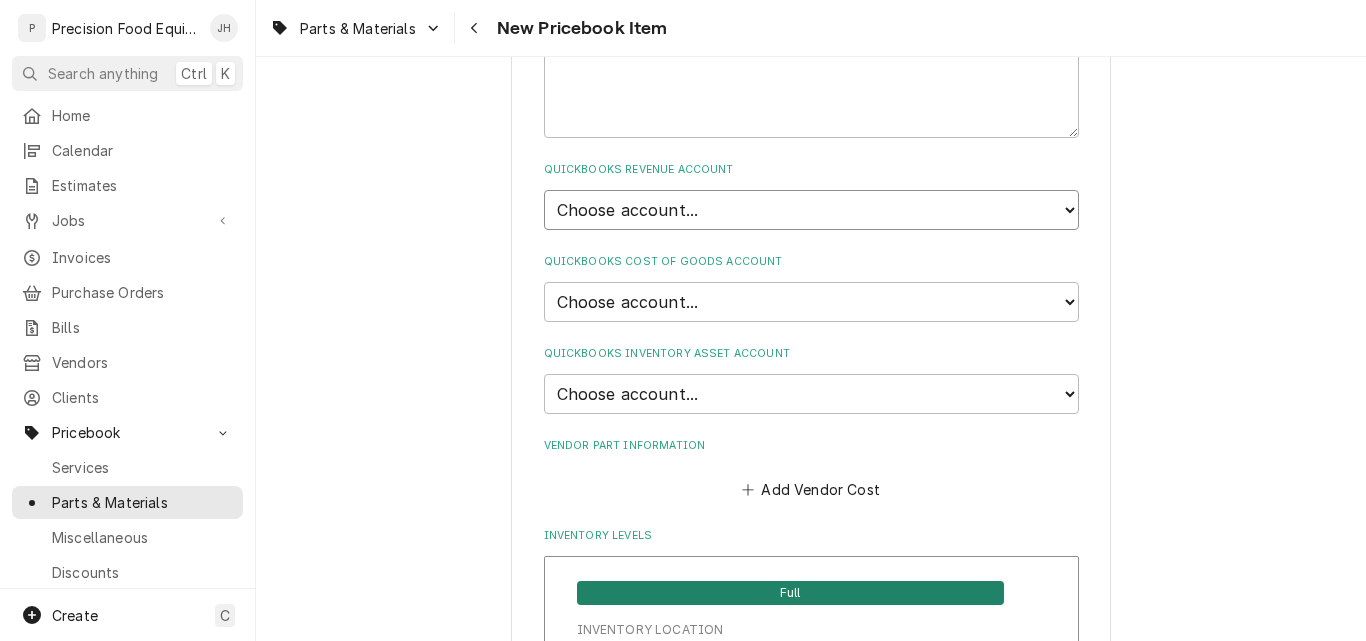 click on "Choose account... Discount Income Misc Income Non taxable issues 46600: Parts and Materials Sales 48700: Services Income" at bounding box center [811, 210] 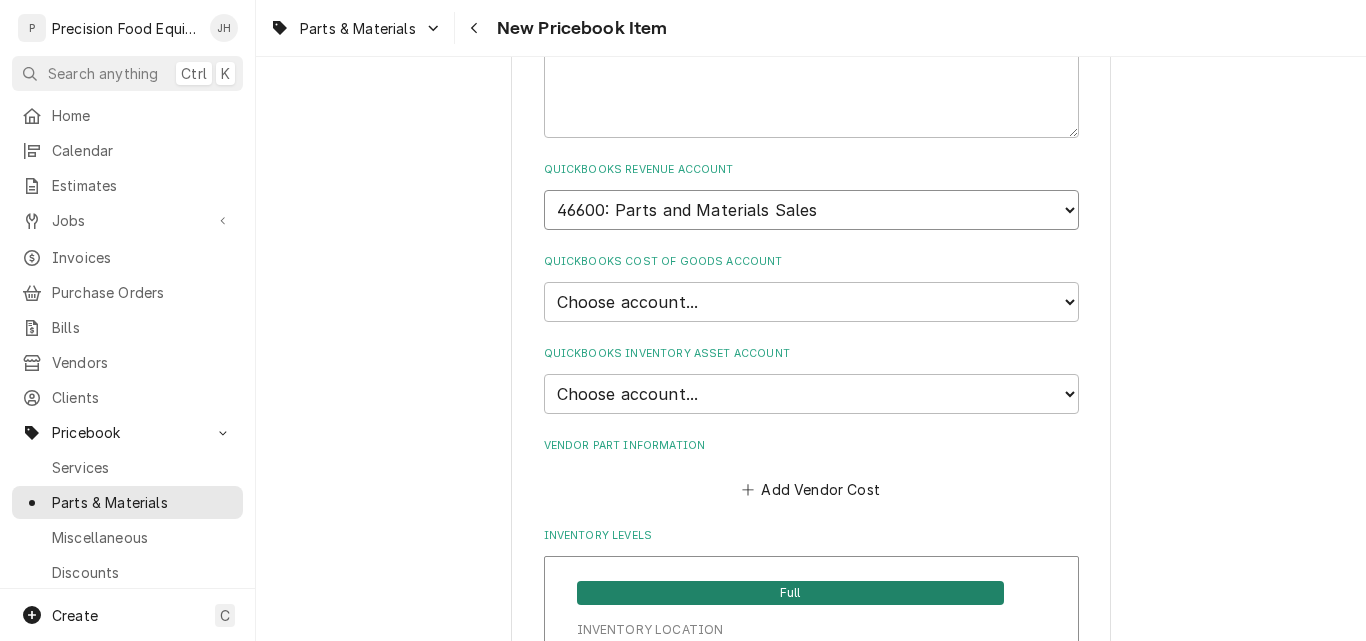 click on "Choose account... Discount Income Misc Income Non taxable issues 46600: Parts and Materials Sales 48700: Services Income" at bounding box center [811, 210] 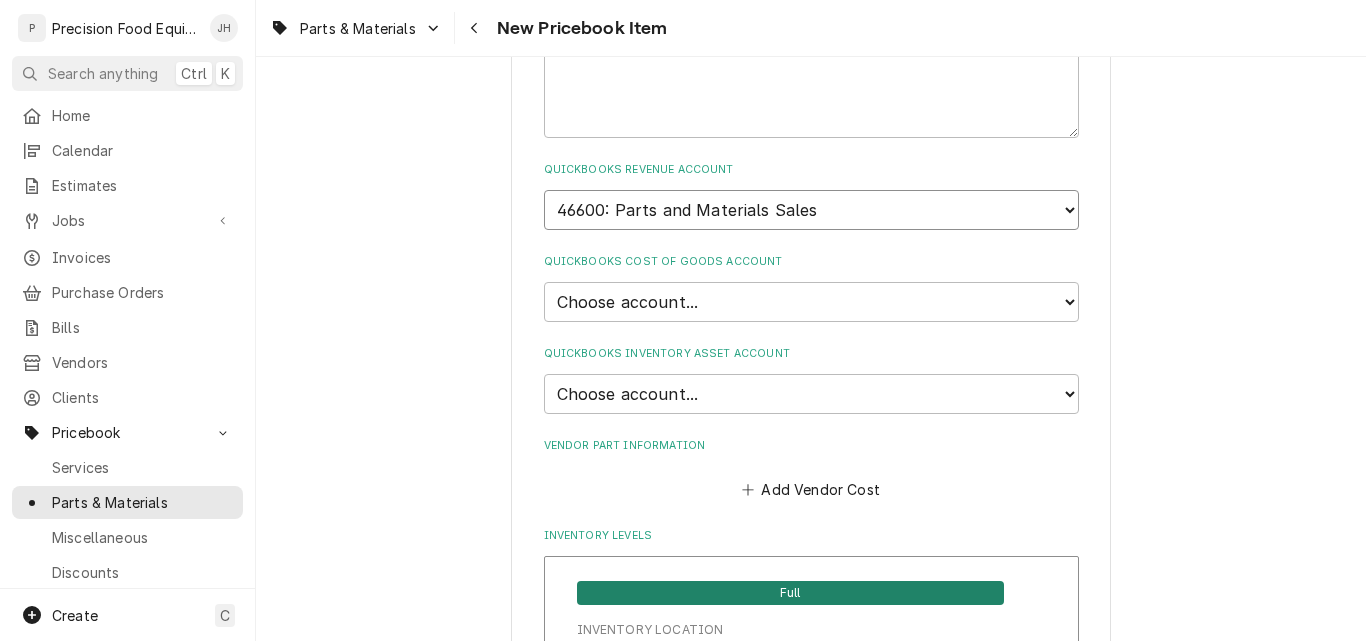 type on "x" 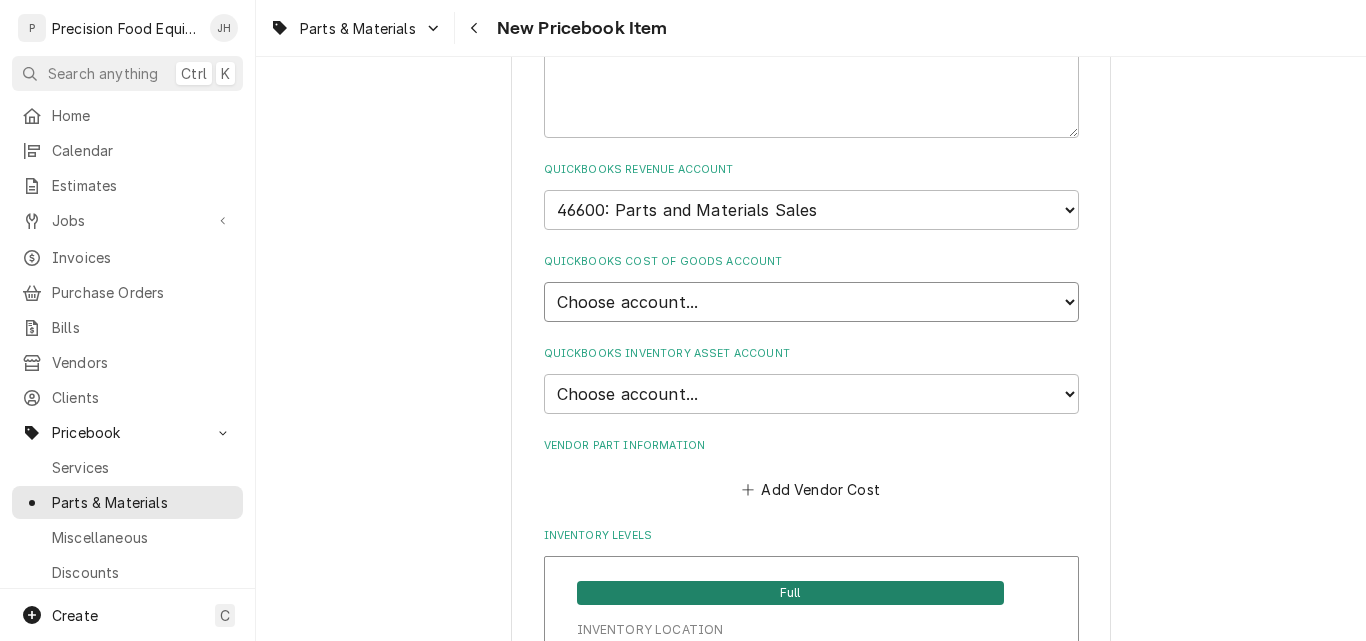 click on "Choose account... Loss Expense Loss Expense 11/3/2014 Loss Expense 11/4/2014 Cost of Goods Sold Purchases - Parts and Materials Cost of Sales - Labor" at bounding box center (811, 302) 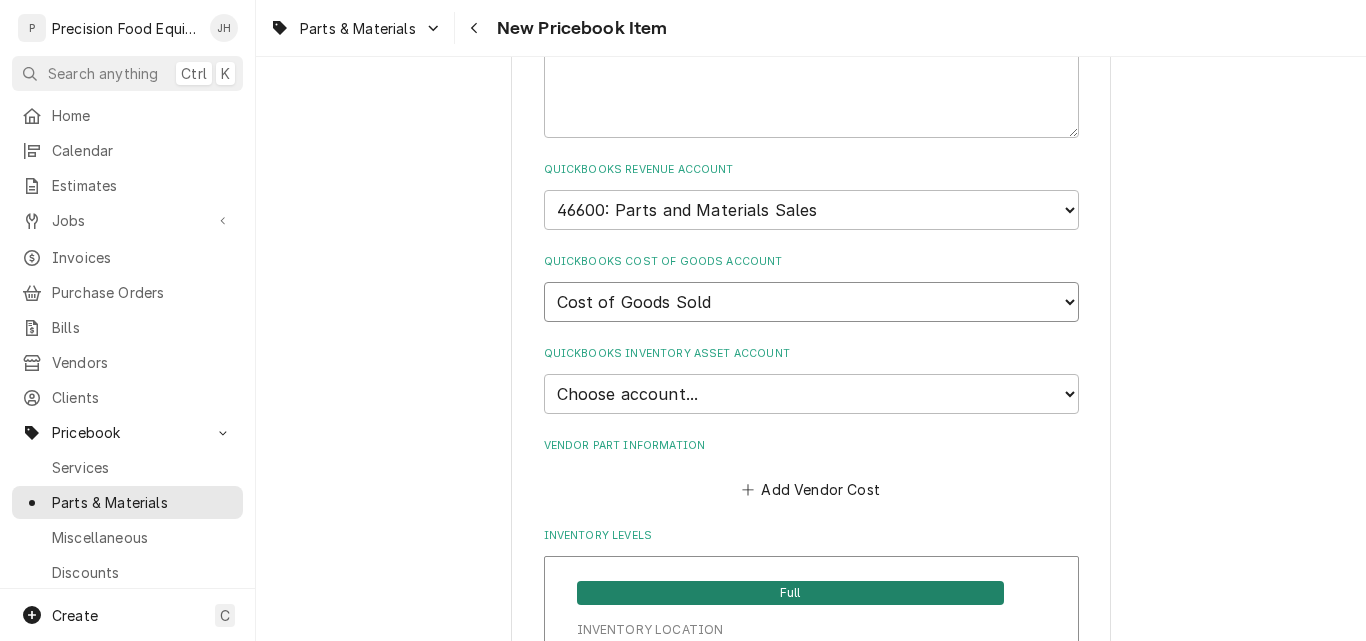 click on "Choose account... Loss Expense Loss Expense 11/3/2014 Loss Expense 11/4/2014 Cost of Goods Sold Purchases - Parts and Materials Cost of Sales - Labor" at bounding box center (811, 302) 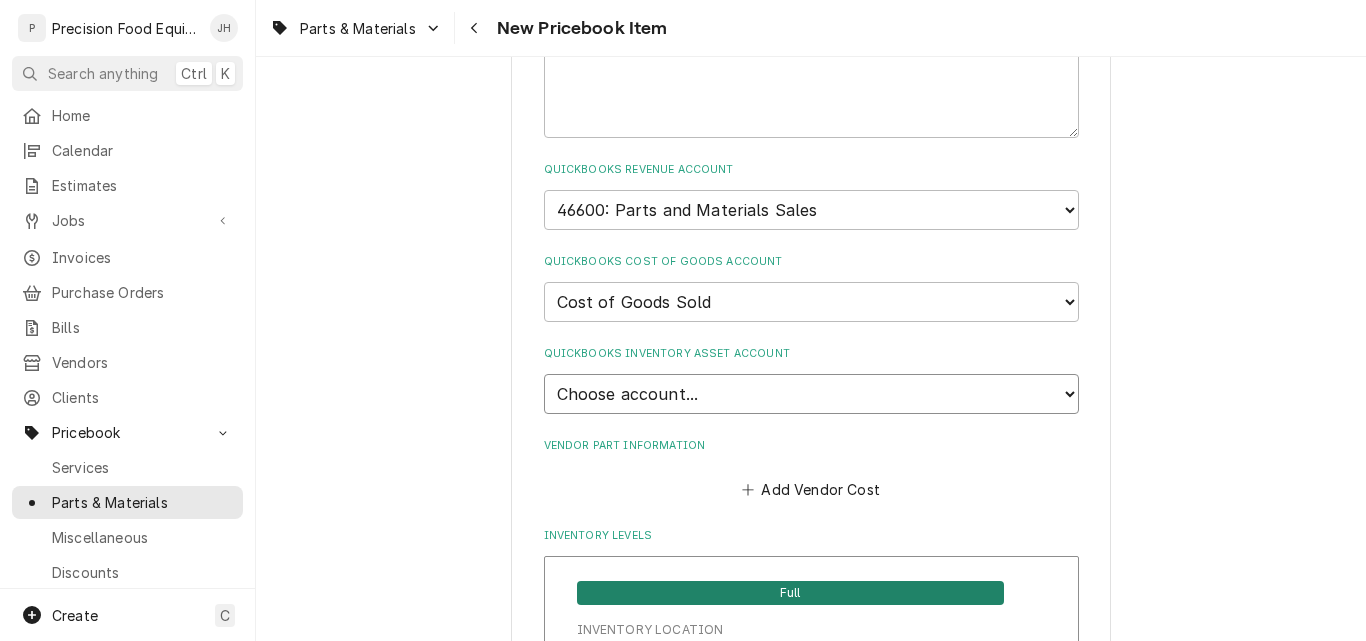 click on "Choose account... Undeposited Funds Inventory Asset Payroll Asset" at bounding box center [811, 394] 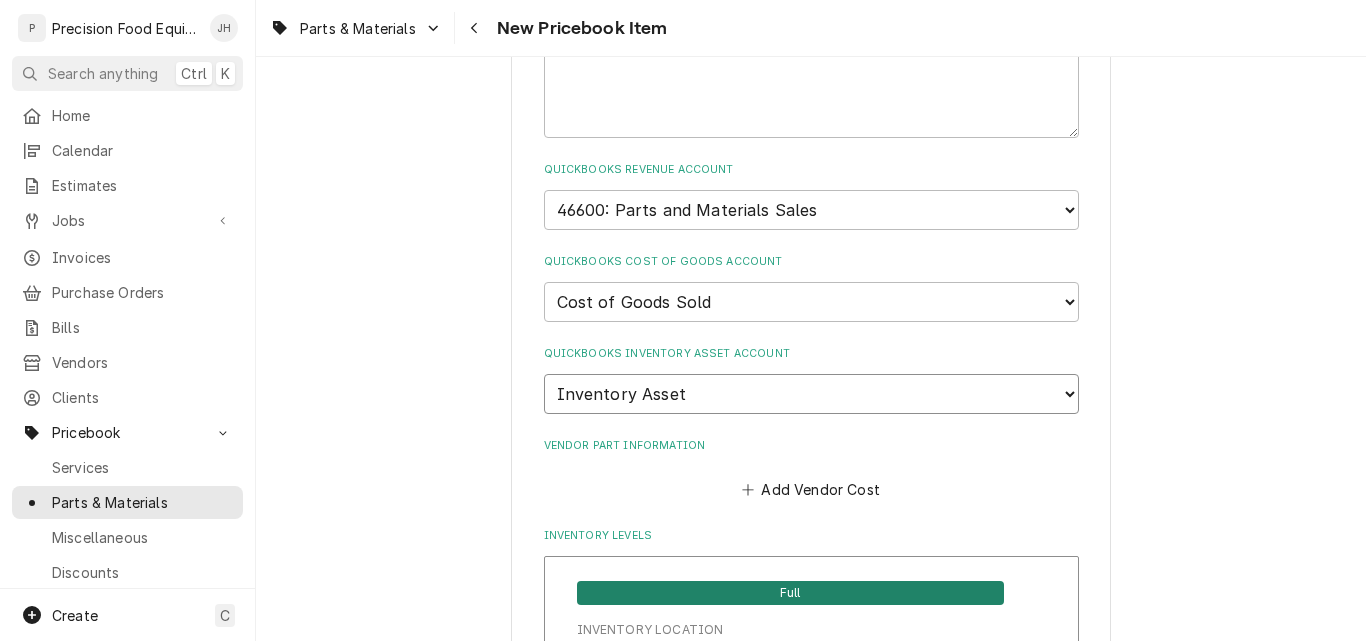 click on "Choose account... Undeposited Funds Inventory Asset Payroll Asset" at bounding box center [811, 394] 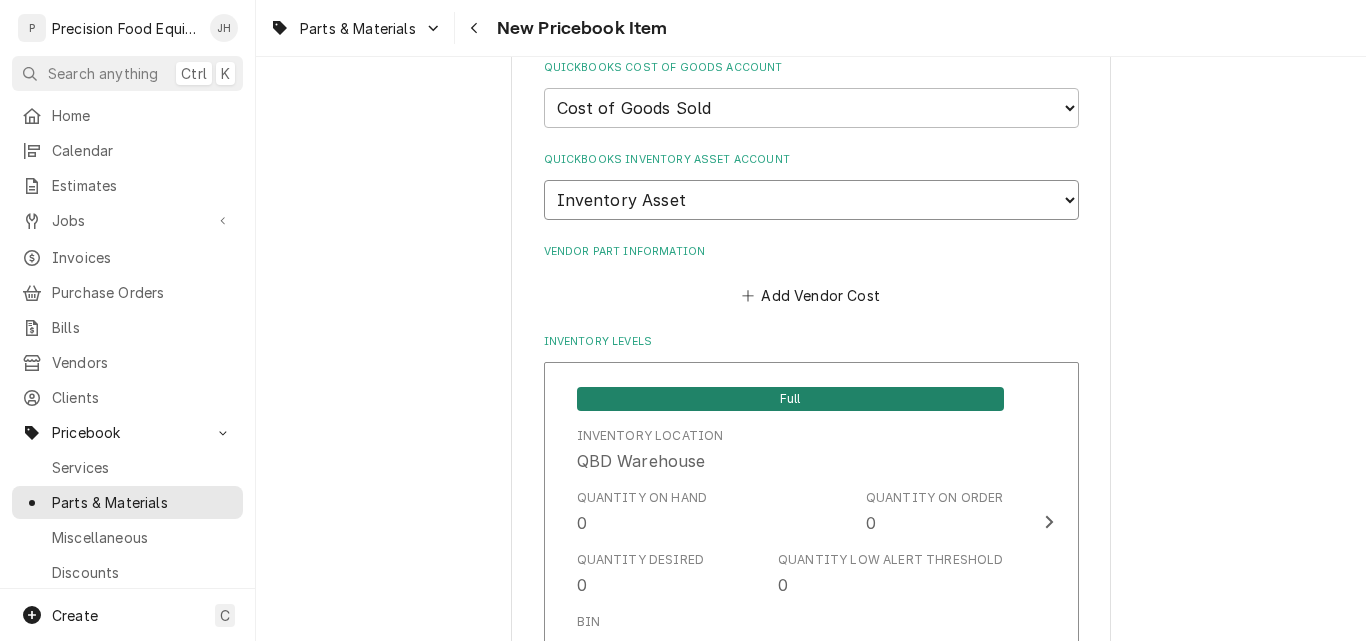 scroll, scrollTop: 1400, scrollLeft: 0, axis: vertical 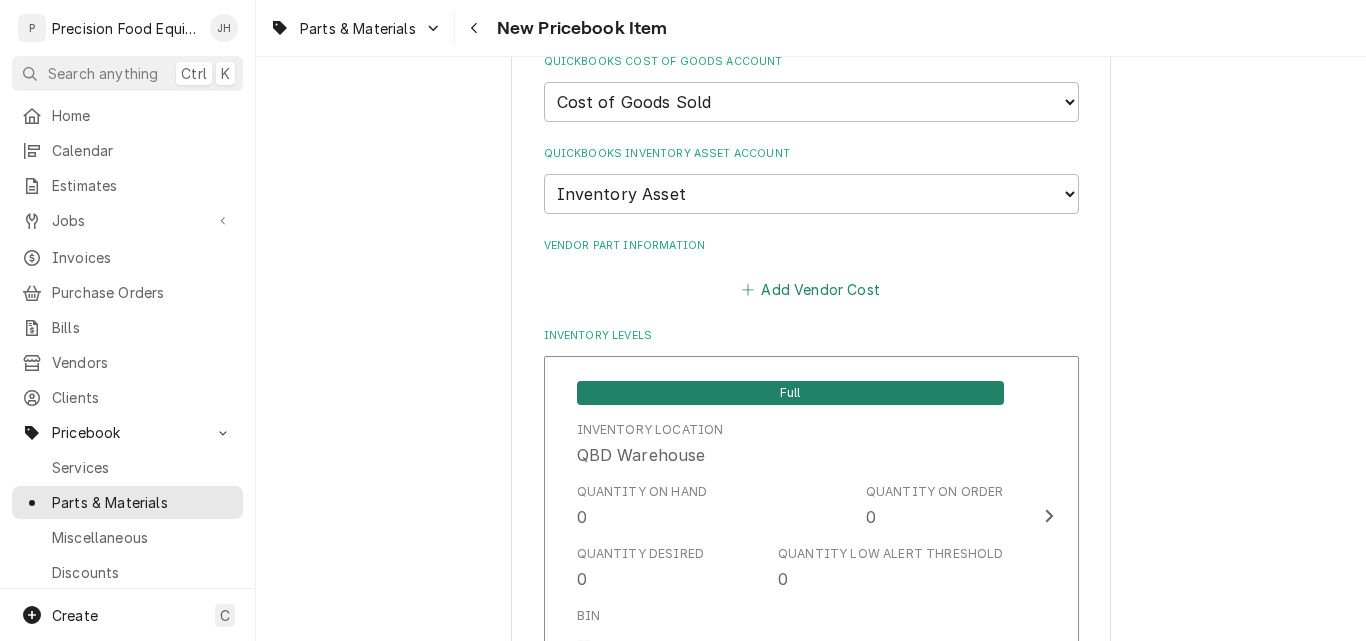 click on "Add Vendor Cost" at bounding box center [811, 290] 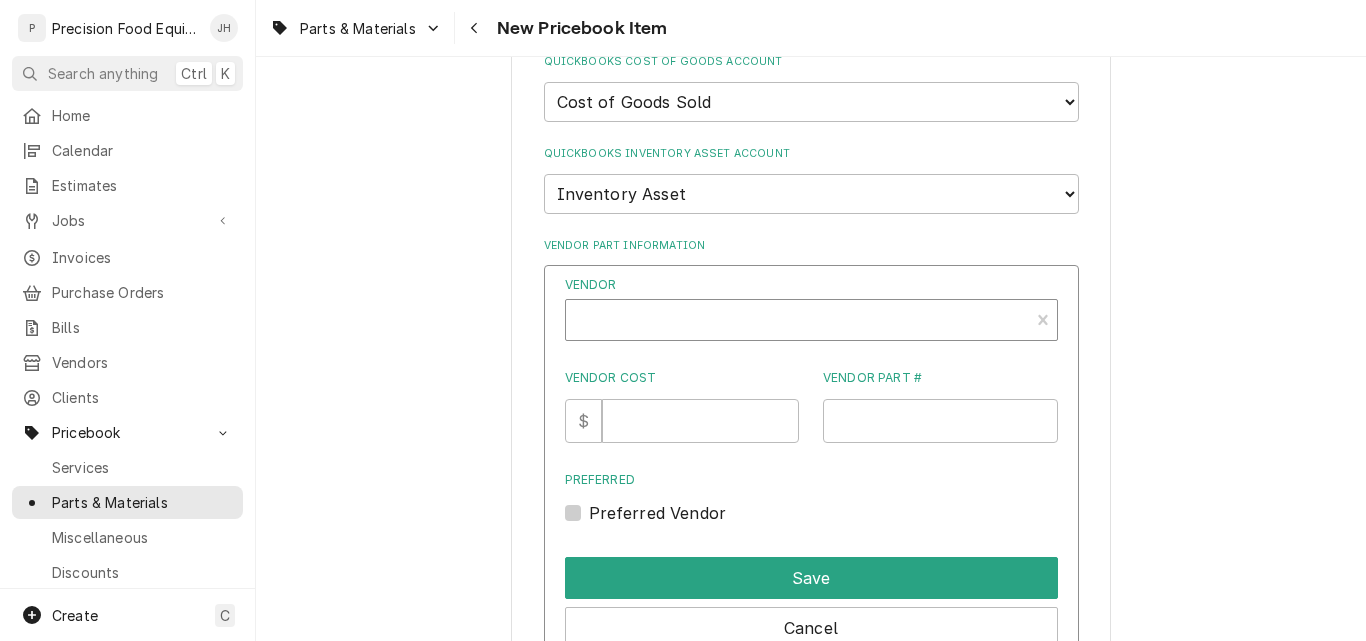 type on "x" 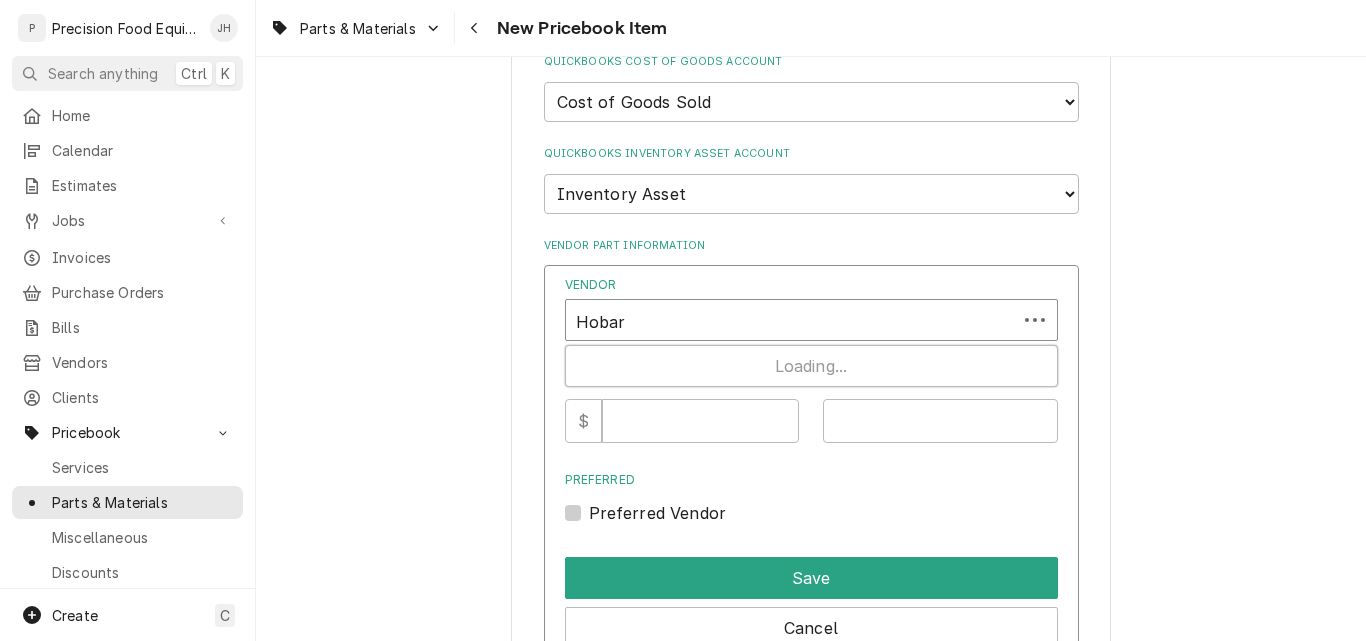 type on "Hobart" 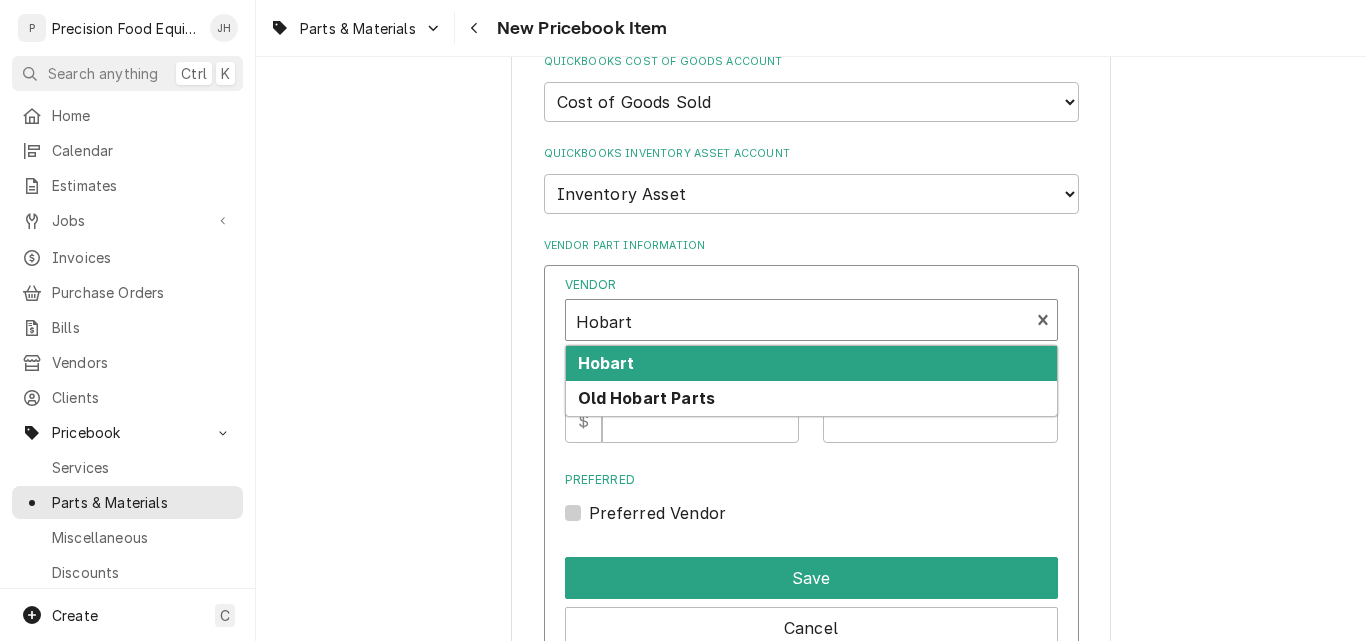 click on "Hobart" at bounding box center [811, 363] 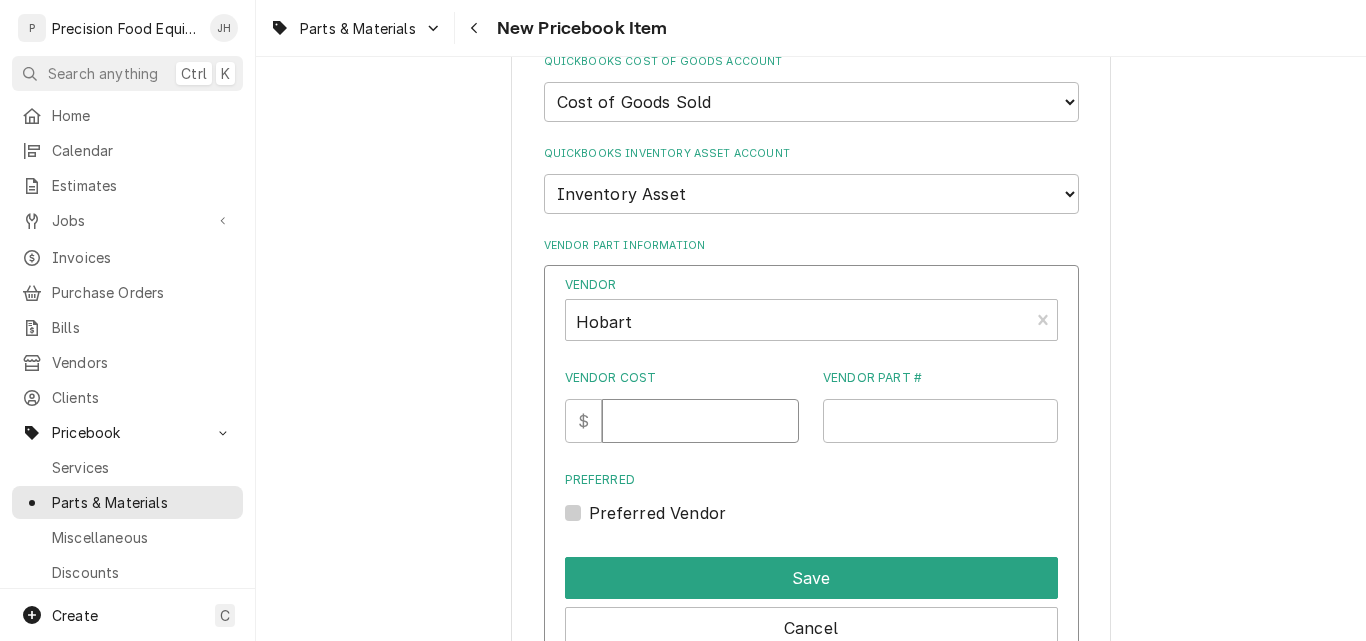 click on "Vendor Cost" at bounding box center [700, 421] 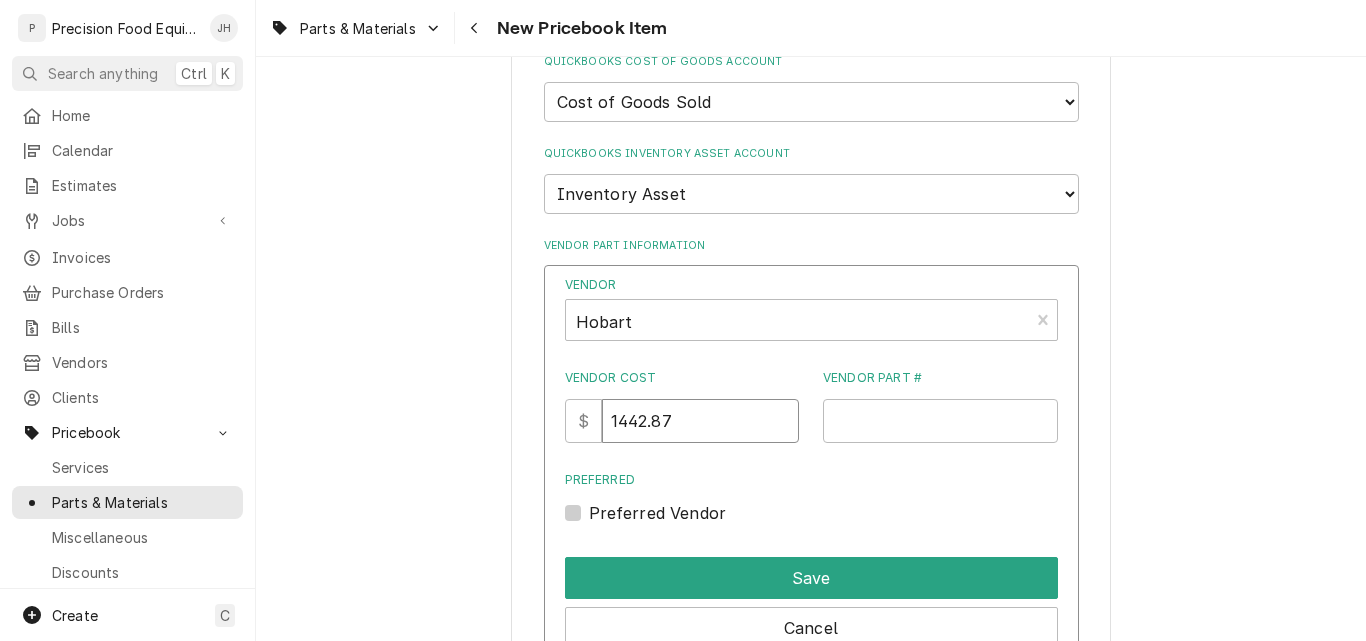 type on "1442.87" 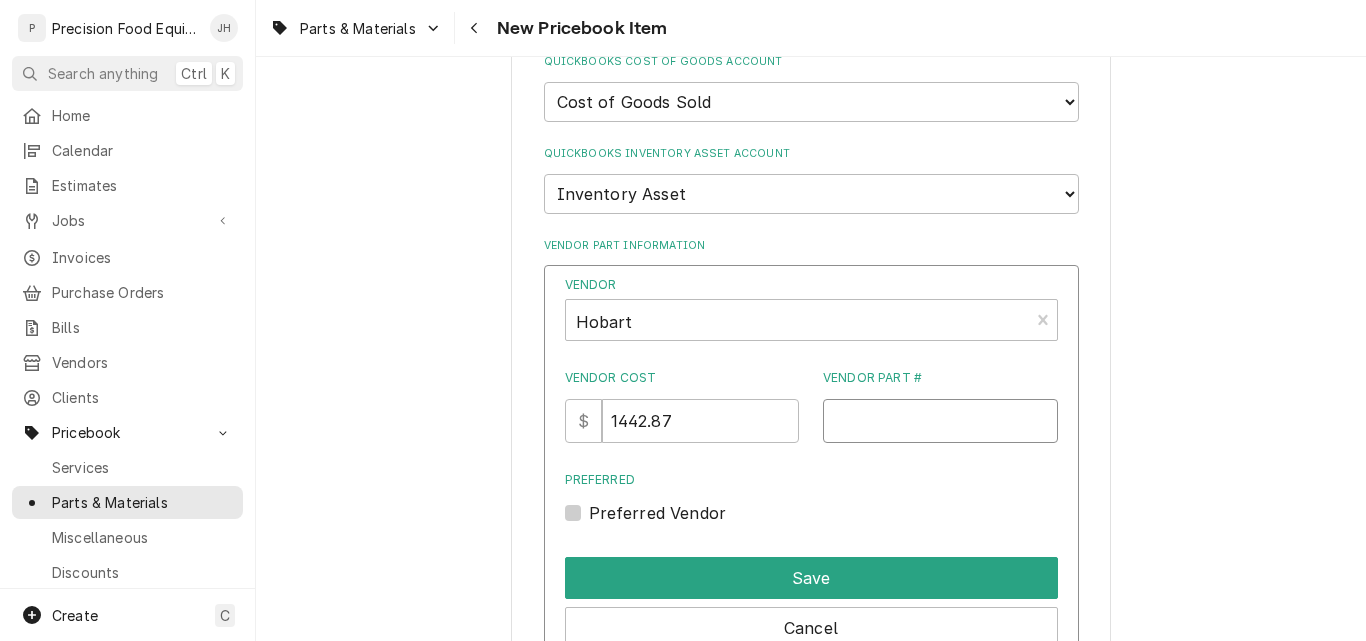 paste on "Board PC Control HS7 & HS9" 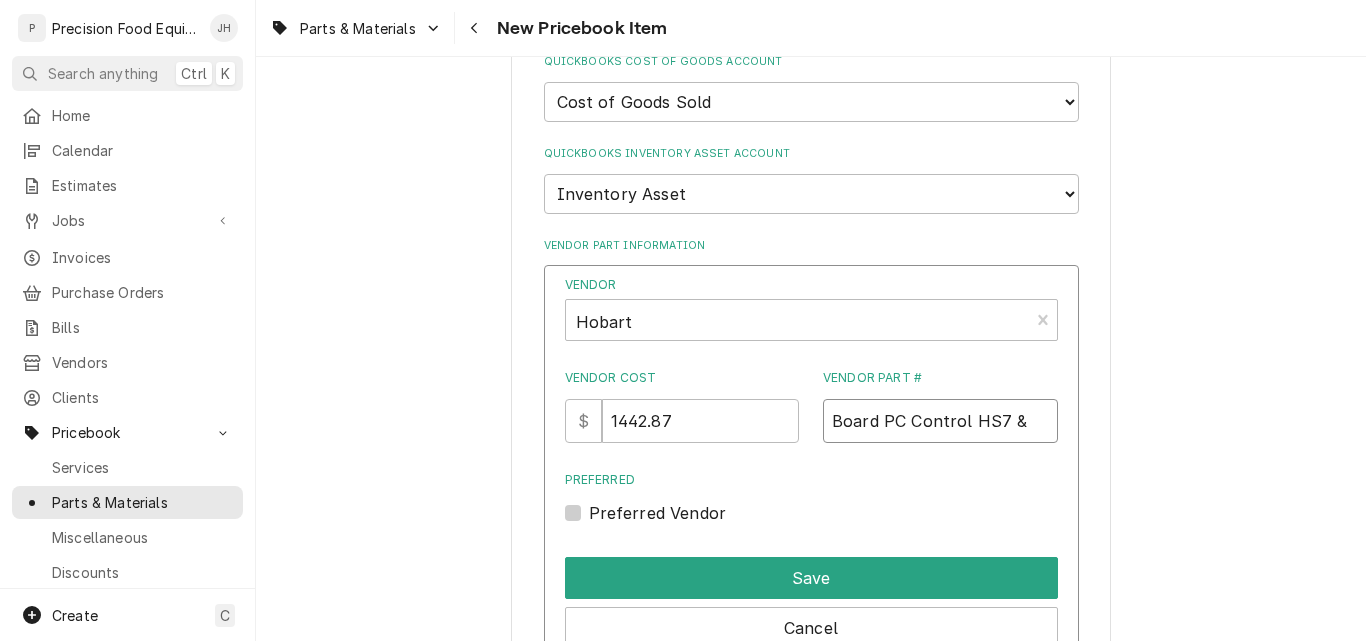 scroll, scrollTop: 0, scrollLeft: 0, axis: both 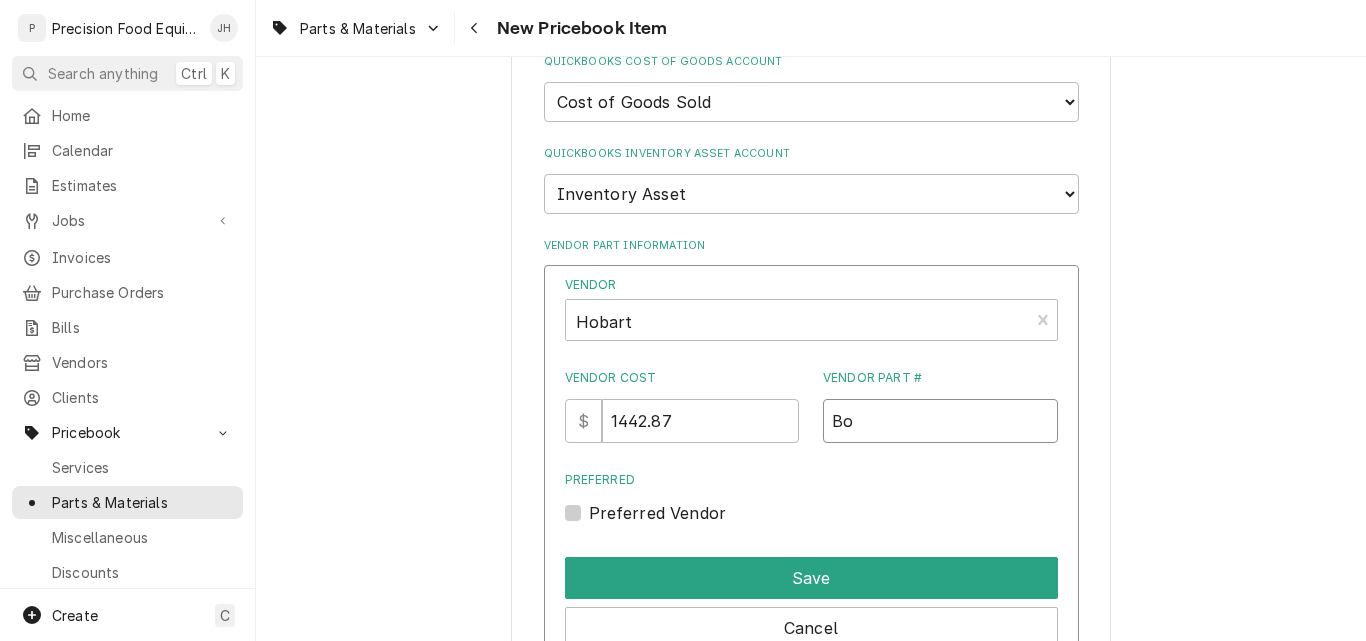 type on "B" 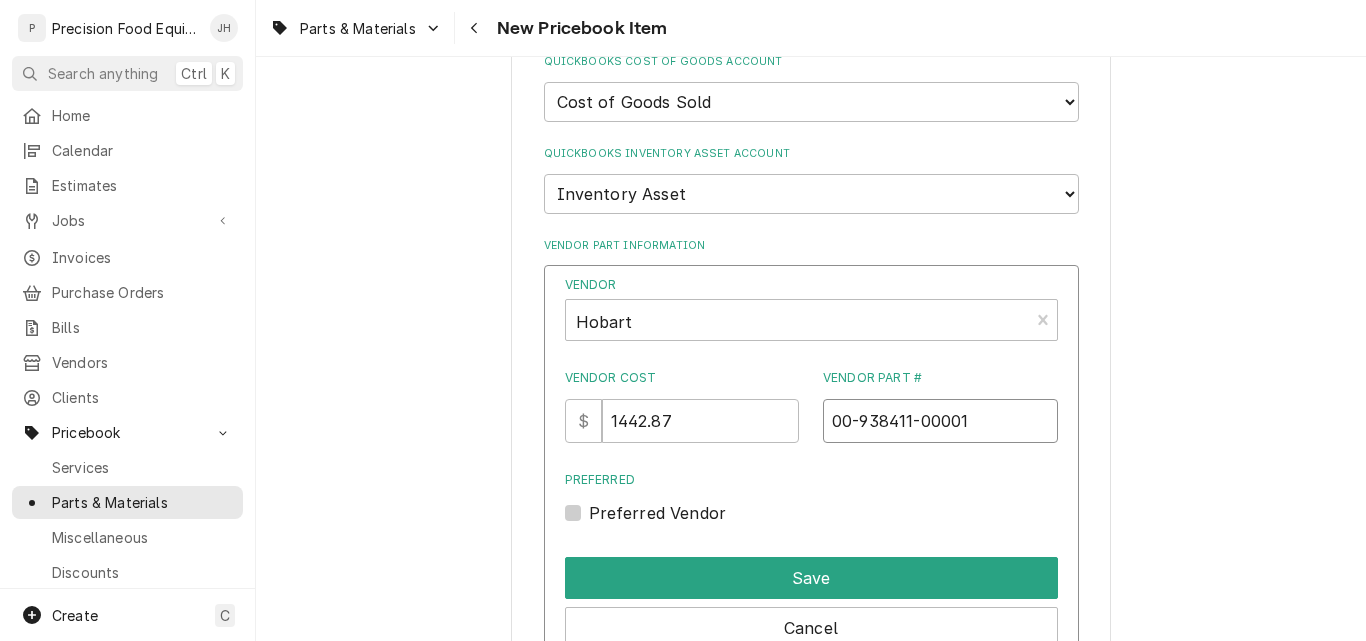 type on "00-938411-00001" 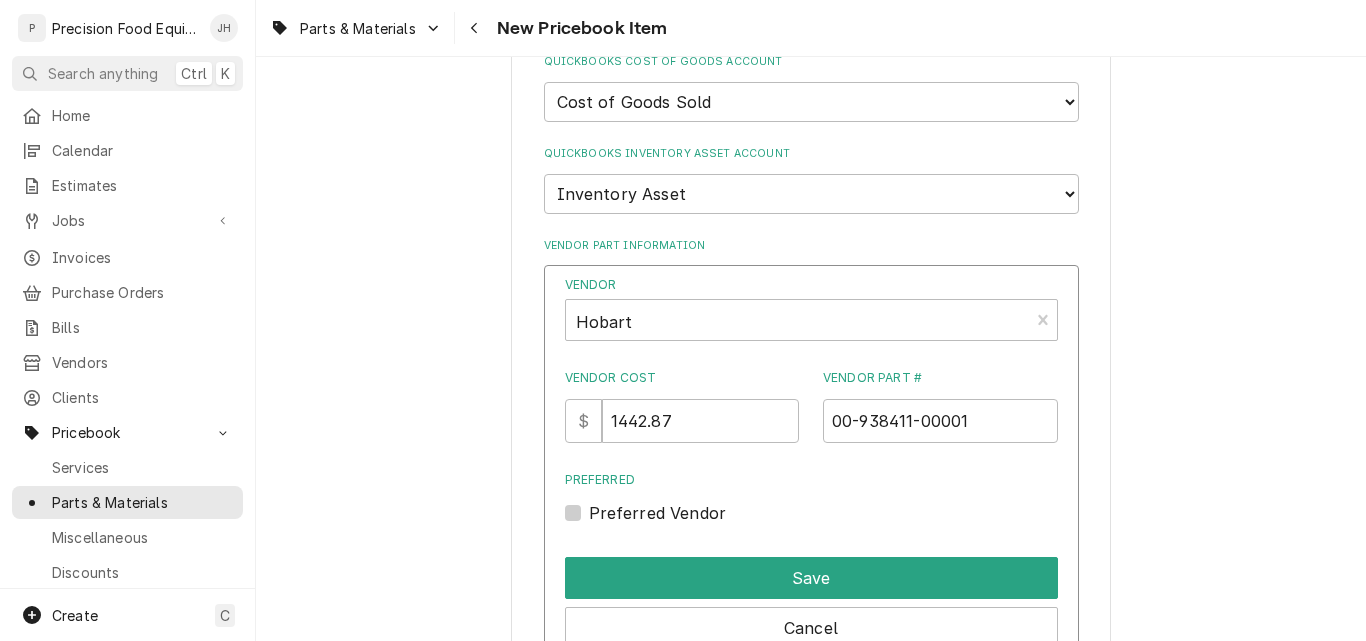 click on "Preferred Vendor" at bounding box center [658, 513] 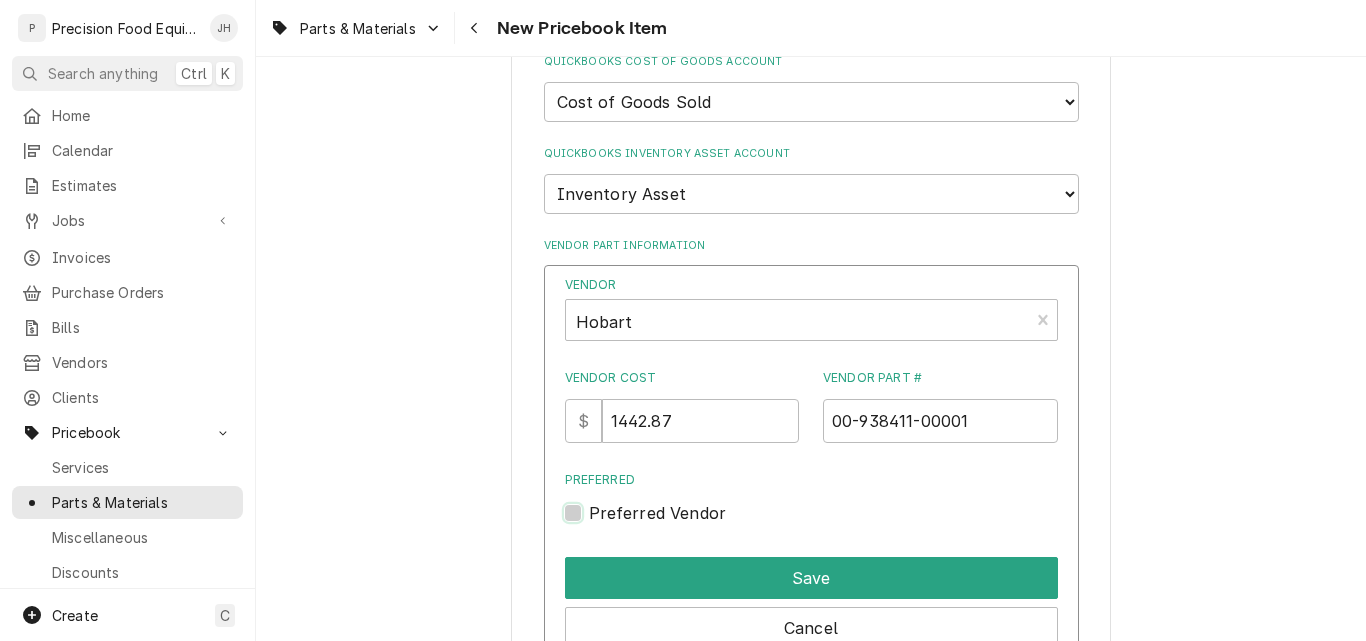 click on "Preferred" at bounding box center [835, 523] 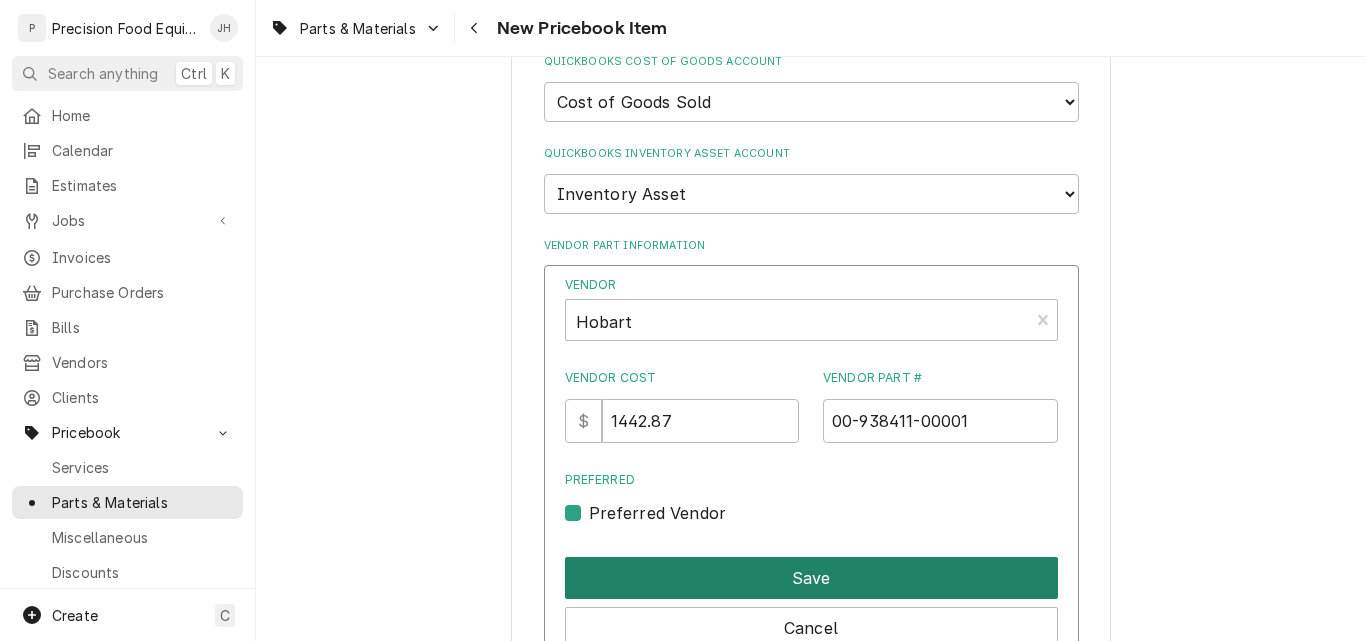 click on "Save" at bounding box center (811, 578) 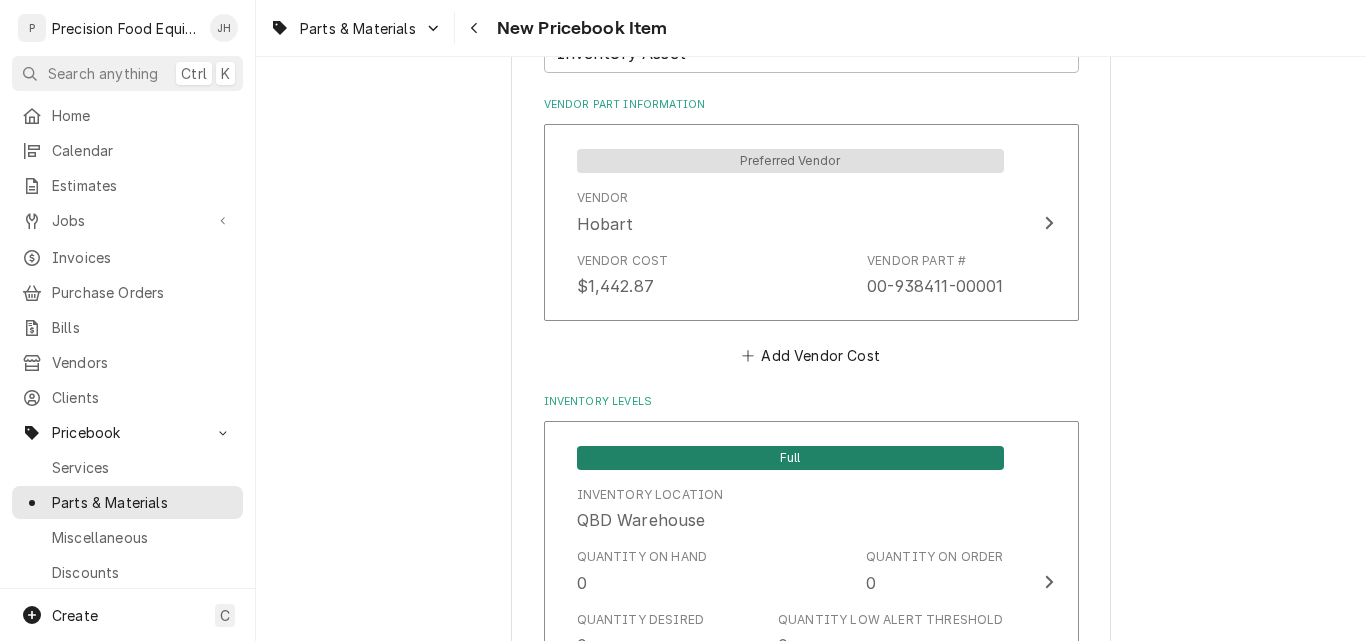 scroll, scrollTop: 1774, scrollLeft: 0, axis: vertical 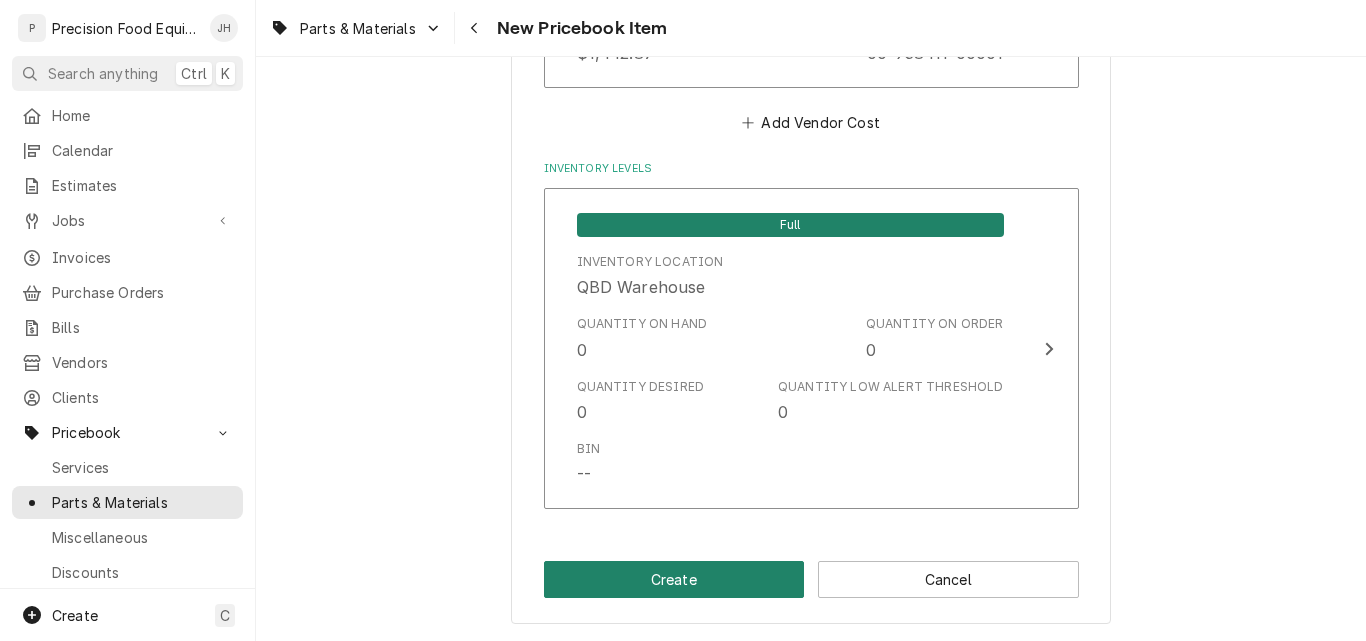 click on "Create" at bounding box center [674, 579] 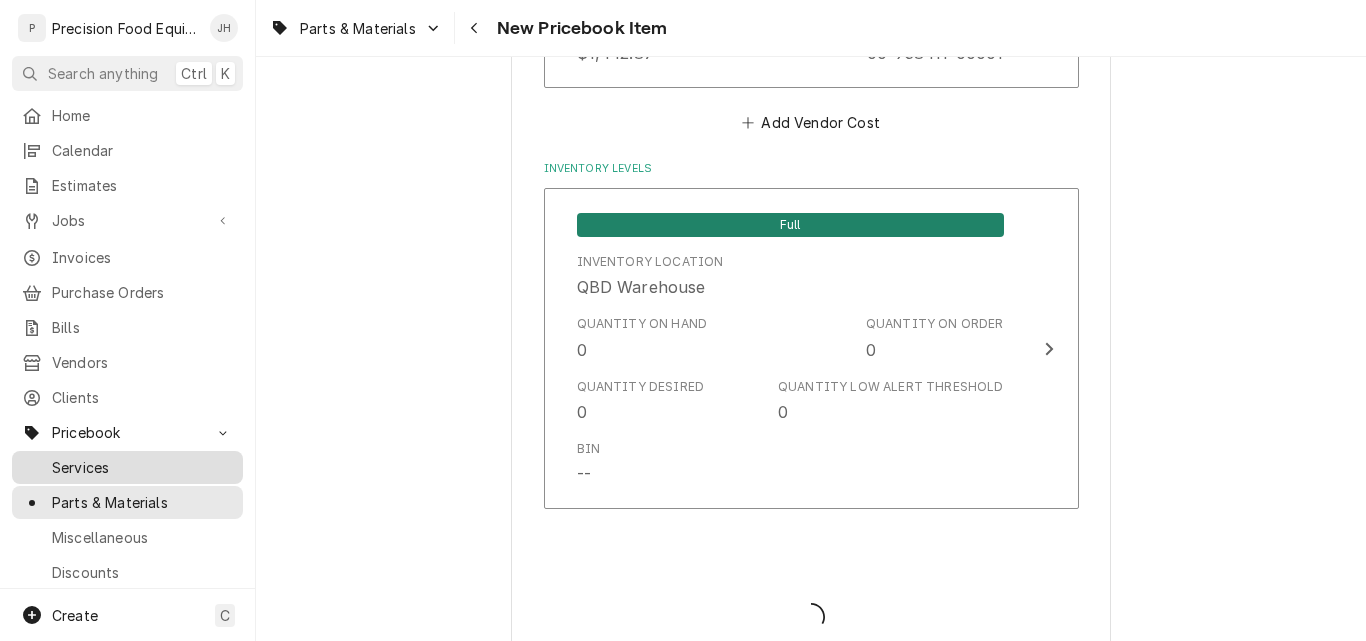 type on "x" 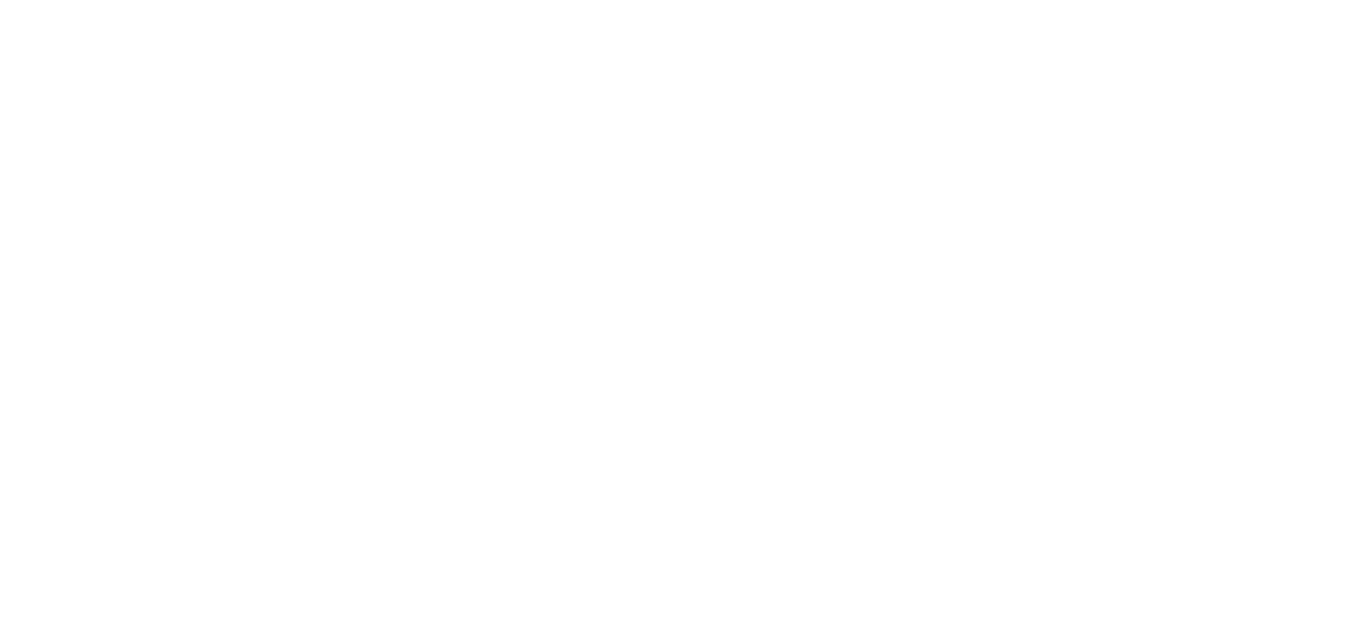 scroll, scrollTop: 0, scrollLeft: 0, axis: both 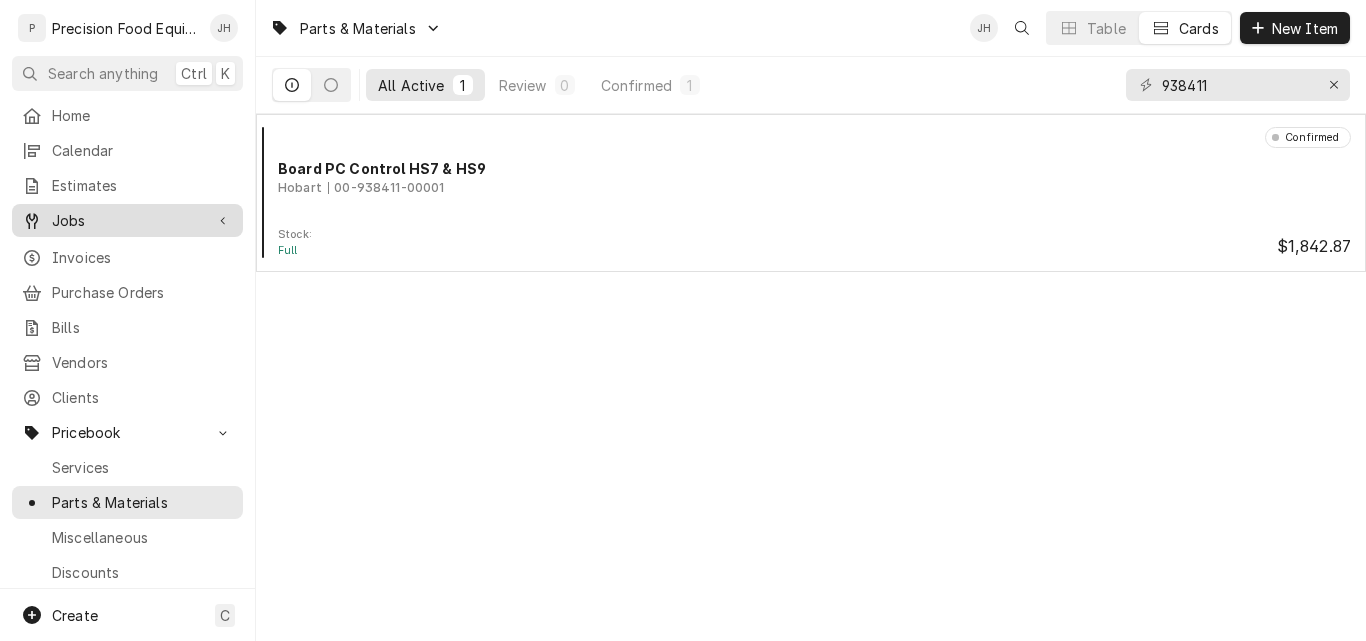 click on "Jobs" at bounding box center (127, 220) 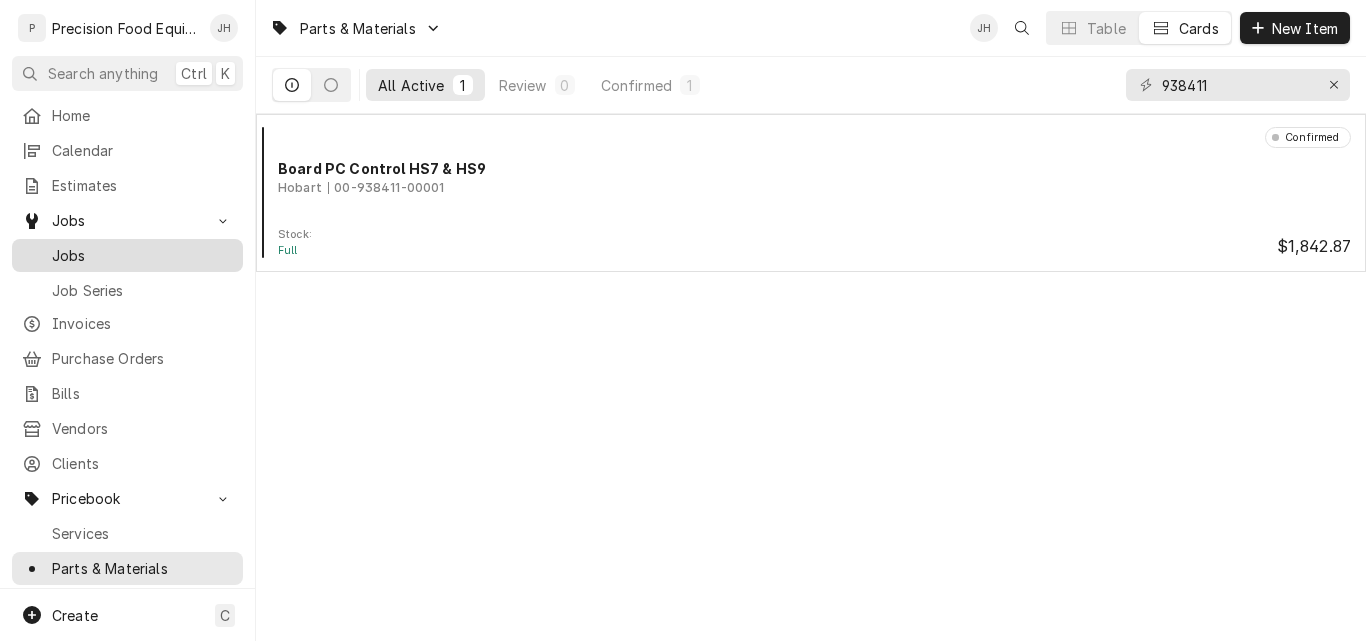 click on "Jobs" at bounding box center [142, 255] 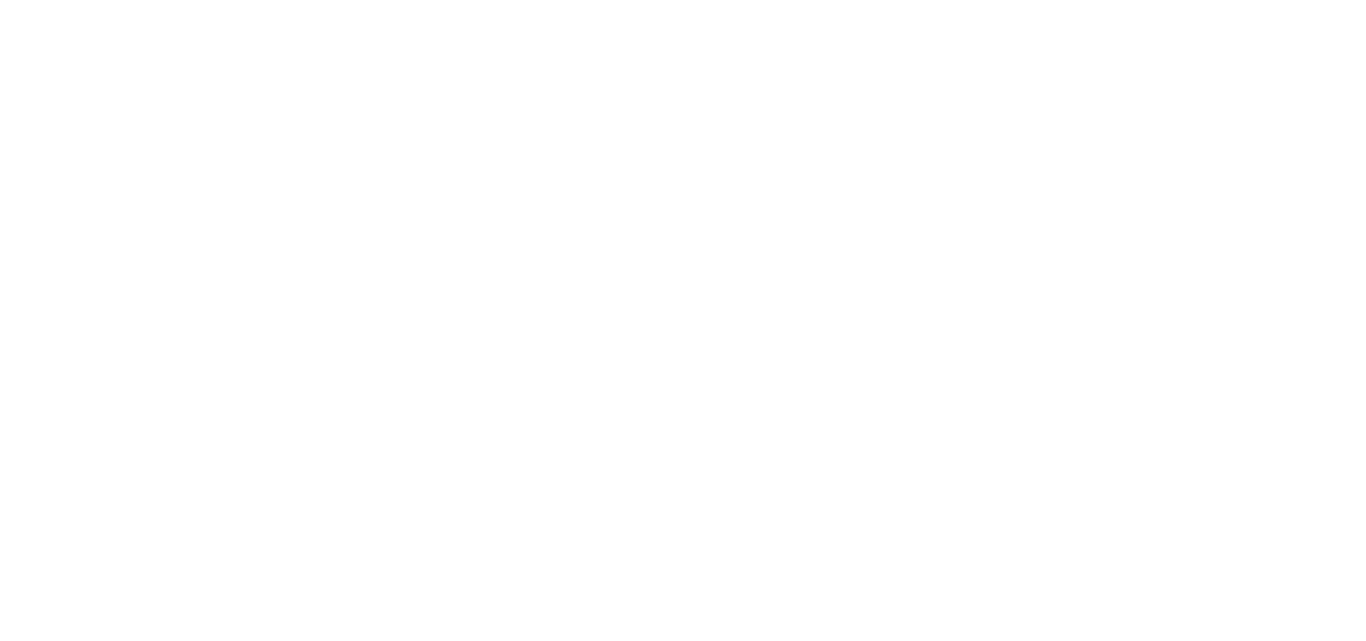 scroll, scrollTop: 0, scrollLeft: 0, axis: both 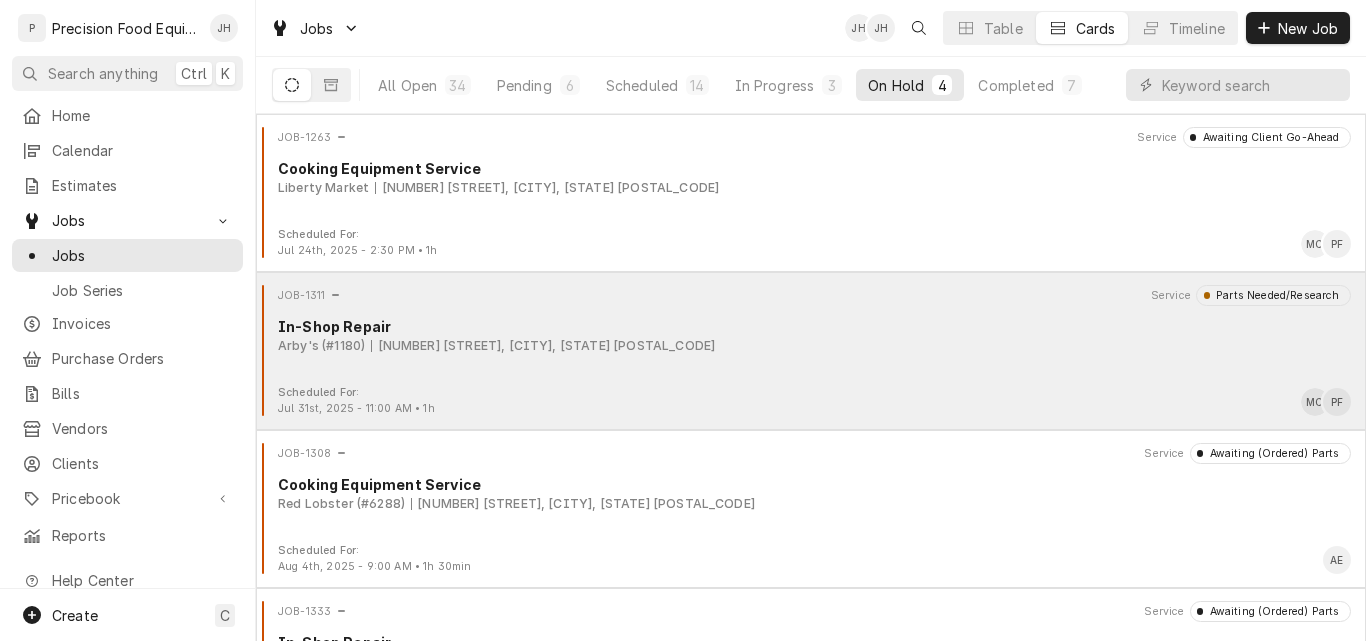 click on "Arby's (#1180) [NUMBER] [STREET], [CITY], [STATE] [POSTAL_CODE]" at bounding box center (814, 346) 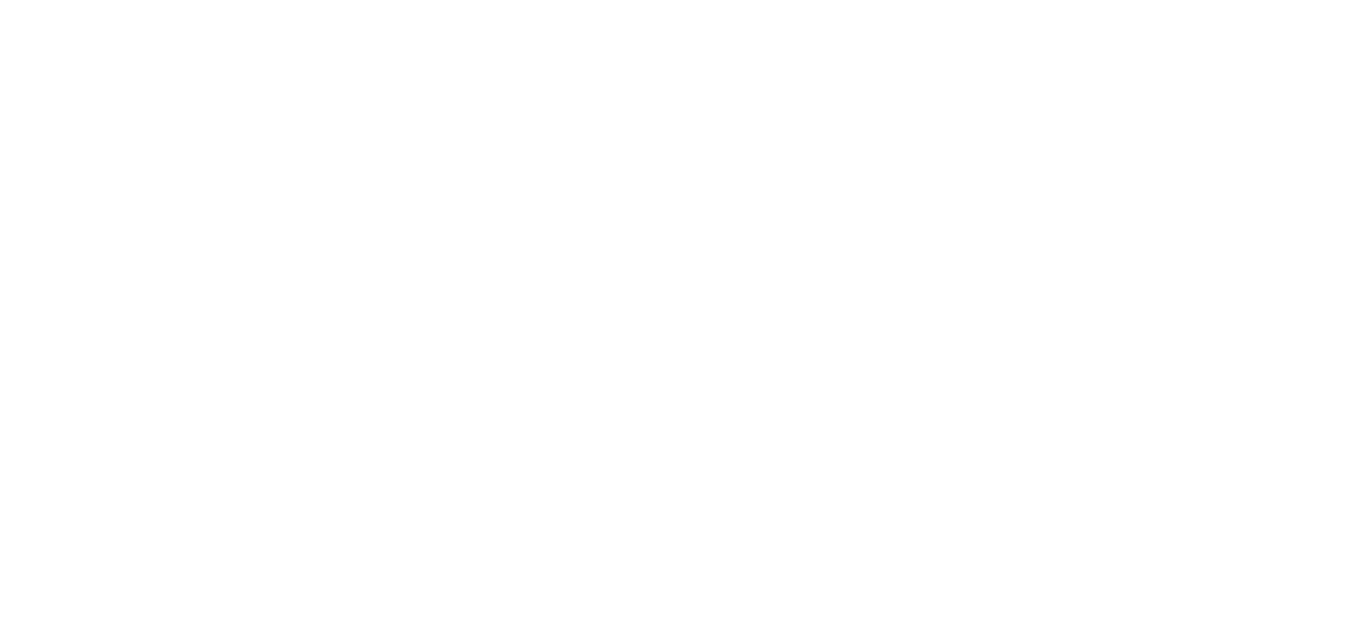 scroll, scrollTop: 0, scrollLeft: 0, axis: both 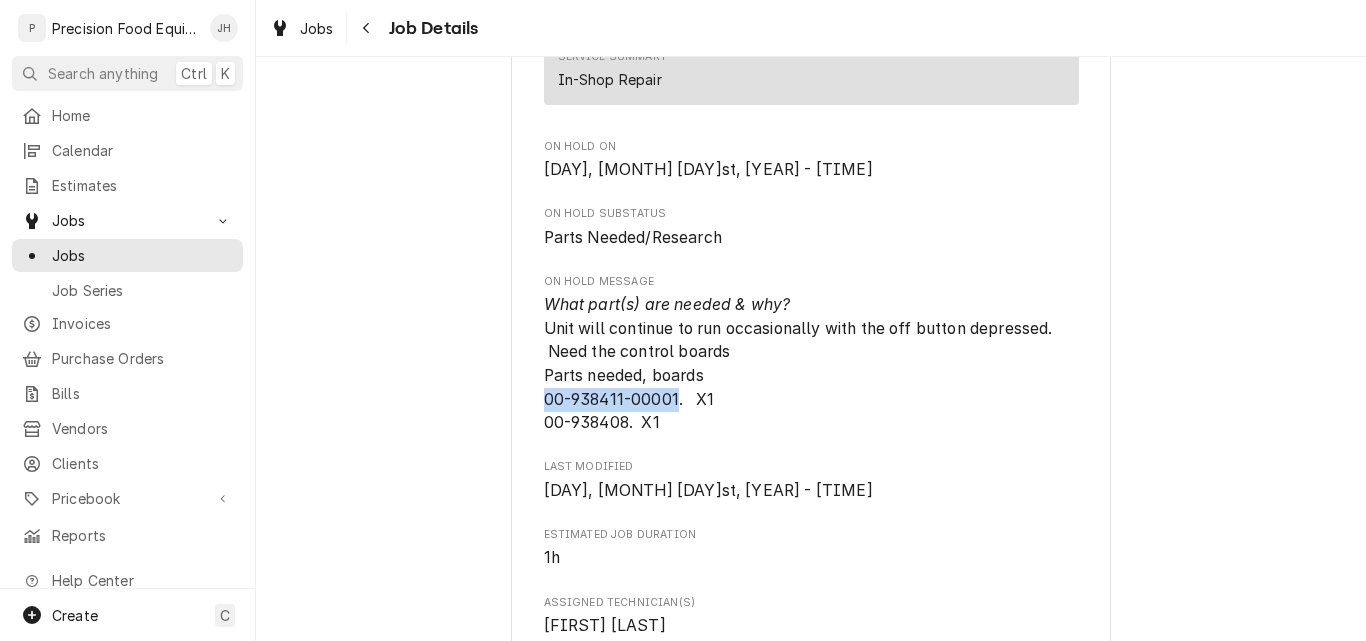 drag, startPoint x: 669, startPoint y: 396, endPoint x: 540, endPoint y: 405, distance: 129.31357 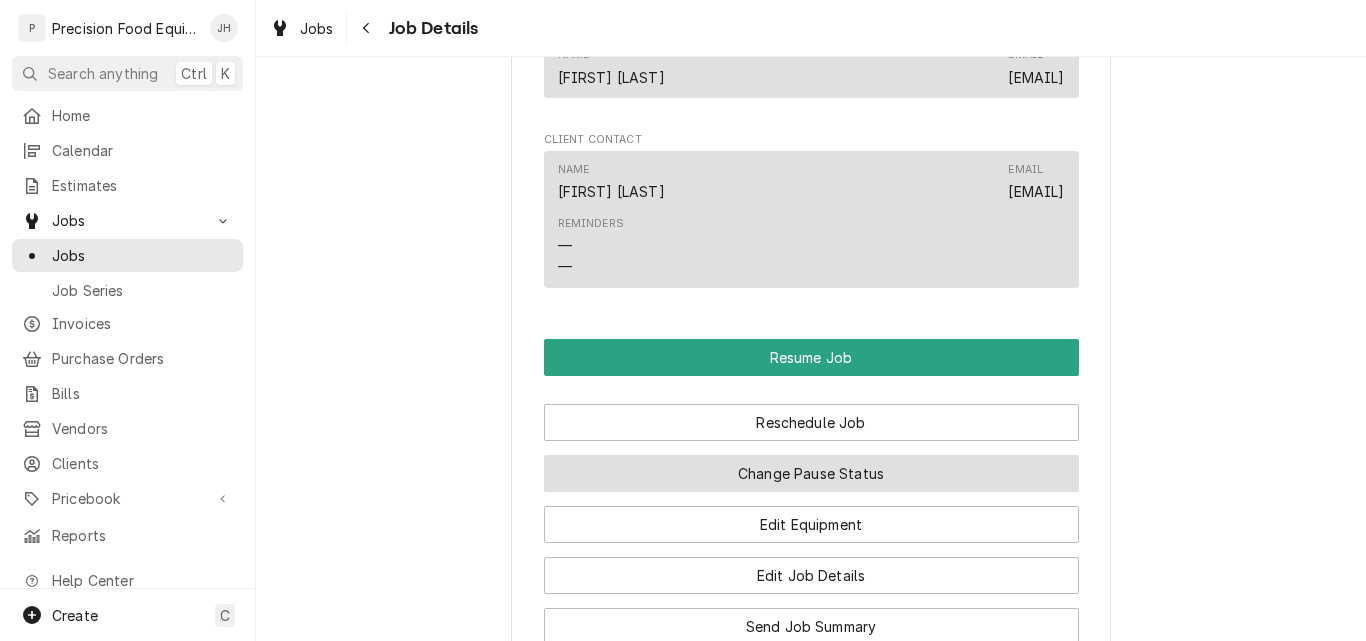 scroll, scrollTop: 1800, scrollLeft: 0, axis: vertical 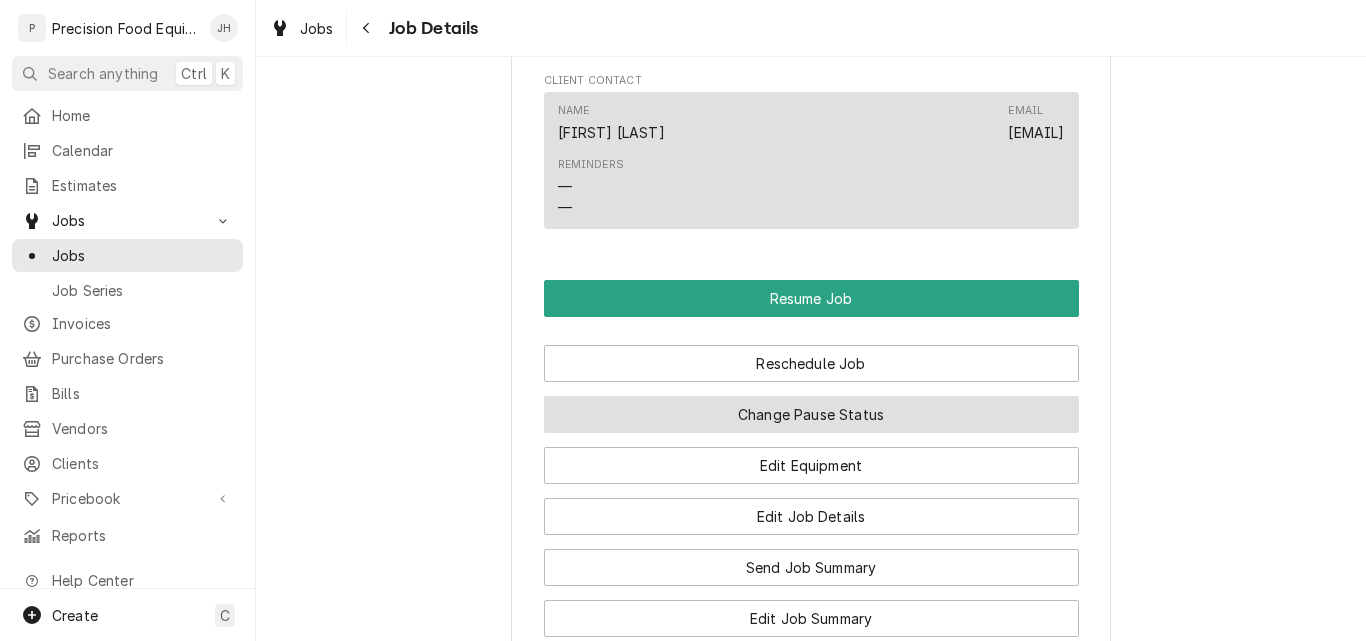 click on "Change Pause Status" at bounding box center (811, 414) 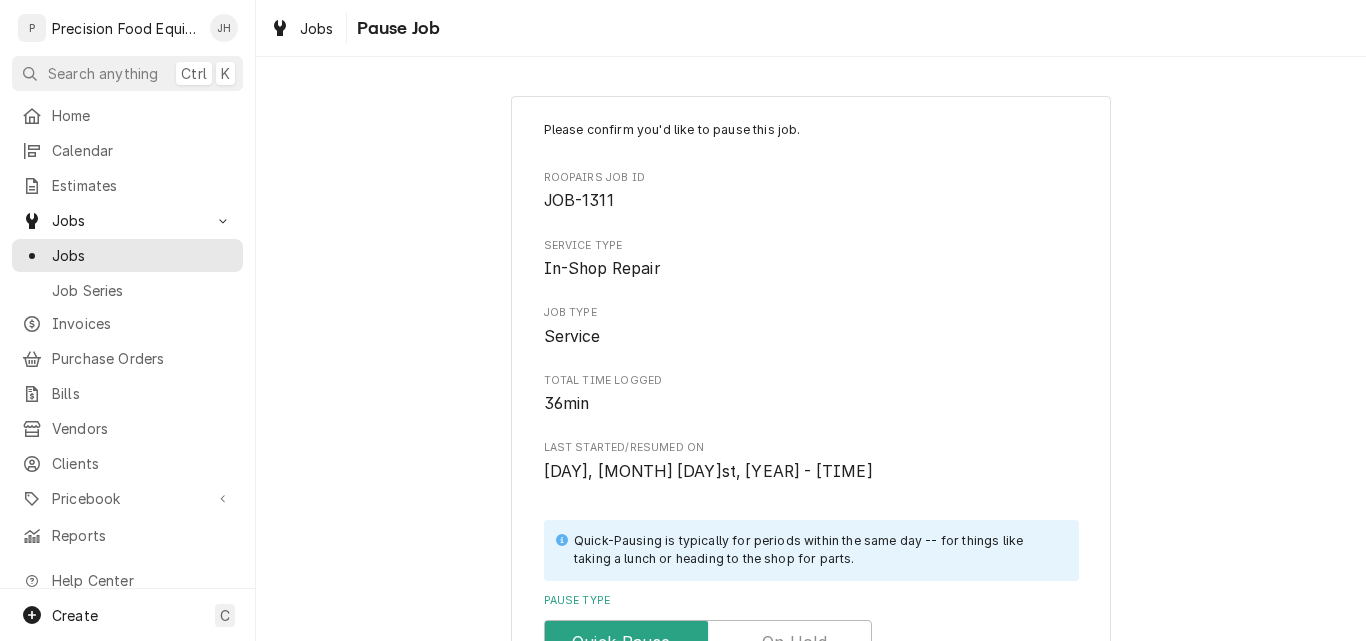 click on "Please confirm you'd like to pause this job. Roopairs Job ID JOB-[NUMBER] Service Type In-Shop Repair Job Type Service Total Time Logged 36min Last Started/Resumed On [DAY], [MONTH] [DAY]st, [YEAR] - [TIME] Quick-Pausing is typically for periods within the same day -- for things like taking a lunch or heading to the shop for parts. Pause Type Sub-Status Search for a Sub-Status... Pause Reason  ( optional ) Pause Pause and Edit Job Summary Cancel" at bounding box center [811, 599] 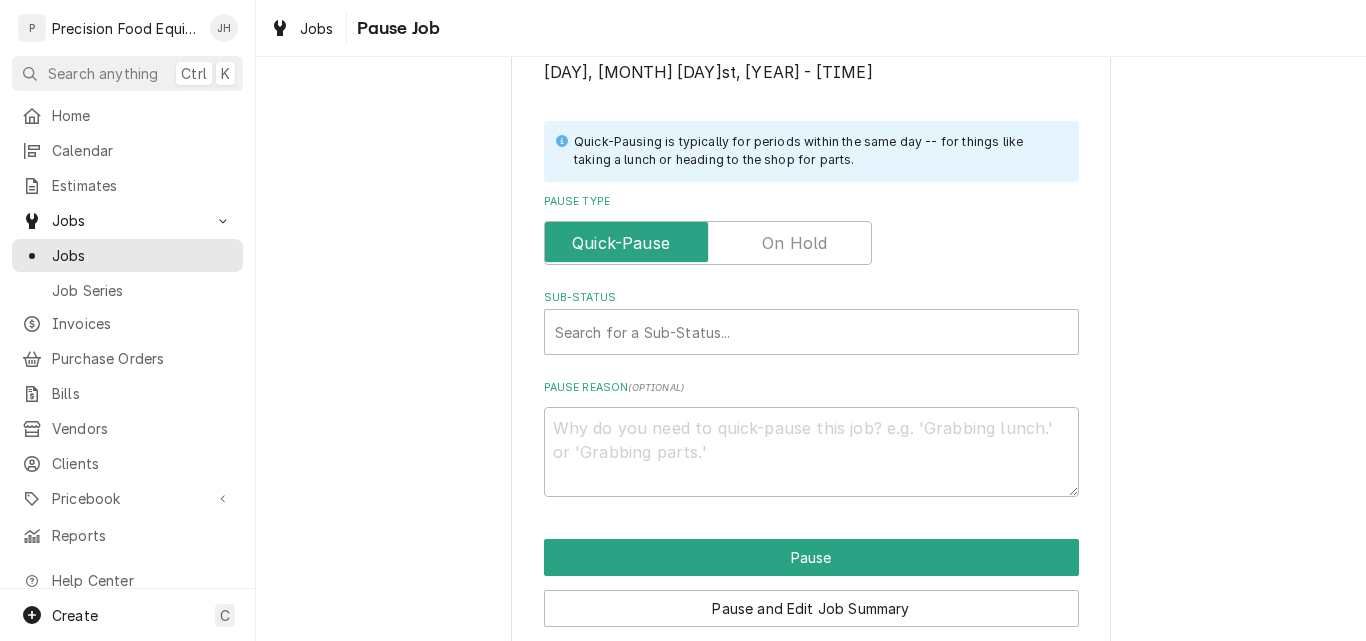 scroll, scrollTop: 400, scrollLeft: 0, axis: vertical 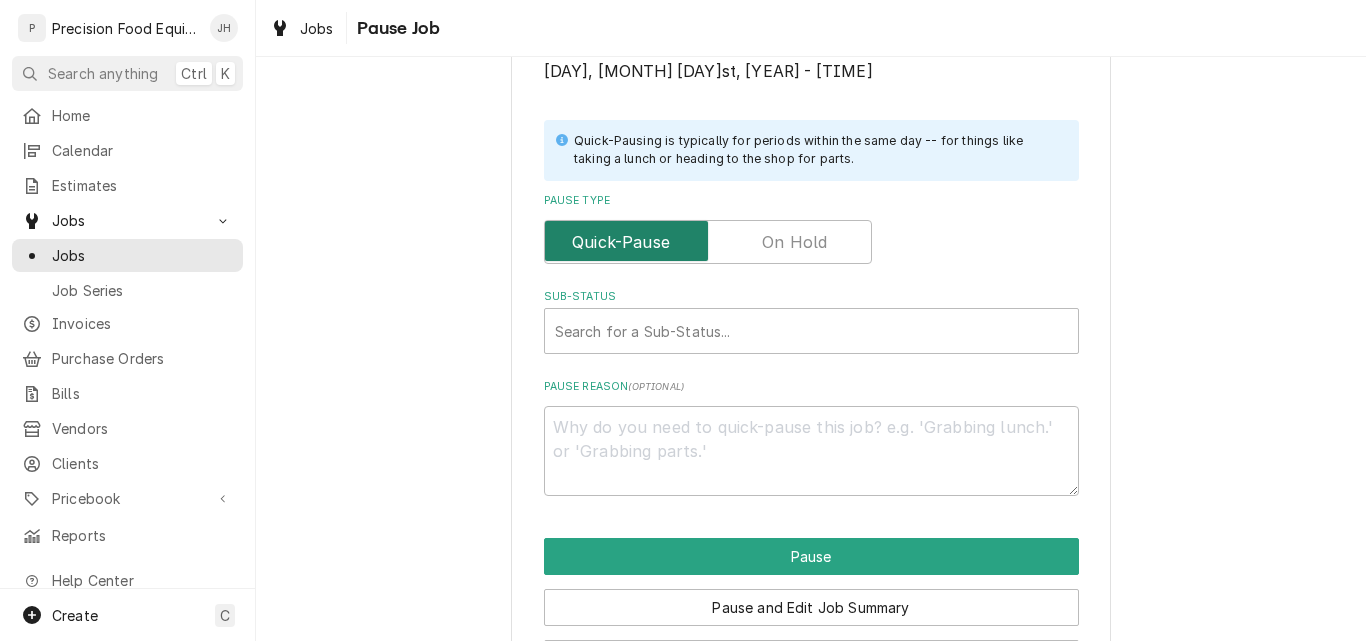 click at bounding box center [708, 242] 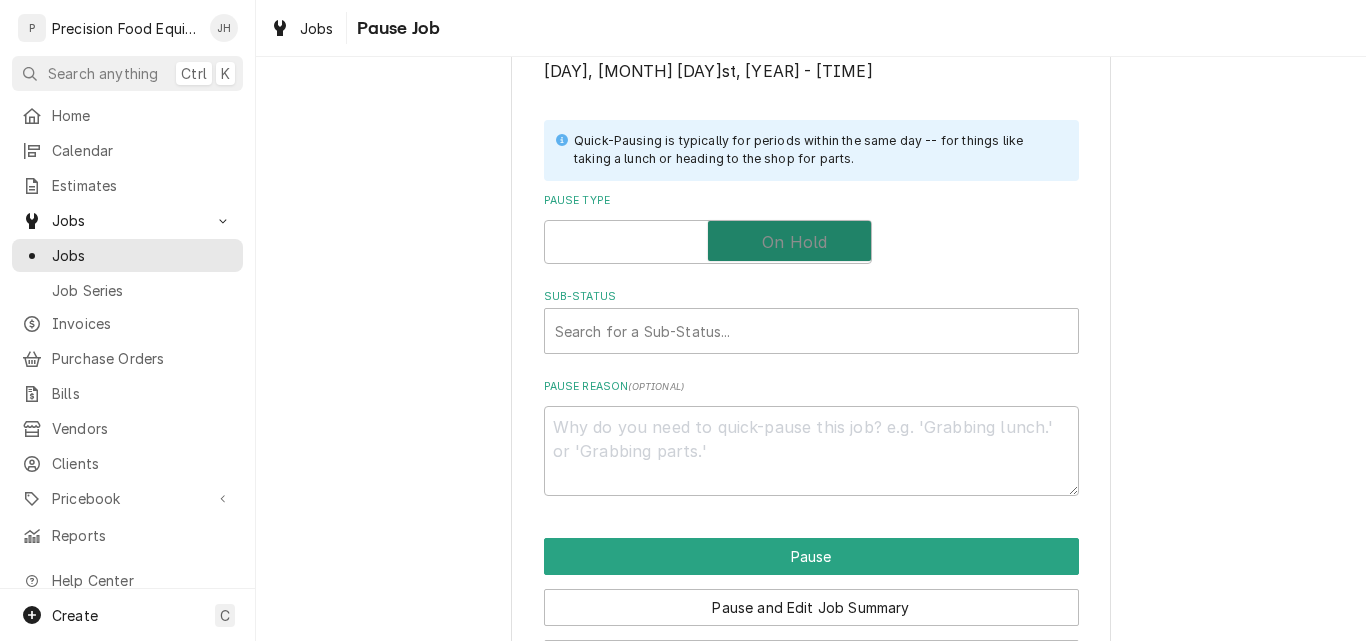 checkbox on "true" 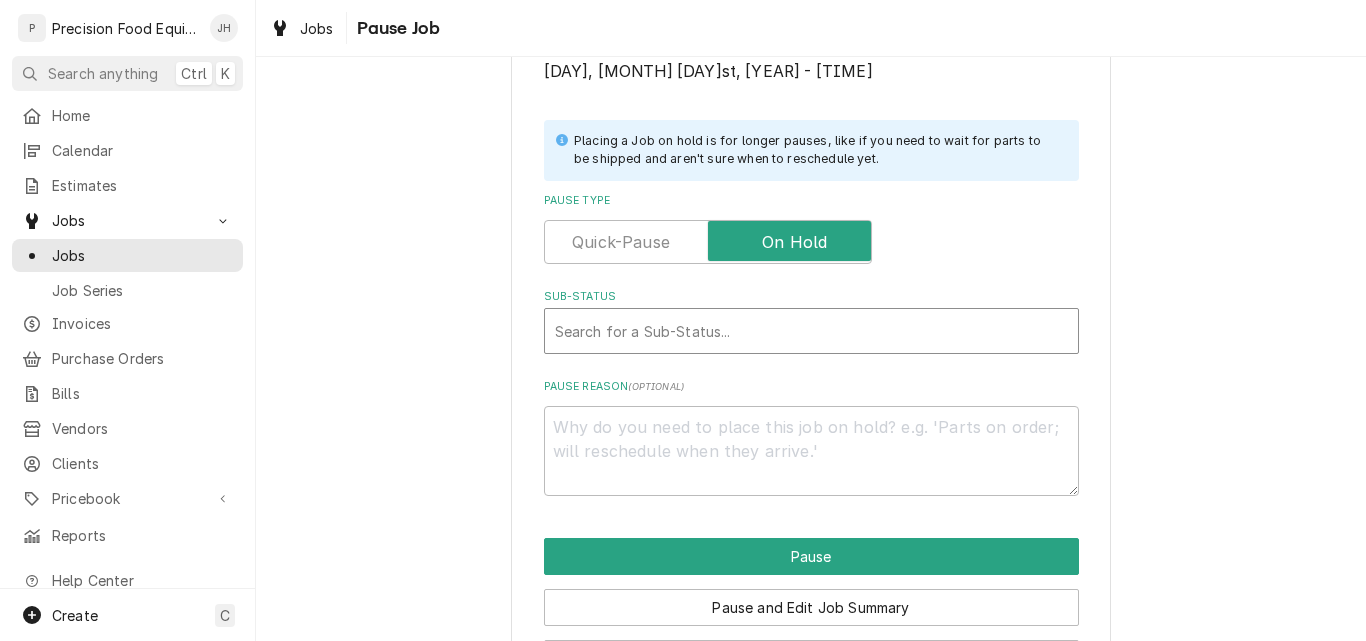 click at bounding box center [811, 331] 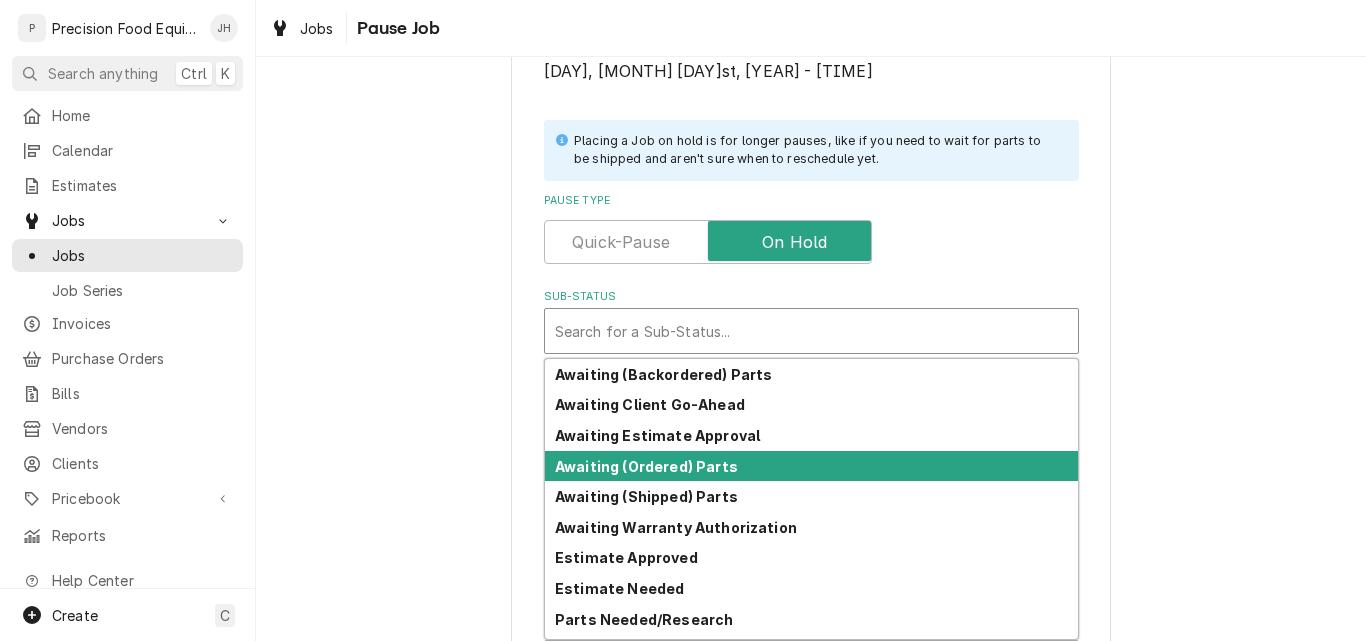 click on "Awaiting (Ordered) Parts" at bounding box center (646, 466) 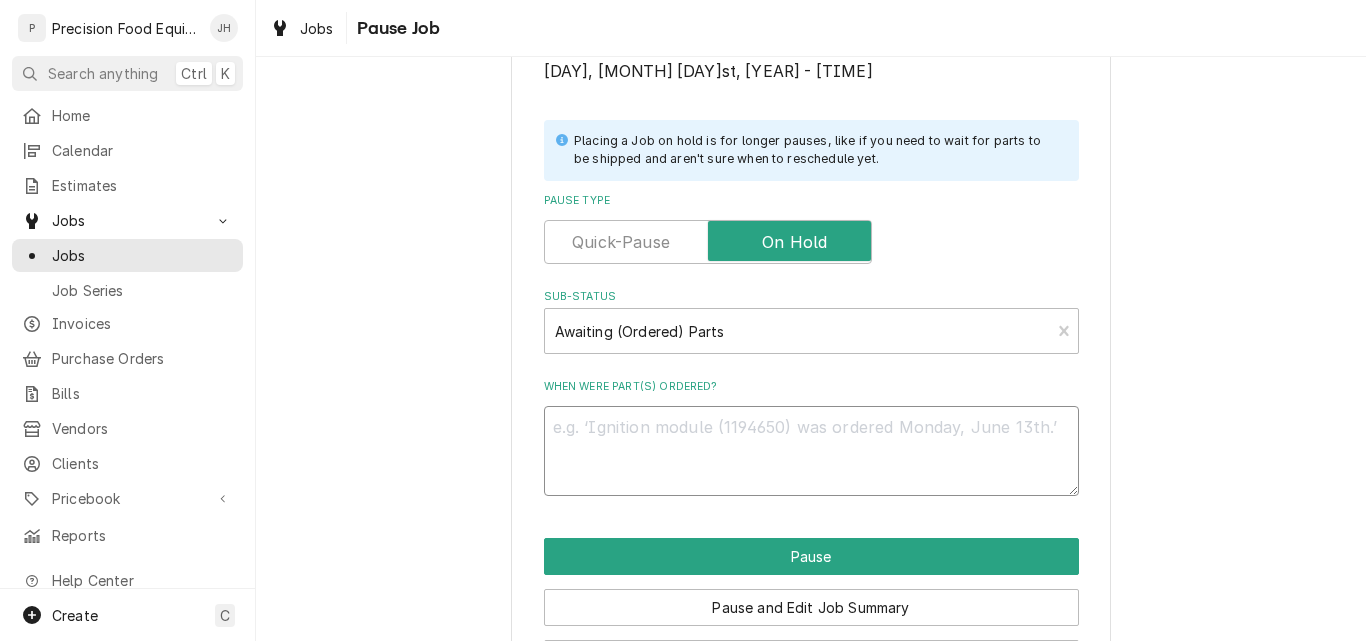 drag, startPoint x: 618, startPoint y: 442, endPoint x: 595, endPoint y: 449, distance: 24.04163 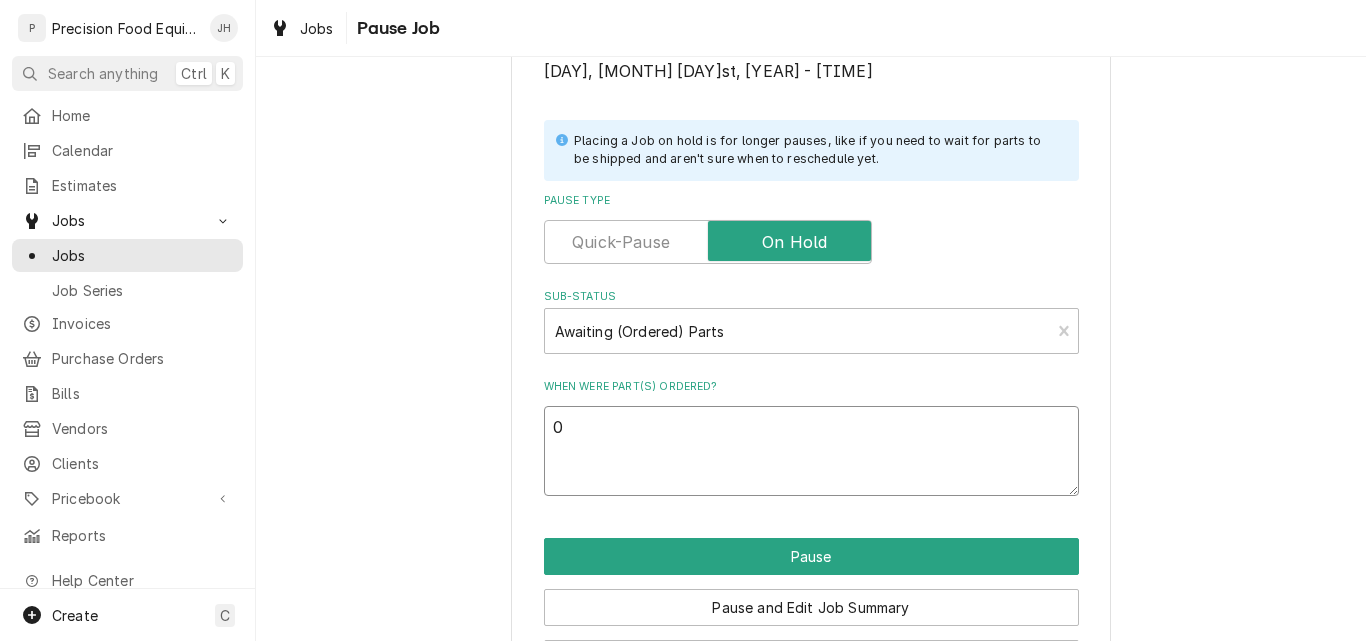 type on "x" 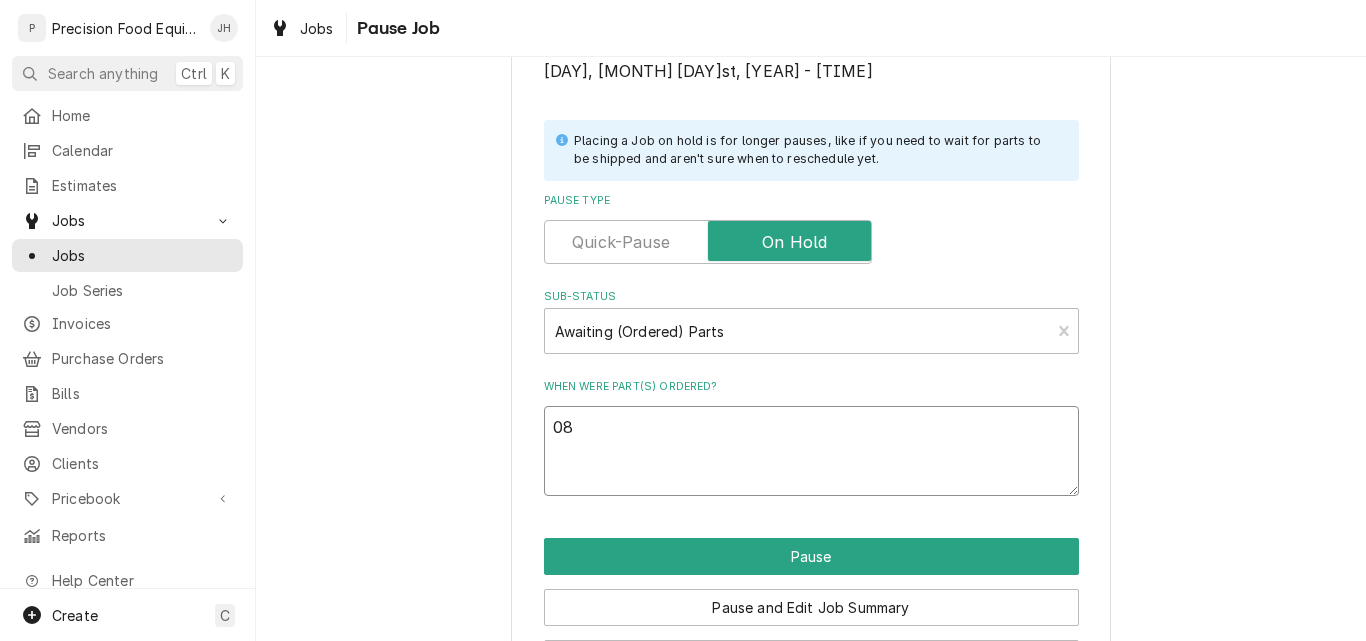 type on "x" 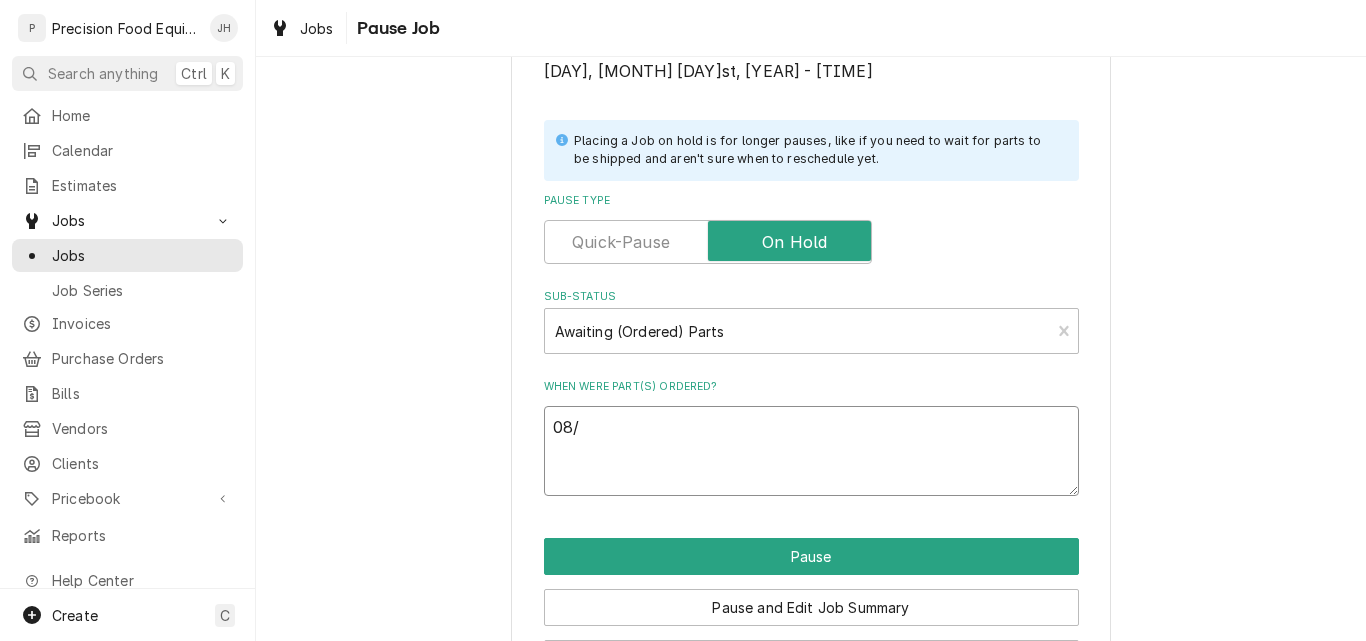 type on "x" 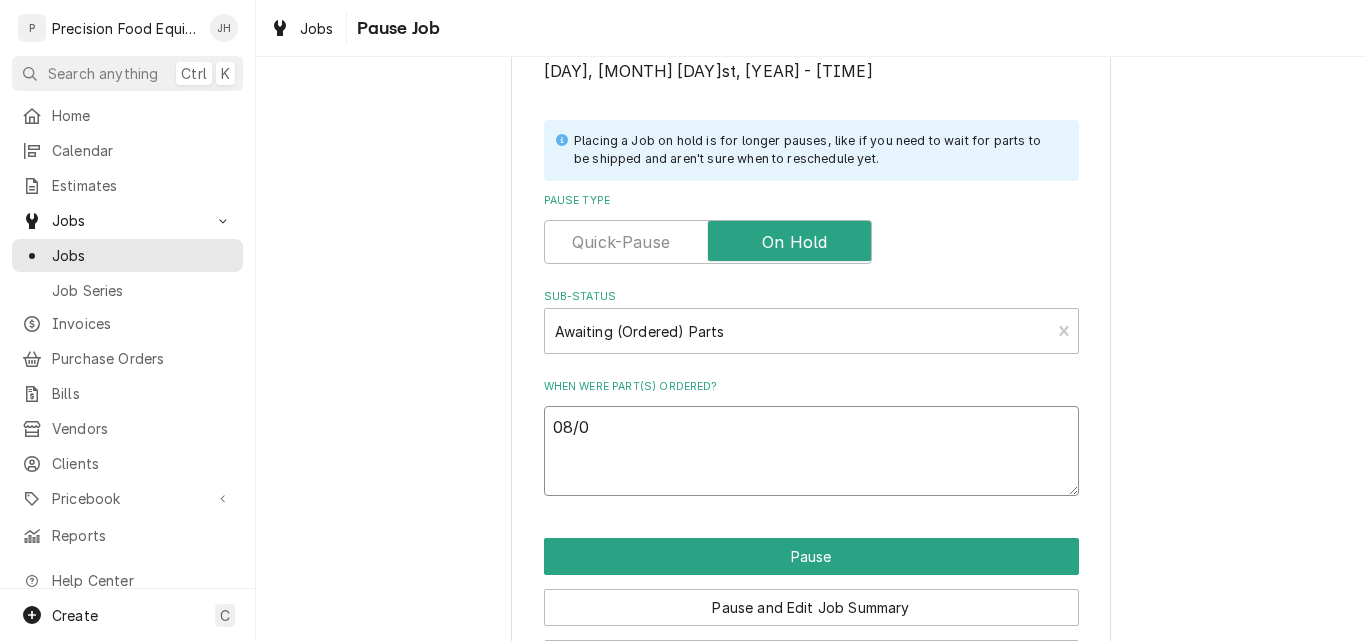 type on "x" 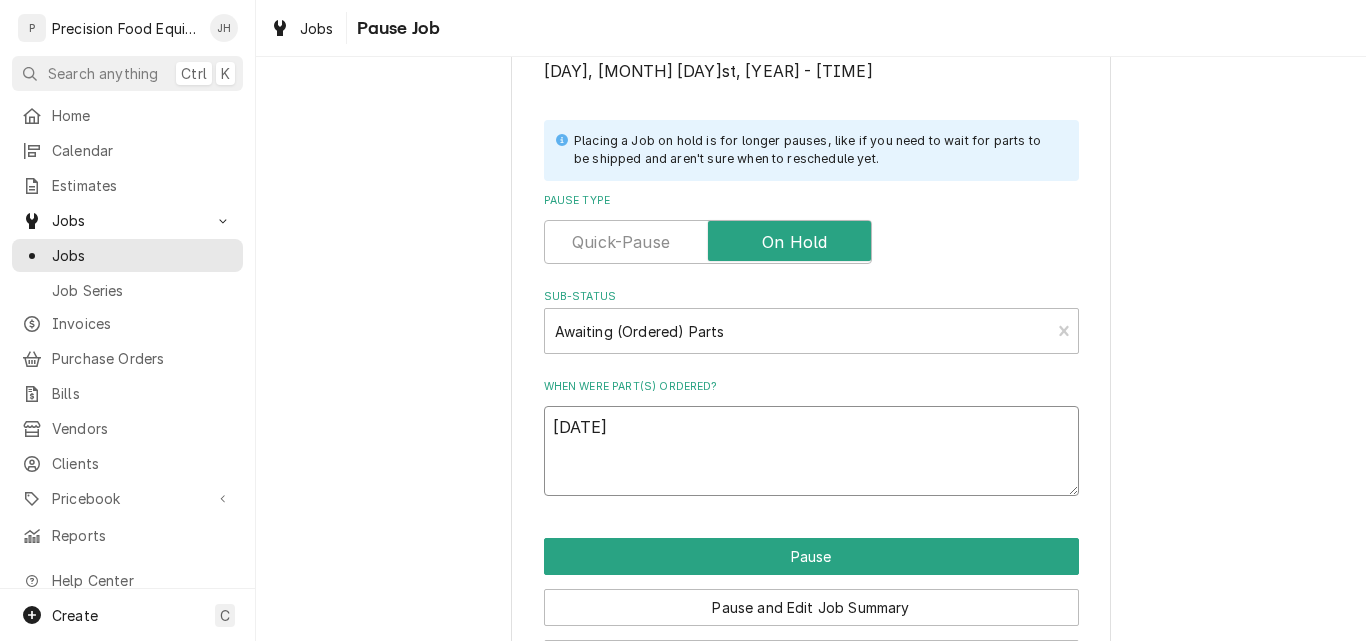 type on "x" 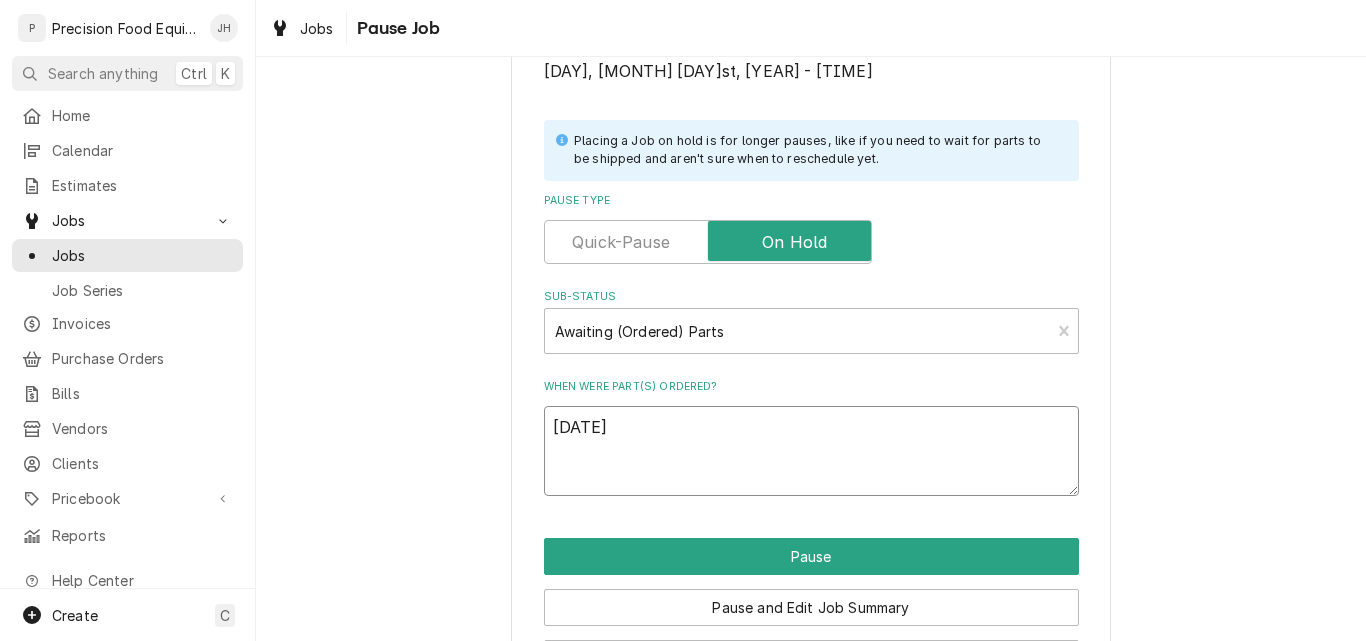 type on "x" 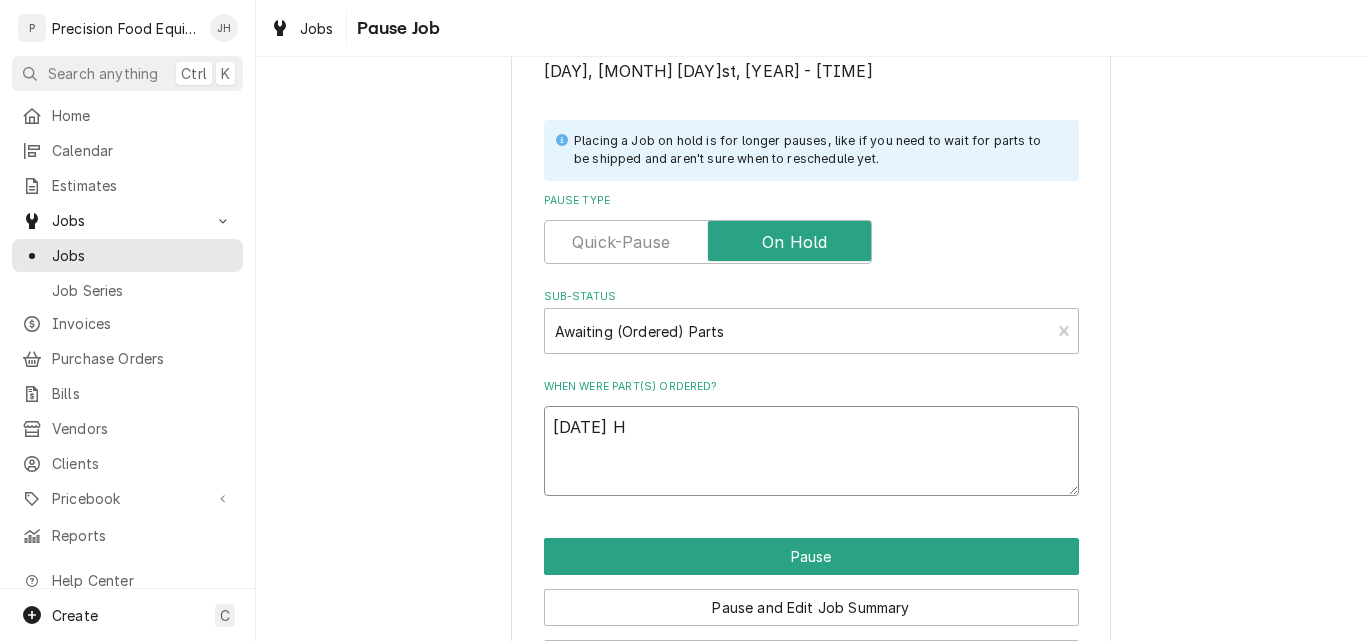 type on "x" 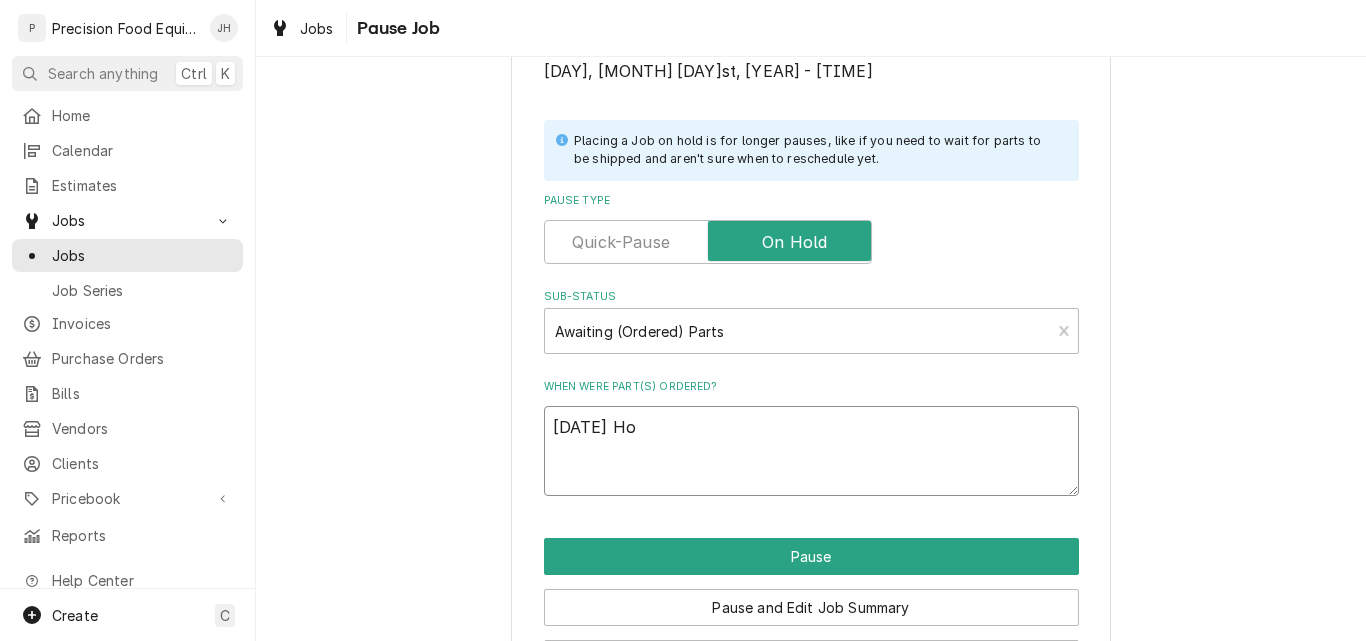 type on "x" 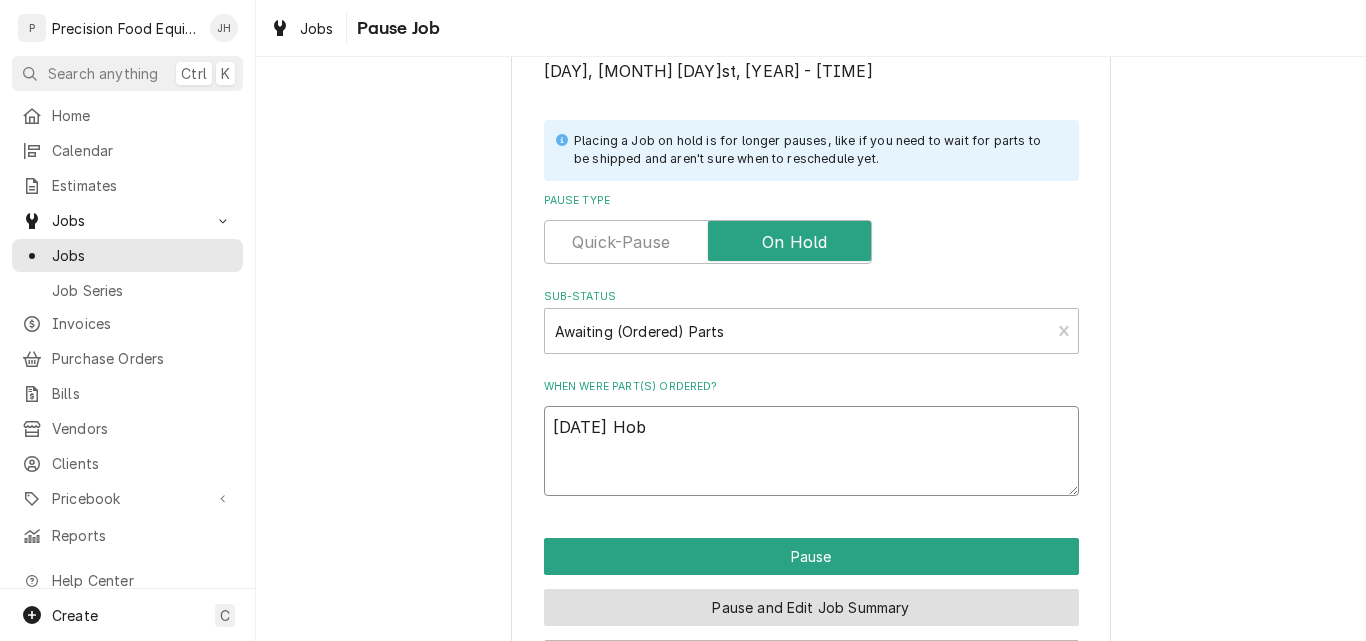 type on "[DATE] Hob" 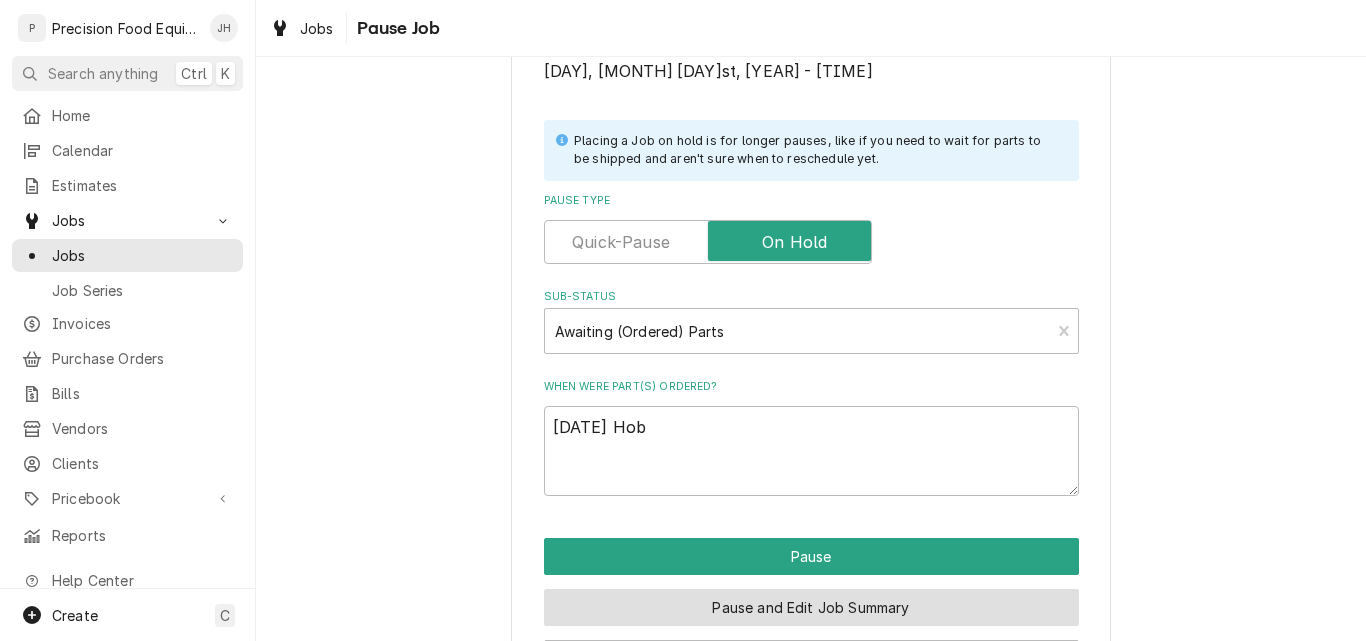click on "Pause and Edit Job Summary" at bounding box center [811, 607] 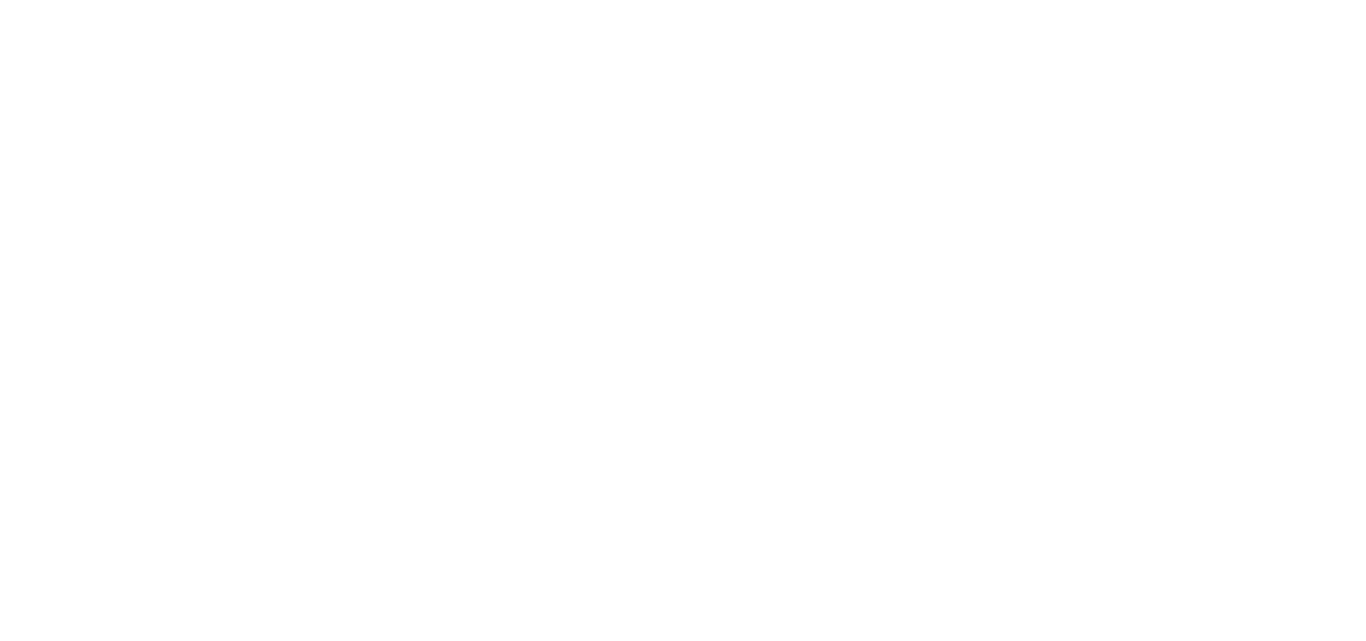 scroll, scrollTop: 0, scrollLeft: 0, axis: both 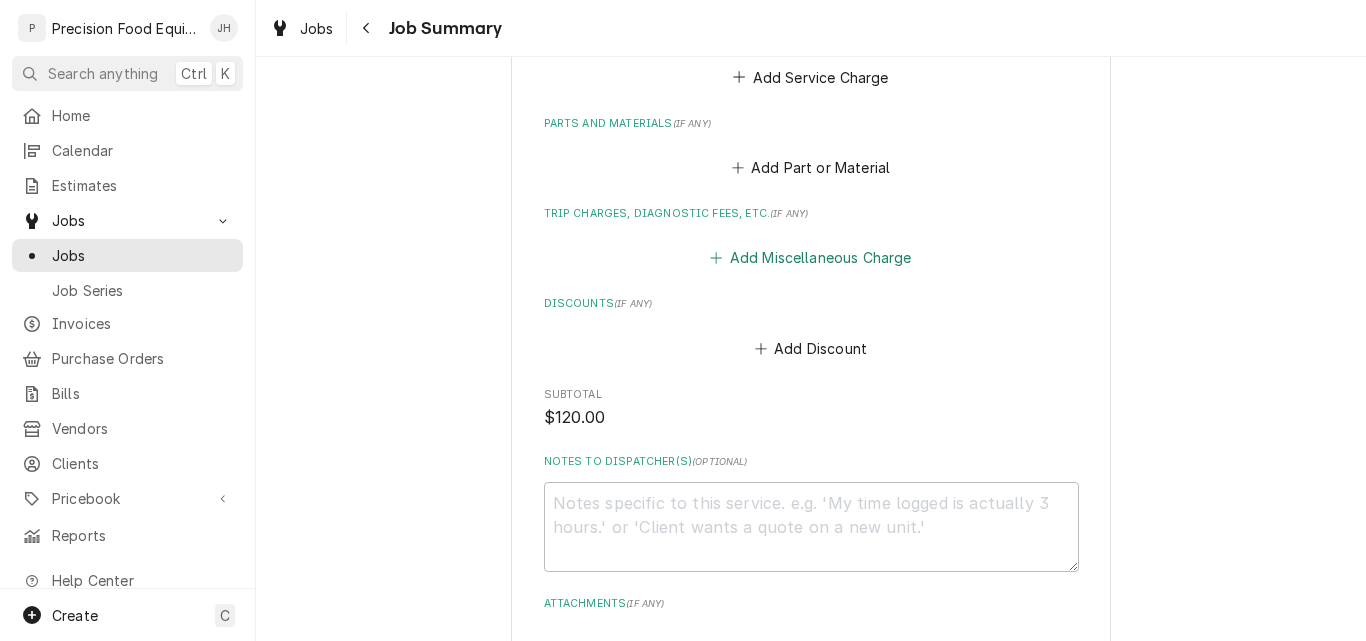 click on "Add Miscellaneous Charge" at bounding box center (811, 258) 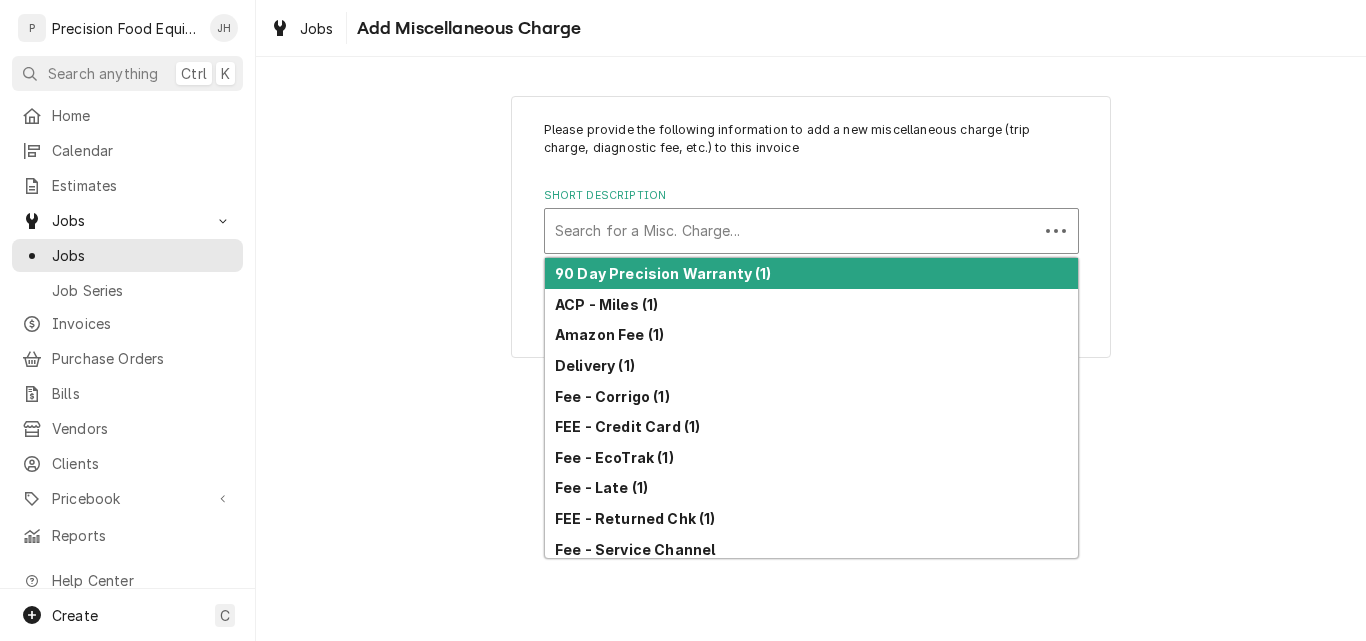 click at bounding box center [791, 231] 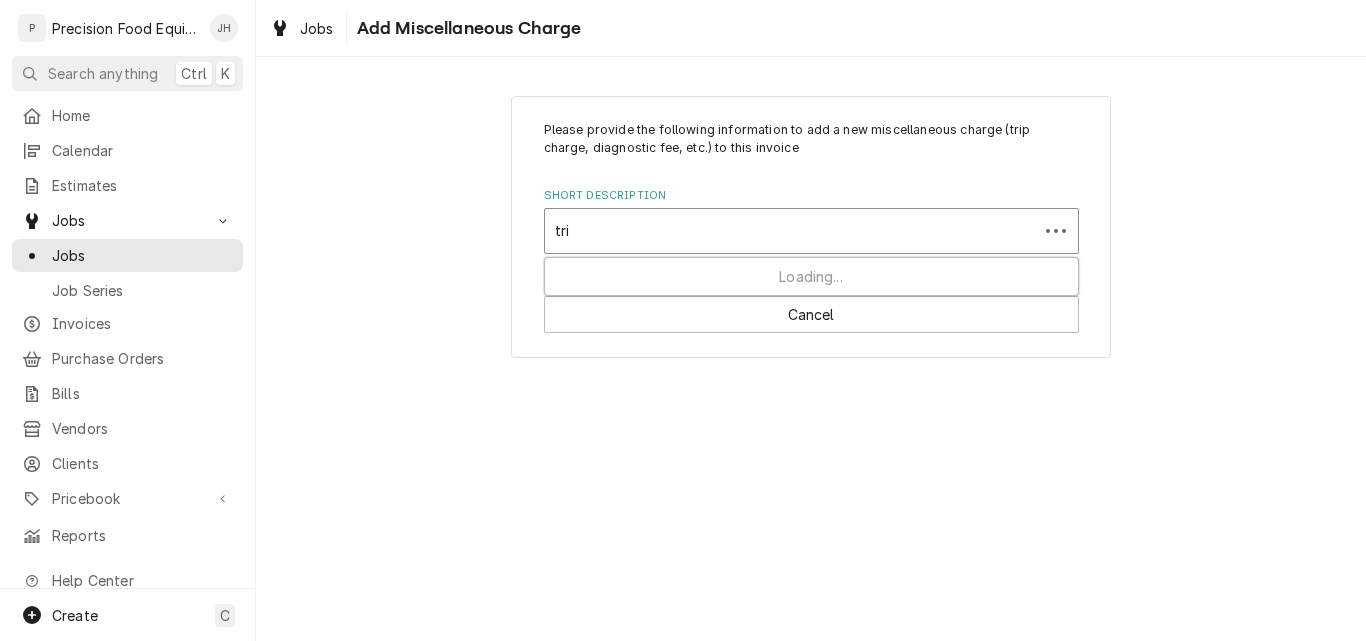 type on "trip" 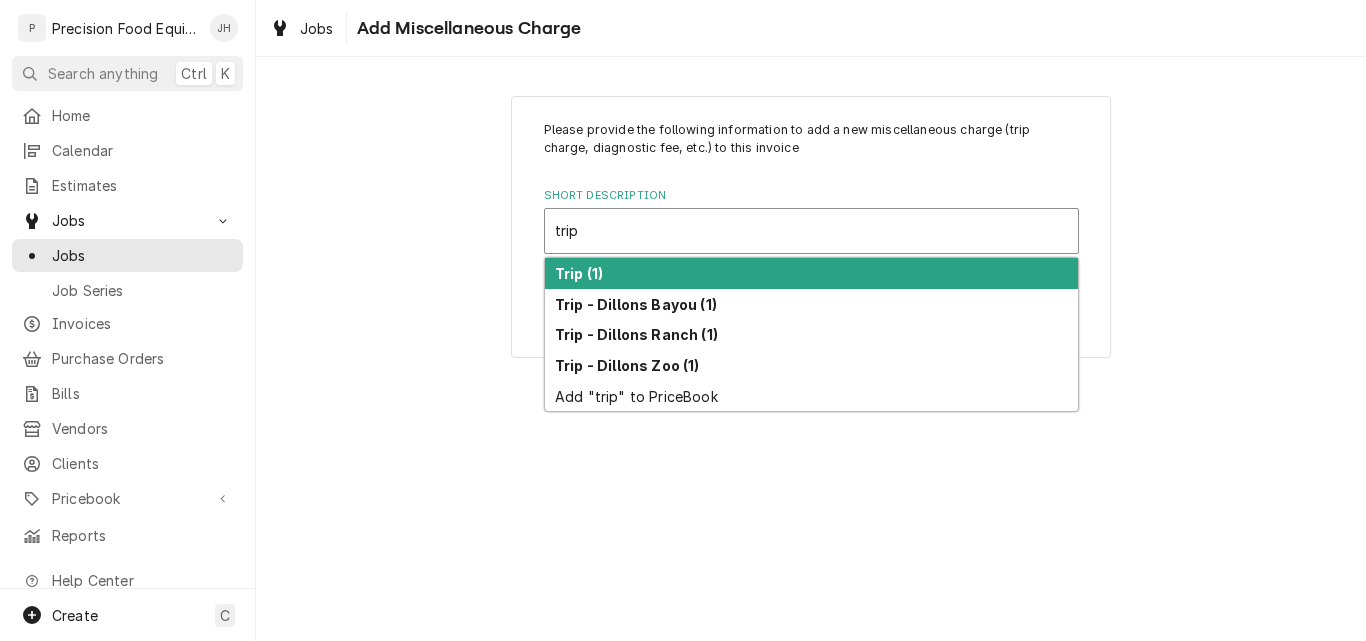 click on "Trip (1)" at bounding box center (811, 273) 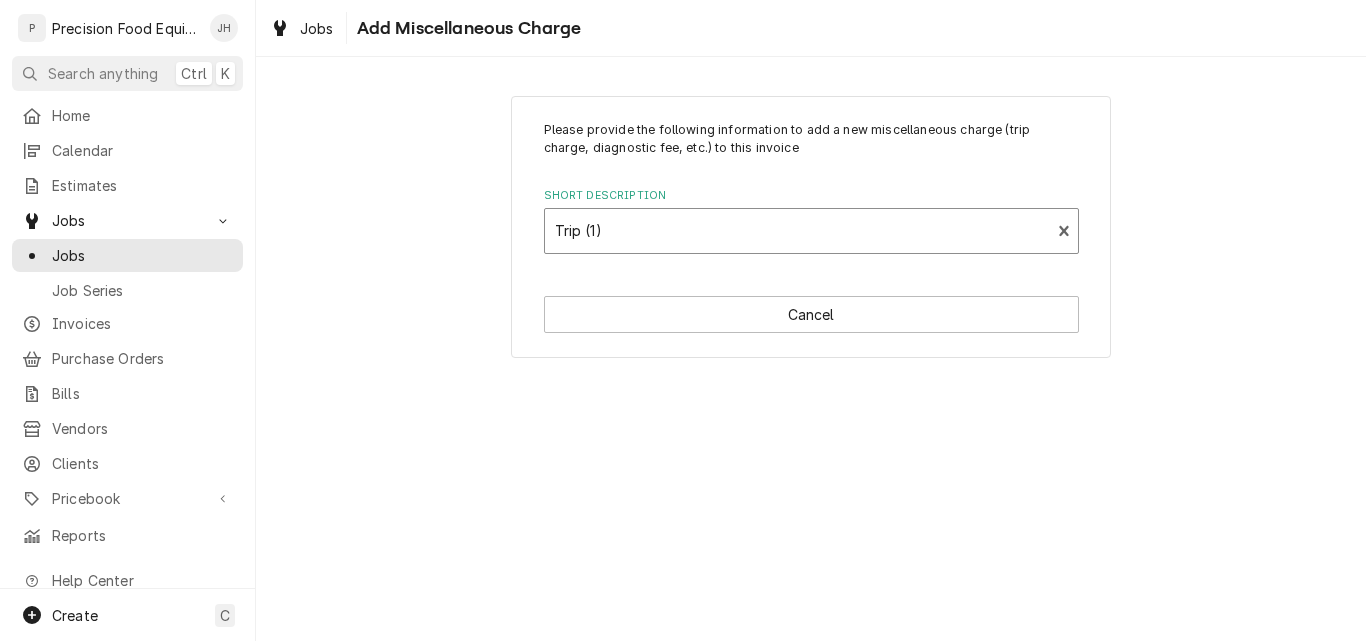 type 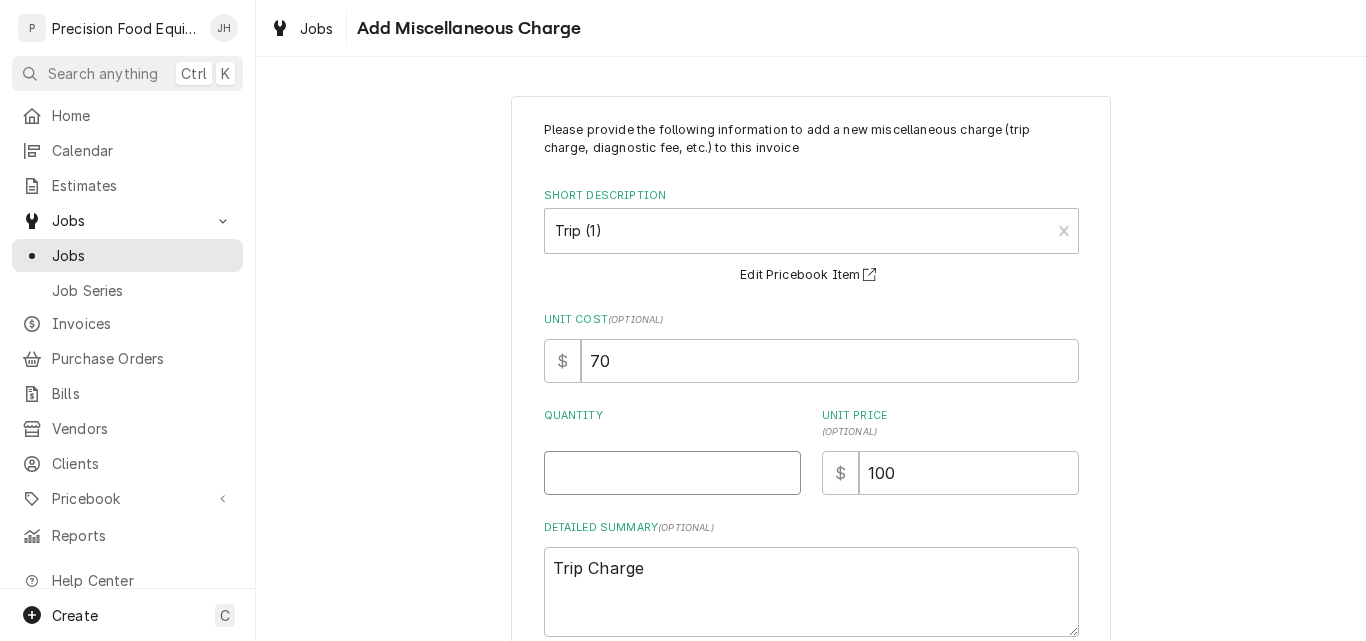 click on "Quantity" at bounding box center [672, 473] 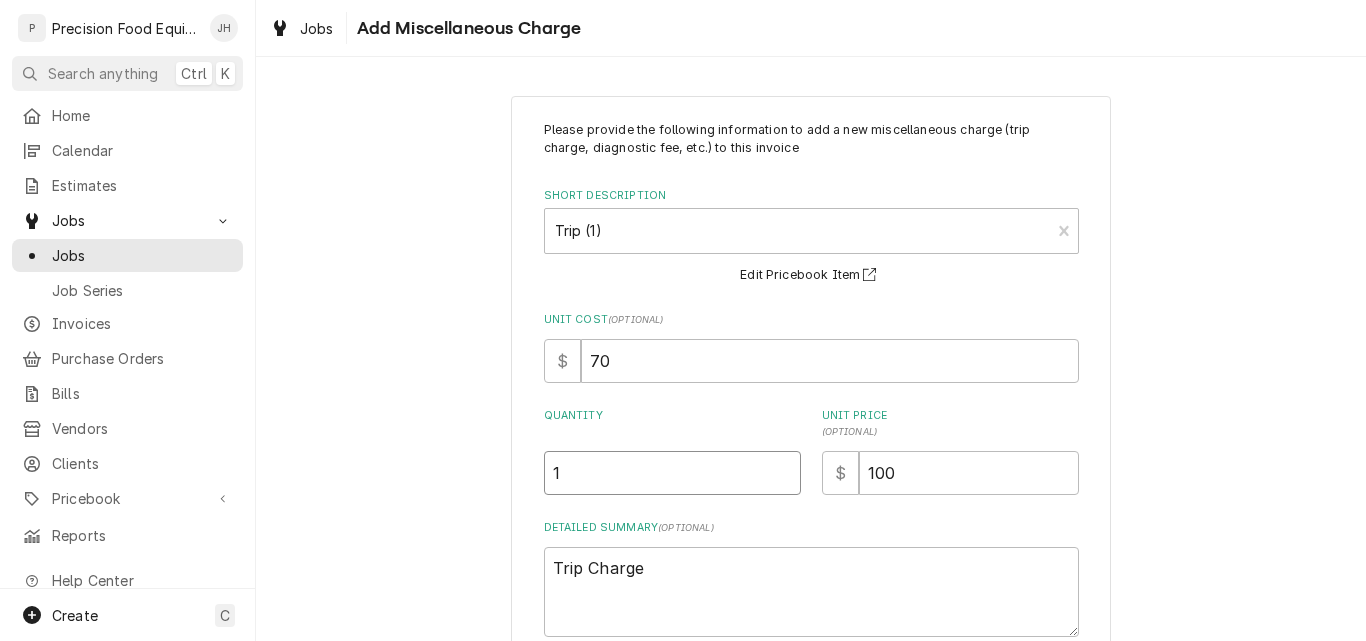 type on "1" 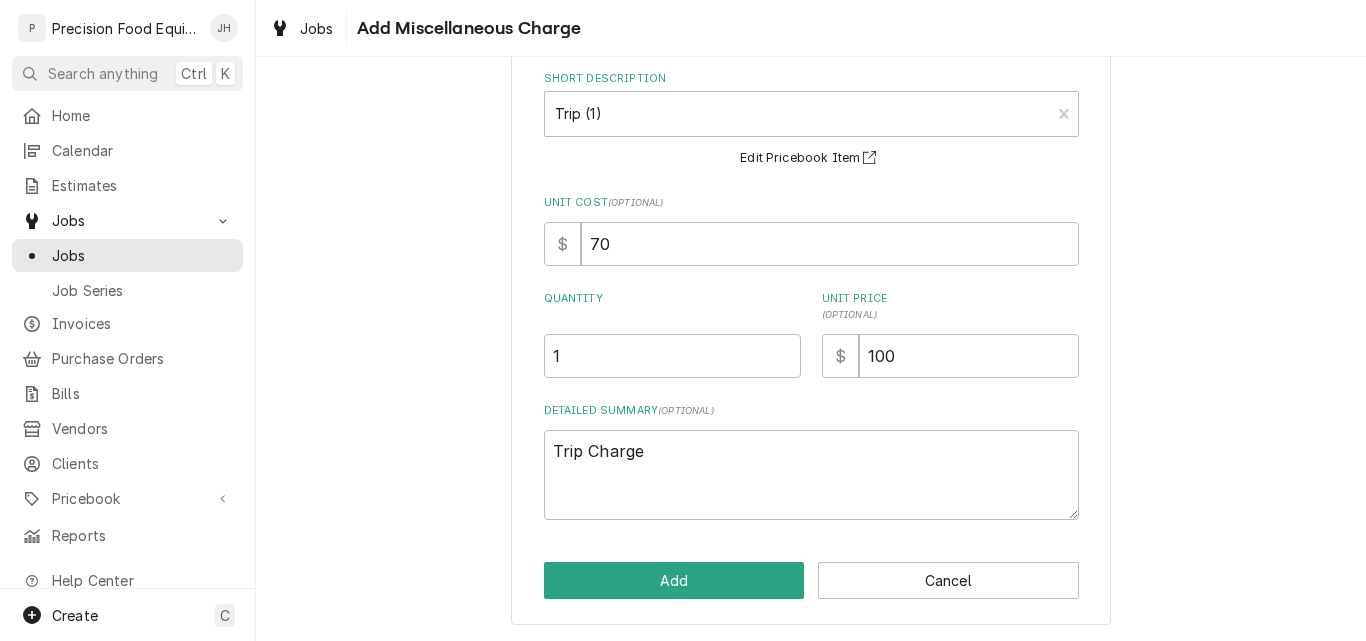 scroll, scrollTop: 118, scrollLeft: 0, axis: vertical 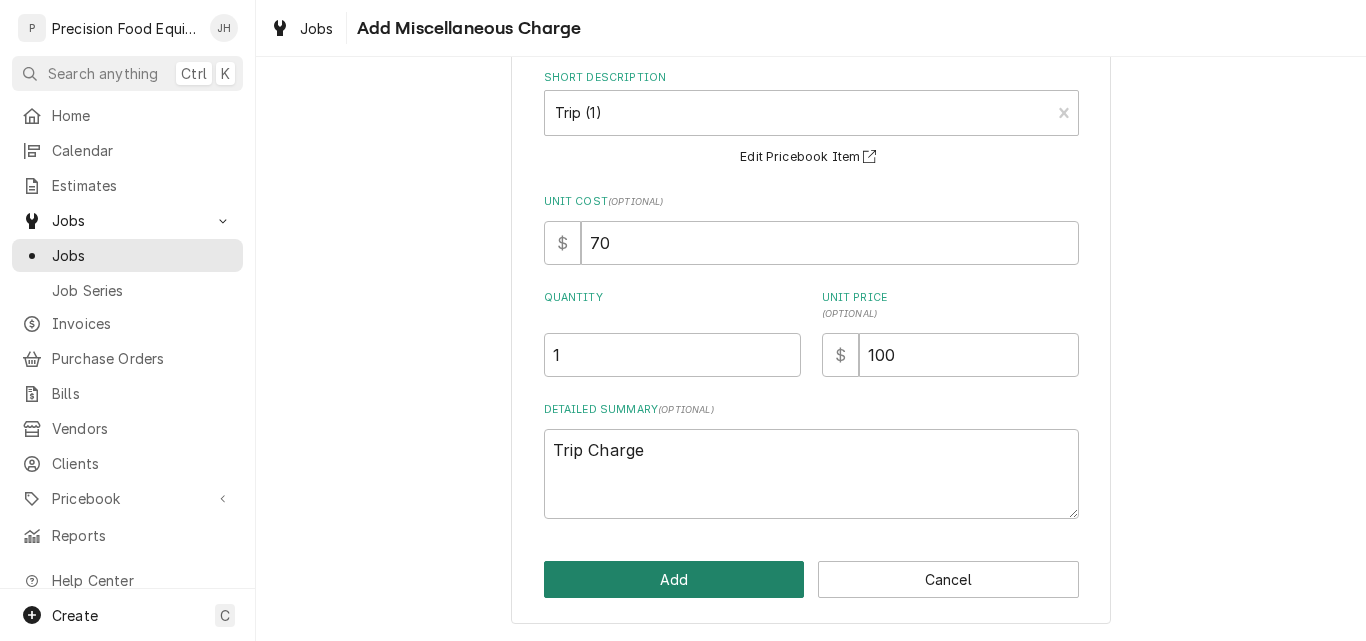 click on "Add" at bounding box center (674, 579) 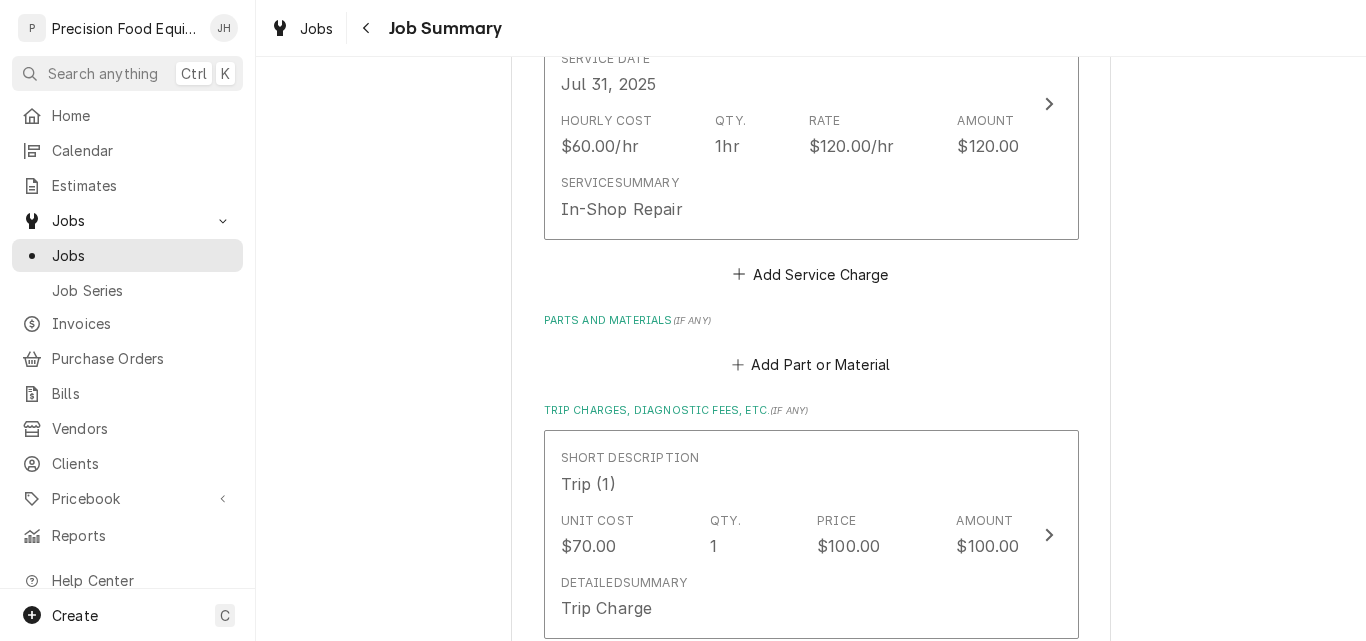 scroll, scrollTop: 600, scrollLeft: 0, axis: vertical 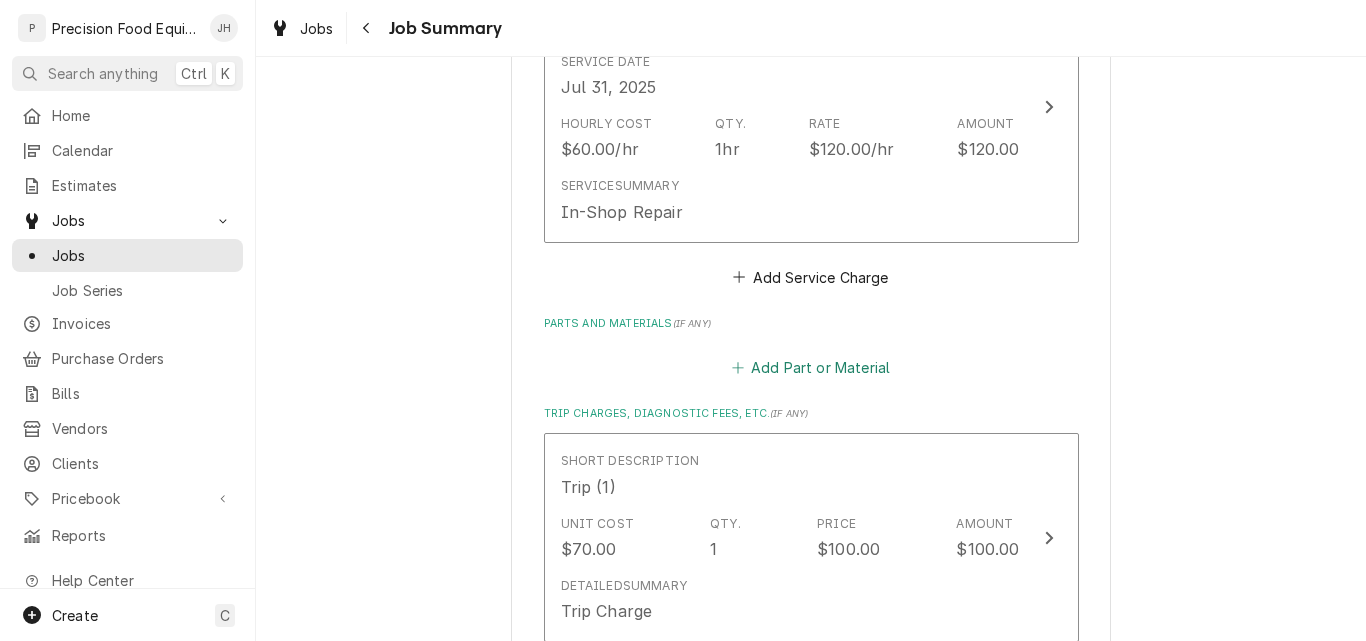 click on "Add Part or Material" at bounding box center [810, 368] 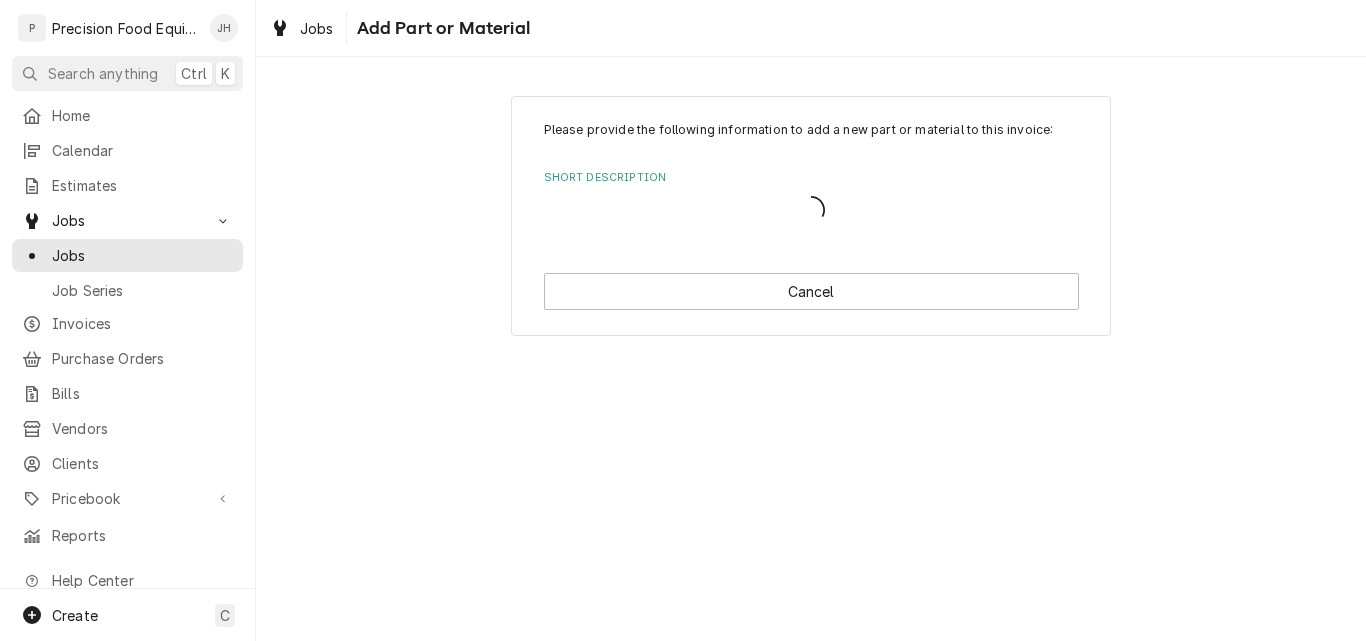 scroll, scrollTop: 0, scrollLeft: 0, axis: both 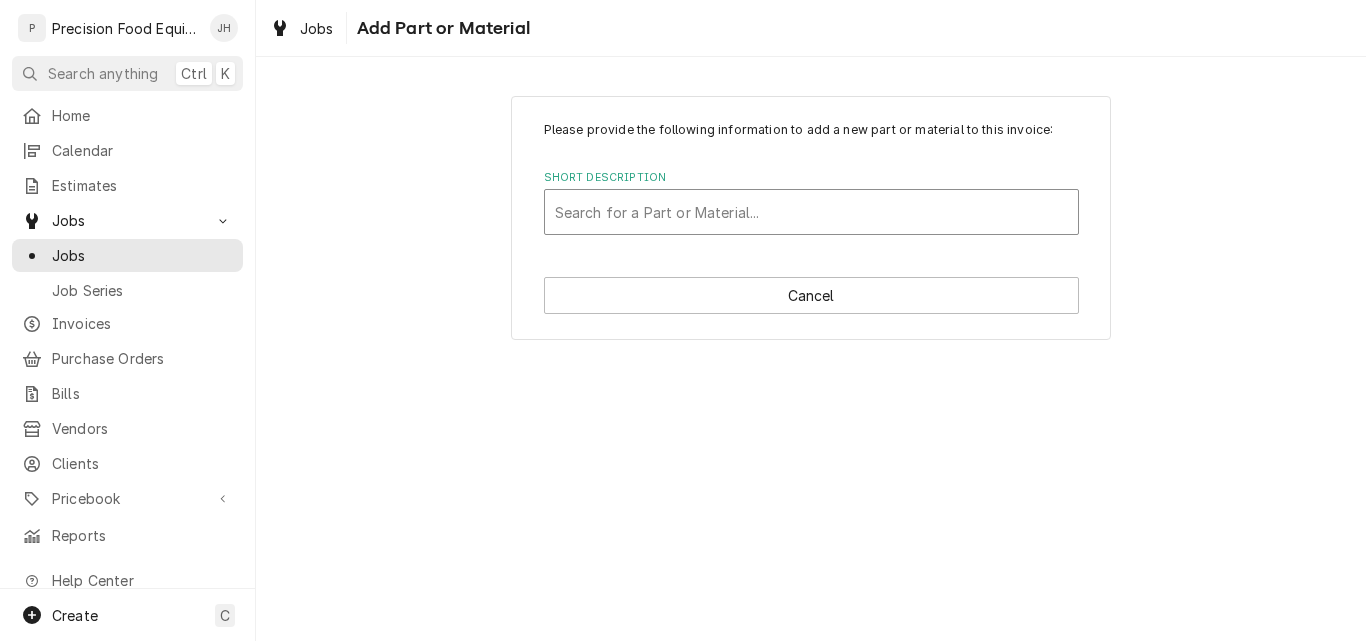 drag, startPoint x: 652, startPoint y: 212, endPoint x: 608, endPoint y: 210, distance: 44.04543 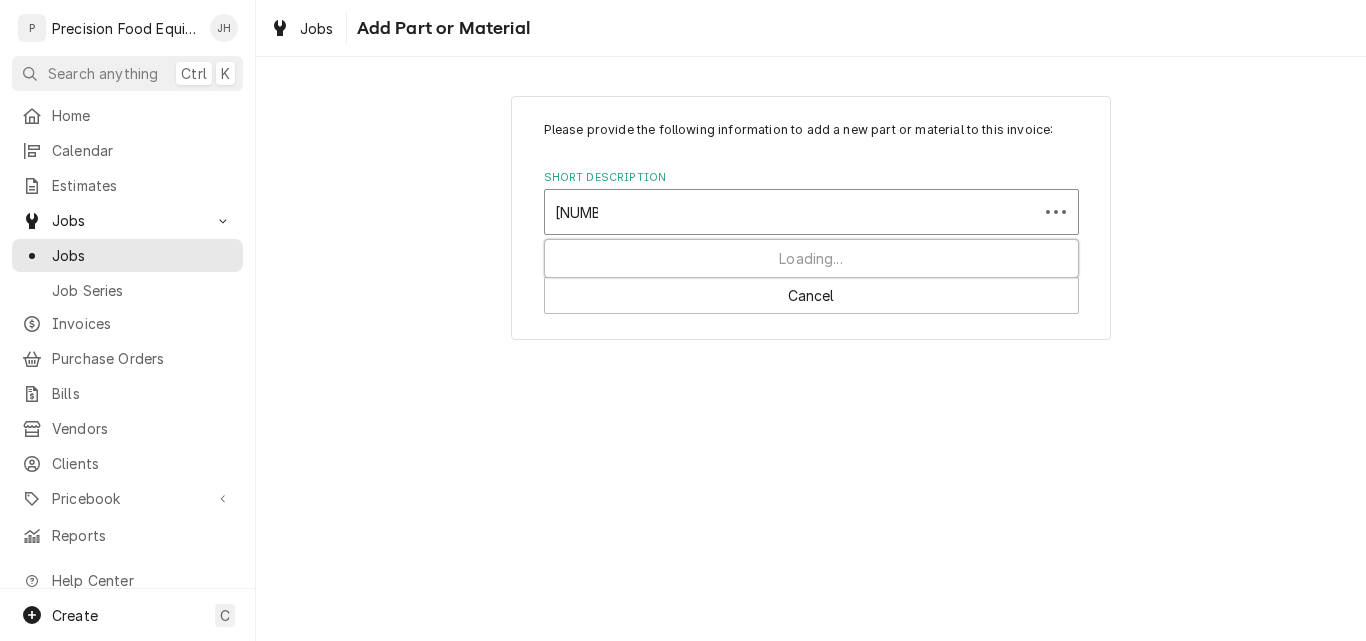 type on "938411" 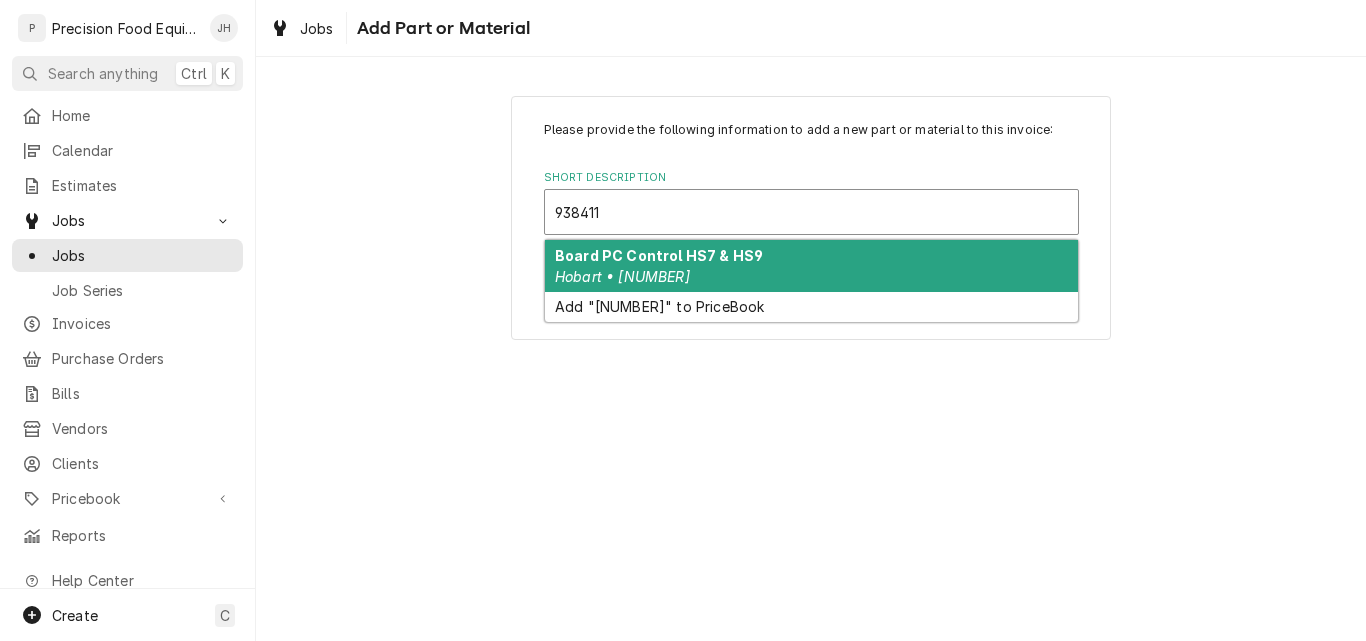 click on "Board PC Control HS7 & HS9 Hobart • 00-938411-00001" at bounding box center [811, 266] 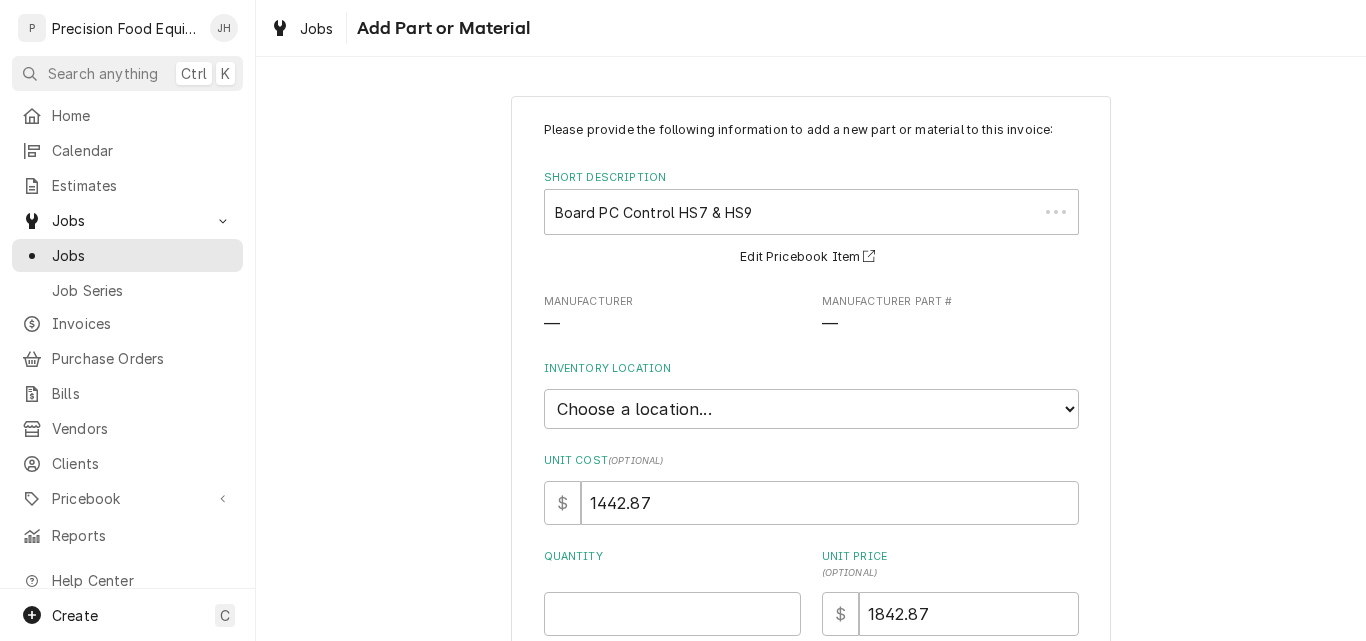 type on "x" 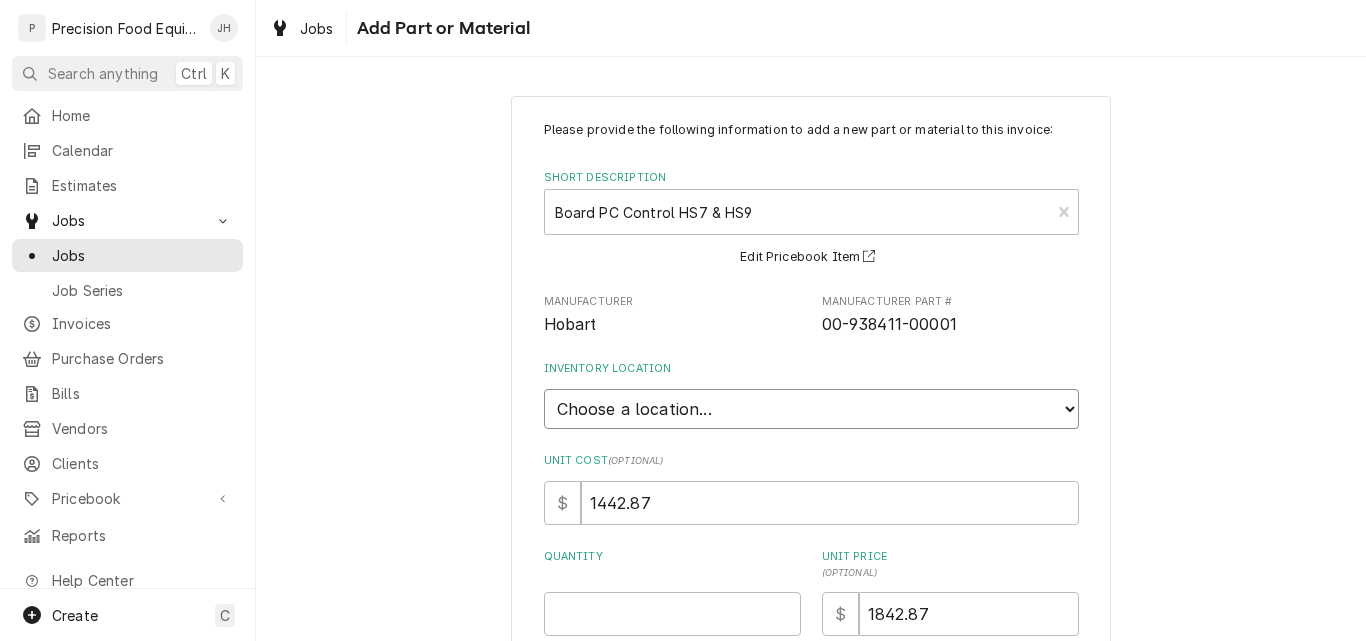 click on "Choose a location... QBD Warehouse" at bounding box center (811, 409) 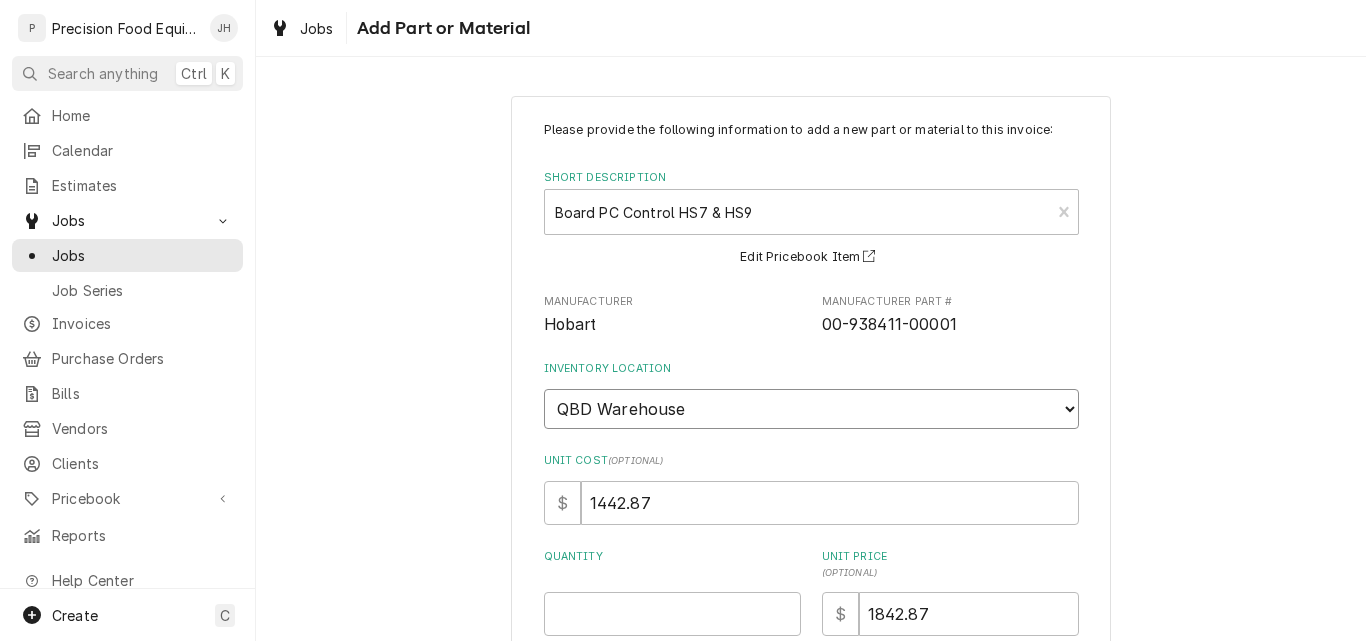 click on "Choose a location... QBD Warehouse" at bounding box center (811, 409) 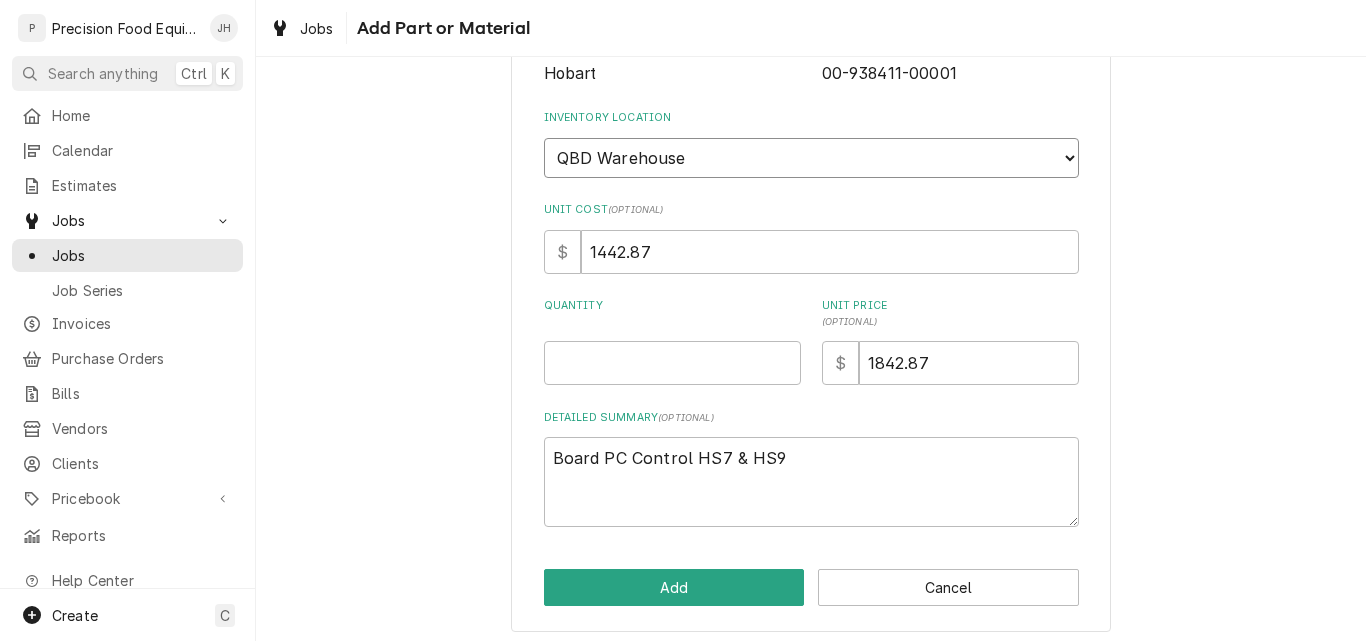 scroll, scrollTop: 259, scrollLeft: 0, axis: vertical 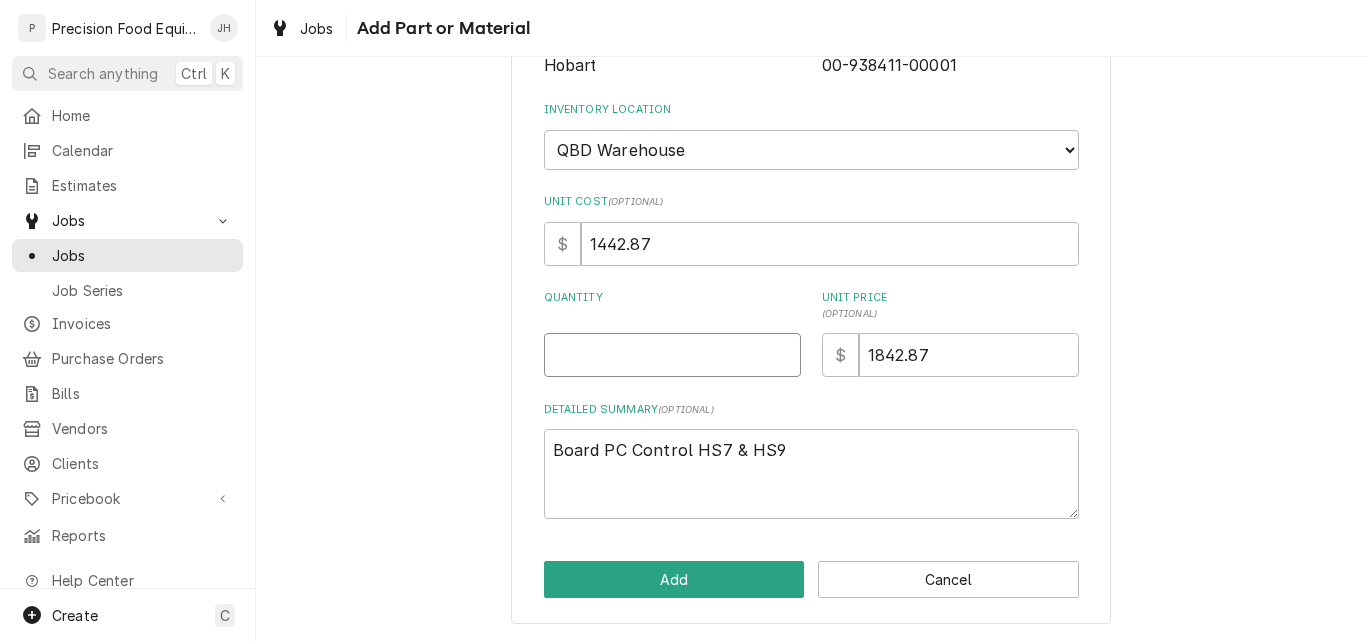 click on "Quantity" at bounding box center (672, 355) 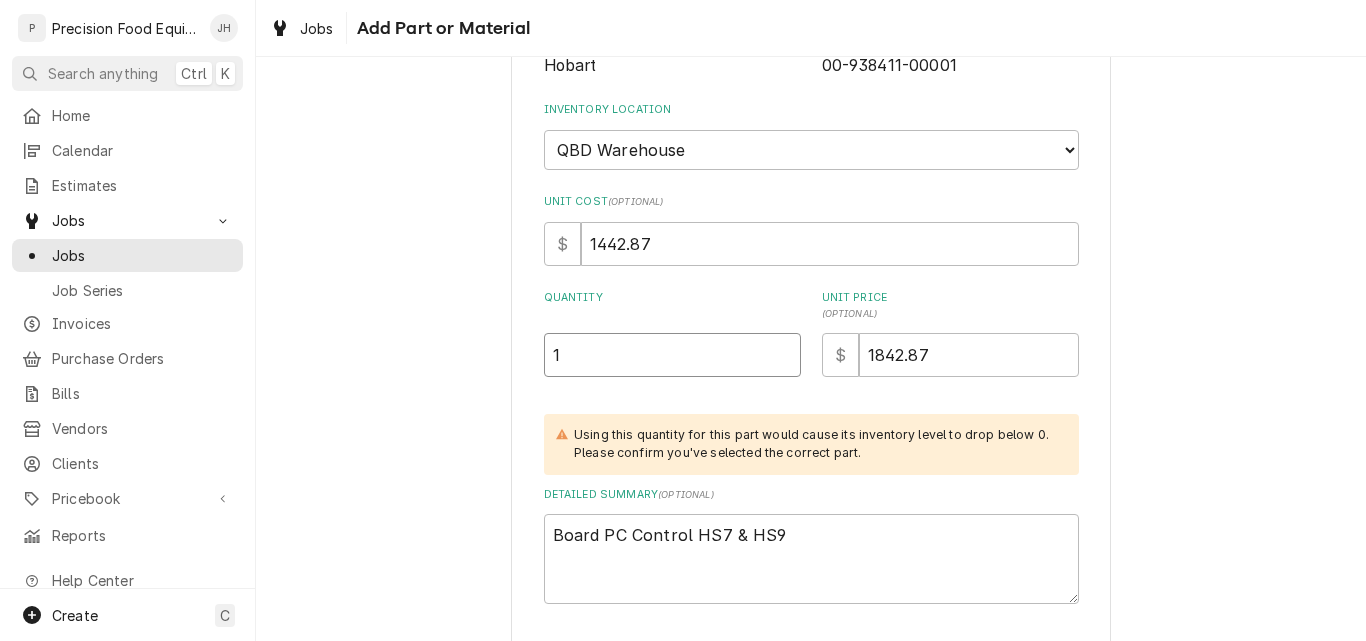 type on "1" 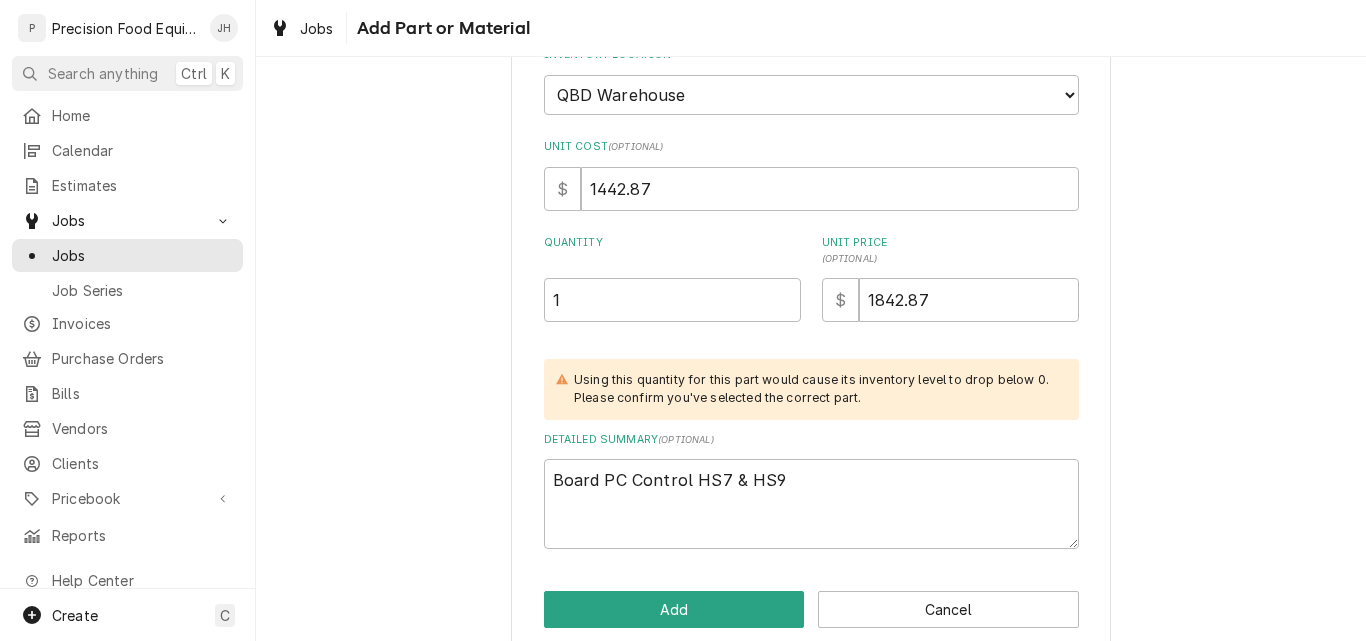 scroll, scrollTop: 344, scrollLeft: 0, axis: vertical 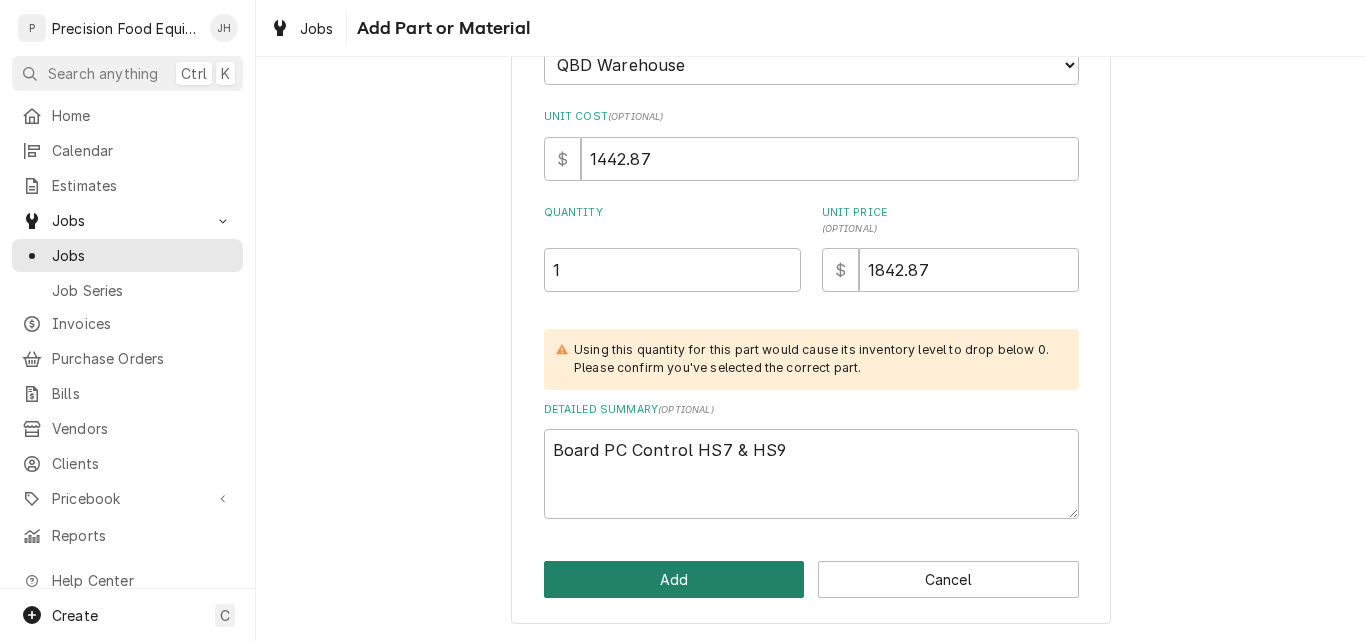 click on "Add" at bounding box center (674, 579) 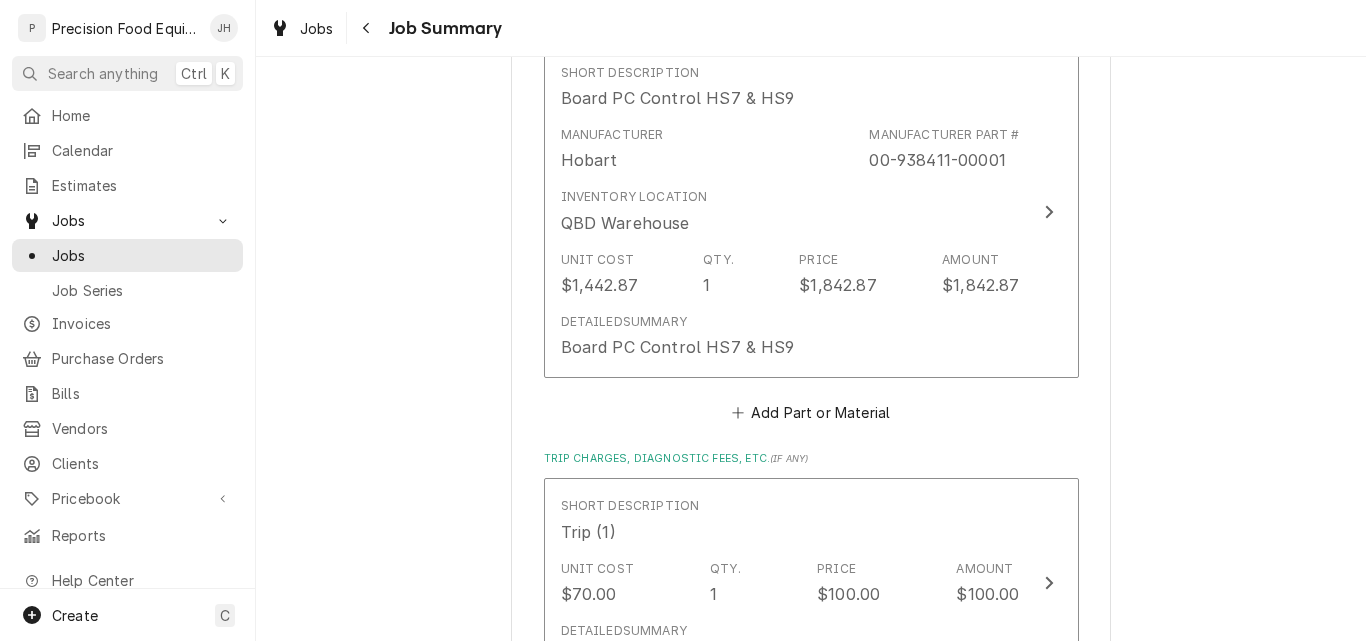 scroll, scrollTop: 1200, scrollLeft: 0, axis: vertical 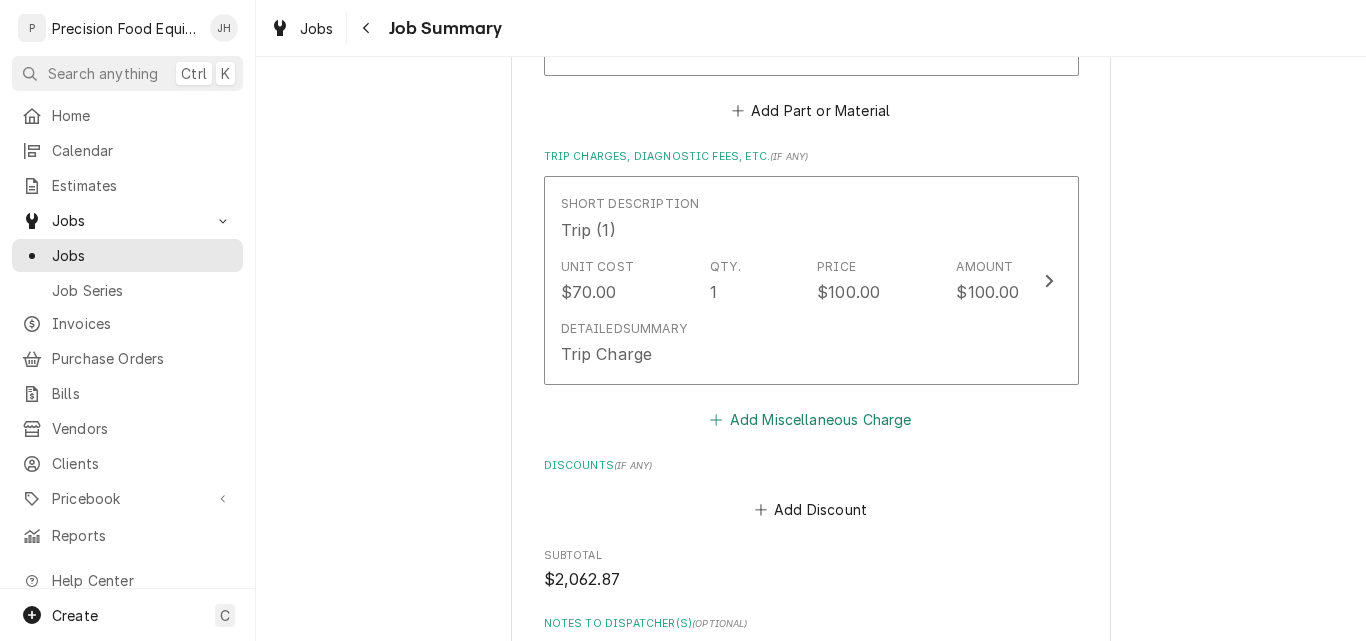 click on "Add Miscellaneous Charge" at bounding box center [811, 419] 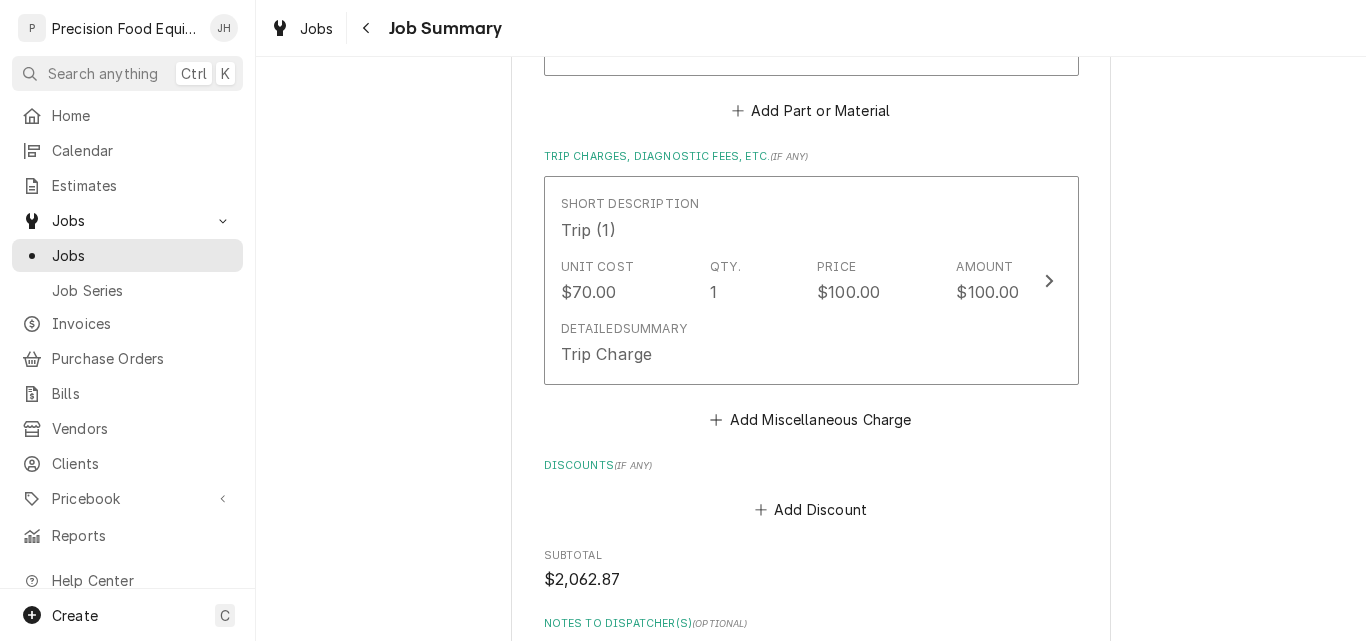 scroll, scrollTop: 0, scrollLeft: 0, axis: both 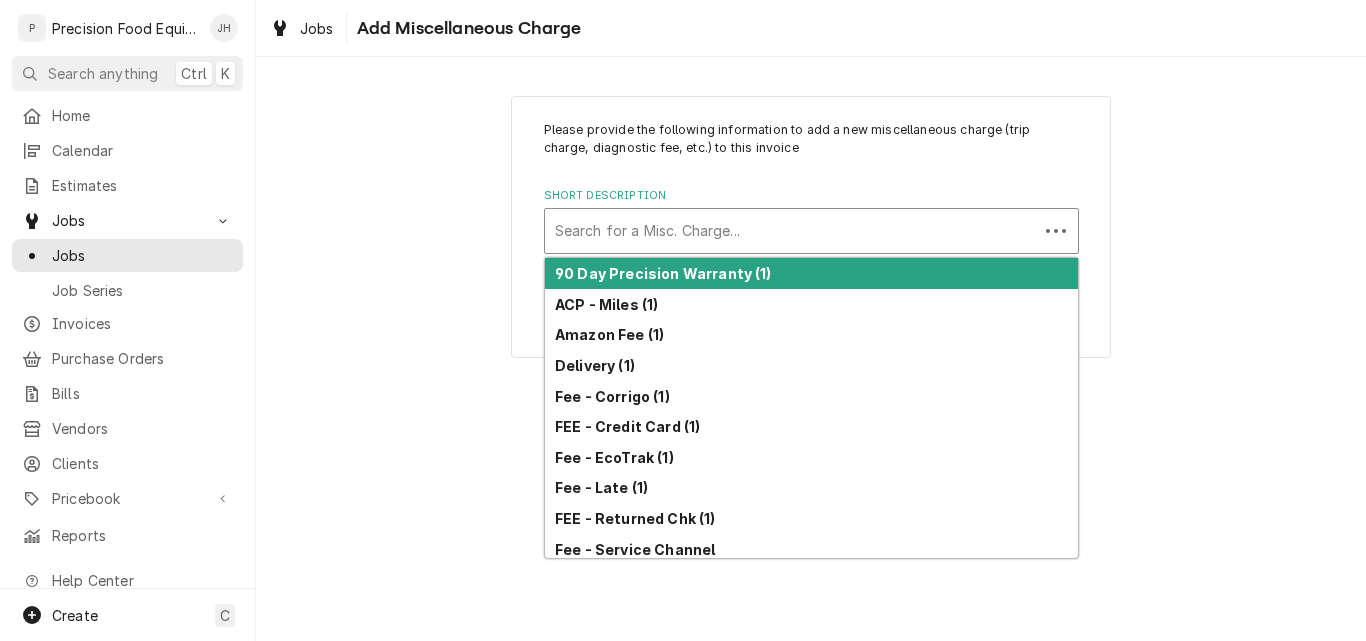 click at bounding box center [791, 231] 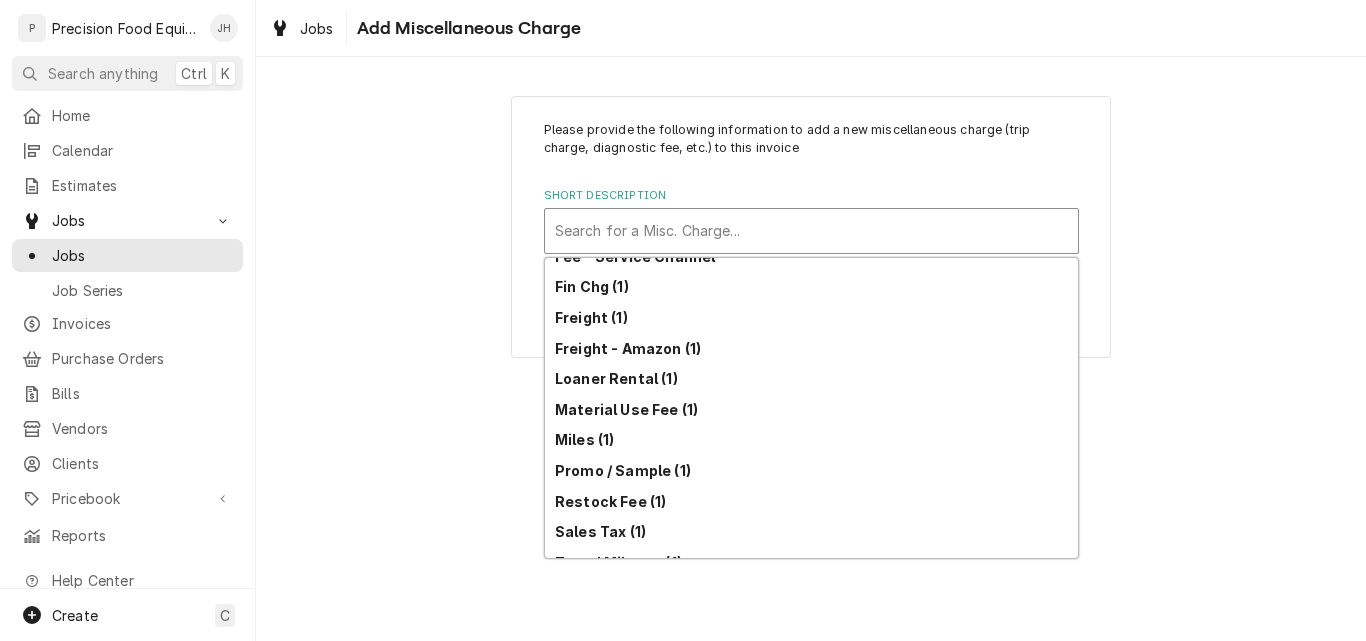 scroll, scrollTop: 300, scrollLeft: 0, axis: vertical 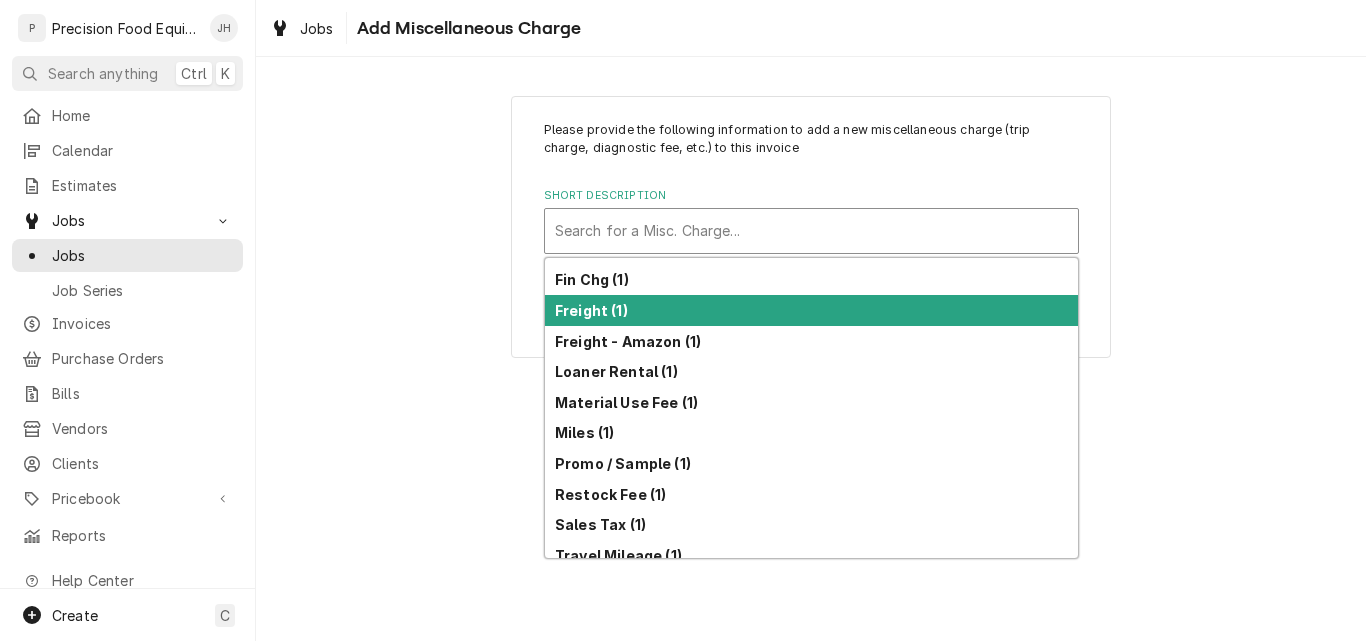 click on "Freight (1)" at bounding box center [591, 310] 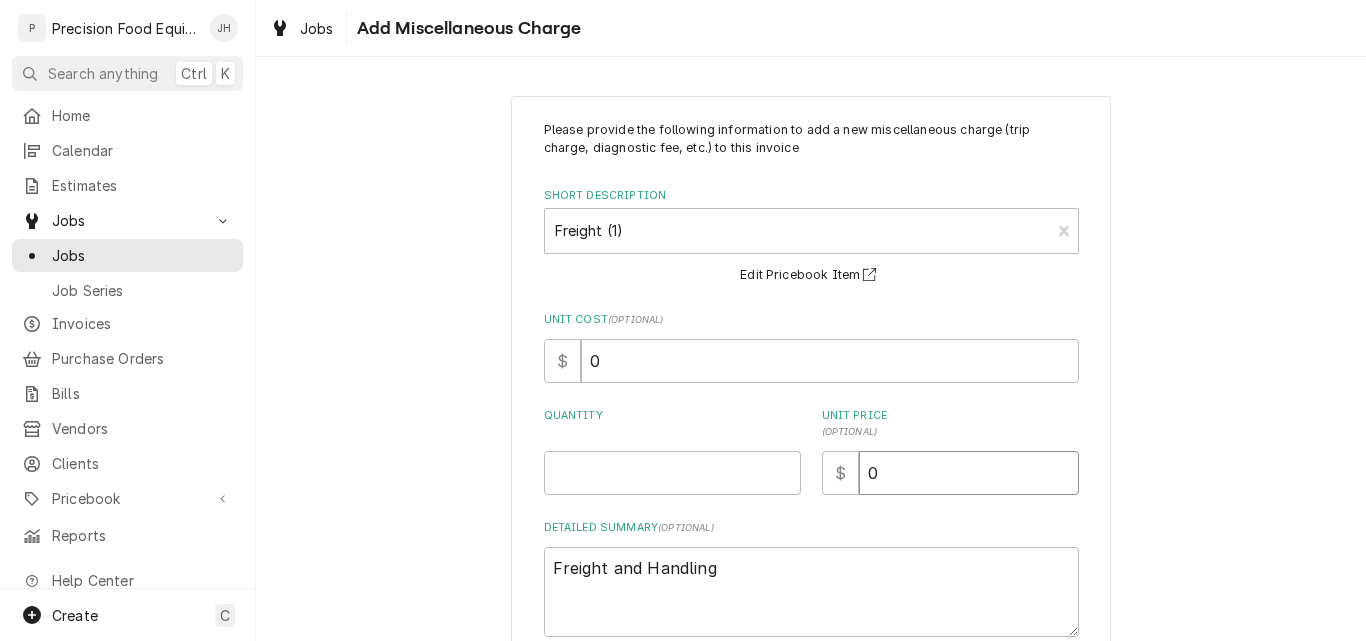 drag, startPoint x: 925, startPoint y: 484, endPoint x: 811, endPoint y: 457, distance: 117.15375 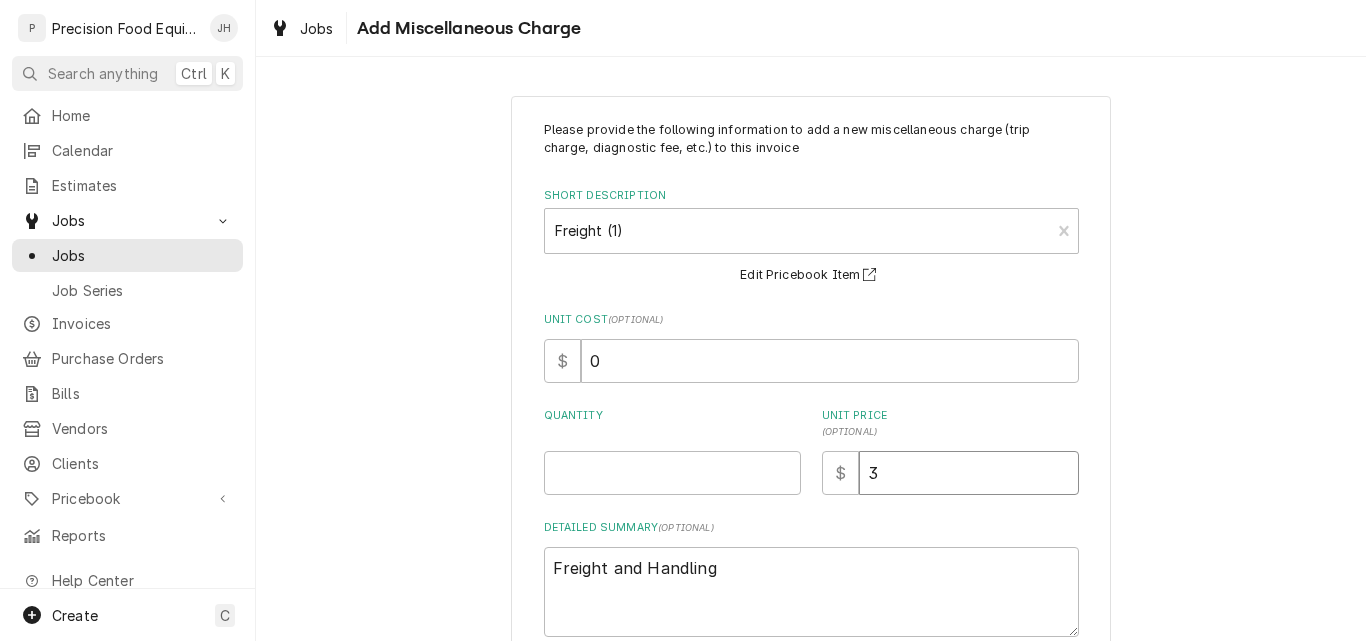 type on "x" 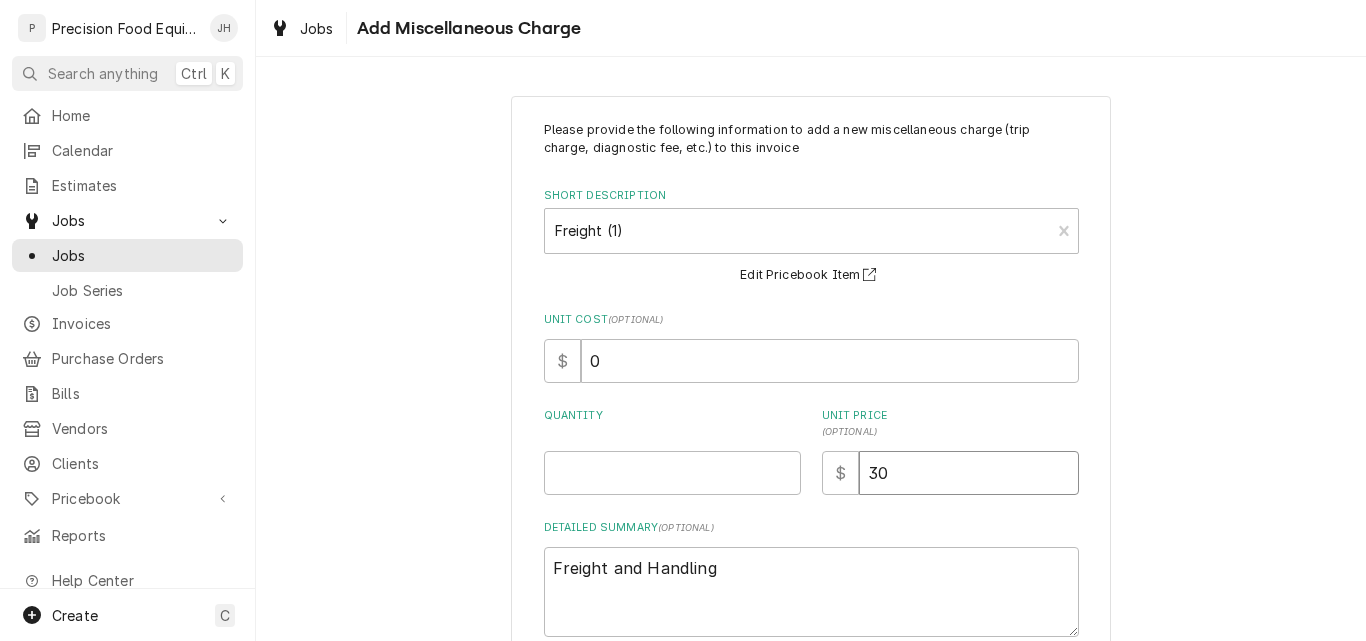 type on "x" 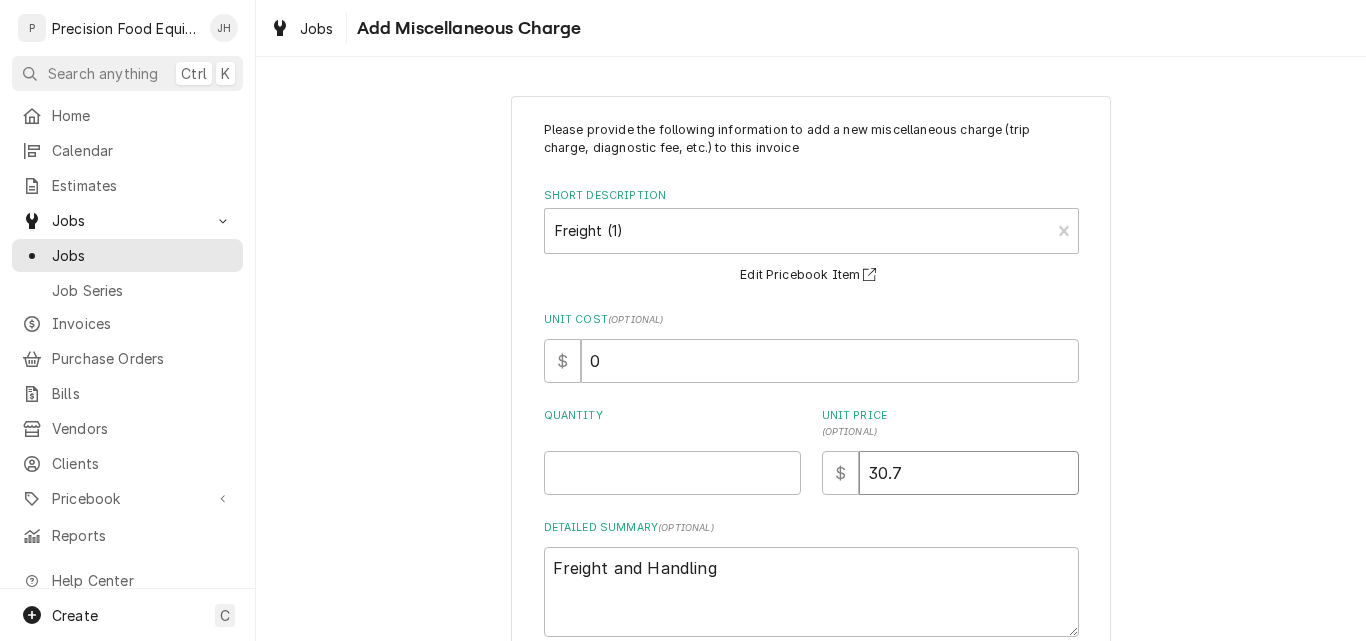 type on "30.70" 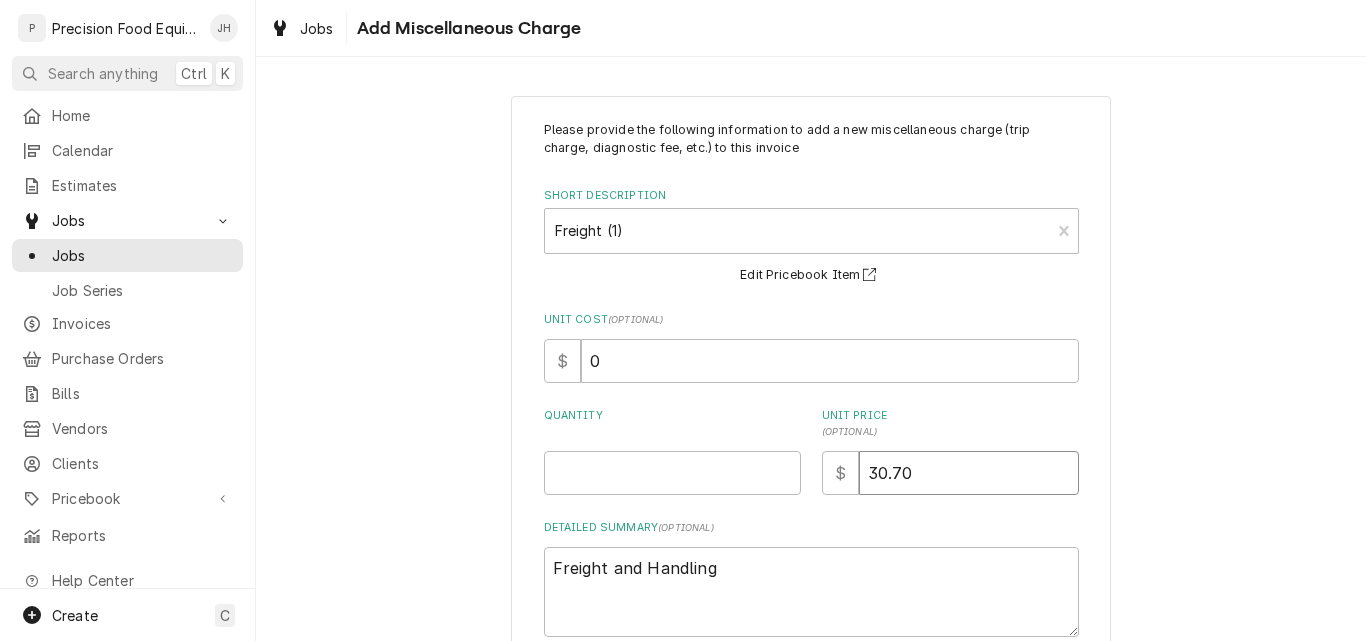 type on "x" 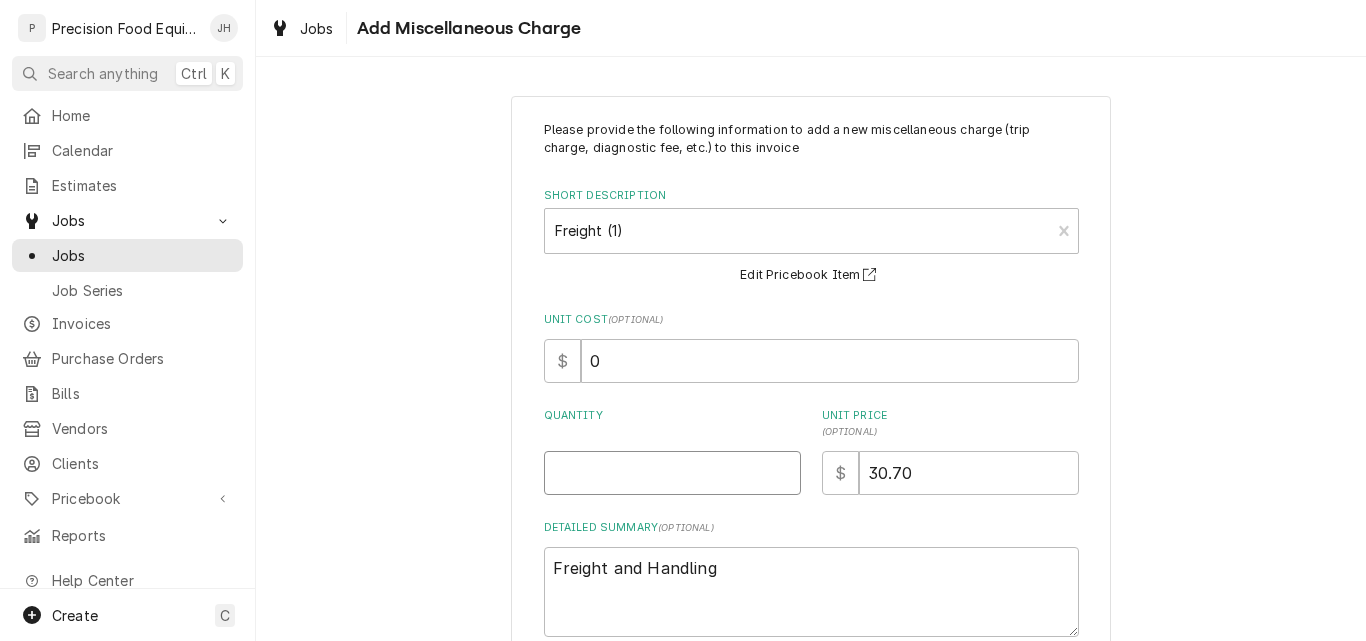 click on "Quantity" at bounding box center [672, 473] 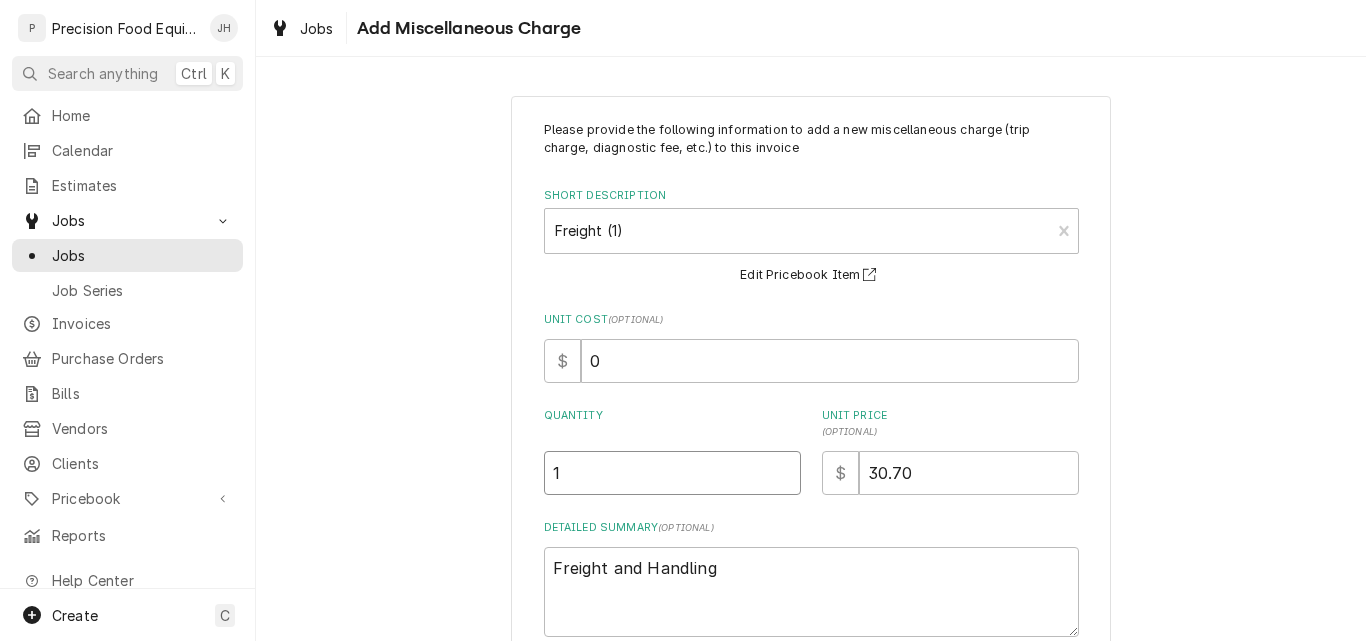 type on "1" 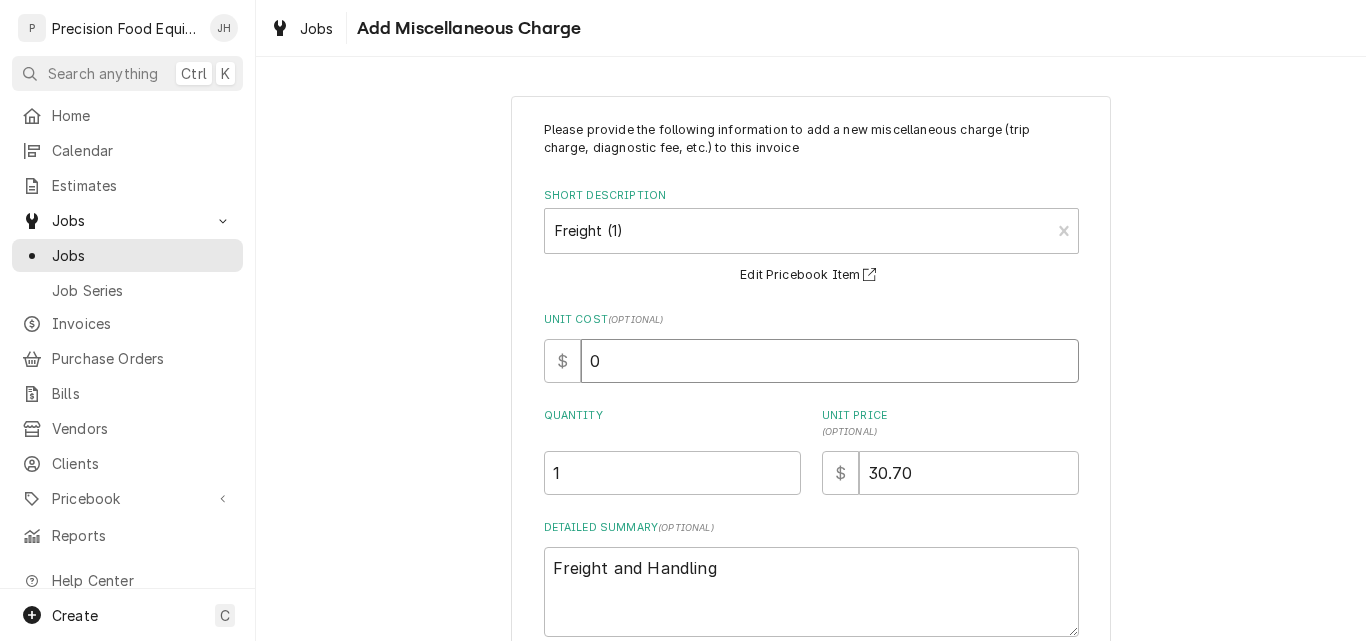 drag, startPoint x: 625, startPoint y: 357, endPoint x: 571, endPoint y: 372, distance: 56.044624 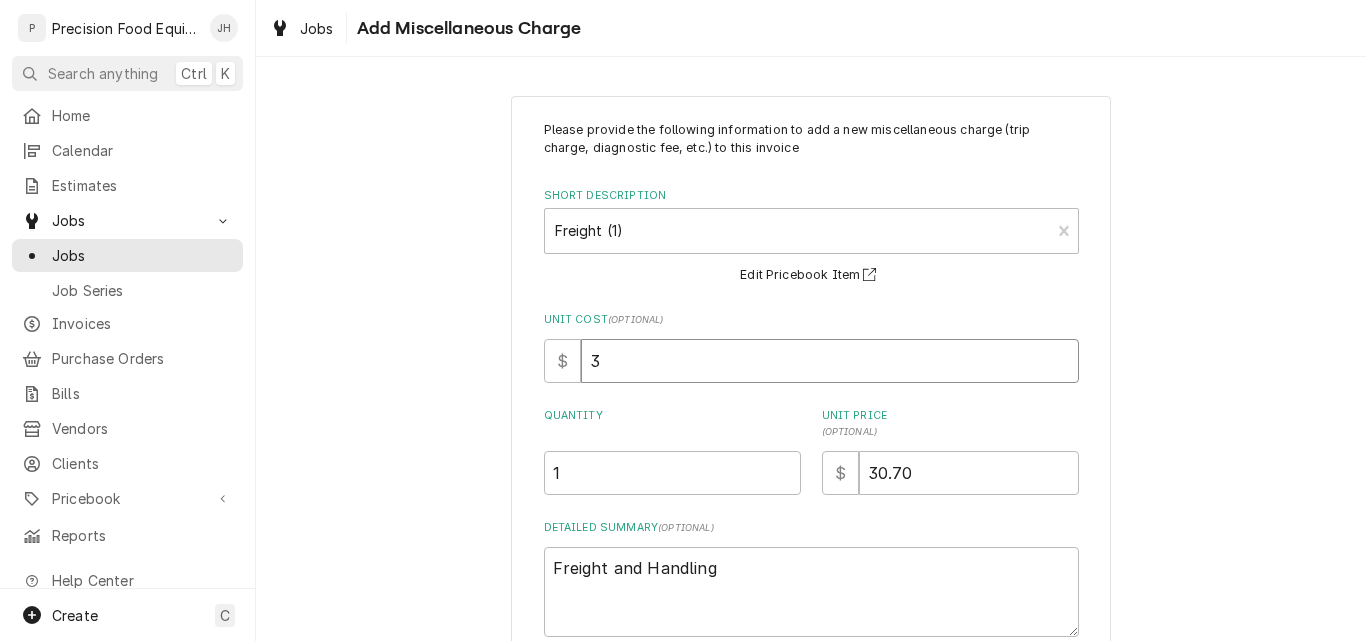 type on "x" 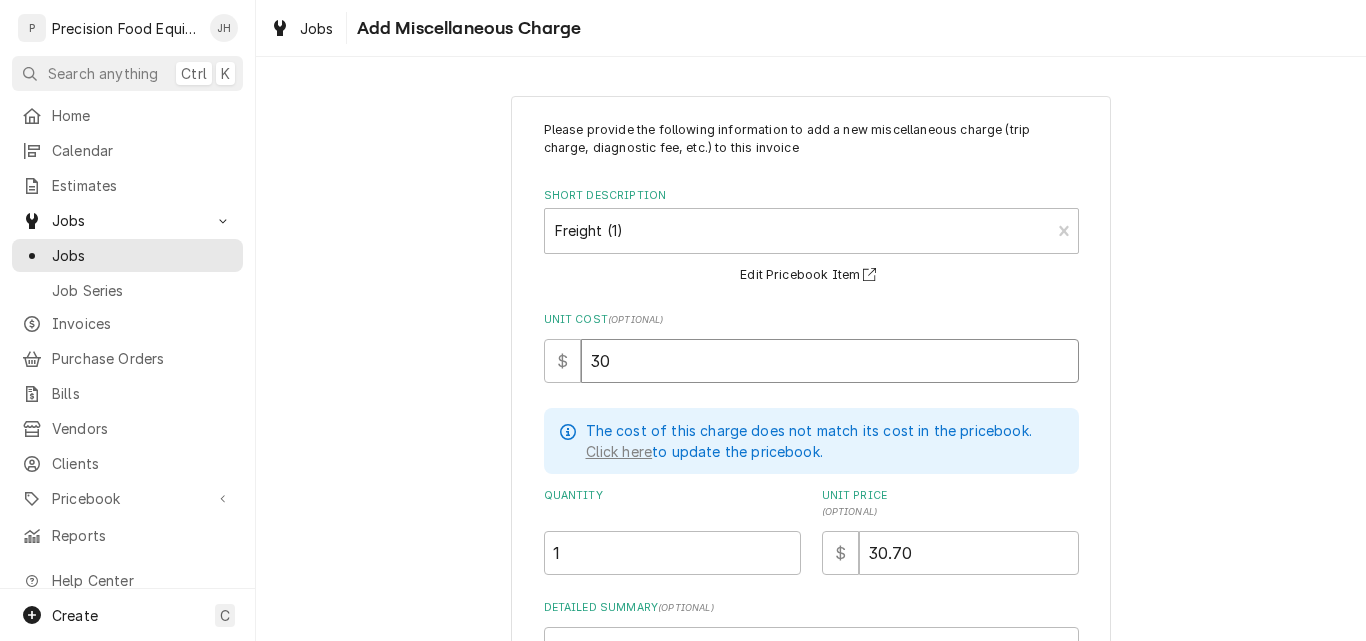 type on "x" 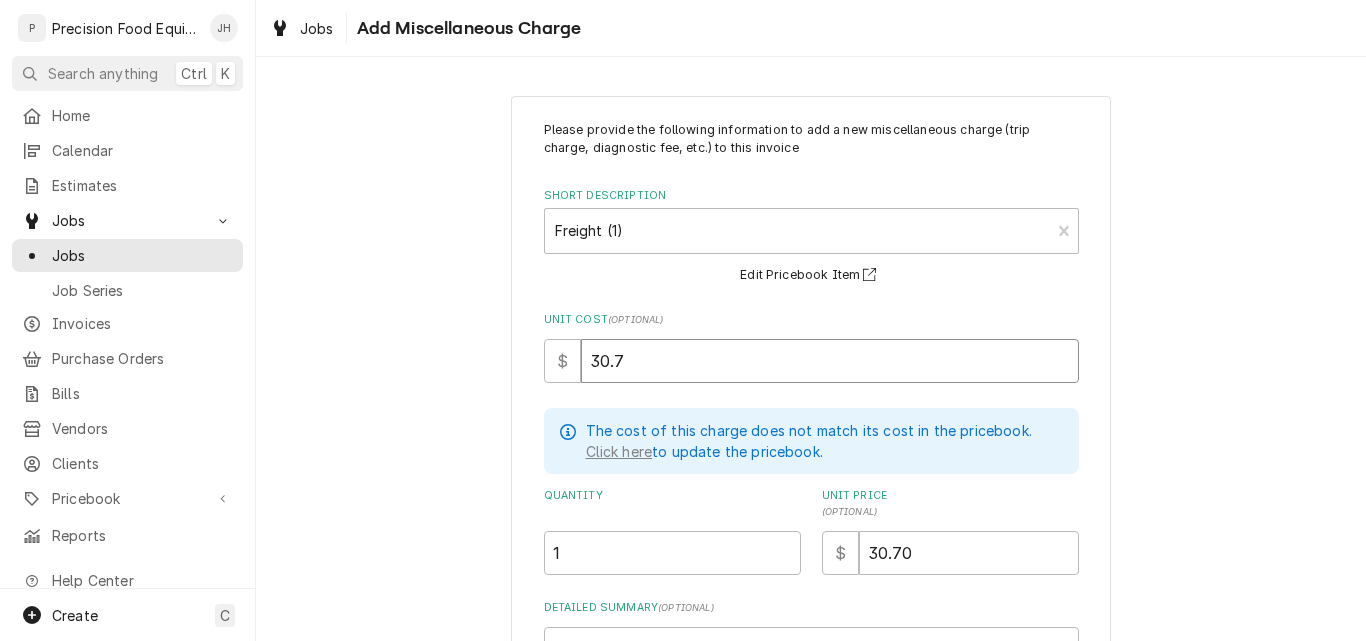 type on "x" 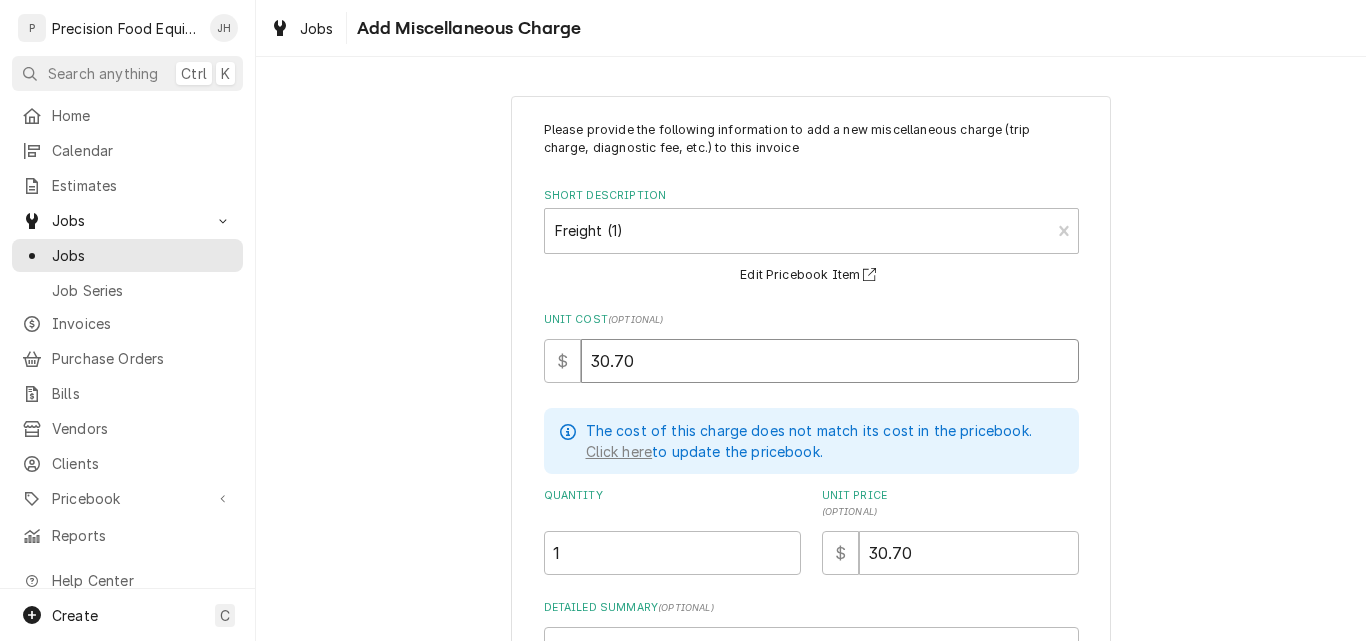 type on "30.70" 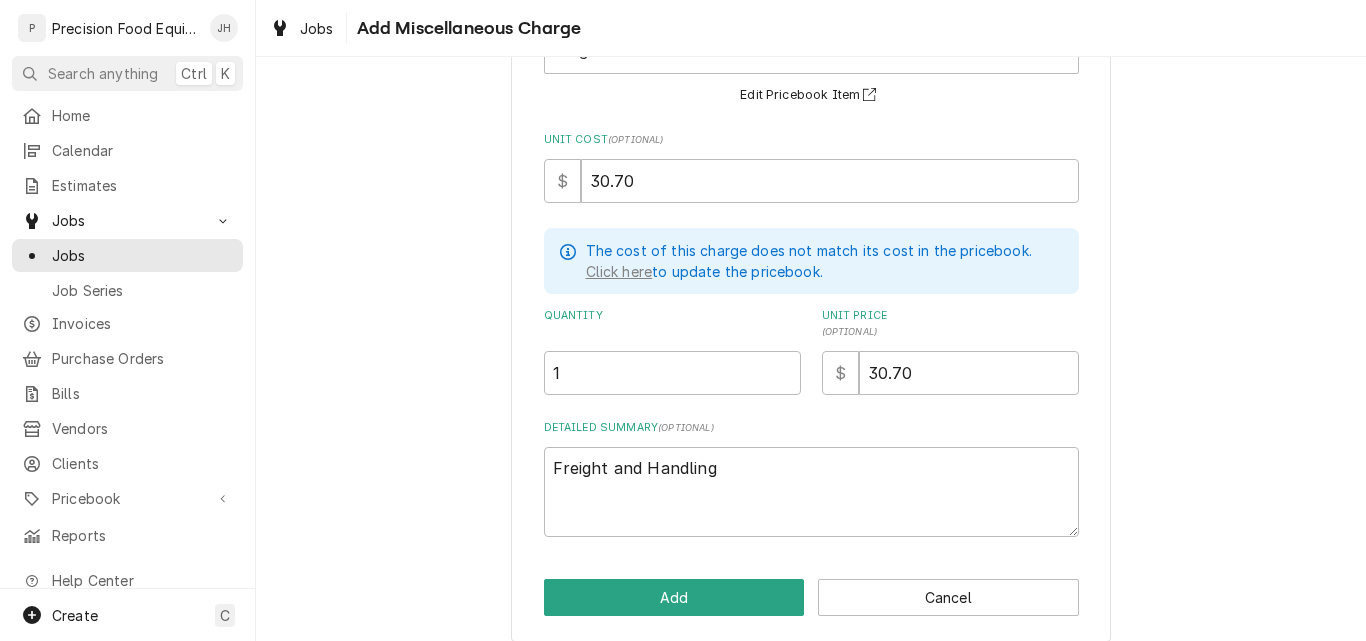 scroll, scrollTop: 196, scrollLeft: 0, axis: vertical 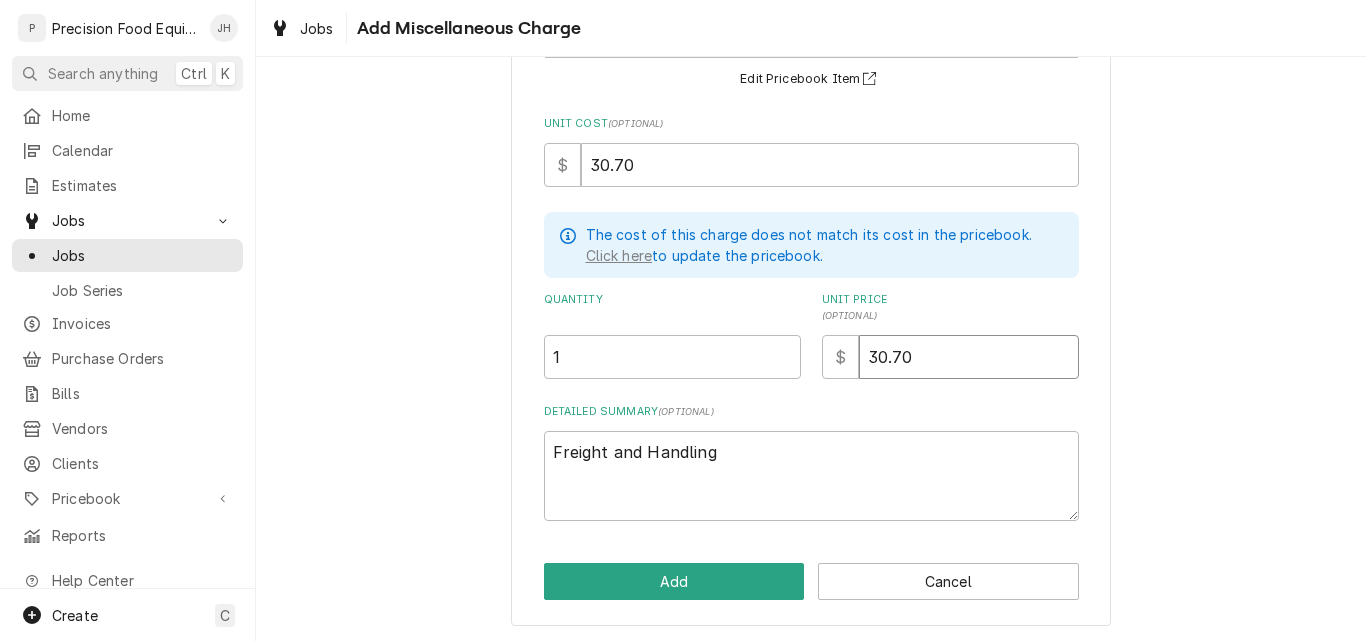 click on "30.70" at bounding box center (969, 357) 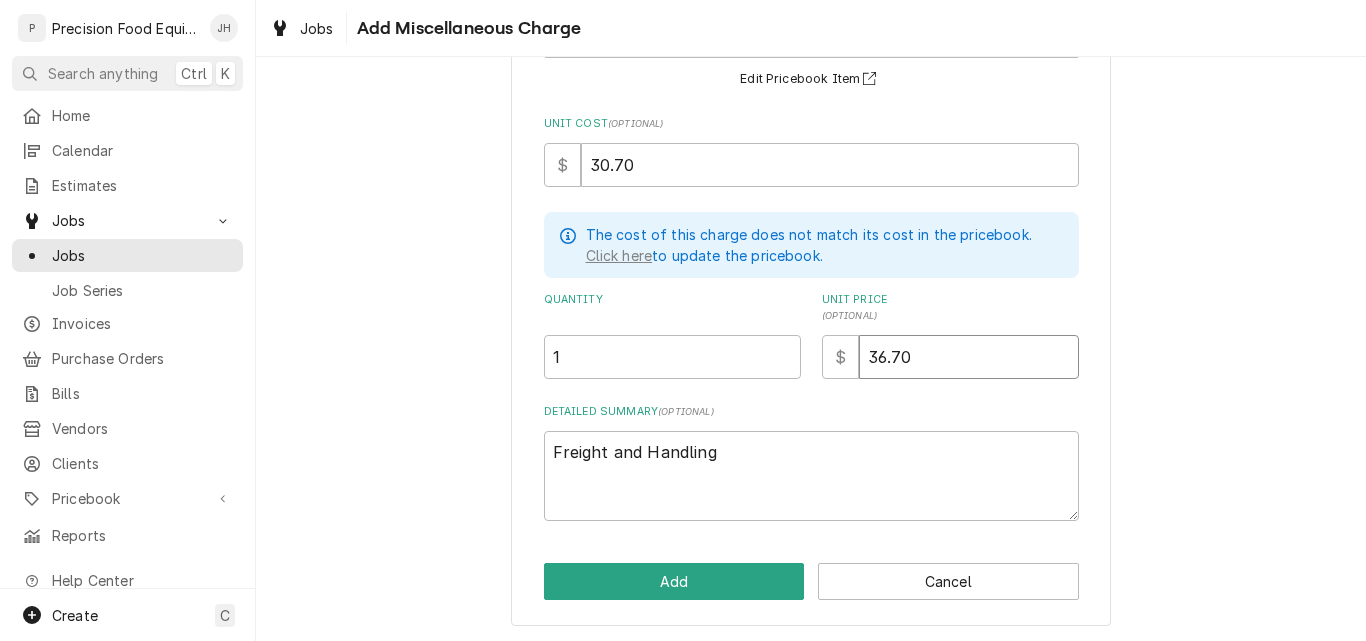 type on "36.70" 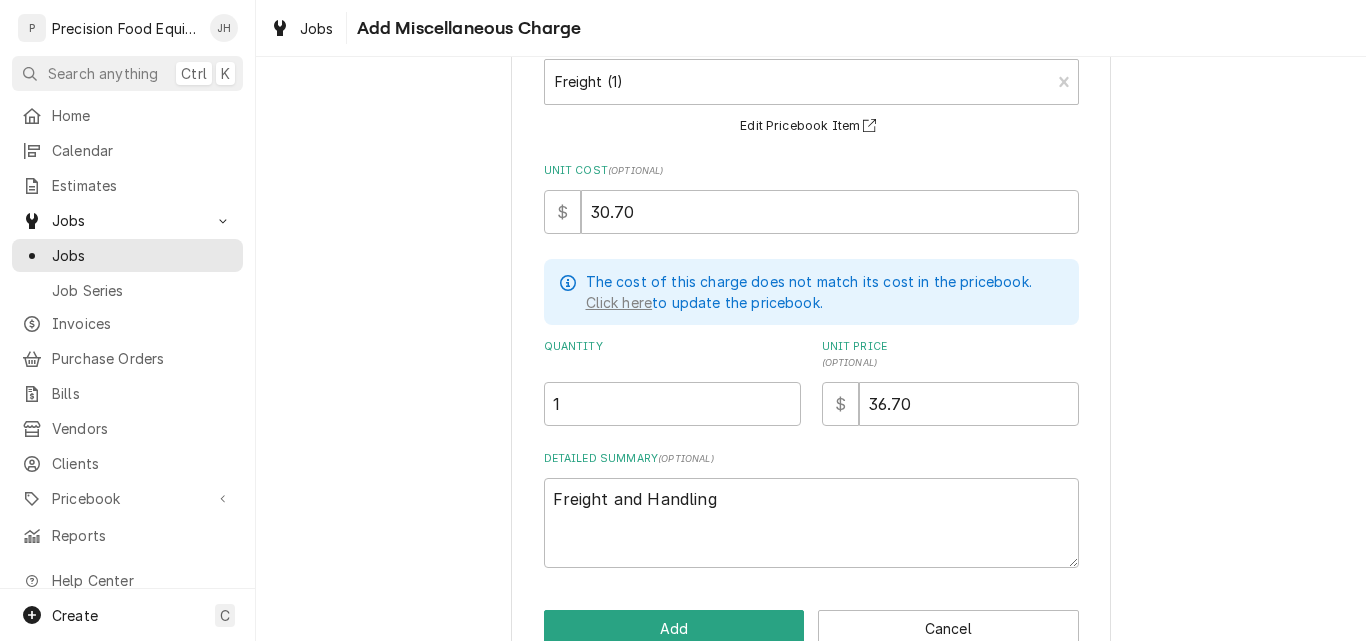 scroll, scrollTop: 196, scrollLeft: 0, axis: vertical 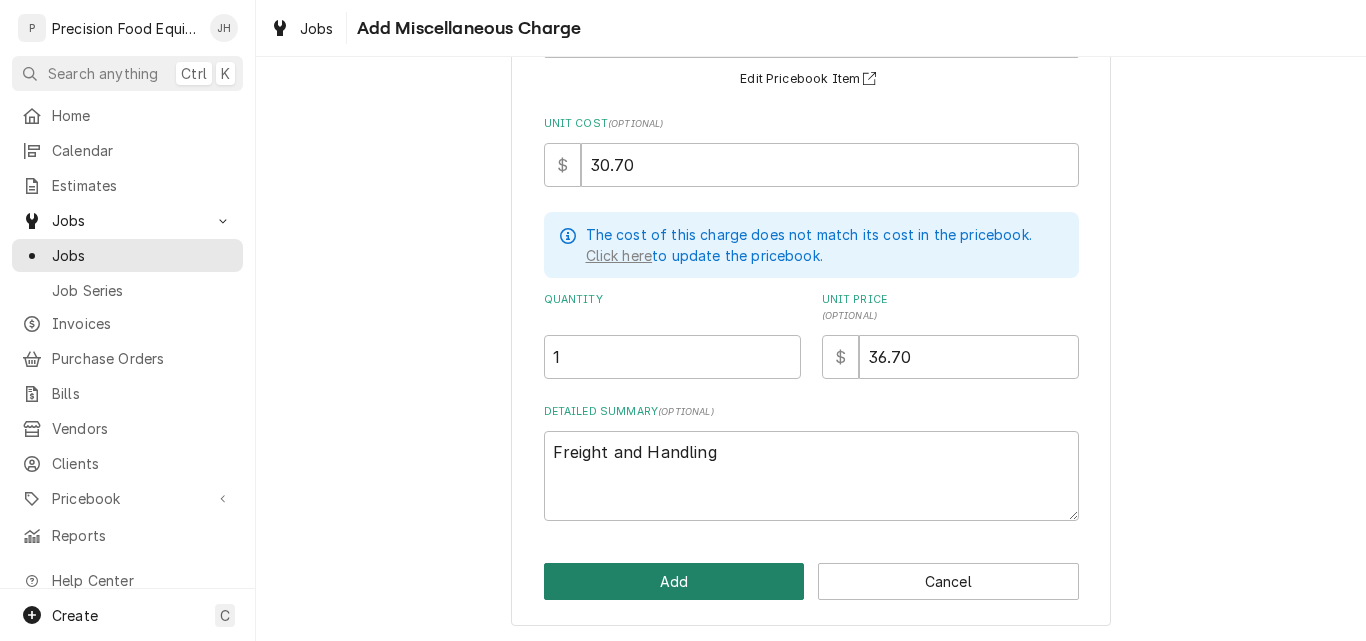 click on "Add" at bounding box center [674, 581] 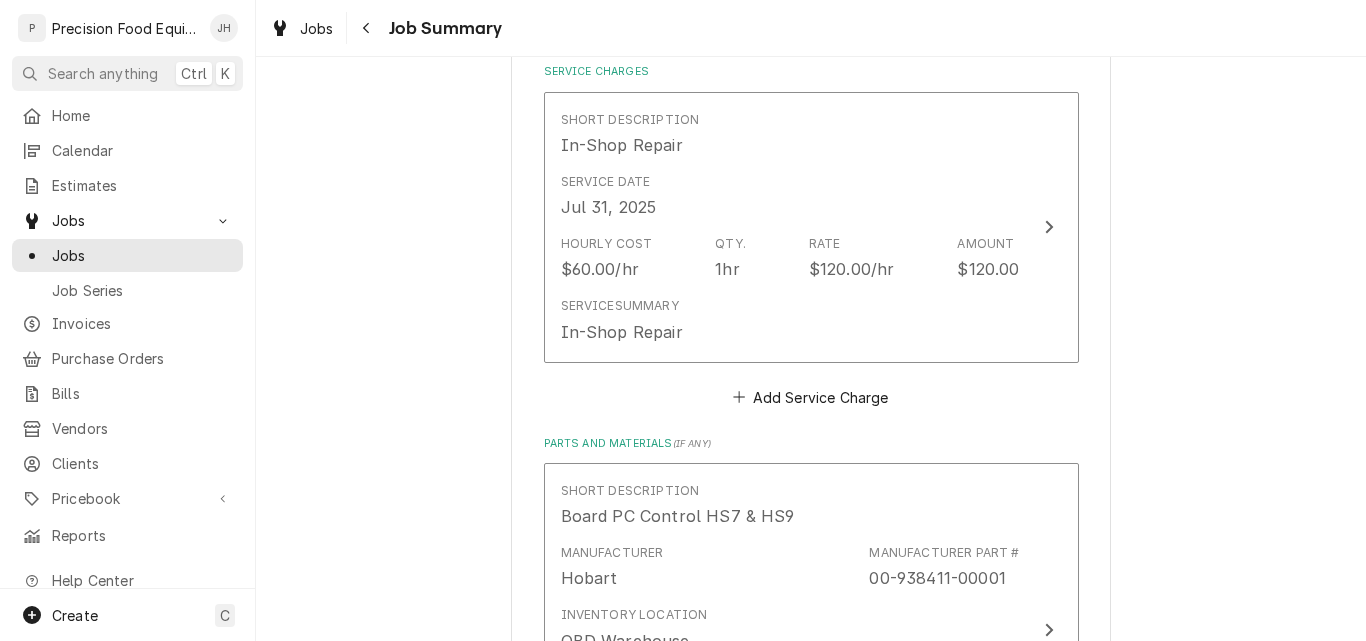 scroll, scrollTop: 518, scrollLeft: 0, axis: vertical 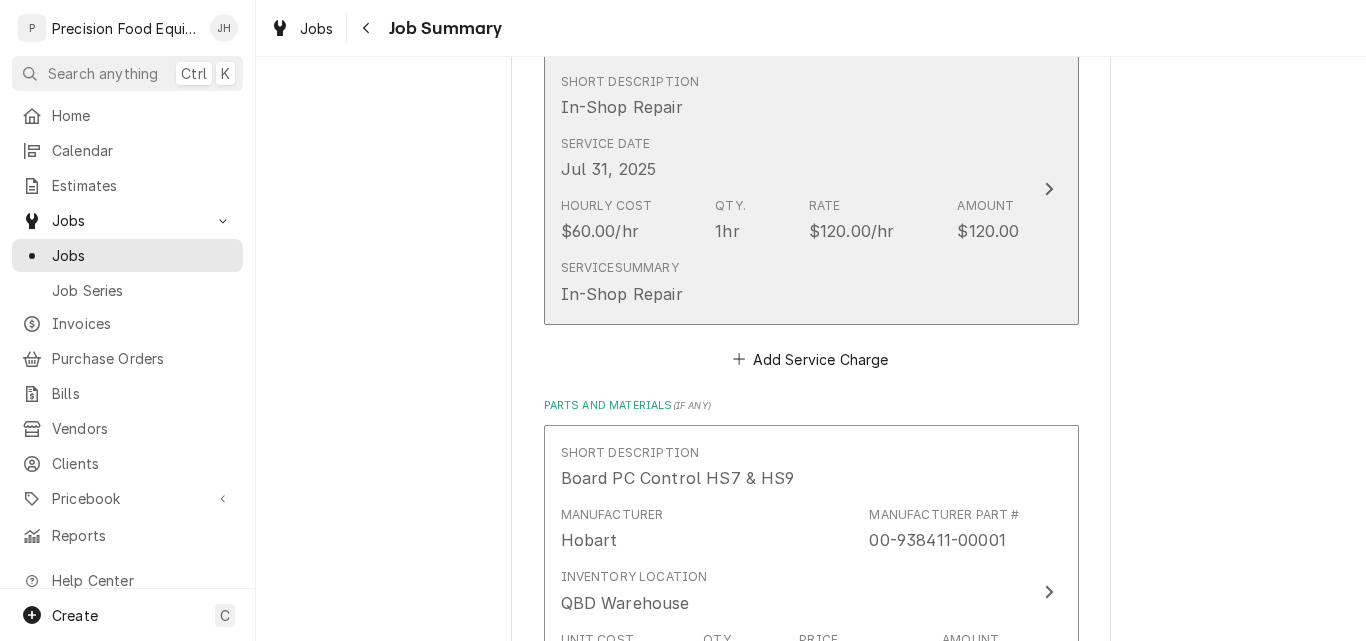 click on "Service Date Jul 31, 2025" at bounding box center (790, 158) 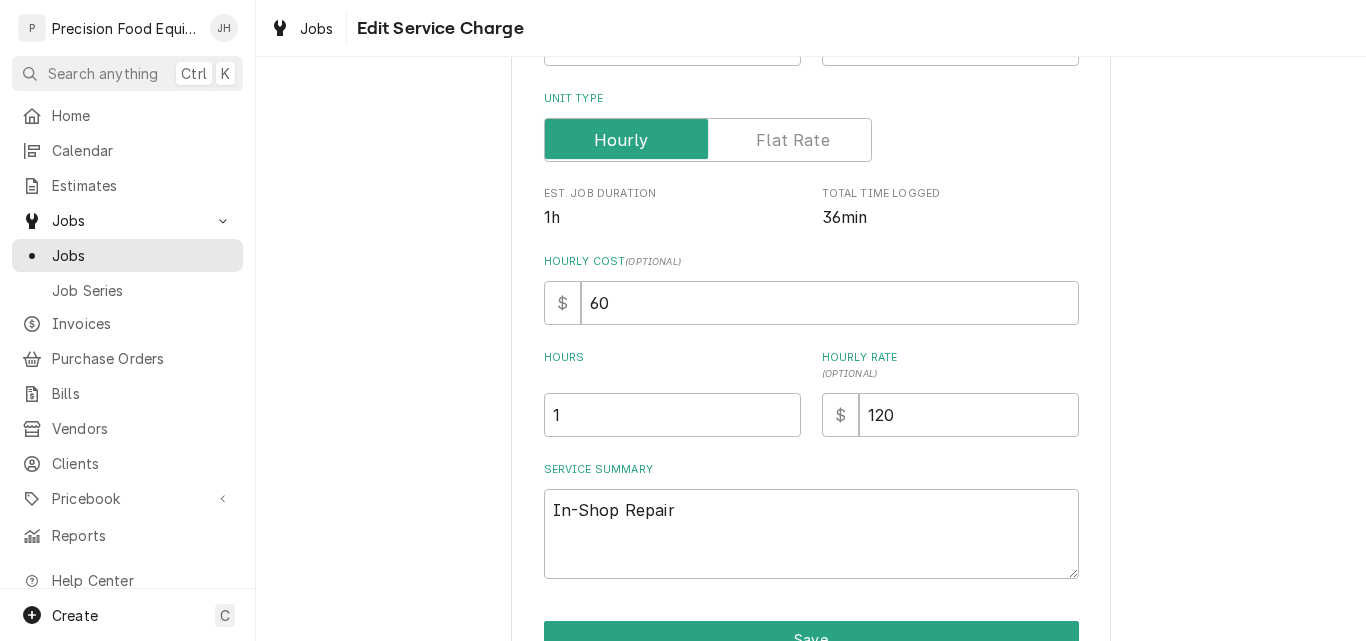 scroll, scrollTop: 300, scrollLeft: 0, axis: vertical 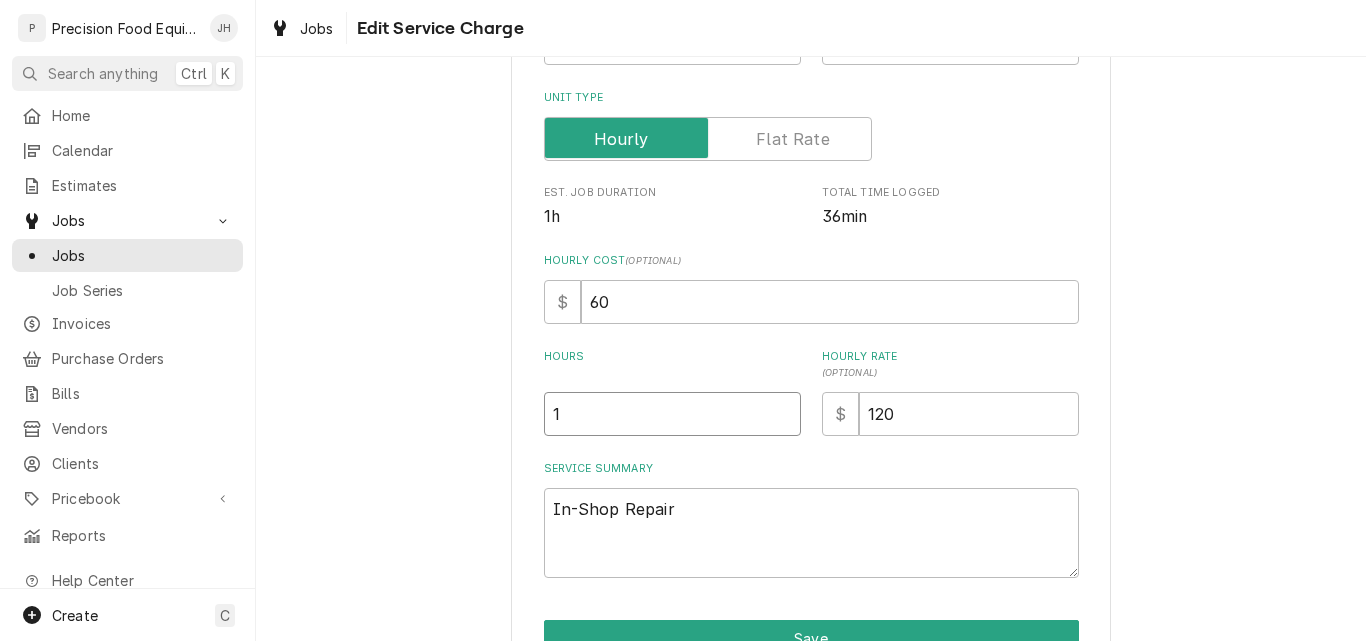 click on "1" at bounding box center [672, 414] 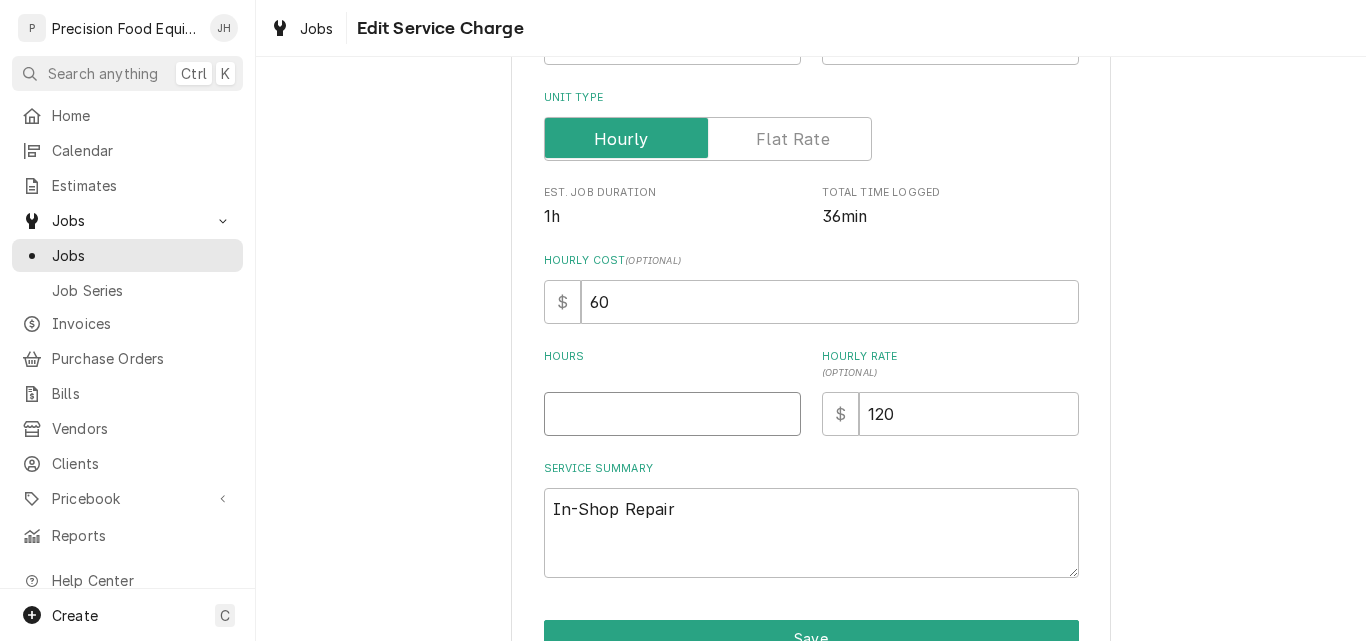 type on "x" 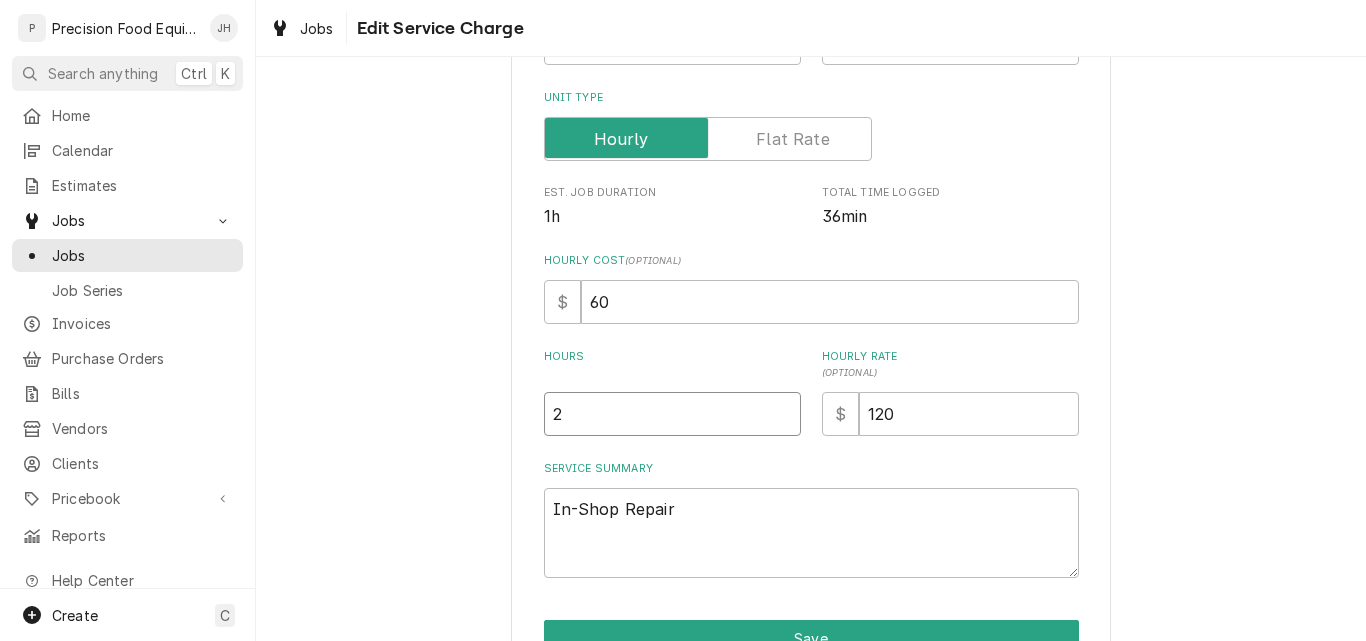 type on "2" 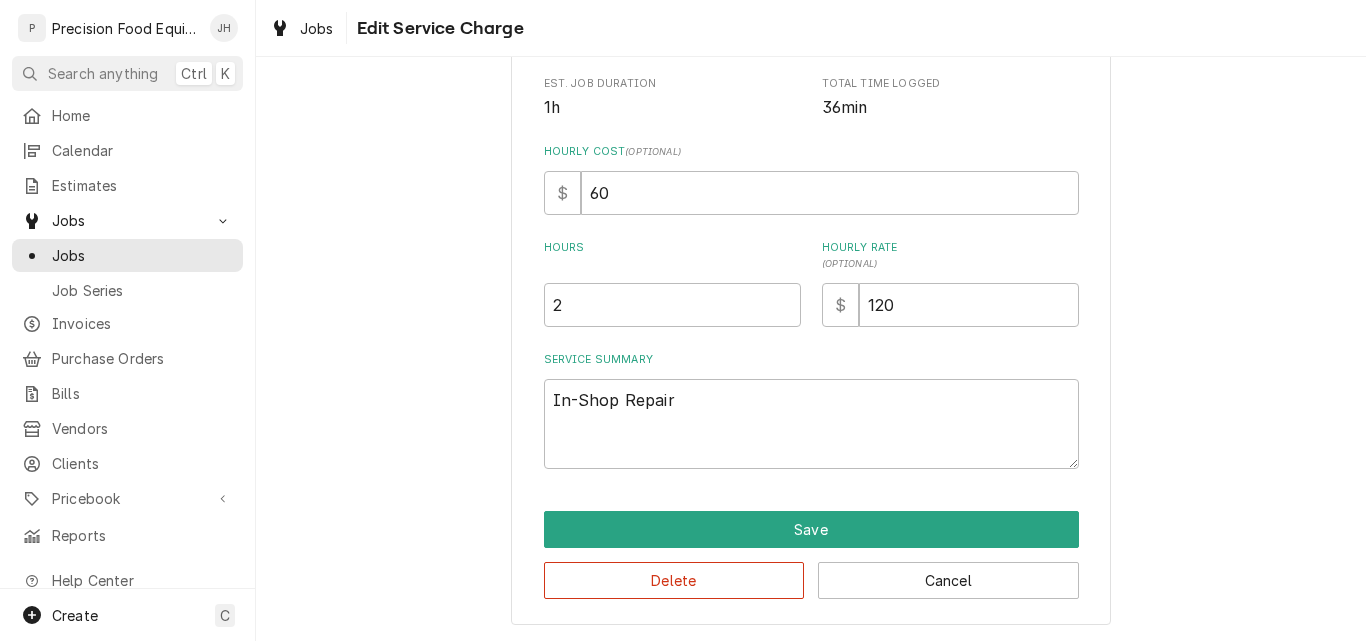 scroll, scrollTop: 410, scrollLeft: 0, axis: vertical 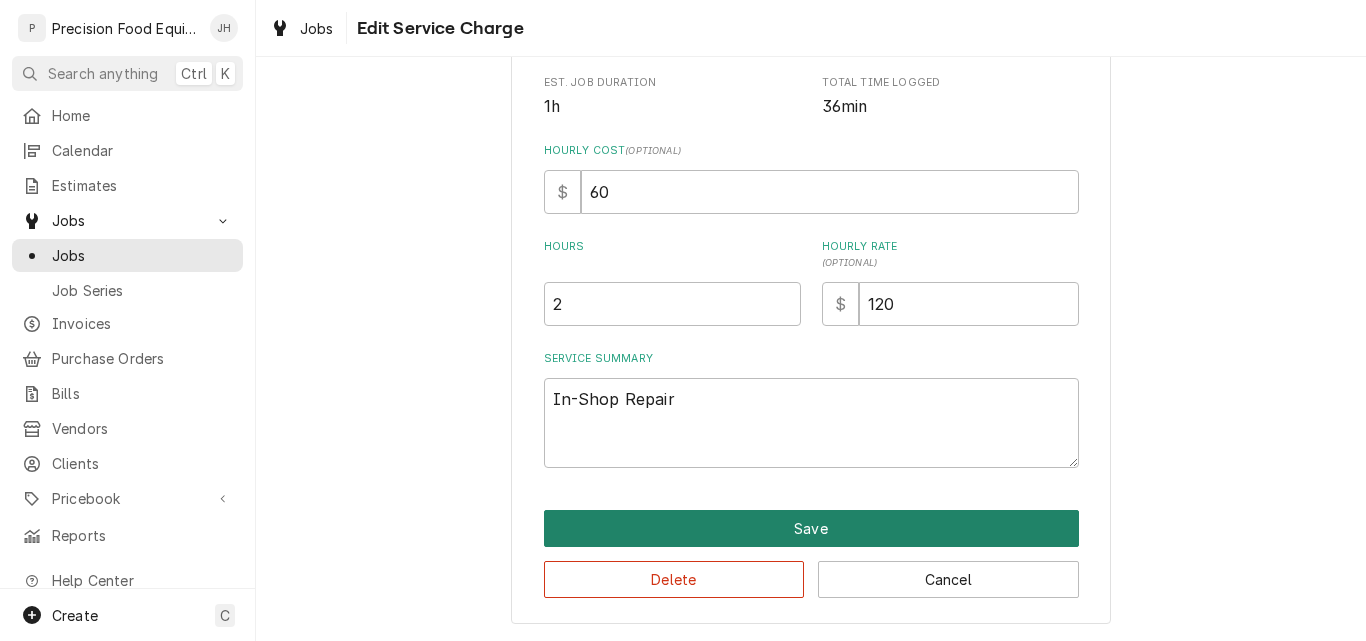 click on "Save" at bounding box center (811, 528) 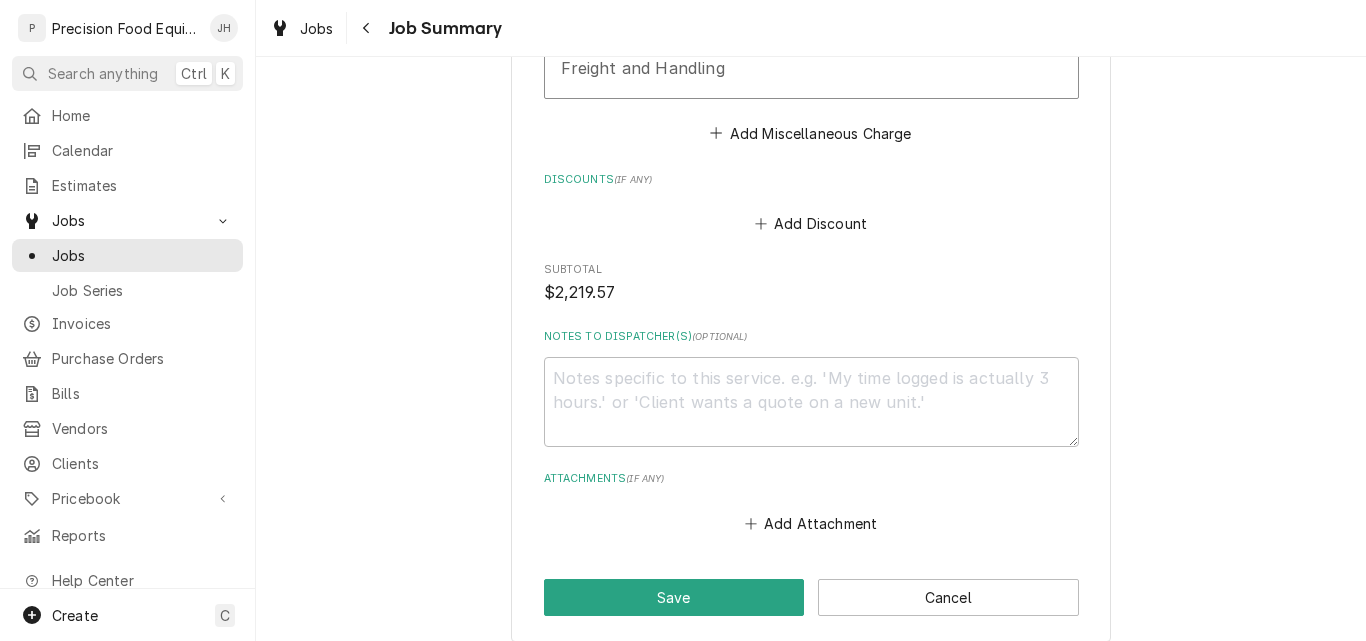 scroll, scrollTop: 1818, scrollLeft: 0, axis: vertical 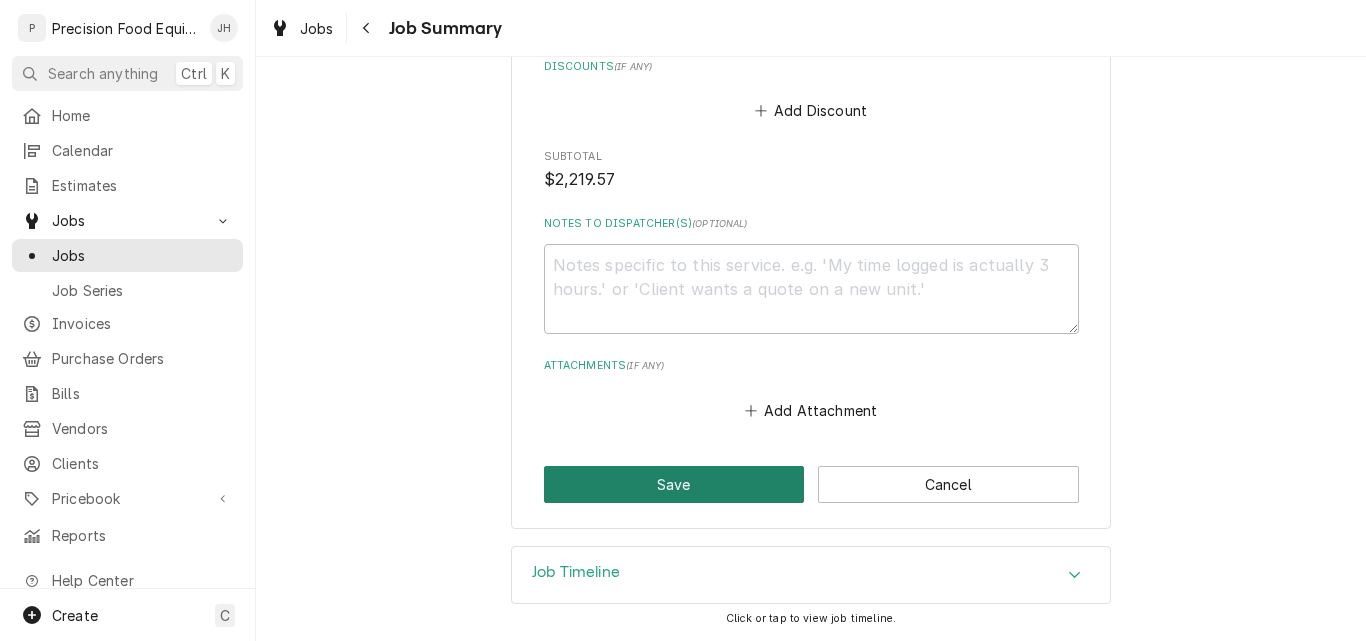 click on "Save" at bounding box center [674, 484] 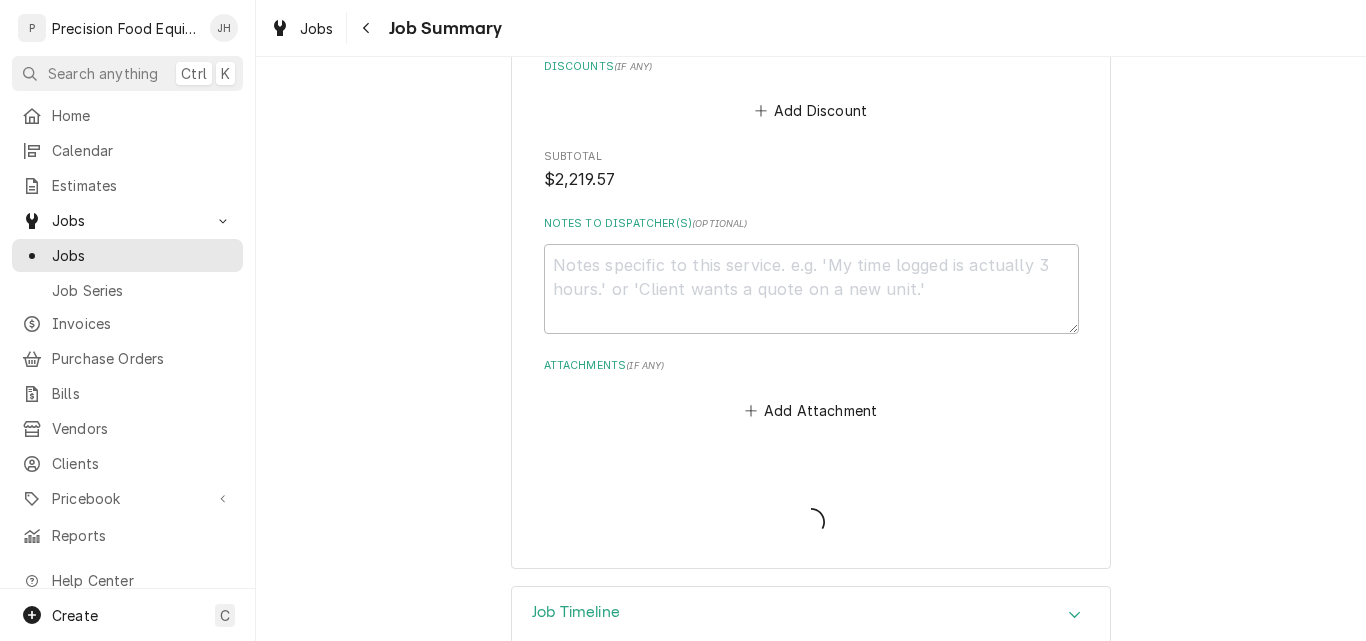 type on "x" 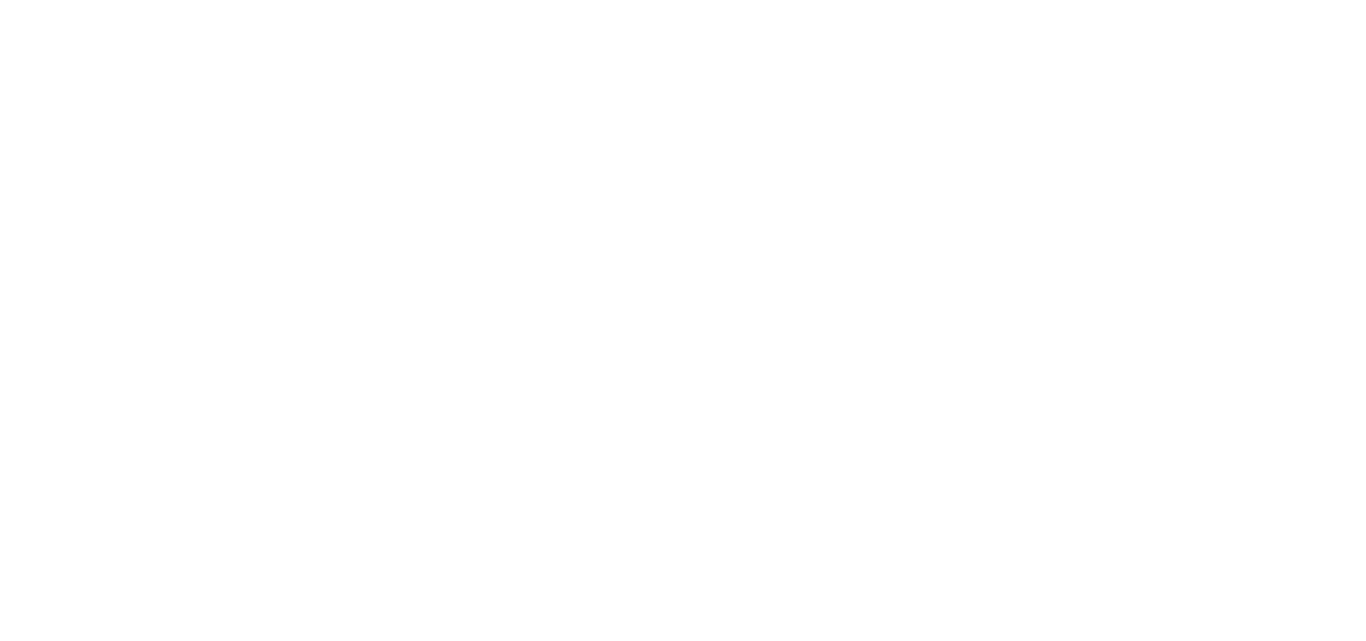 scroll, scrollTop: 0, scrollLeft: 0, axis: both 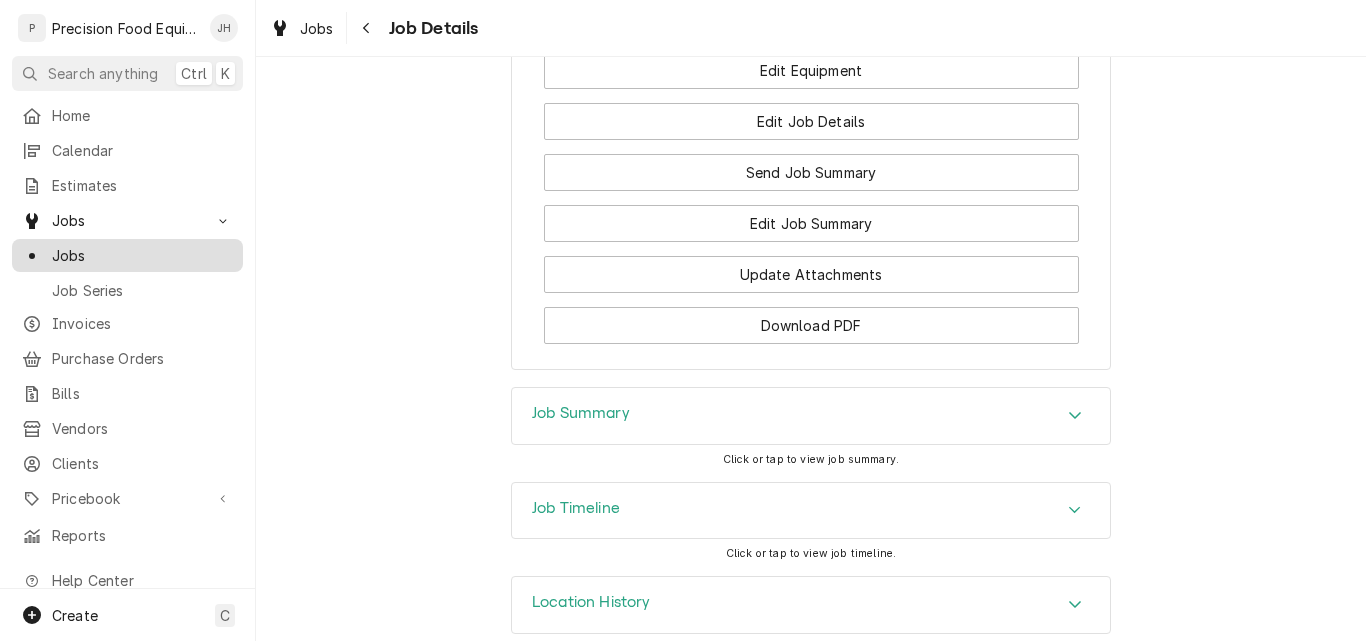 click on "Jobs" at bounding box center [142, 255] 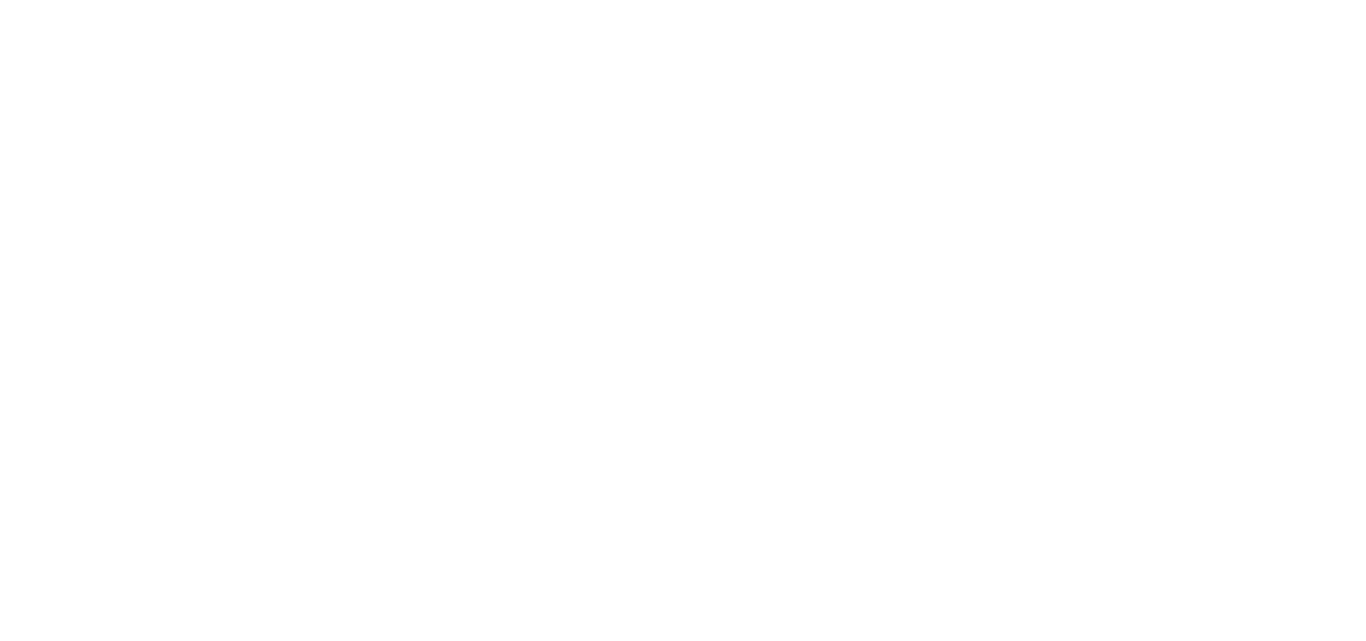 scroll, scrollTop: 0, scrollLeft: 0, axis: both 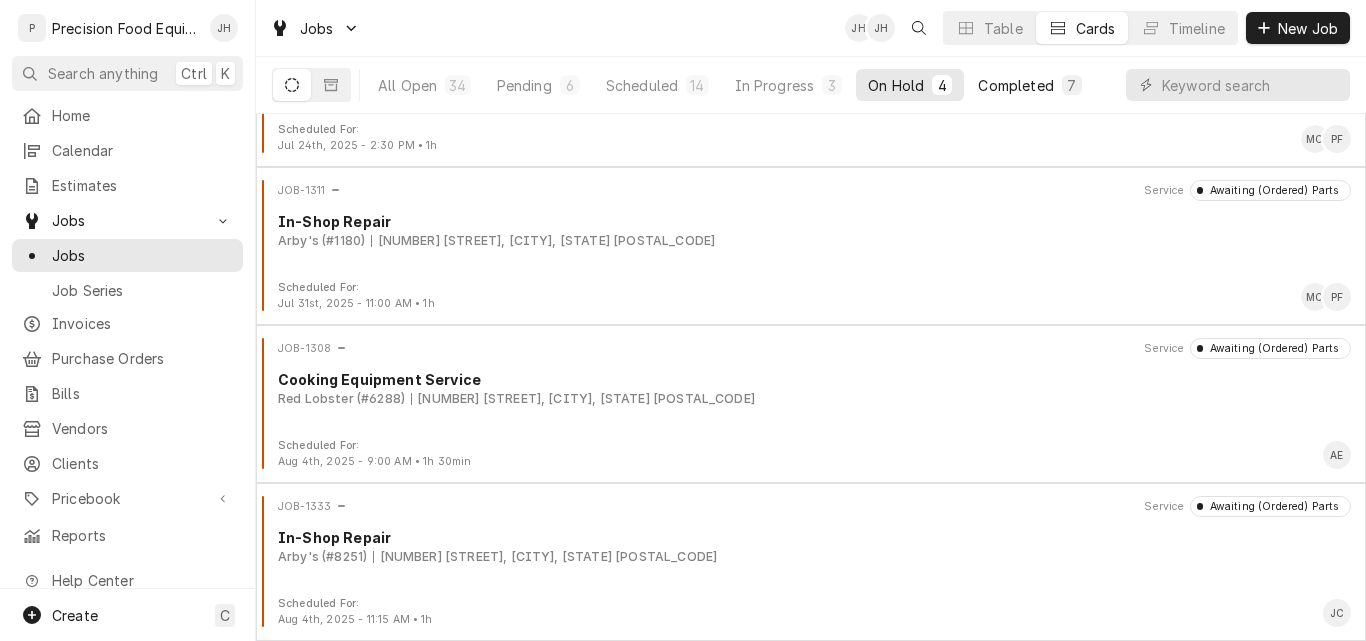 click on "Completed" at bounding box center [1015, 85] 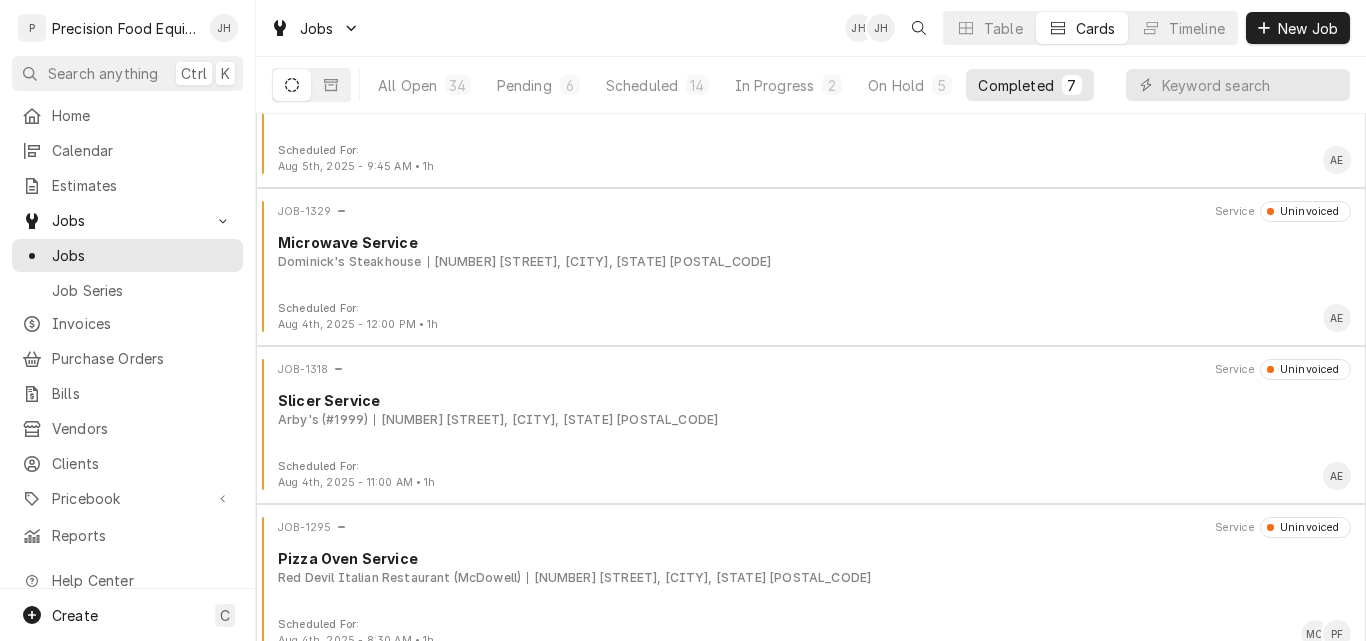 scroll, scrollTop: 100, scrollLeft: 0, axis: vertical 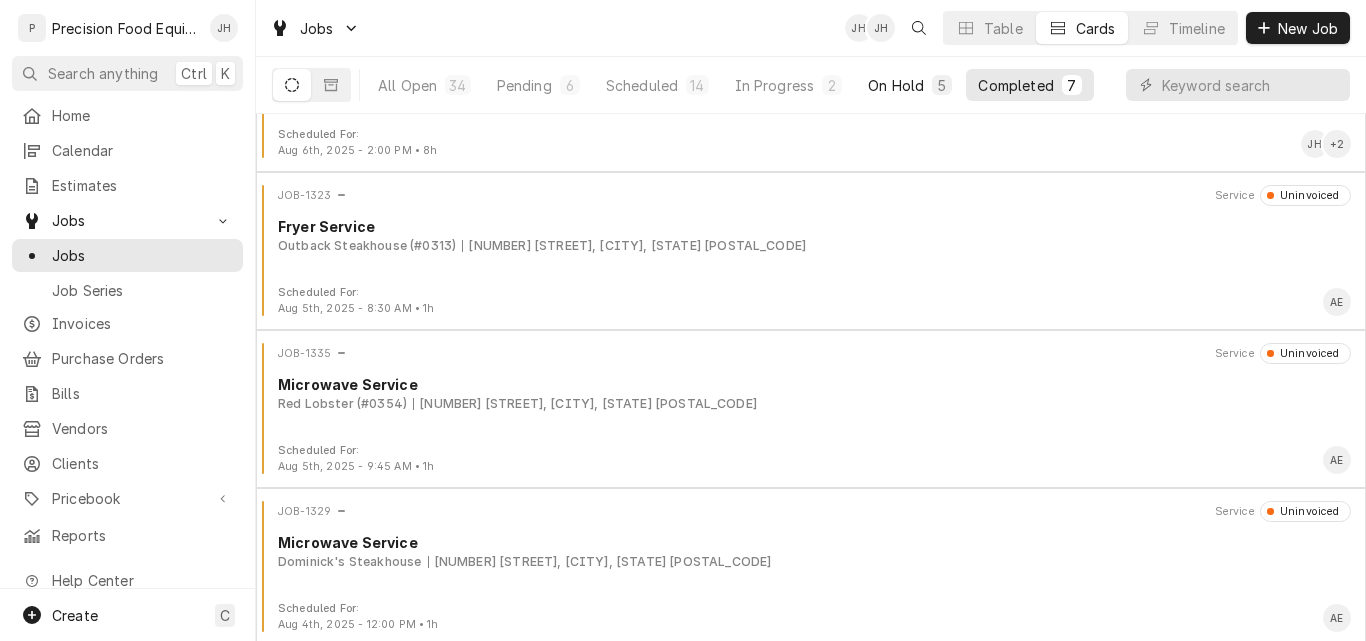 click on "On Hold" at bounding box center (896, 85) 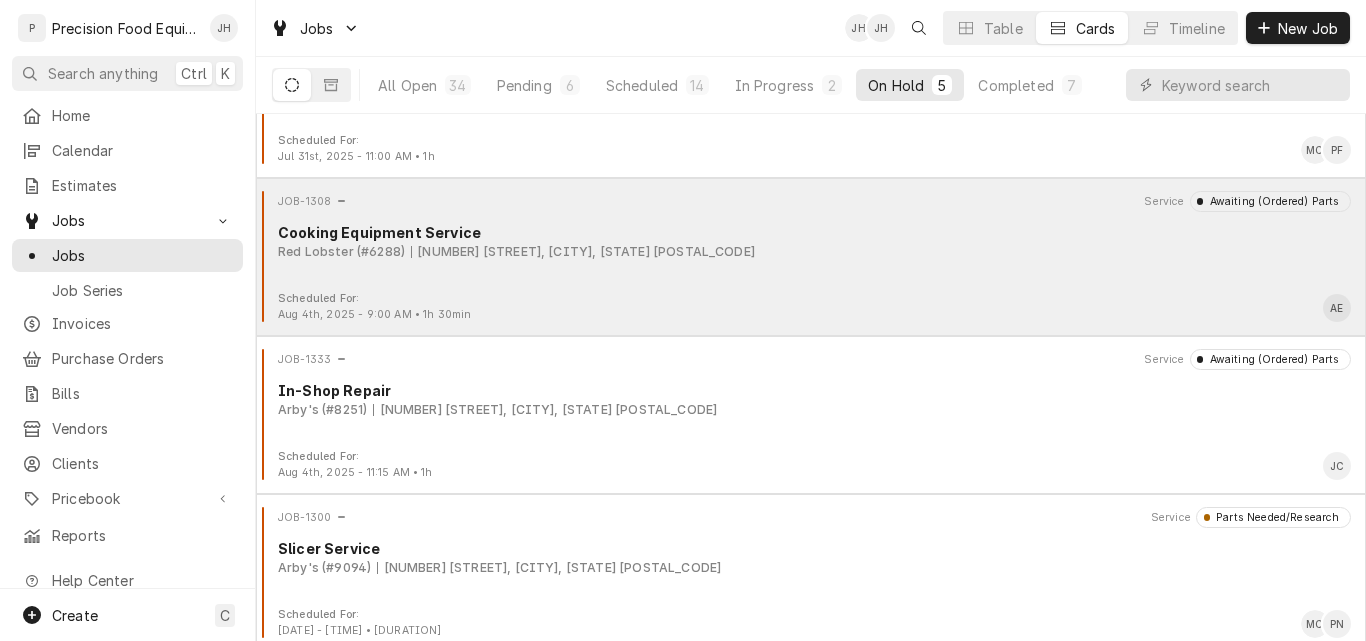 scroll, scrollTop: 263, scrollLeft: 0, axis: vertical 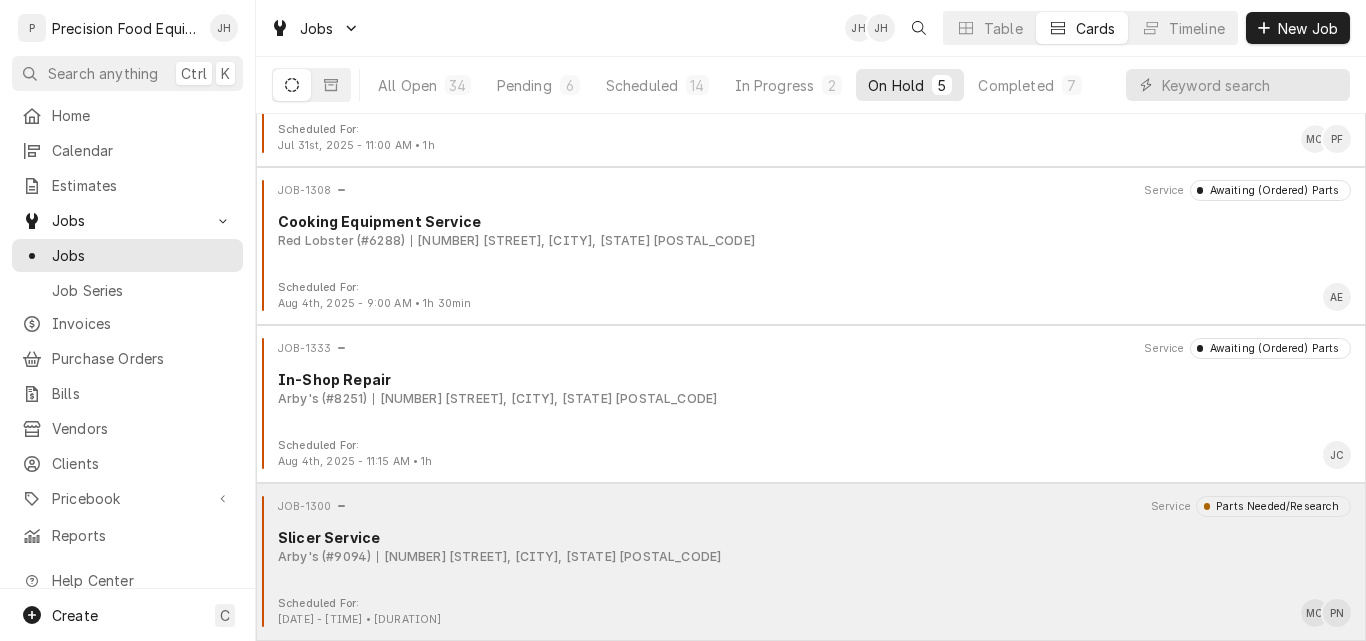 click on "JOB-1300 Service Parts Needed/Research Slicer Service Arby's (#9094) [NUMBER] [STREET], [CITY], [STATE] [POSTAL_CODE]" at bounding box center (811, 546) 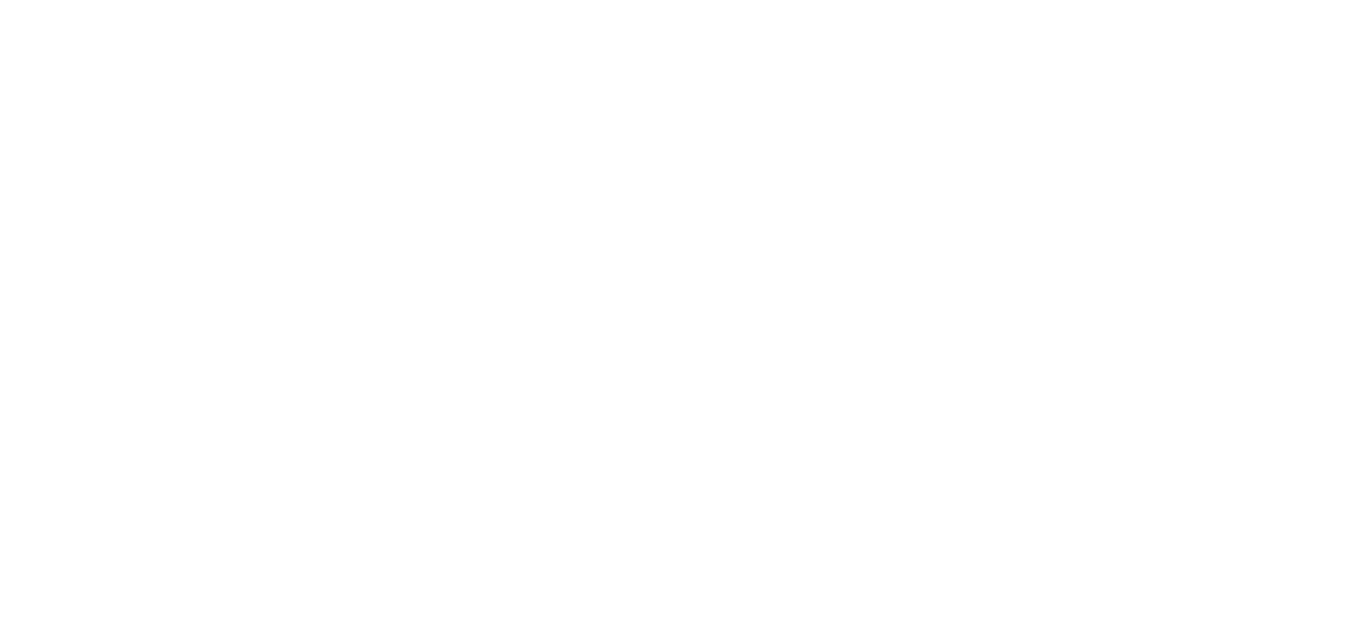 scroll, scrollTop: 0, scrollLeft: 0, axis: both 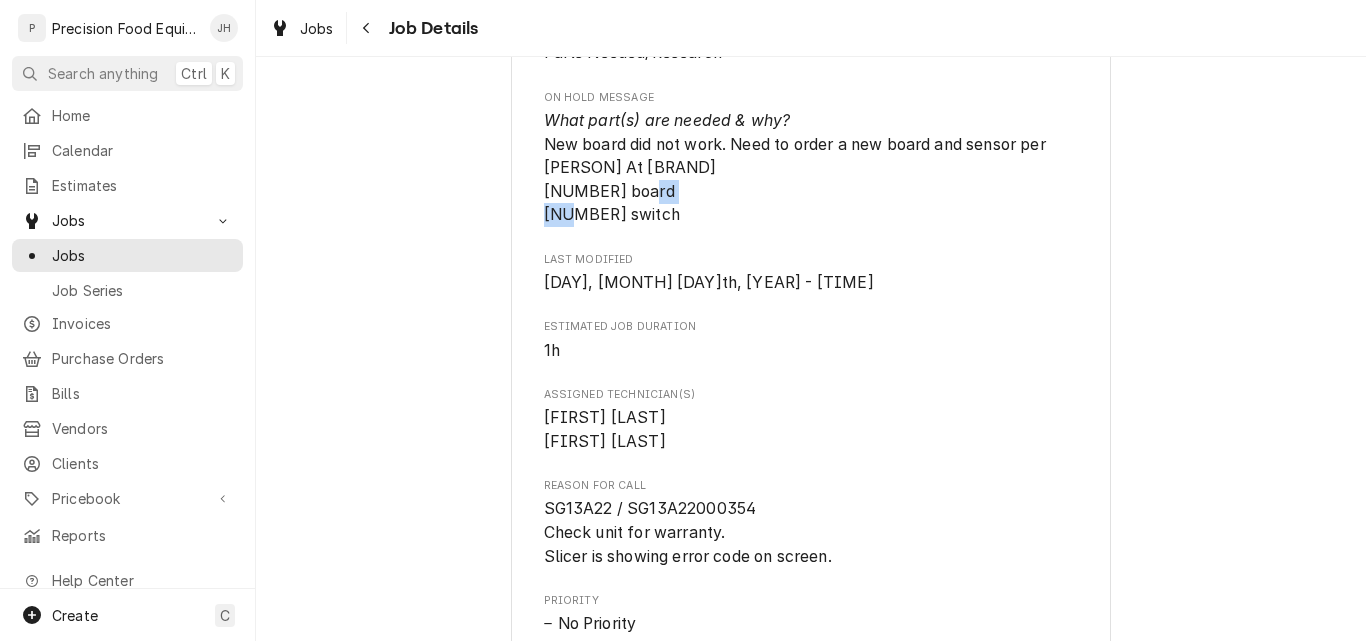 drag, startPoint x: 587, startPoint y: 267, endPoint x: 535, endPoint y: 269, distance: 52.03845 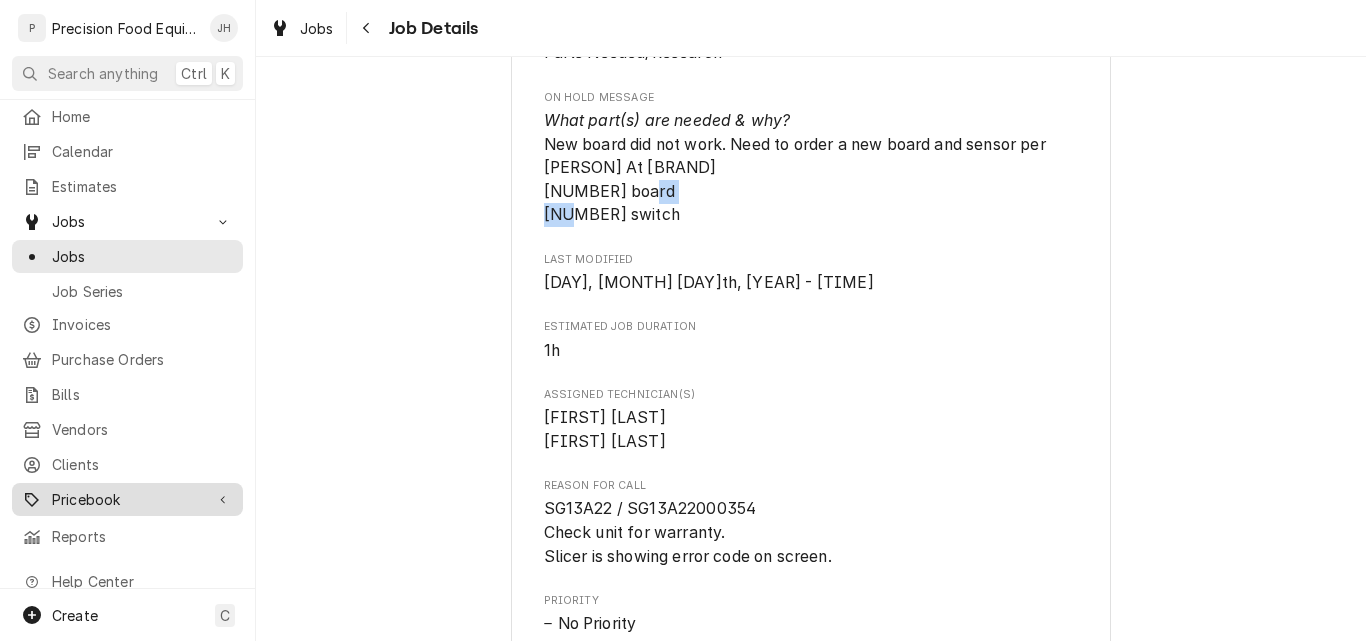 scroll, scrollTop: 33, scrollLeft: 0, axis: vertical 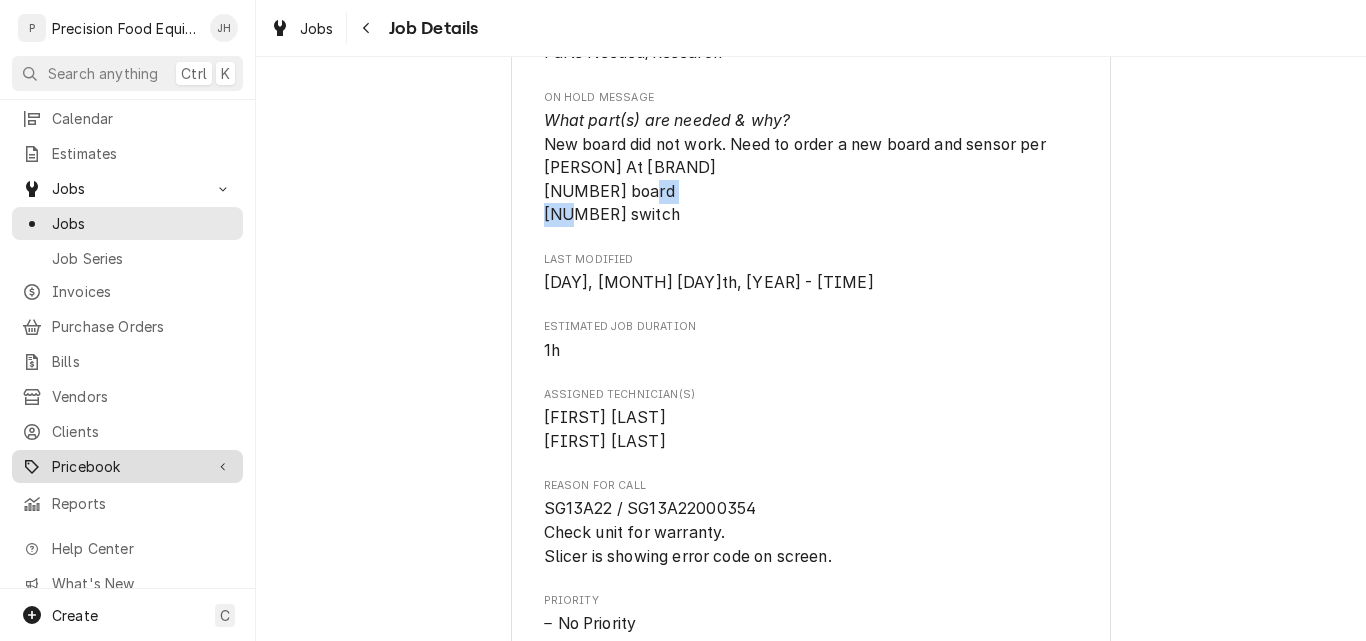 click on "Pricebook" at bounding box center [127, 466] 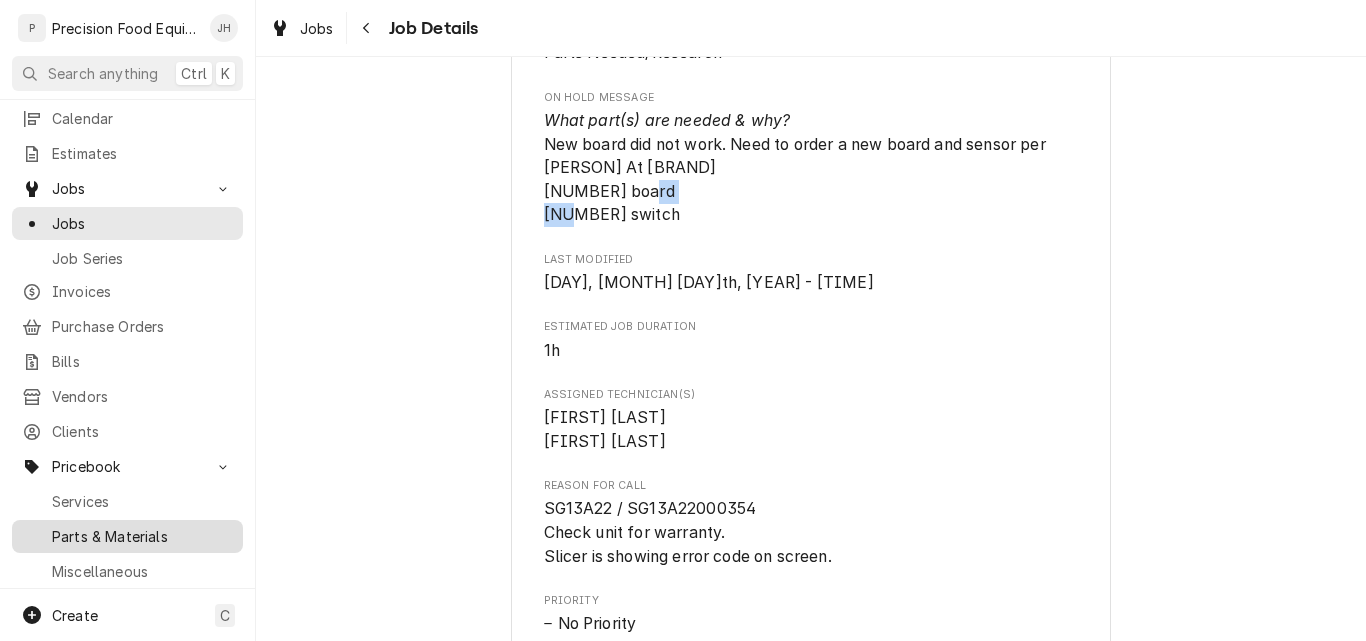 click on "Parts & Materials" at bounding box center (142, 536) 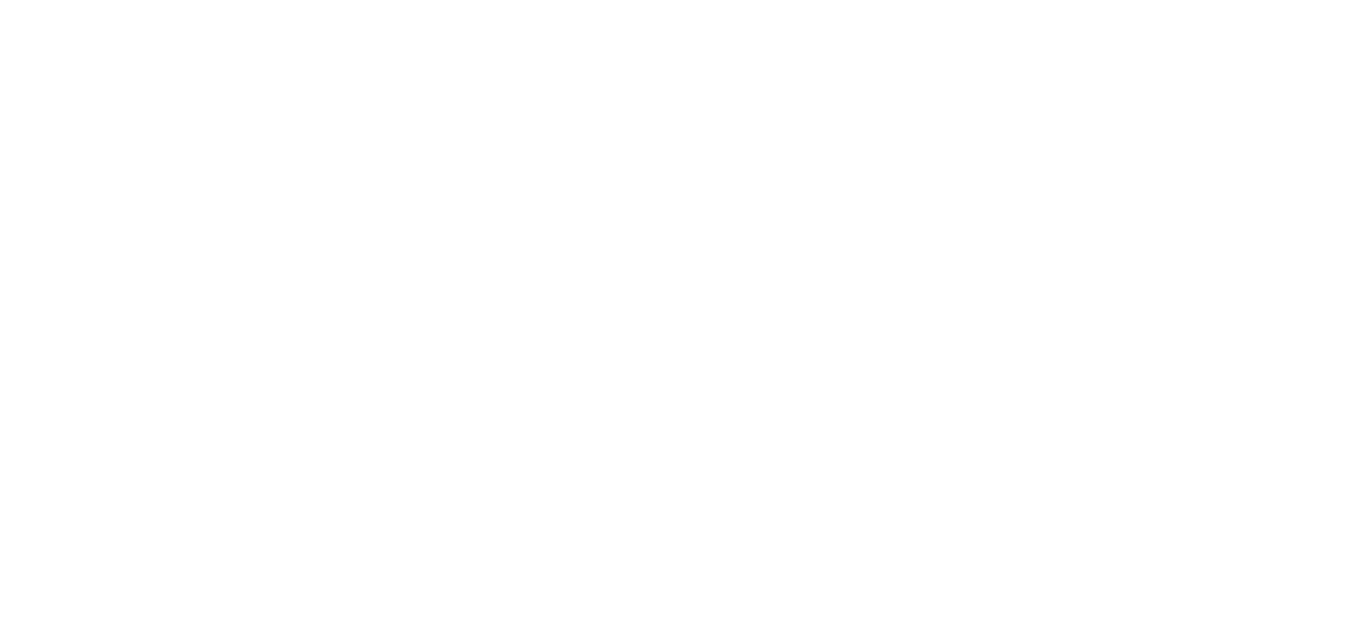 scroll, scrollTop: 0, scrollLeft: 0, axis: both 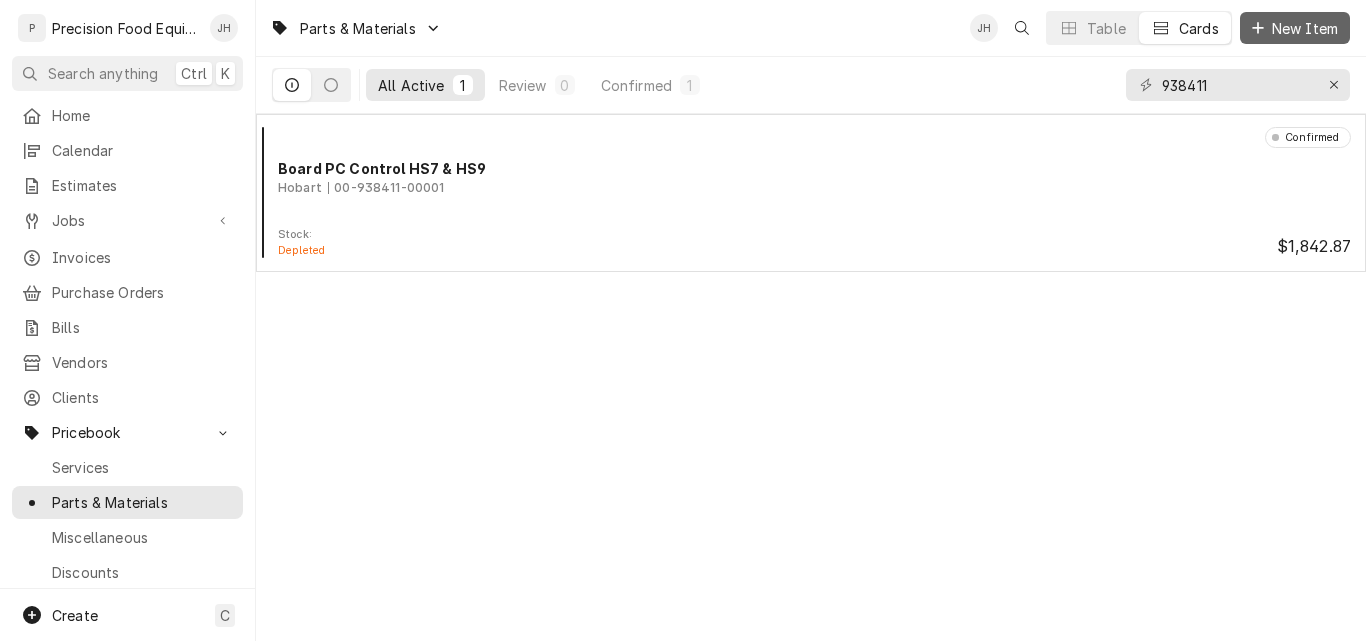 click 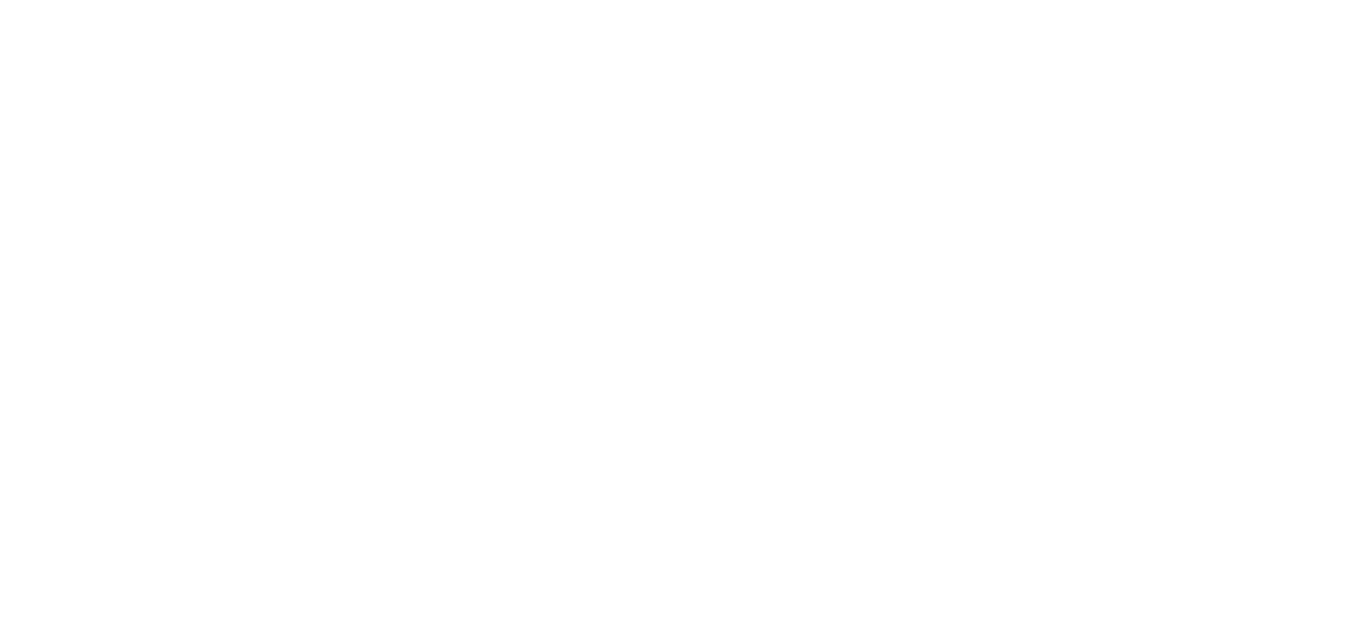 scroll, scrollTop: 0, scrollLeft: 0, axis: both 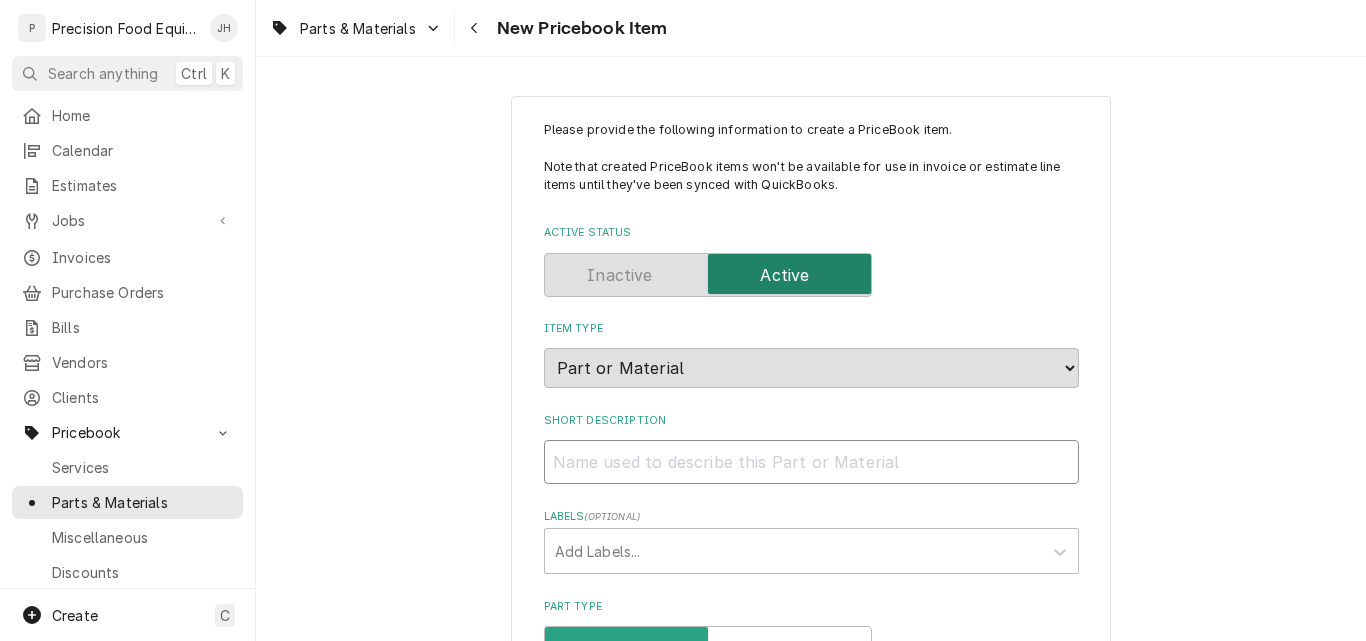 paste on "Sensor Kit, Carriage Home, Slicer" 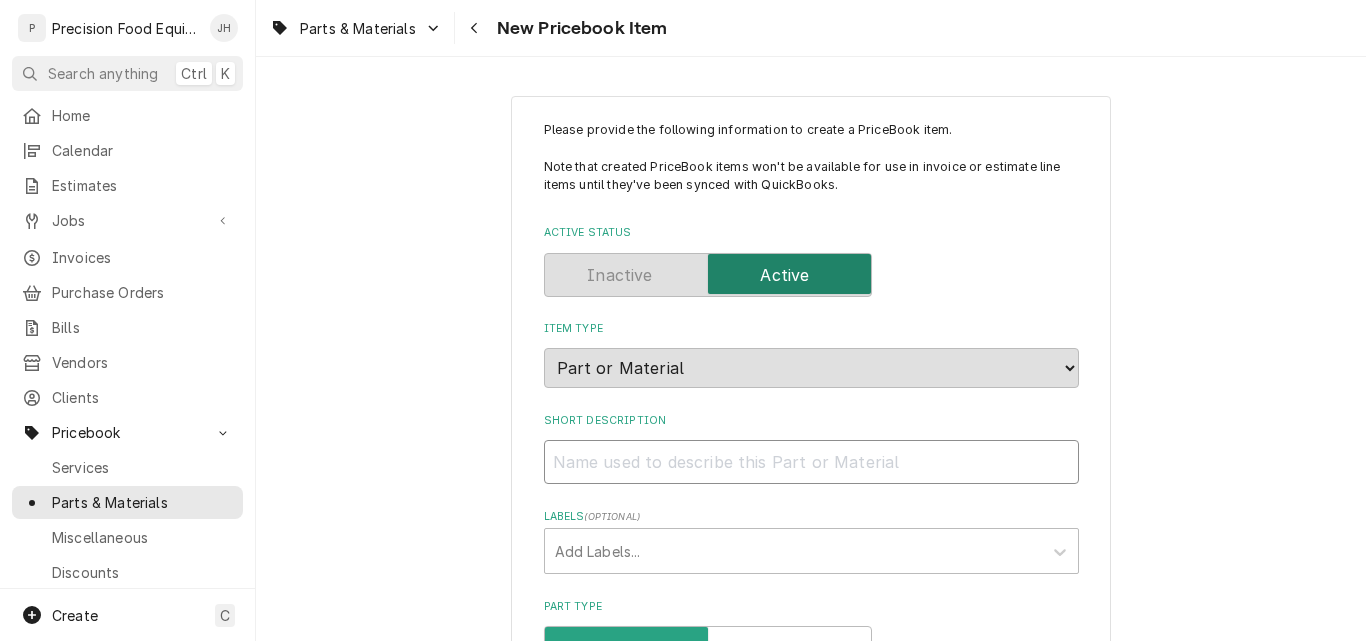 type on "x" 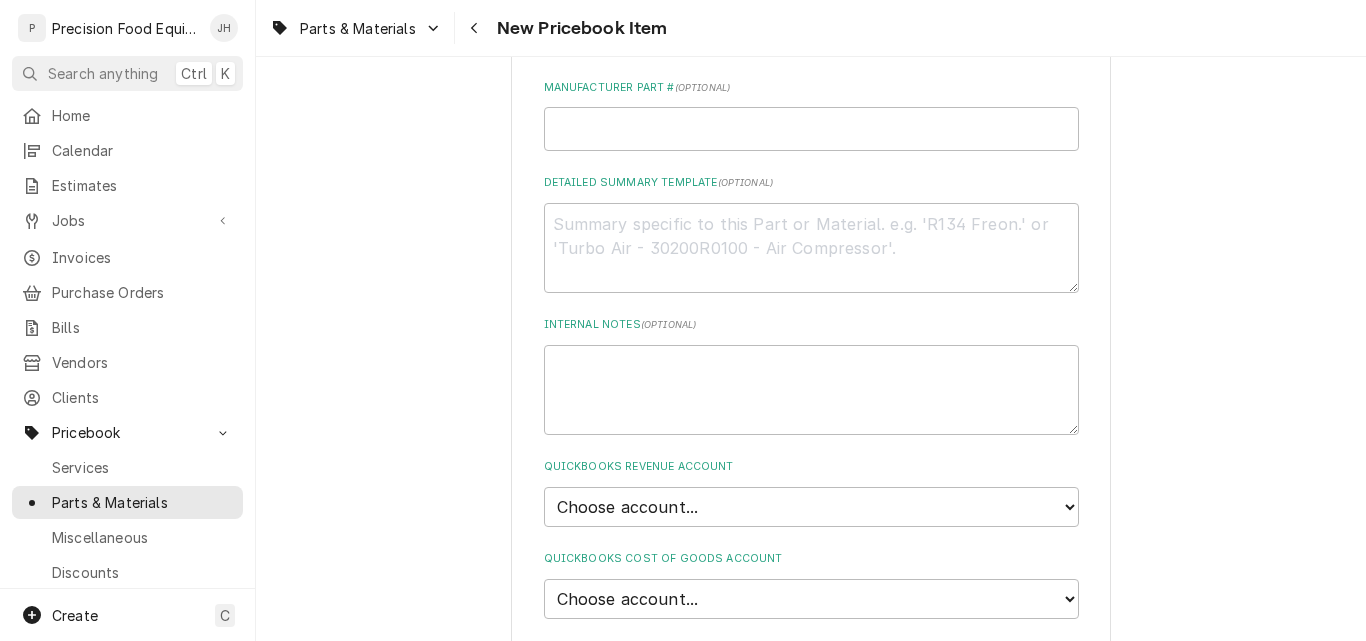 scroll, scrollTop: 885, scrollLeft: 0, axis: vertical 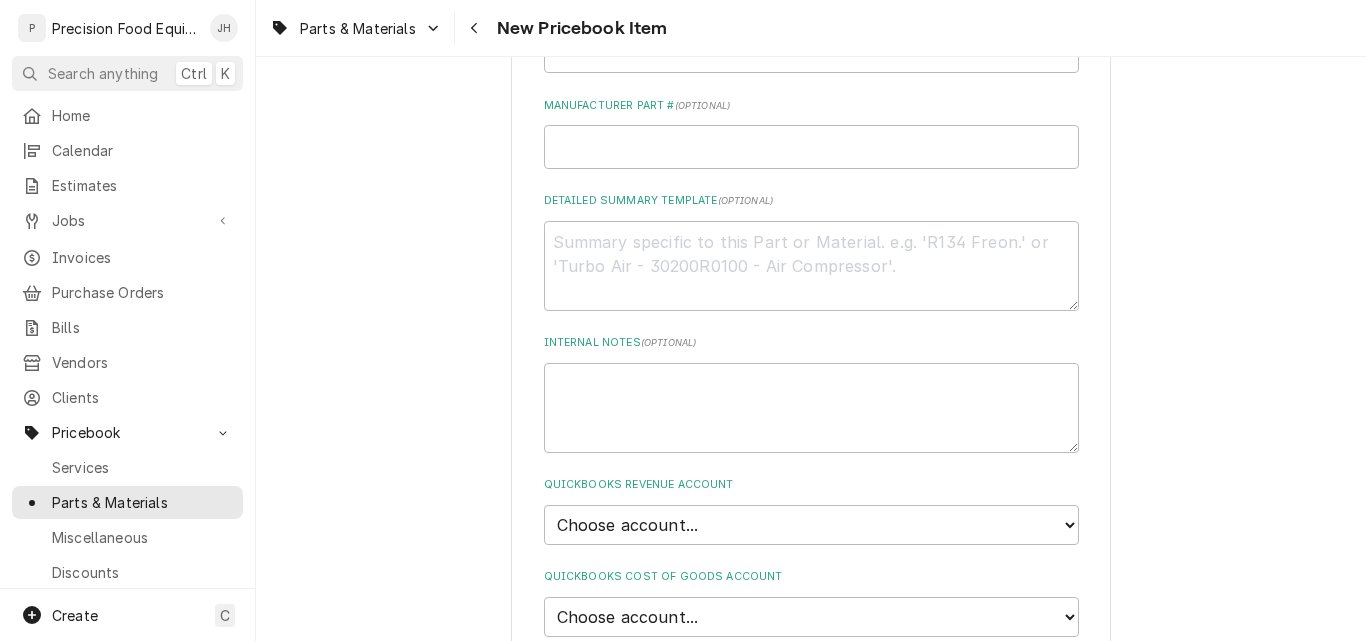 type on "Sensor Kit, Carriage Home, Slicer" 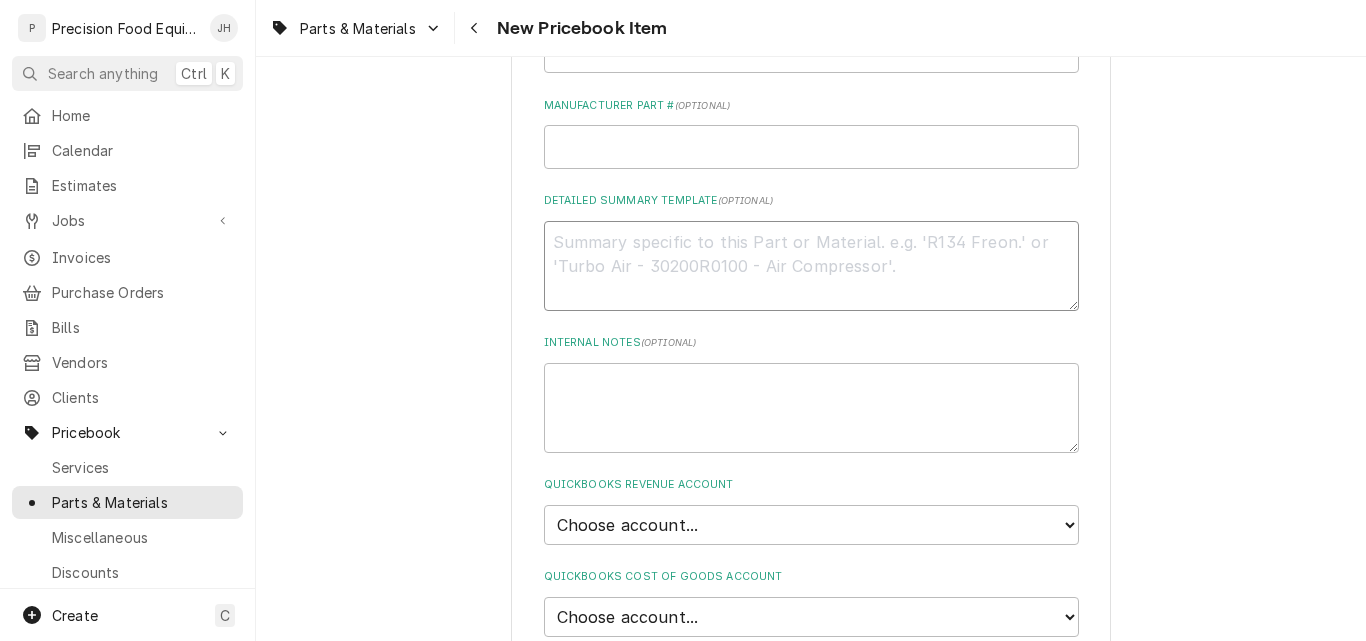 paste on "Sensor Kit, Carriage Home, Slicer" 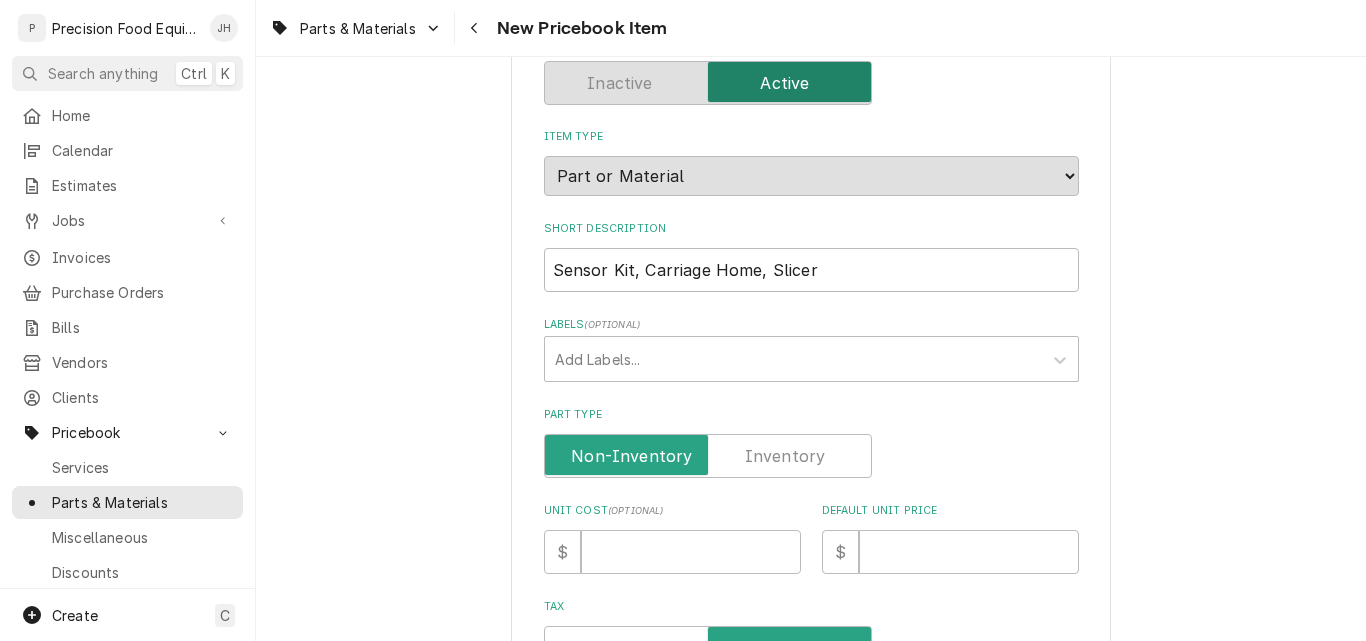 scroll, scrollTop: 185, scrollLeft: 0, axis: vertical 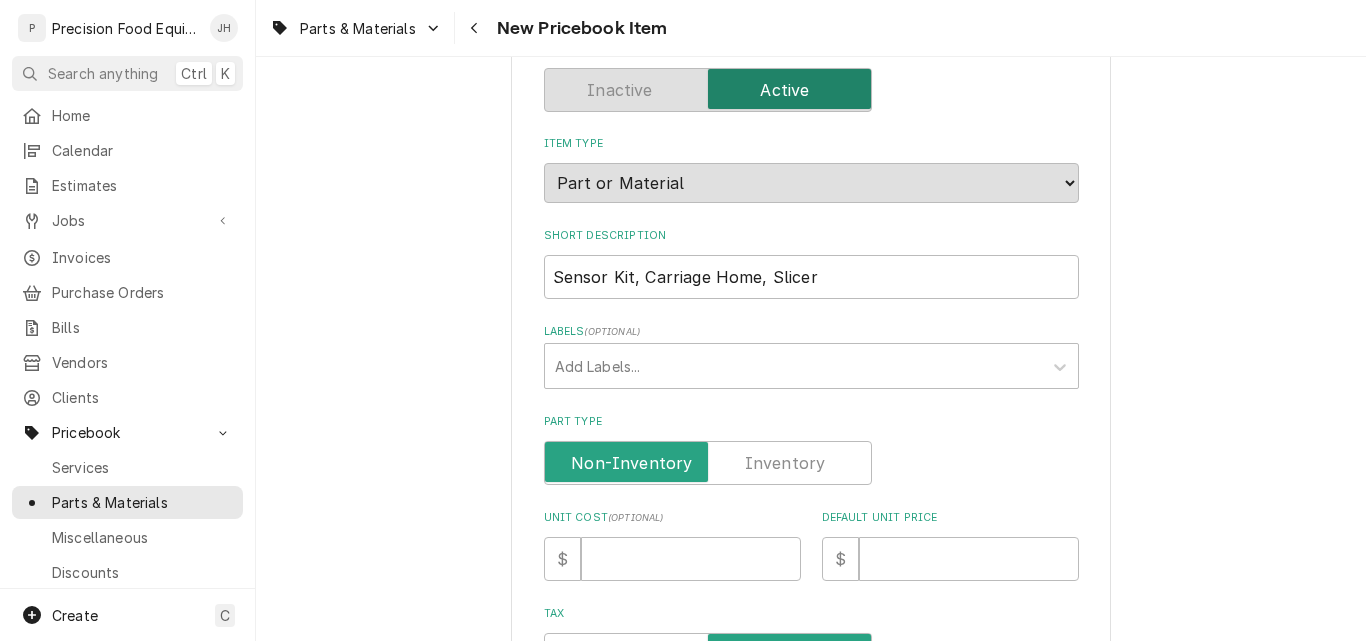 type on "Sensor Kit, Carriage Home, Slicer" 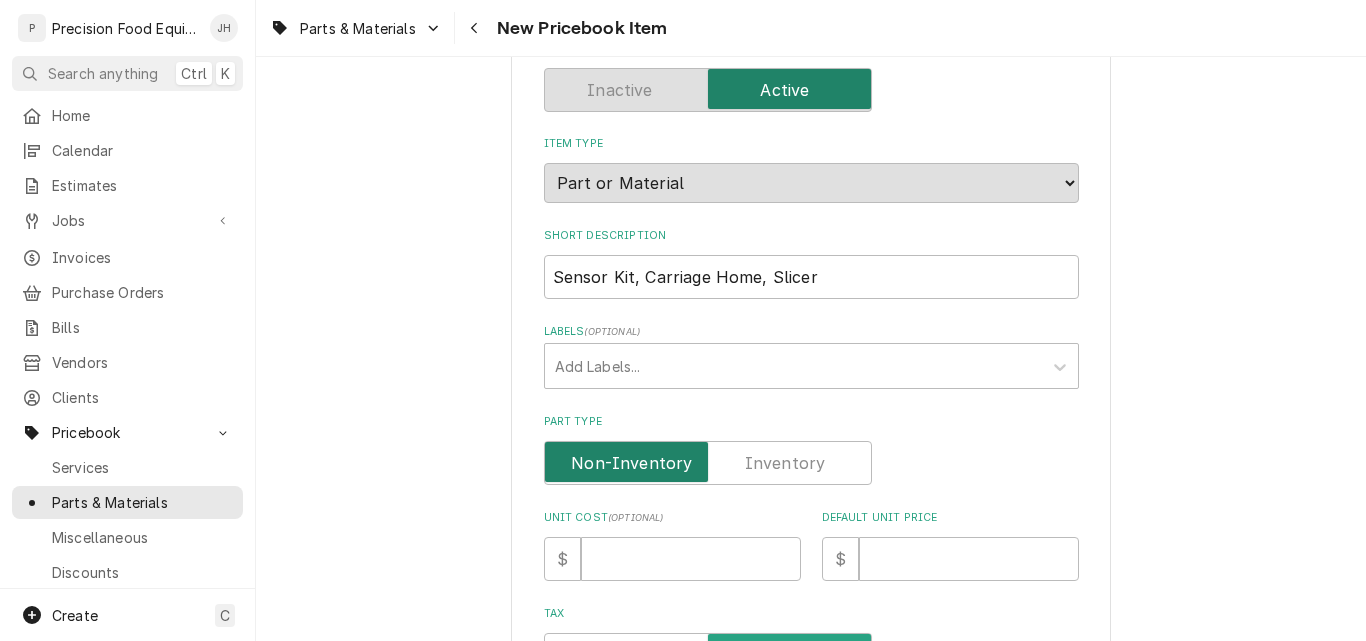 click at bounding box center [708, 463] 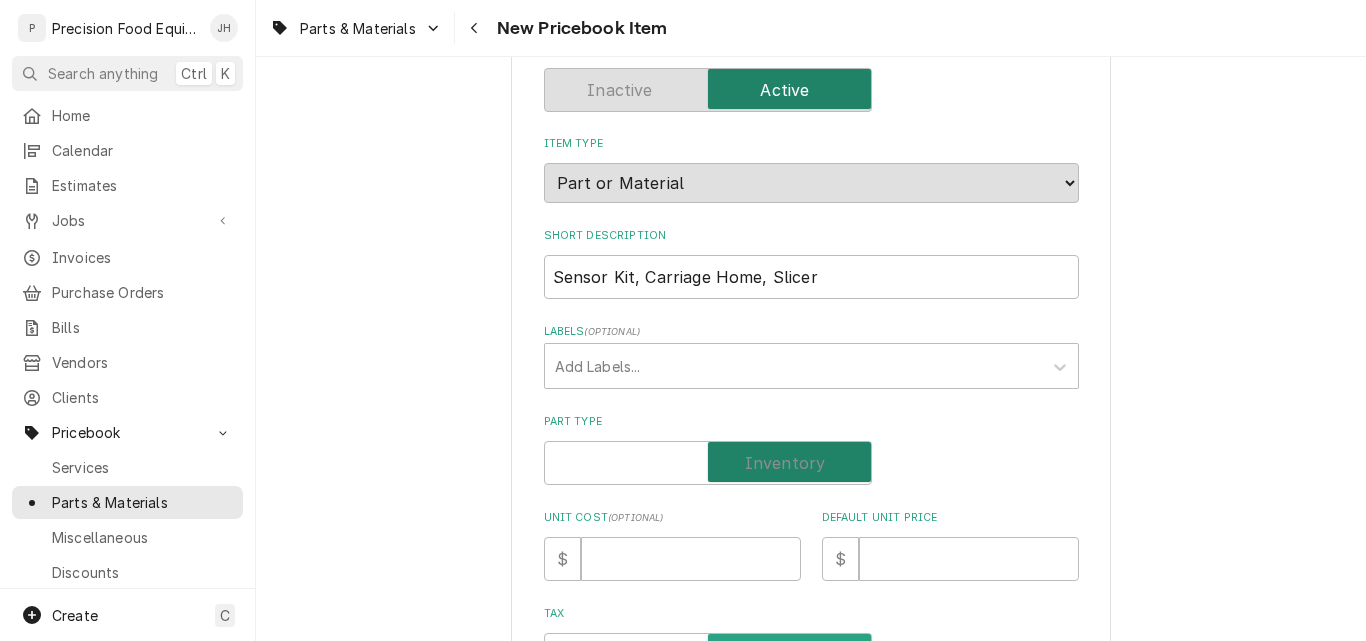 checkbox on "true" 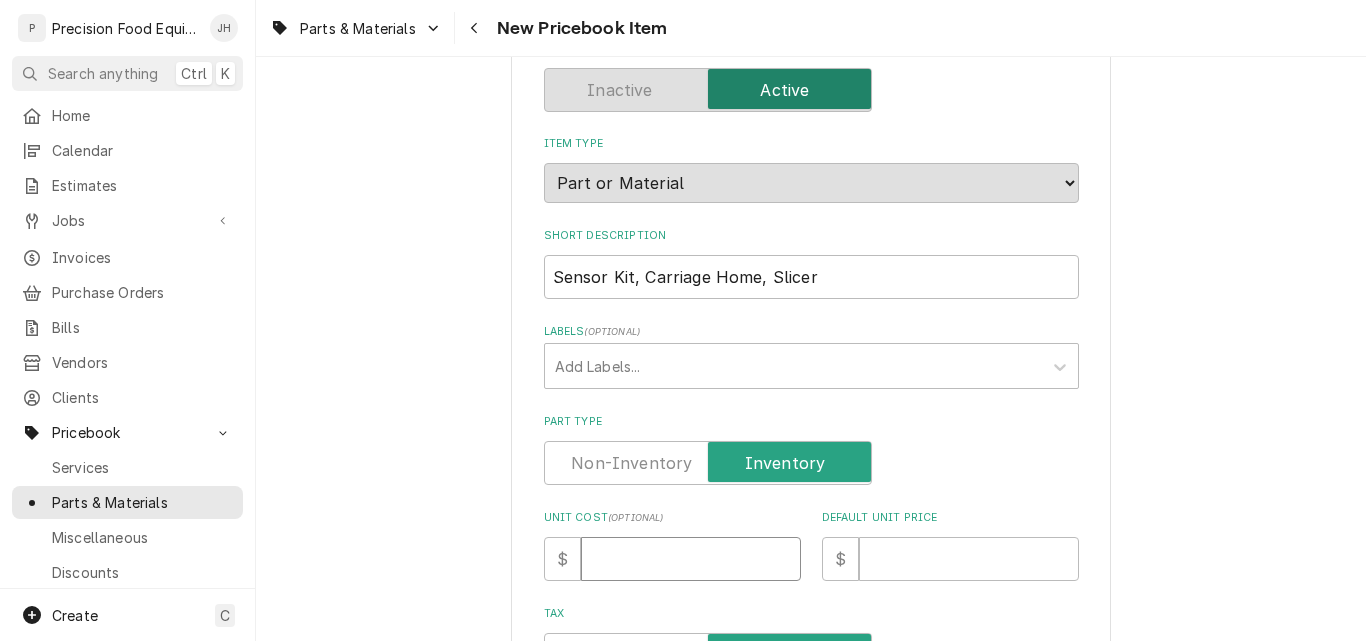 click on "Unit Cost  ( optional )" at bounding box center (691, 559) 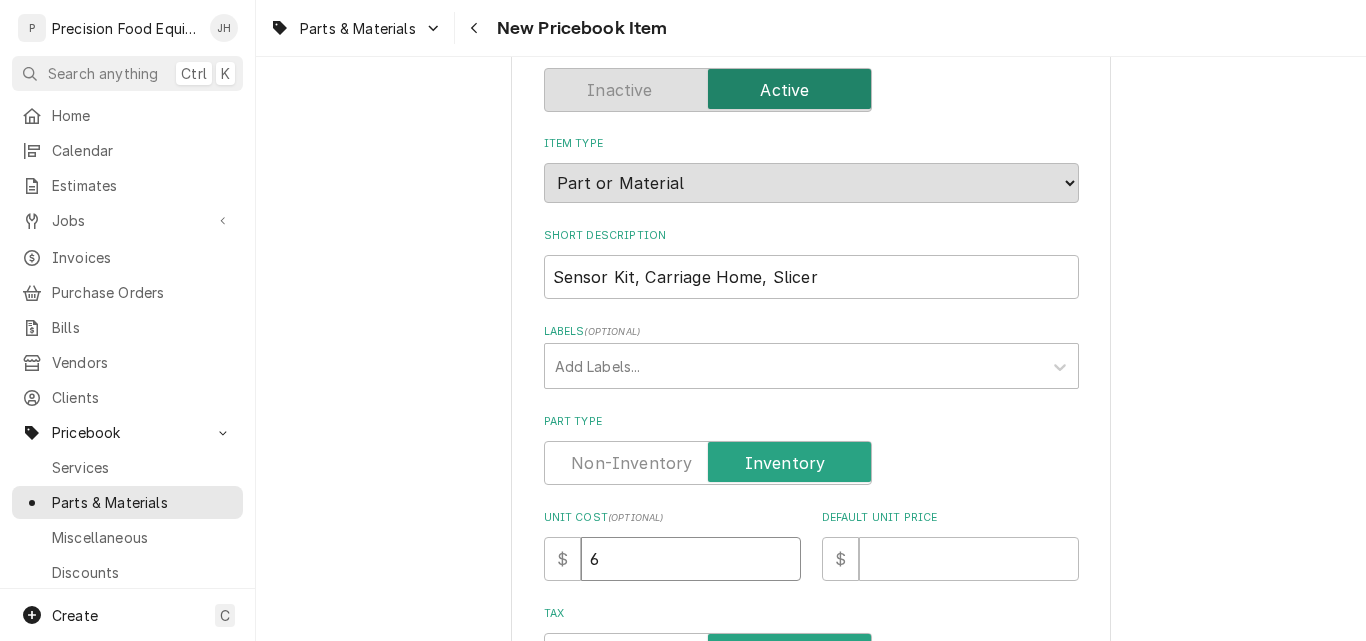 type on "x" 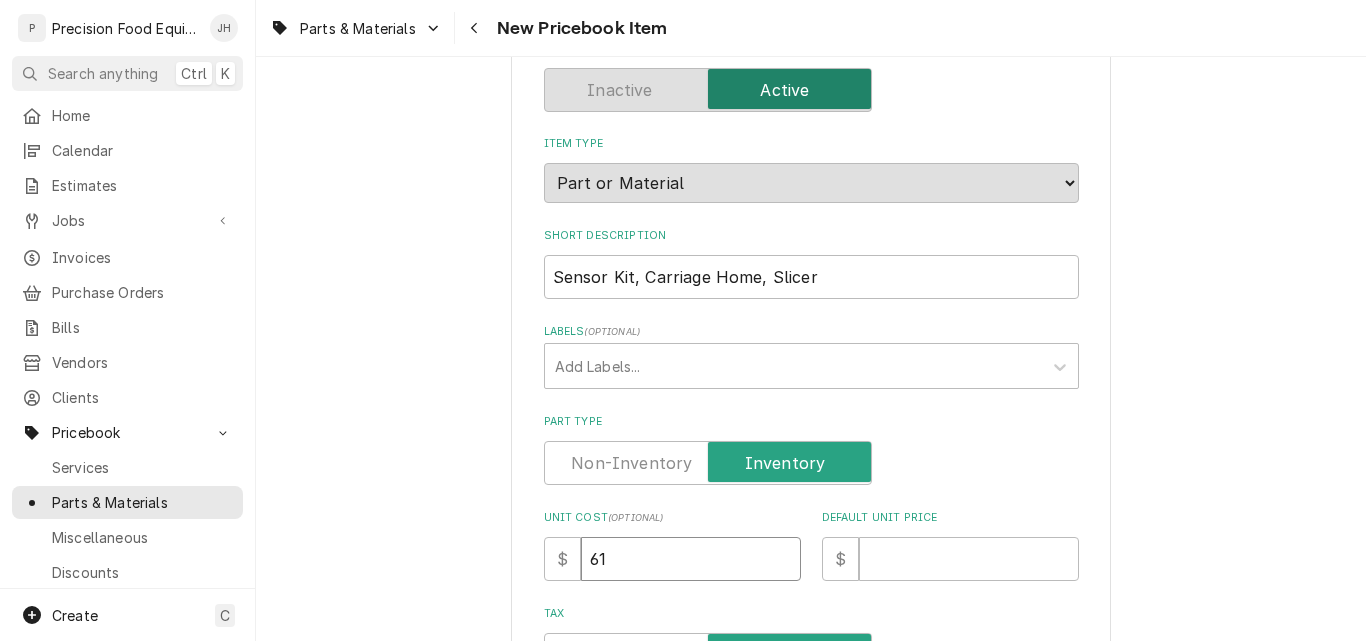 type on "61" 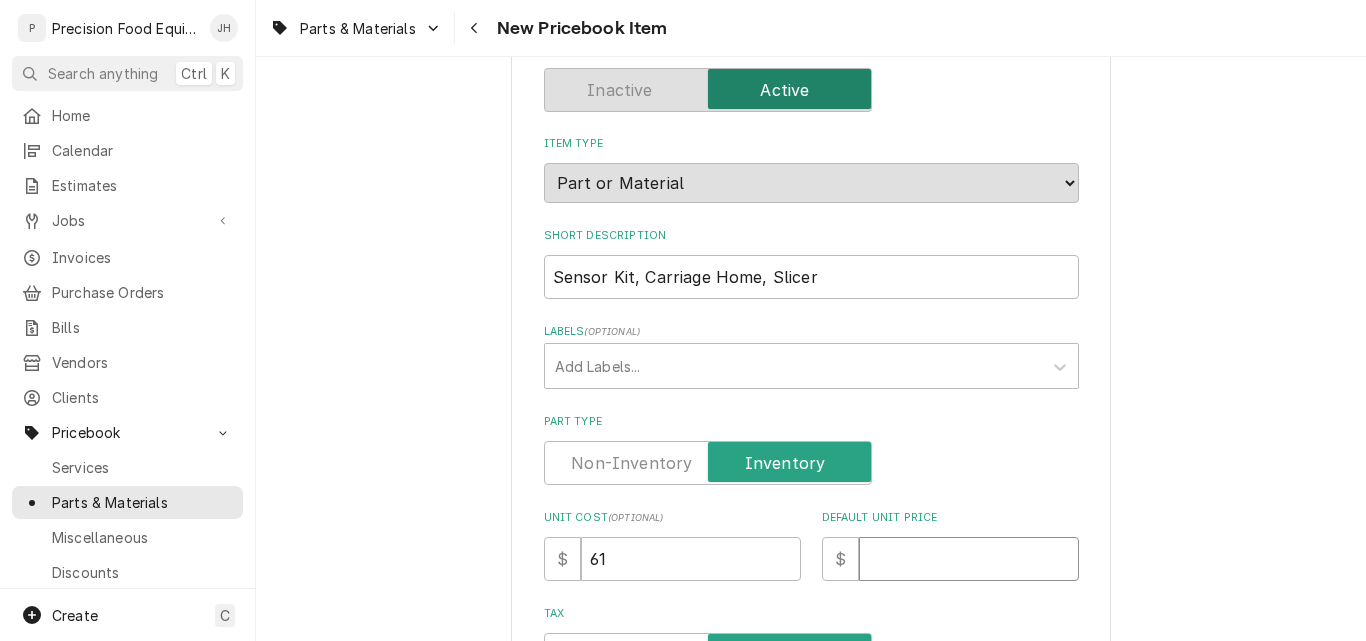 type on "x" 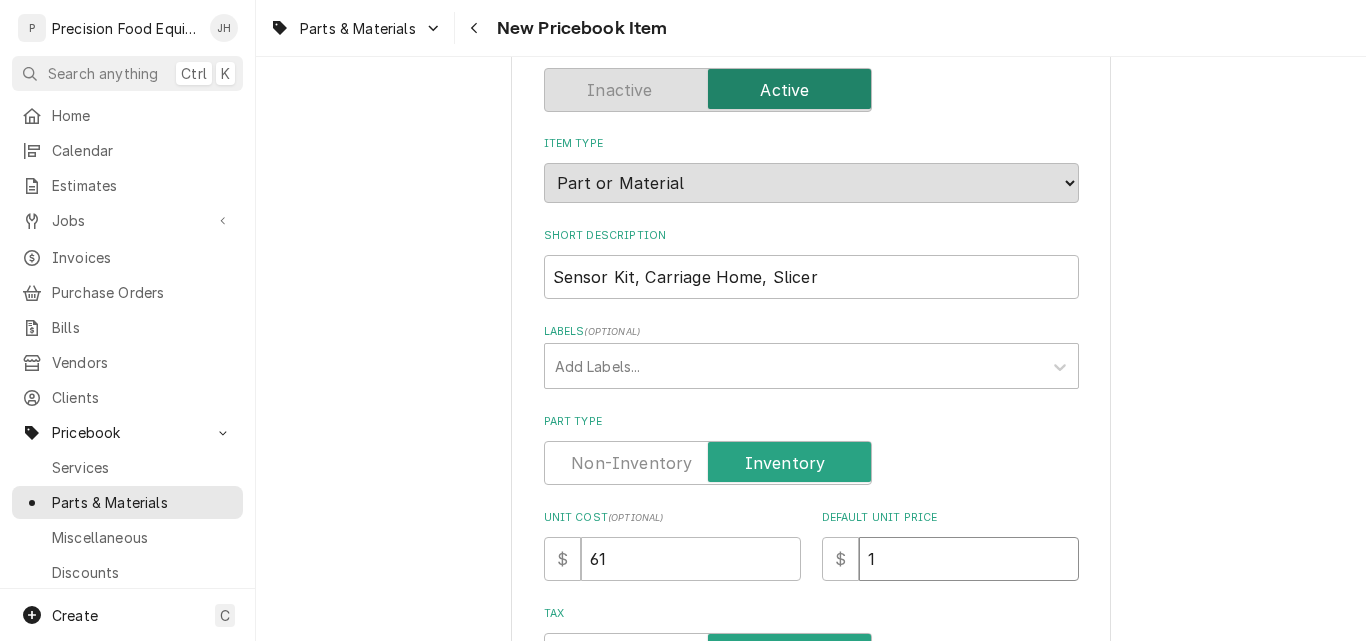 type on "x" 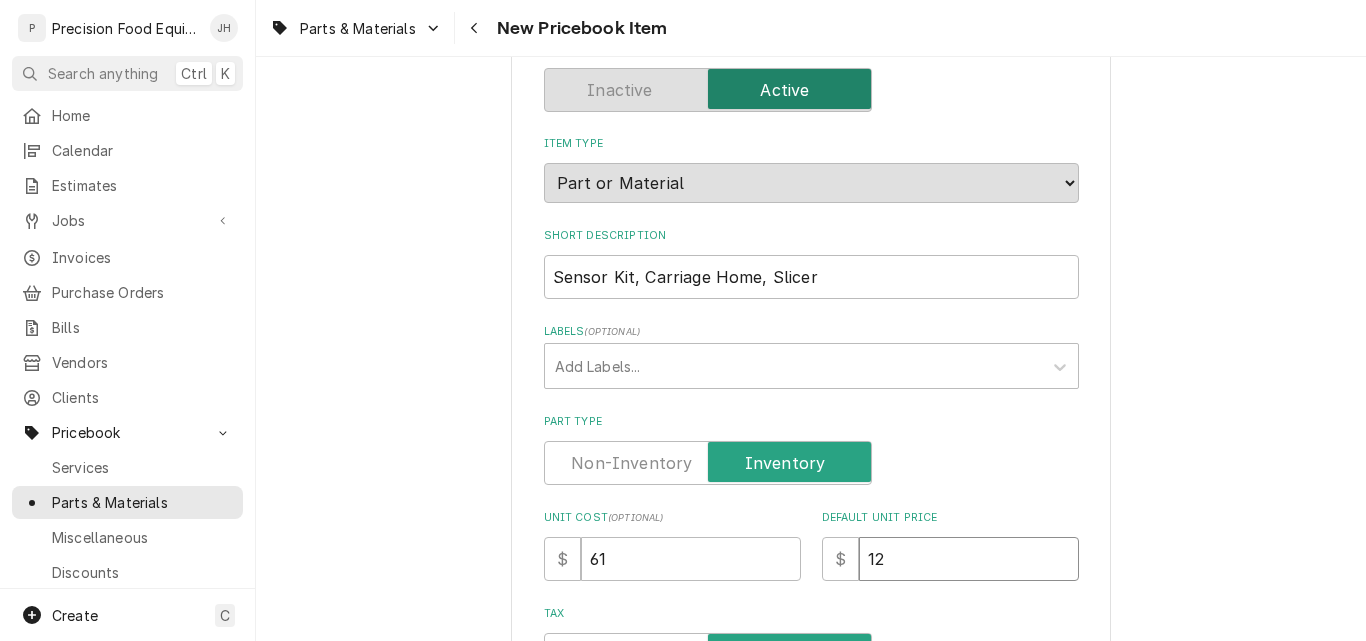 type on "x" 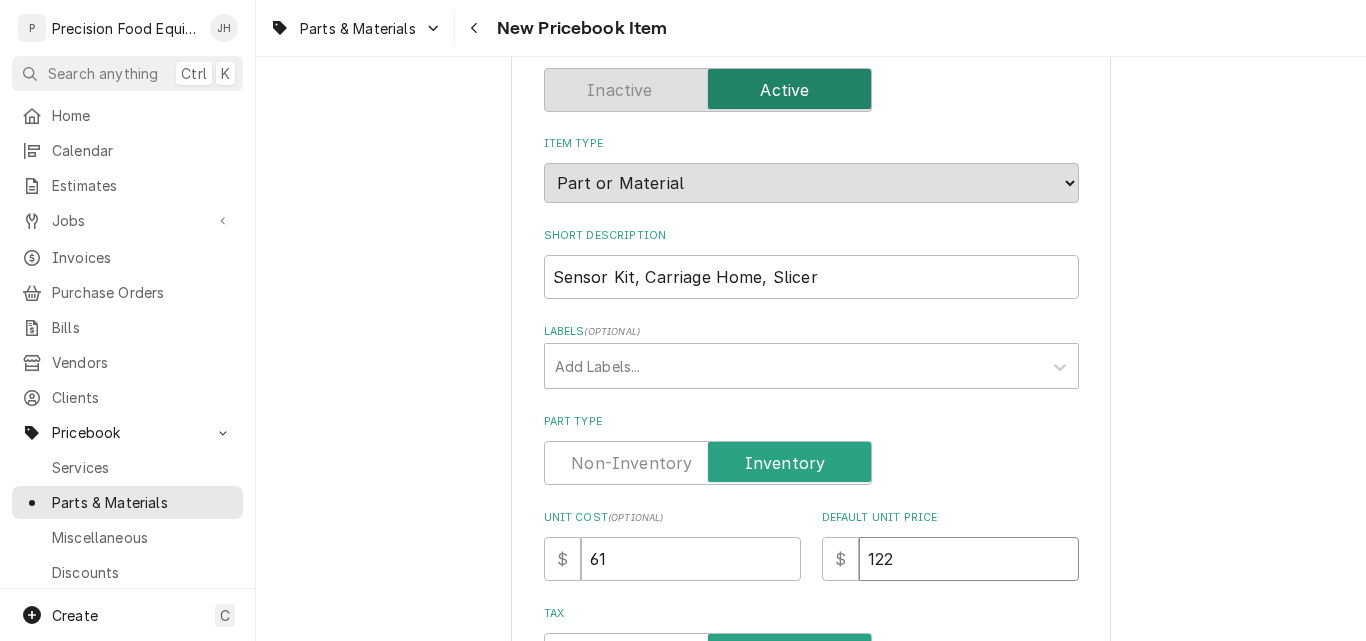 type on "122" 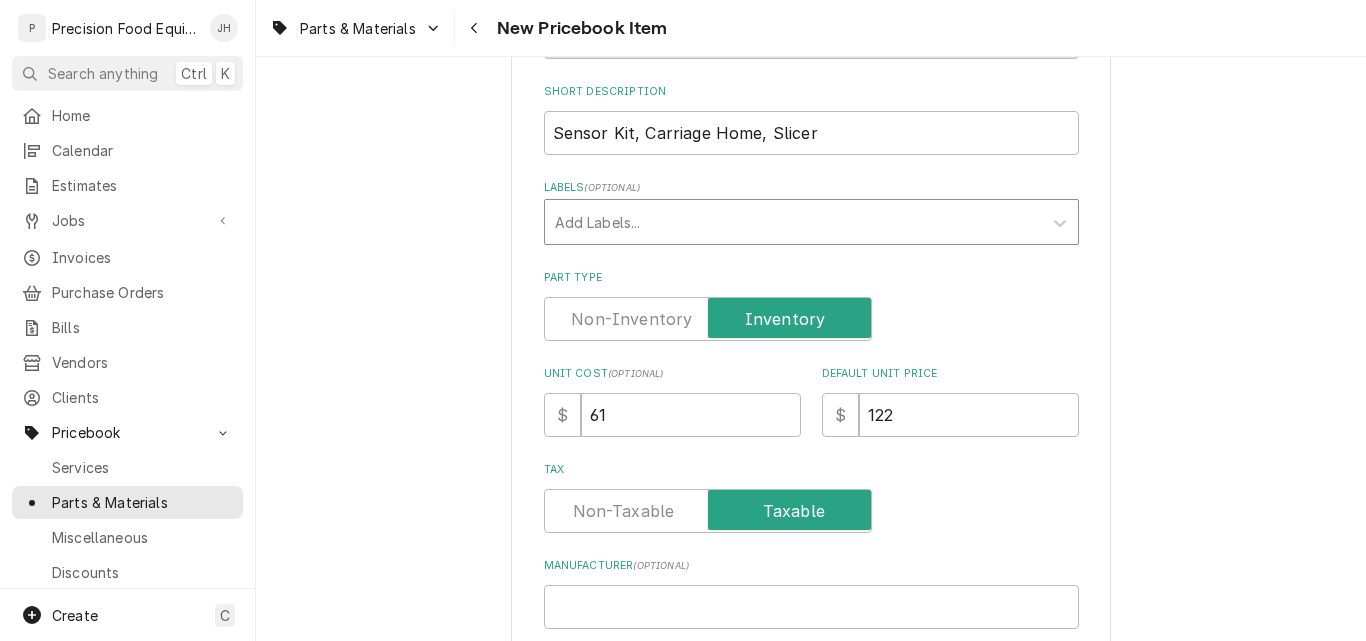 scroll, scrollTop: 485, scrollLeft: 0, axis: vertical 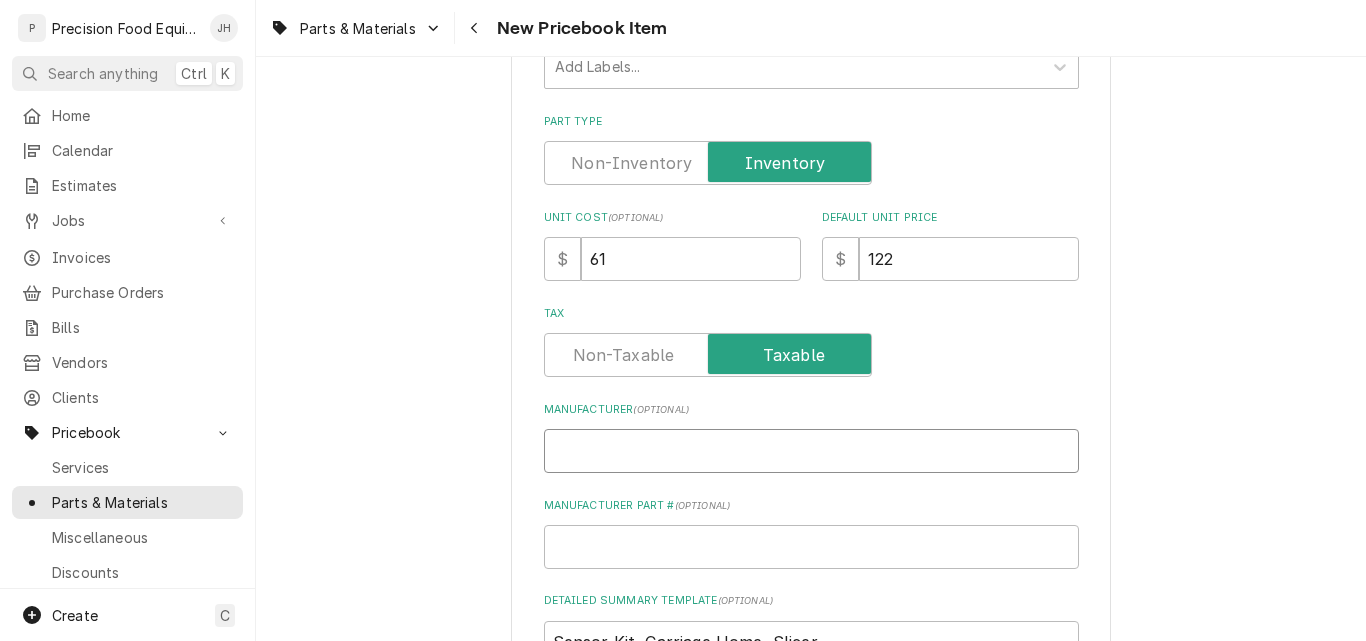 click on "Manufacturer  ( optional )" at bounding box center (811, 451) 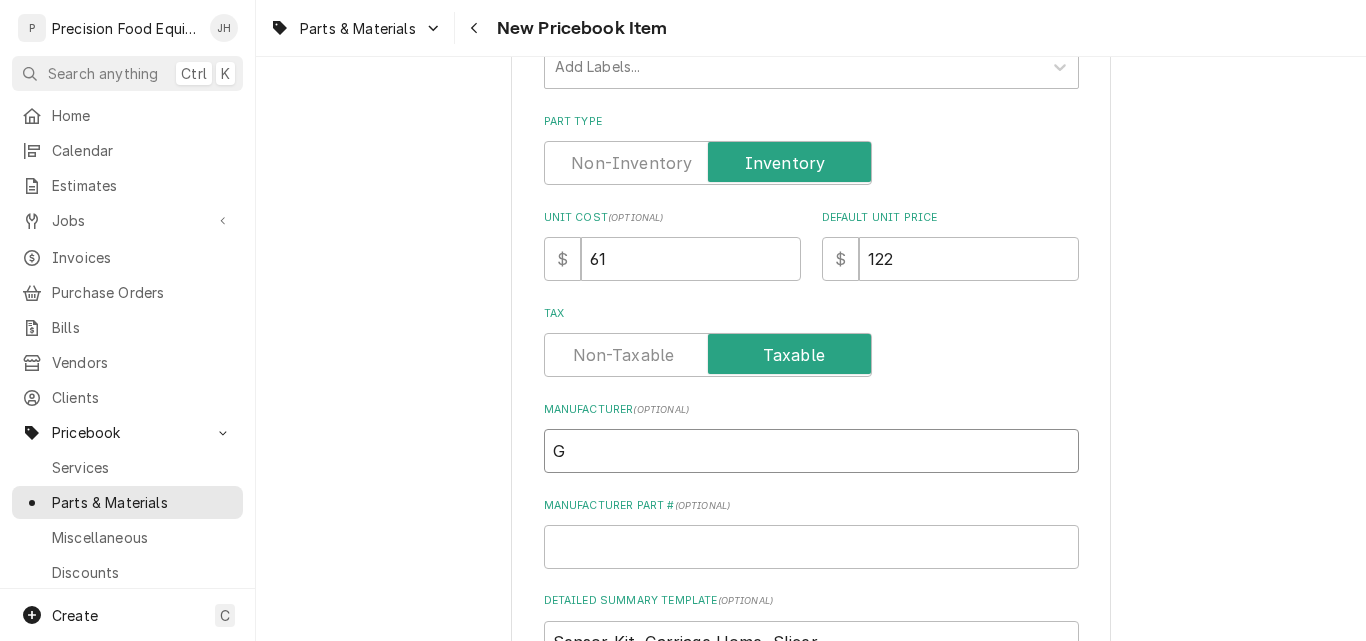 type on "x" 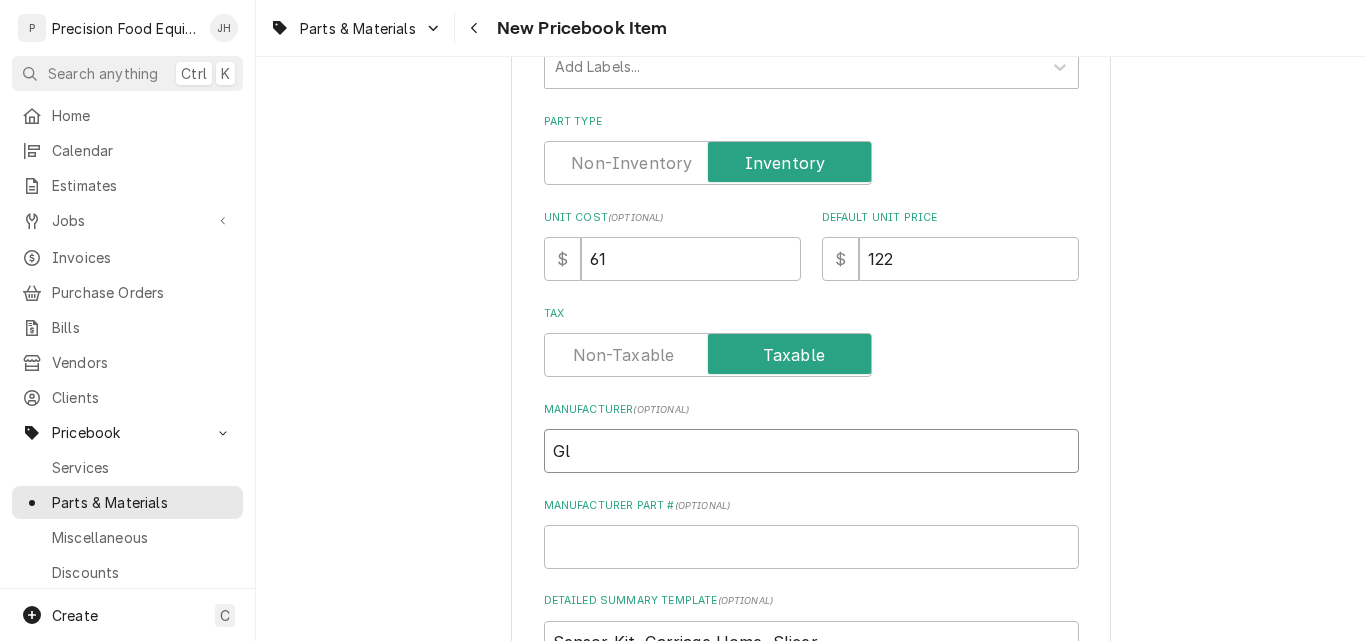 type on "x" 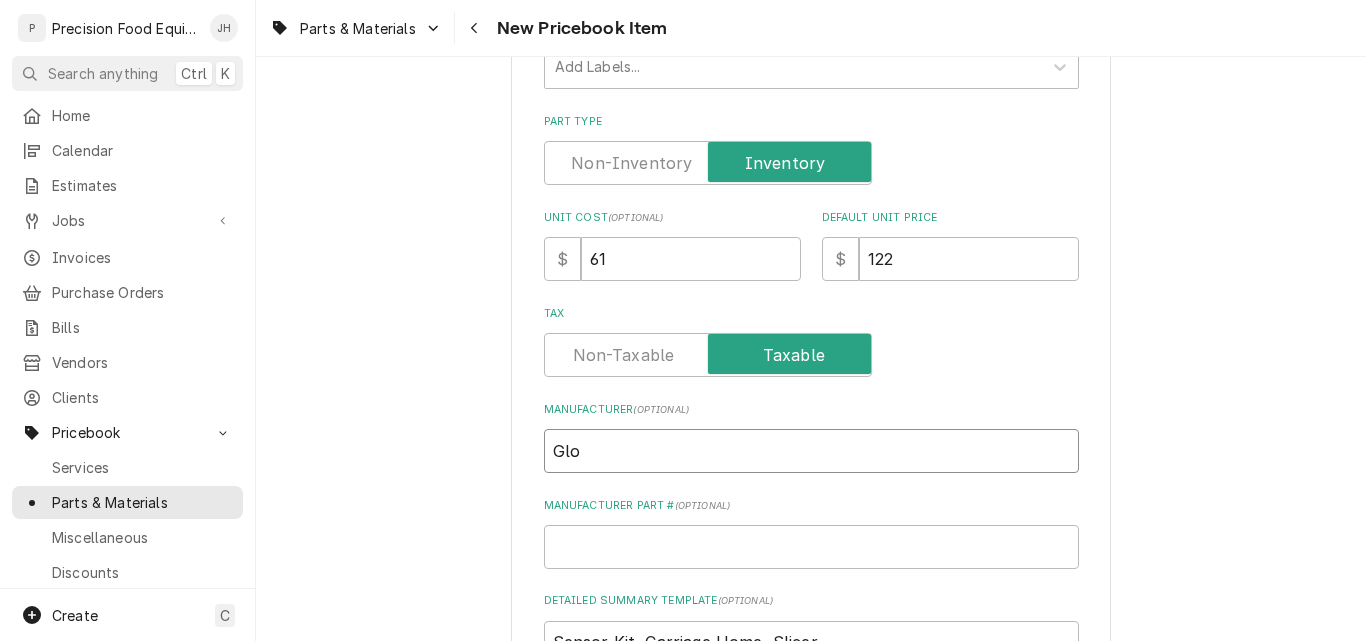 type on "x" 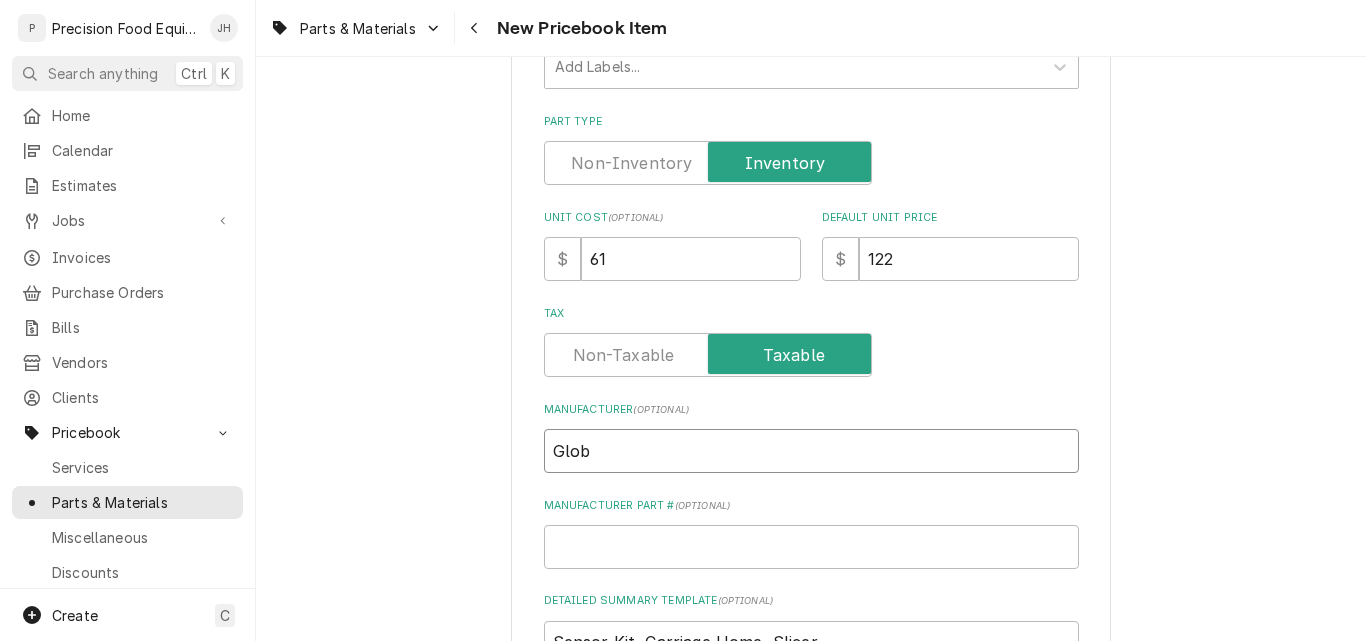 type on "x" 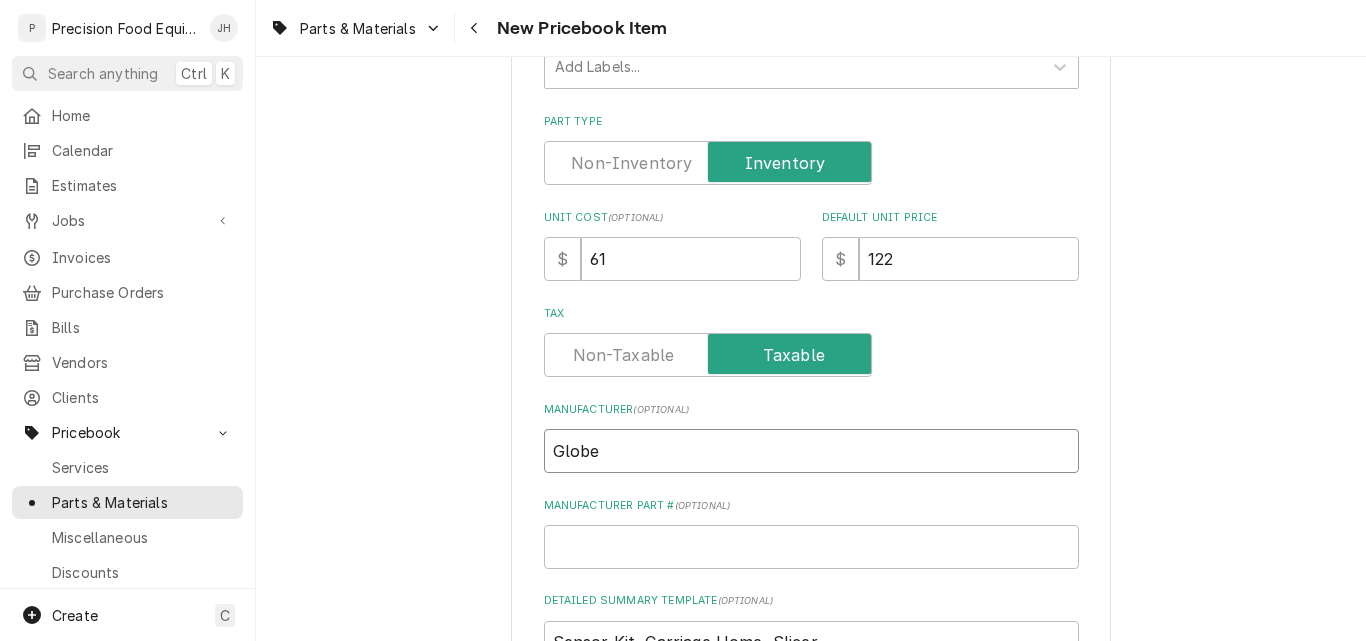 type on "Globe" 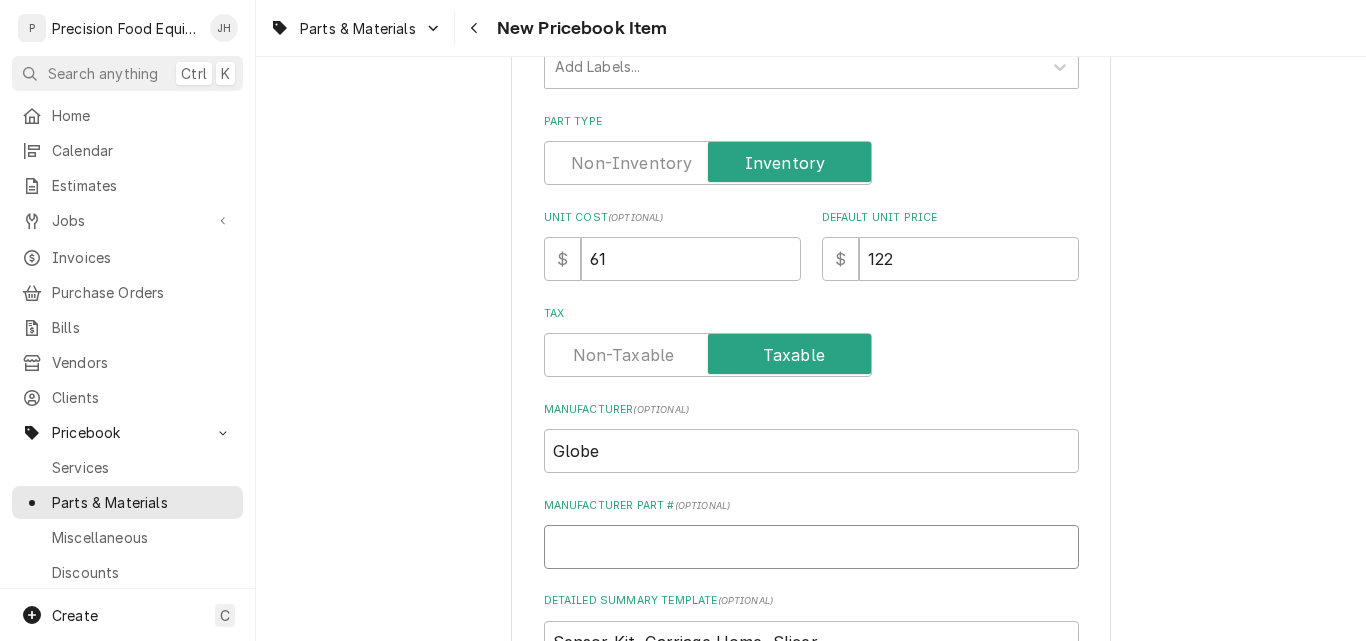 type on "x" 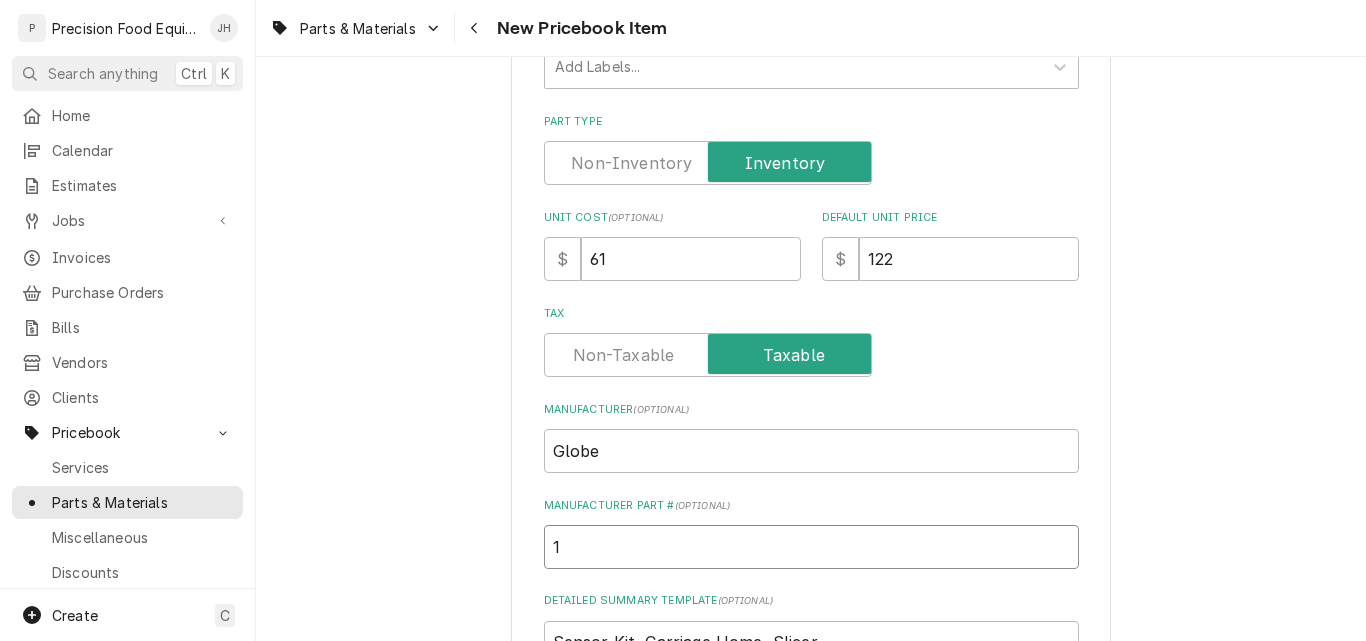 type on "x" 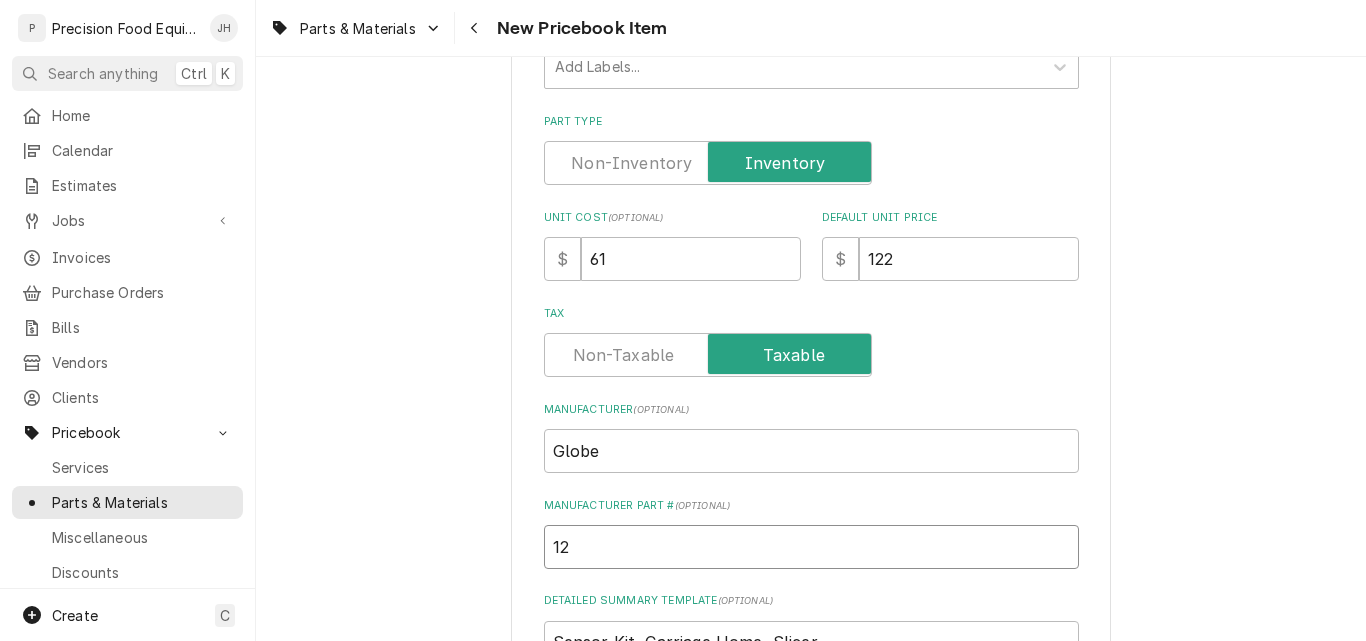 type on "x" 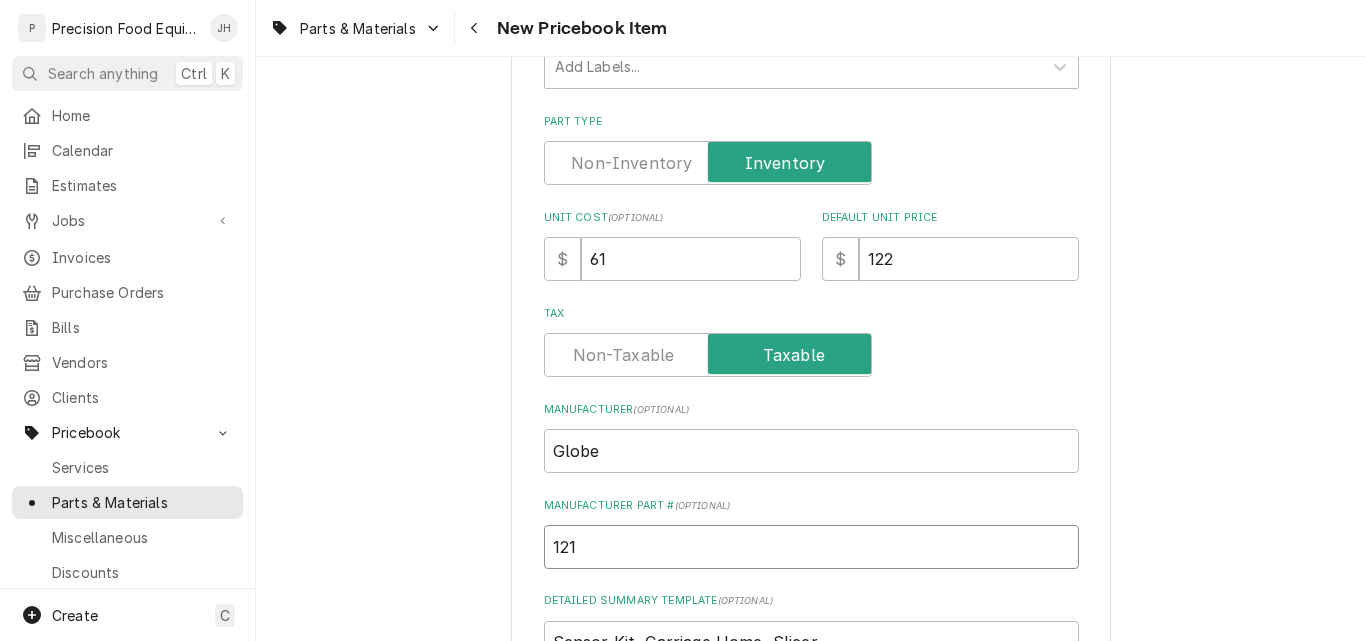 type on "x" 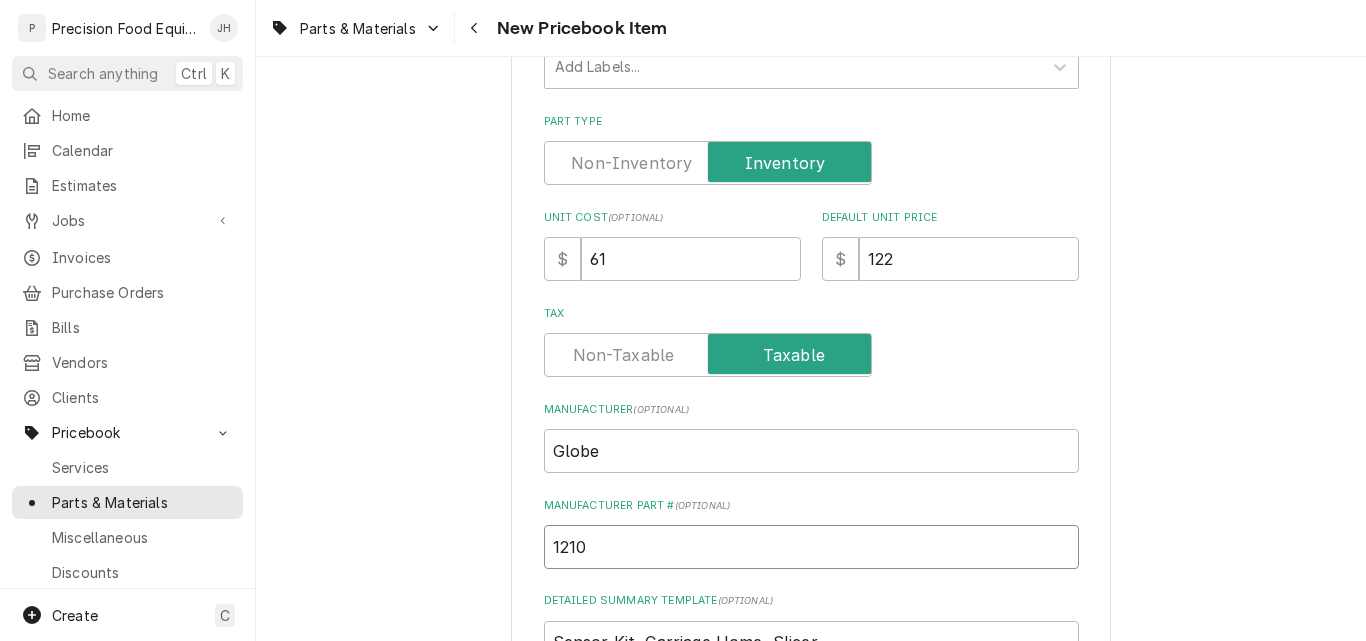 type on "x" 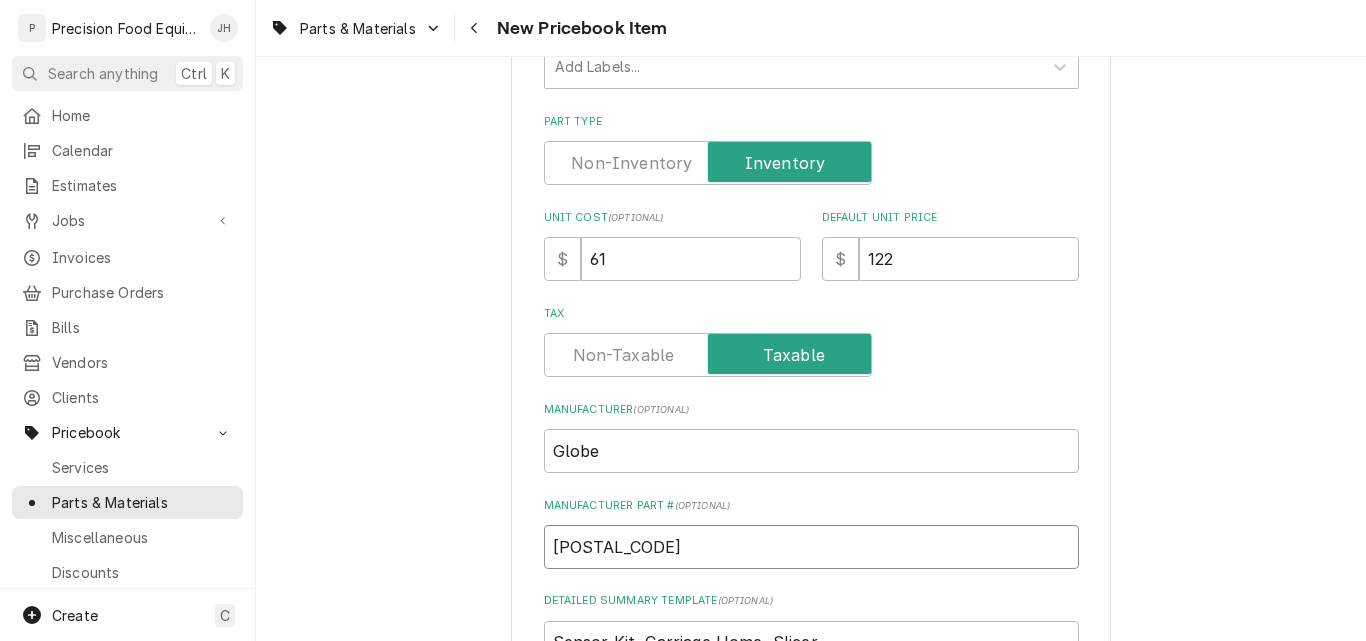 type on "x" 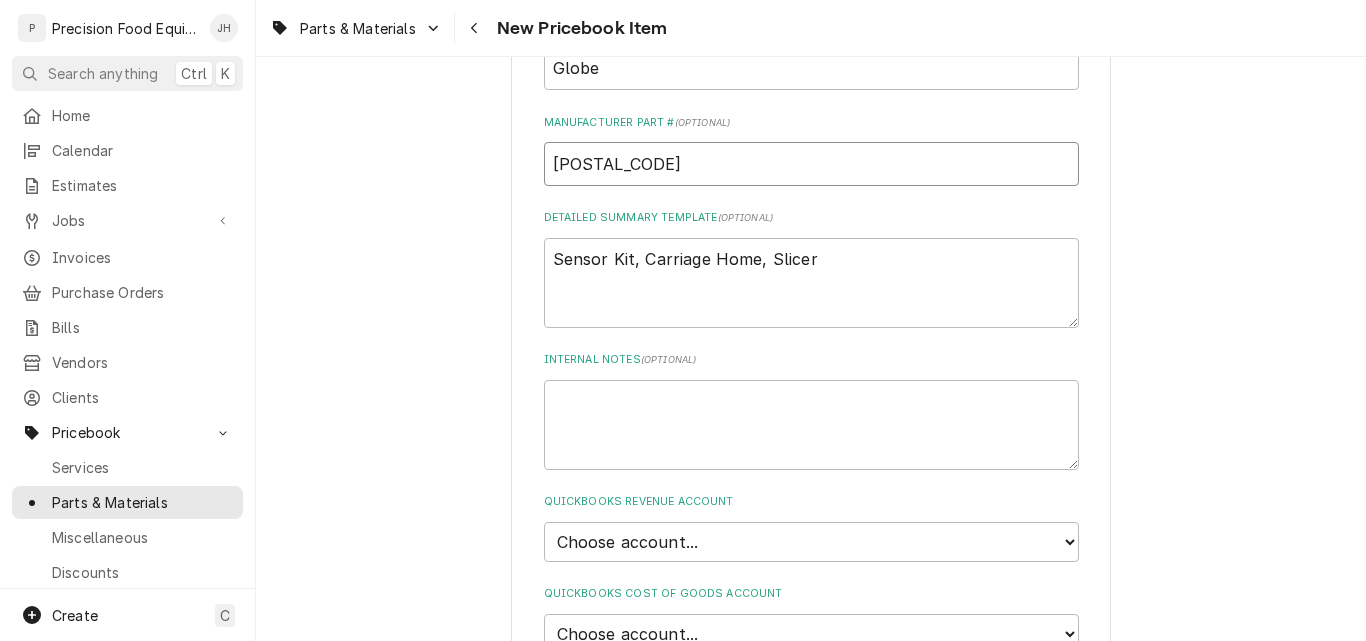 scroll, scrollTop: 1085, scrollLeft: 0, axis: vertical 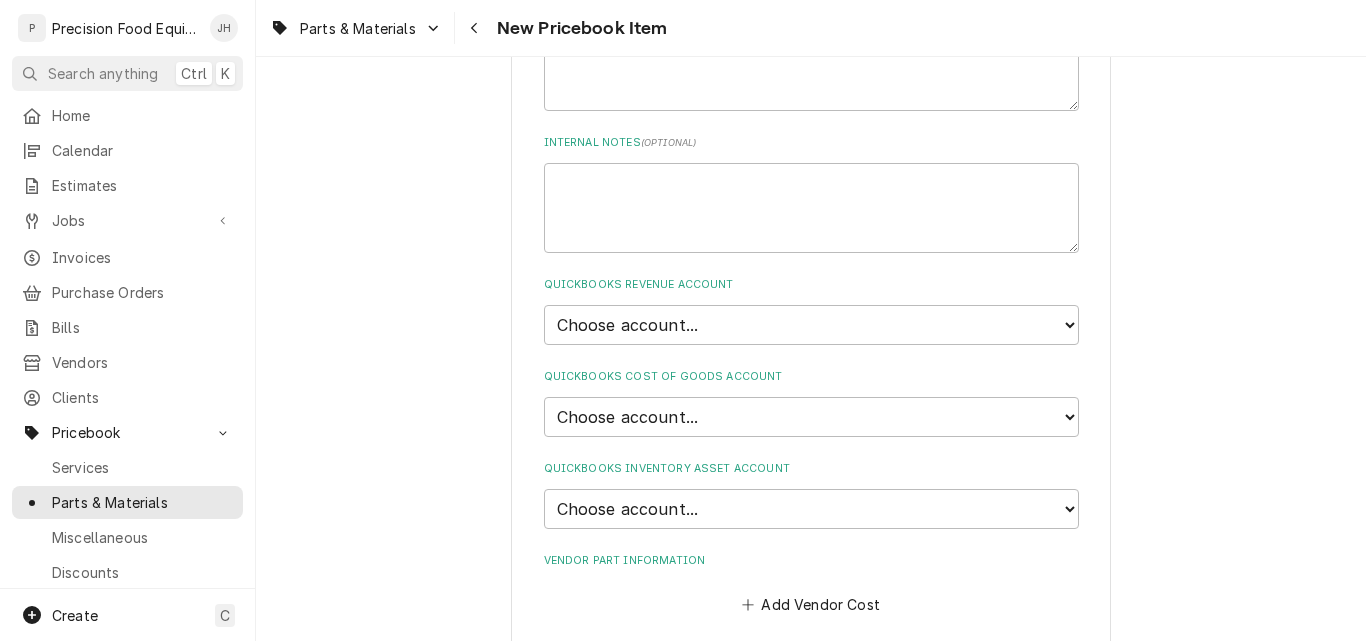 type on "121083" 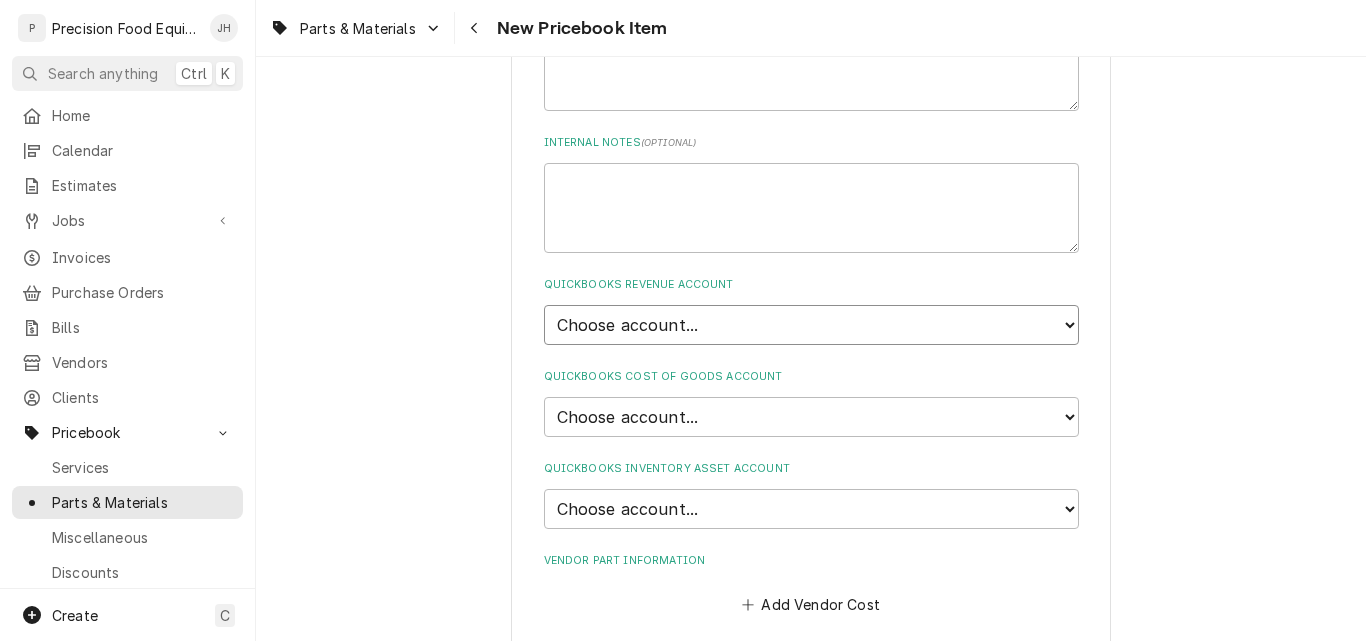 click on "Choose account... Discount Income Misc Income Non taxable issues 46600: Parts and Materials Sales 48700: Services Income" at bounding box center (811, 325) 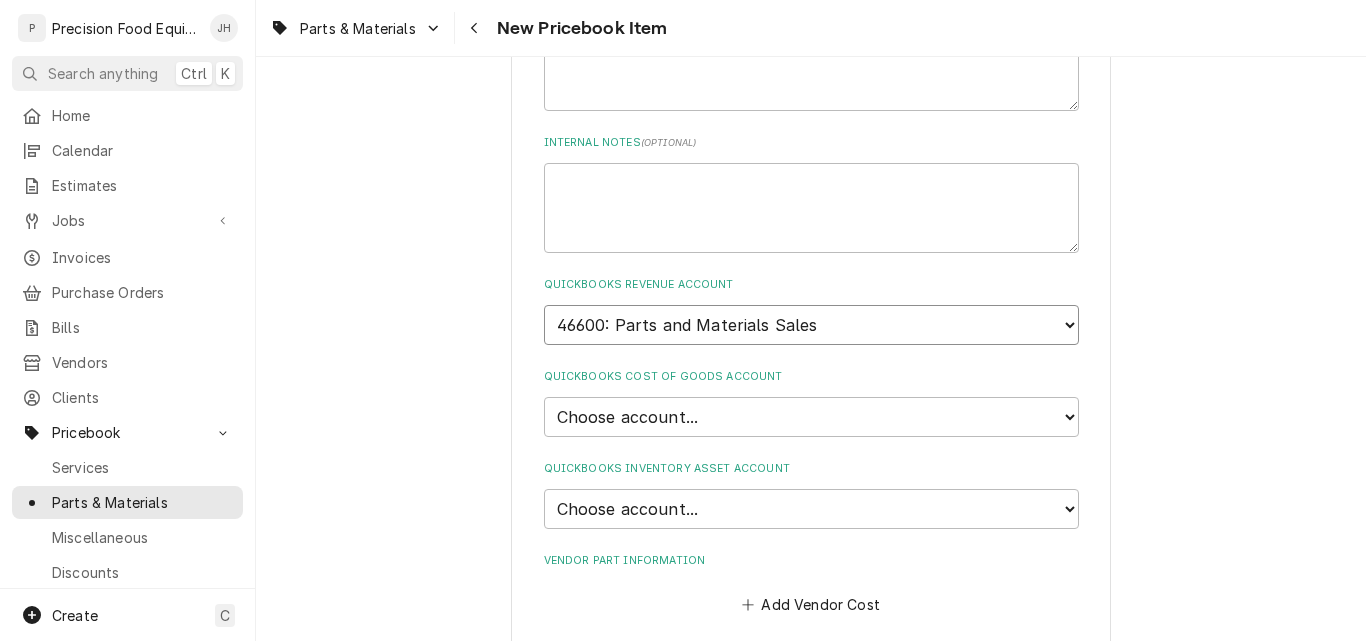 click on "Choose account... Discount Income Misc Income Non taxable issues 46600: Parts and Materials Sales 48700: Services Income" at bounding box center [811, 325] 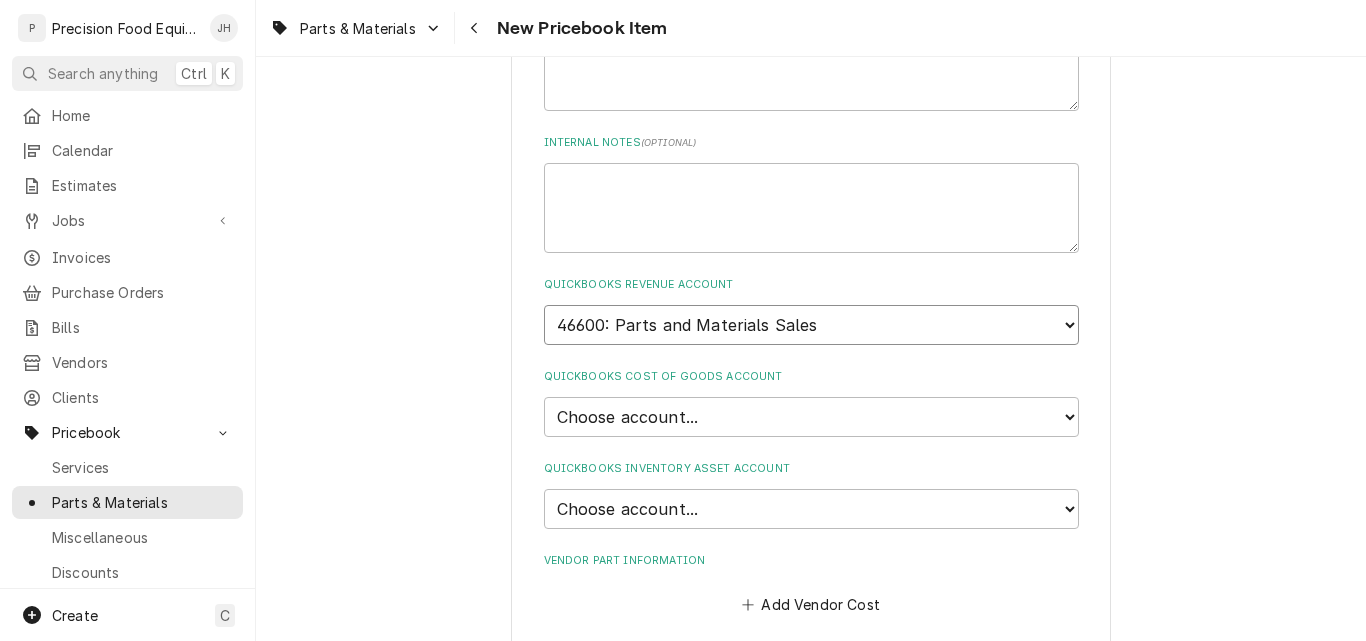 type on "x" 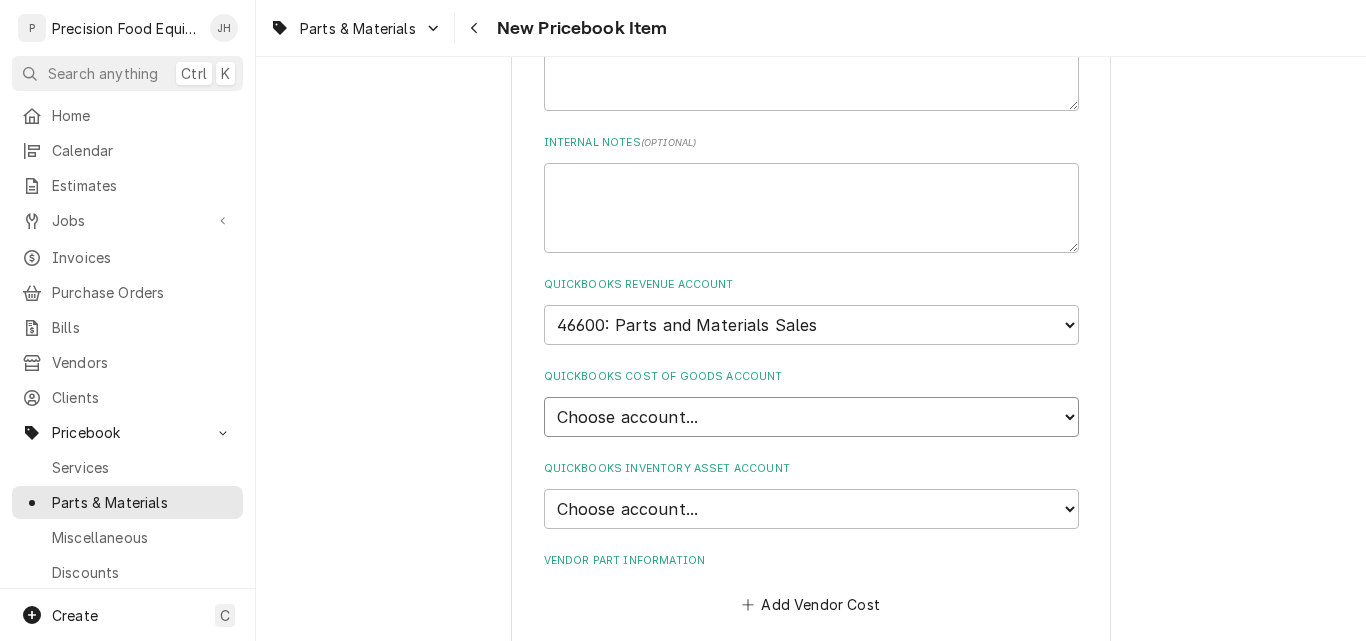 click on "Choose account... Loss Expense Loss Expense 11/3/2014 Loss Expense 11/4/2014 Cost of Goods Sold Purchases - Parts and Materials Cost of Sales - Labor" at bounding box center (811, 417) 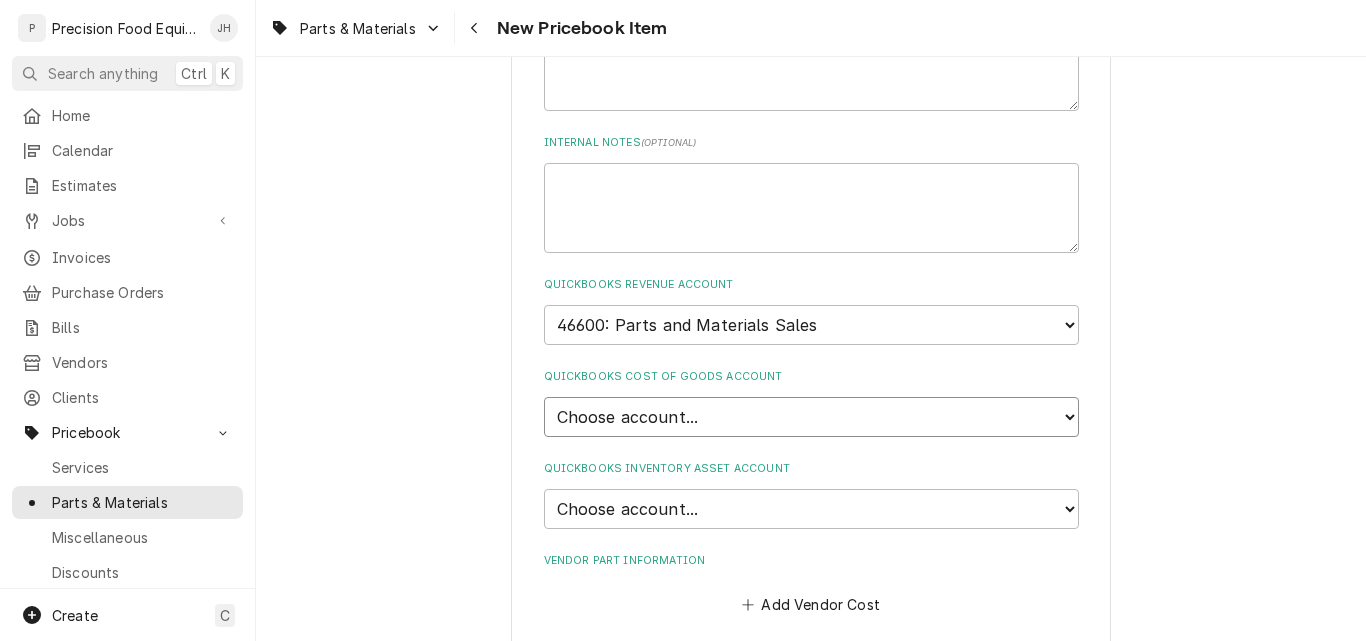 select on "80000023-1210145225" 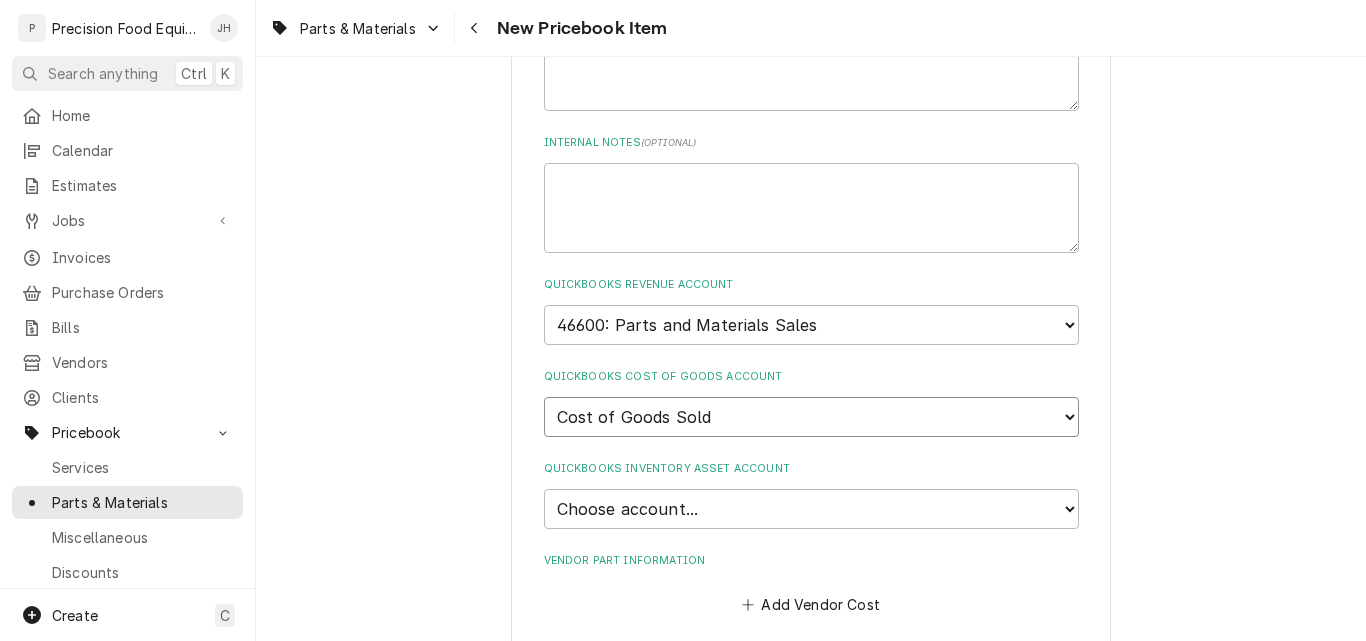 click on "Choose account... Loss Expense Loss Expense 11/3/2014 Loss Expense 11/4/2014 Cost of Goods Sold Purchases - Parts and Materials Cost of Sales - Labor" at bounding box center [811, 417] 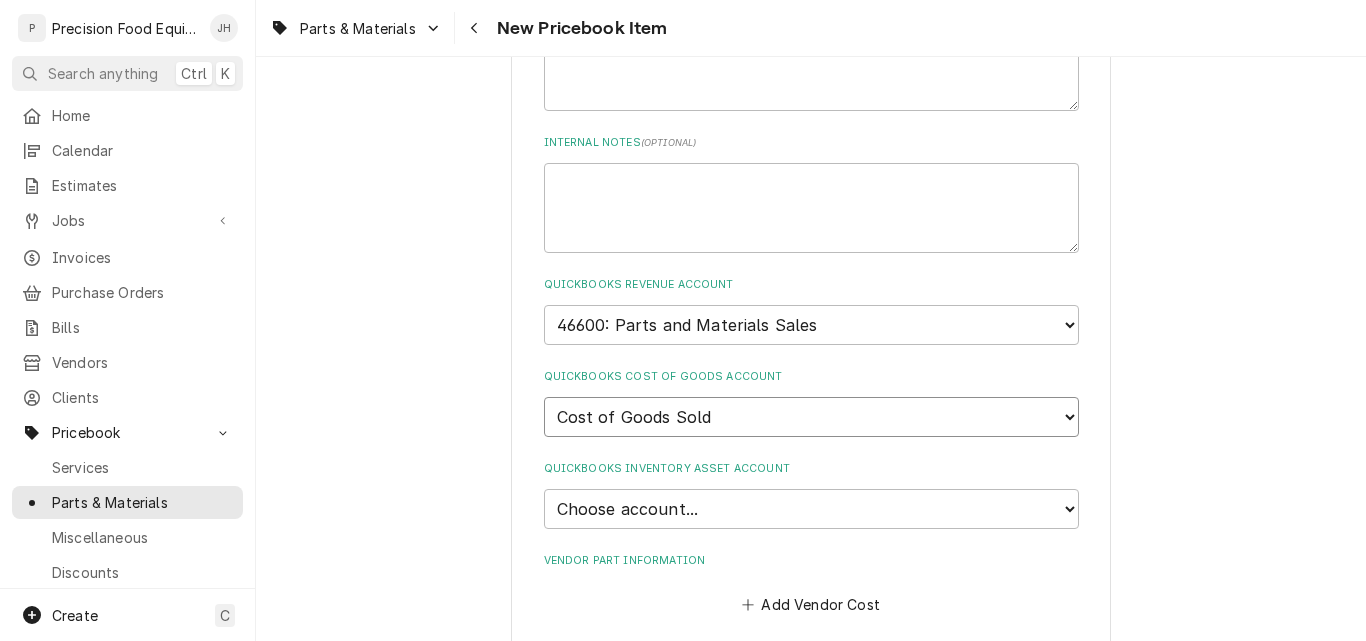 type on "x" 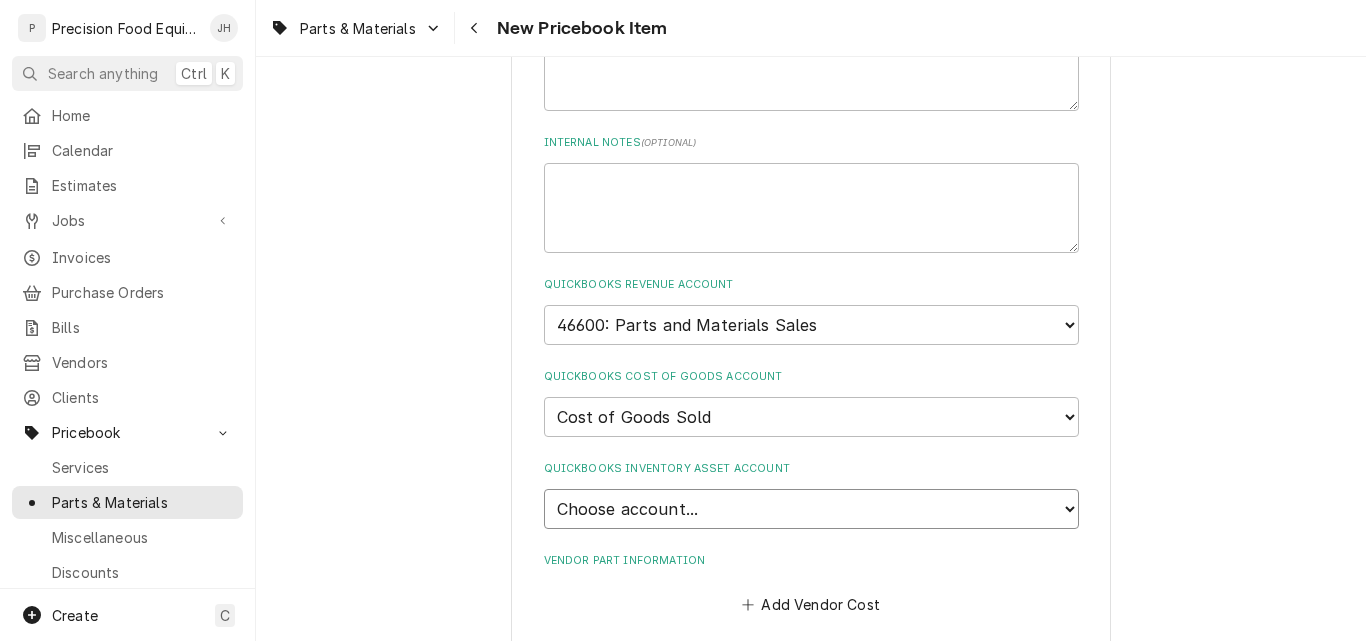 click on "Choose account... Undeposited Funds Inventory Asset Payroll Asset" at bounding box center (811, 509) 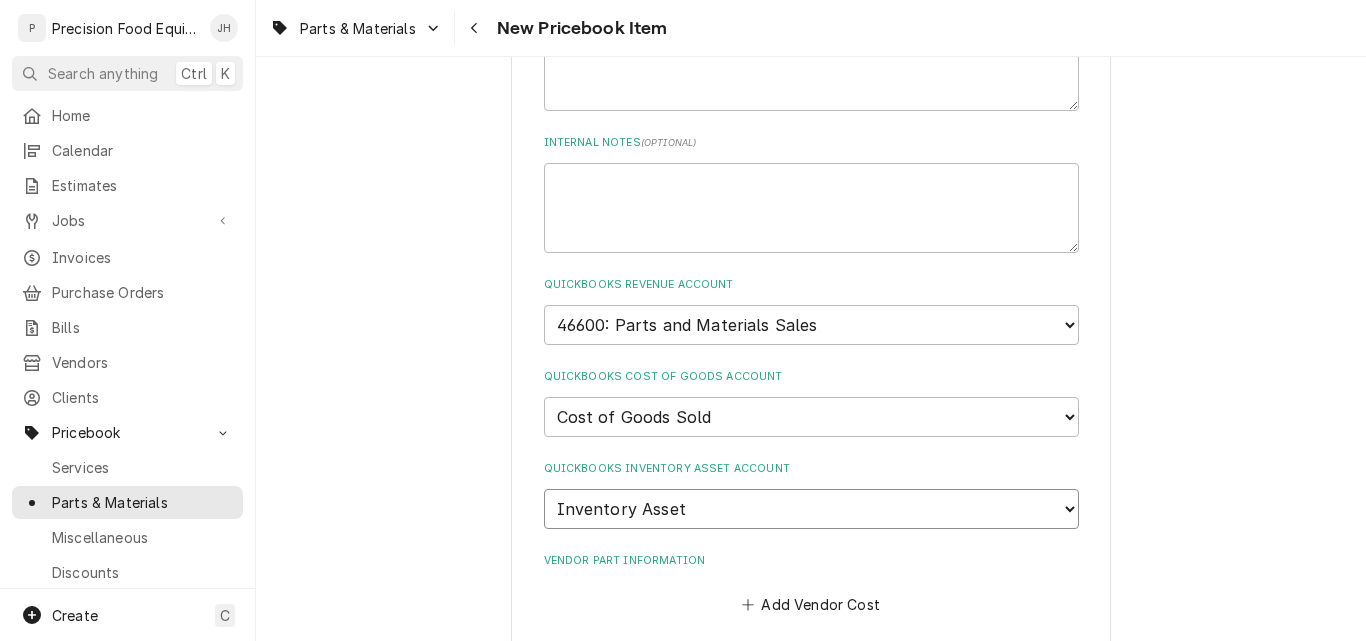 click on "Choose account... Undeposited Funds Inventory Asset Payroll Asset" at bounding box center [811, 509] 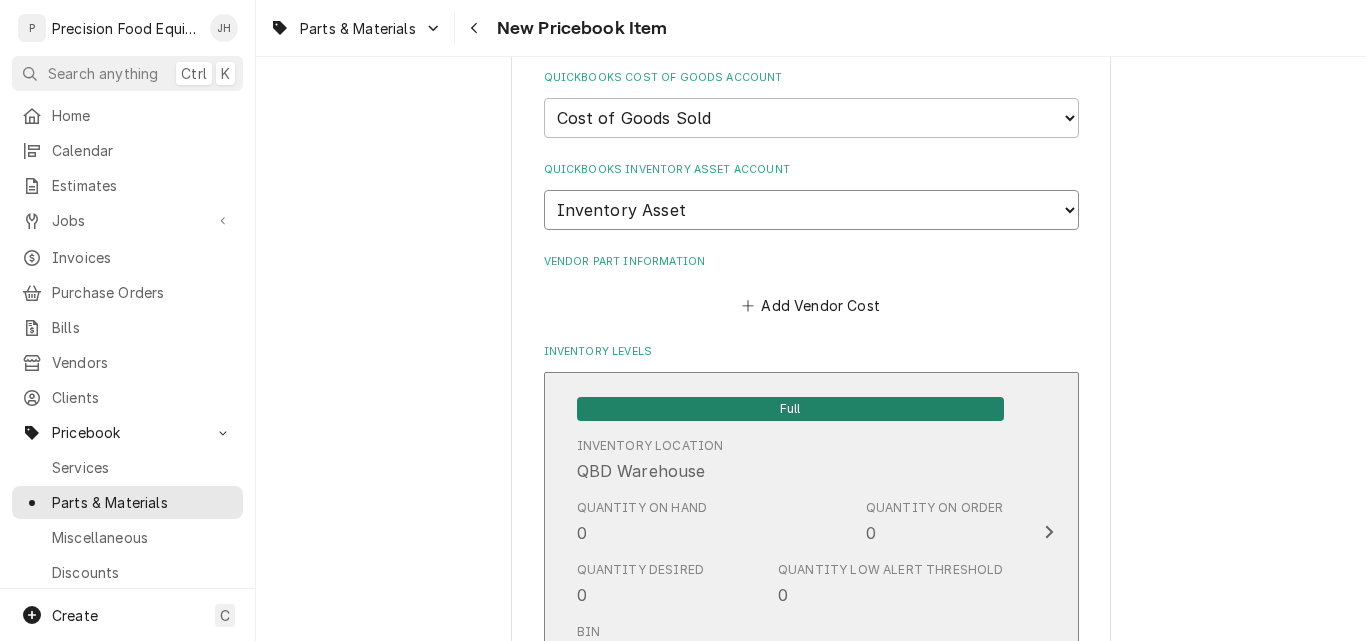 scroll, scrollTop: 1385, scrollLeft: 0, axis: vertical 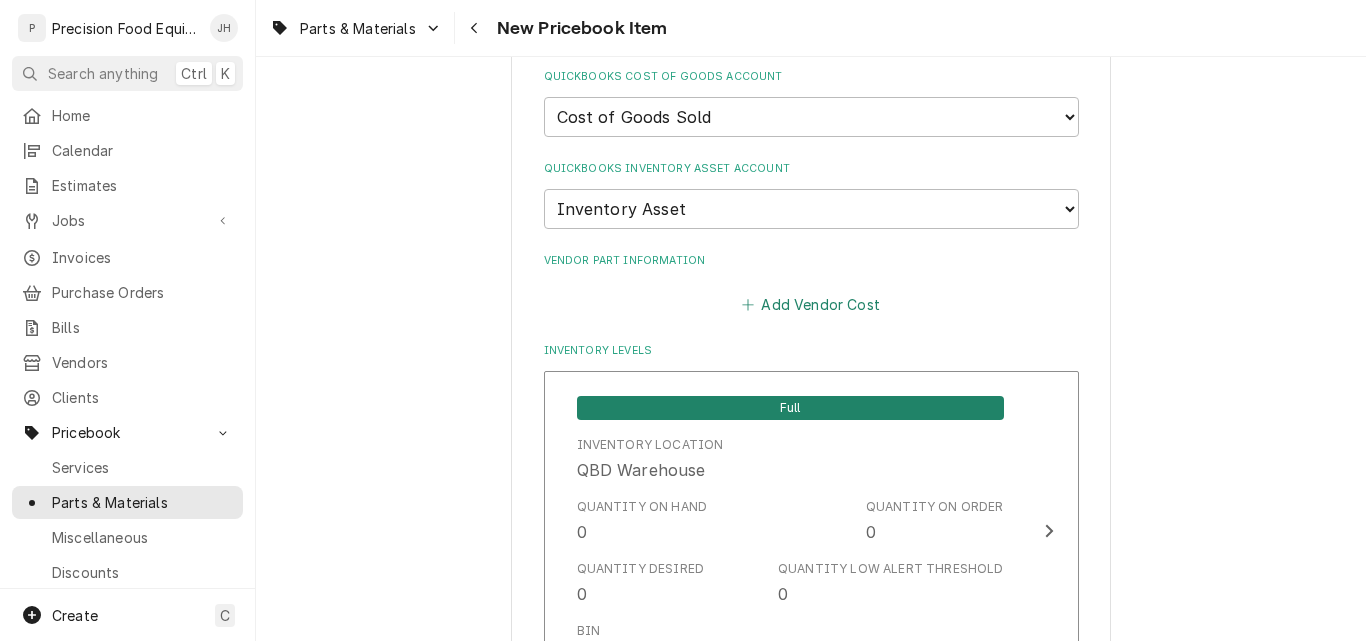 click on "Add Vendor Cost" at bounding box center (811, 305) 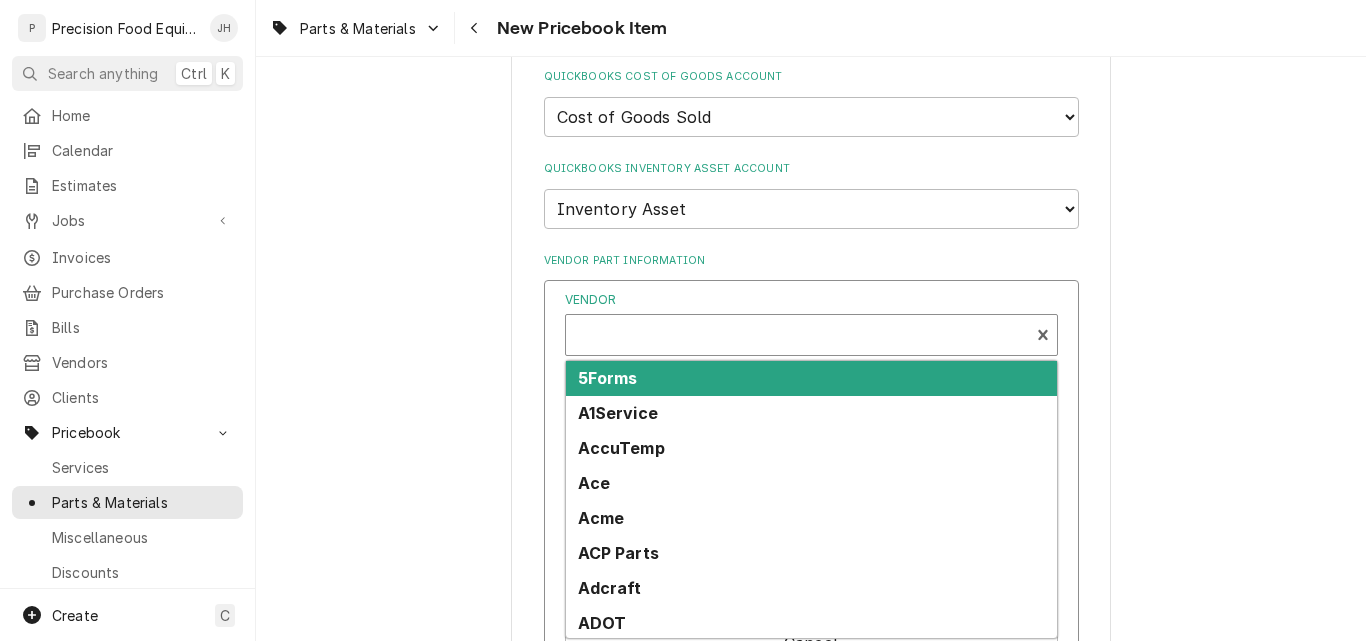 type on "x" 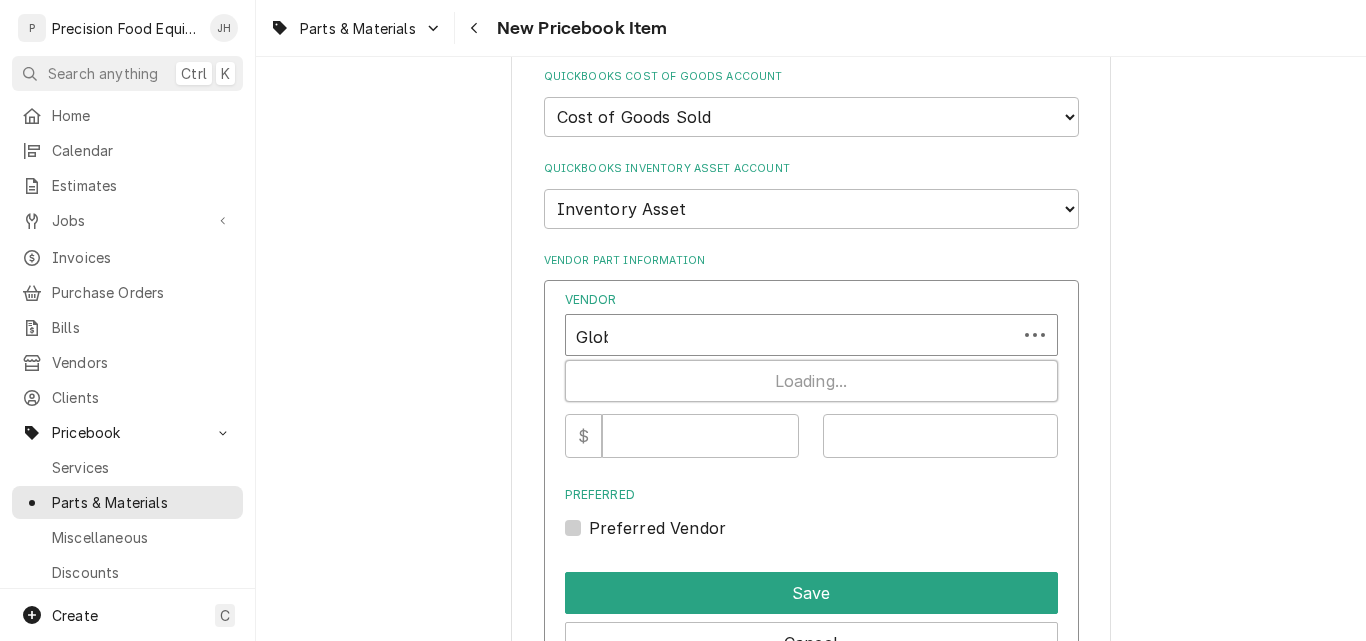 type on "Globe" 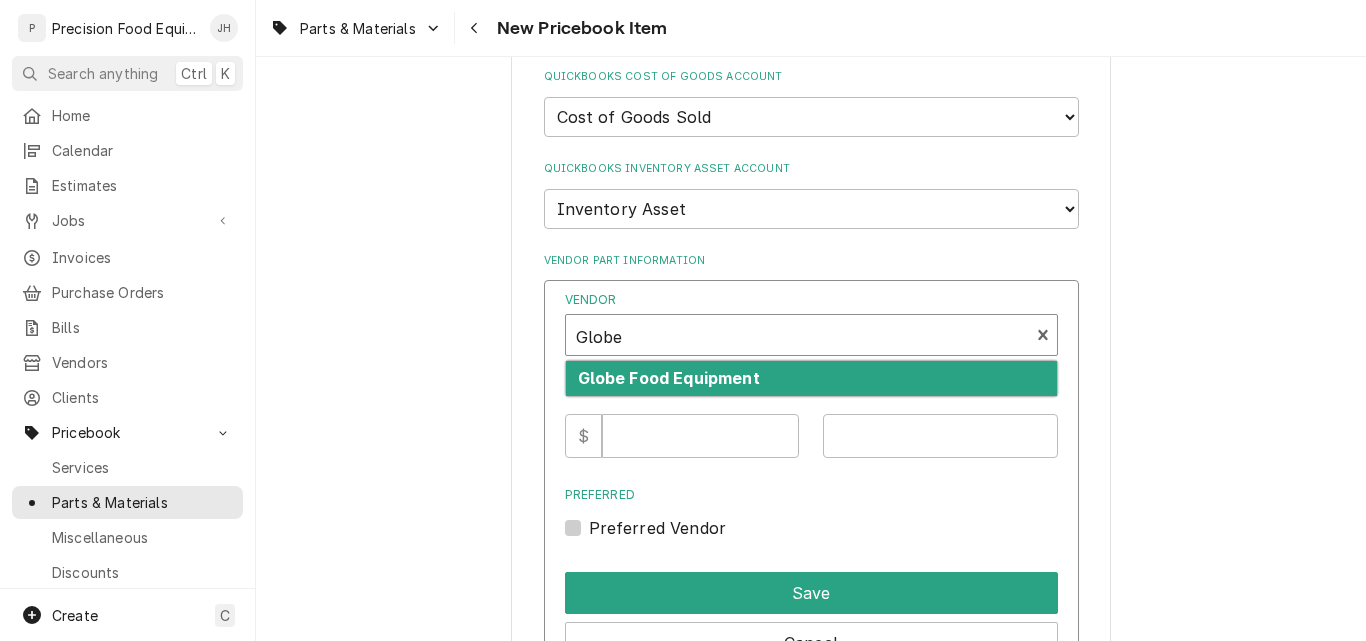 click on "Globe Food Equipment" at bounding box center [669, 378] 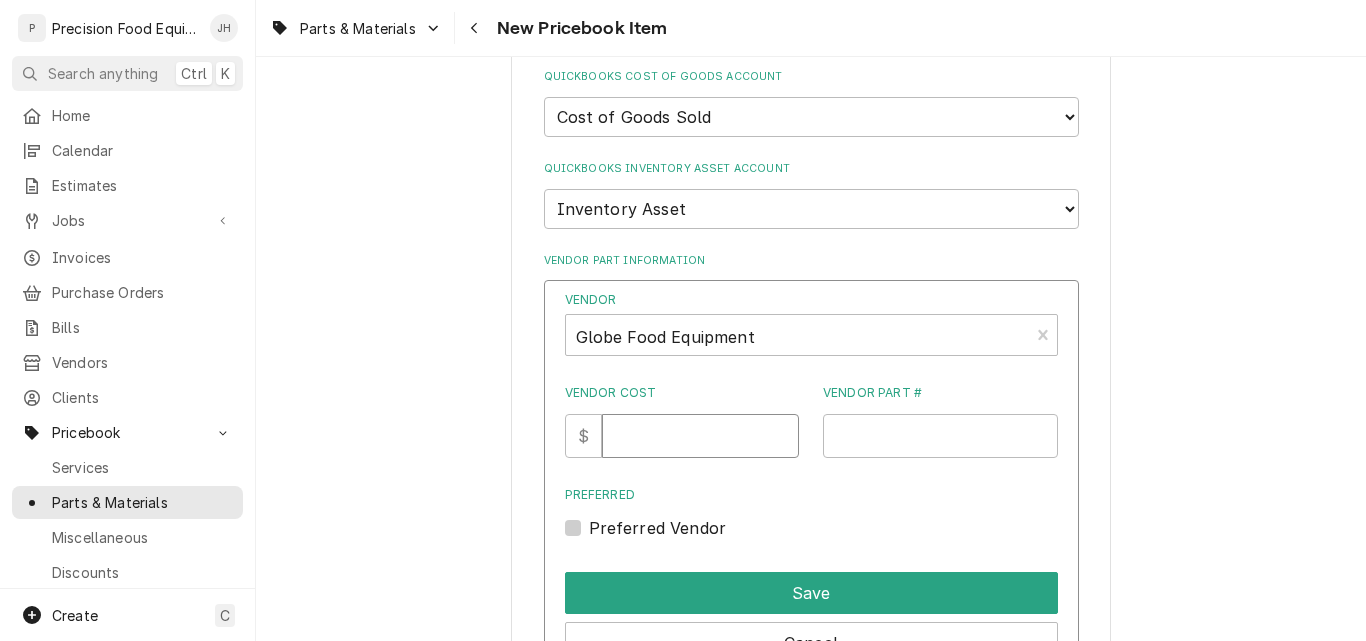 click on "Vendor Cost" at bounding box center (700, 436) 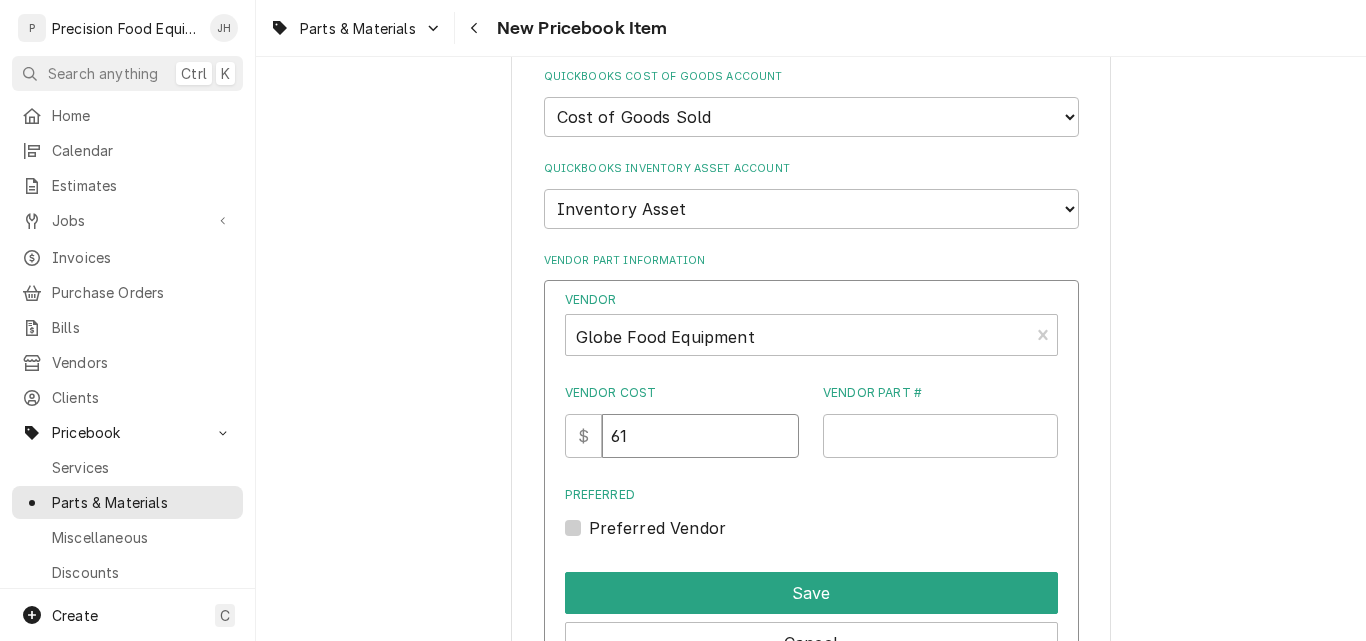 type on "61" 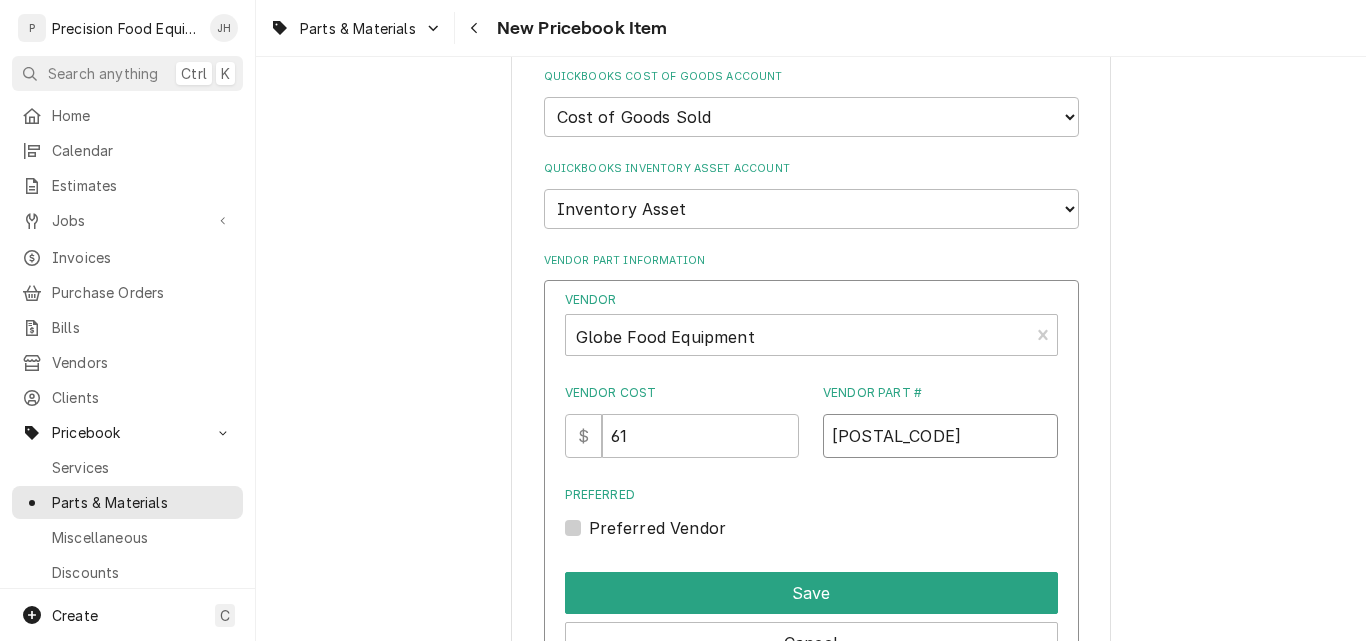 type on "121083" 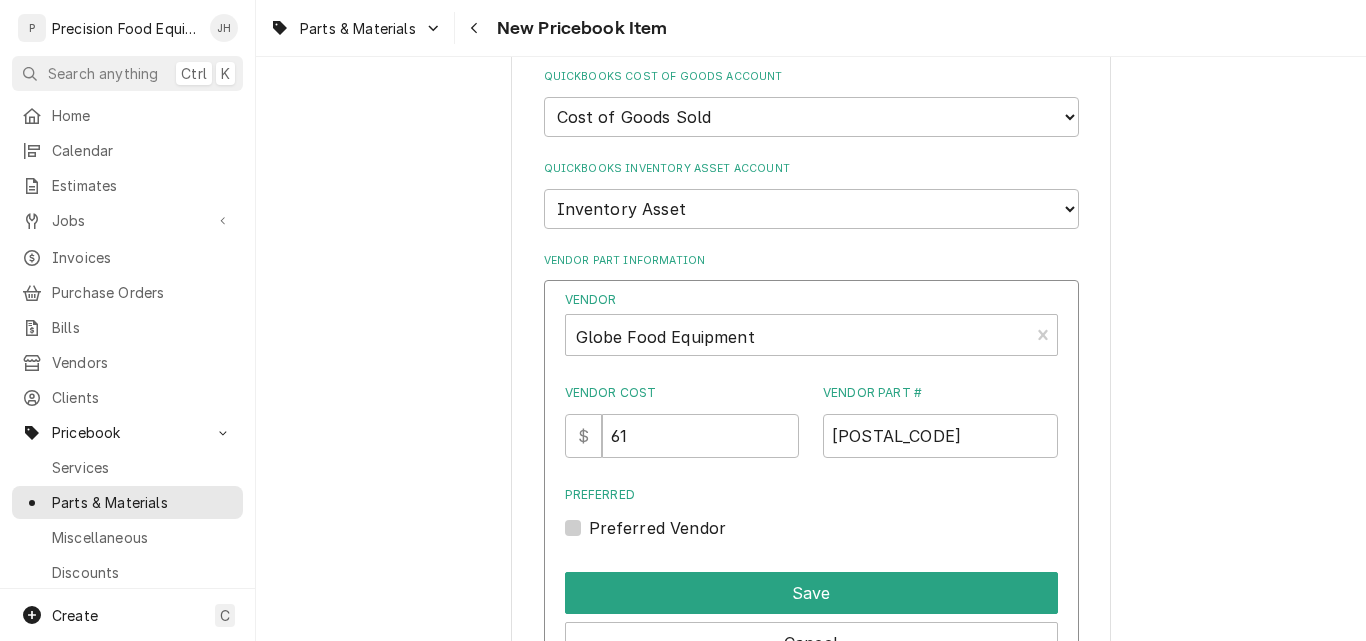 click on "Preferred Vendor" at bounding box center [658, 528] 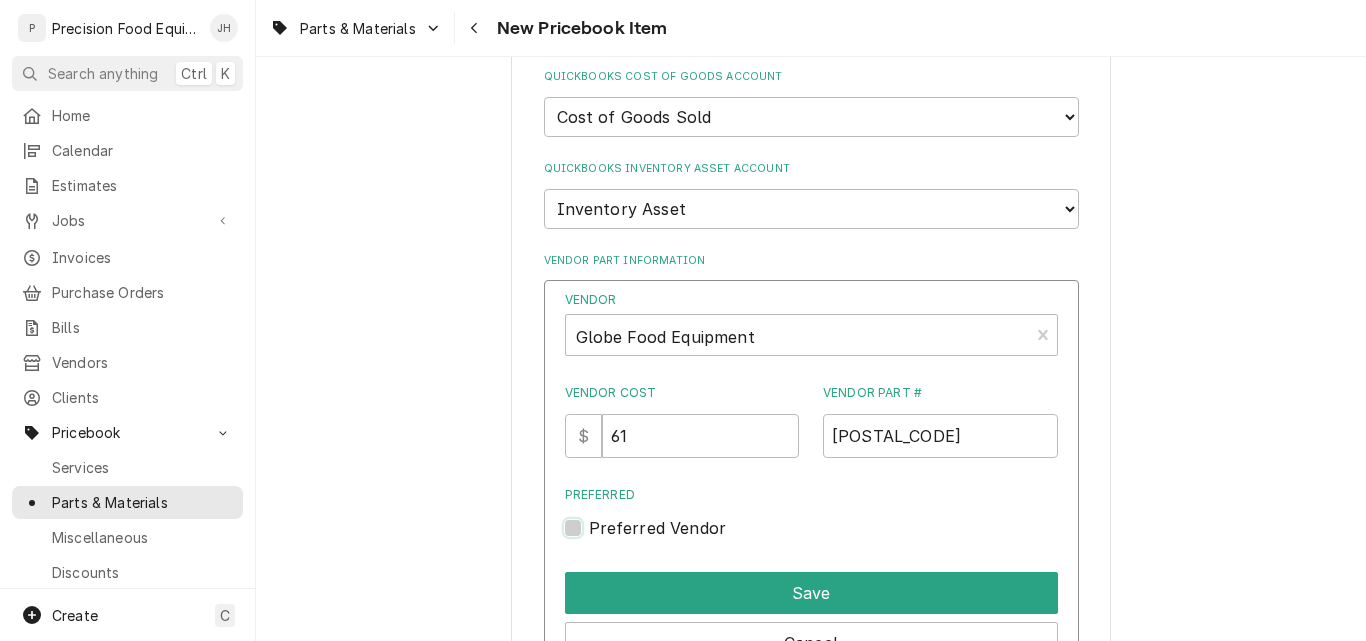 click on "Preferred" at bounding box center [835, 538] 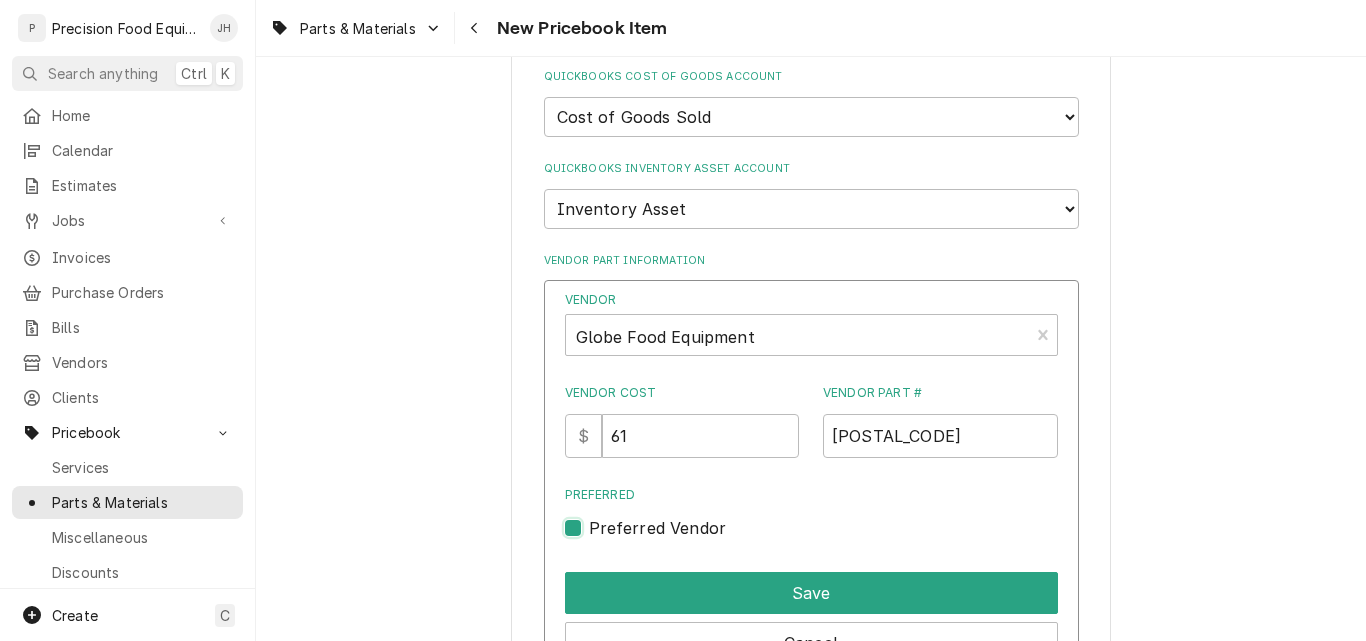 checkbox on "true" 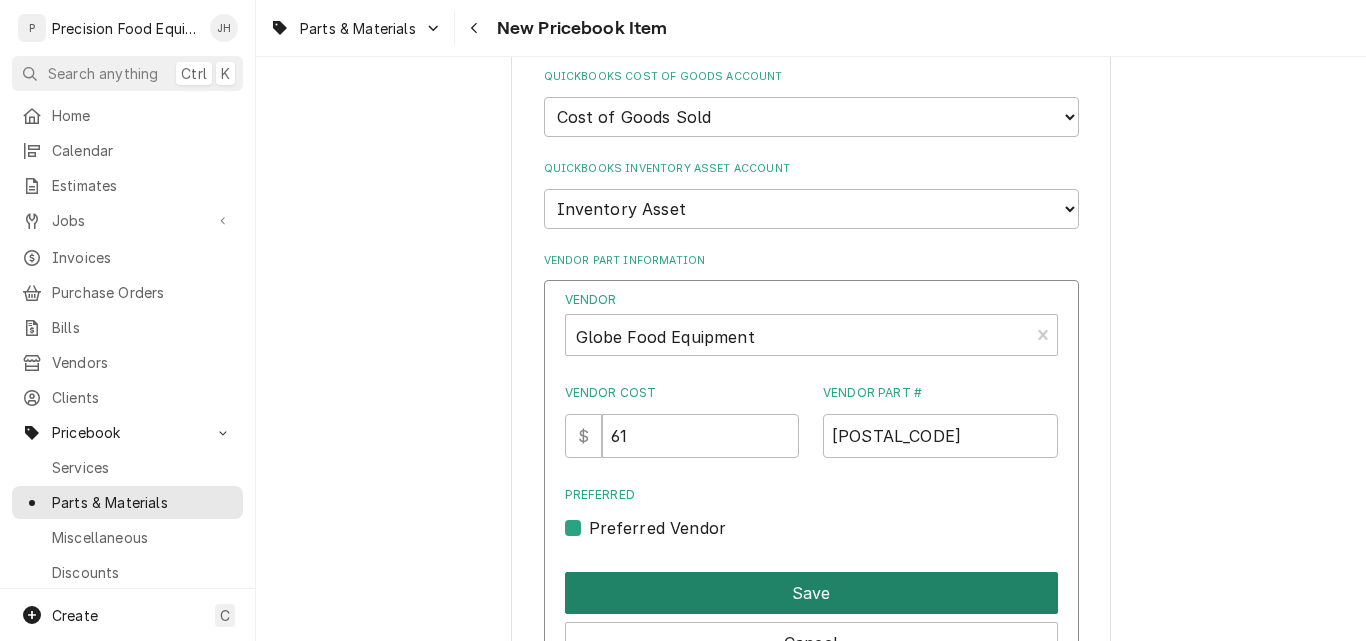 click on "Save" at bounding box center [811, 593] 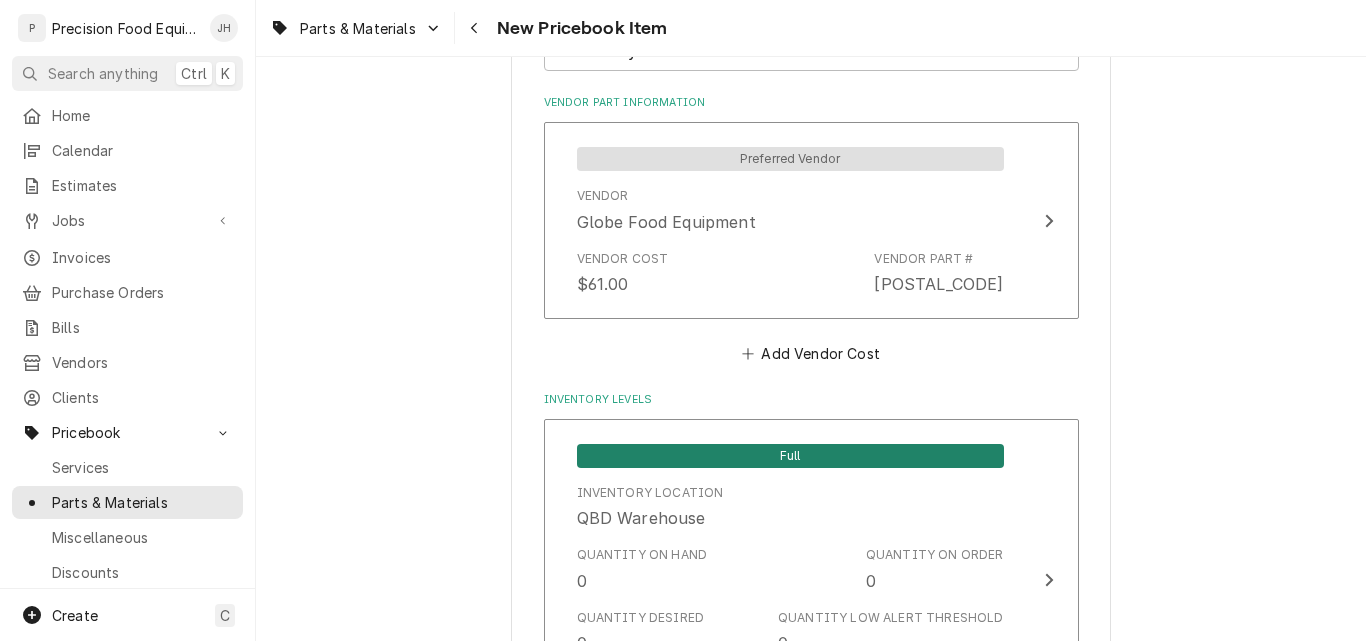 scroll, scrollTop: 1774, scrollLeft: 0, axis: vertical 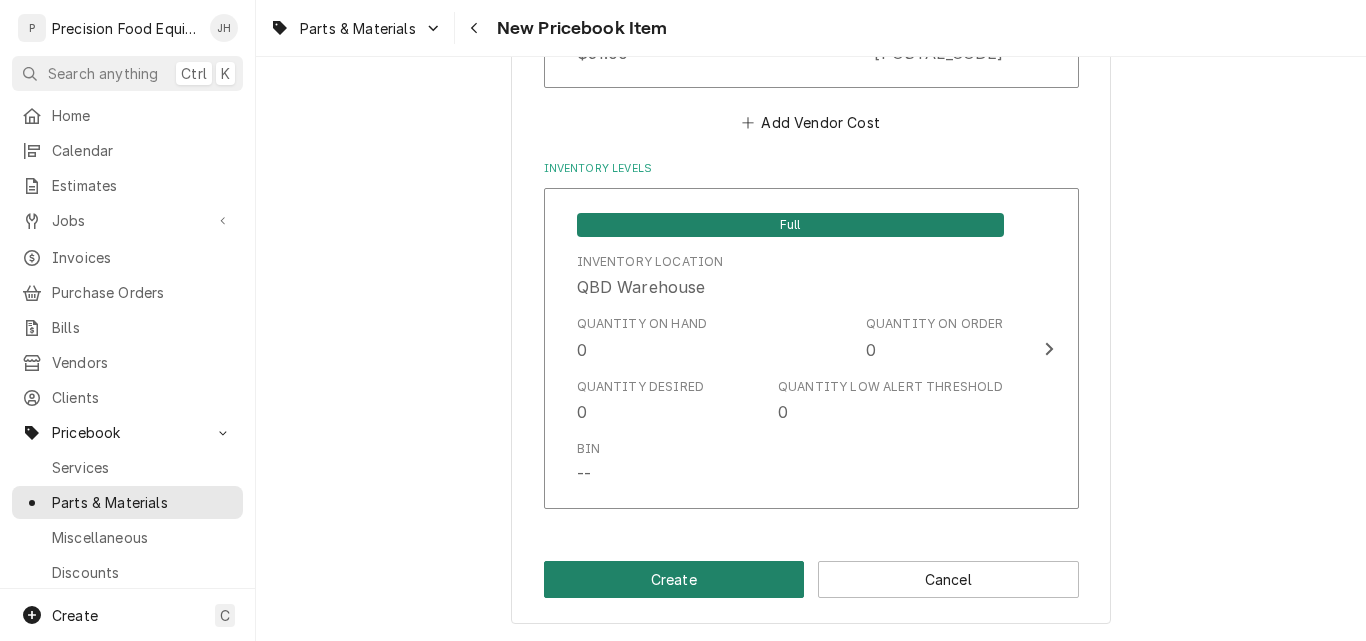 click on "Create" at bounding box center (674, 579) 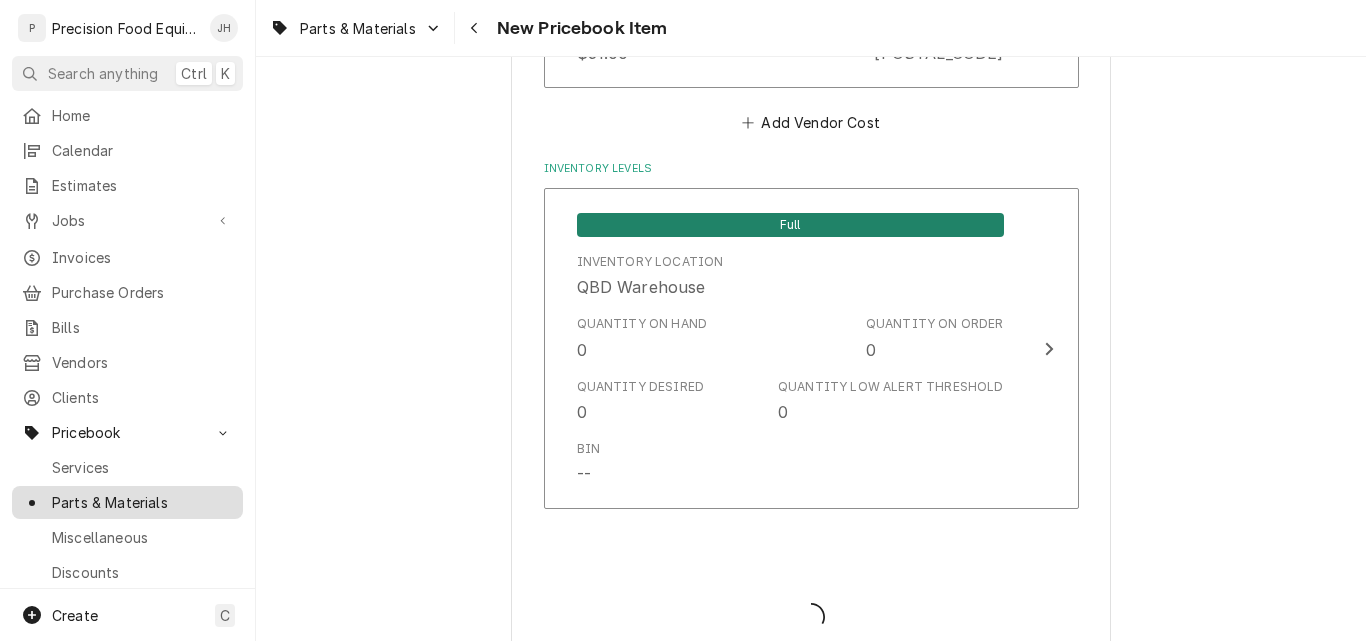 type on "x" 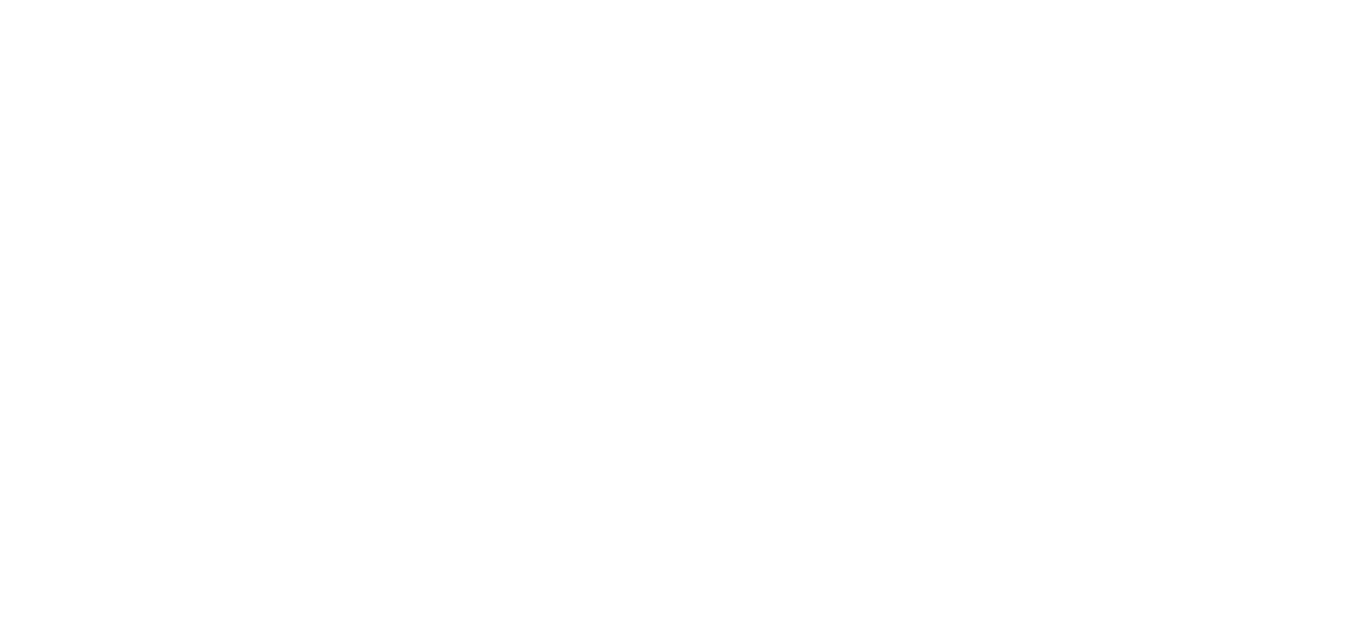 scroll, scrollTop: 0, scrollLeft: 0, axis: both 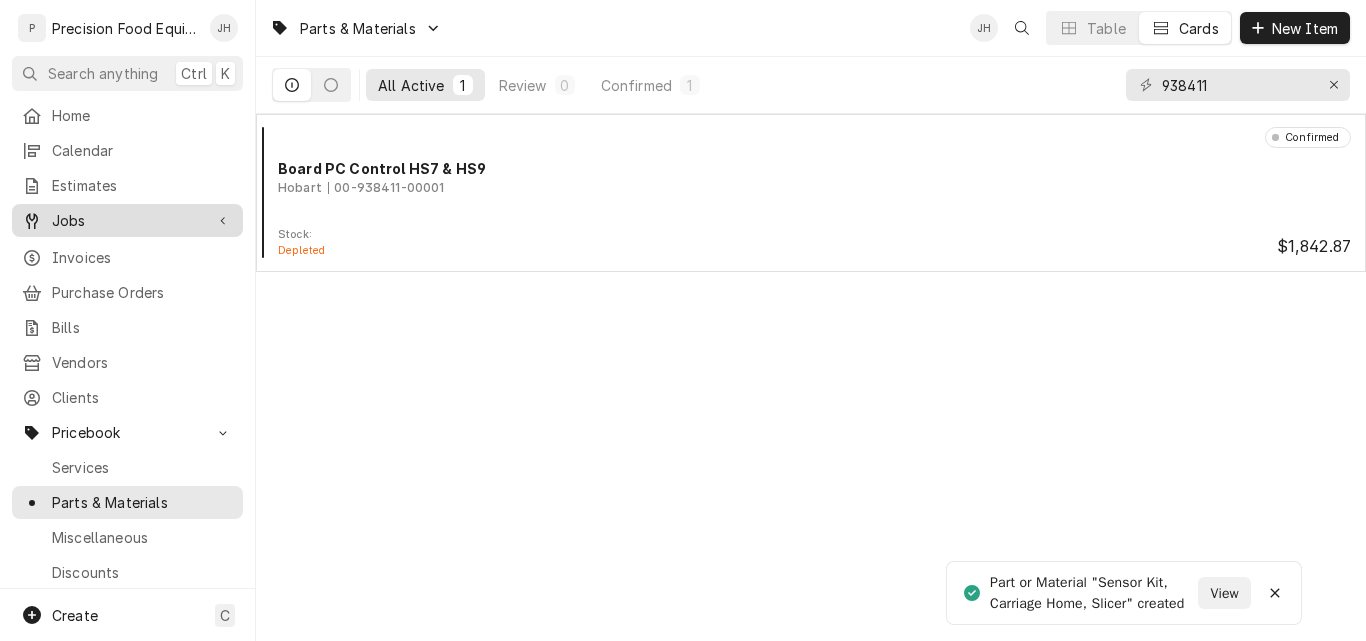 click on "Jobs" at bounding box center [127, 220] 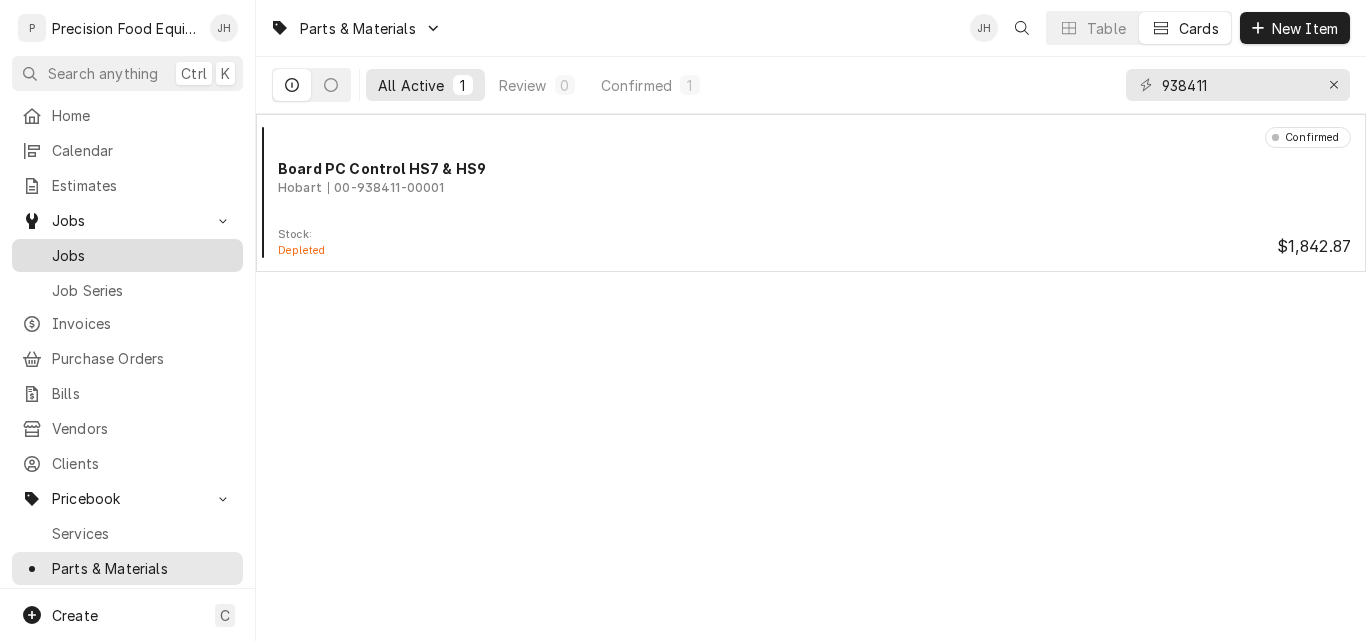 click on "Jobs" at bounding box center (142, 255) 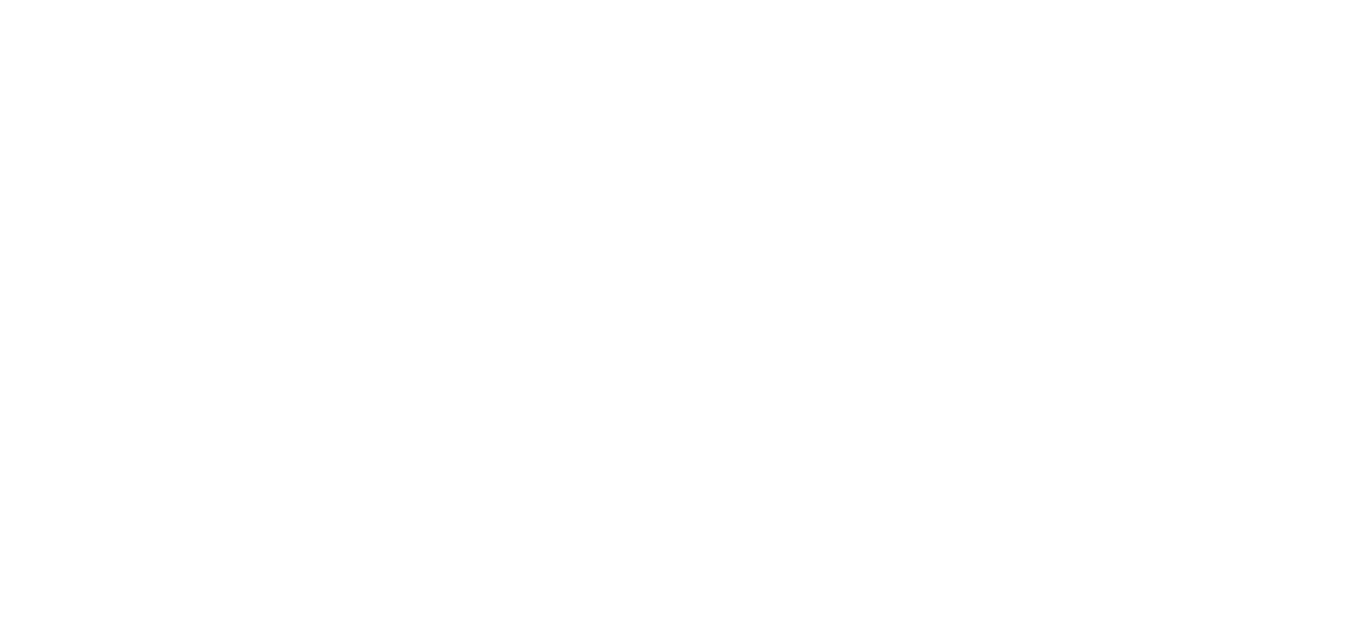 scroll, scrollTop: 0, scrollLeft: 0, axis: both 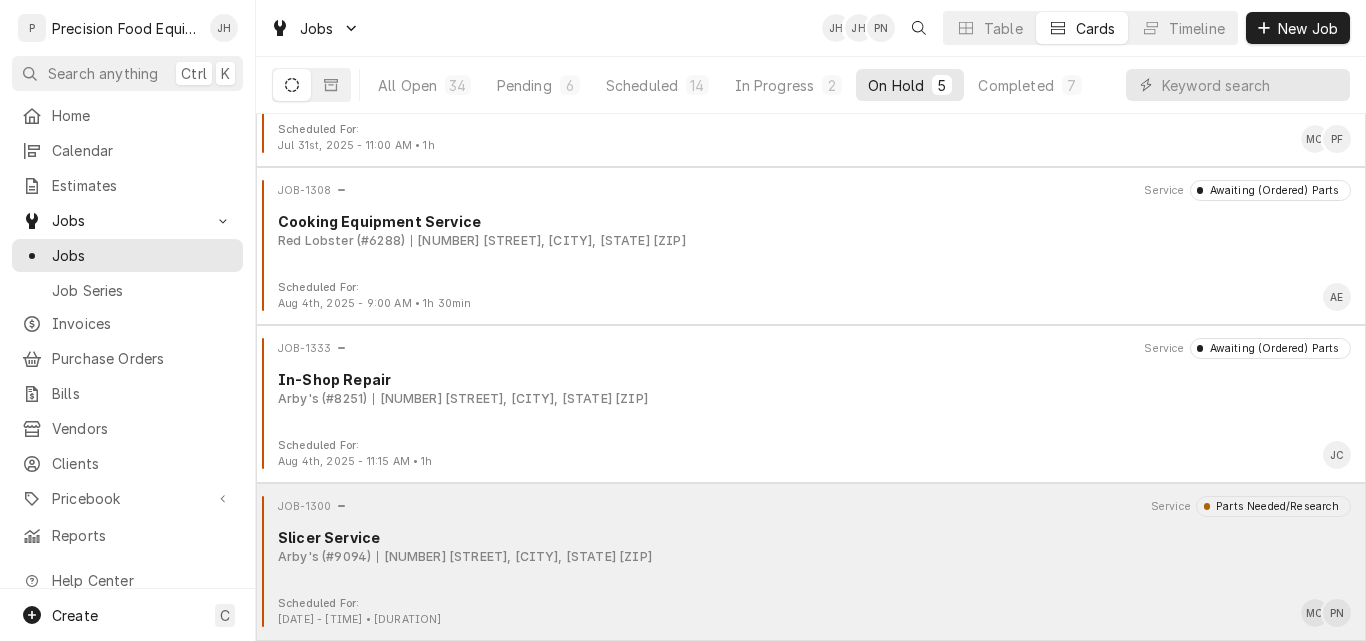 click on "[BRAND] ([NUMBER]) [NUMBER] [STREET], [CITY], [STATE] [ZIP]" at bounding box center (814, 557) 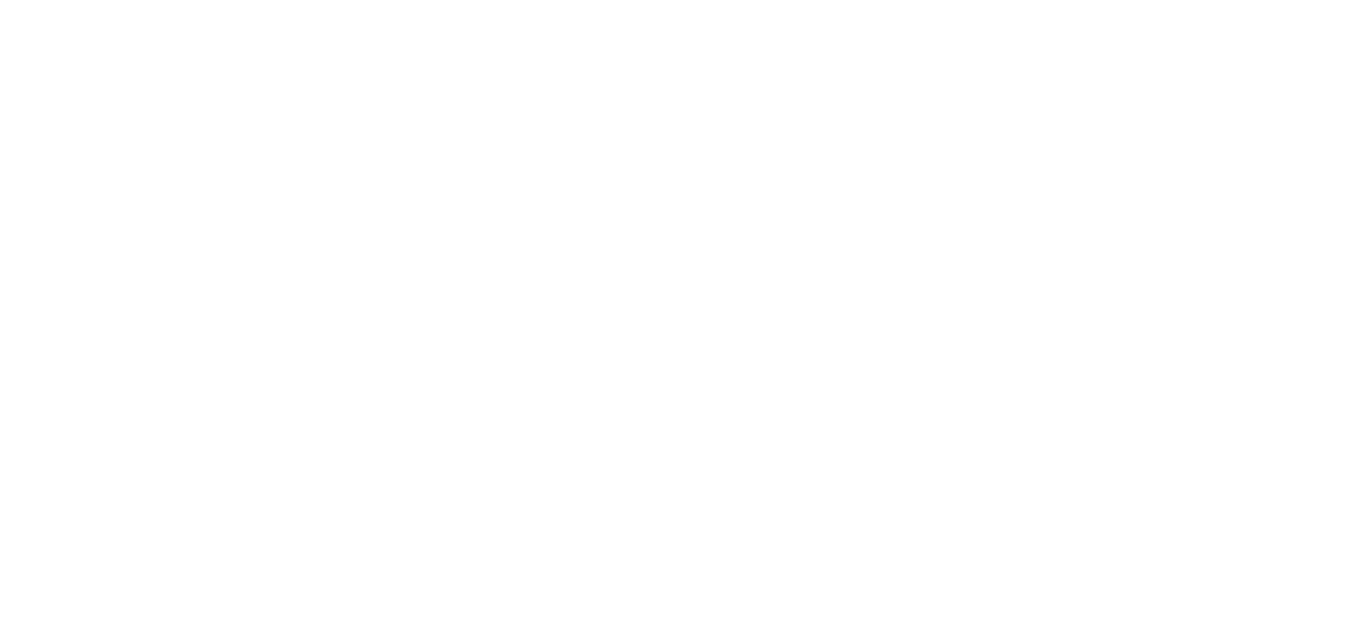 scroll, scrollTop: 0, scrollLeft: 0, axis: both 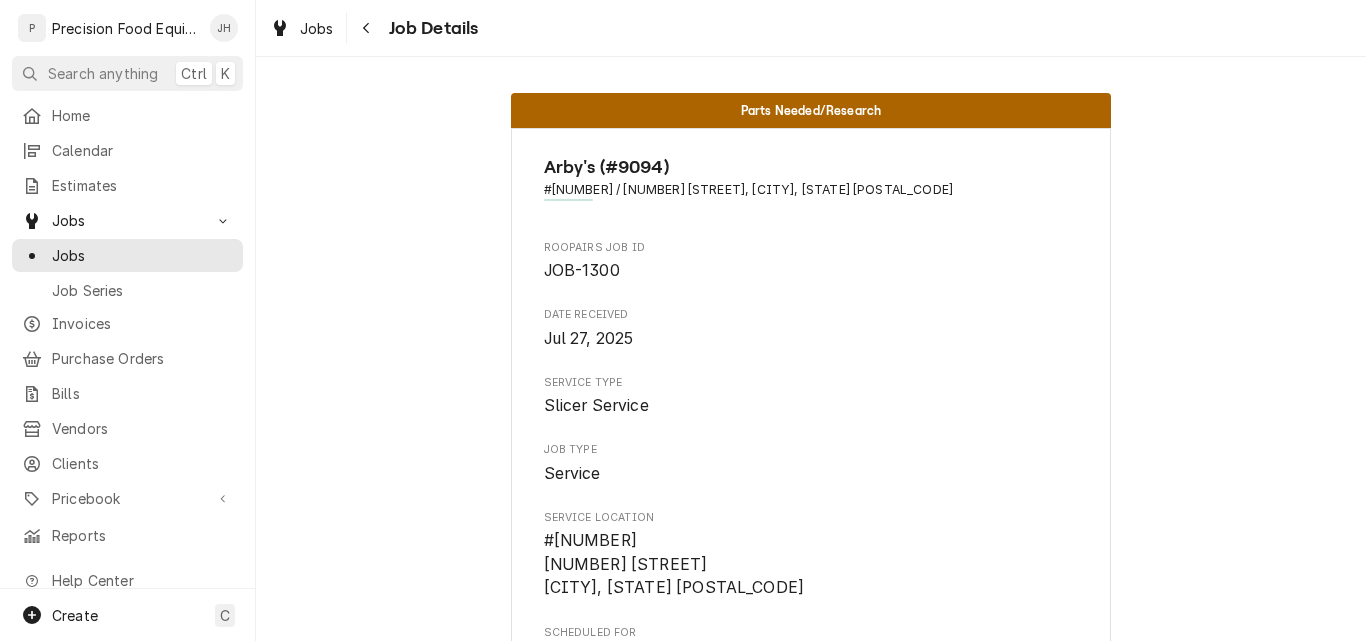 click on "Parts Needed/Research Arby's (#9094) #9094 / 4710 E. Germann Rd., Gilbert, AZ 85297 Roopairs Job ID JOB-1300 Date Received Jul 27, 2025 Service Type Slicer Service Job Type Service Service Location #9094
4710 E. Germann Rd.
Gilbert, AZ 85297 Scheduled For Thu, Aug 7th, 2025 - 8:15 AM Started On Mon, Jul 28th, 2025 - 11:41 AM Service Summary To Date Short Description Slicer Service Service Summary Carriage error. Not recognizing stop position need new board
121088-01 ×1
Warranty Glo20872
5/725 returned replaced board newborn. Looks like it may be used. Did not fix the problem called harold at globe he said to order a new board and home switch. Will order new parts and return Keep this on same warranty ticket to bill accordingly. Show  more   On Hold On Thu, Aug 7th, 2025 - 9:05 AM On Hold SubStatus Parts Needed/Research On Hold Message What part(s) are needed & why? New board did not work. Need to order a new board and sensor per Harold At globe
121088-01 board
121083 switch Last Modified 1h Mike Caster Name" at bounding box center (811, 1361) 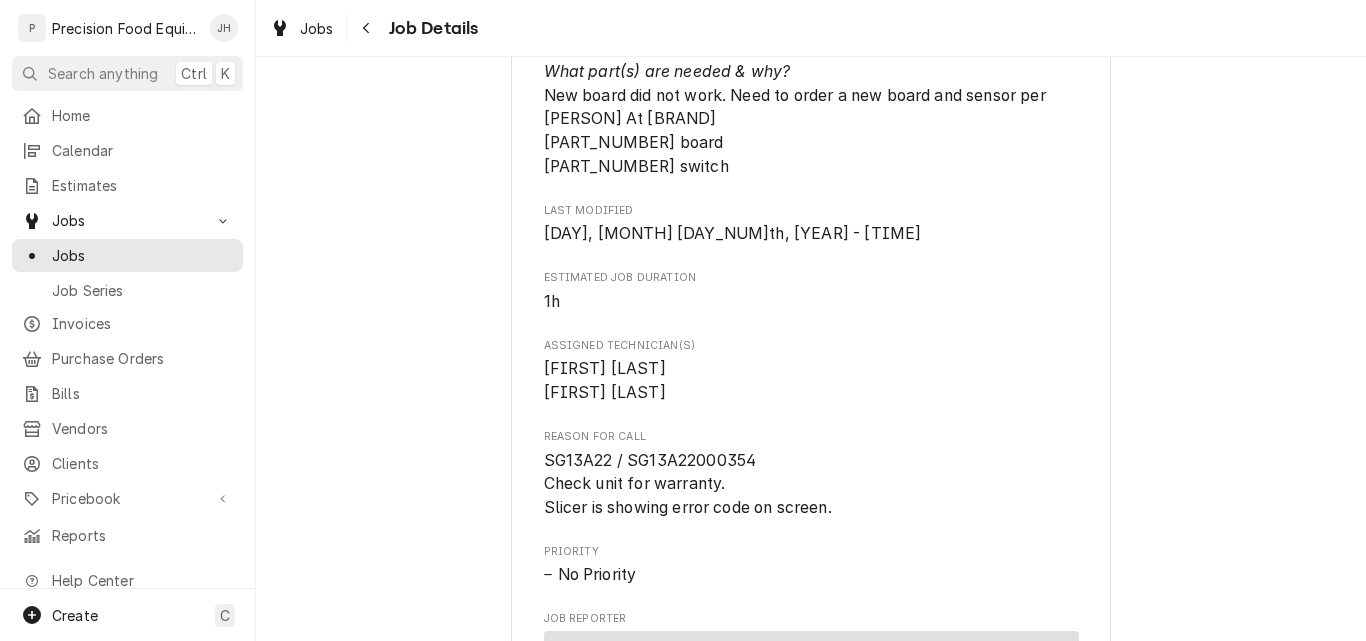 scroll, scrollTop: 1100, scrollLeft: 0, axis: vertical 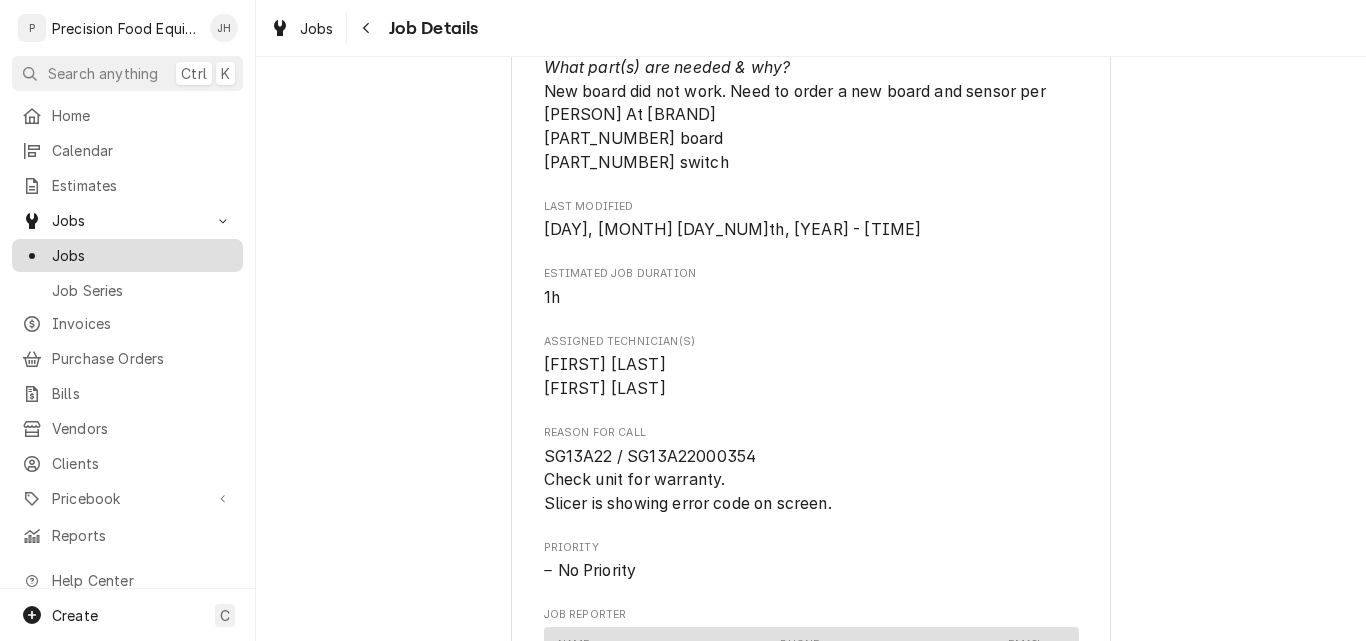 click on "Jobs" at bounding box center [142, 255] 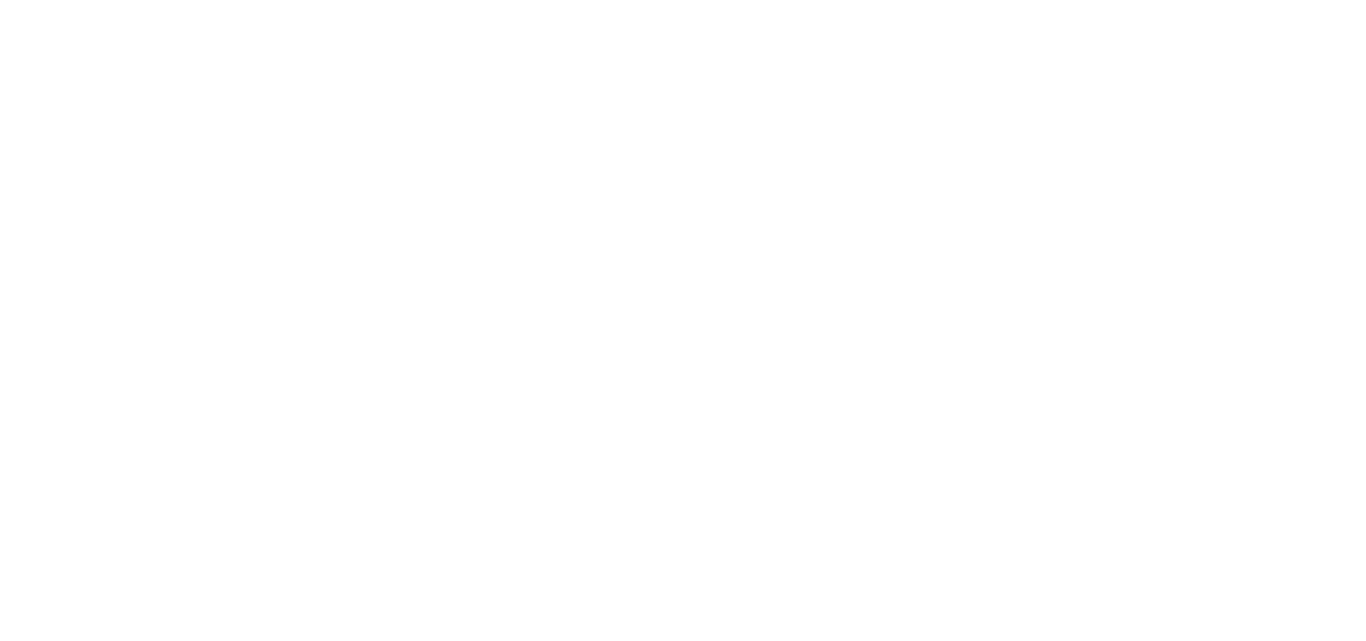 scroll, scrollTop: 0, scrollLeft: 0, axis: both 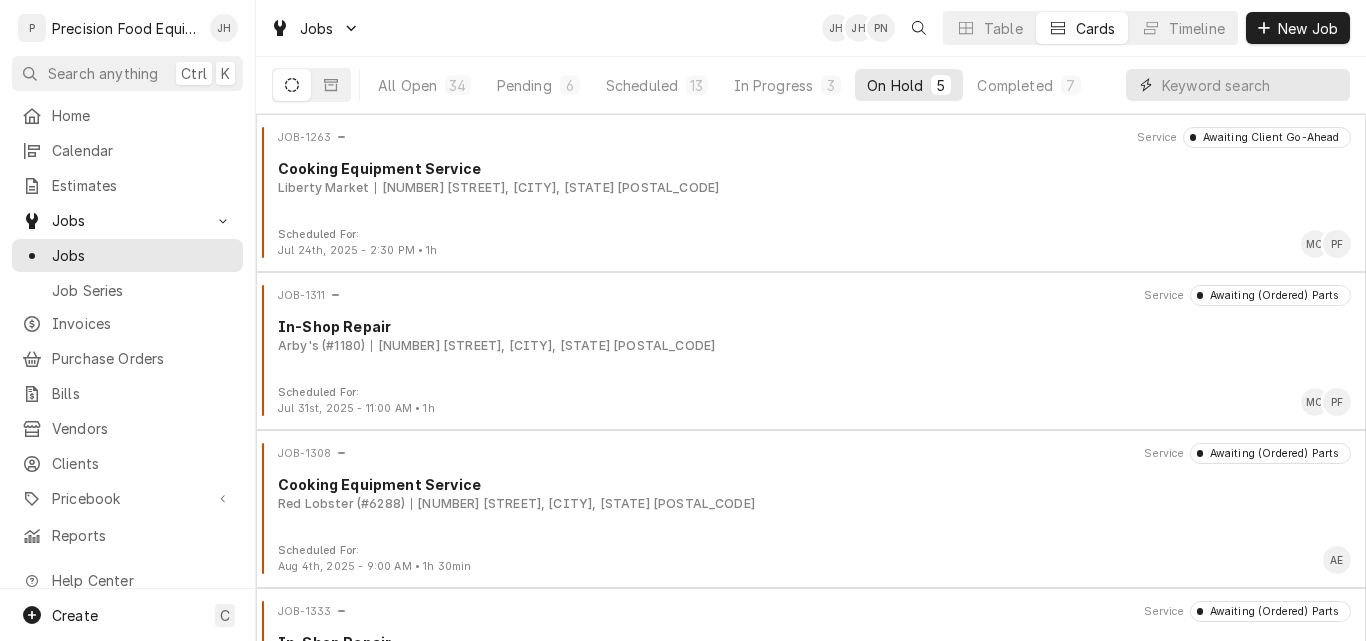 click at bounding box center [1251, 85] 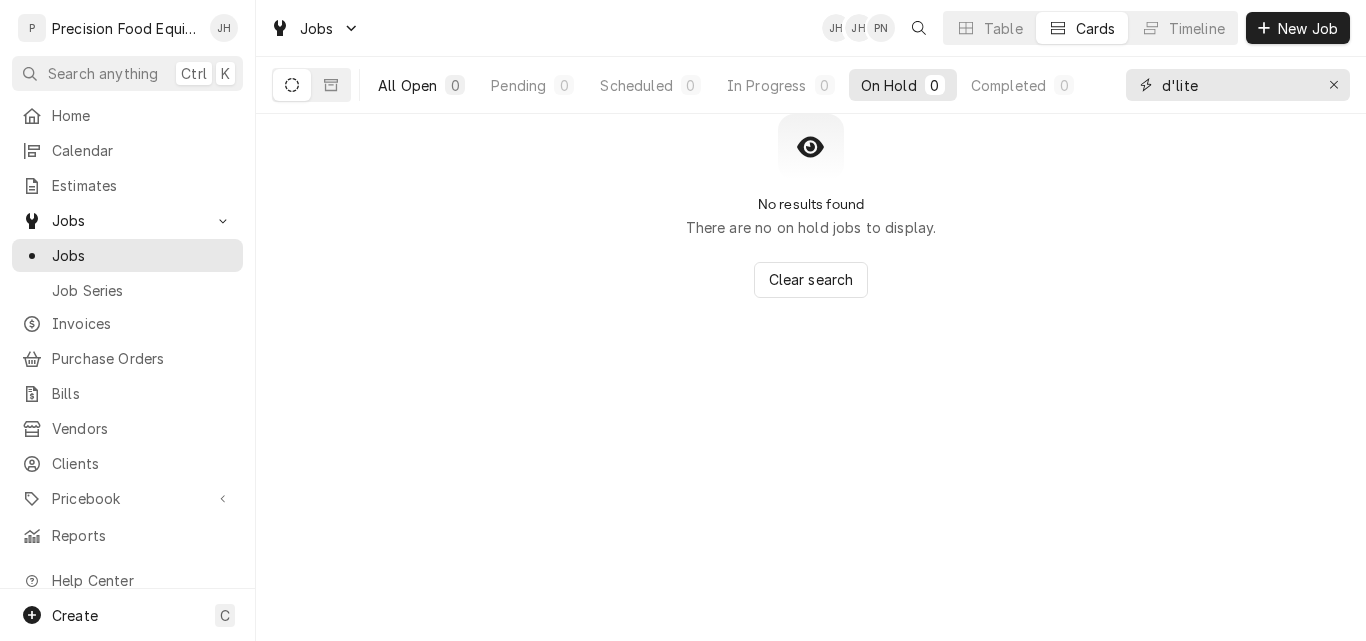 type on "d'lite" 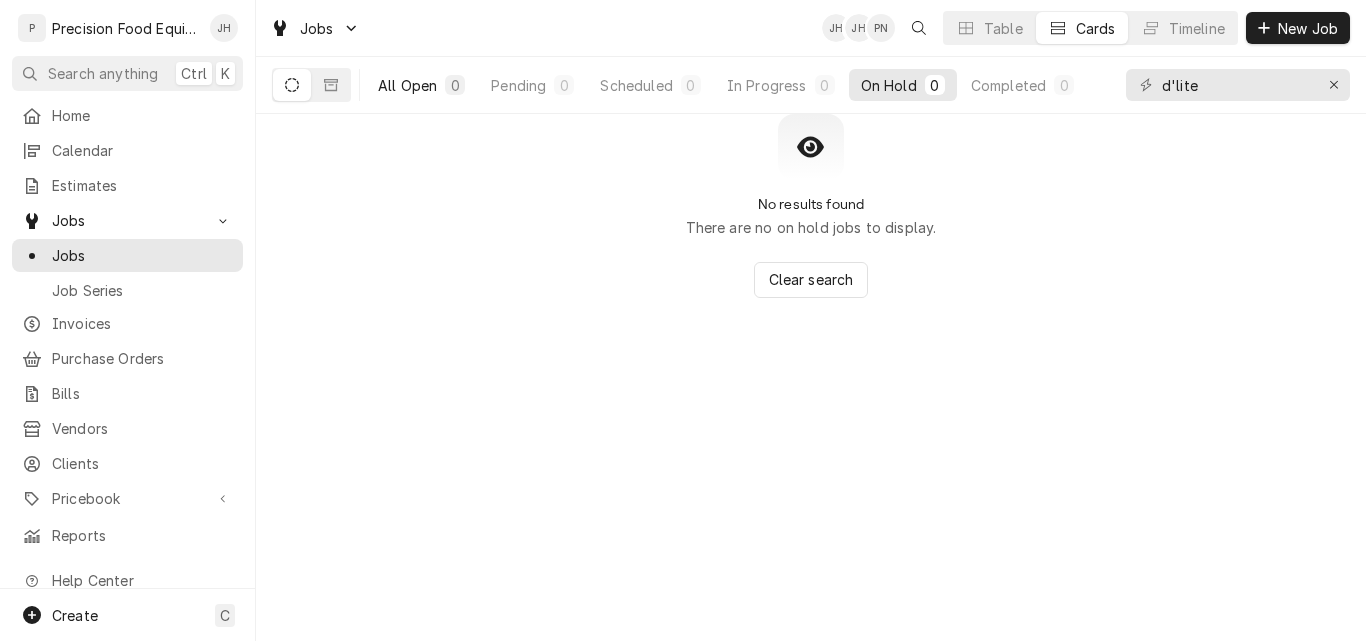 click on "All Open" at bounding box center [407, 85] 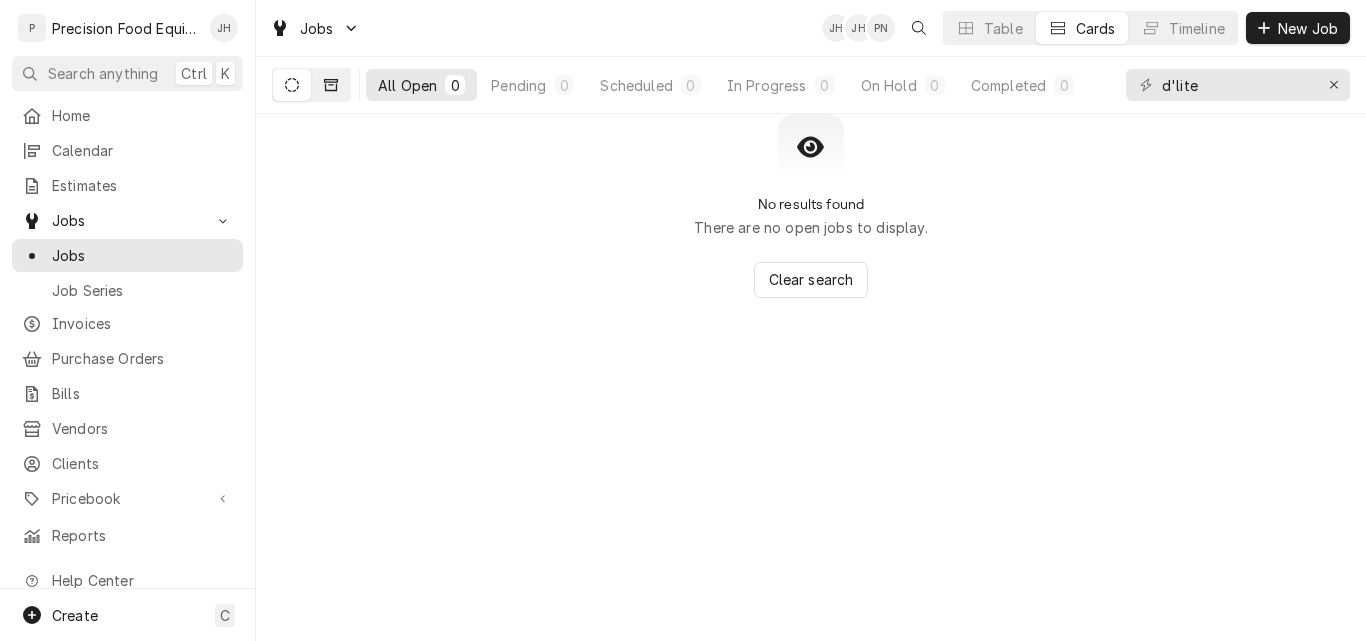 click 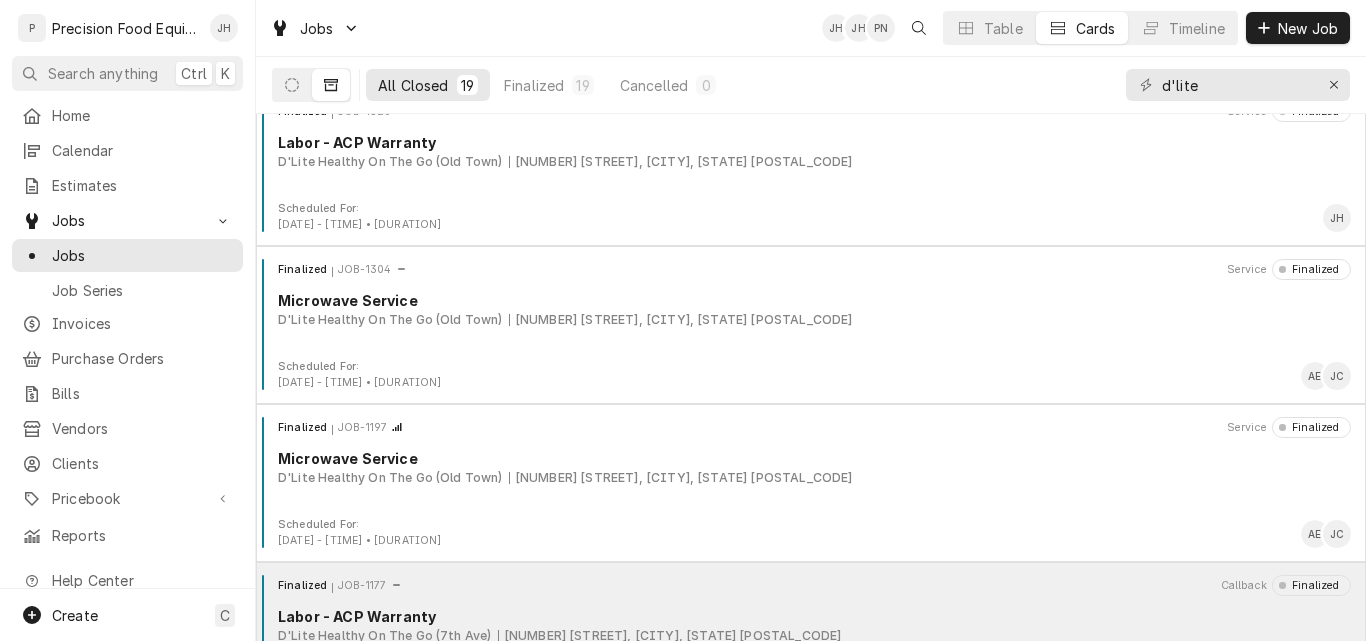 scroll, scrollTop: 1900, scrollLeft: 0, axis: vertical 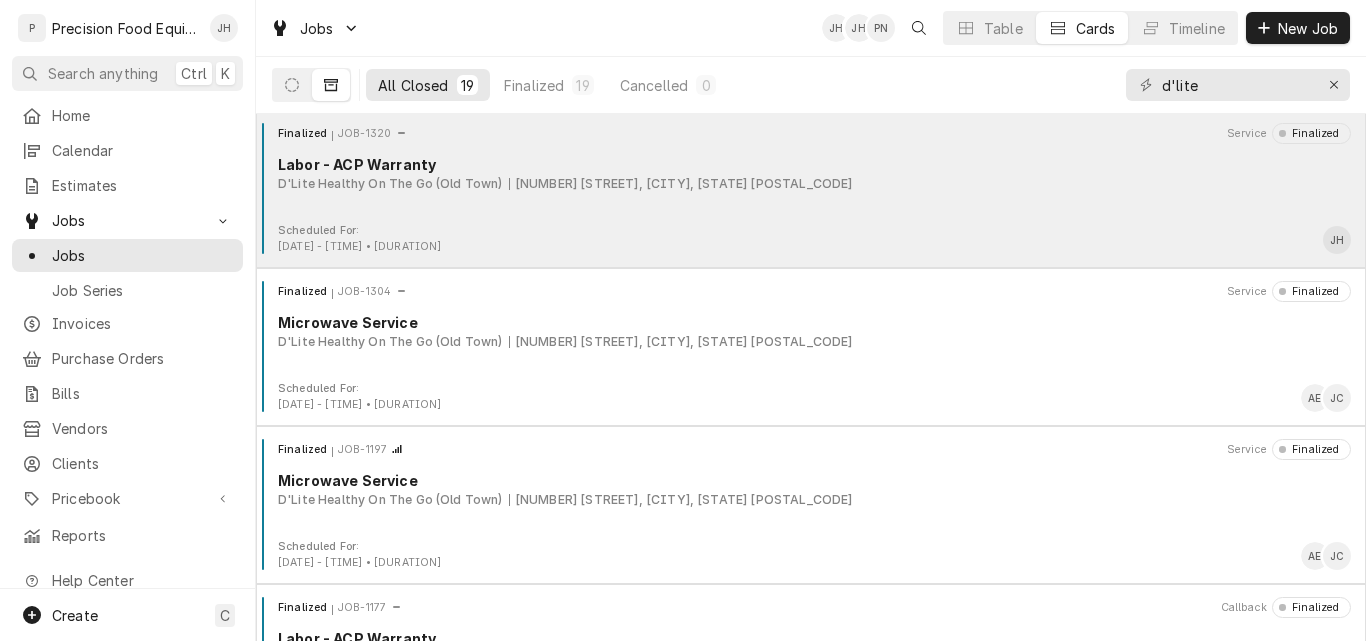 click on "Finalized JOB-1320 Service Finalized Labor - ACP Warranty D'Lite Healthy On The Go (Old Town) 2613 N Scottsdale Rd, Scottsdale, AZ 85257" at bounding box center (811, 173) 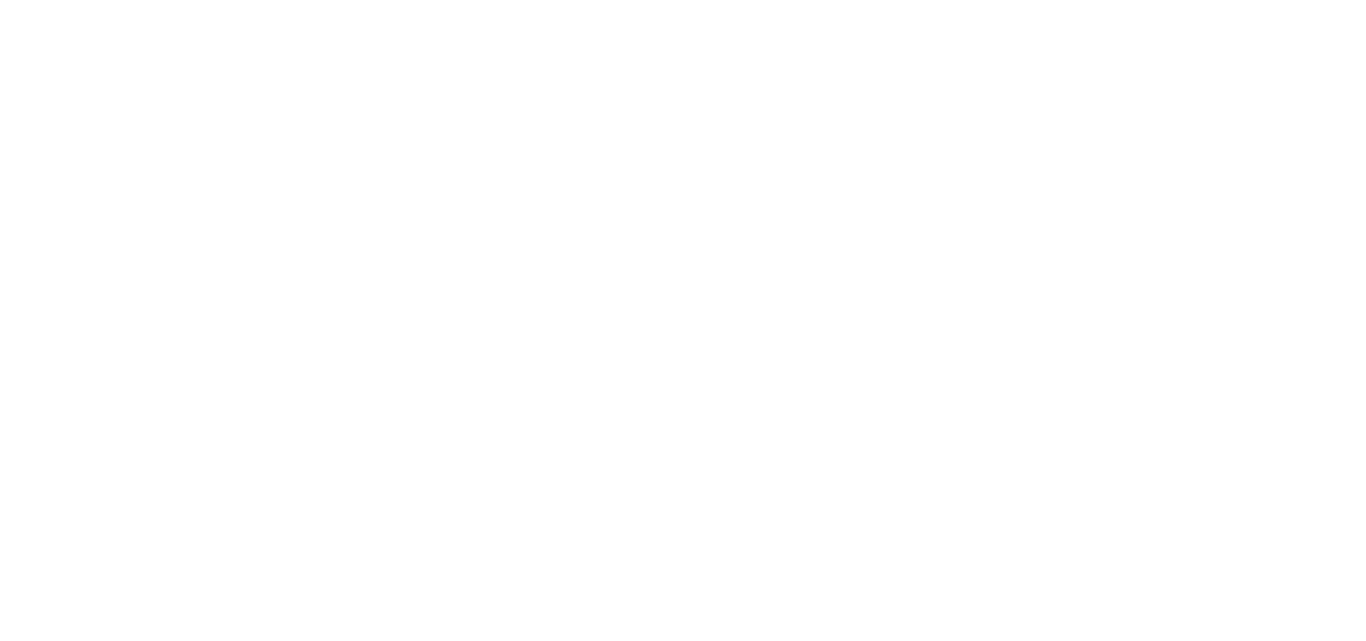 scroll, scrollTop: 0, scrollLeft: 0, axis: both 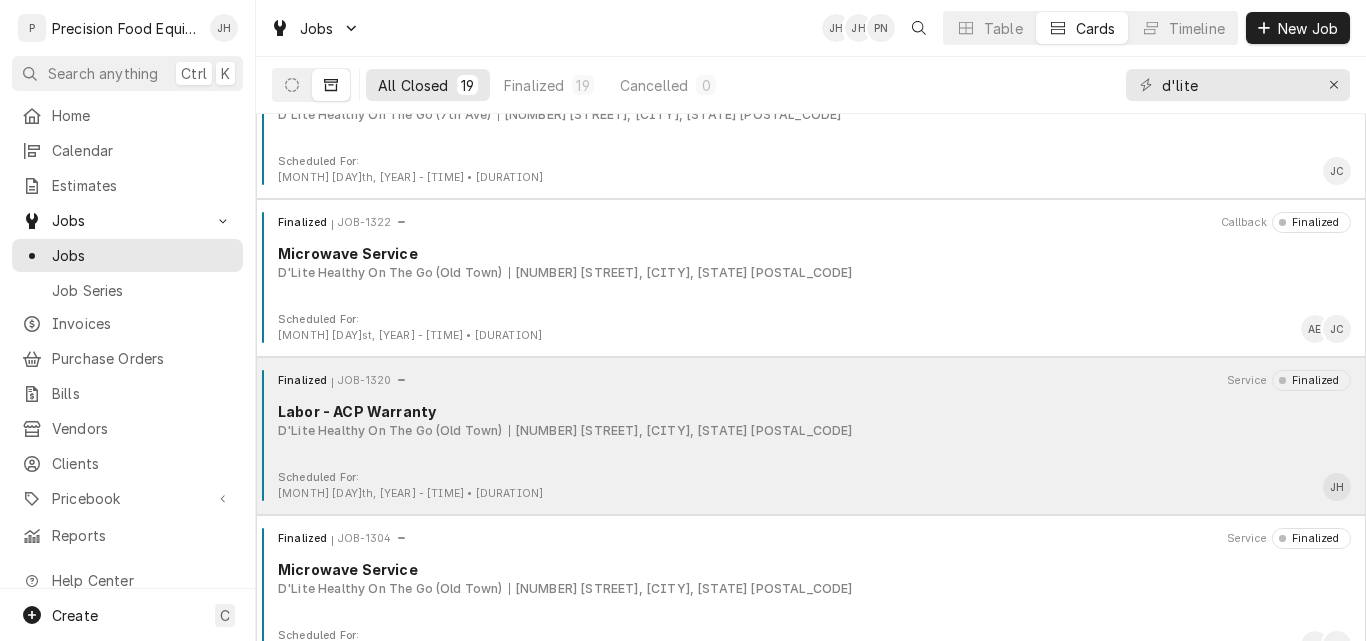 click on "Labor - ACP Warranty" at bounding box center (814, 411) 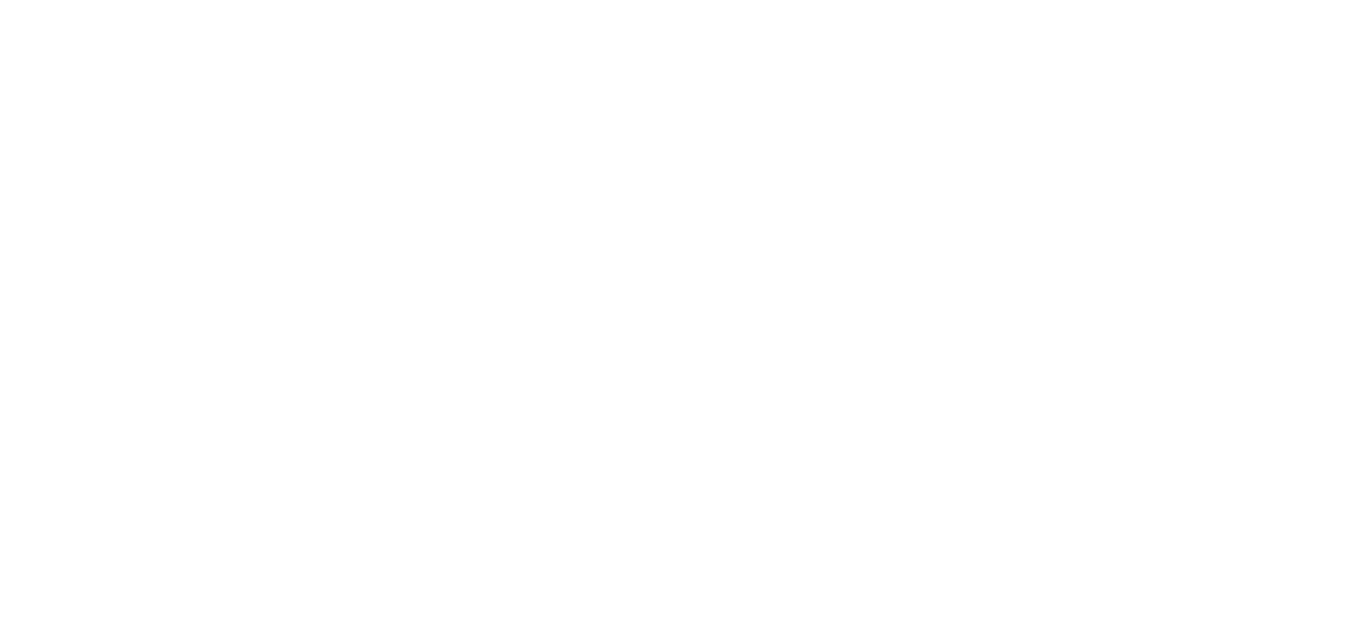 scroll, scrollTop: 0, scrollLeft: 0, axis: both 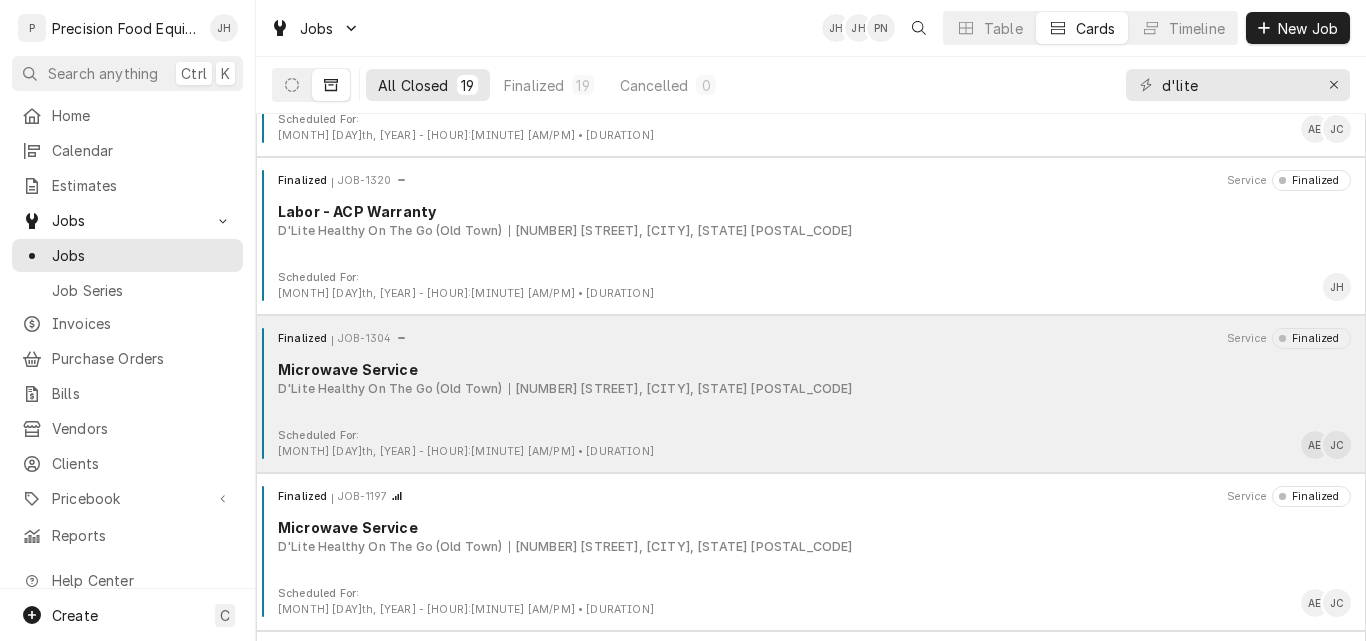 click on "Finalized JOB-1304 Service Finalized Microwave Service D'Lite Healthy On The Go (Old Town) [NUMBER] [STREET], [CITY], [STATE] [POSTAL_CODE]" at bounding box center (811, 378) 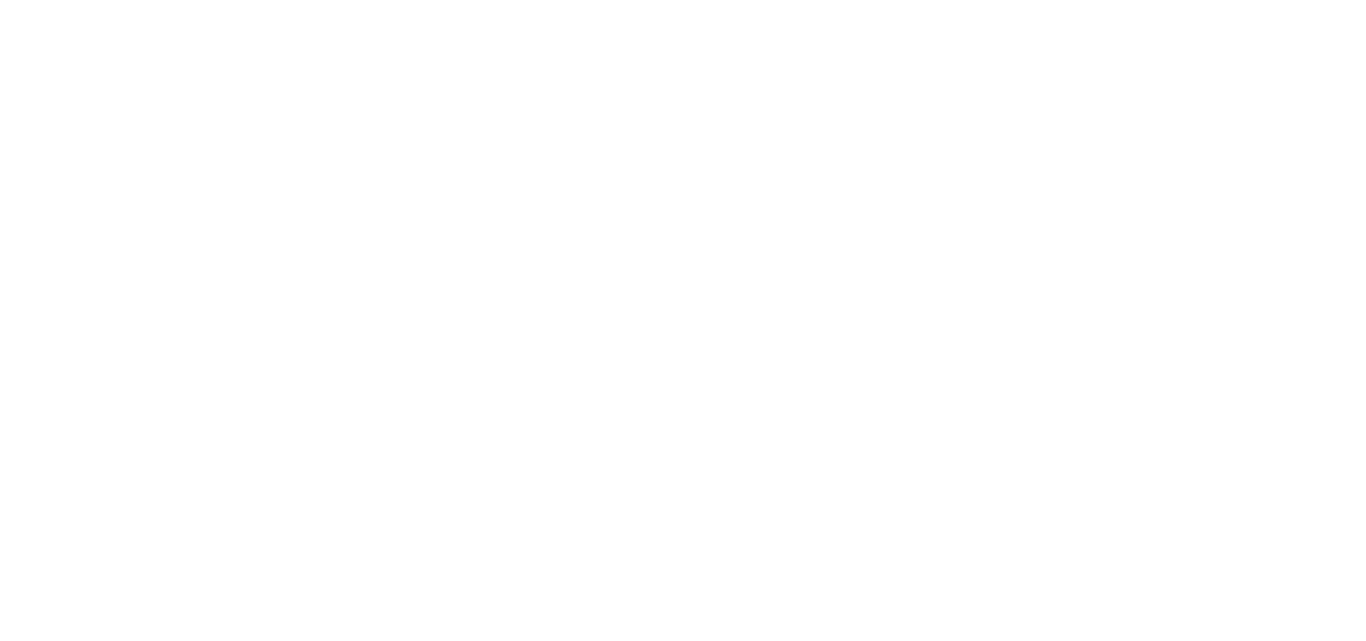 scroll, scrollTop: 0, scrollLeft: 0, axis: both 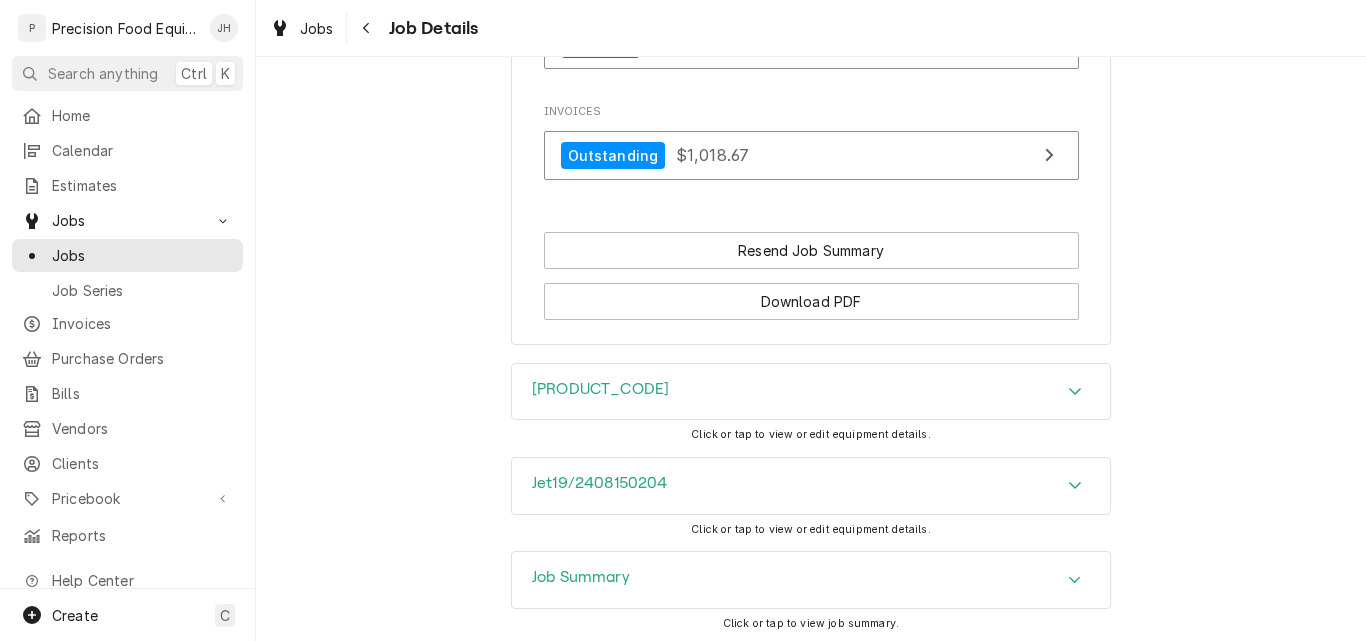click on "Job Summary" at bounding box center [811, 580] 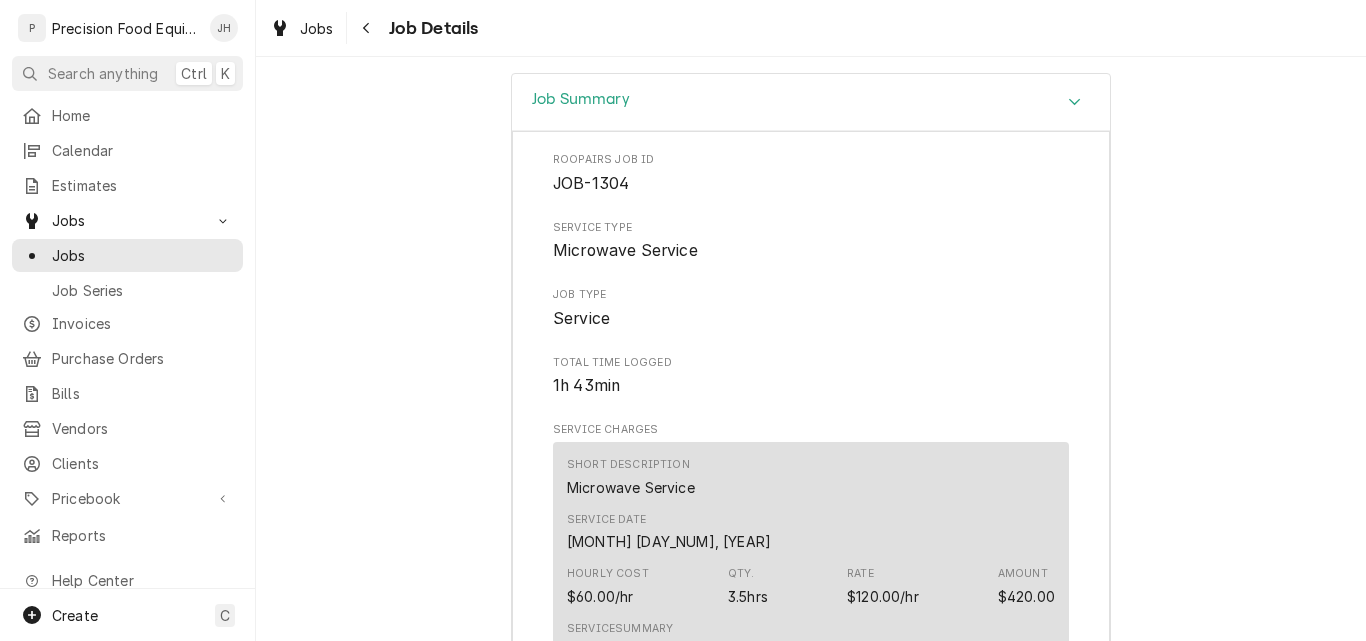 scroll, scrollTop: 2300, scrollLeft: 0, axis: vertical 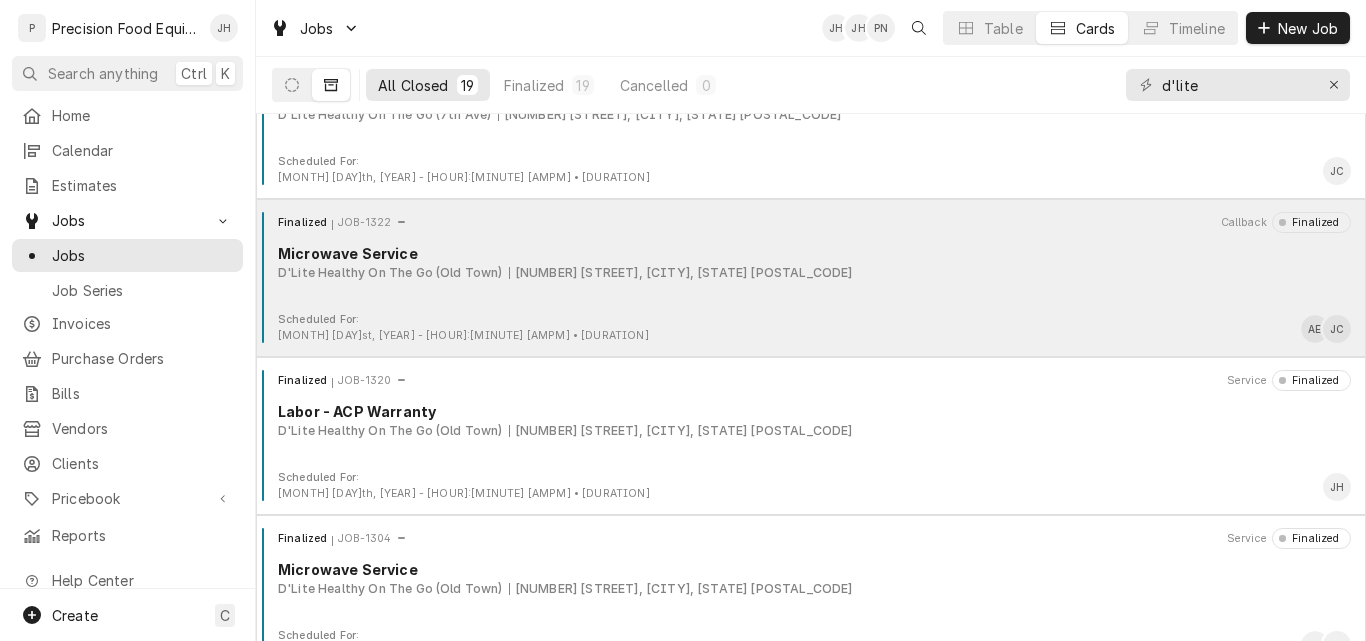 click on "Microwave Service" at bounding box center (814, 253) 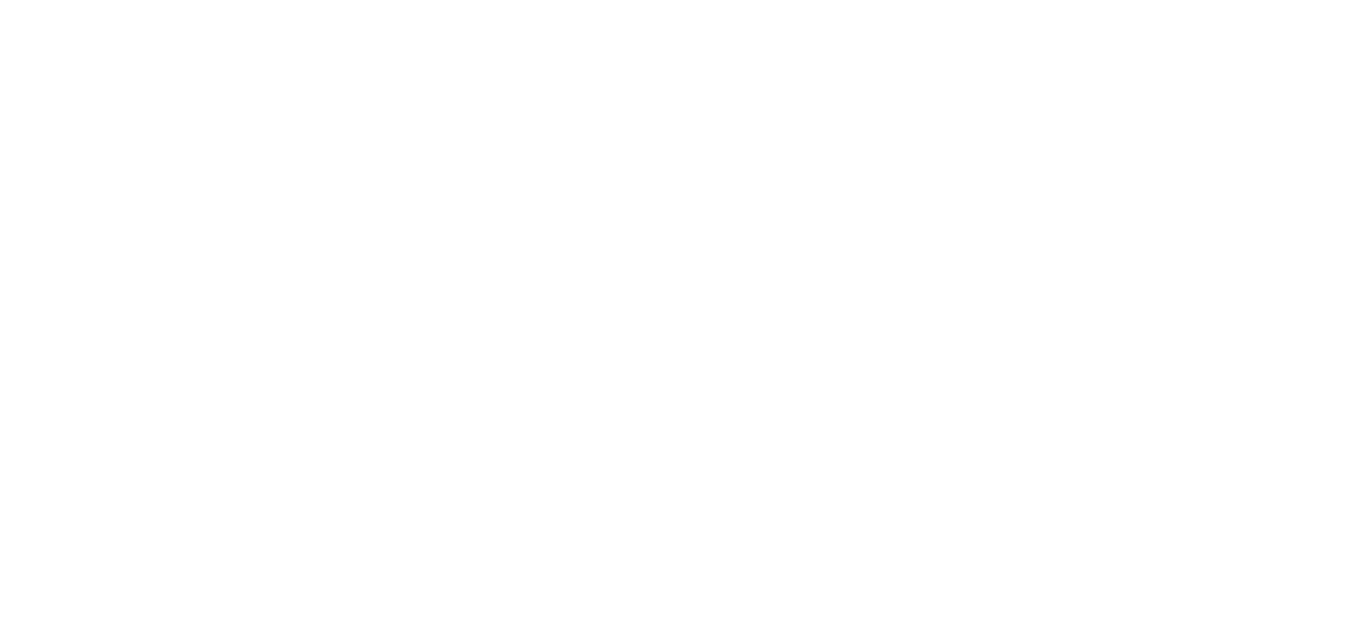 scroll, scrollTop: 0, scrollLeft: 0, axis: both 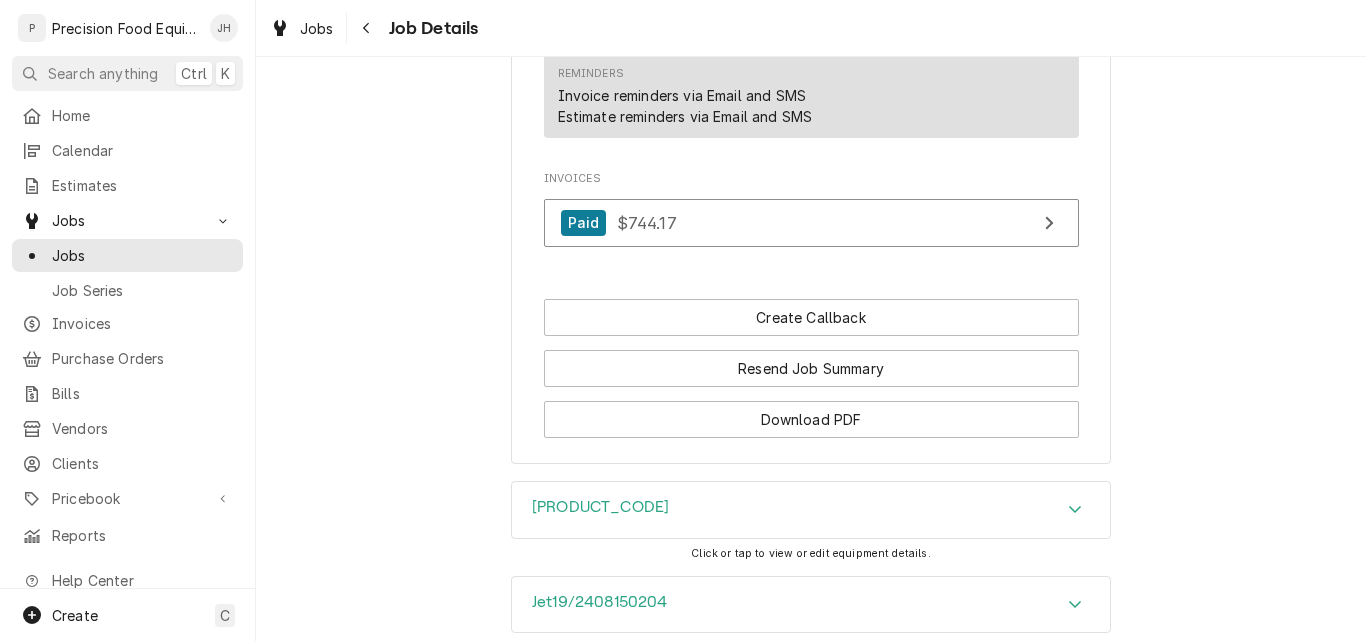 click on "Job Summary" at bounding box center [811, 699] 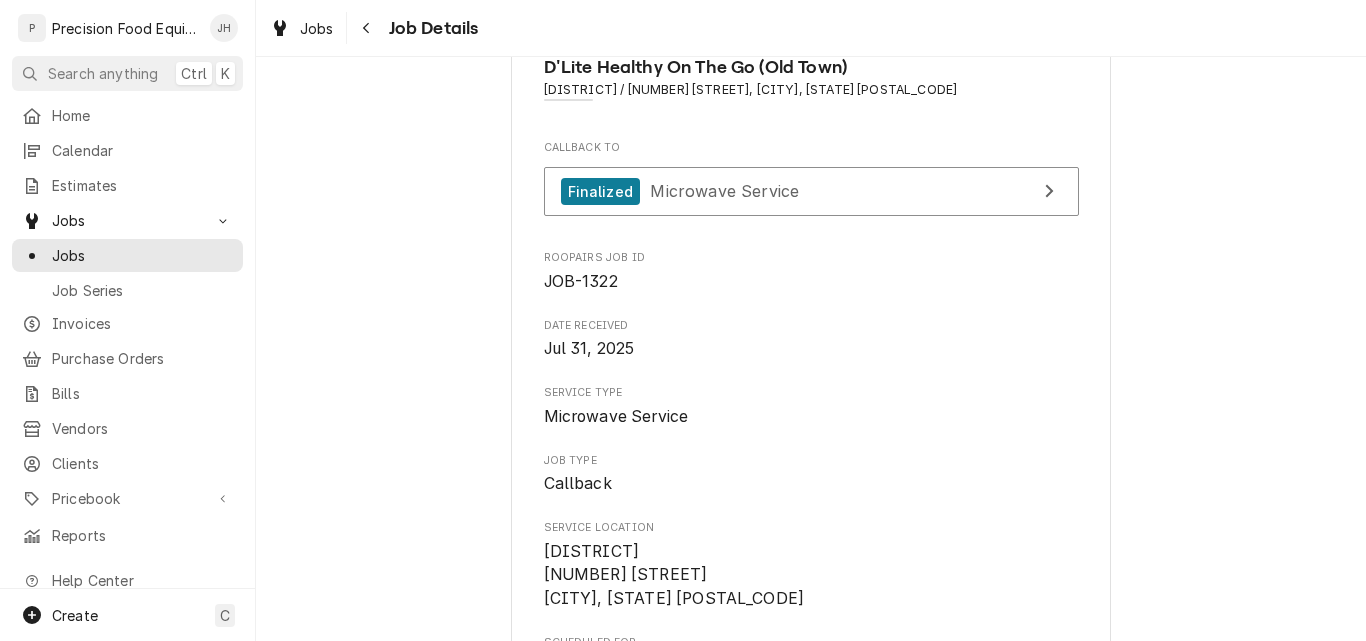 scroll, scrollTop: 0, scrollLeft: 0, axis: both 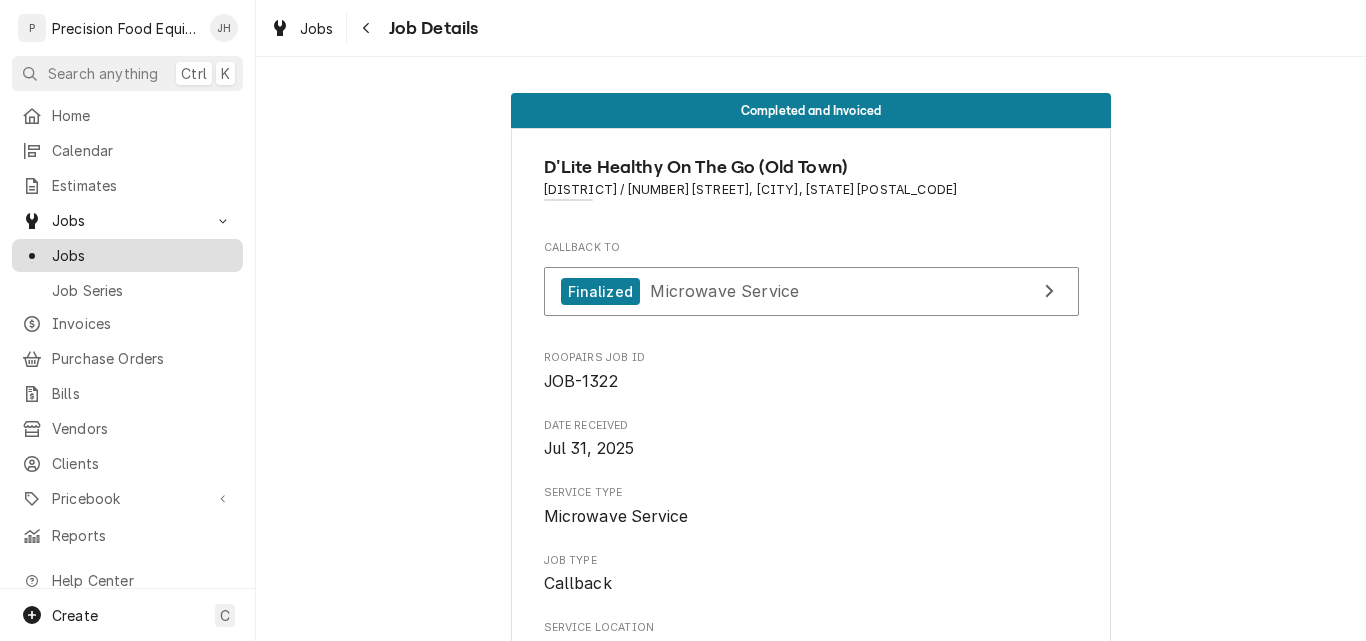 click on "Jobs" at bounding box center [142, 255] 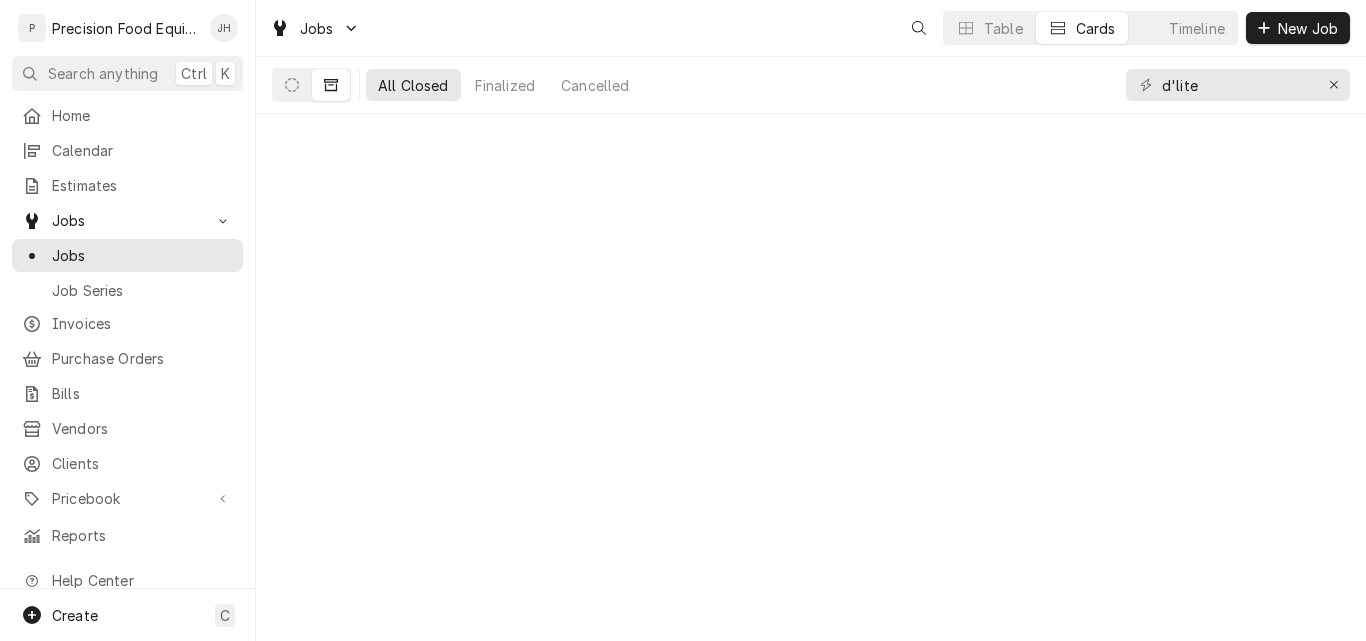 scroll, scrollTop: 0, scrollLeft: 0, axis: both 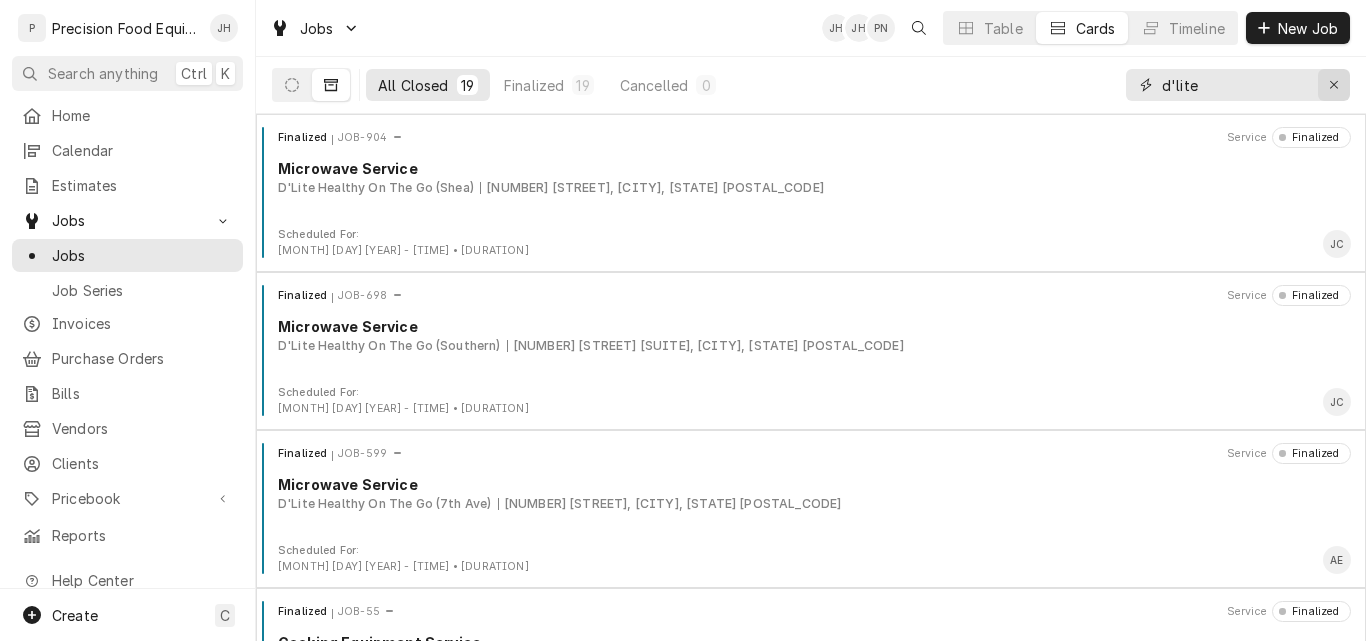 click 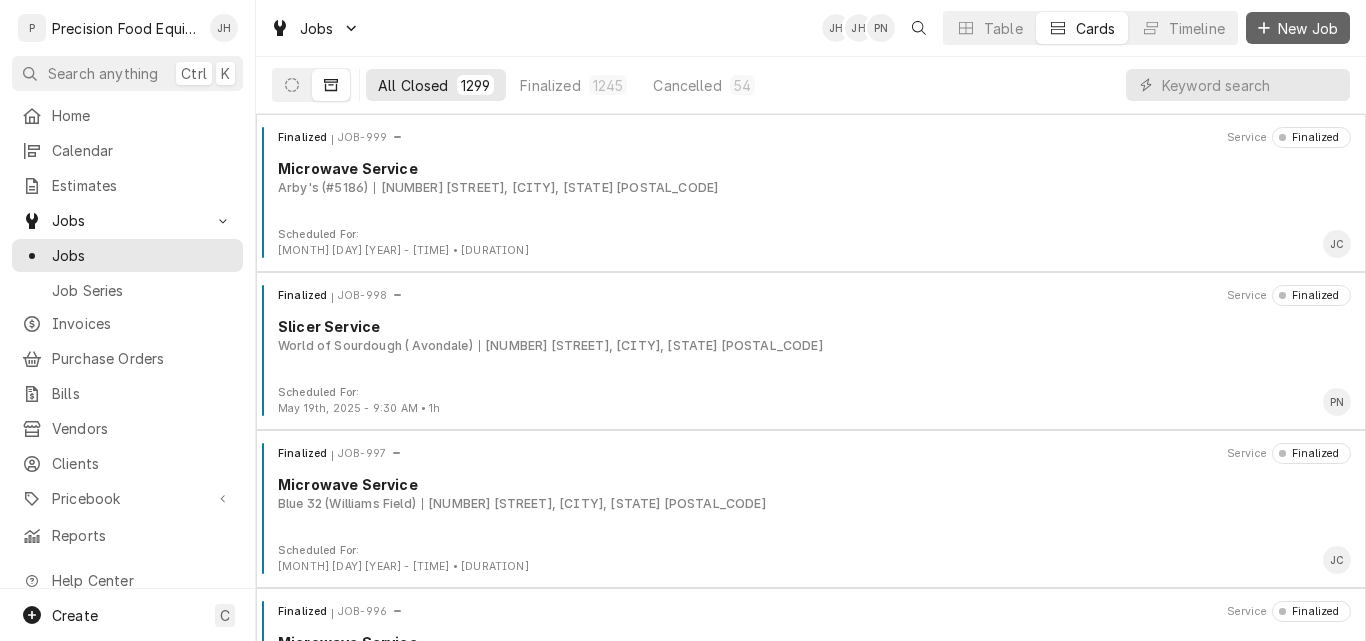 click on "New Job" at bounding box center (1308, 28) 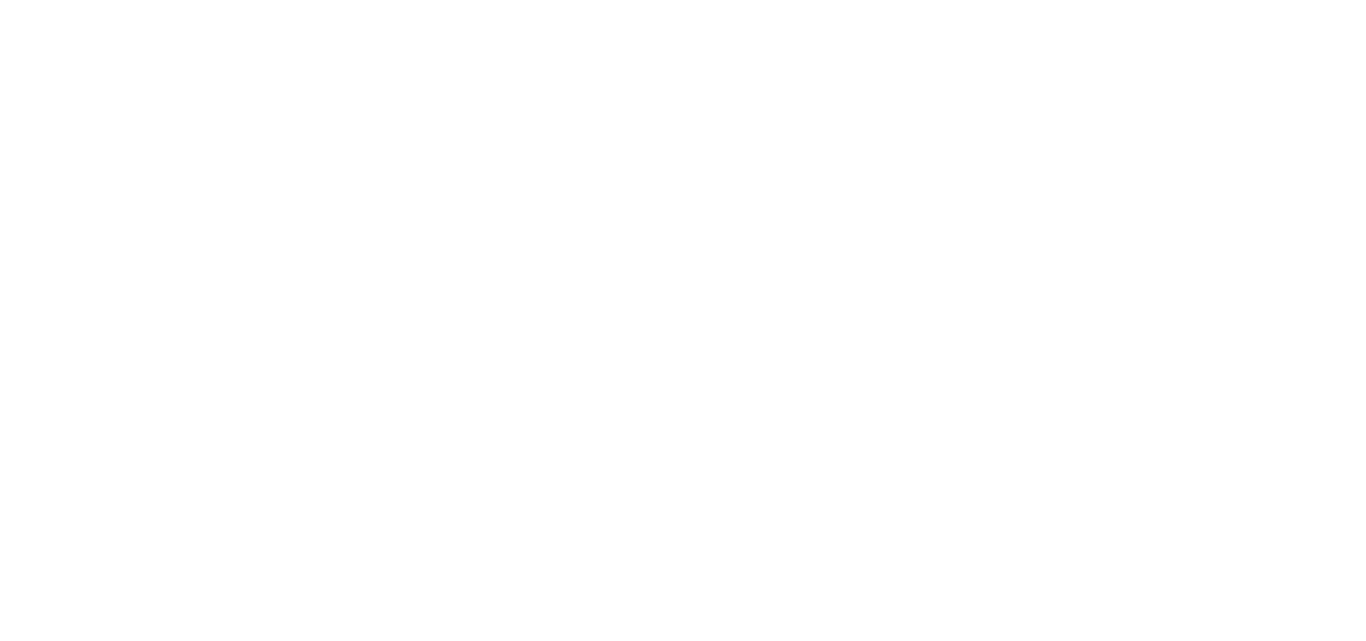 scroll, scrollTop: 0, scrollLeft: 0, axis: both 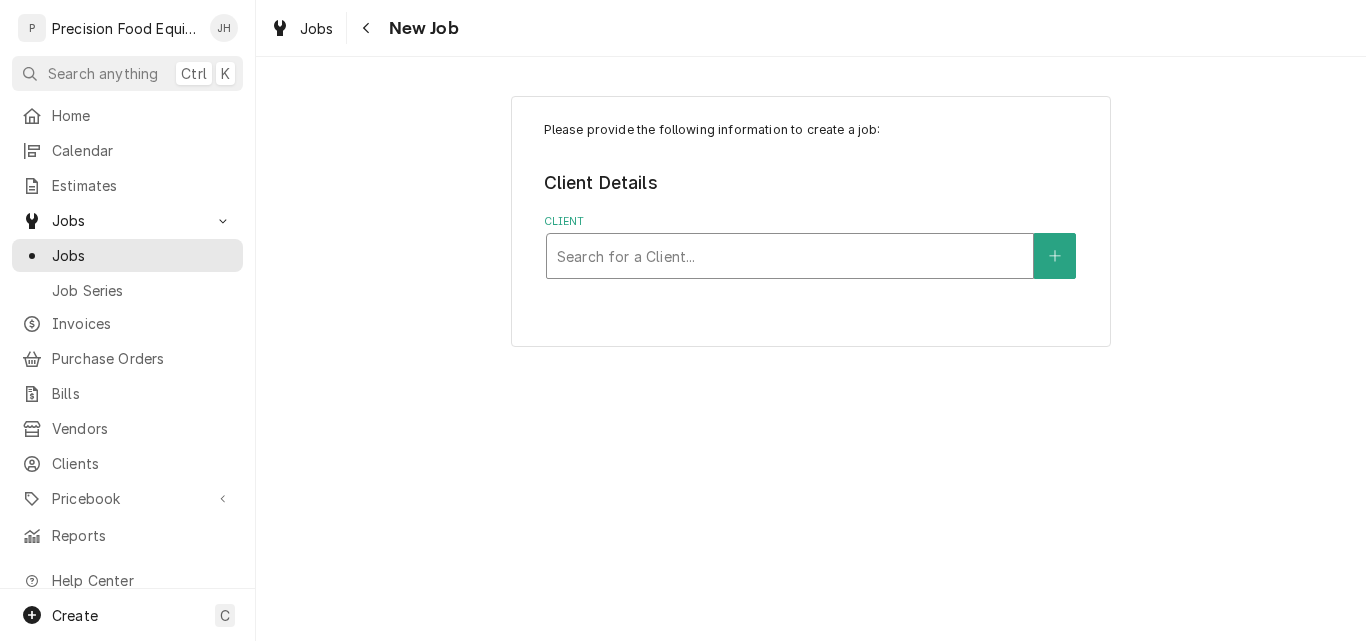 click at bounding box center (790, 256) 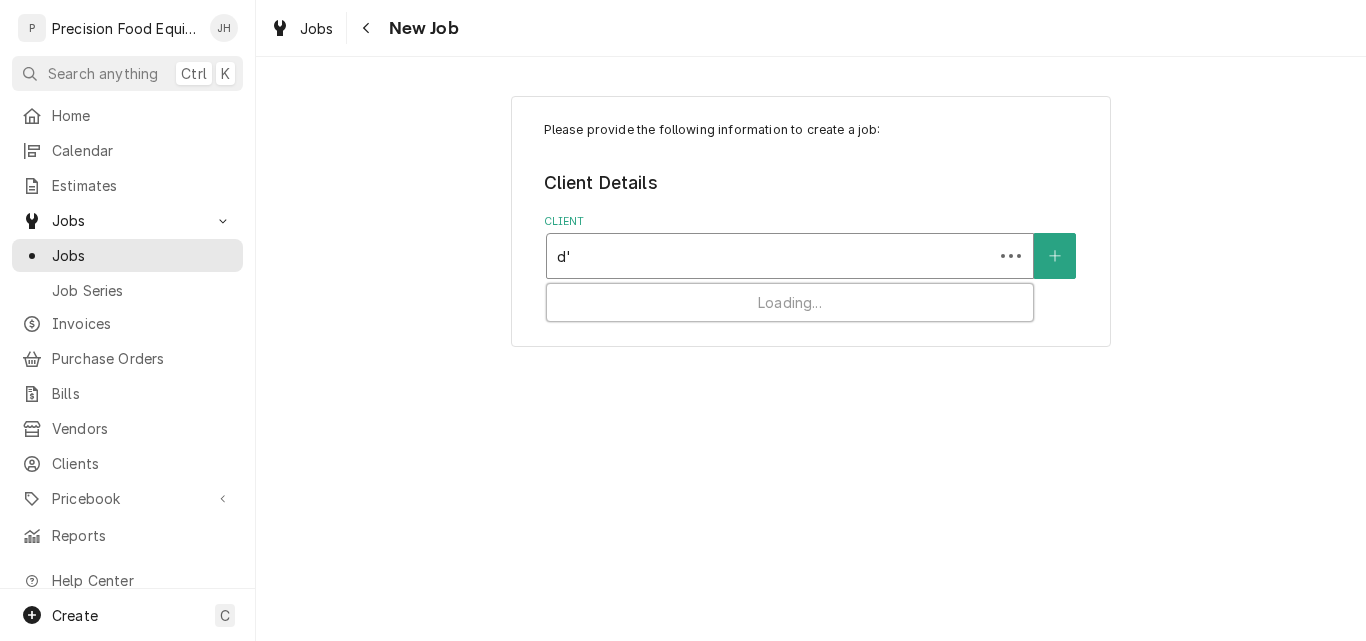 type on "d'l" 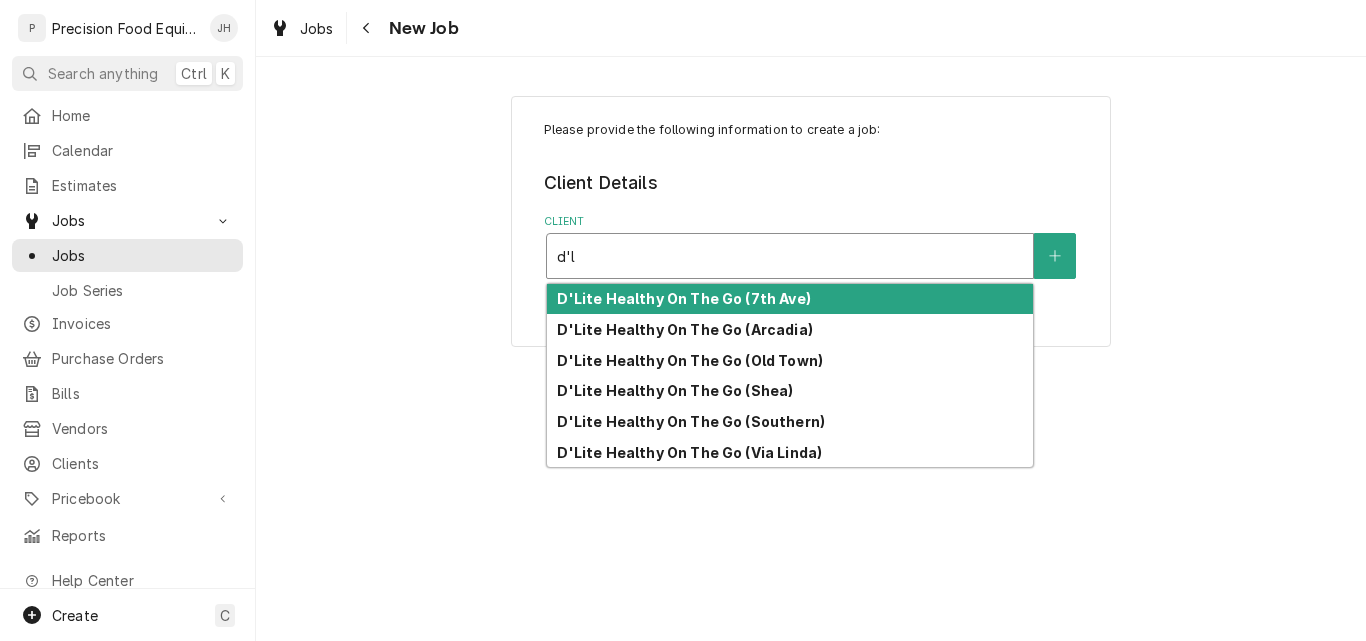 click on "D'Lite Healthy On The Go (7th Ave)" at bounding box center (683, 298) 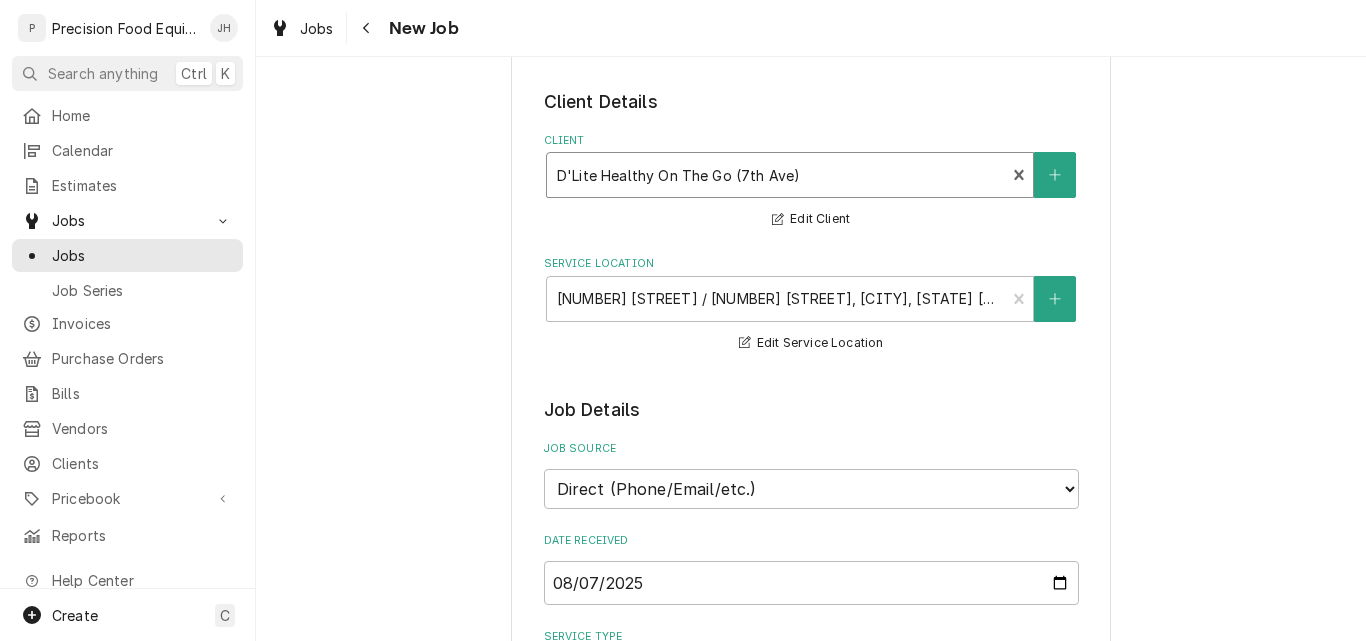 scroll, scrollTop: 300, scrollLeft: 0, axis: vertical 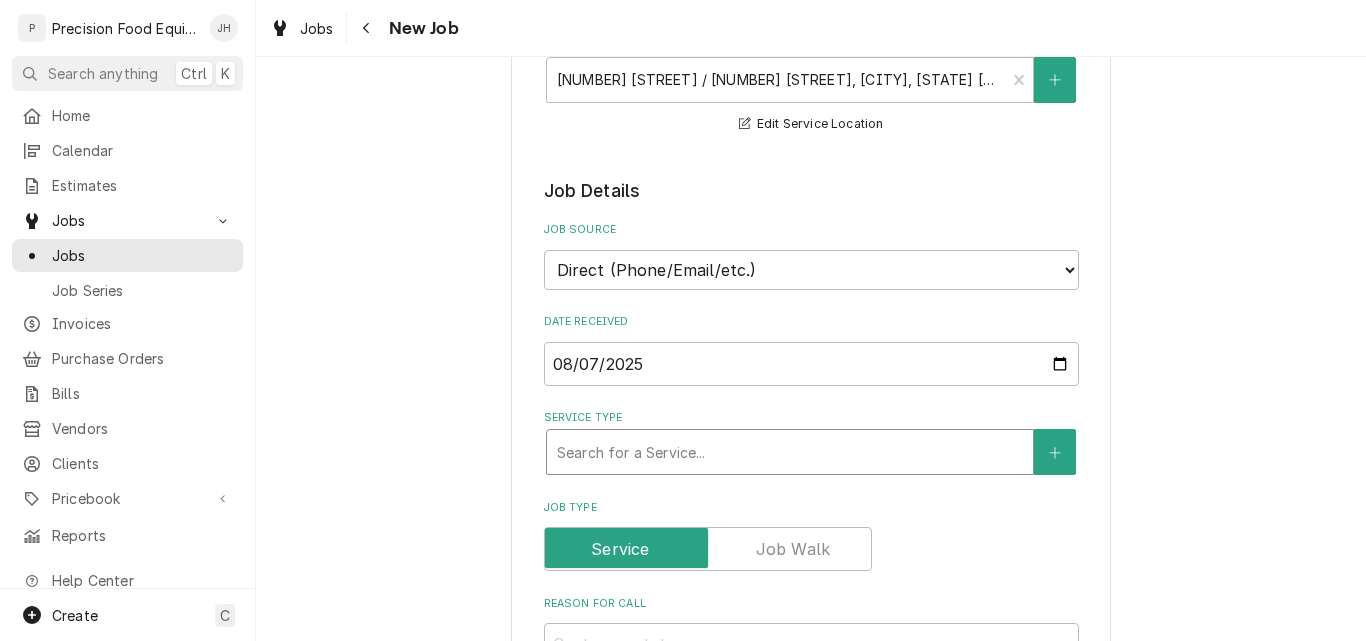 click at bounding box center [790, 452] 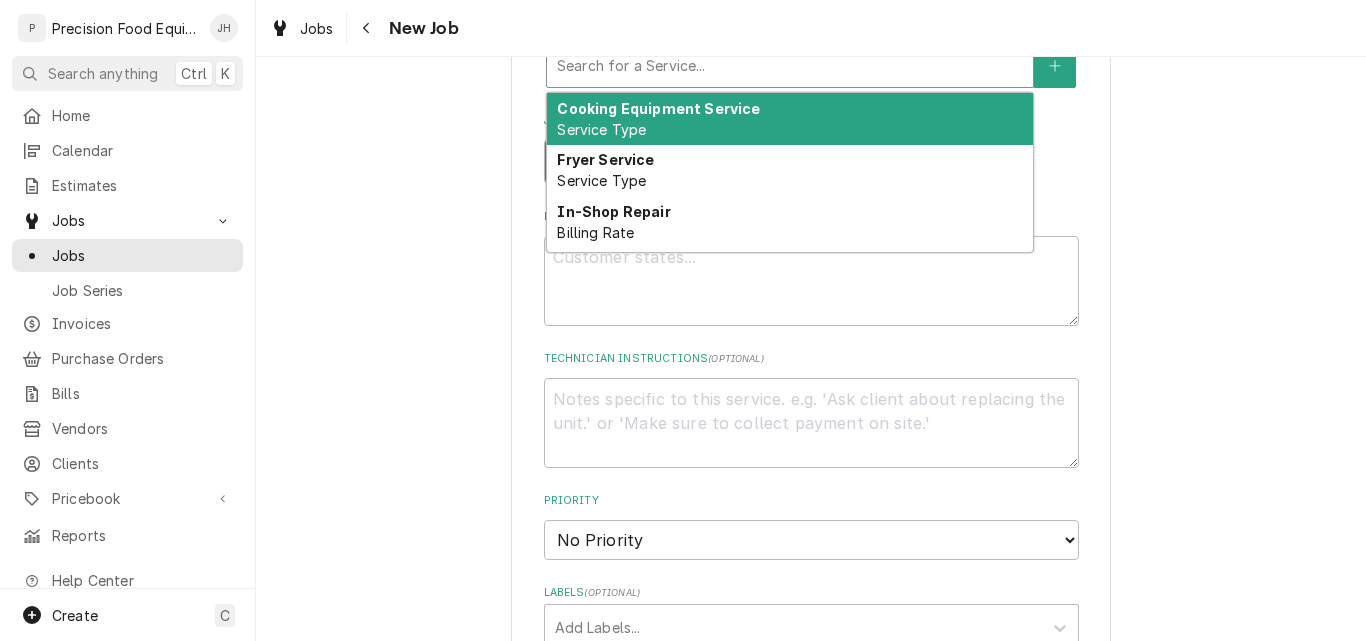 scroll, scrollTop: 700, scrollLeft: 0, axis: vertical 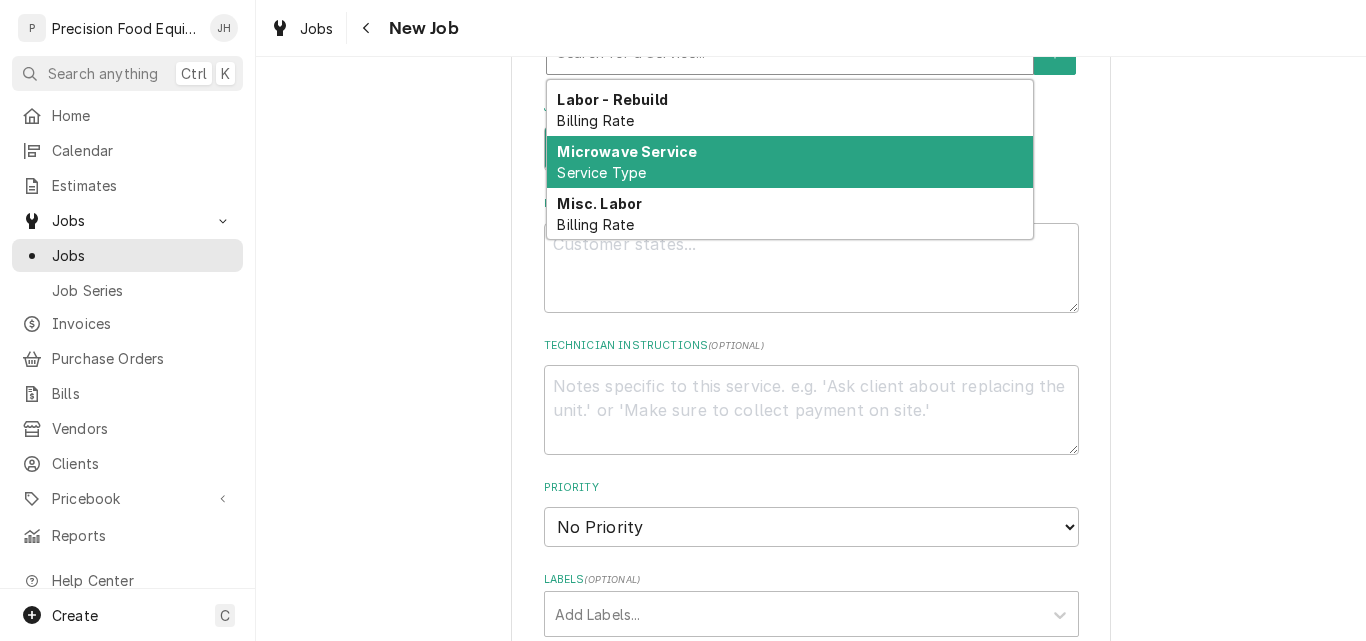 click on "Microwave Service Service Type" at bounding box center [790, 162] 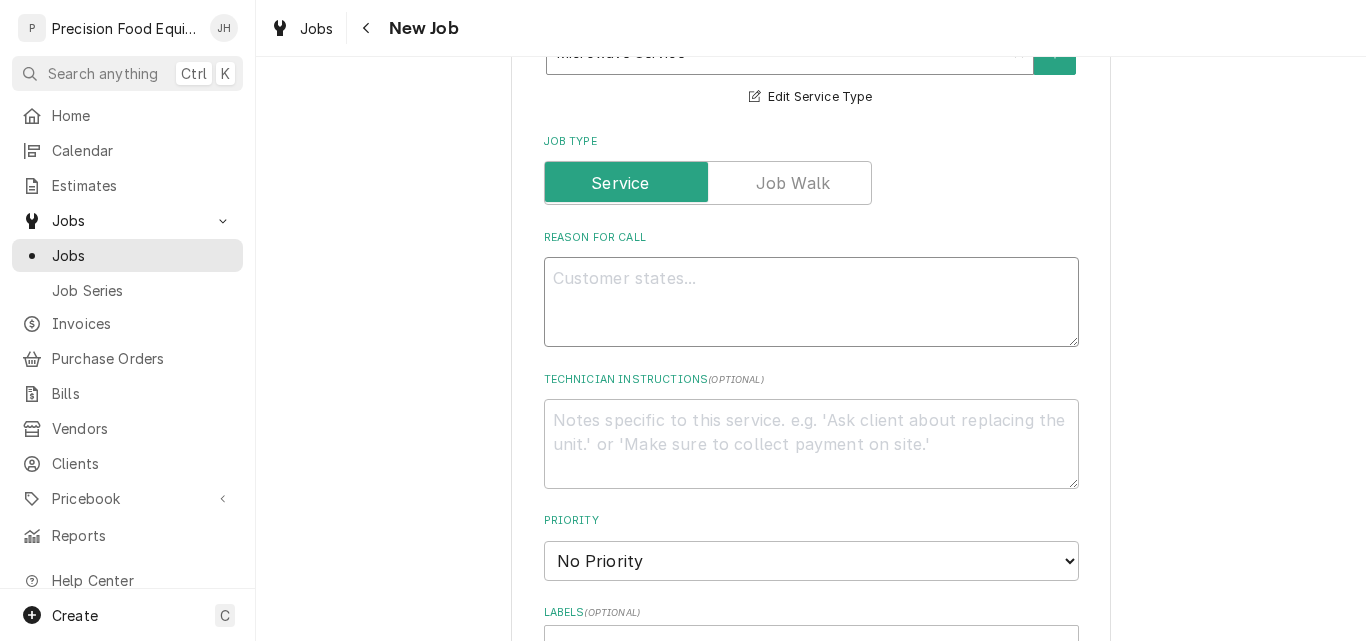 click on "Reason For Call" at bounding box center (811, 302) 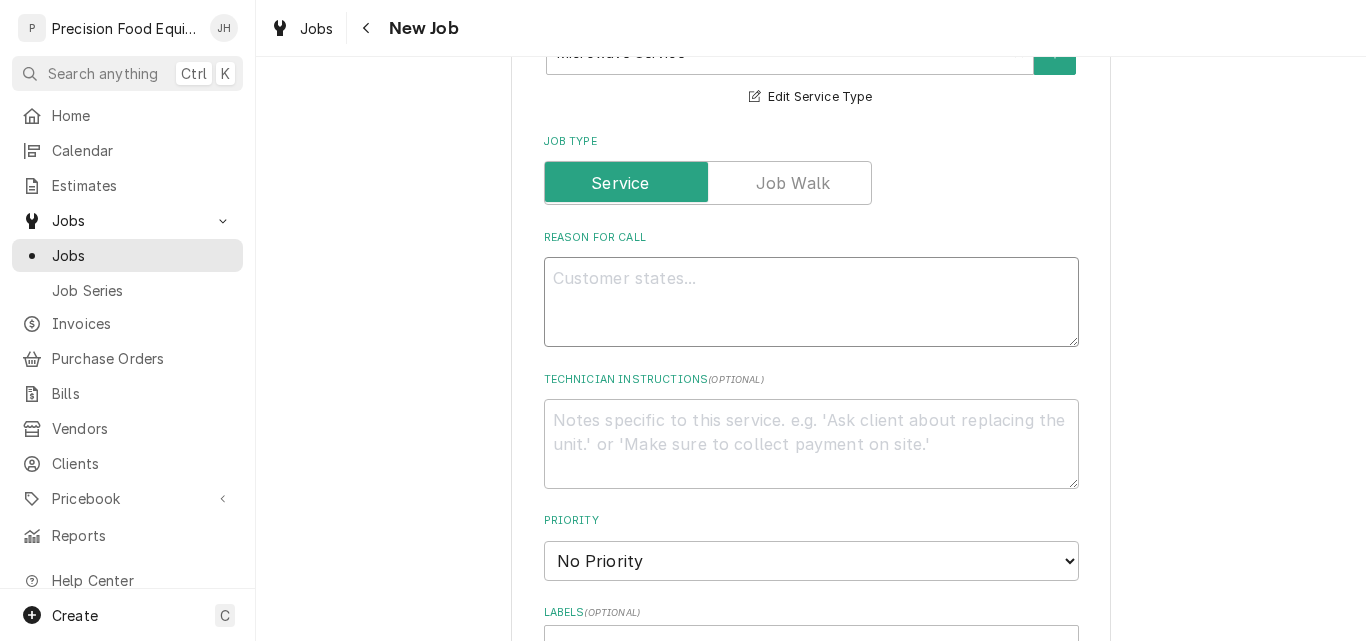 type on "x" 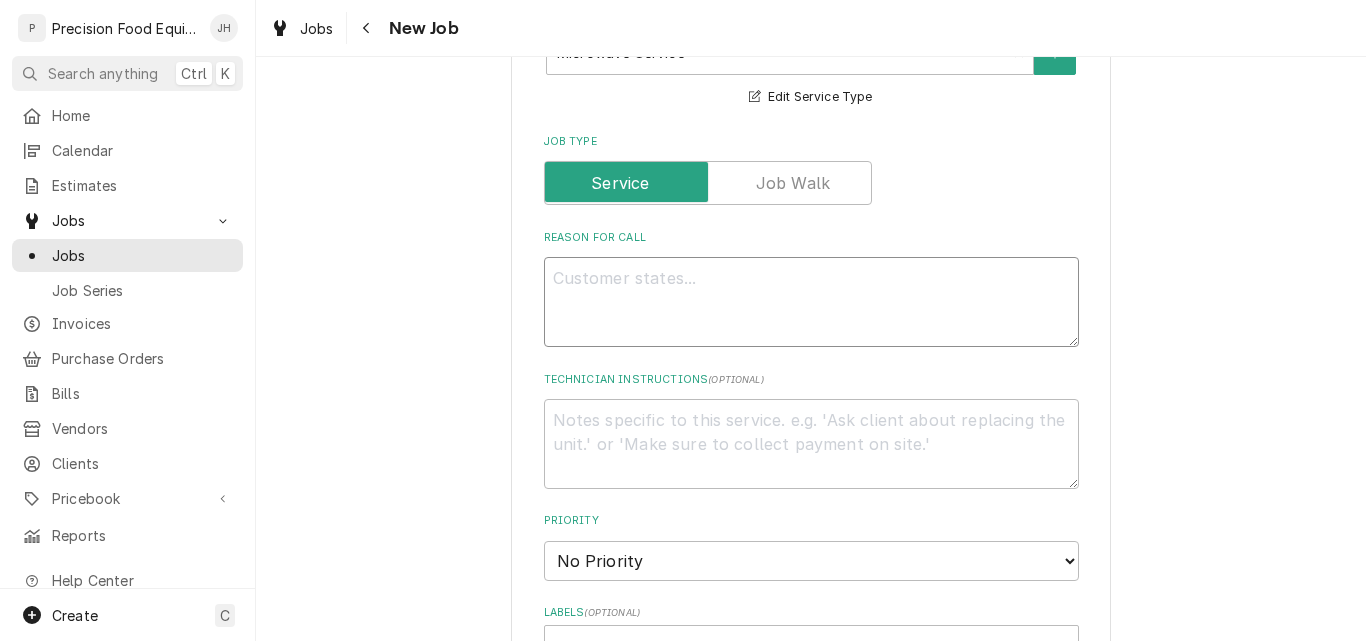 type on "J" 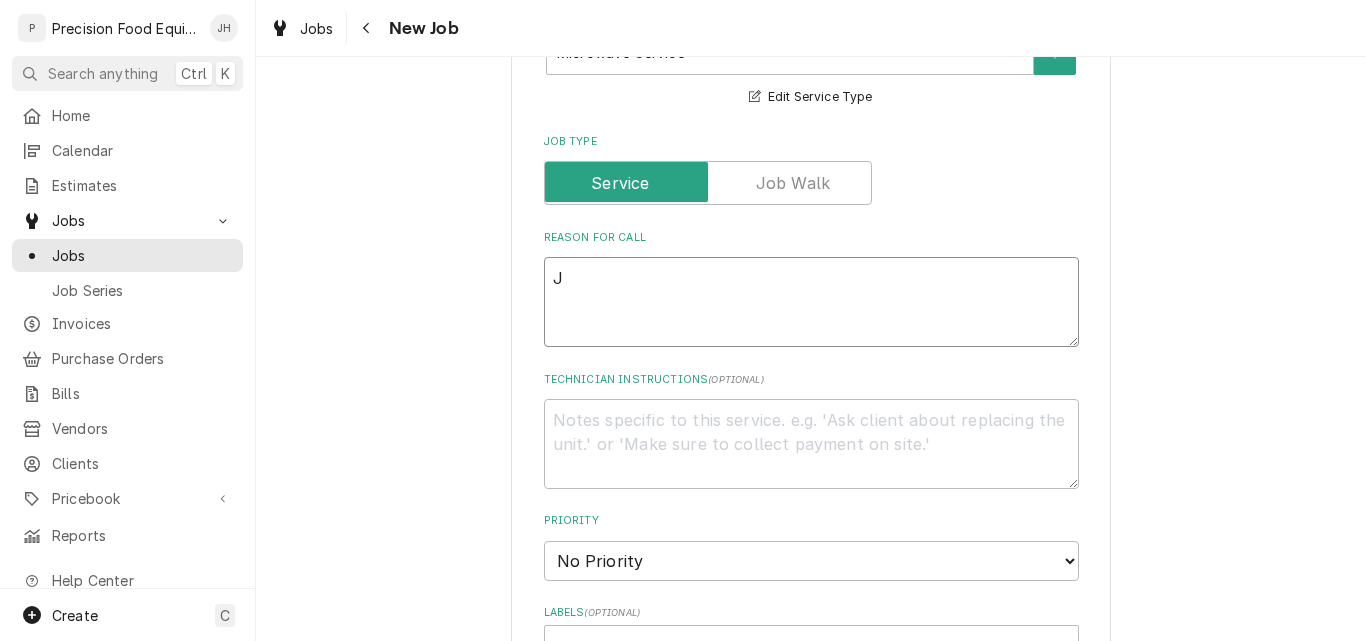 type on "x" 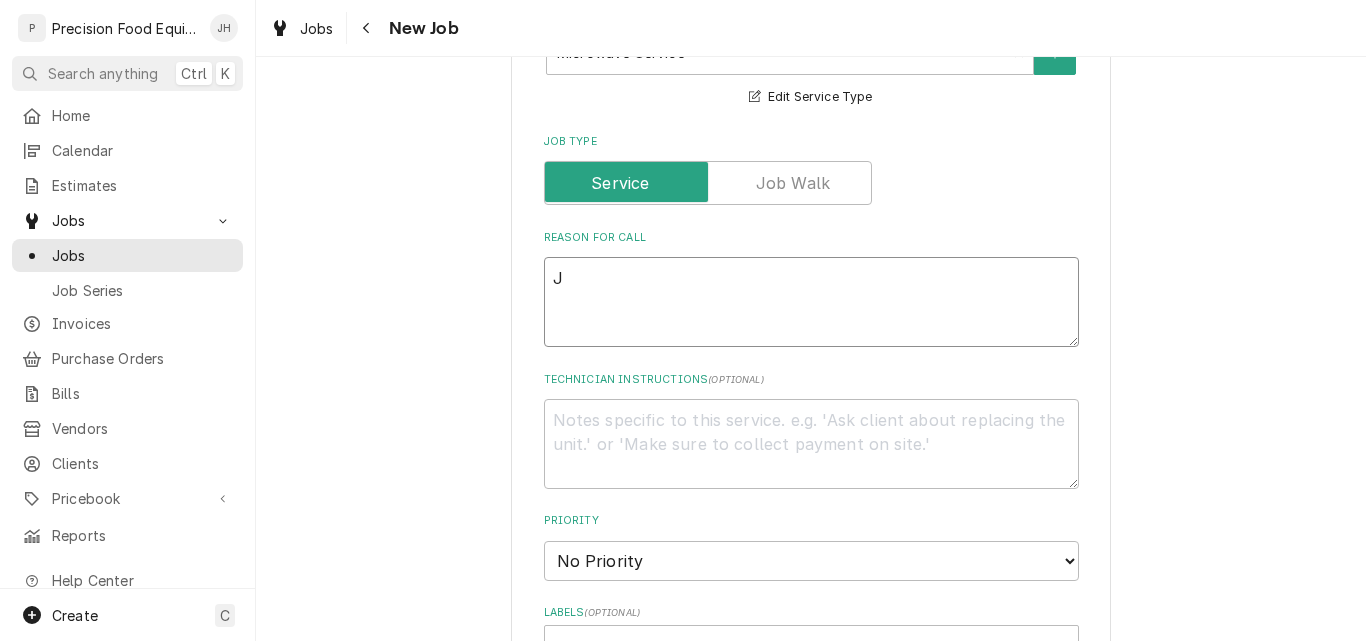 type on "JE" 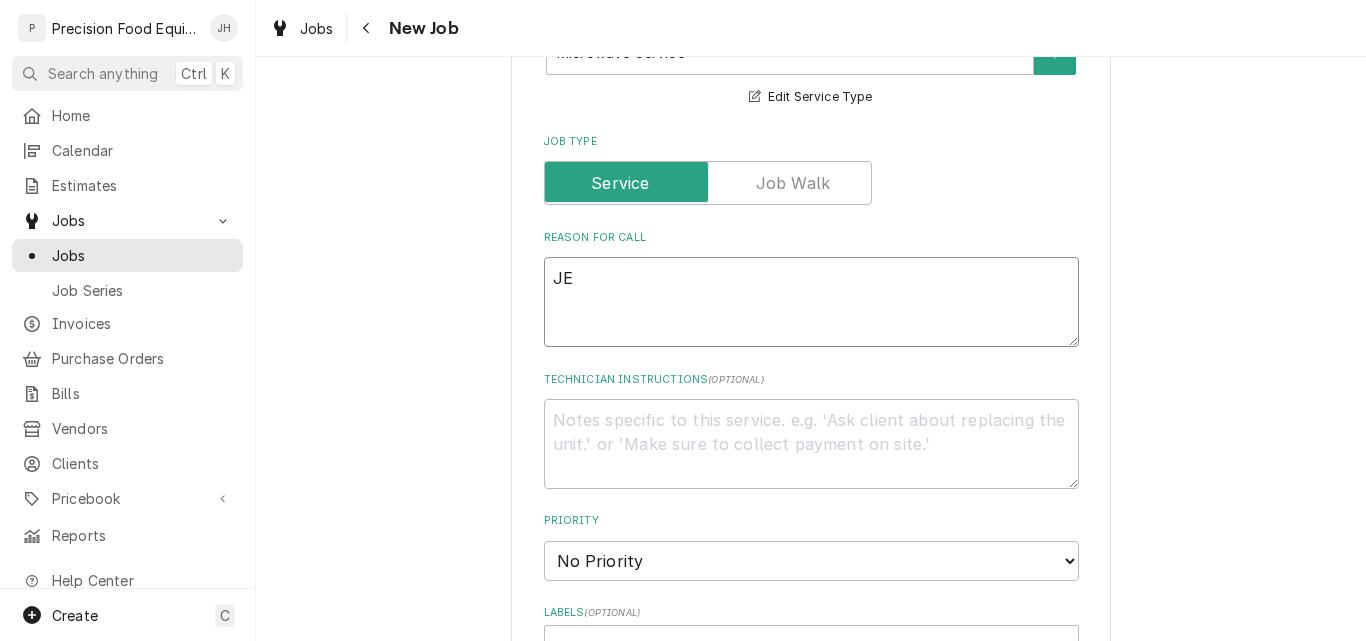 type on "x" 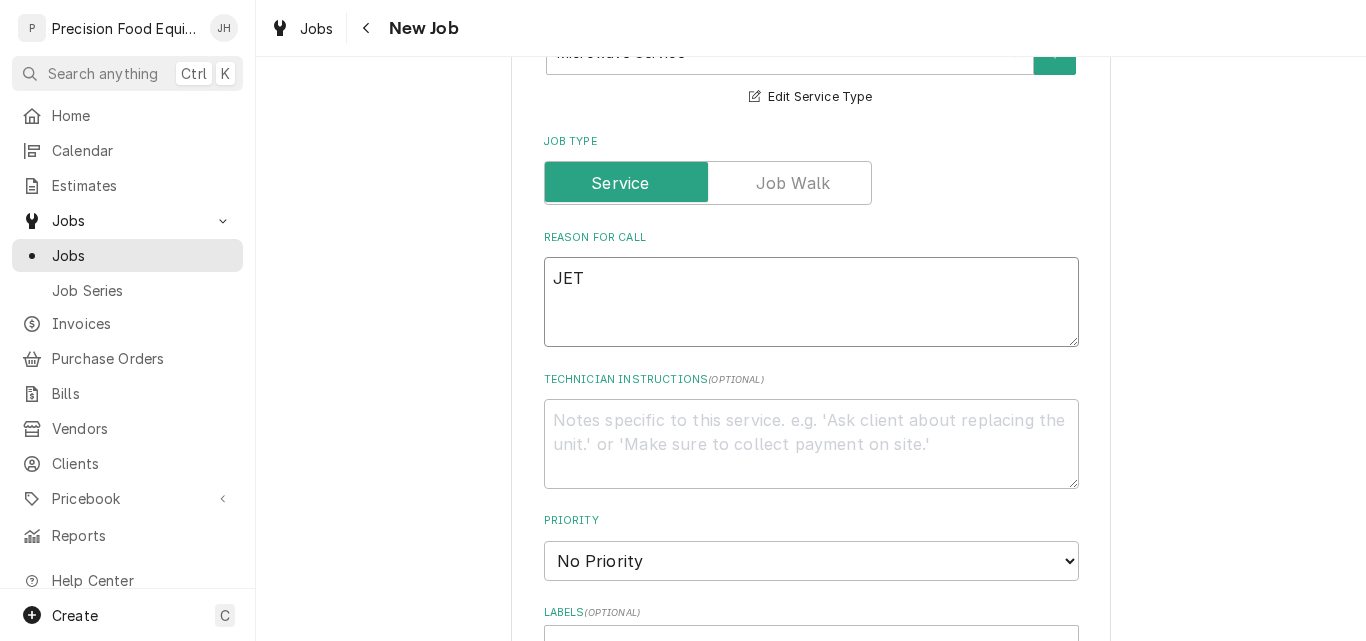 type on "x" 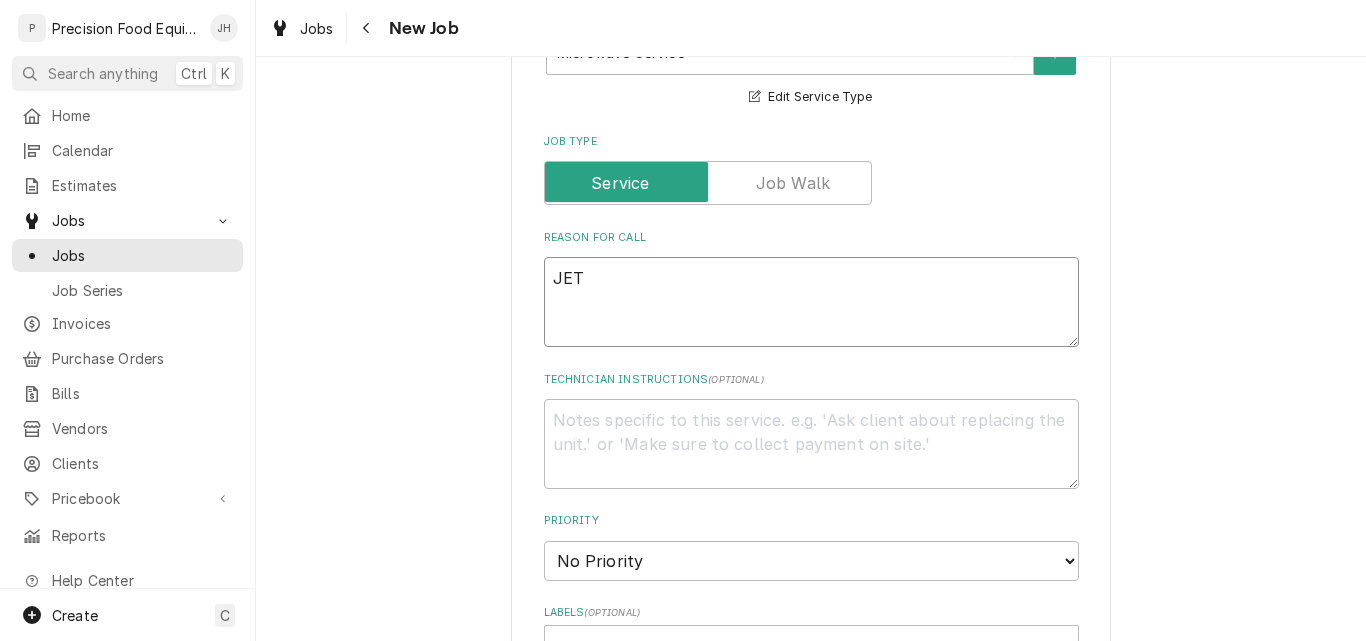 type on "x" 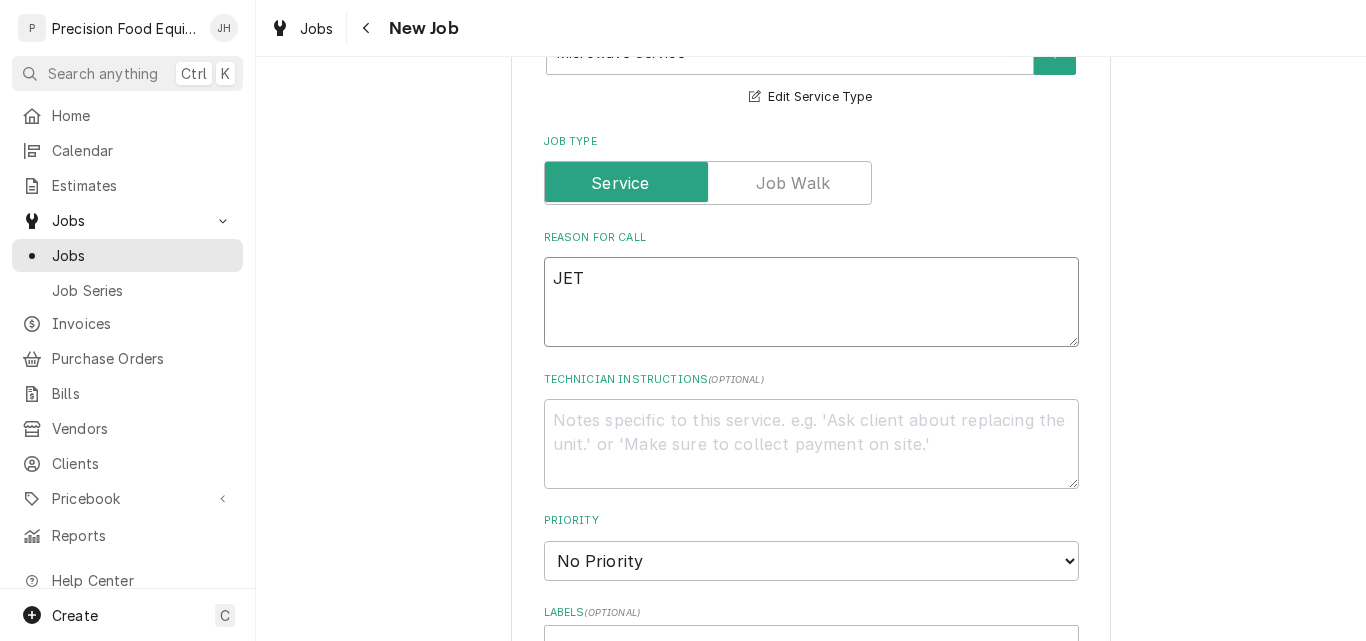 type on "JET o" 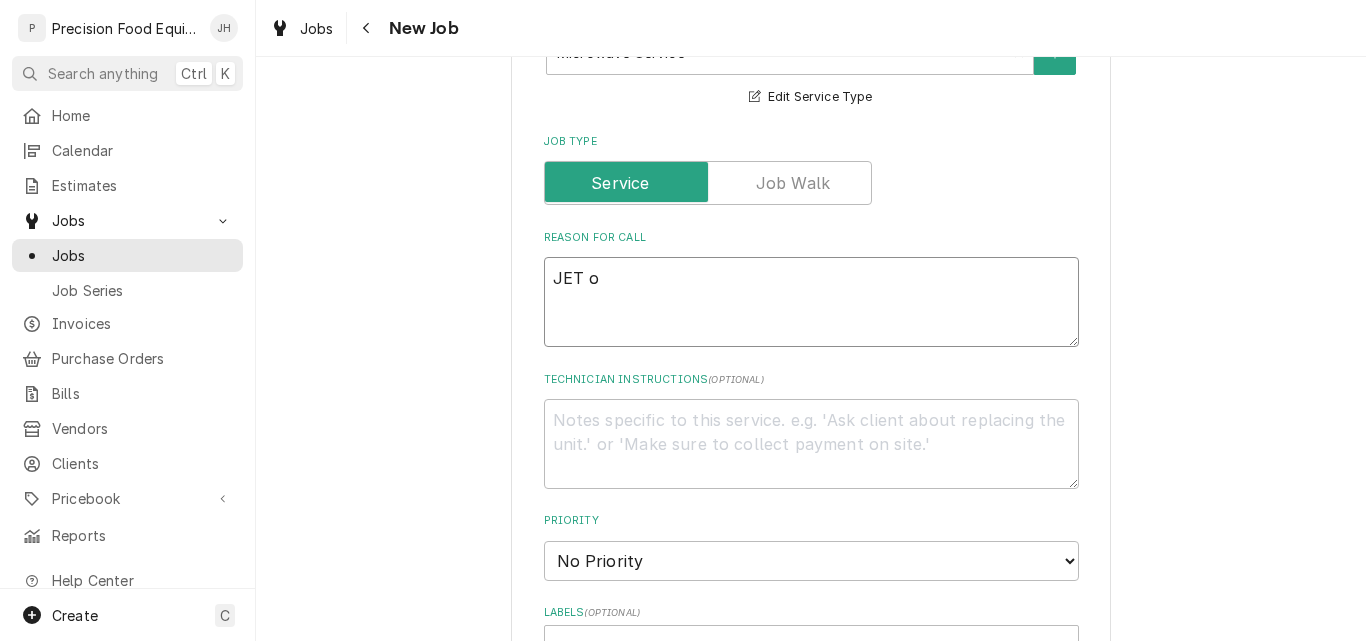 type on "x" 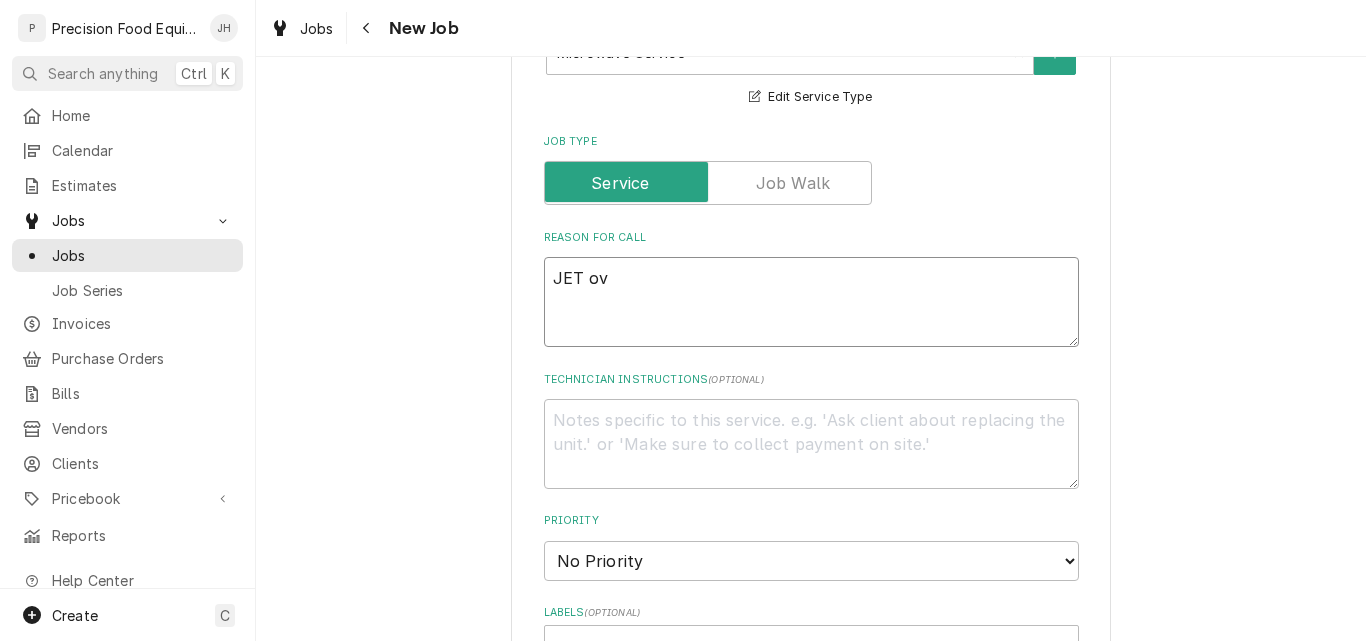 type on "x" 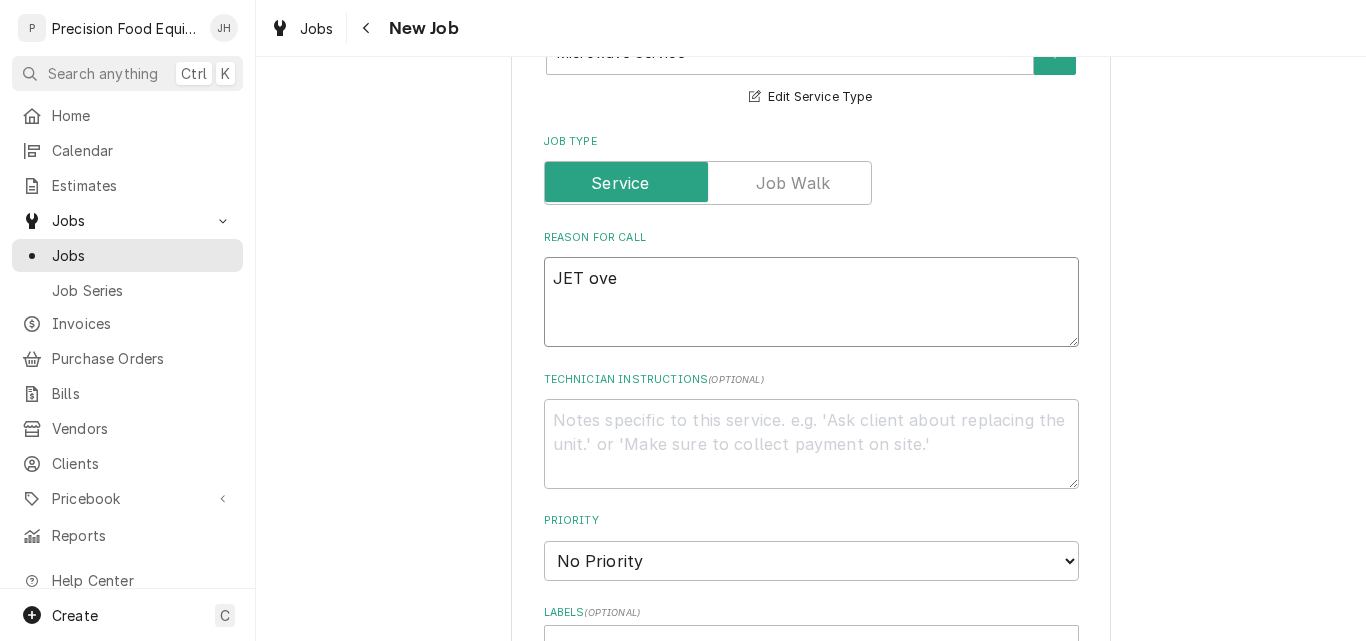 type on "JET oven" 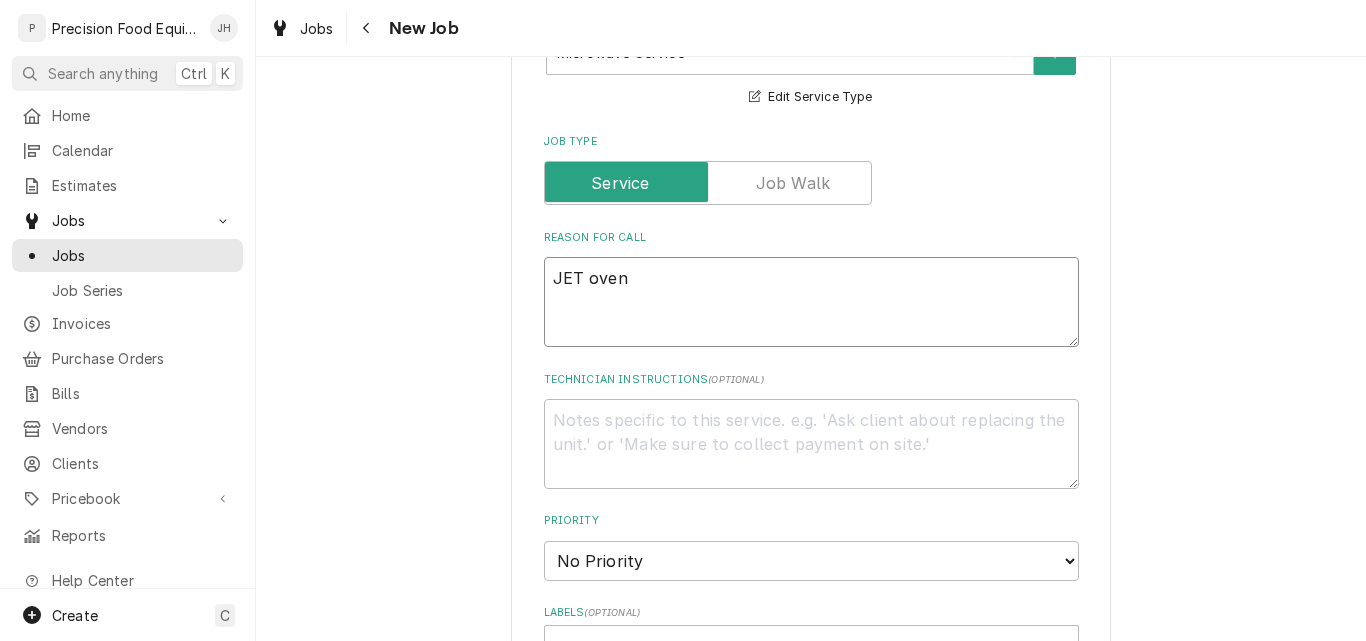type on "x" 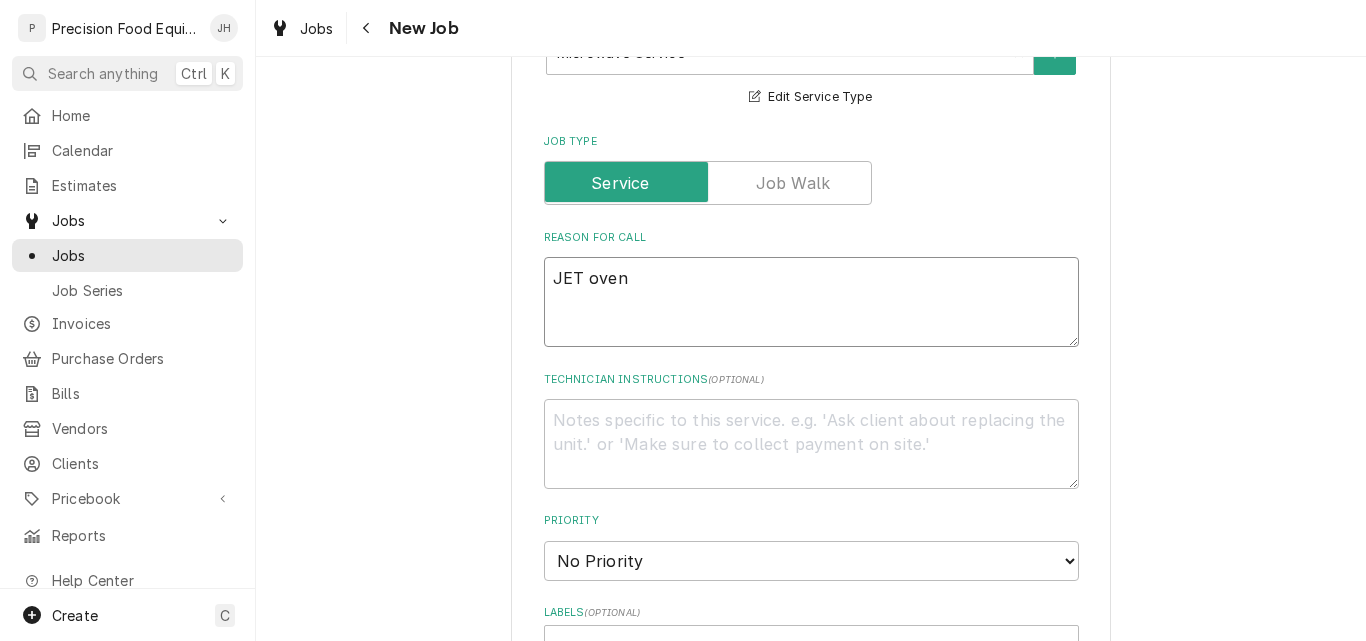 type on "x" 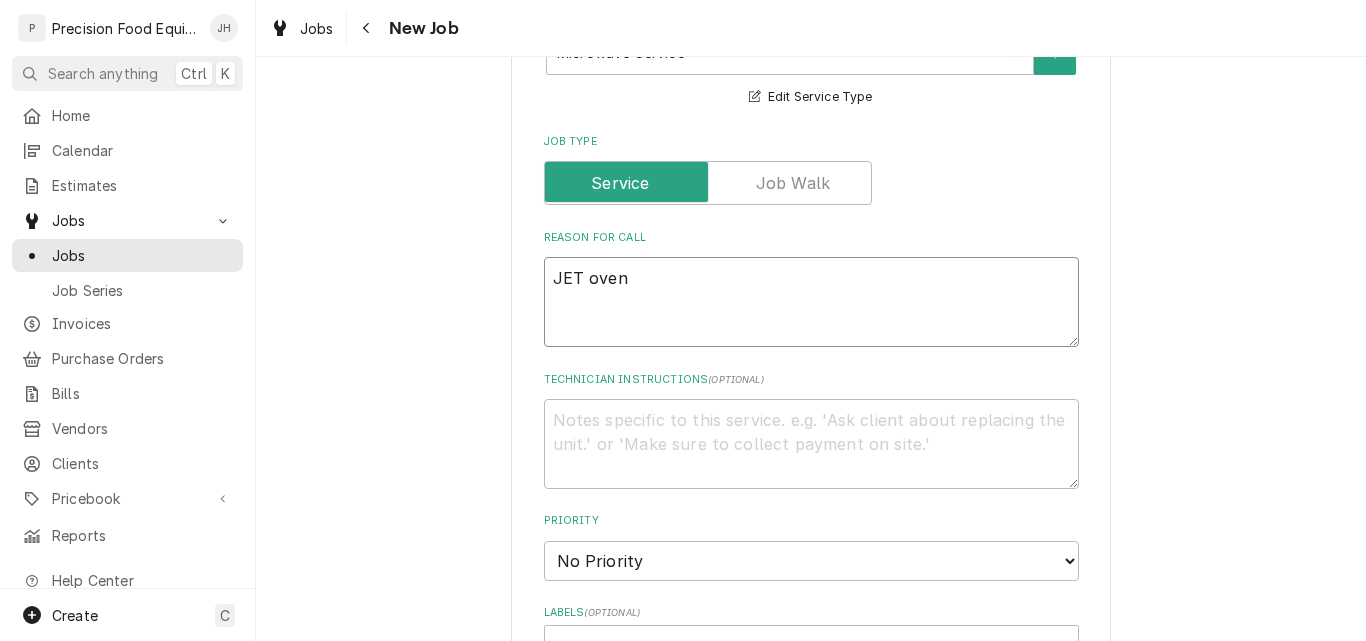 type on "JET oven w" 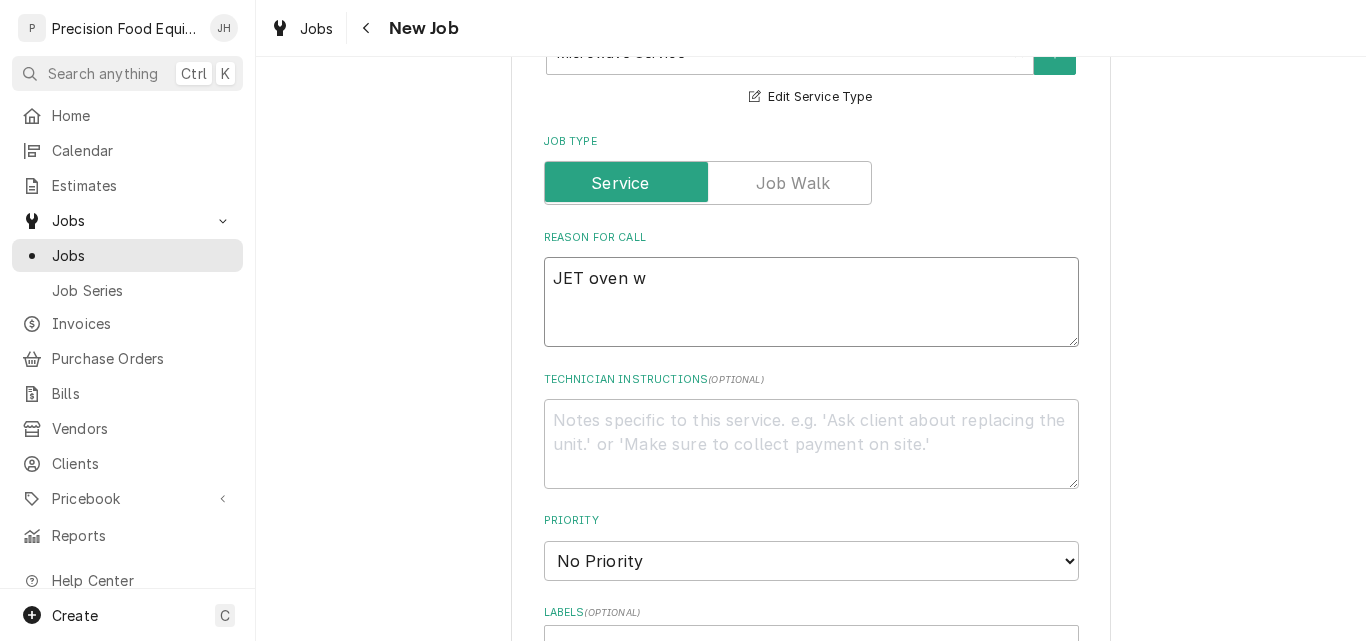 type on "x" 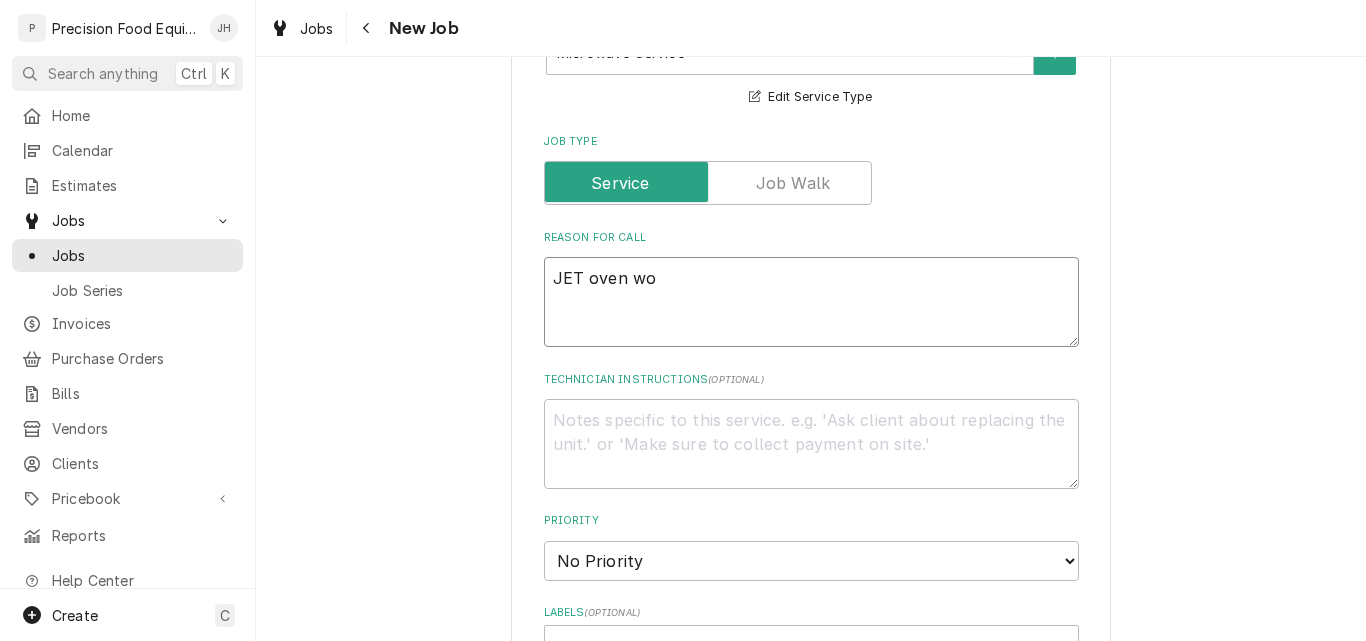 type on "x" 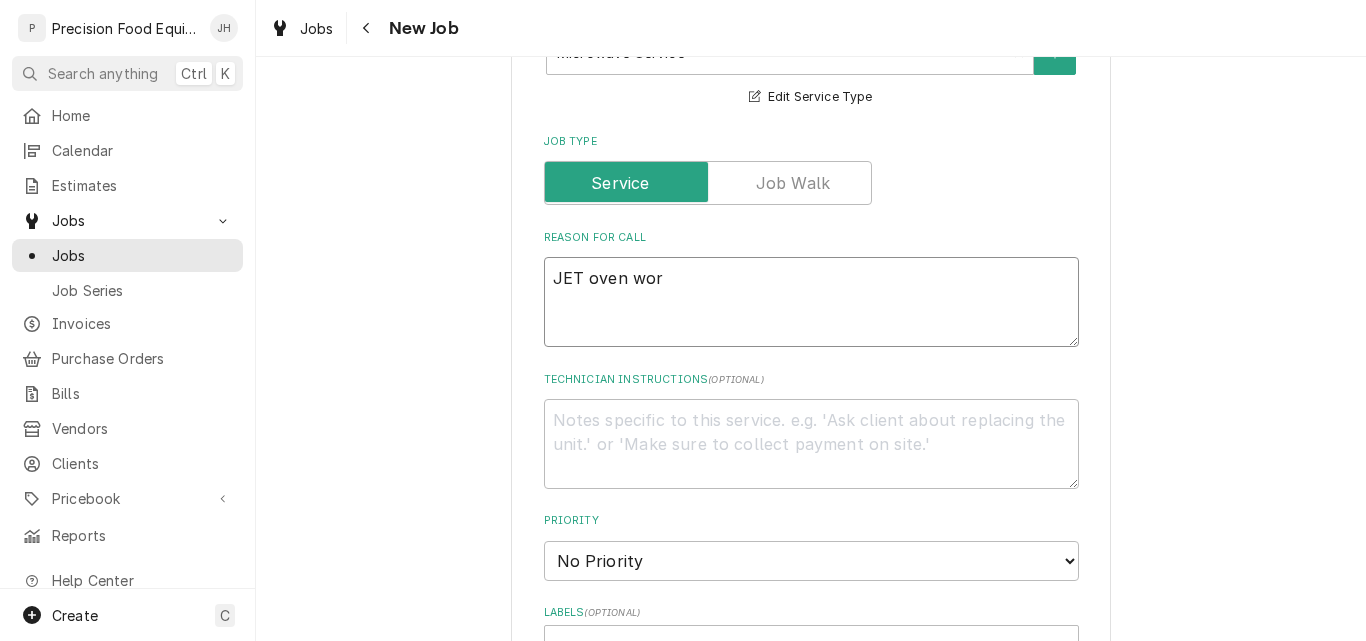type on "x" 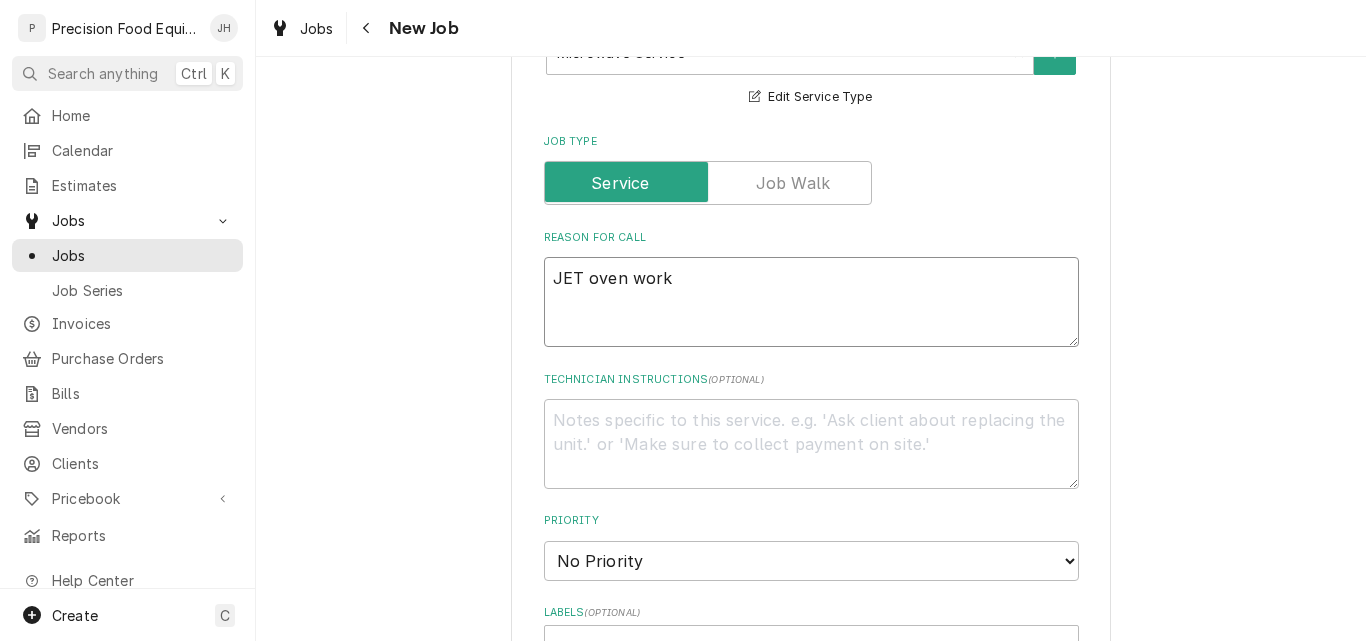 type on "x" 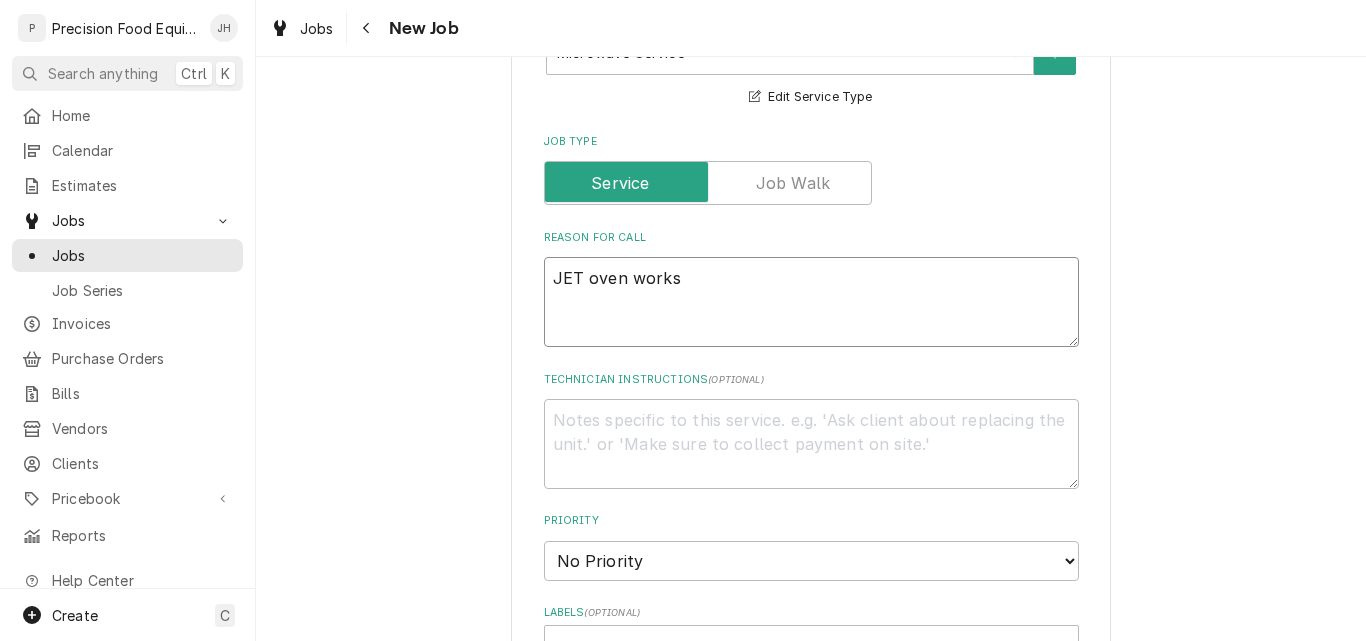 type on "x" 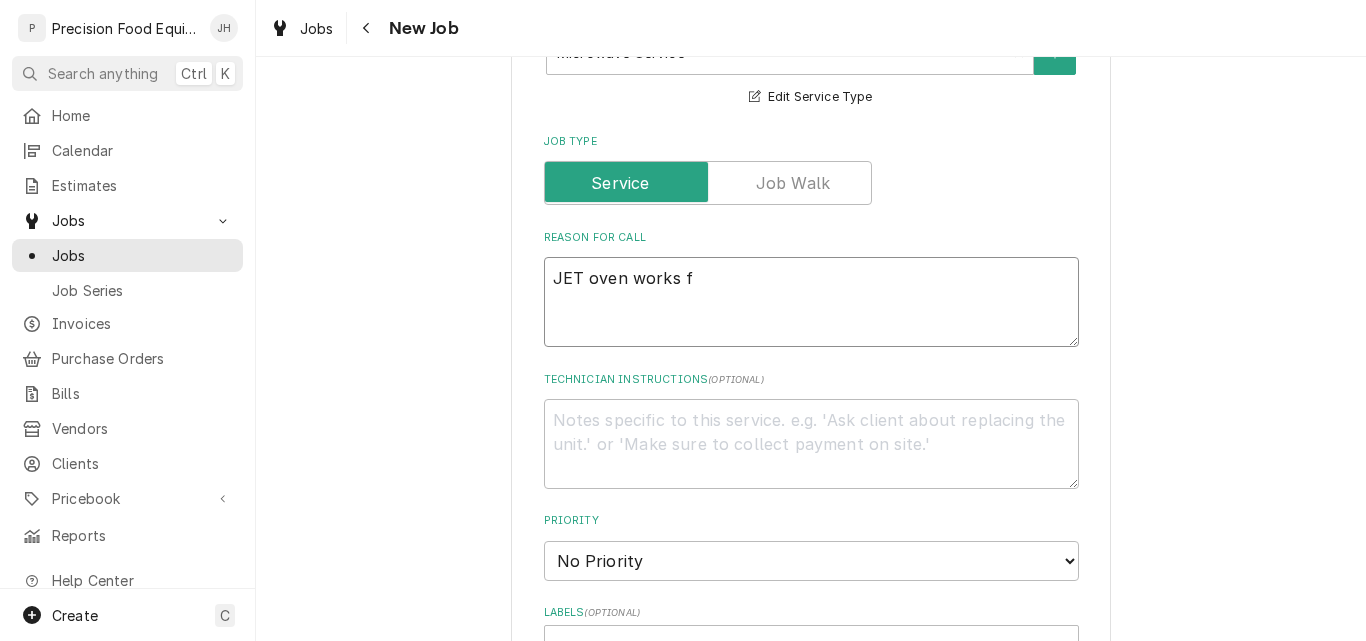 type on "x" 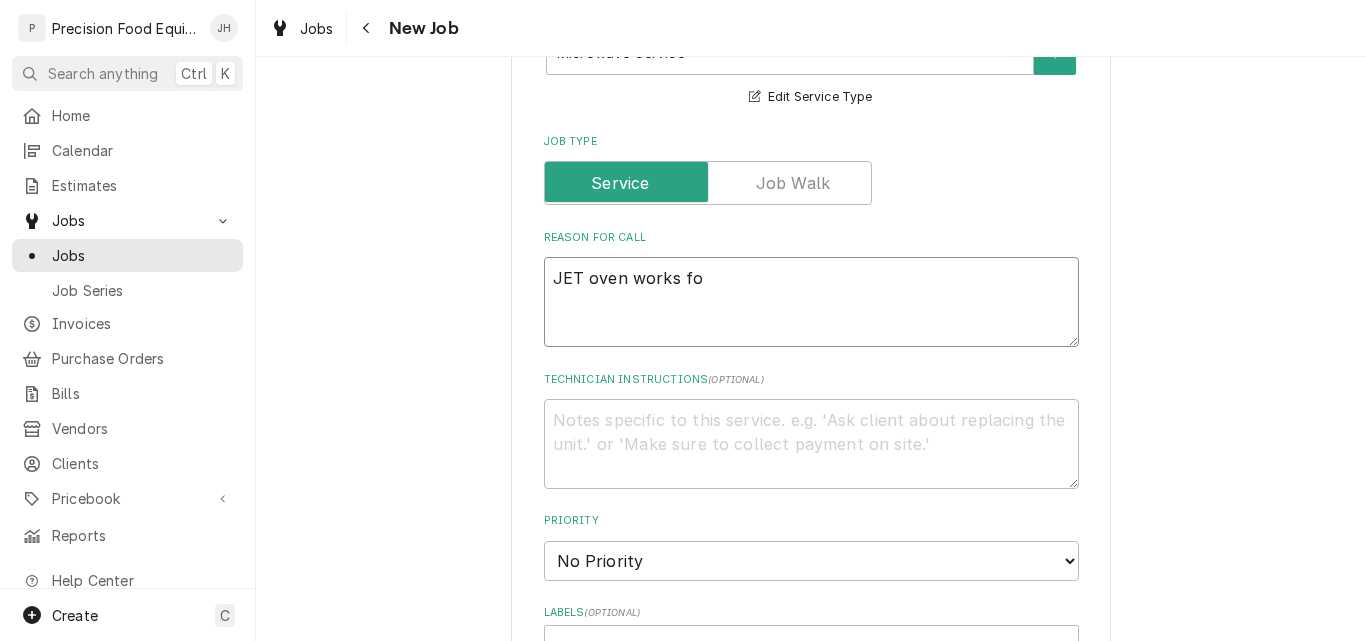 type on "x" 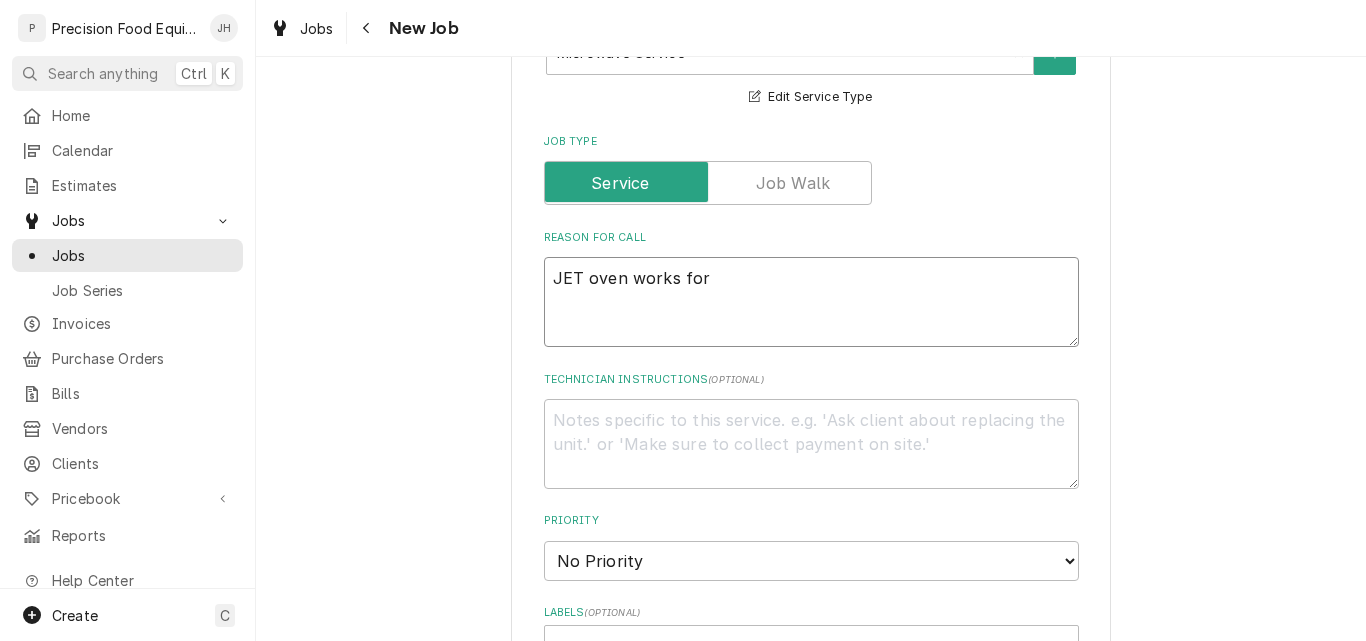 type on "x" 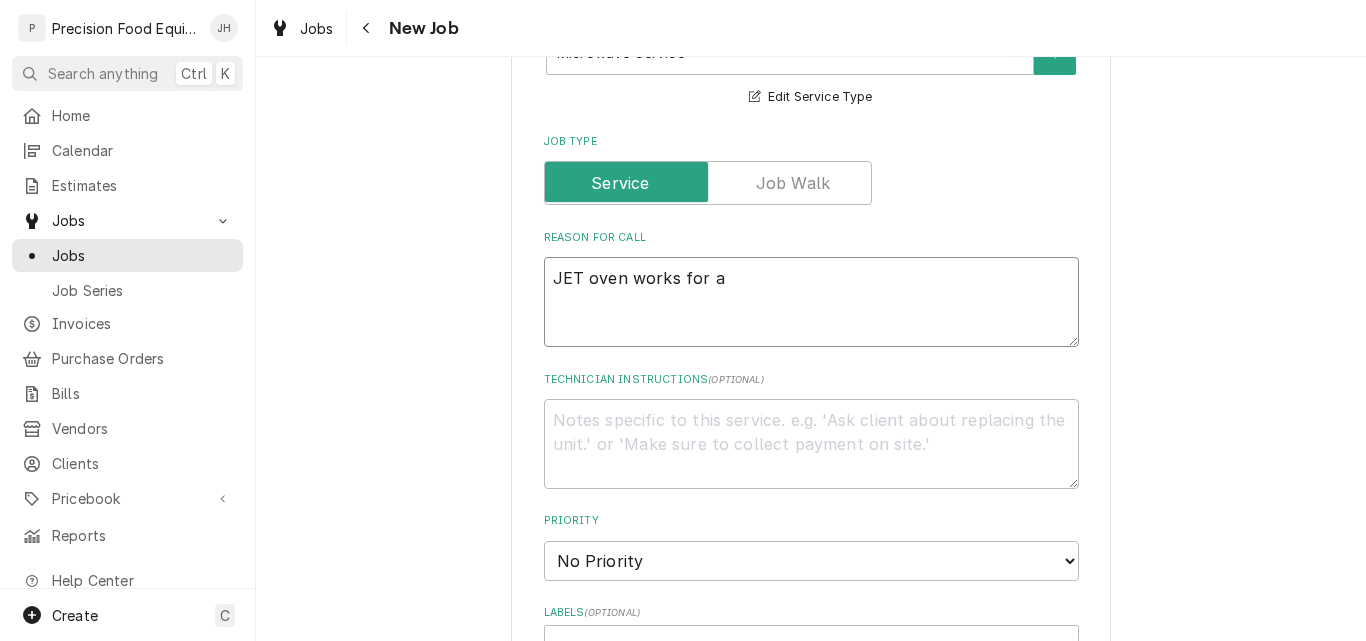 type on "x" 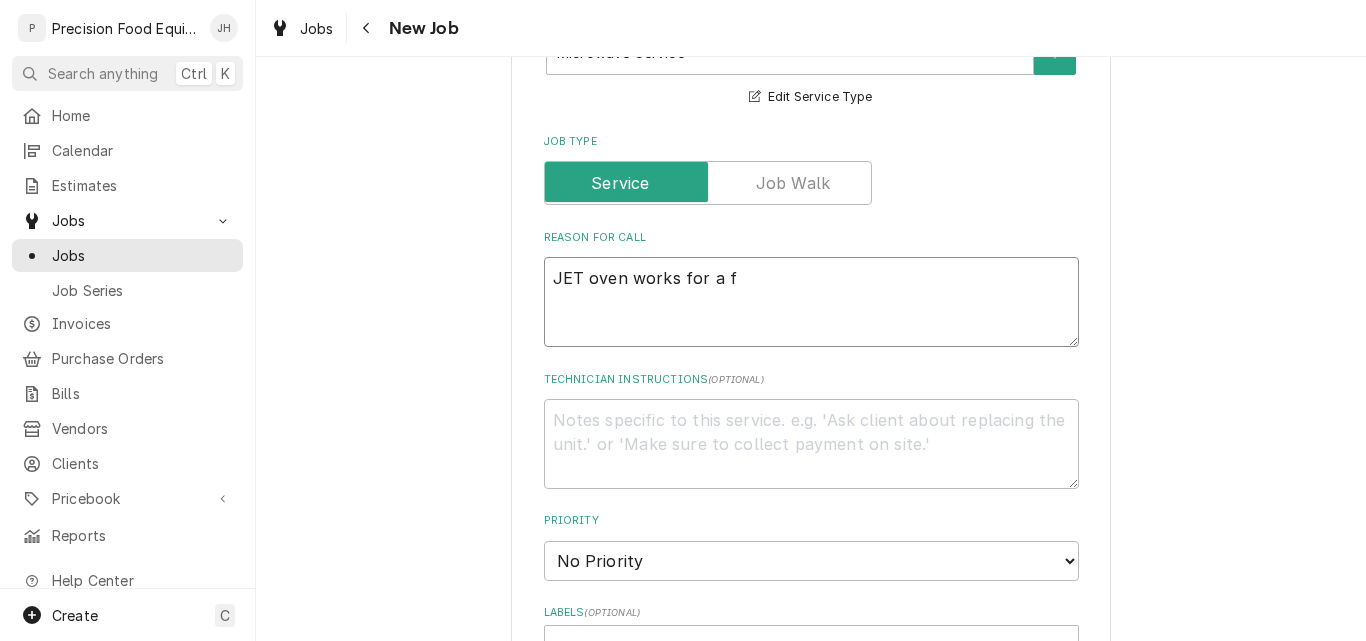 type on "x" 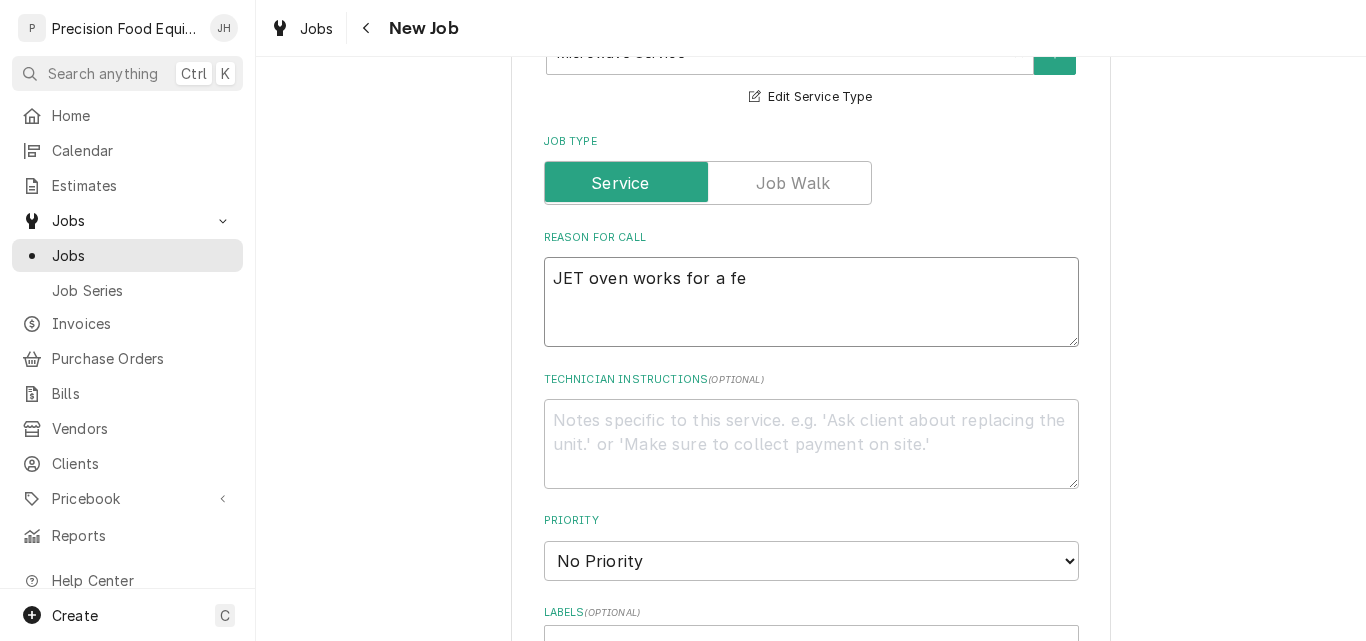 type on "x" 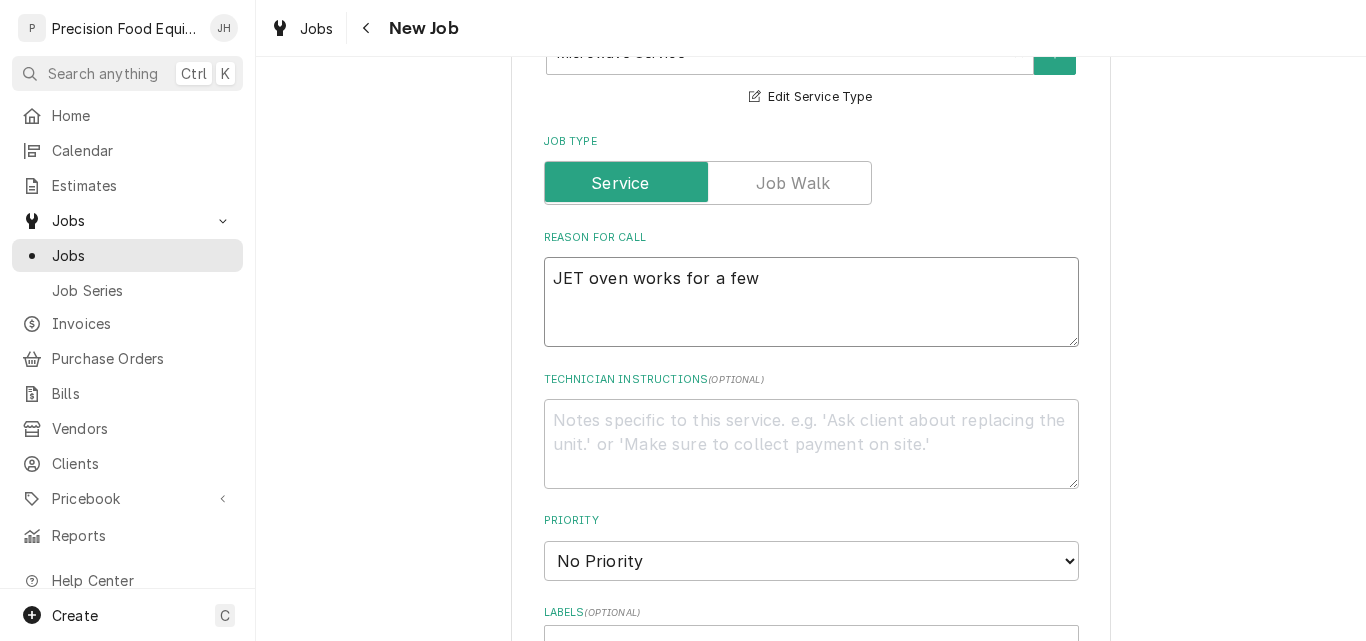 type on "x" 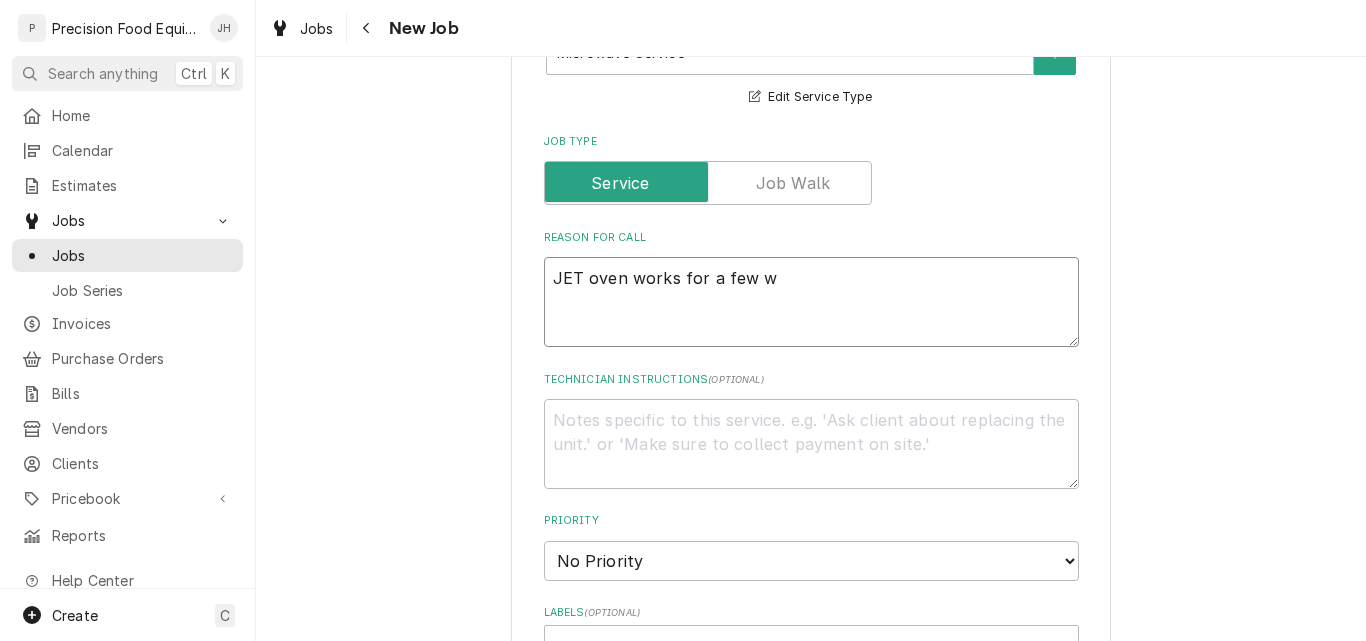 type on "x" 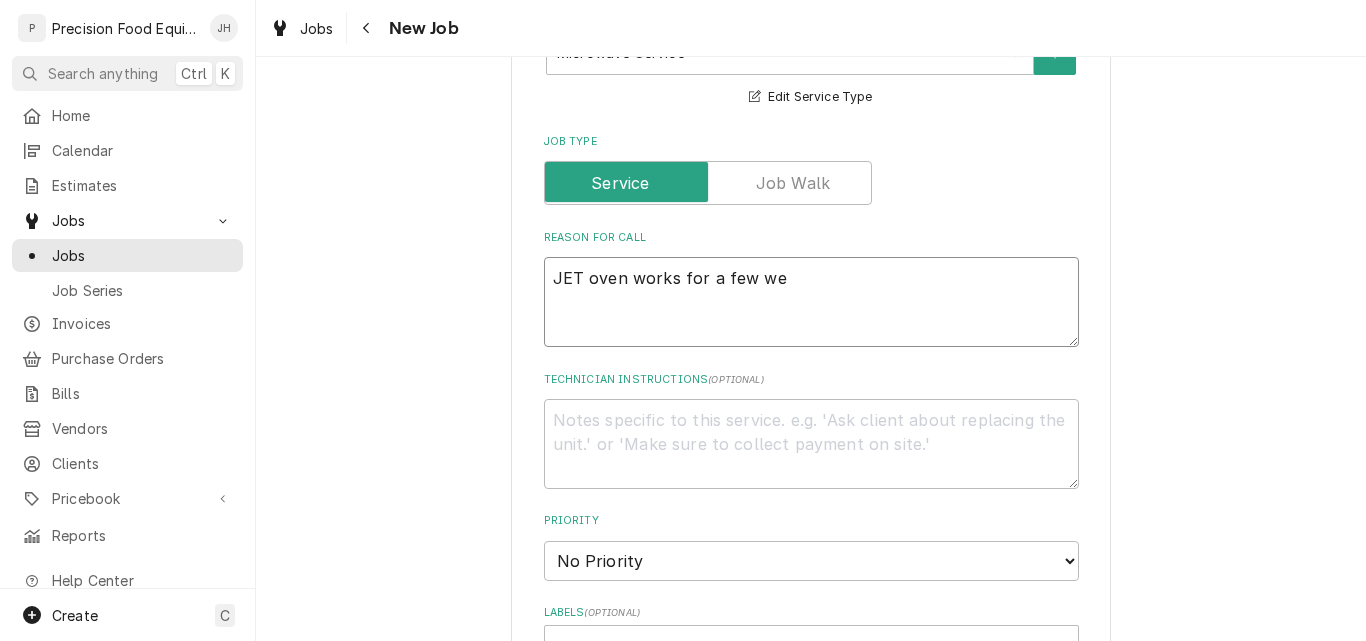 type on "x" 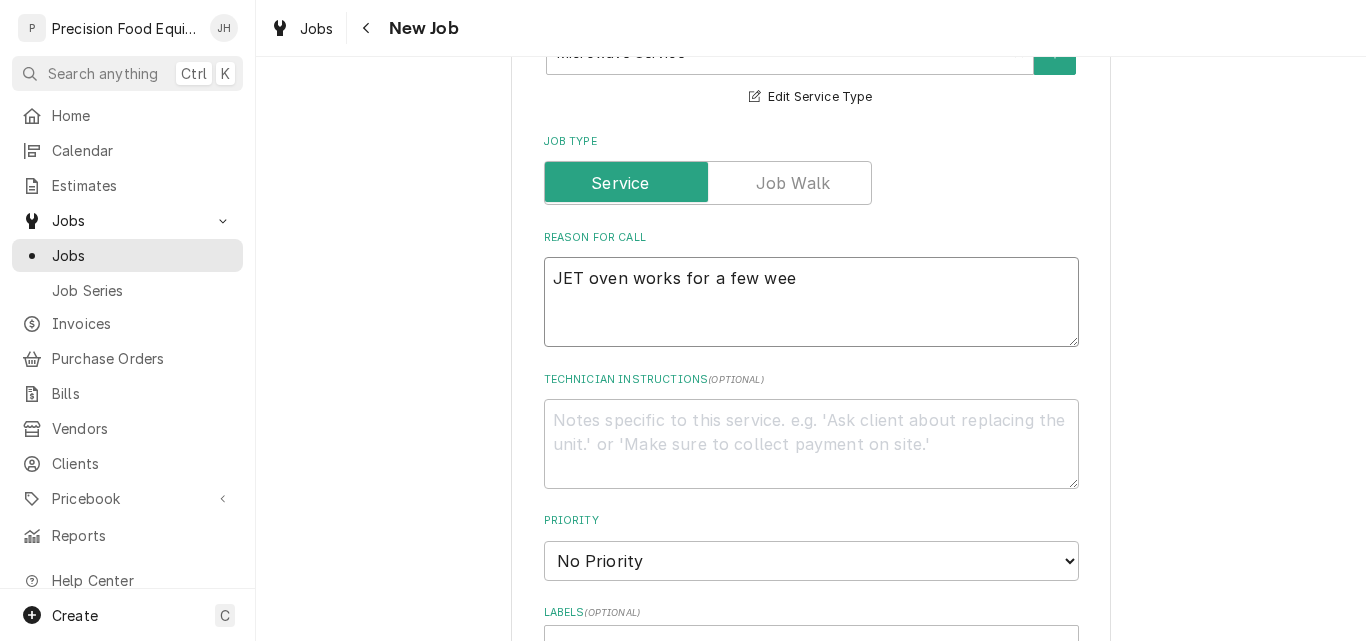type on "x" 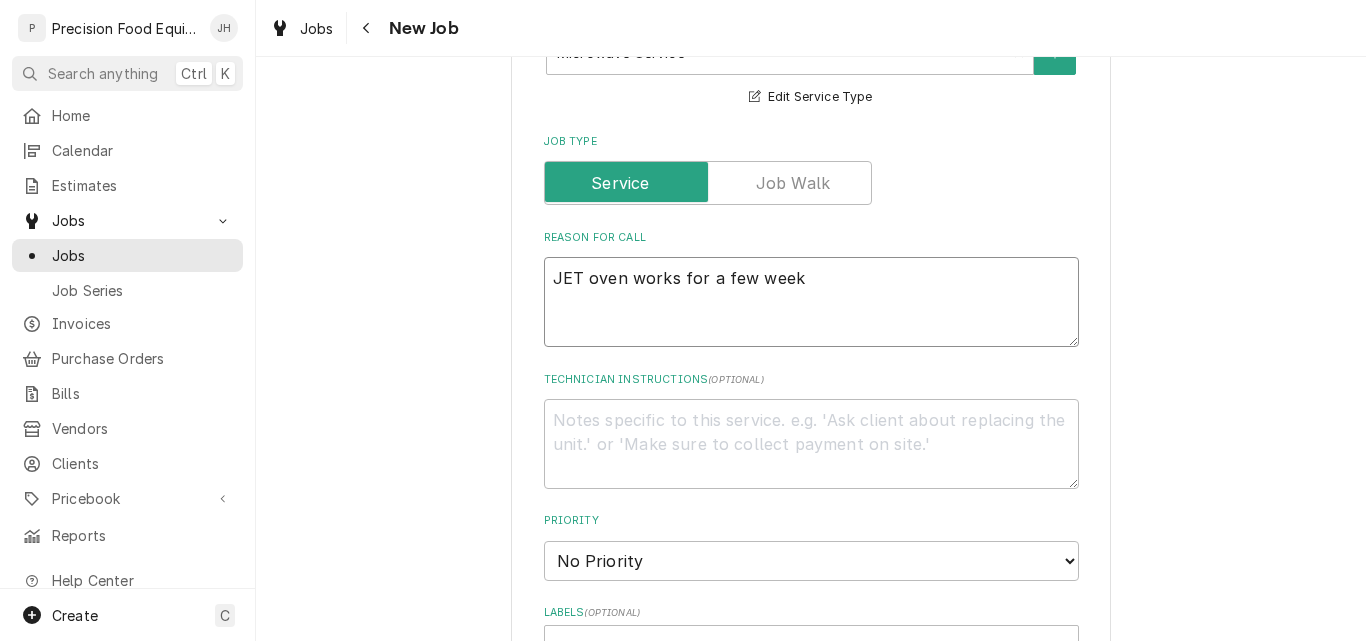 type on "x" 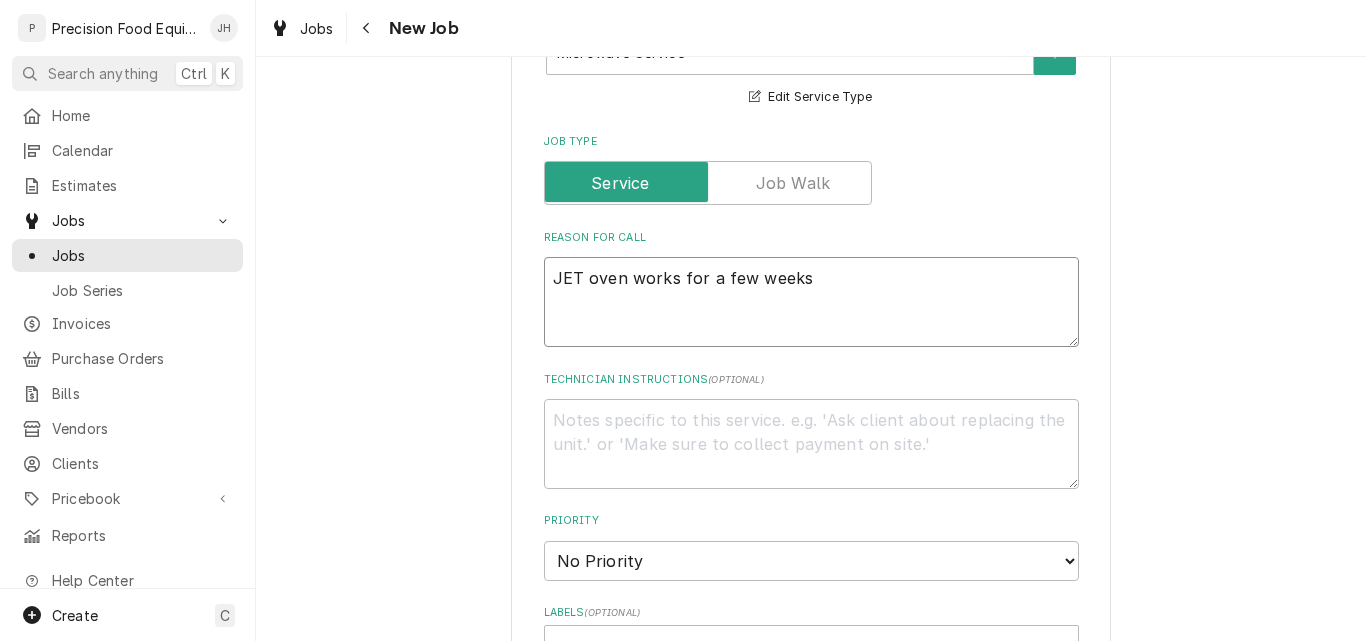 type on "x" 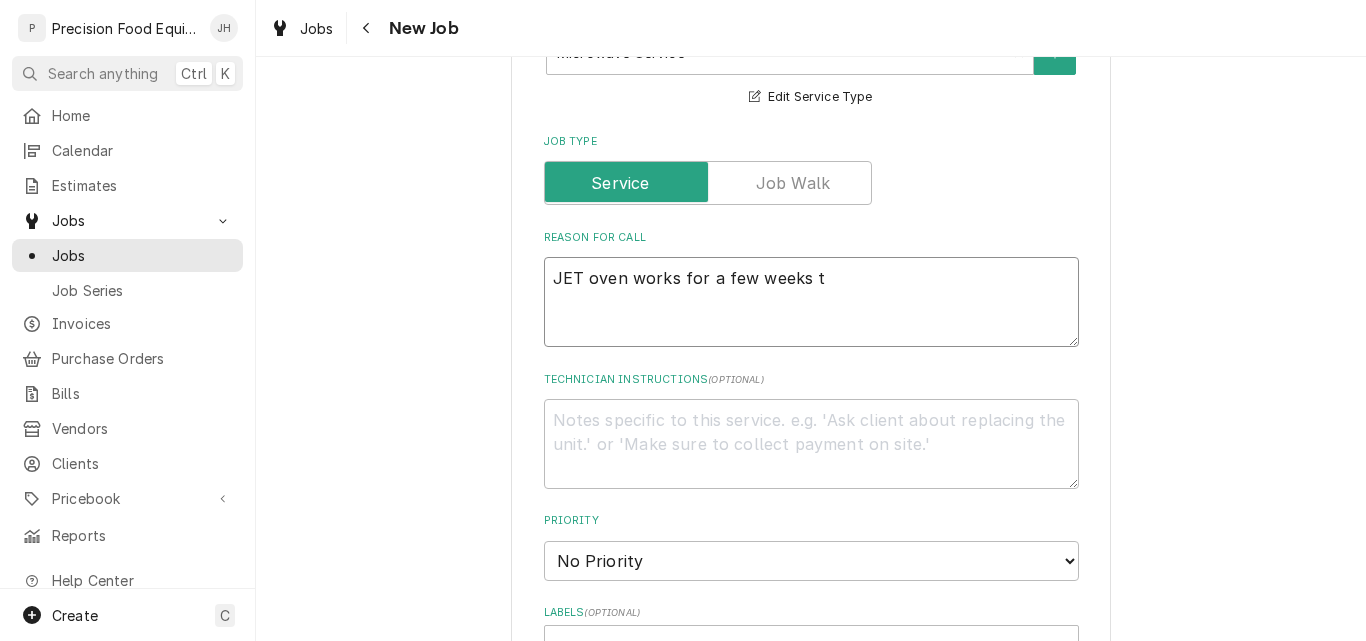 type on "x" 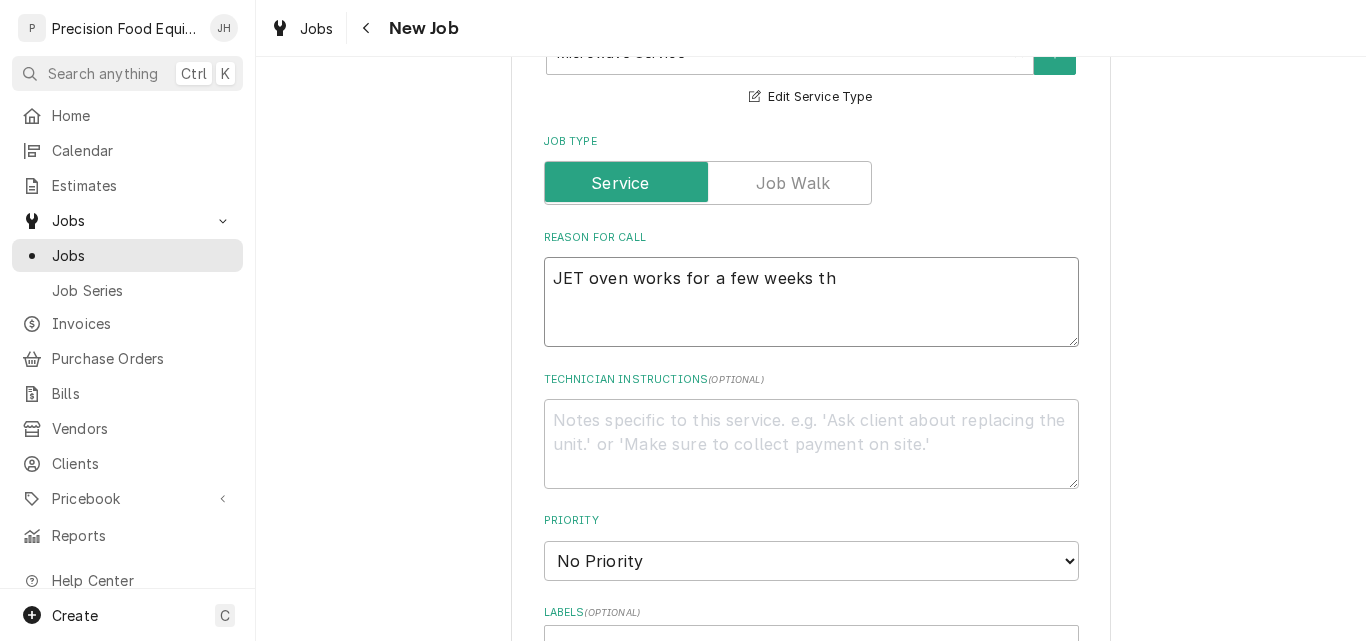 type on "x" 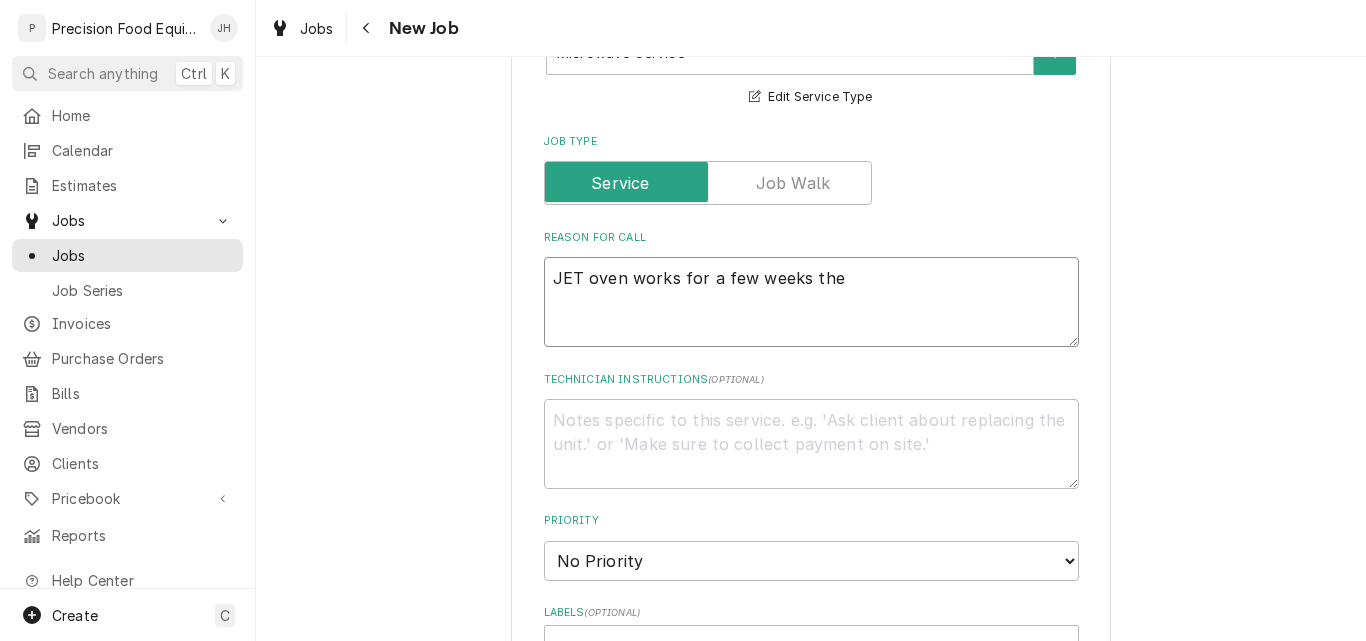 type on "x" 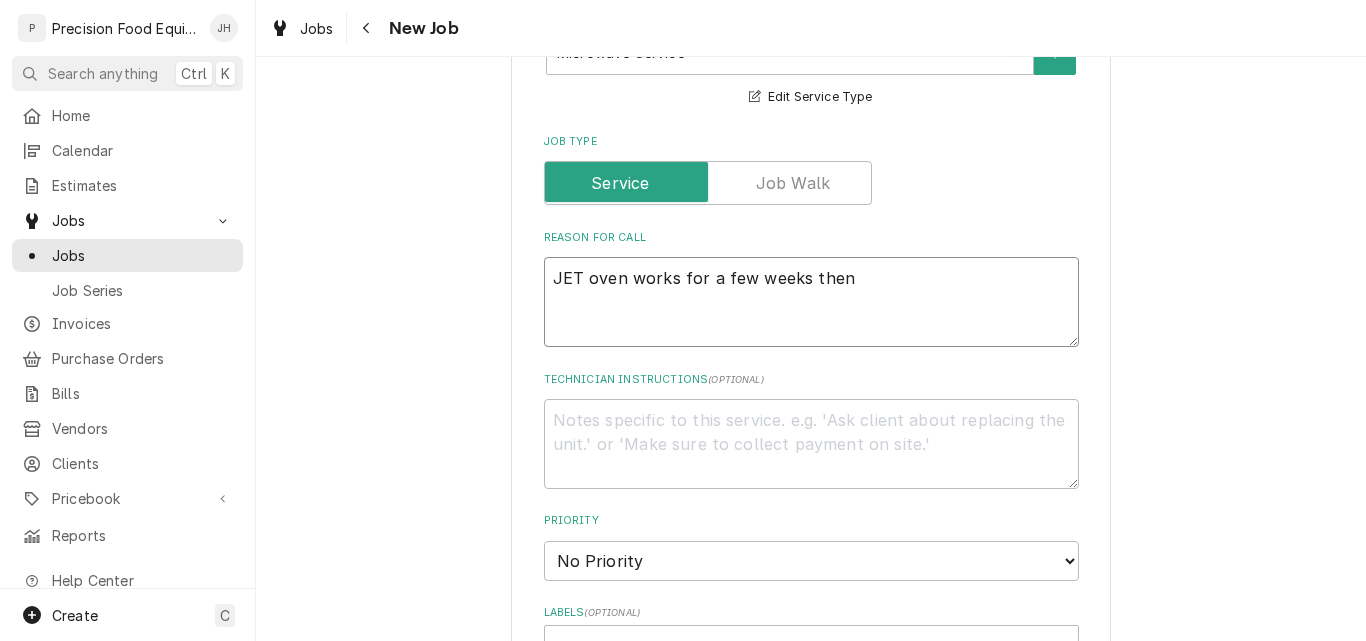 type on "x" 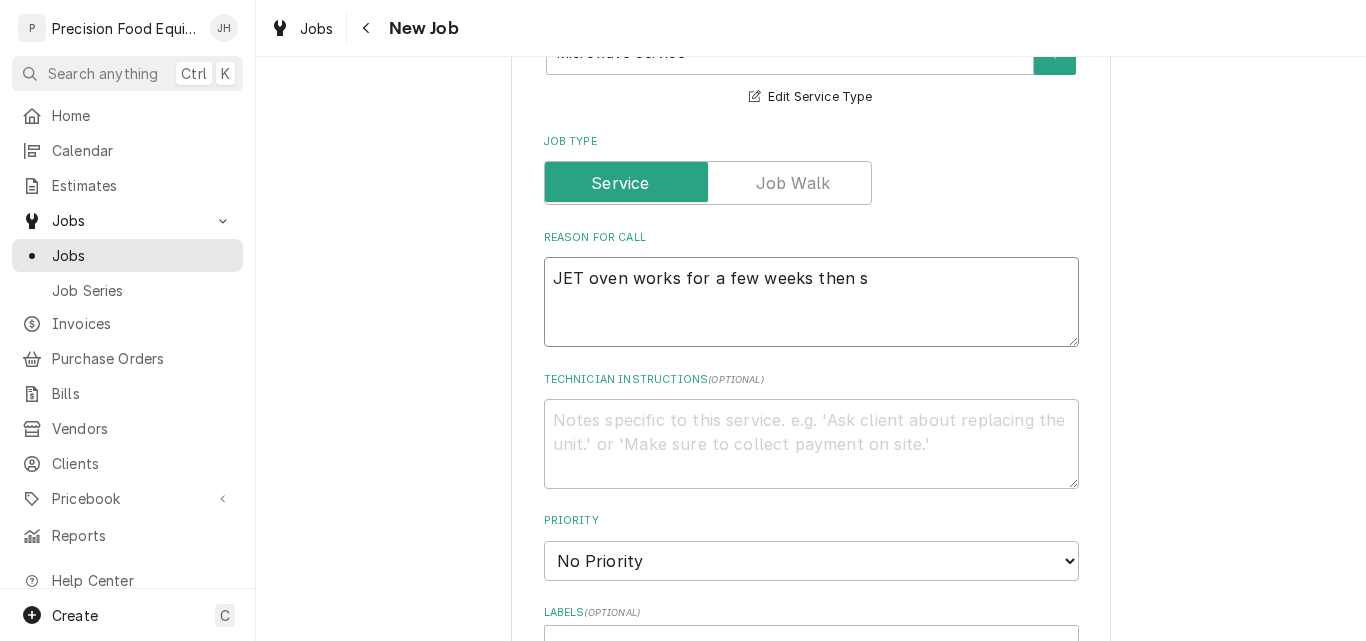 type on "x" 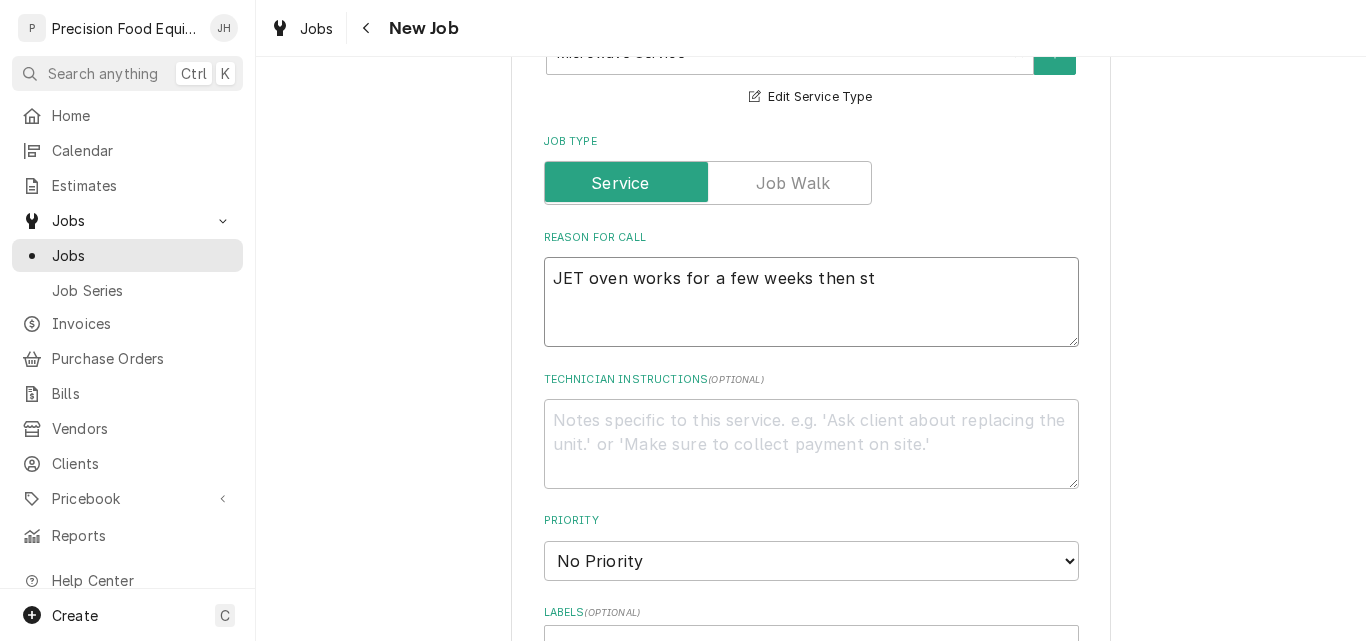 type on "x" 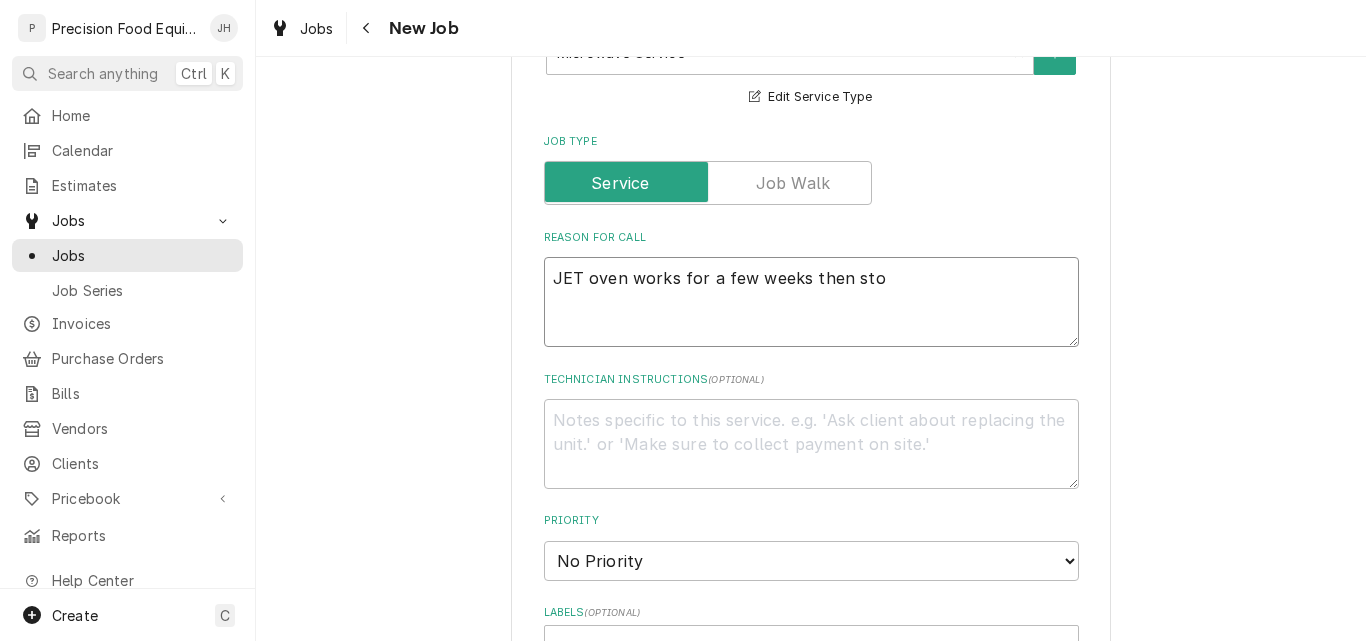 type on "x" 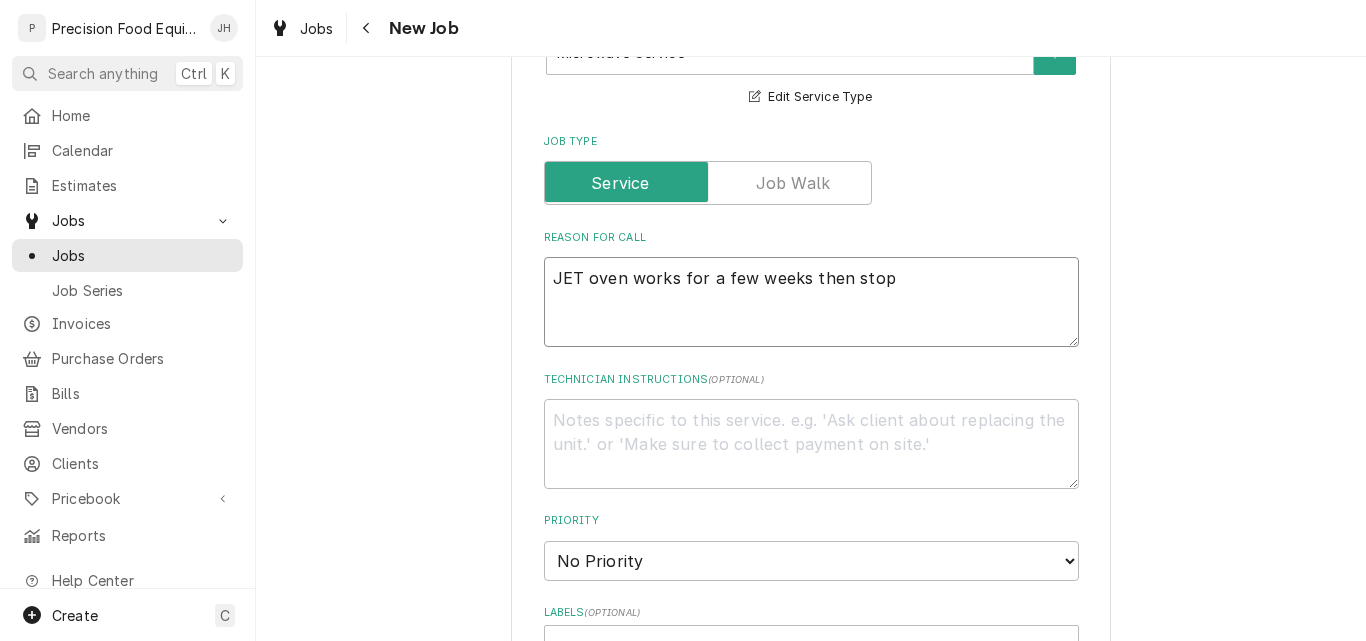 type on "x" 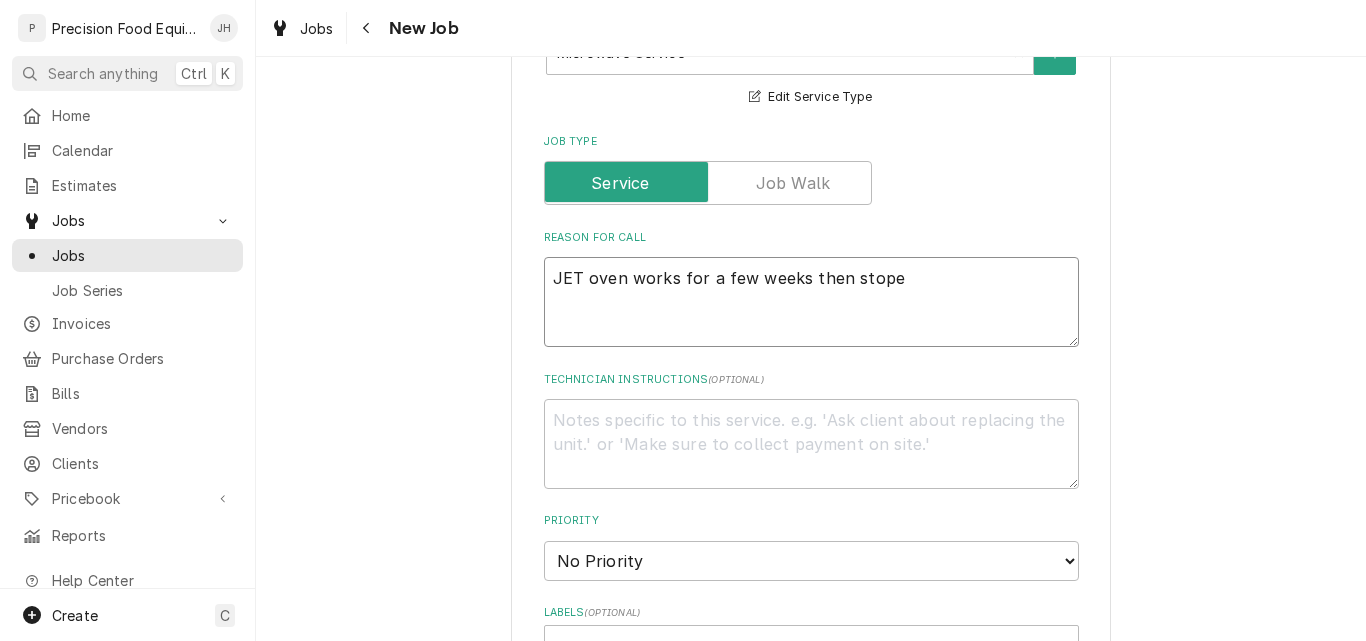 type on "x" 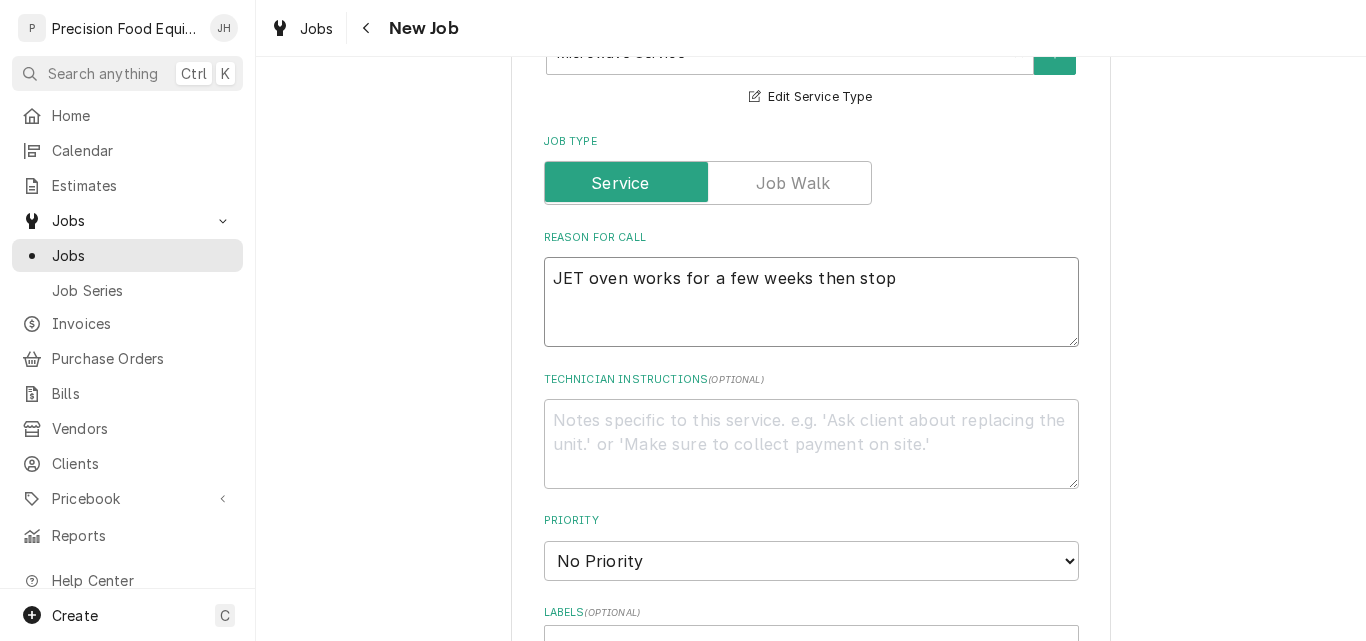 type on "x" 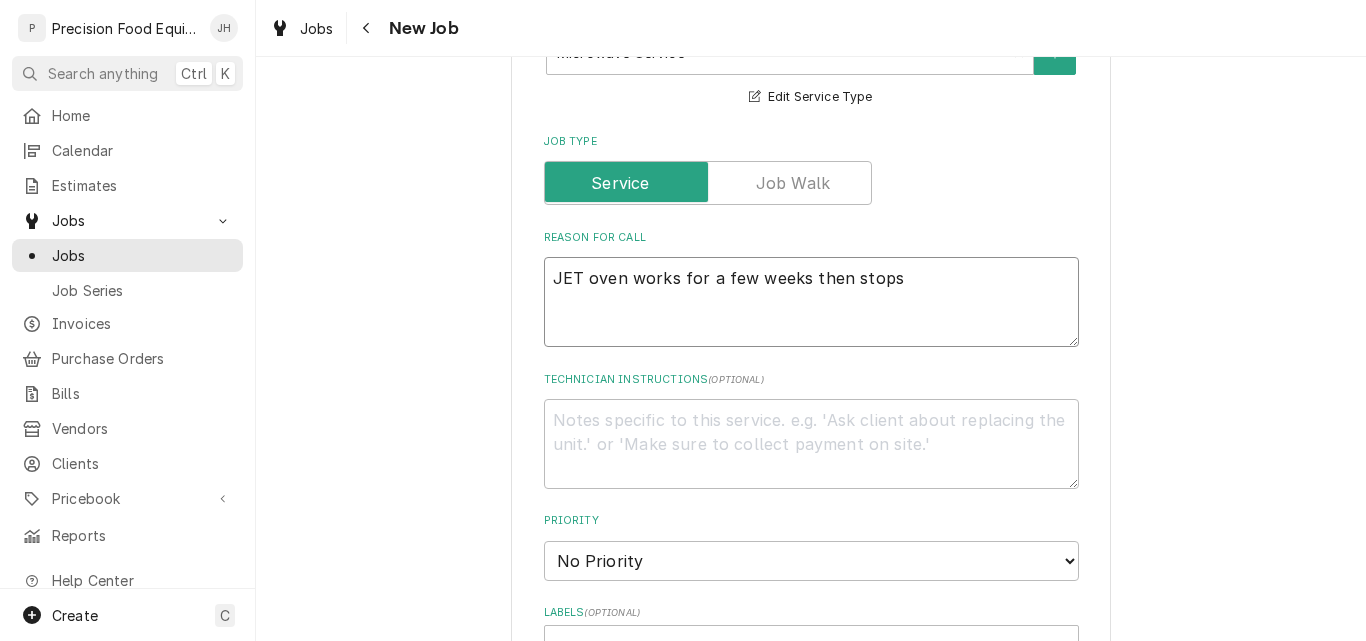 type on "x" 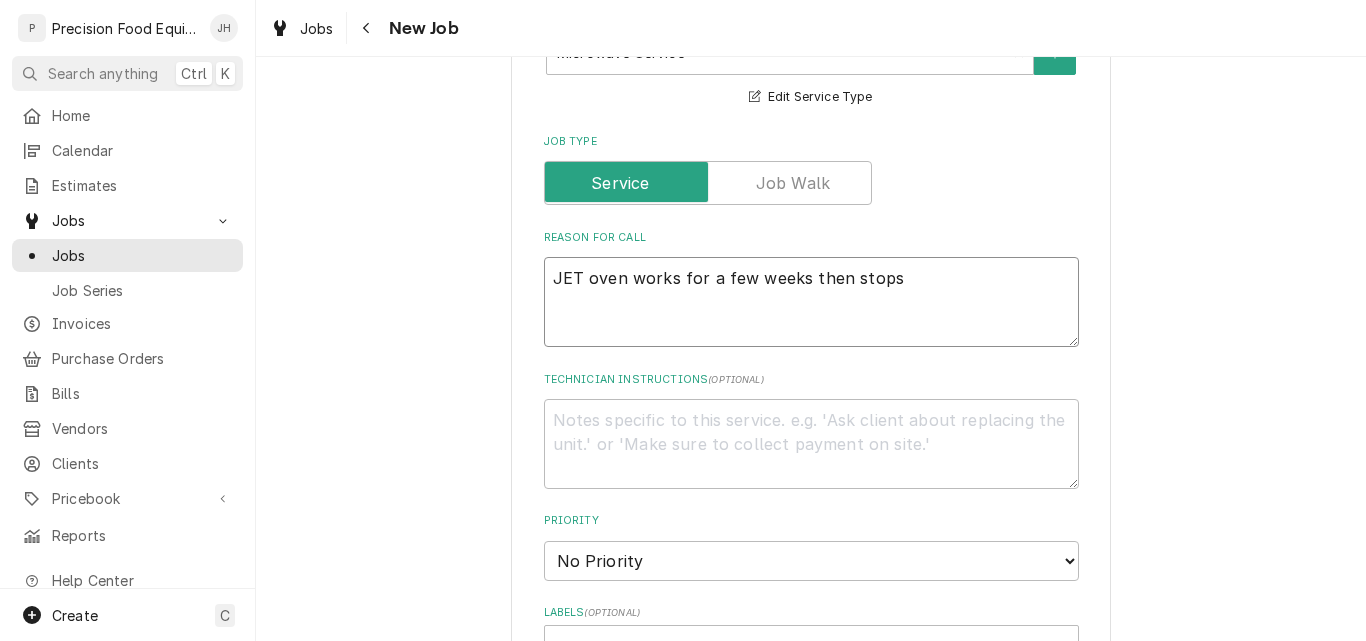 type on "x" 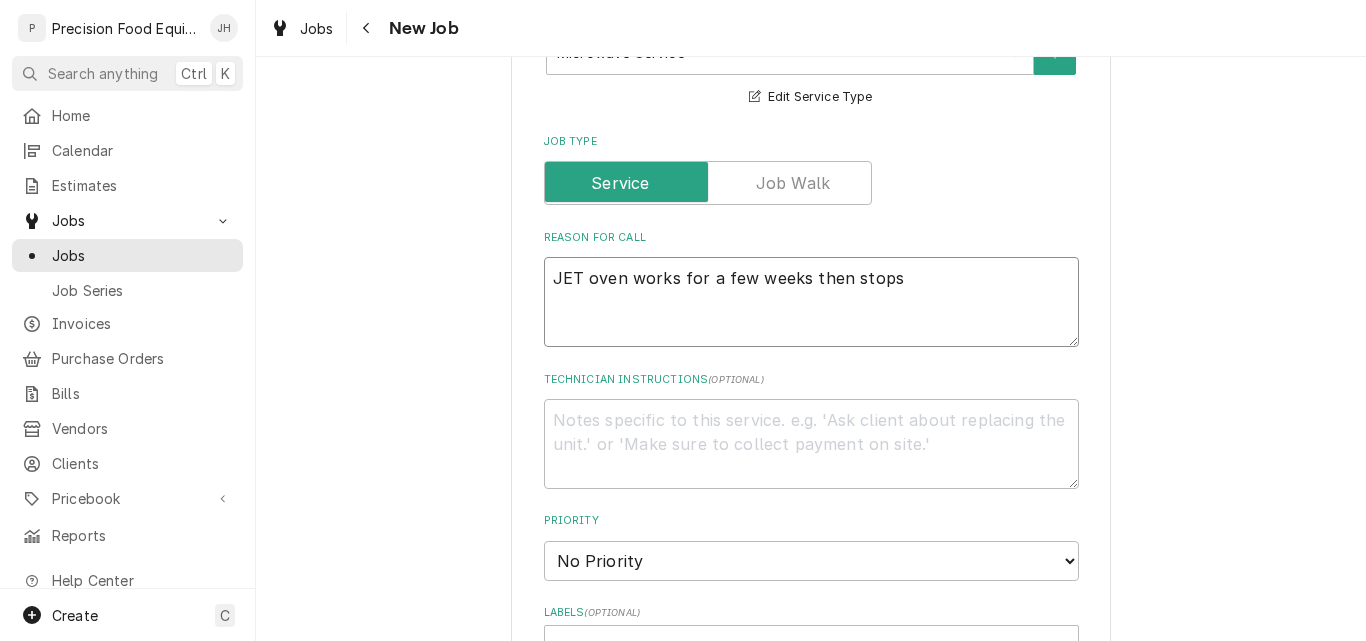 type on "JET oven works for a few weeks then stops w" 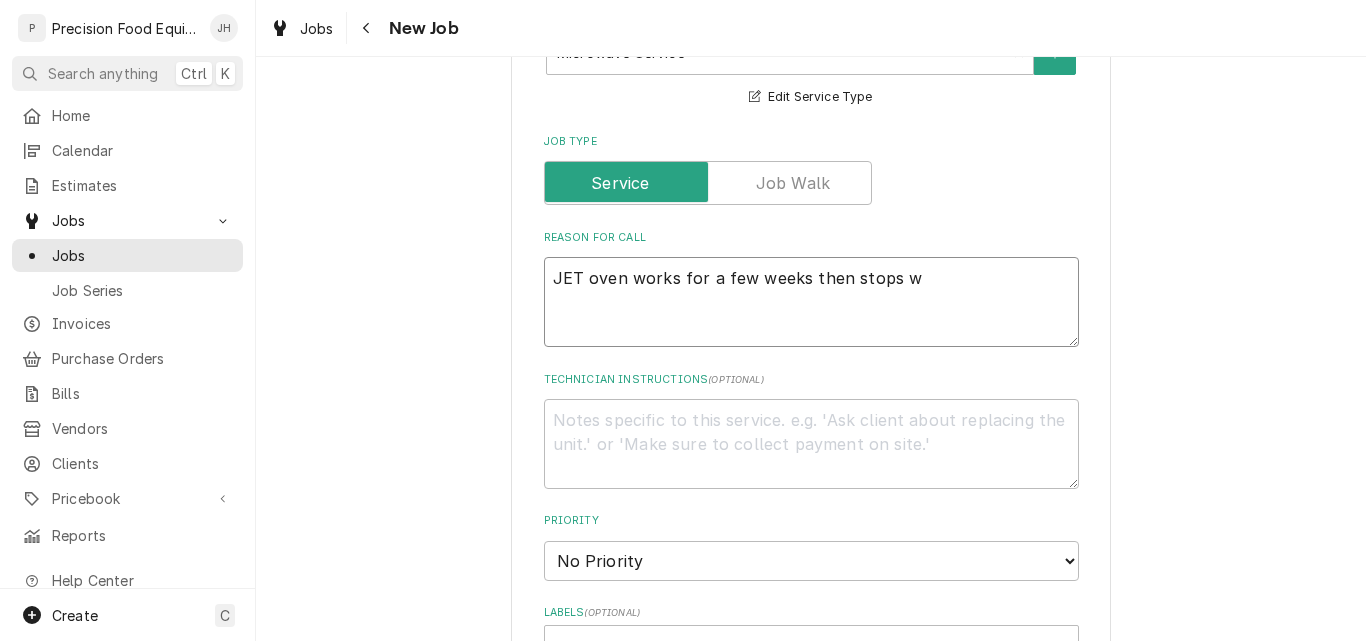 type on "x" 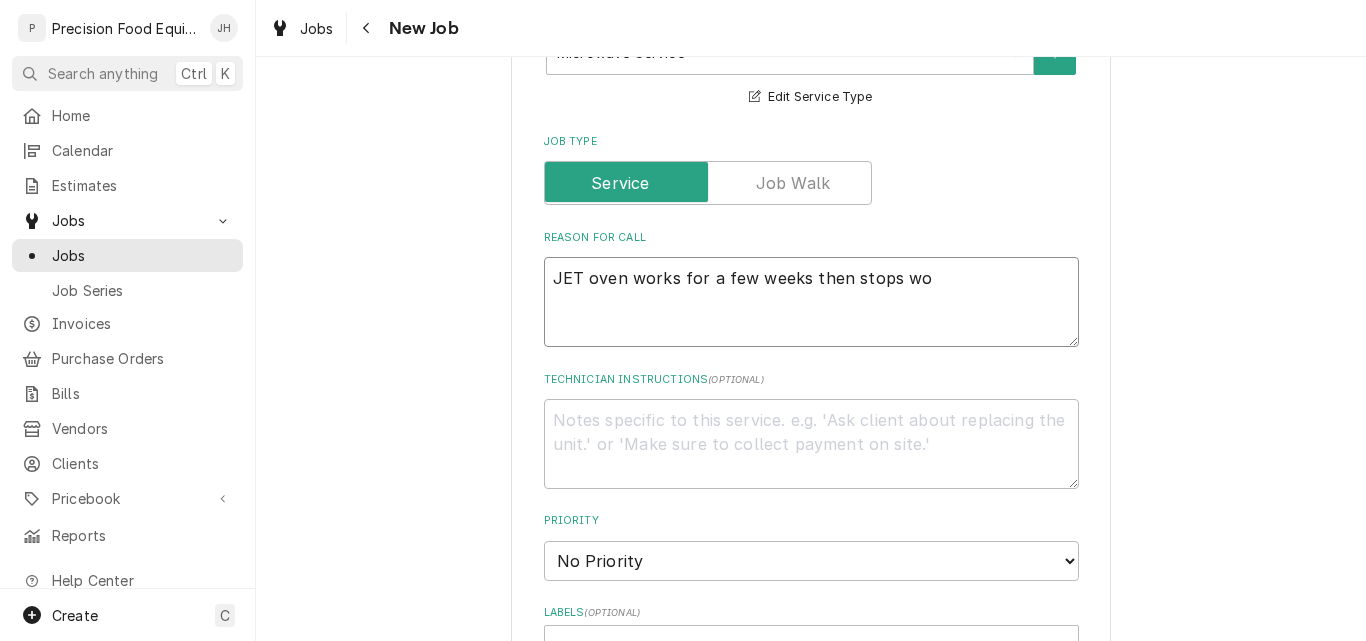 type on "x" 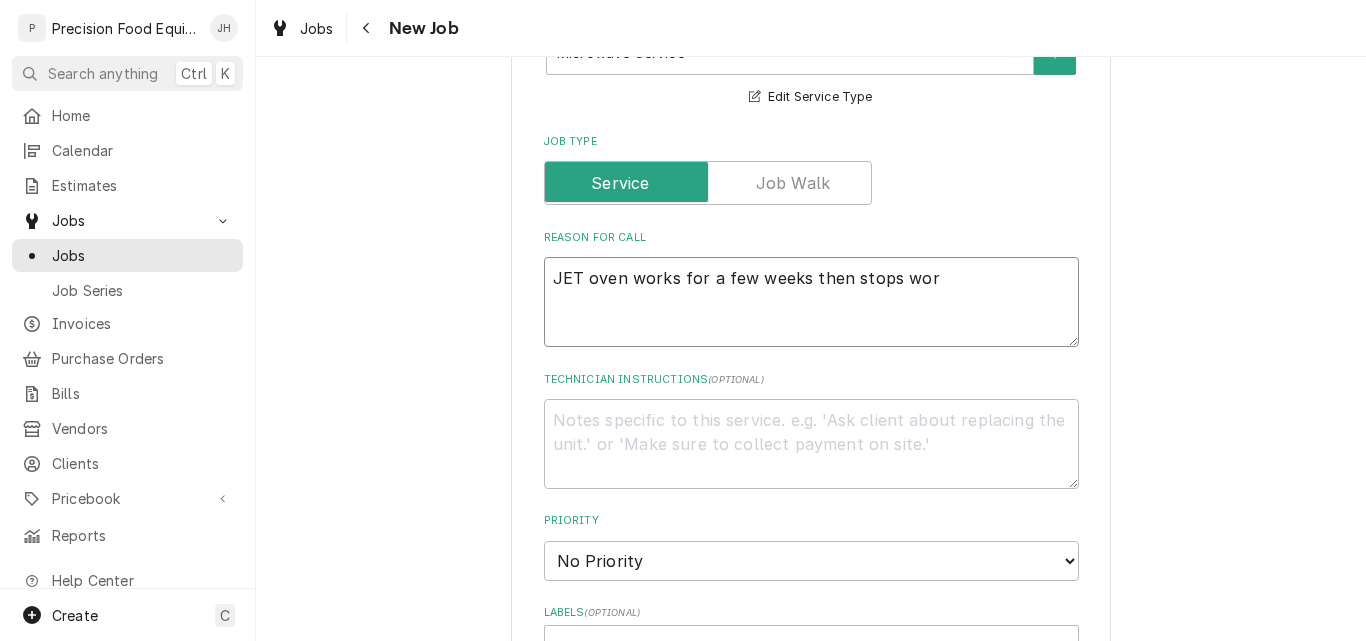 type on "x" 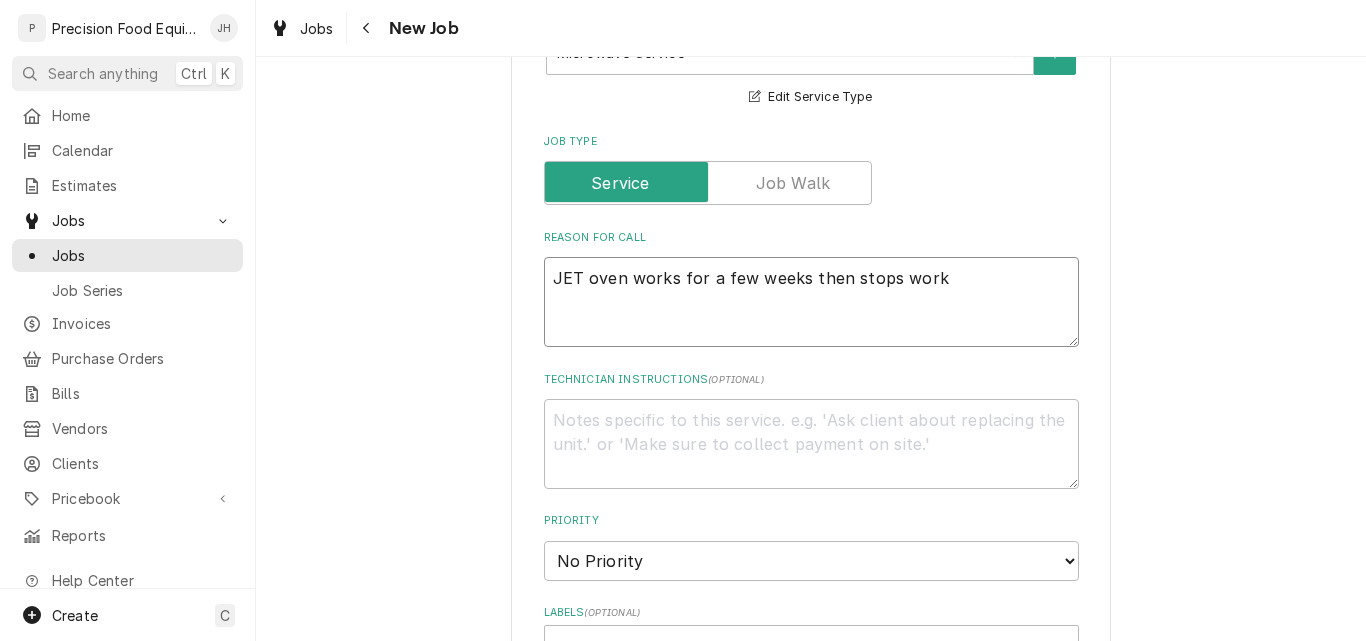 type on "x" 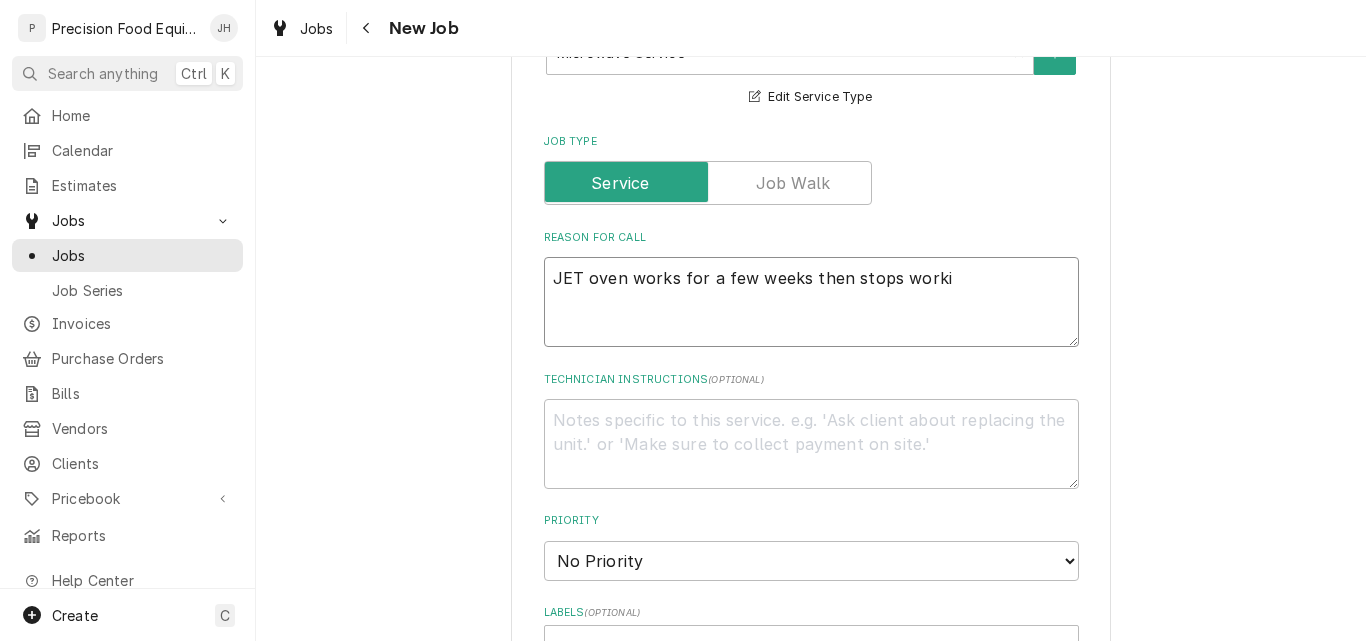 type on "x" 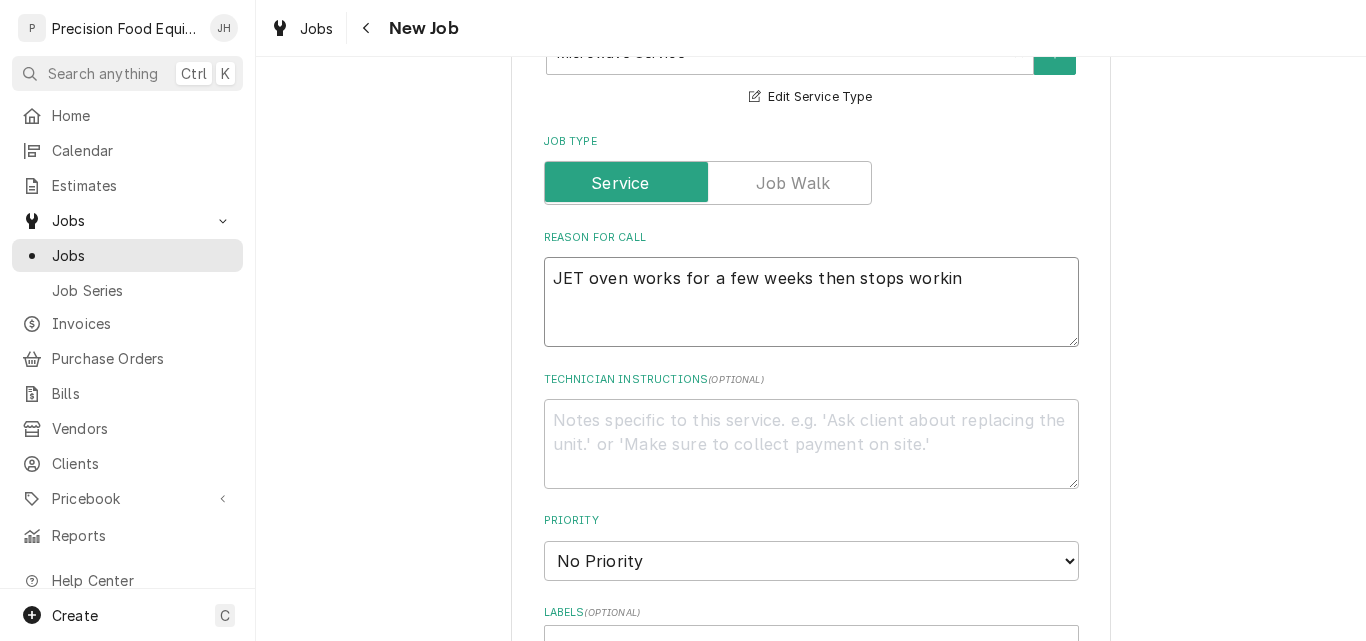 type on "x" 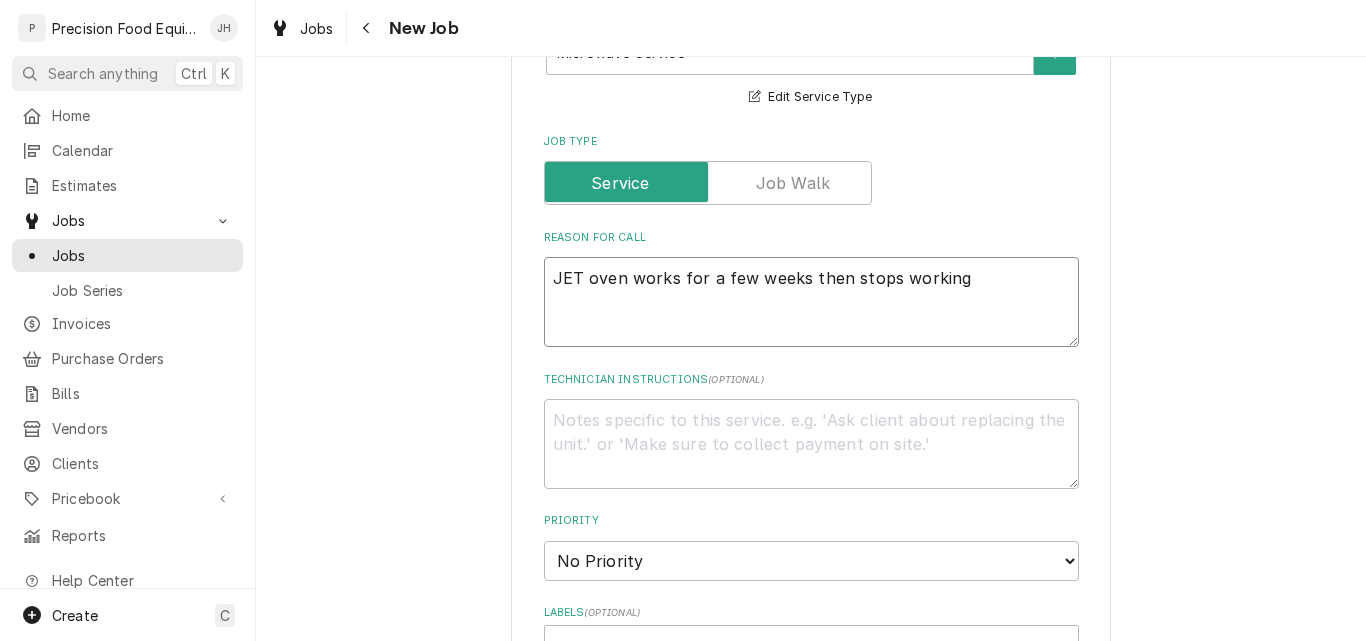 type on "x" 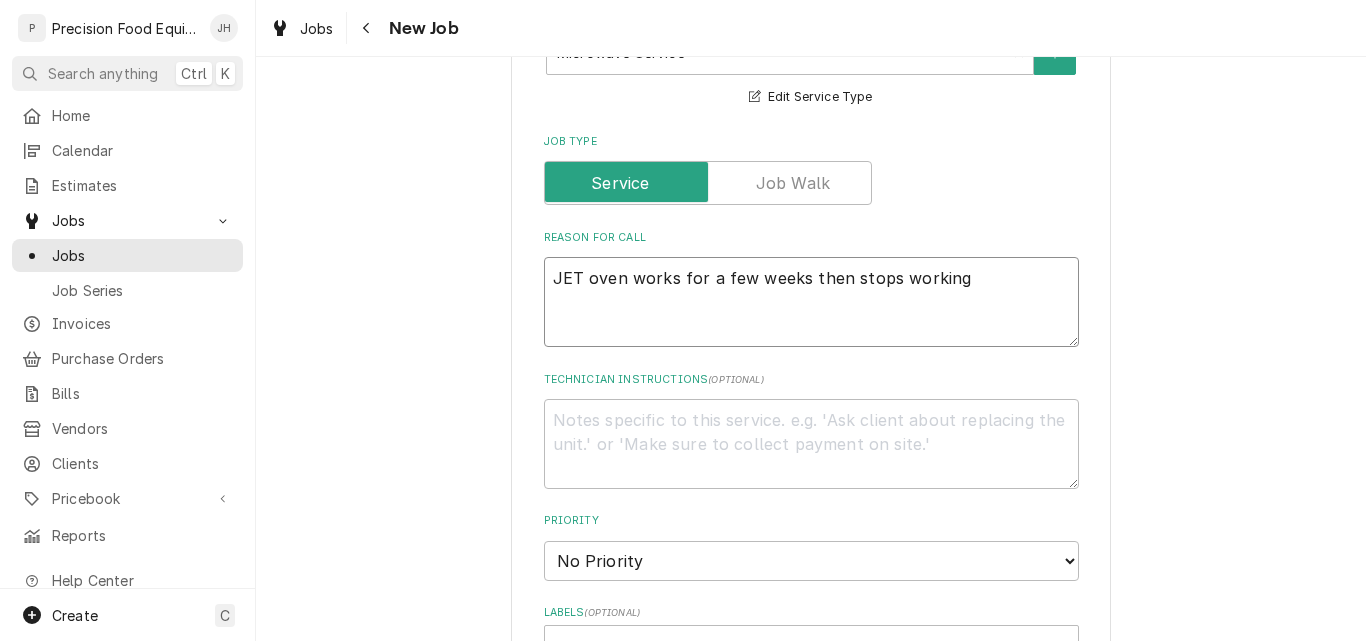 type on "JET oven works for a few weeks then stops working." 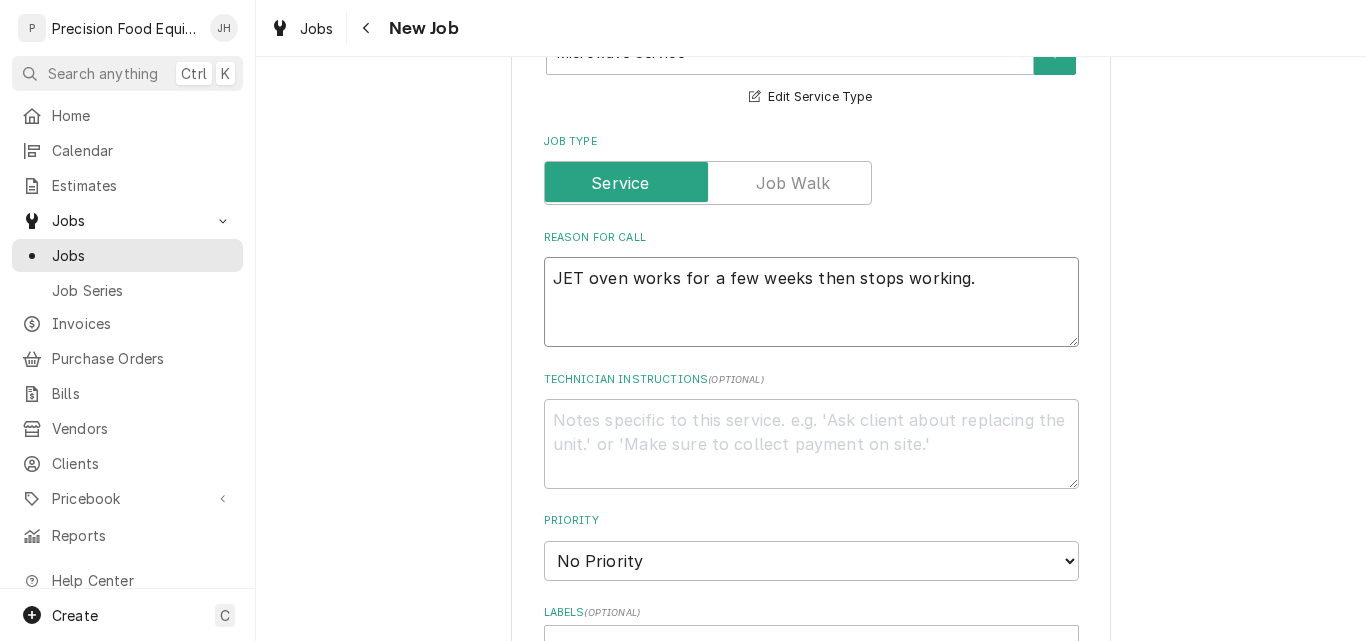 type on "x" 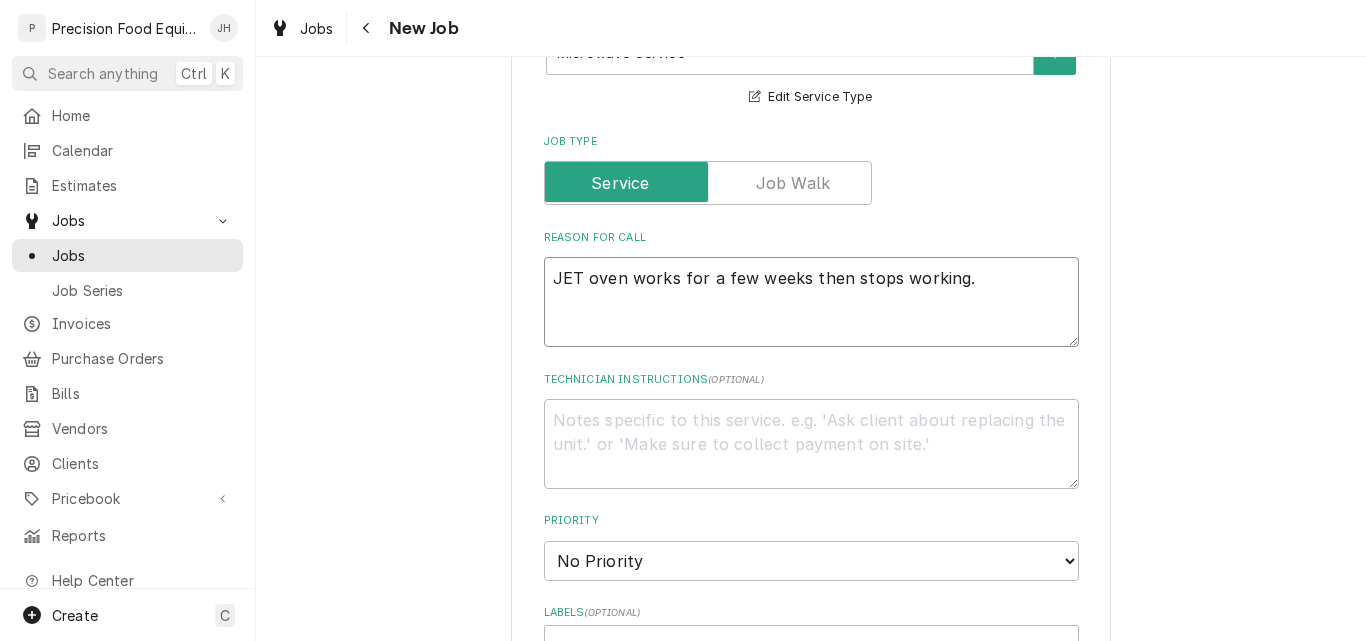 type on "x" 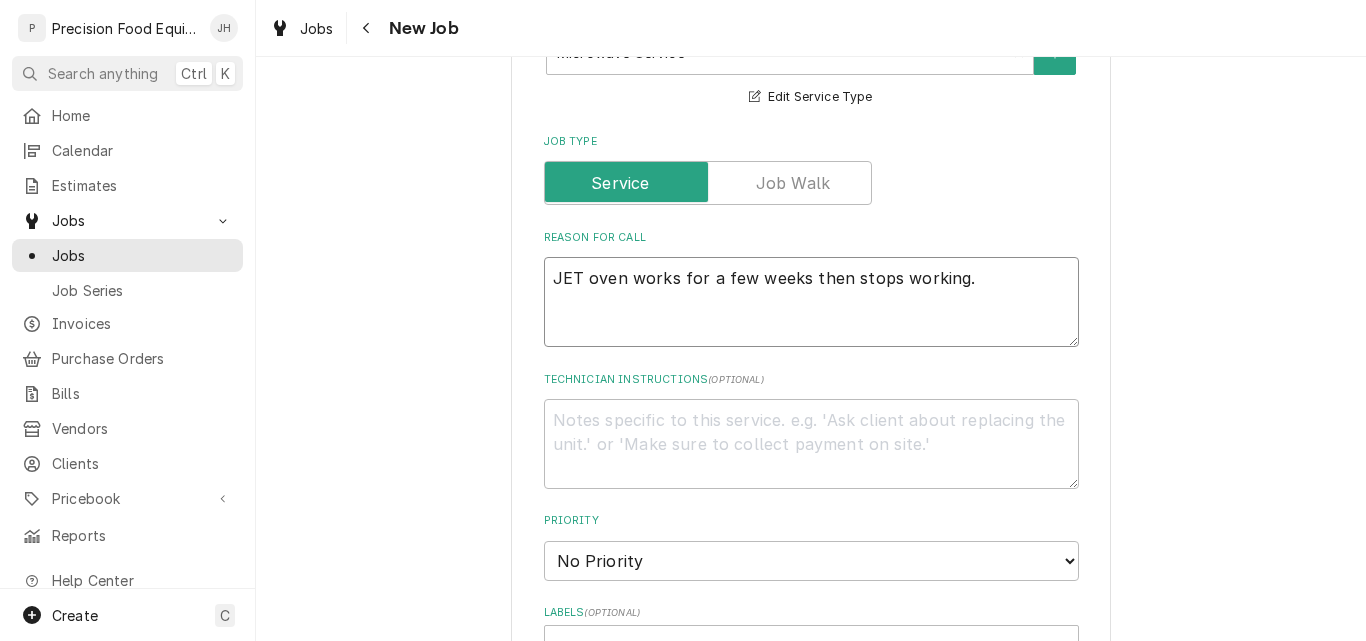 type on "JET oven works for a few weeks then stops working. W" 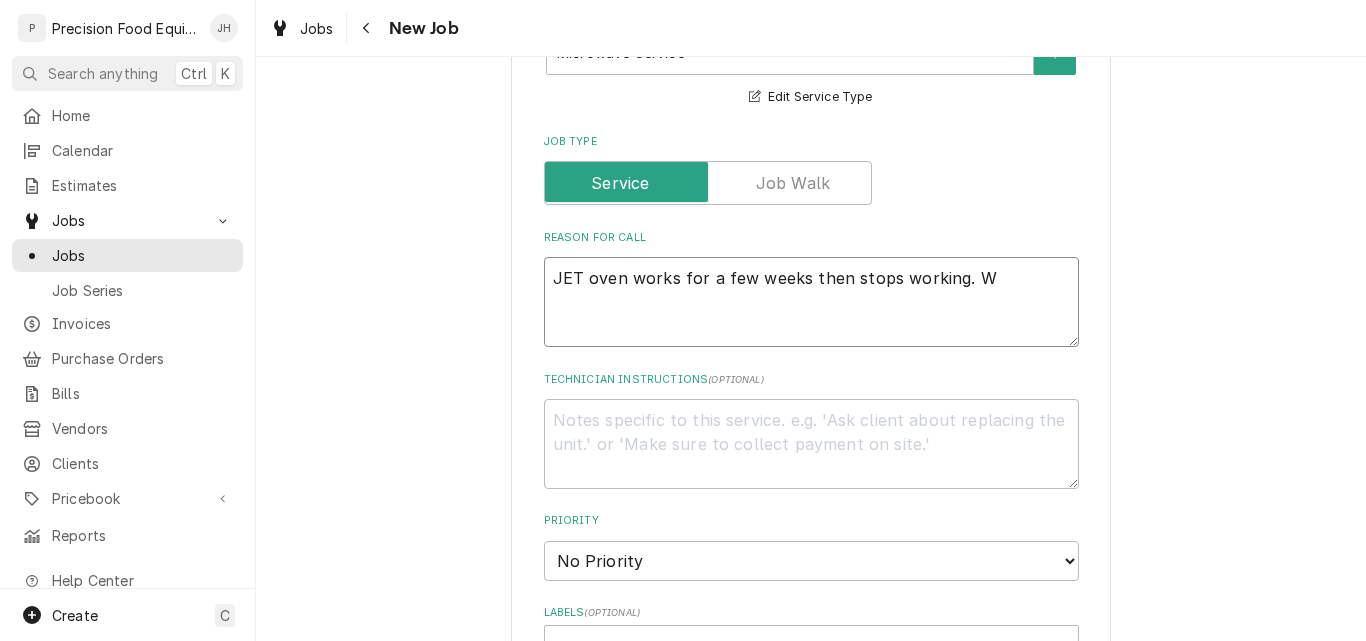 type on "x" 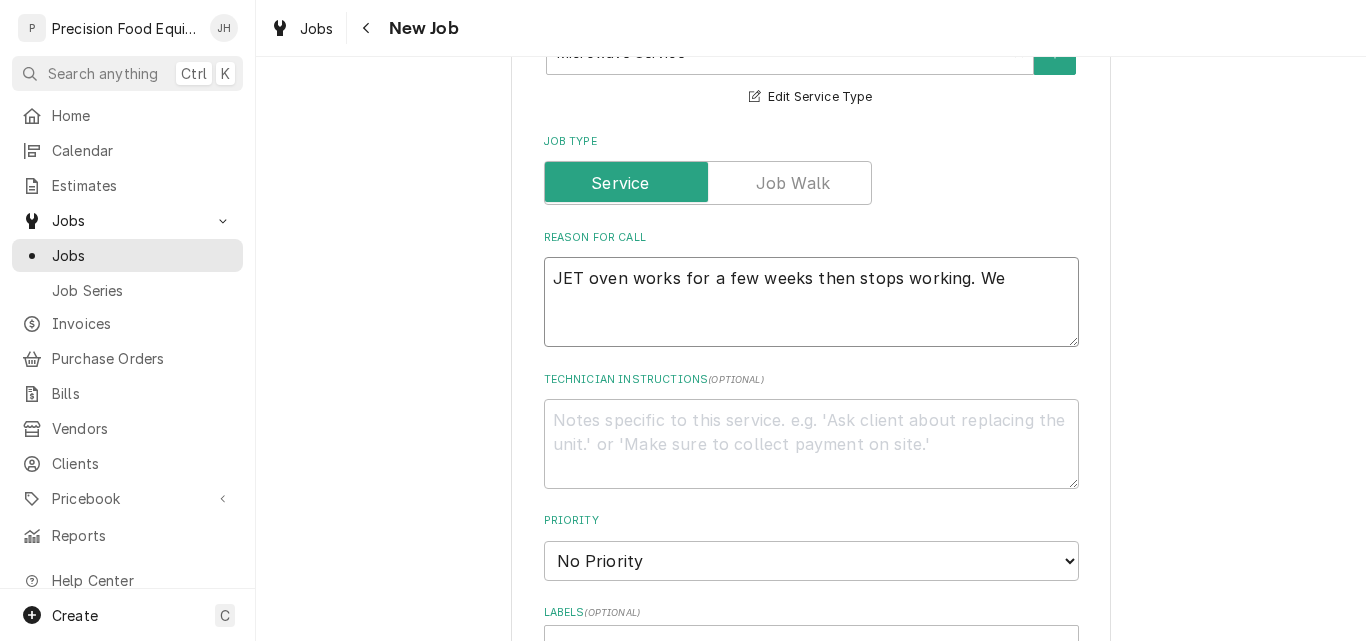 type on "x" 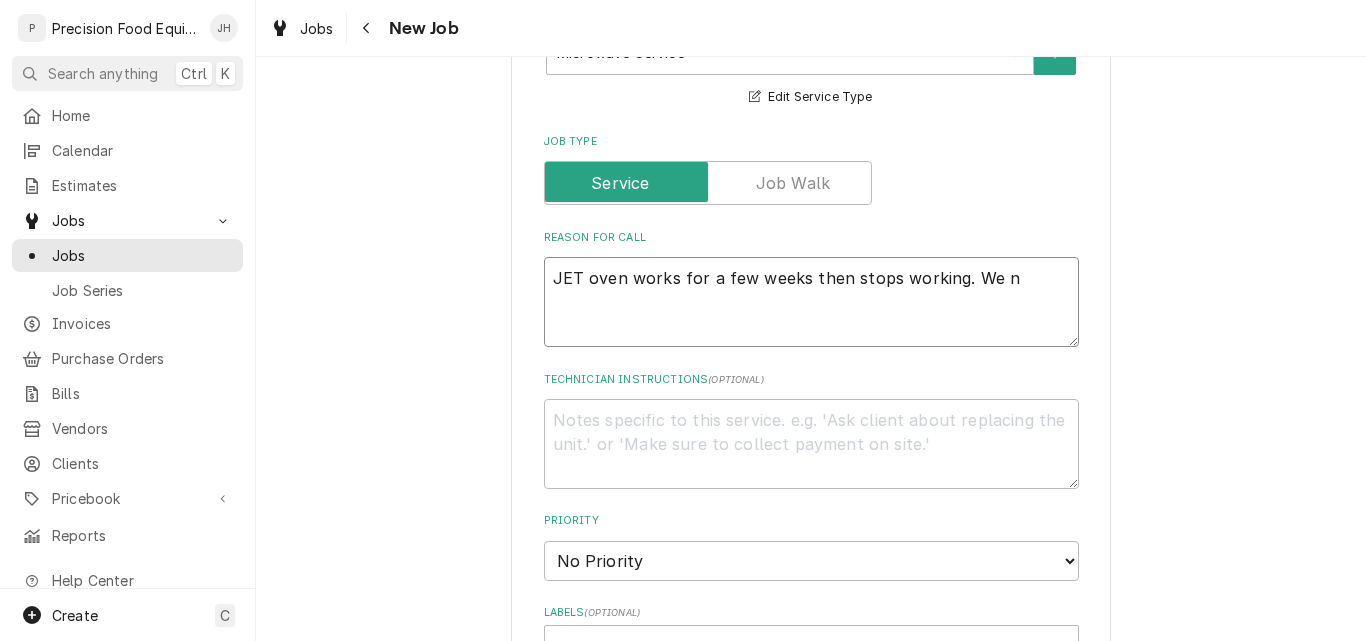 type on "x" 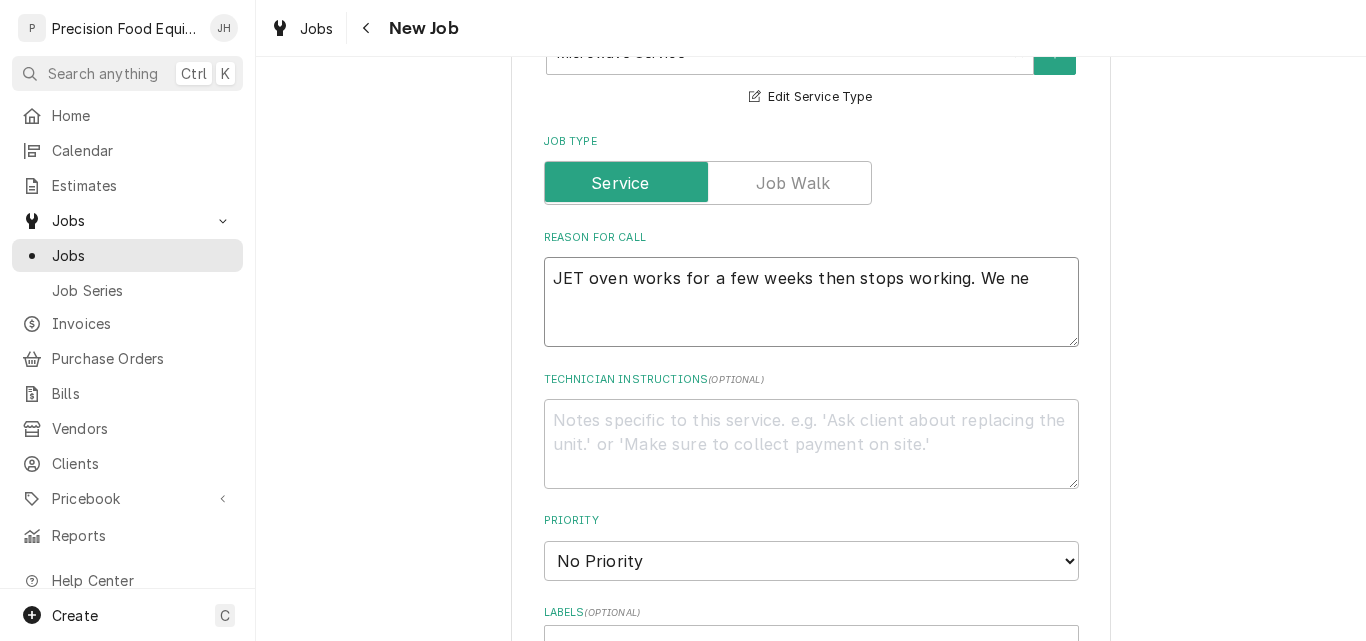 type on "x" 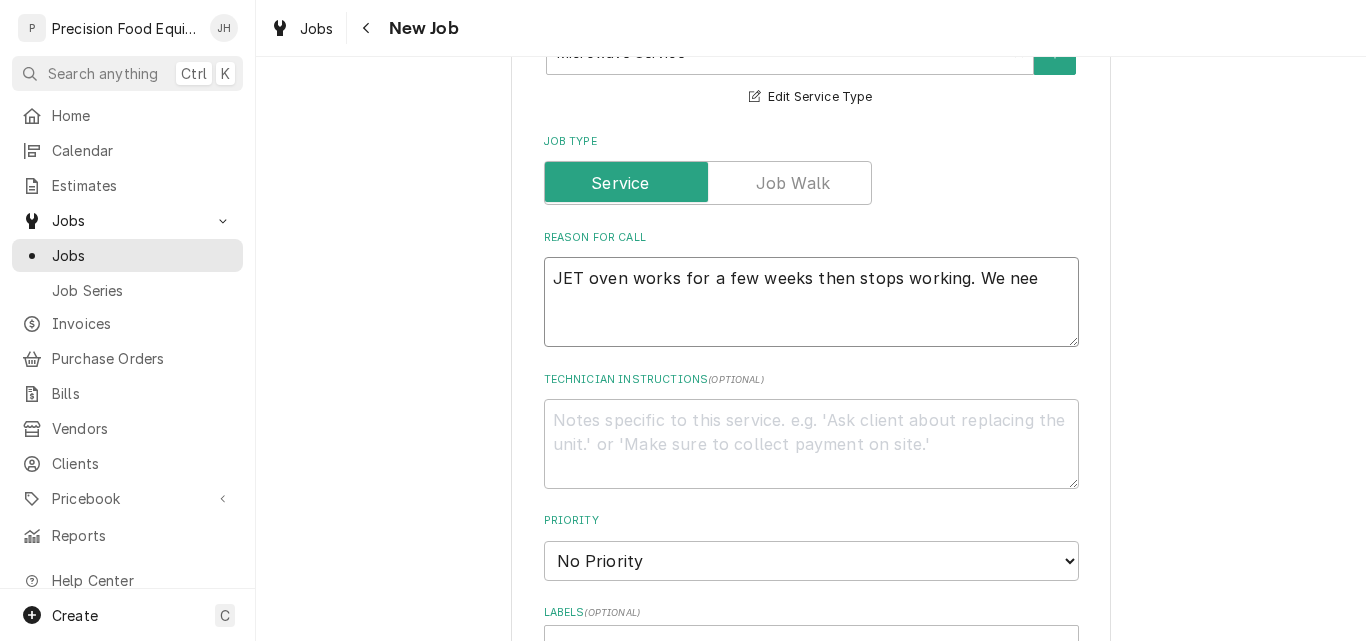 type on "x" 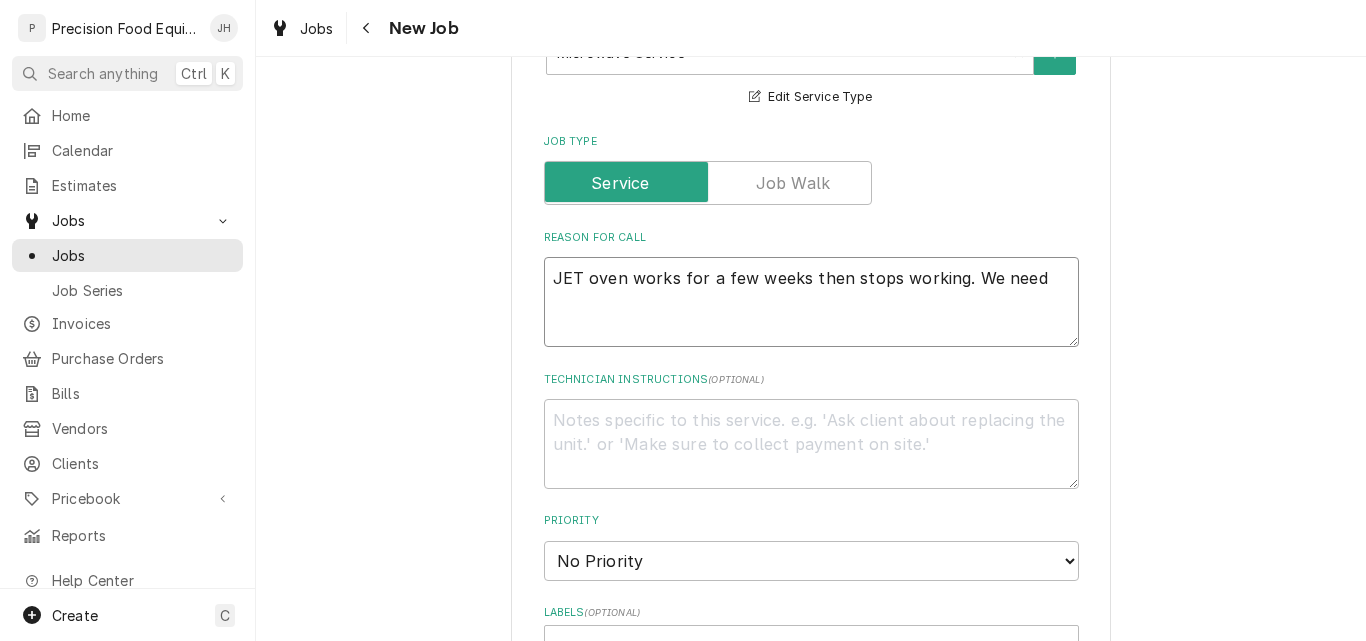 type on "x" 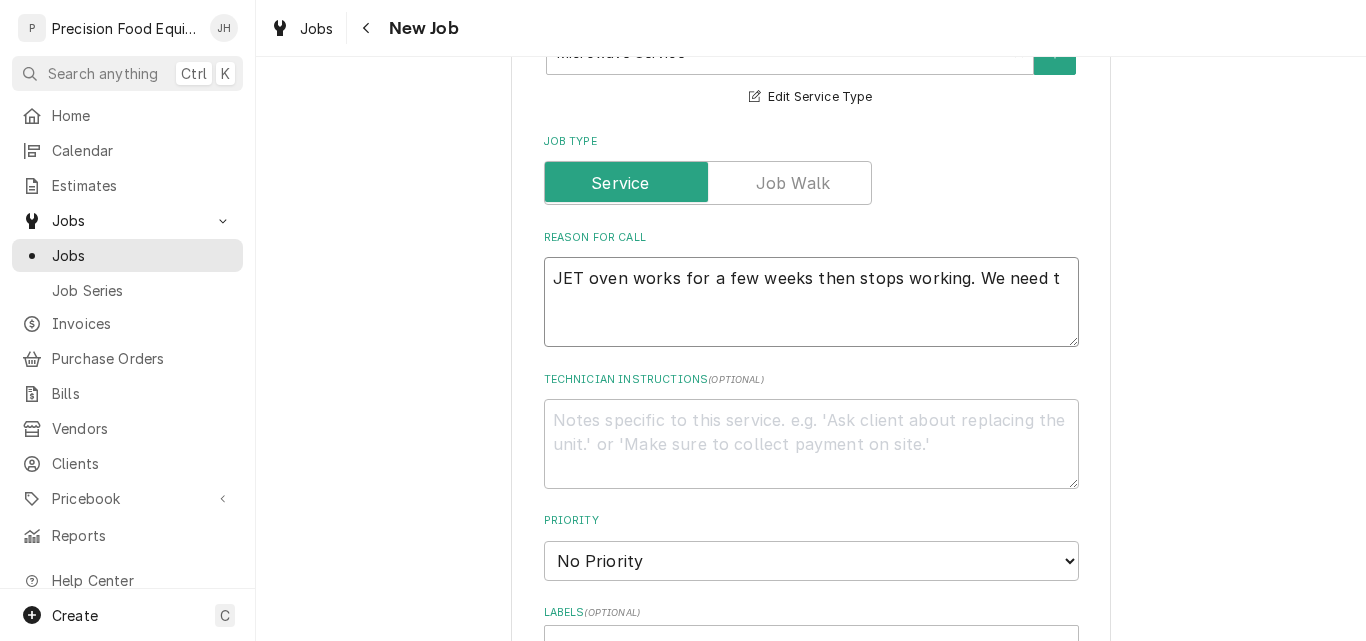type on "x" 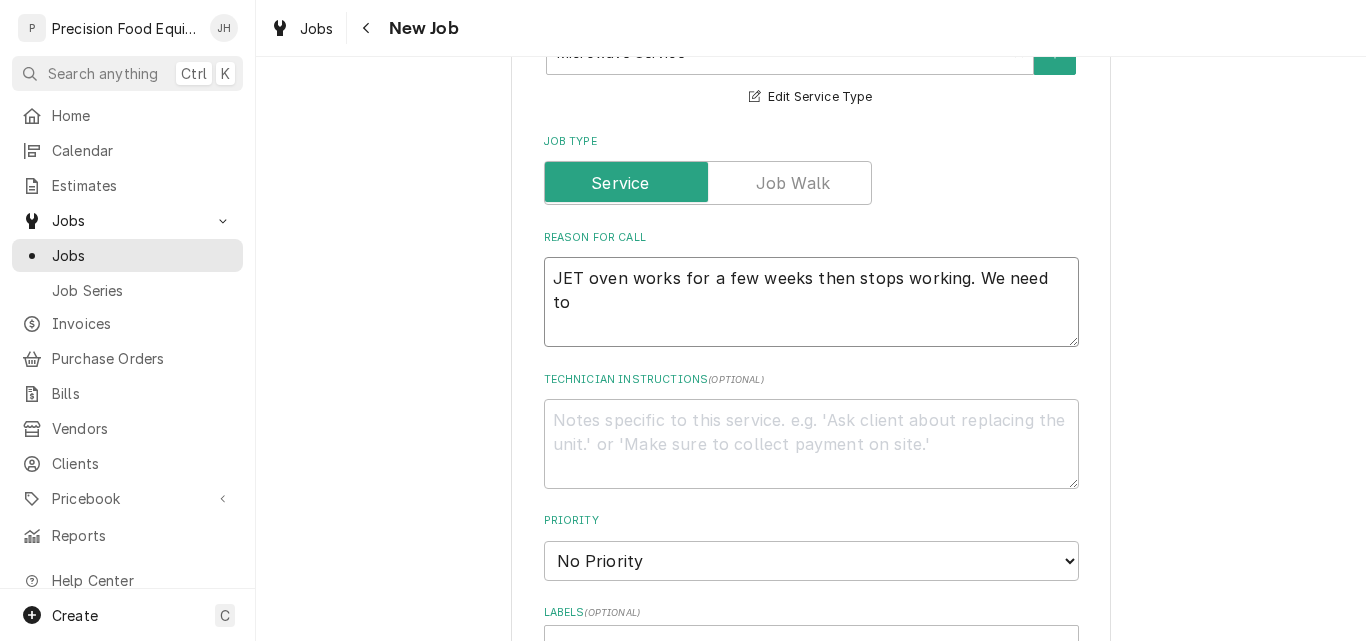 type on "x" 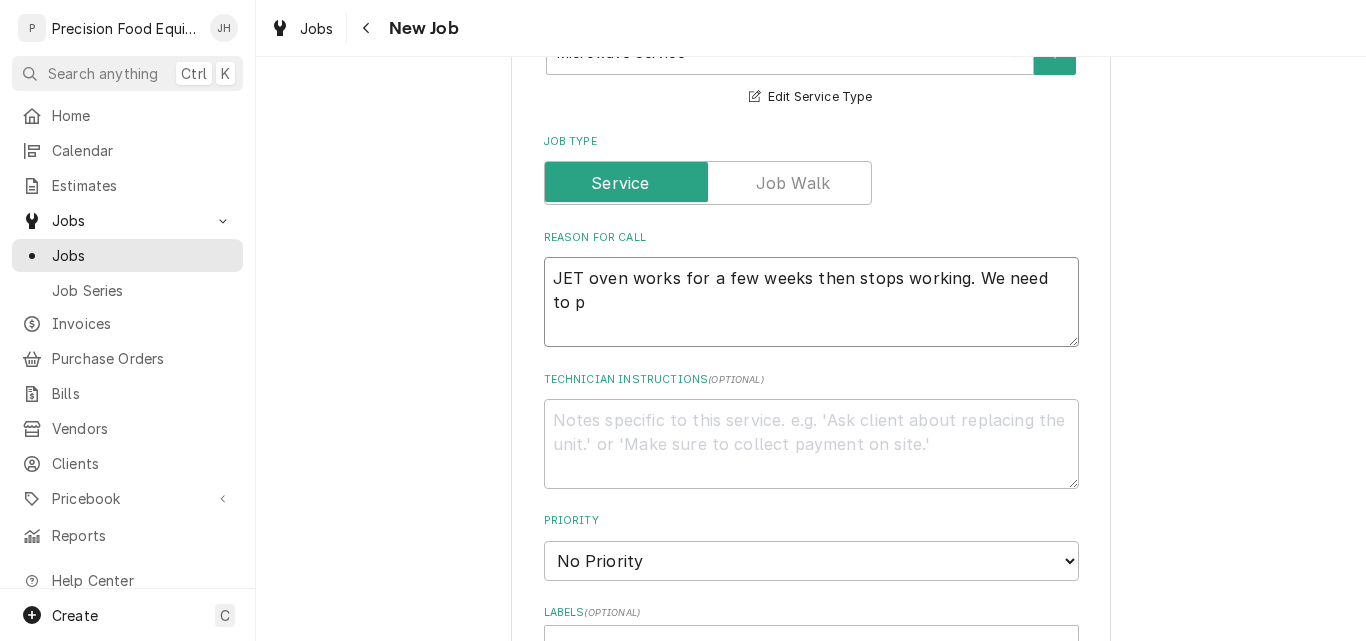 type on "x" 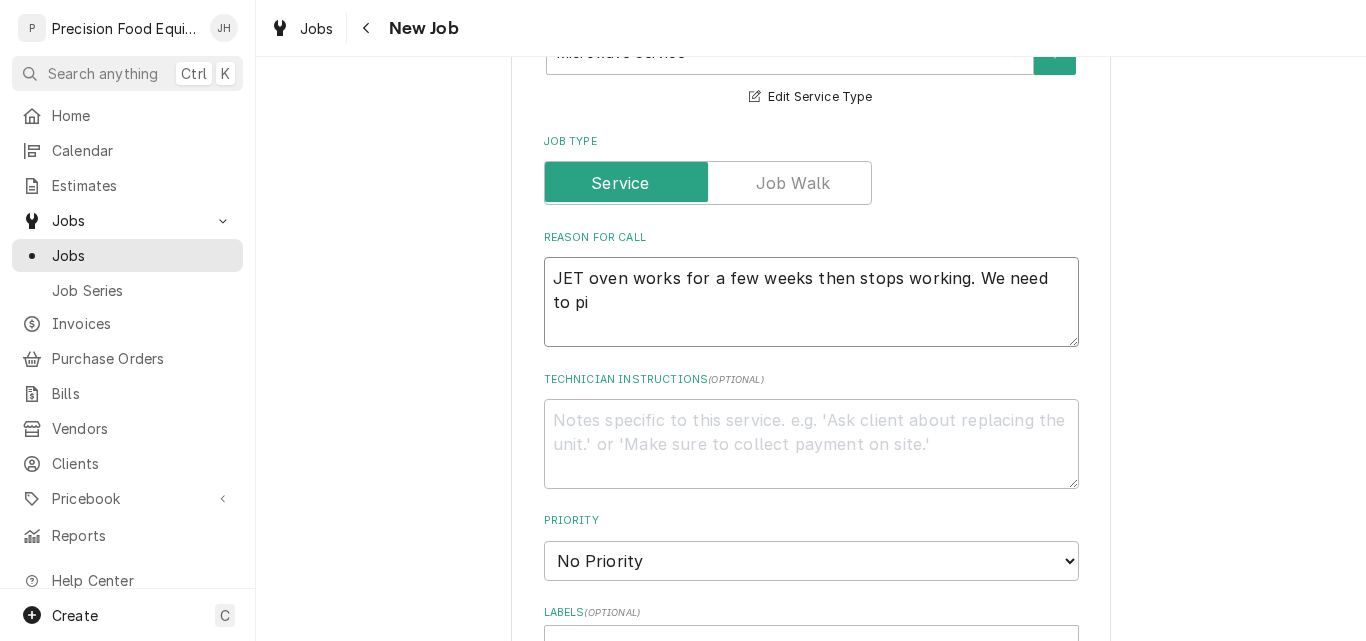 type on "x" 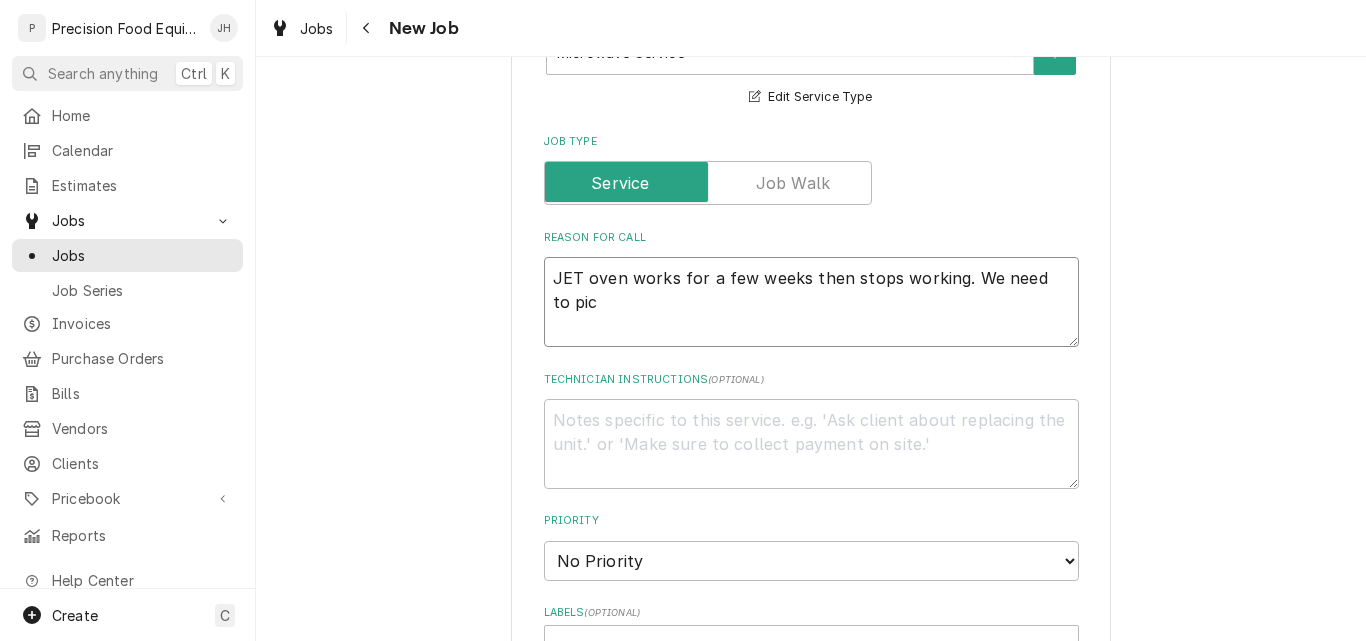 type on "x" 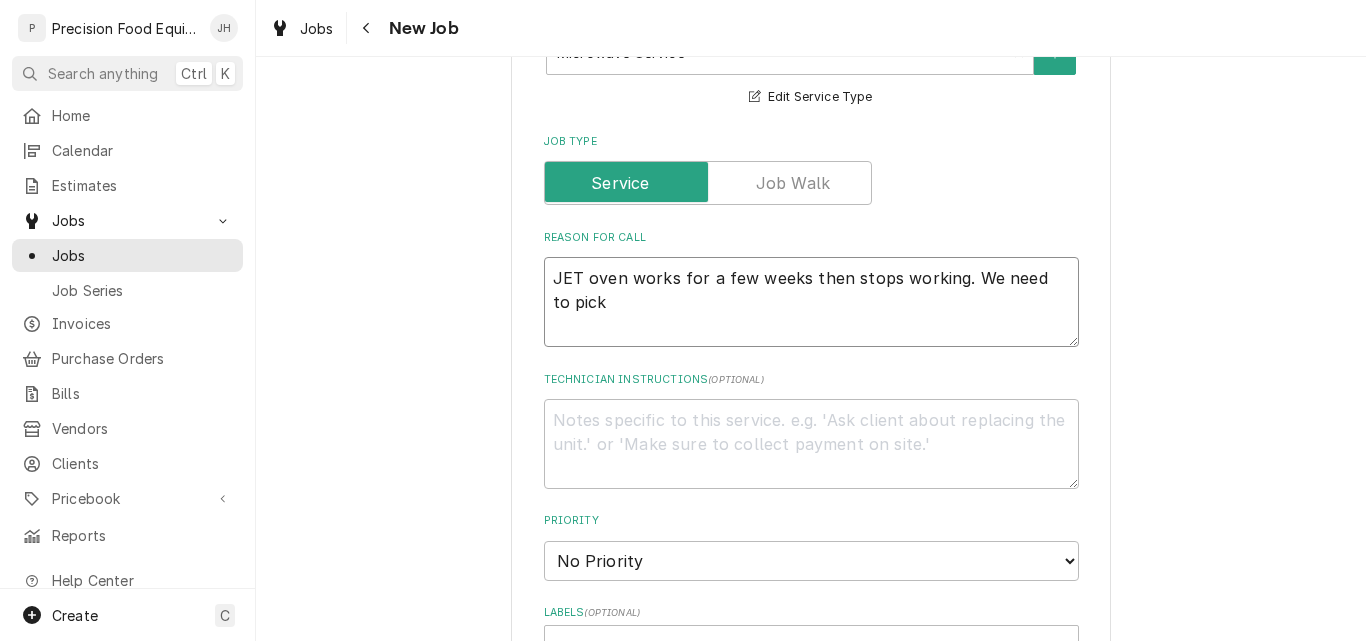type on "x" 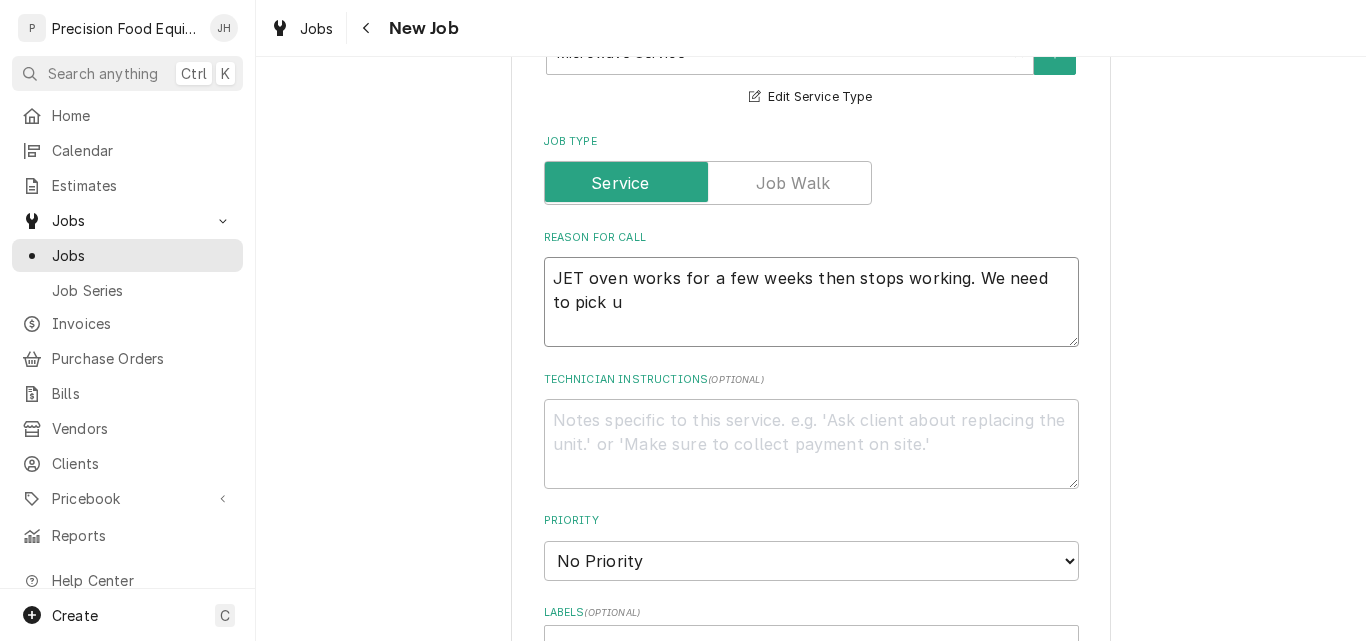 type on "x" 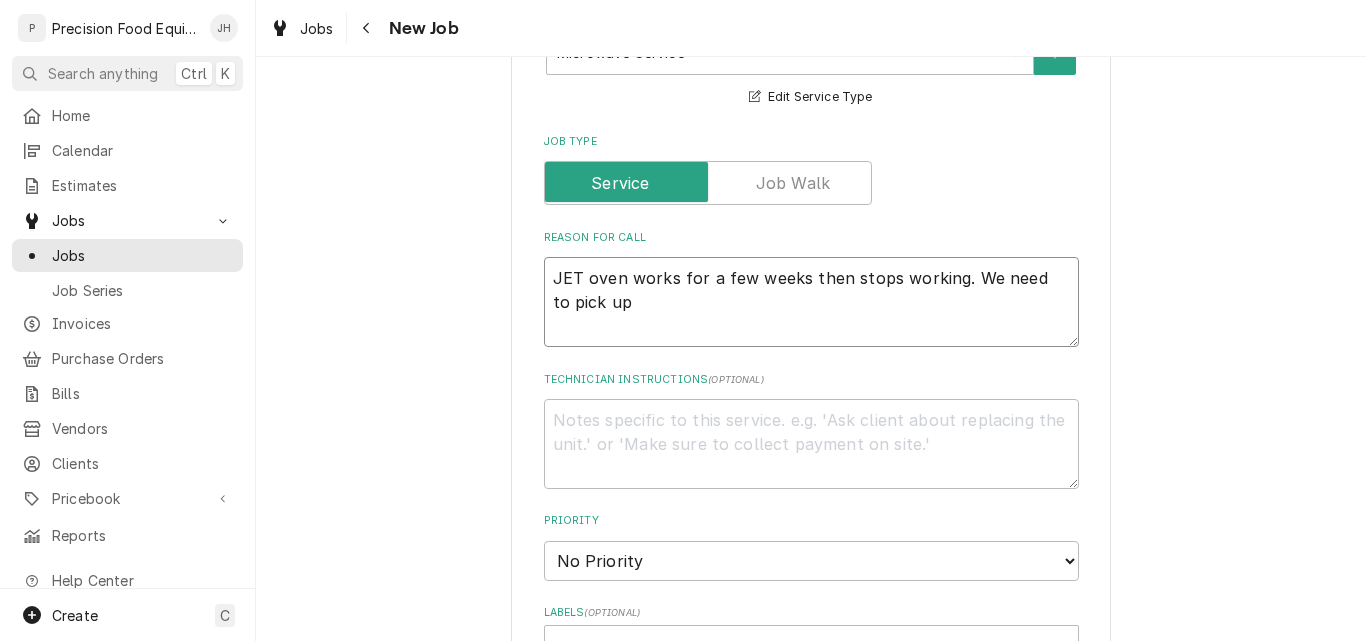 type on "x" 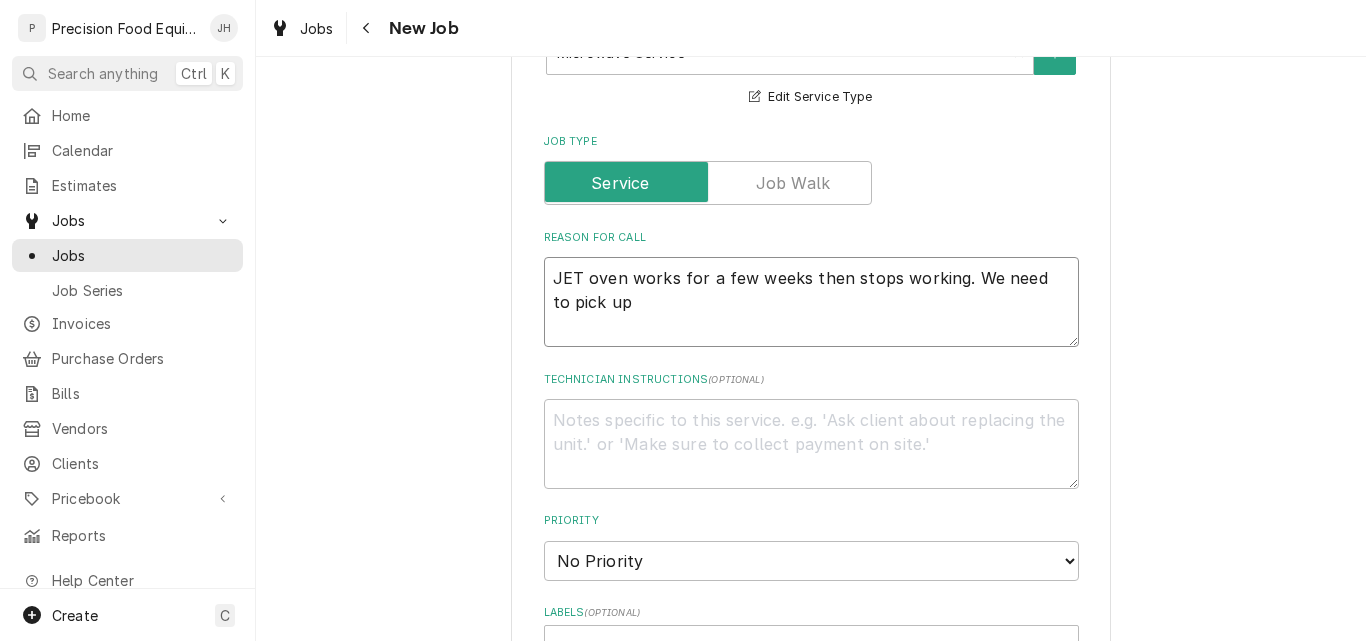 type on "JET oven works for a few weeks then stops working. We need to pick up t" 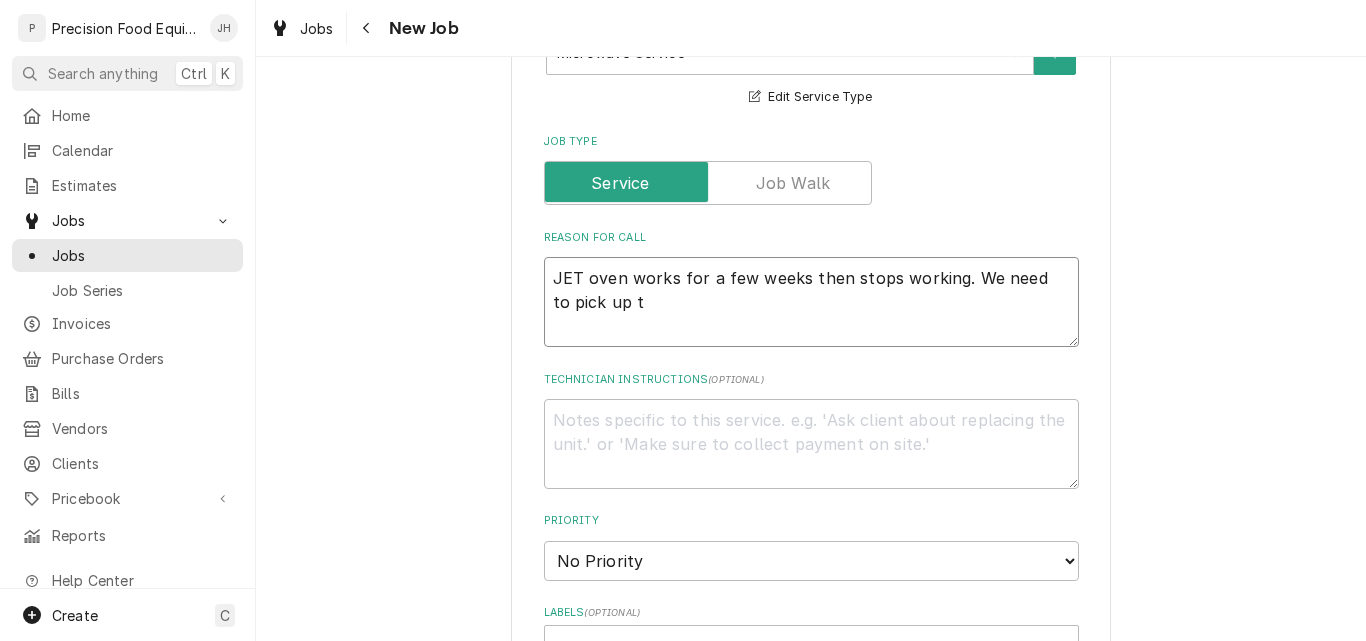 type on "x" 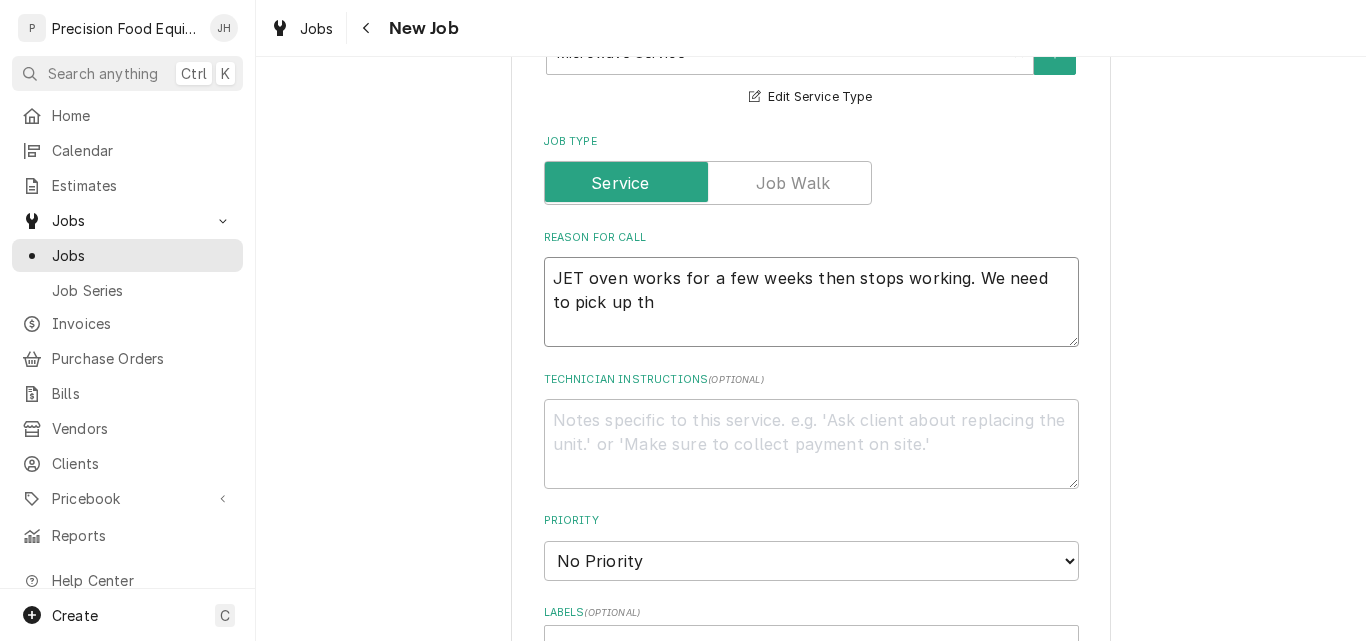 type on "x" 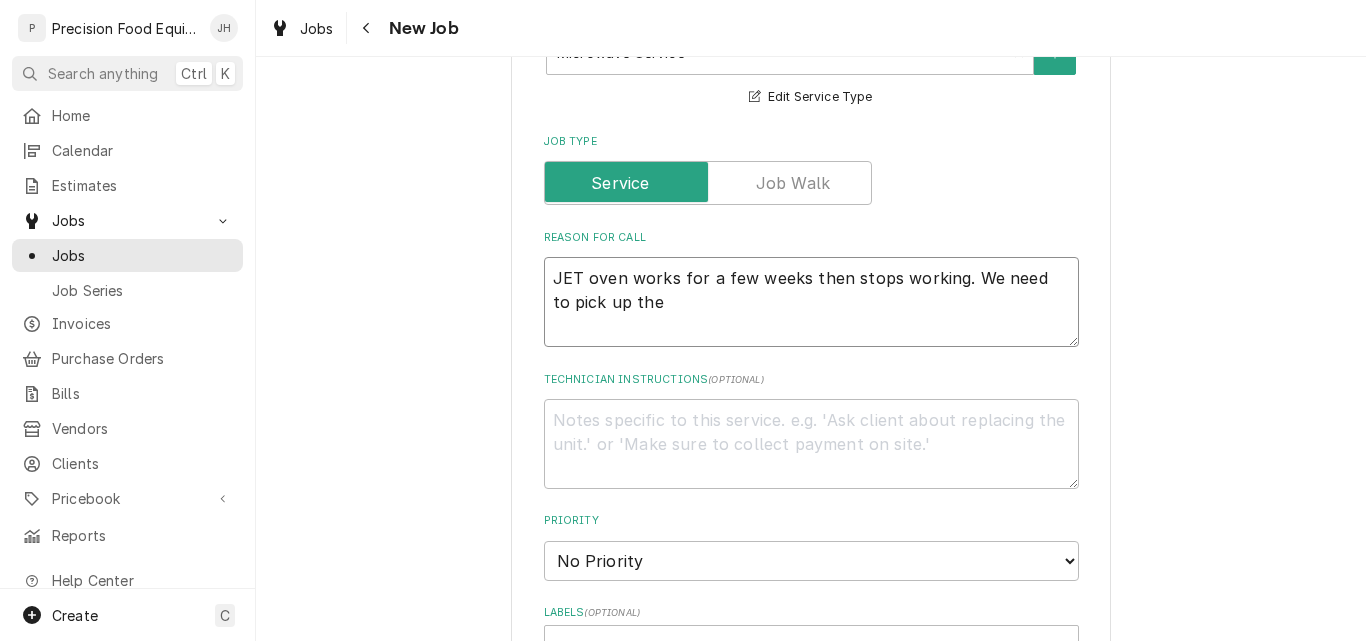 type on "x" 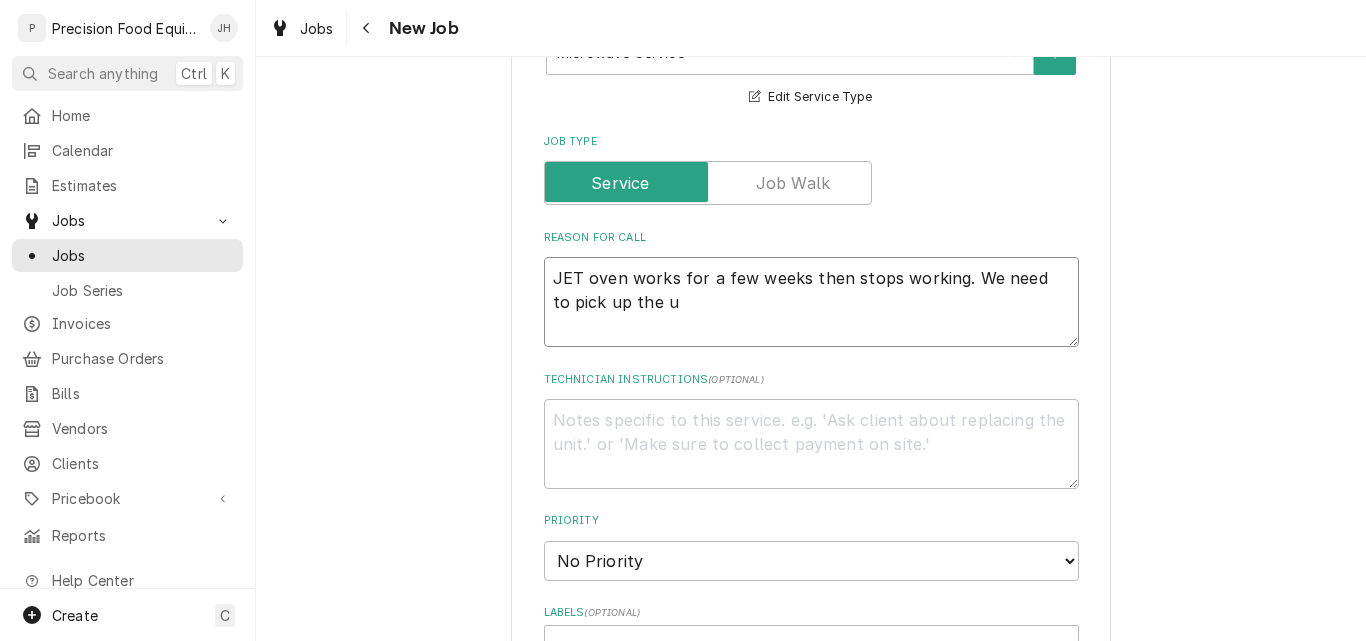 type on "x" 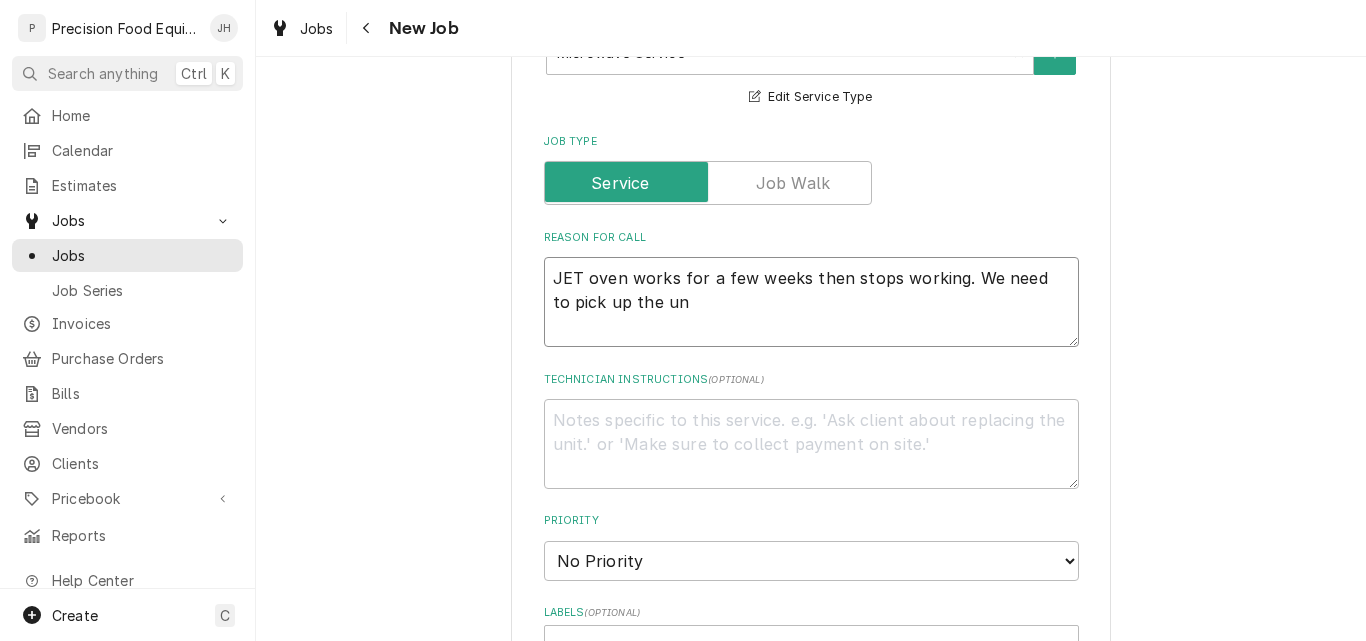 type on "x" 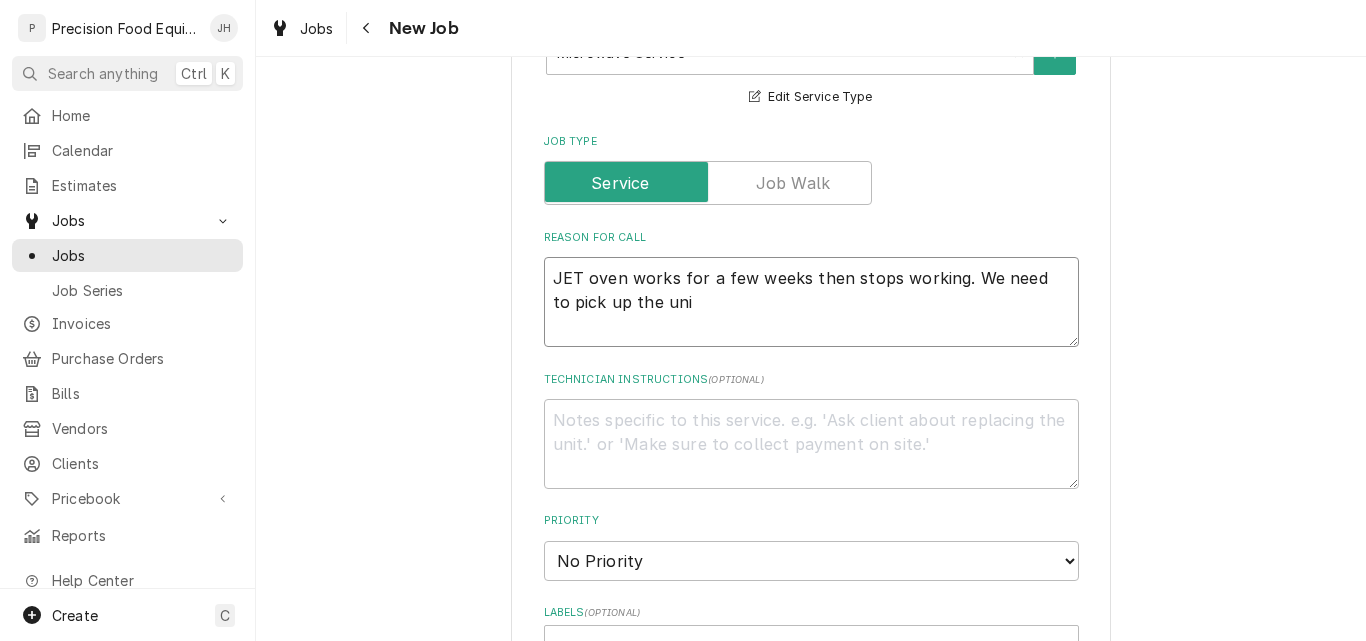 type on "x" 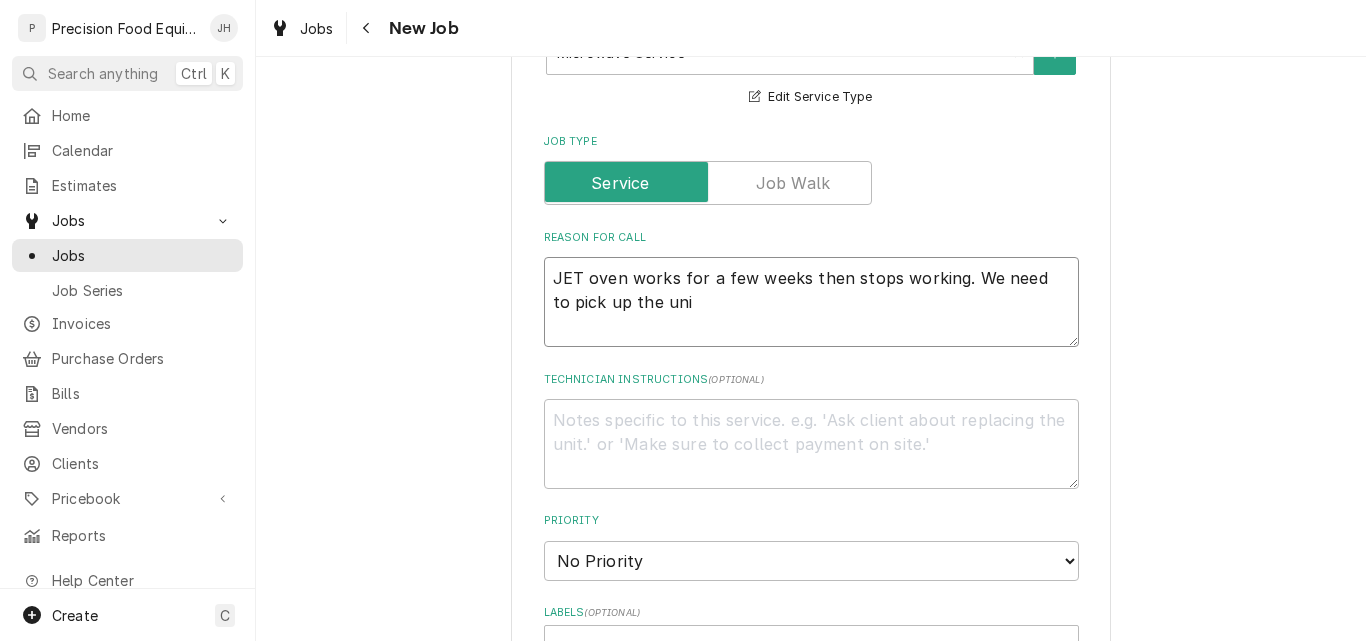 type on "JET oven works for a few weeks then stops working. We need to pick up the unit" 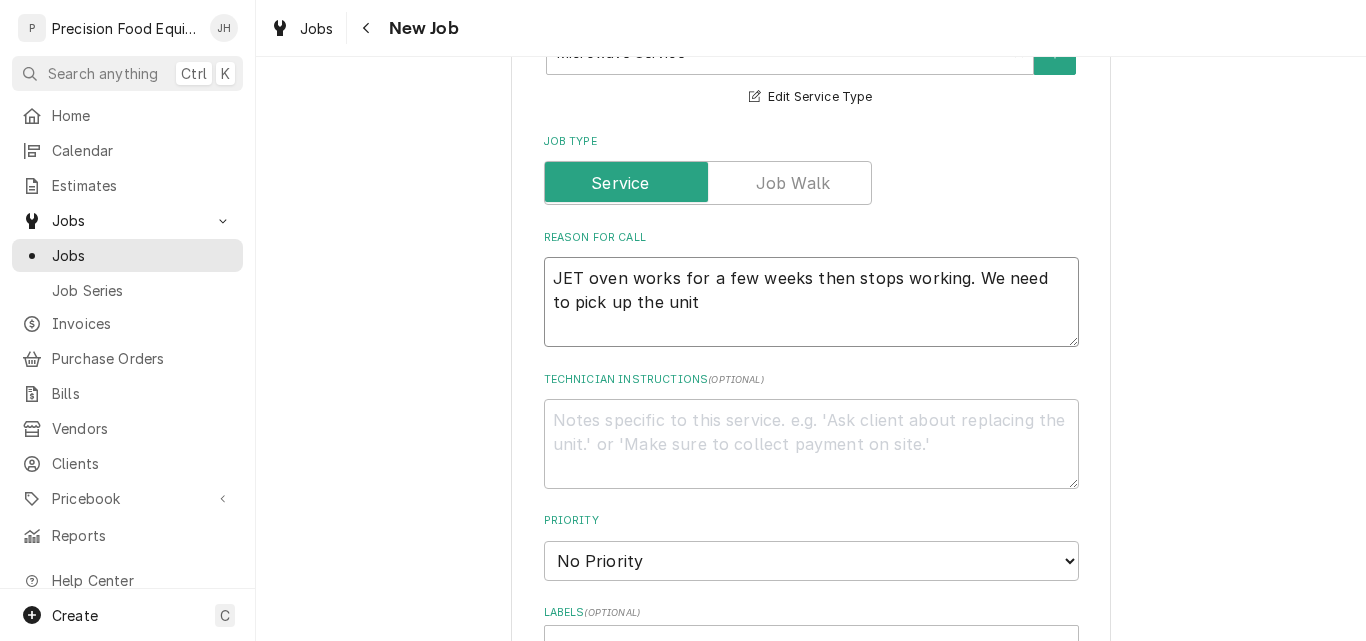 type on "x" 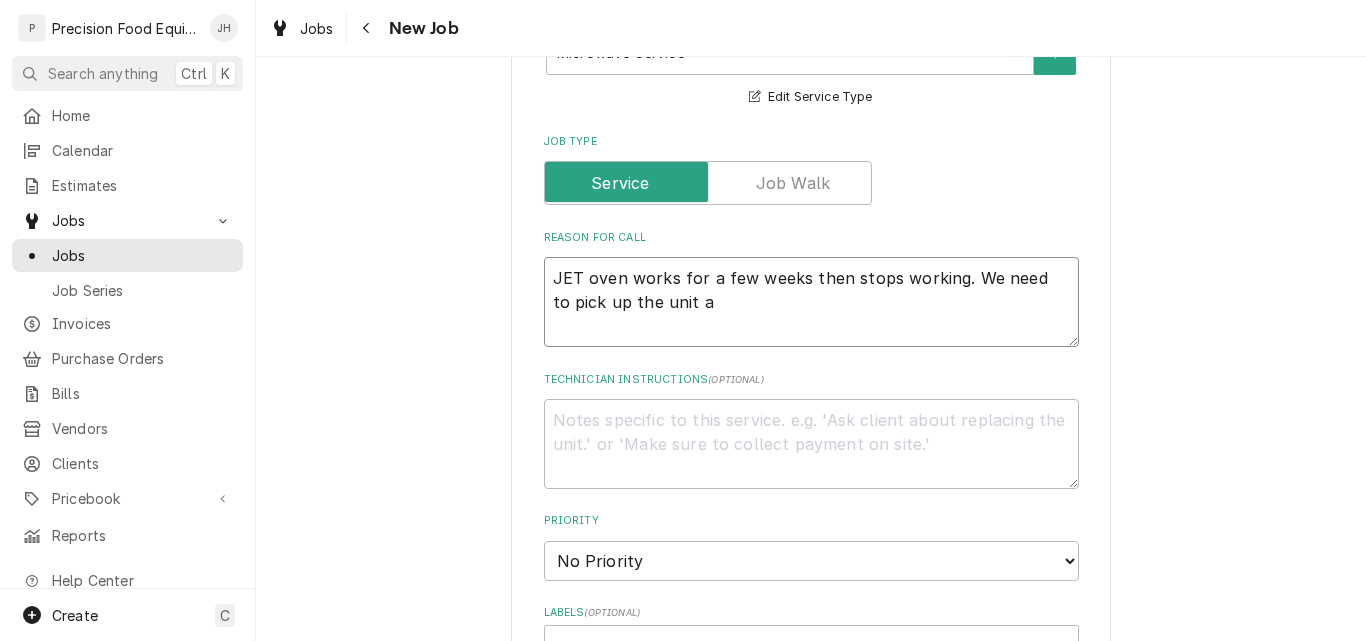 type on "x" 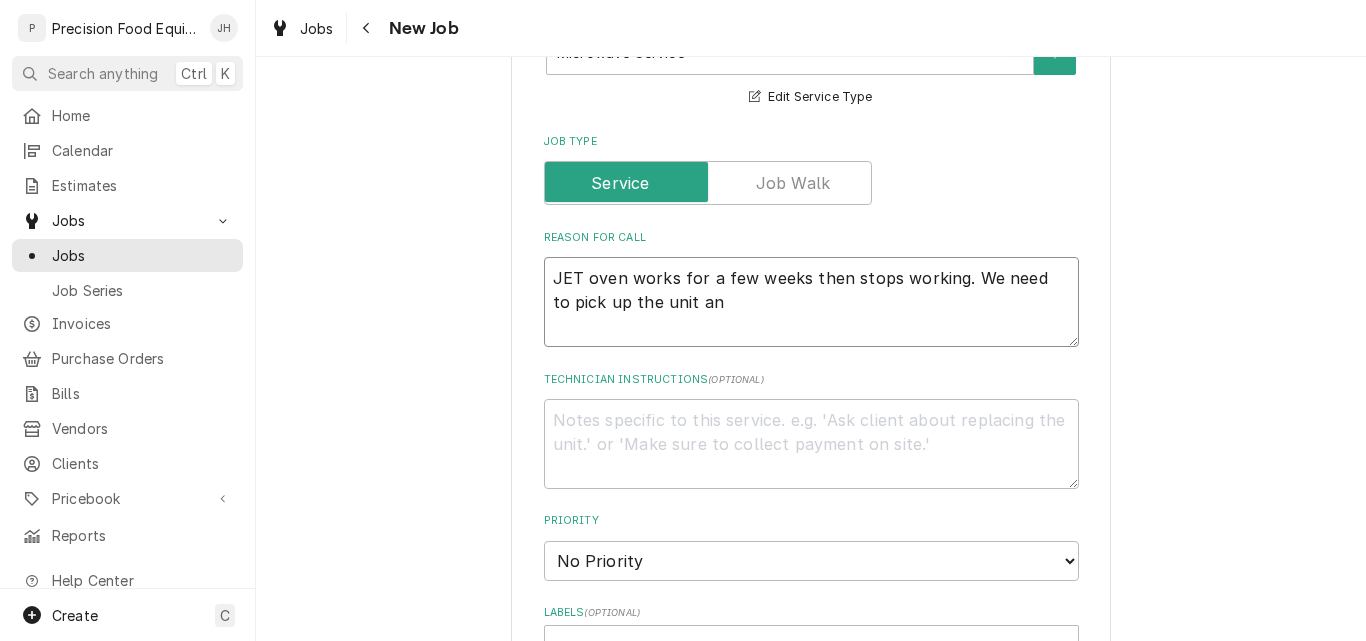 type on "x" 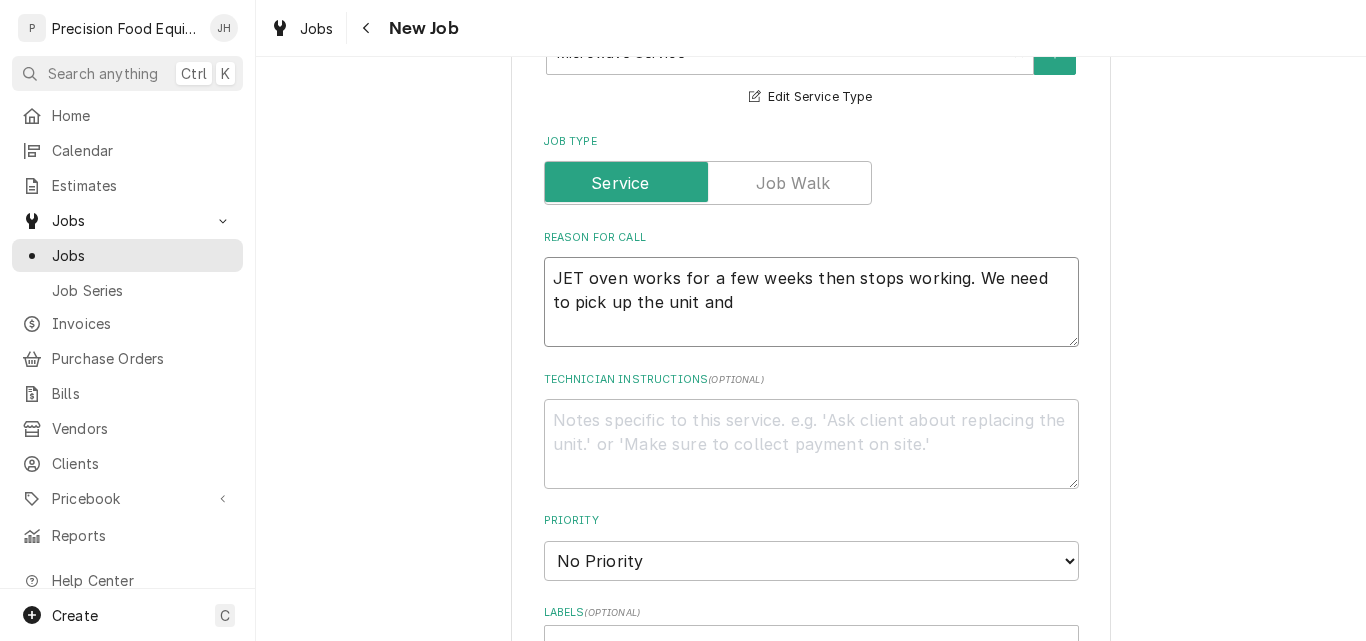 type on "JET oven works for a few weeks then stops working. We need to pick up the unit and" 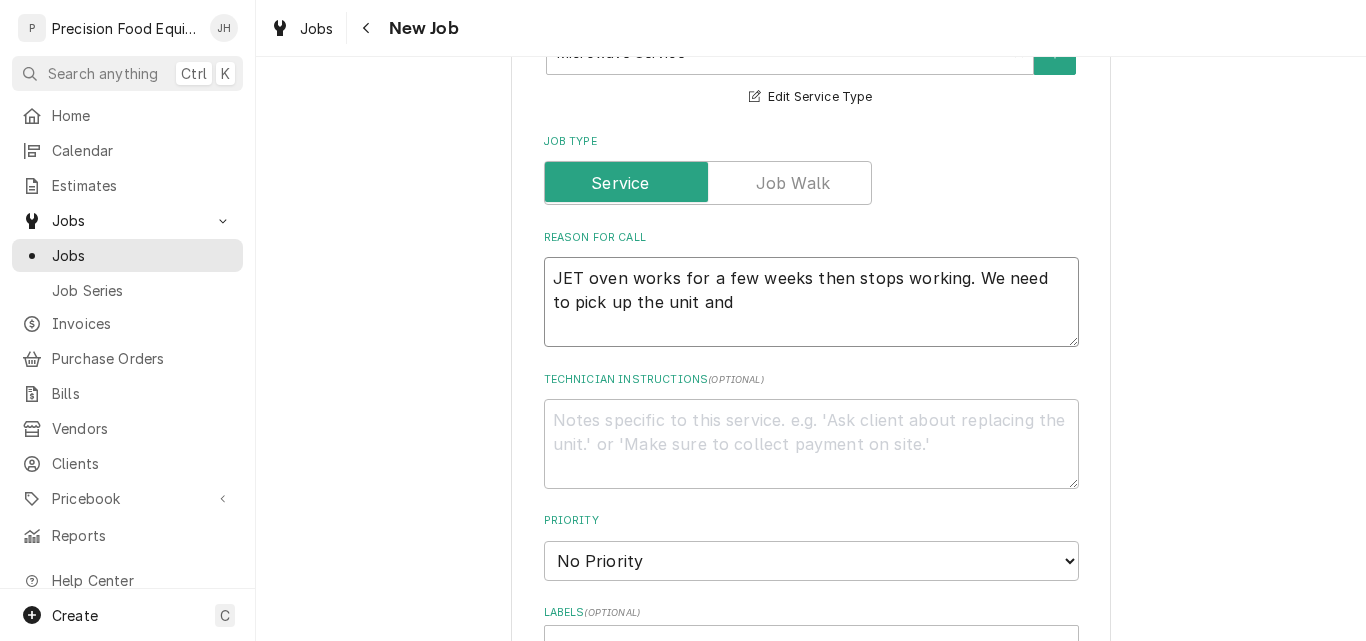 type on "x" 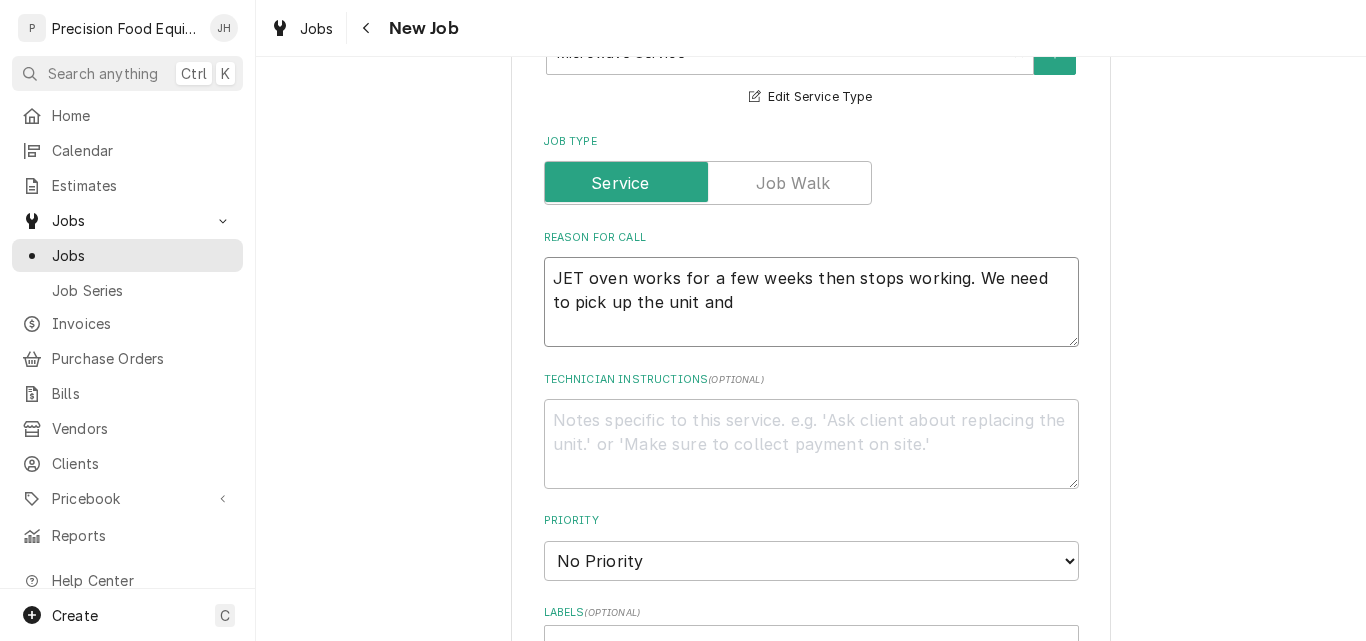 type on "JET oven works for a few weeks then stops working. We need to pick up the unit and w" 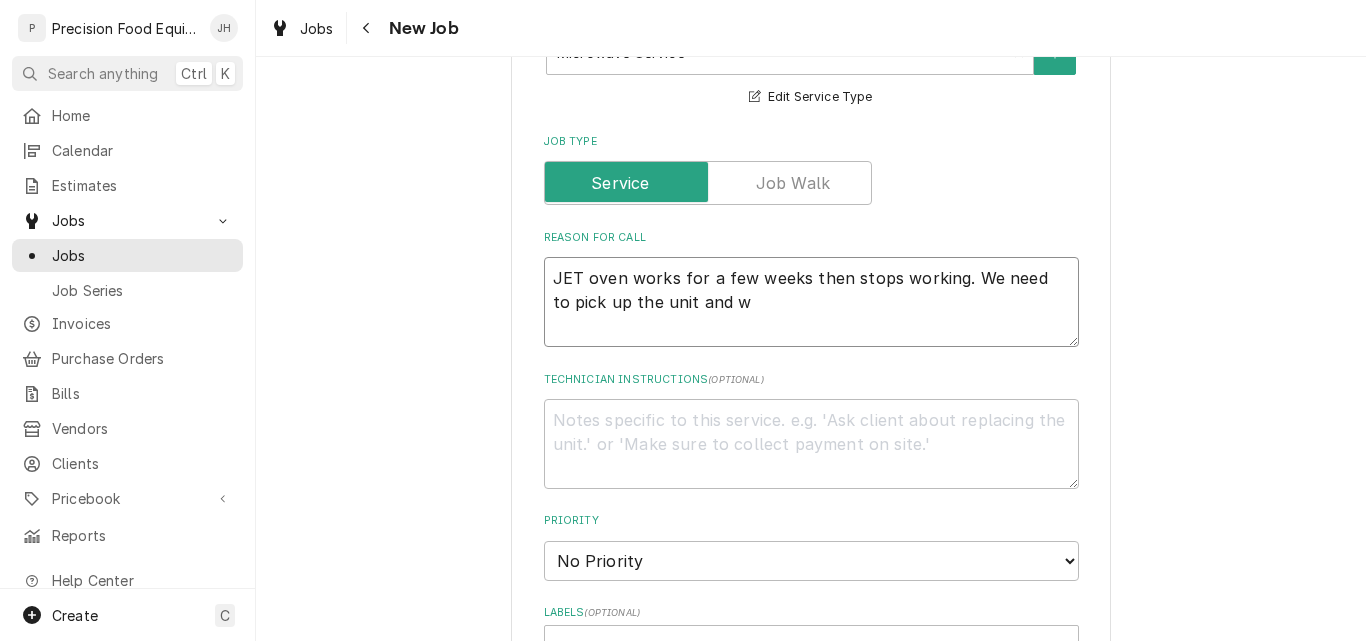 type on "x" 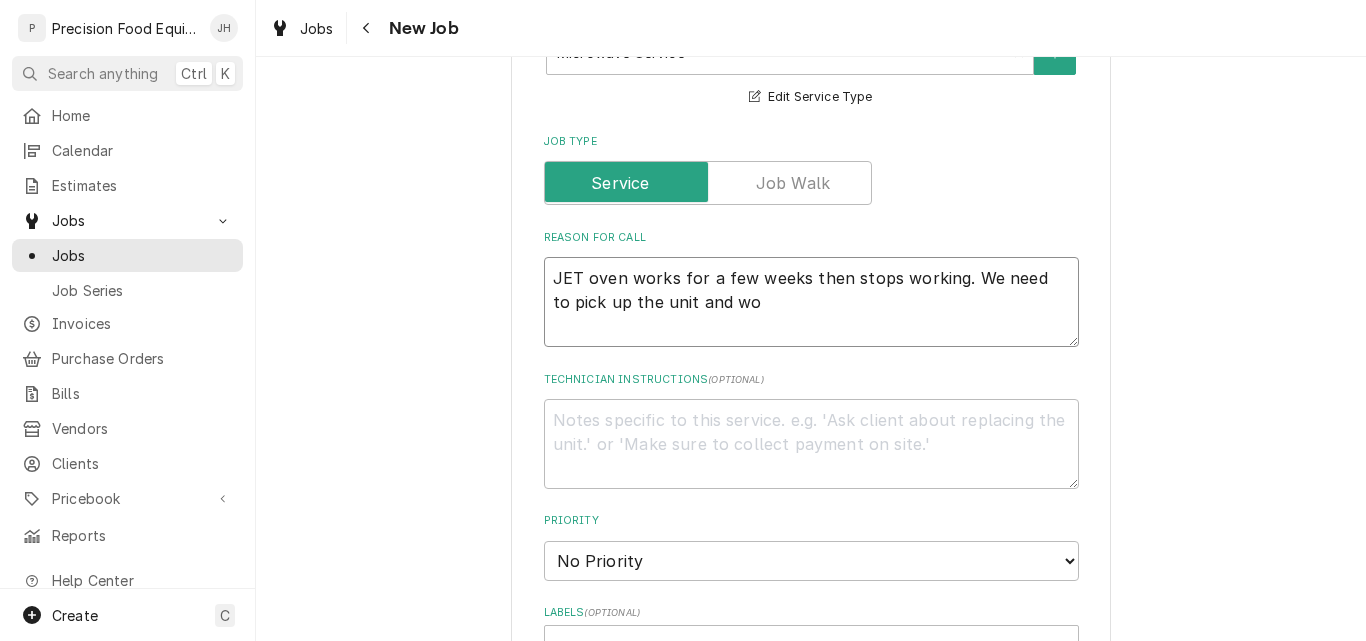 type on "x" 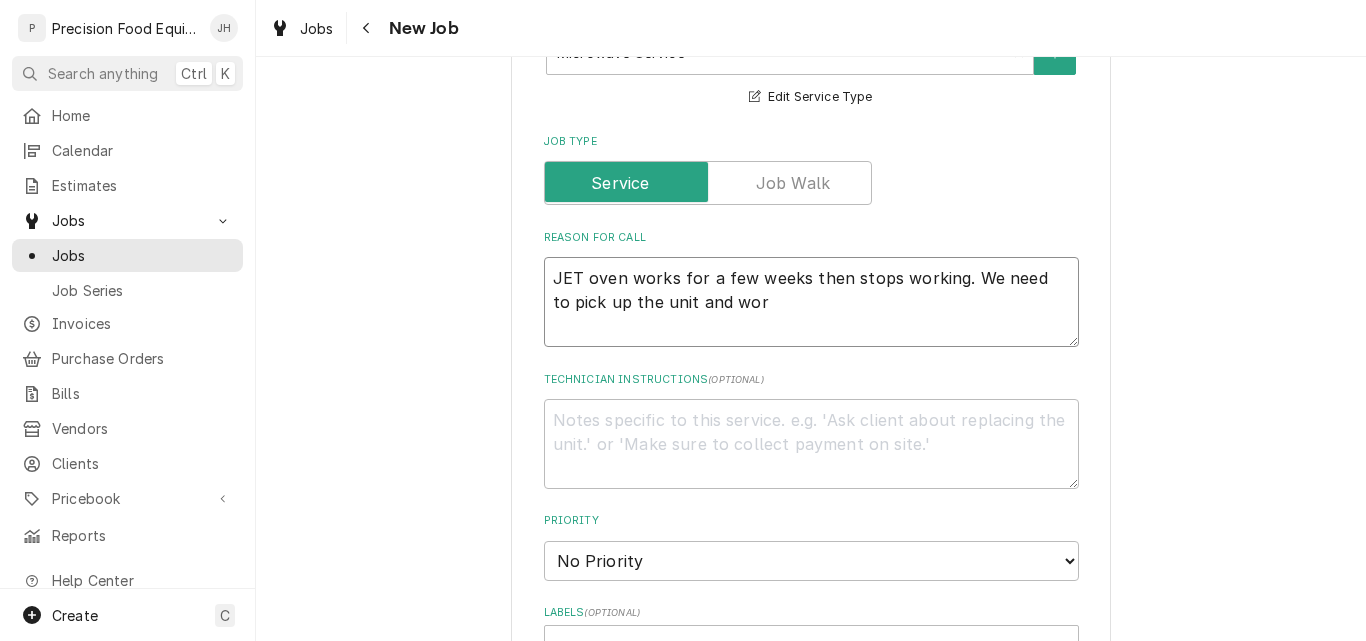 type on "x" 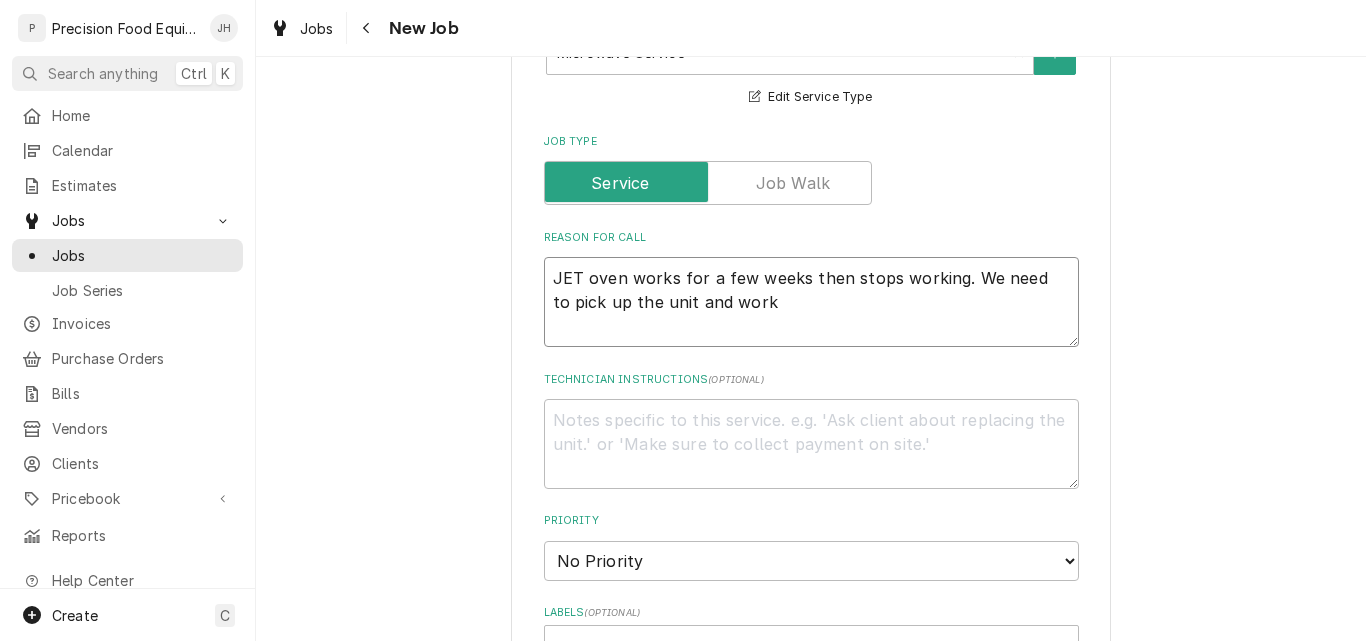 type on "x" 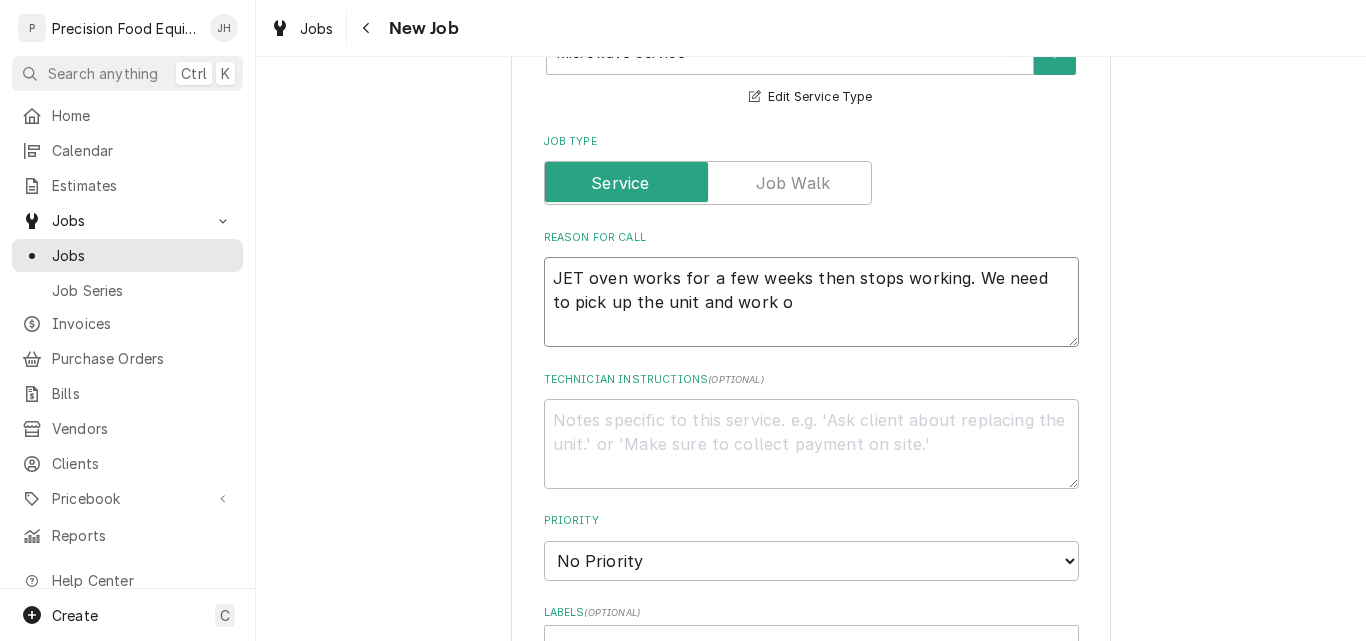 type on "x" 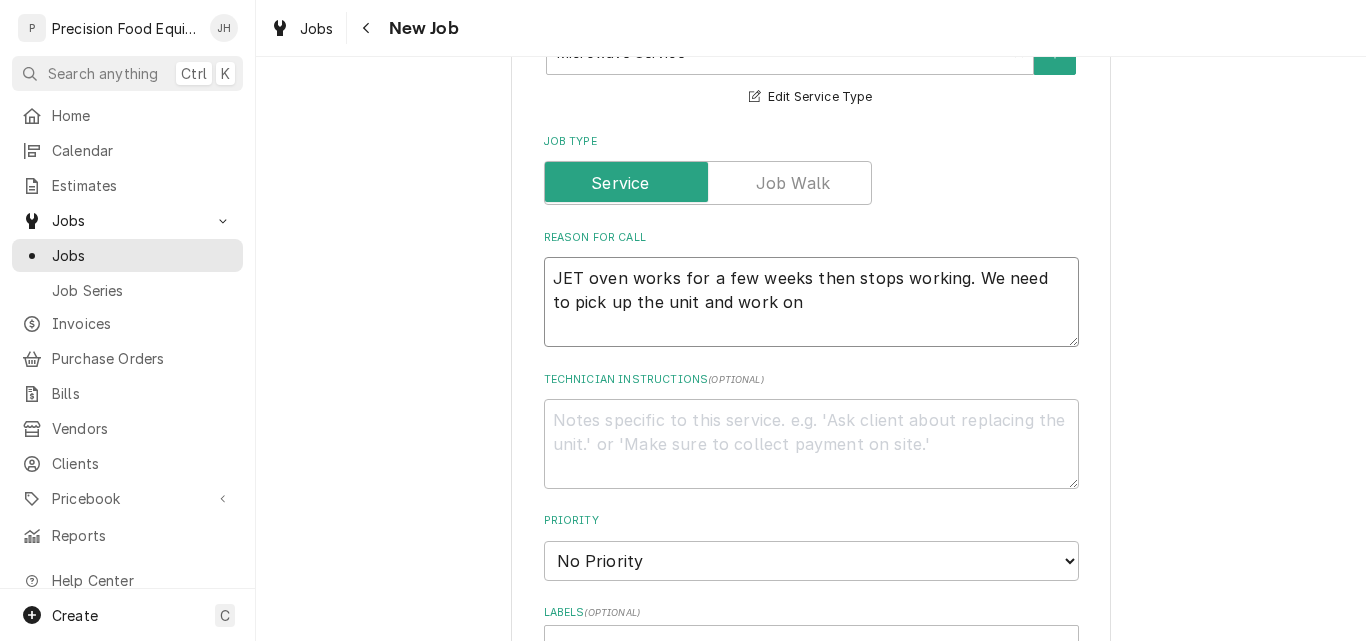 type on "x" 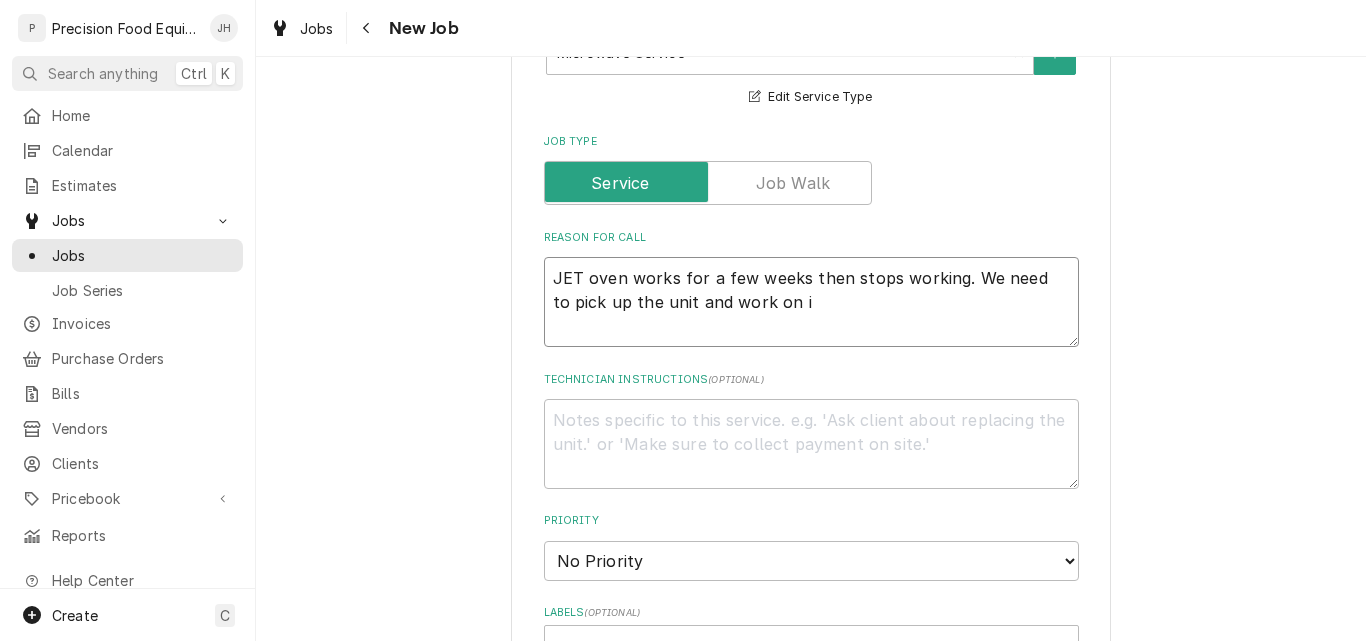 type on "x" 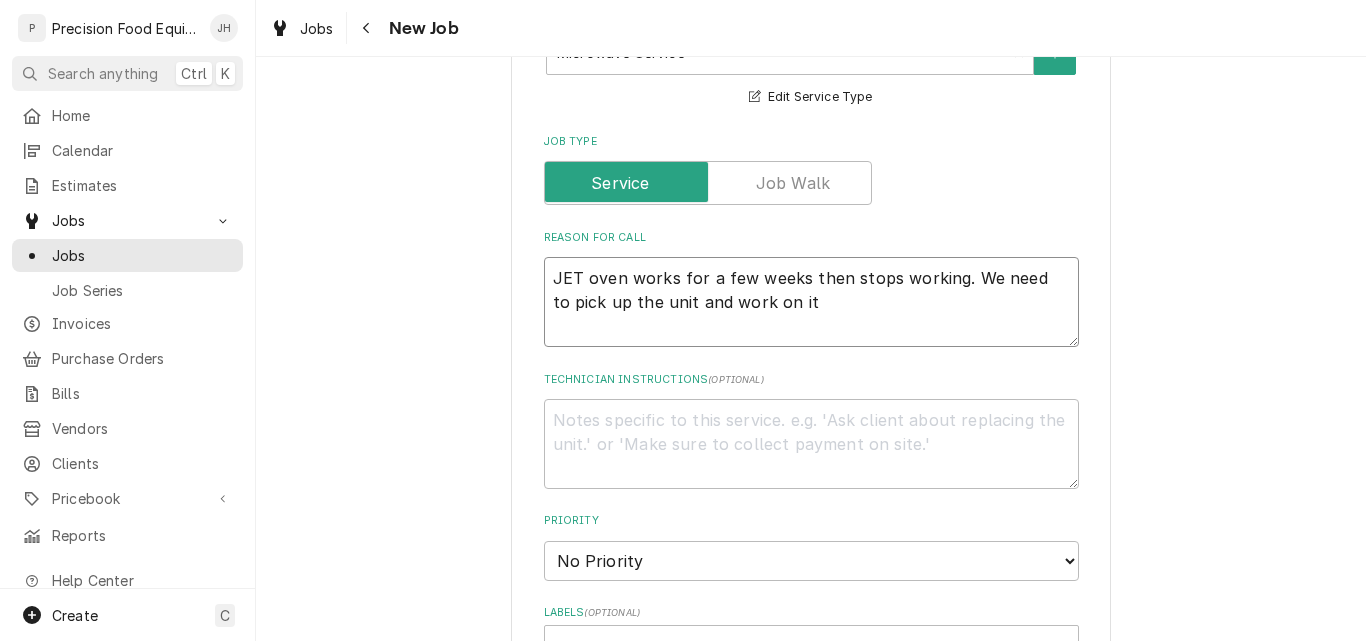 type on "x" 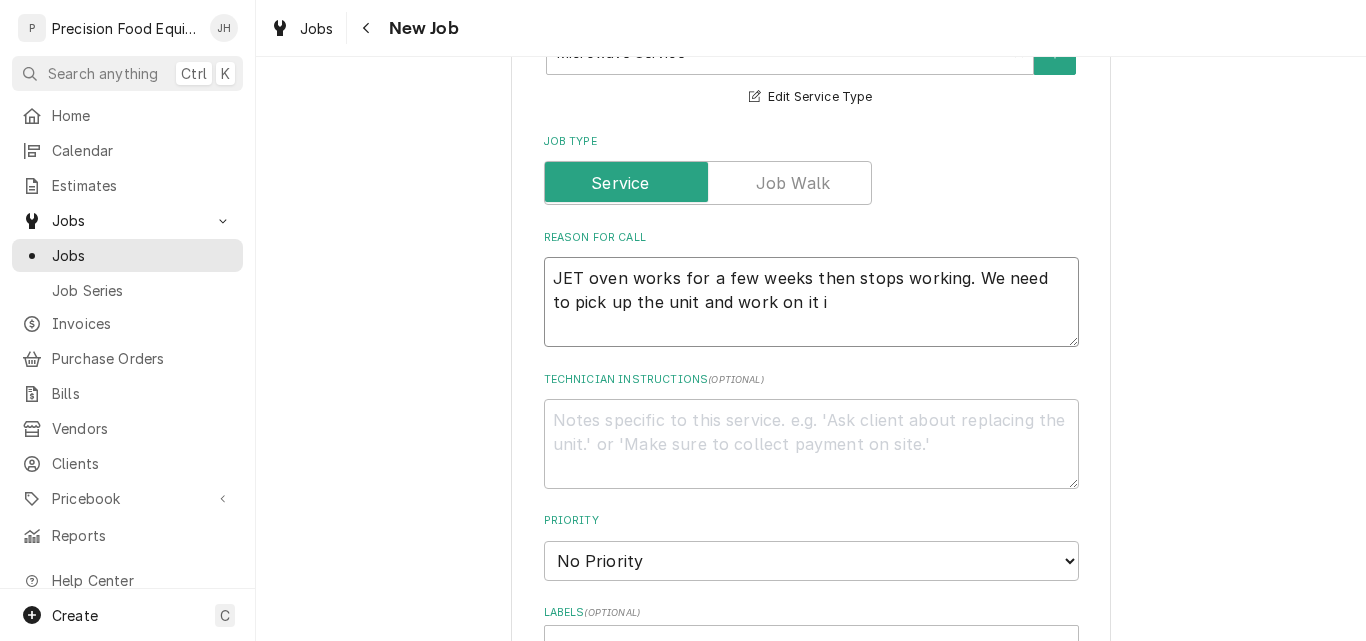 type on "JET oven works for a few weeks then stops working. We need to pick up the unit and work on it in" 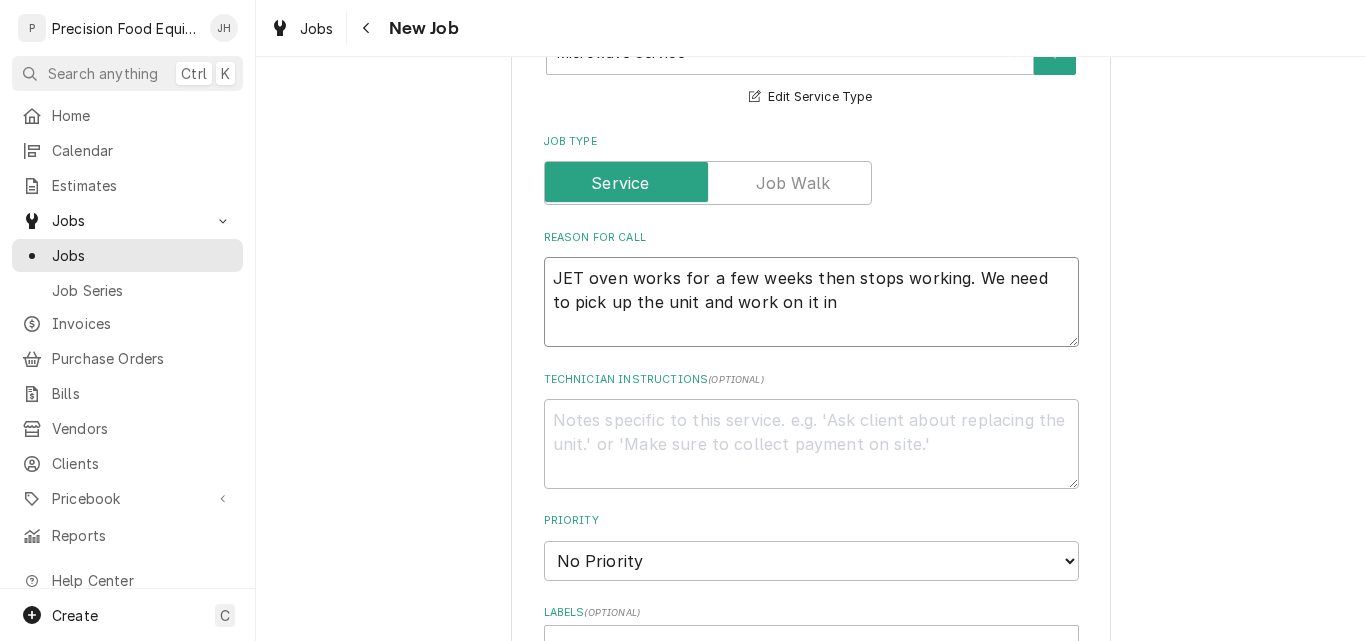 type on "x" 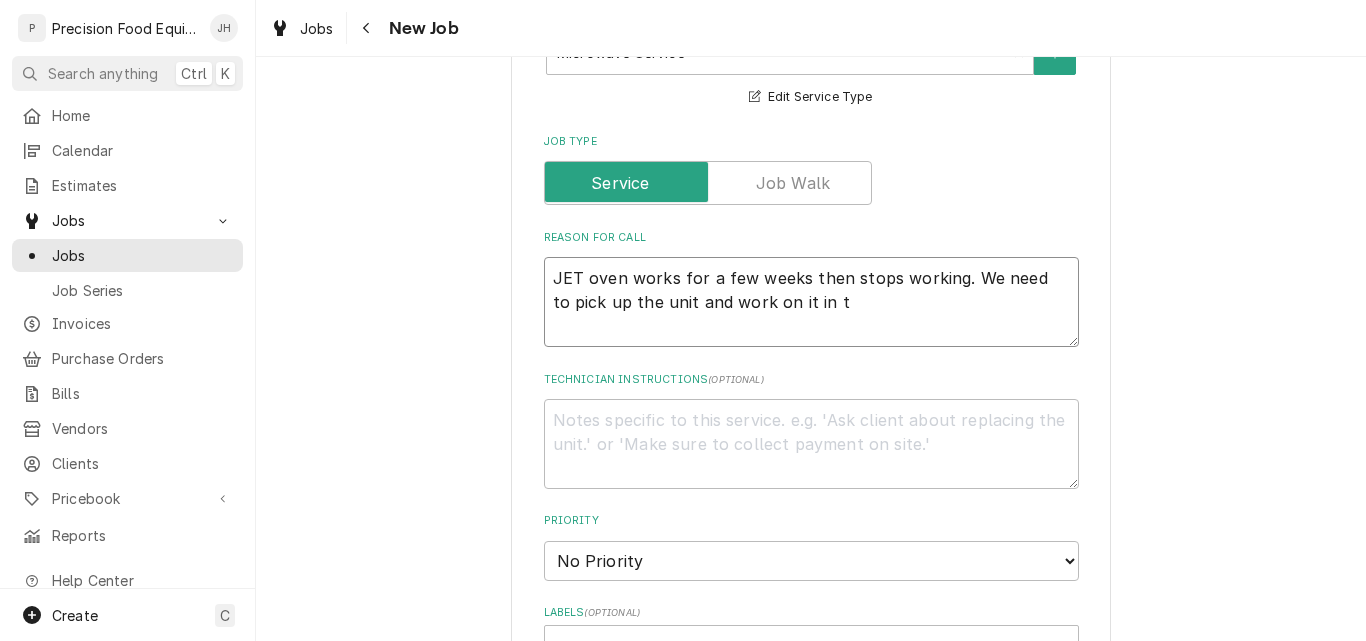type on "x" 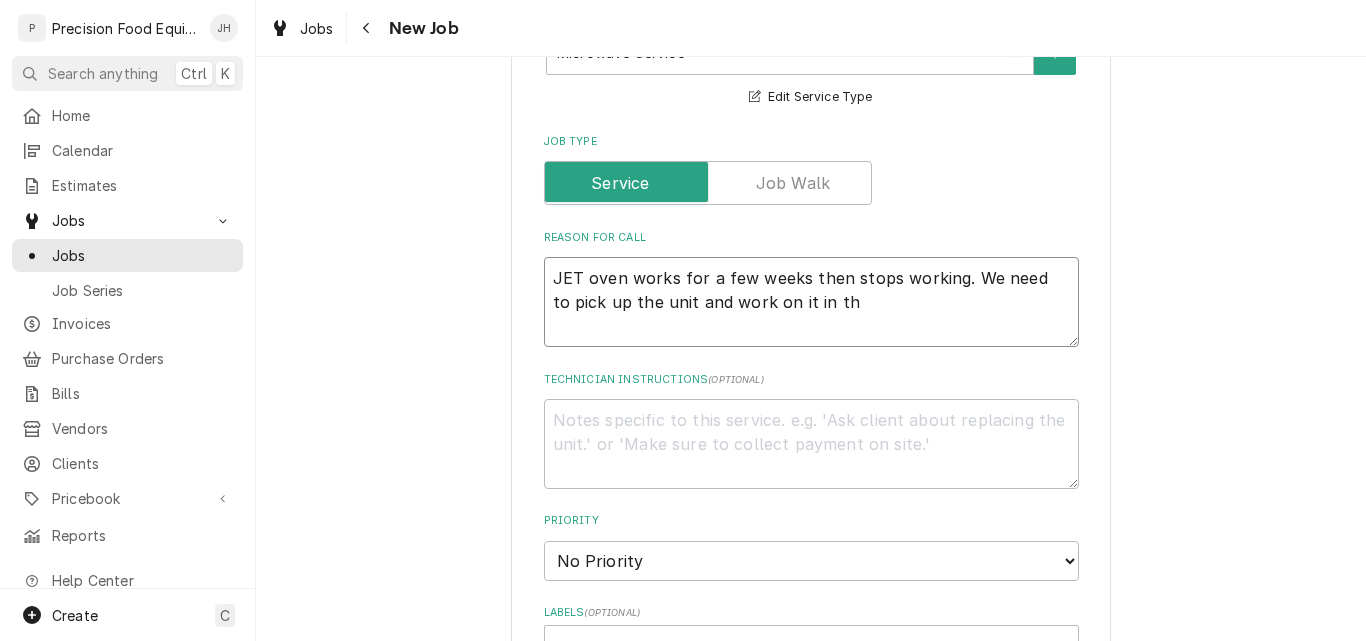 type on "x" 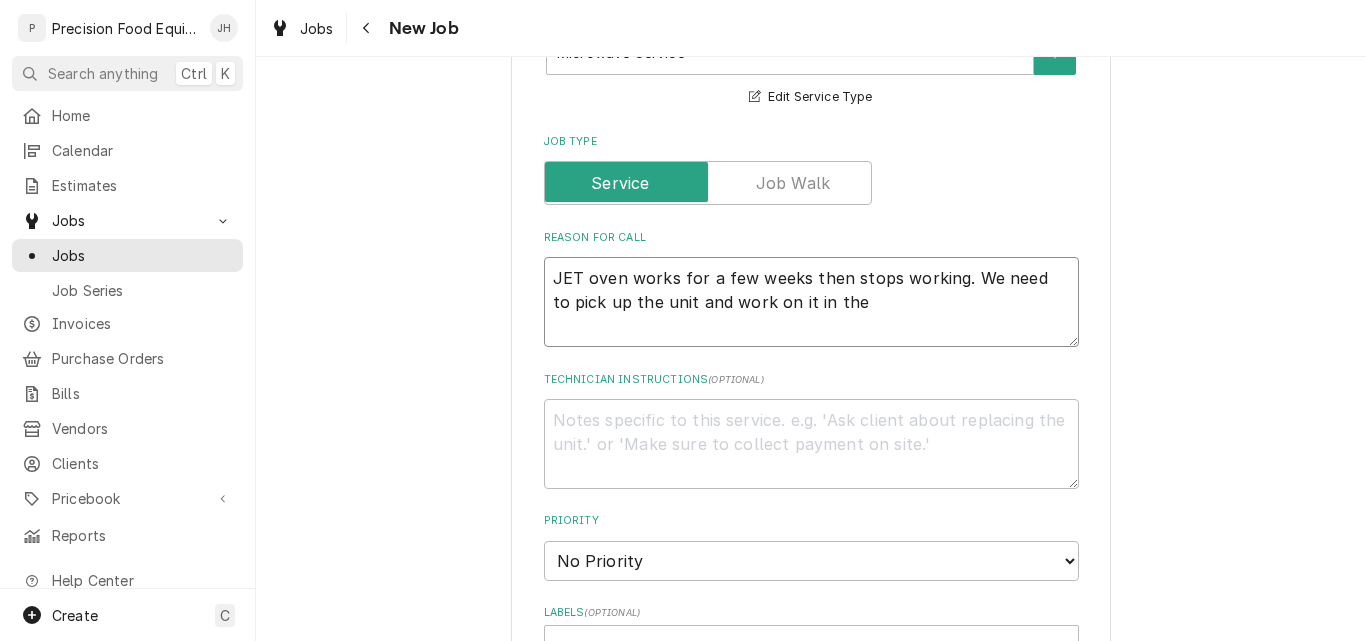 type 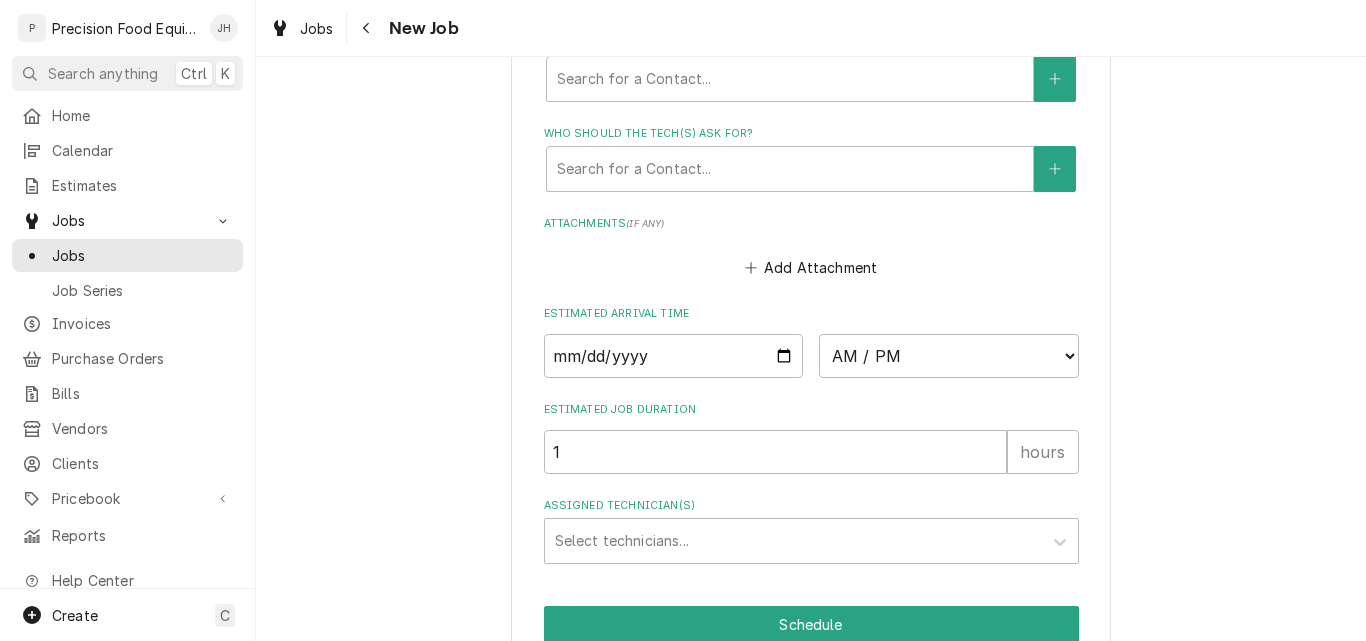 scroll, scrollTop: 1400, scrollLeft: 0, axis: vertical 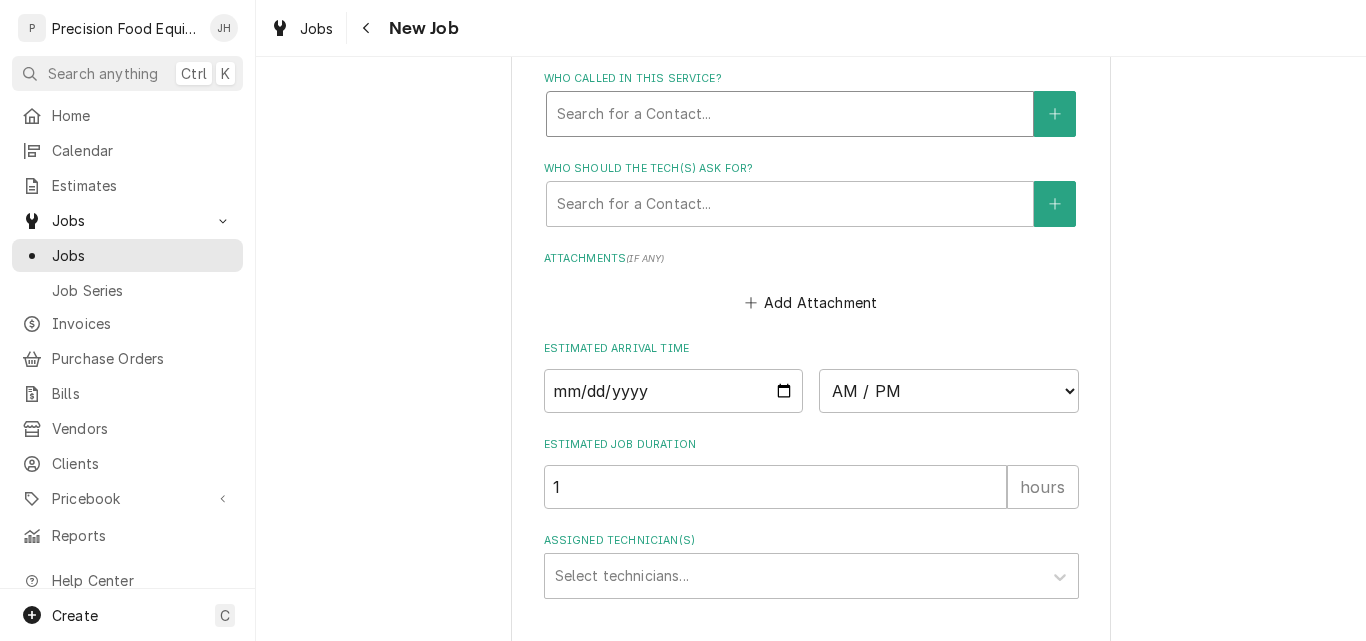 click at bounding box center [790, 114] 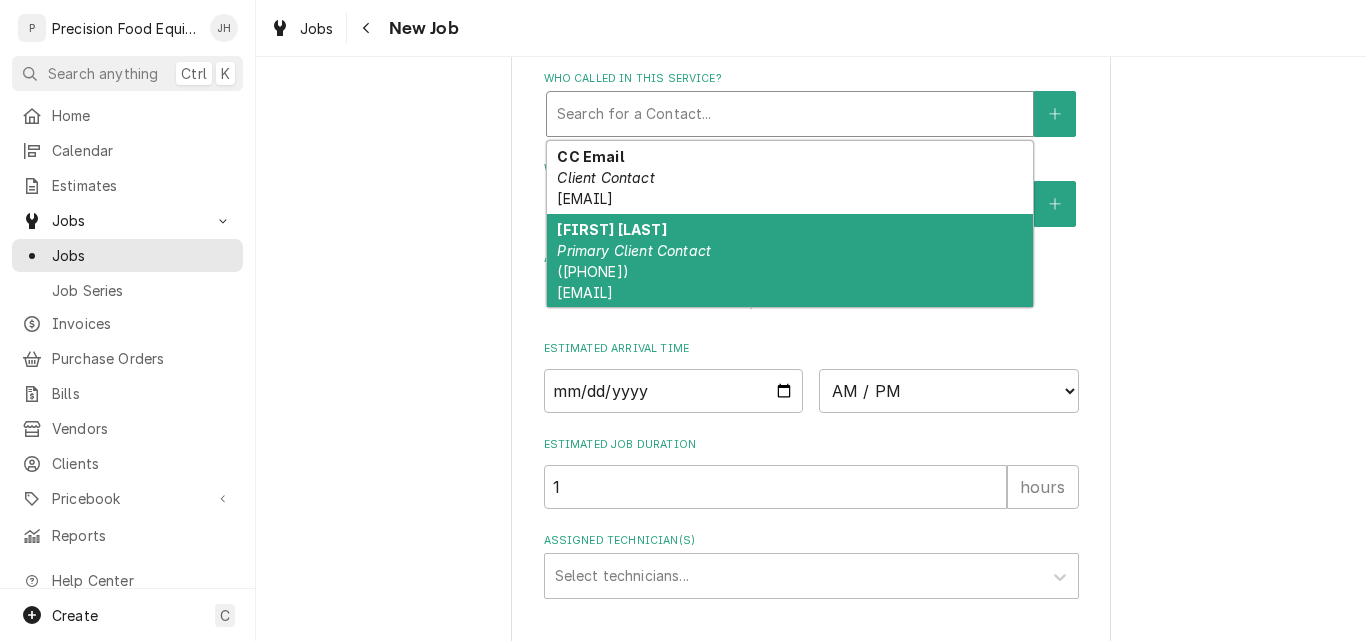 click on "Primary Client Contact" at bounding box center [634, 250] 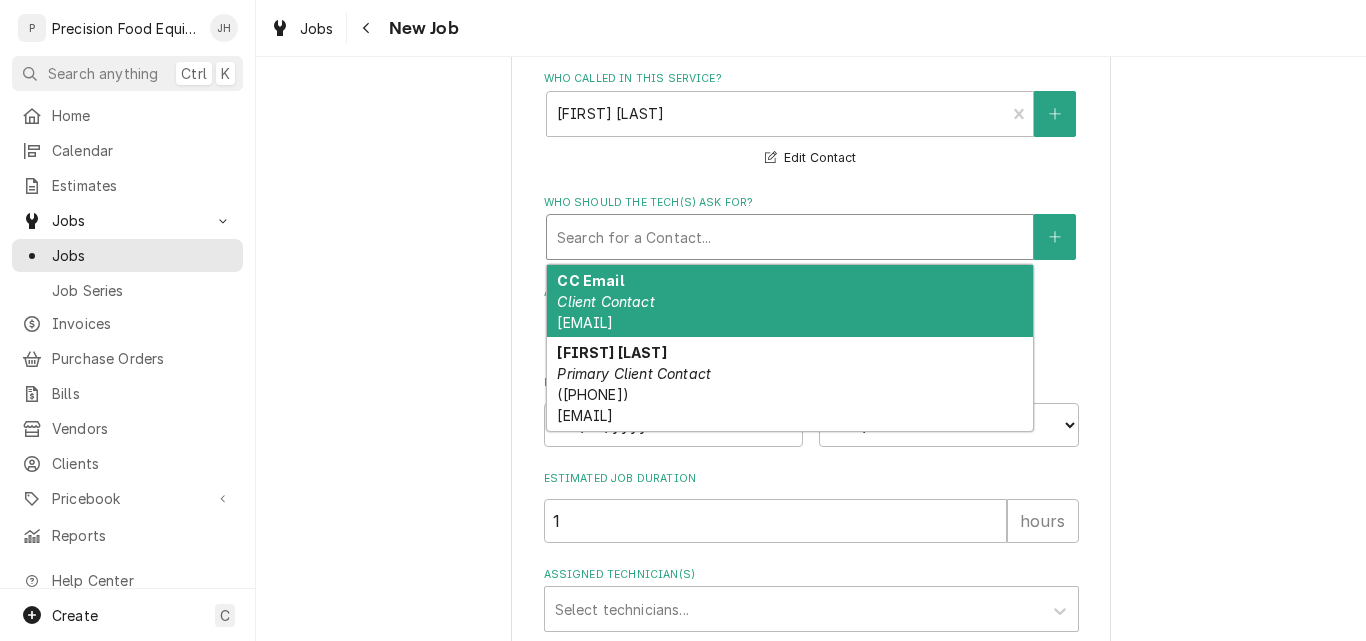 click at bounding box center (790, 237) 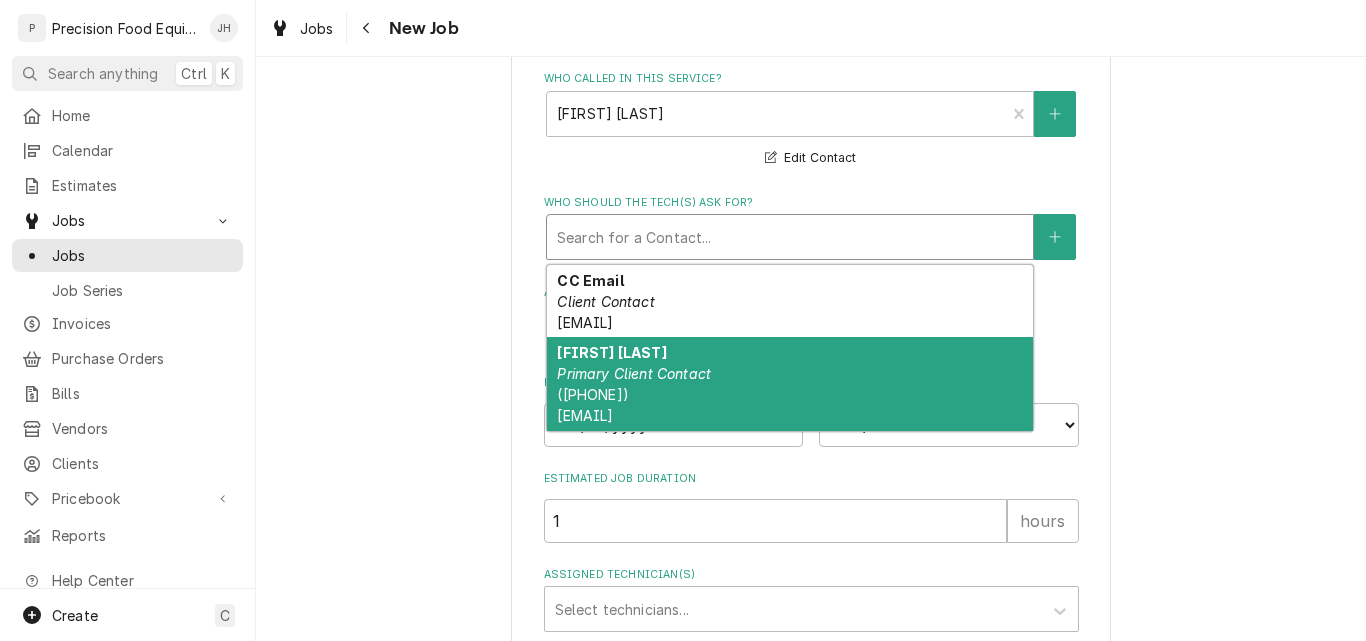 click on "Jason Thuneman Primary Client Contact (602) 675-1717 JThuneman@dLiteHealthyOnTheGo.com" at bounding box center (790, 384) 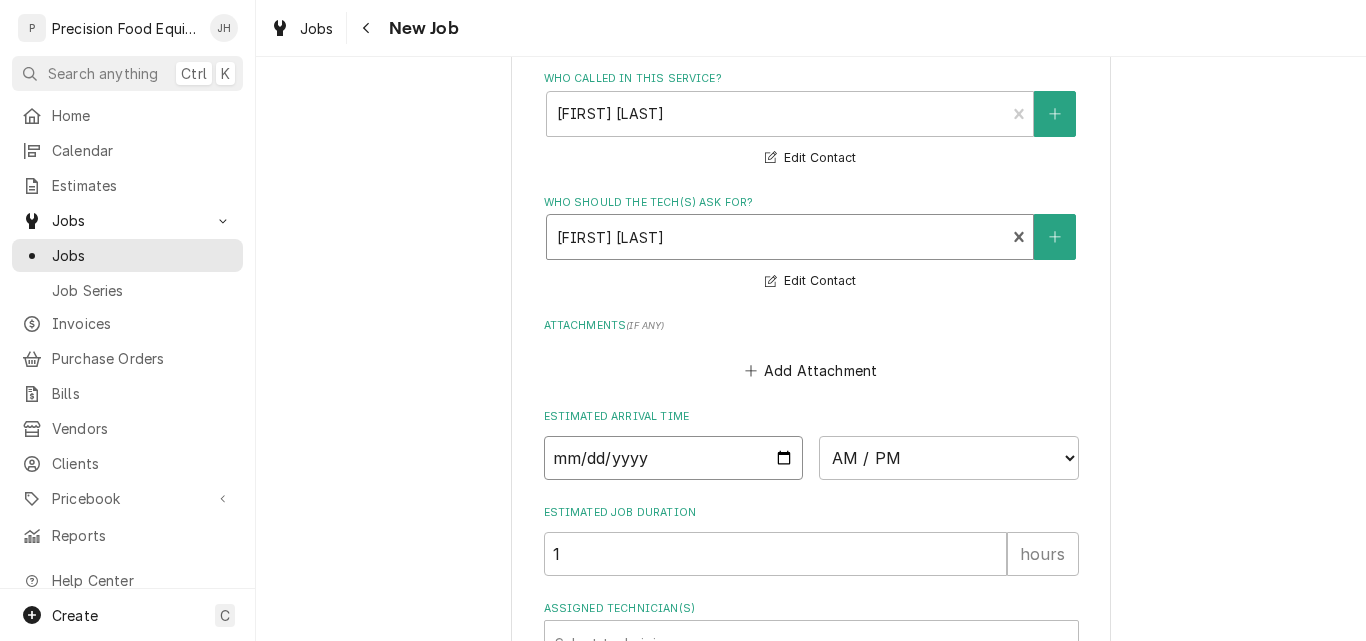 click at bounding box center [674, 458] 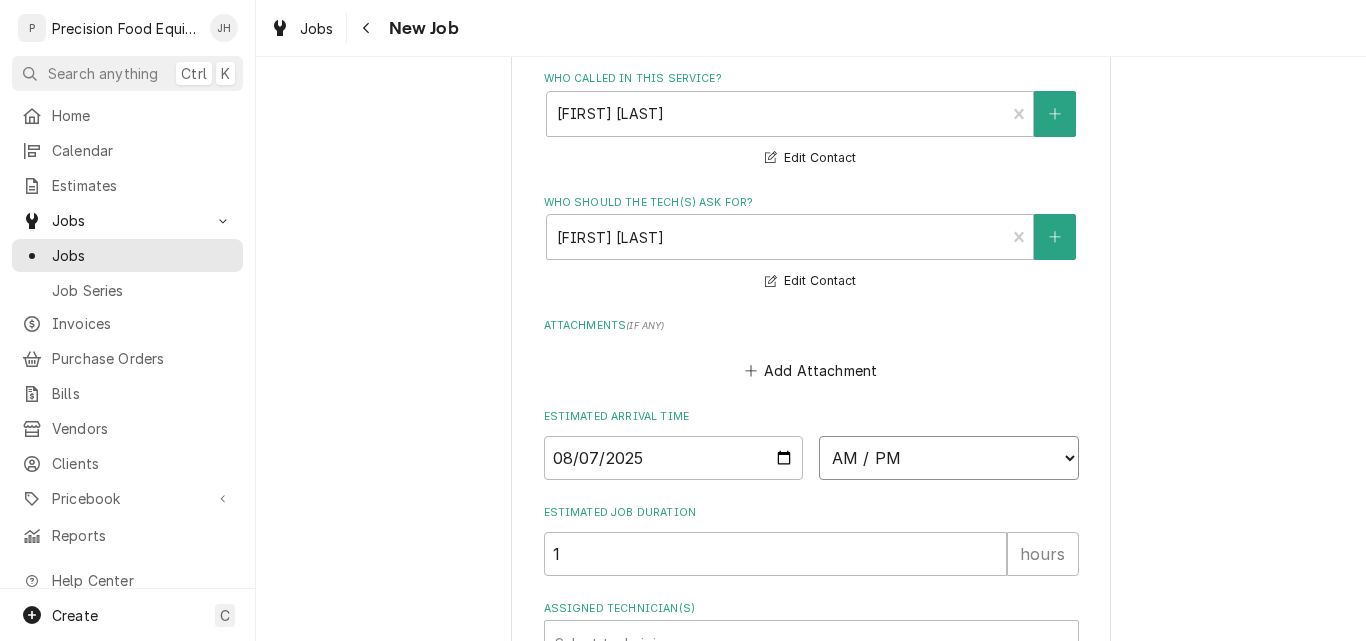 click on "AM / PM 6:00 AM 6:15 AM 6:30 AM 6:45 AM 7:00 AM 7:15 AM 7:30 AM 7:45 AM 8:00 AM 8:15 AM 8:30 AM 8:45 AM 9:00 AM 9:15 AM 9:30 AM 9:45 AM 10:00 AM 10:15 AM 10:30 AM 10:45 AM 11:00 AM 11:15 AM 11:30 AM 11:45 AM 12:00 PM 12:15 PM 12:30 PM 12:45 PM 1:00 PM 1:15 PM 1:30 PM 1:45 PM 2:00 PM 2:15 PM 2:30 PM 2:45 PM 3:00 PM 3:15 PM 3:30 PM 3:45 PM 4:00 PM 4:15 PM 4:30 PM 4:45 PM 5:00 PM 5:15 PM 5:30 PM 5:45 PM 6:00 PM 6:15 PM 6:30 PM 6:45 PM 7:00 PM 7:15 PM 7:30 PM 7:45 PM 8:00 PM 8:15 PM 8:30 PM 8:45 PM 9:00 PM 9:15 PM 9:30 PM 9:45 PM 10:00 PM 10:15 PM 10:30 PM 10:45 PM 11:00 PM 11:15 PM 11:30 PM 11:45 PM 12:00 AM 12:15 AM 12:30 AM 12:45 AM 1:00 AM 1:15 AM 1:30 AM 1:45 AM 2:00 AM 2:15 AM 2:30 AM 2:45 AM 3:00 AM 3:15 AM 3:30 AM 3:45 AM 4:00 AM 4:15 AM 4:30 AM 4:45 AM 5:00 AM 5:15 AM 5:30 AM 5:45 AM" at bounding box center (949, 458) 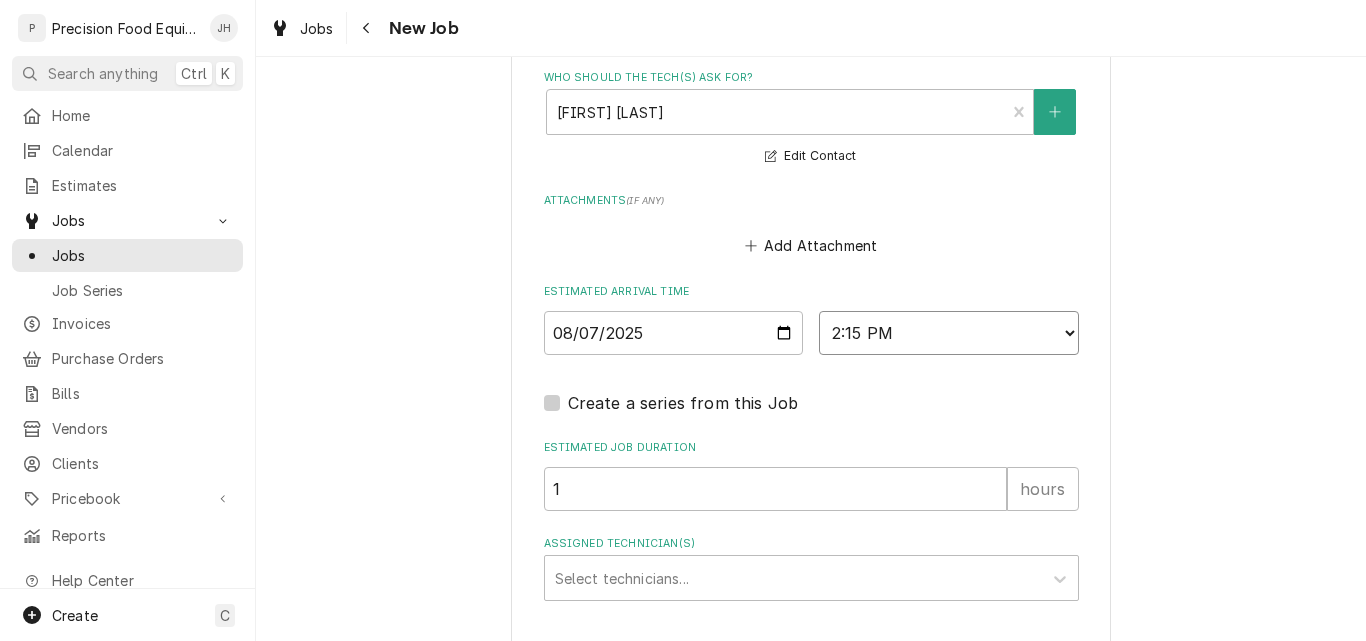 scroll, scrollTop: 1658, scrollLeft: 0, axis: vertical 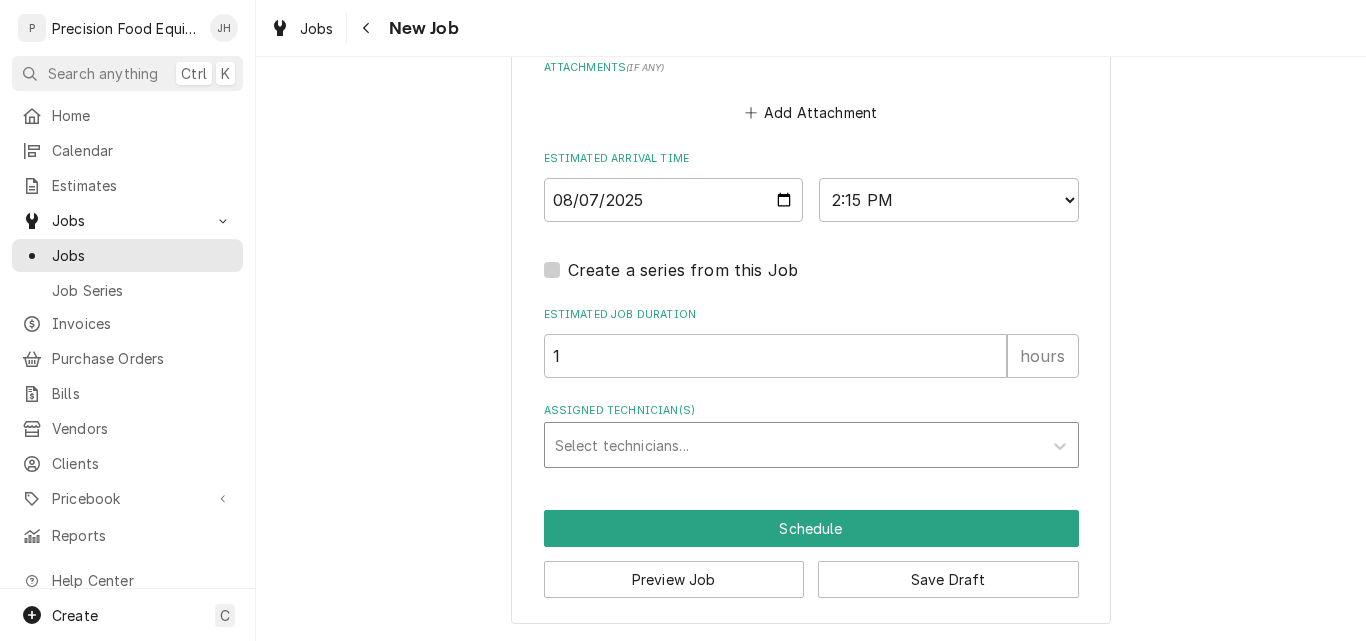 click at bounding box center (793, 445) 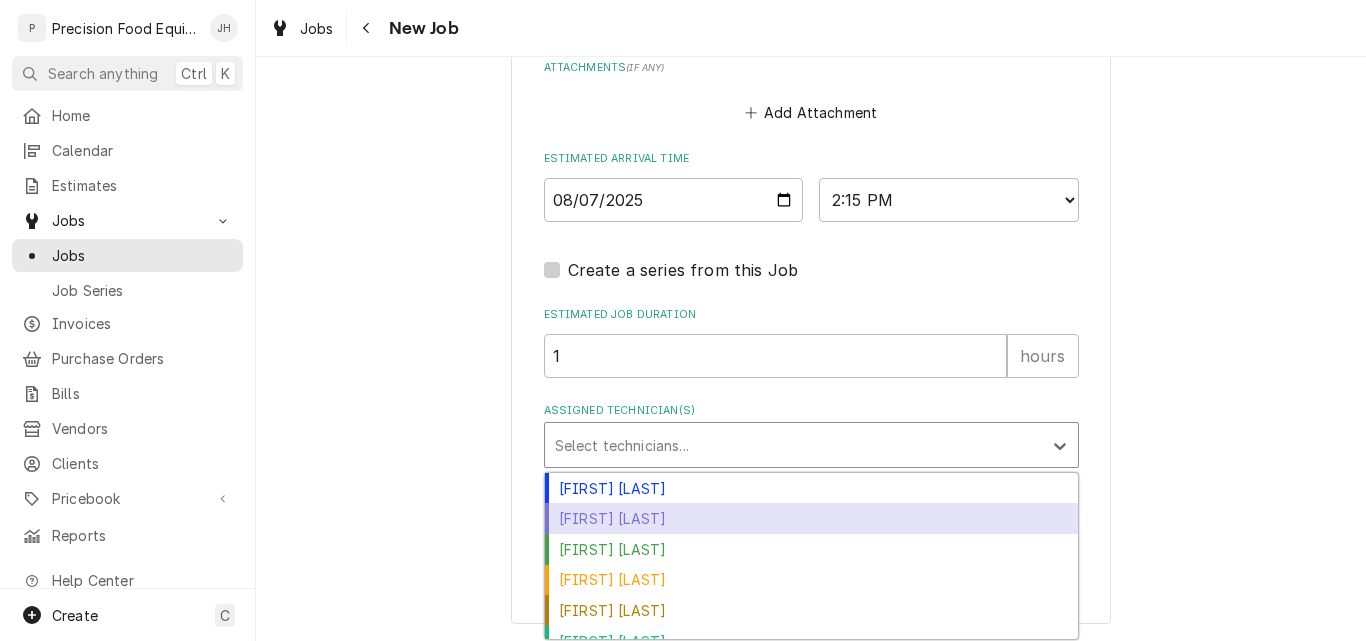click on "Jacob Cardenas" at bounding box center [811, 518] 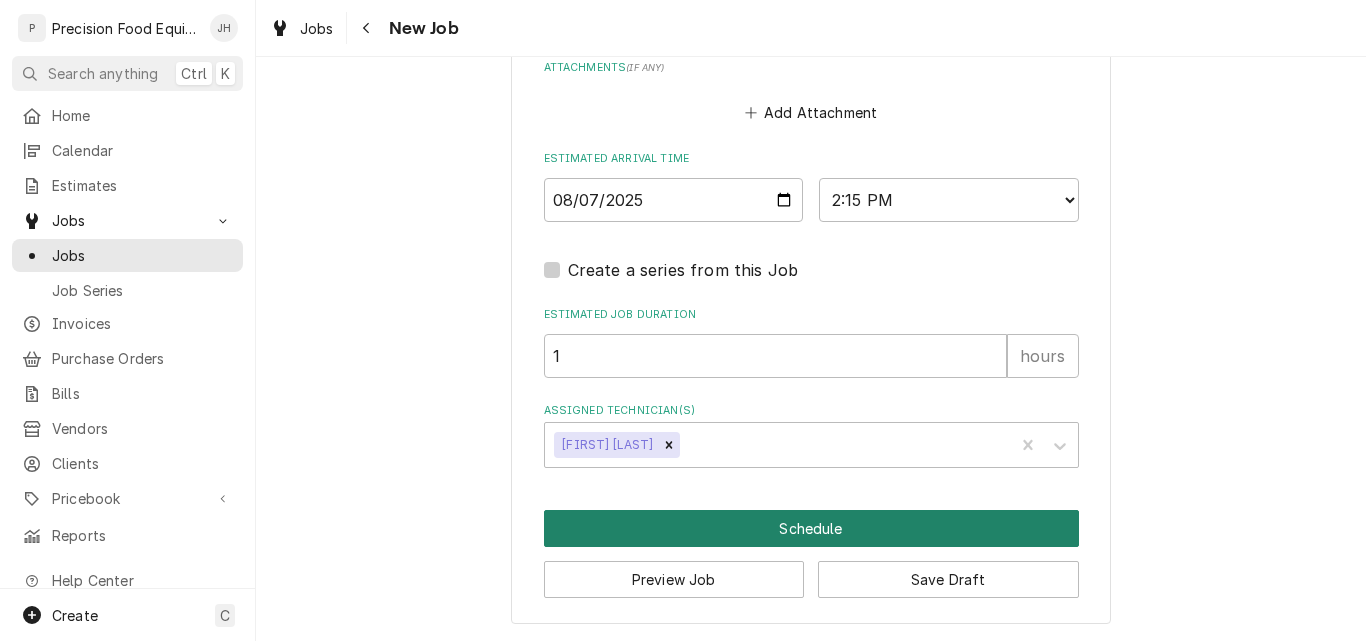click on "Schedule" at bounding box center (811, 528) 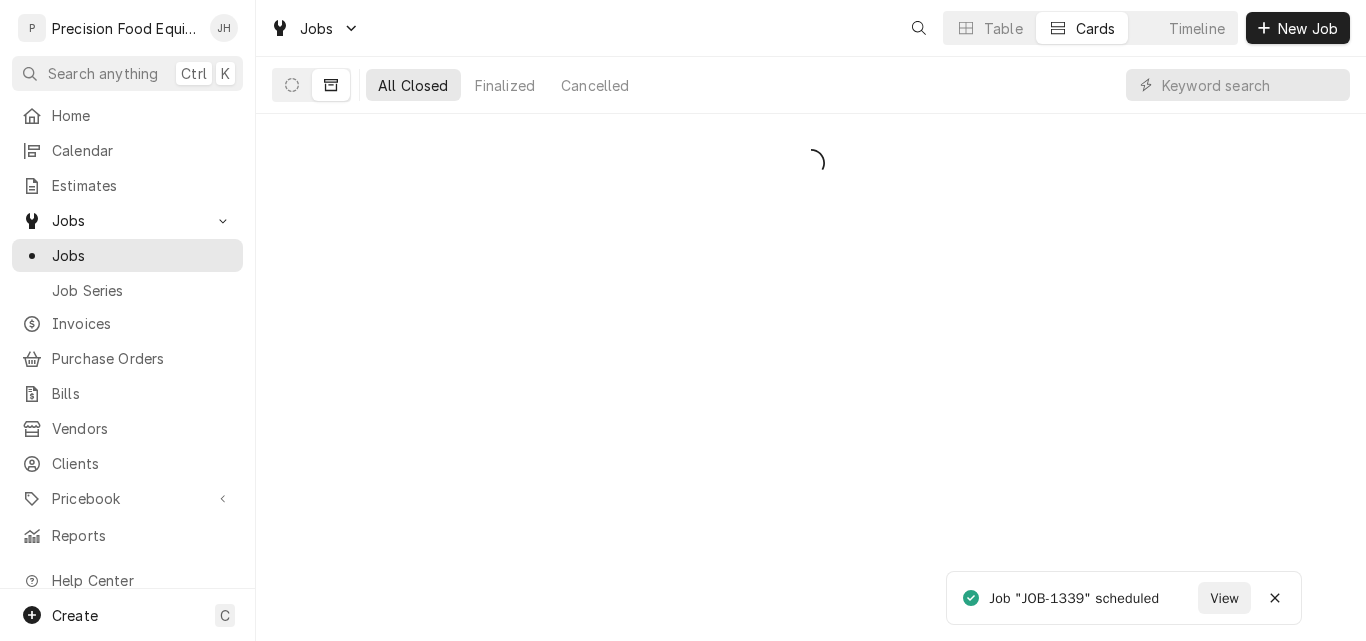 scroll, scrollTop: 0, scrollLeft: 0, axis: both 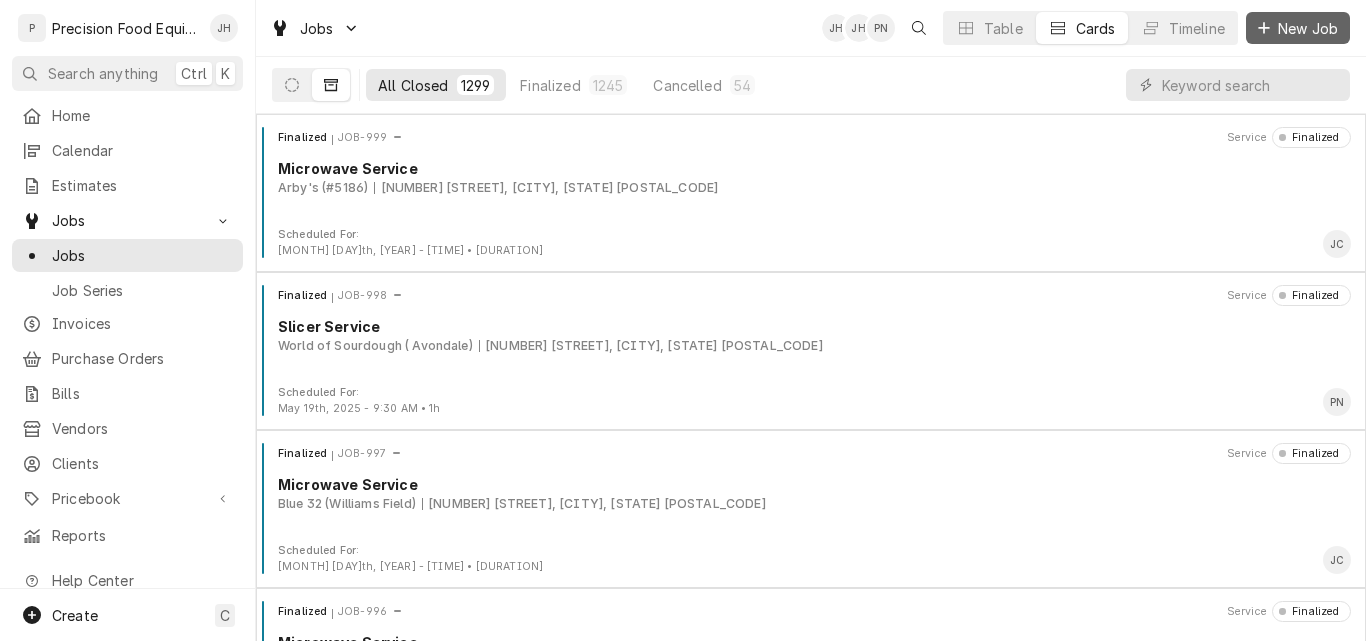 click 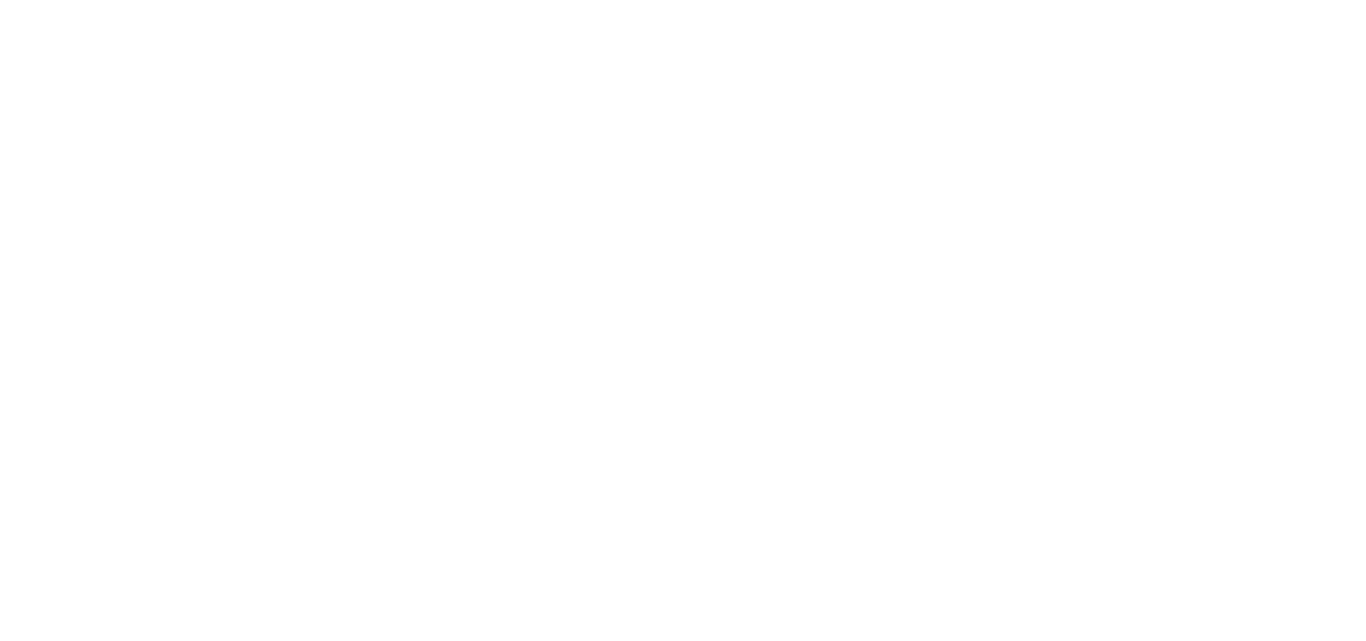 scroll, scrollTop: 0, scrollLeft: 0, axis: both 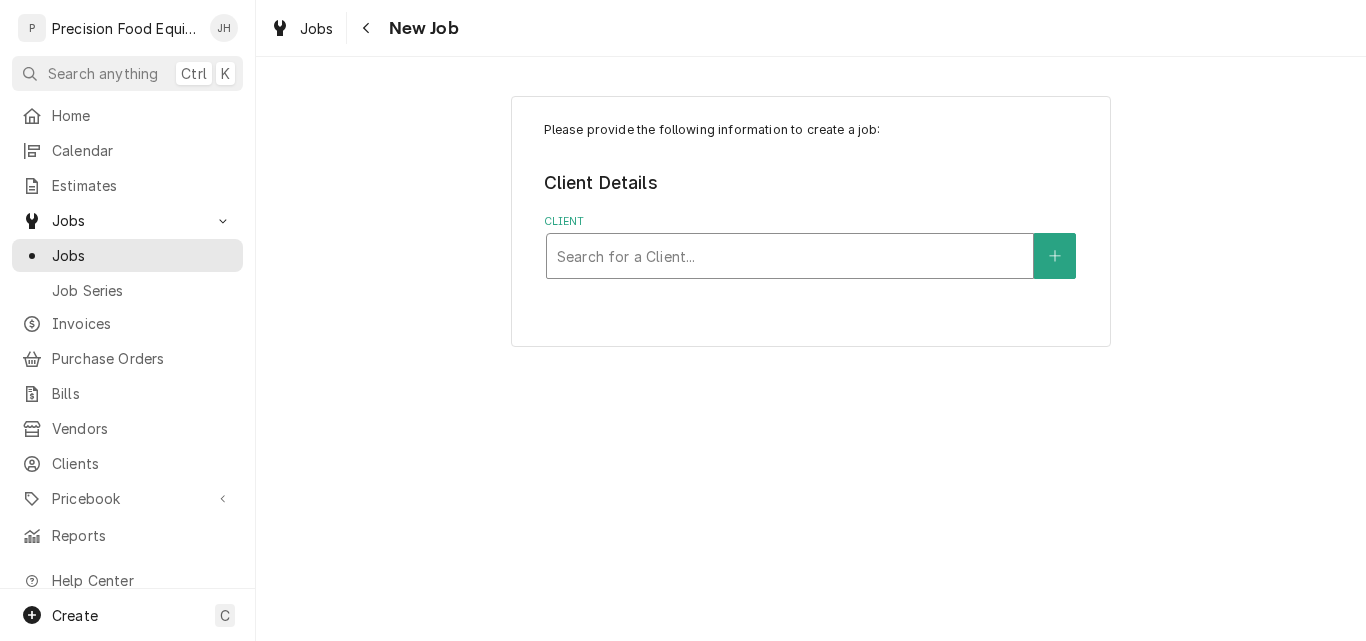 click at bounding box center [790, 256] 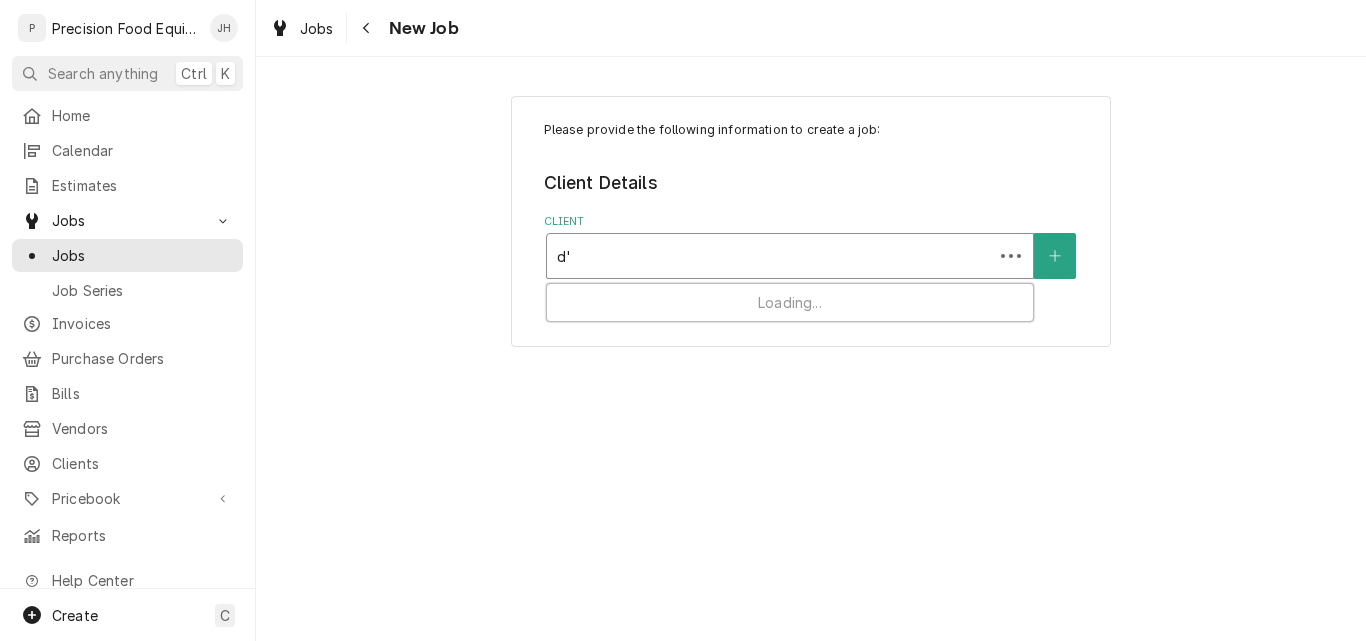 type on "d'l" 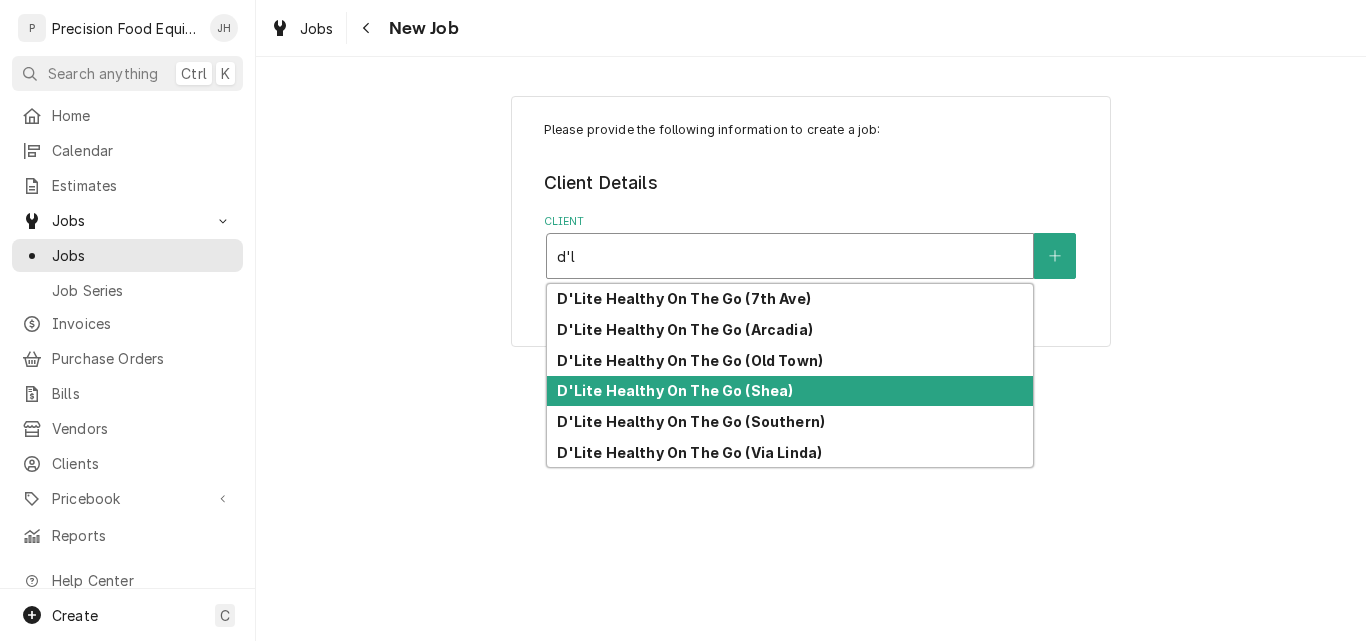 click on "D'Lite Healthy On The Go (Shea)" at bounding box center [675, 390] 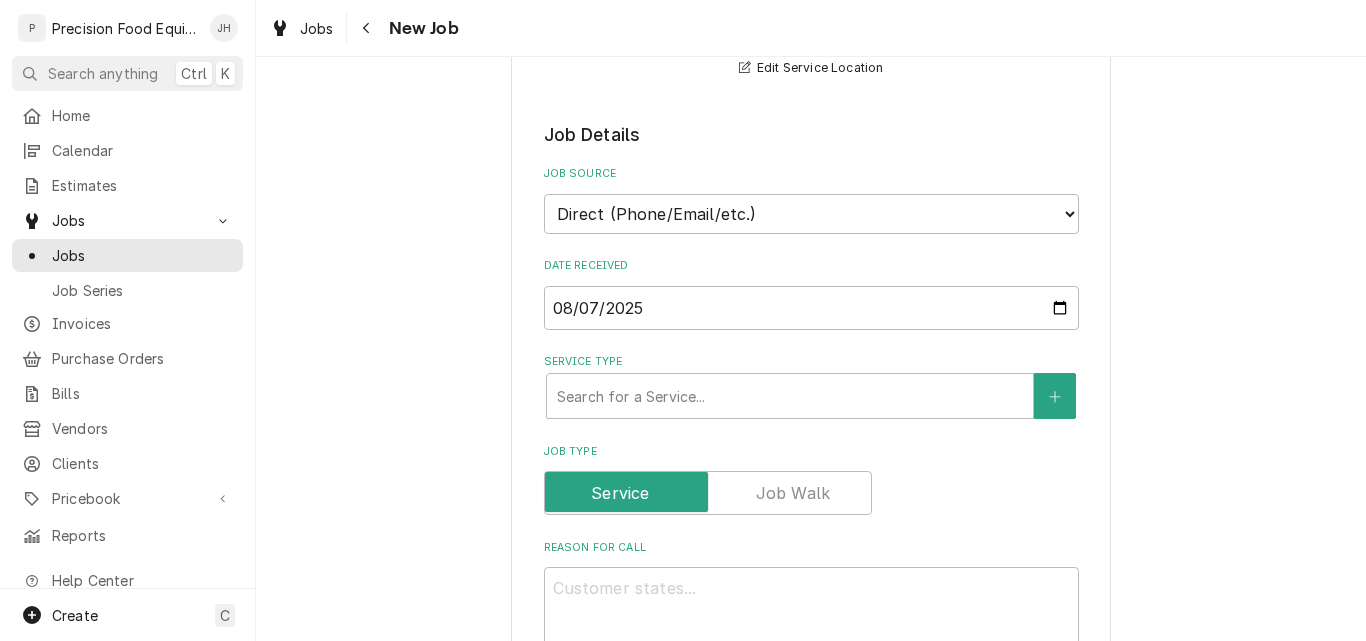 scroll, scrollTop: 400, scrollLeft: 0, axis: vertical 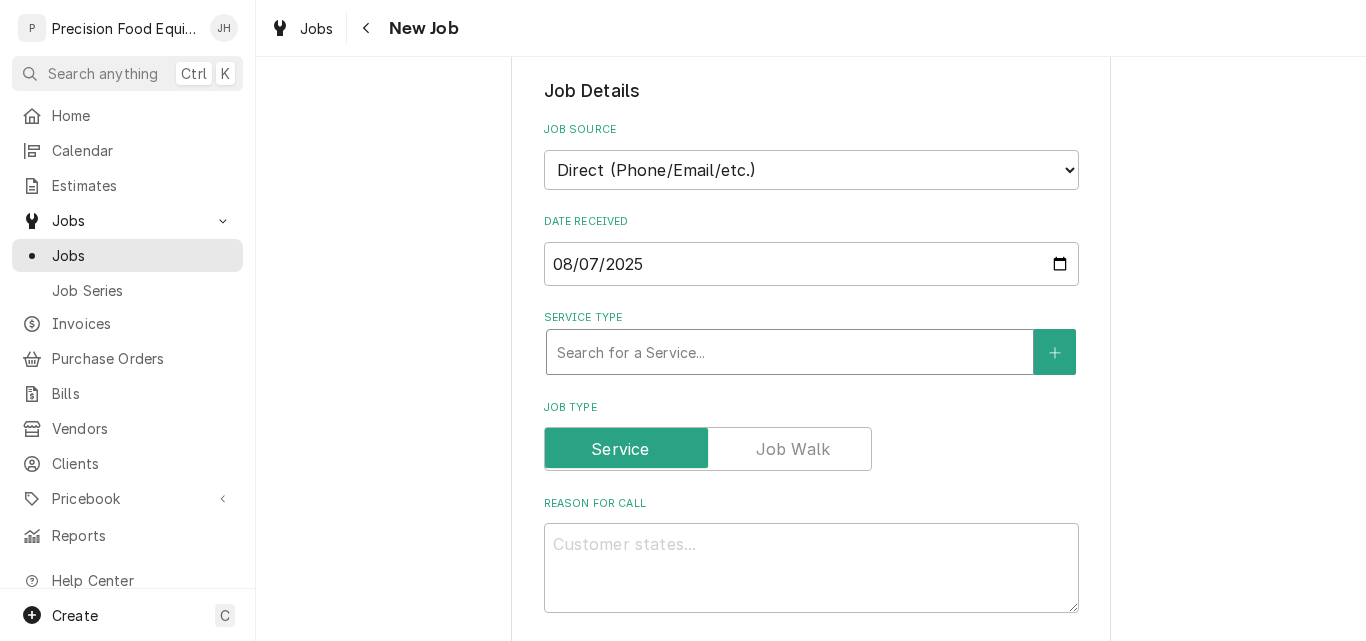 click at bounding box center (790, 352) 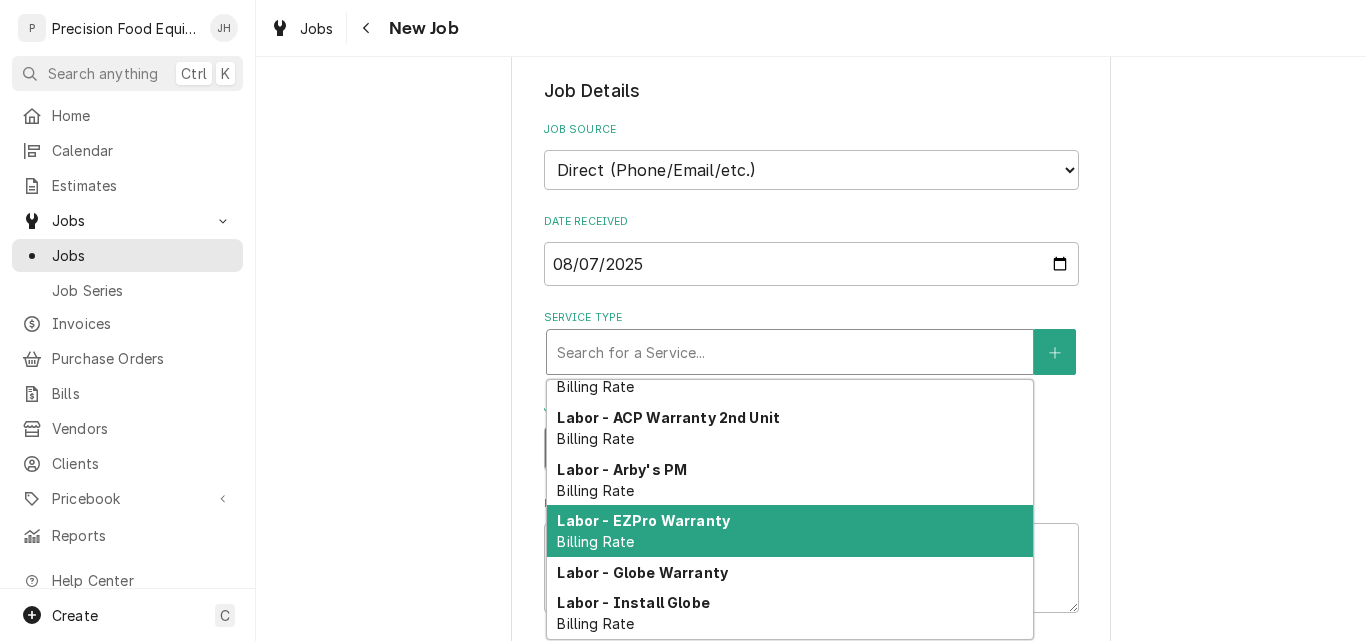 scroll, scrollTop: 731, scrollLeft: 0, axis: vertical 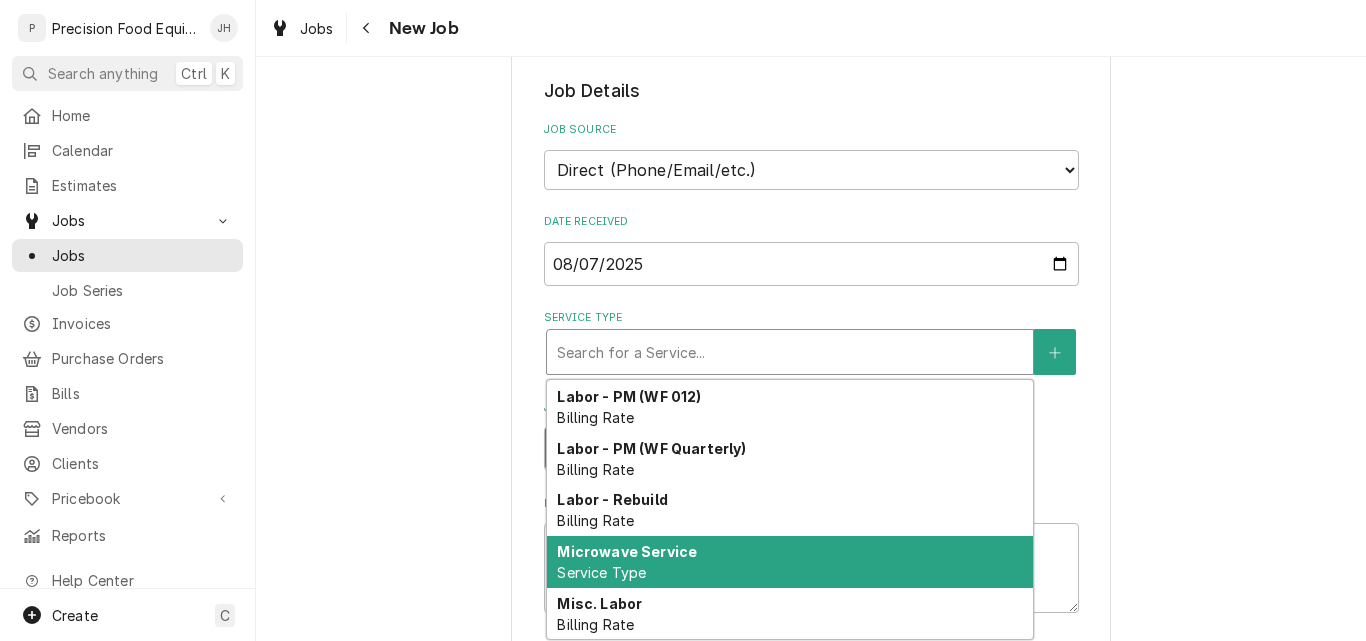 click on "Microwave Service Service Type" at bounding box center (790, 562) 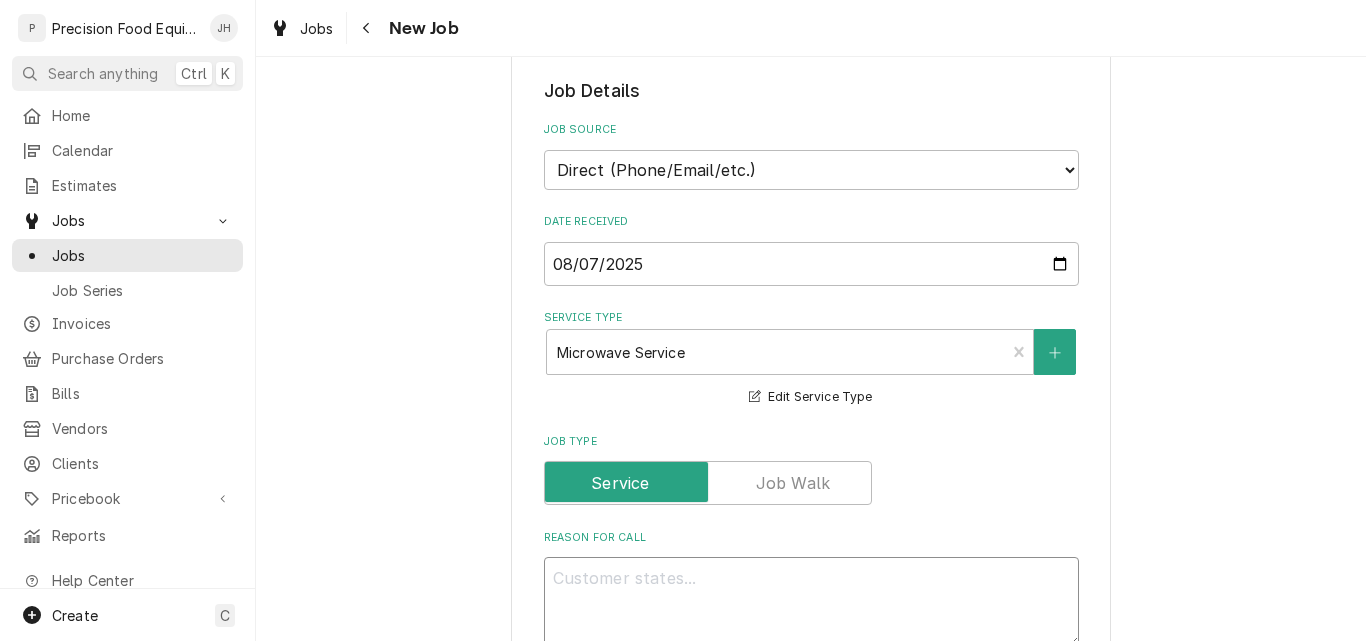 click on "Reason For Call" at bounding box center (811, 602) 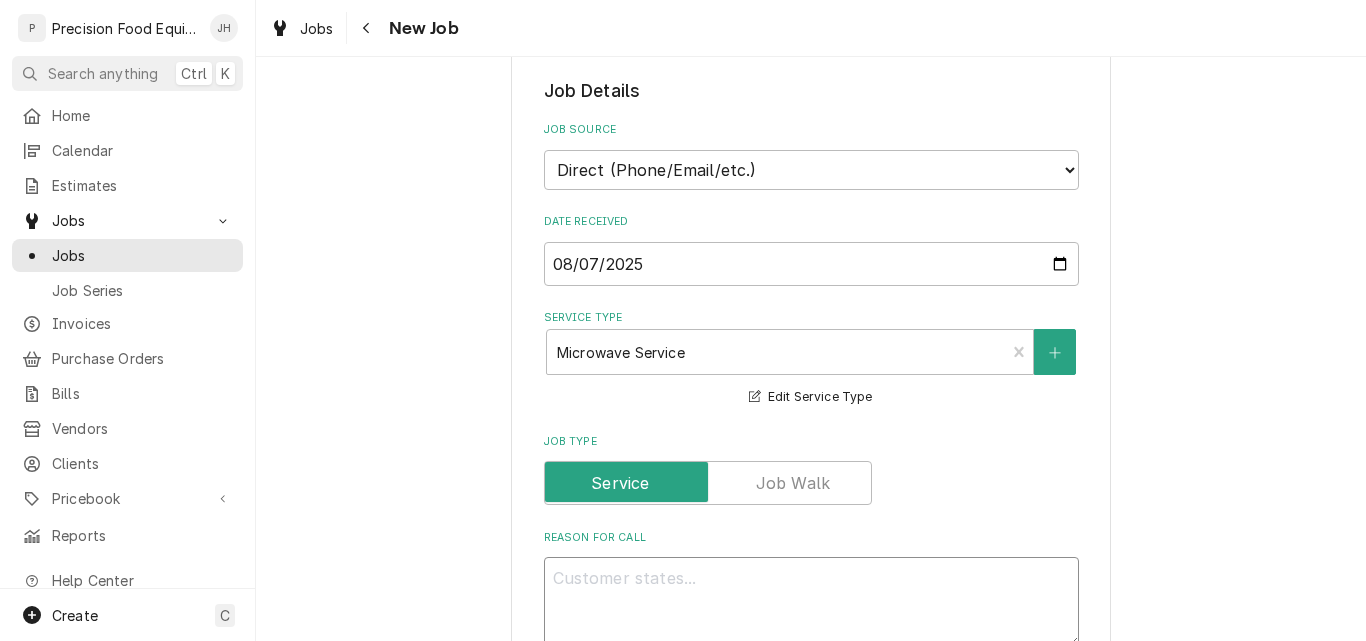 type on "x" 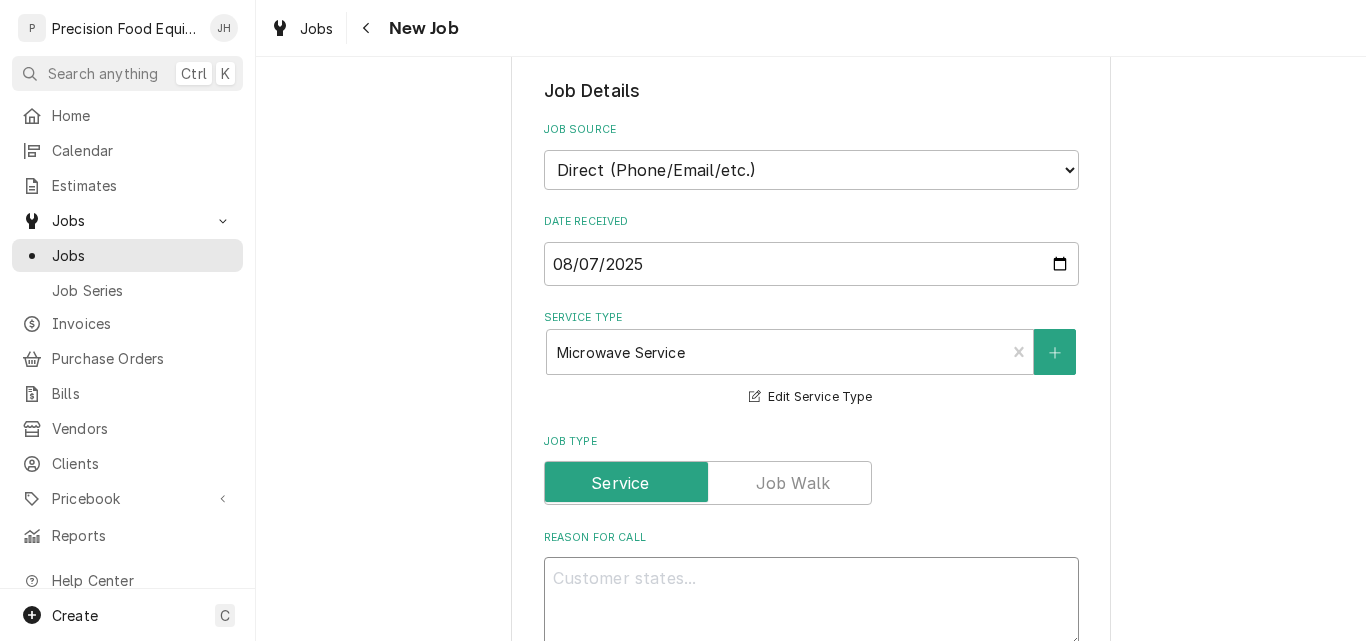 type on "A" 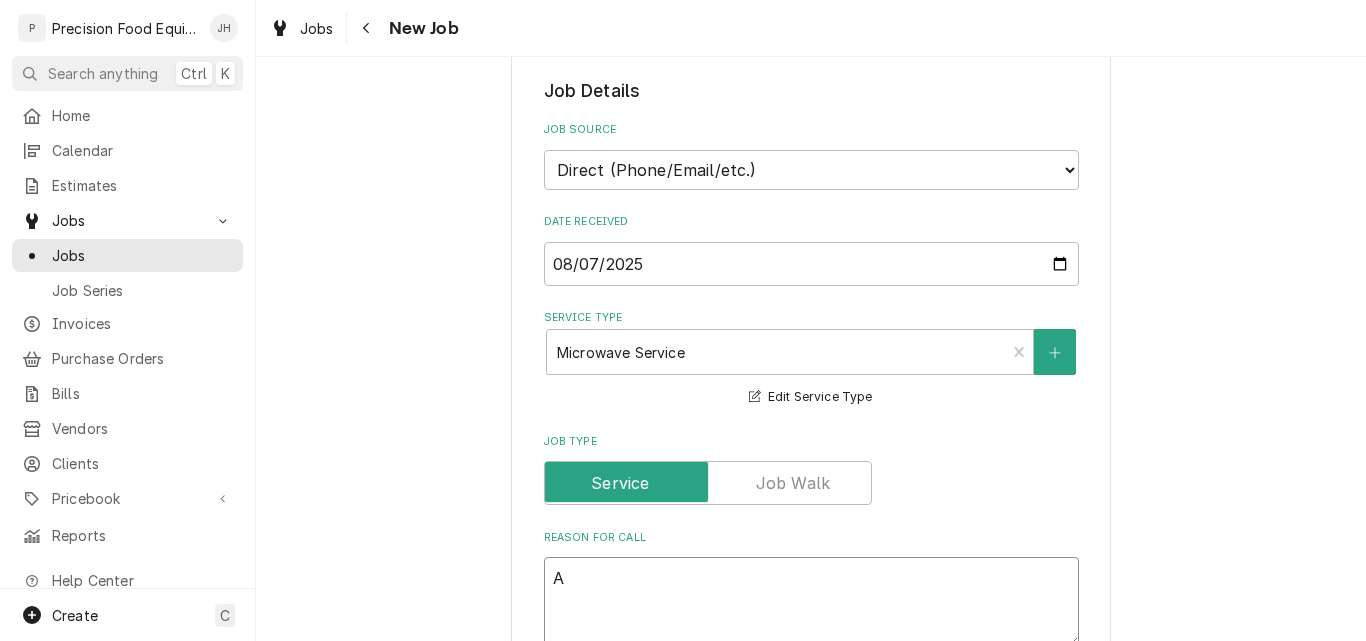 type on "x" 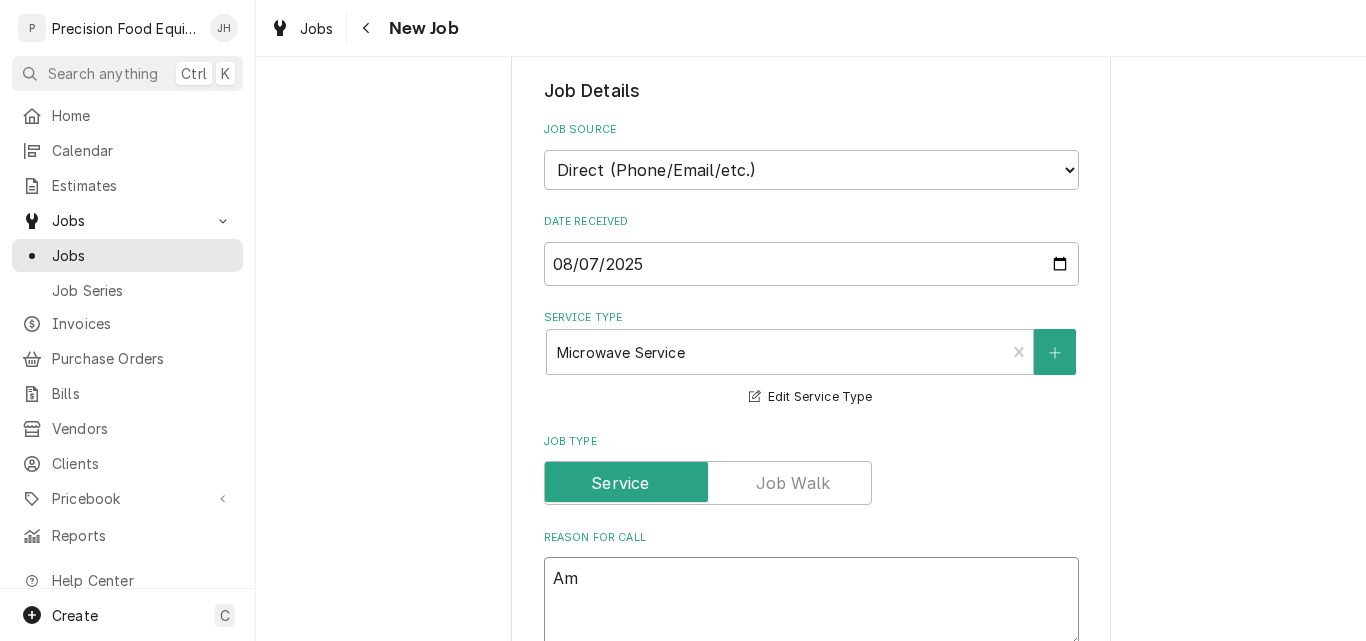 type on "x" 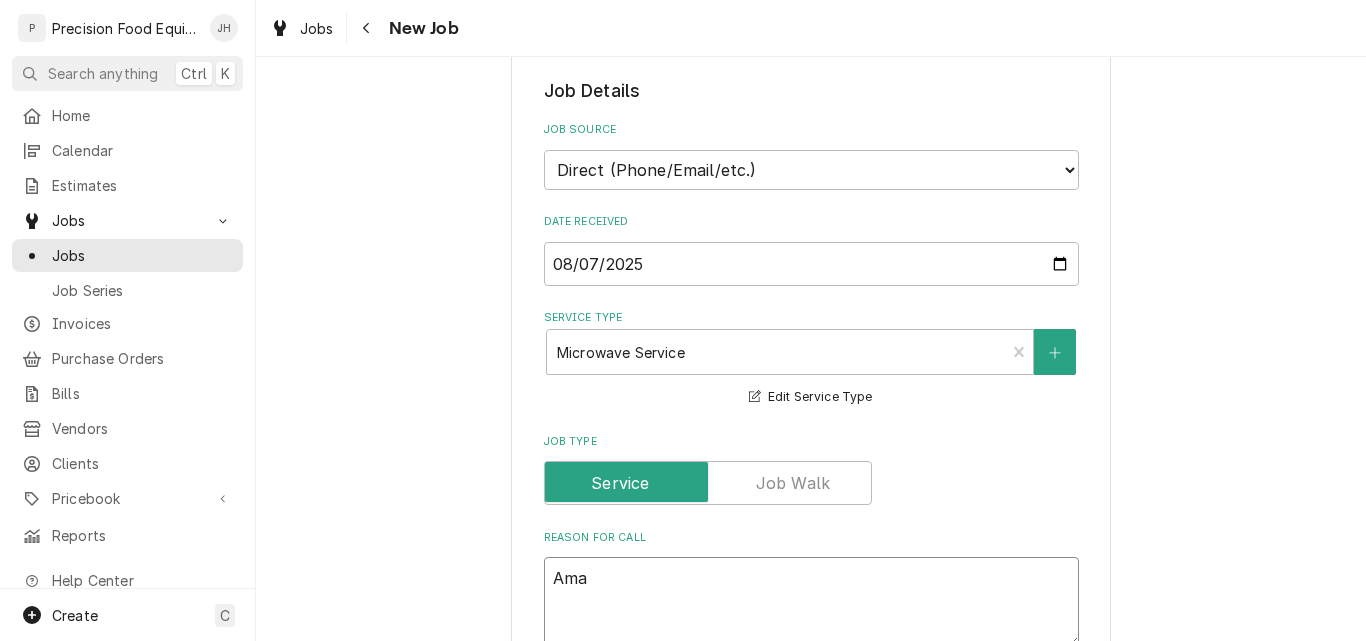 type on "x" 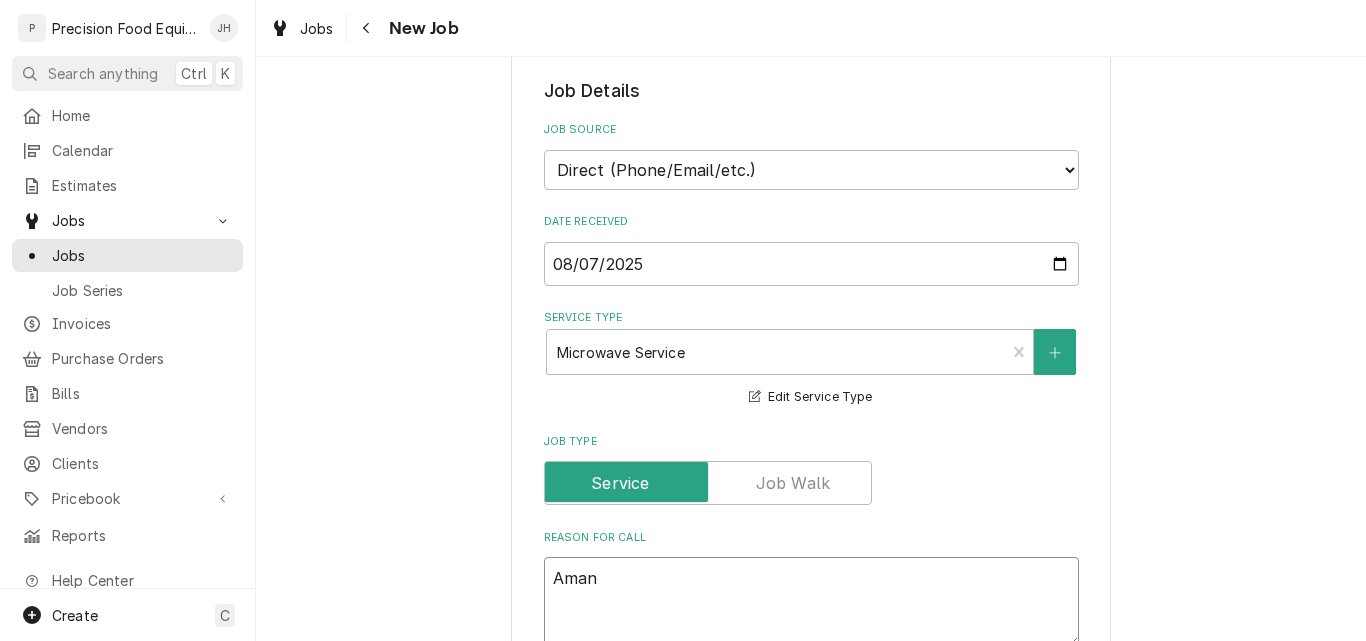 type on "x" 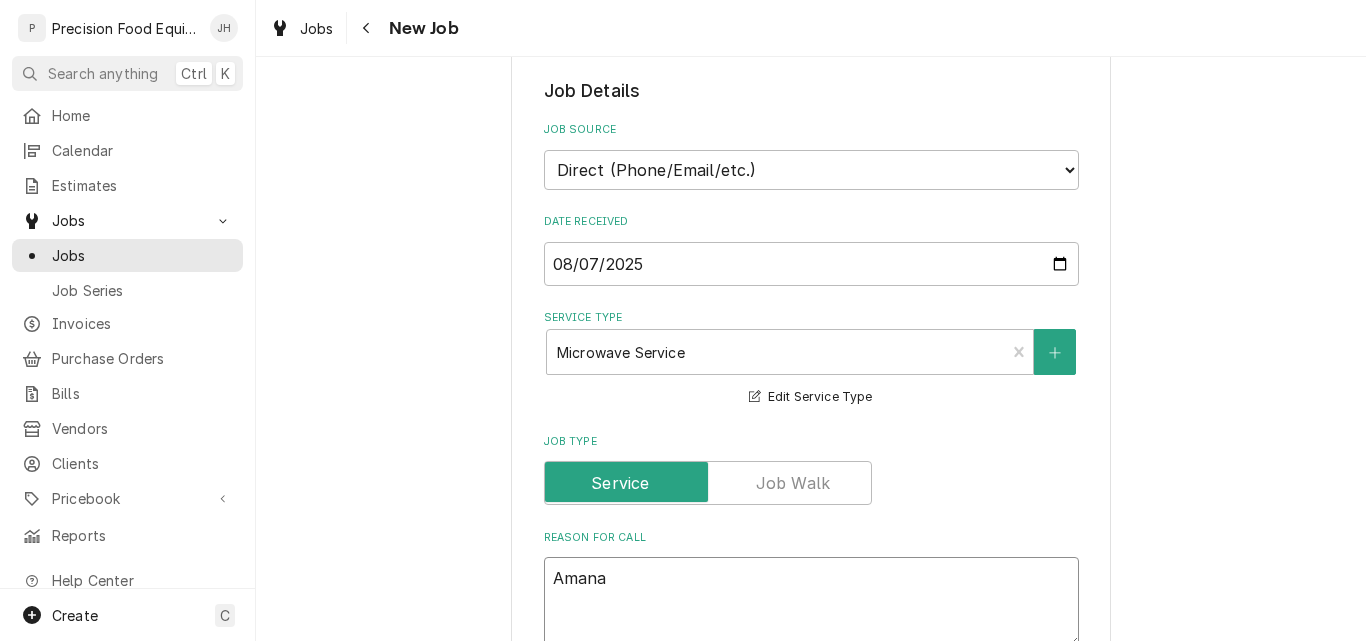 type on "x" 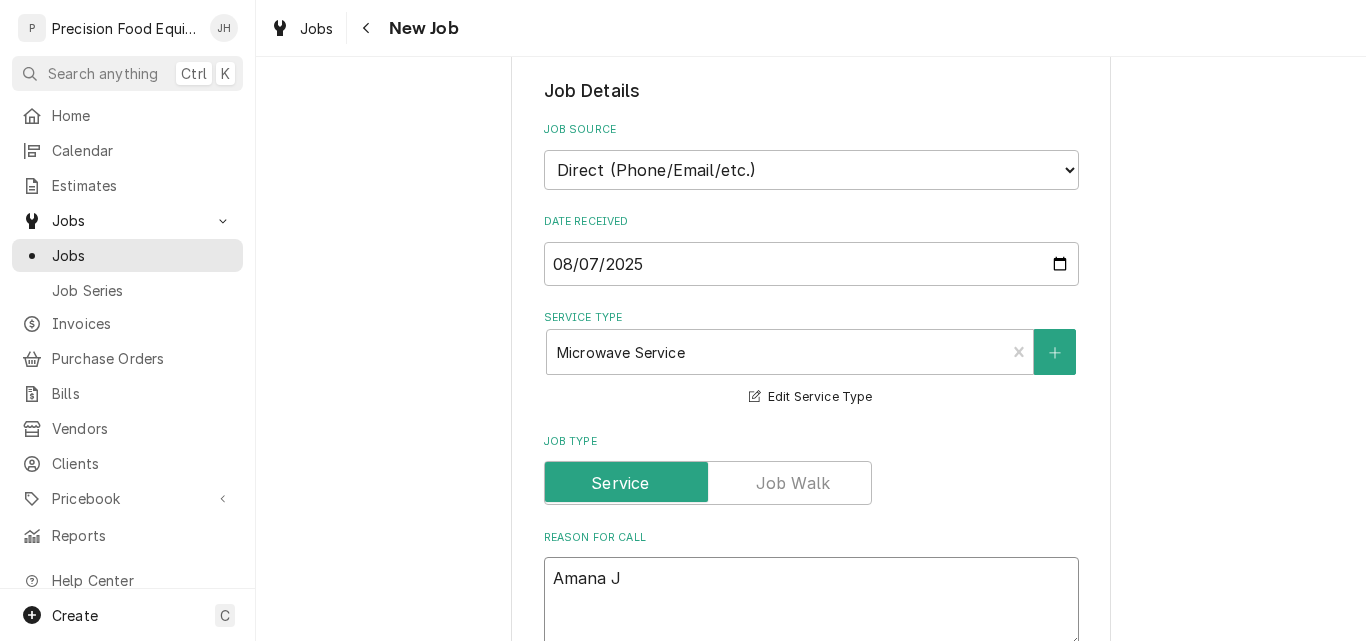 type on "x" 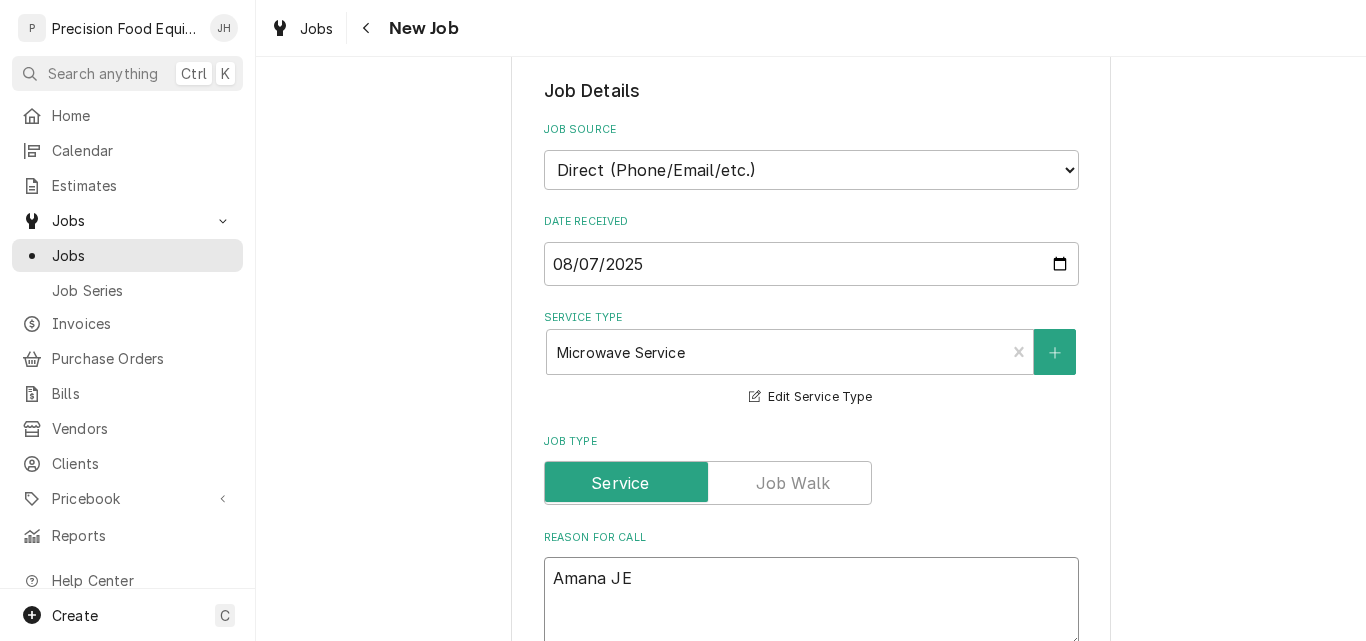 type on "x" 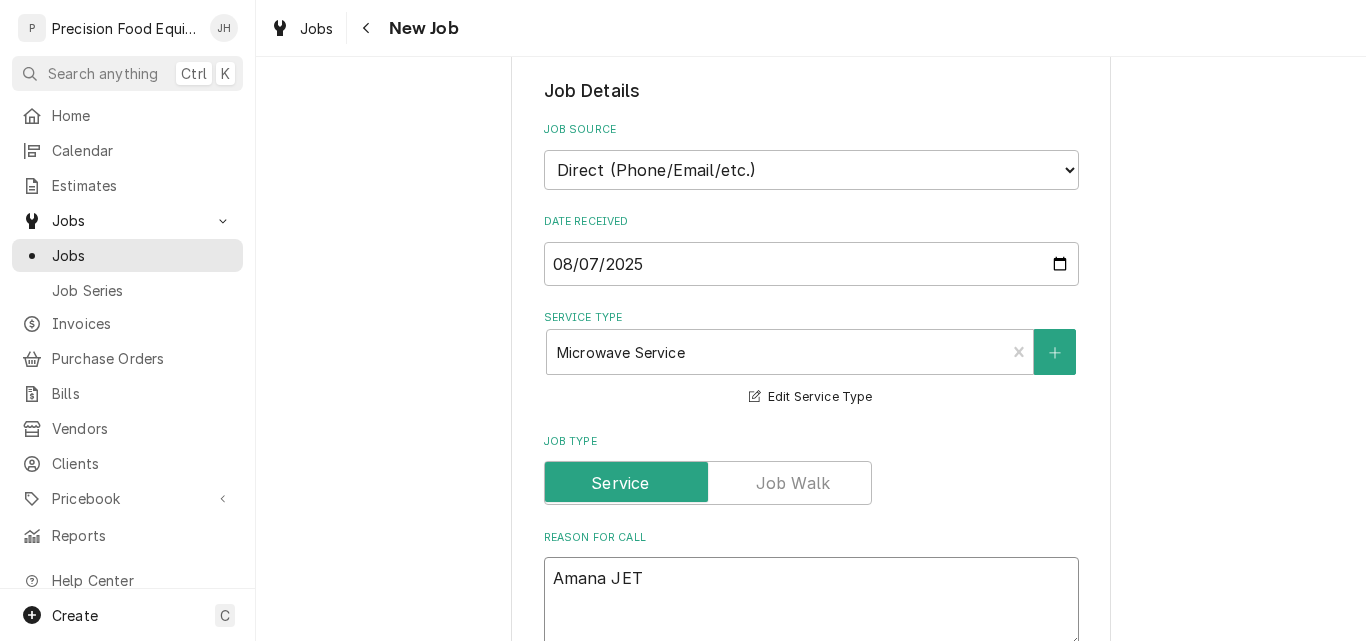 type on "x" 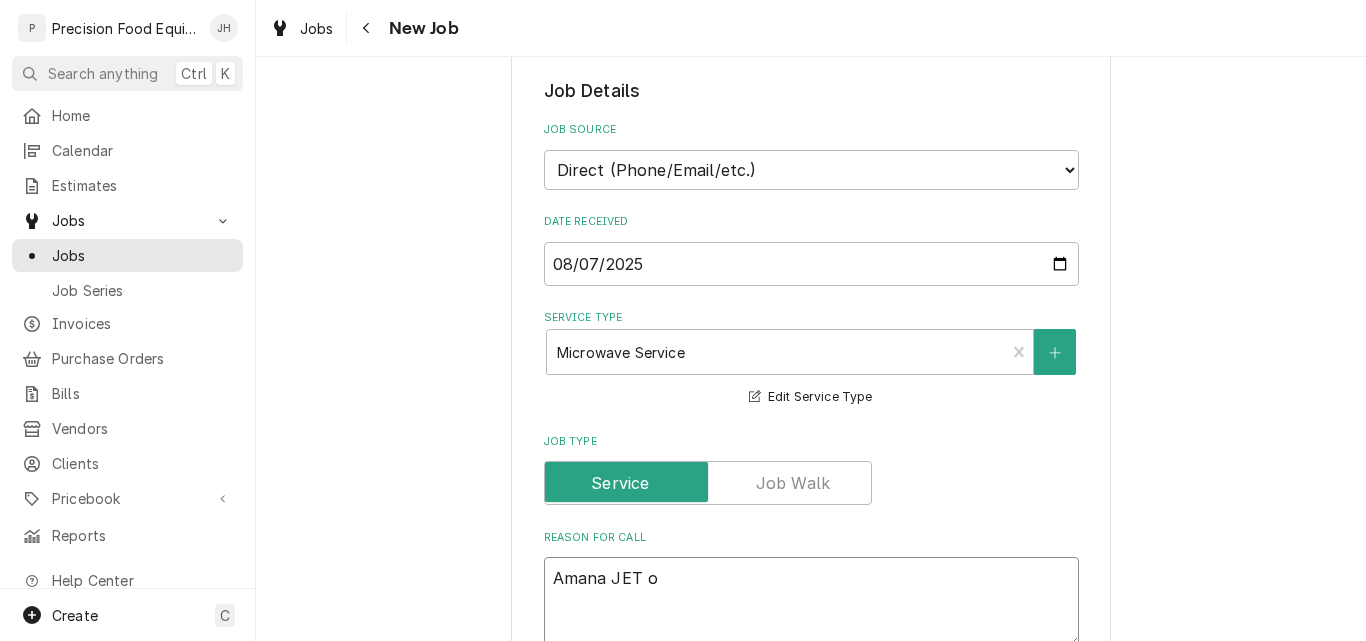 type on "x" 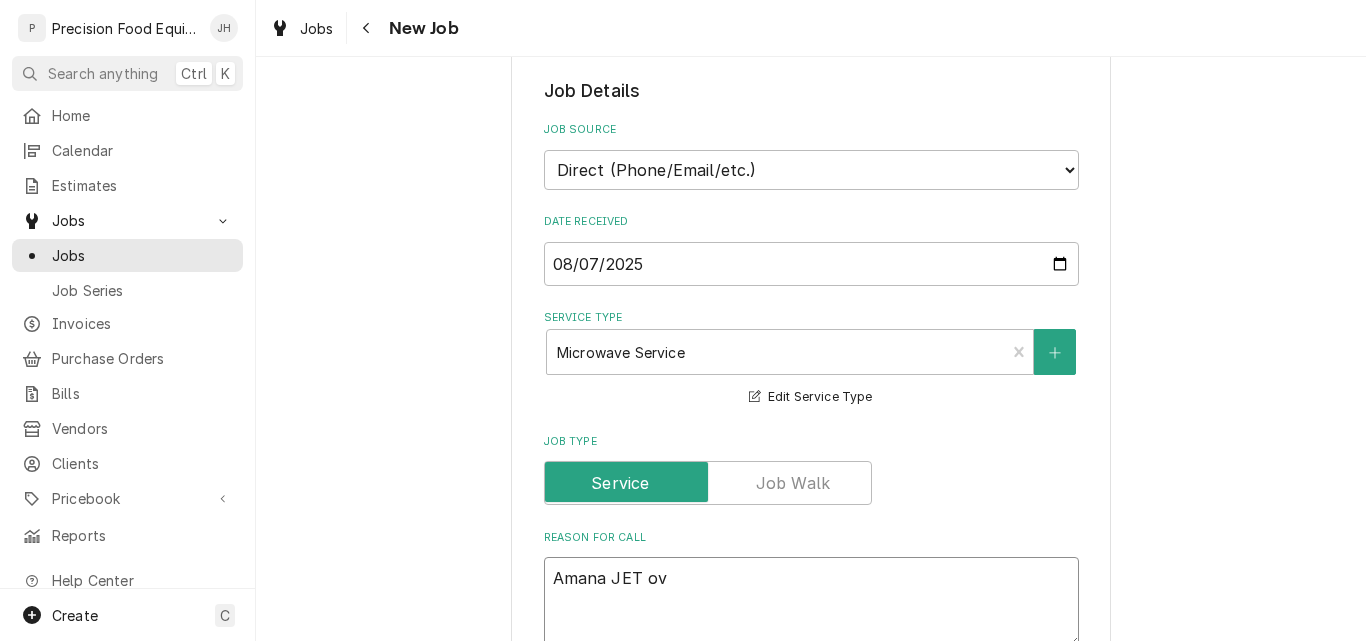type on "x" 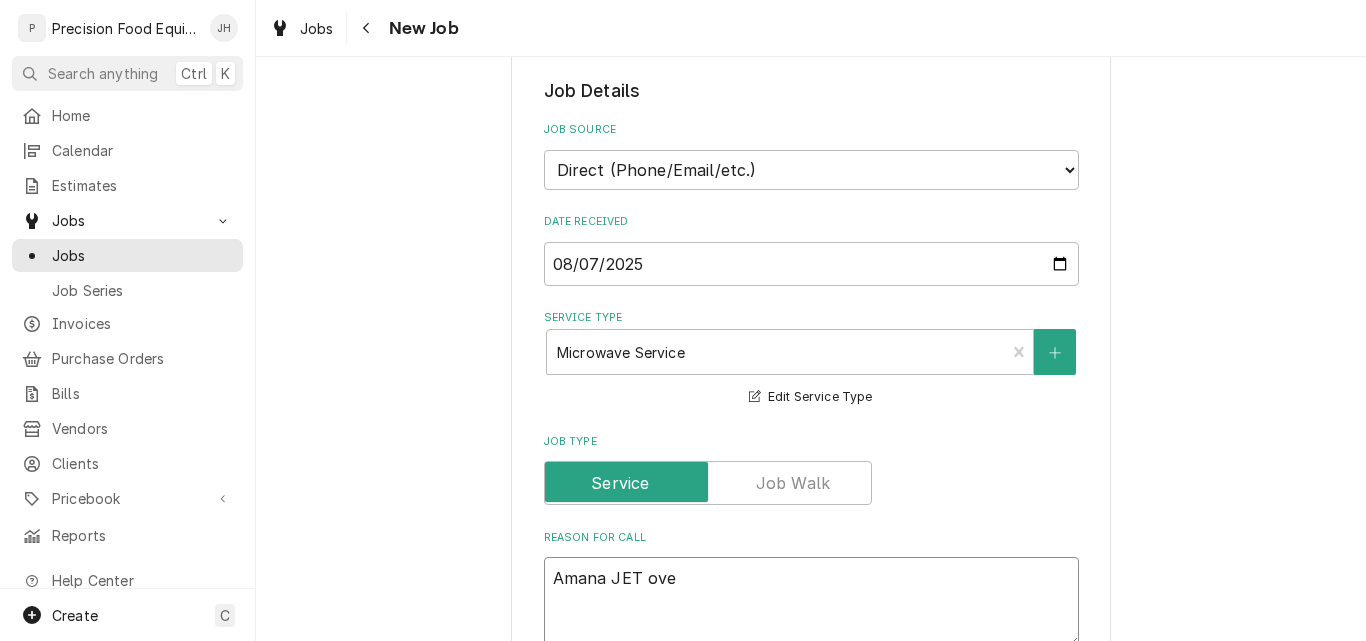 type on "x" 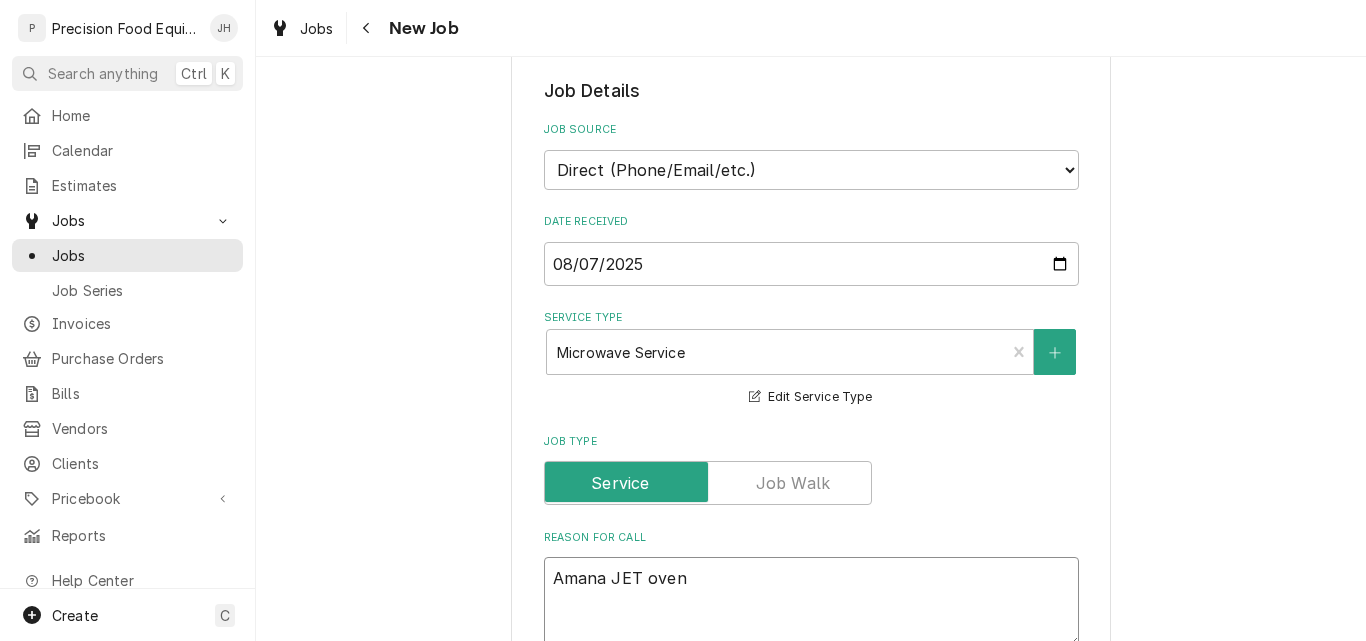 type on "x" 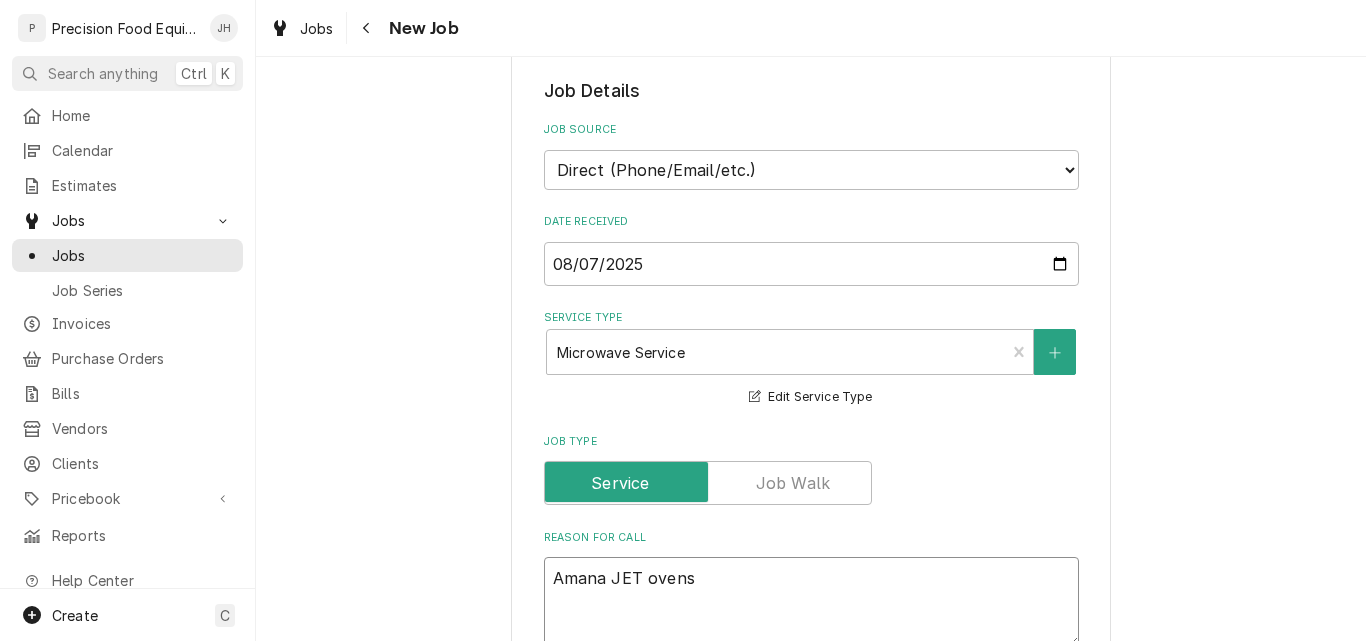 type on "x" 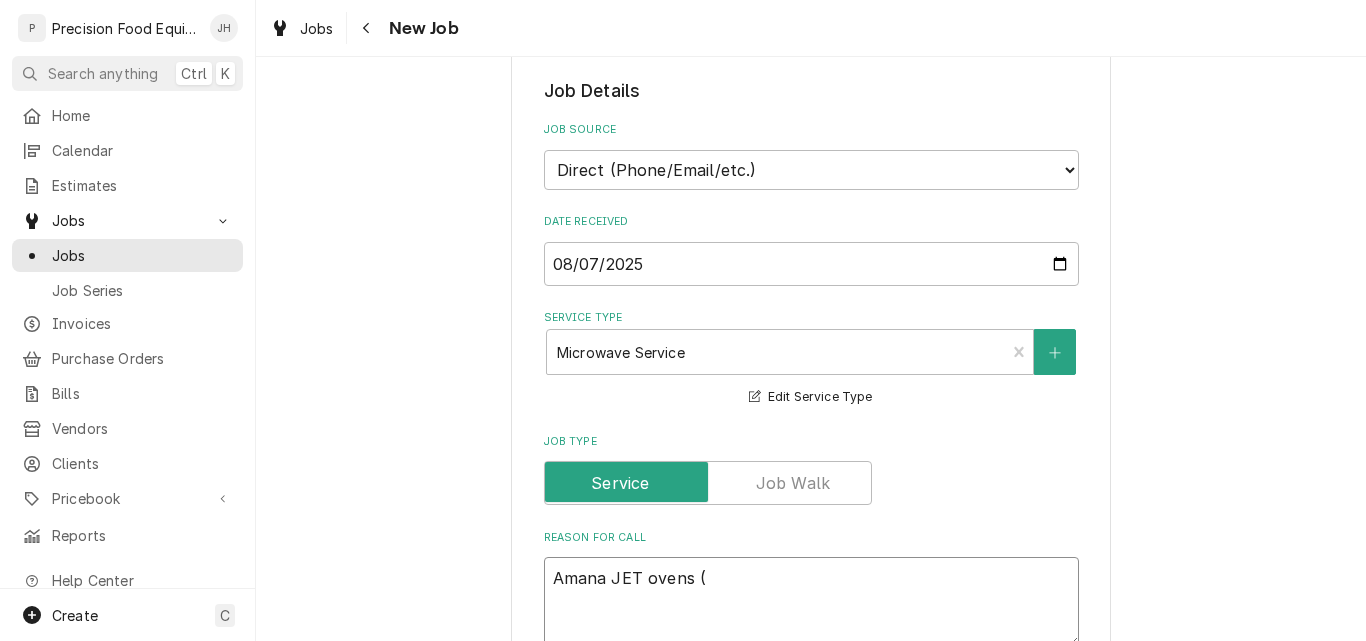 type on "x" 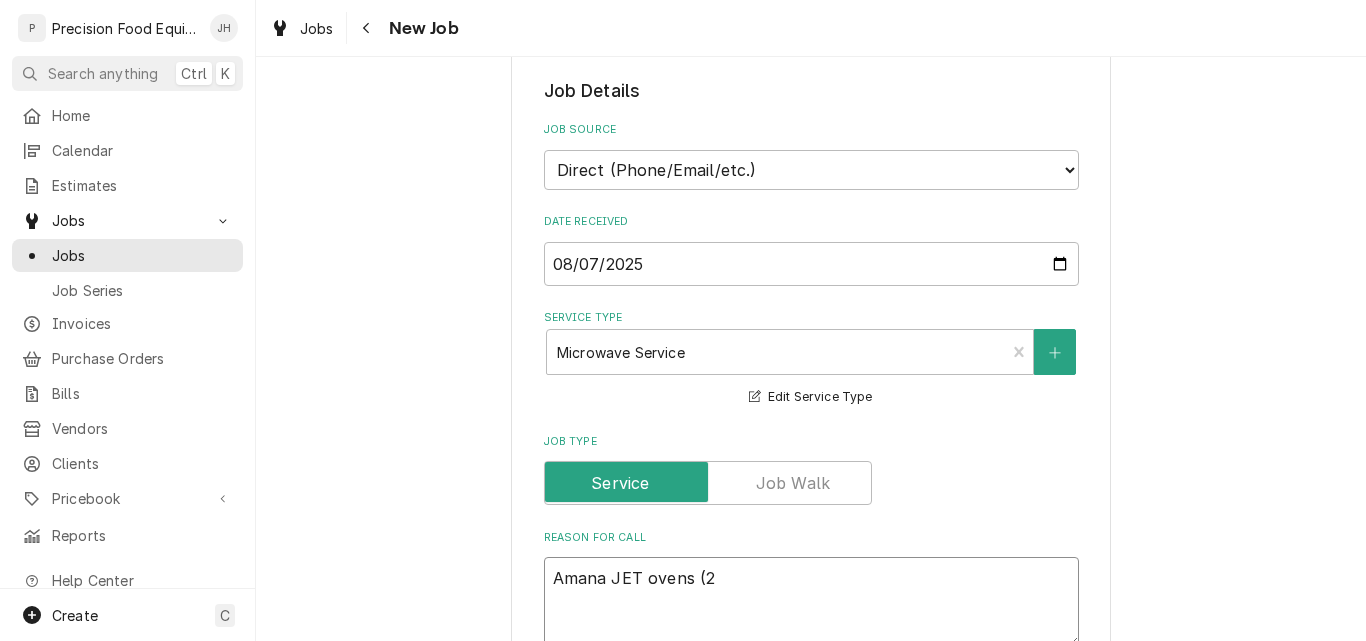 type on "x" 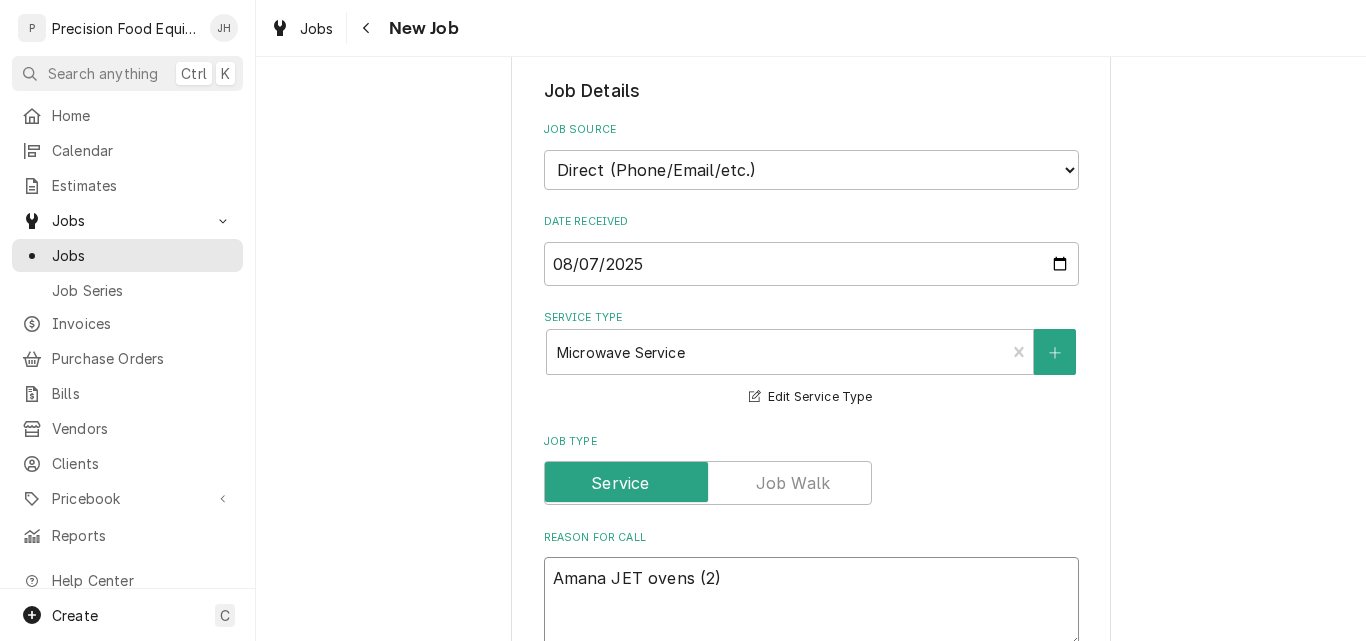 type on "x" 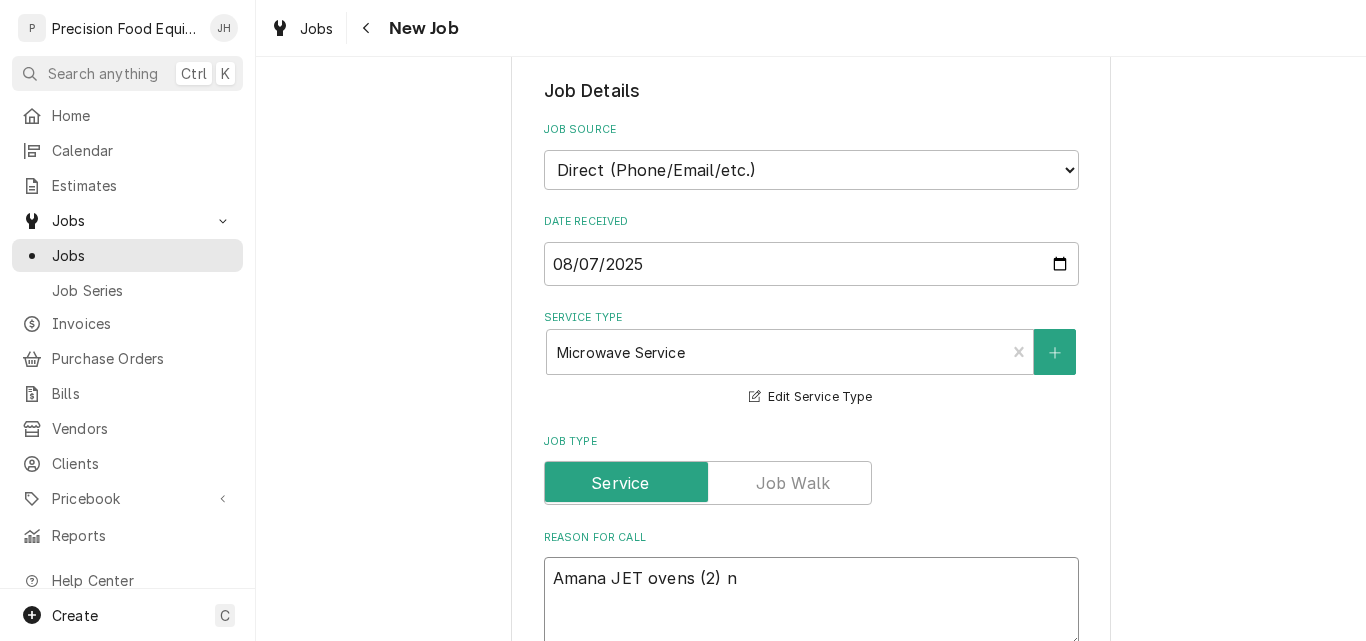 type on "x" 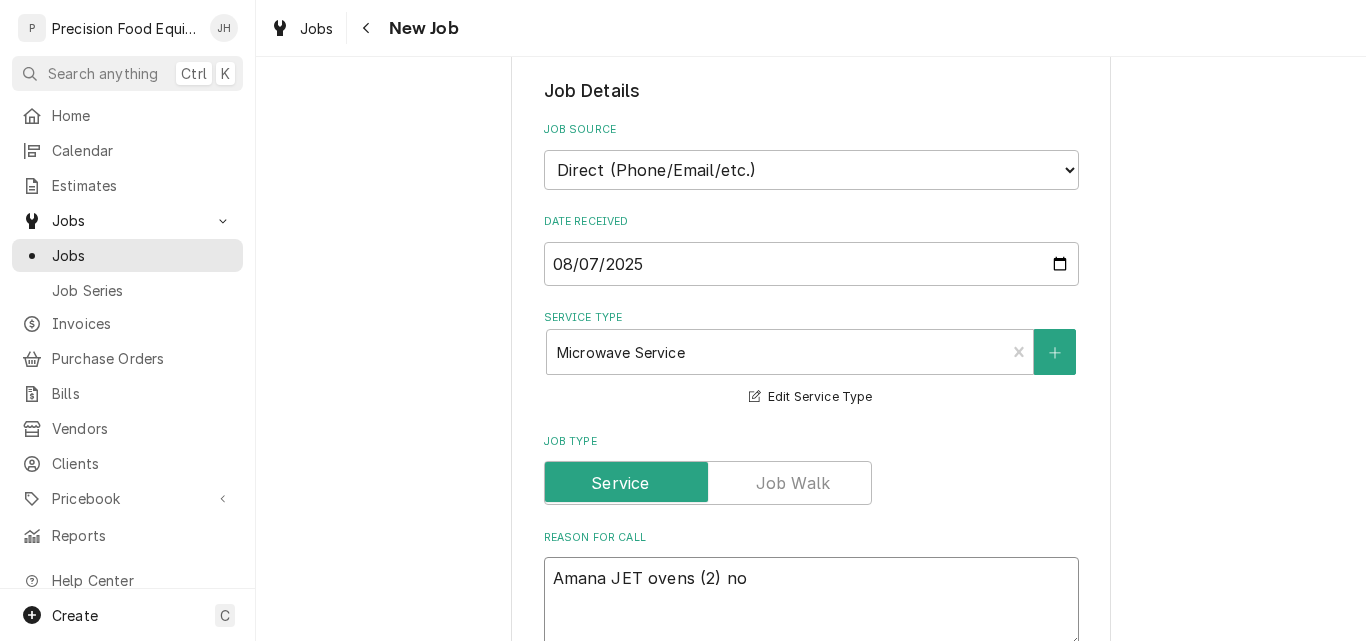 type on "x" 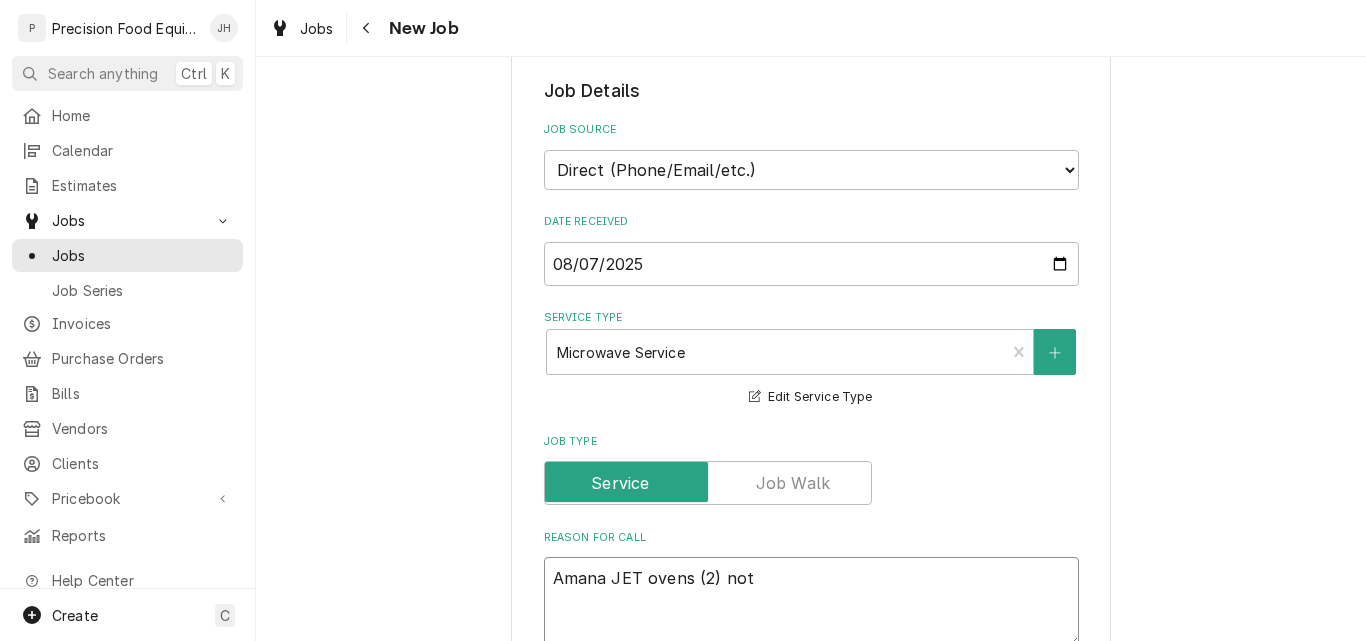 type on "x" 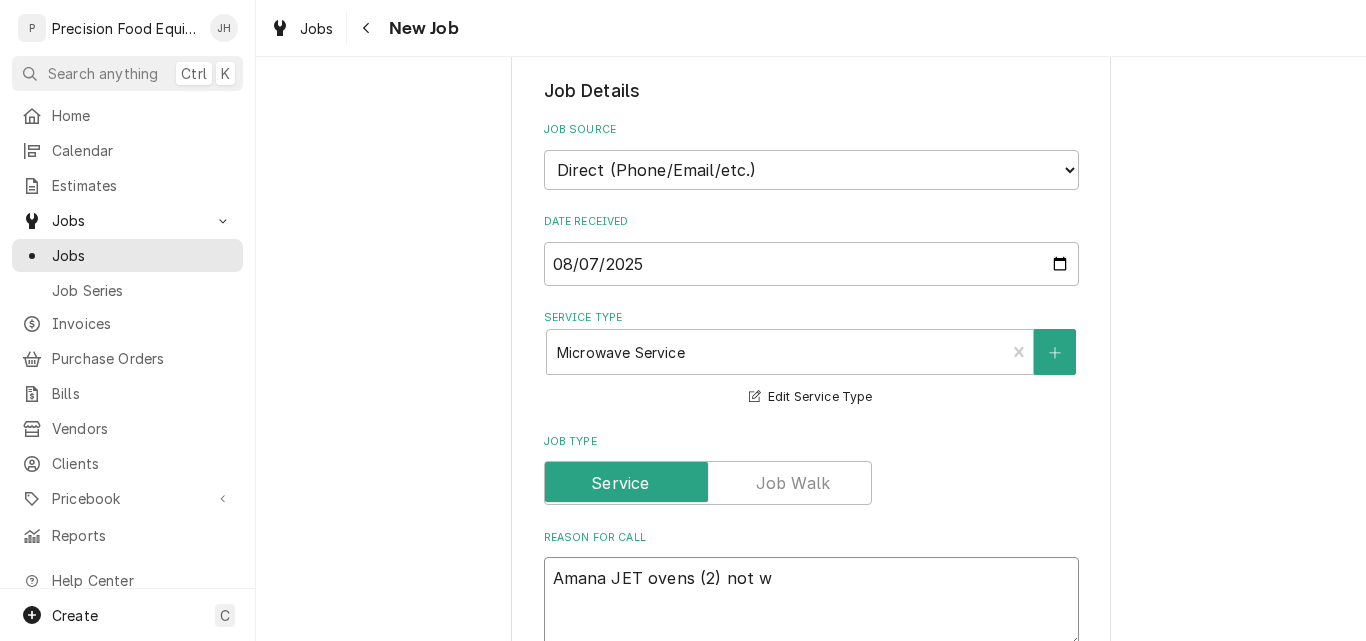 type on "x" 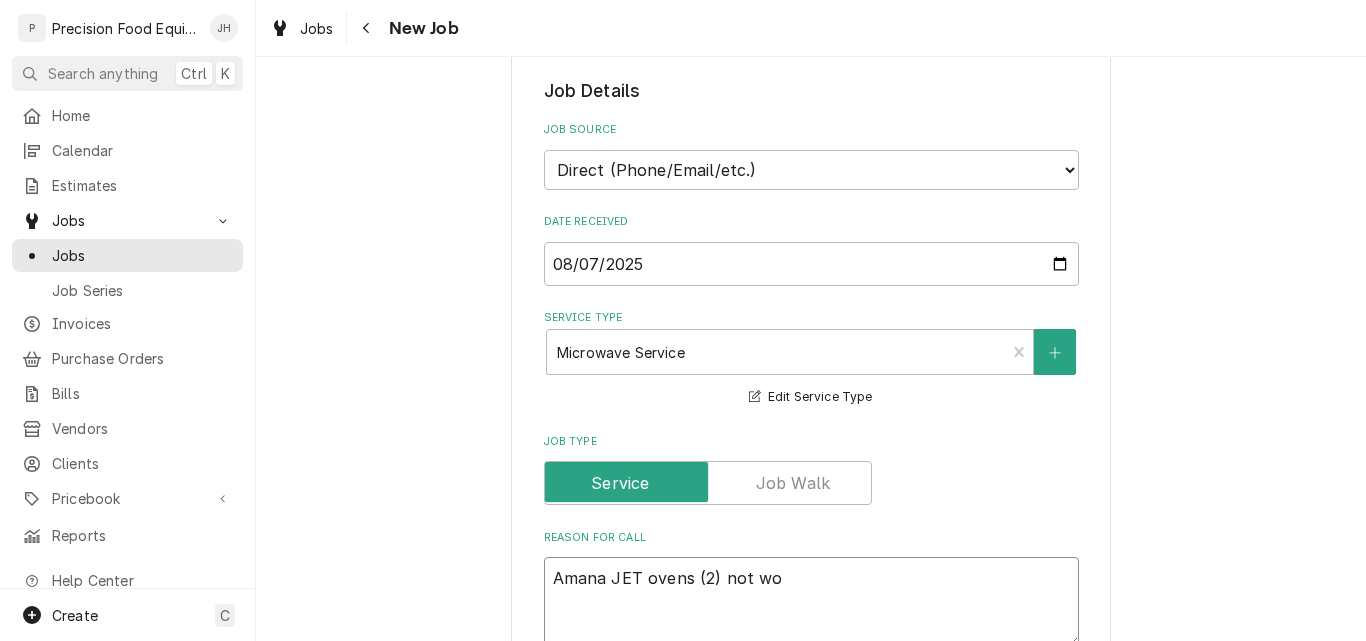 type on "x" 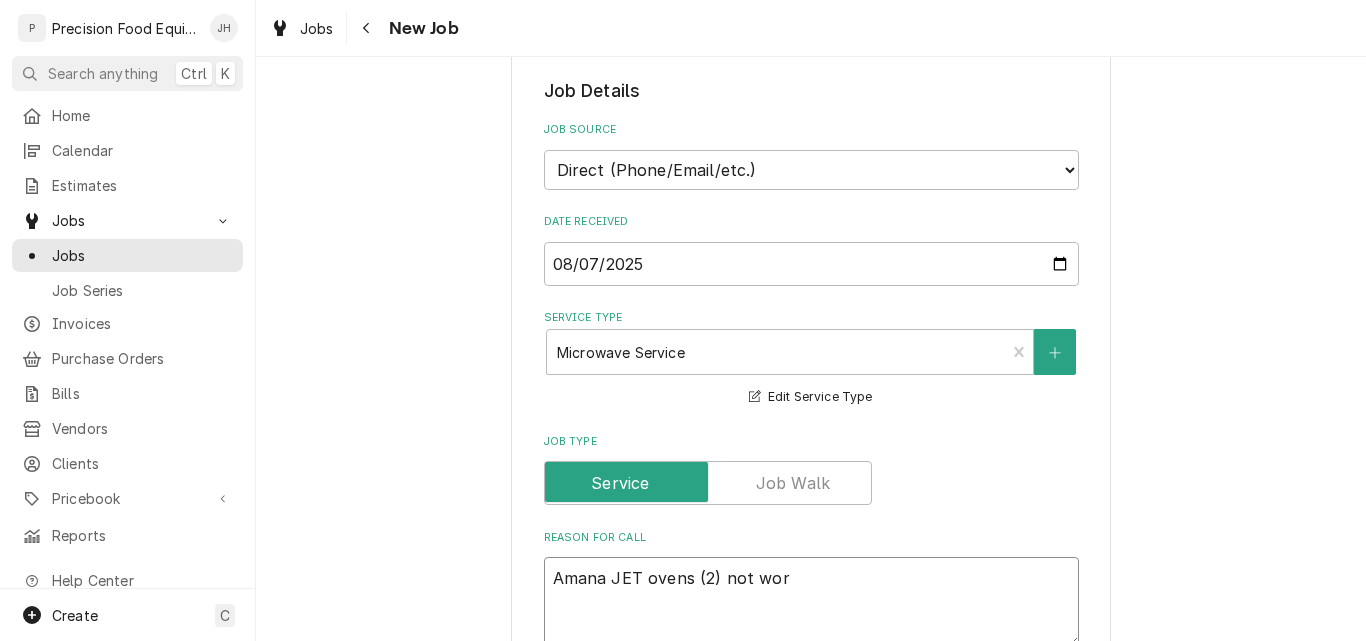 type on "x" 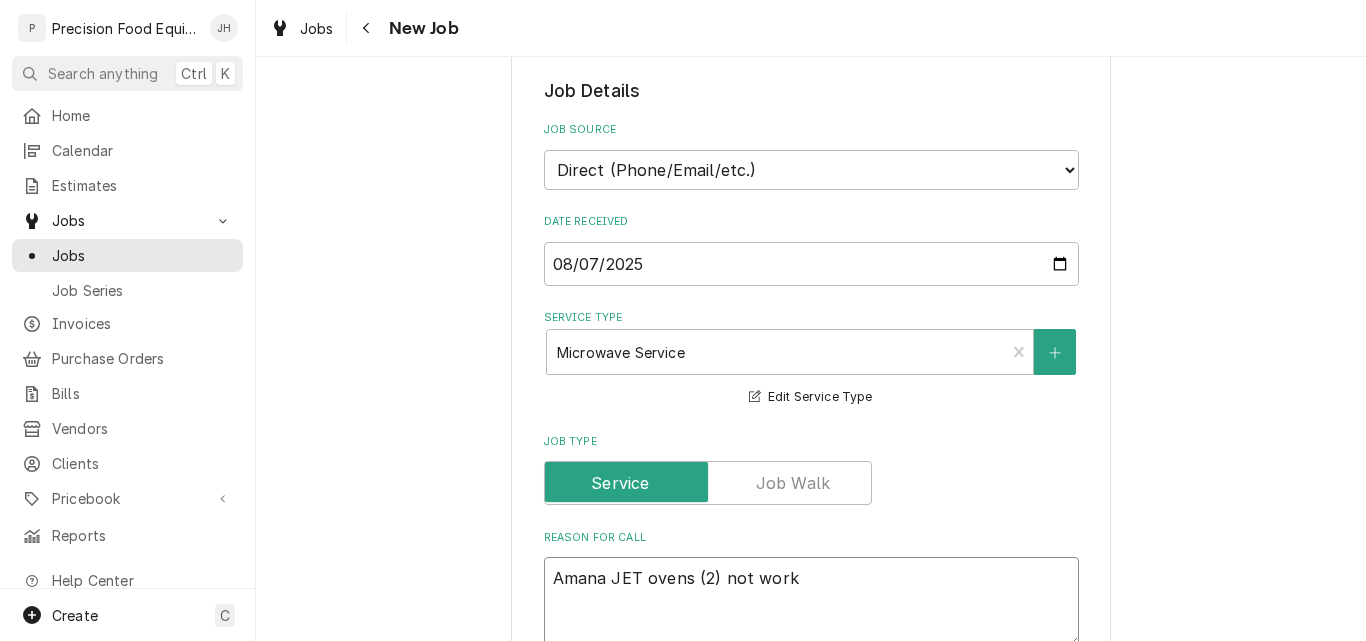 type on "x" 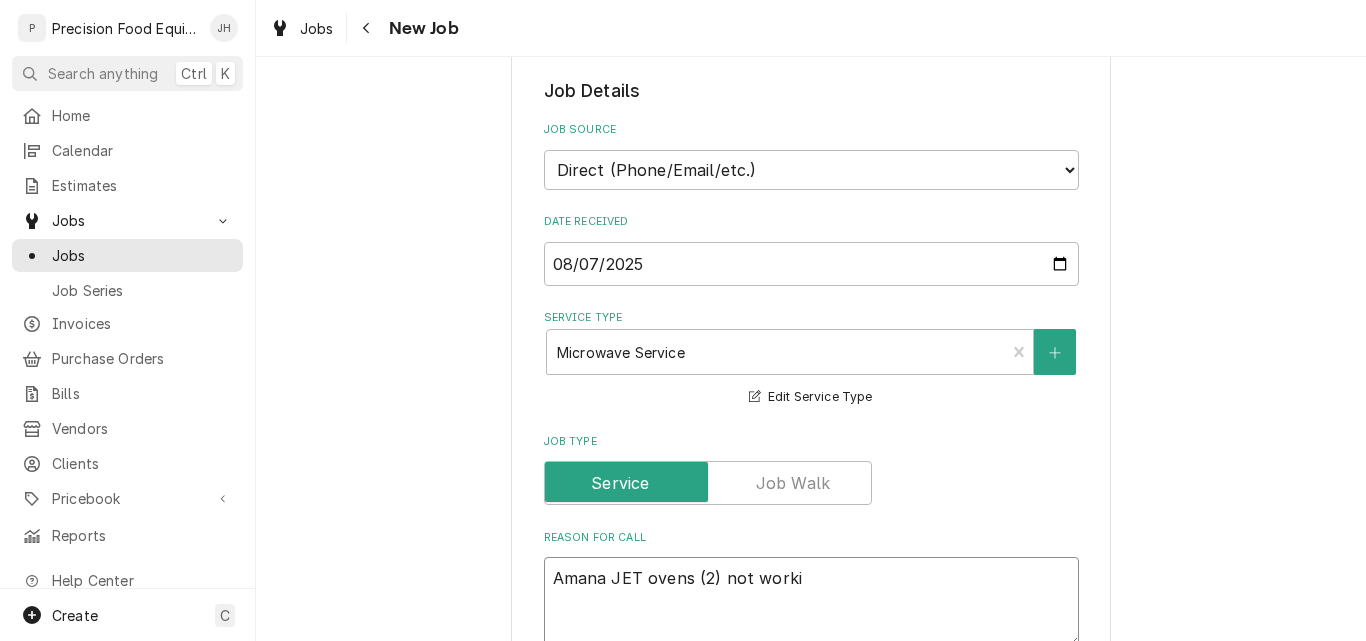type on "x" 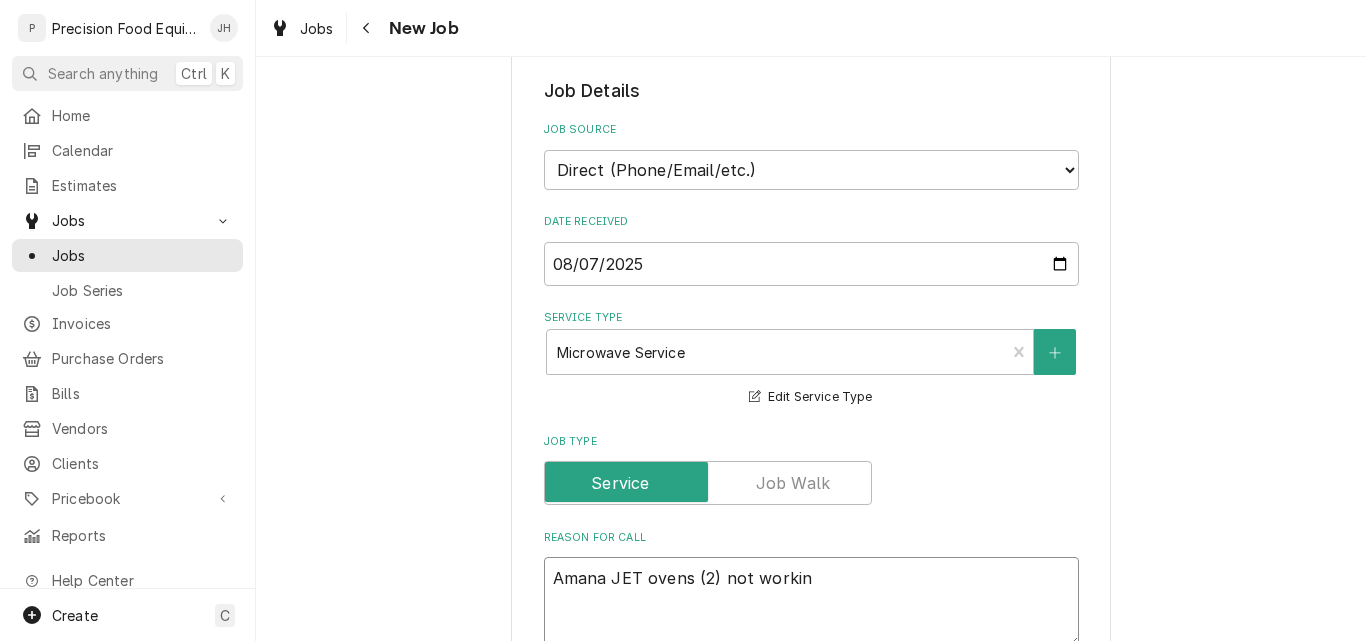 type on "x" 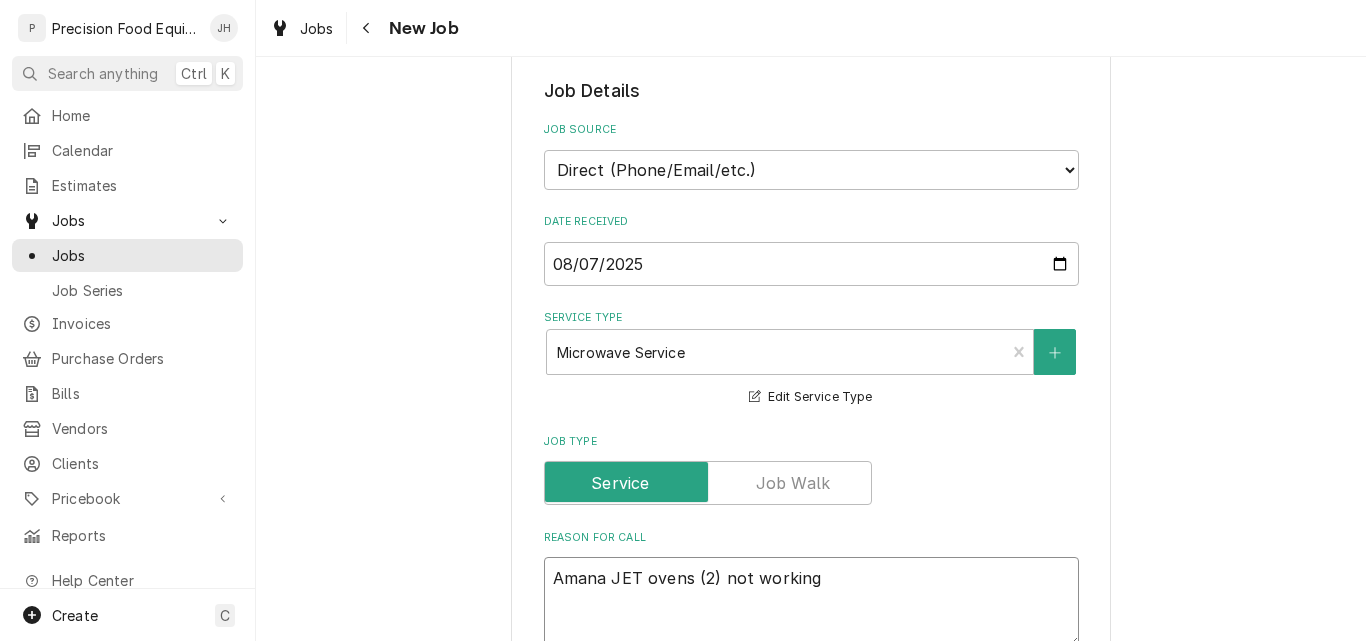 type on "x" 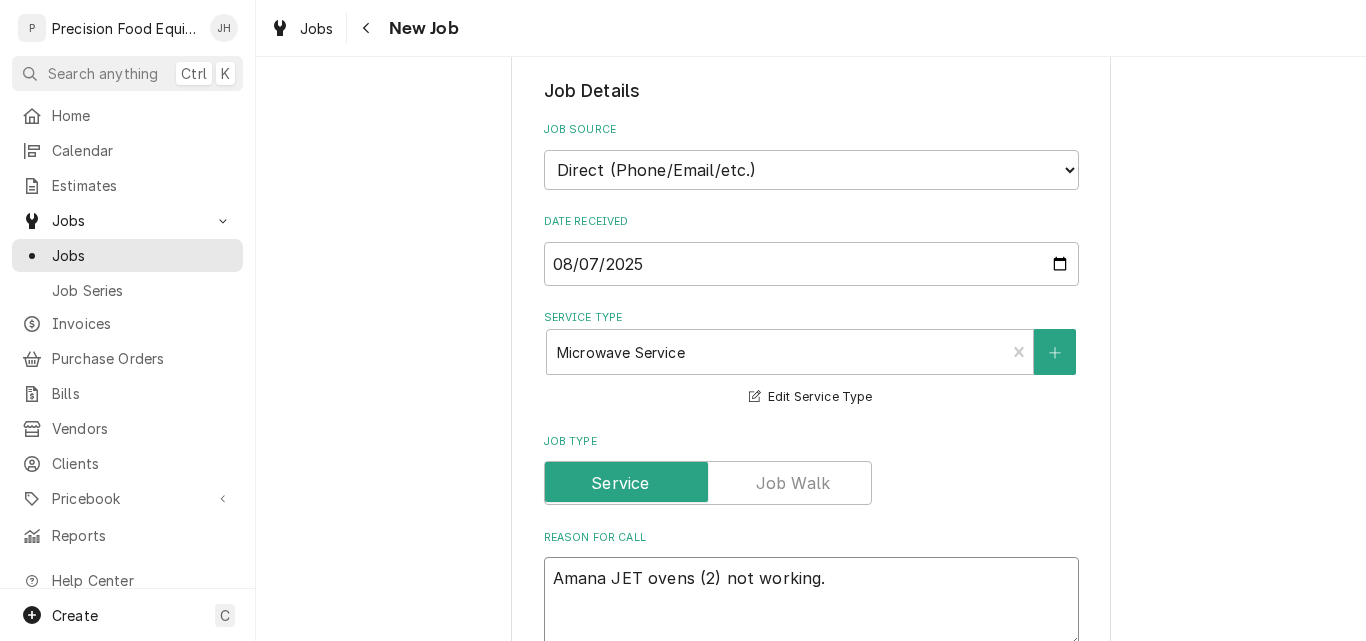 type on "x" 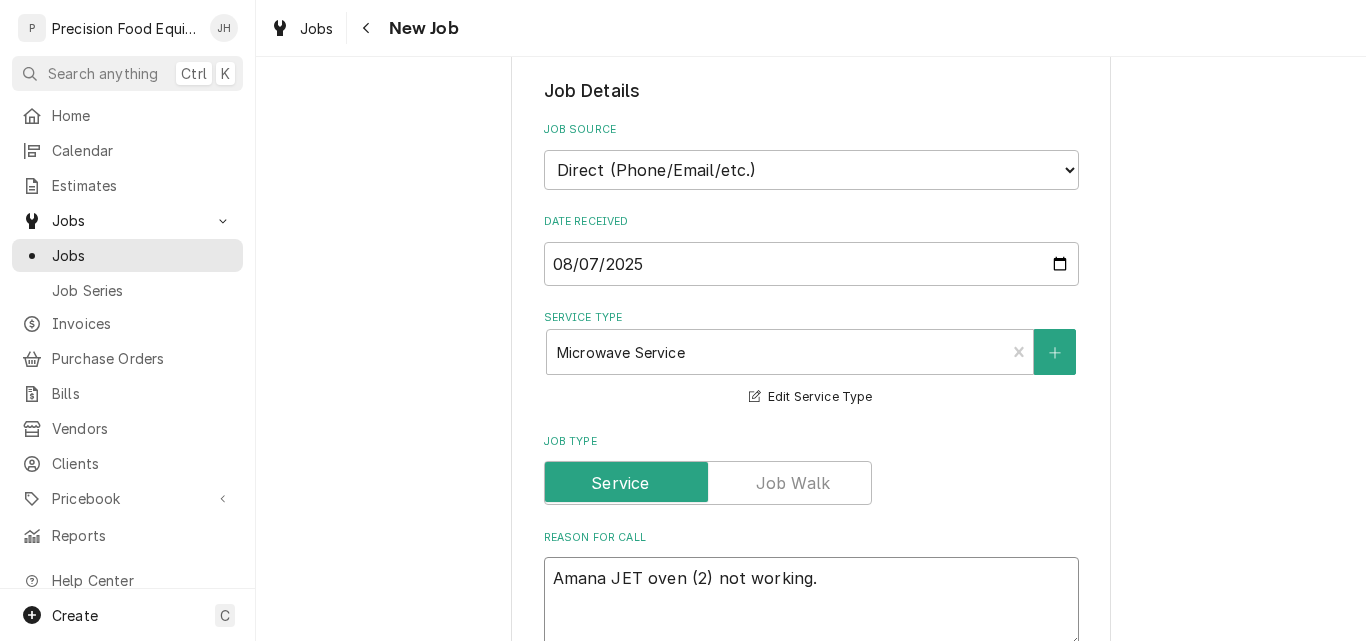type on "x" 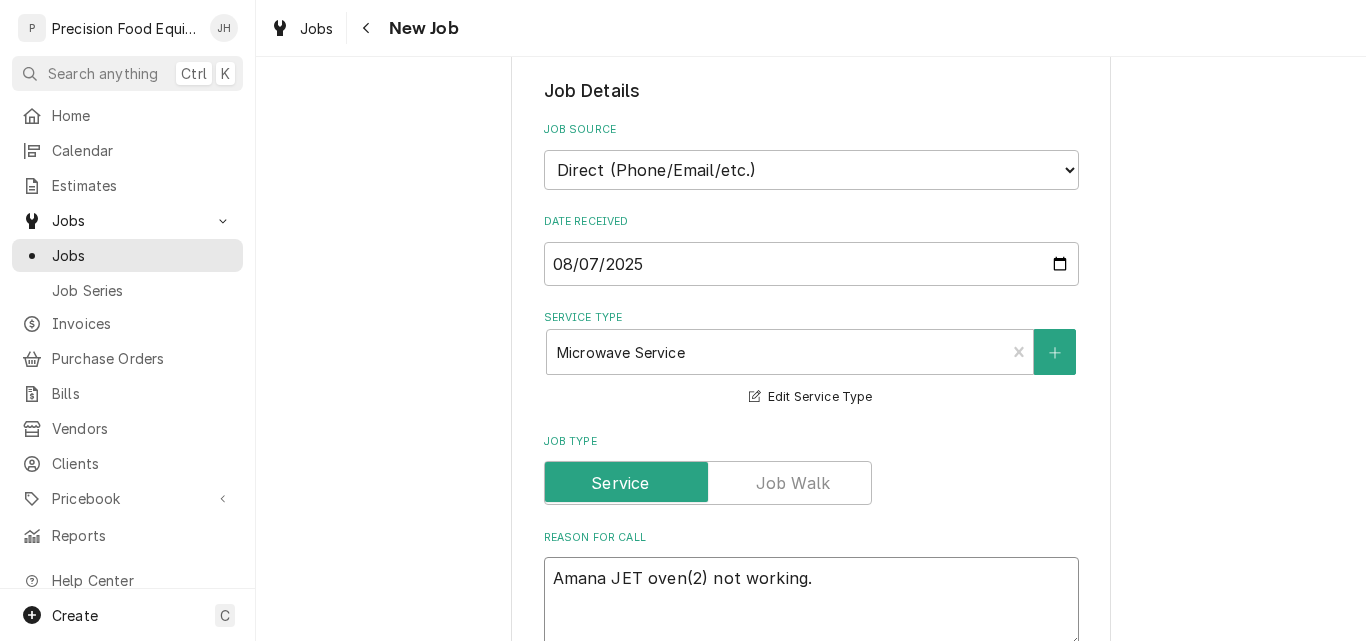 type on "x" 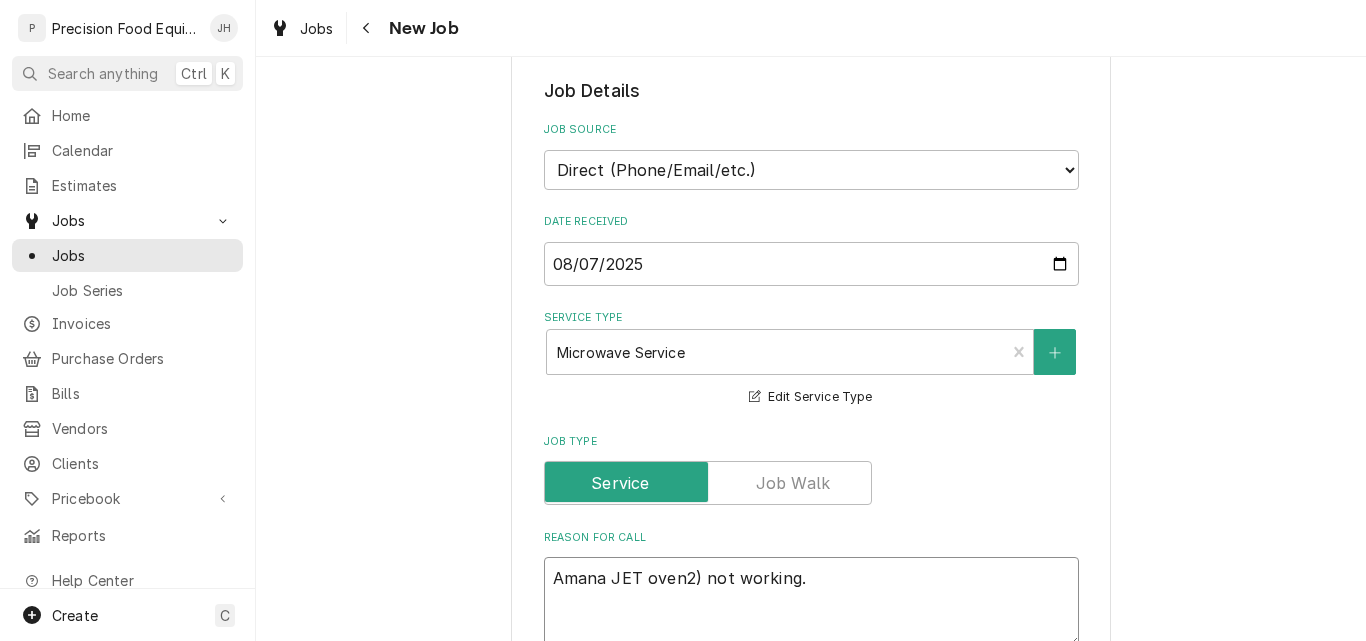 type on "x" 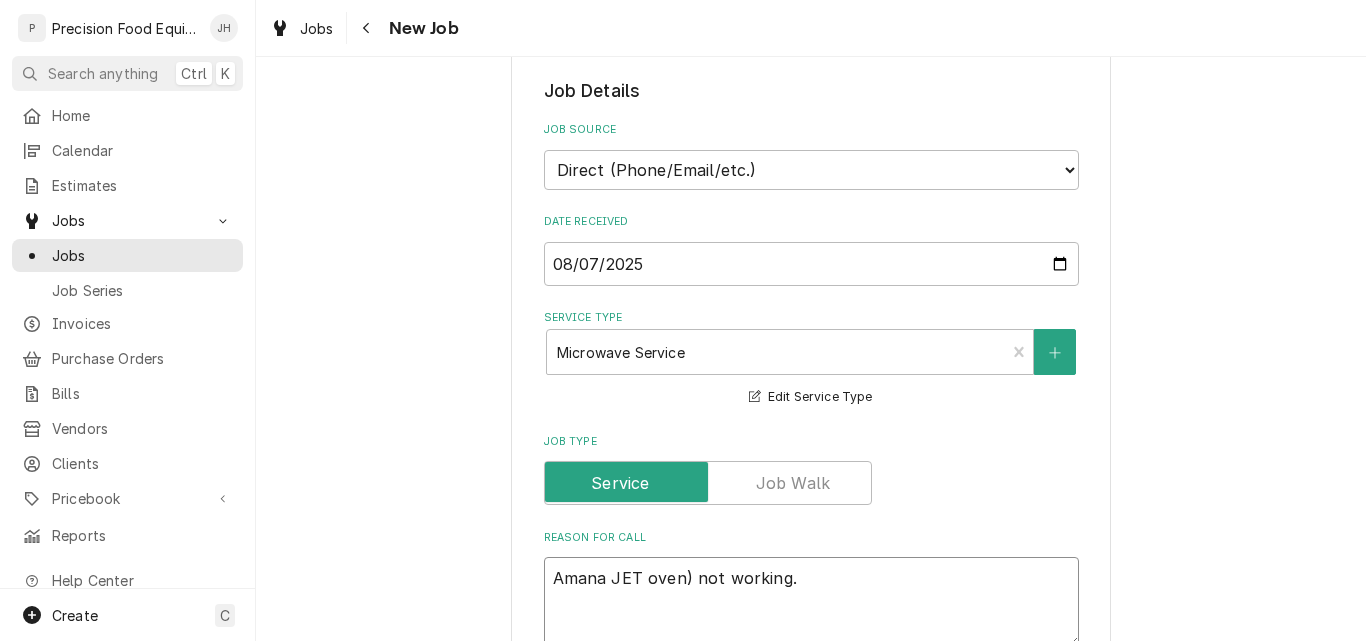 type on "x" 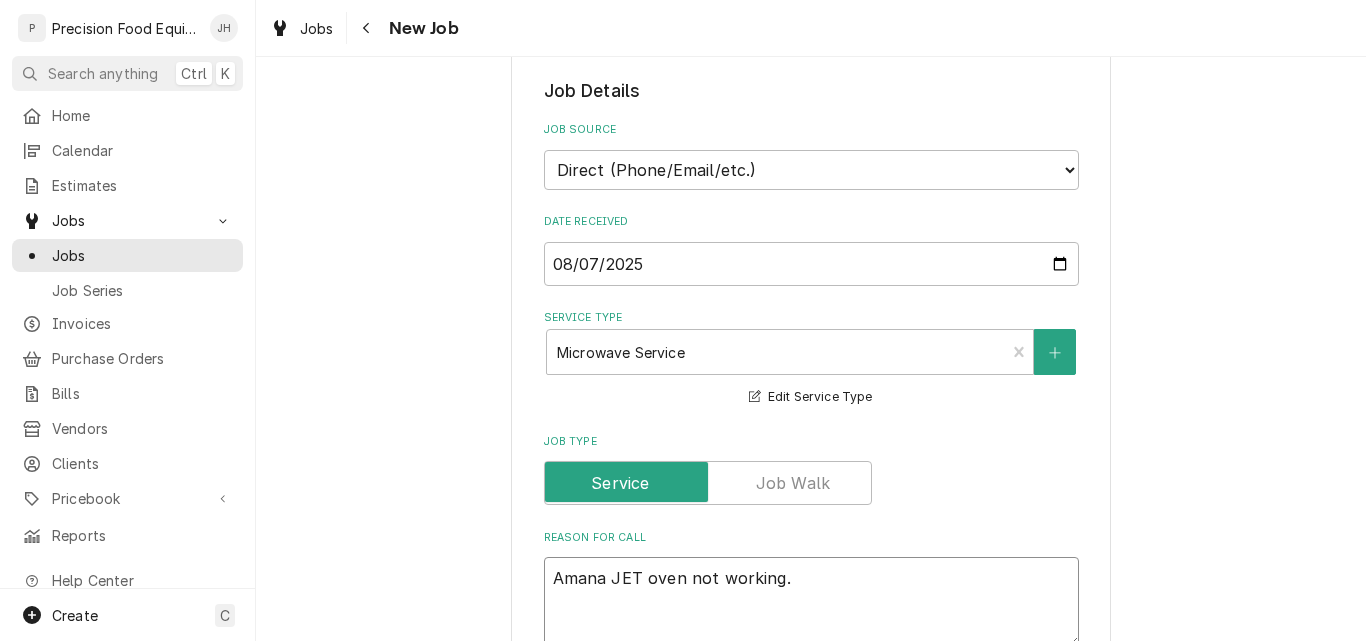 type on "x" 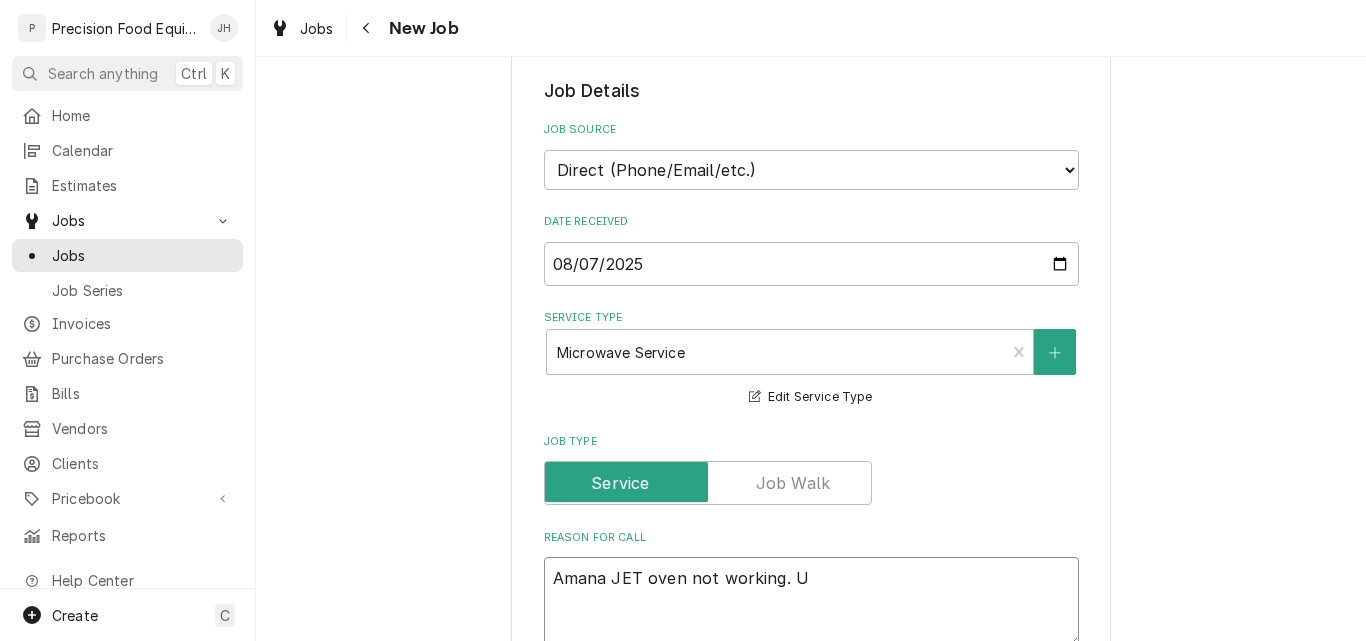type on "x" 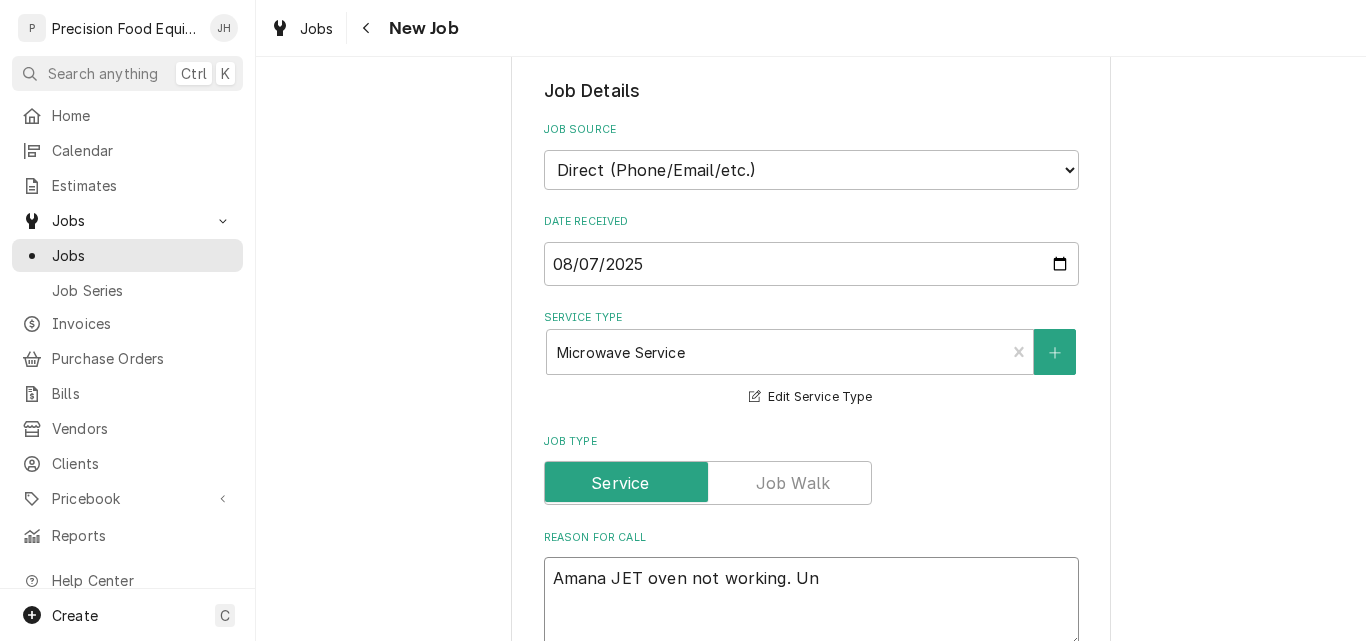 type on "x" 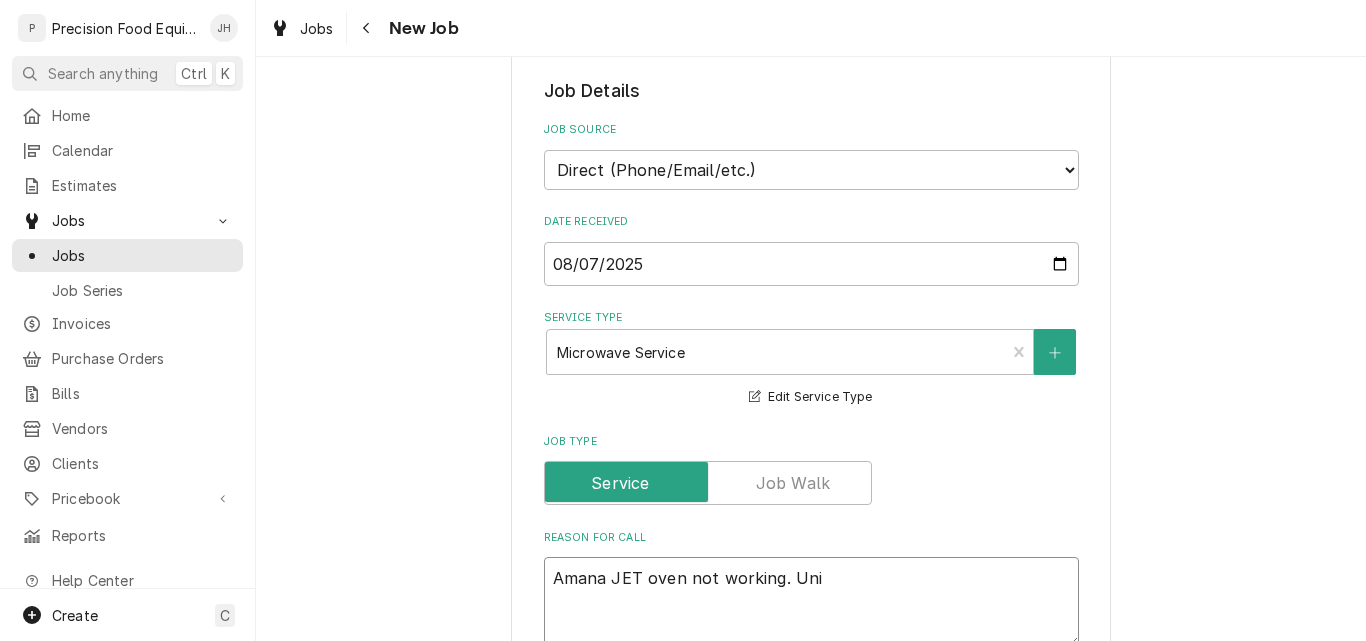 type on "x" 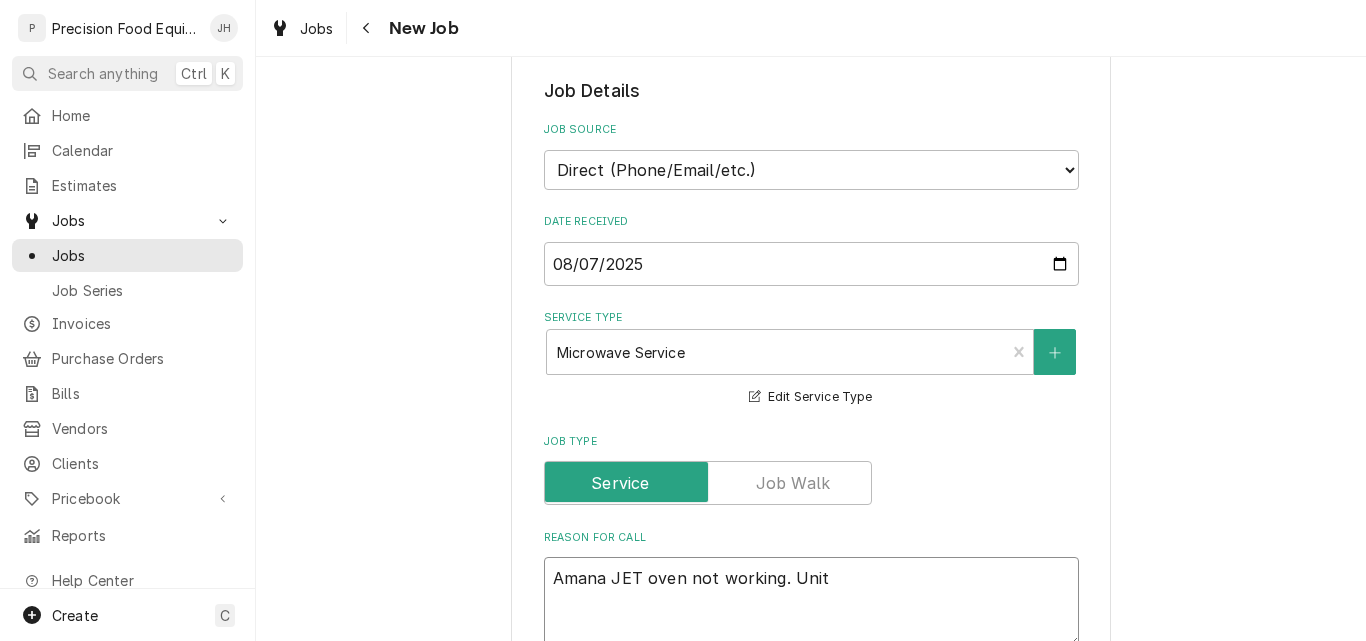 type on "x" 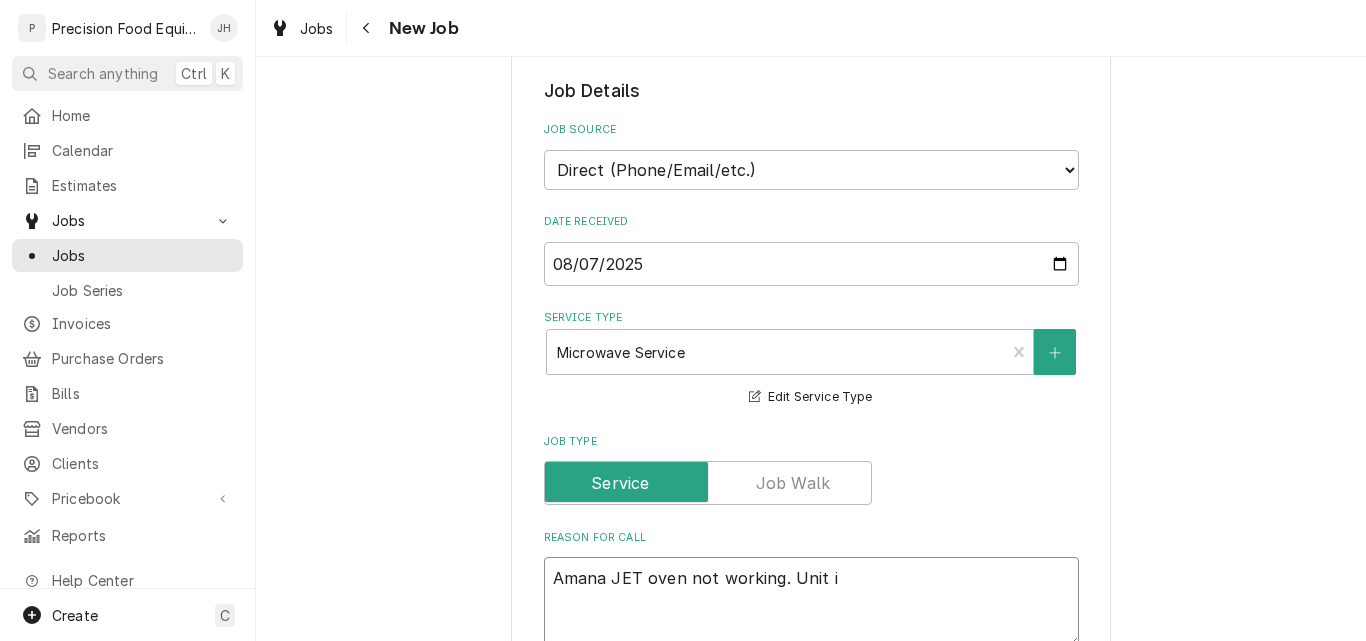 type on "x" 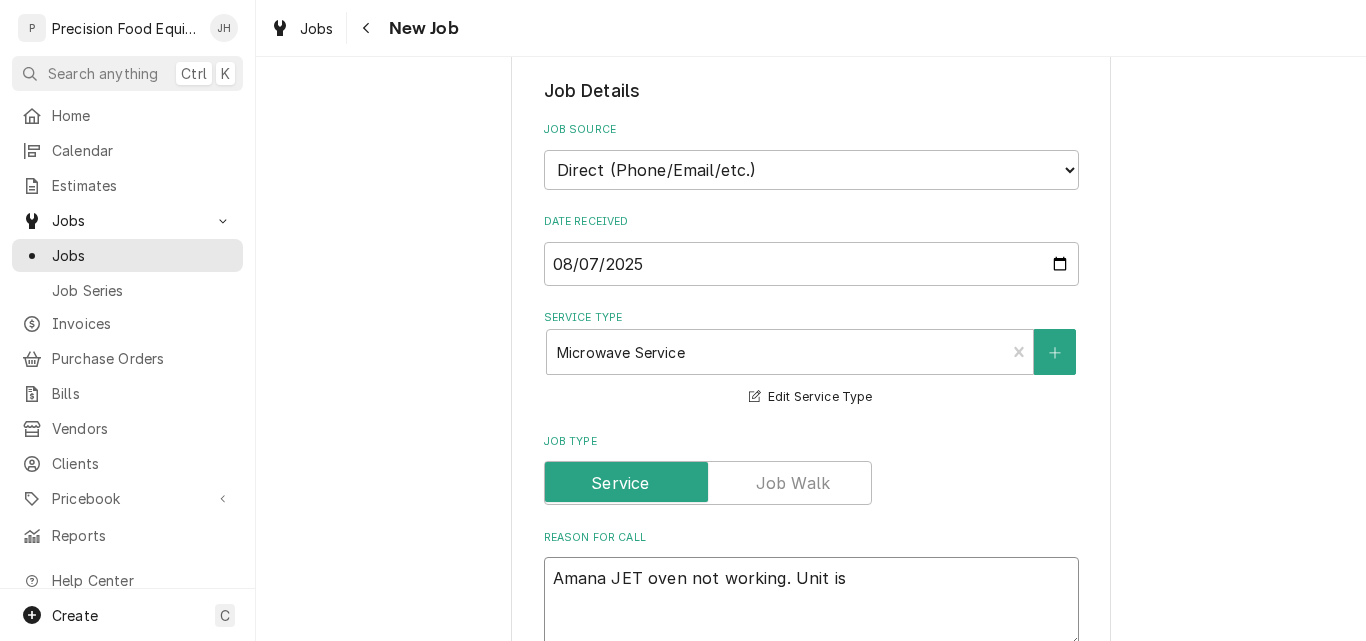 type on "x" 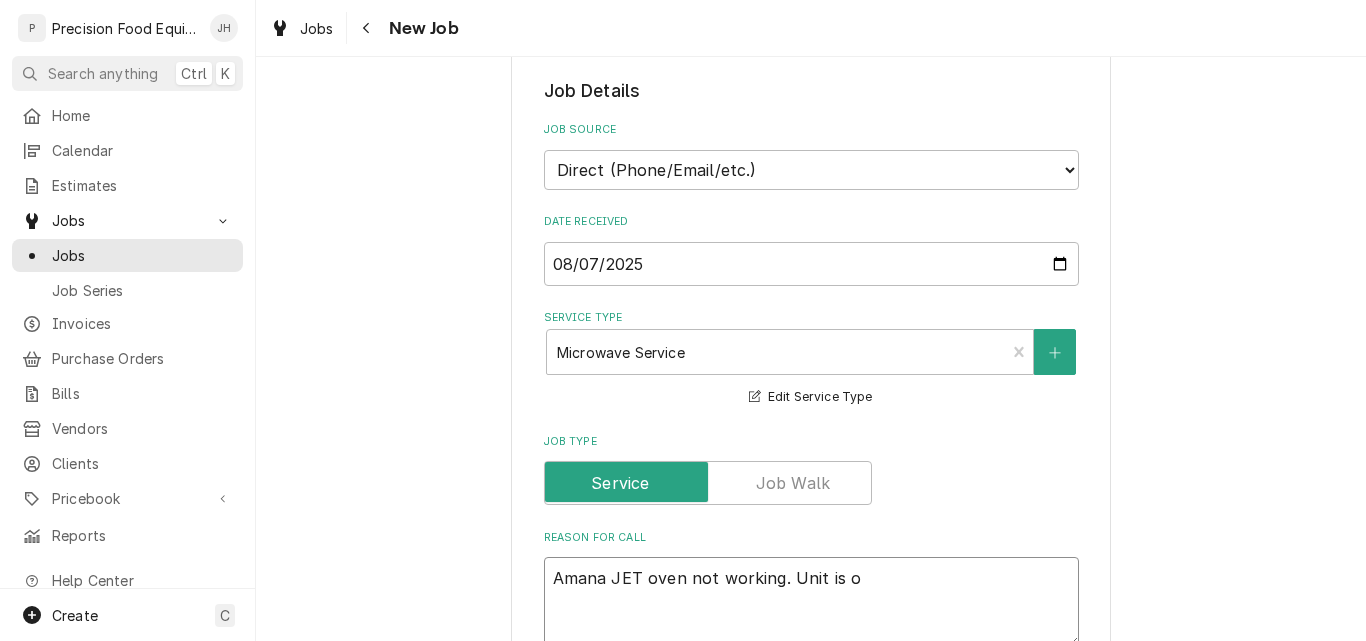 type on "x" 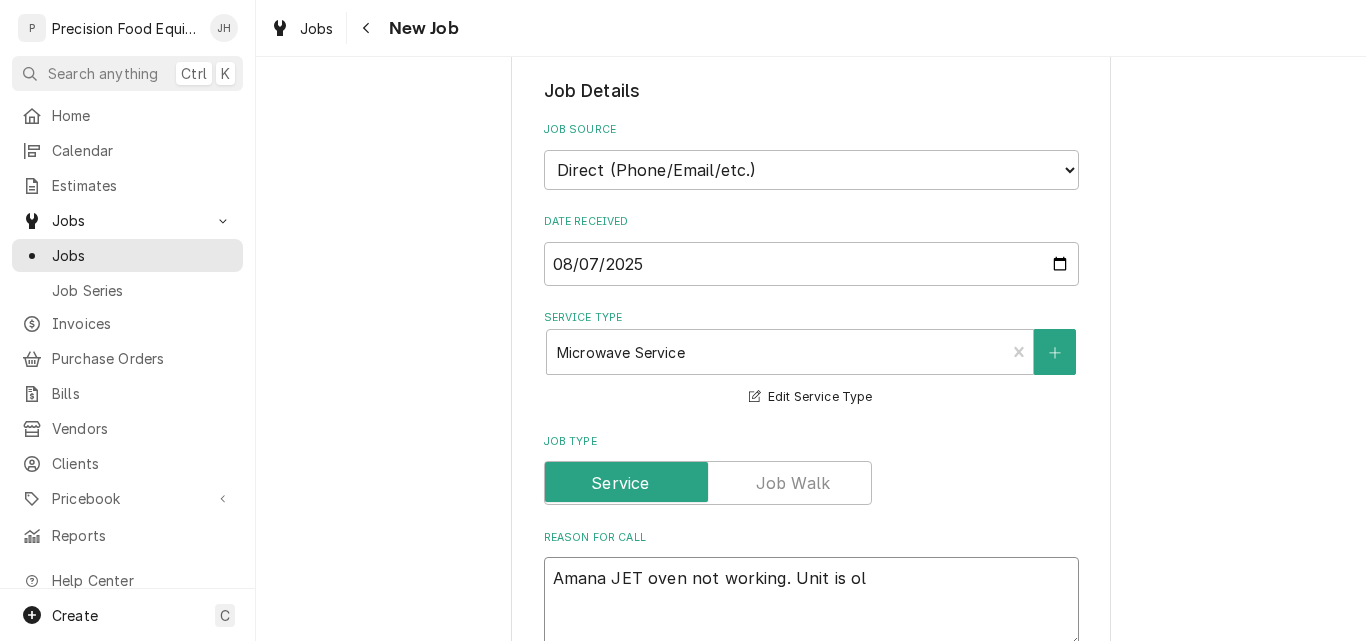type on "x" 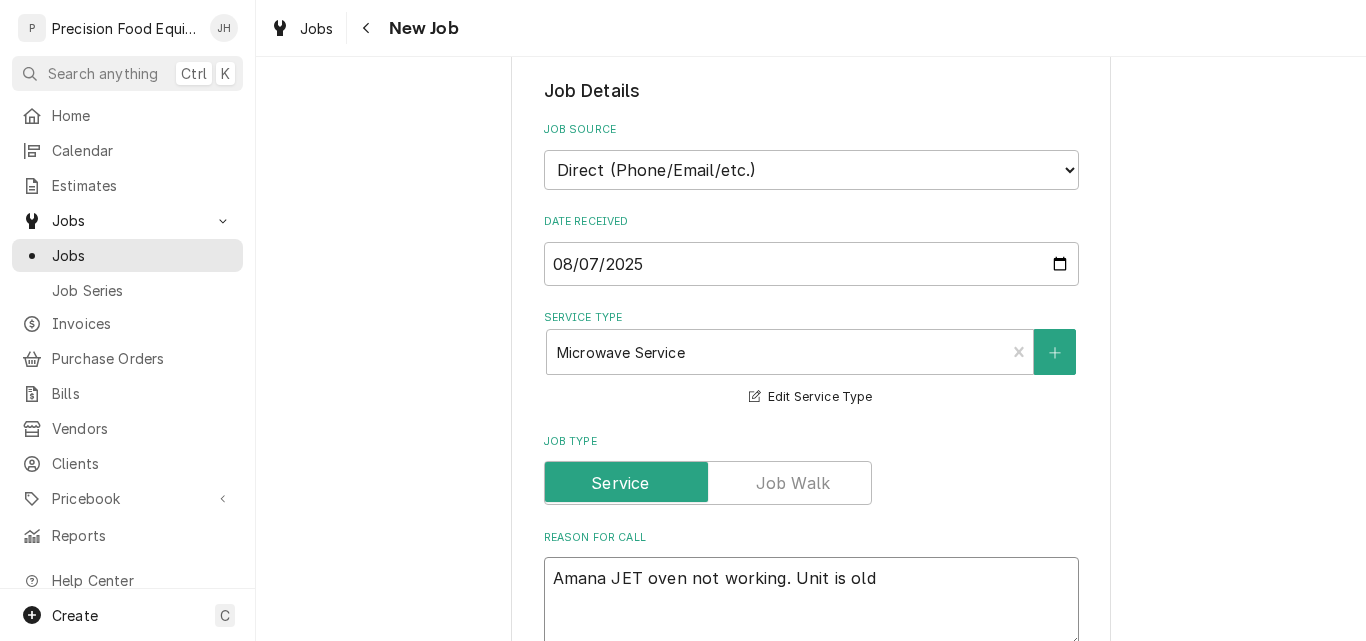 type on "x" 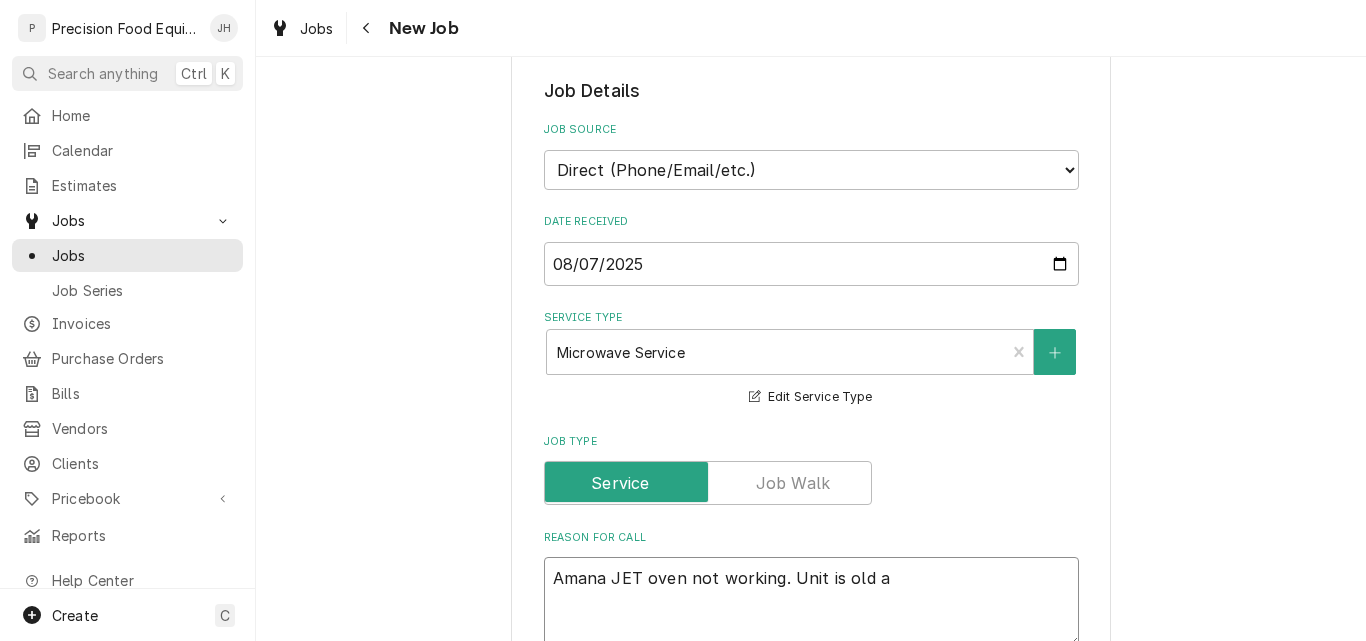 type on "x" 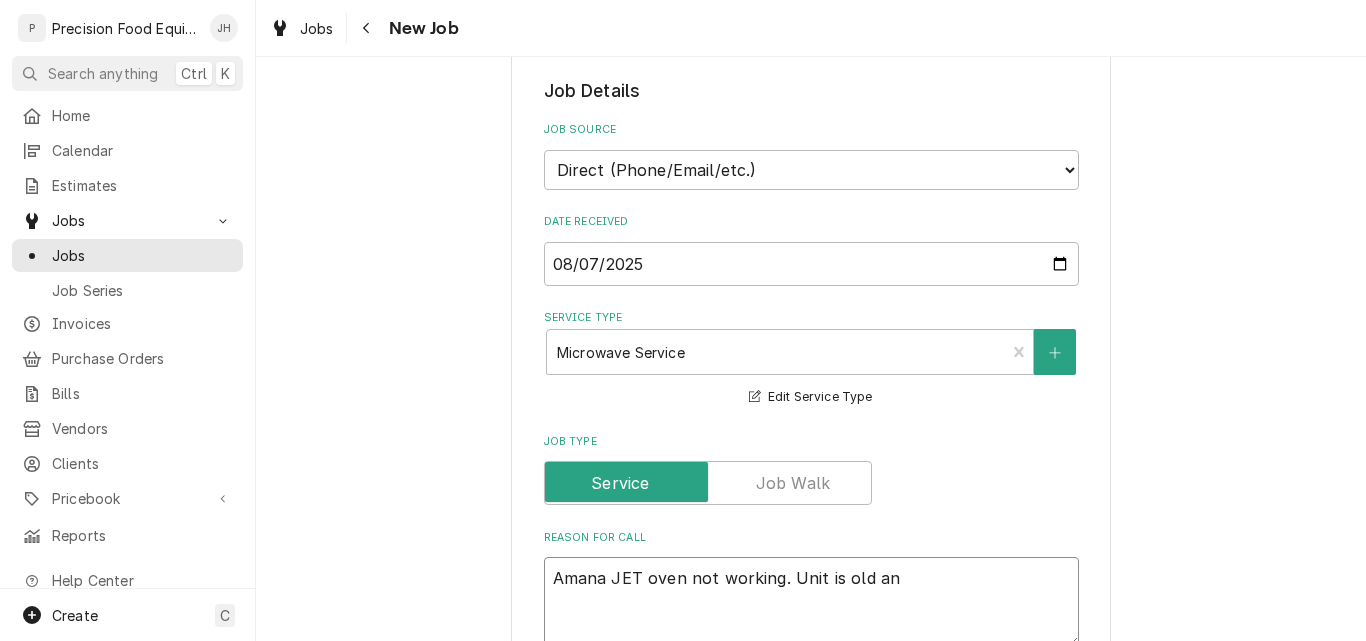 type on "x" 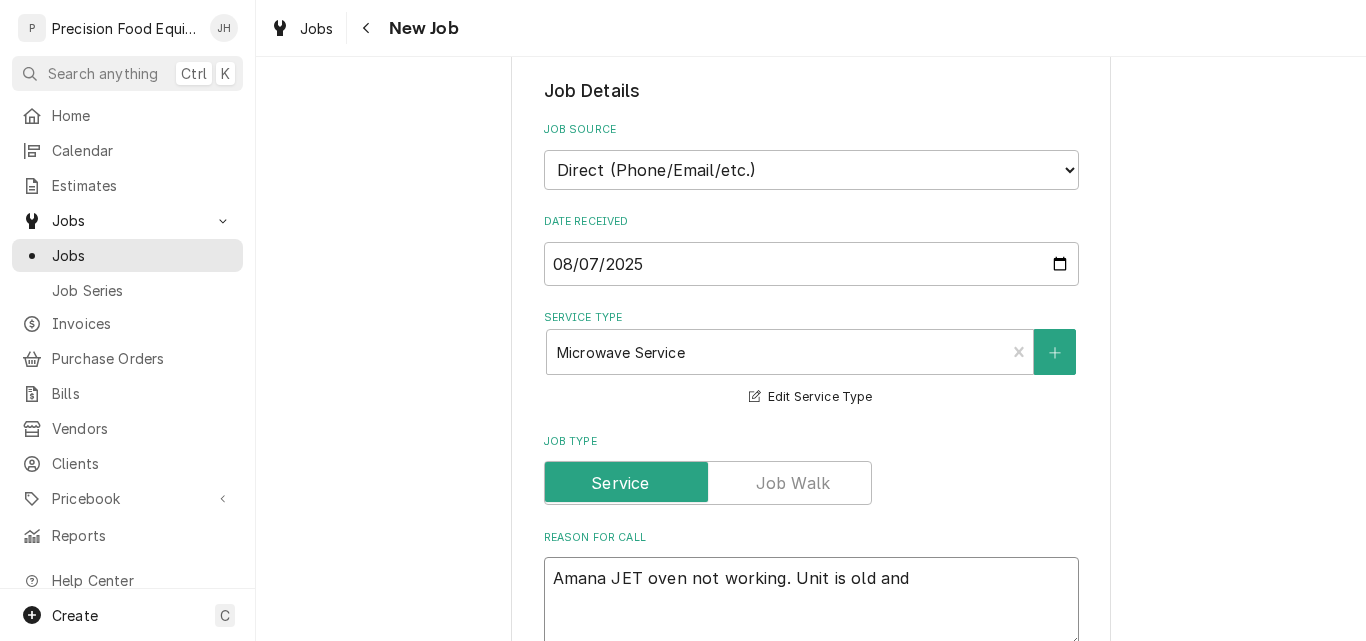 type on "x" 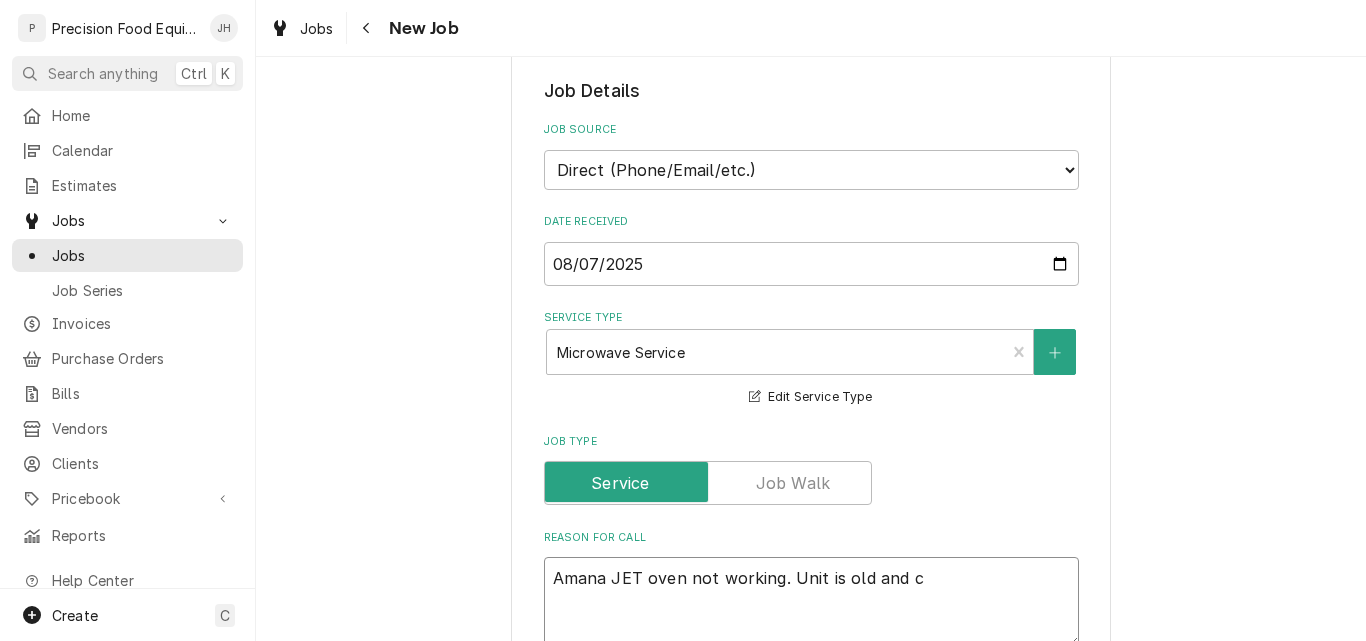 type on "x" 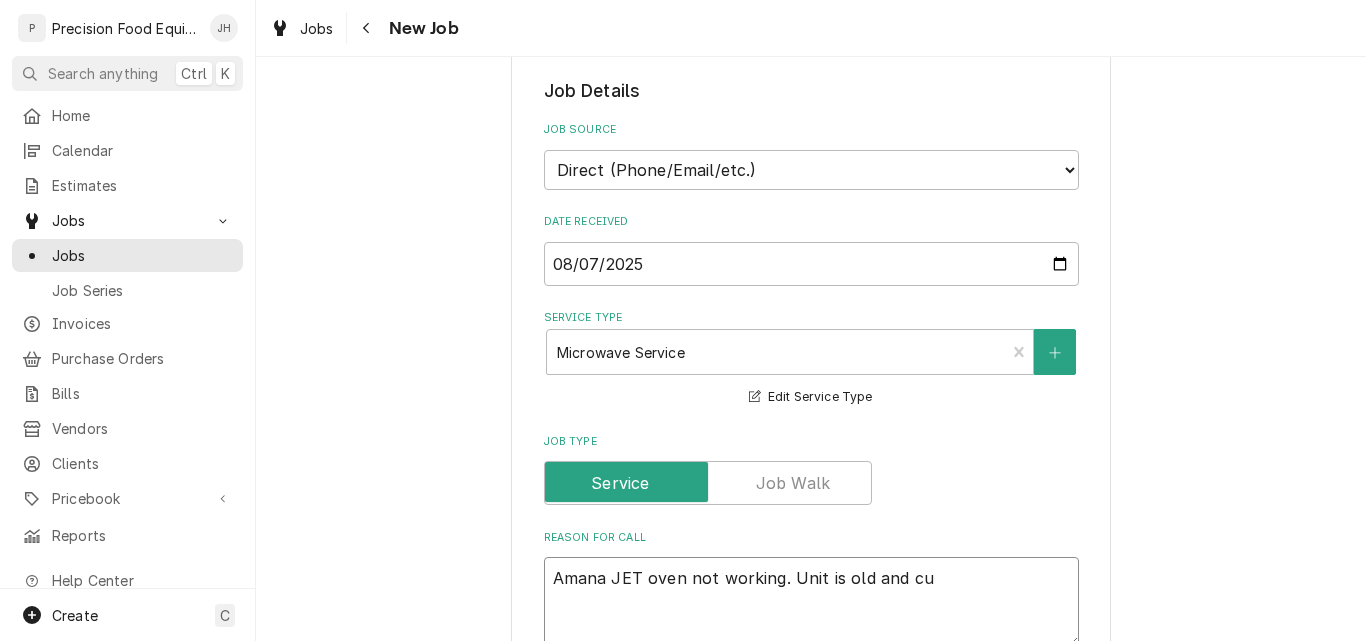 type on "x" 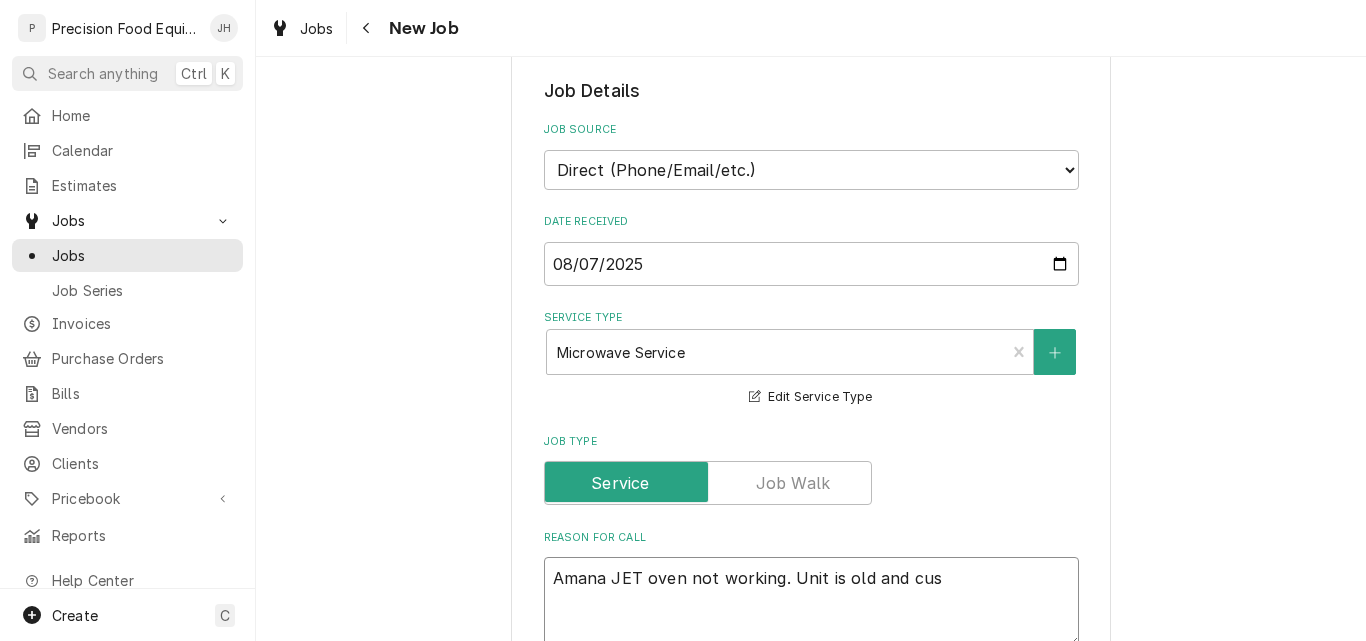 type on "x" 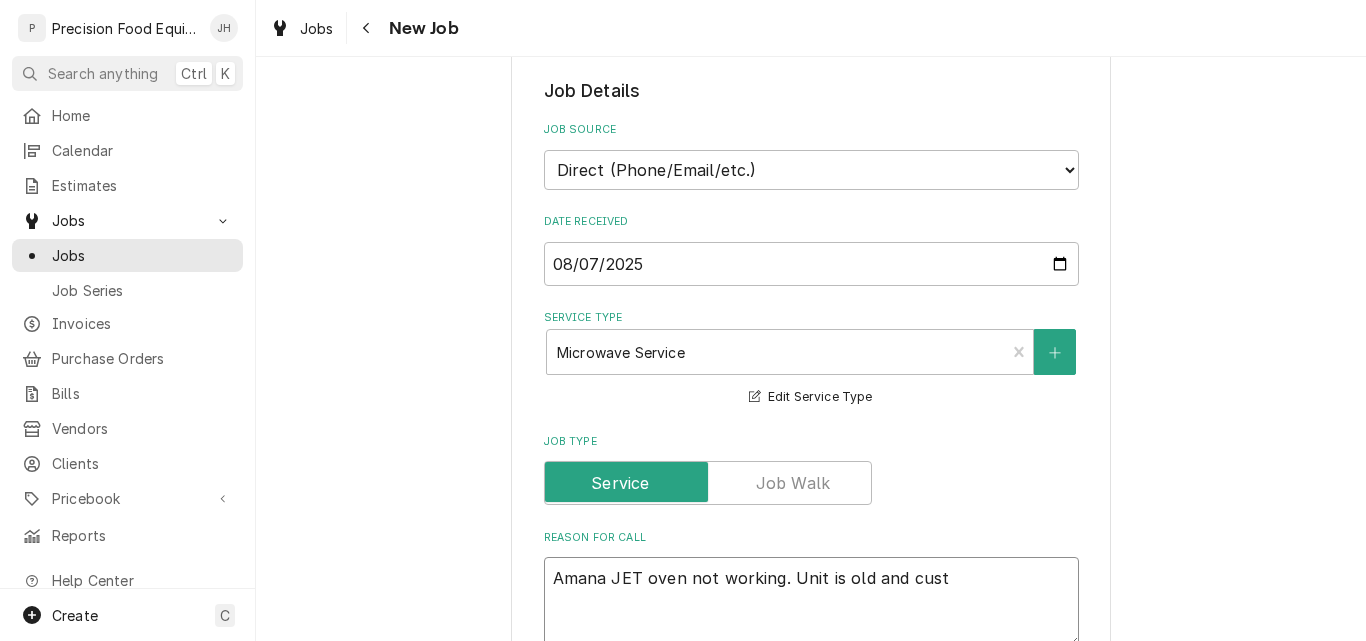 type on "x" 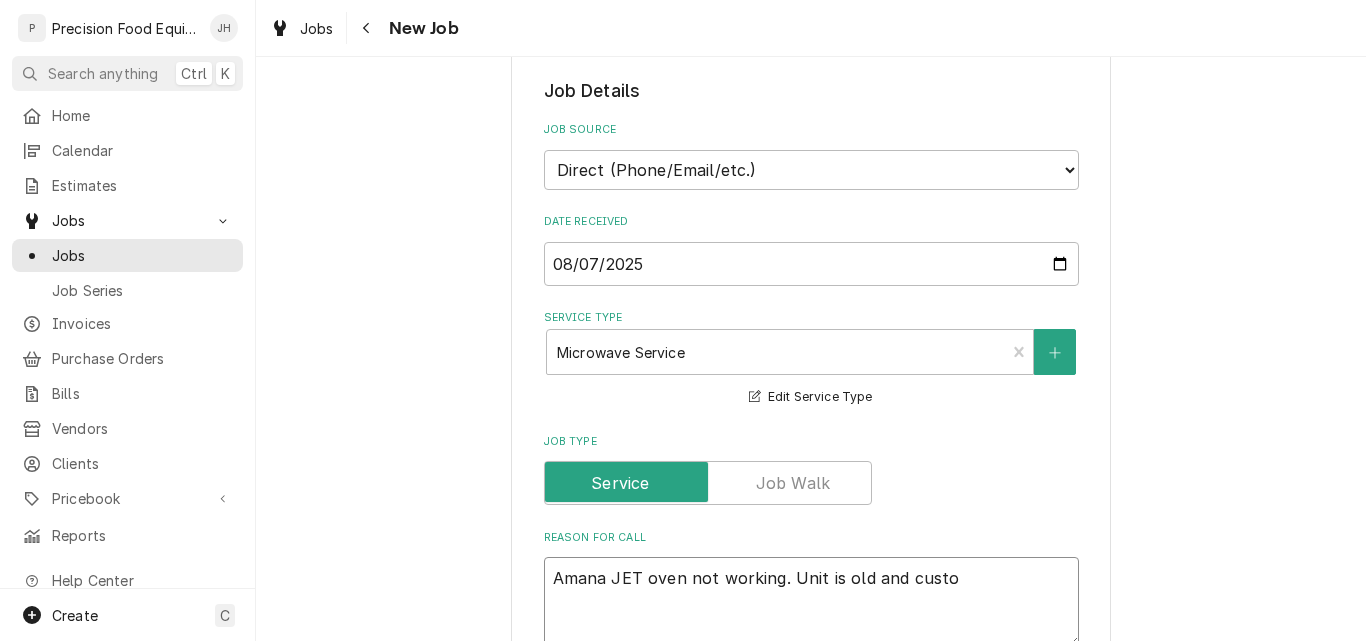 type on "x" 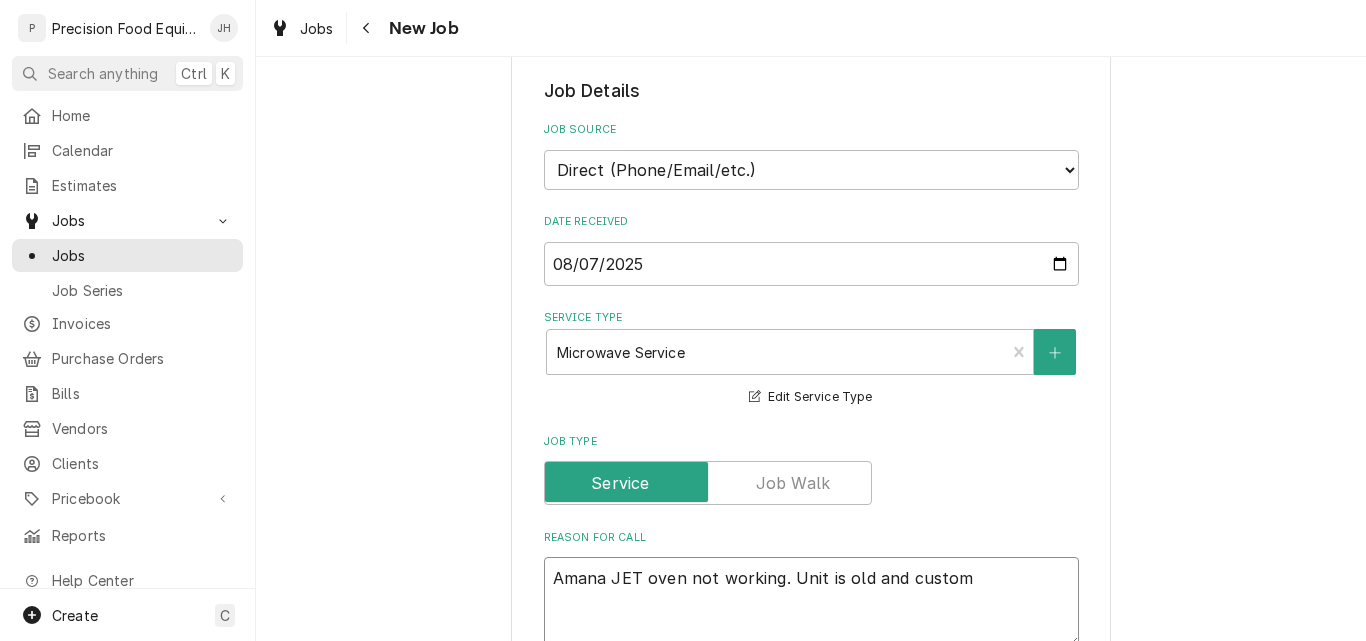 type on "x" 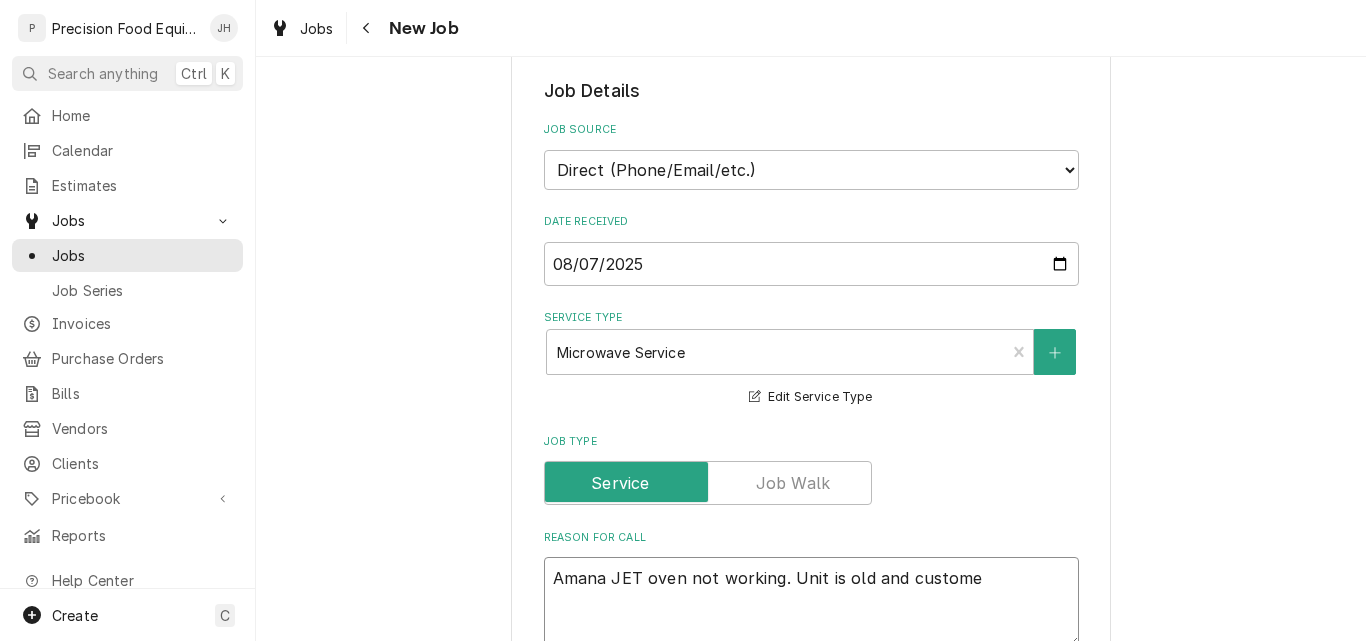 type on "x" 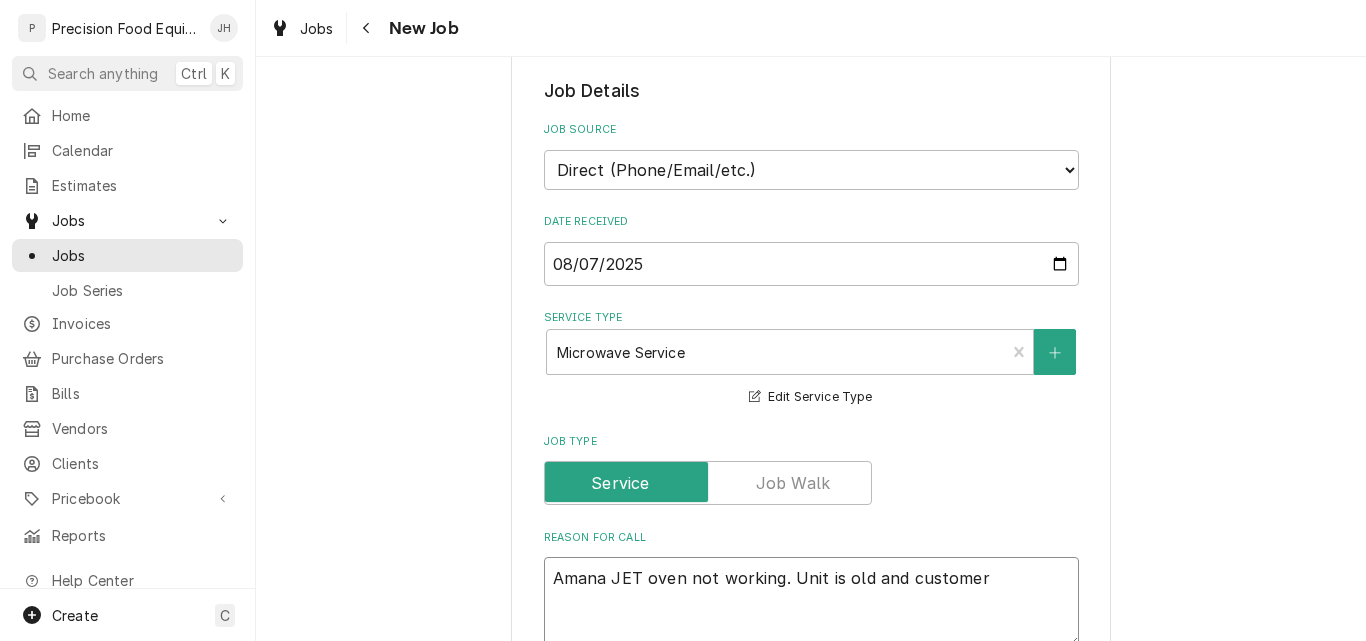 type on "x" 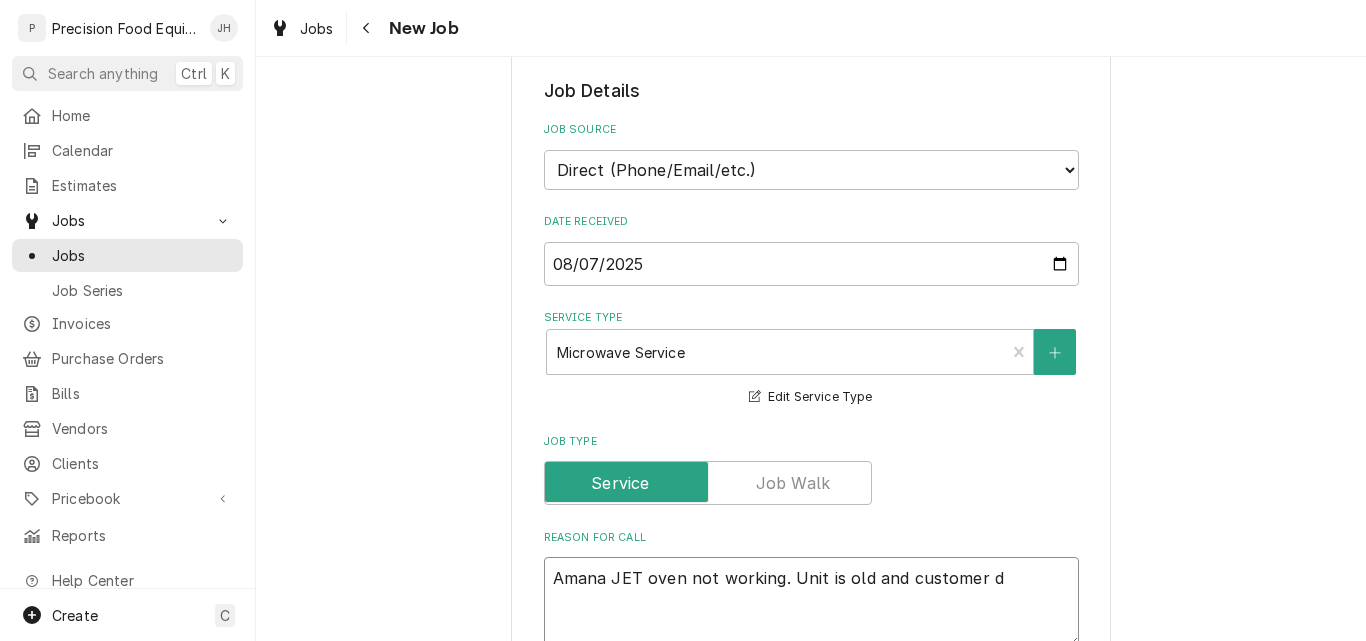 type on "x" 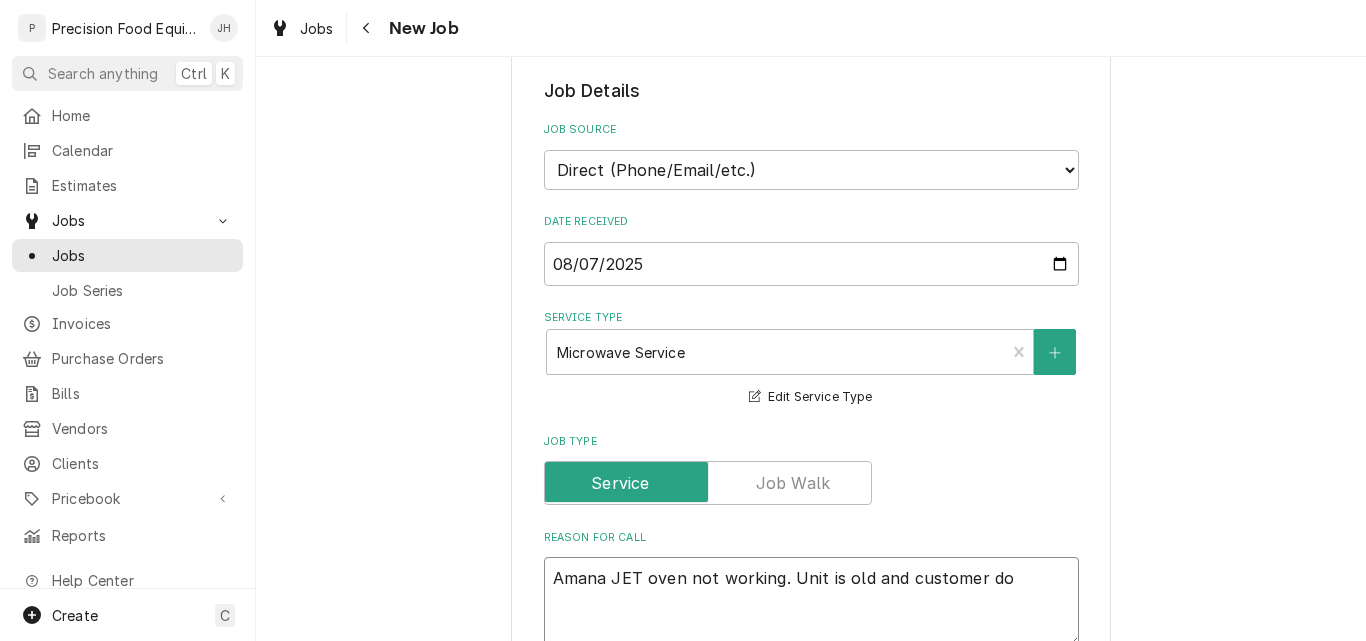 type on "x" 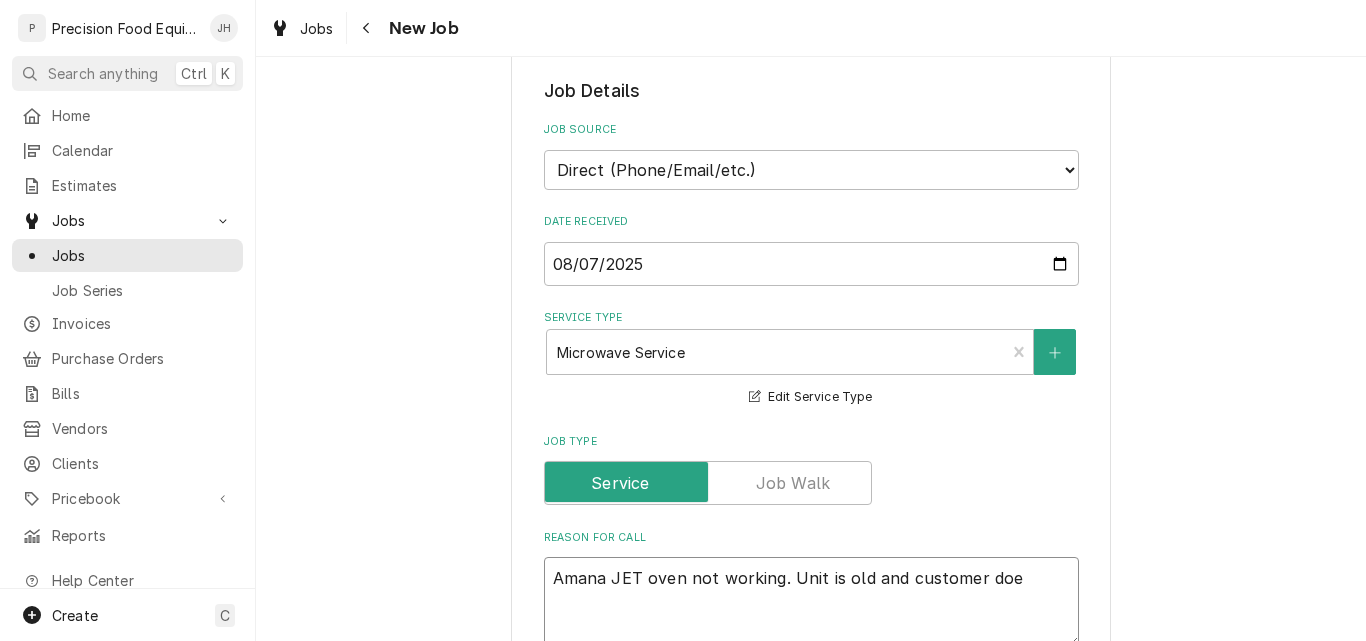 type on "x" 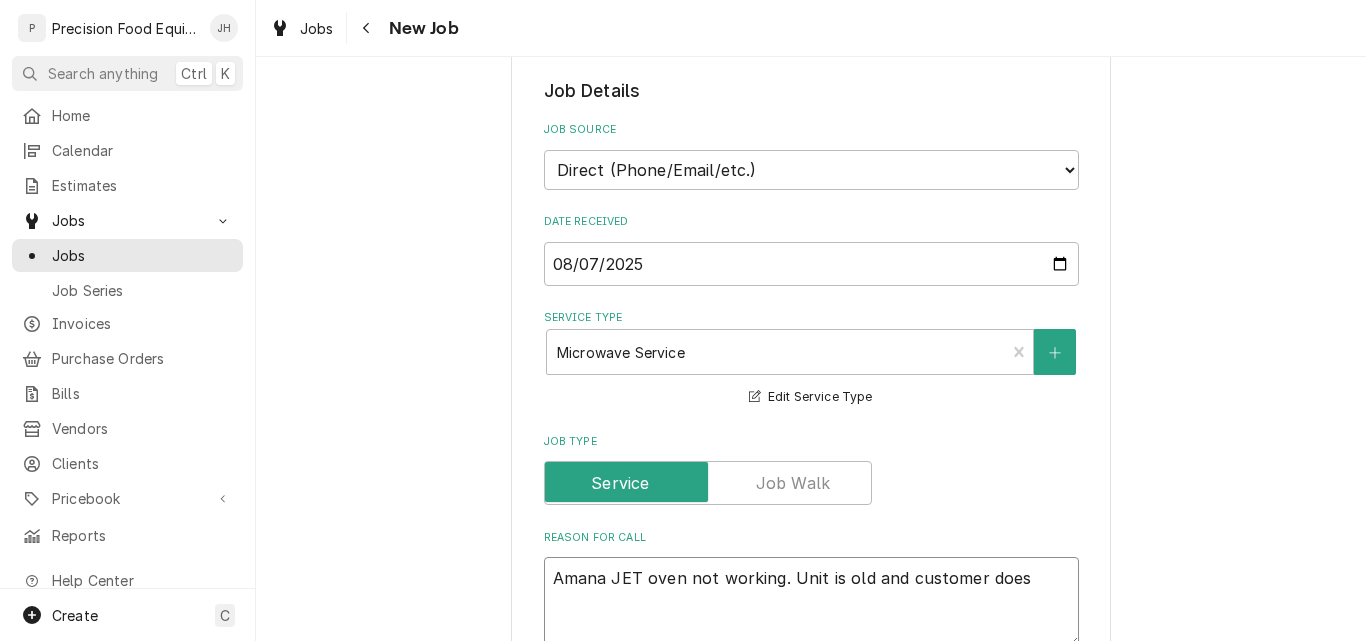 type on "x" 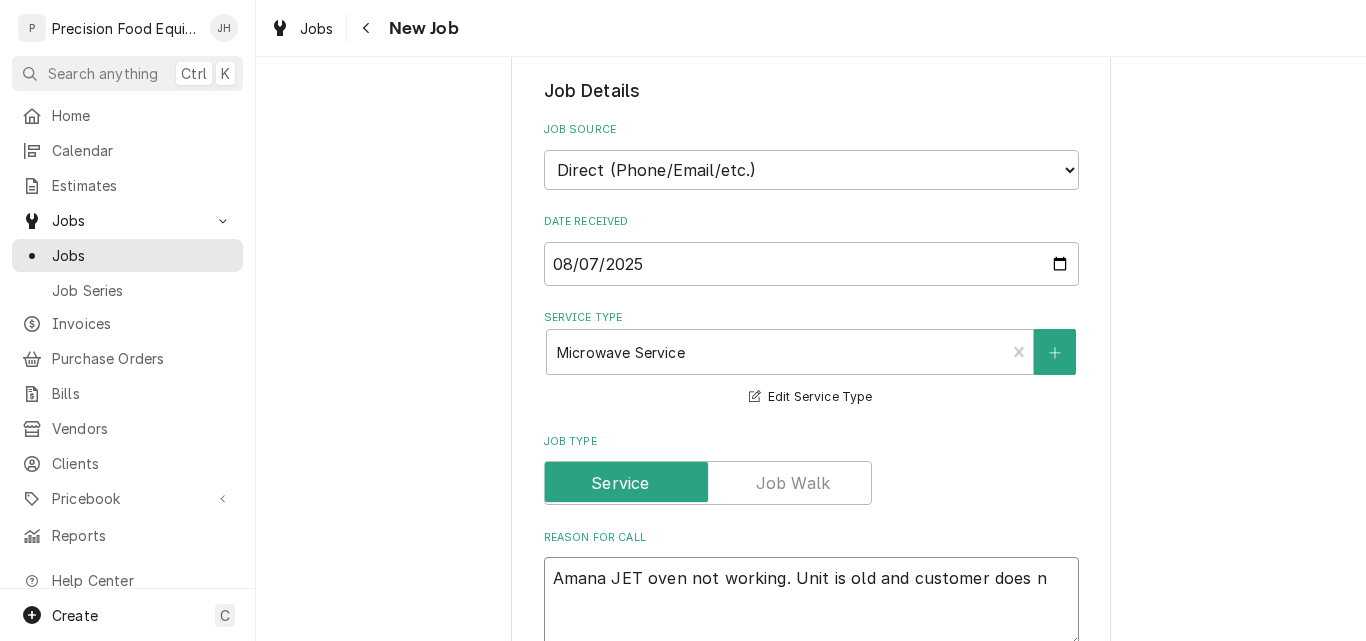 type on "x" 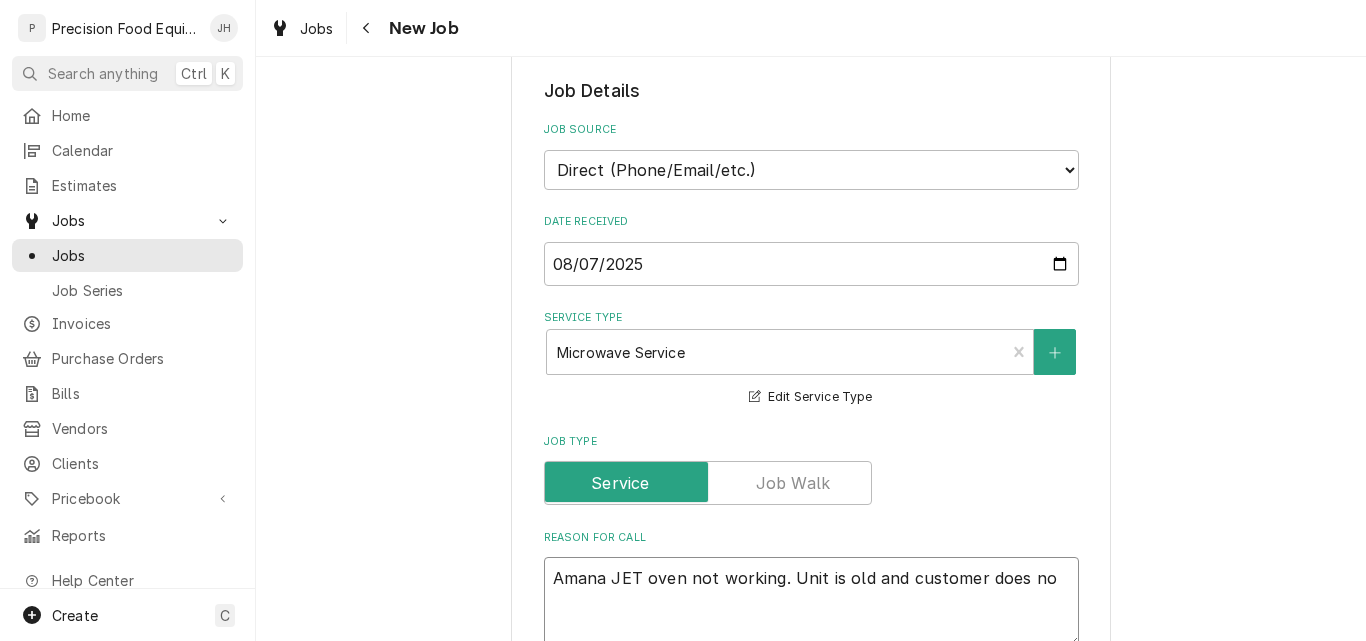 type on "x" 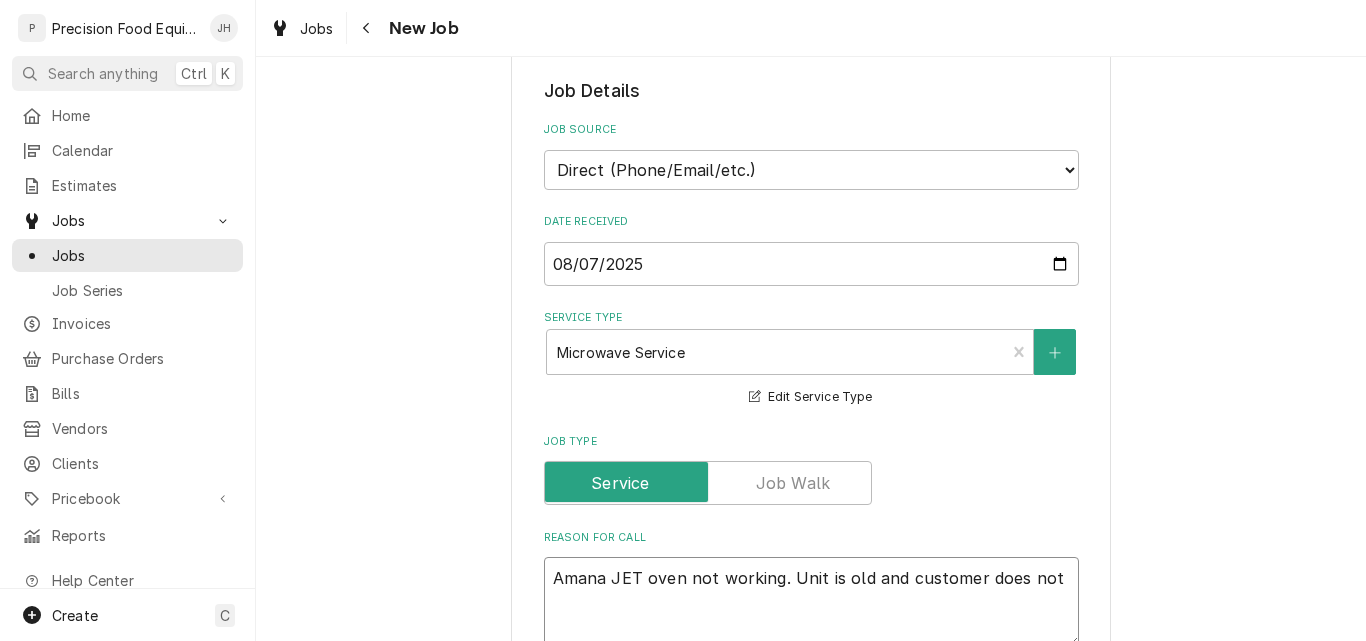 type on "x" 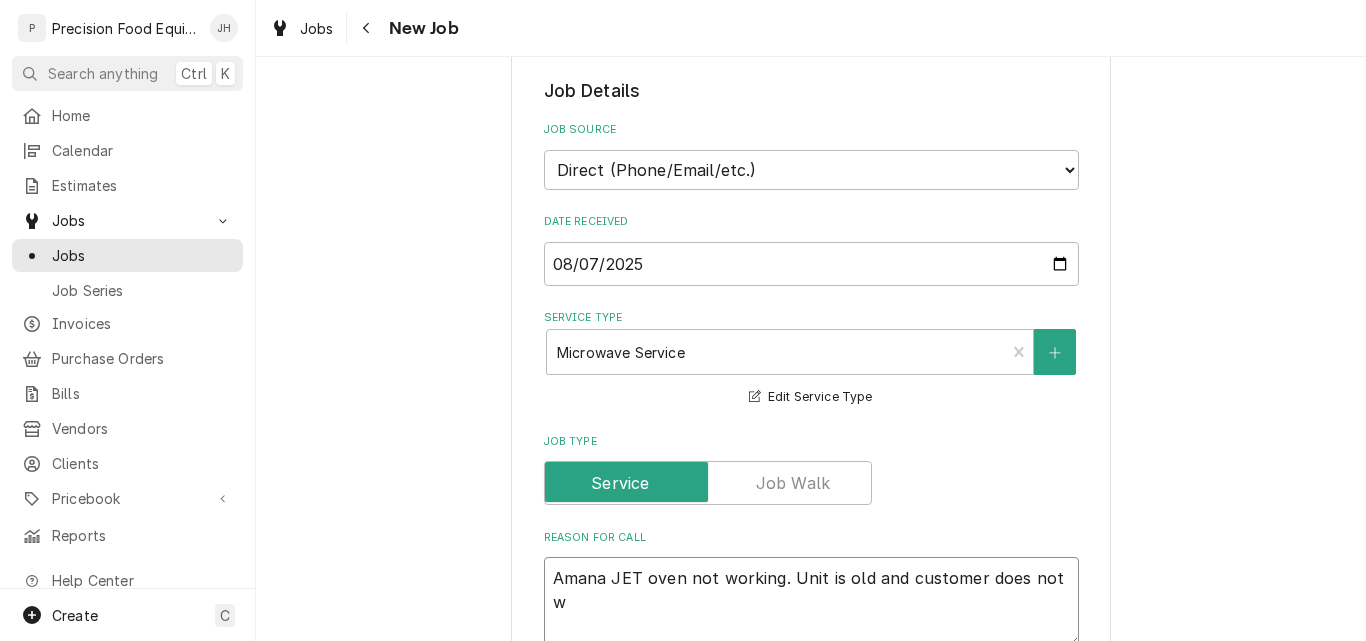 type on "x" 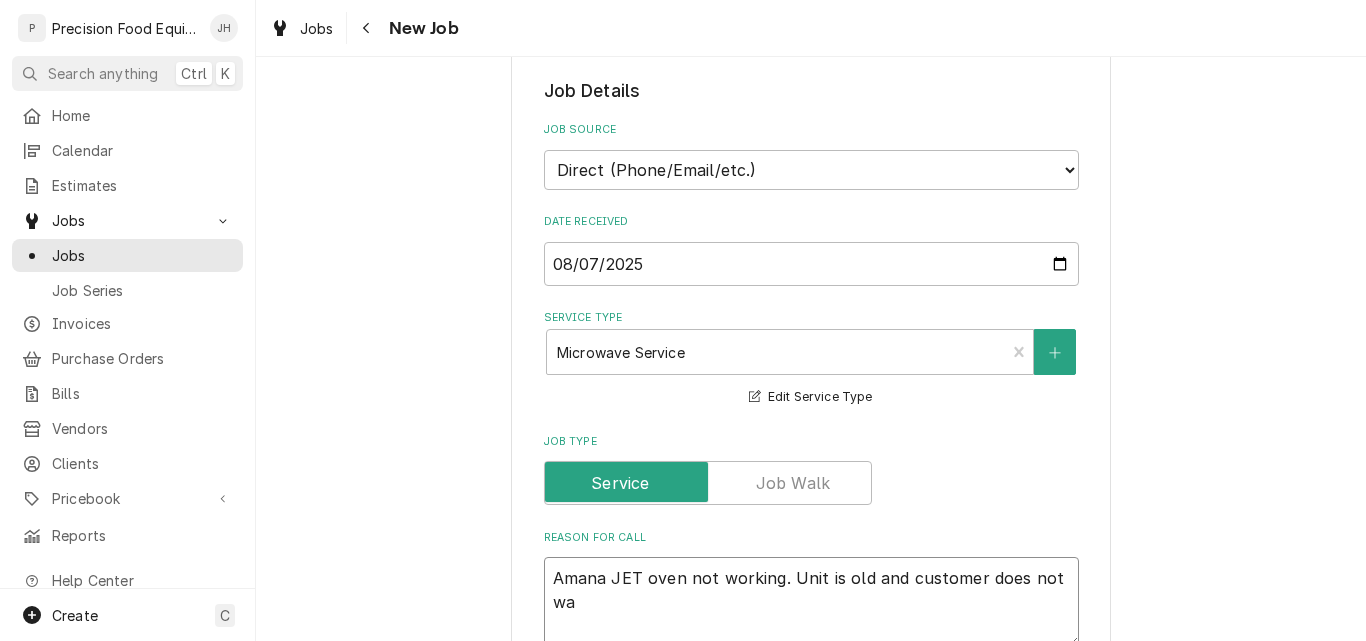 type on "x" 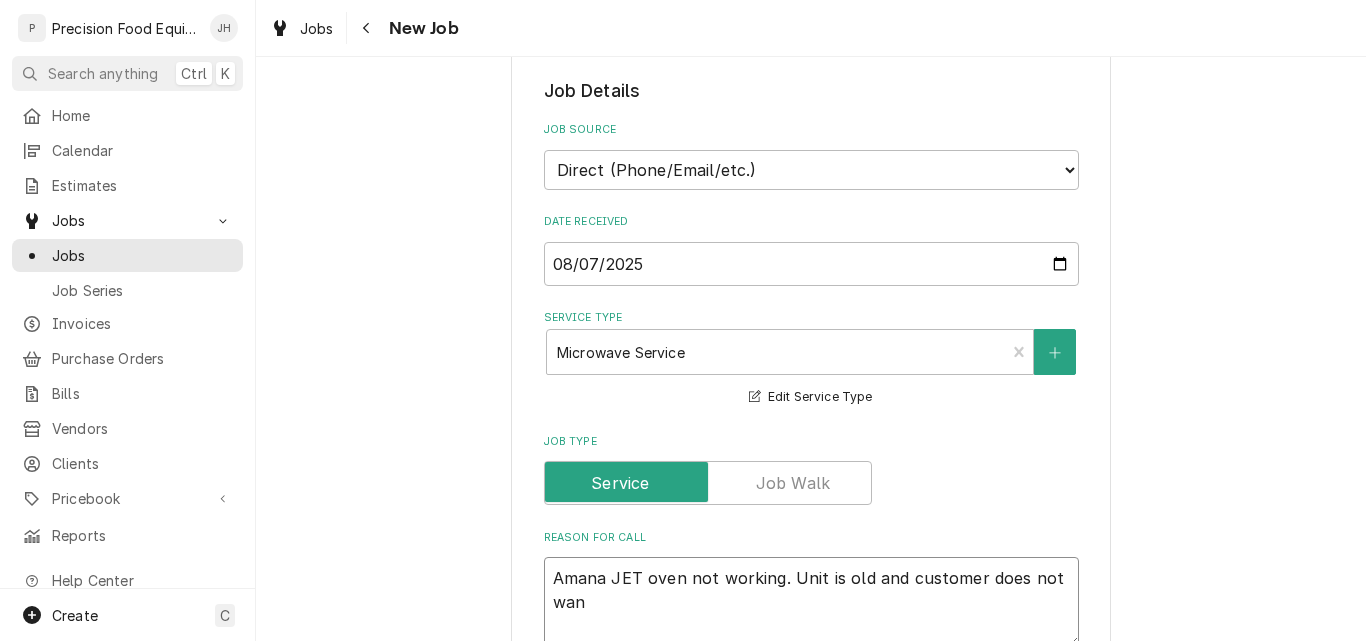 type on "x" 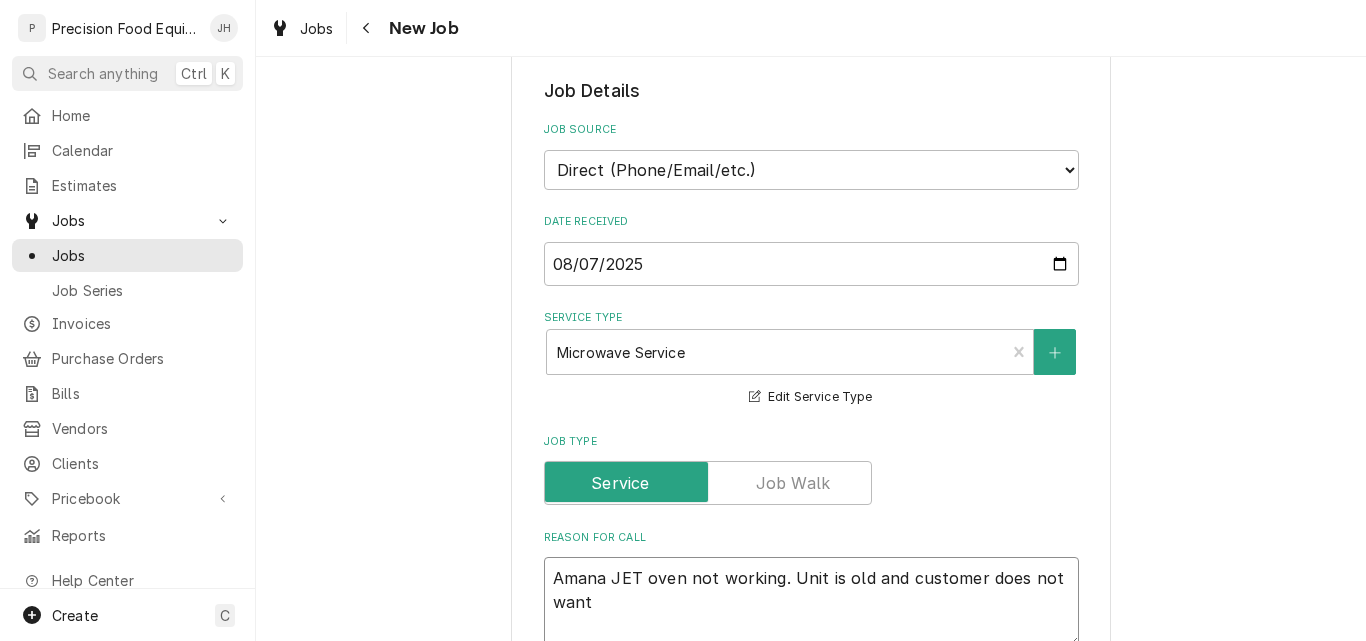 type on "x" 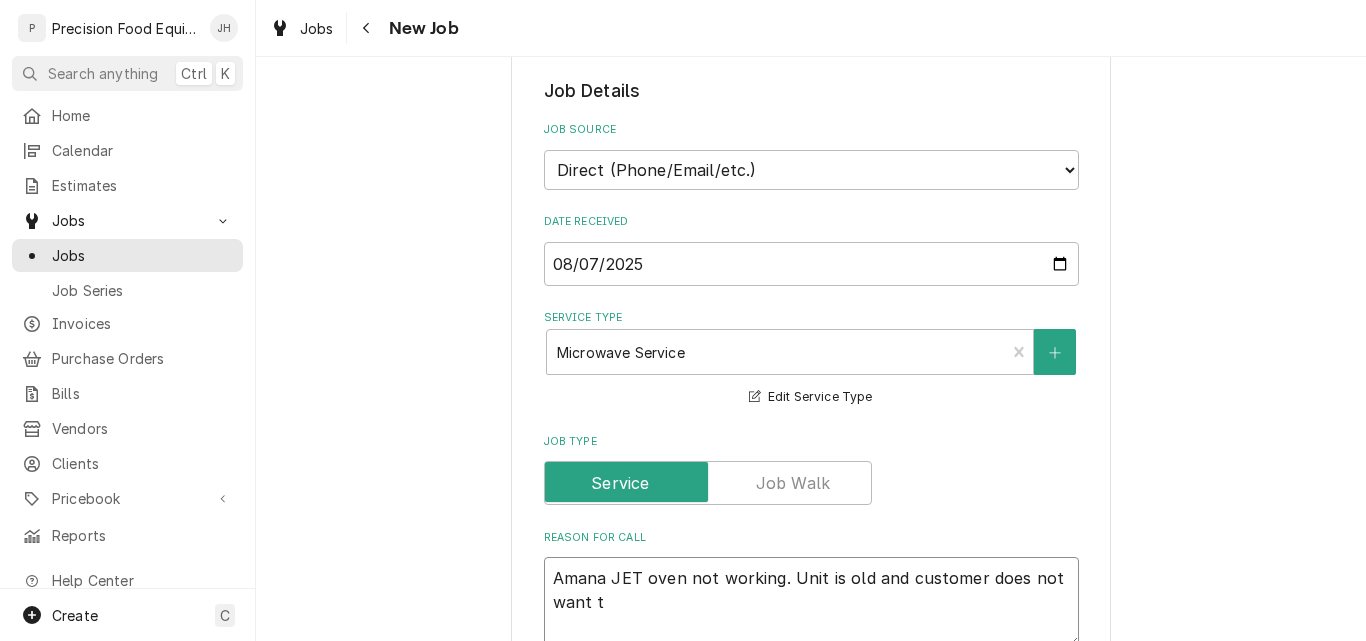 type on "x" 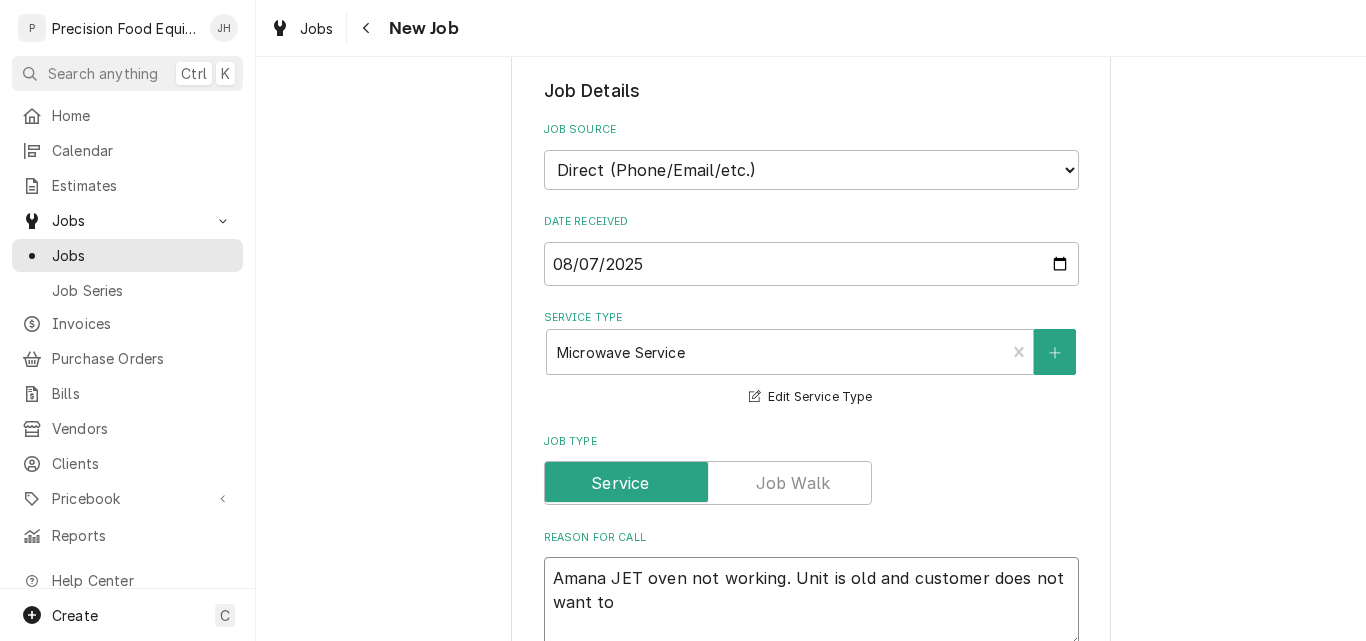 type on "x" 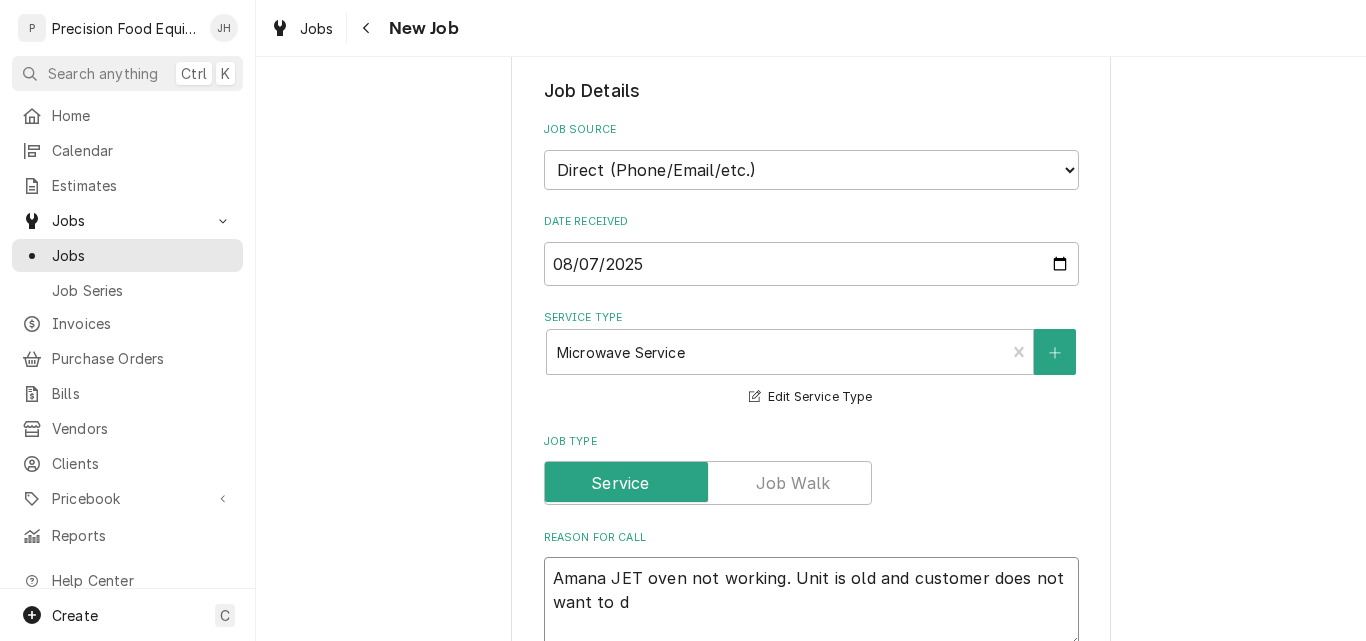 type on "x" 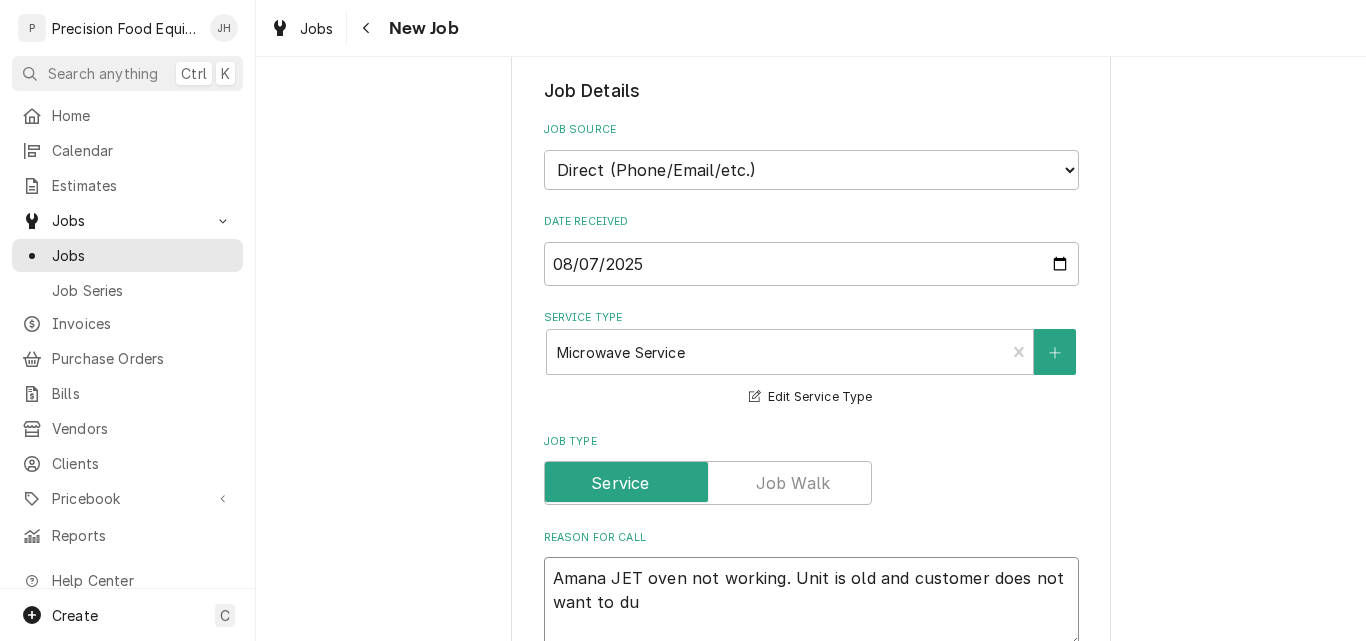 type on "x" 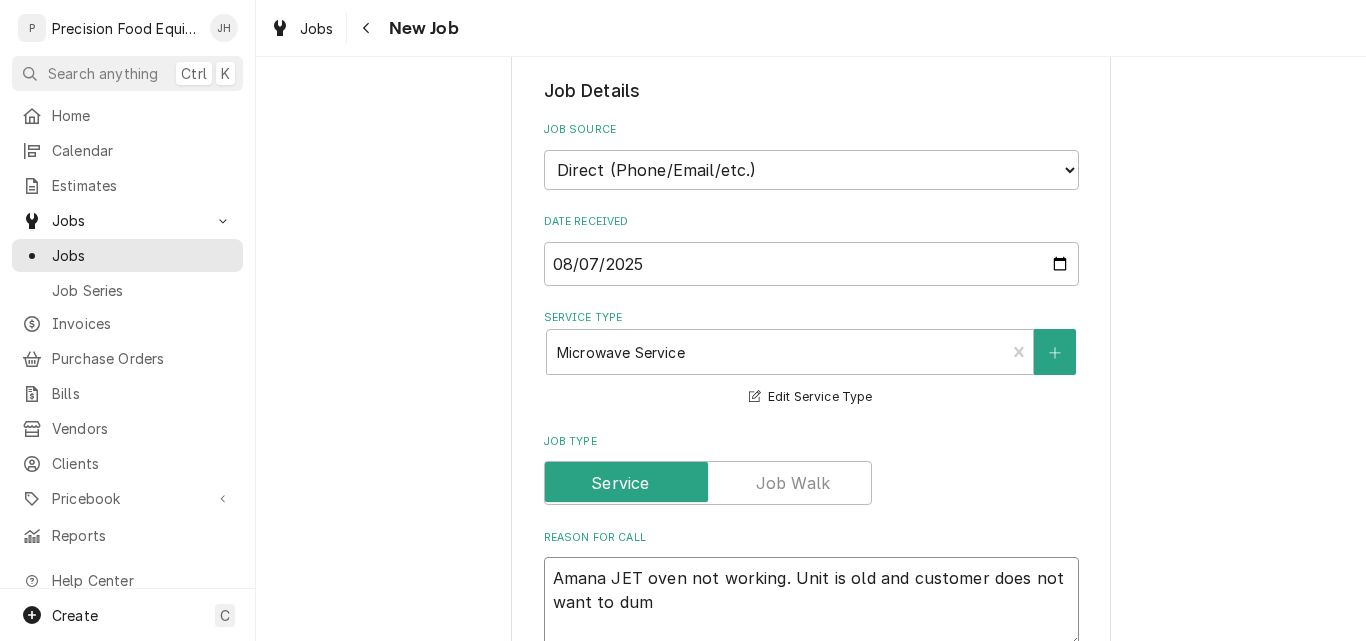 type on "x" 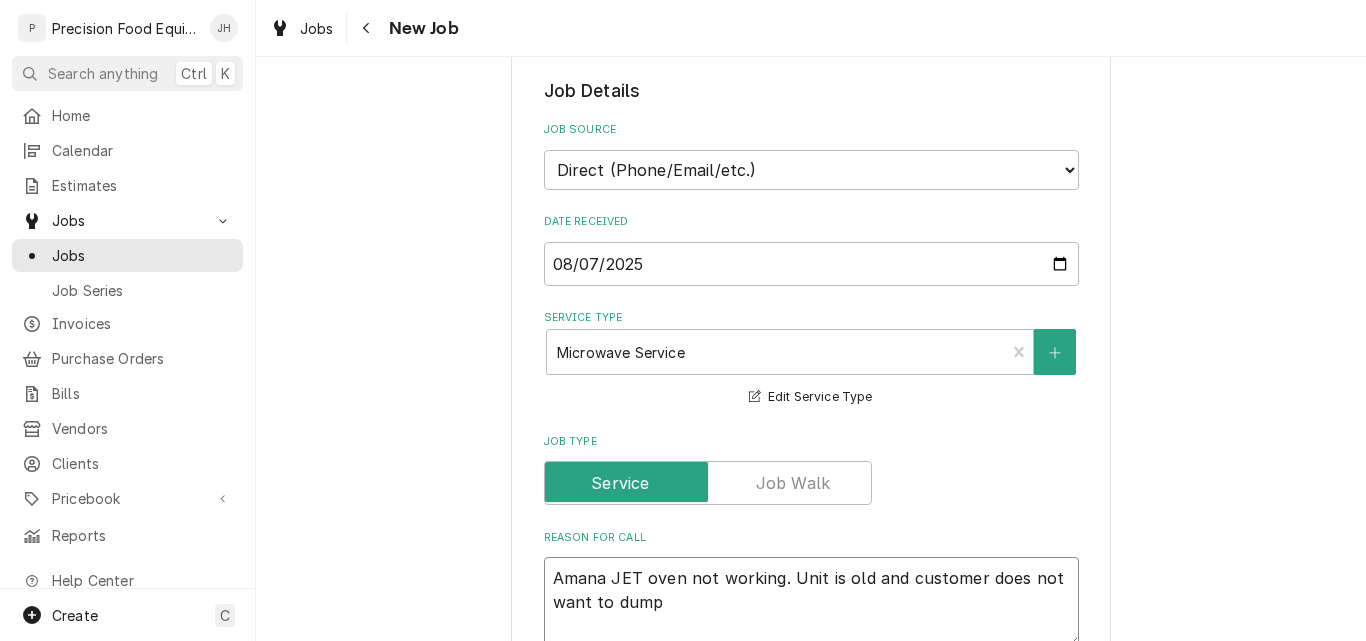 type on "x" 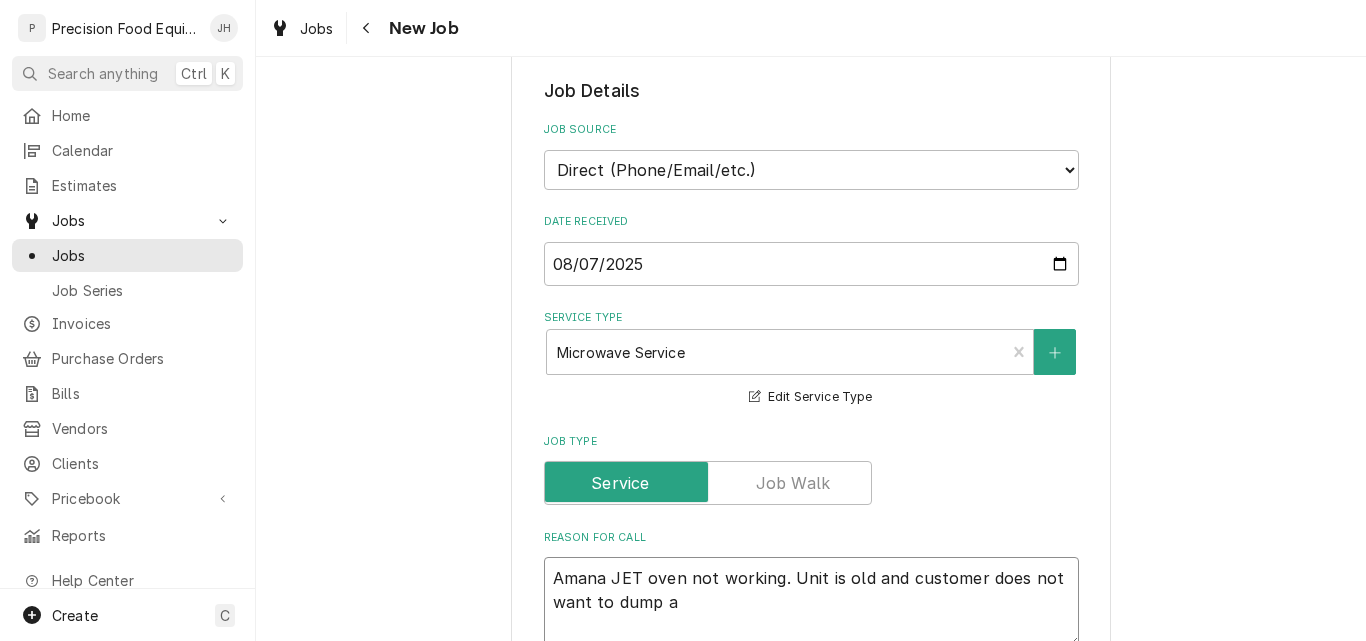 type on "Amana JET oven not working. Unit is old and customer does not want to dump a" 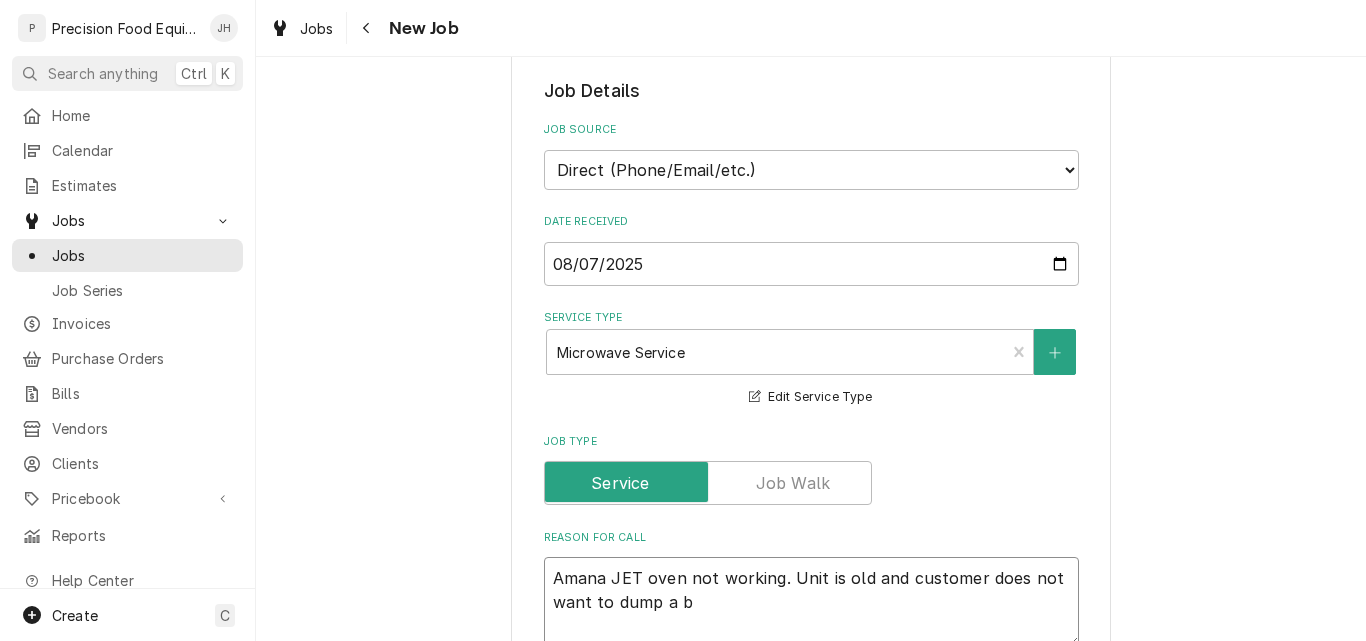 type on "x" 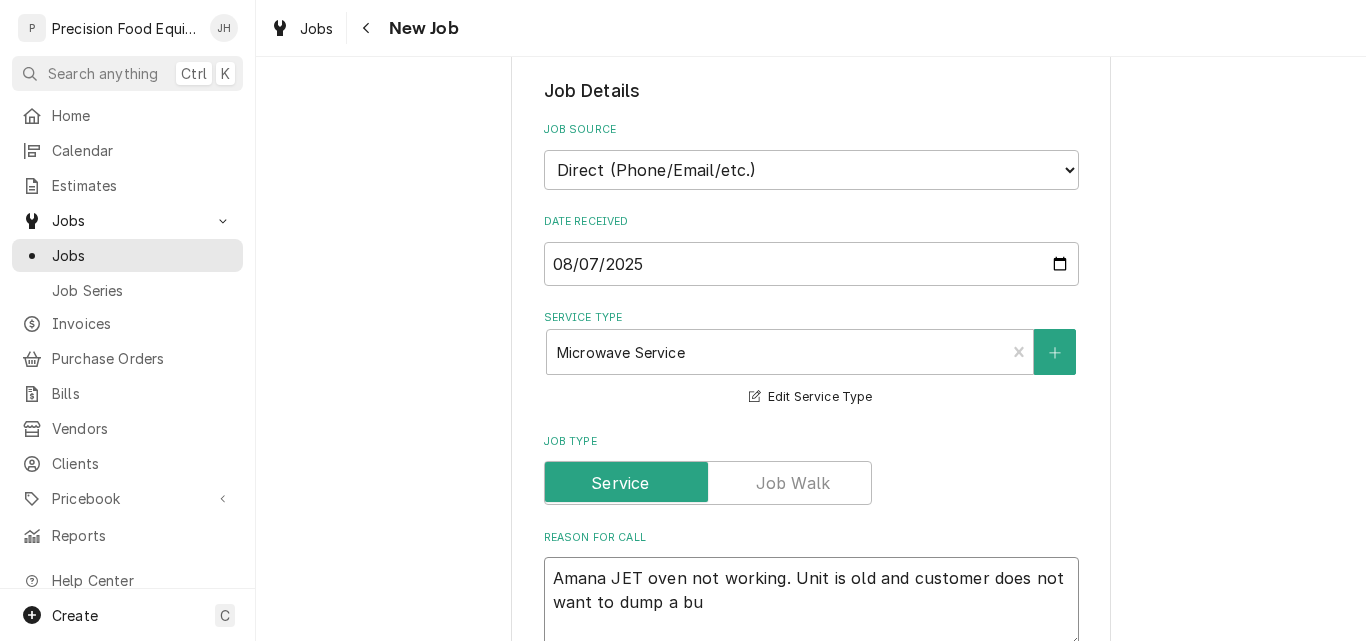 type on "x" 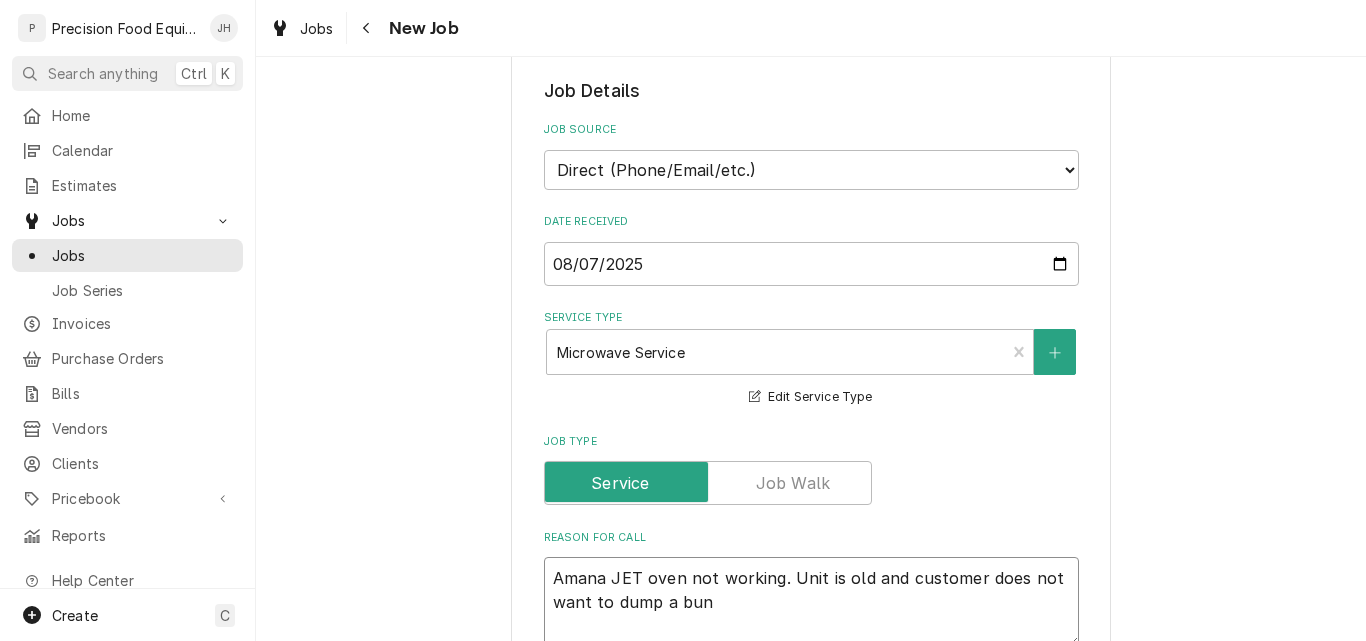 type on "x" 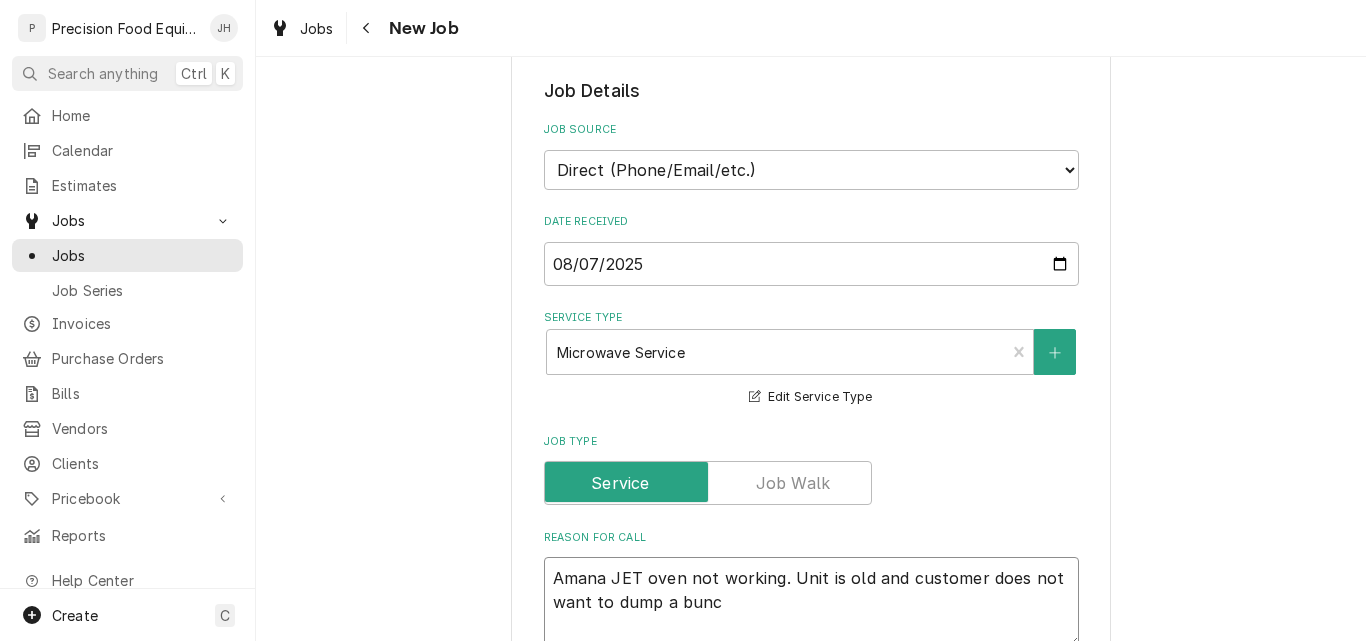 type on "x" 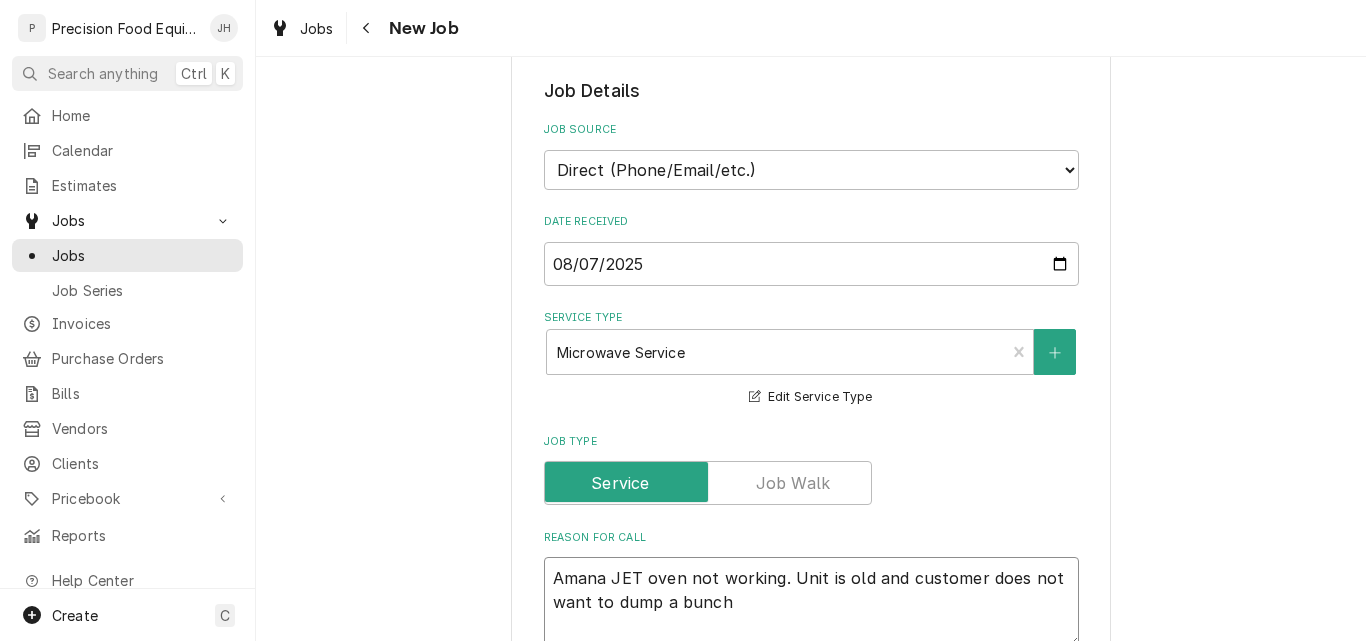 type on "x" 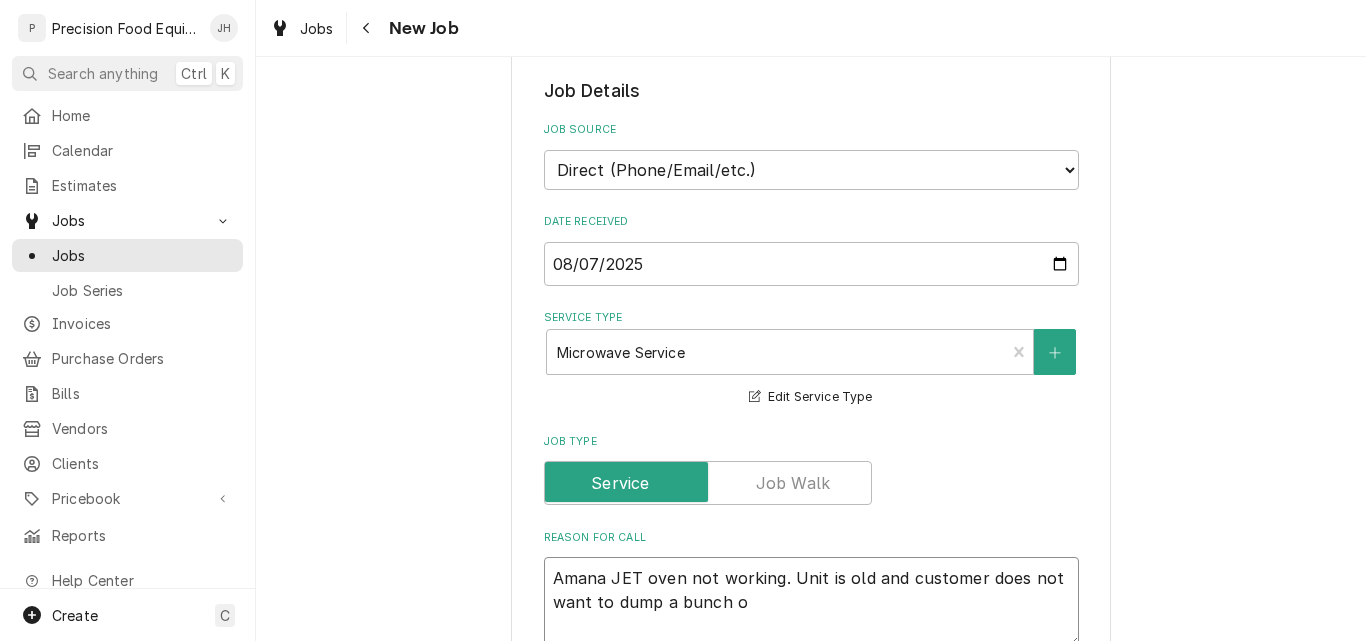 type on "x" 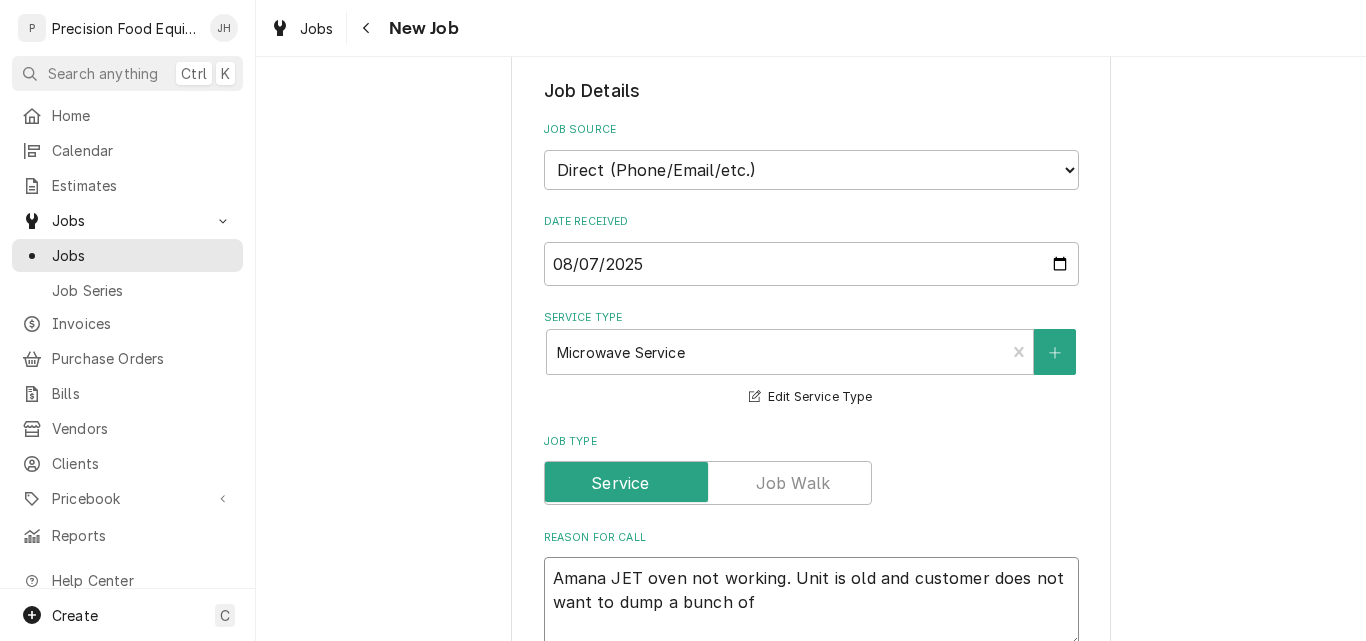 type on "x" 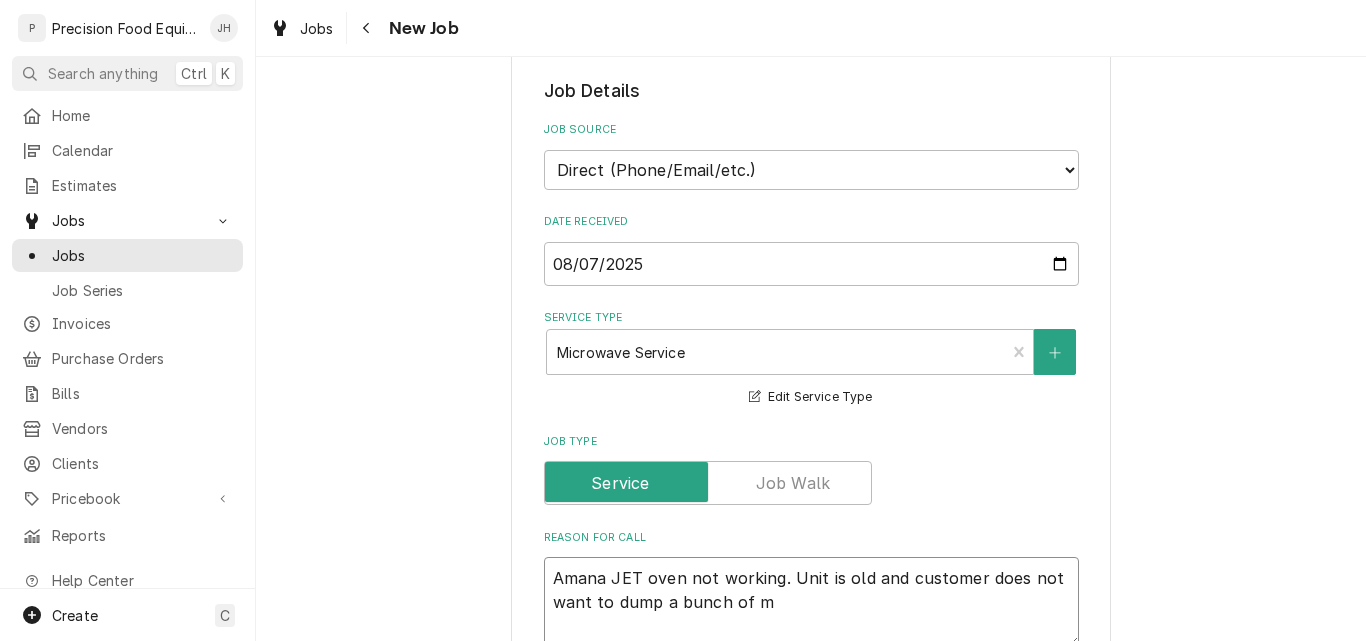 type on "x" 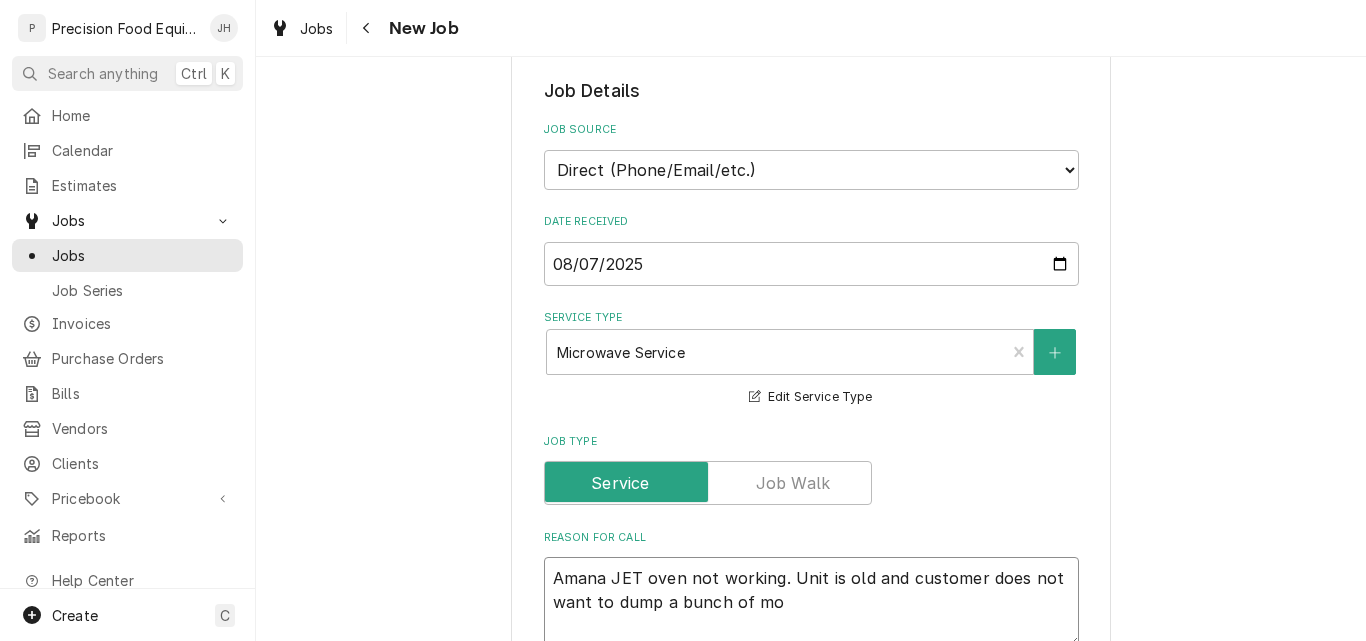 type on "x" 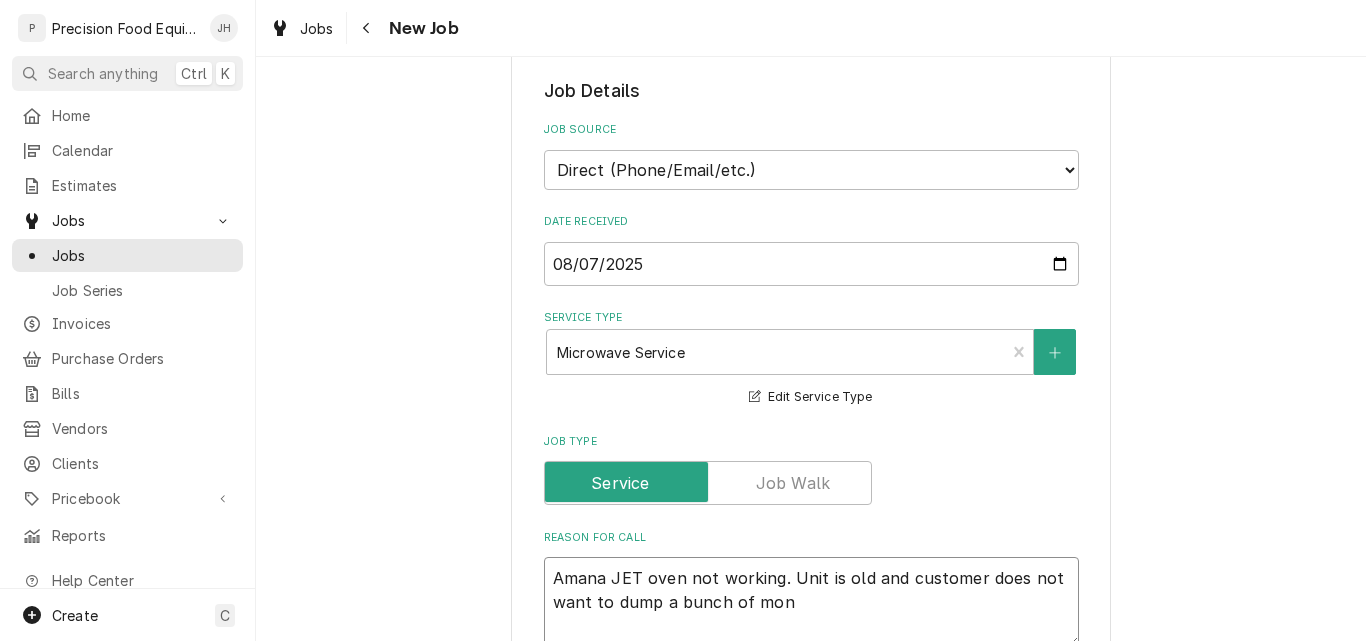 type on "x" 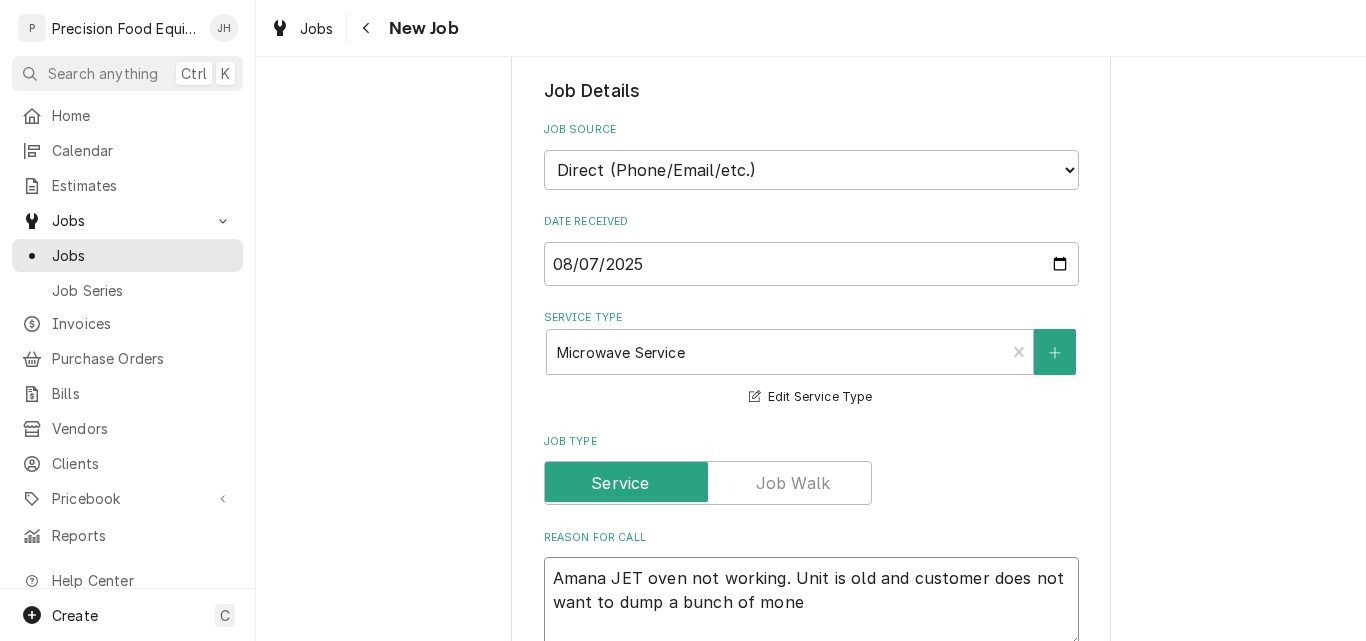 type 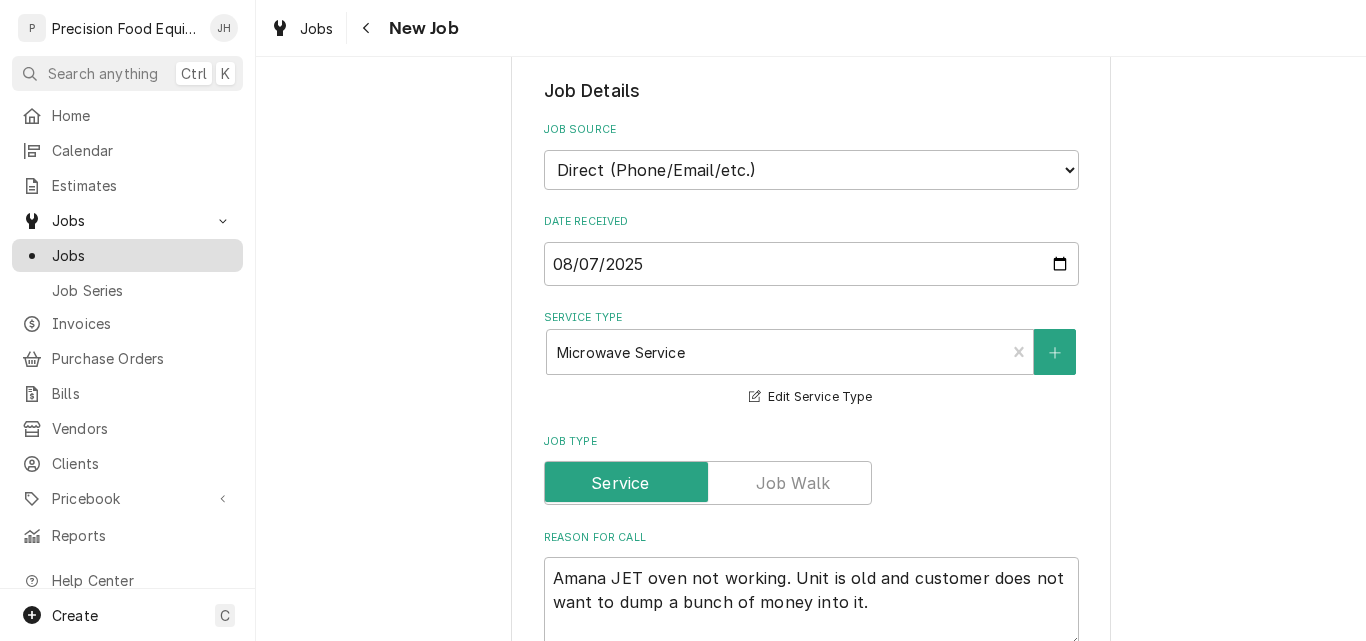 click on "Jobs" at bounding box center [142, 255] 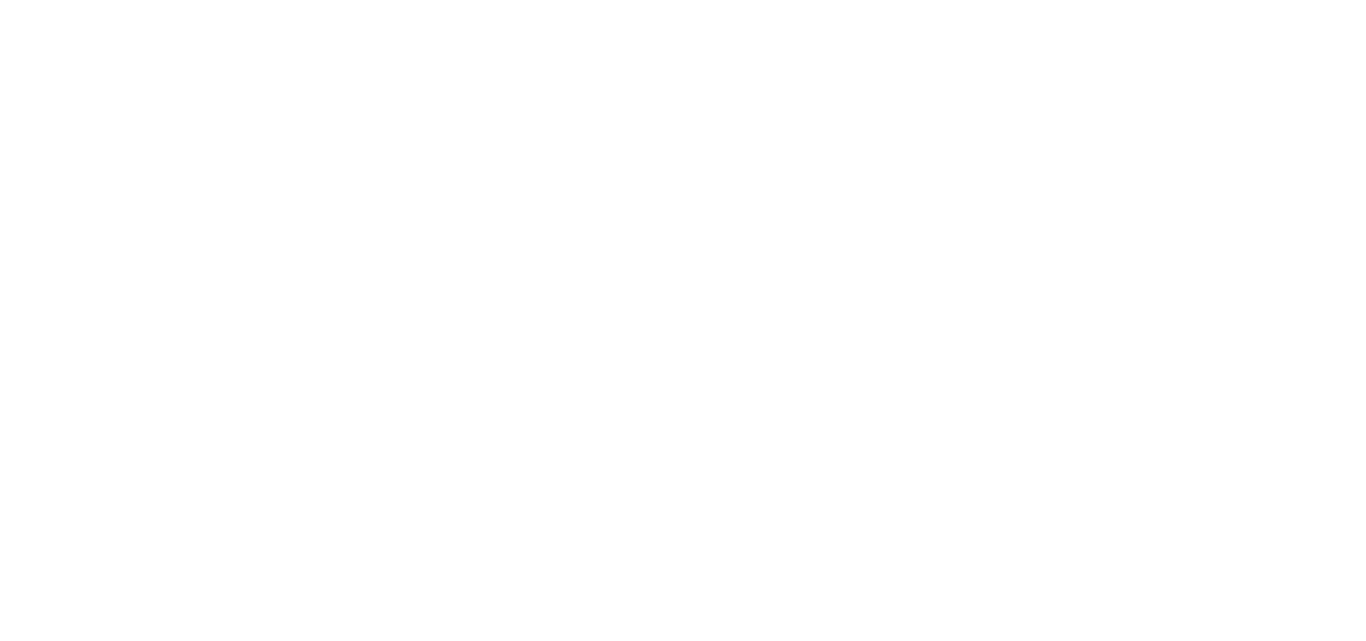scroll, scrollTop: 0, scrollLeft: 0, axis: both 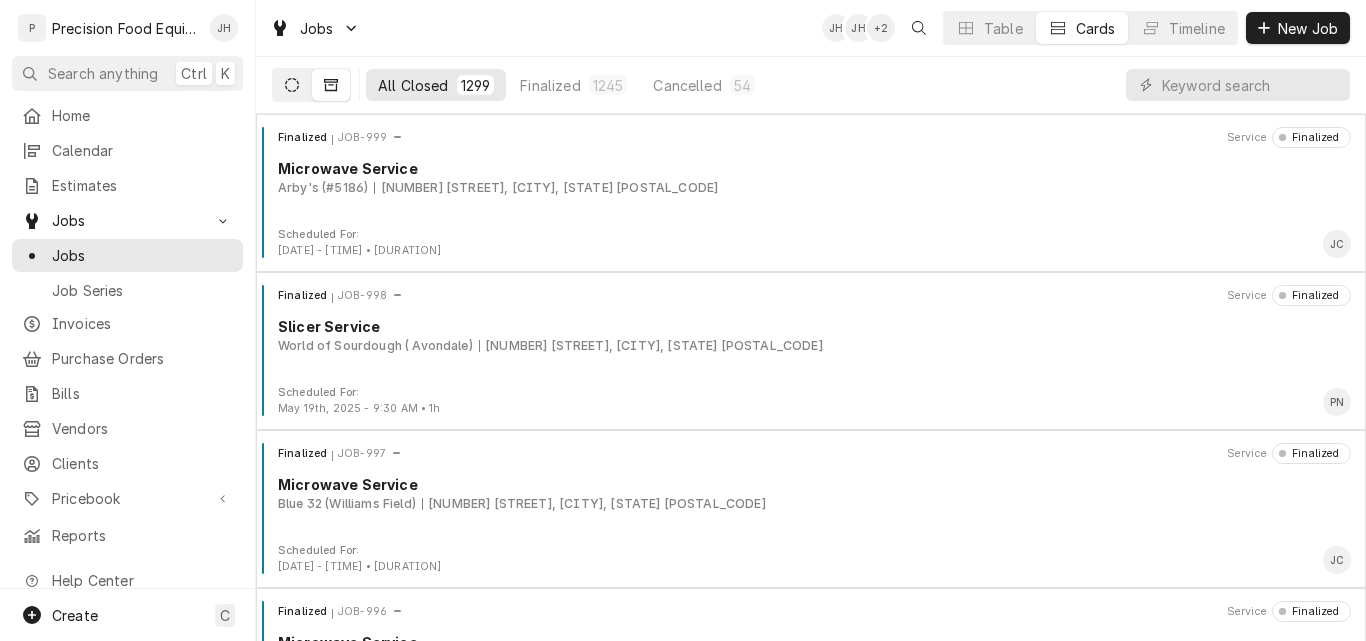 click at bounding box center (292, 85) 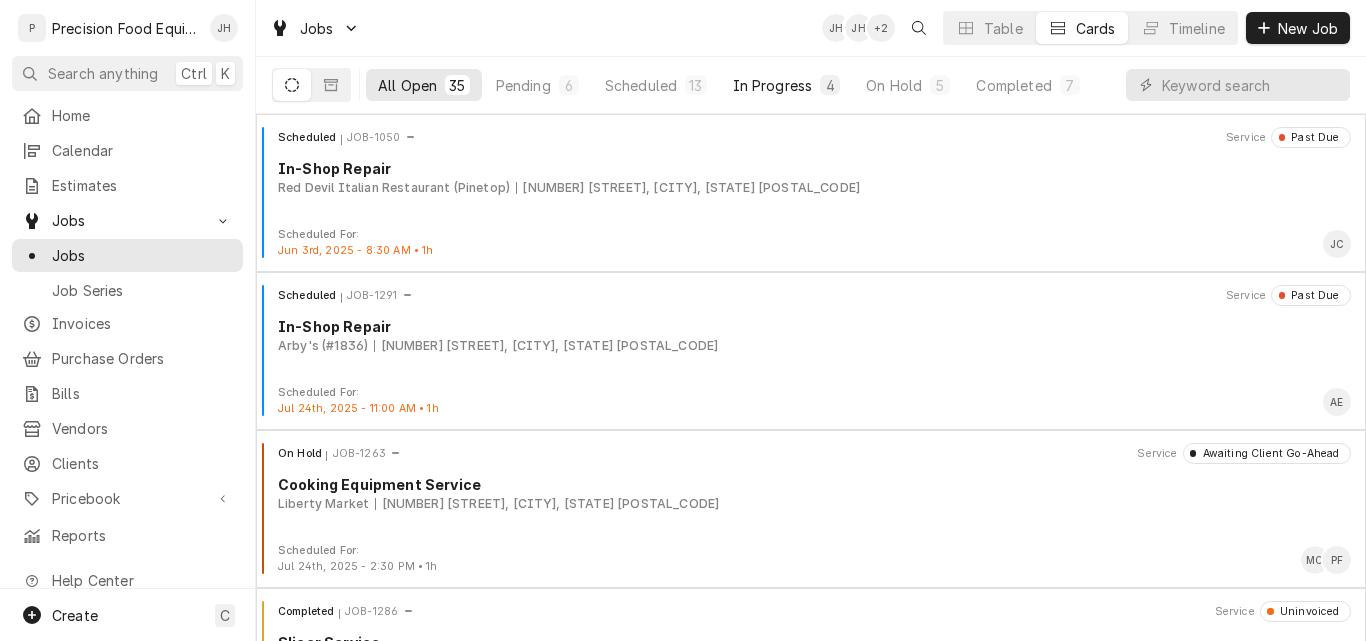 click on "In Progress" at bounding box center [773, 85] 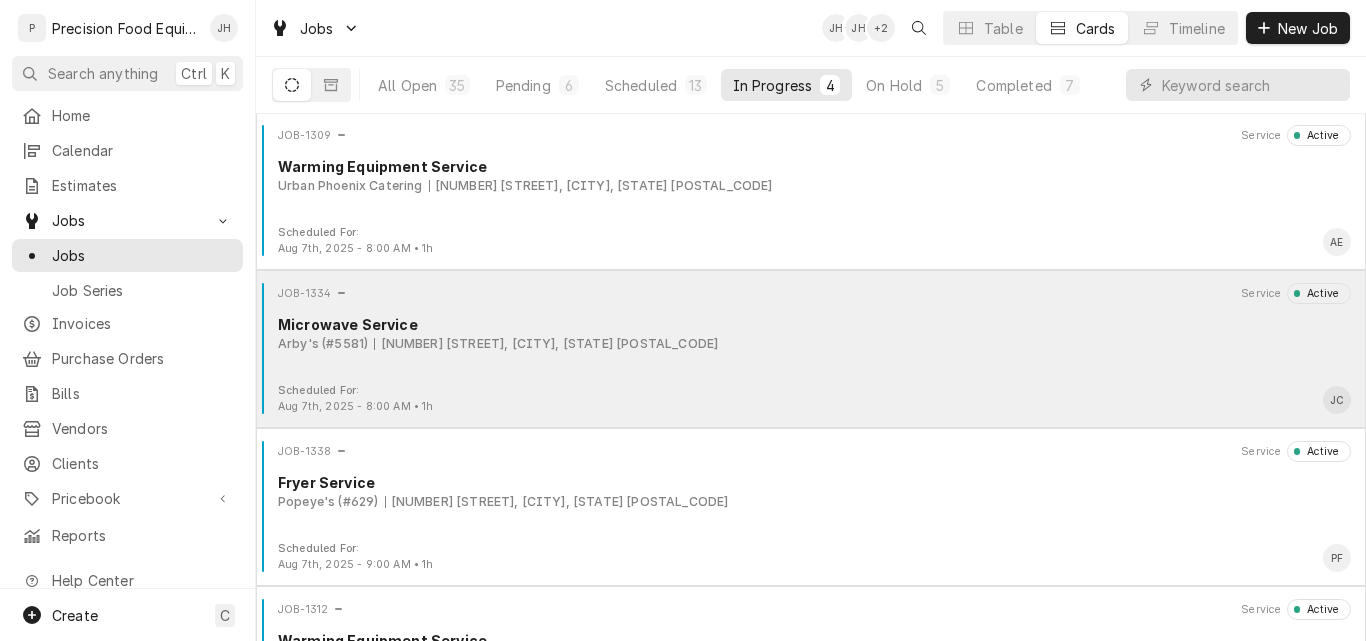 scroll, scrollTop: 0, scrollLeft: 0, axis: both 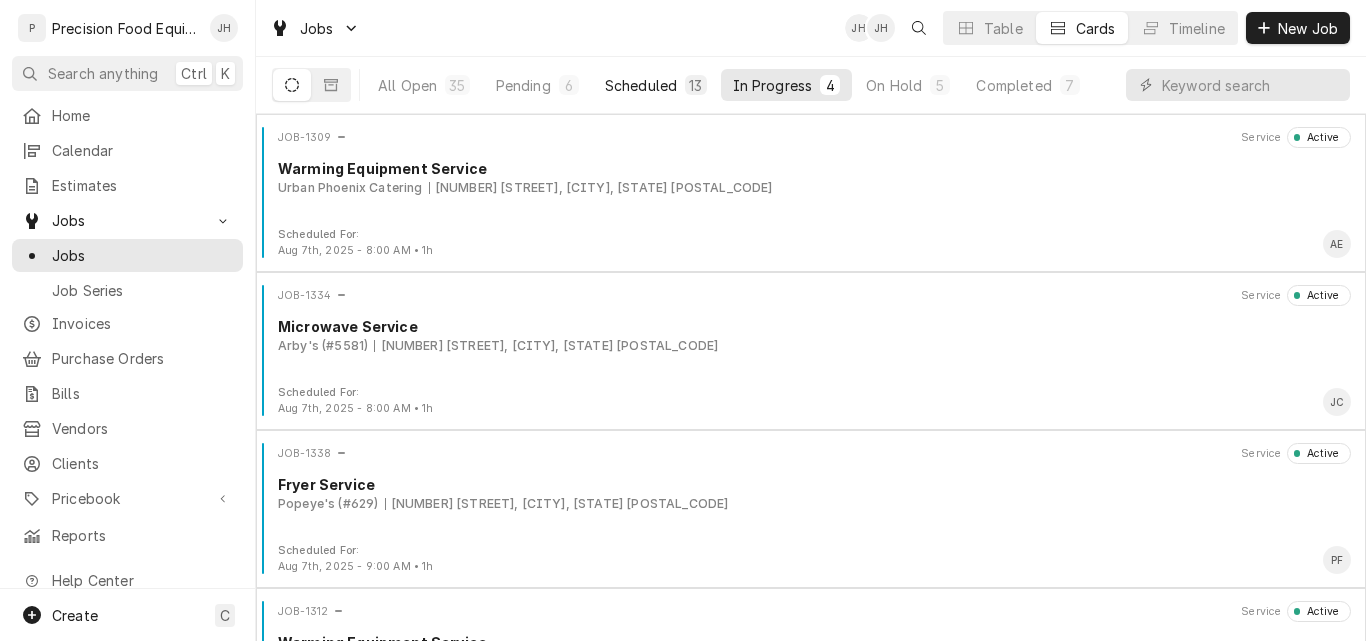 click on "Scheduled" at bounding box center (641, 85) 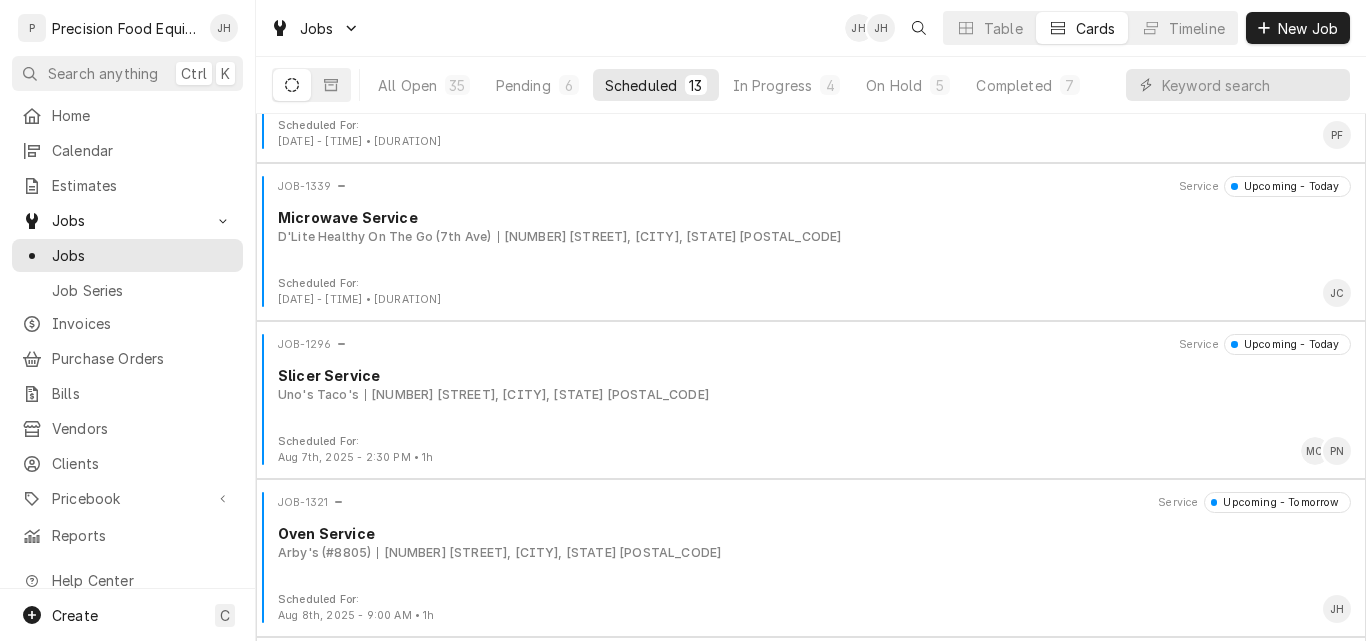 scroll, scrollTop: 900, scrollLeft: 0, axis: vertical 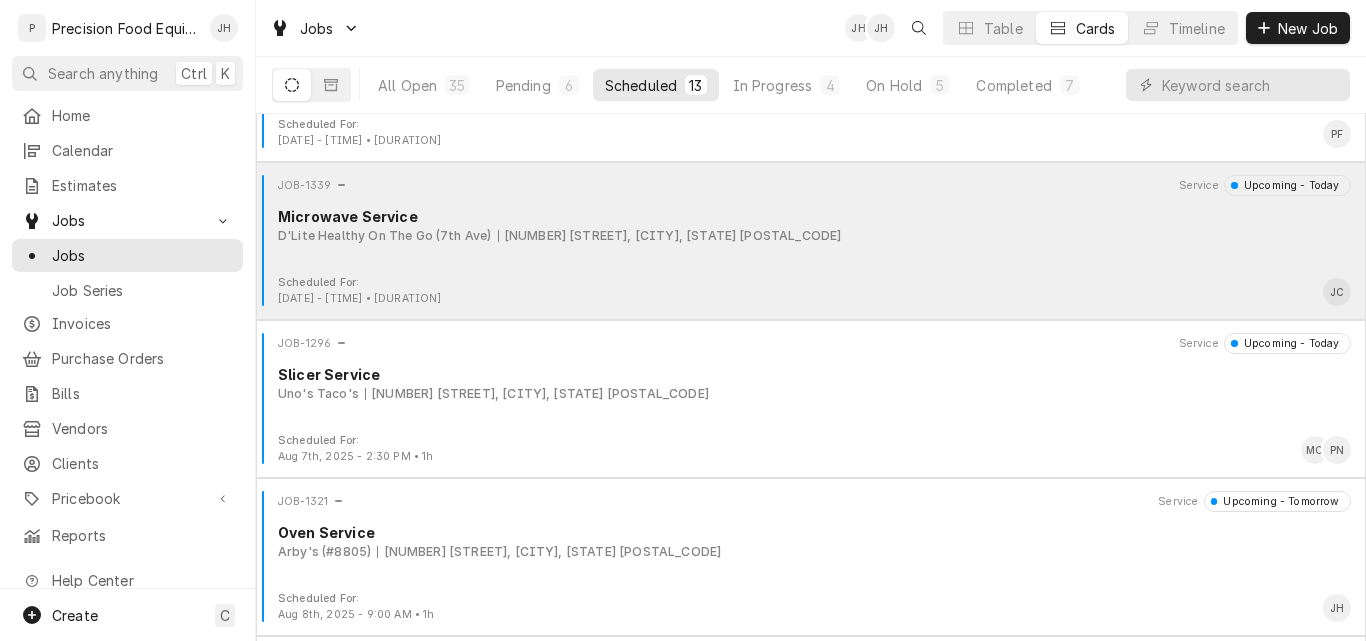 click on "[COMPANY] ([LOCATION]) [NUMBER] [STREET], [CITY], [STATE] [POSTAL_CODE]" at bounding box center (814, 236) 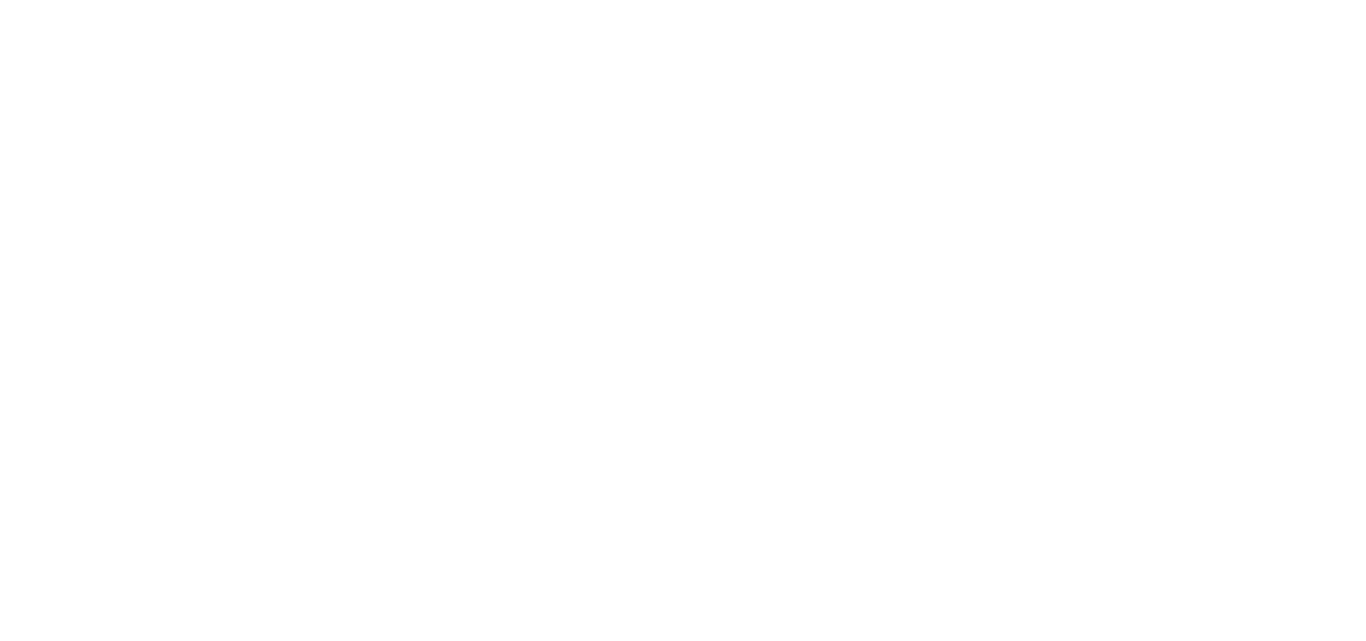 scroll, scrollTop: 0, scrollLeft: 0, axis: both 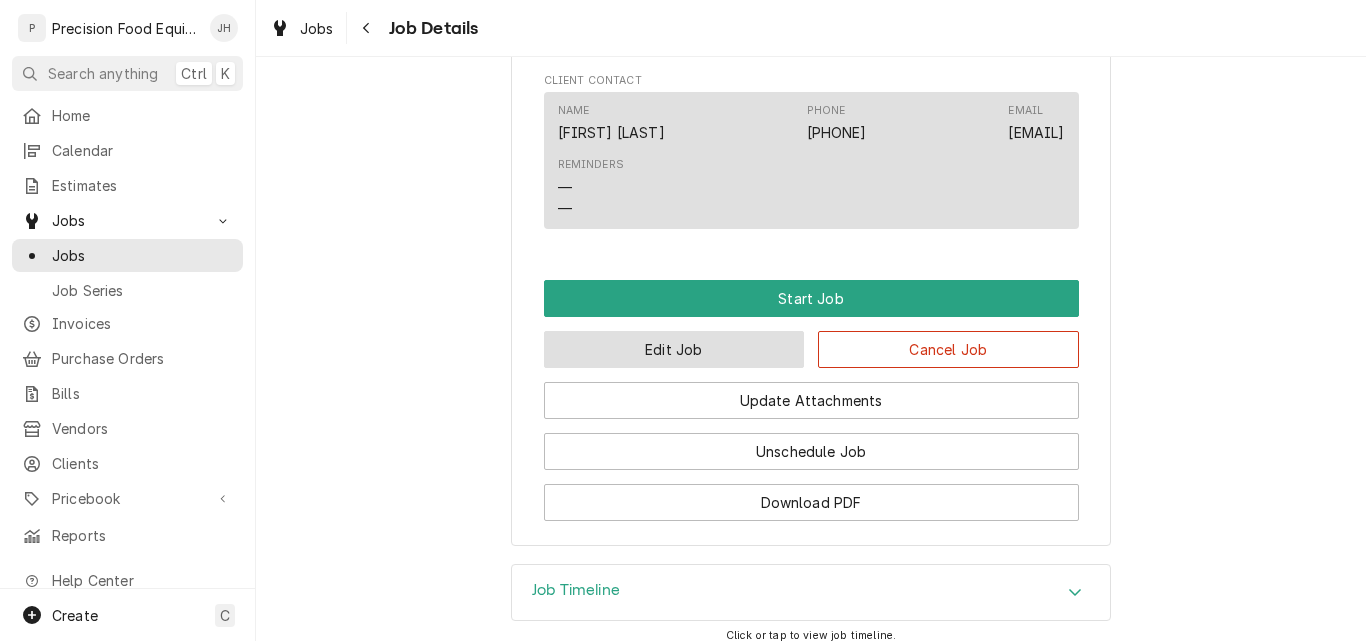 click on "Edit Job" at bounding box center [674, 349] 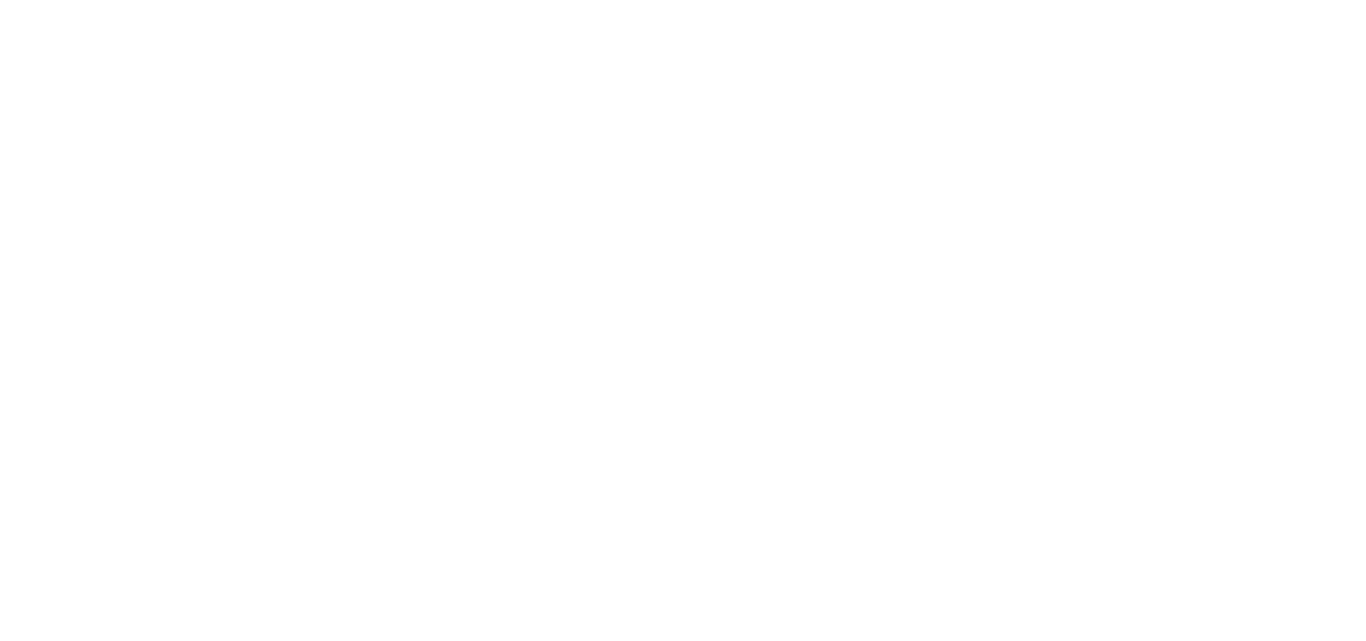 scroll, scrollTop: 0, scrollLeft: 0, axis: both 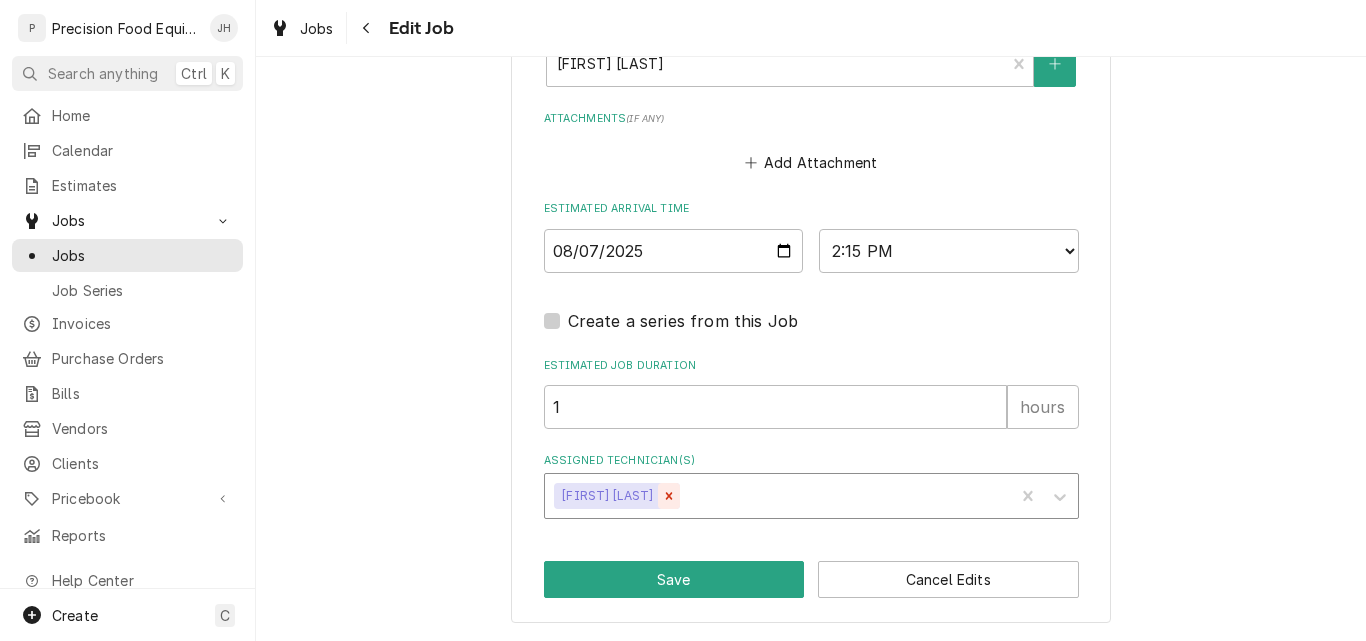 click 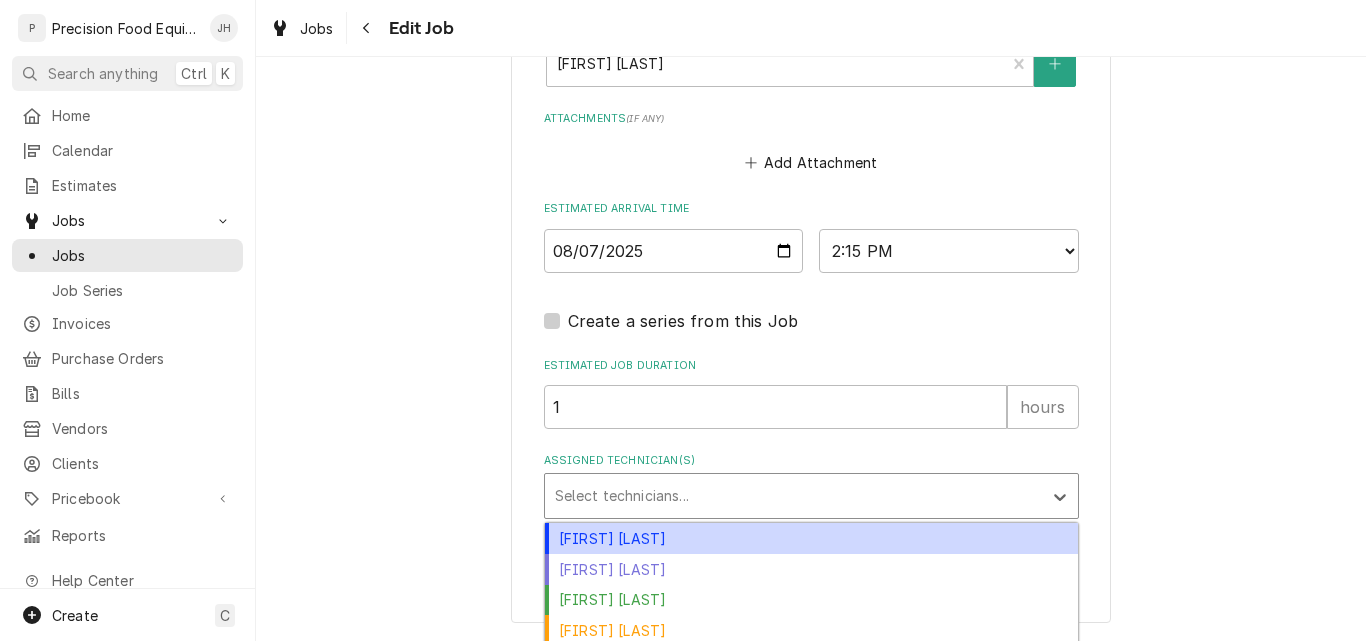 click at bounding box center [793, 496] 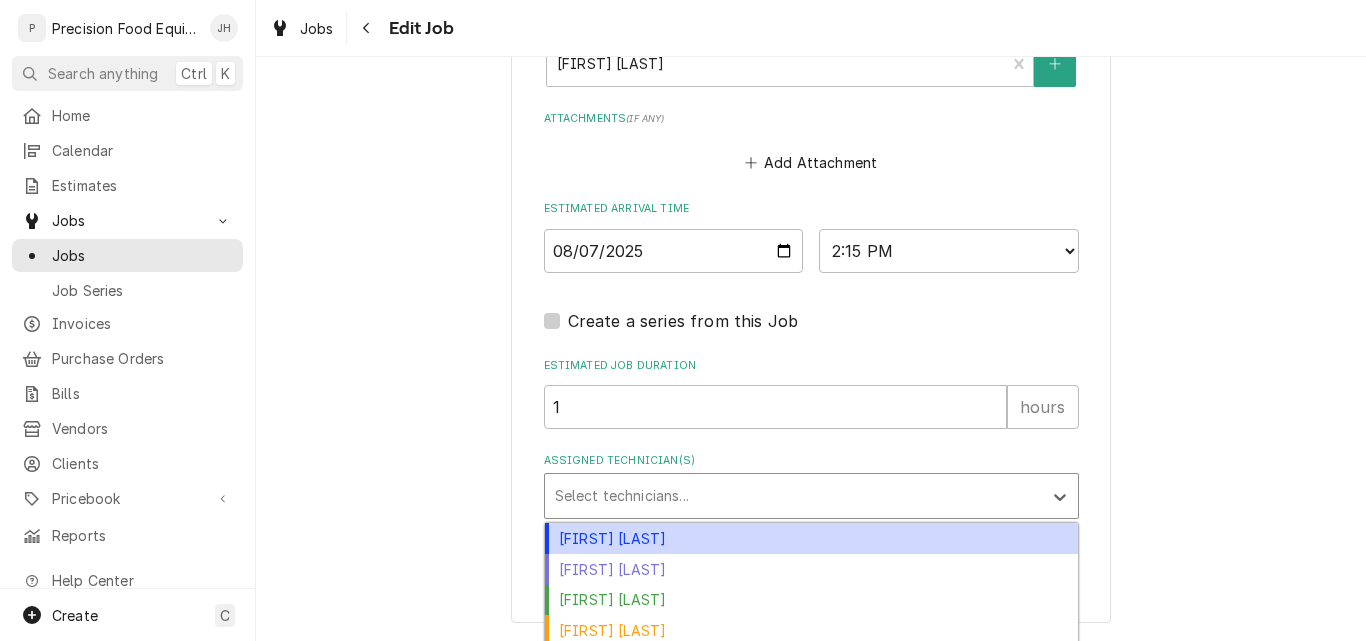 scroll, scrollTop: 1638, scrollLeft: 0, axis: vertical 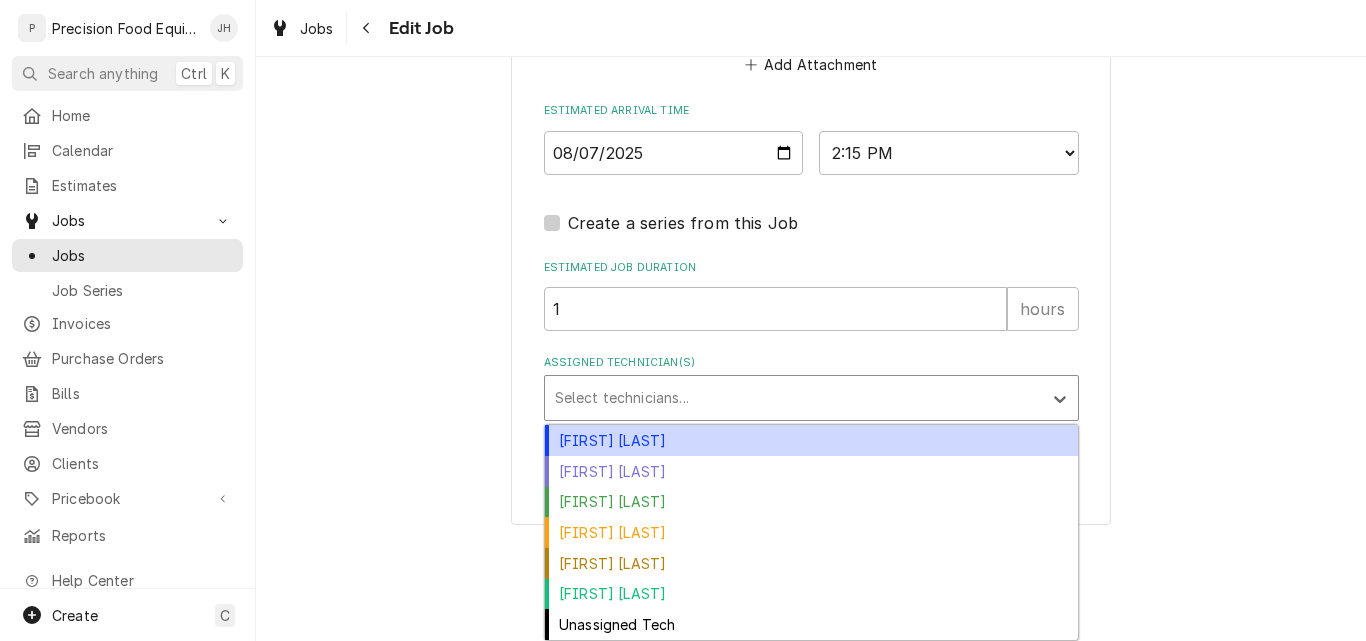 click on "[FIRST] [LAST]" at bounding box center (811, 440) 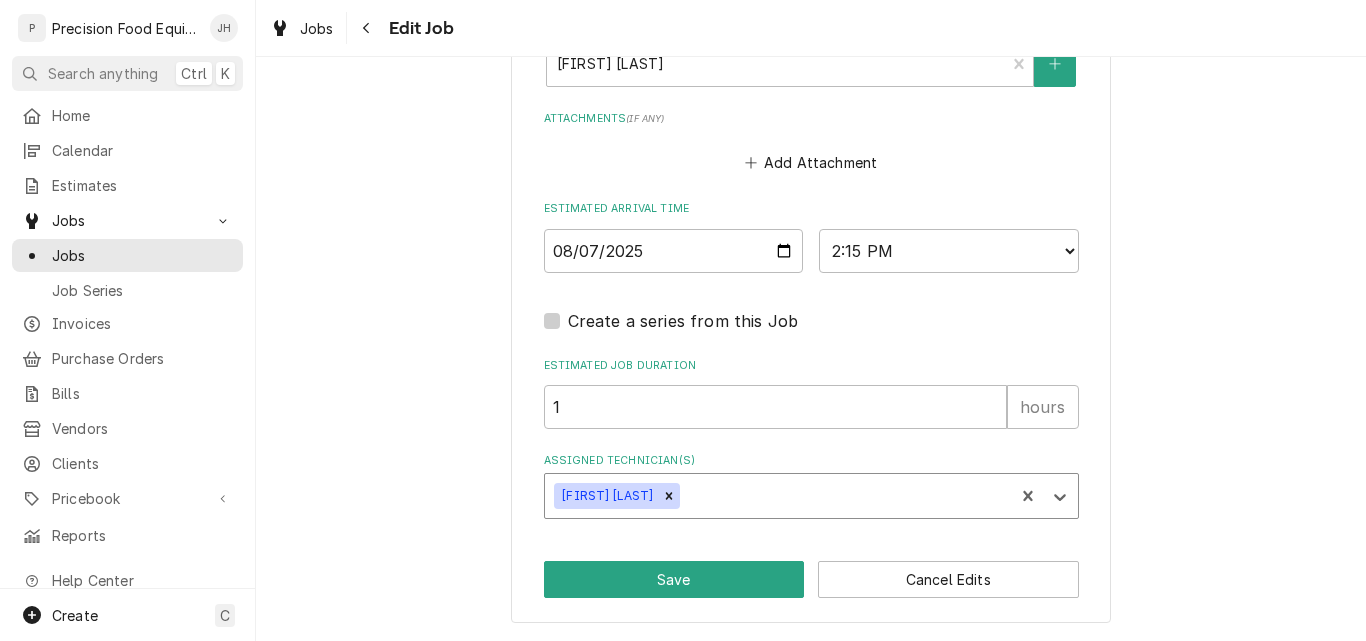 type on "x" 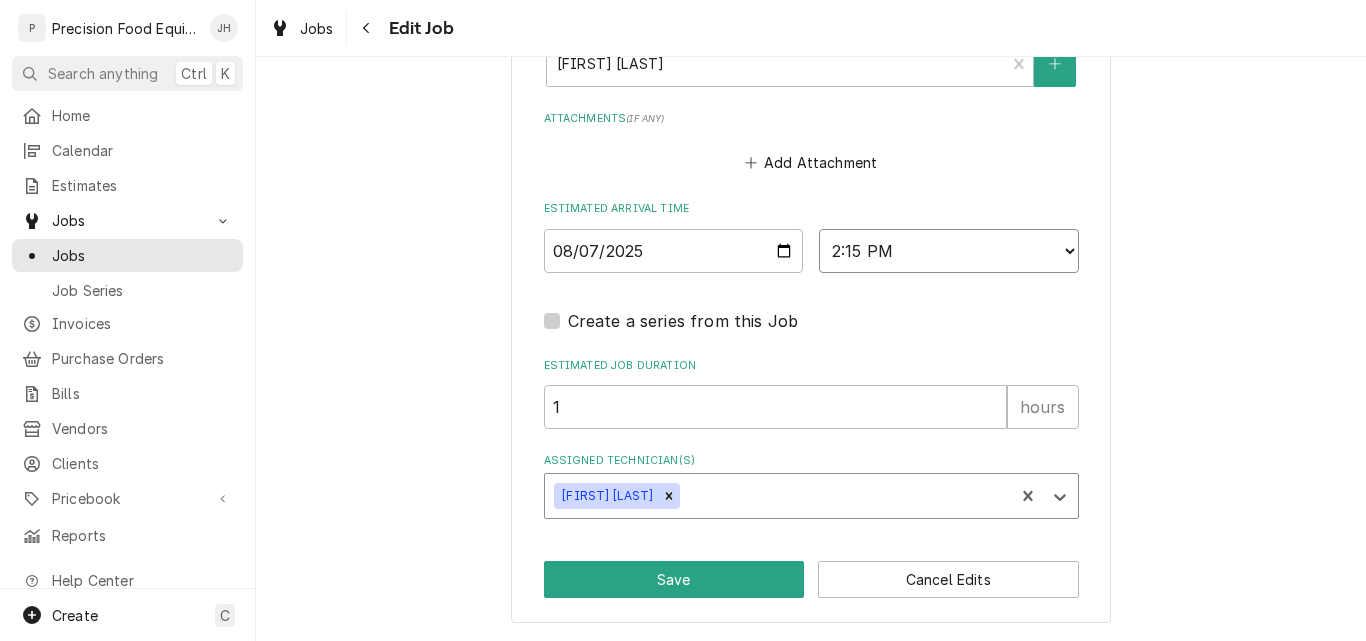 click on "AM / PM 6:00 AM 6:15 AM 6:30 AM 6:45 AM 7:00 AM 7:15 AM 7:30 AM 7:45 AM 8:00 AM 8:15 AM 8:30 AM 8:45 AM 9:00 AM 9:15 AM 9:30 AM 9:45 AM 10:00 AM 10:15 AM 10:30 AM 10:45 AM 11:00 AM 11:15 AM 11:30 AM 11:45 AM 12:00 PM 12:15 PM 12:30 PM 12:45 PM 1:00 PM 1:15 PM 1:30 PM 1:45 PM 2:00 PM 2:15 PM 2:30 PM 2:45 PM 3:00 PM 3:15 PM 3:30 PM 3:45 PM 4:00 PM 4:15 PM 4:30 PM 4:45 PM 5:00 PM 5:15 PM 5:30 PM 5:45 PM 6:00 PM 6:15 PM 6:30 PM 6:45 PM 7:00 PM 7:15 PM 7:30 PM 7:45 PM 8:00 PM 8:15 PM 8:30 PM 8:45 PM 9:00 PM 9:15 PM 9:30 PM 9:45 PM 10:00 PM 10:15 PM 10:30 PM 10:45 PM 11:00 PM 11:15 PM 11:30 PM 11:45 PM 12:00 AM 12:15 AM 12:30 AM 12:45 AM 1:00 AM 1:15 AM 1:30 AM 1:45 AM 2:00 AM 2:15 AM 2:30 AM 2:45 AM 3:00 AM 3:15 AM 3:30 AM 3:45 AM 4:00 AM 4:15 AM 4:30 AM 4:45 AM 5:00 AM 5:15 AM 5:30 AM 5:45 AM" at bounding box center [949, 251] 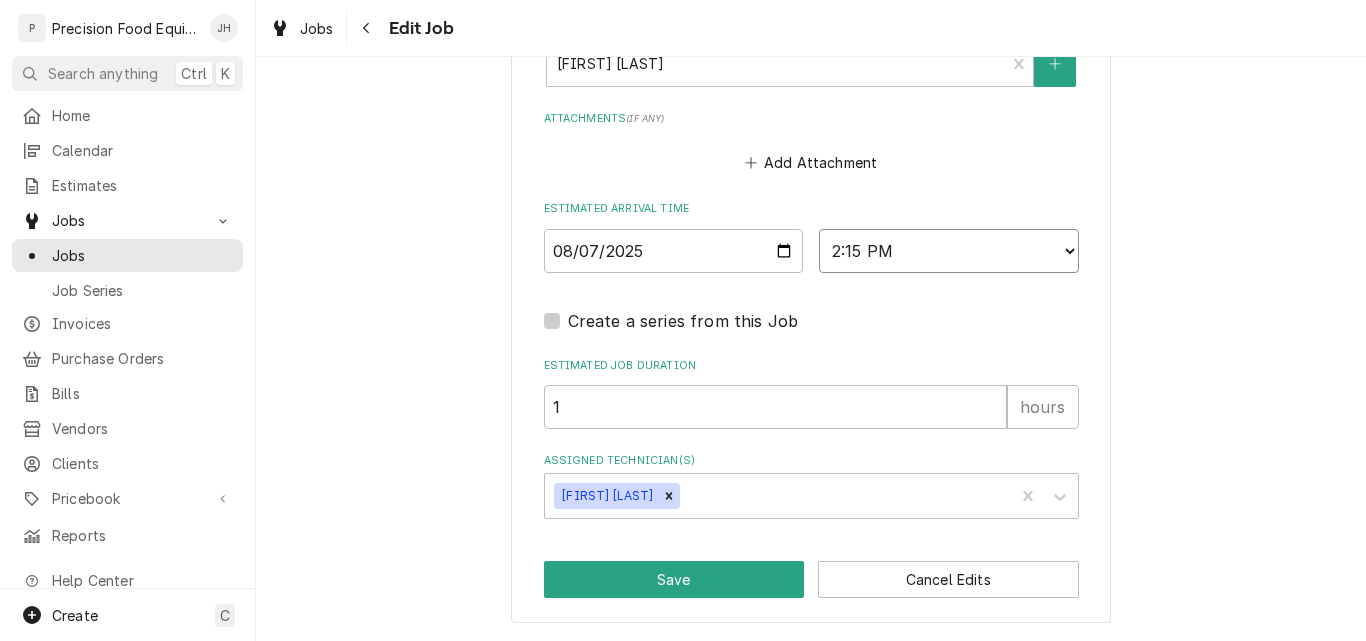 select on "10:00:00" 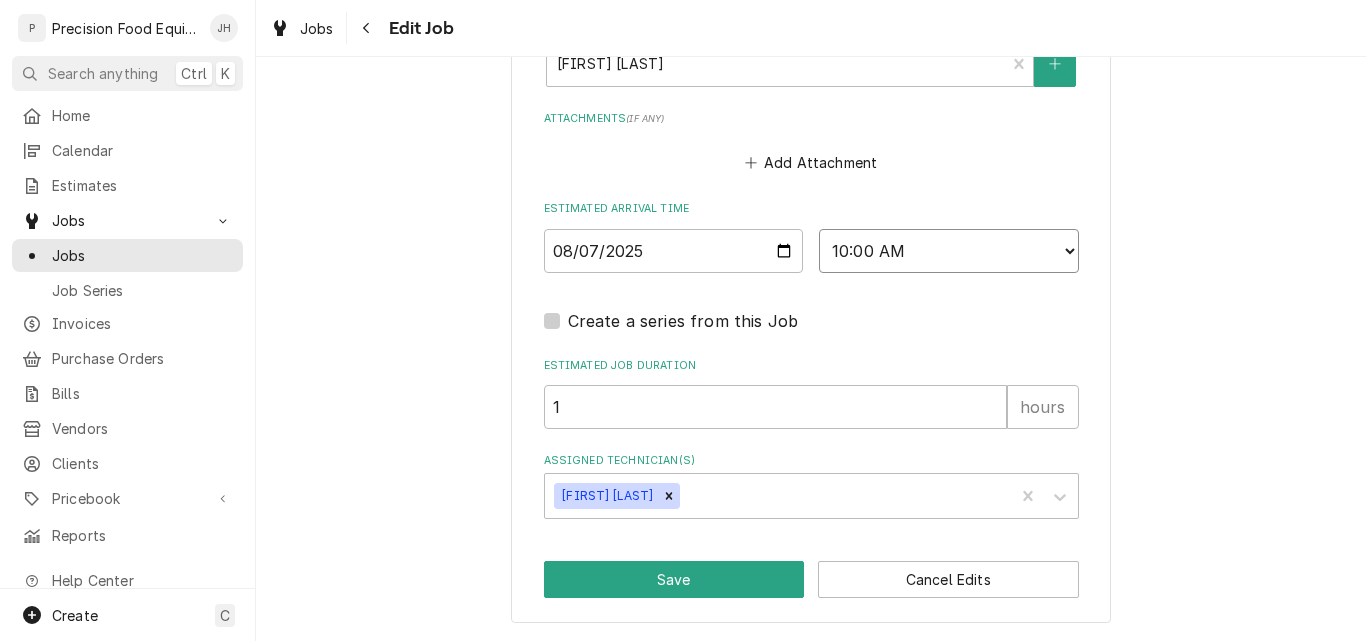 click on "AM / PM 6:00 AM 6:15 AM 6:30 AM 6:45 AM 7:00 AM 7:15 AM 7:30 AM 7:45 AM 8:00 AM 8:15 AM 8:30 AM 8:45 AM 9:00 AM 9:15 AM 9:30 AM 9:45 AM 10:00 AM 10:15 AM 10:30 AM 10:45 AM 11:00 AM 11:15 AM 11:30 AM 11:45 AM 12:00 PM 12:15 PM 12:30 PM 12:45 PM 1:00 PM 1:15 PM 1:30 PM 1:45 PM 2:00 PM 2:15 PM 2:30 PM 2:45 PM 3:00 PM 3:15 PM 3:30 PM 3:45 PM 4:00 PM 4:15 PM 4:30 PM 4:45 PM 5:00 PM 5:15 PM 5:30 PM 5:45 PM 6:00 PM 6:15 PM 6:30 PM 6:45 PM 7:00 PM 7:15 PM 7:30 PM 7:45 PM 8:00 PM 8:15 PM 8:30 PM 8:45 PM 9:00 PM 9:15 PM 9:30 PM 9:45 PM 10:00 PM 10:15 PM 10:30 PM 10:45 PM 11:00 PM 11:15 PM 11:30 PM 11:45 PM 12:00 AM 12:15 AM 12:30 AM 12:45 AM 1:00 AM 1:15 AM 1:30 AM 1:45 AM 2:00 AM 2:15 AM 2:30 AM 2:45 AM 3:00 AM 3:15 AM 3:30 AM 3:45 AM 4:00 AM 4:15 AM 4:30 AM 4:45 AM 5:00 AM 5:15 AM 5:30 AM 5:45 AM" at bounding box center [949, 251] 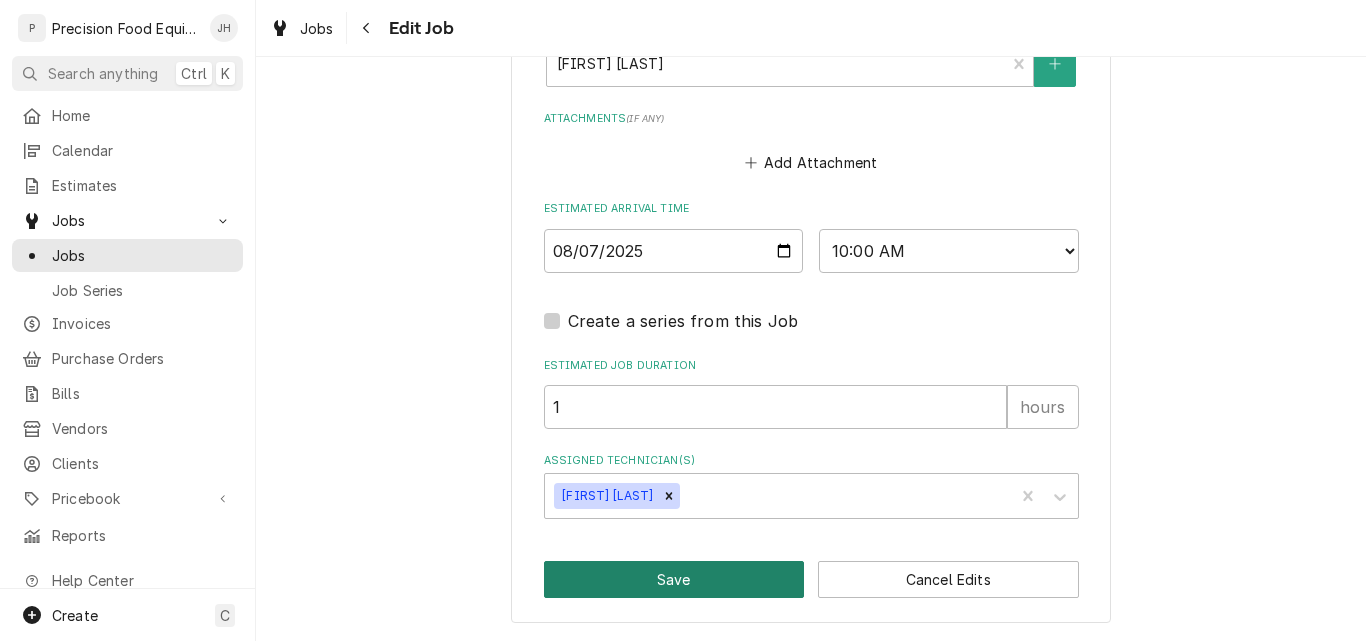 click on "Save" at bounding box center [674, 579] 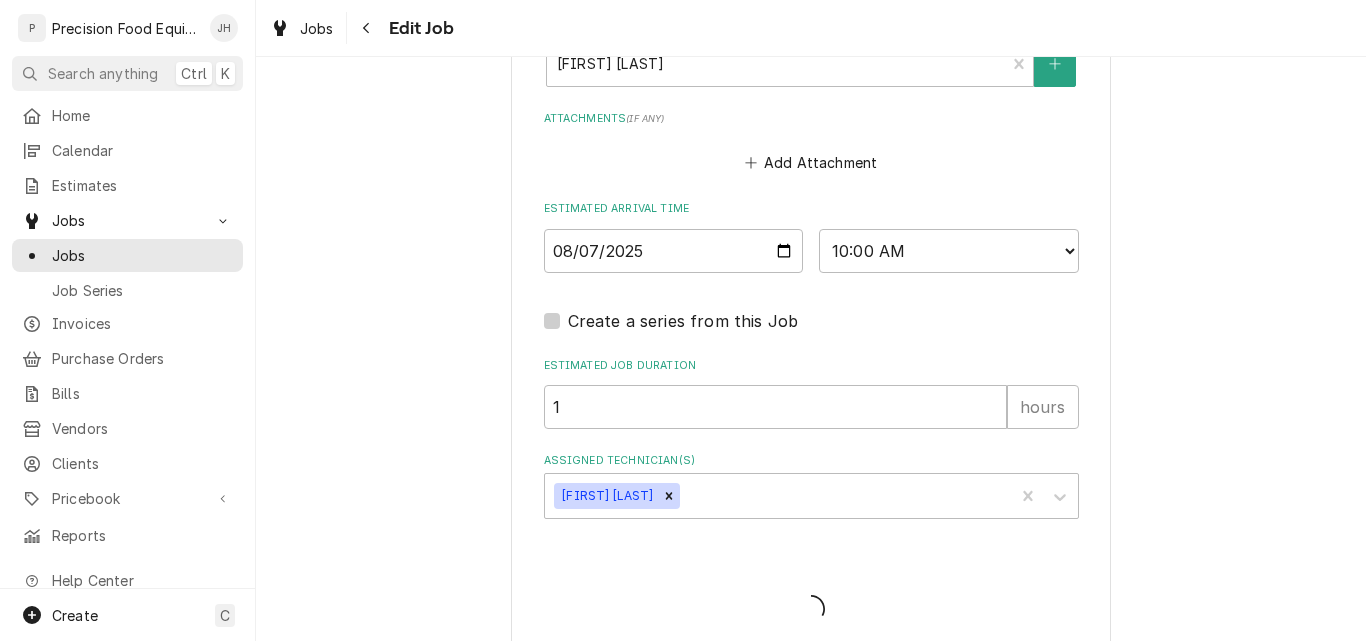 type on "x" 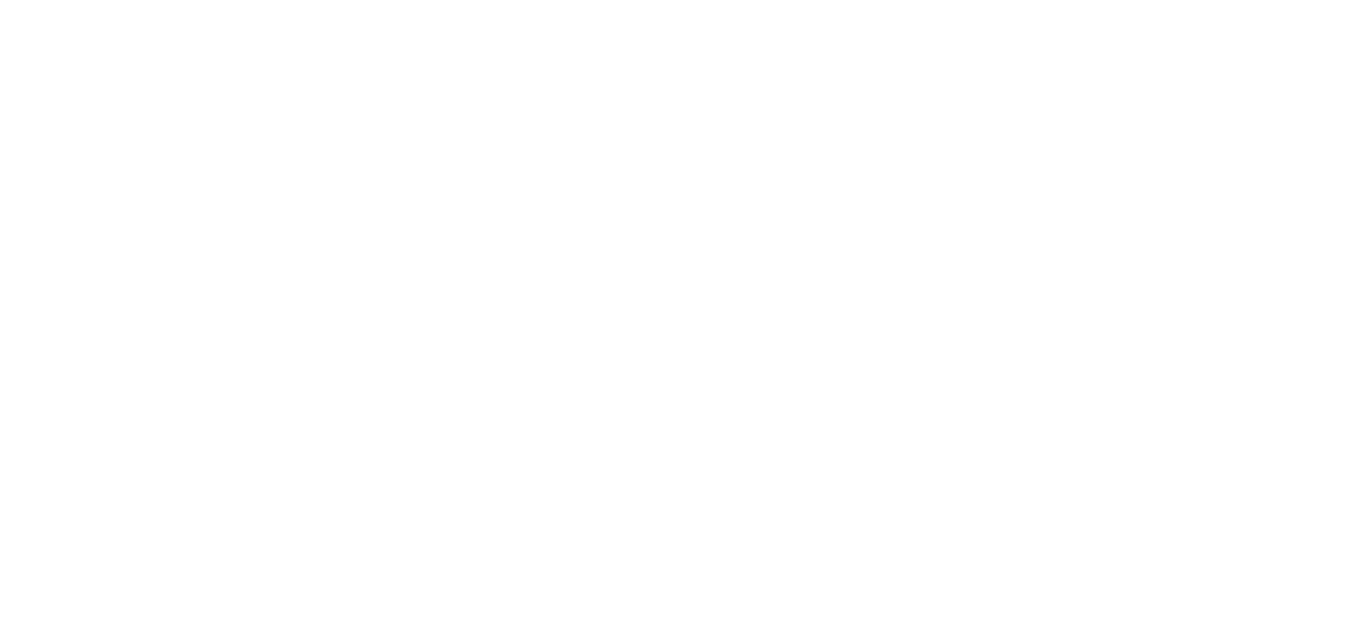 scroll, scrollTop: 0, scrollLeft: 0, axis: both 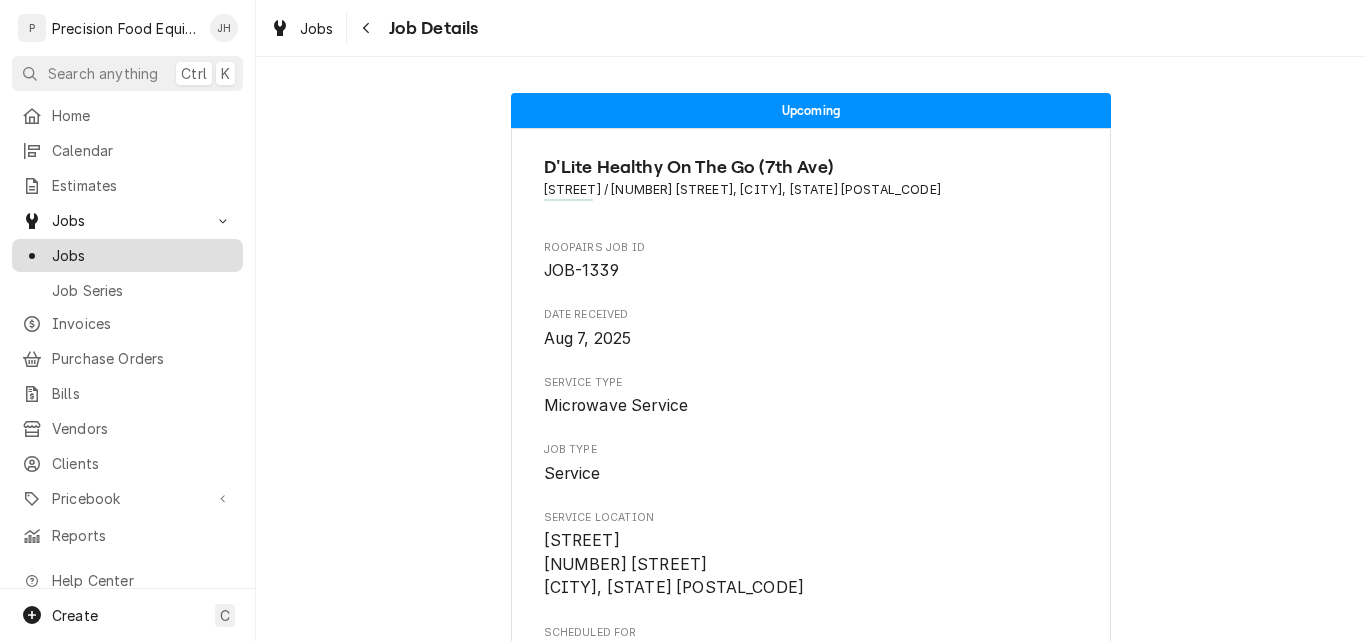 click on "Jobs" at bounding box center (127, 255) 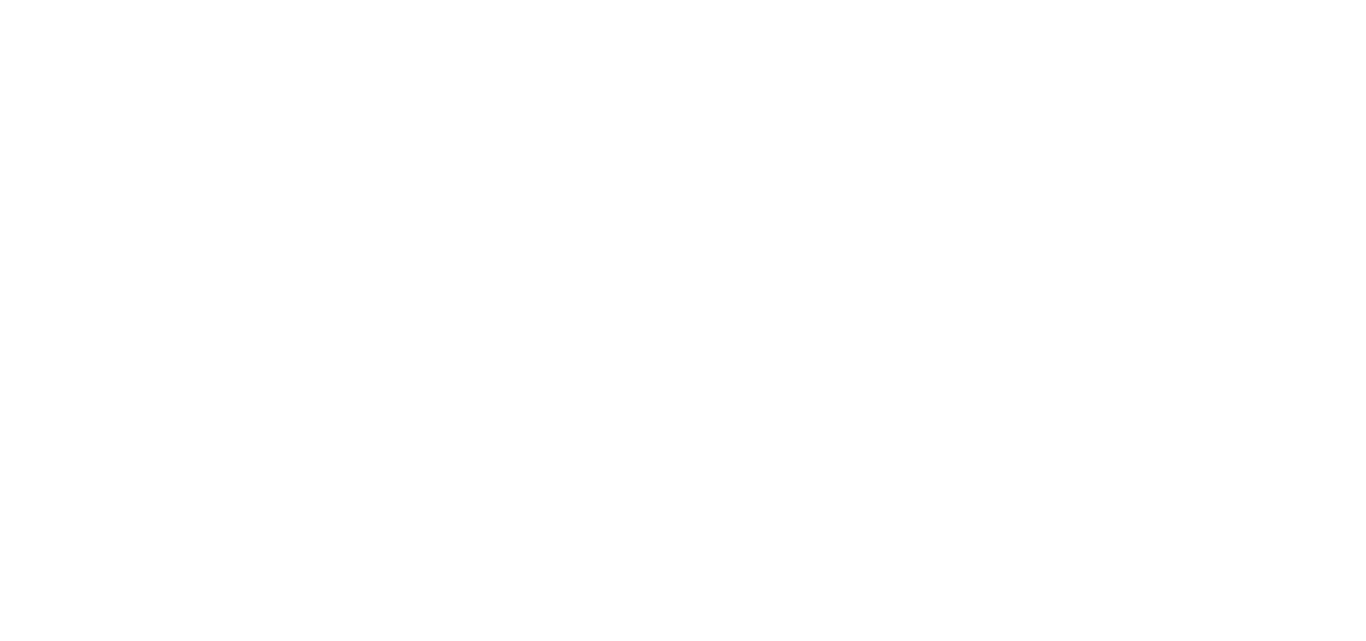 scroll, scrollTop: 0, scrollLeft: 0, axis: both 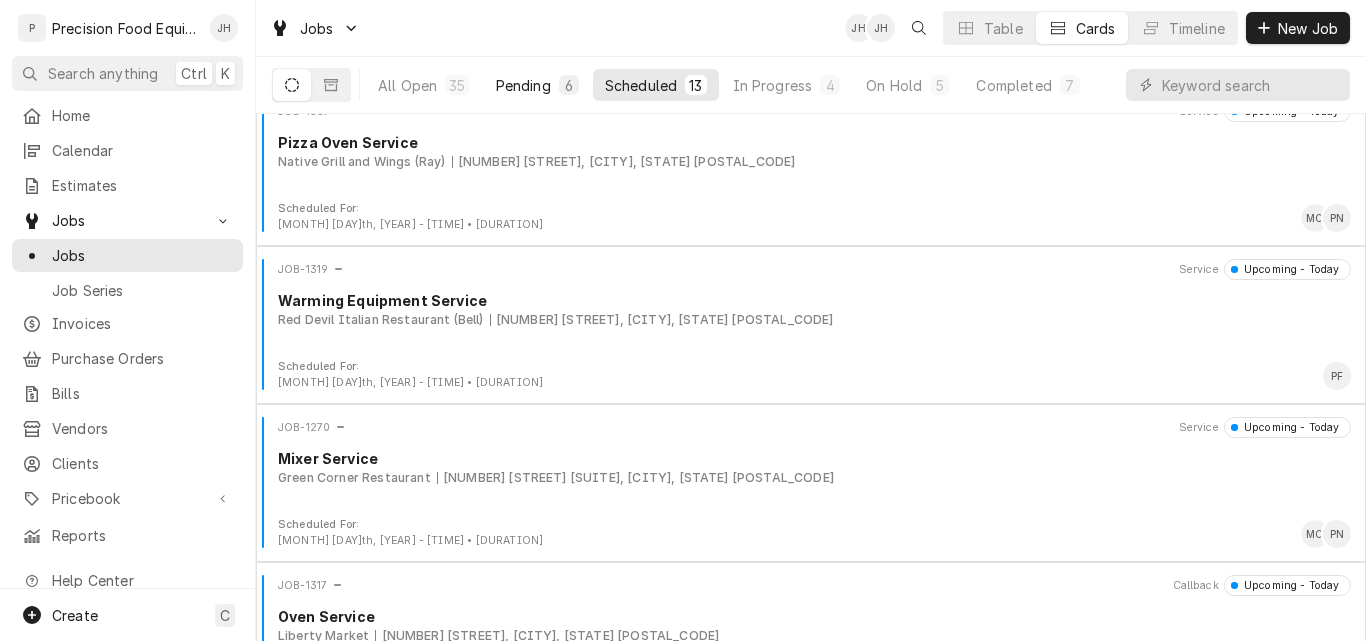 click on "Pending" at bounding box center [523, 85] 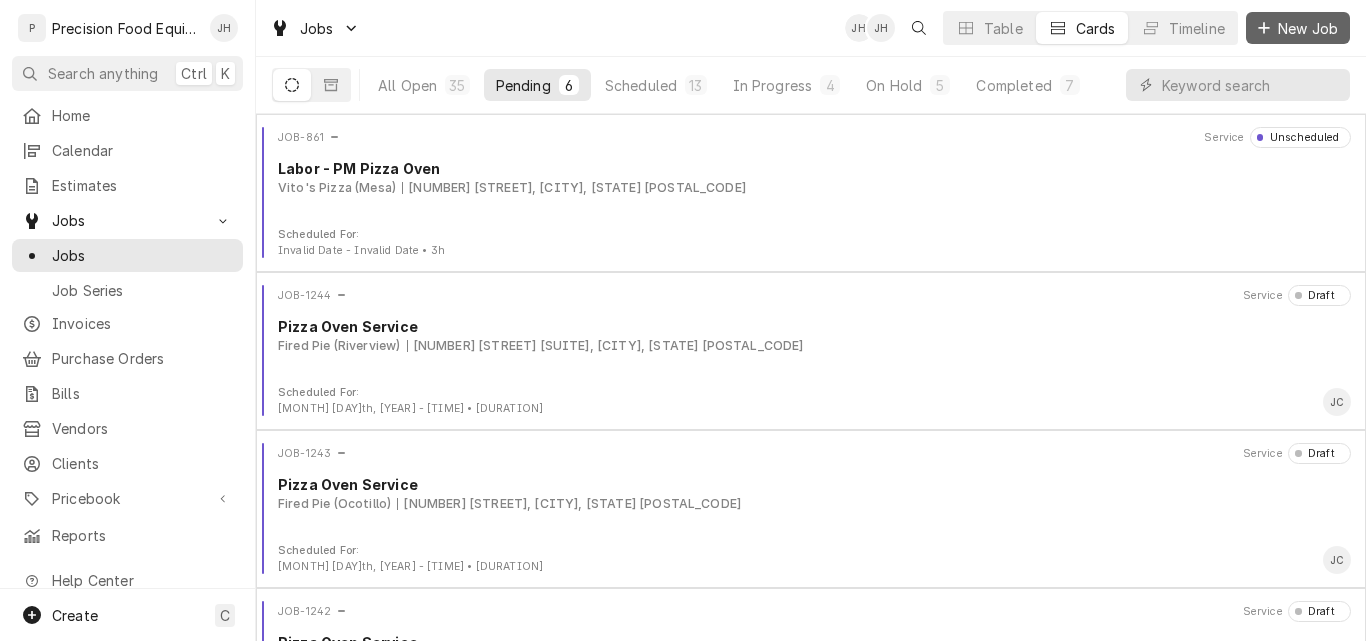 click on "New Job" at bounding box center (1308, 28) 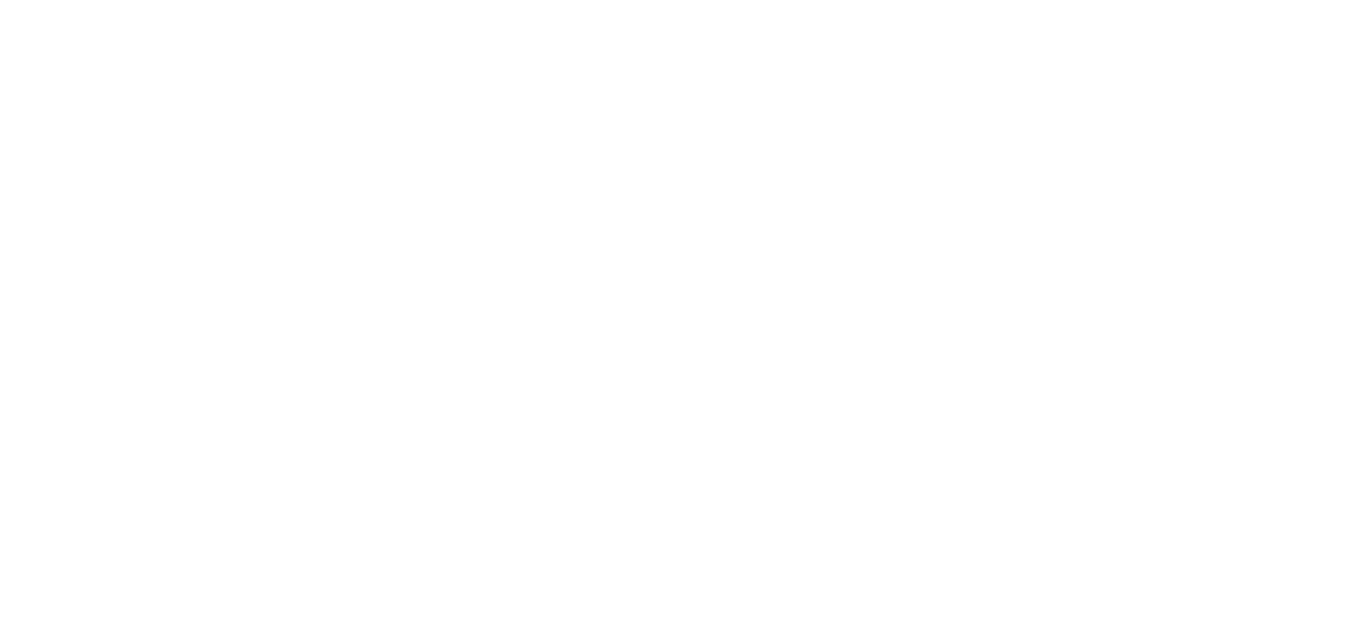 scroll, scrollTop: 0, scrollLeft: 0, axis: both 